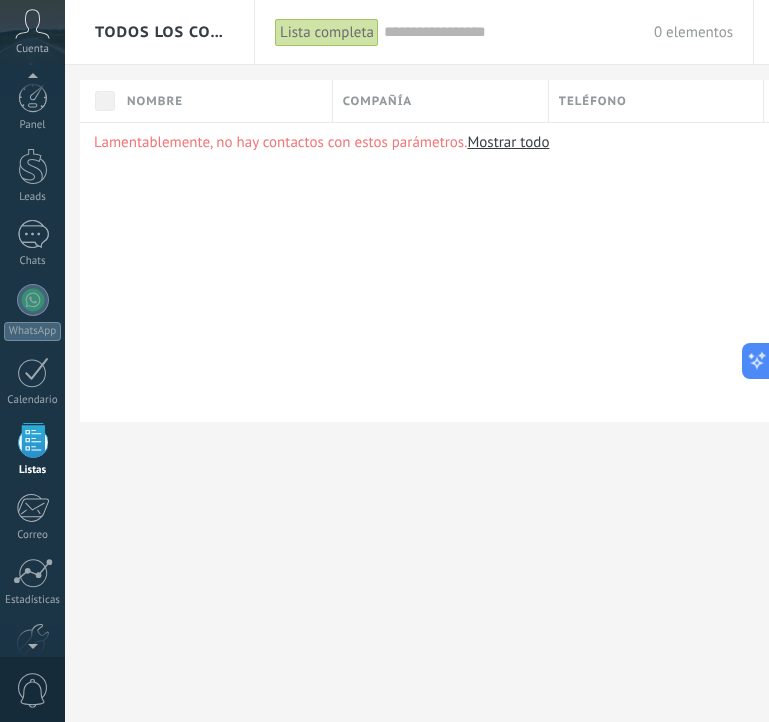 scroll, scrollTop: 0, scrollLeft: 0, axis: both 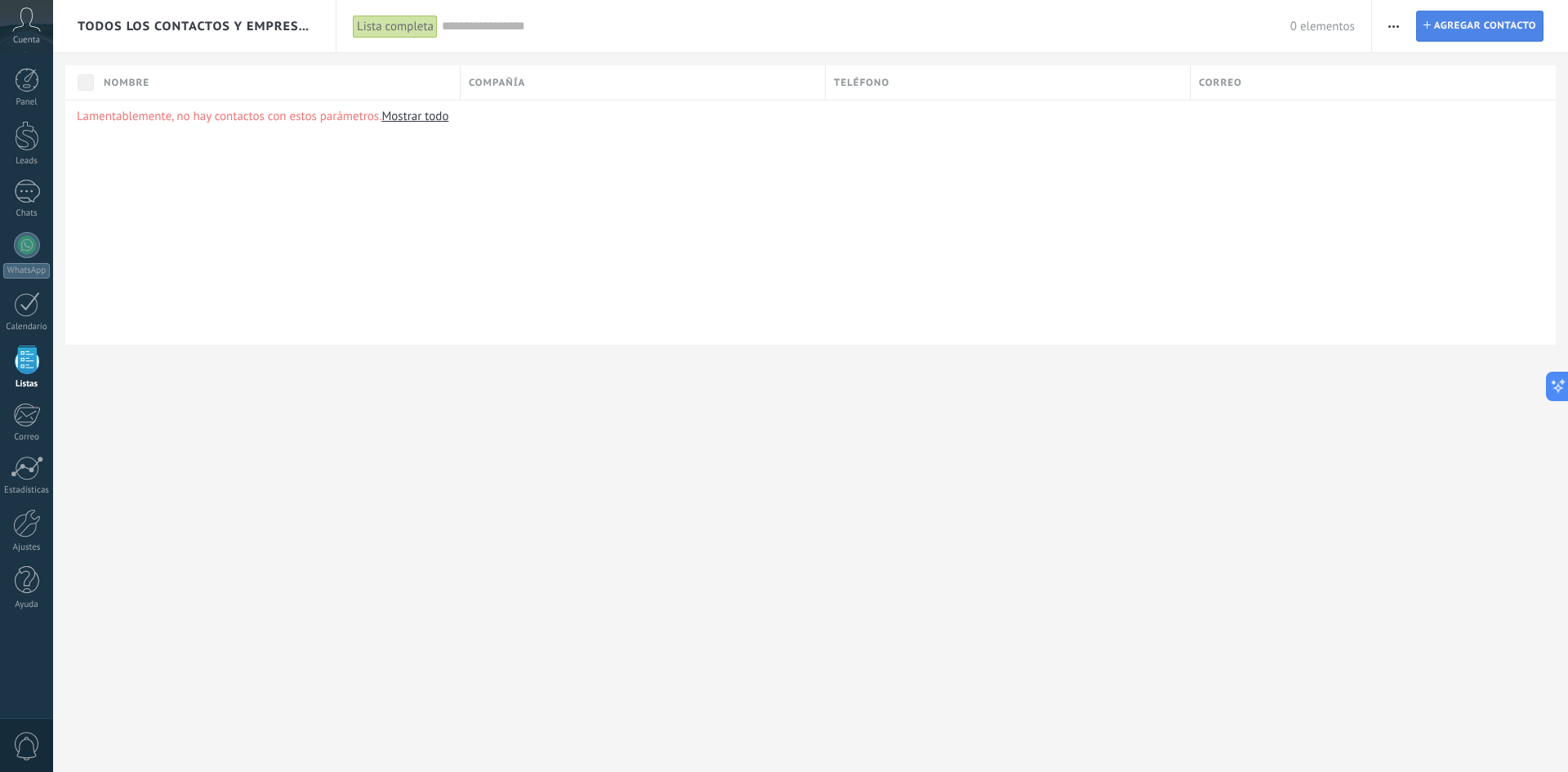 click on "Agregar contacto" at bounding box center (1485, 26) 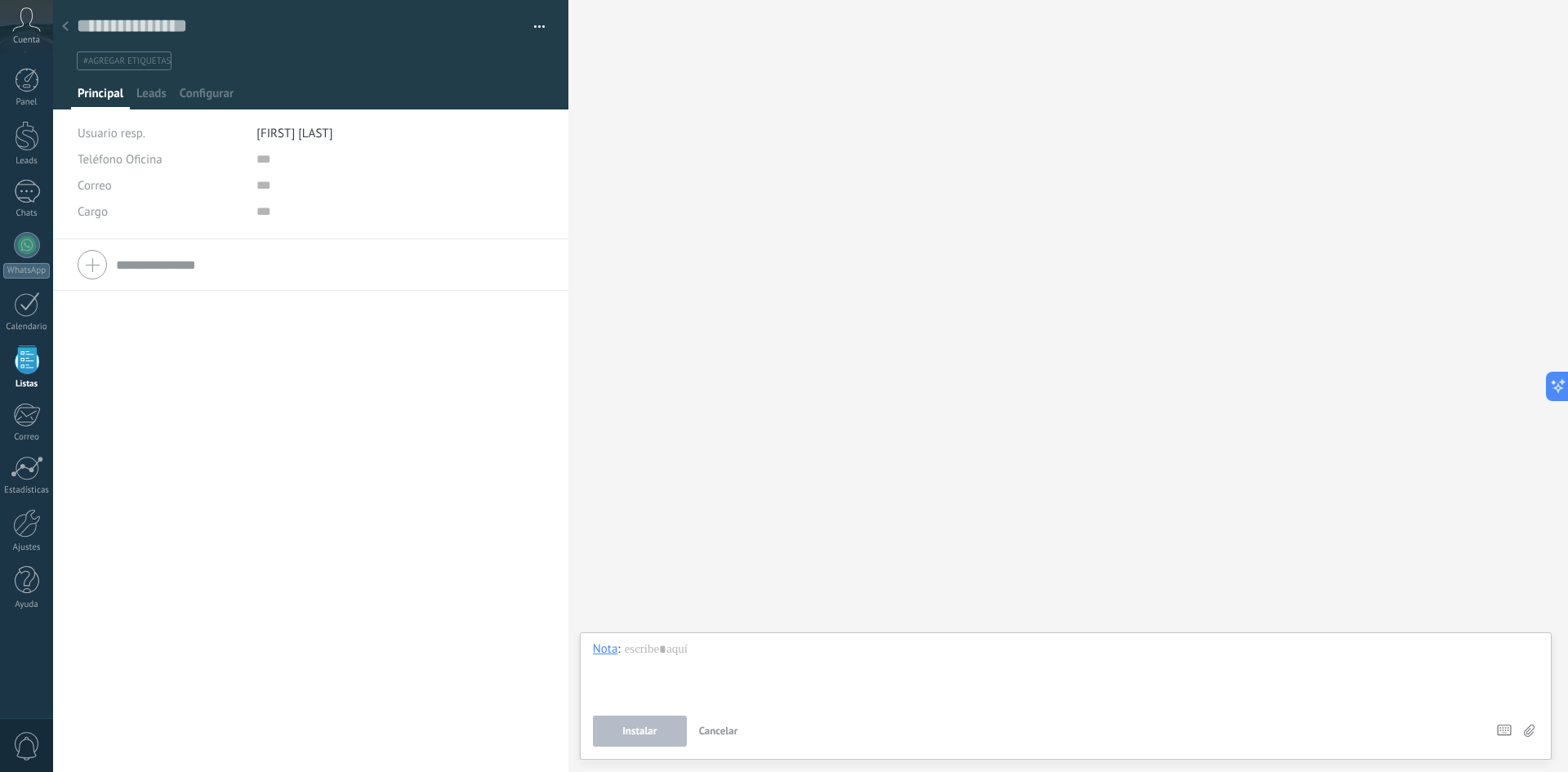 click at bounding box center [65, 27] 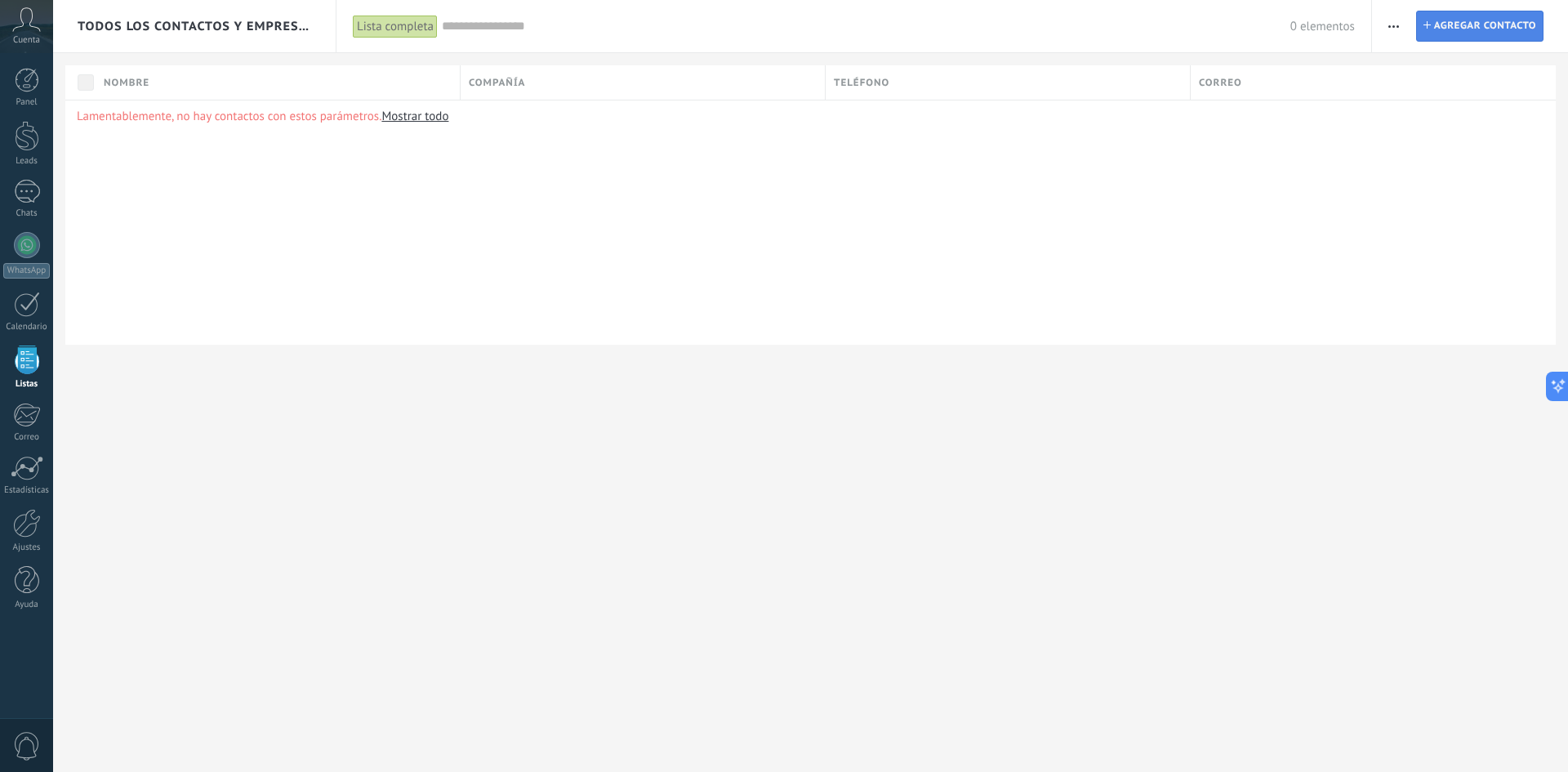 click on "Agregar contacto" at bounding box center (1485, 26) 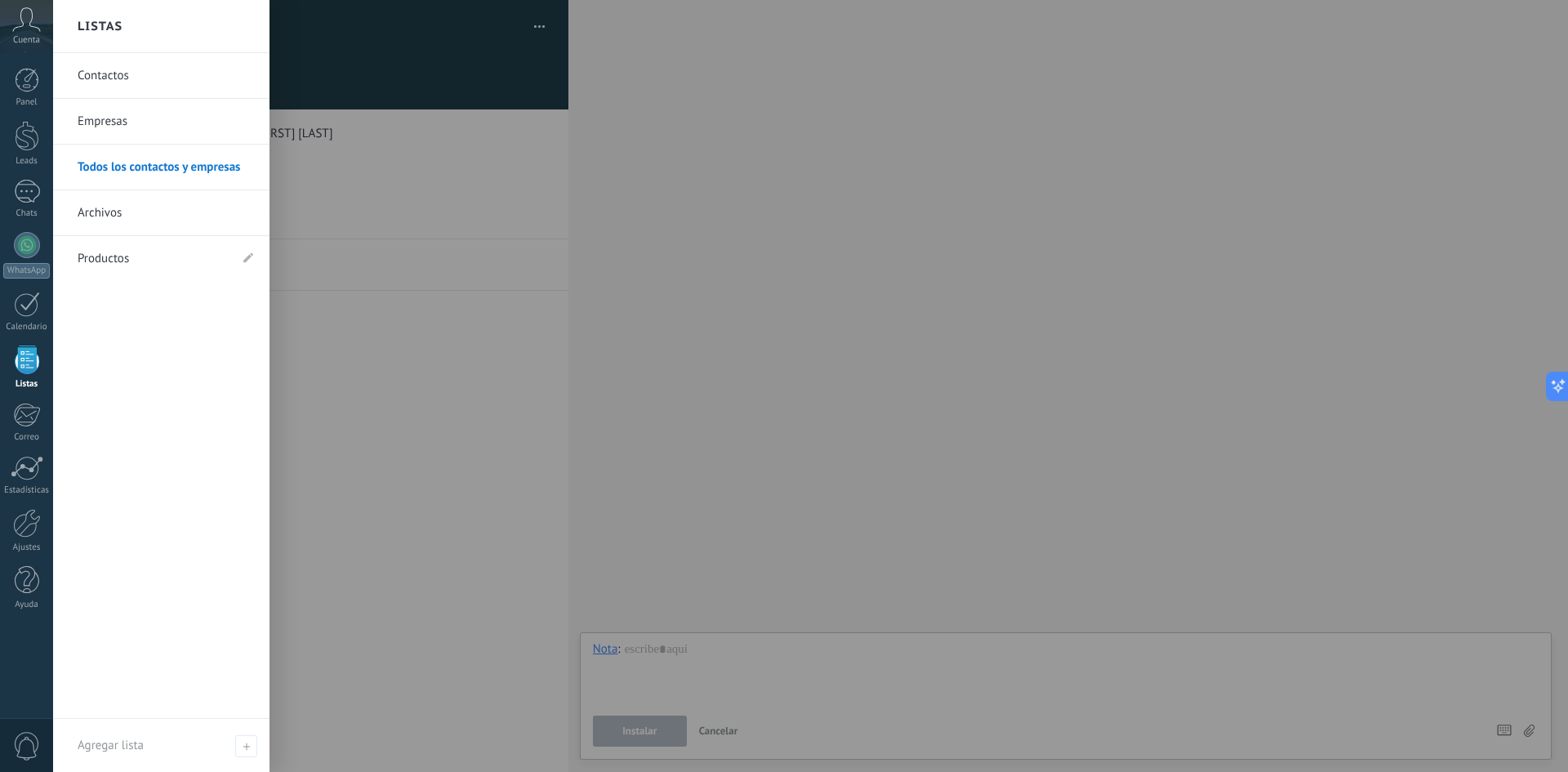 click at bounding box center [27, 359] 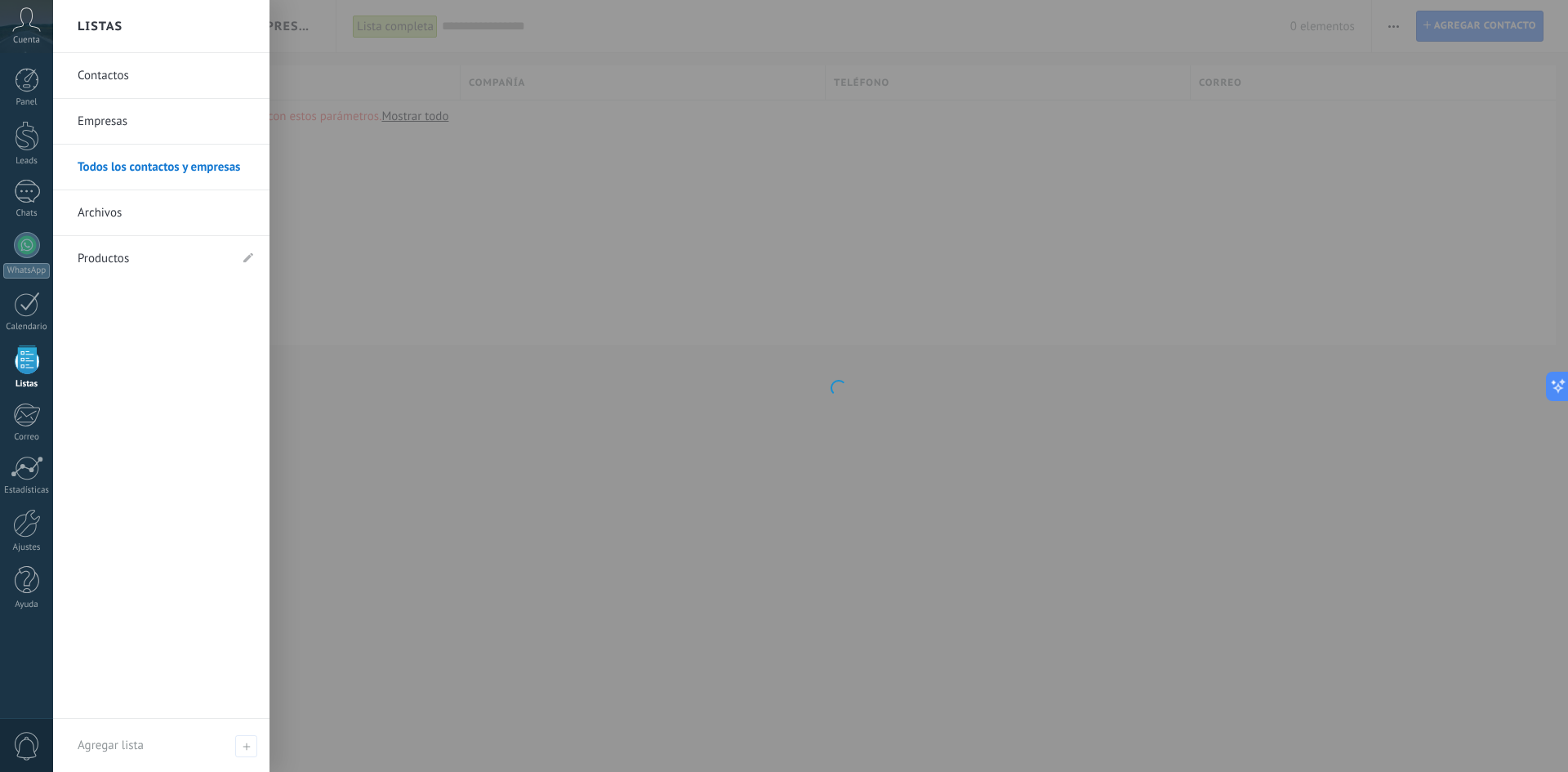 click on "Contactos" at bounding box center [165, 76] 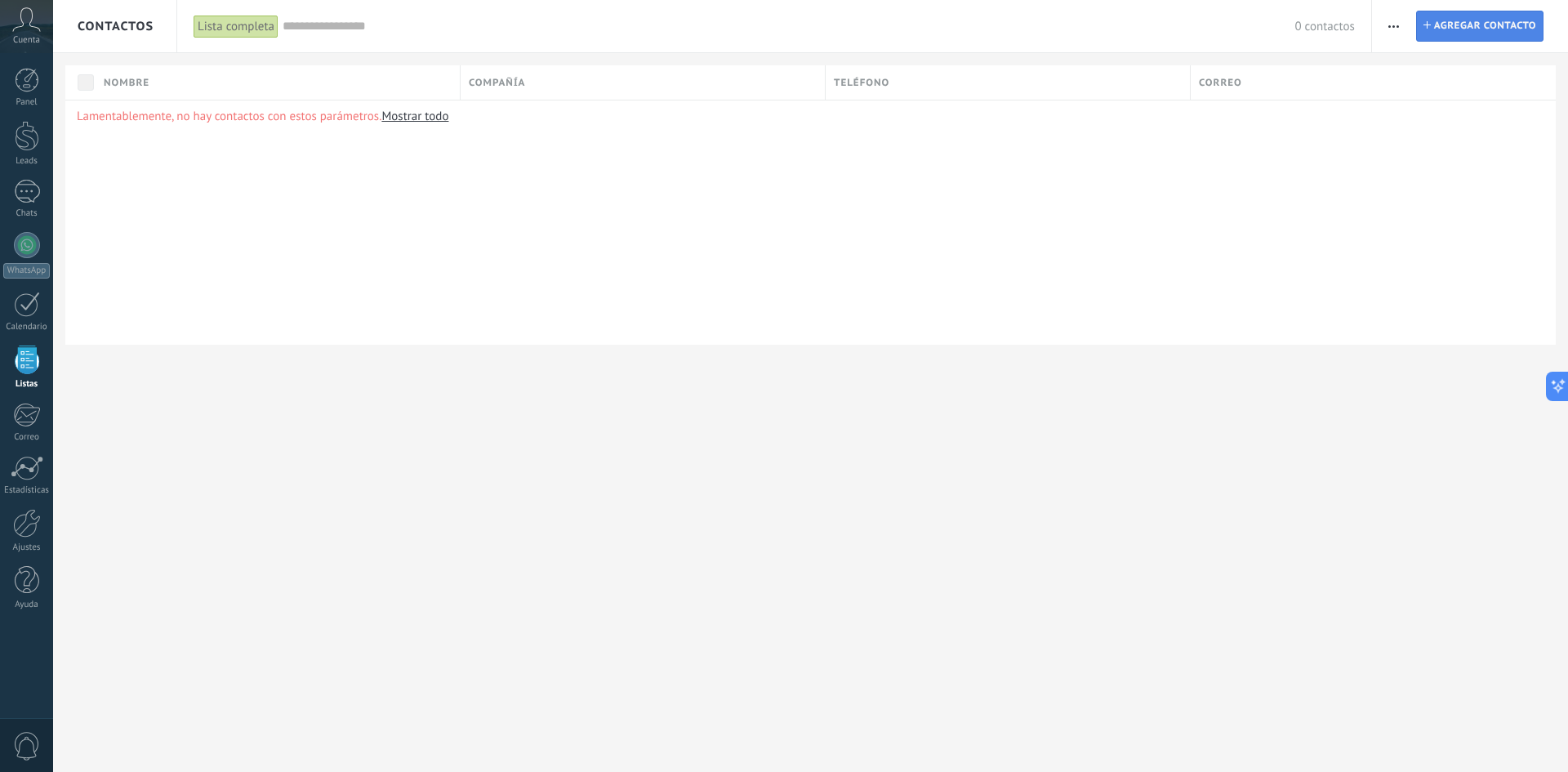 click on "Agregar contacto" at bounding box center (1485, 26) 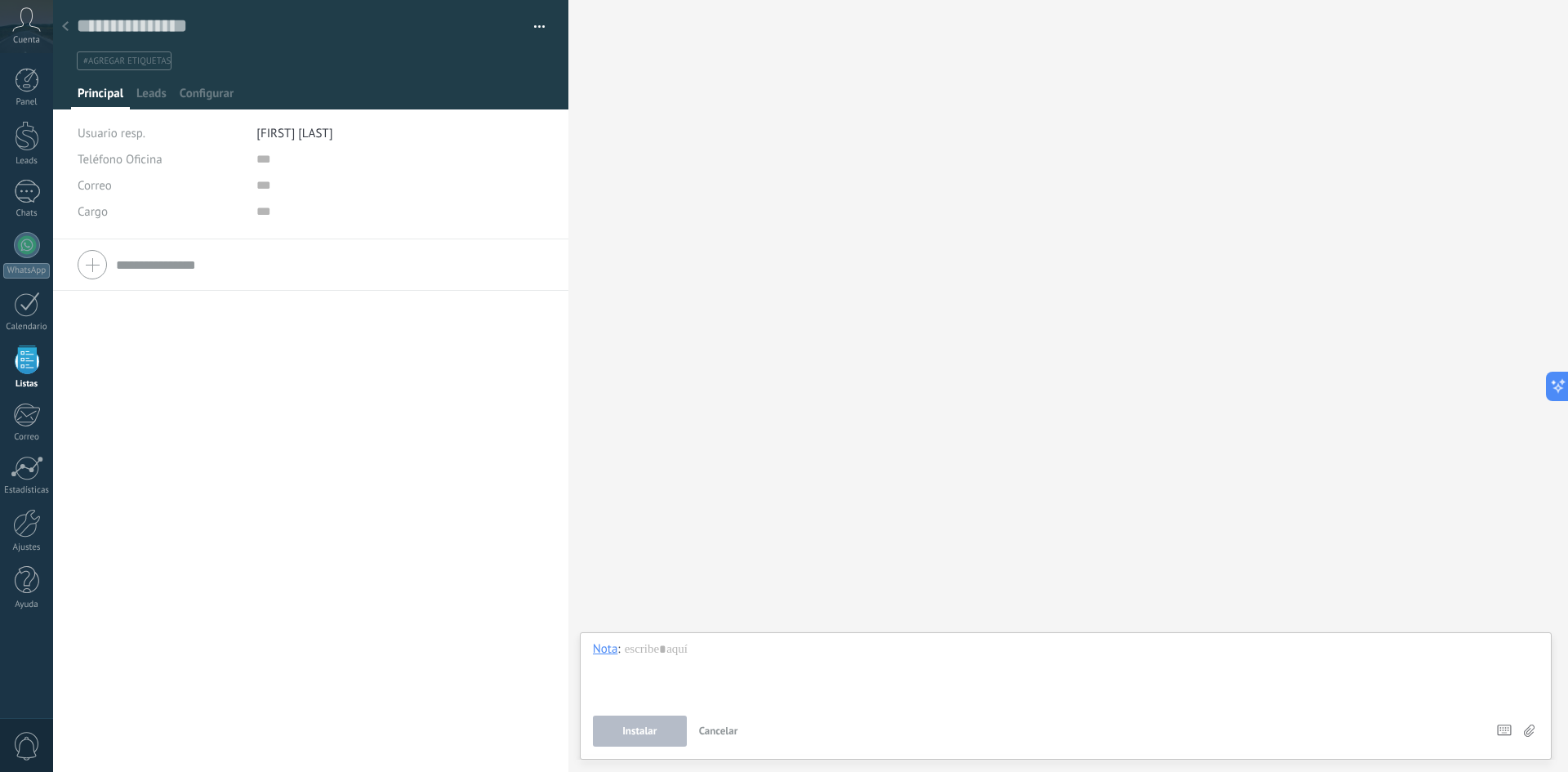 click 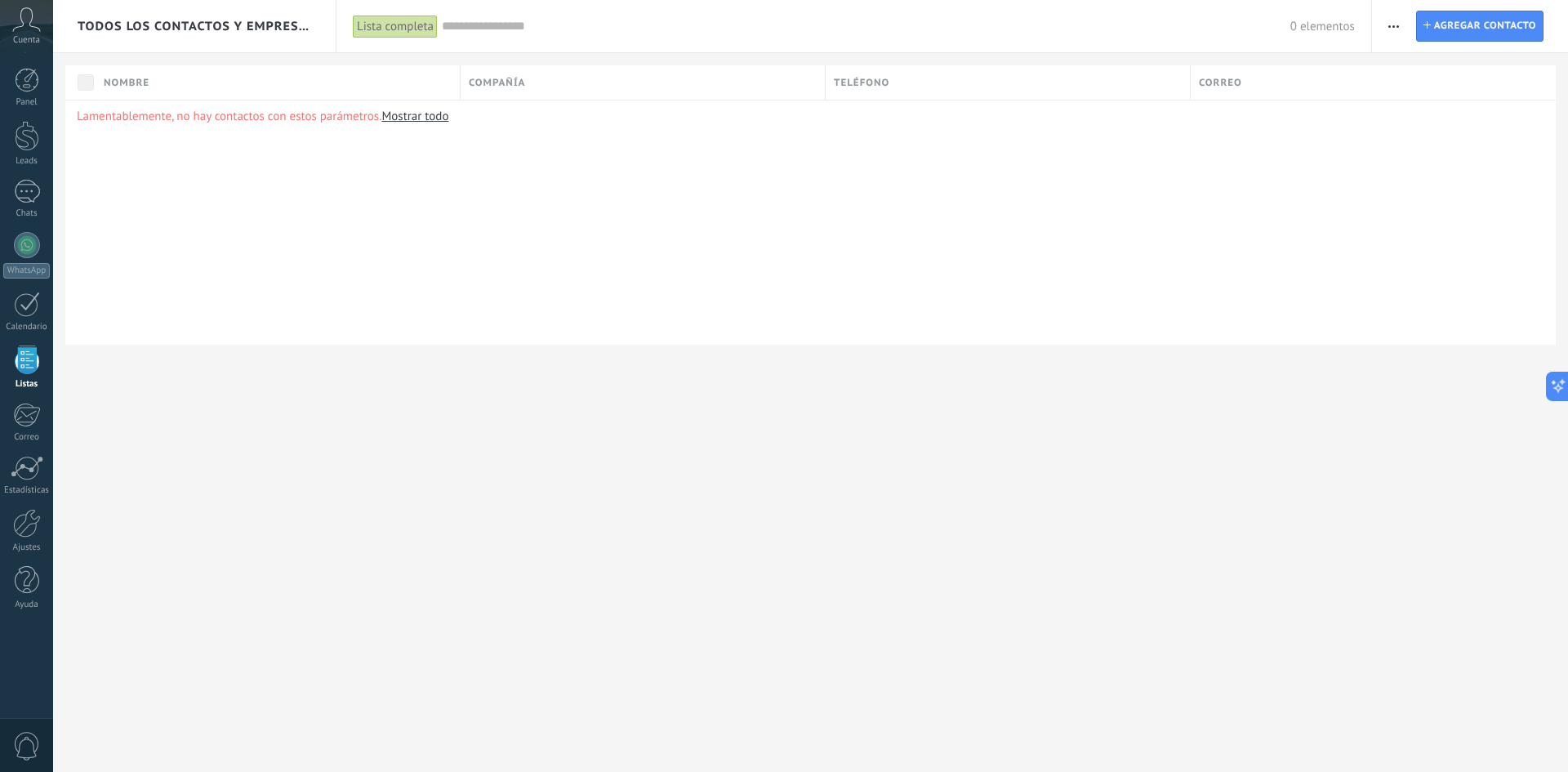 click at bounding box center [1393, 26] 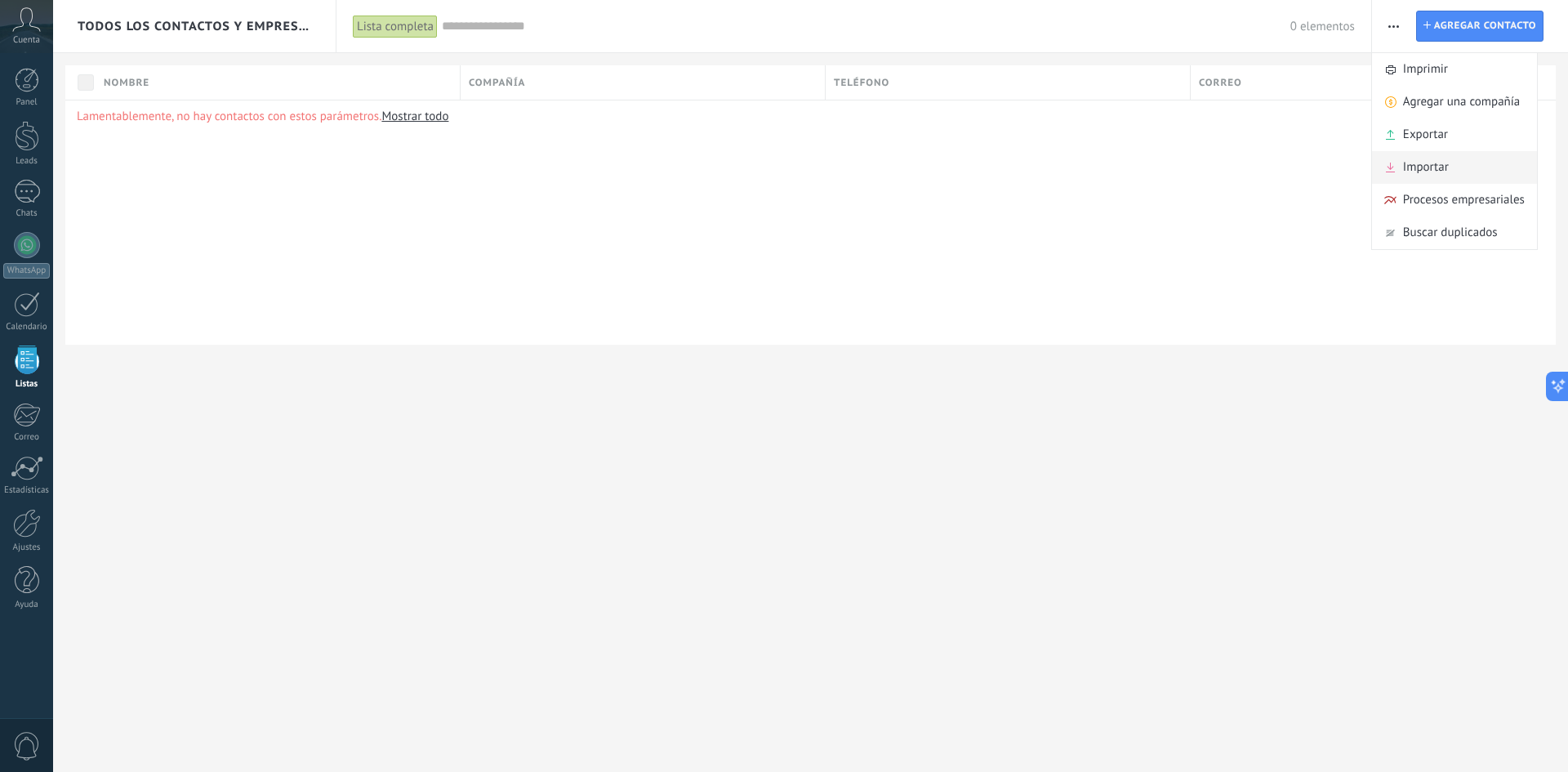 click on "Importar" at bounding box center [1426, 167] 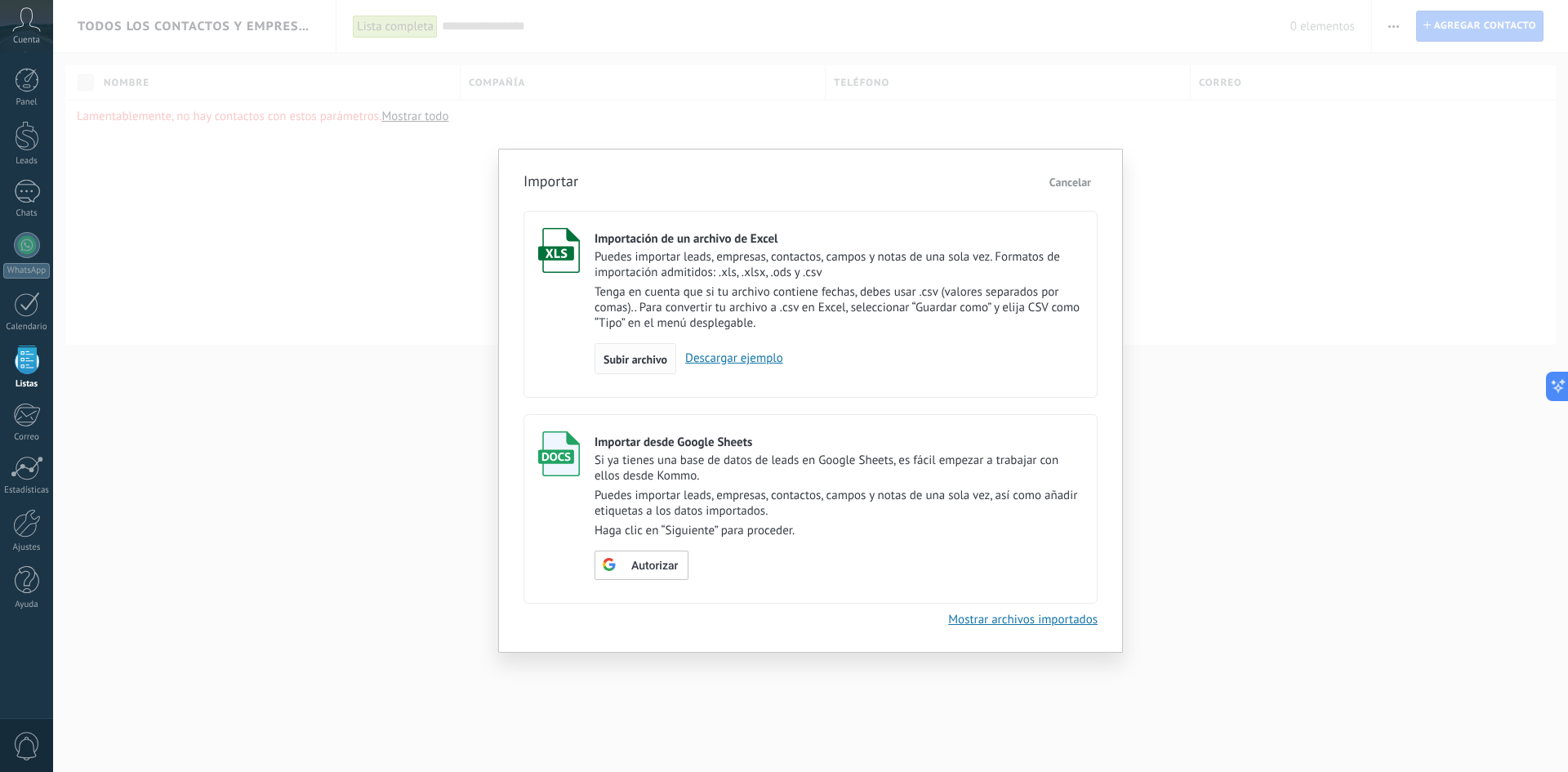 click on "Subir archivo" at bounding box center [635, 359] 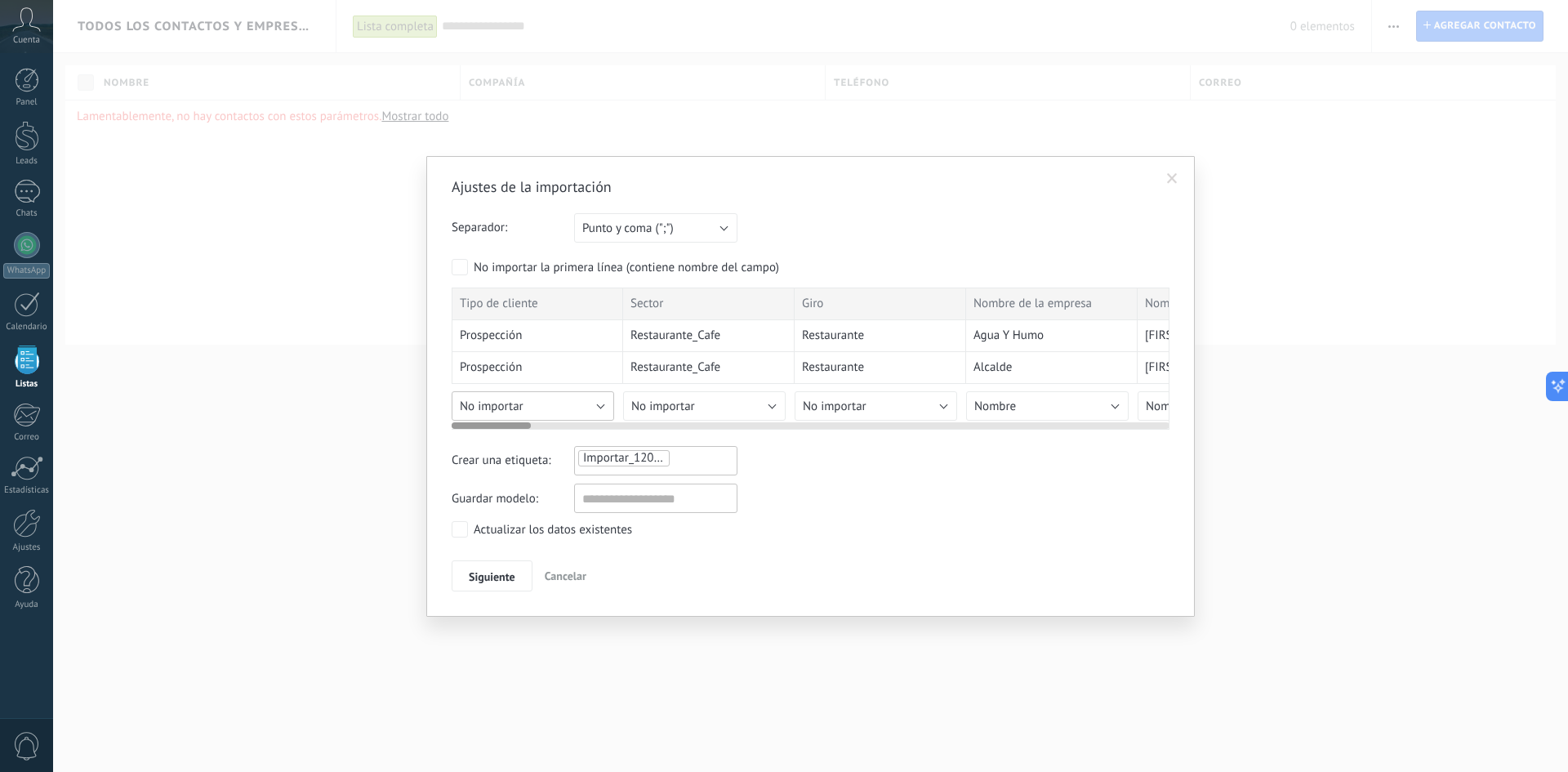 click on "No importar" at bounding box center (532, 406) 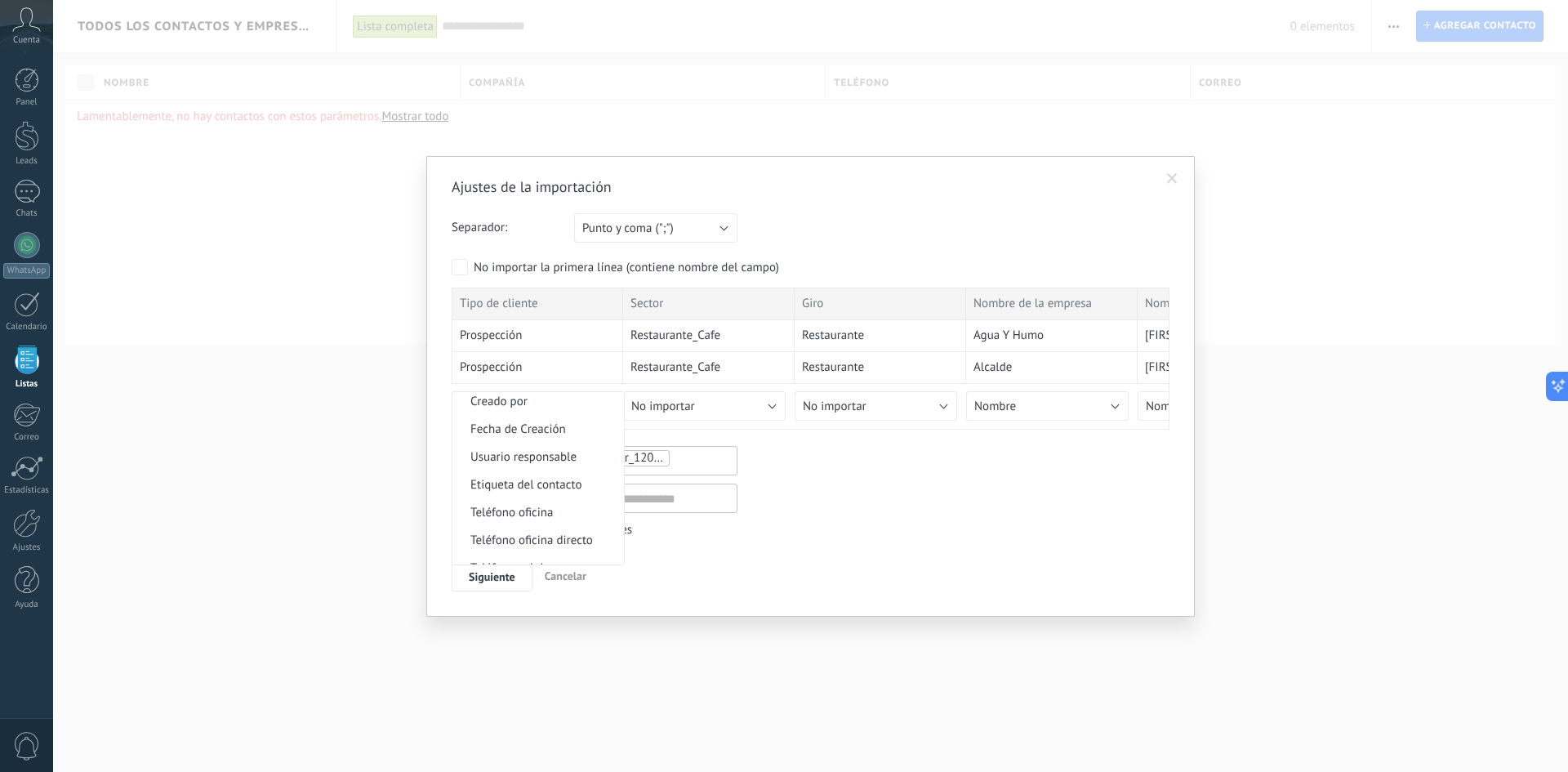 scroll, scrollTop: 252, scrollLeft: 0, axis: vertical 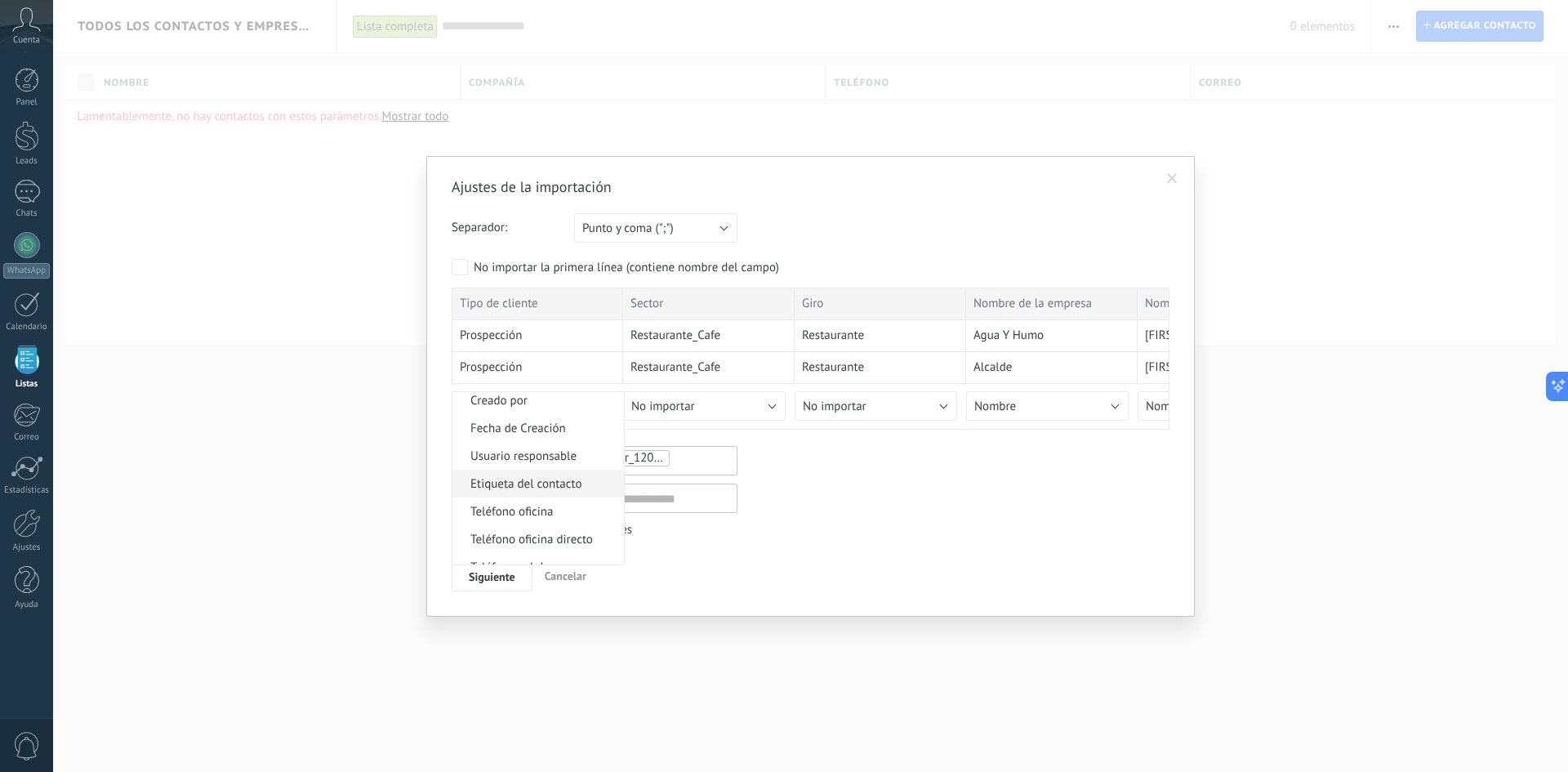 click on "Etiqueta del contacto" at bounding box center (536, 484) 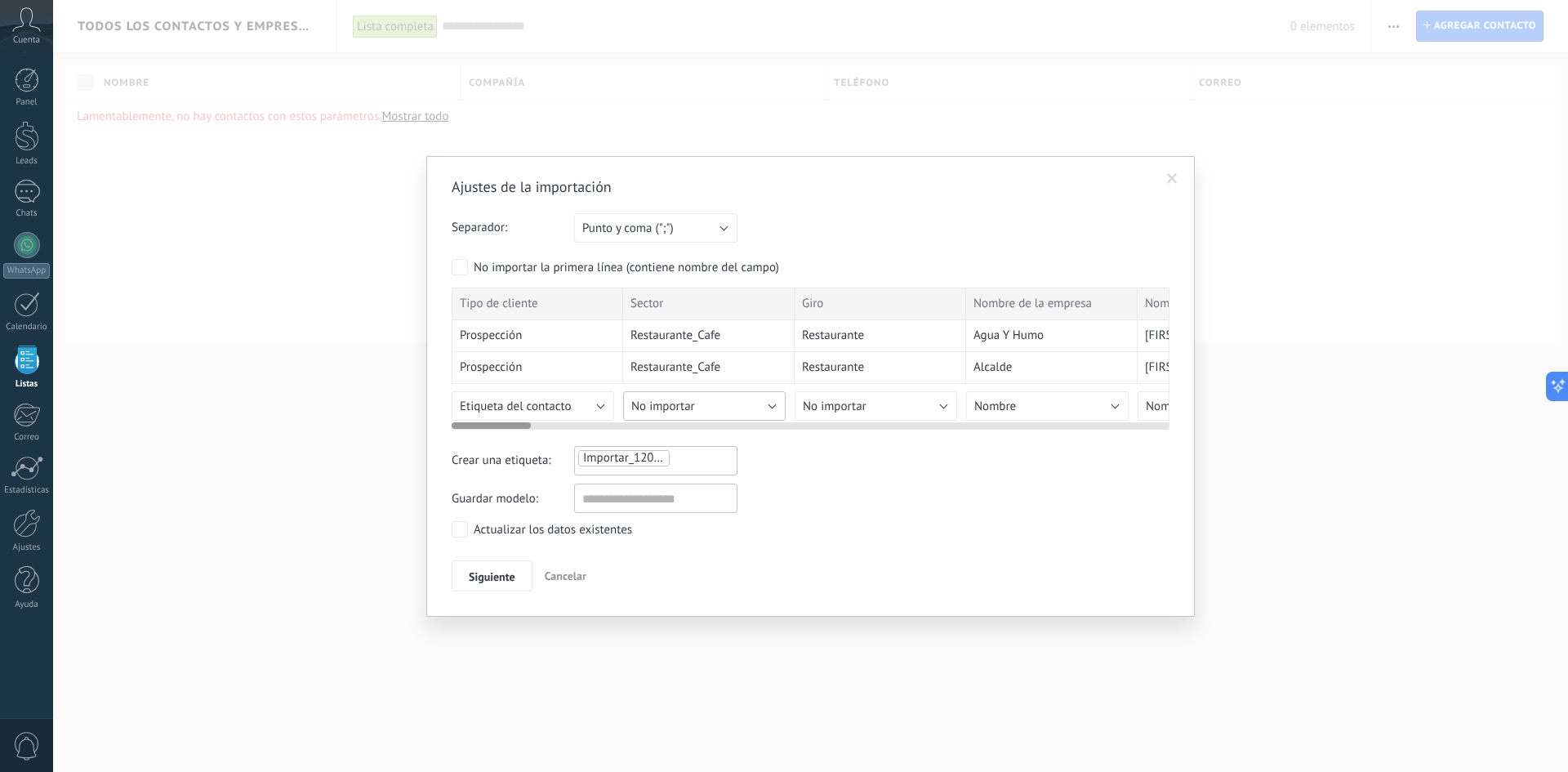 click on "No importar" at bounding box center [704, 406] 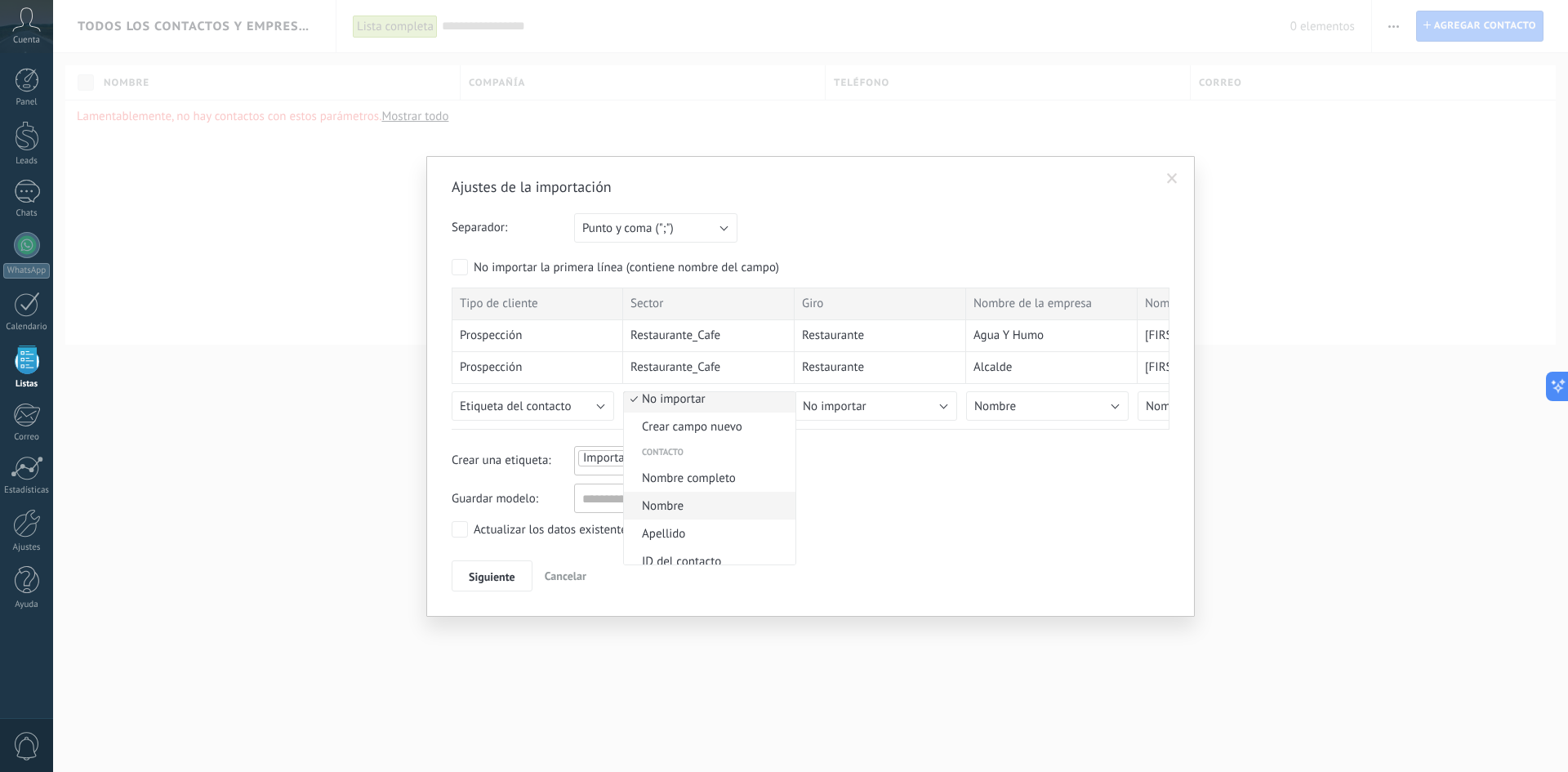 scroll, scrollTop: 7, scrollLeft: 0, axis: vertical 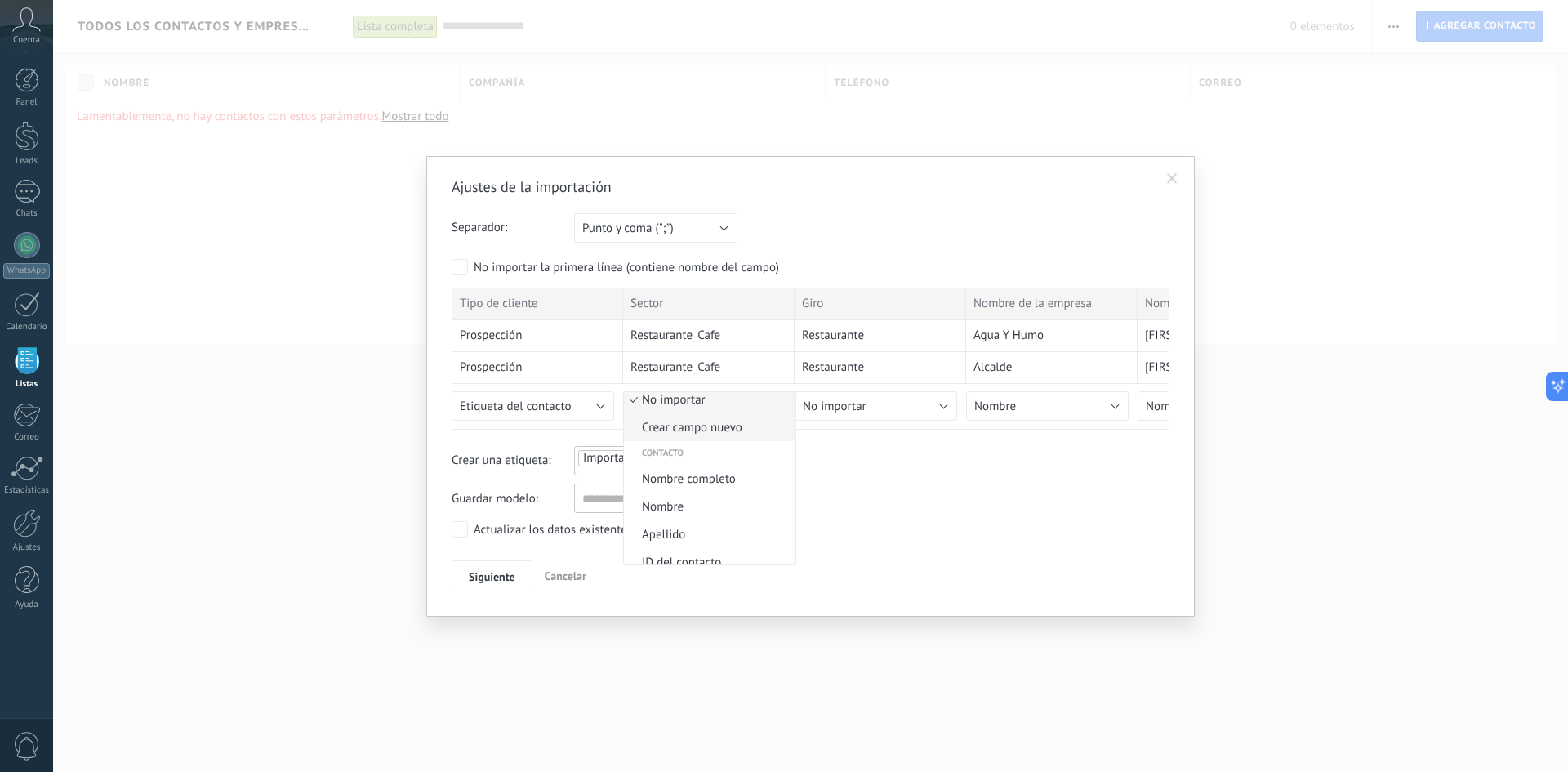 click on "Crear campo nuevo" at bounding box center (707, 427) 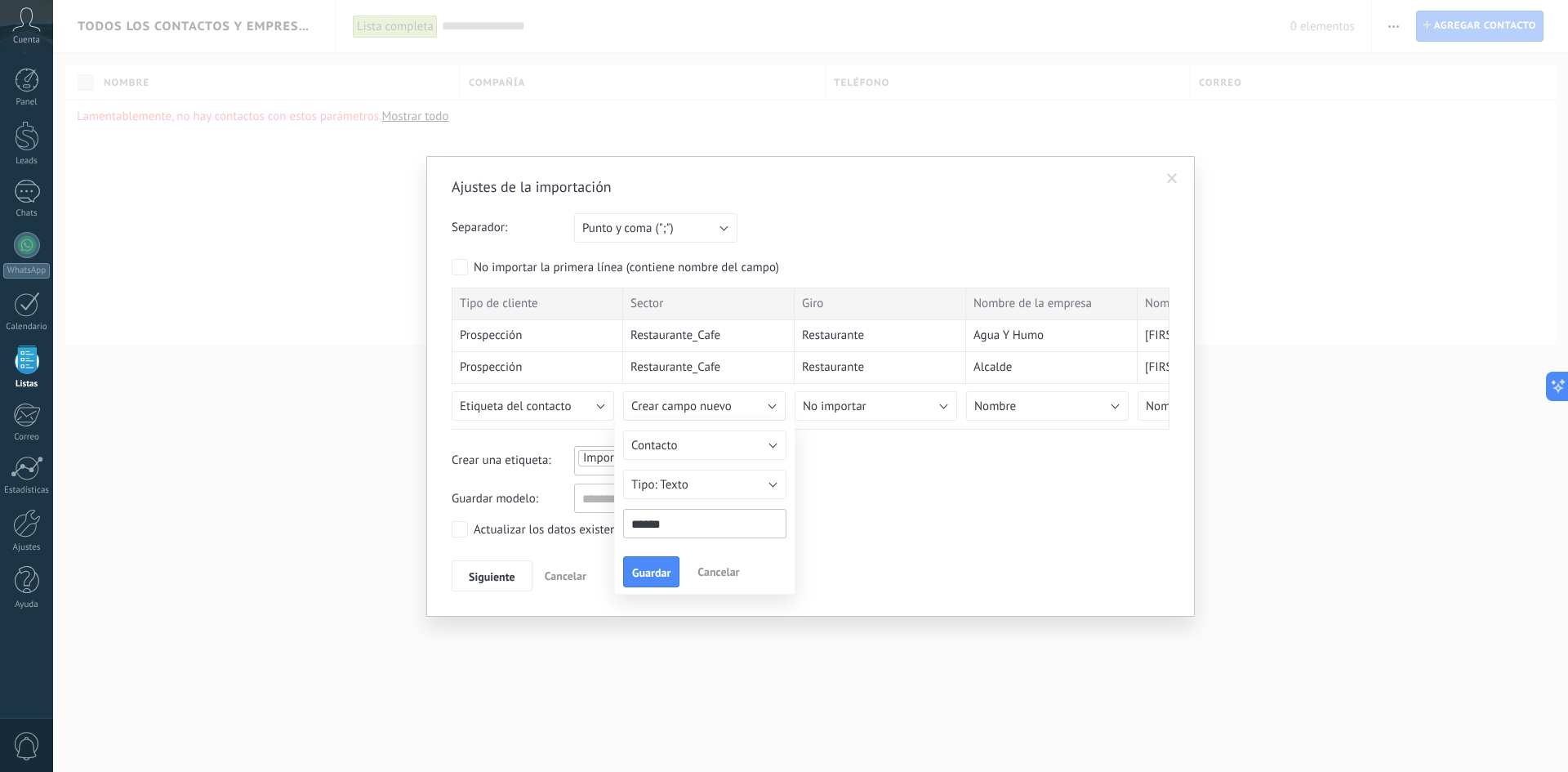 click on "Contacto Lead Compañía Cliente Contacto Texto Número Interruptor Selección Multiselección Día URL Texto Largo Interruptor Dirección corta Dirección Cumpleaños Tax ID Nombre legal Fecha y hora Precio Enlace a otro elemento Moneda Catálogos y listados Archivar Texto ****** Guardar Cancelar" at bounding box center (705, 507) 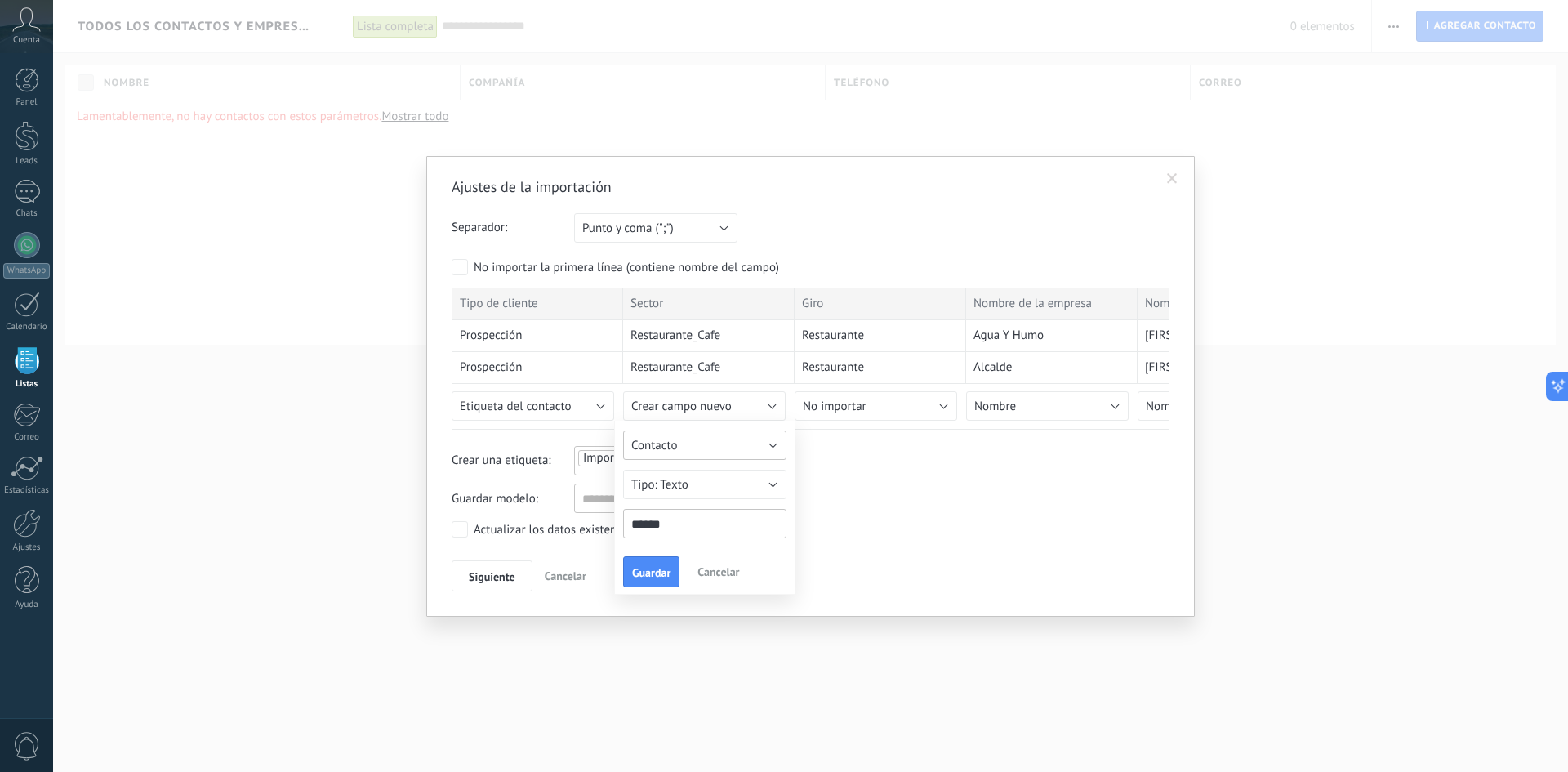 click on "Contacto" at bounding box center [705, 445] 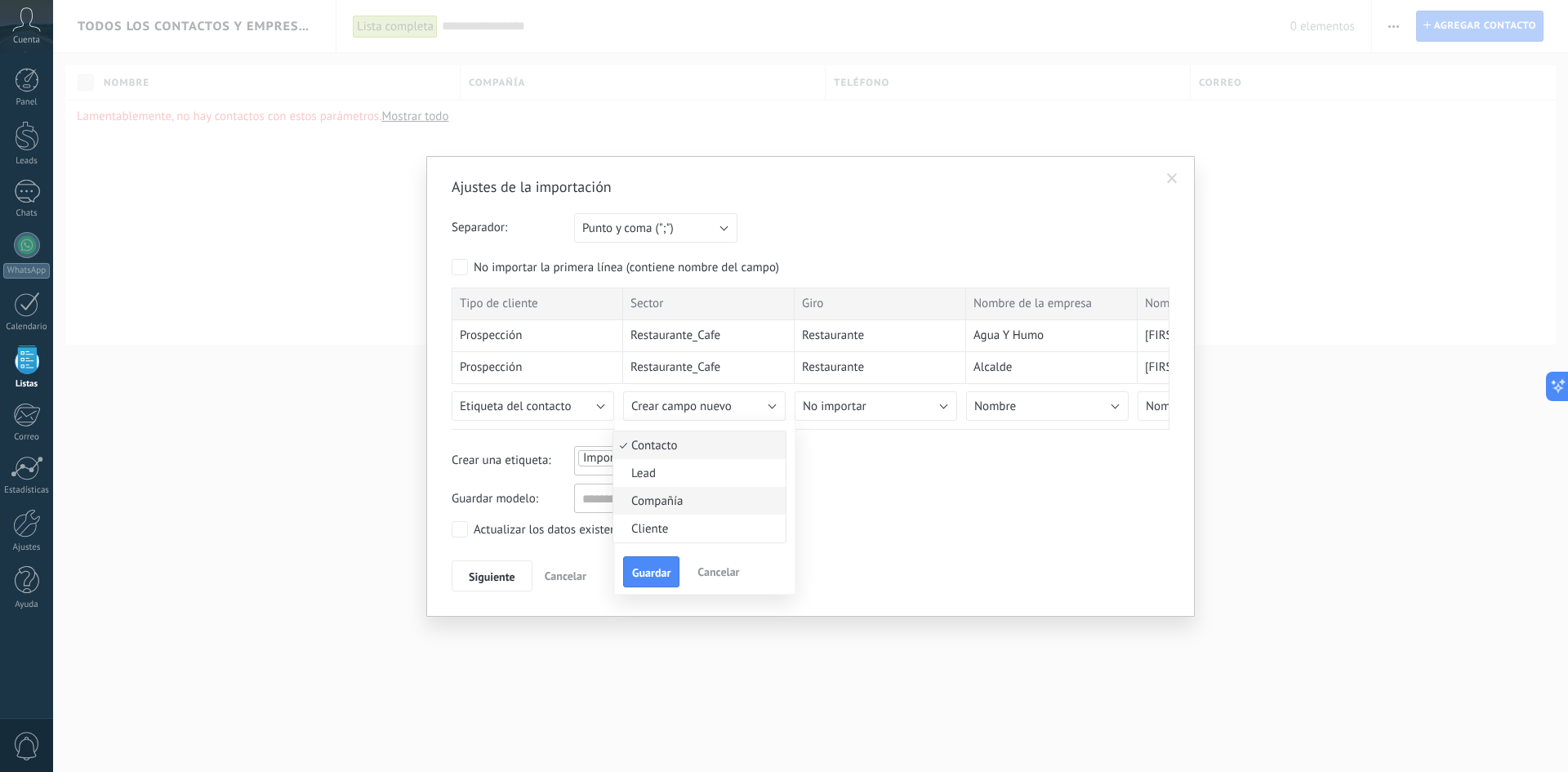 click on "Compañía" at bounding box center (697, 501) 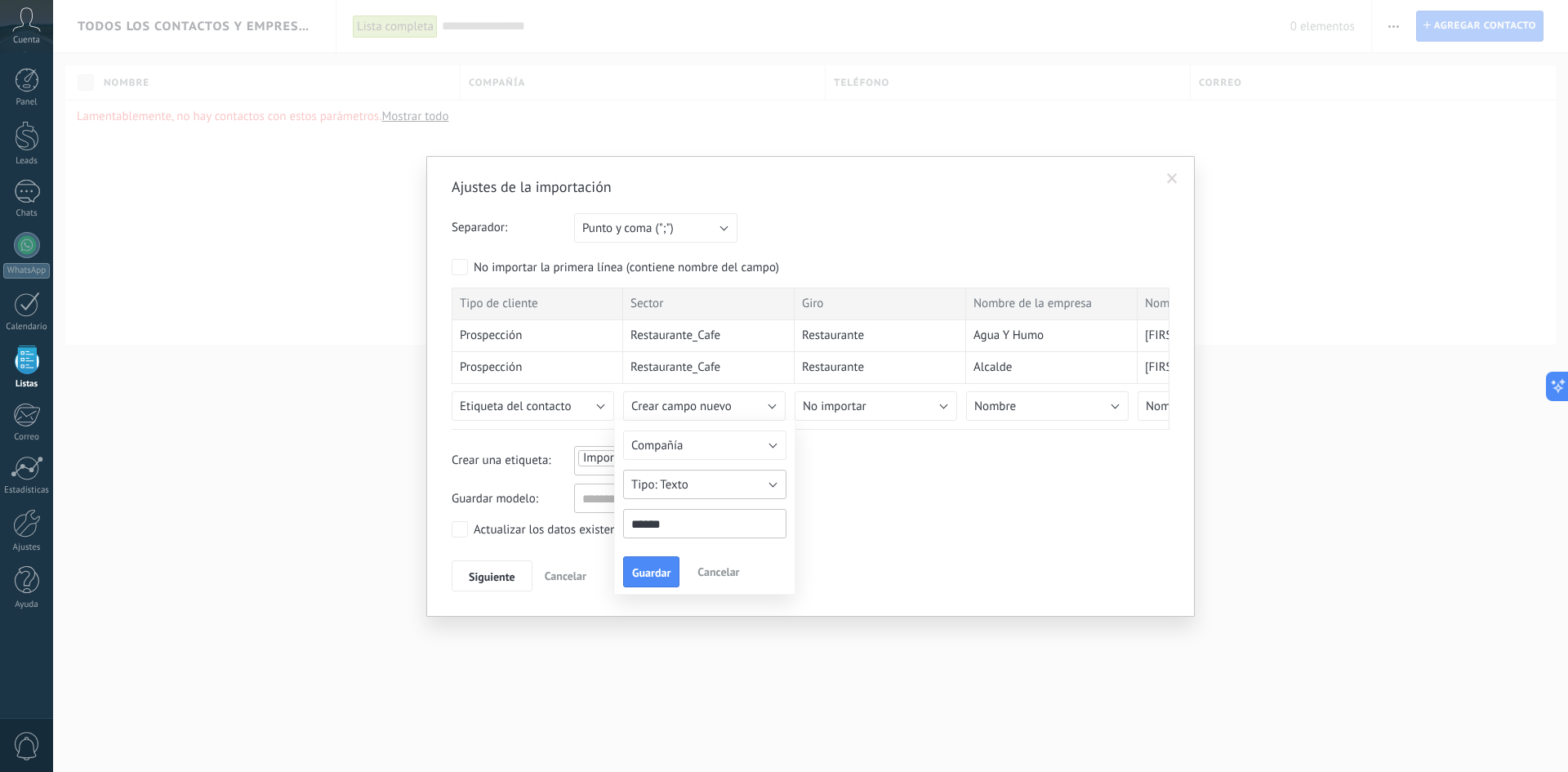 click on "Texto" at bounding box center (674, 484) 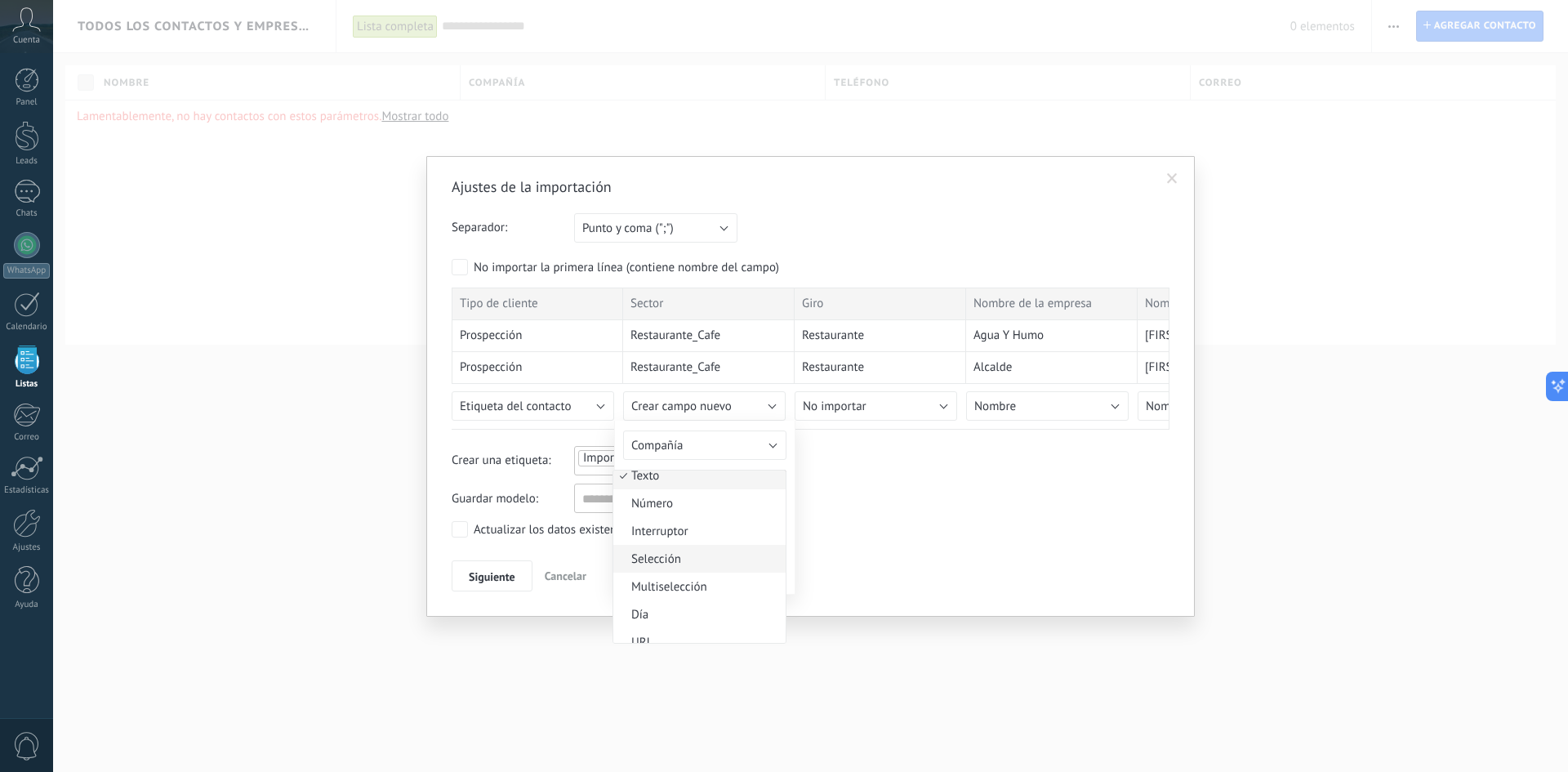 scroll, scrollTop: 0, scrollLeft: 0, axis: both 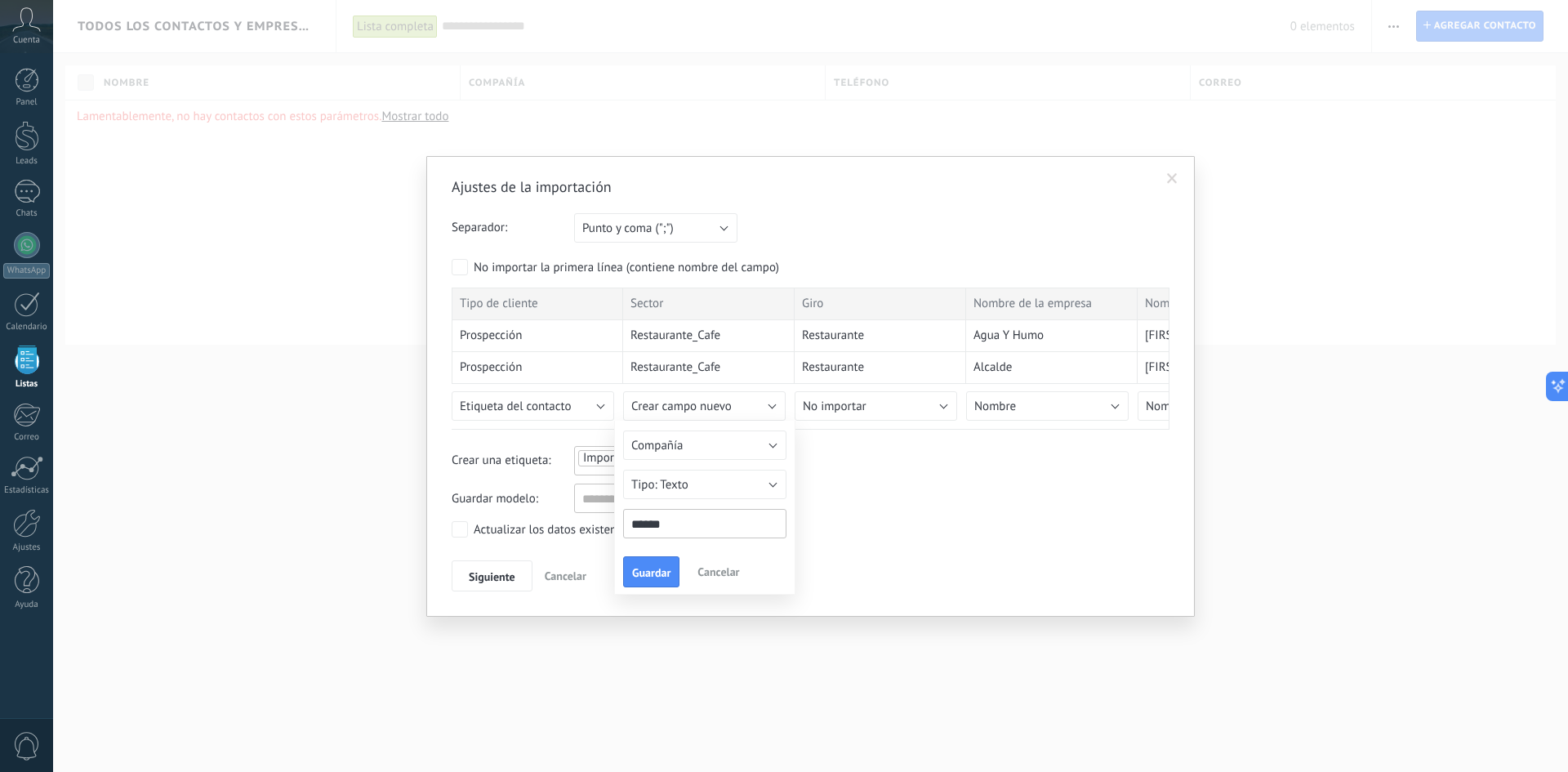 click on "Actualizar los datos existentes" at bounding box center [810, 531] 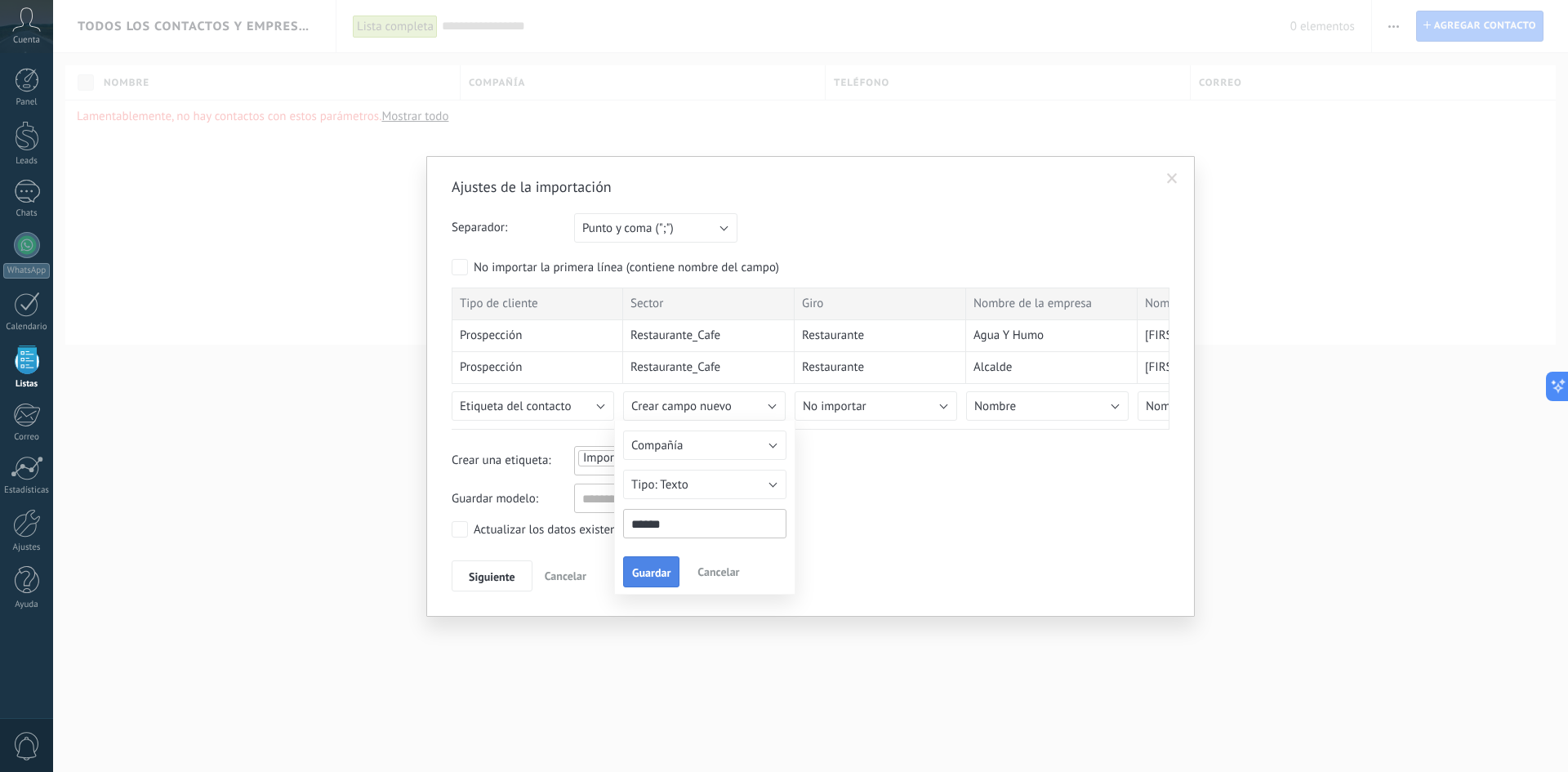 click on "Guardar" at bounding box center (651, 573) 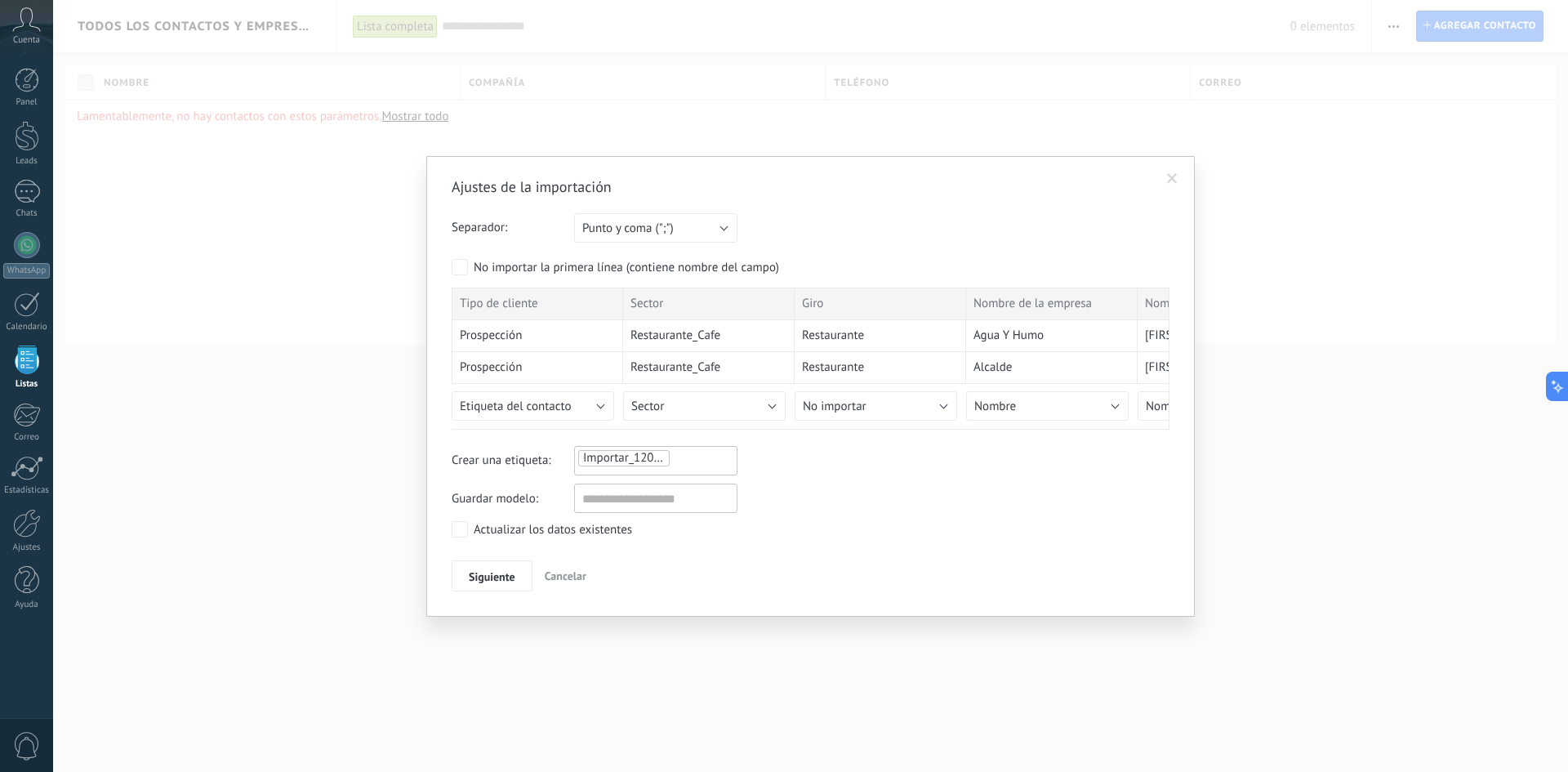 click on "Importar_12072025_2237" at bounding box center (633, 458) 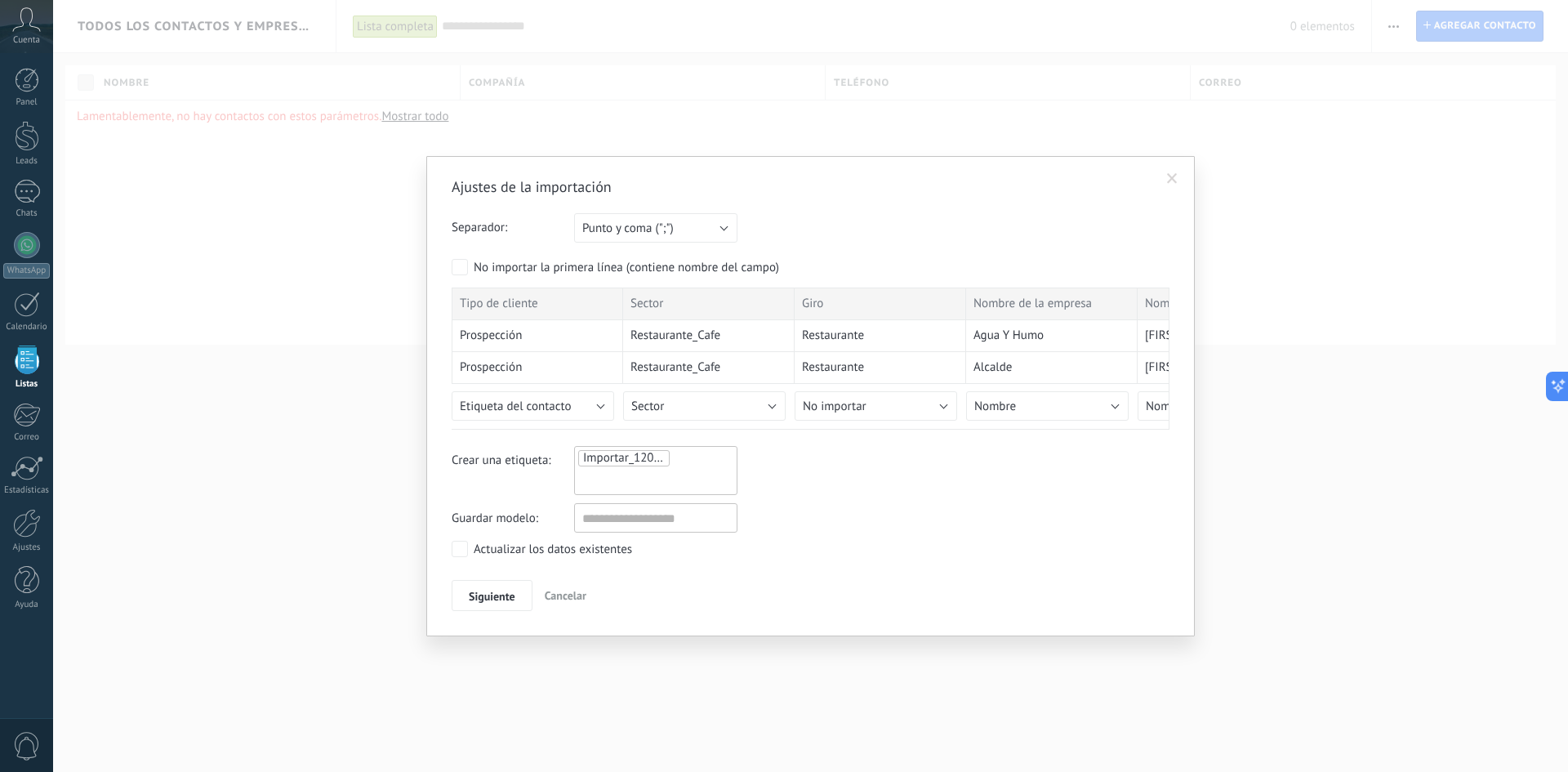 click on "Importar_12072025_2237" at bounding box center [656, 471] 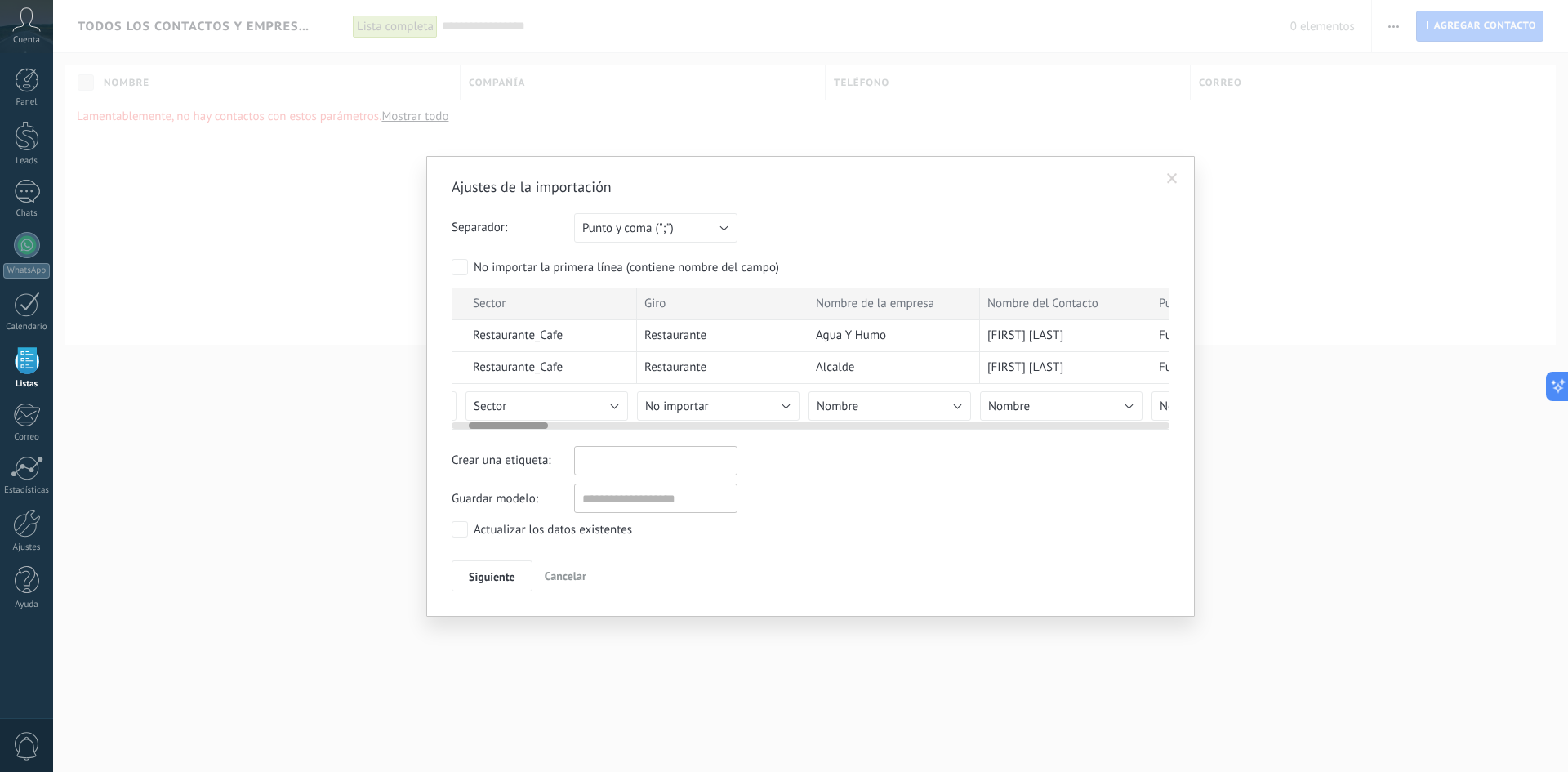 scroll, scrollTop: 0, scrollLeft: 160, axis: horizontal 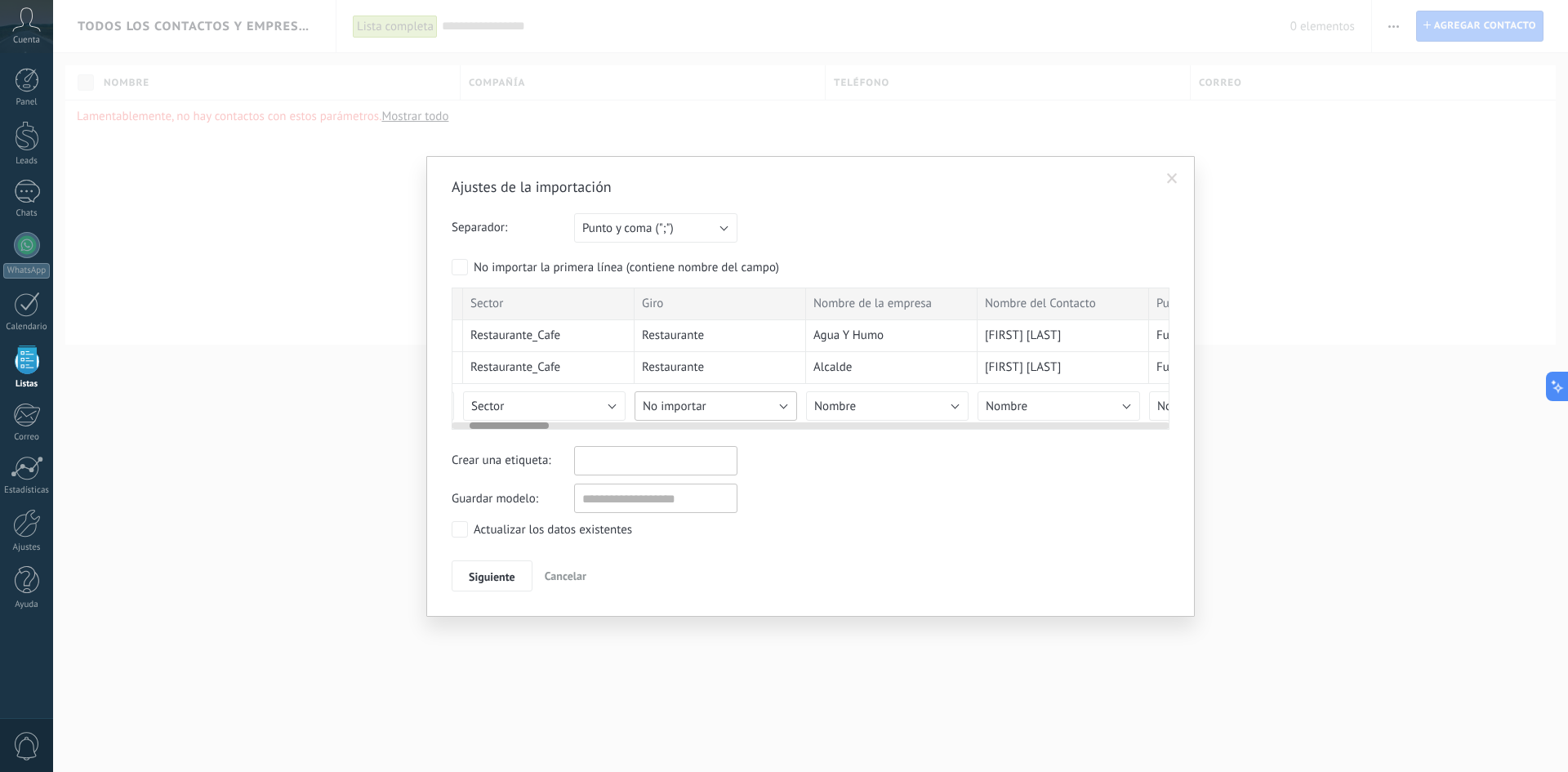 click on "No importar" at bounding box center [715, 406] 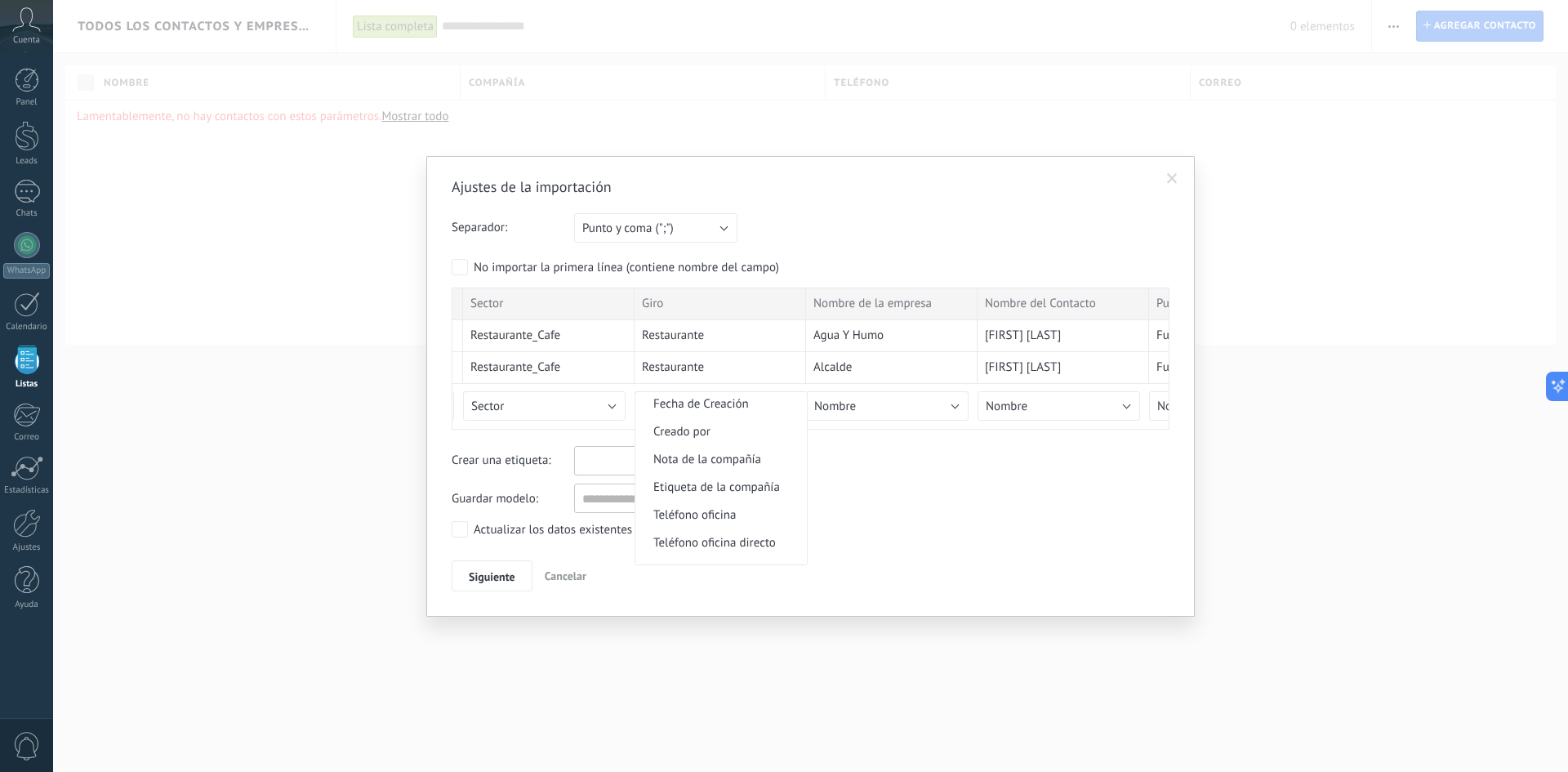 scroll, scrollTop: 1352, scrollLeft: 0, axis: vertical 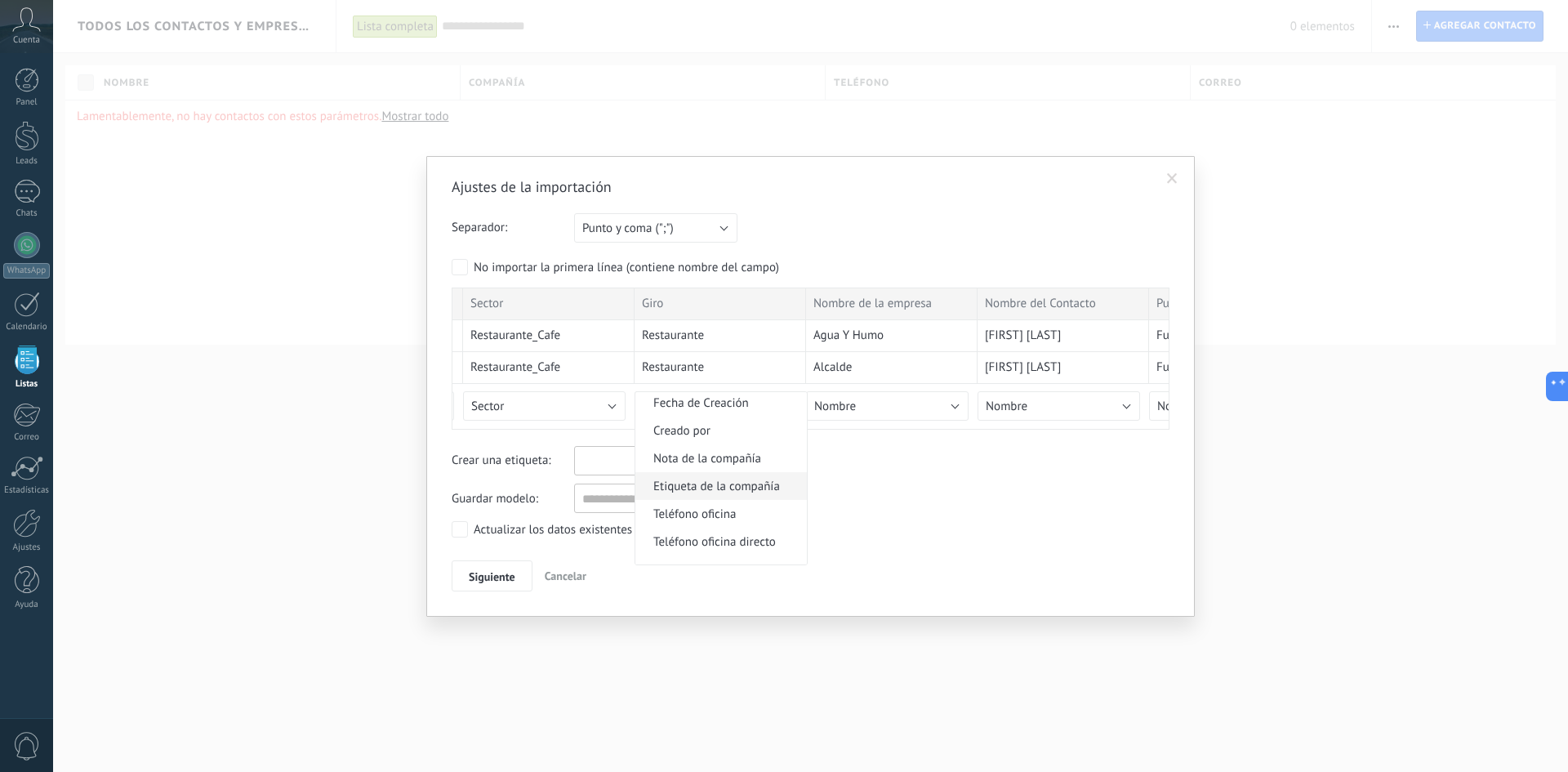 click on "Etiqueta de la compañía" at bounding box center (719, 486) 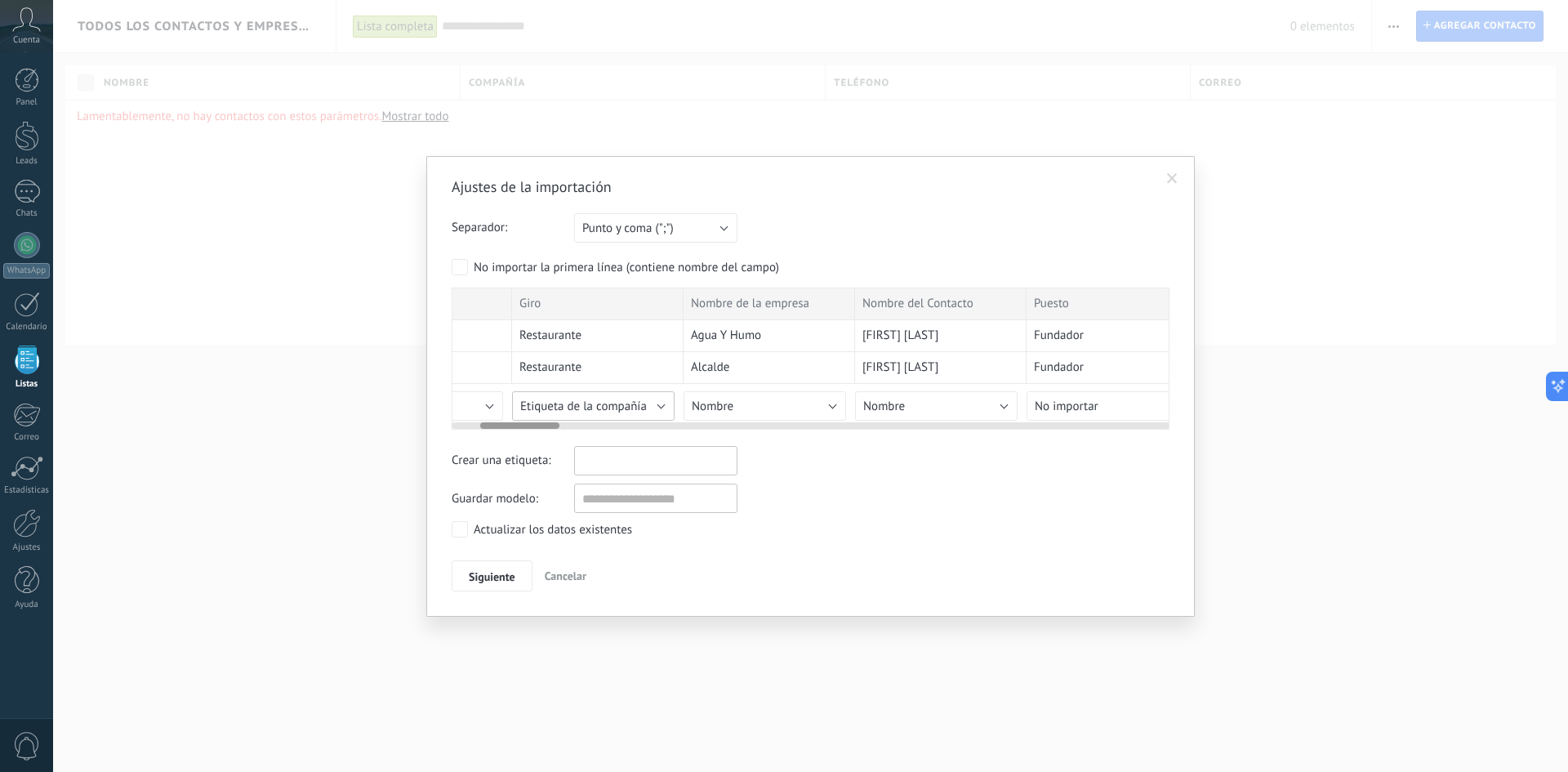 scroll, scrollTop: 0, scrollLeft: 299, axis: horizontal 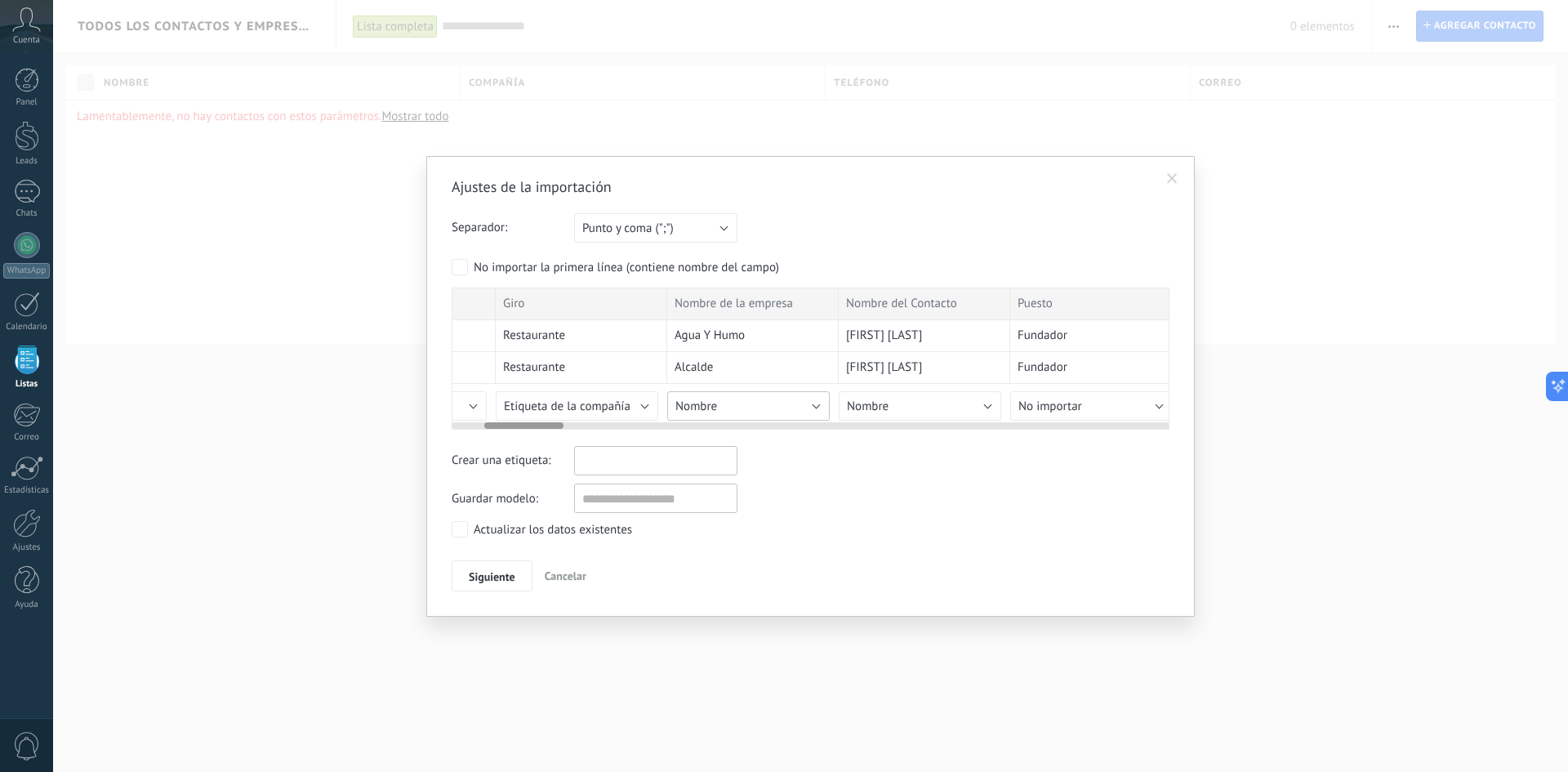 click on "Nombre" at bounding box center (748, 406) 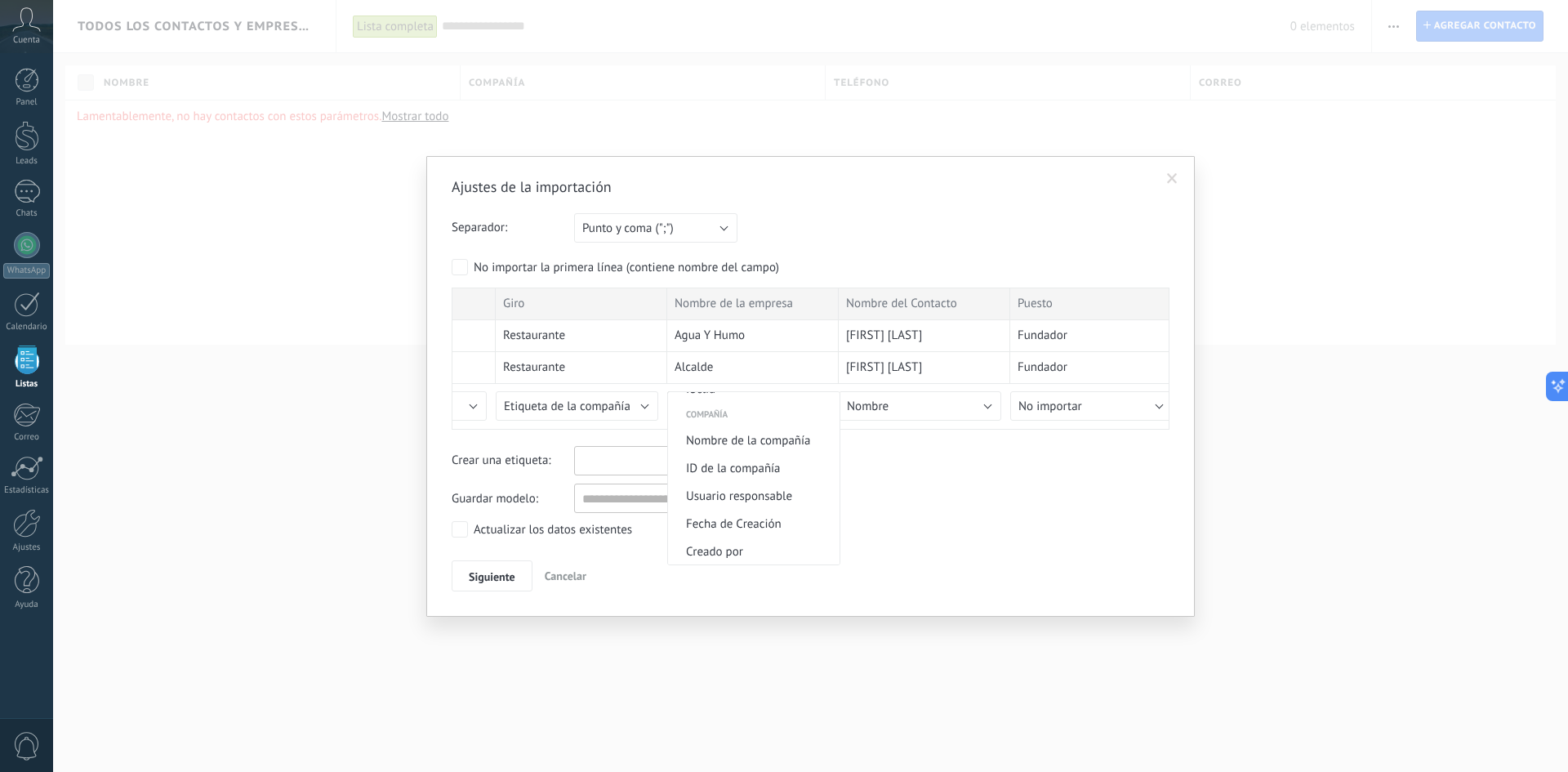 scroll, scrollTop: 1235, scrollLeft: 0, axis: vertical 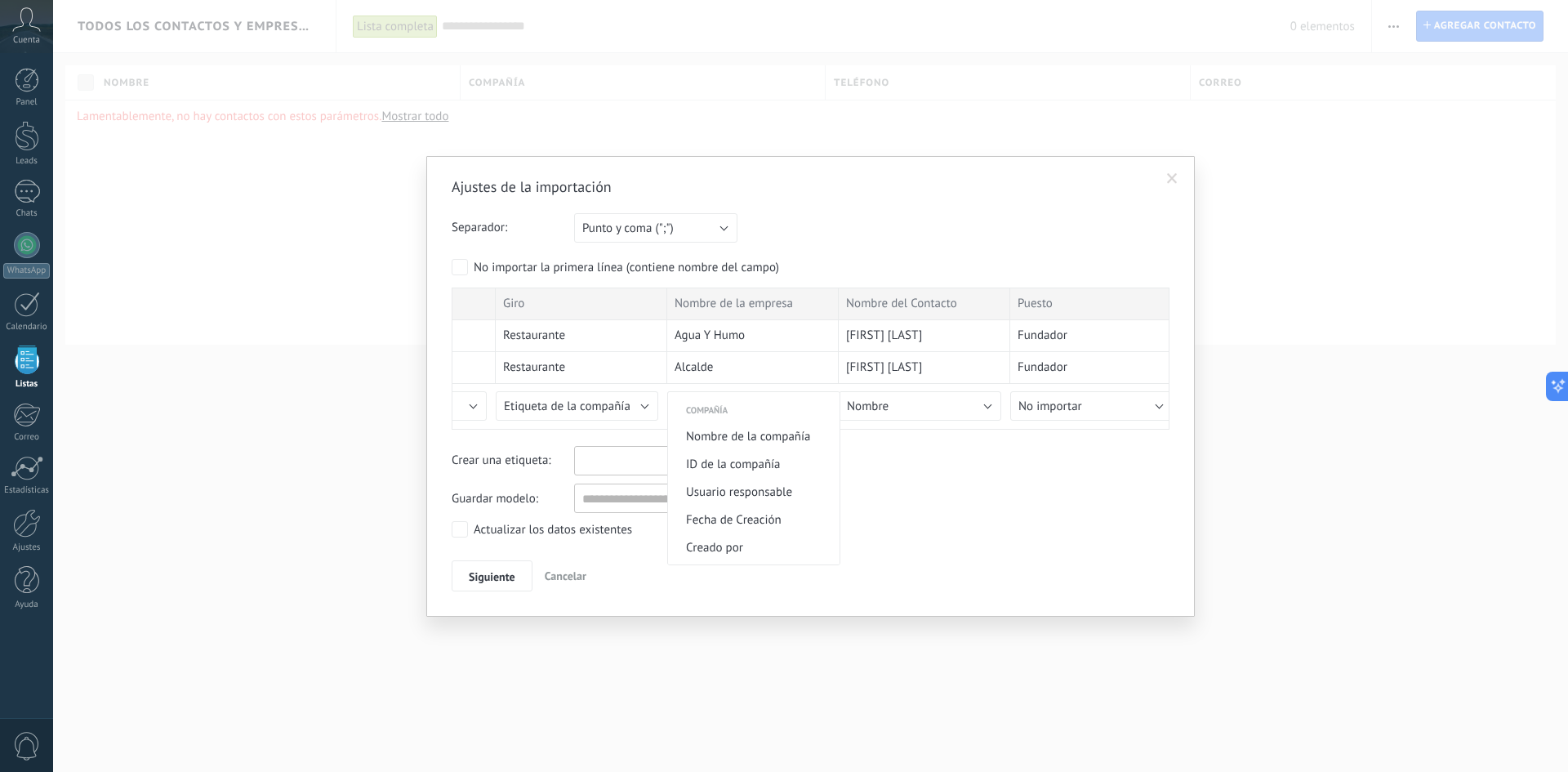 click on "Nombre de la compañía" at bounding box center [751, 436] 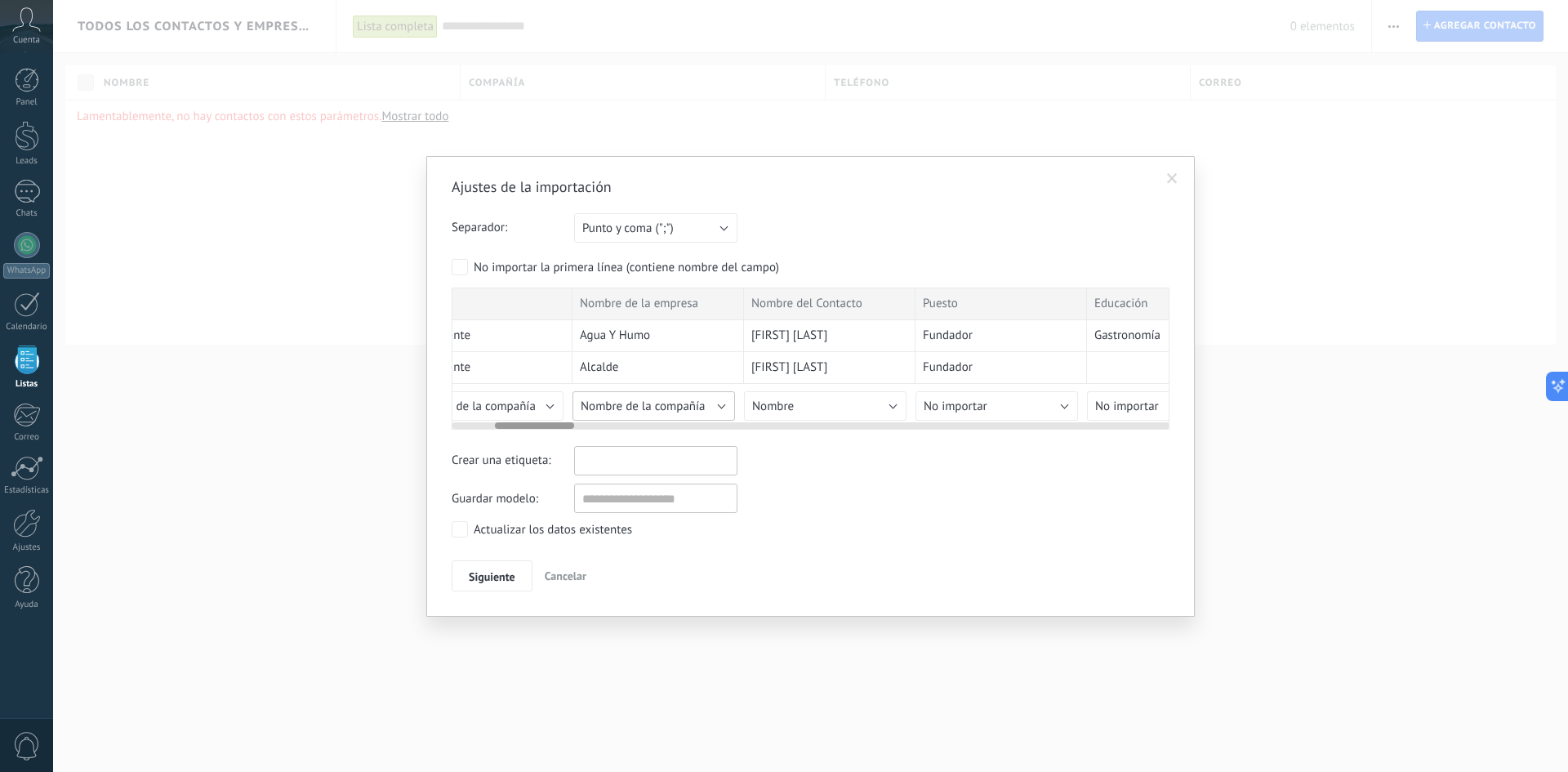 scroll, scrollTop: 0, scrollLeft: 397, axis: horizontal 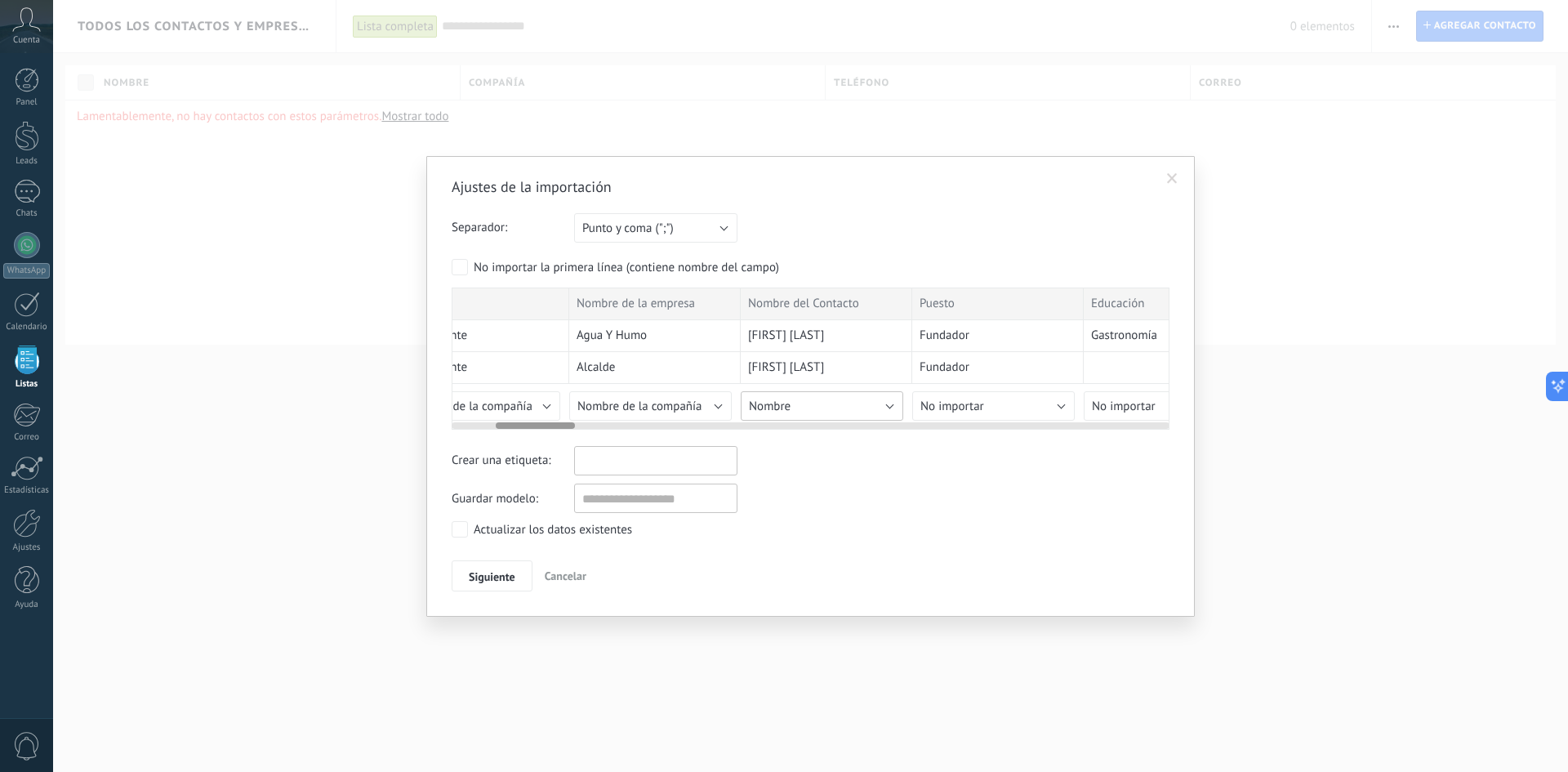 click on "Nombre" at bounding box center (822, 406) 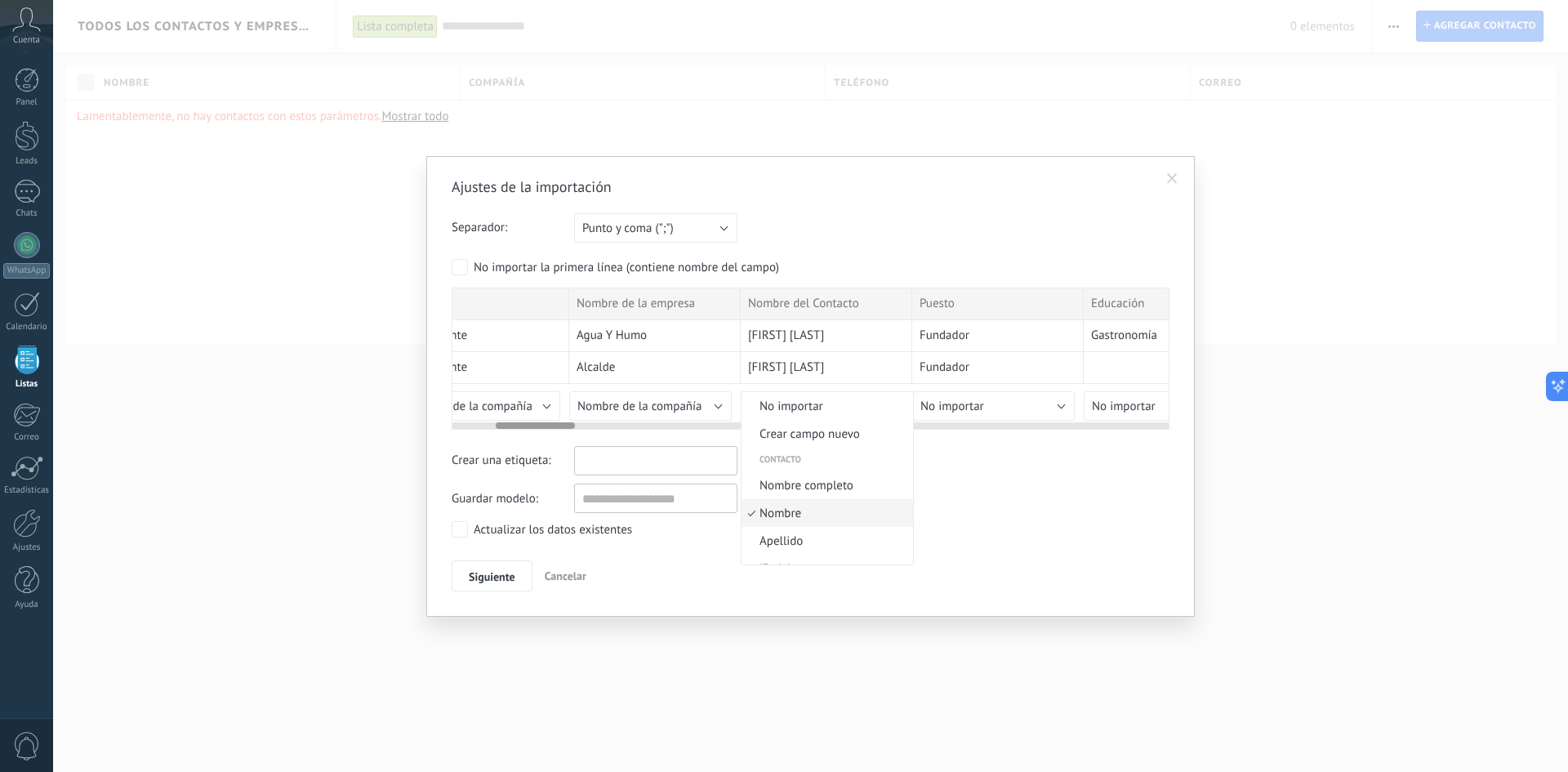 scroll, scrollTop: 37, scrollLeft: 0, axis: vertical 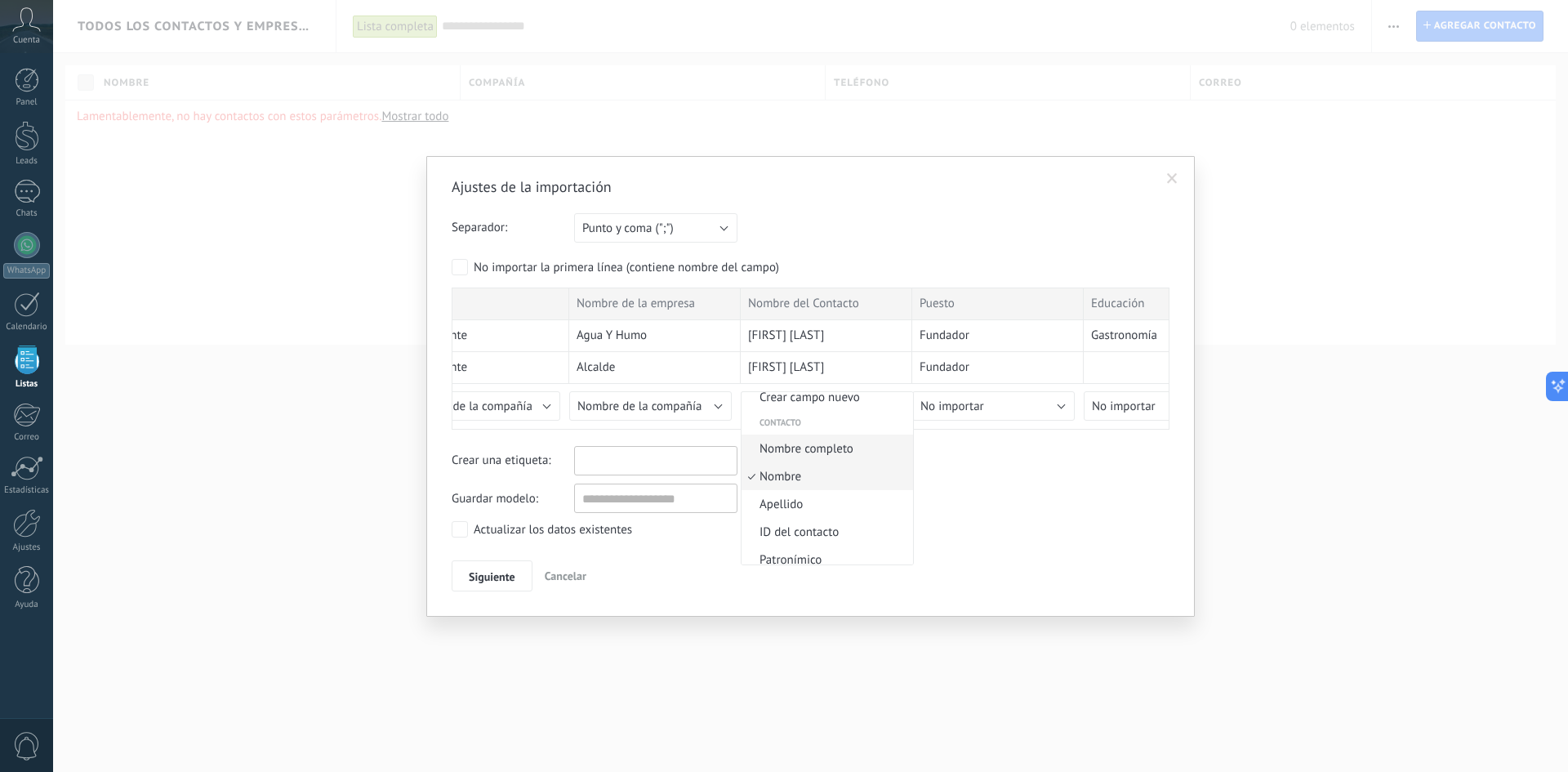 click on "Nombre completo" at bounding box center (825, 448) 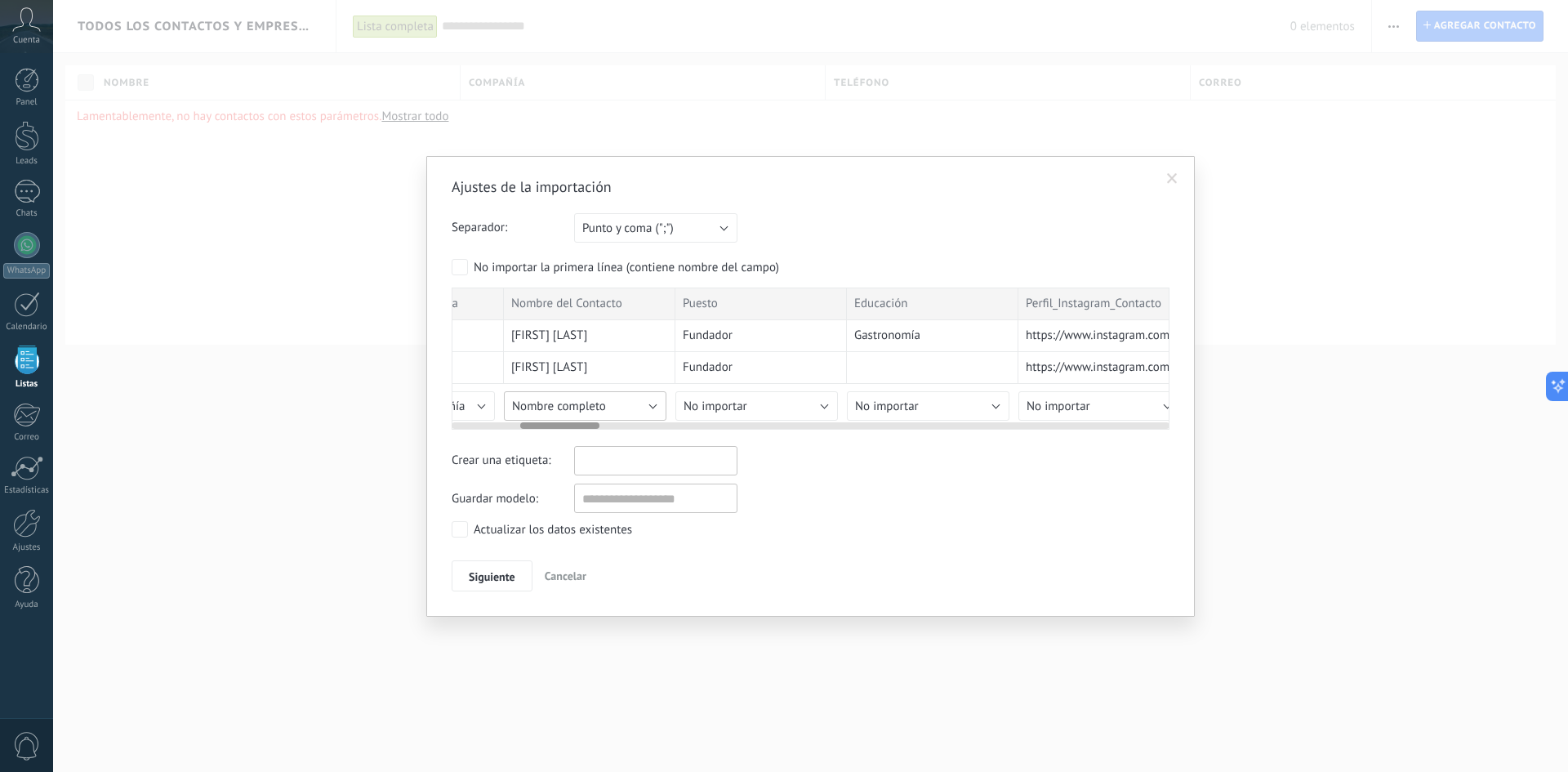 scroll, scrollTop: 0, scrollLeft: 635, axis: horizontal 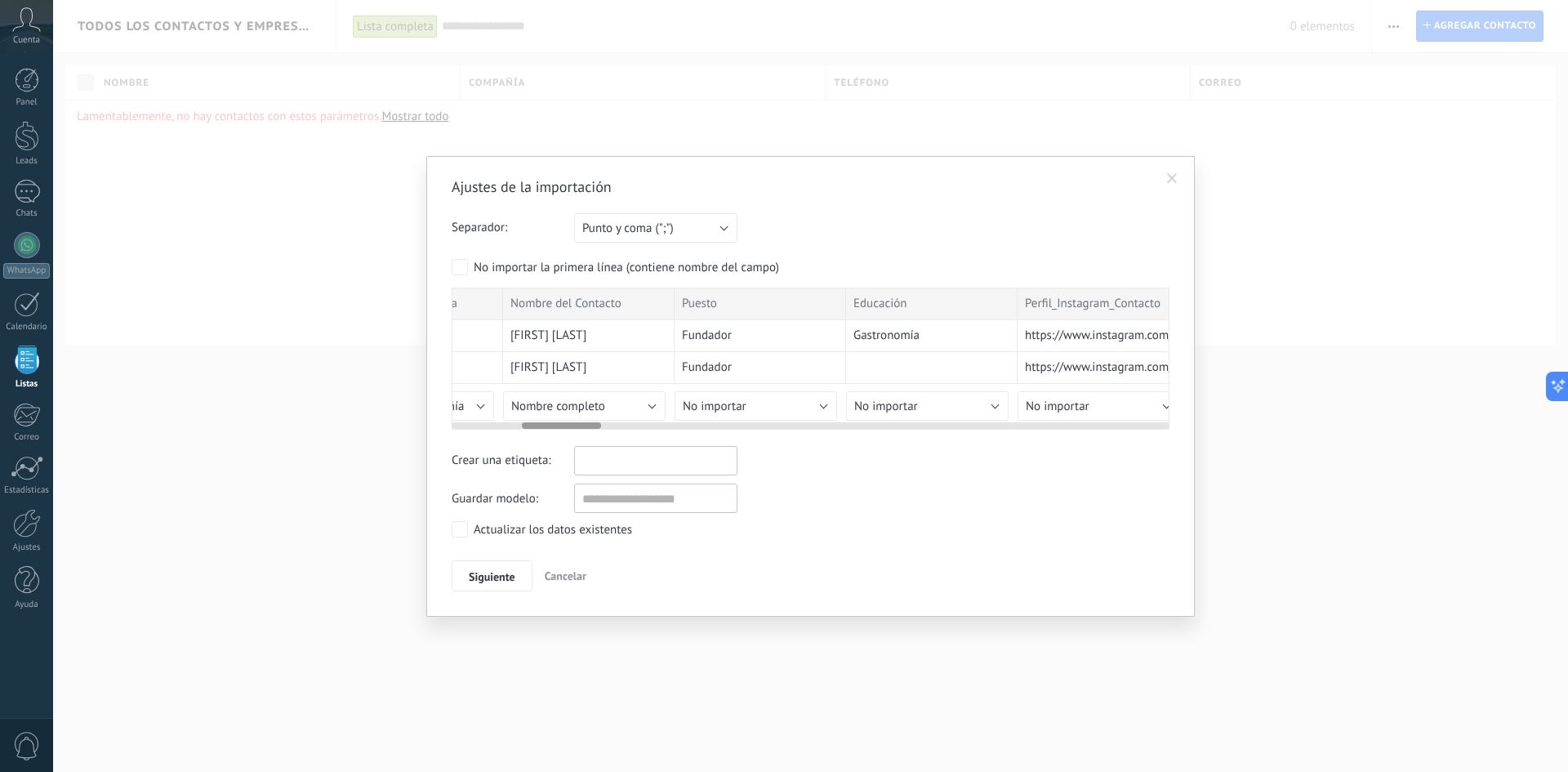 click on "Tipo de cliente Sector Giro Nombre de la empresa Nombre del Contacto Puesto  Educación  Perfil_Instagram_Contacto Perfil_Facebook_Contacto Perfil_LinkedIn_Contacto Telefono del contacto Correo del contacto Hábitos de compra V1_2024_Restaurante Nota V1 ( Fecha de envio,comentarios) V2_2024_Cristaleria Nota V2 ( Fecha de envio,comentarios) V3_2025_Decoracion Nota V3 ( Fecha de envio,comentarios) Quien lo contacto Perfil_Instagram_Empresa Perfil_Facebook_Empresa Perfil_Pinterest_Empresa Perfil_LinkedIn_Empresa Perfil_TikTok_Empresa Página Web Correo Empresa Telefono Empresa Lugar_Direccion_Empresa C.P Empresa URL Dirección Empresa V1_2024_Restaurante. Nota V1( Fecha de envio,comentarios). V2_2024_Cristaleria. Nota V2( Fecha de envio,comentarios). V3_2025_Decoracion. Nota V3( Fecha de envio,comentarios). Quien lo contacto. Prospección Restaurante_Cafe Restaurante Agua Y Humo Lupita Vidal Fundador Gastronomía https://www.instagram.com/cheflupitavidal/ https://www.linkedin.com/in/lupita-vidal-b045bb79/ ..." at bounding box center [810, 359] 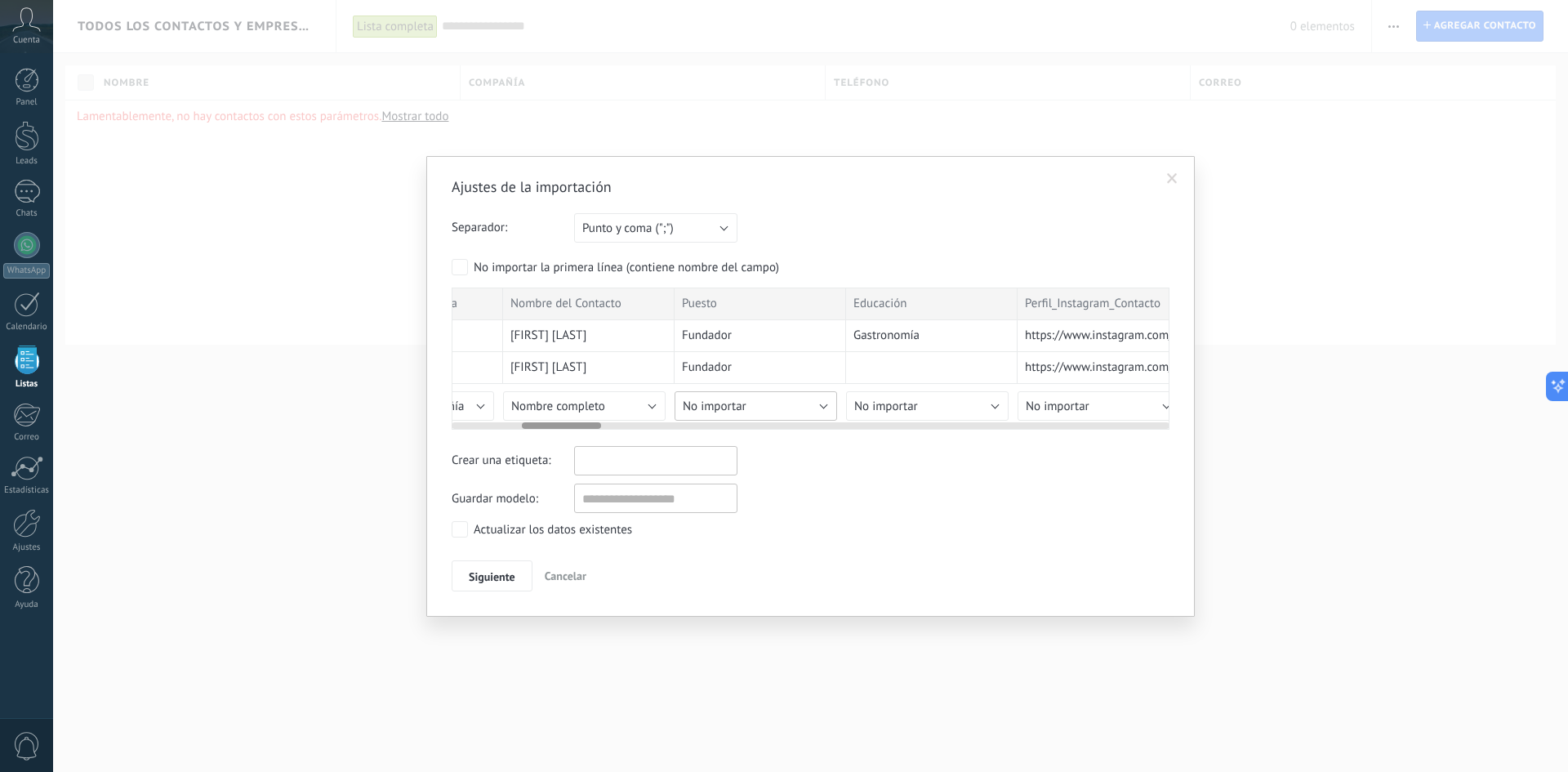 click on "No importar" at bounding box center [755, 406] 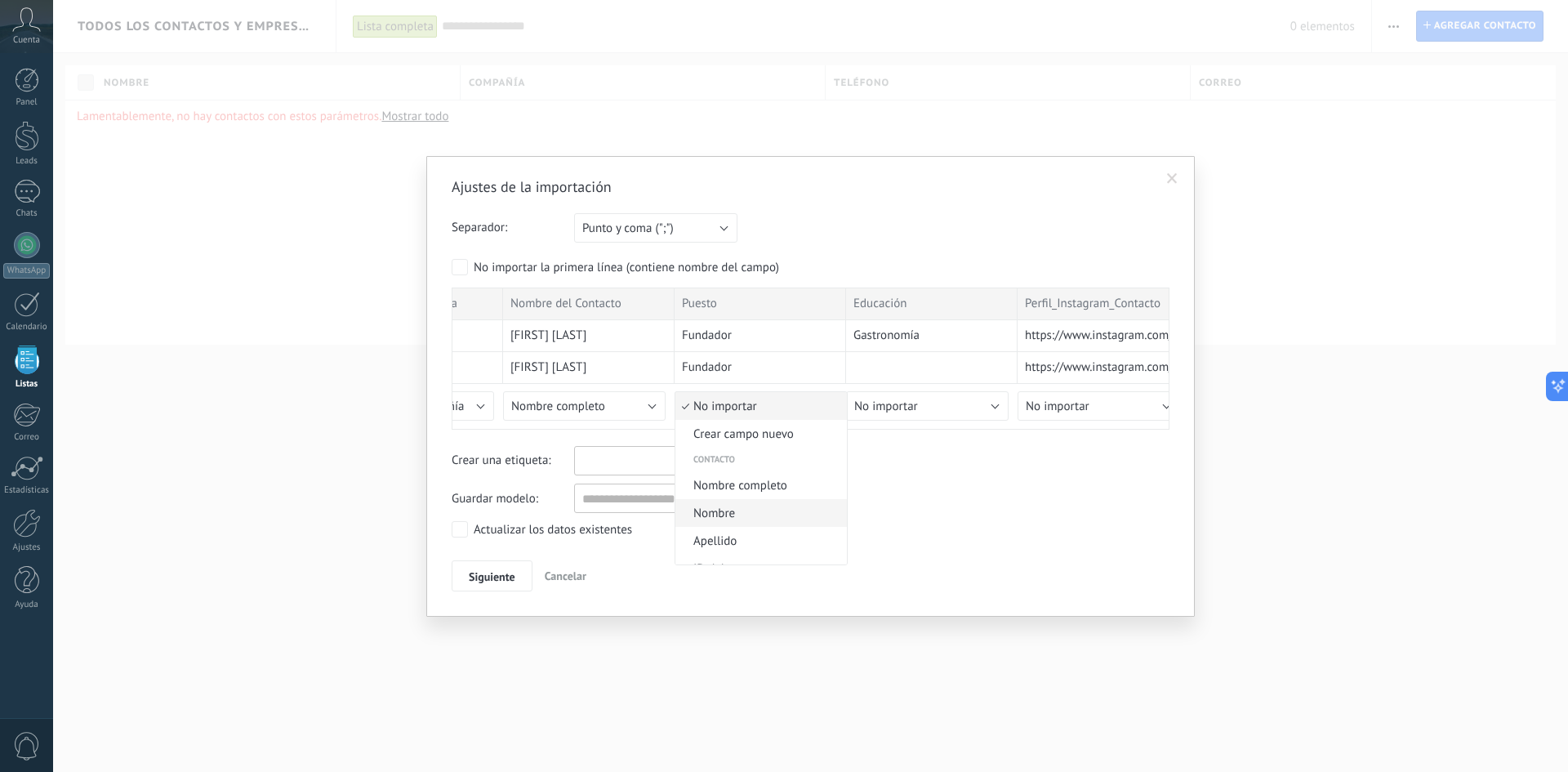 click on "Nombre" at bounding box center [759, 513] 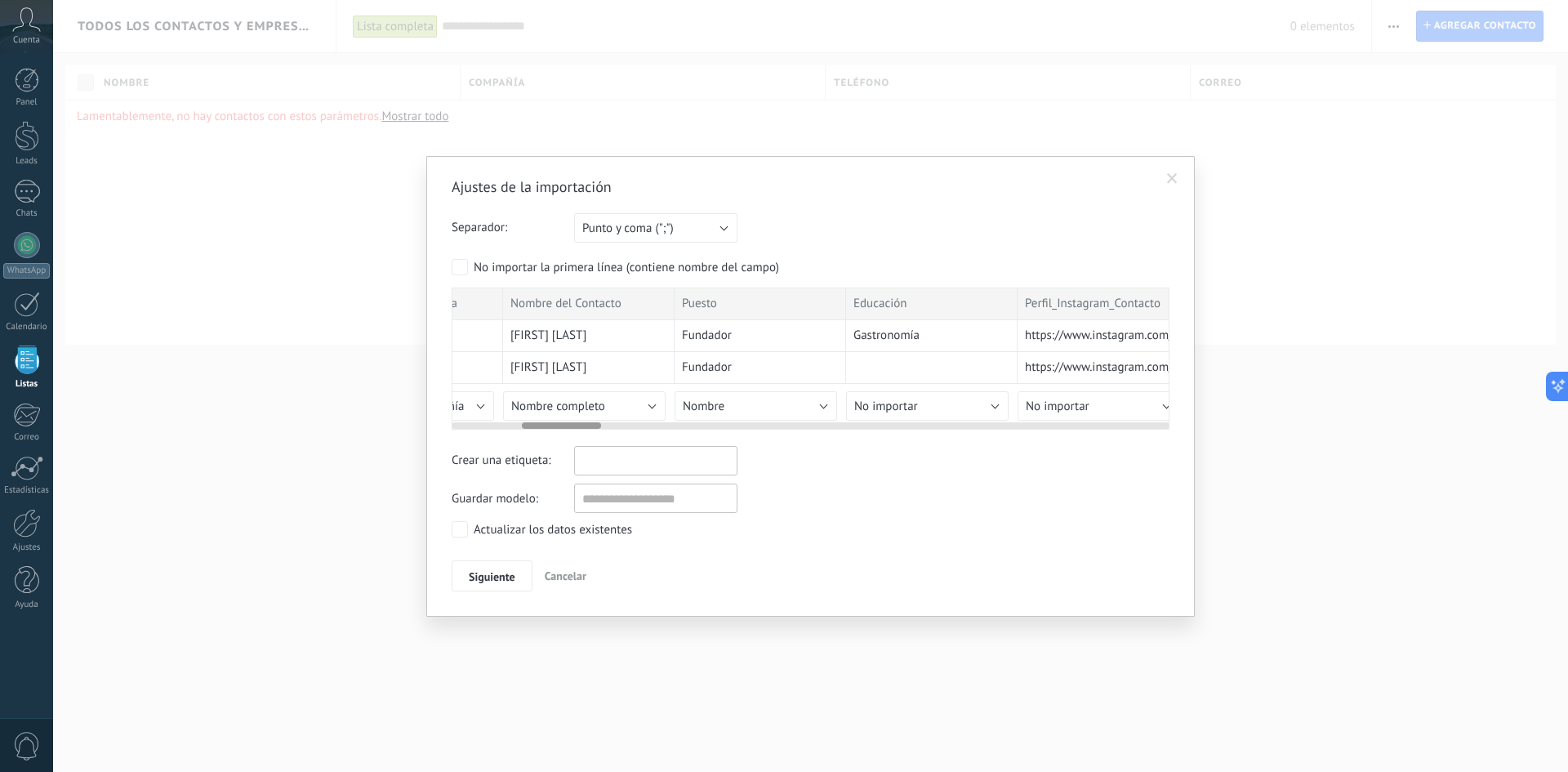 click at bounding box center (810, 422) 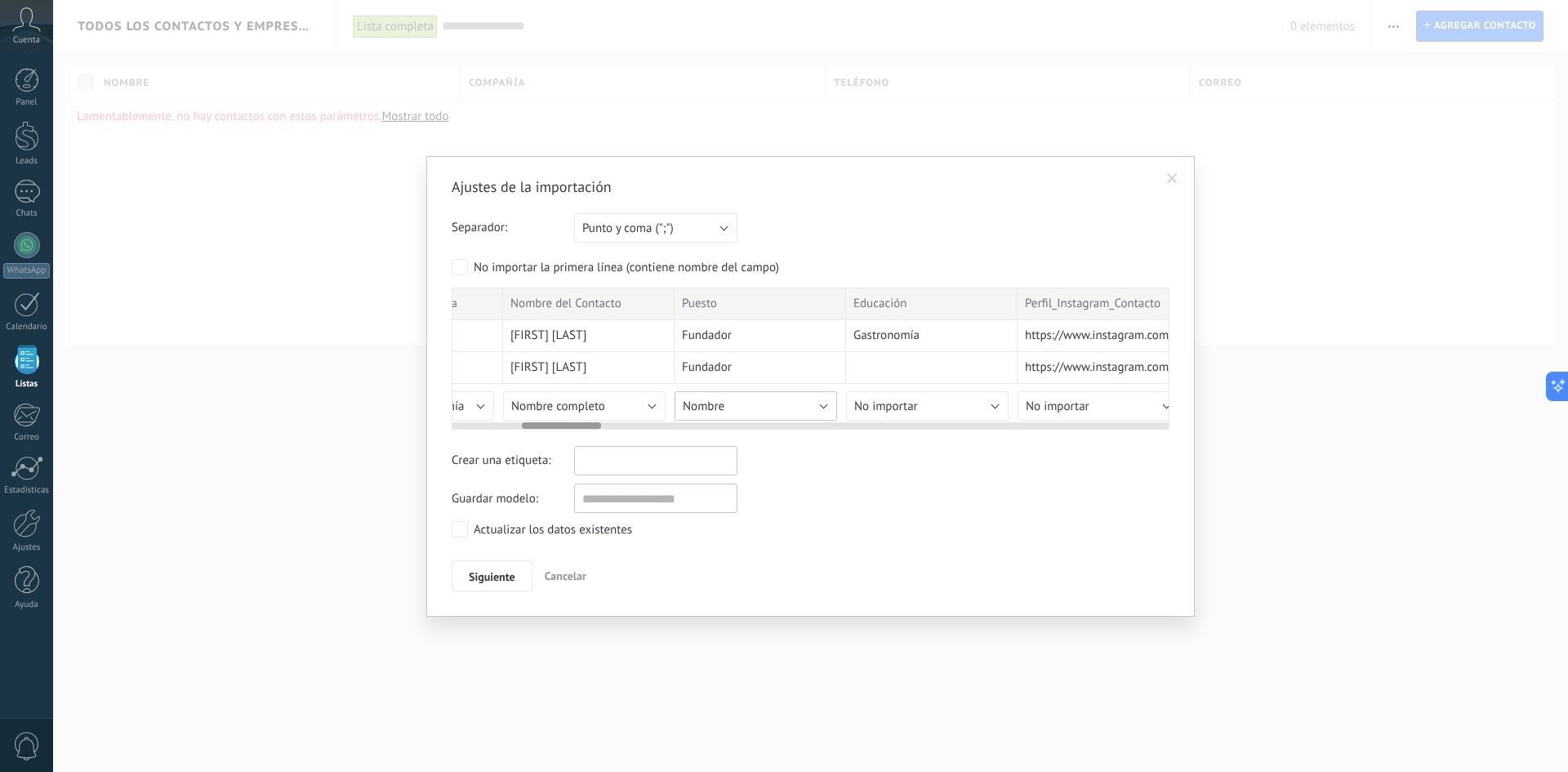 click on "Nombre" at bounding box center (755, 406) 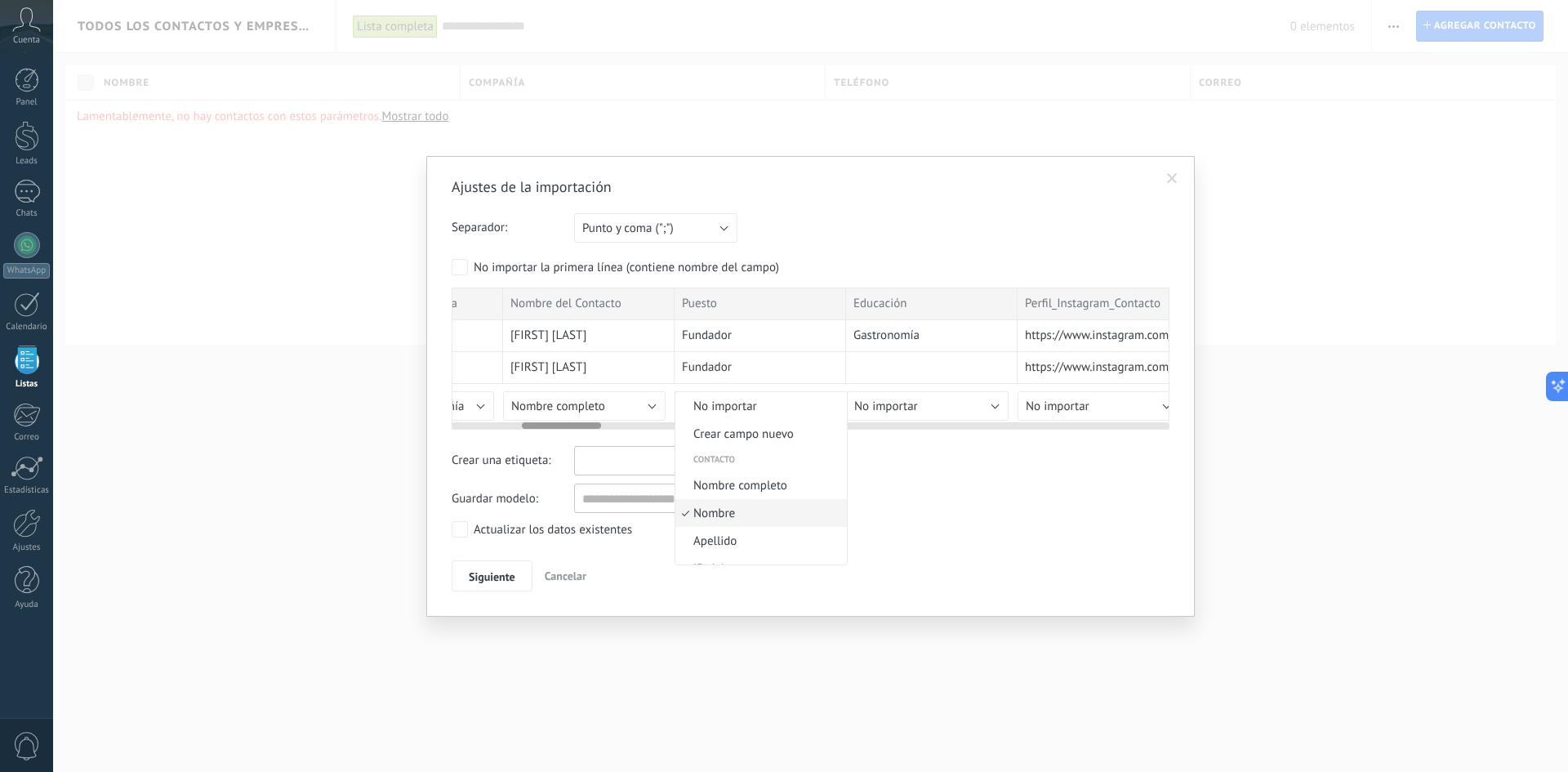 scroll, scrollTop: 37, scrollLeft: 0, axis: vertical 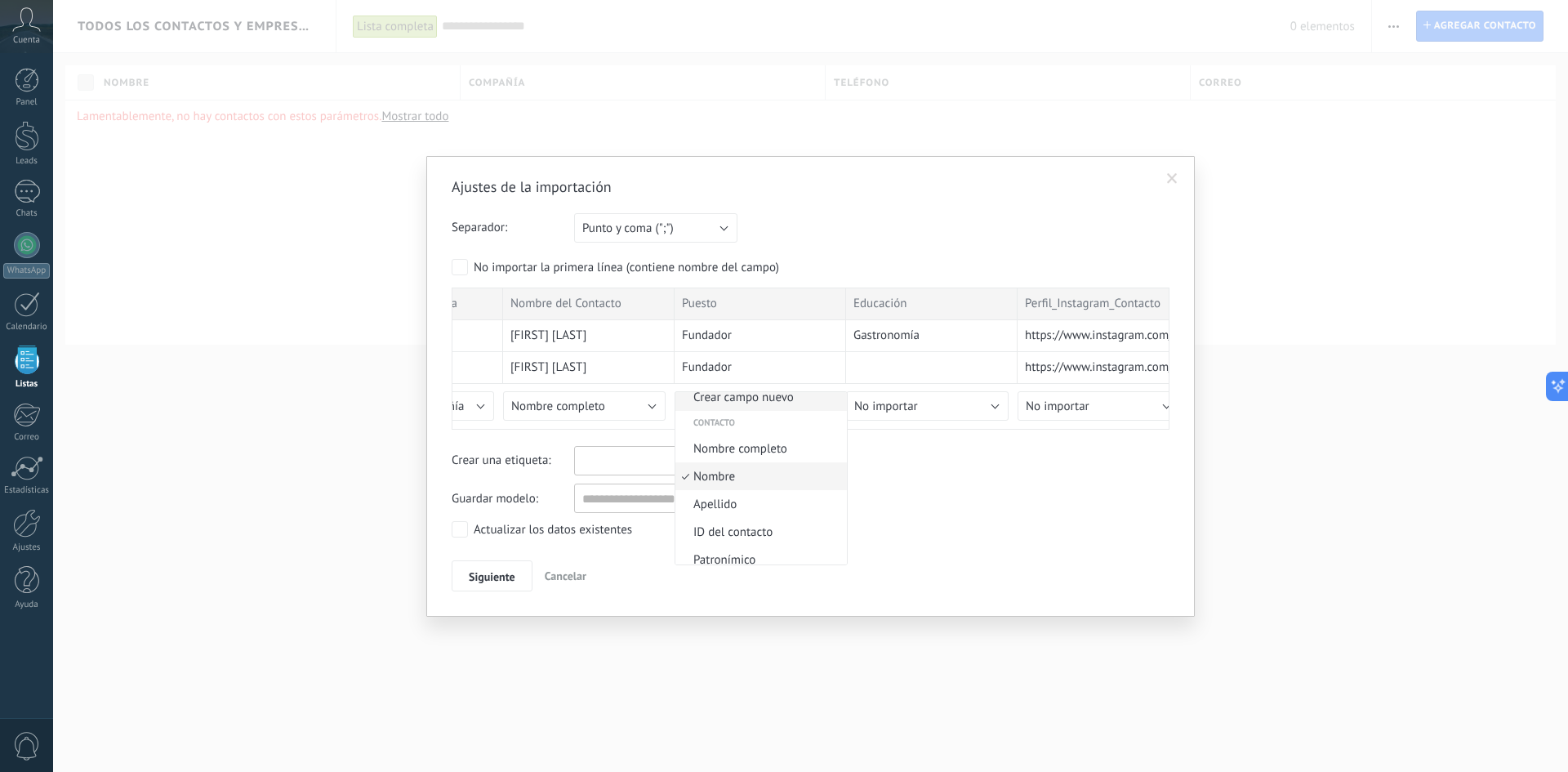 click on "Crear campo nuevo" at bounding box center (759, 397) 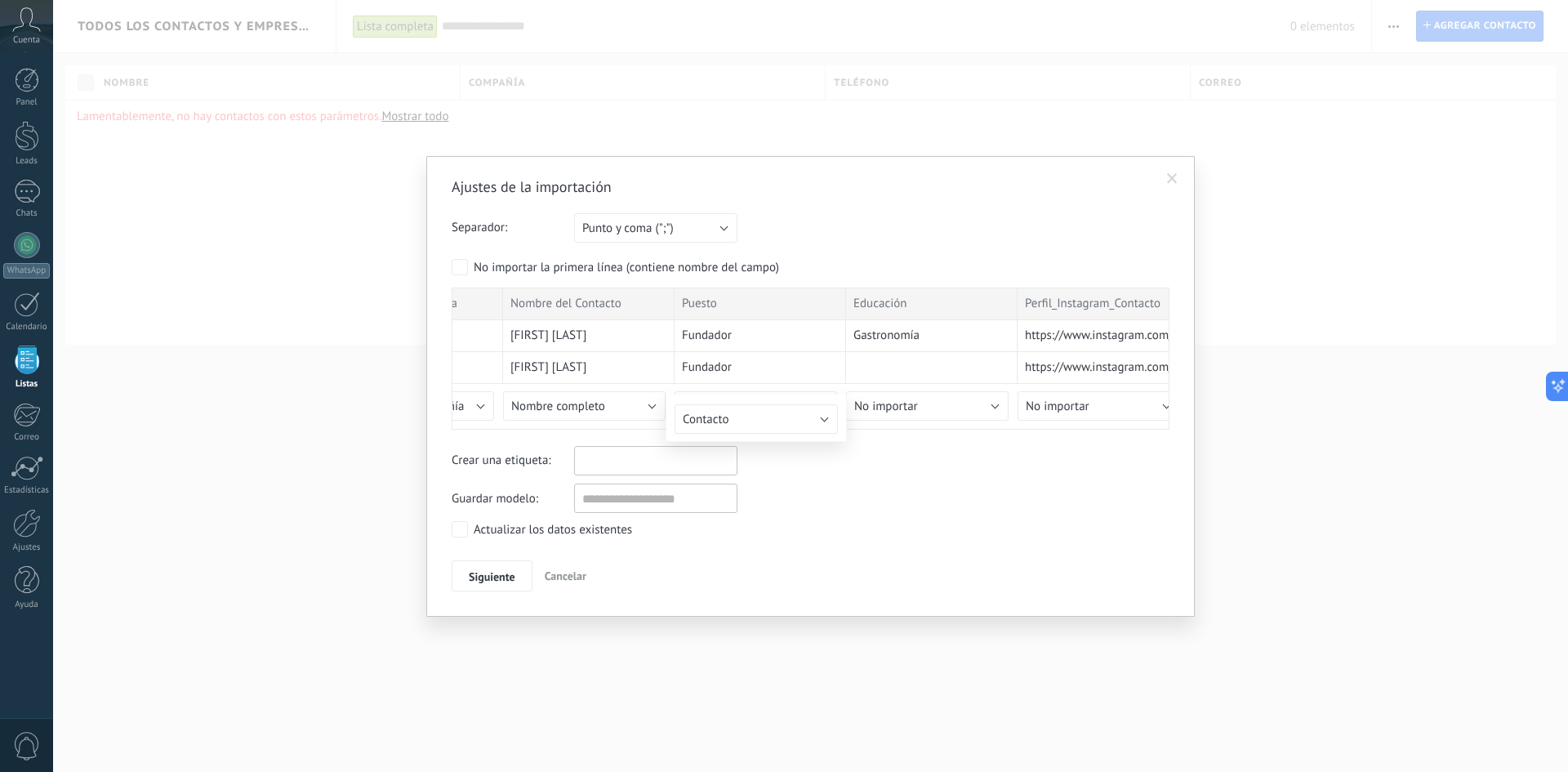 type on "******" 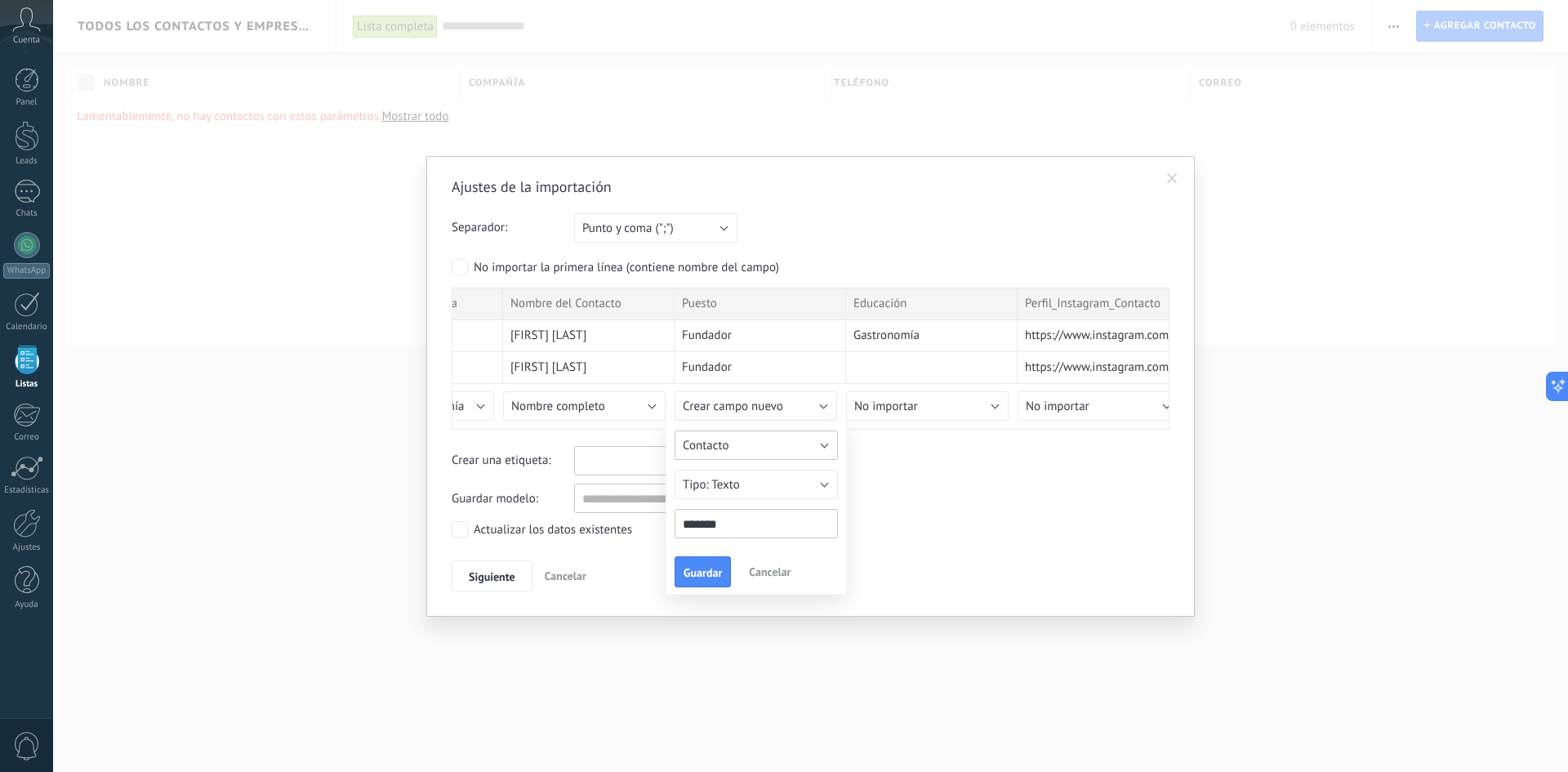 click on "Contacto" at bounding box center [756, 445] 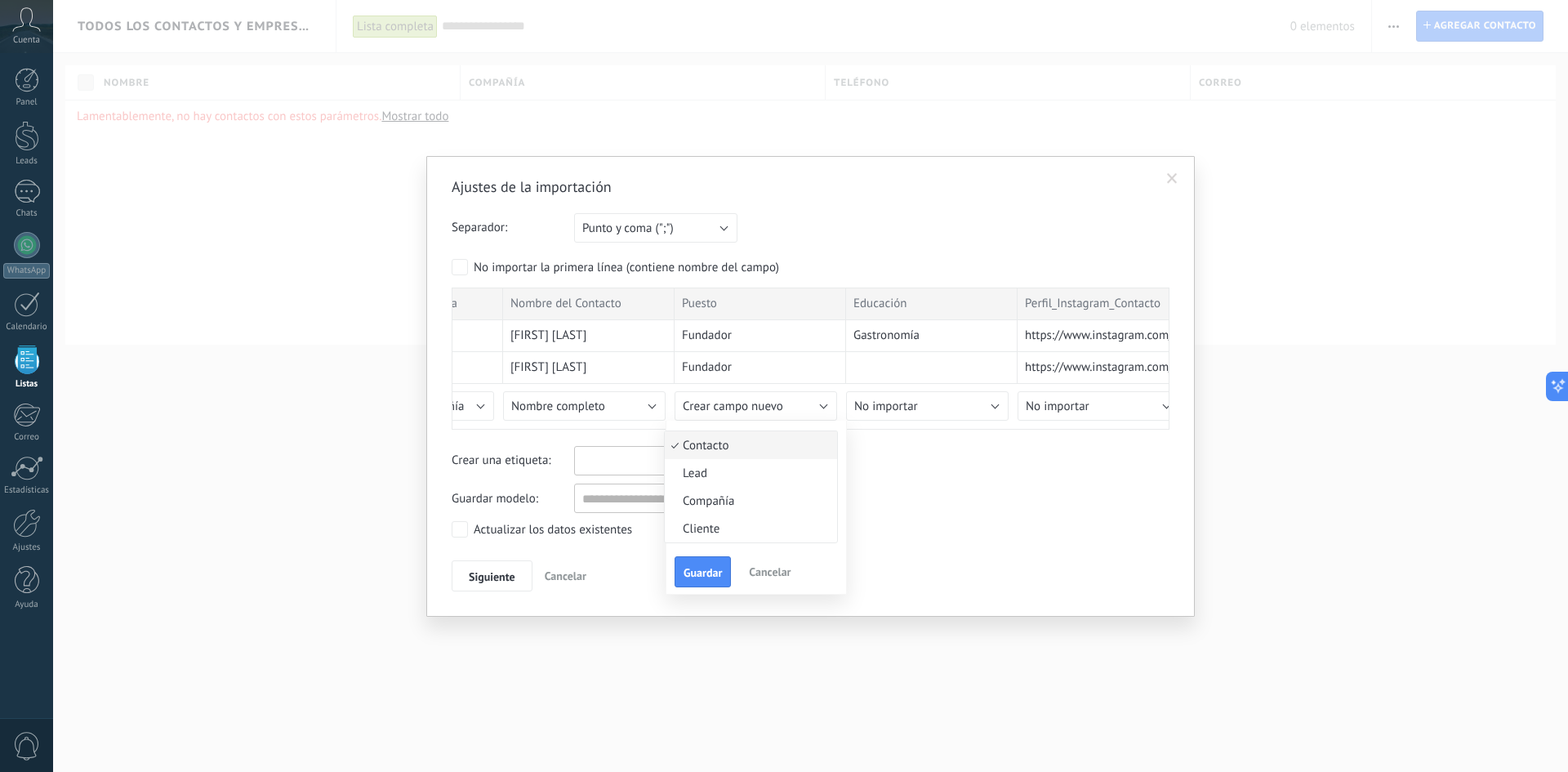 click on "Contacto" at bounding box center [748, 445] 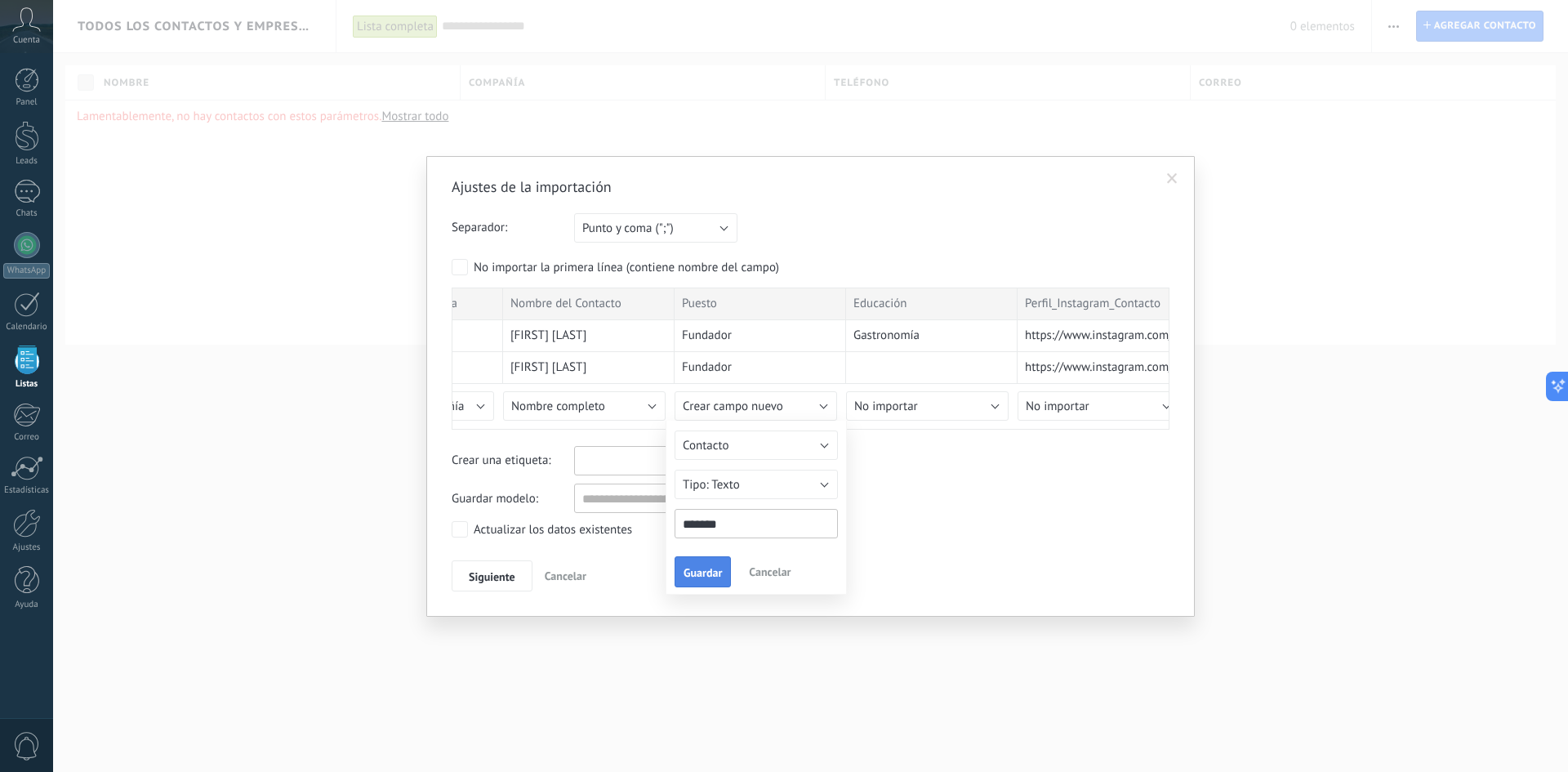 click on "Guardar" at bounding box center (702, 572) 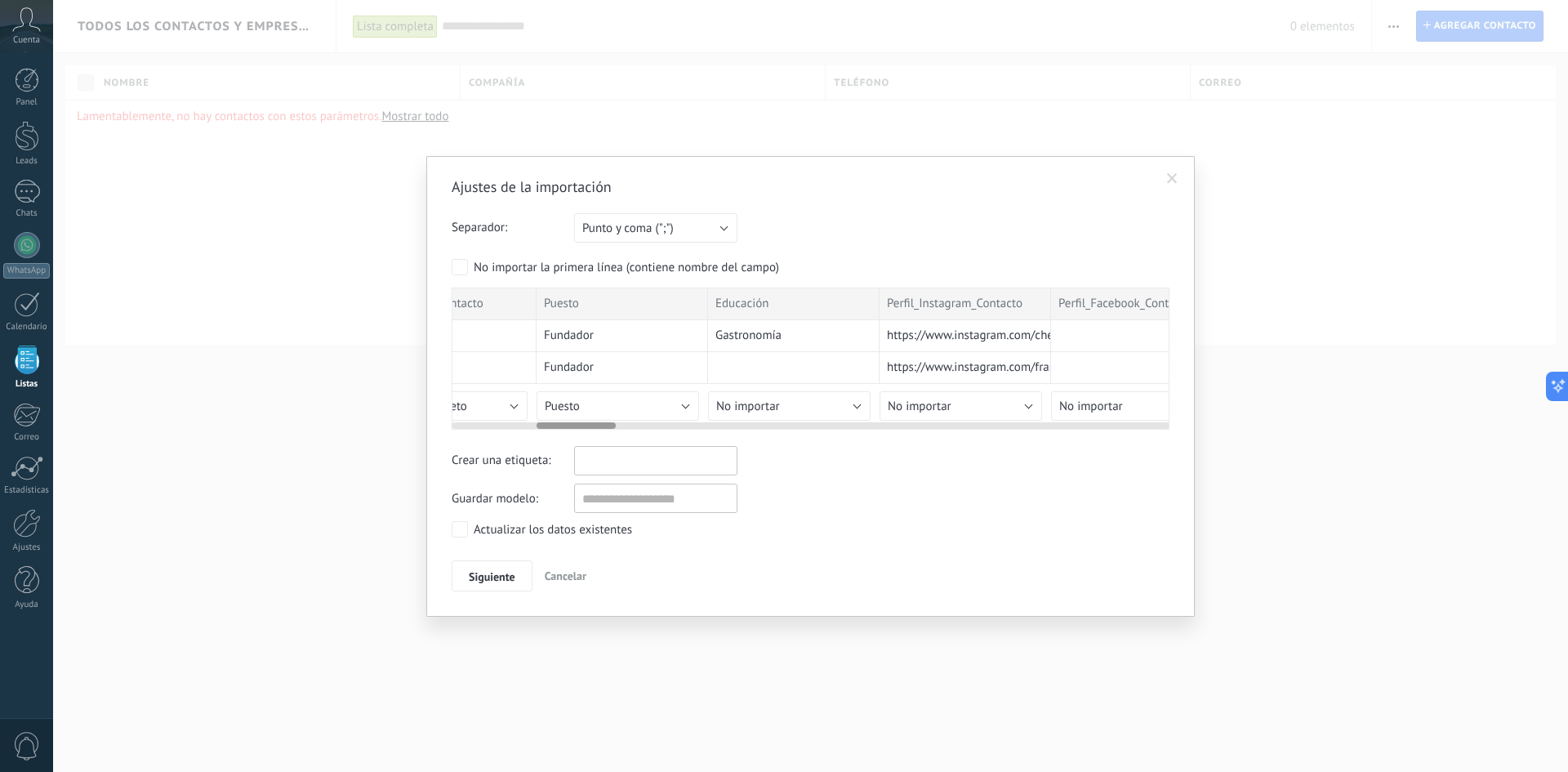 scroll, scrollTop: 0, scrollLeft: 773, axis: horizontal 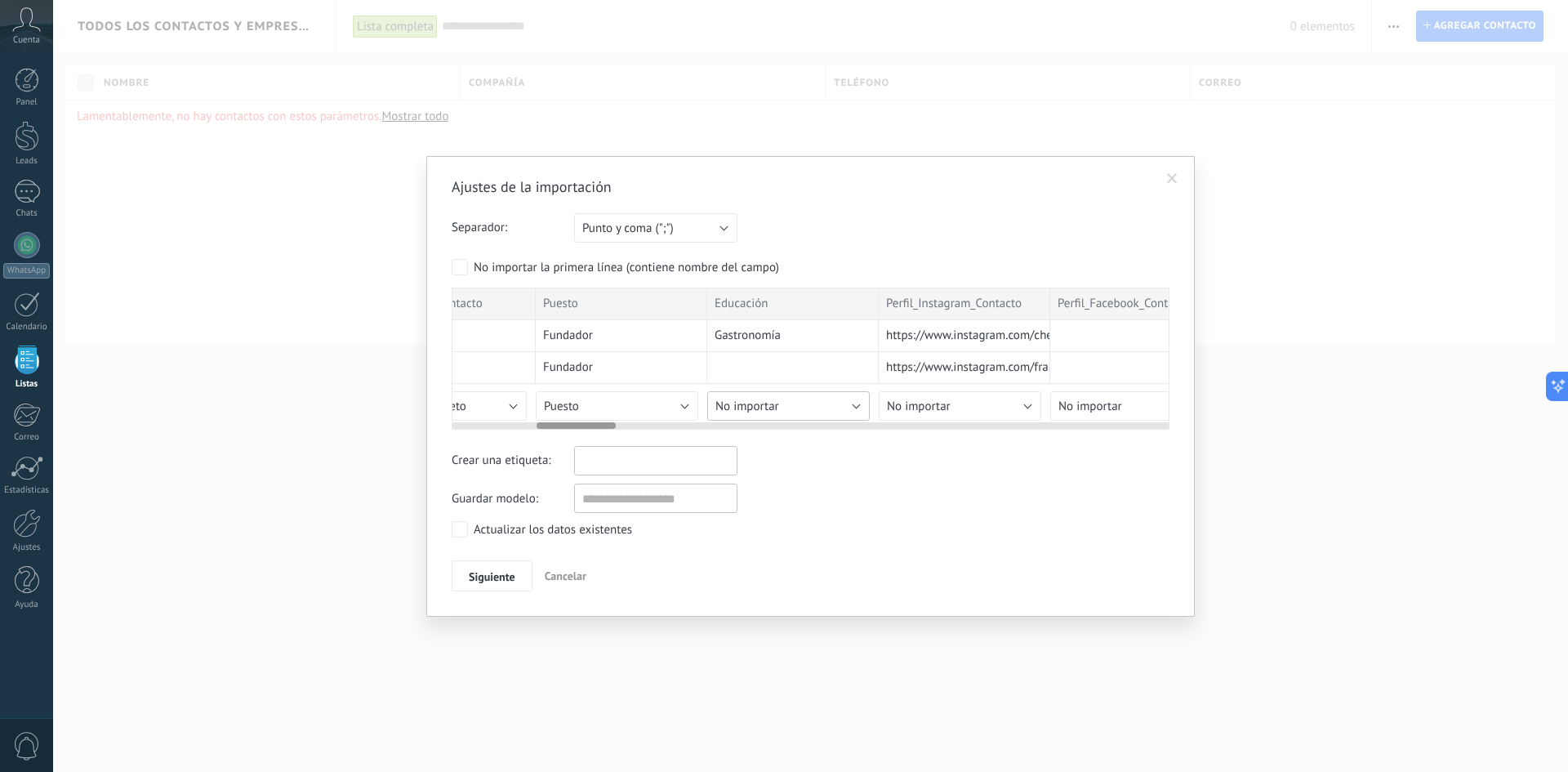 click on "No importar" at bounding box center (788, 406) 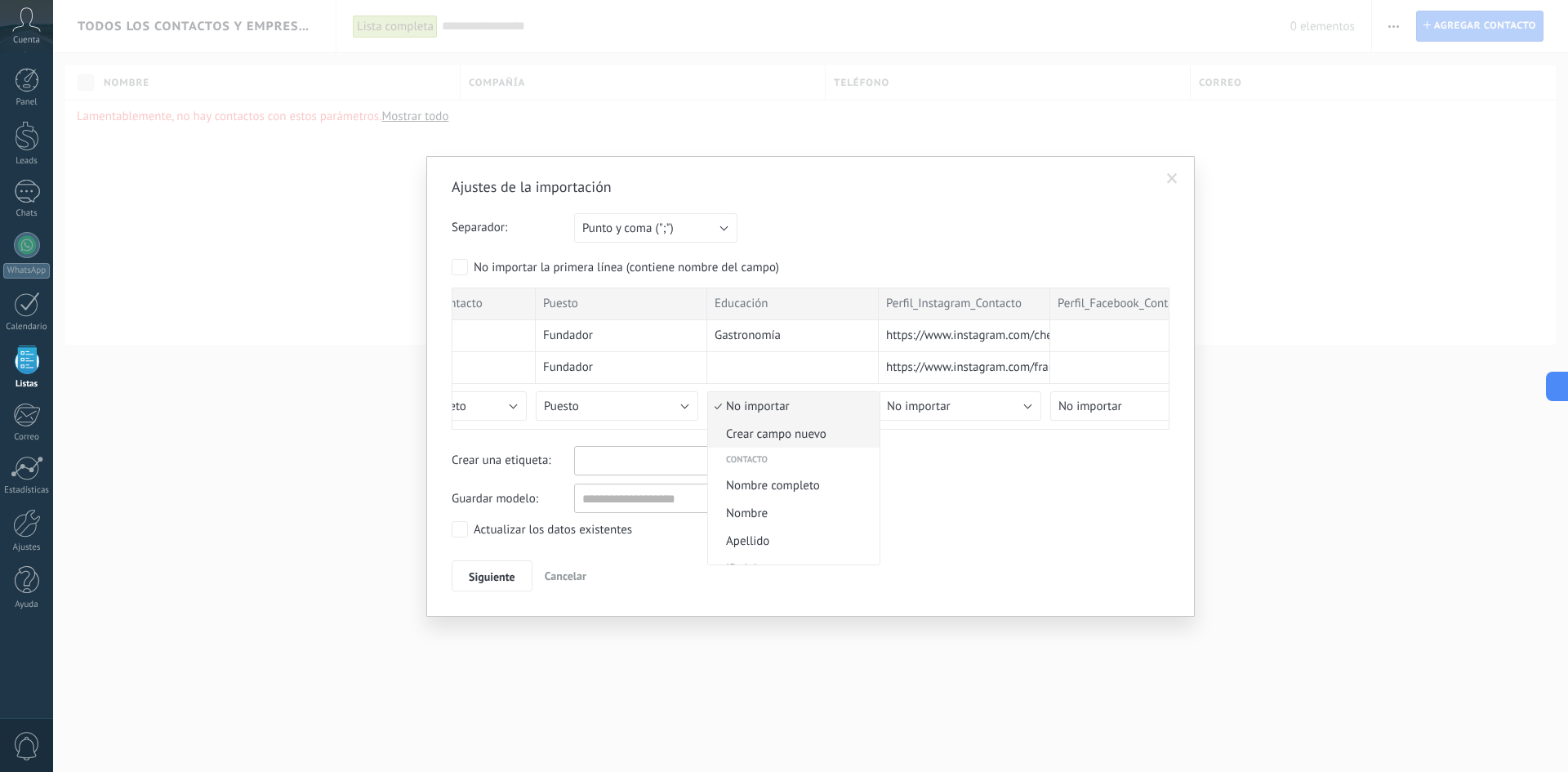 click on "Crear campo nuevo" at bounding box center (794, 434) 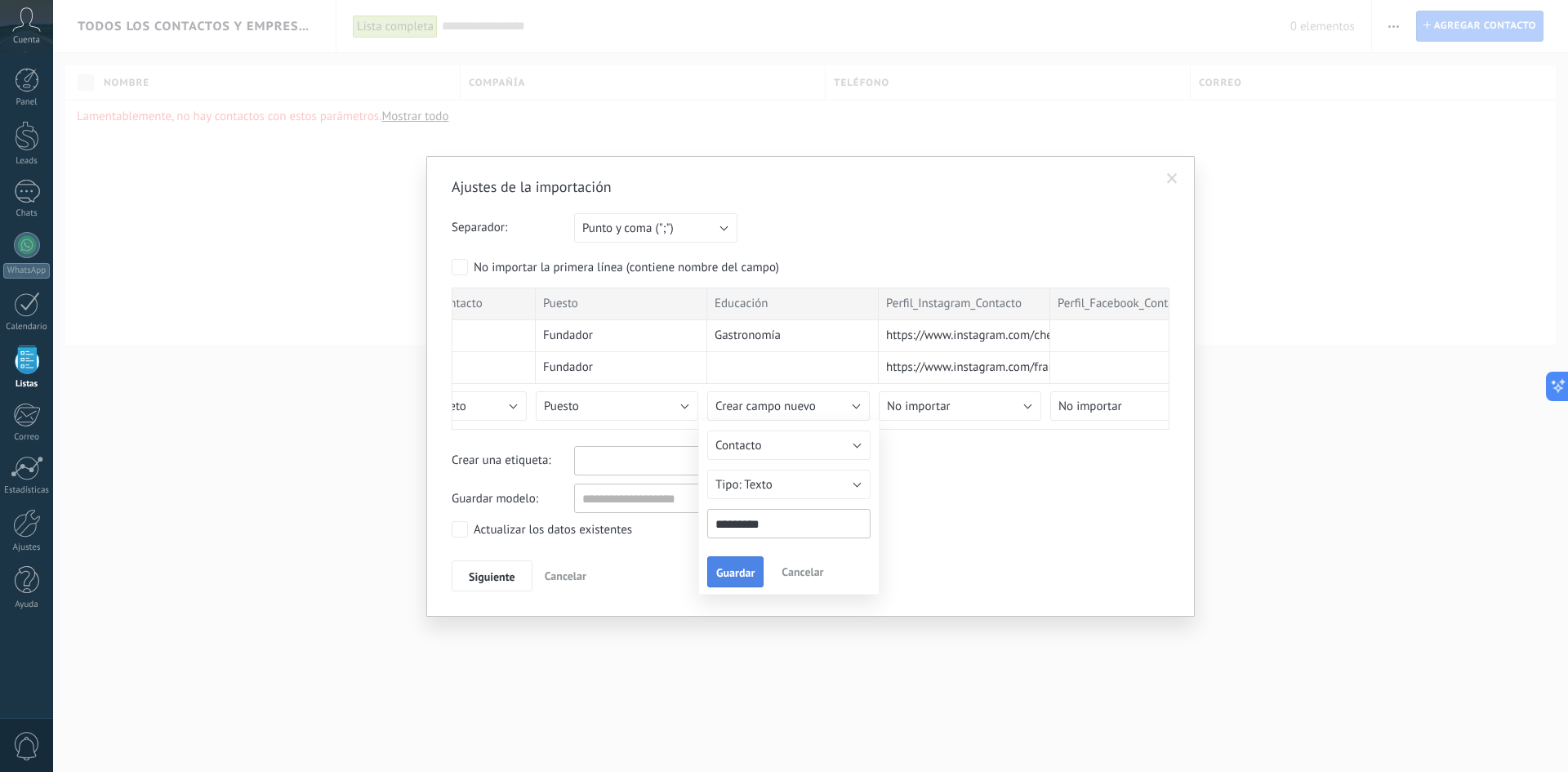 type on "*********" 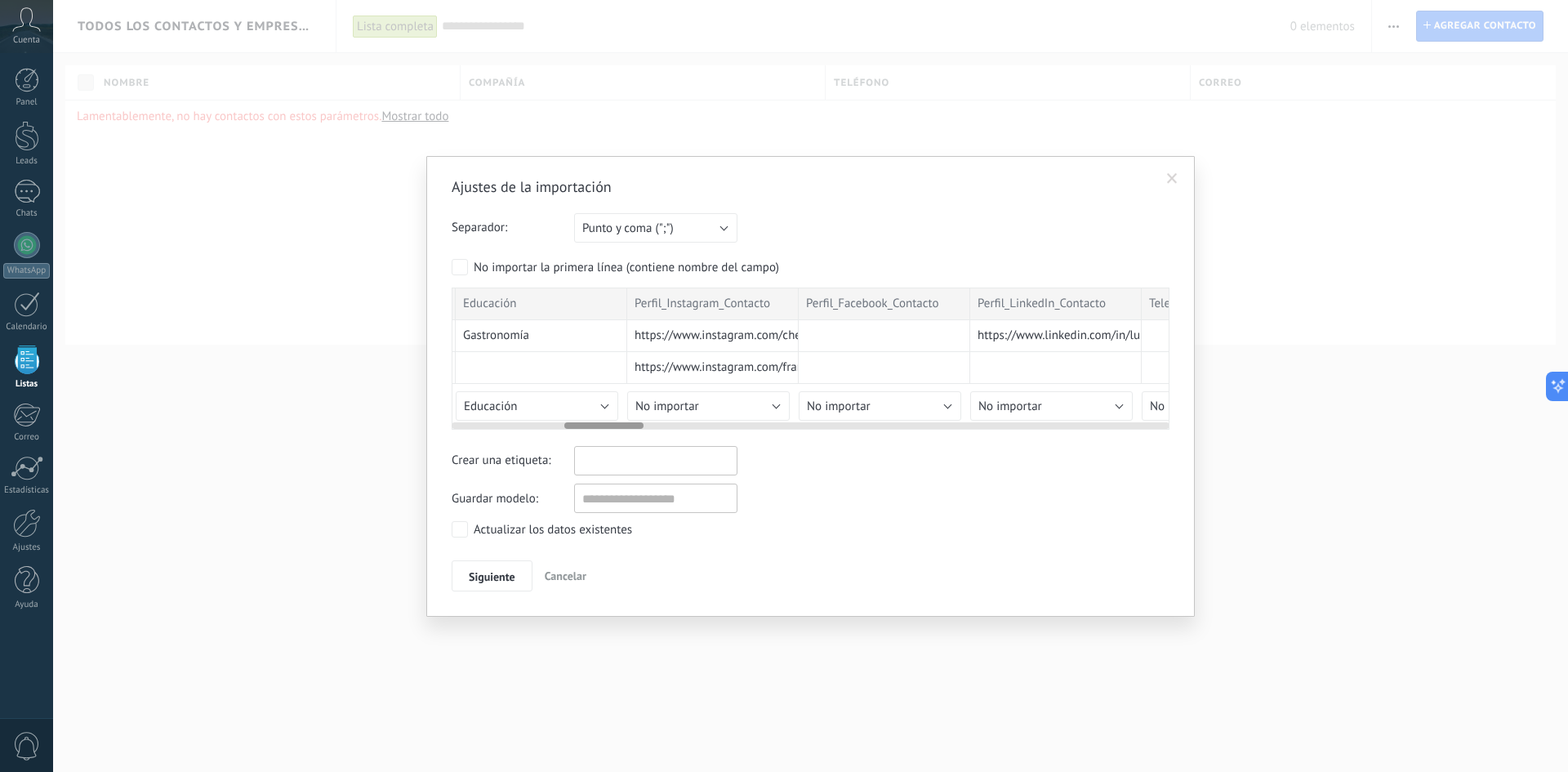 scroll, scrollTop: 0, scrollLeft: 1026, axis: horizontal 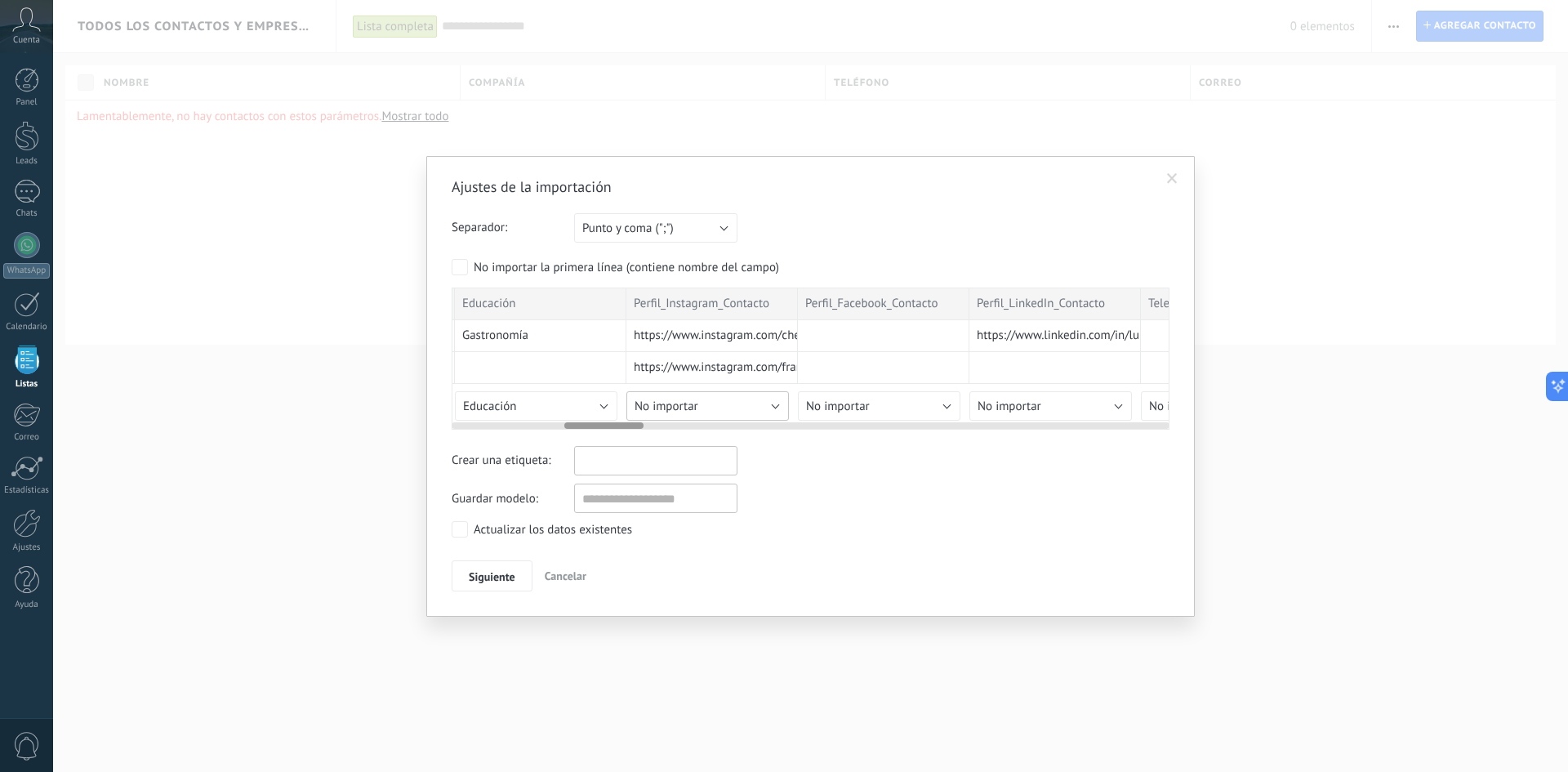click on "No importar" at bounding box center (707, 406) 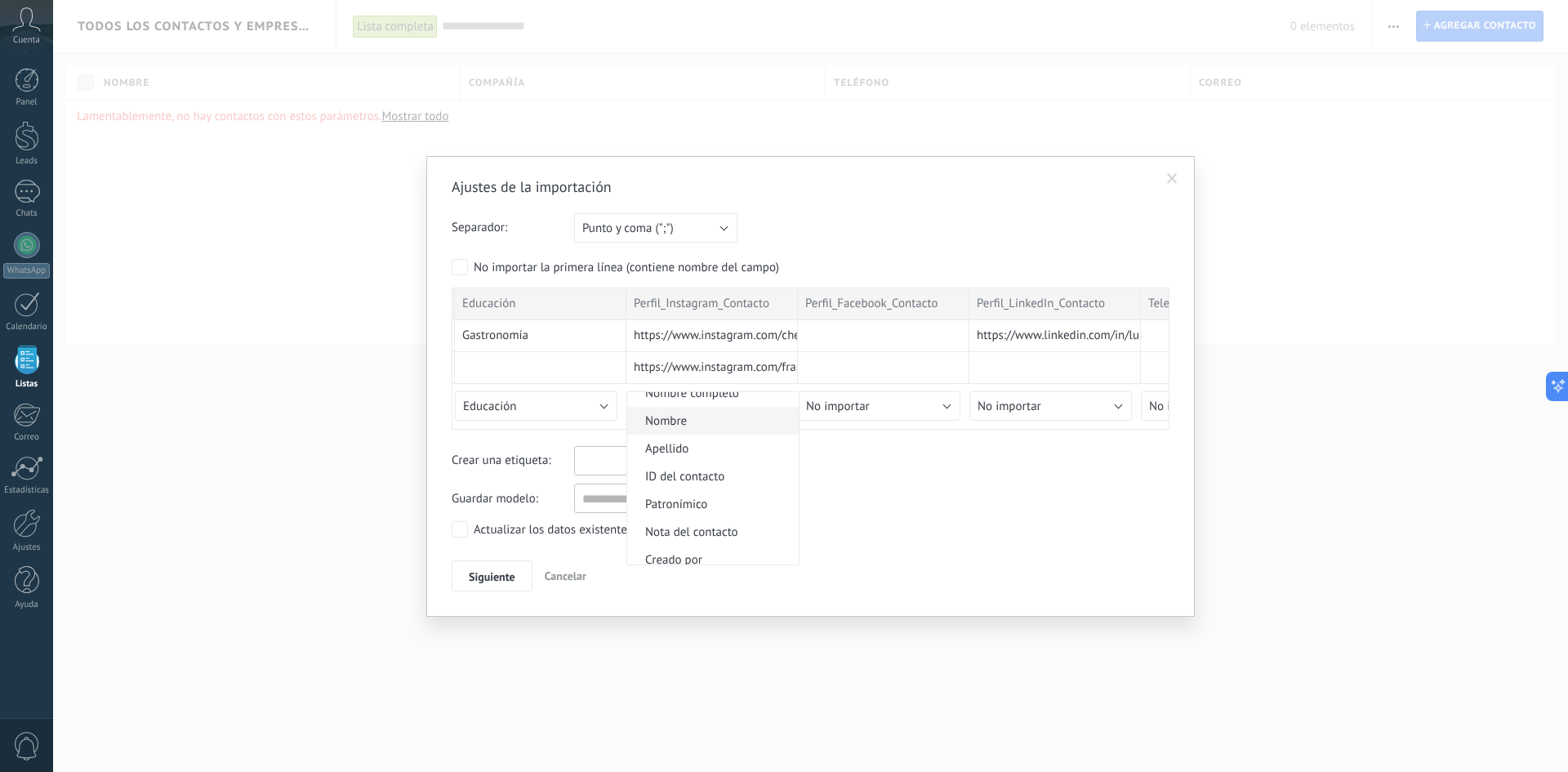 scroll, scrollTop: 0, scrollLeft: 0, axis: both 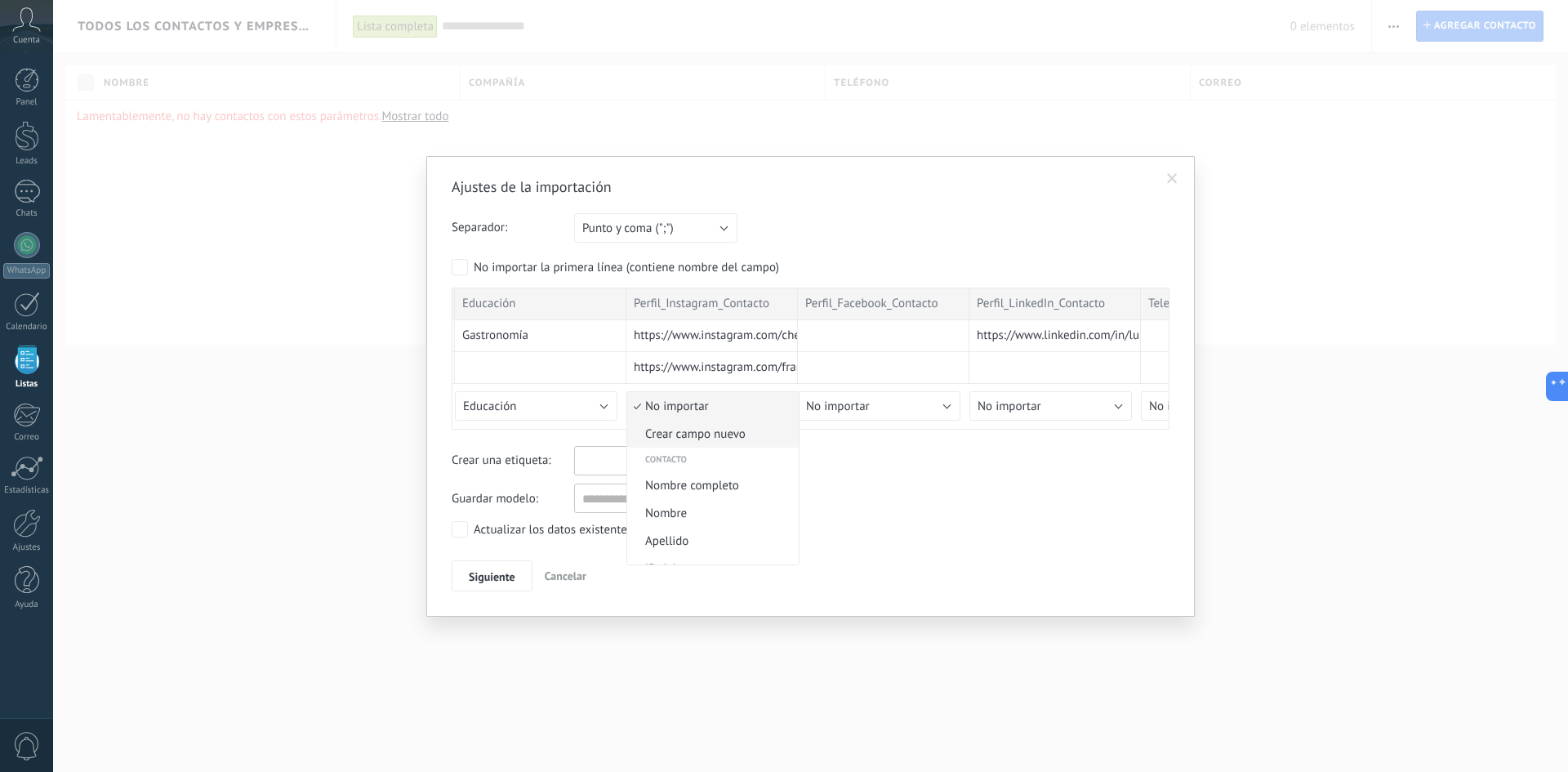 click on "Crear campo nuevo" at bounding box center (710, 434) 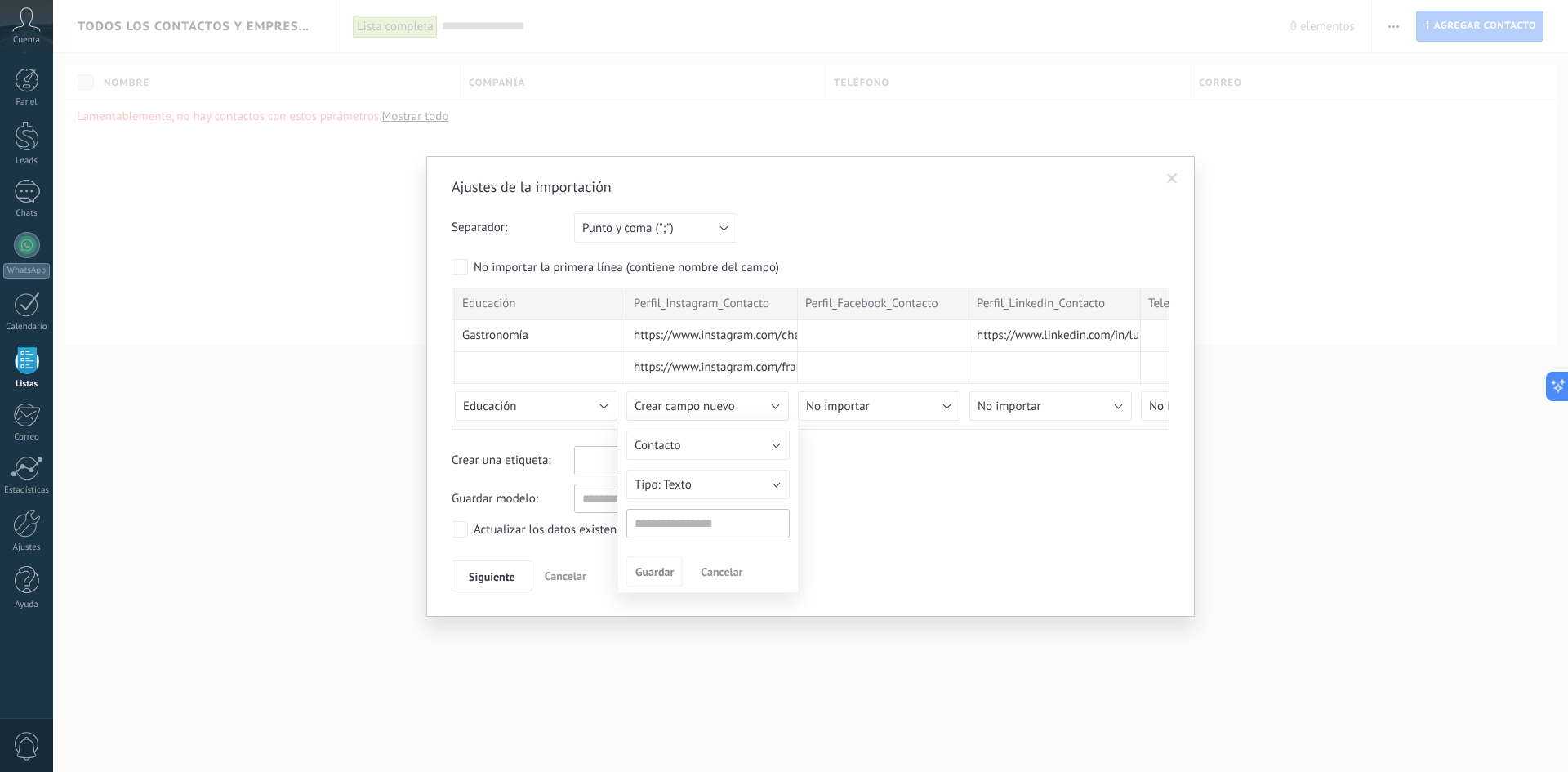 type on "**********" 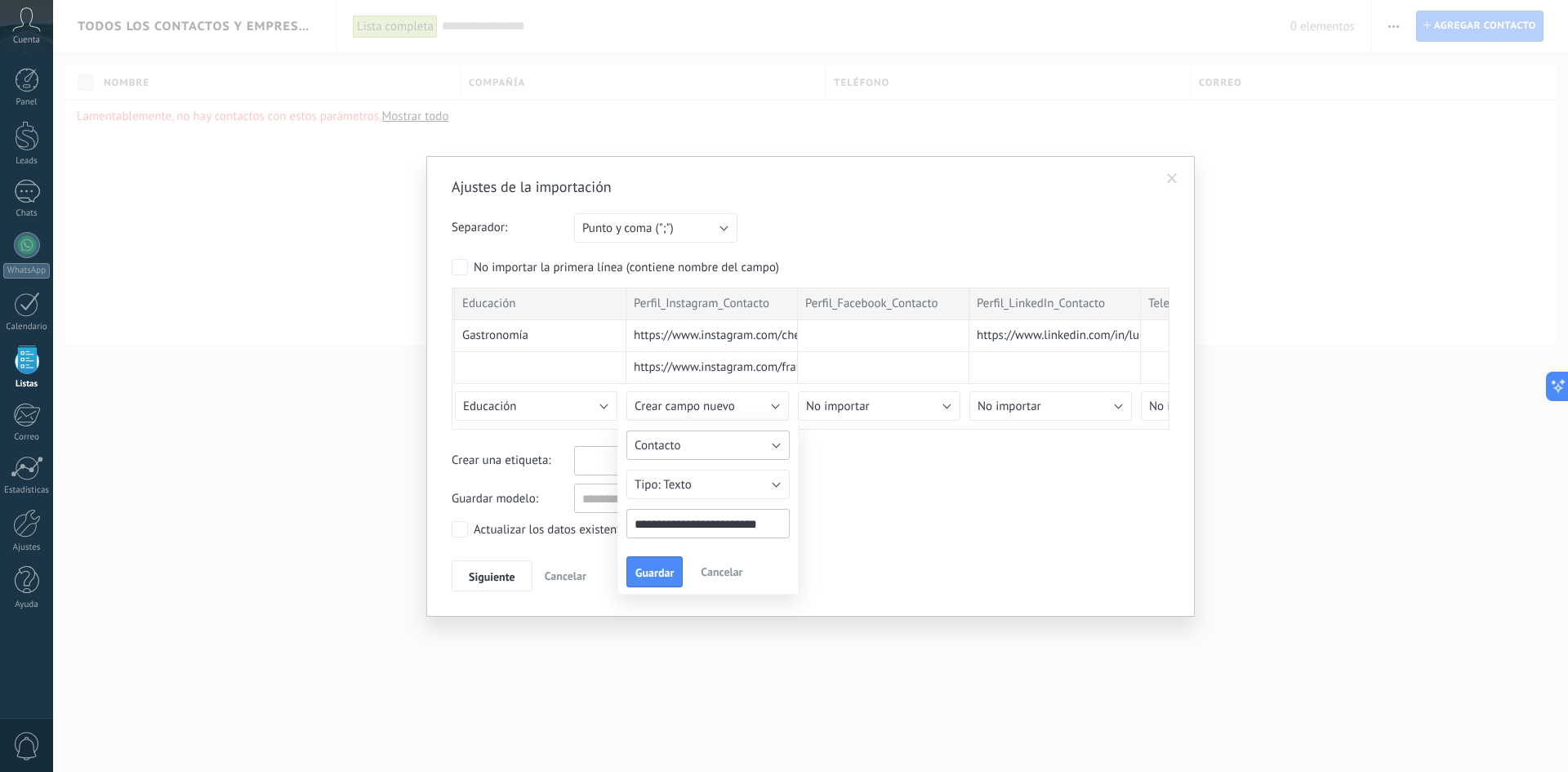 click on "Contacto" at bounding box center (708, 445) 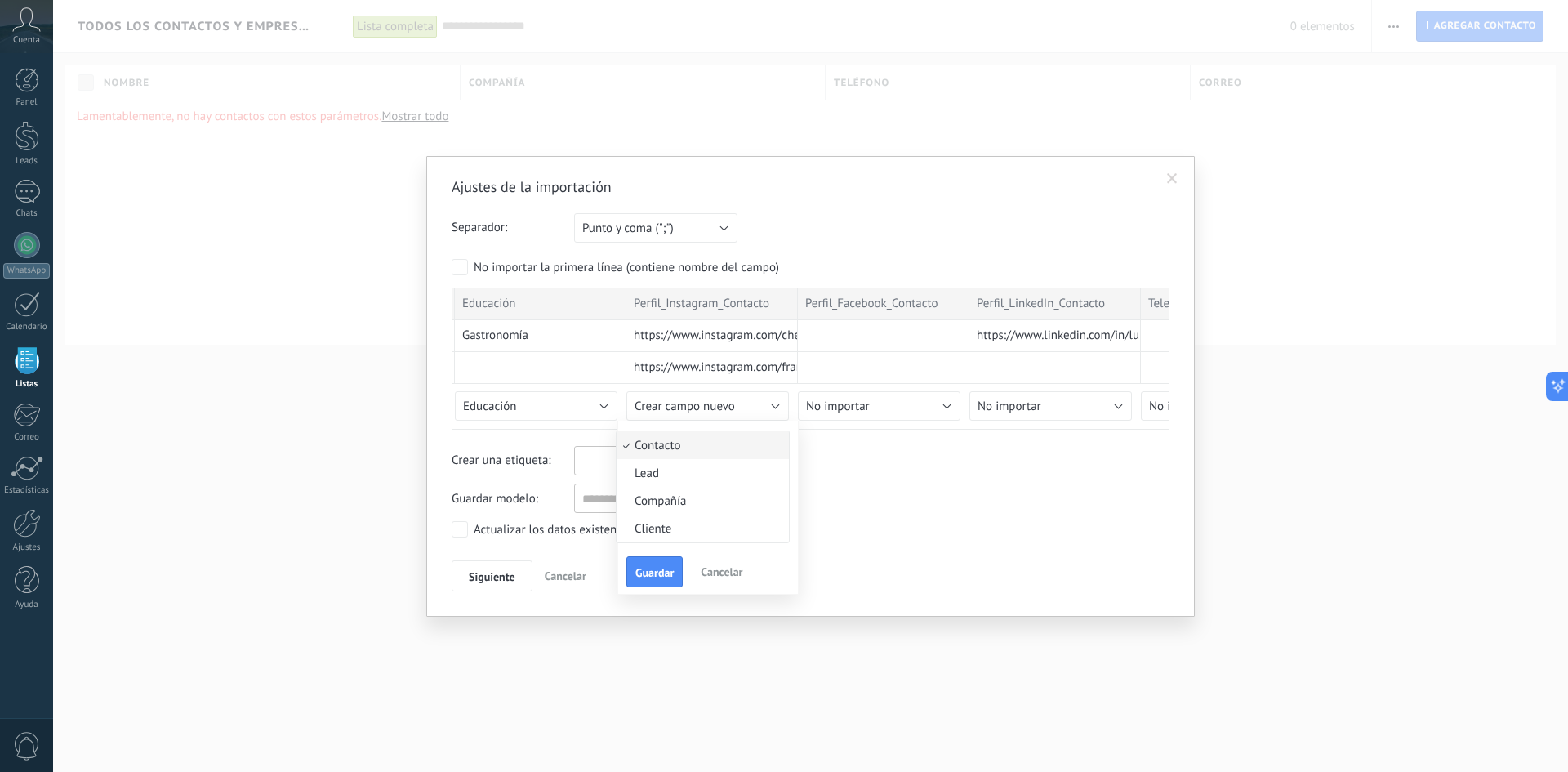 click on "Contacto" at bounding box center (700, 445) 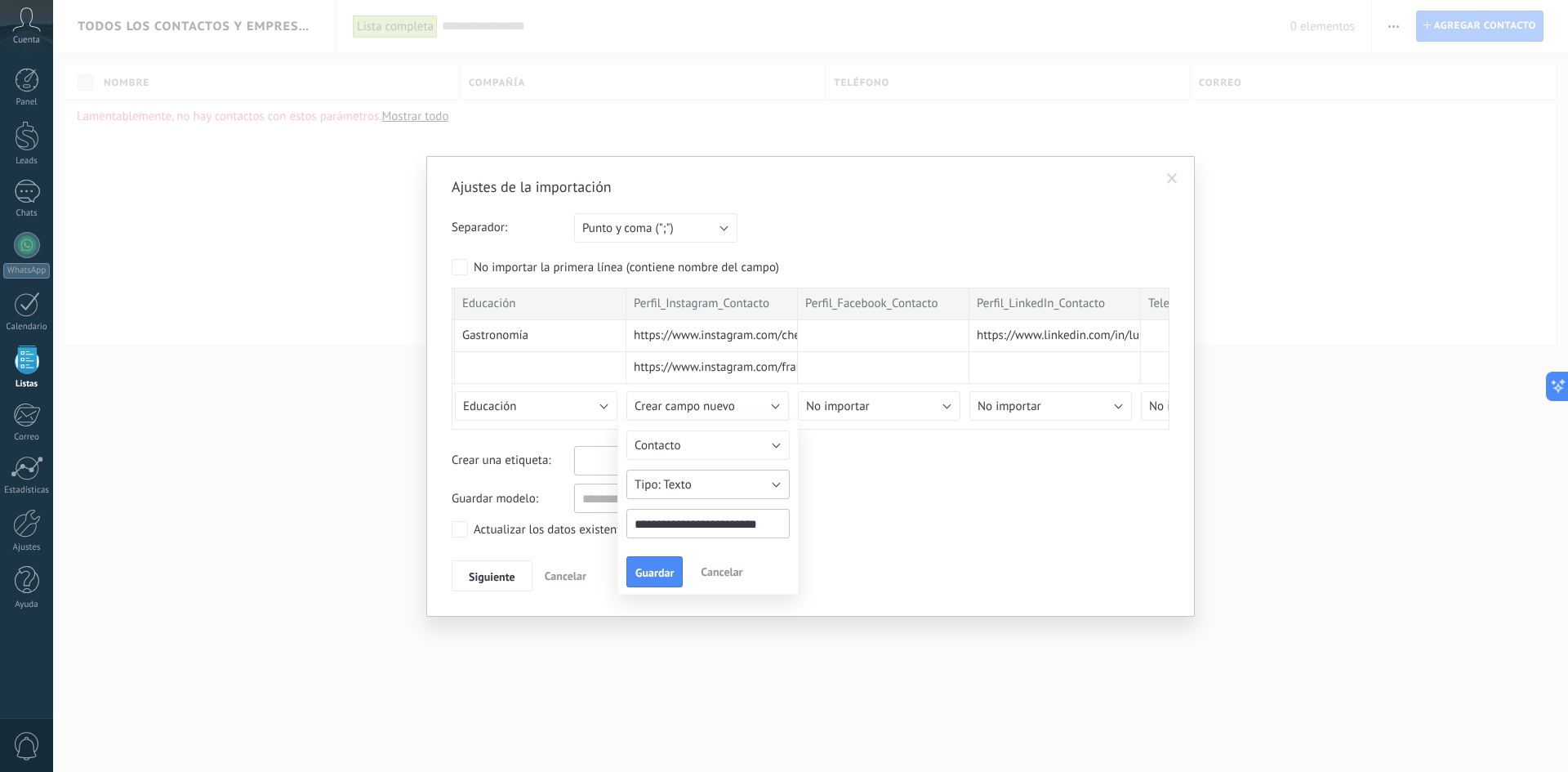 click on "Texto" at bounding box center [708, 484] 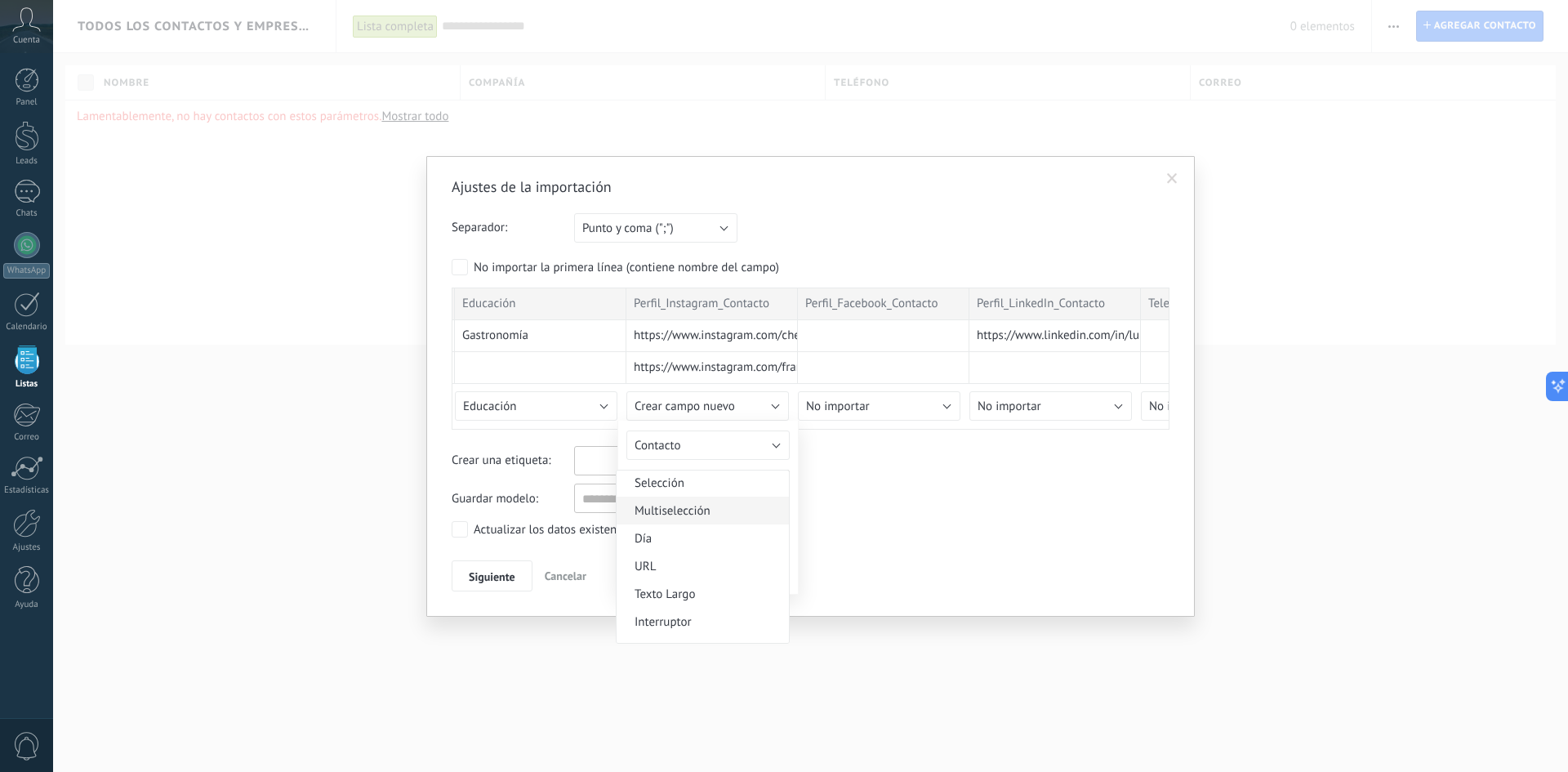 scroll, scrollTop: 86, scrollLeft: 0, axis: vertical 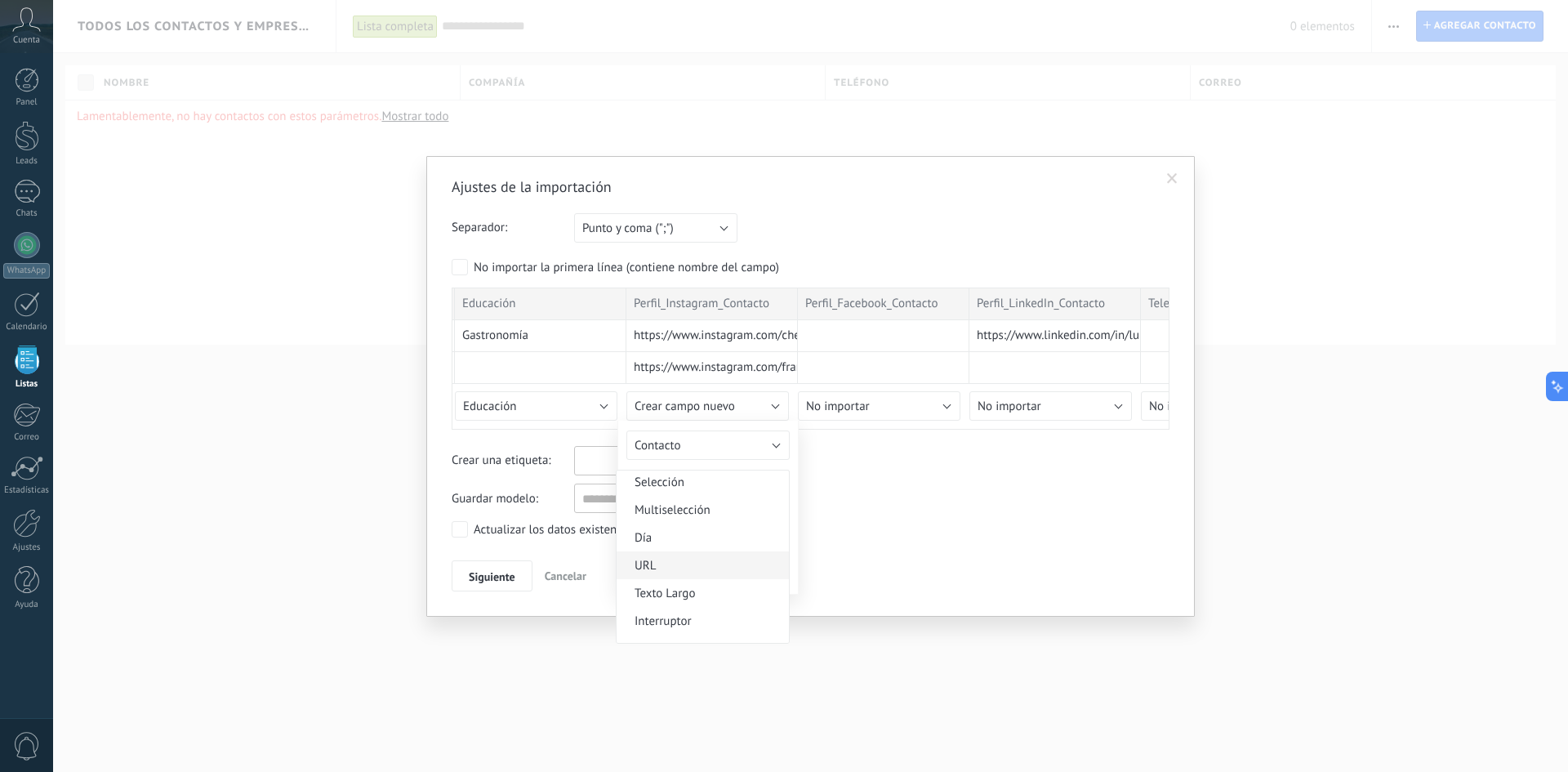 click on "URL" at bounding box center (700, 565) 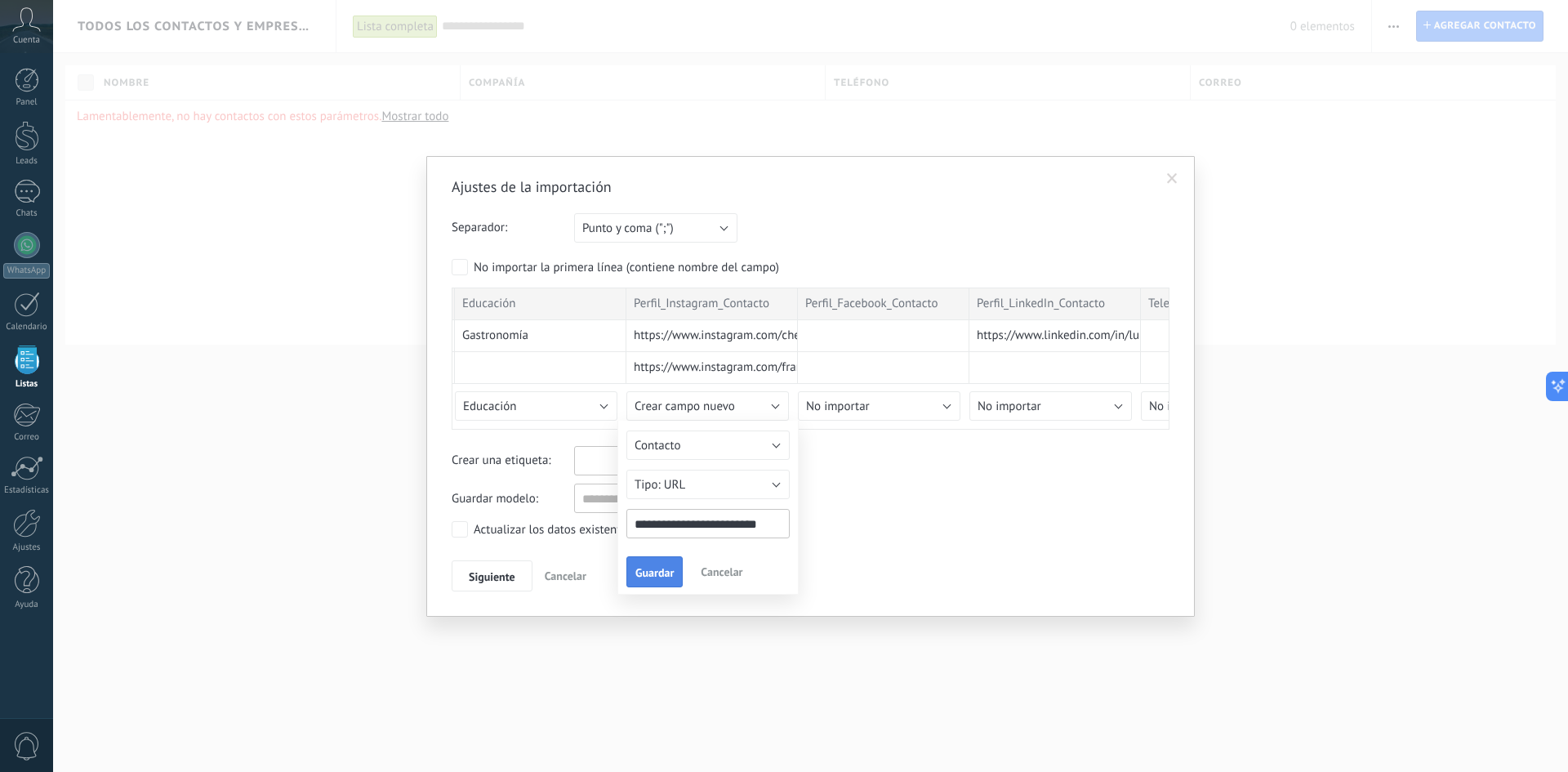 click on "Guardar" at bounding box center (654, 573) 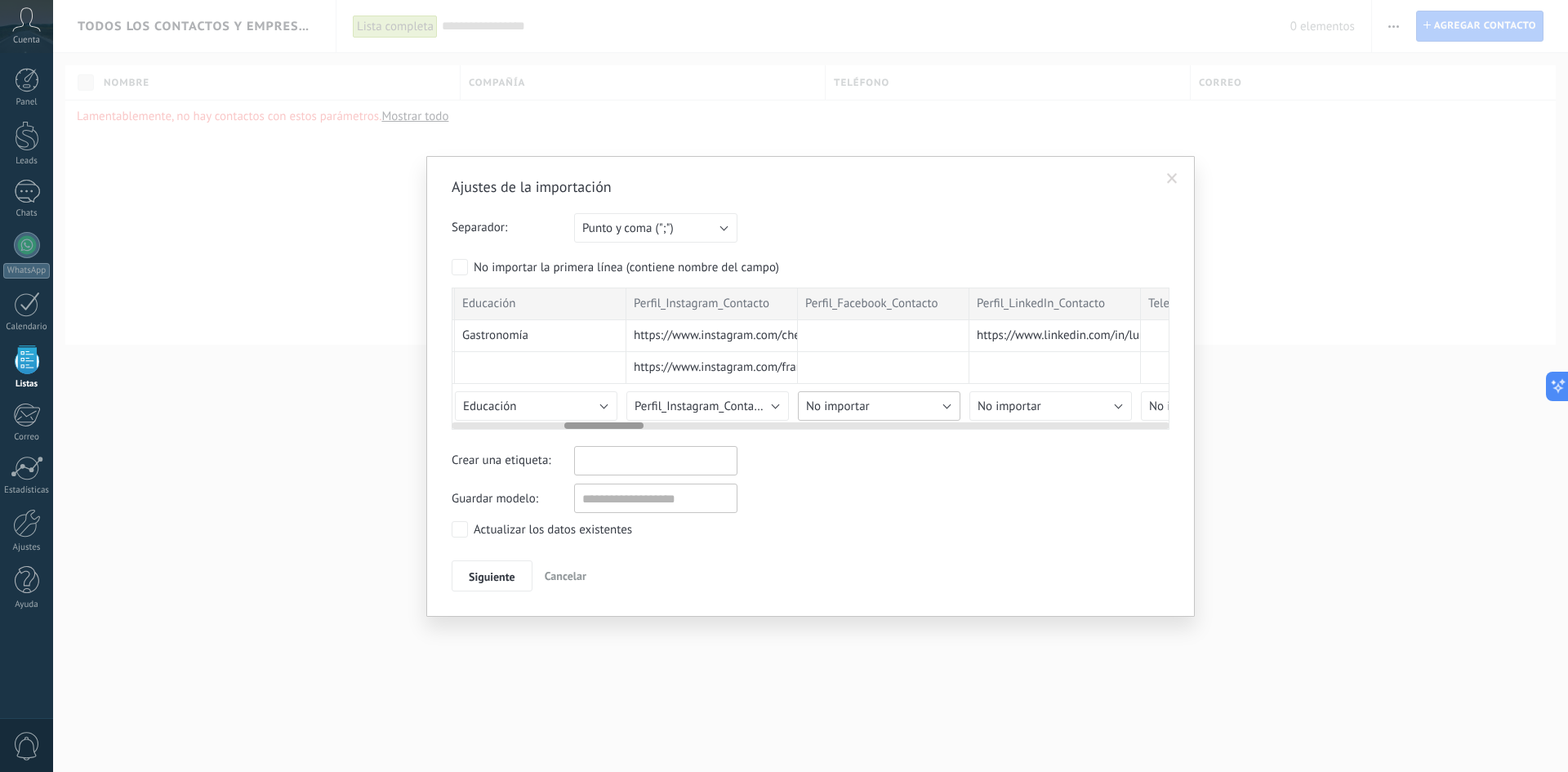 click on "No importar" at bounding box center [879, 406] 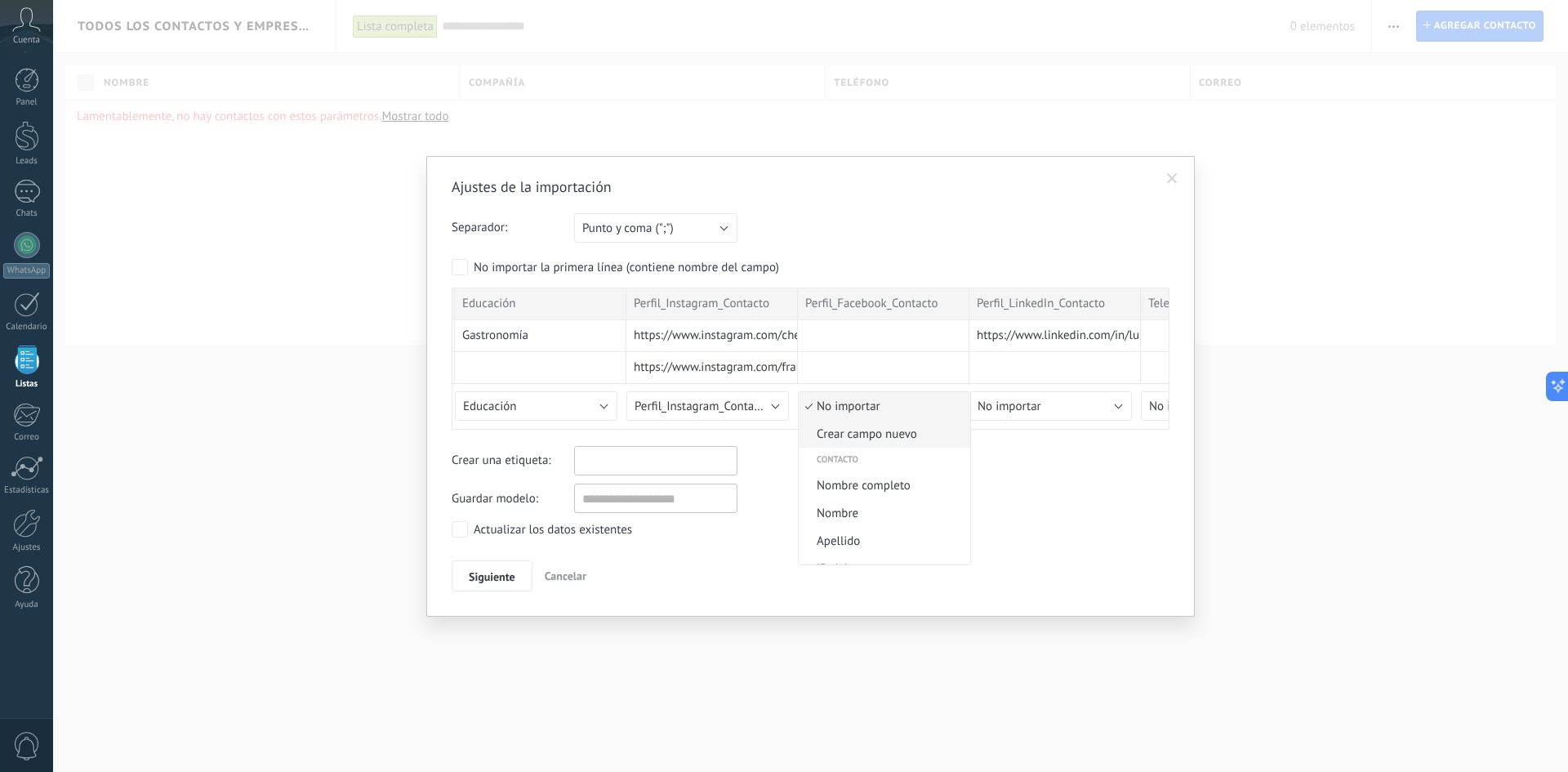 click on "Crear campo nuevo" at bounding box center (882, 434) 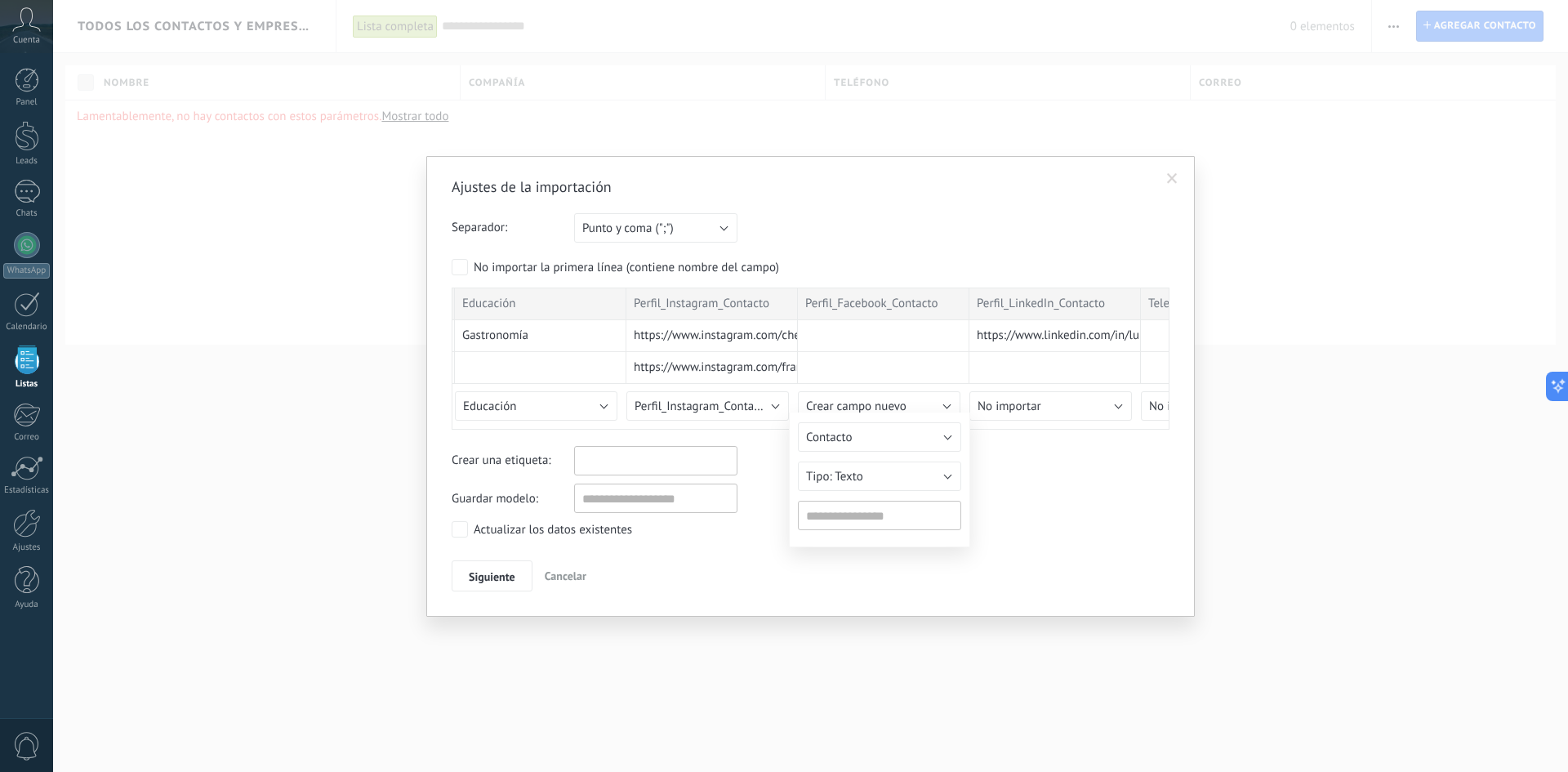 type on "**********" 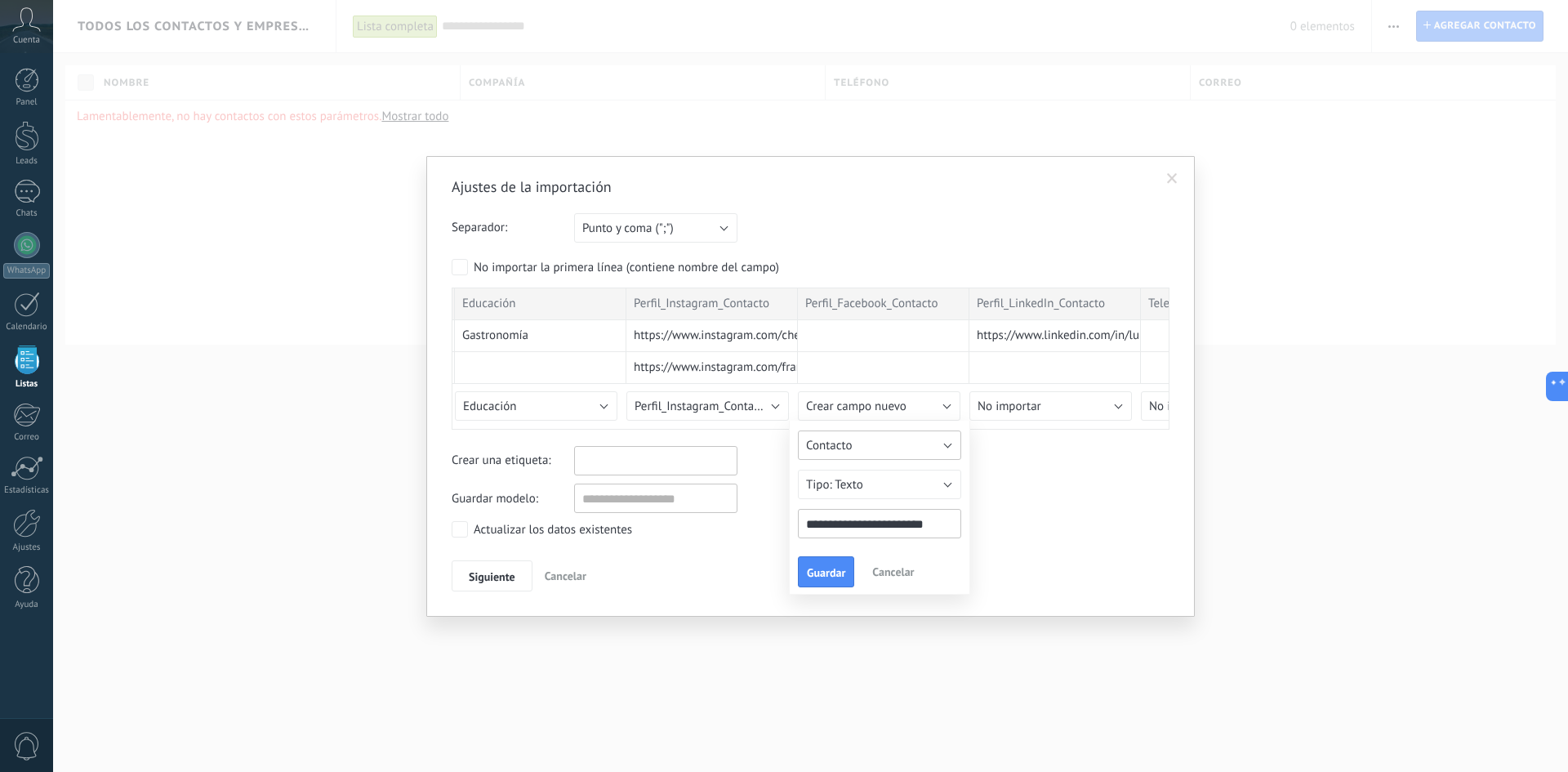 click on "Contacto" at bounding box center [880, 445] 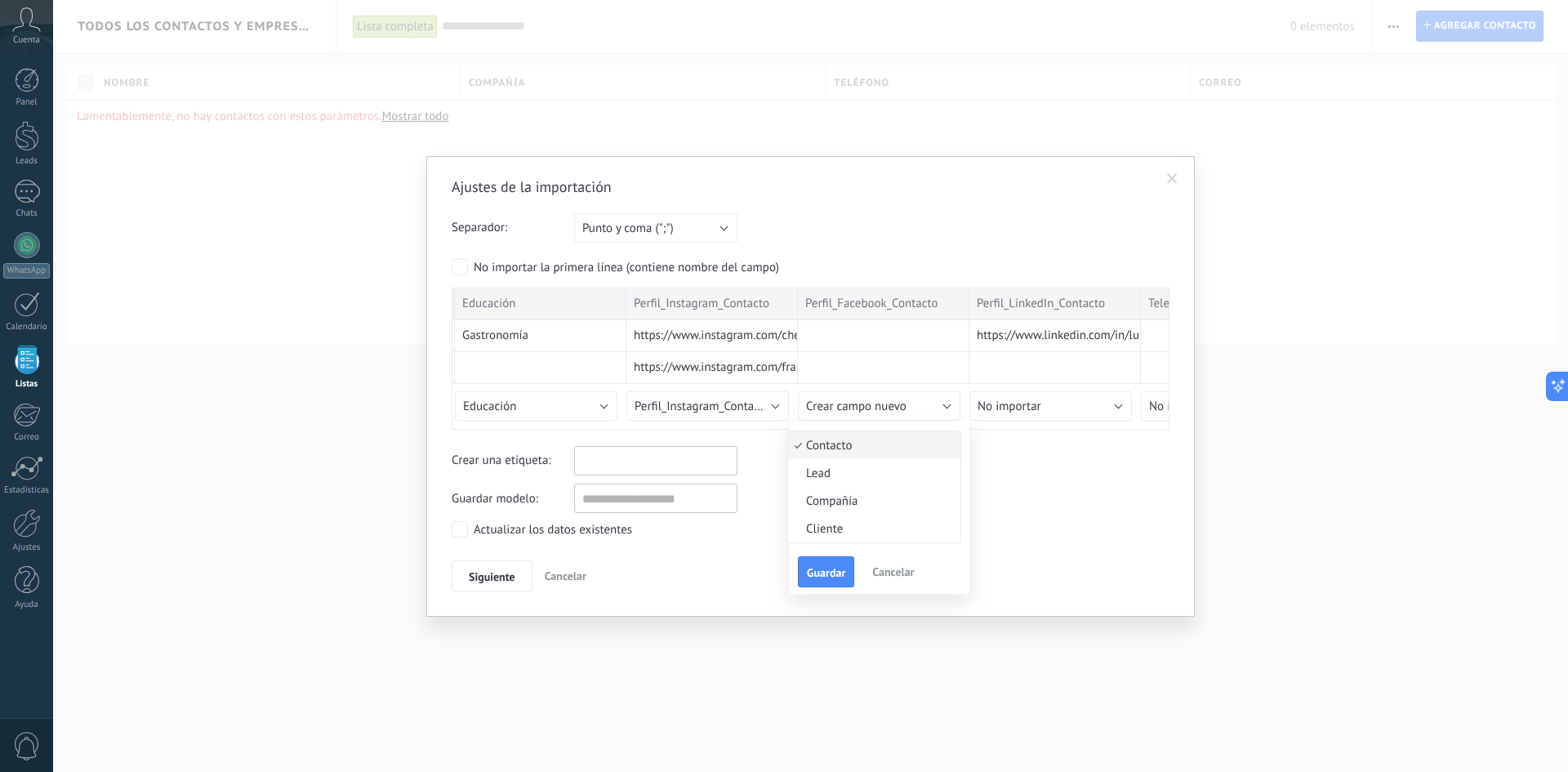 click on "Contacto" at bounding box center [871, 445] 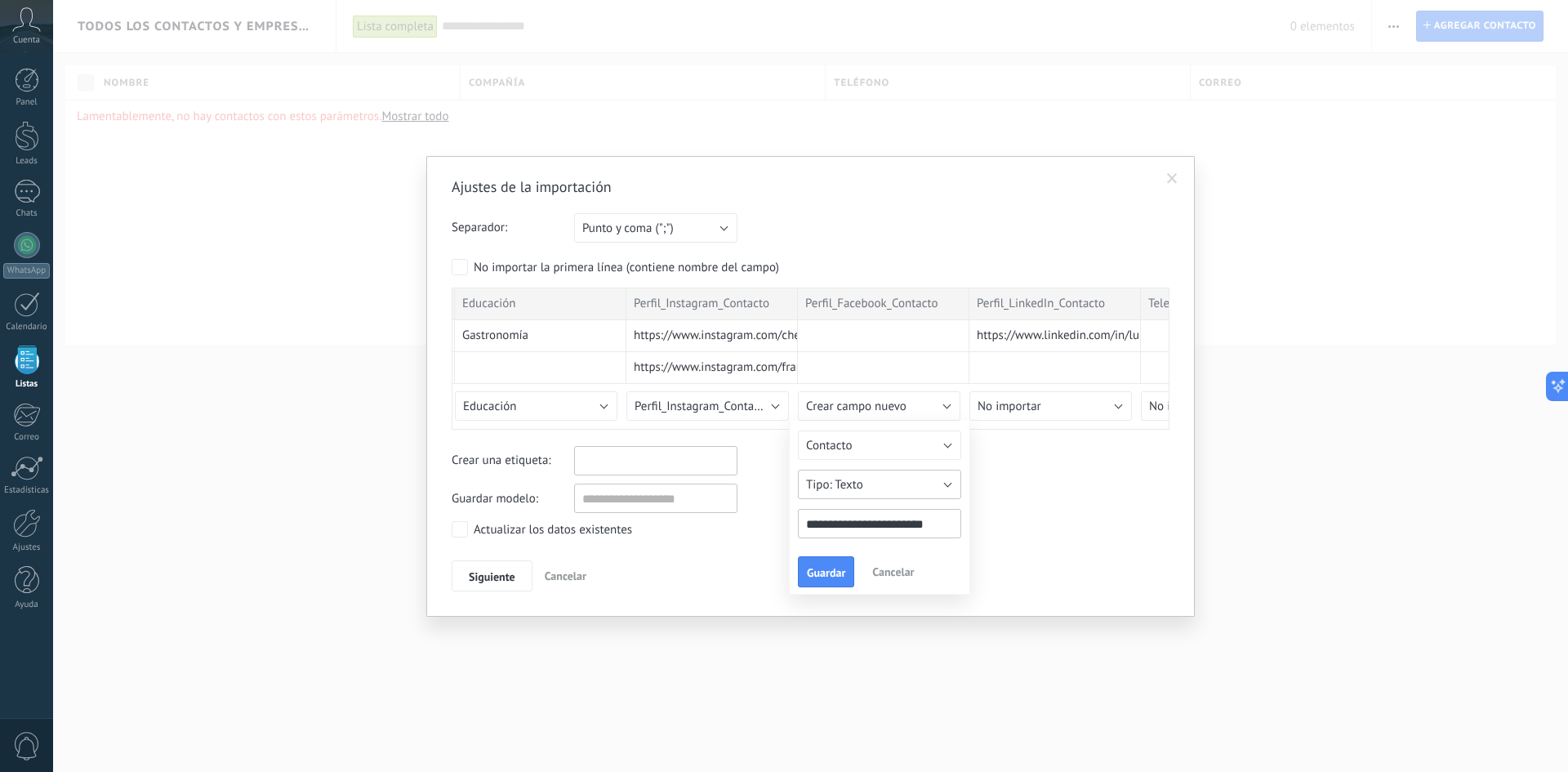 click on "Texto" at bounding box center (849, 484) 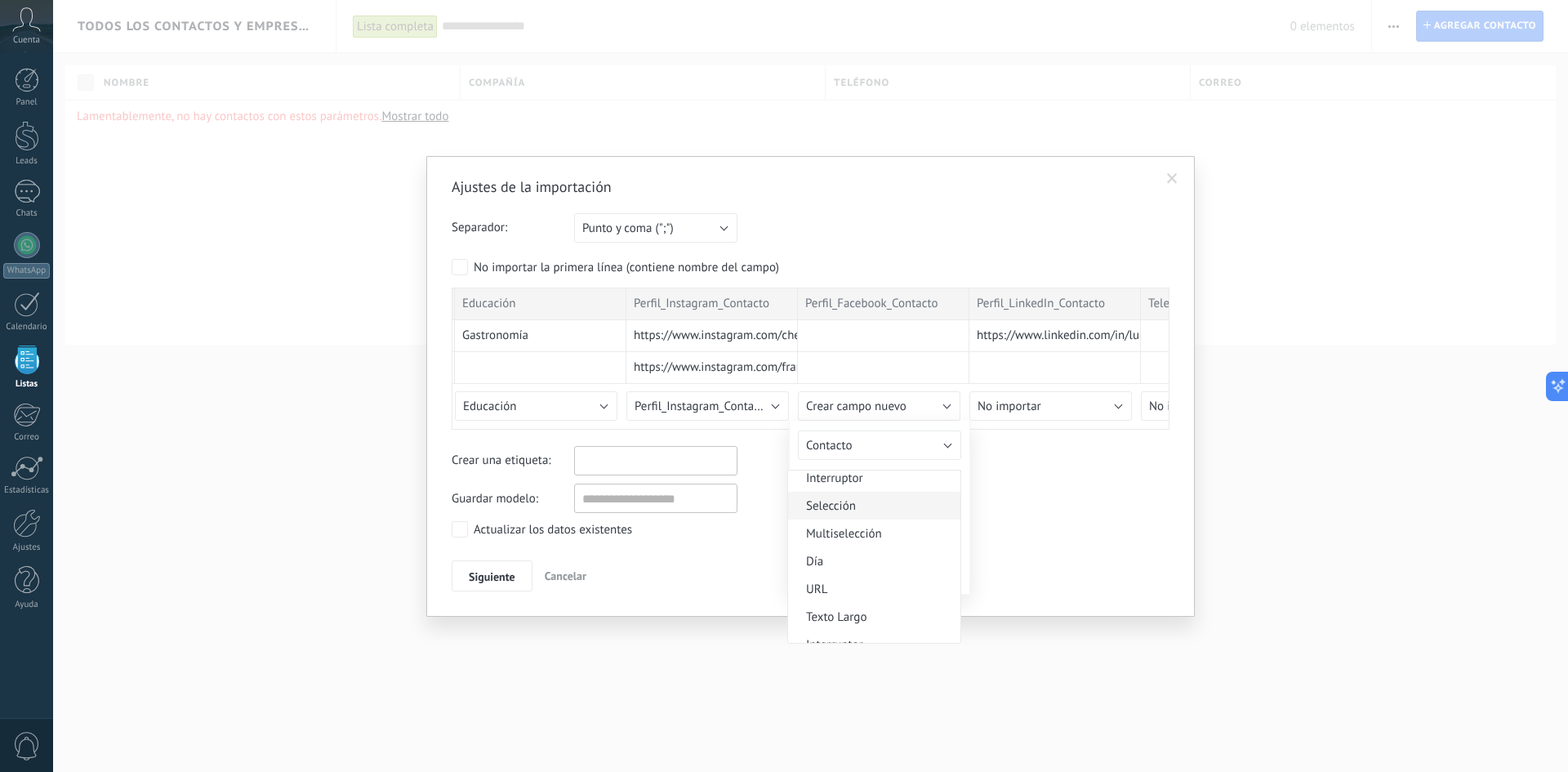 scroll, scrollTop: 66, scrollLeft: 0, axis: vertical 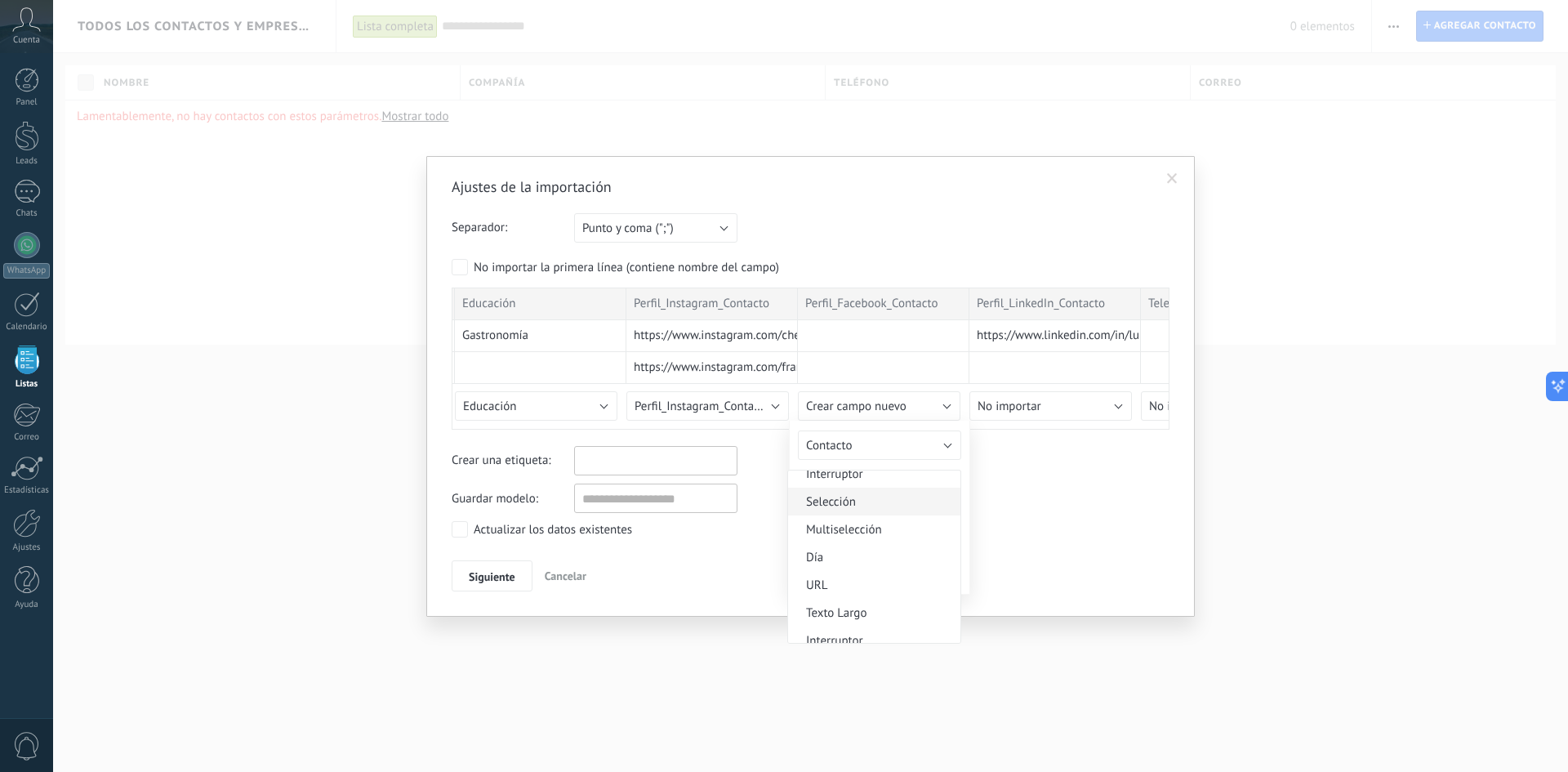 click on "URL" at bounding box center [871, 585] 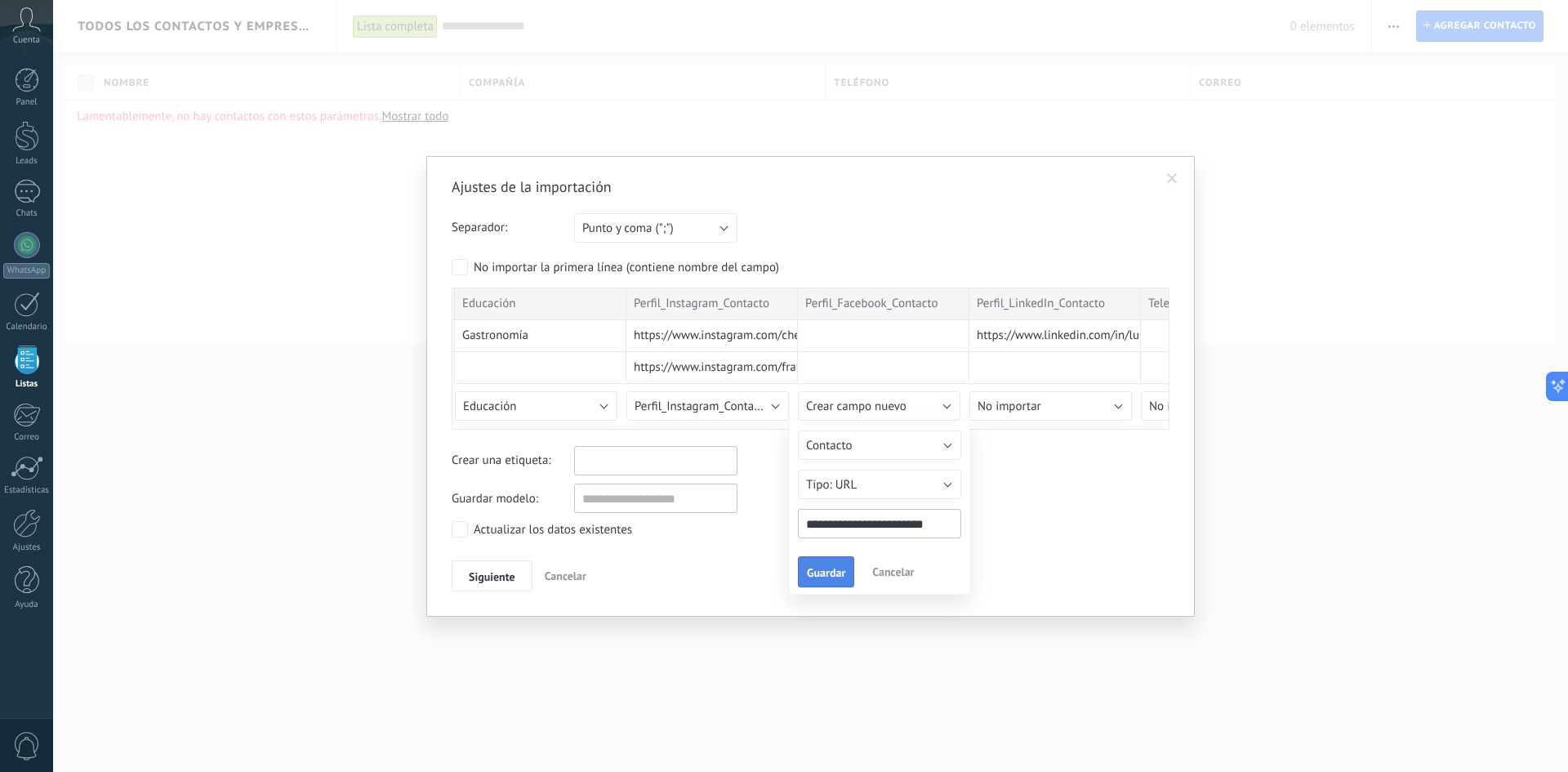 click on "Guardar" at bounding box center [826, 573] 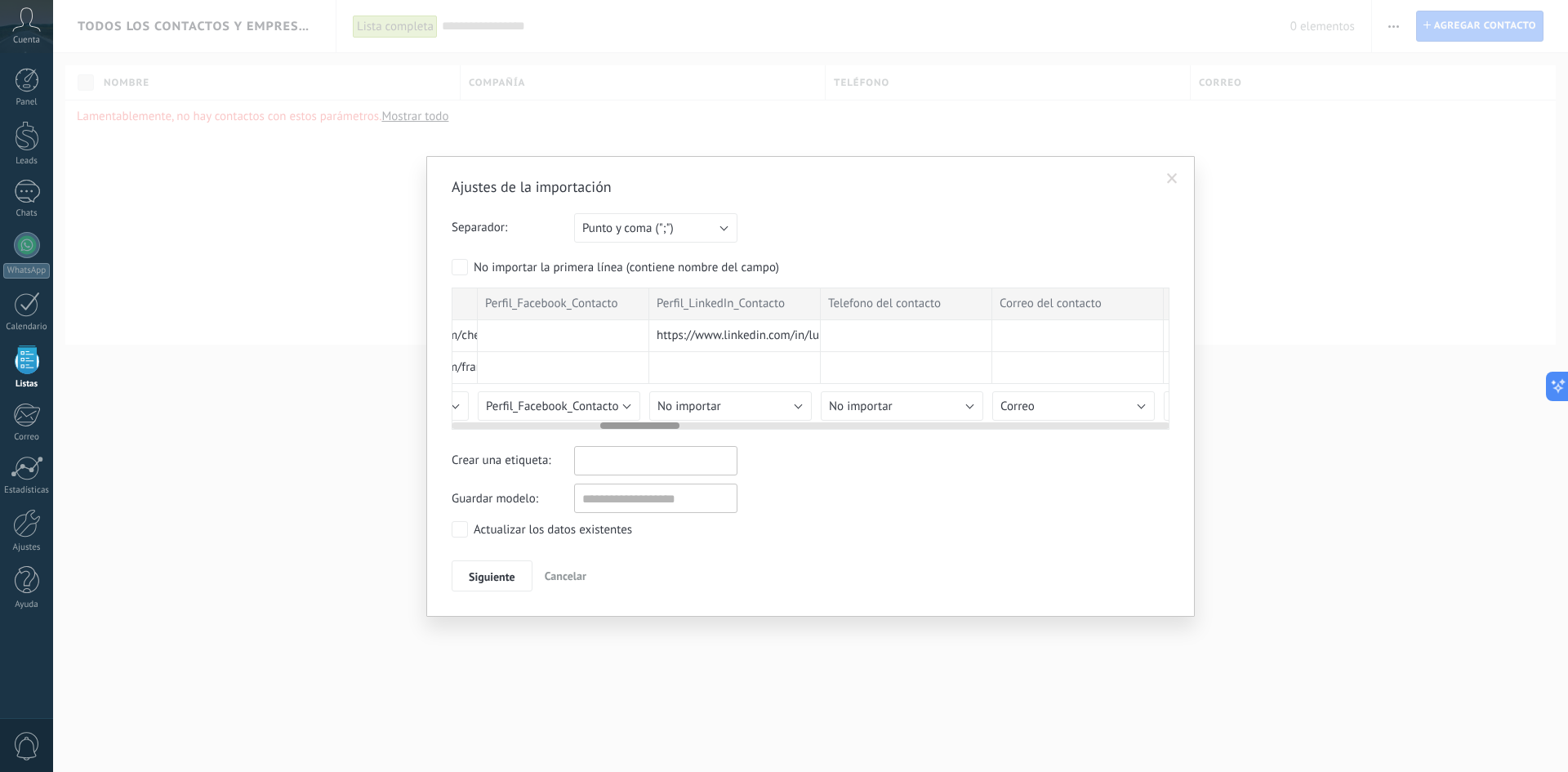 scroll, scrollTop: 0, scrollLeft: 1347, axis: horizontal 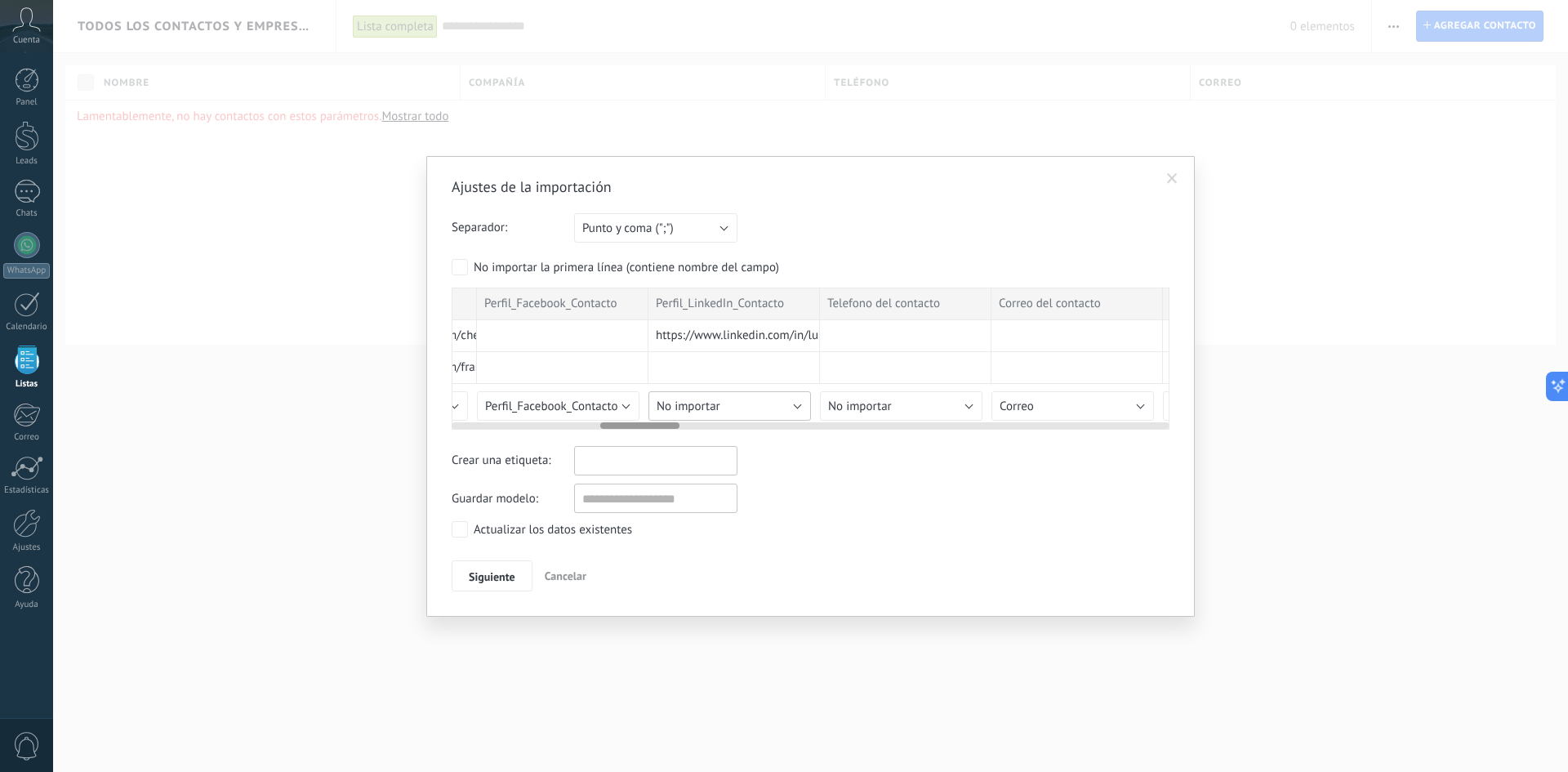 click on "No importar" at bounding box center (729, 406) 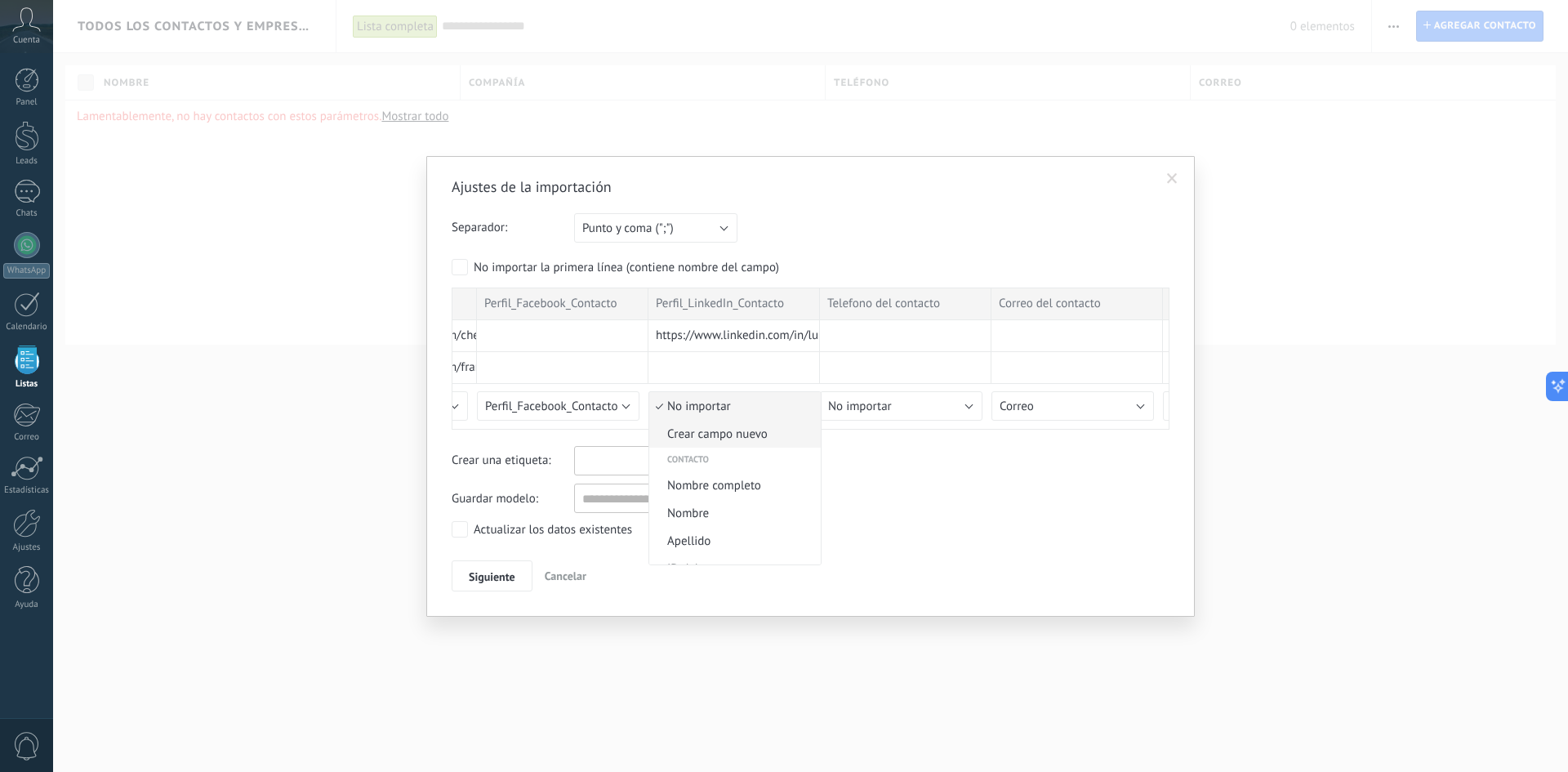 click on "Crear campo nuevo" at bounding box center [733, 434] 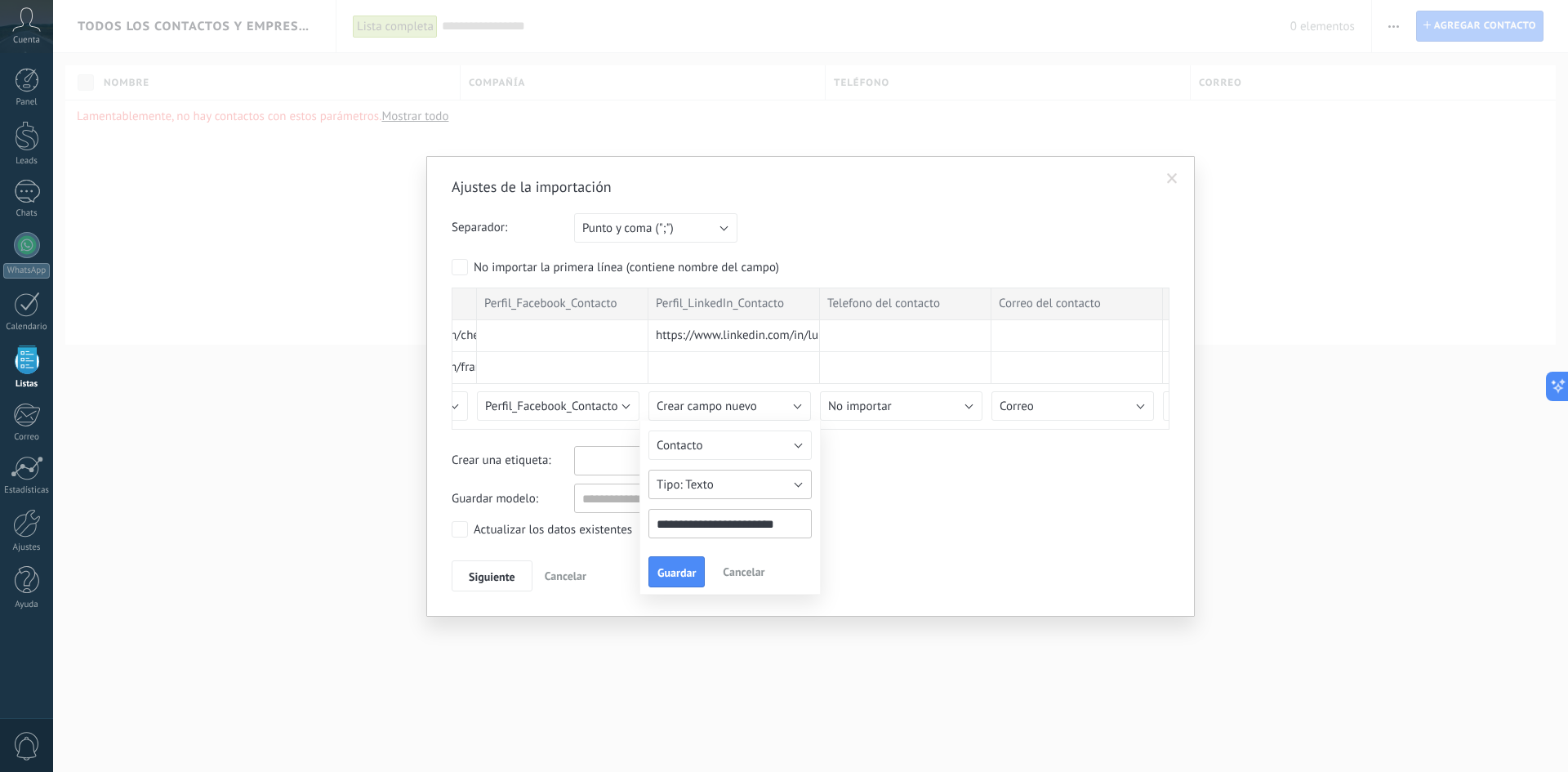 click on "Texto" at bounding box center (730, 484) 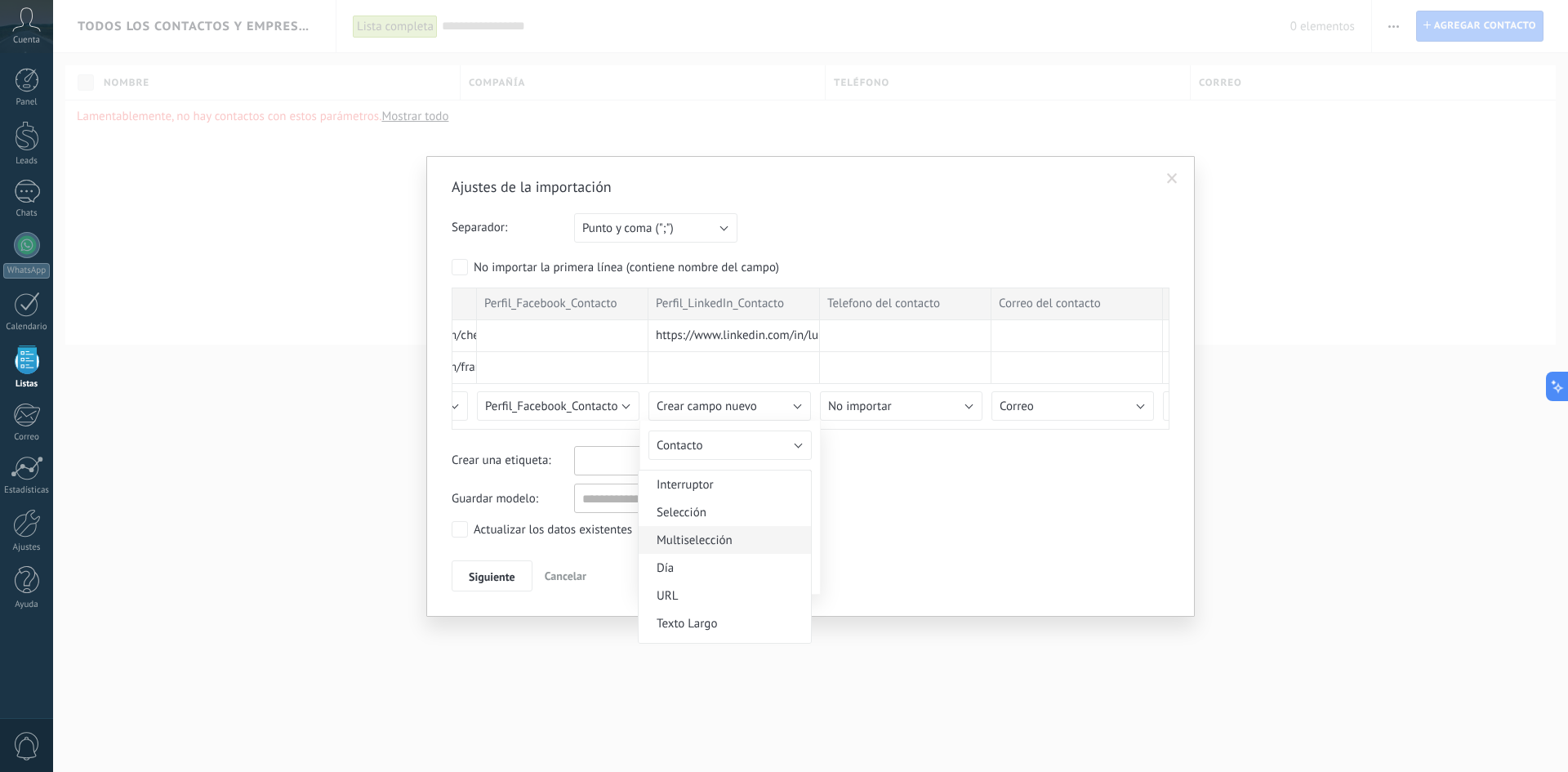 scroll, scrollTop: 59, scrollLeft: 0, axis: vertical 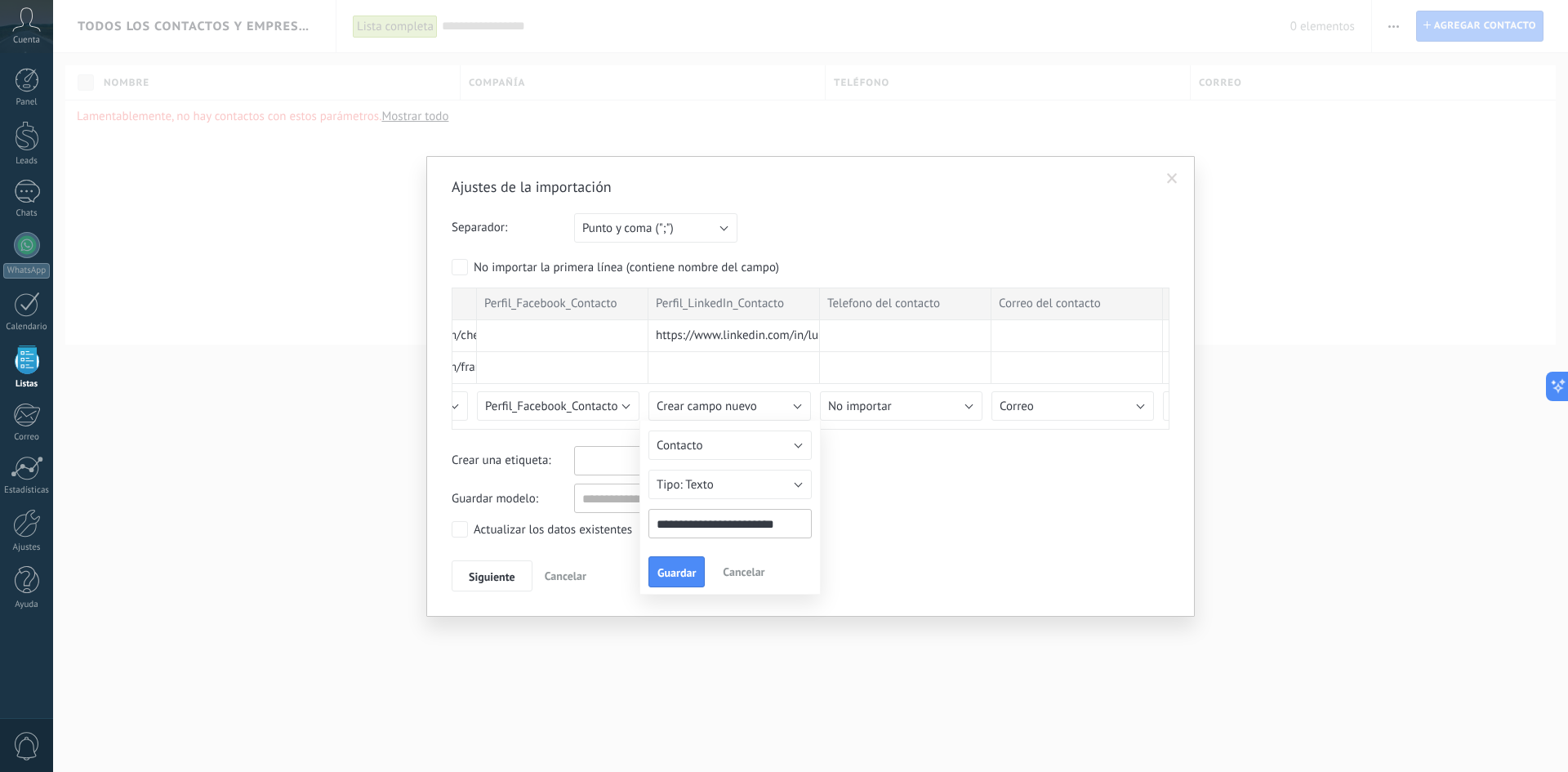 drag, startPoint x: 685, startPoint y: 599, endPoint x: 656, endPoint y: 596, distance: 29.154759 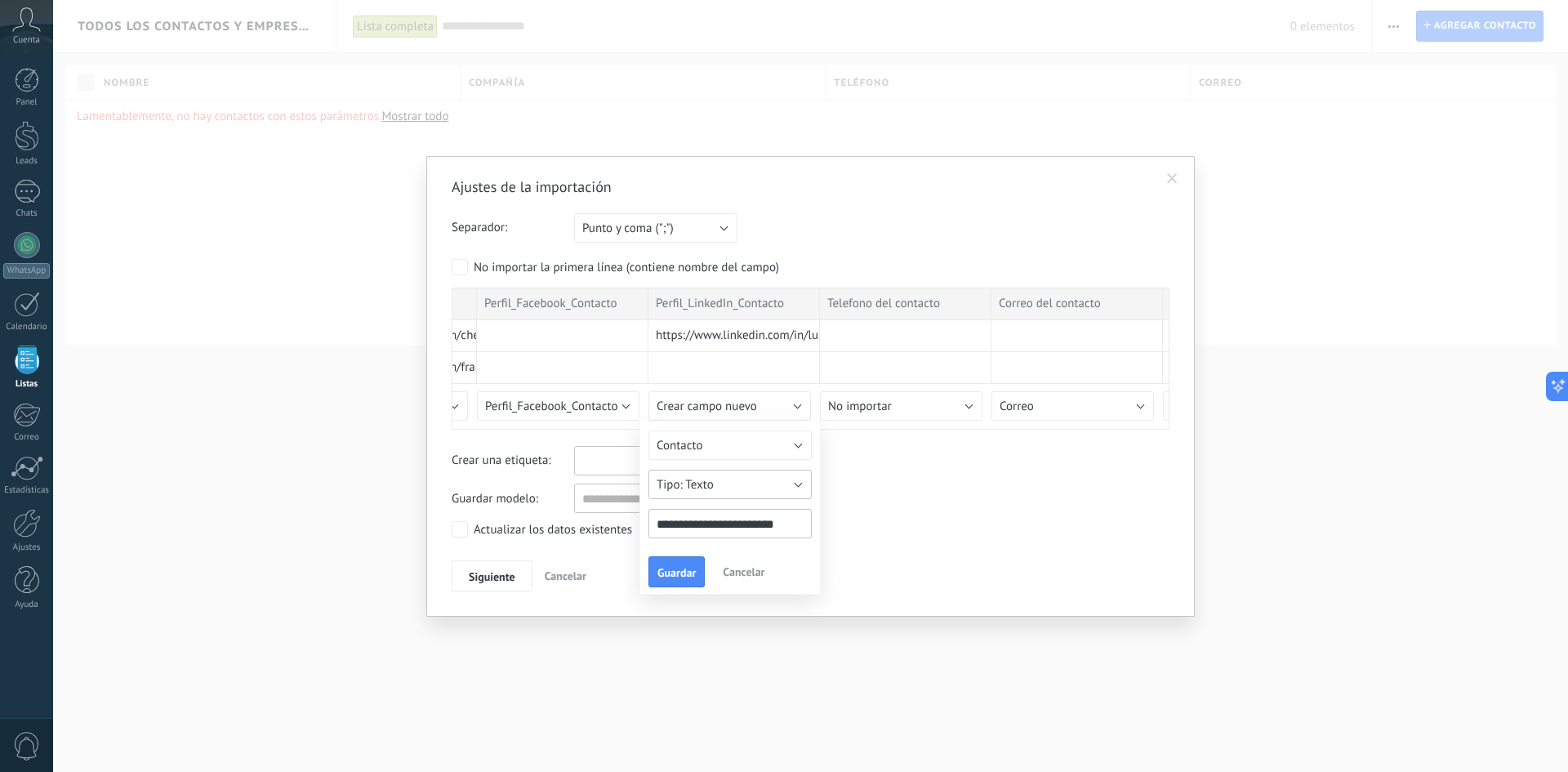 click on "Texto" at bounding box center (730, 484) 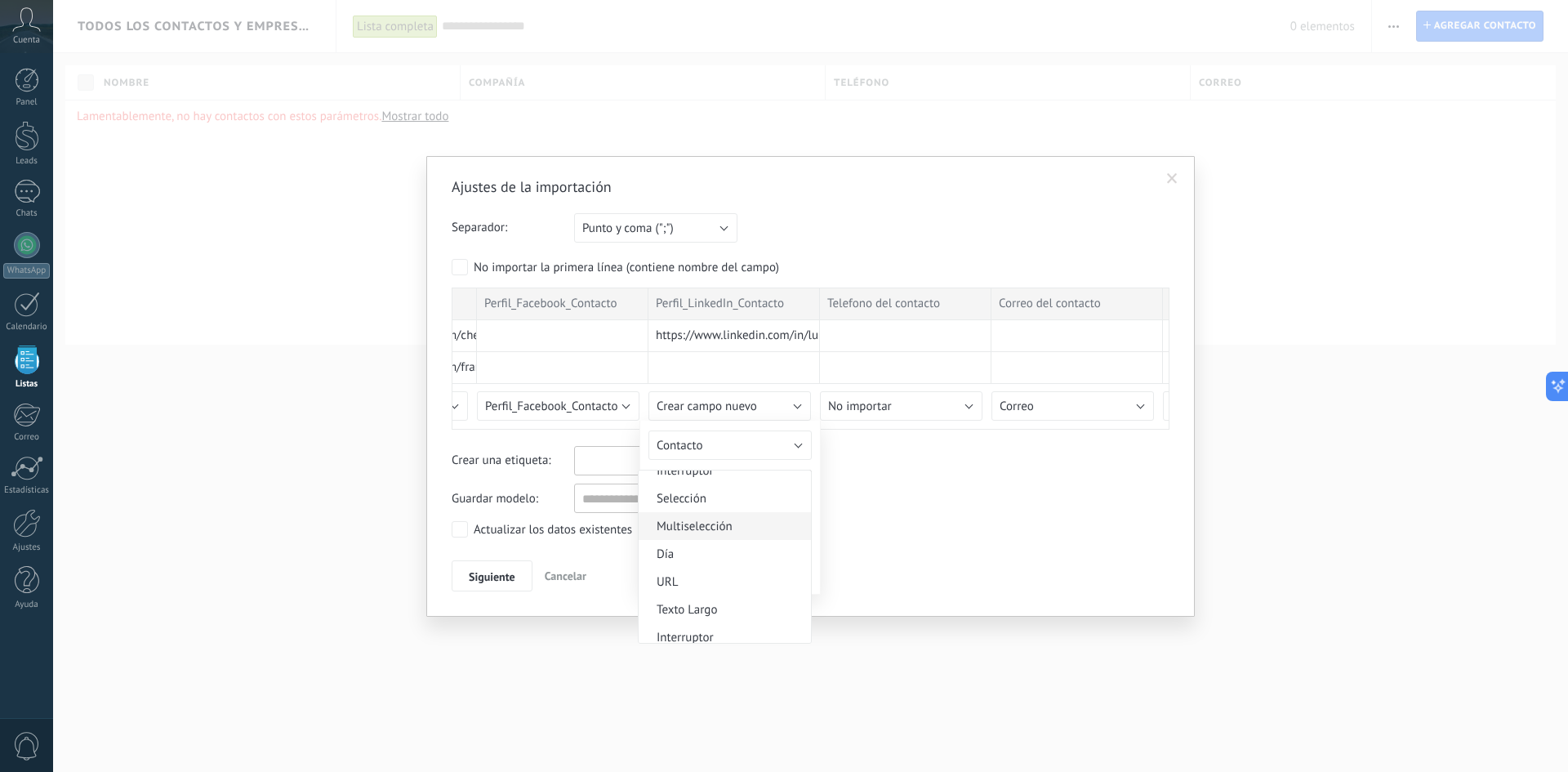 scroll, scrollTop: 70, scrollLeft: 0, axis: vertical 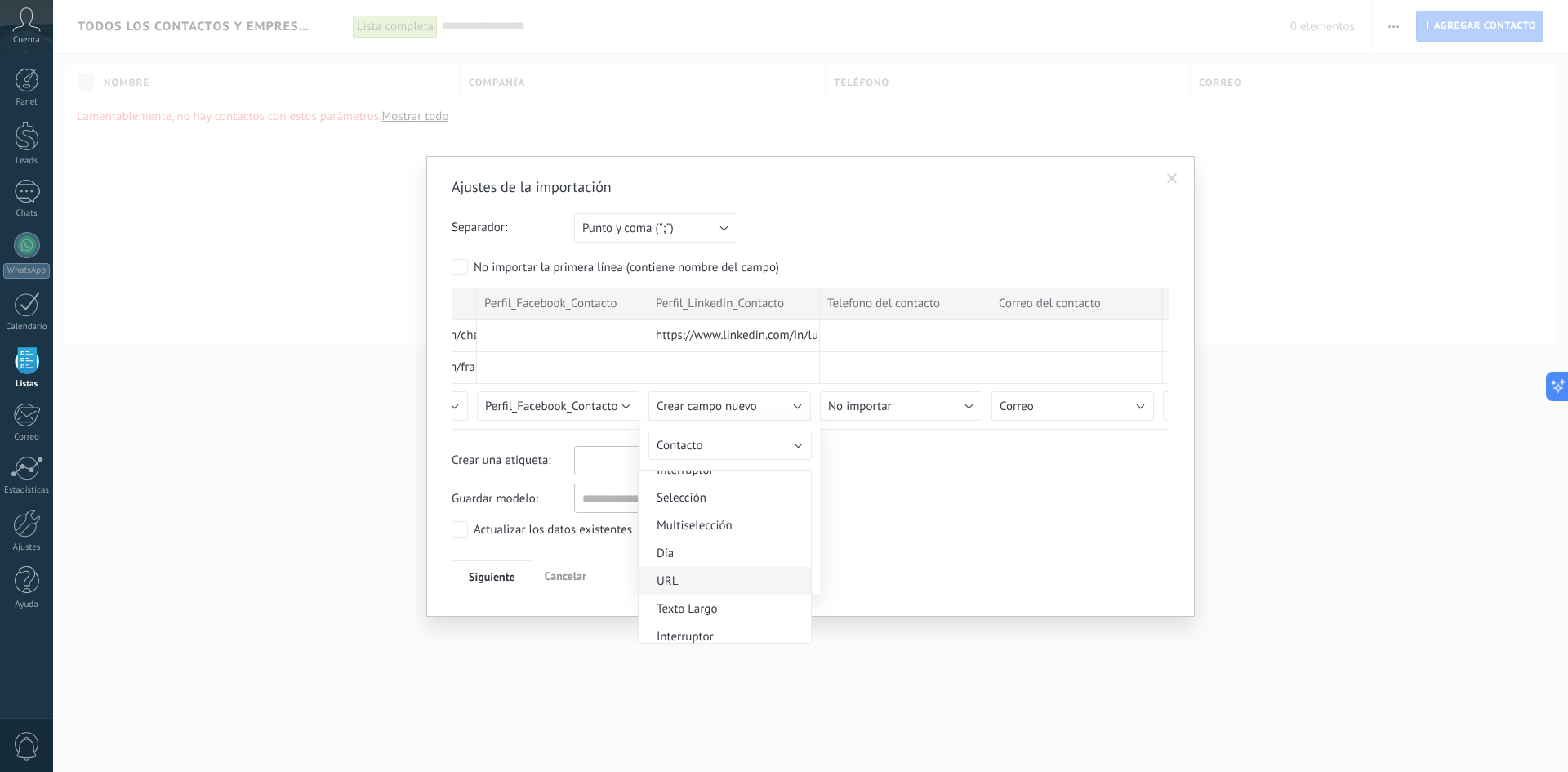 click on "URL" at bounding box center [722, 581] 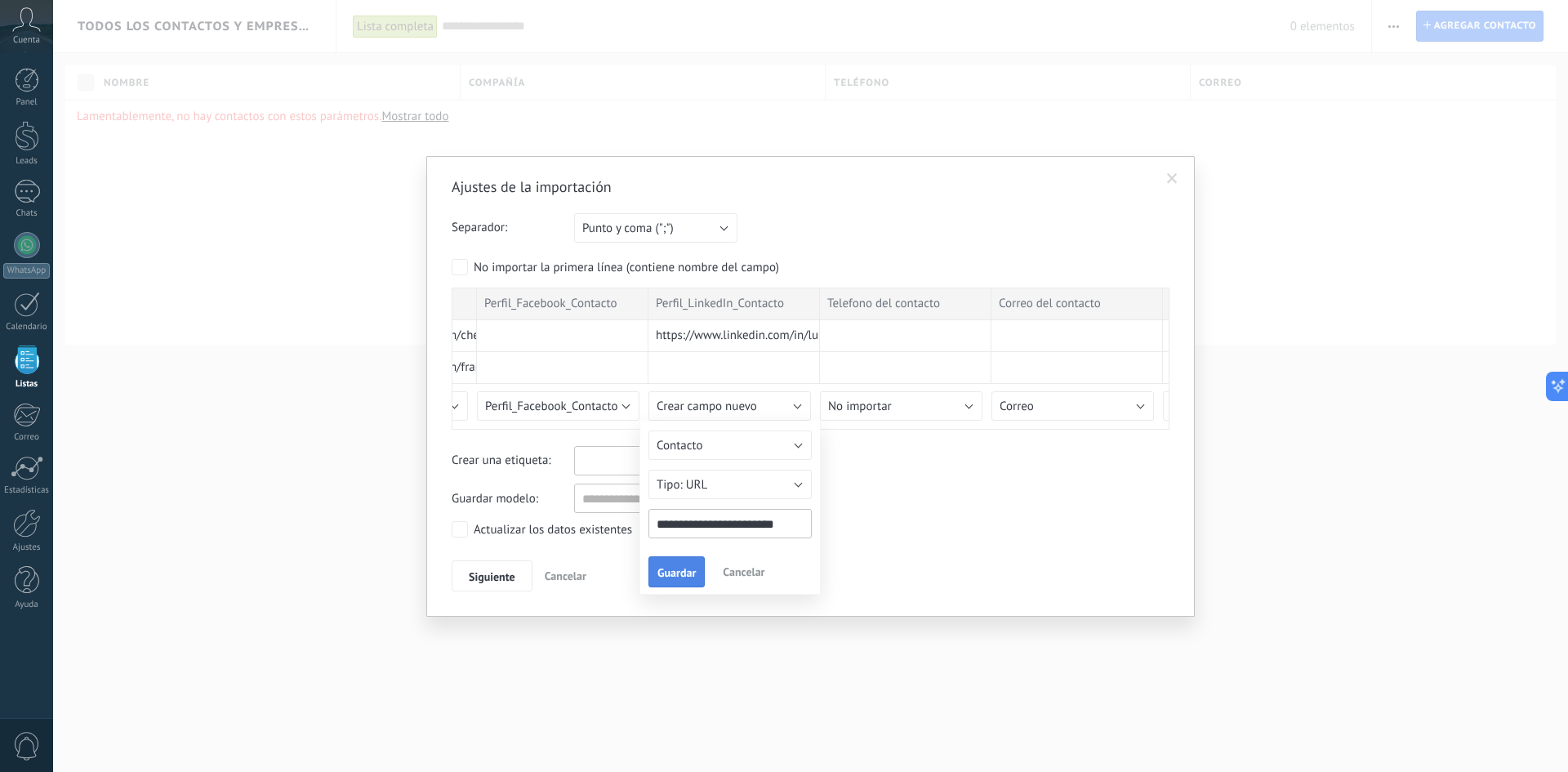 click on "Guardar" at bounding box center (676, 573) 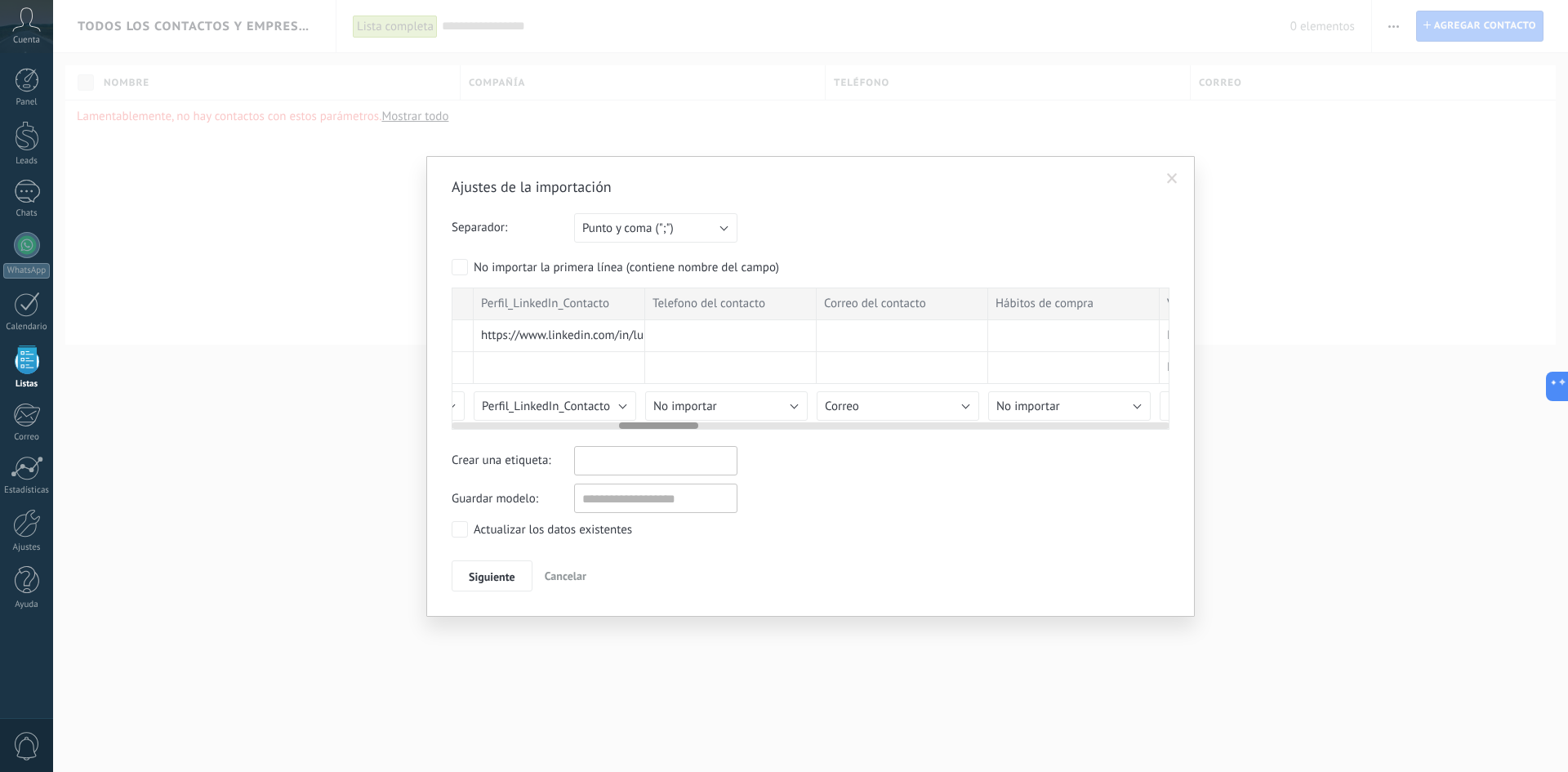 scroll, scrollTop: 0, scrollLeft: 1522, axis: horizontal 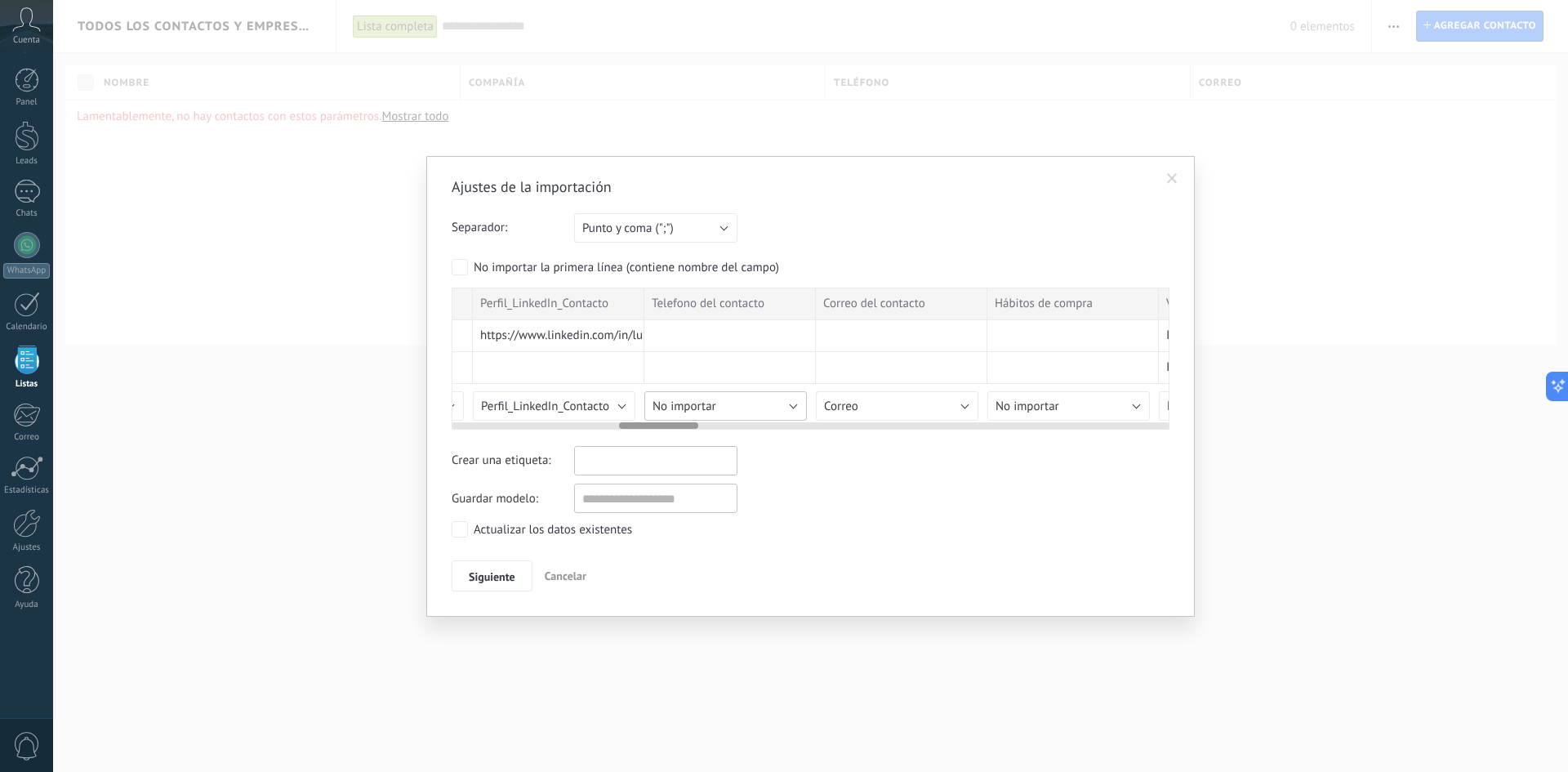 click on "No importar" at bounding box center [725, 406] 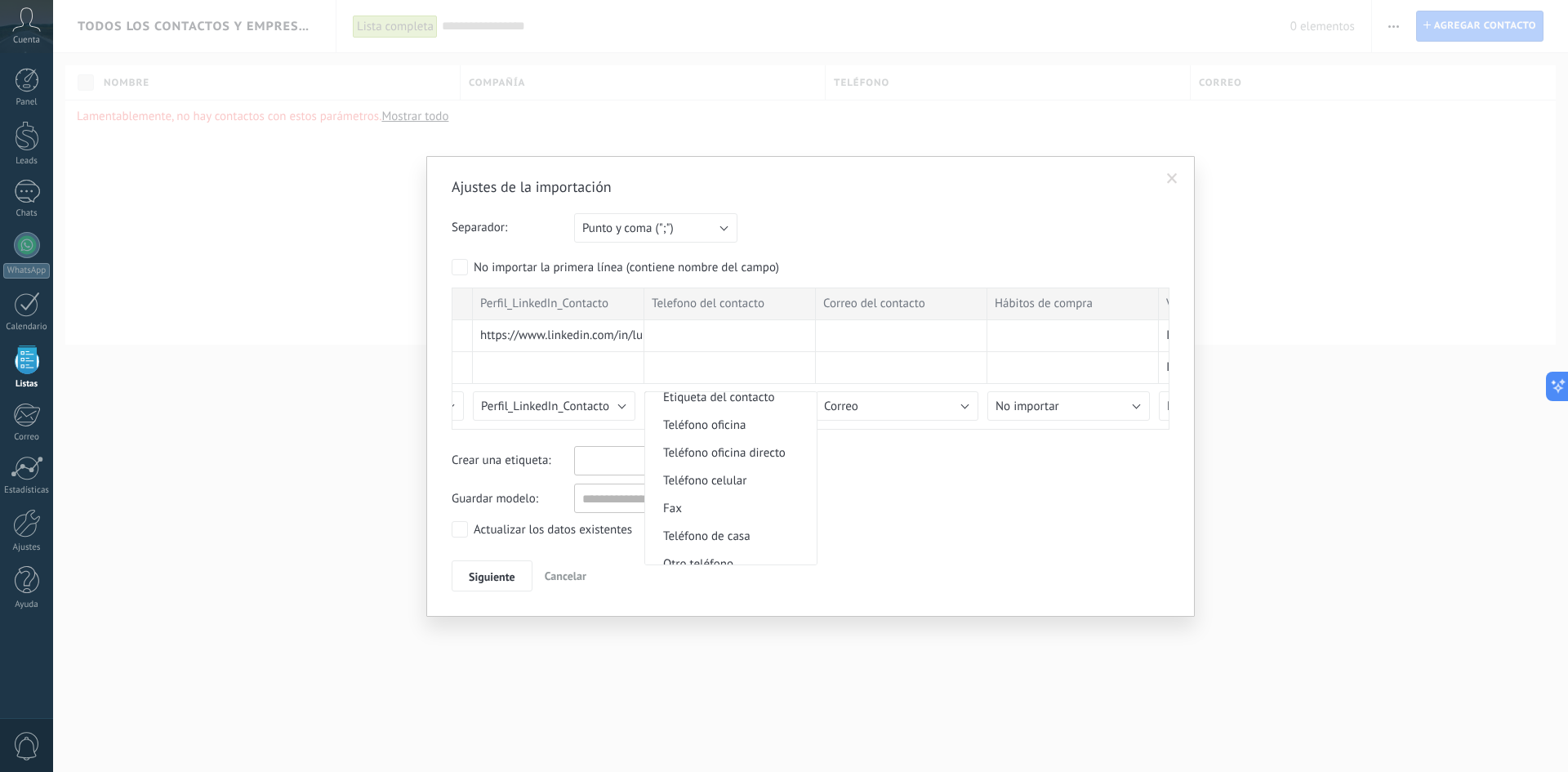 scroll, scrollTop: 344, scrollLeft: 0, axis: vertical 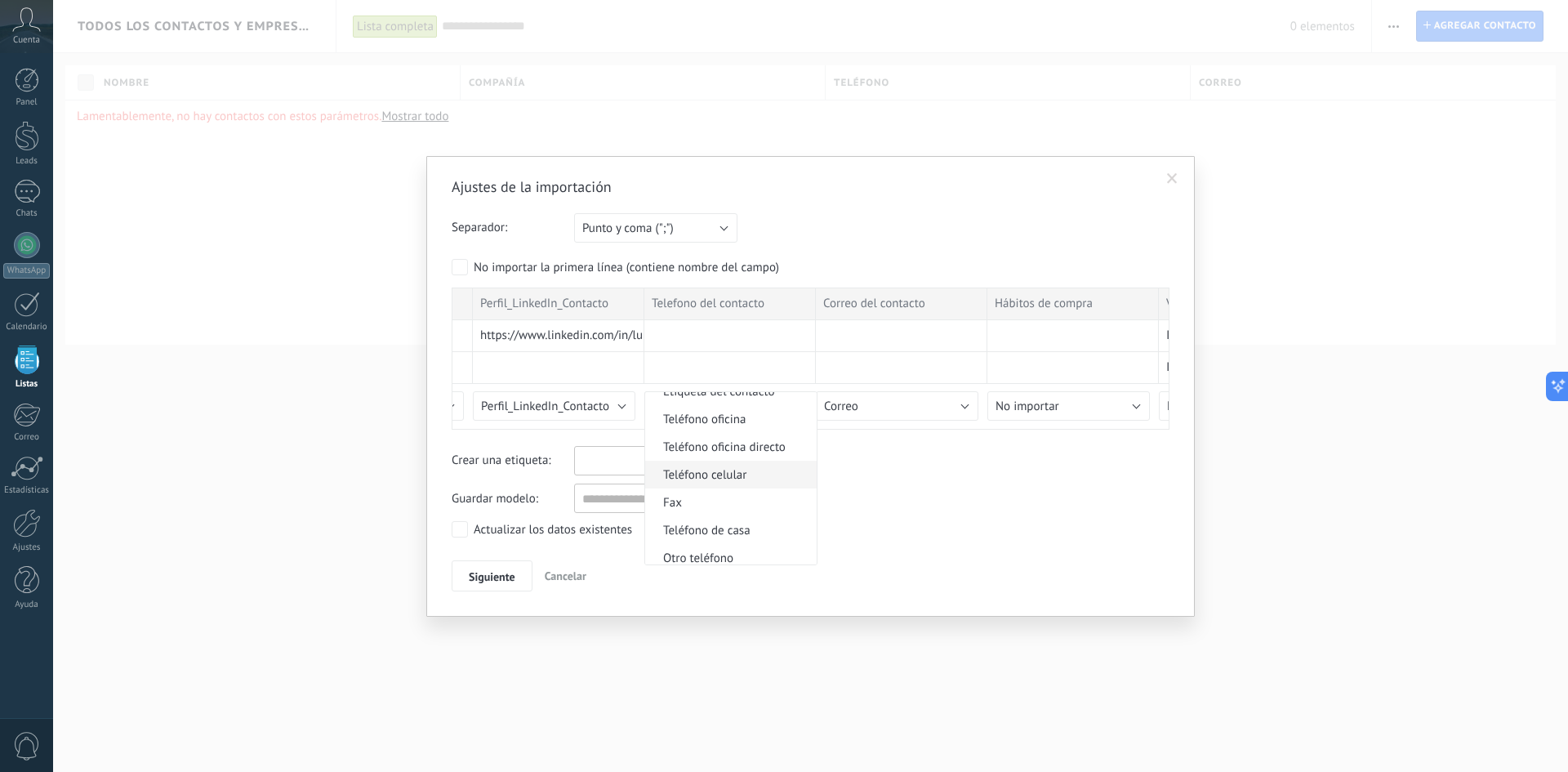 click on "Teléfono celular" at bounding box center [728, 475] 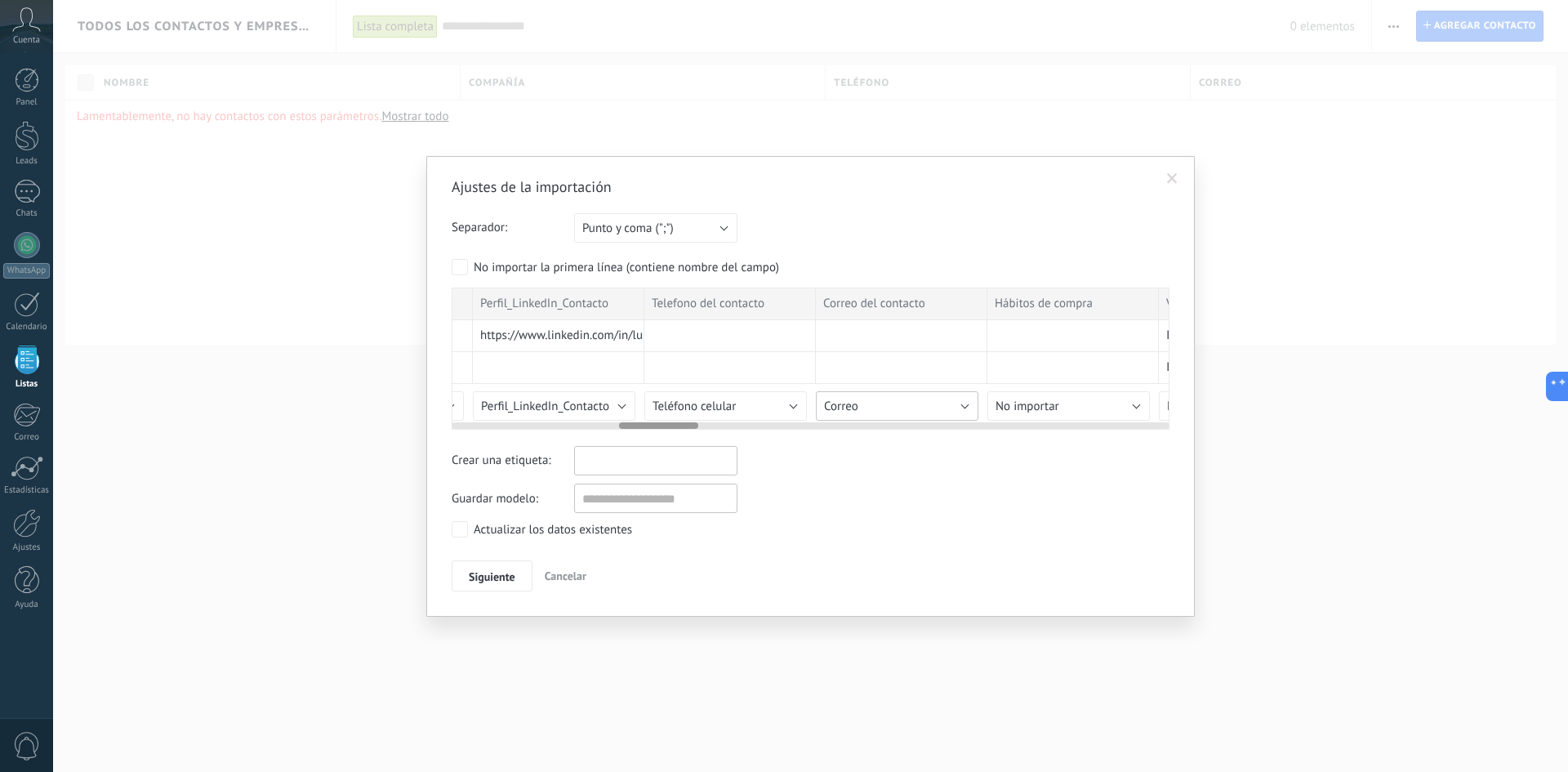click on "Correo" at bounding box center [897, 406] 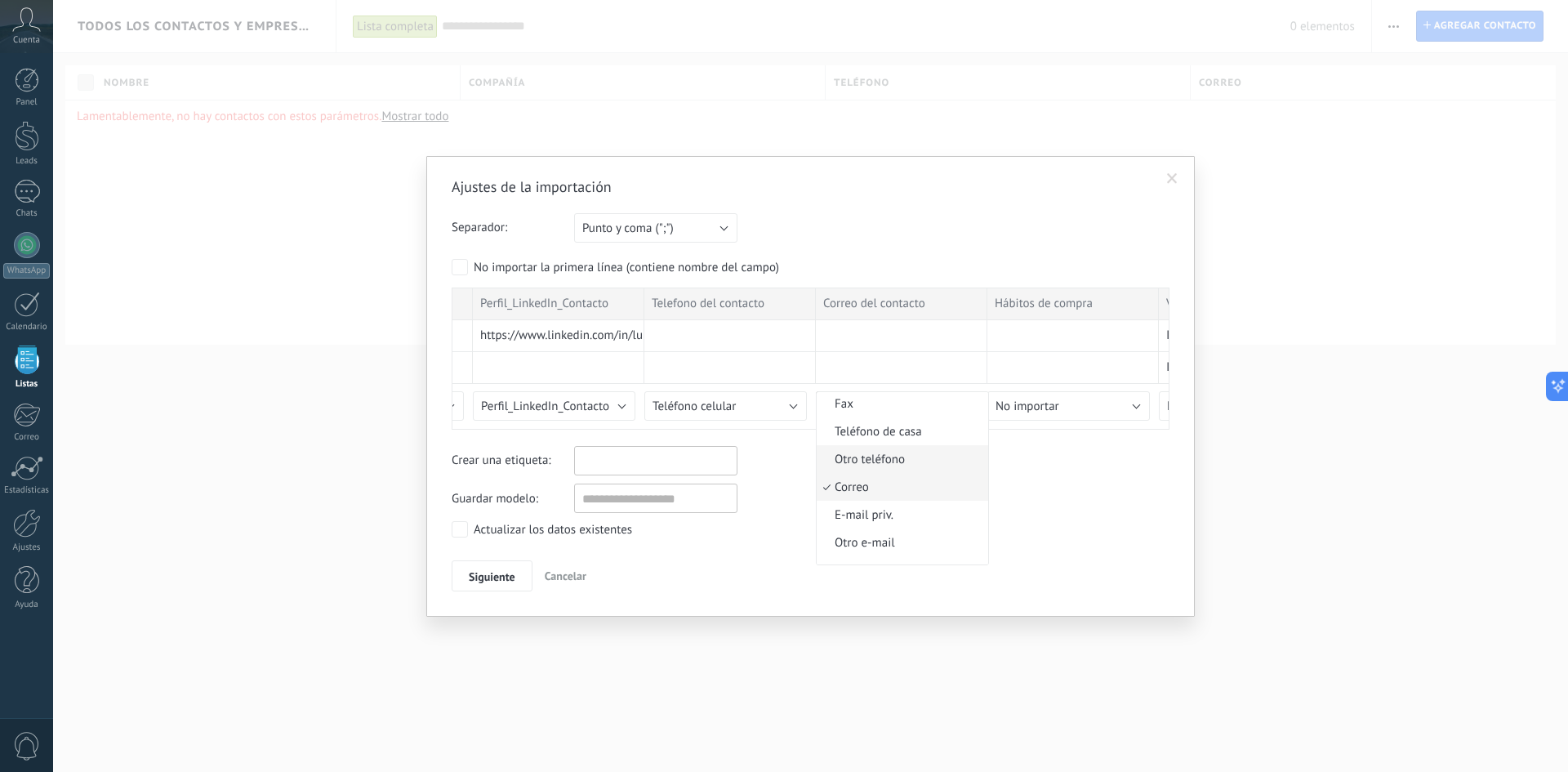 scroll, scrollTop: 444, scrollLeft: 0, axis: vertical 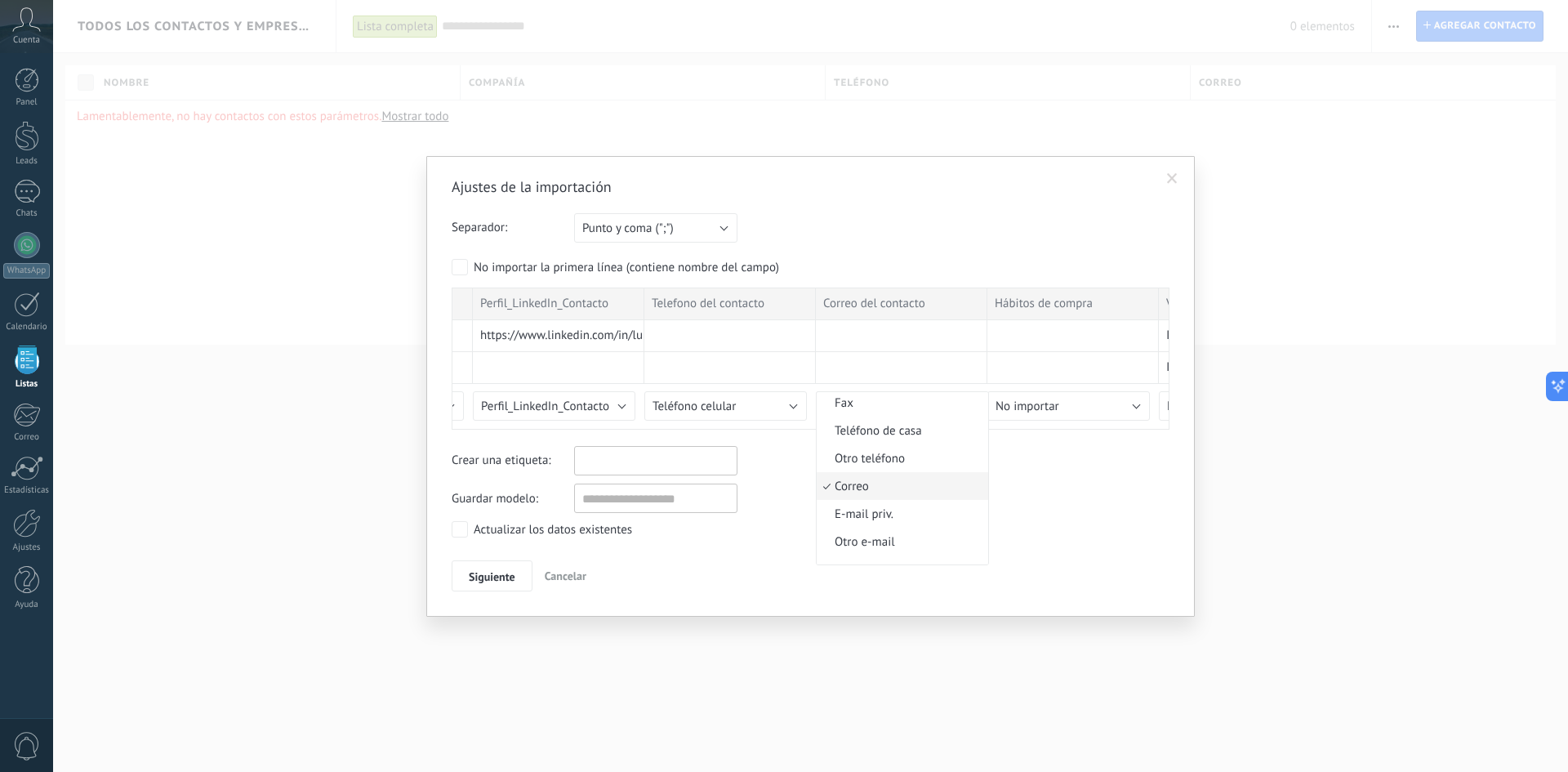 click on "Correo" at bounding box center (900, 486) 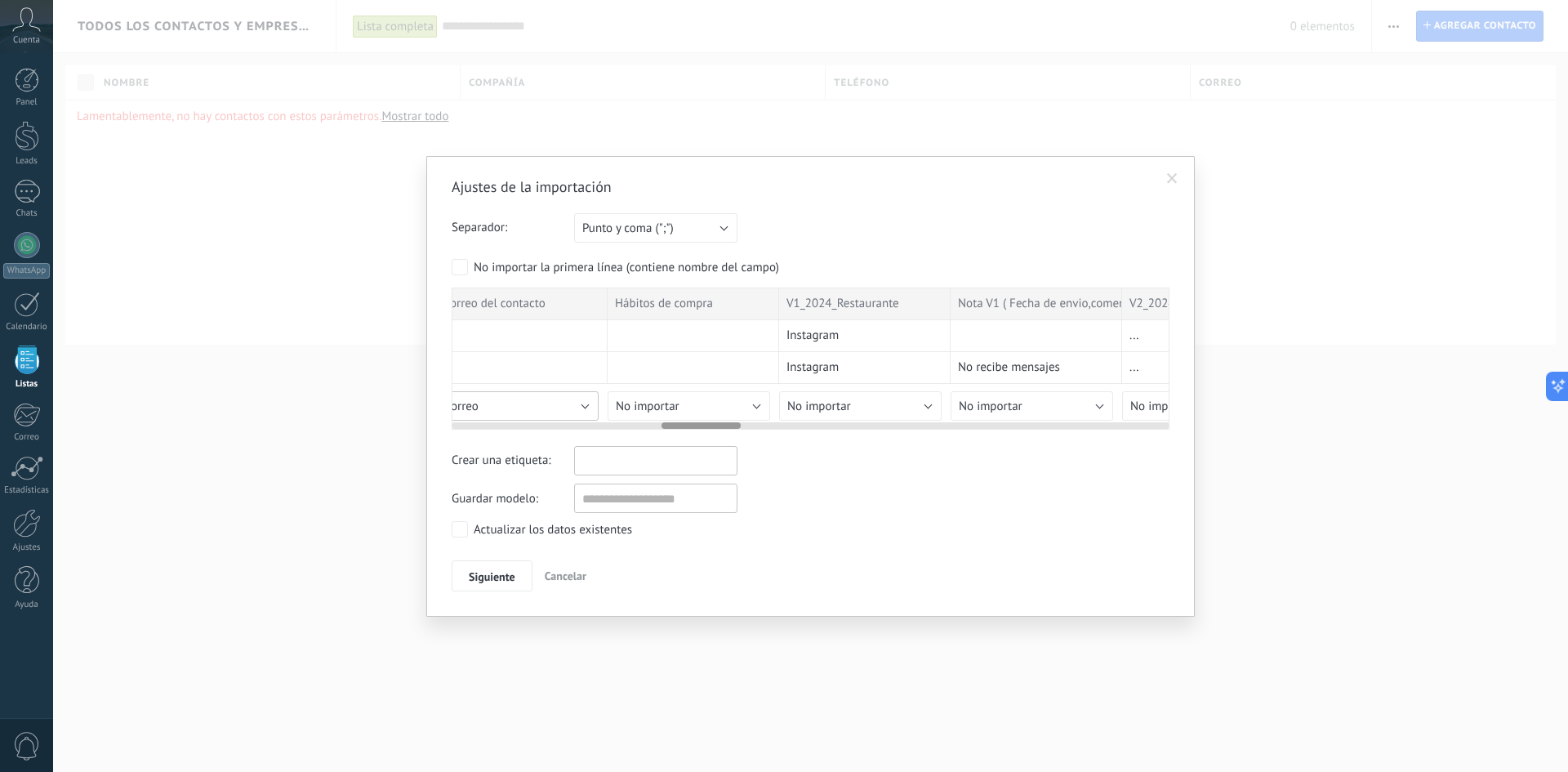 scroll, scrollTop: 0, scrollLeft: 1903, axis: horizontal 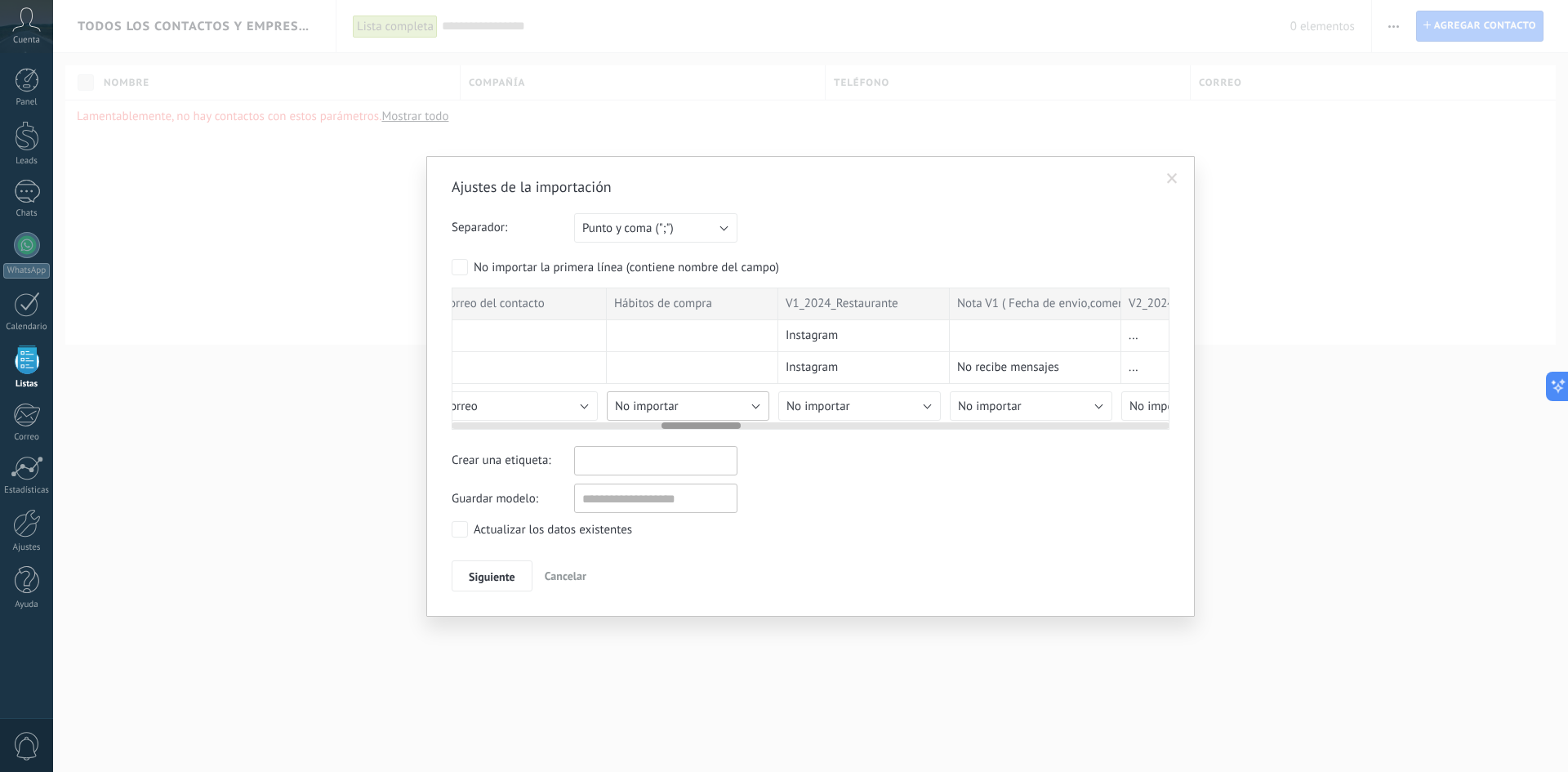 click on "No importar" at bounding box center [688, 406] 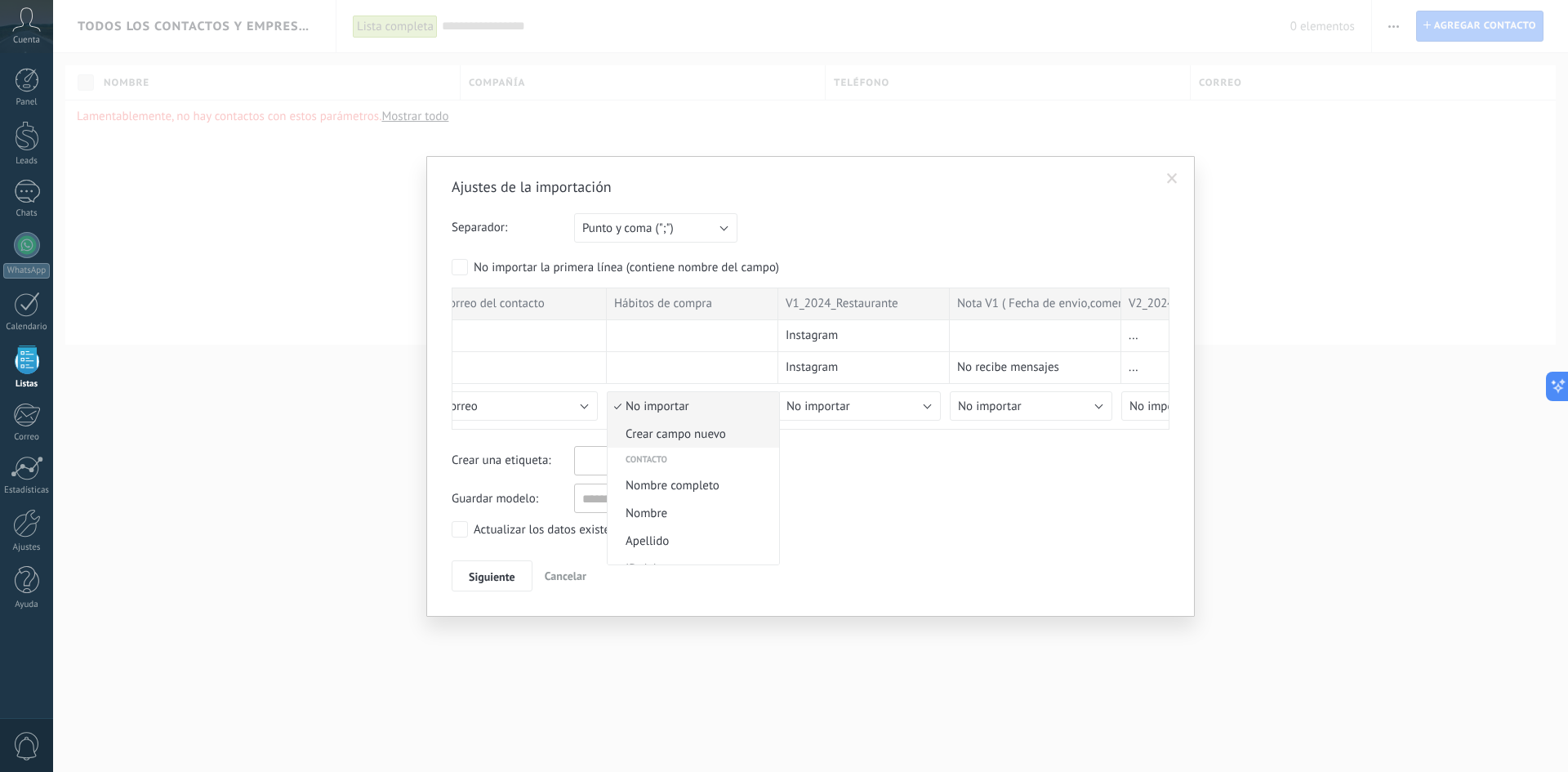 click on "Crear campo nuevo" at bounding box center [691, 434] 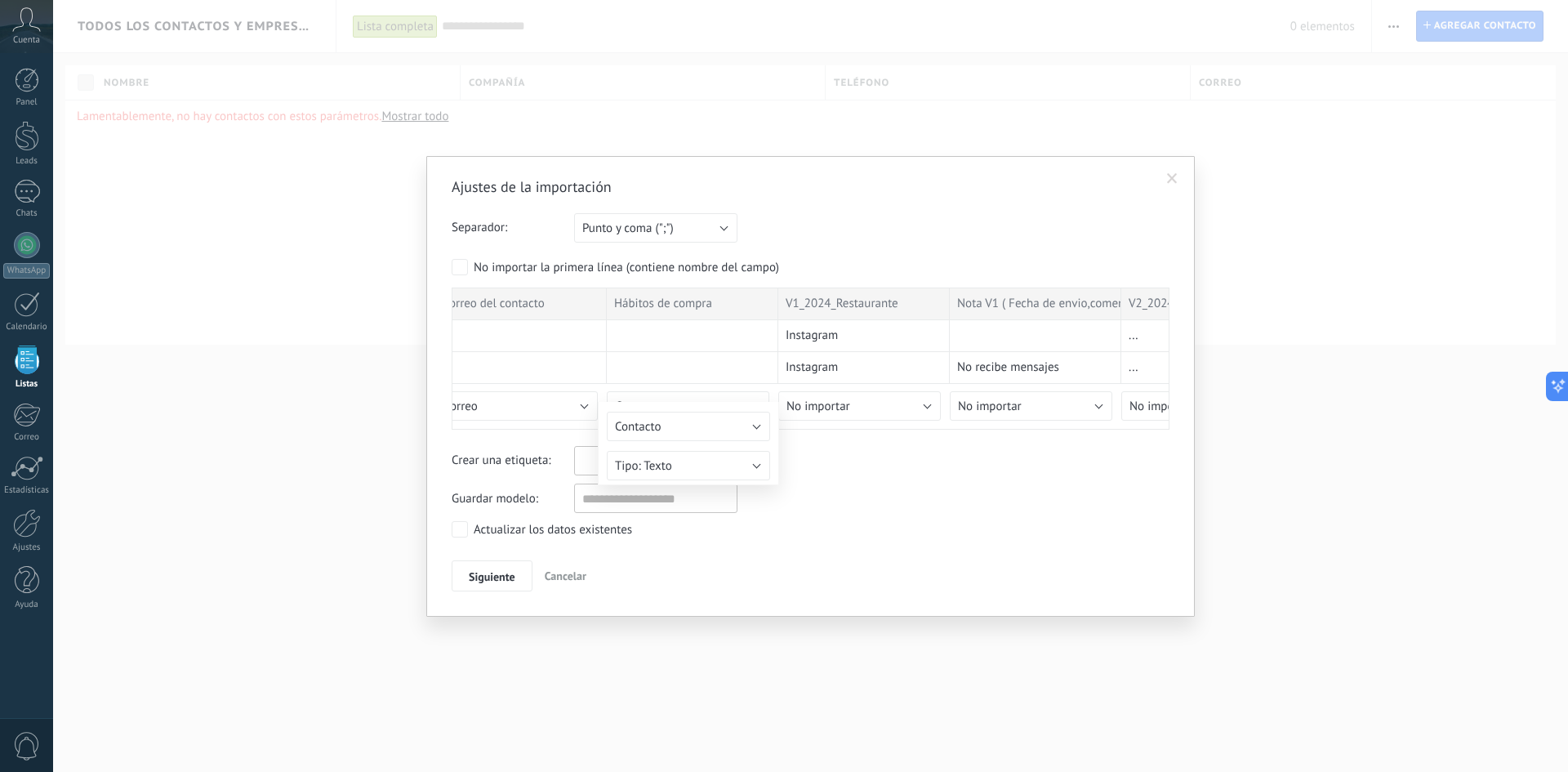 type on "**********" 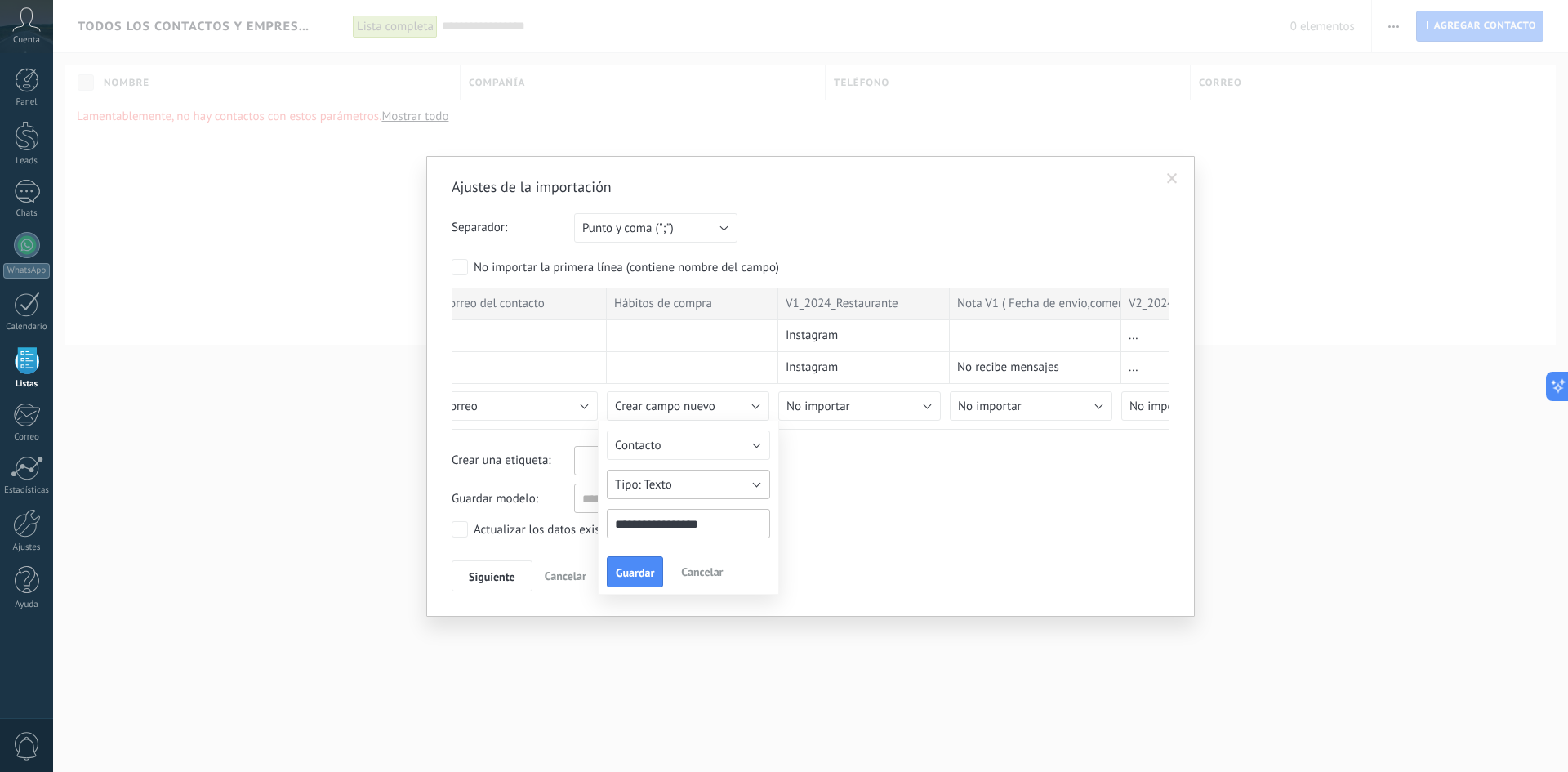 click on "Texto" at bounding box center (688, 484) 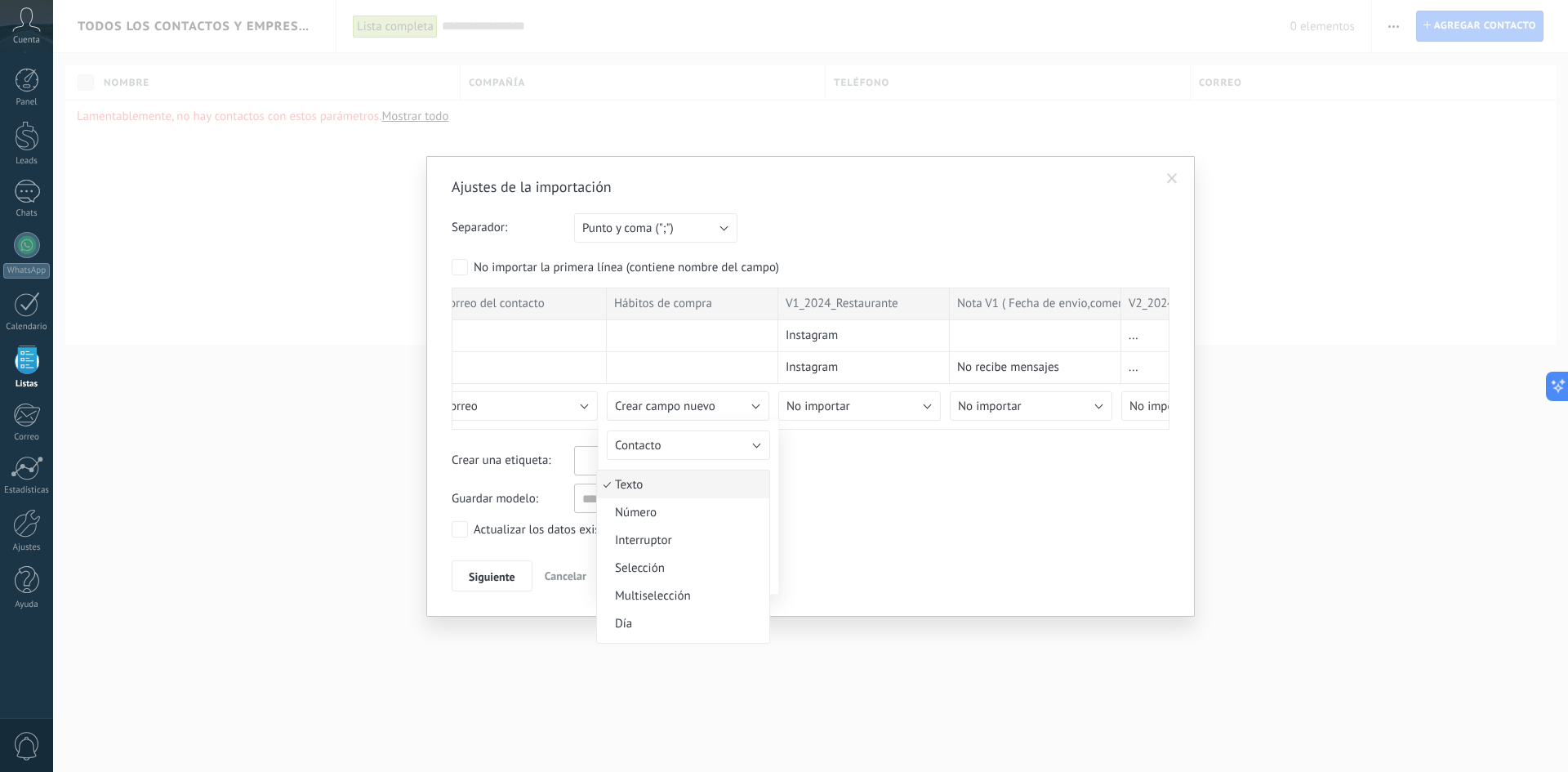 click on "Texto Número Interruptor Selección Multiselección Día URL Texto Largo Interruptor Dirección corta Dirección Cumpleaños Tax ID Nombre legal Fecha y hora Precio Enlace a otro elemento Moneda Catálogos y listados Archivar Texto" at bounding box center (688, 484) 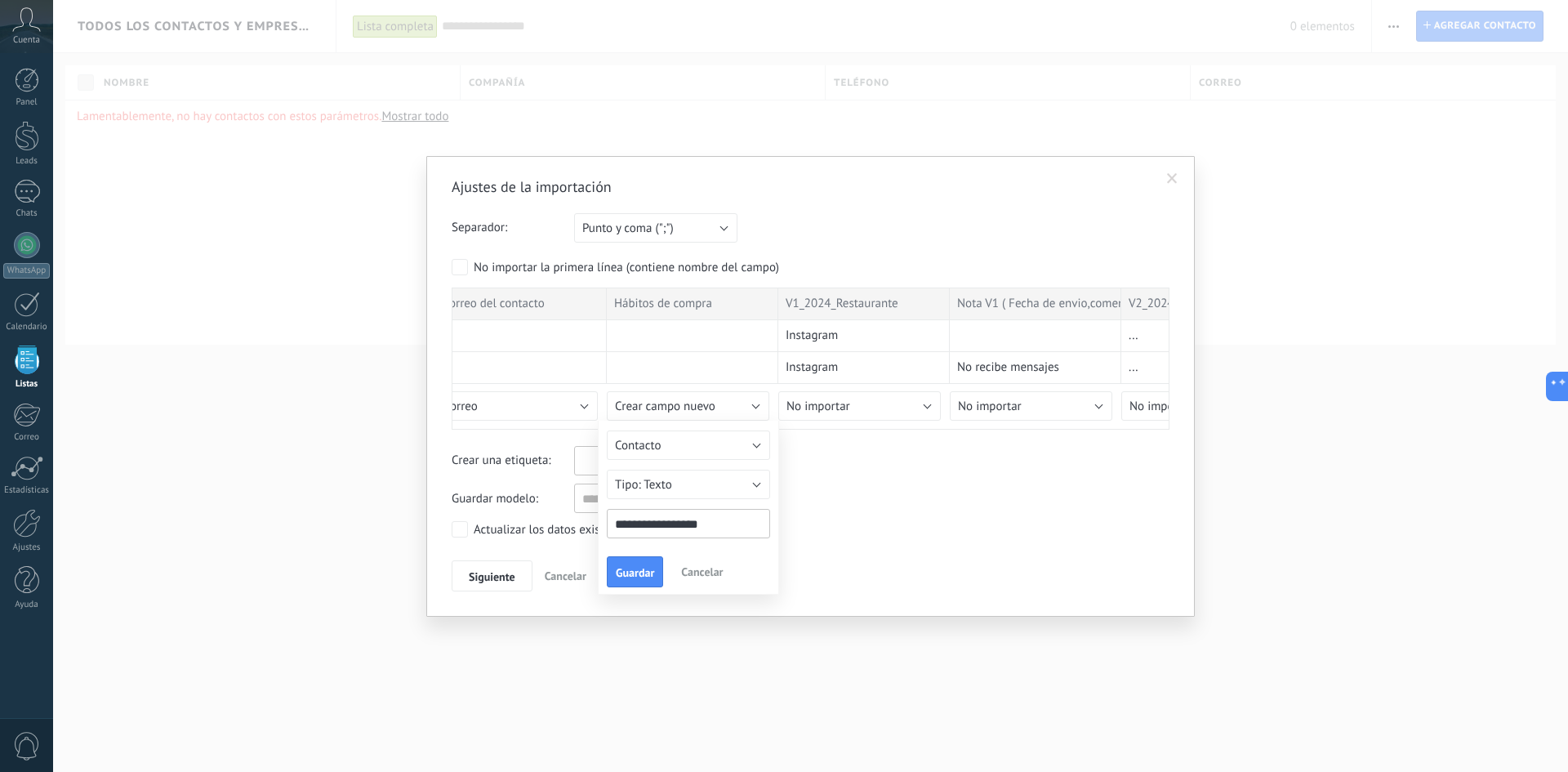 click on "**********" at bounding box center [688, 524] 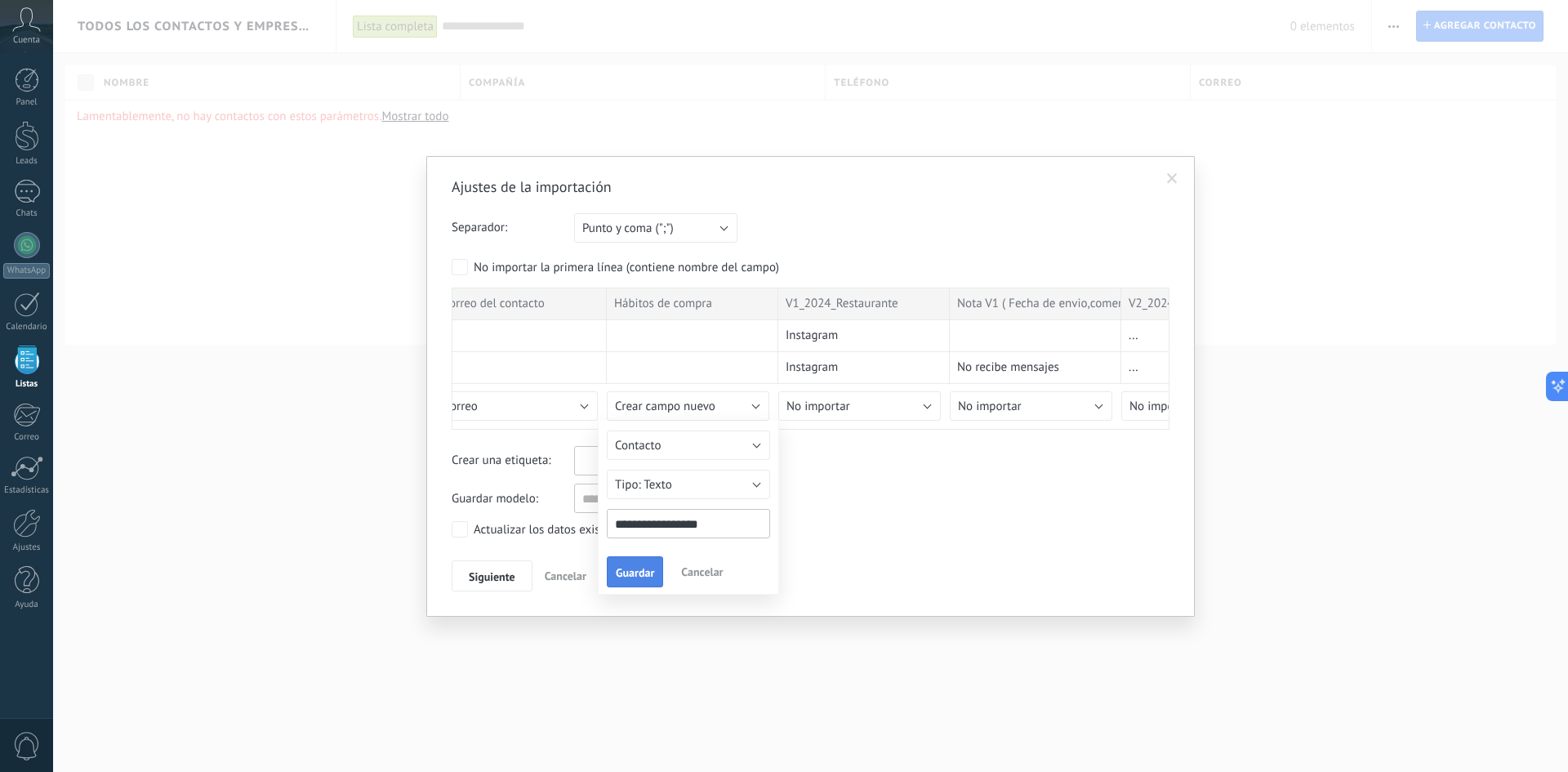 click on "Guardar" at bounding box center [635, 572] 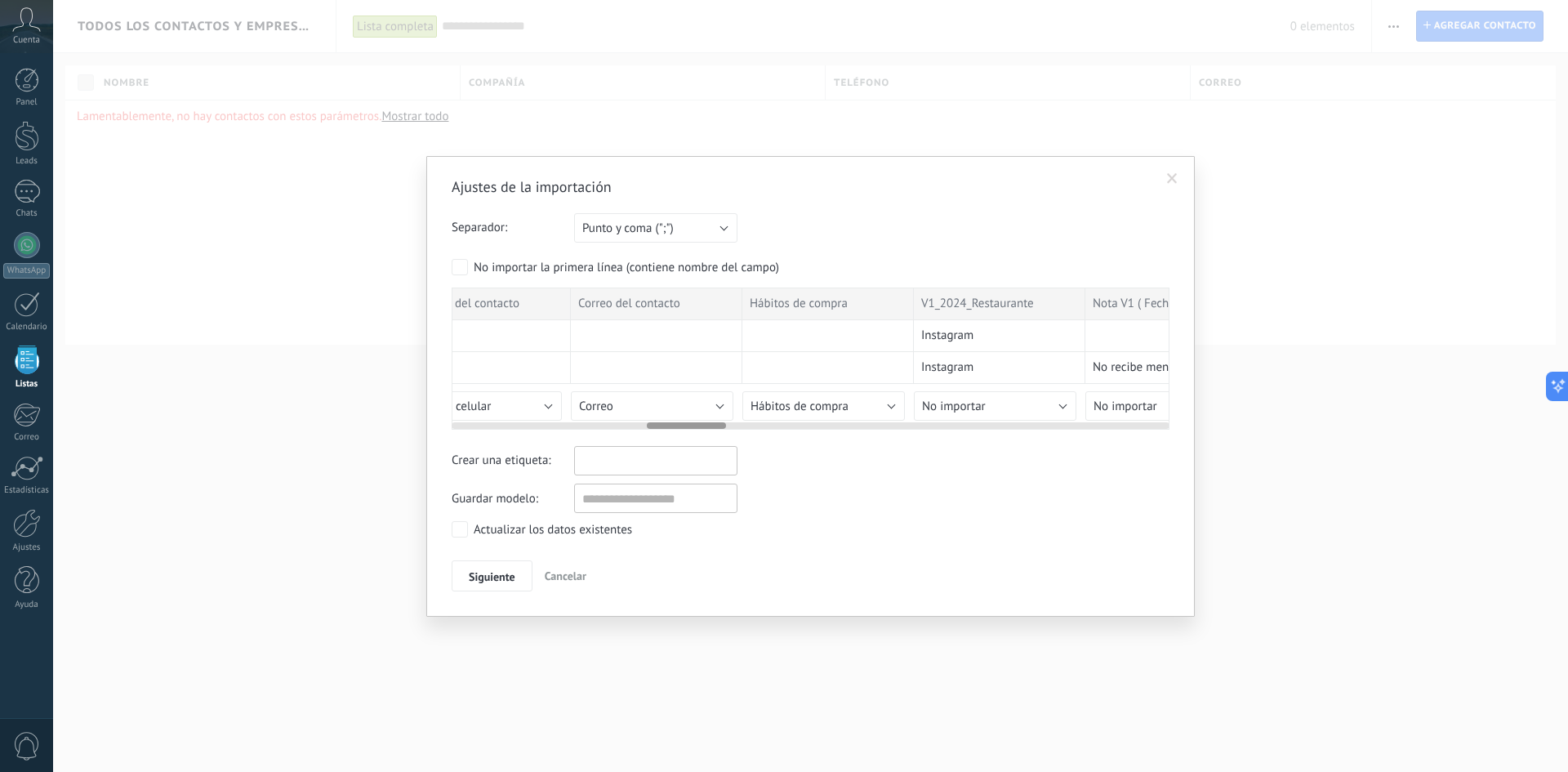 scroll, scrollTop: 0, scrollLeft: 1771, axis: horizontal 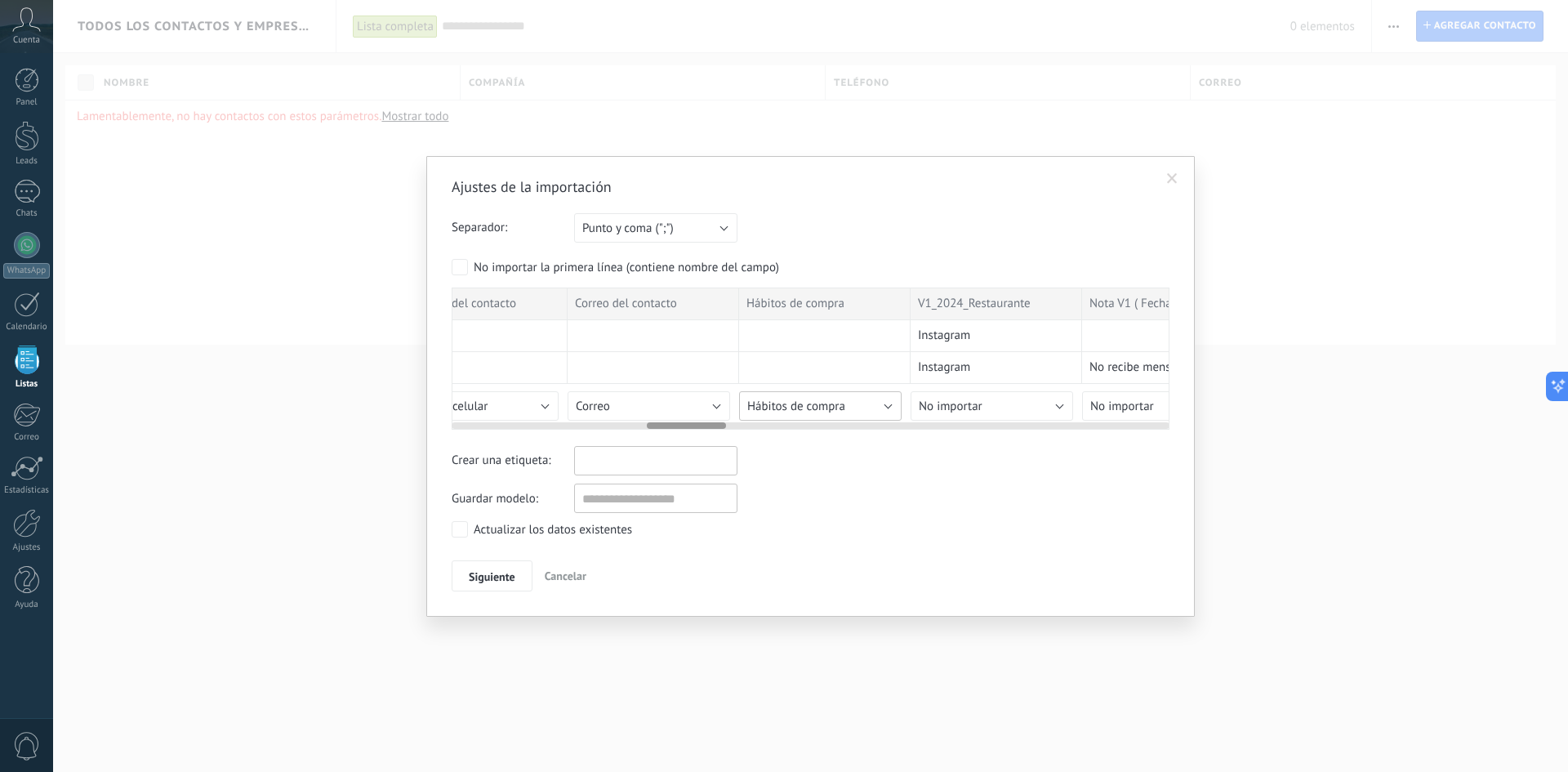 click on "Hábitos de compra" at bounding box center [820, 406] 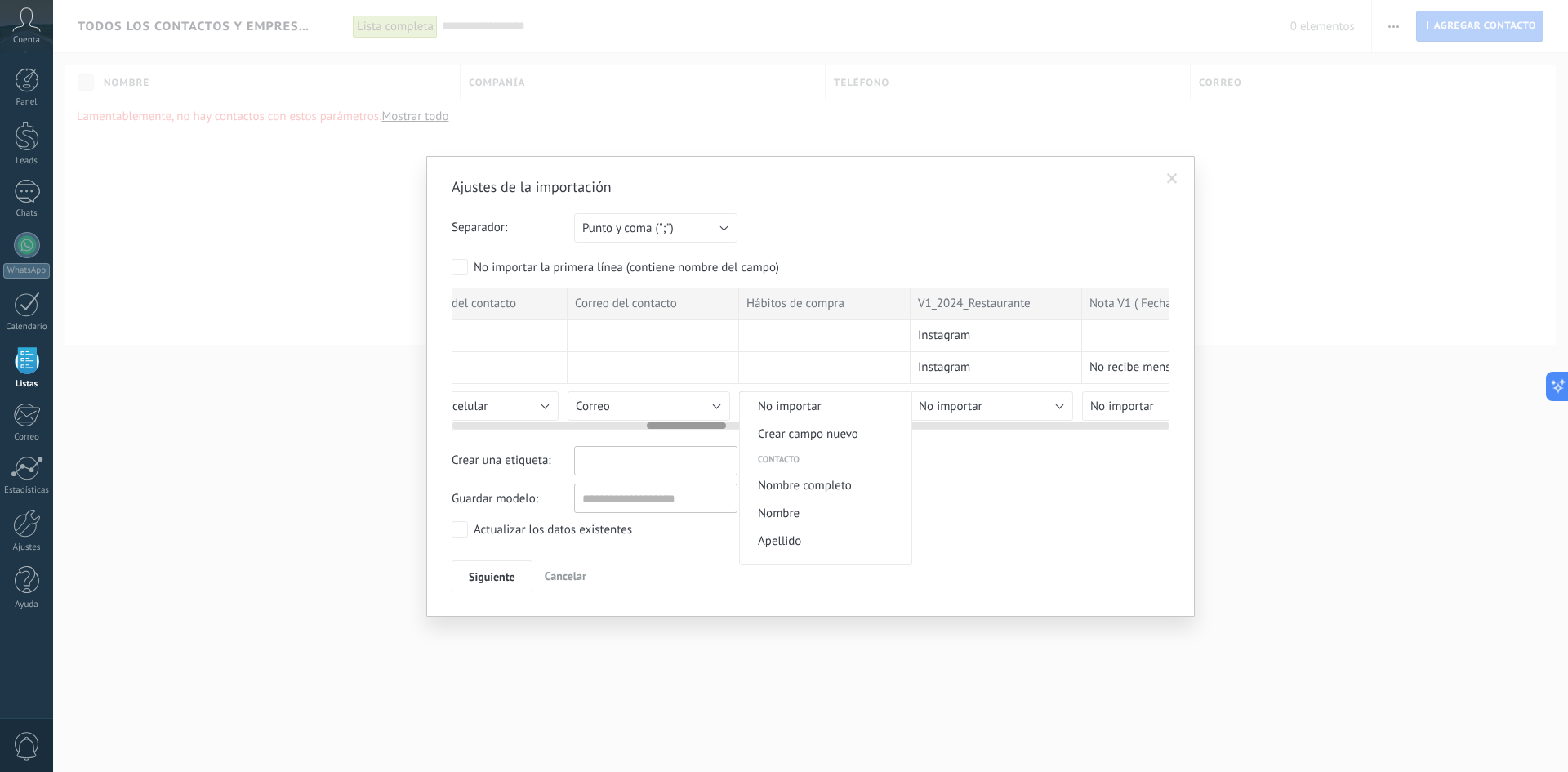 scroll, scrollTop: 738, scrollLeft: 0, axis: vertical 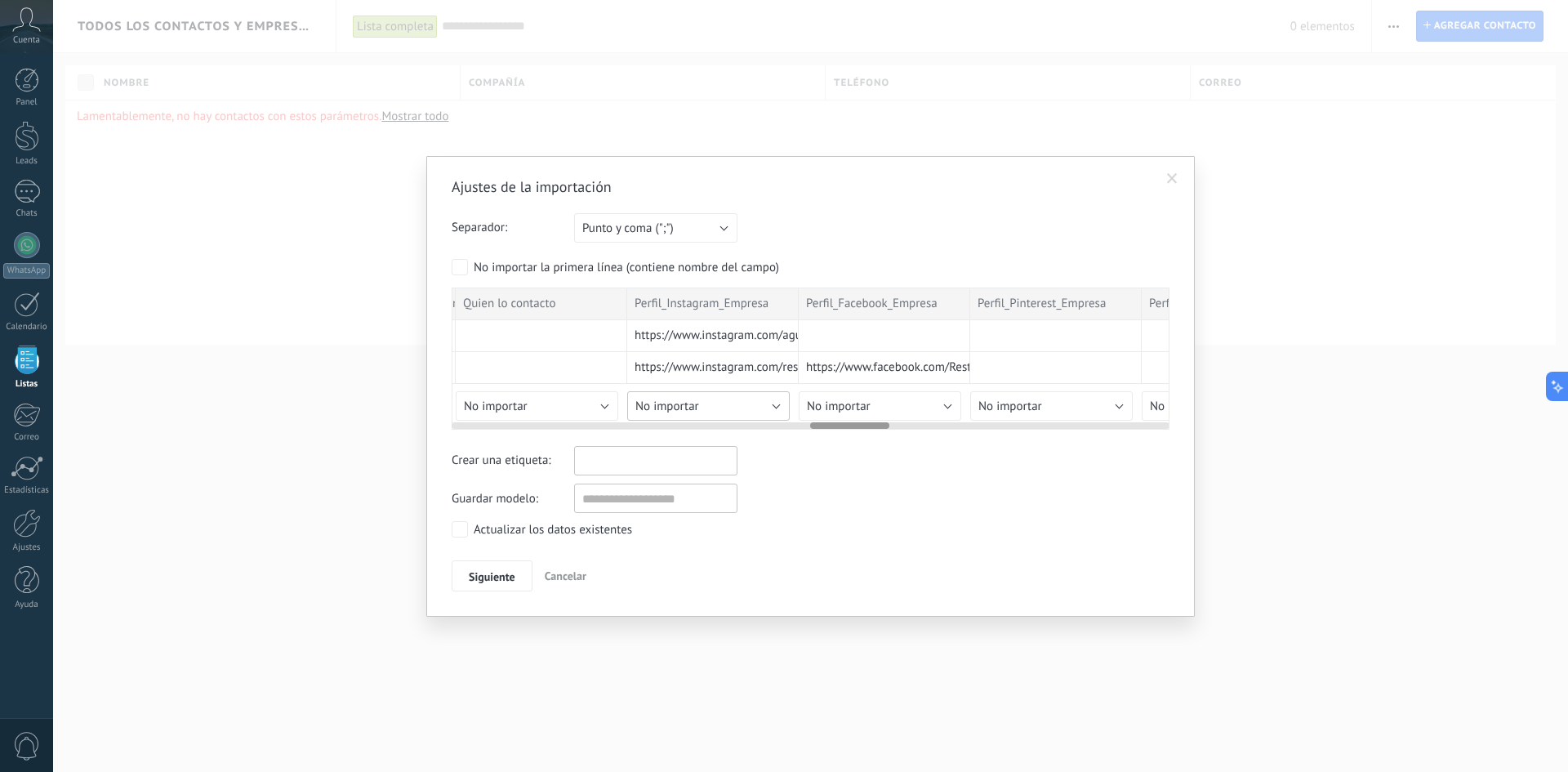 click on "No importar" at bounding box center (708, 406) 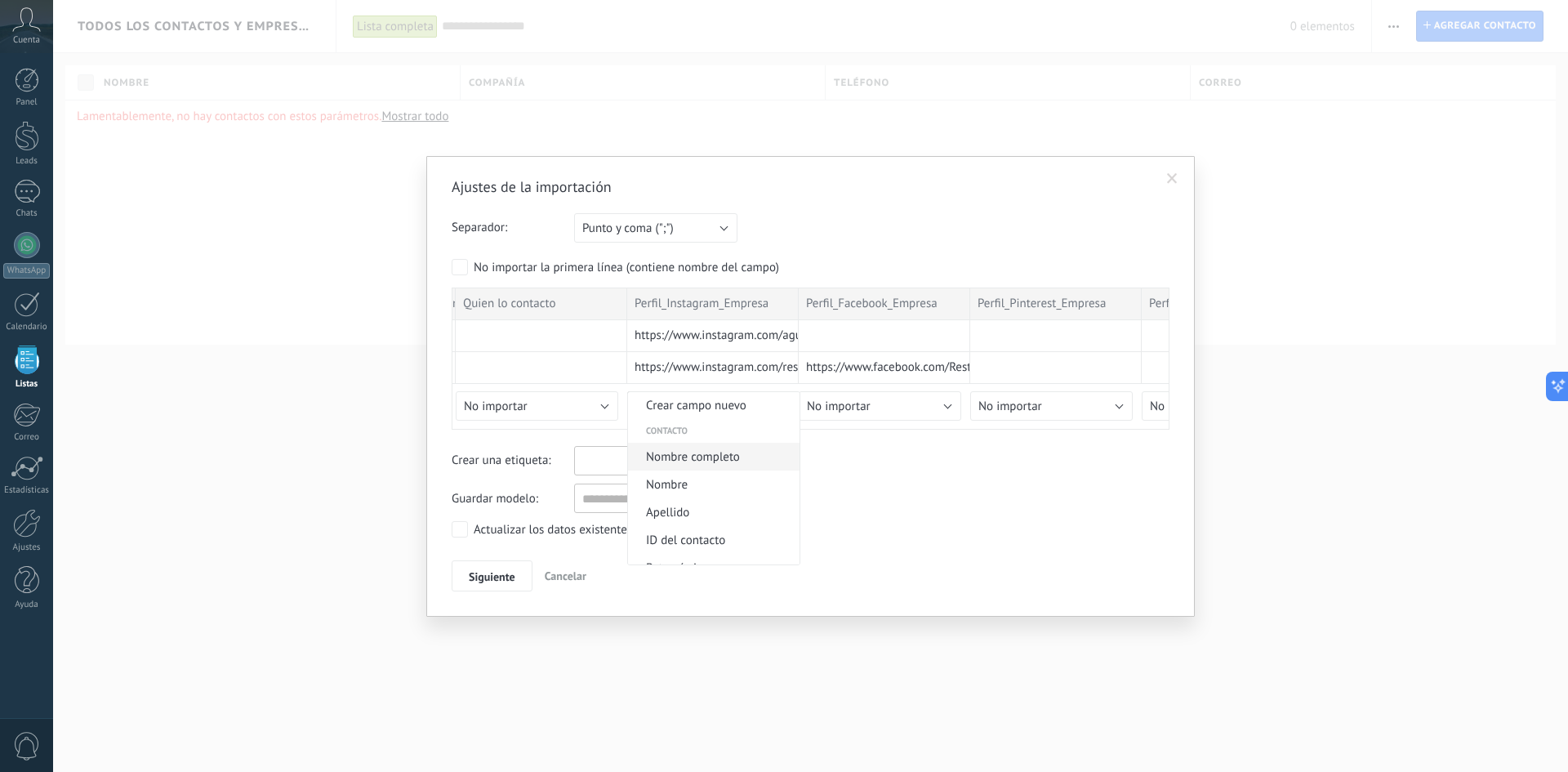 scroll, scrollTop: 0, scrollLeft: 0, axis: both 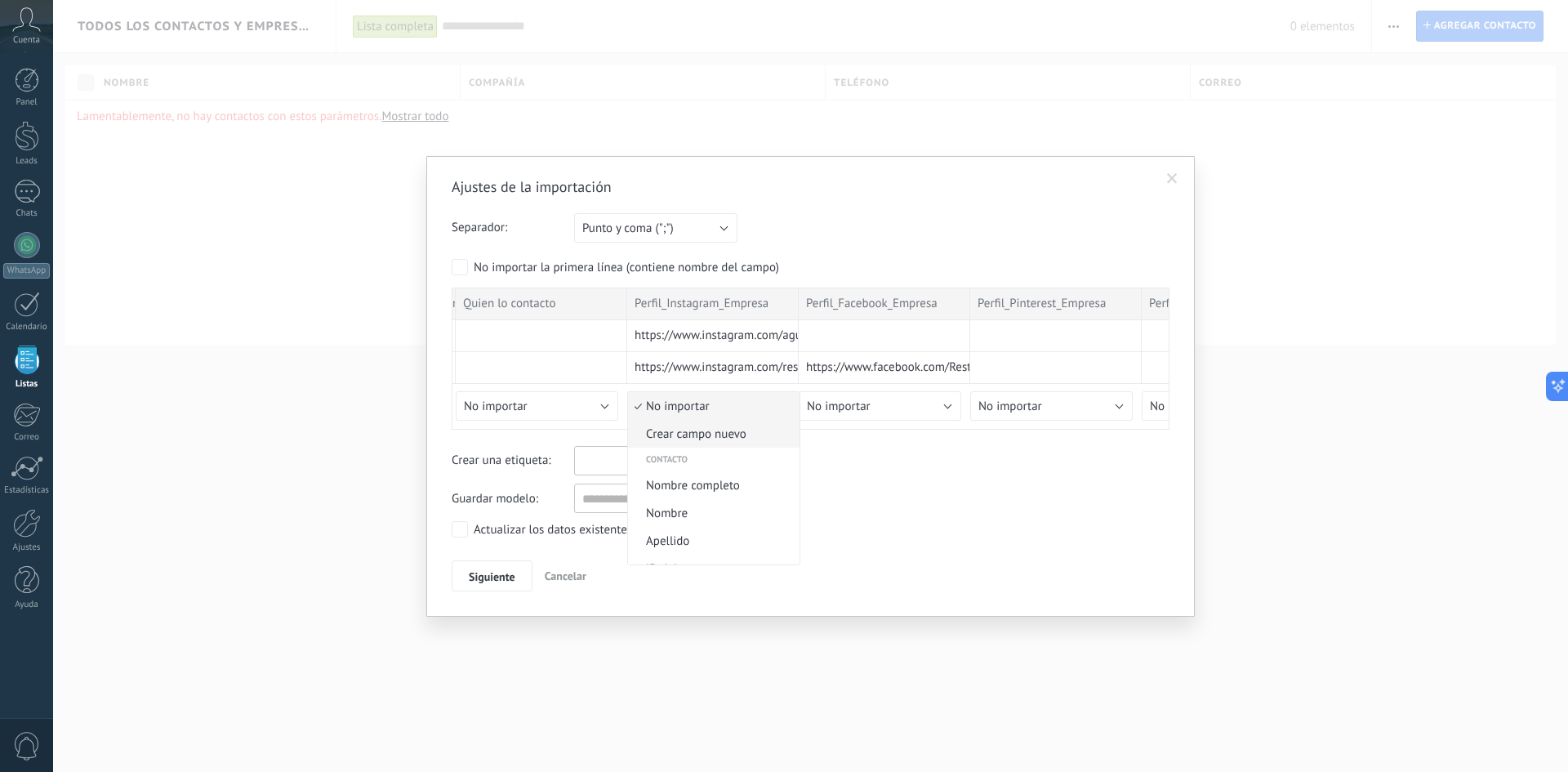 click on "Crear campo nuevo" at bounding box center (711, 434) 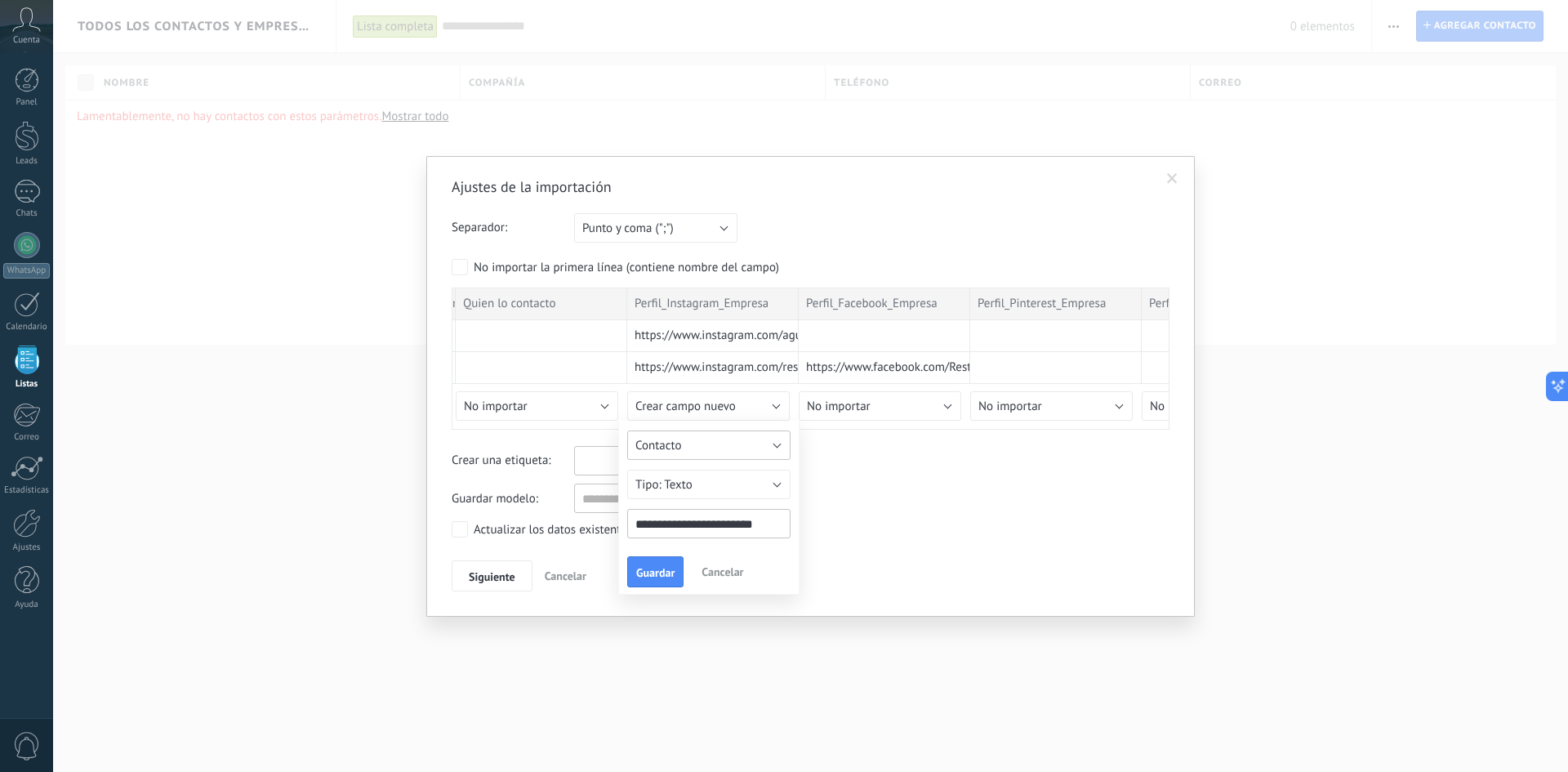 click on "Contacto" at bounding box center [709, 445] 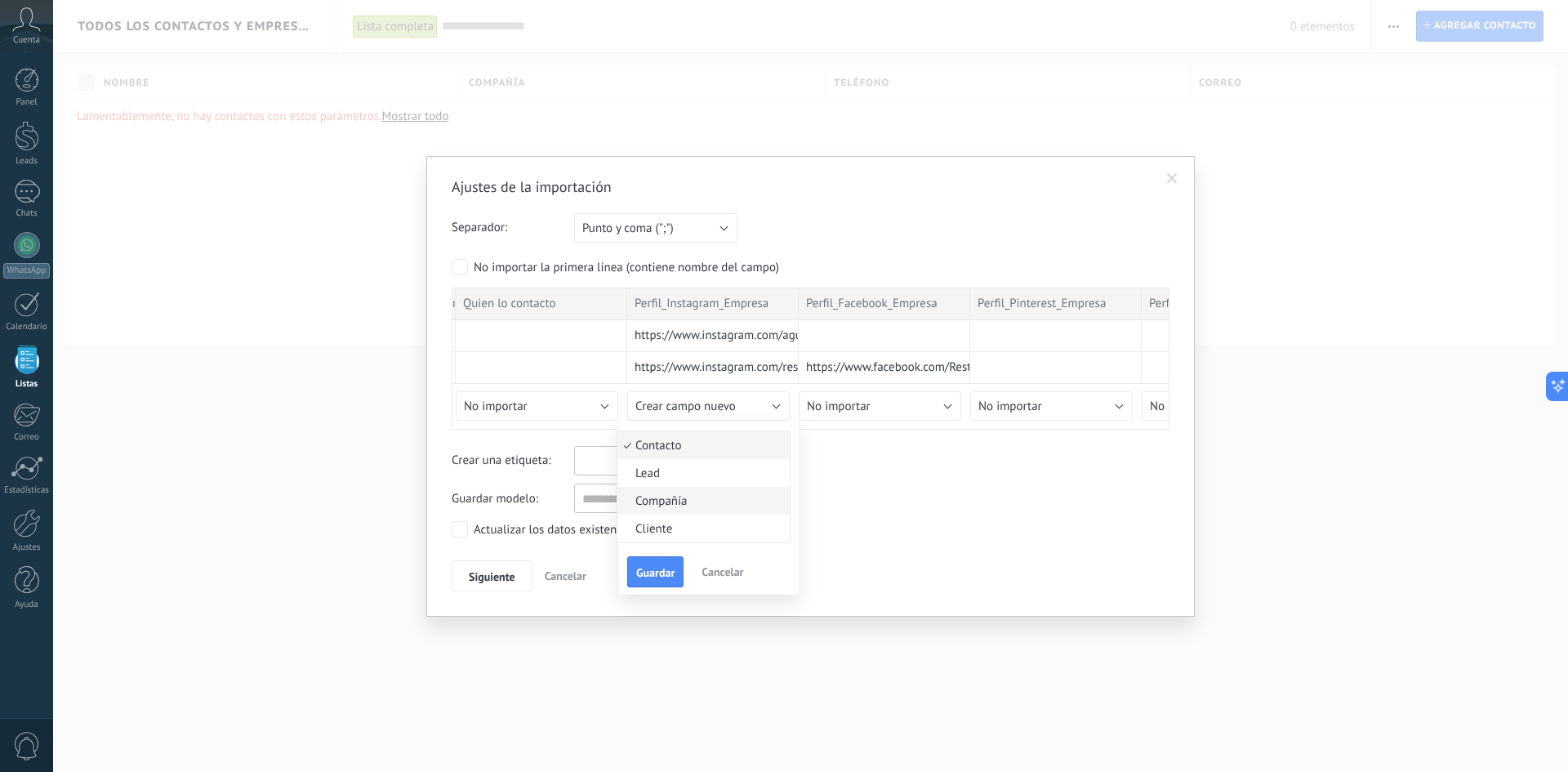 click on "Compañía" at bounding box center (701, 501) 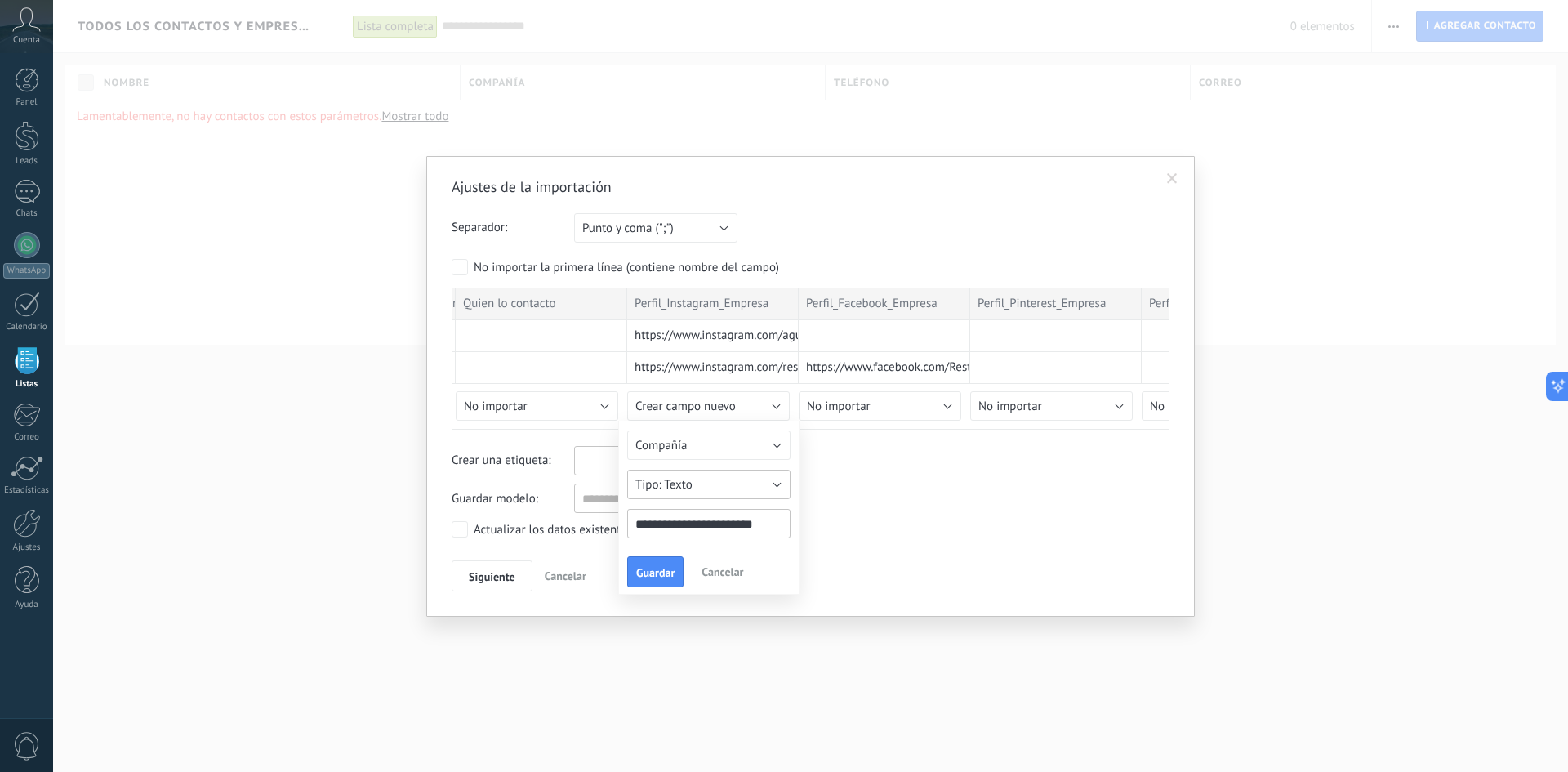click on "Texto" at bounding box center (678, 484) 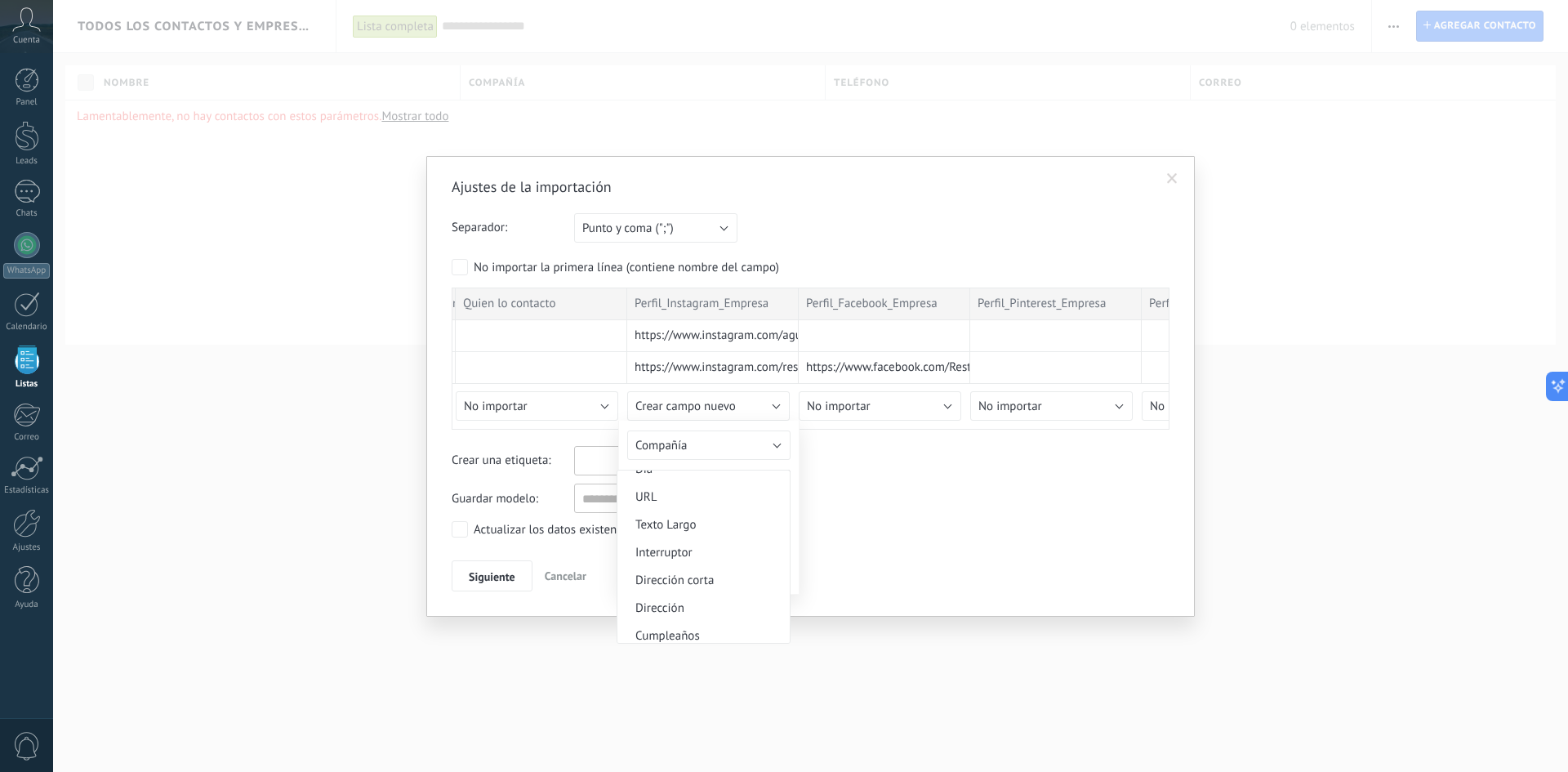 scroll, scrollTop: 155, scrollLeft: 0, axis: vertical 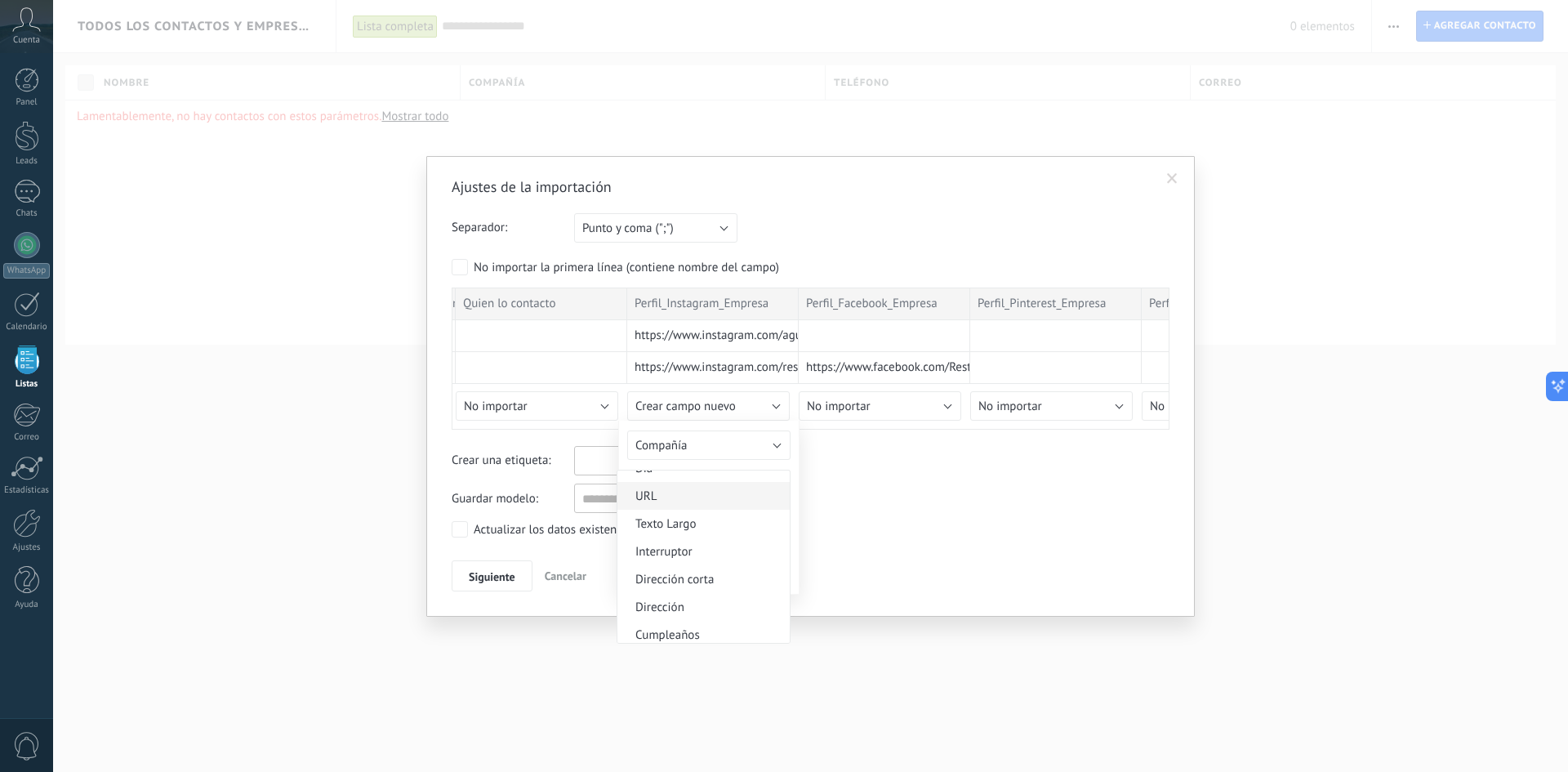 click on "URL" at bounding box center (701, 496) 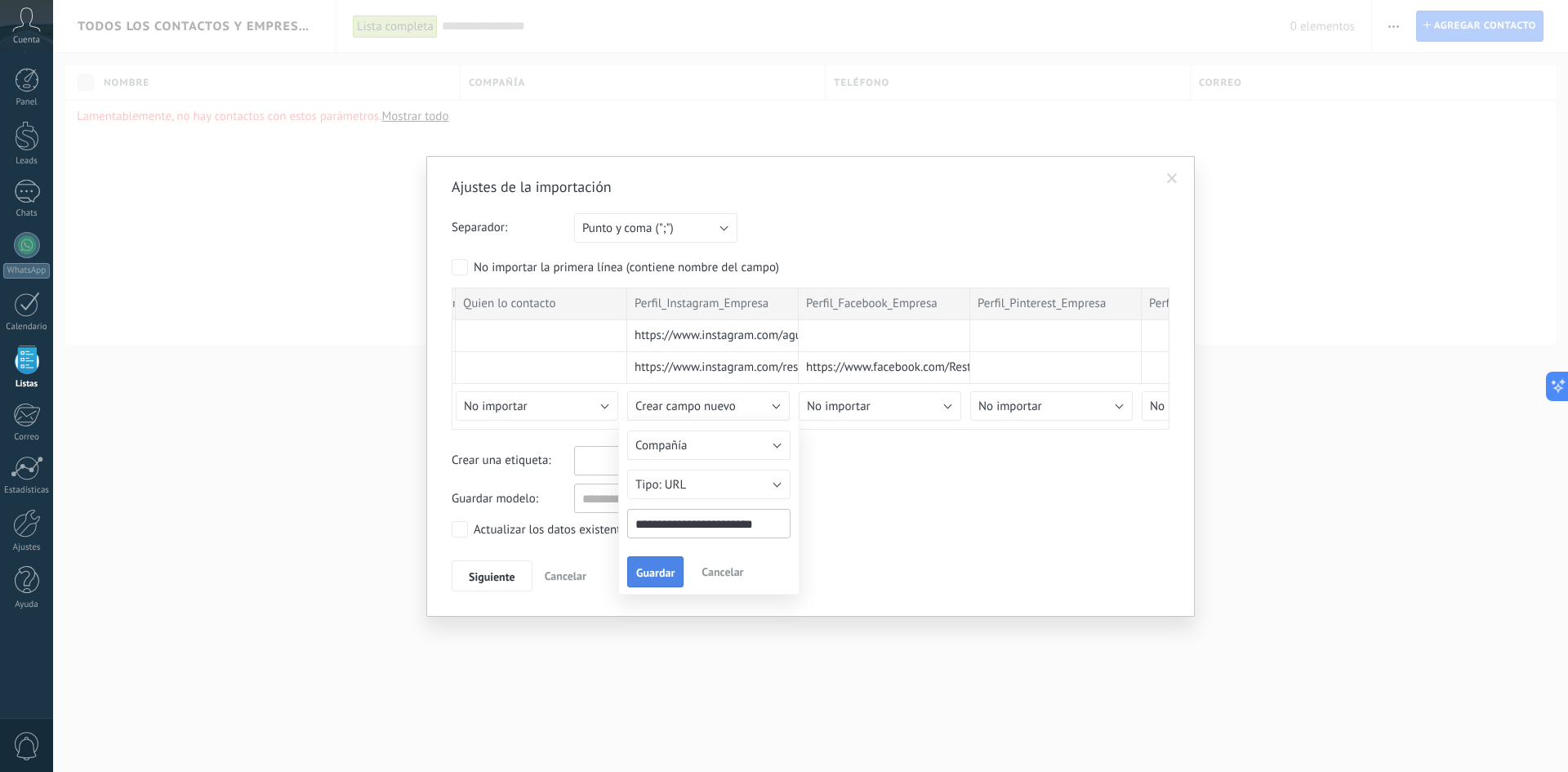 click on "Guardar" at bounding box center [655, 572] 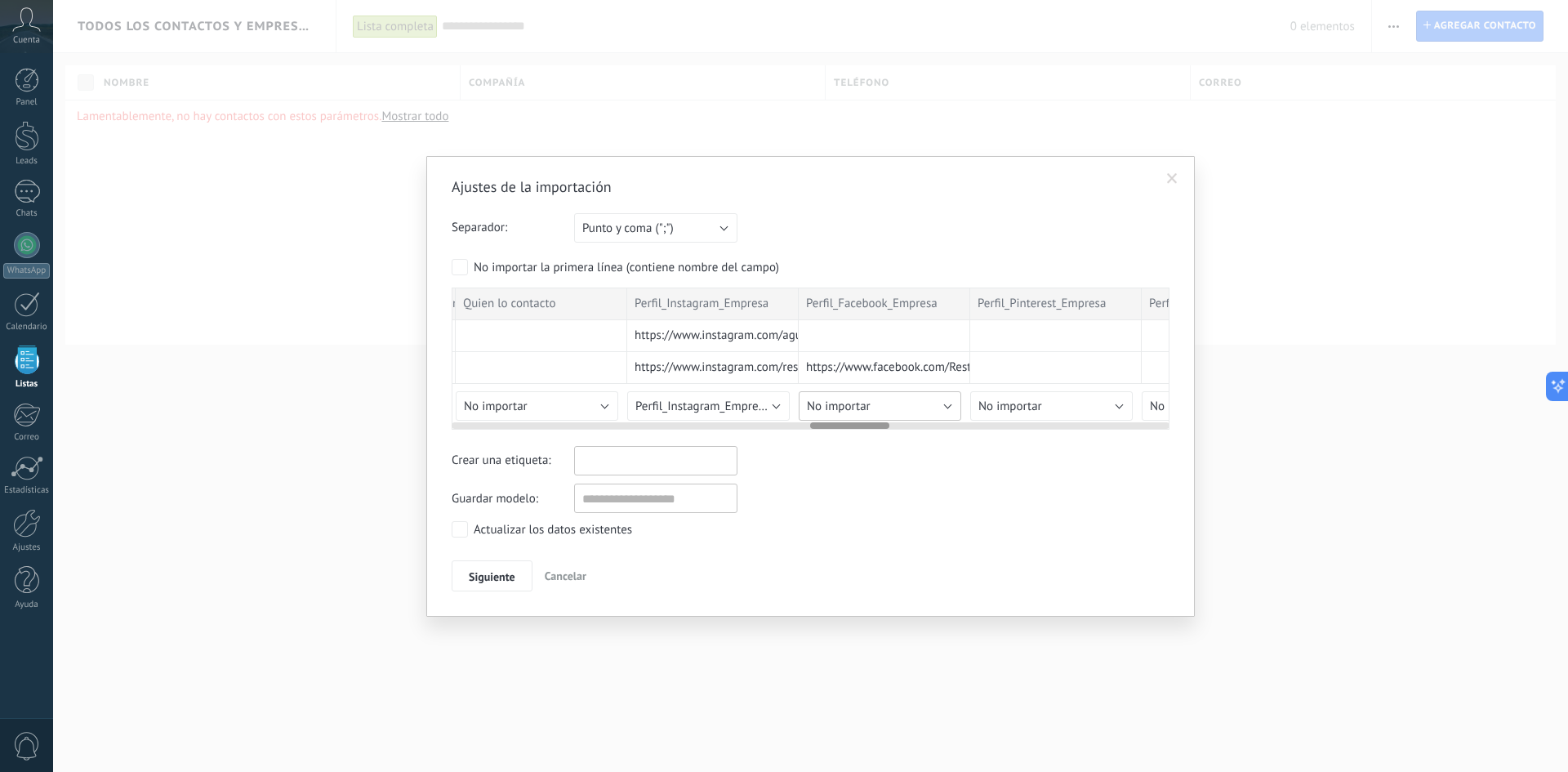 click on "No importar" at bounding box center (880, 406) 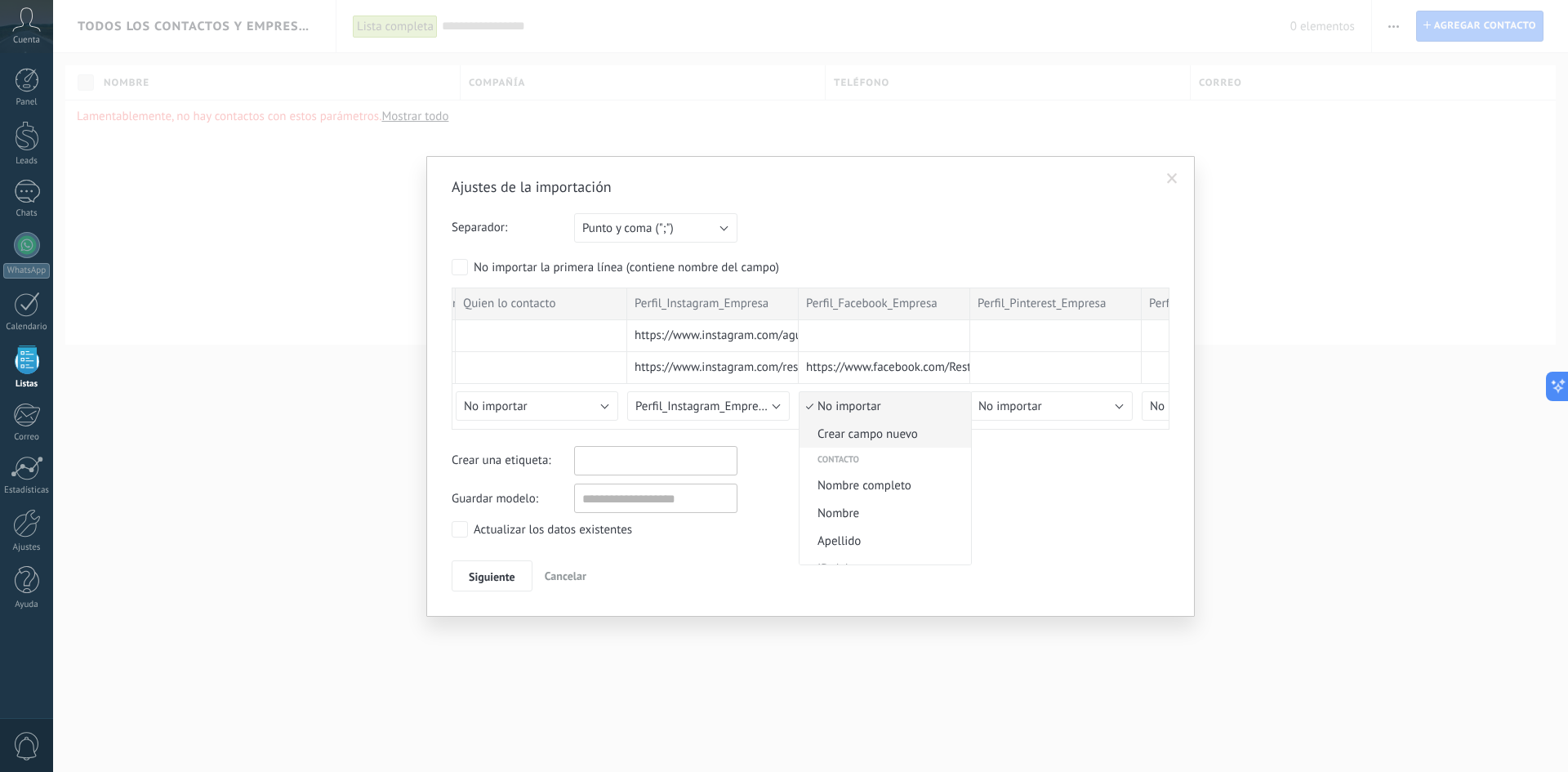 click on "Crear campo nuevo" at bounding box center [883, 434] 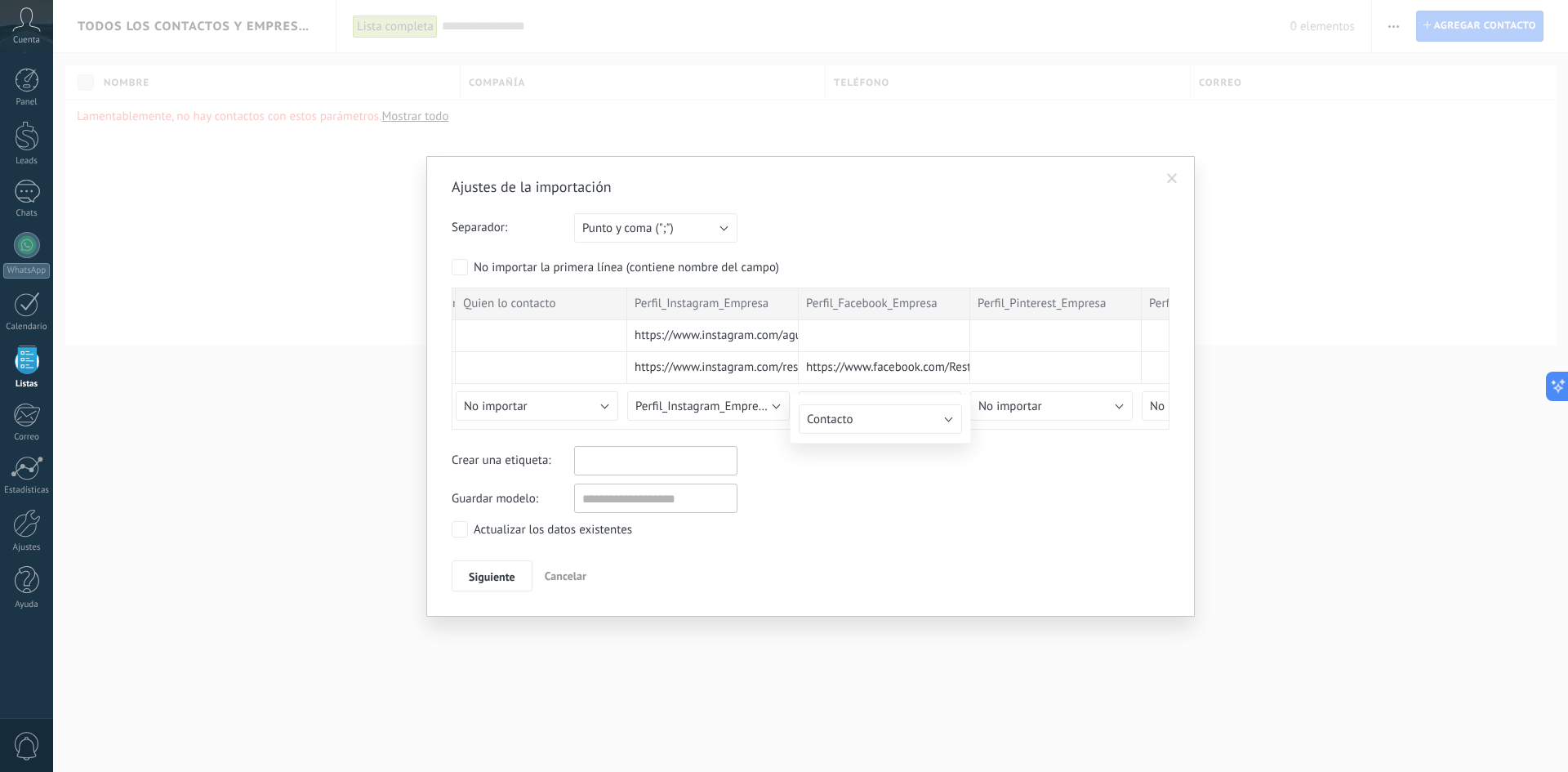 type on "**********" 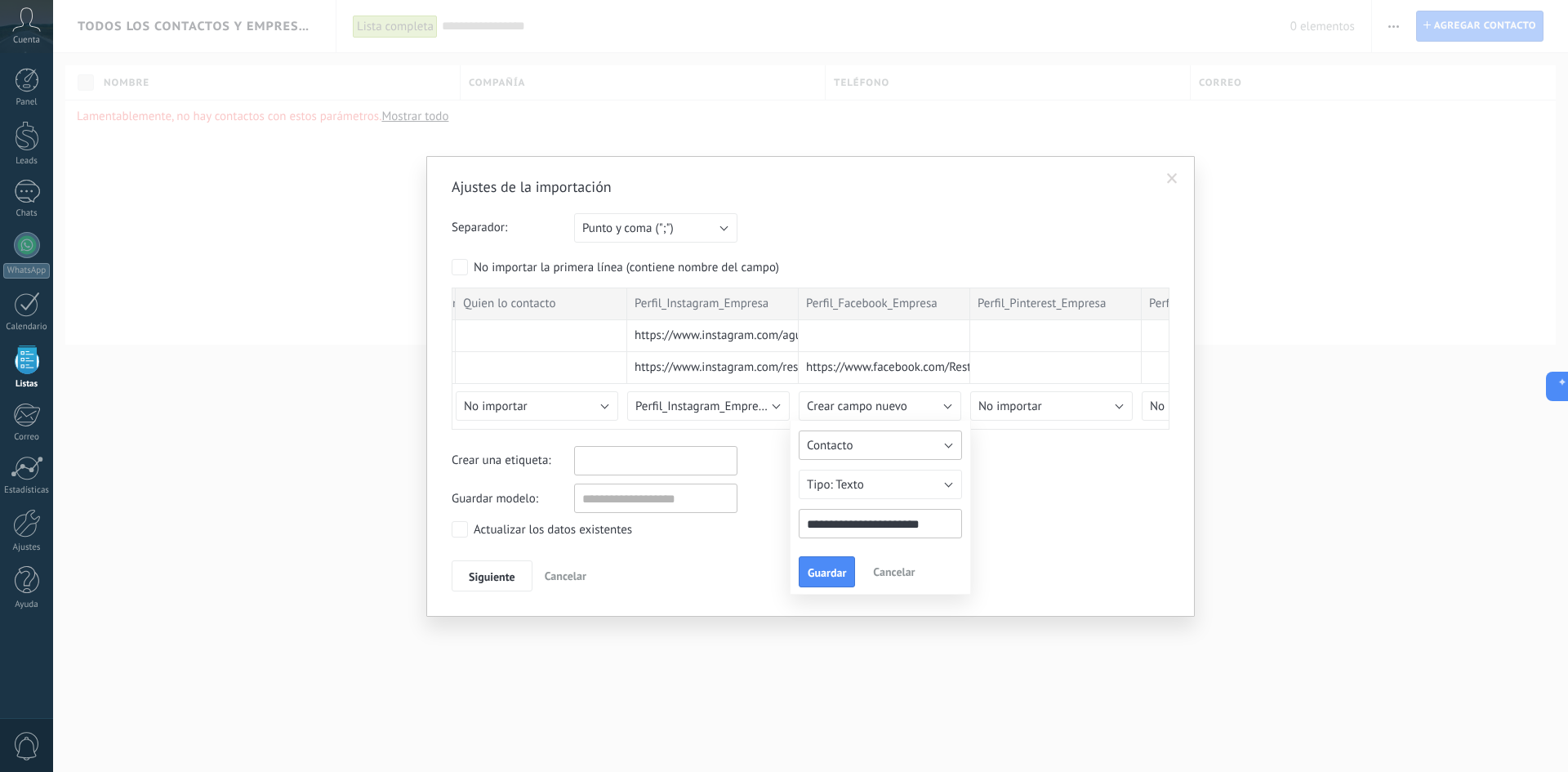 click on "Contacto" at bounding box center [880, 445] 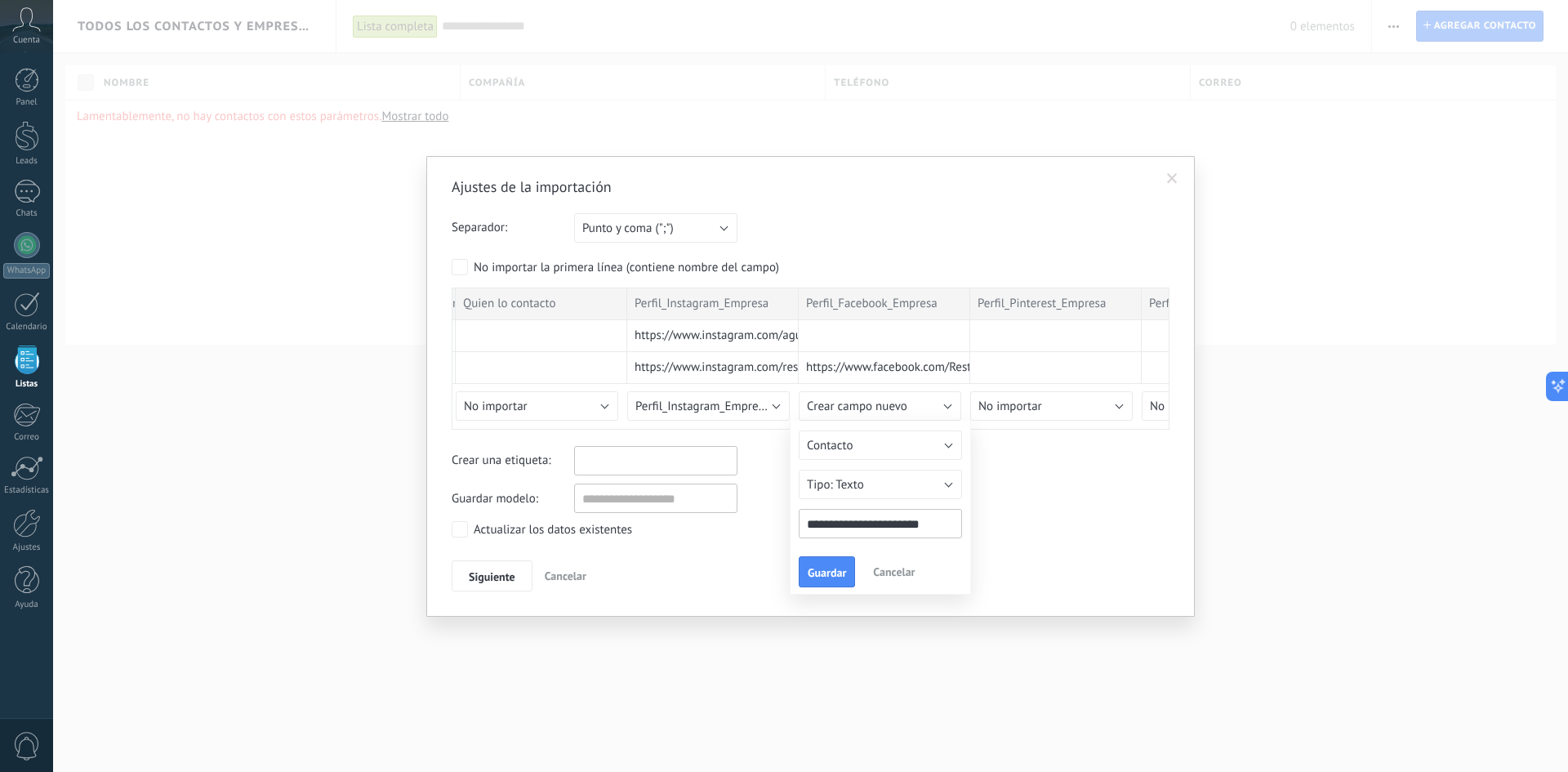 click on "**********" at bounding box center (880, 507) 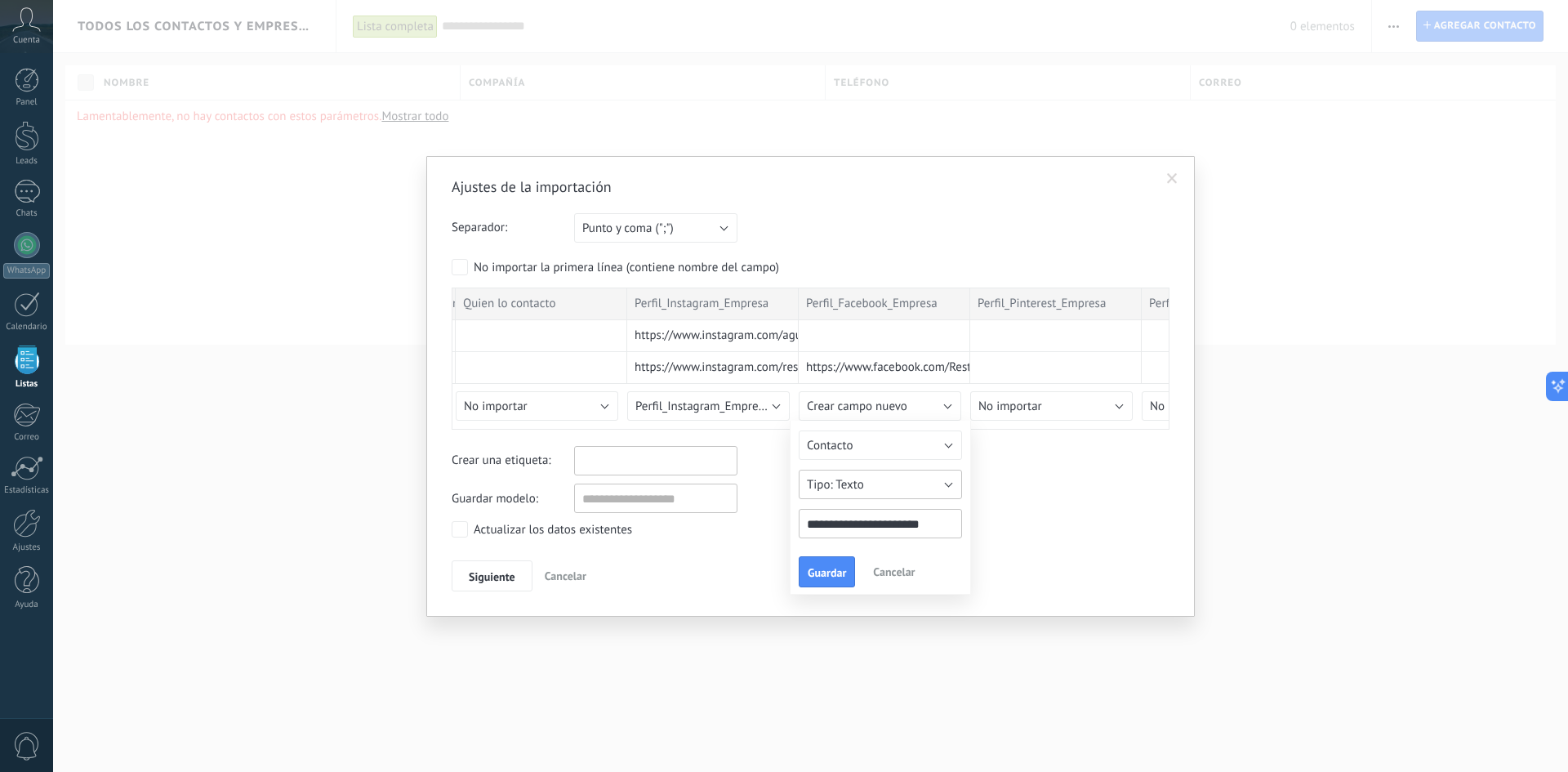 click on "Texto" at bounding box center (880, 484) 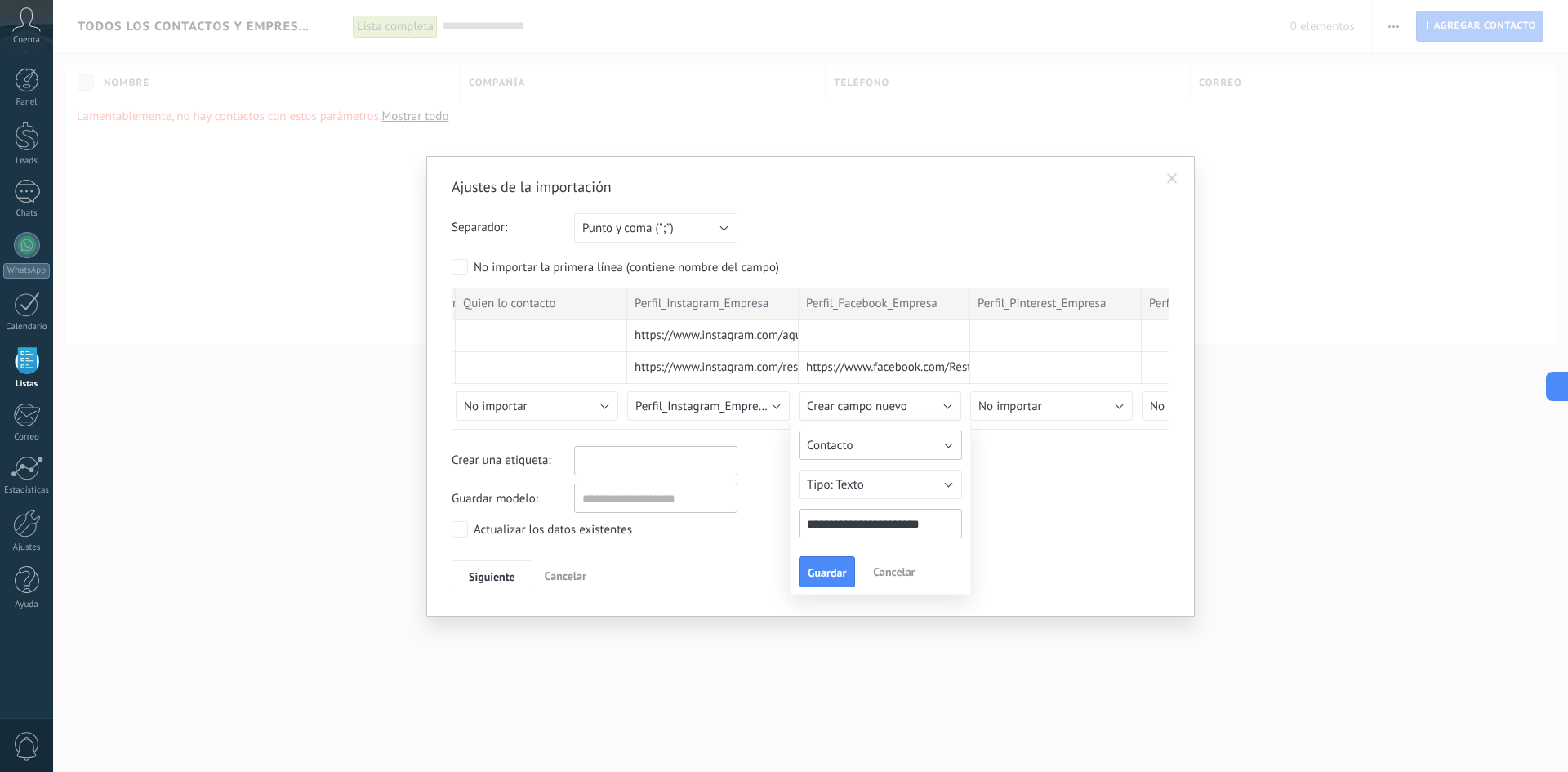 click on "Contacto" at bounding box center (880, 445) 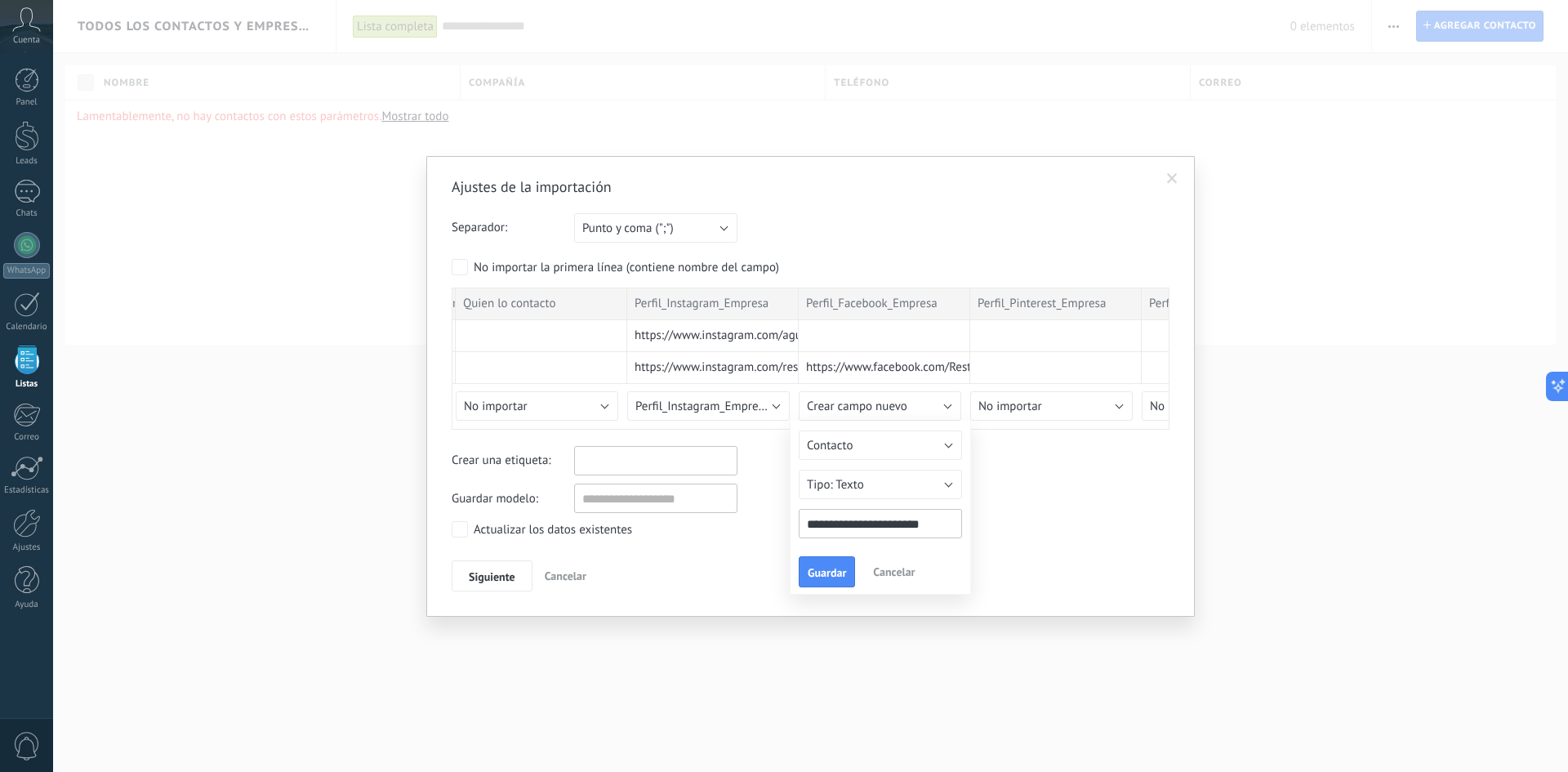 click on "**********" at bounding box center [880, 507] 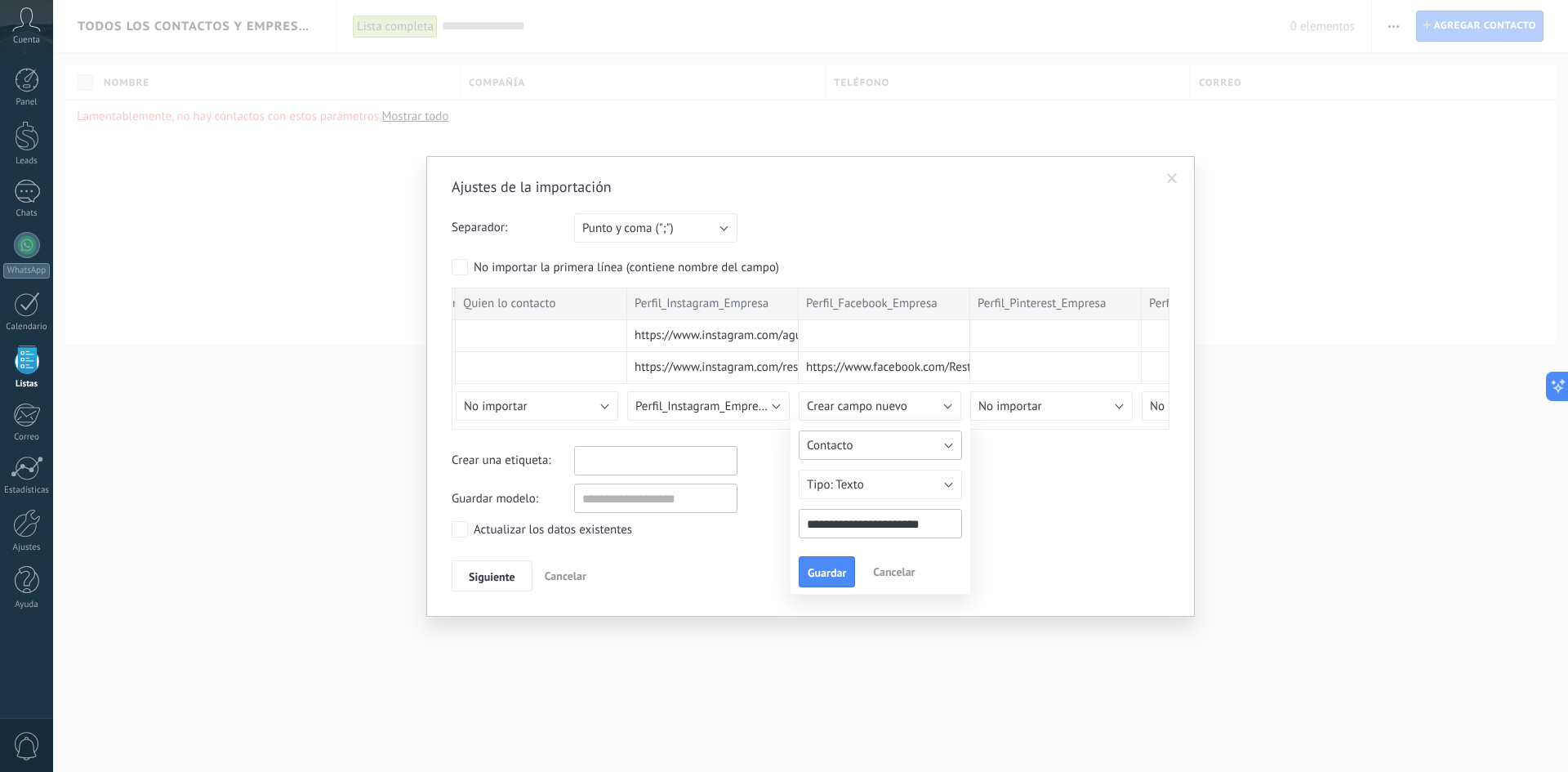 click on "Contacto" at bounding box center [880, 445] 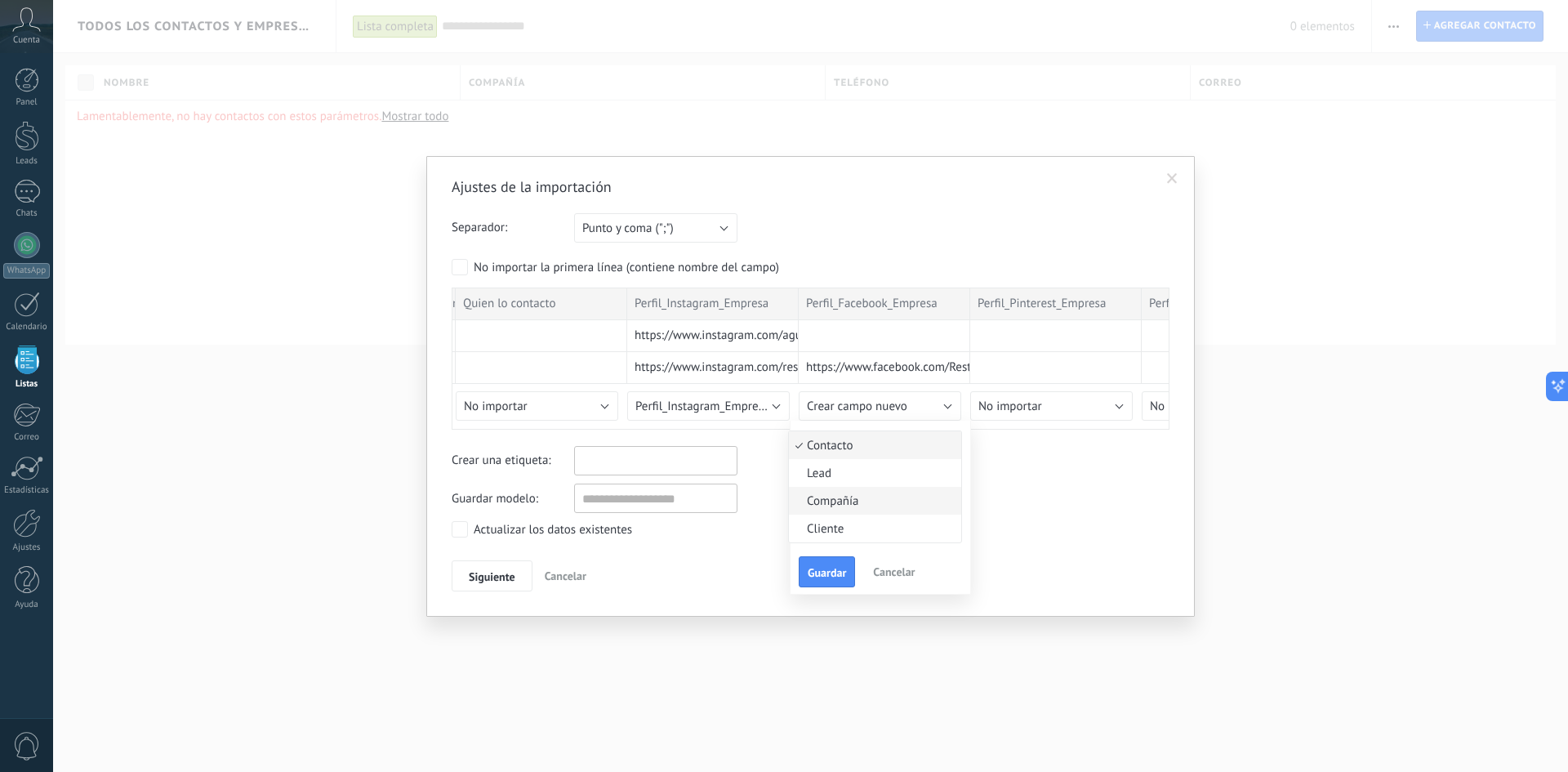 click on "Compañía" at bounding box center (872, 501) 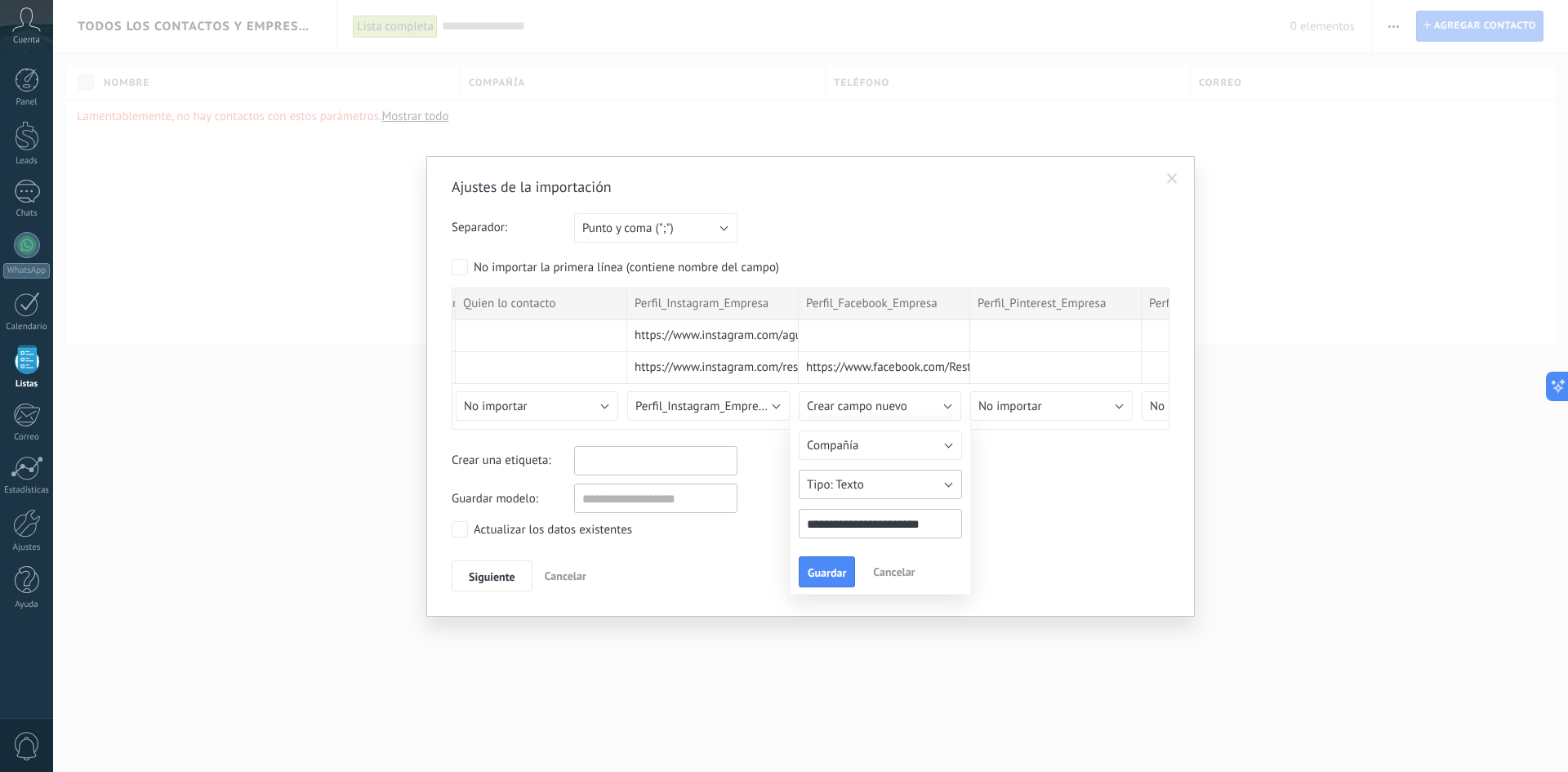 click on "Texto" at bounding box center (880, 484) 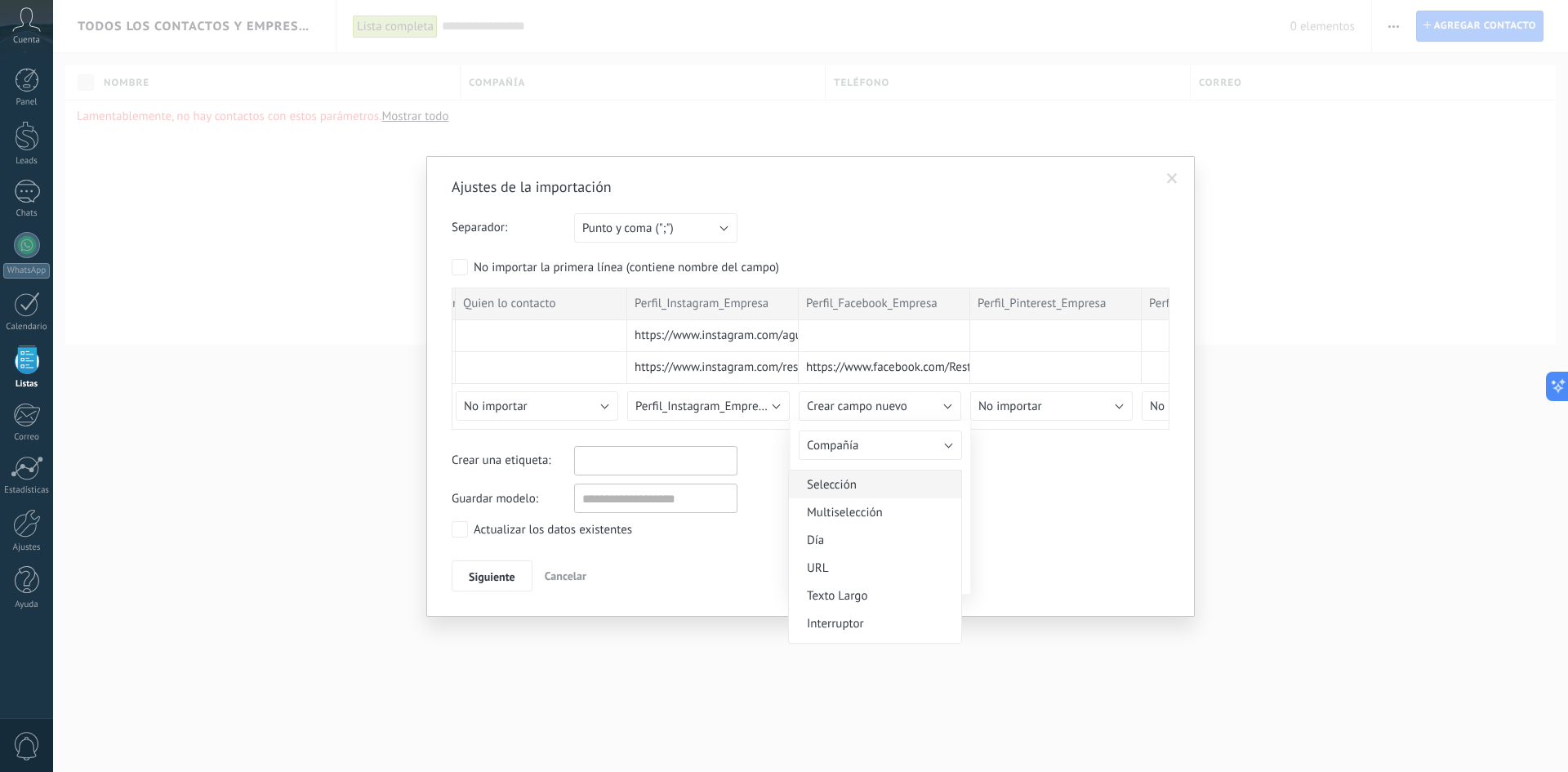 scroll, scrollTop: 87, scrollLeft: 0, axis: vertical 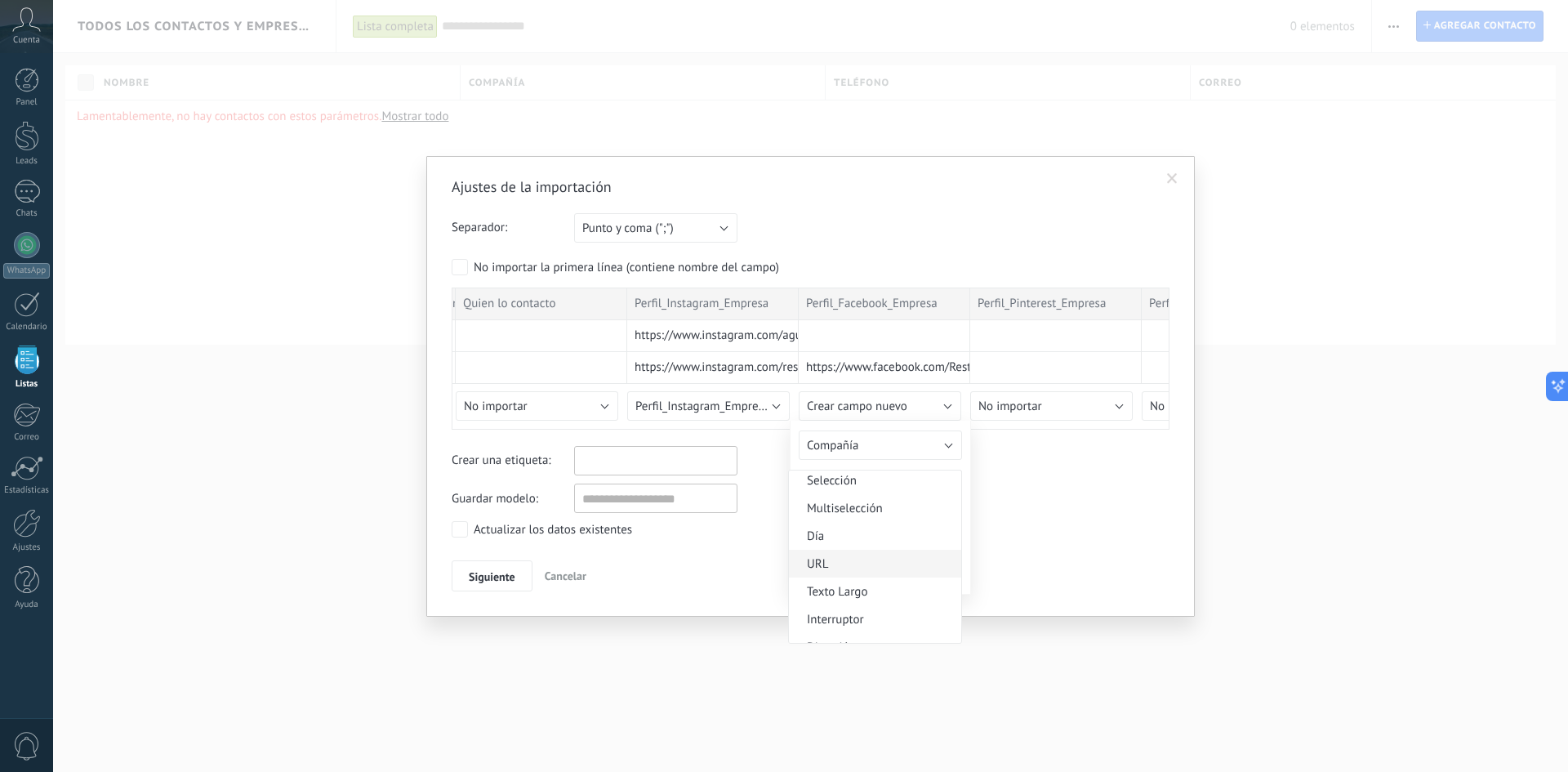 click on "URL" at bounding box center [872, 564] 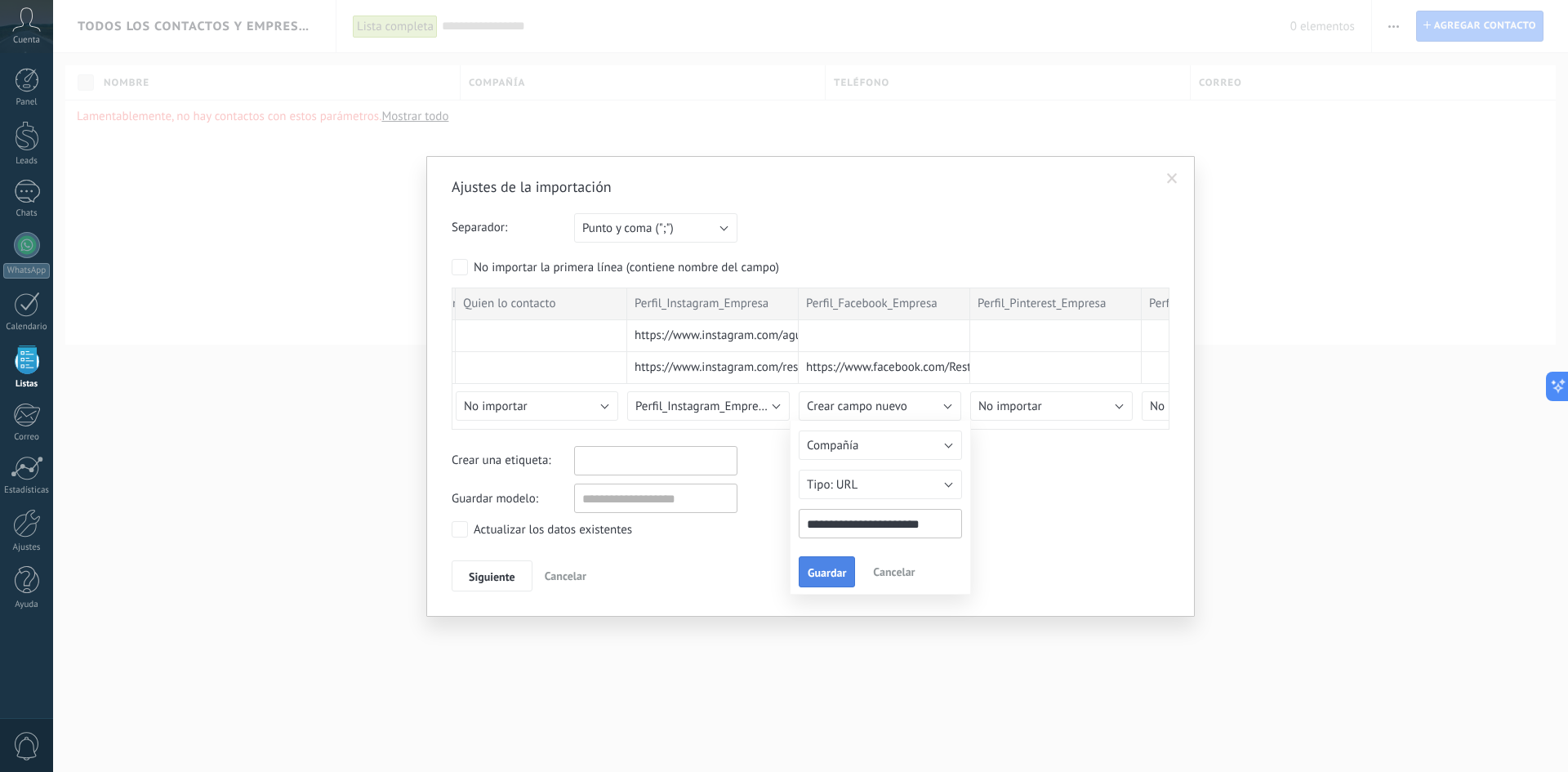 click on "Guardar" at bounding box center (826, 573) 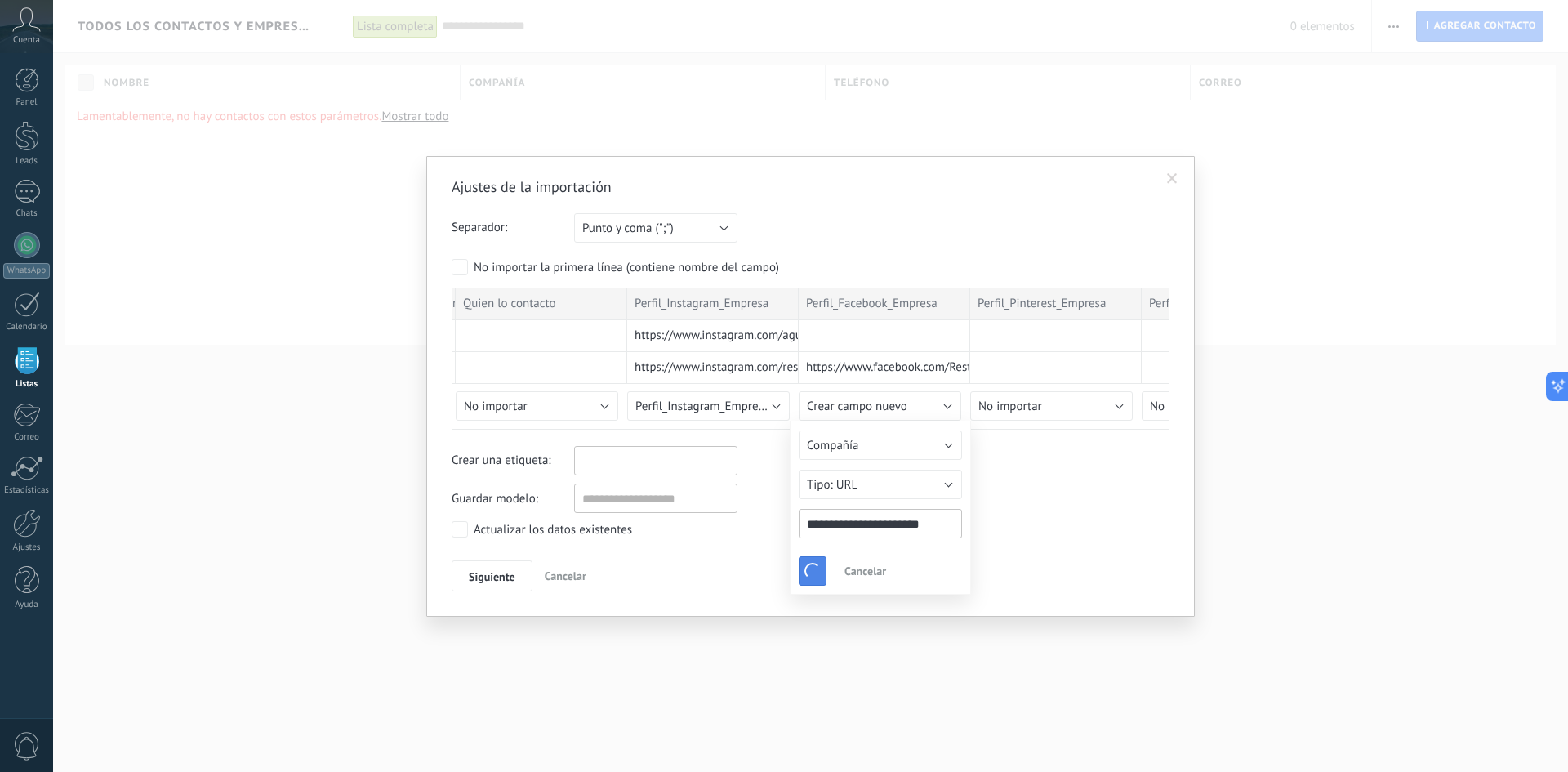click on "Cancelar" at bounding box center (865, 571) 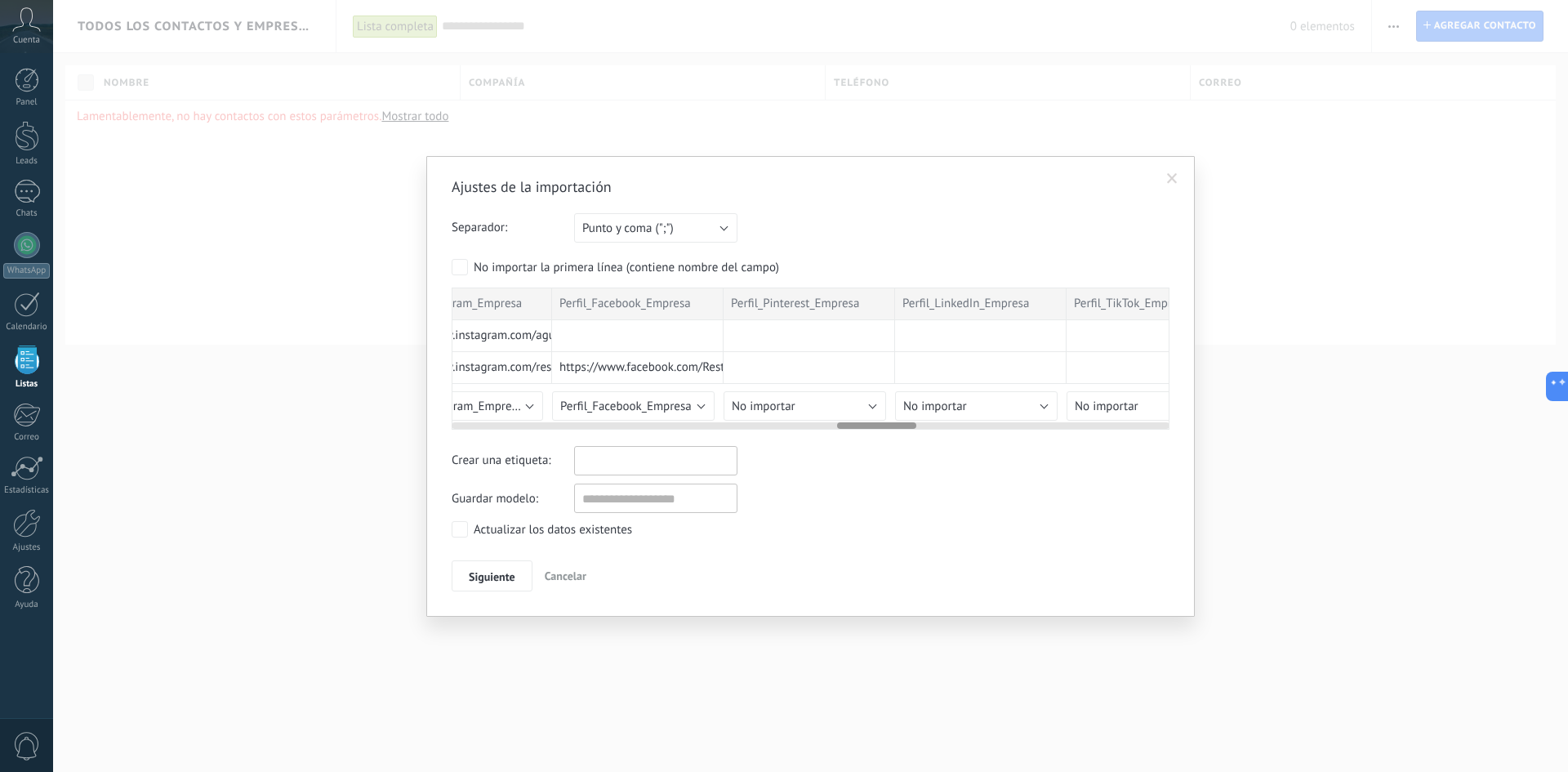 scroll, scrollTop: 0, scrollLeft: 3500, axis: horizontal 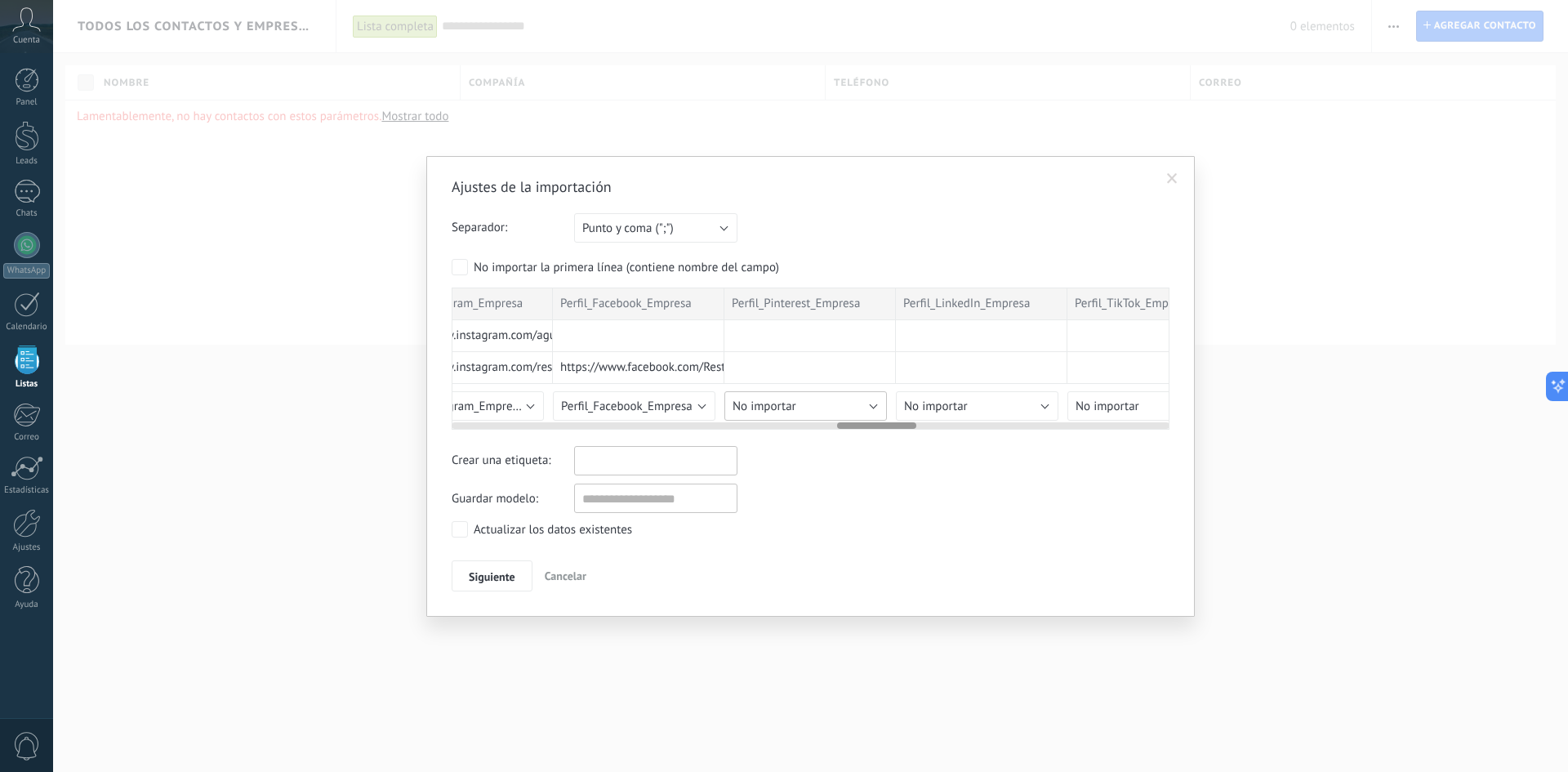 click on "No importar" at bounding box center (805, 406) 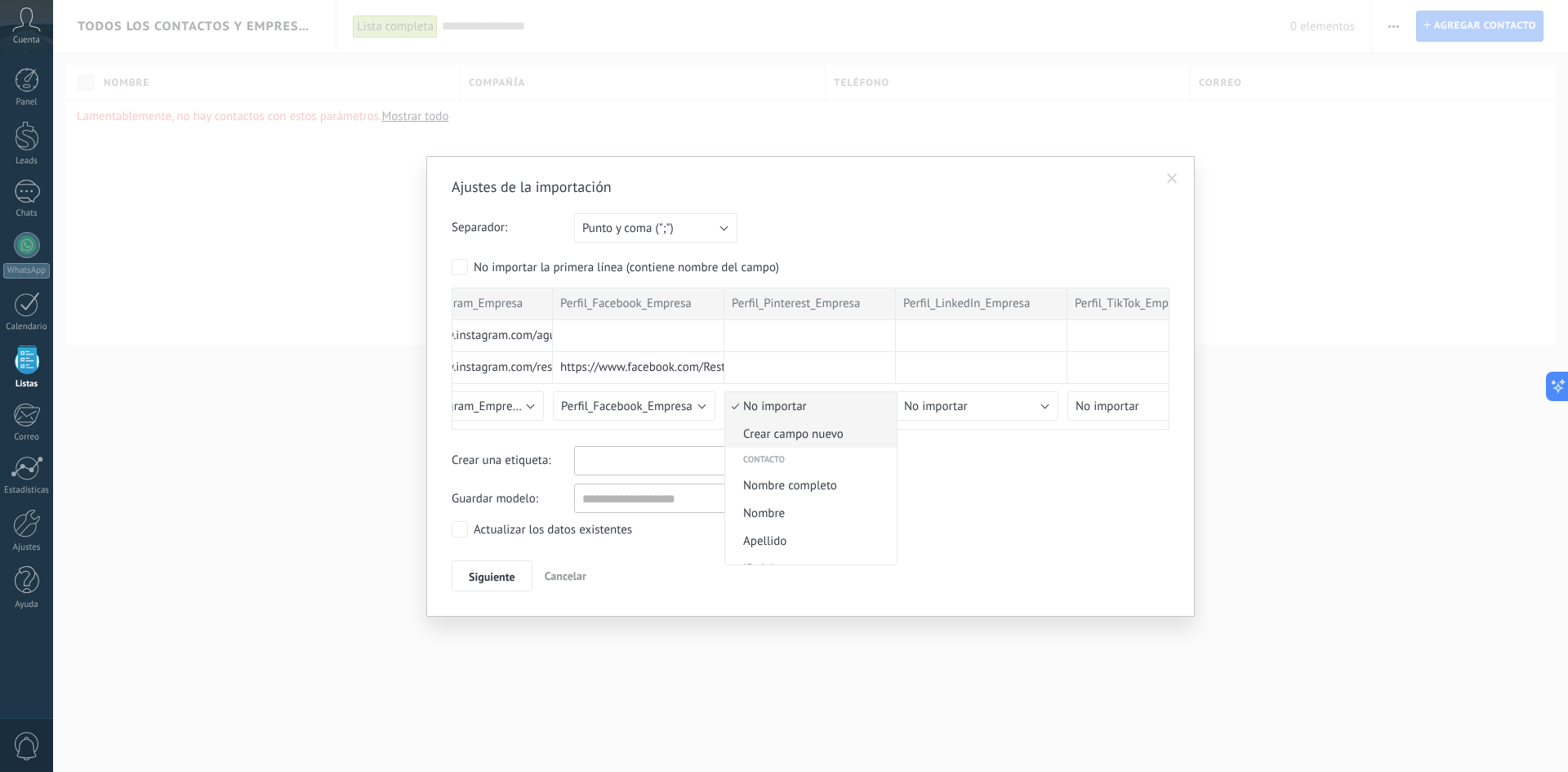 click on "Crear campo nuevo" at bounding box center [808, 434] 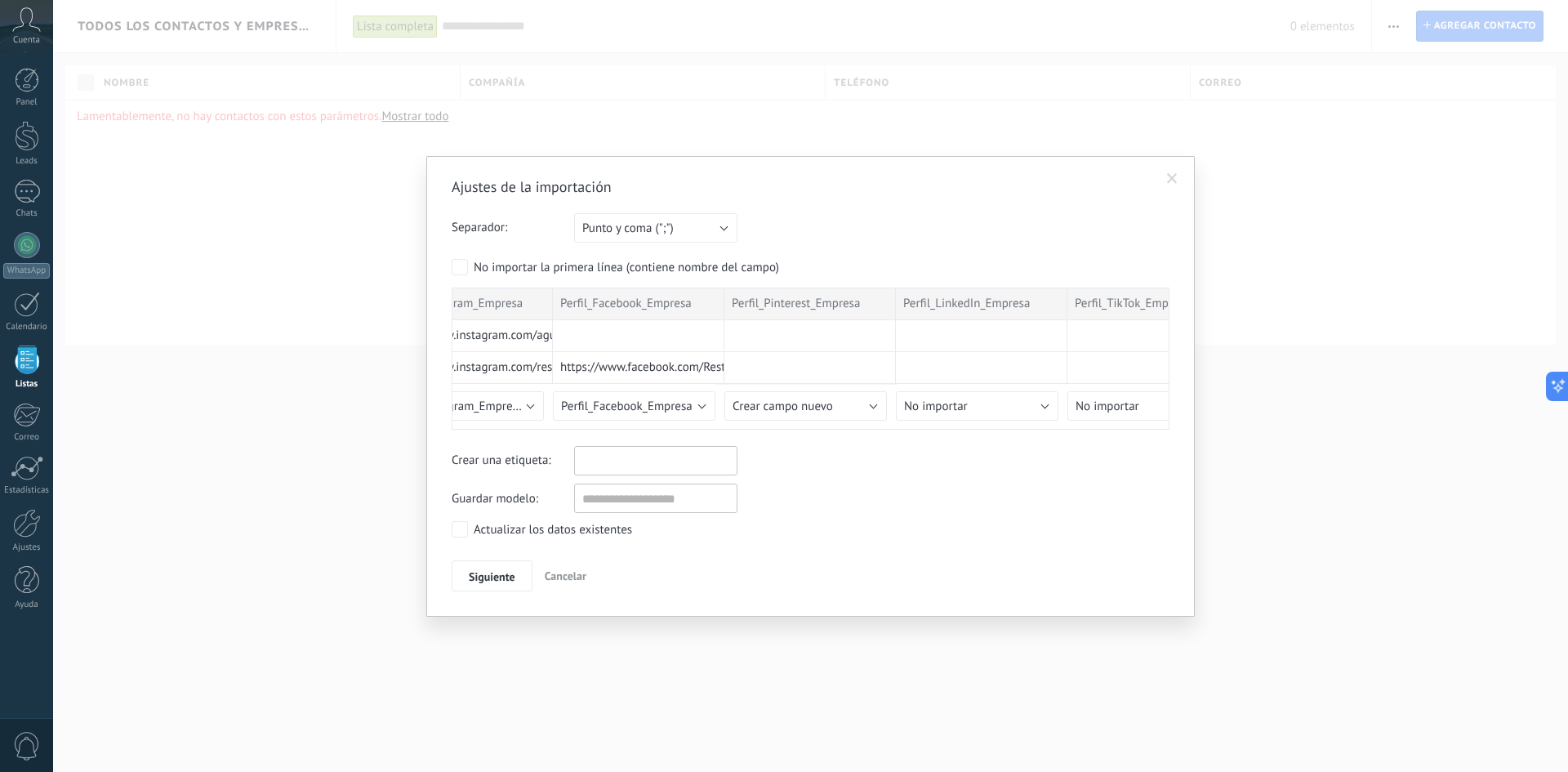 type on "**********" 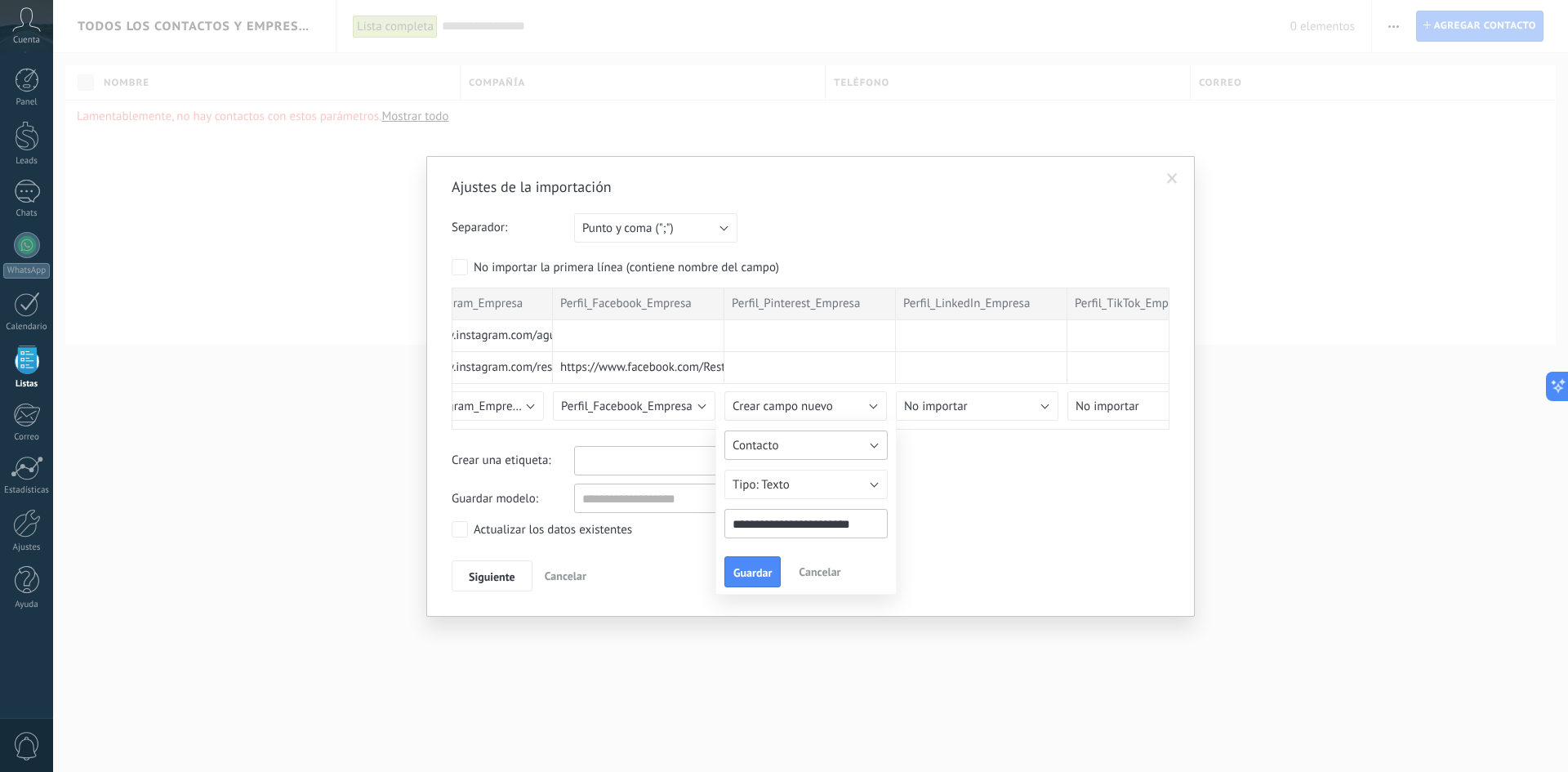 click on "Contacto" at bounding box center (806, 445) 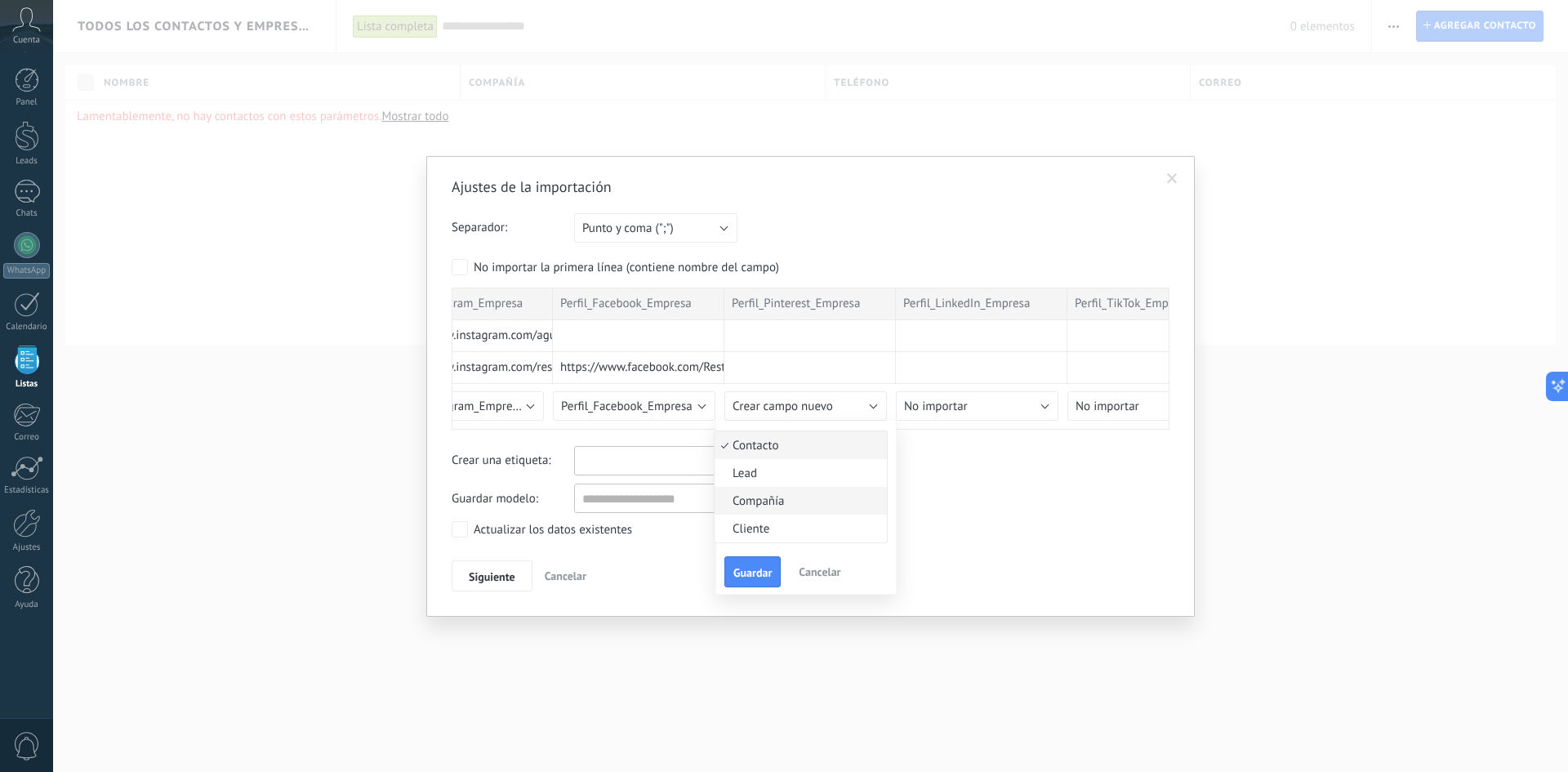 click on "Compañía" at bounding box center [798, 501] 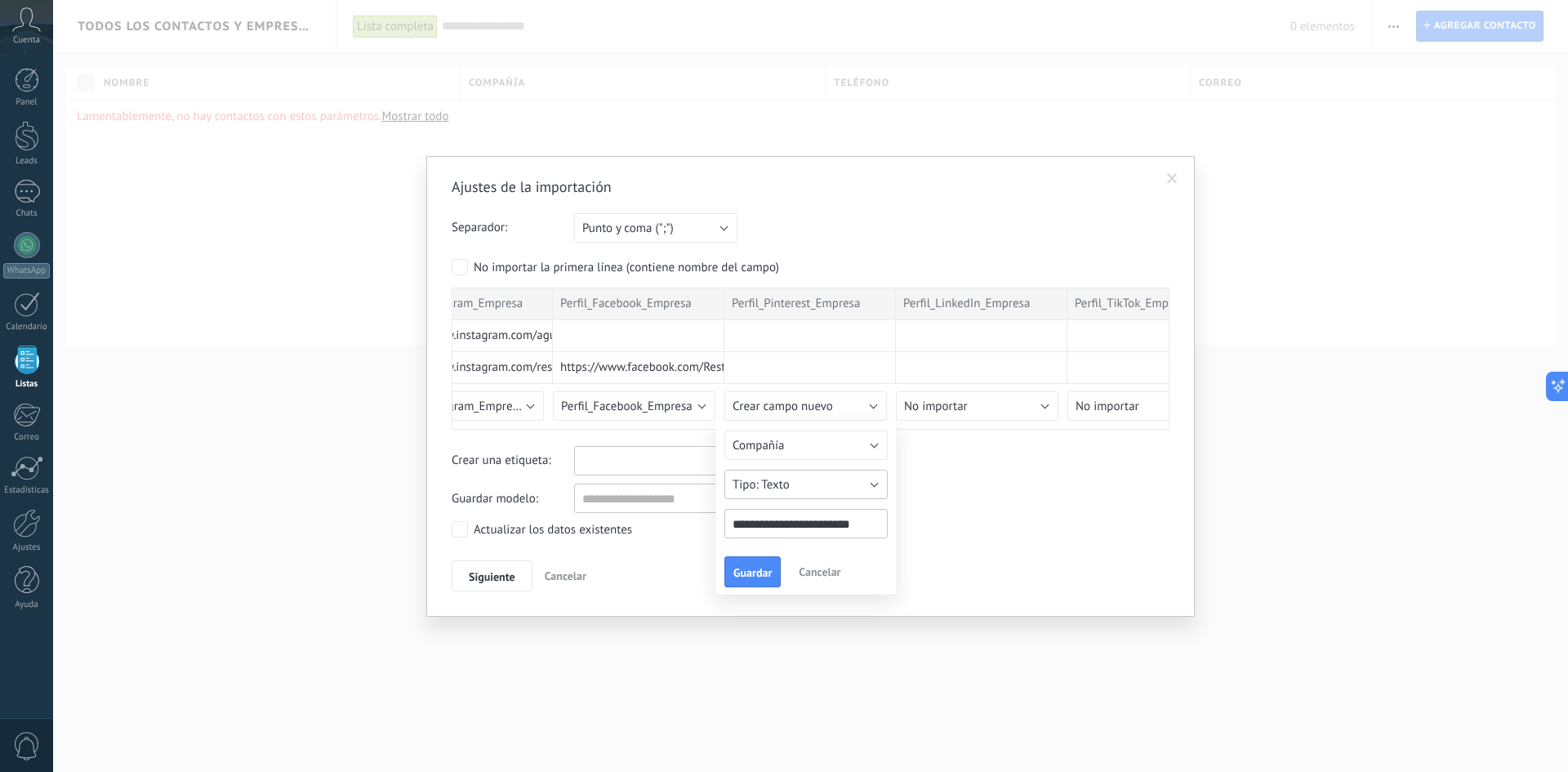 click on "Texto" at bounding box center [806, 484] 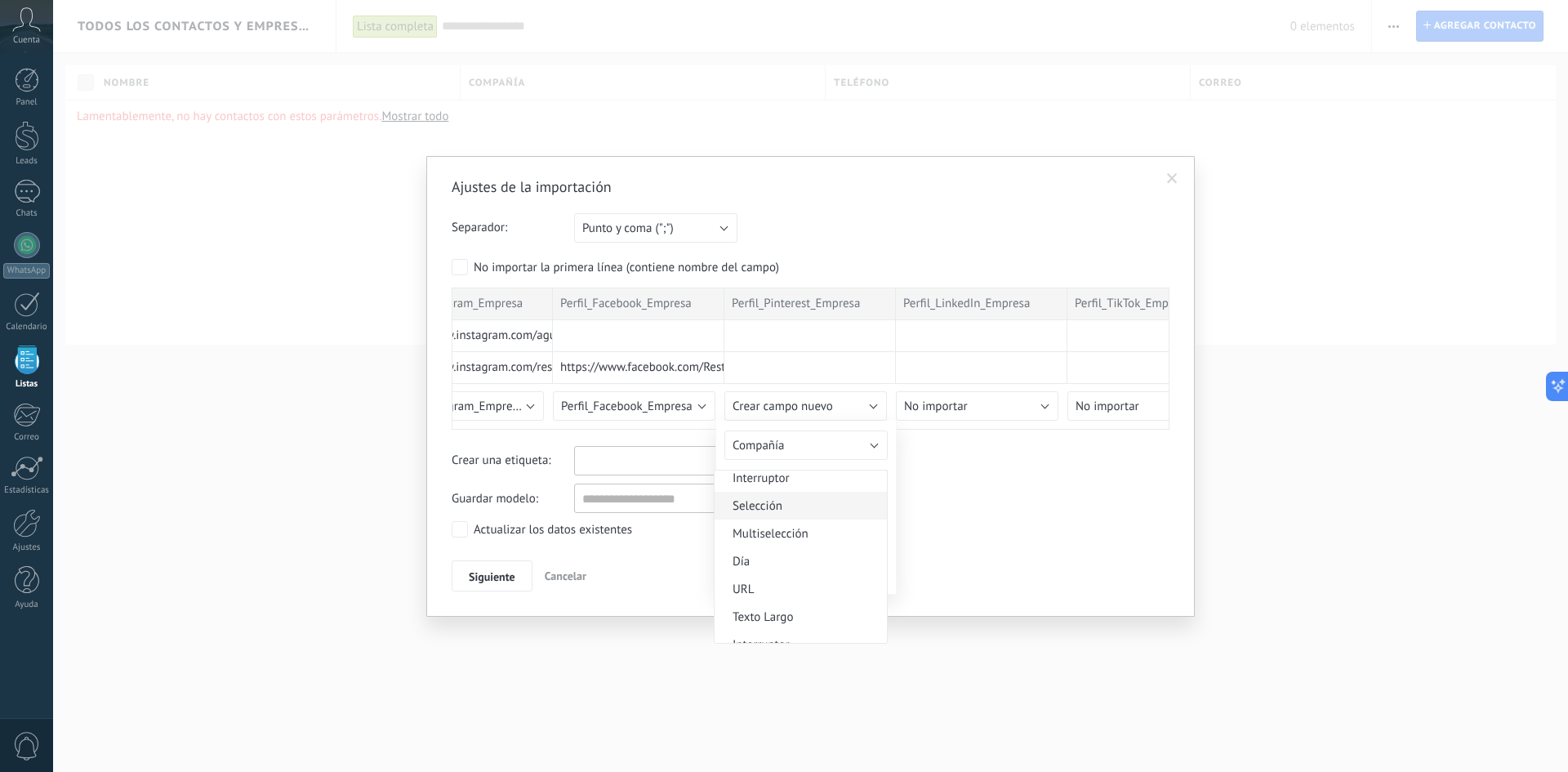 scroll, scrollTop: 65, scrollLeft: 0, axis: vertical 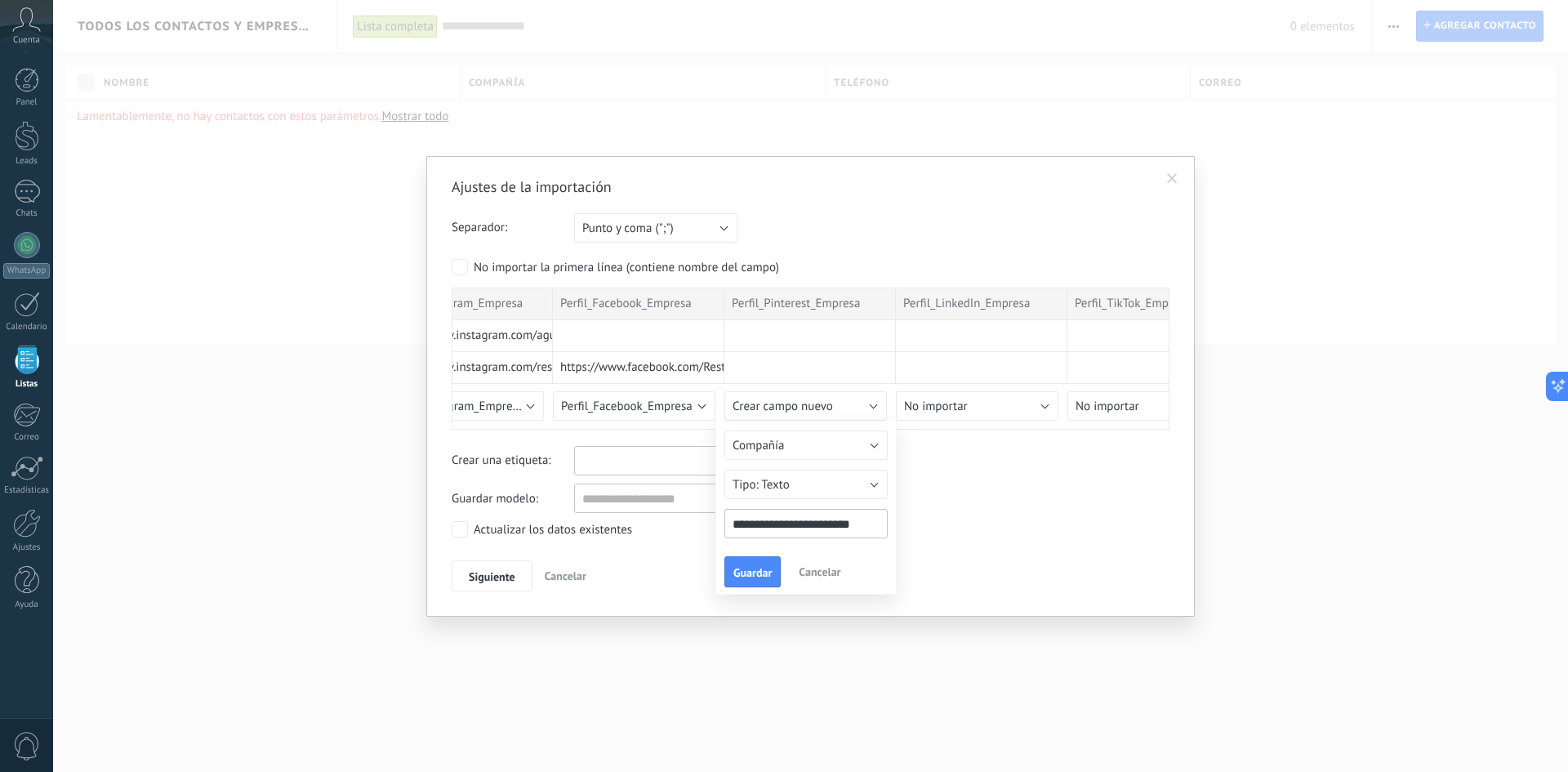 click on "**********" at bounding box center (806, 507) 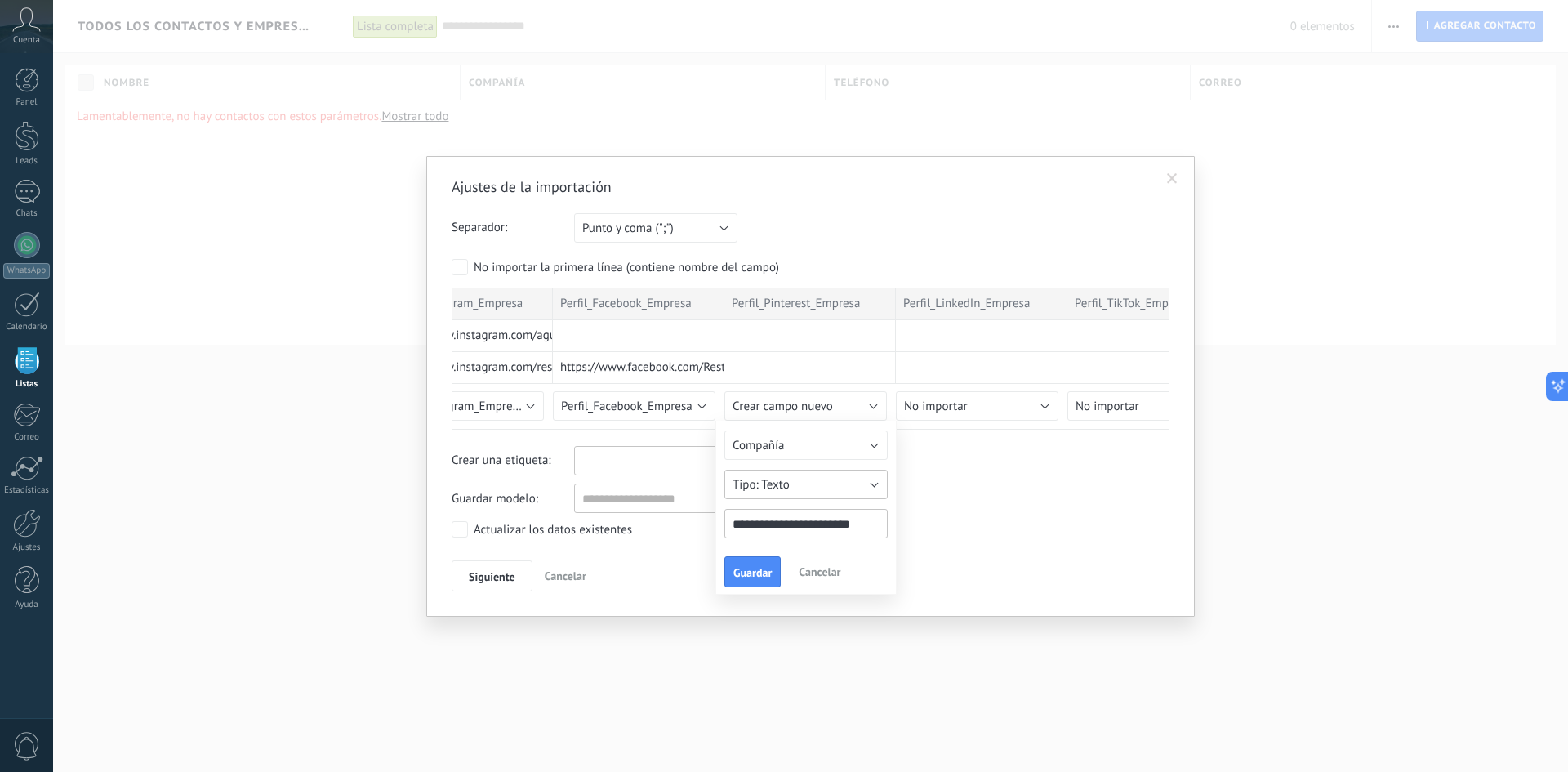 click on "Texto" at bounding box center (806, 484) 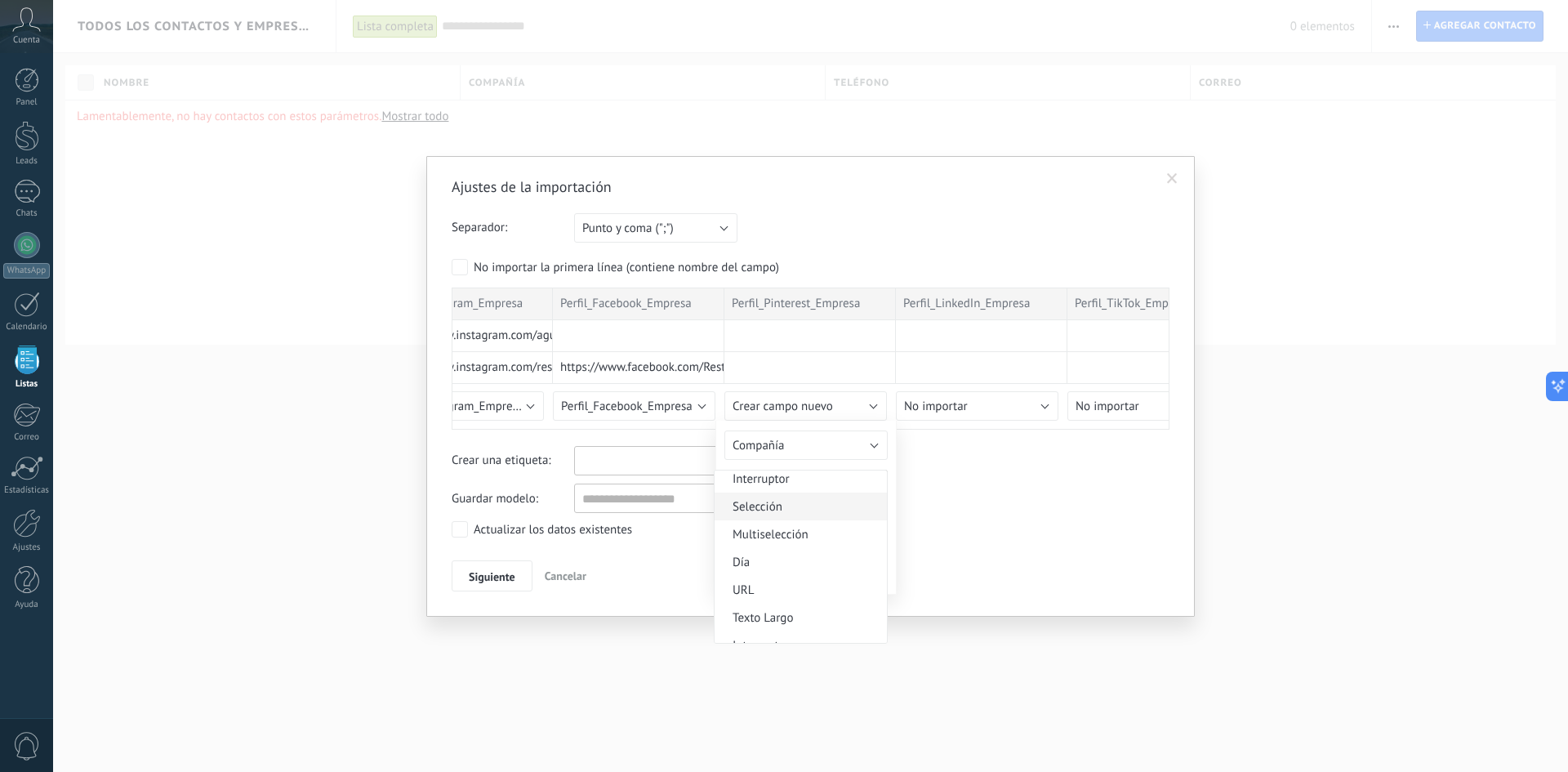 scroll, scrollTop: 62, scrollLeft: 0, axis: vertical 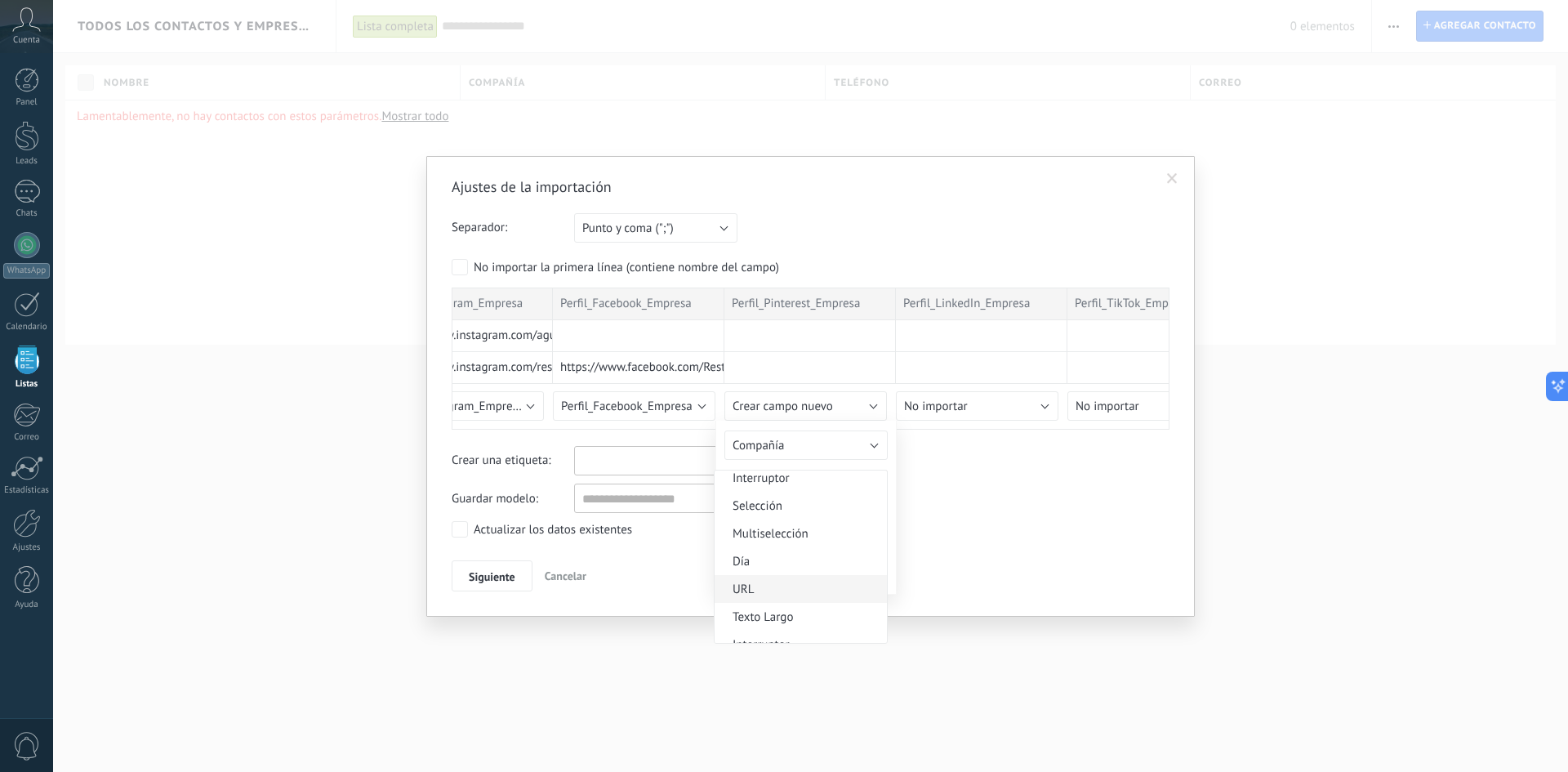 click on "URL" at bounding box center [798, 589] 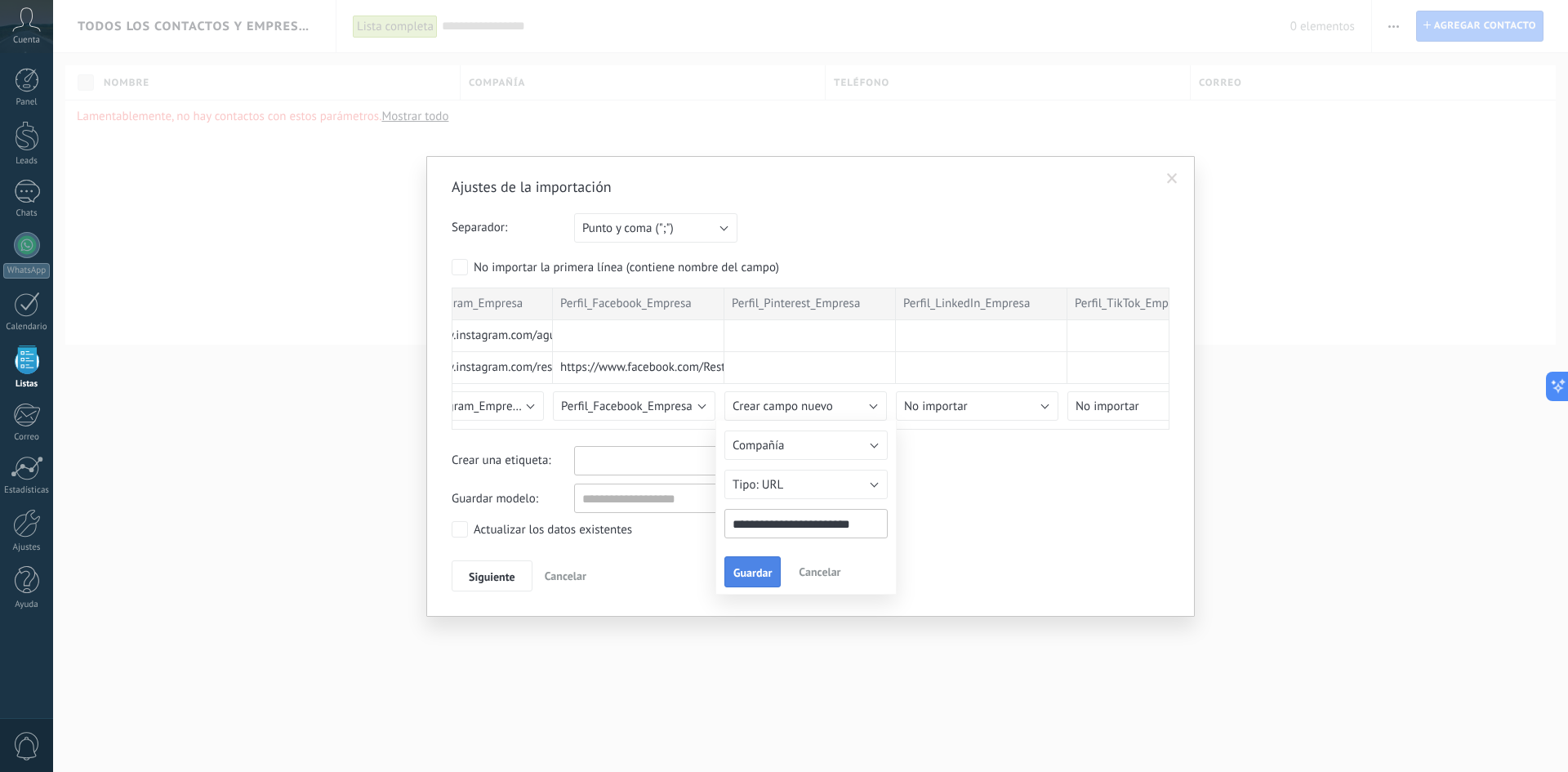click on "Guardar" at bounding box center (752, 573) 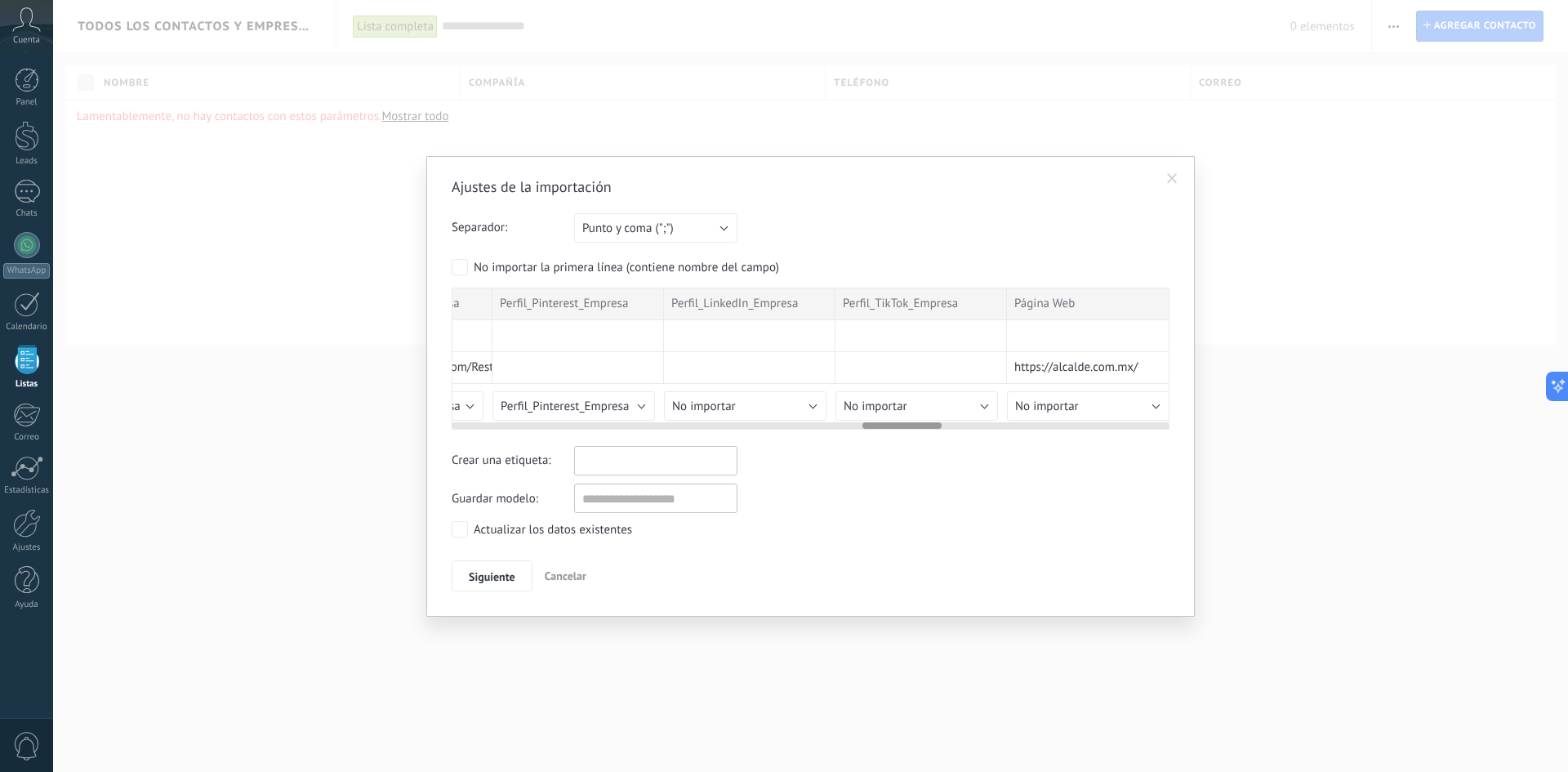 scroll, scrollTop: 0, scrollLeft: 3733, axis: horizontal 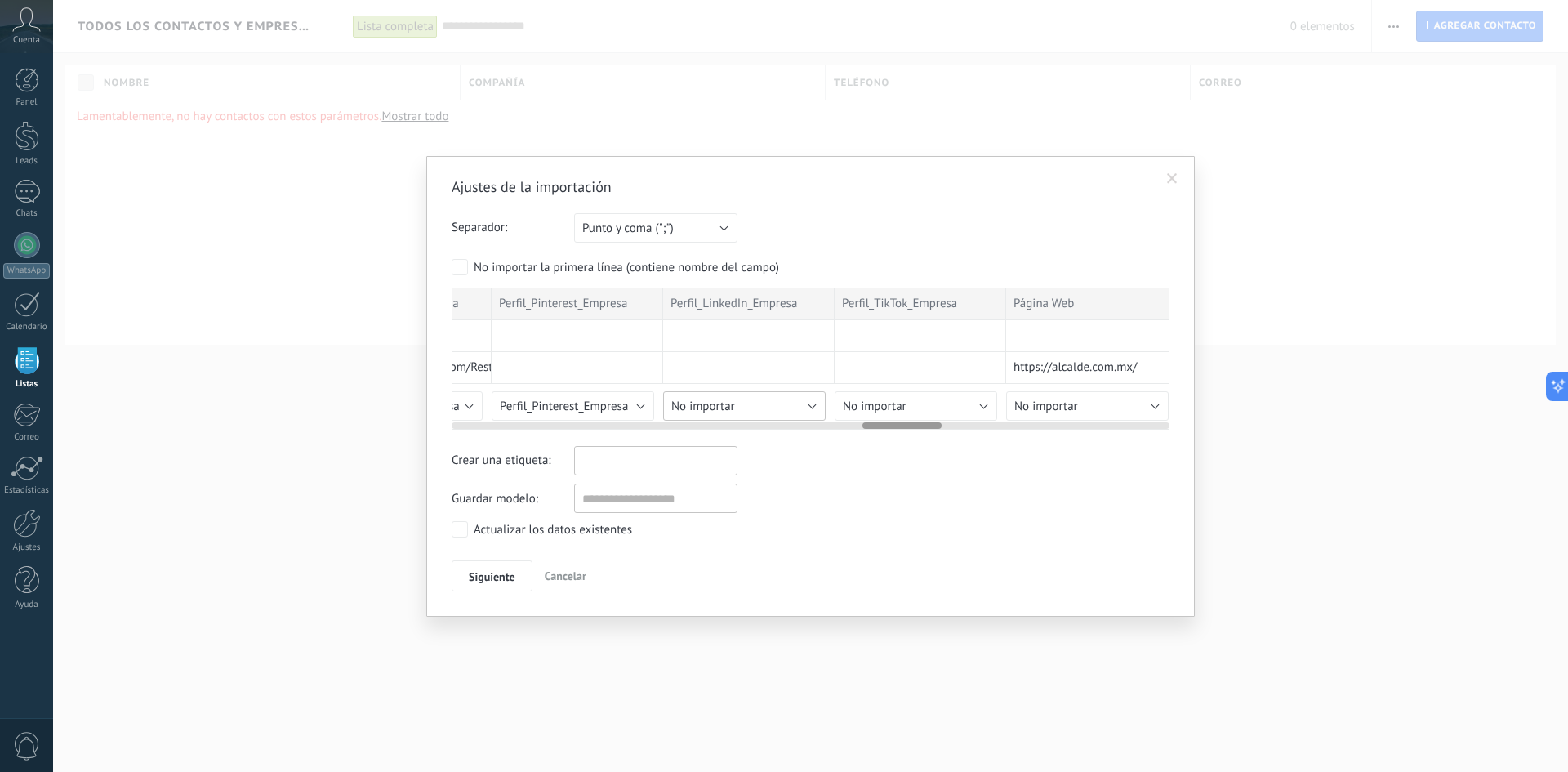 click on "No importar" at bounding box center (744, 406) 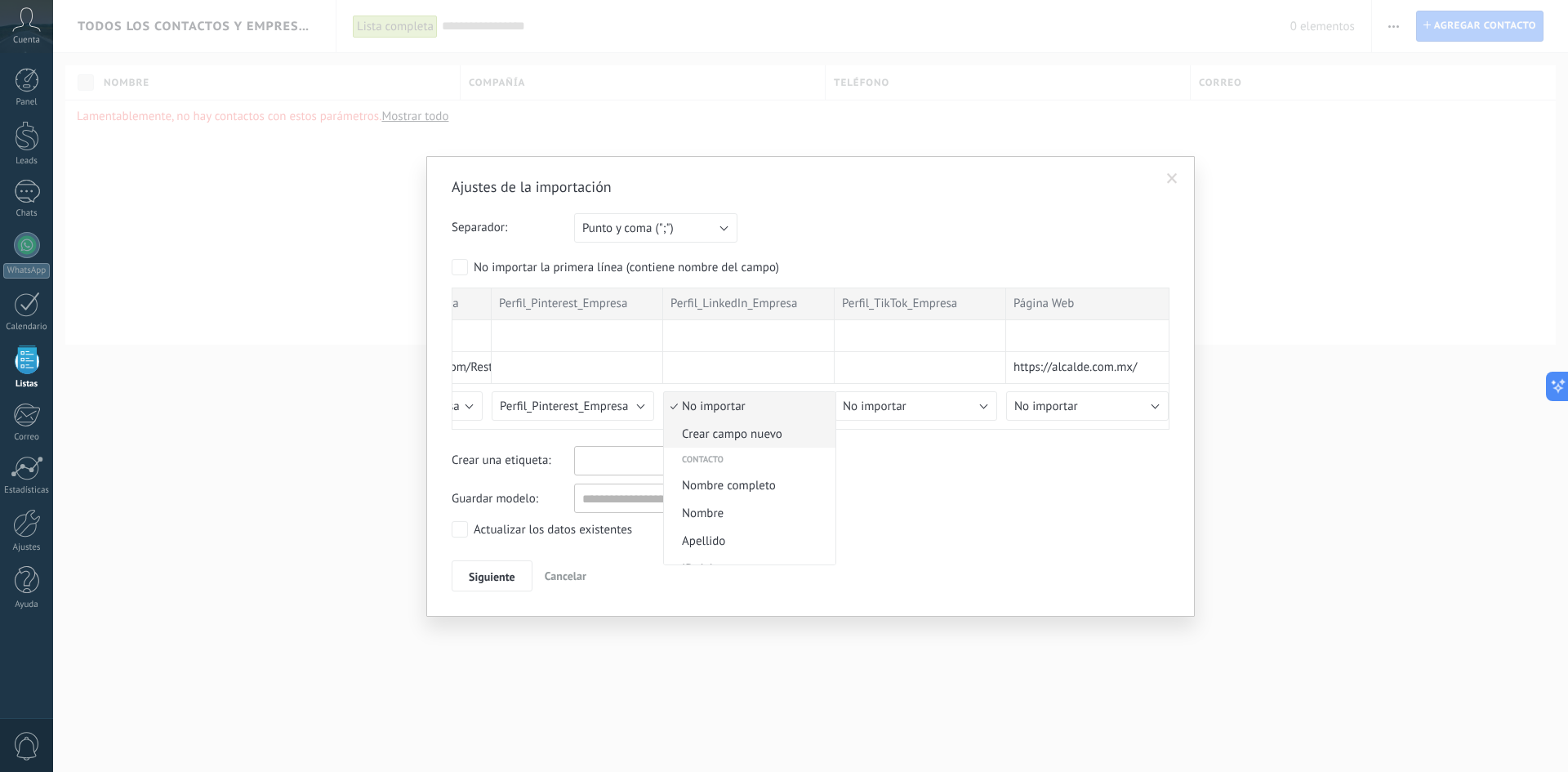 click on "Crear campo nuevo" at bounding box center (747, 434) 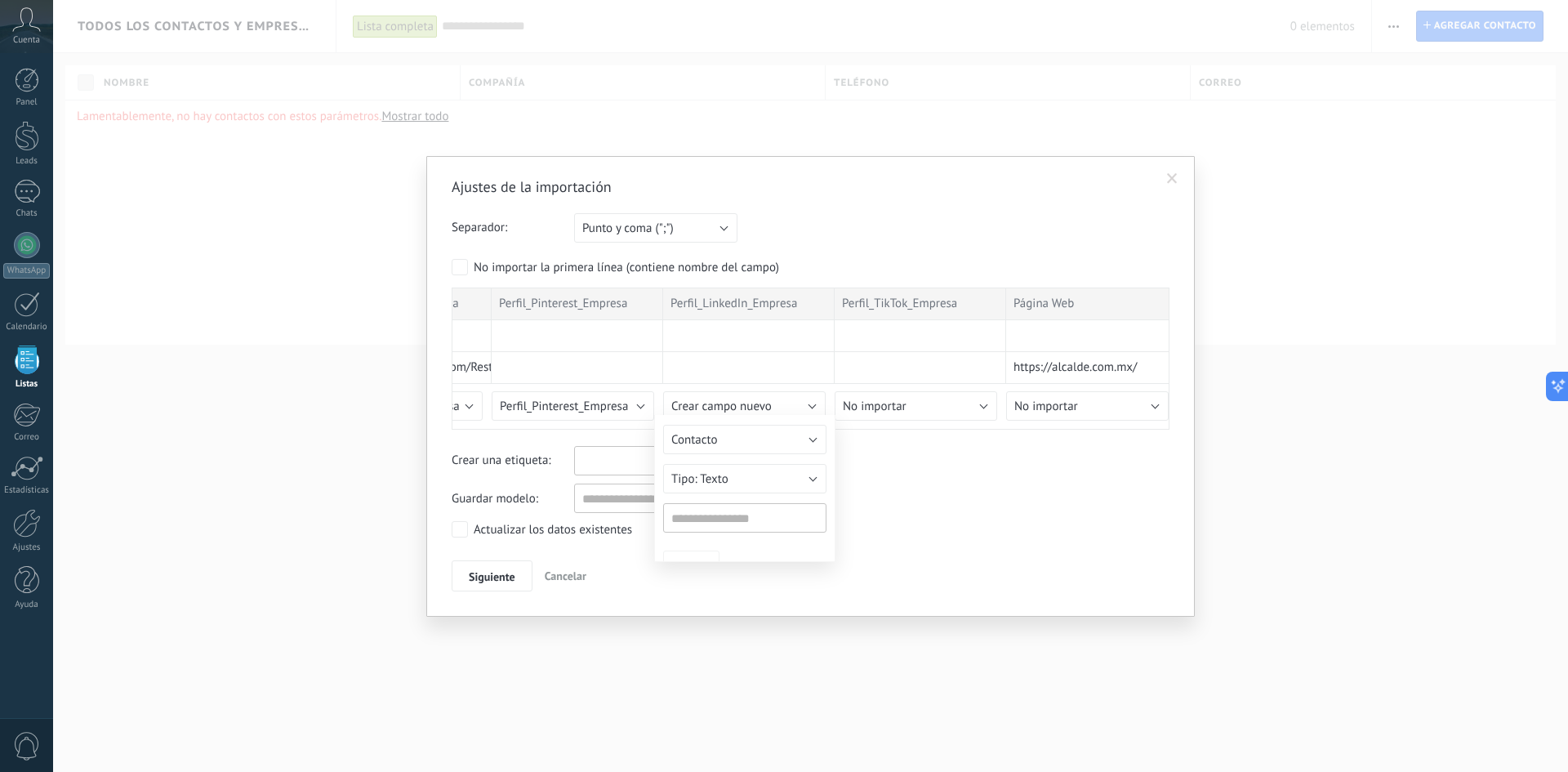 type on "**********" 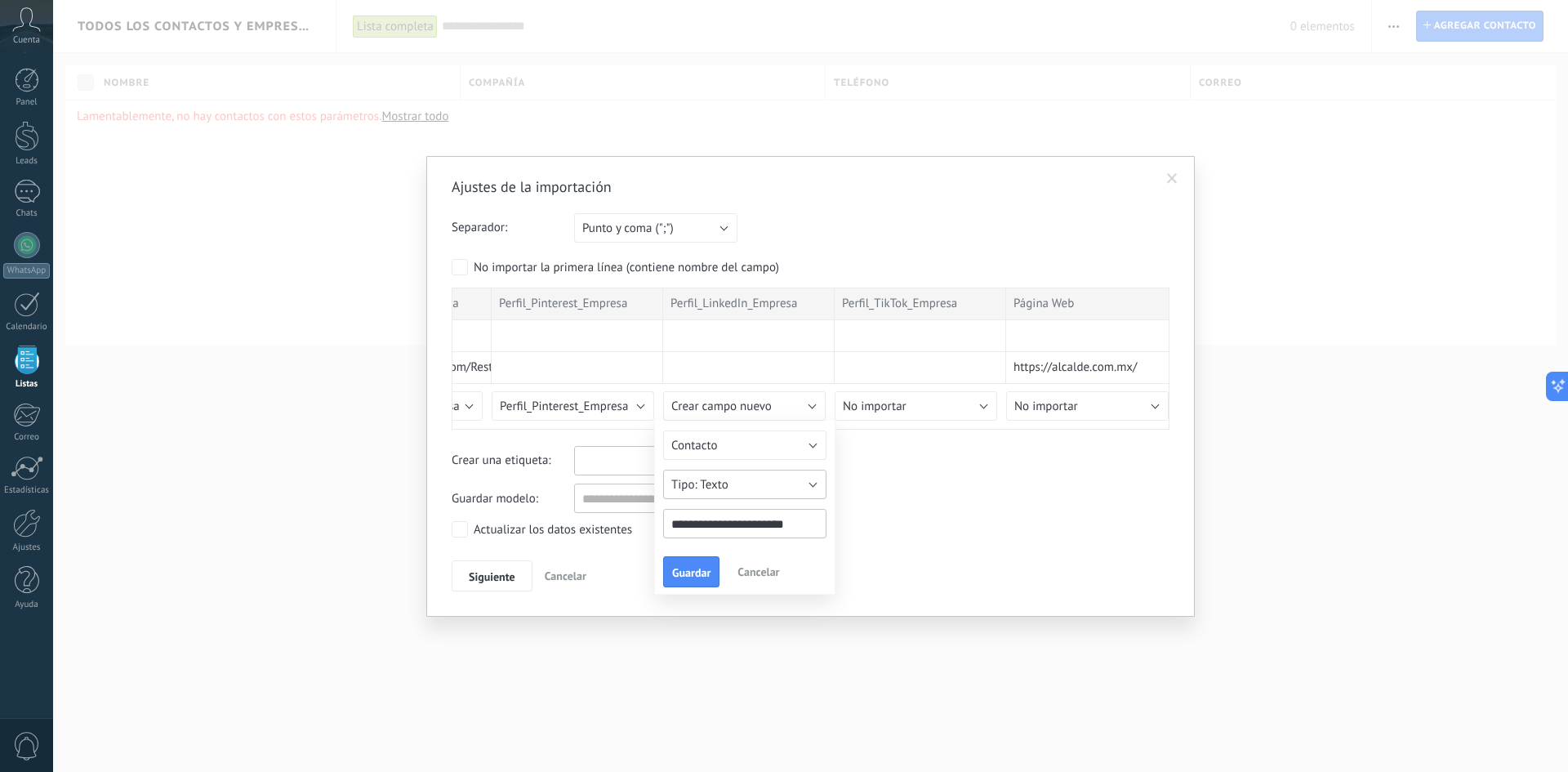 click on "Texto" at bounding box center [745, 484] 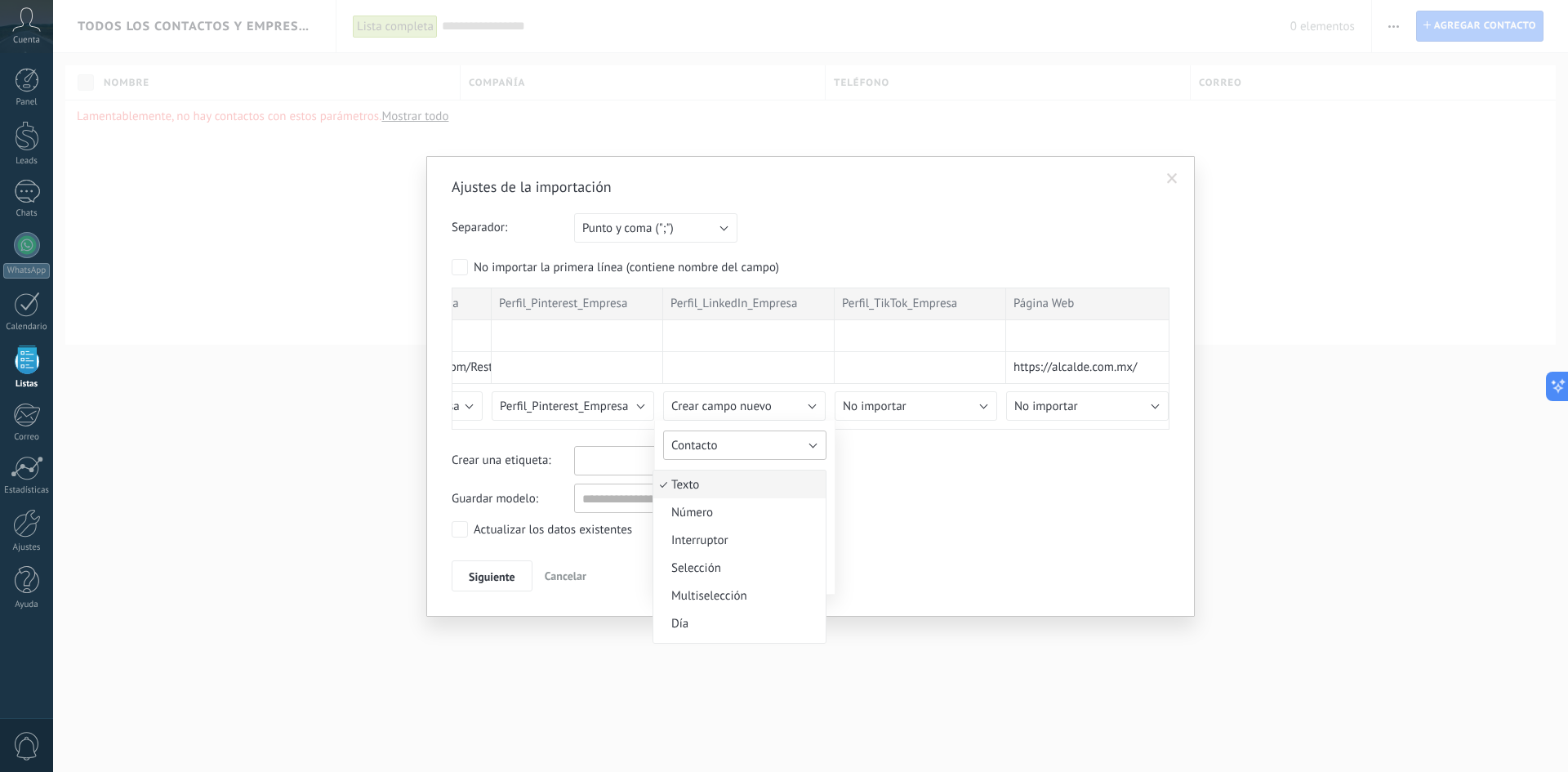 click on "Contacto" at bounding box center [745, 445] 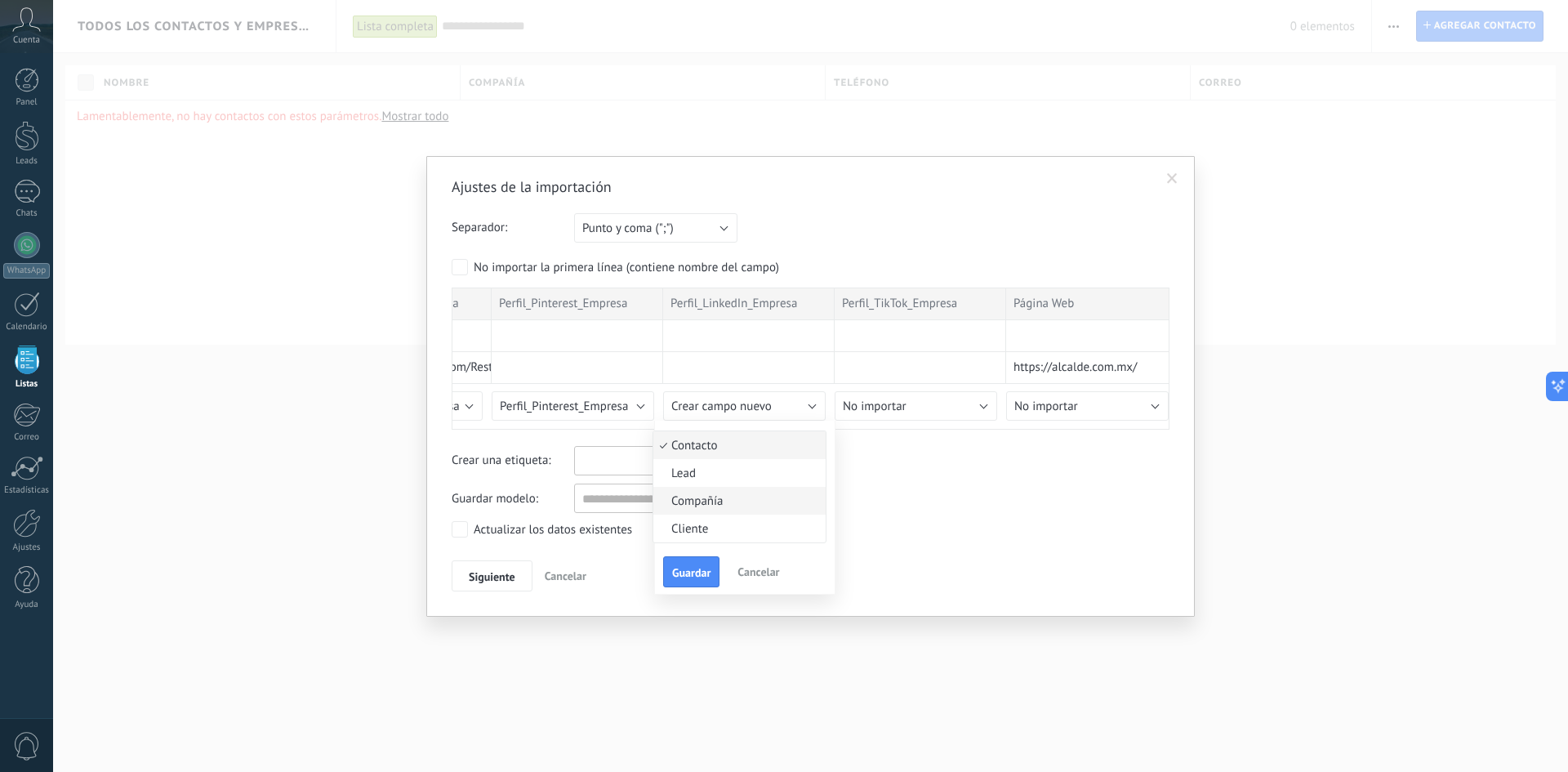 click on "Compañía" at bounding box center [737, 501] 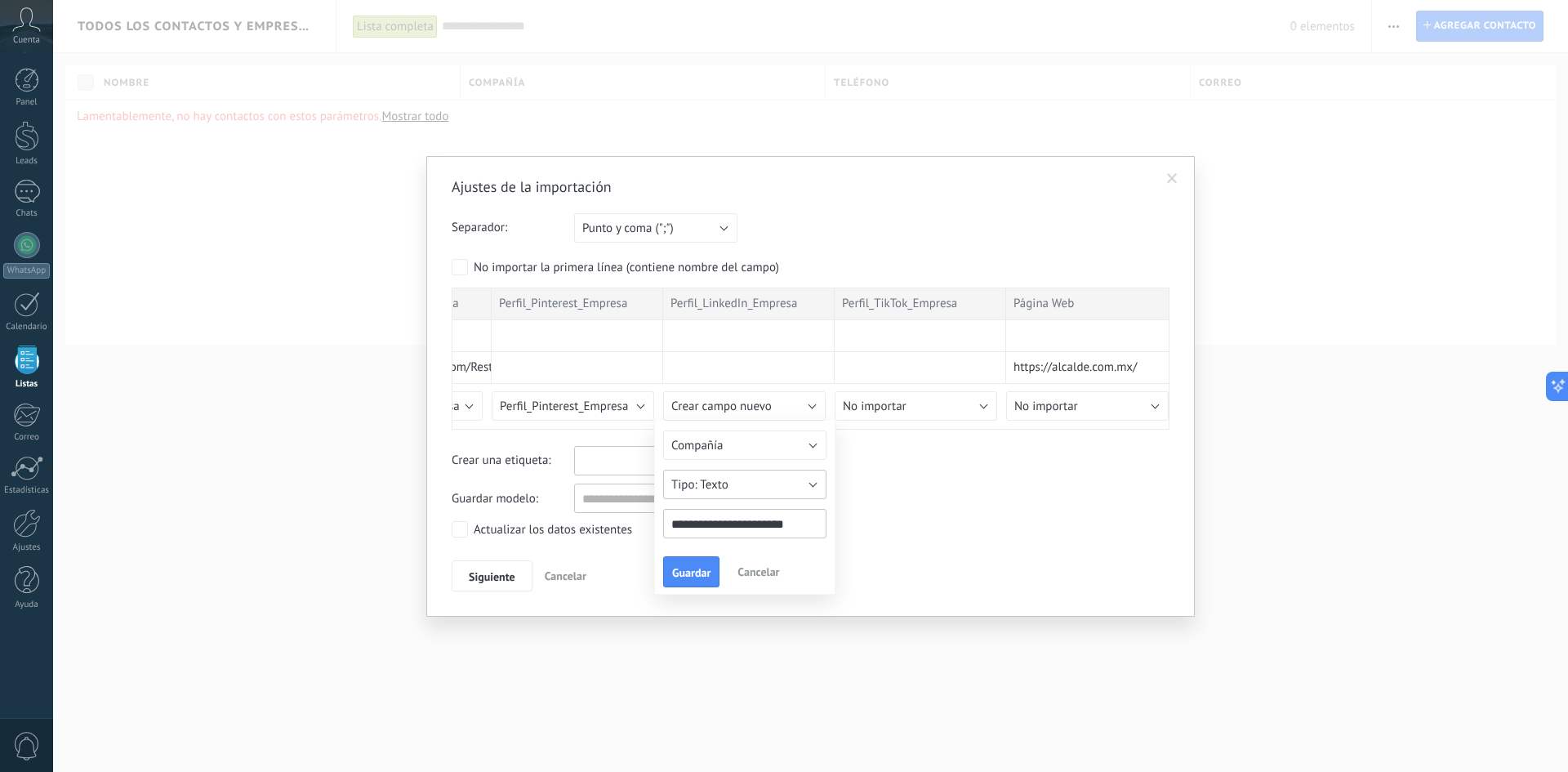 click on "Texto" at bounding box center (745, 484) 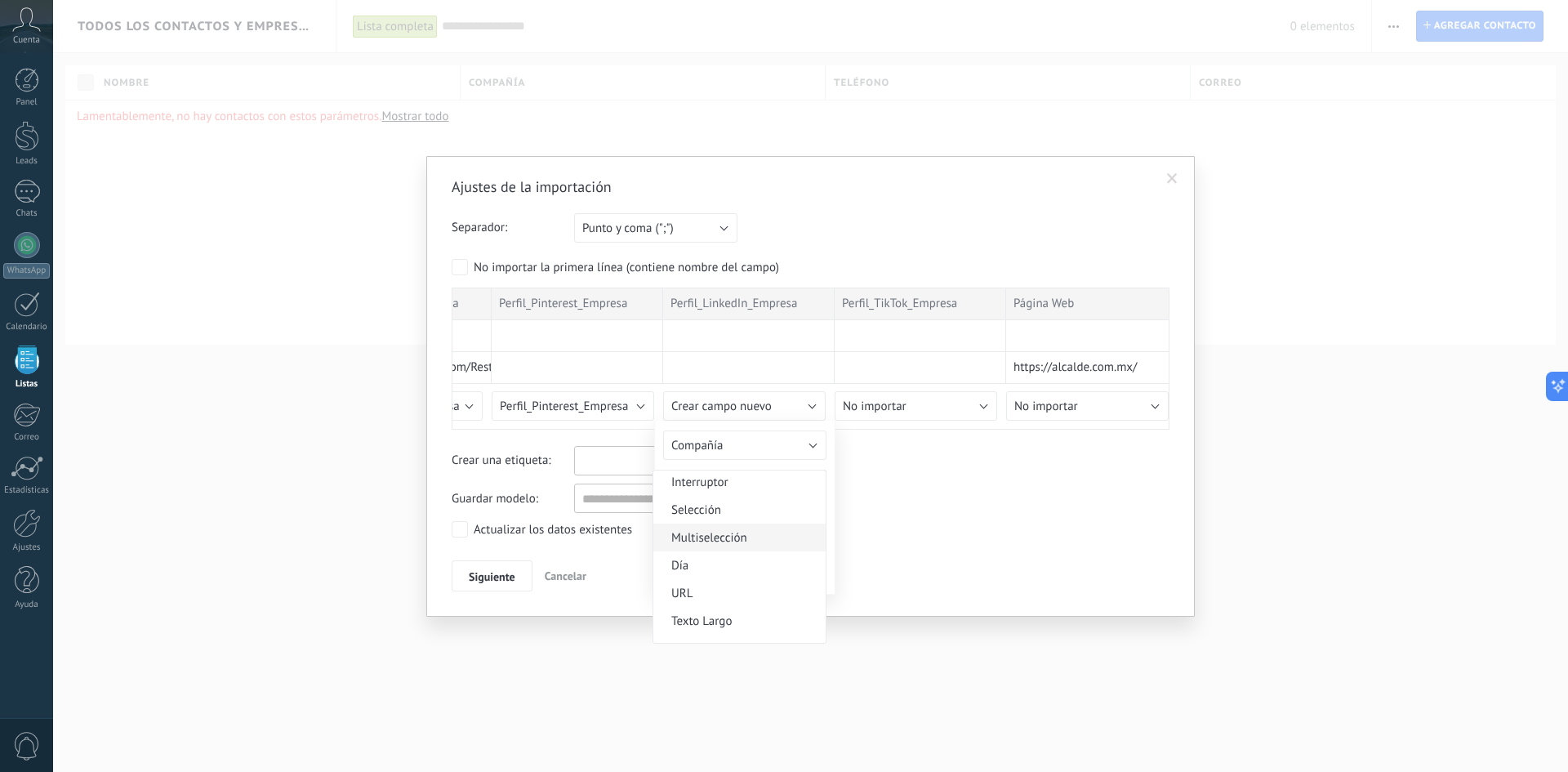 scroll, scrollTop: 62, scrollLeft: 0, axis: vertical 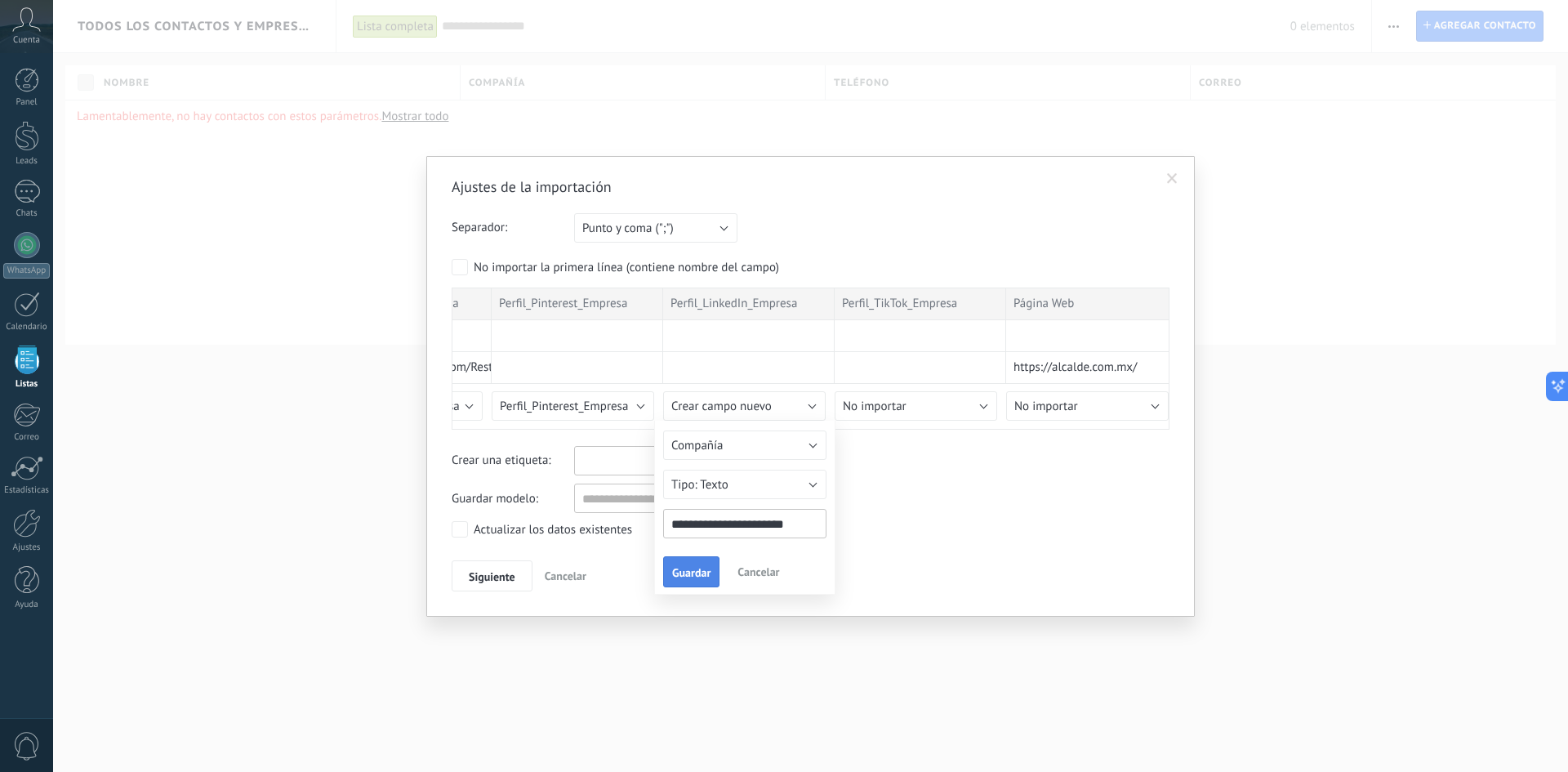 drag, startPoint x: 706, startPoint y: 586, endPoint x: 684, endPoint y: 568, distance: 28.425341 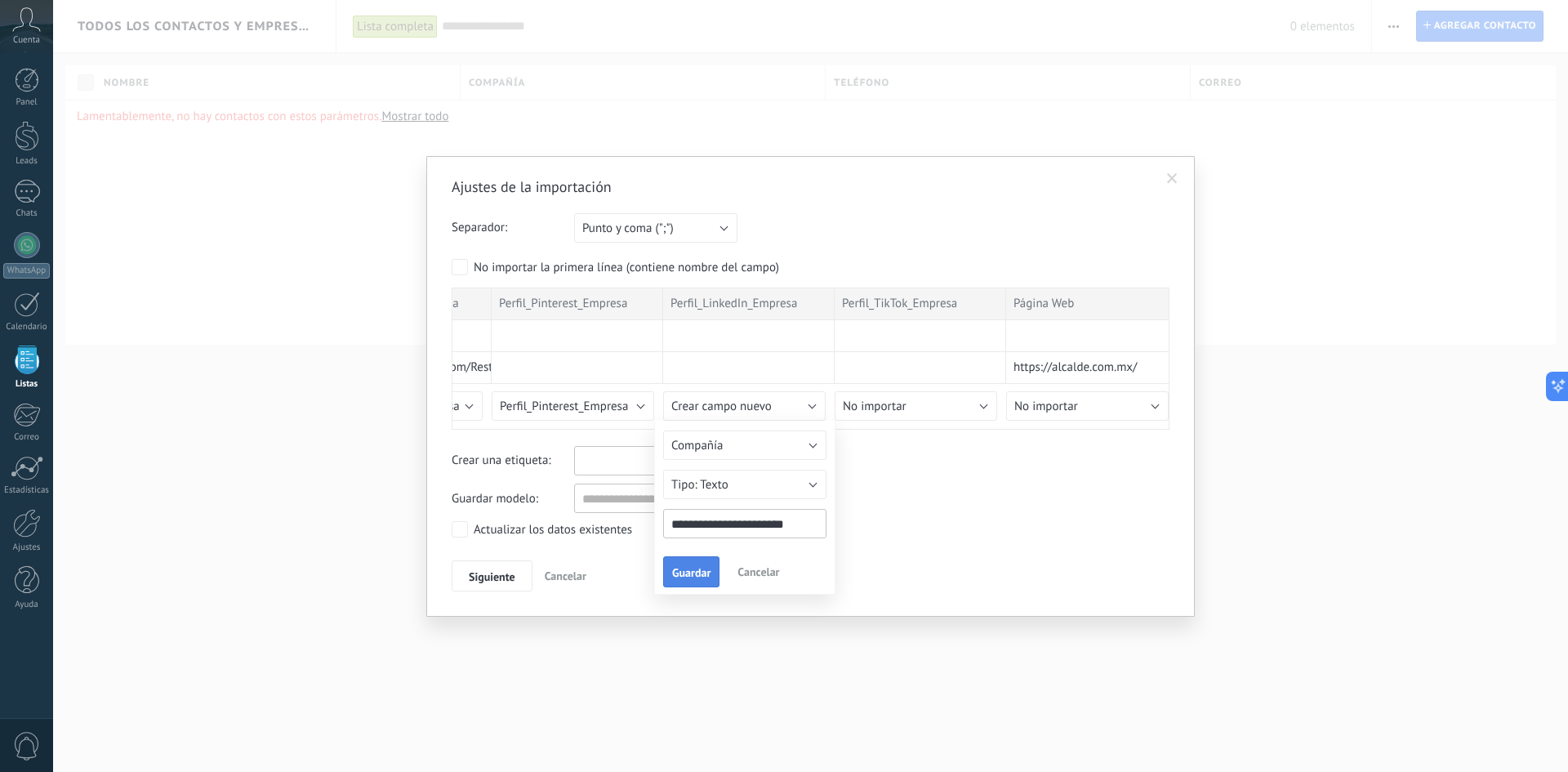 click on "Guardar" at bounding box center (691, 573) 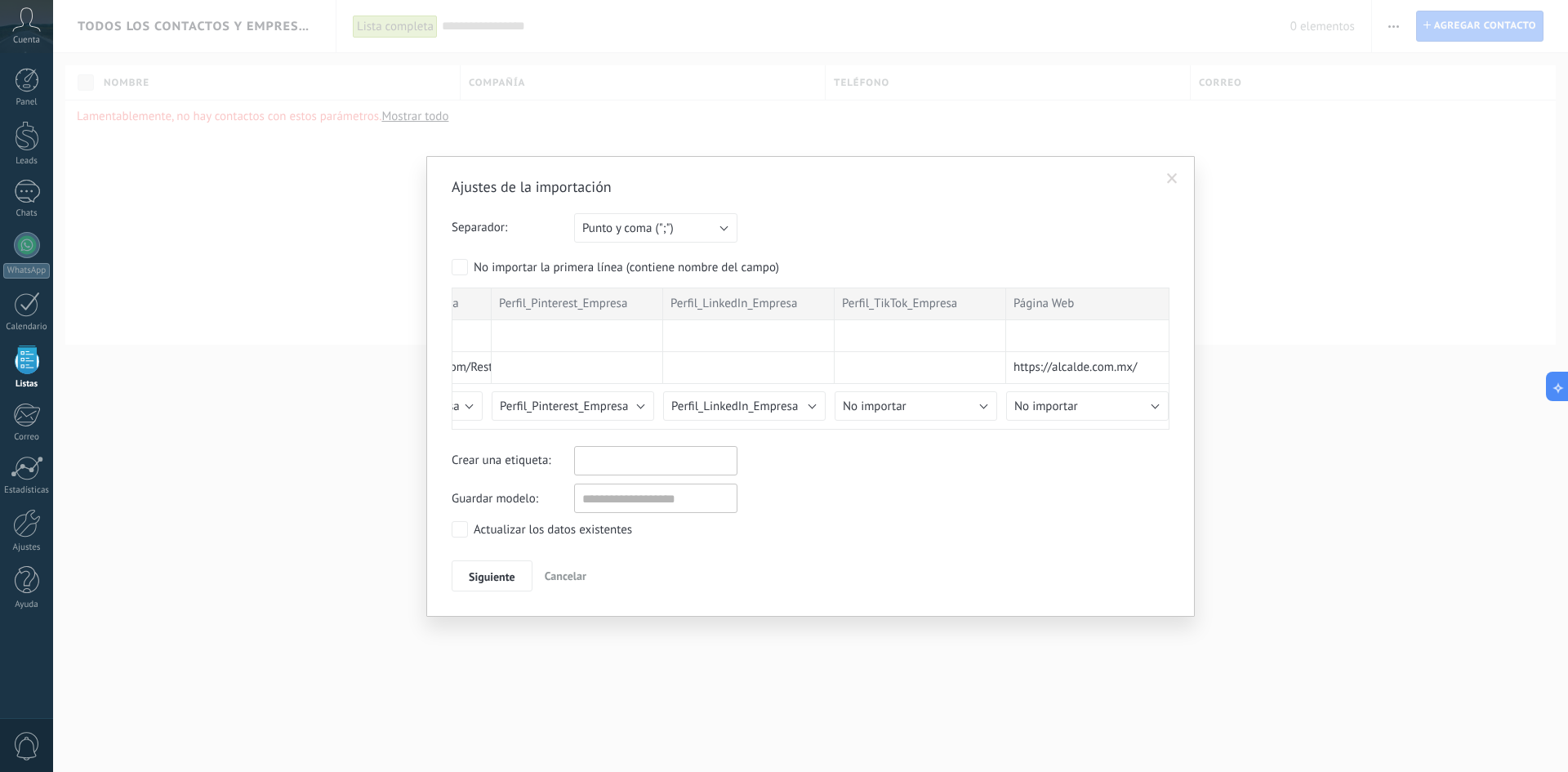 click on "Actualizar los datos existentes" at bounding box center (810, 531) 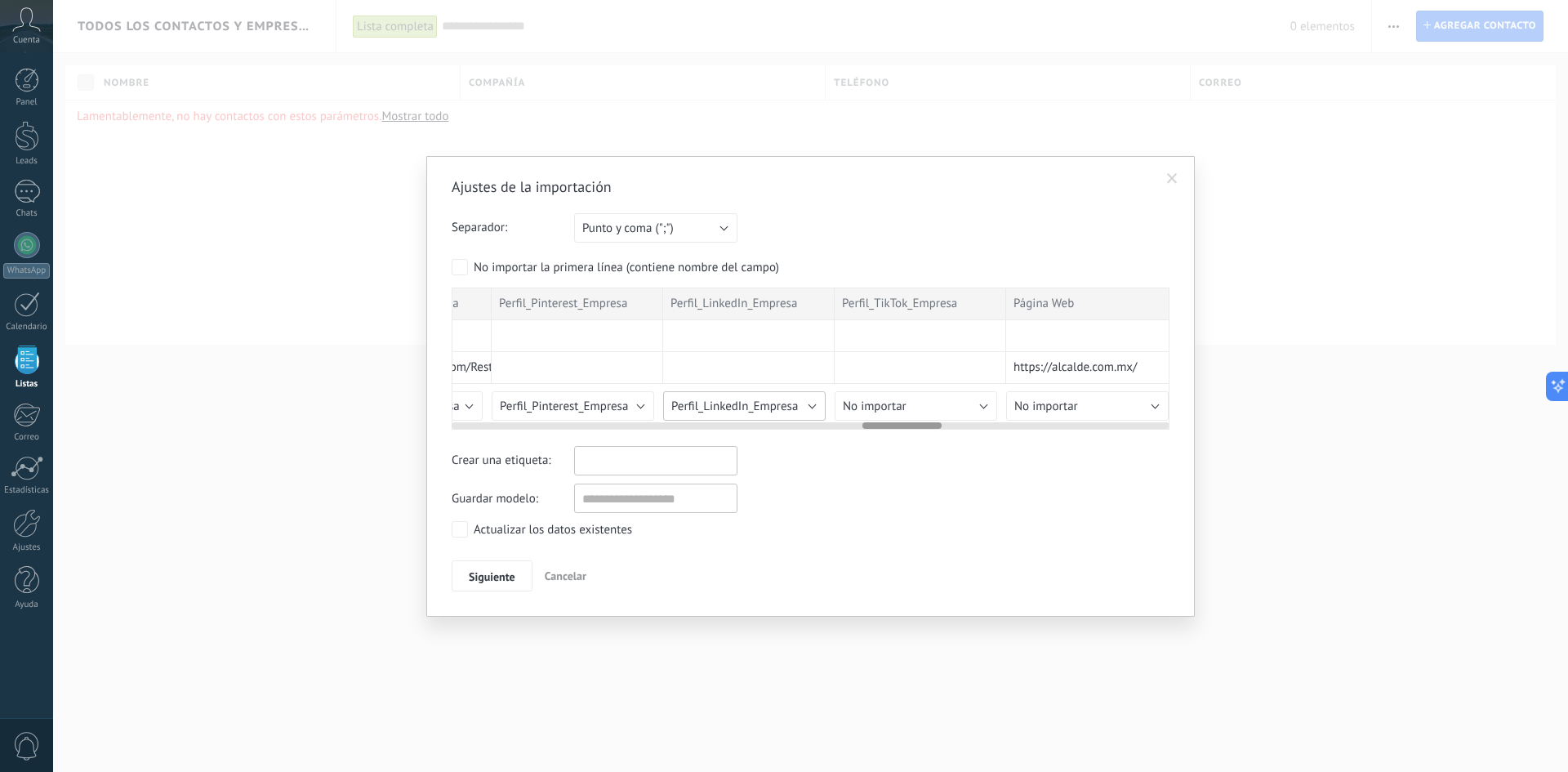 click on "Perfil_LinkedIn_Empresa" at bounding box center [734, 406] 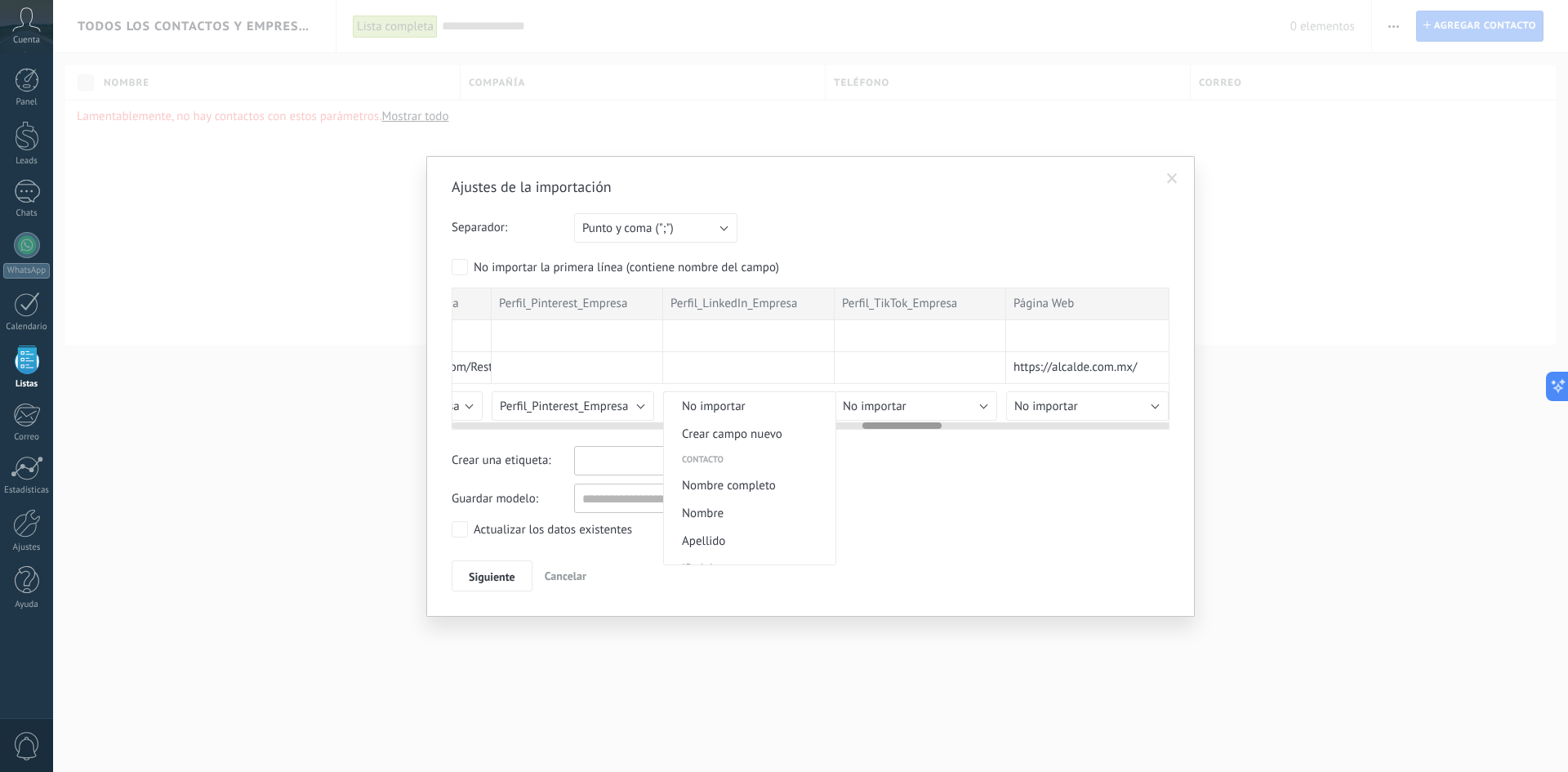scroll, scrollTop: 1961, scrollLeft: 0, axis: vertical 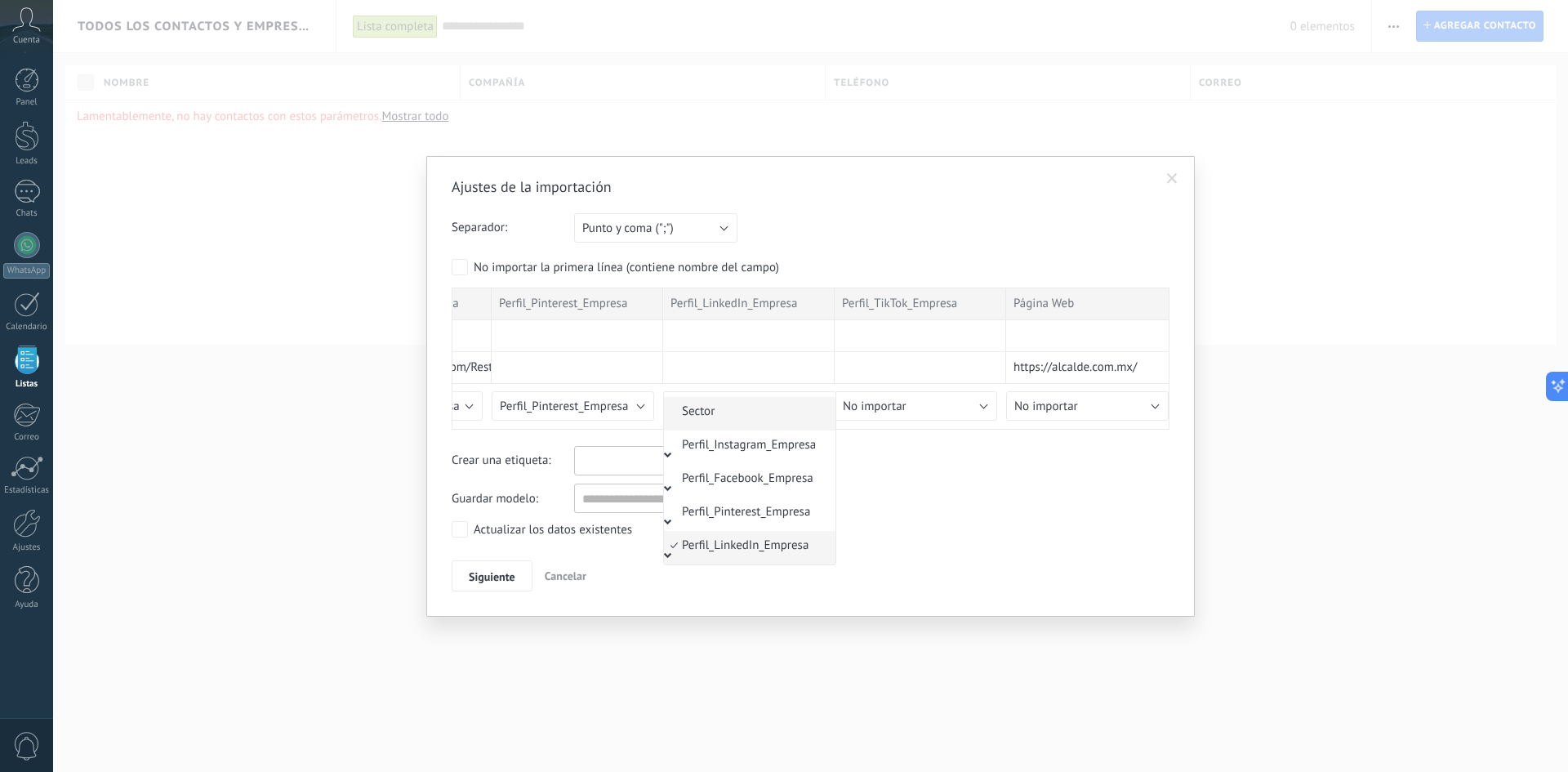 click on "Sector" at bounding box center (750, 413) 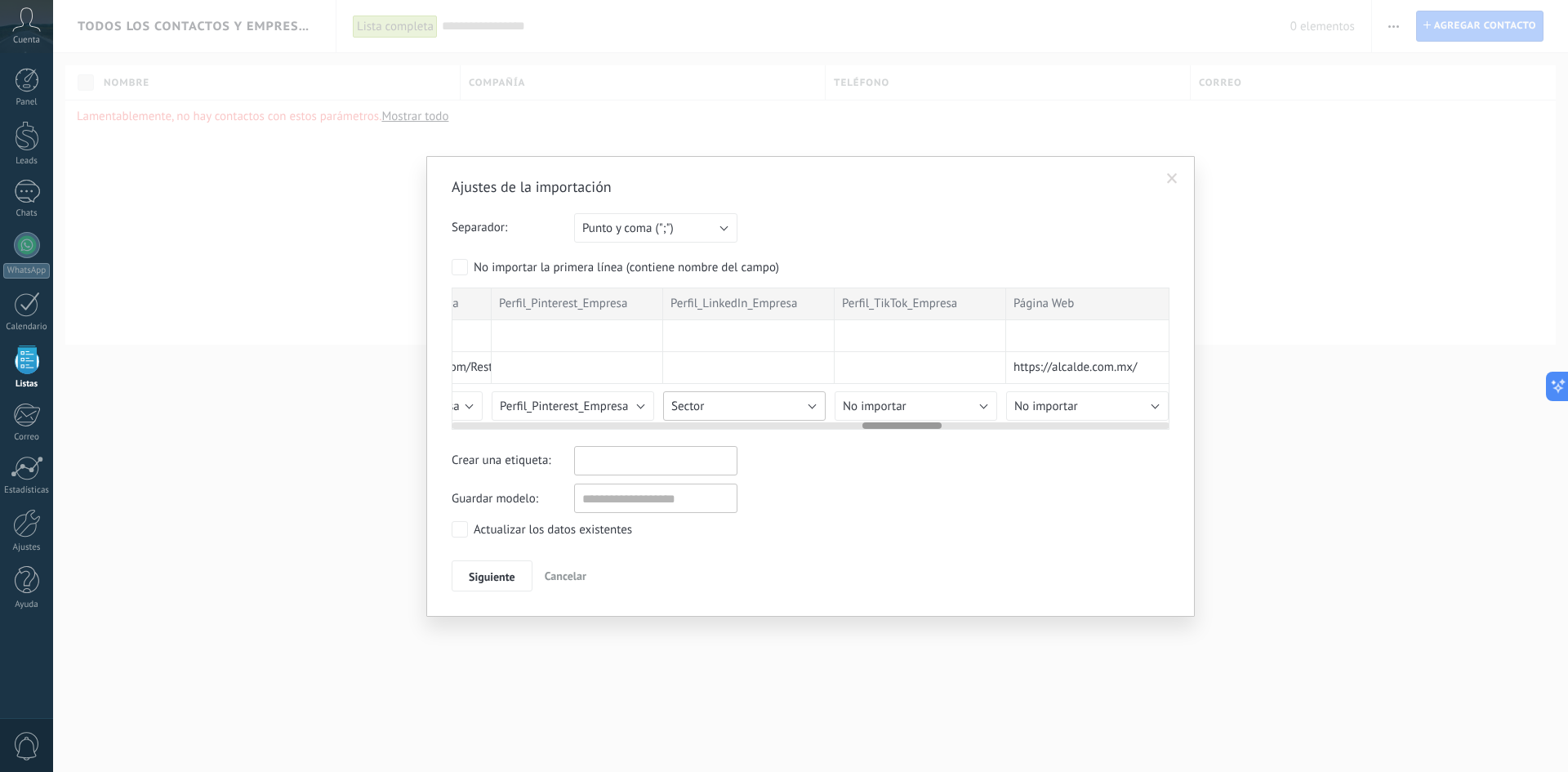 click on "Sector" at bounding box center (744, 406) 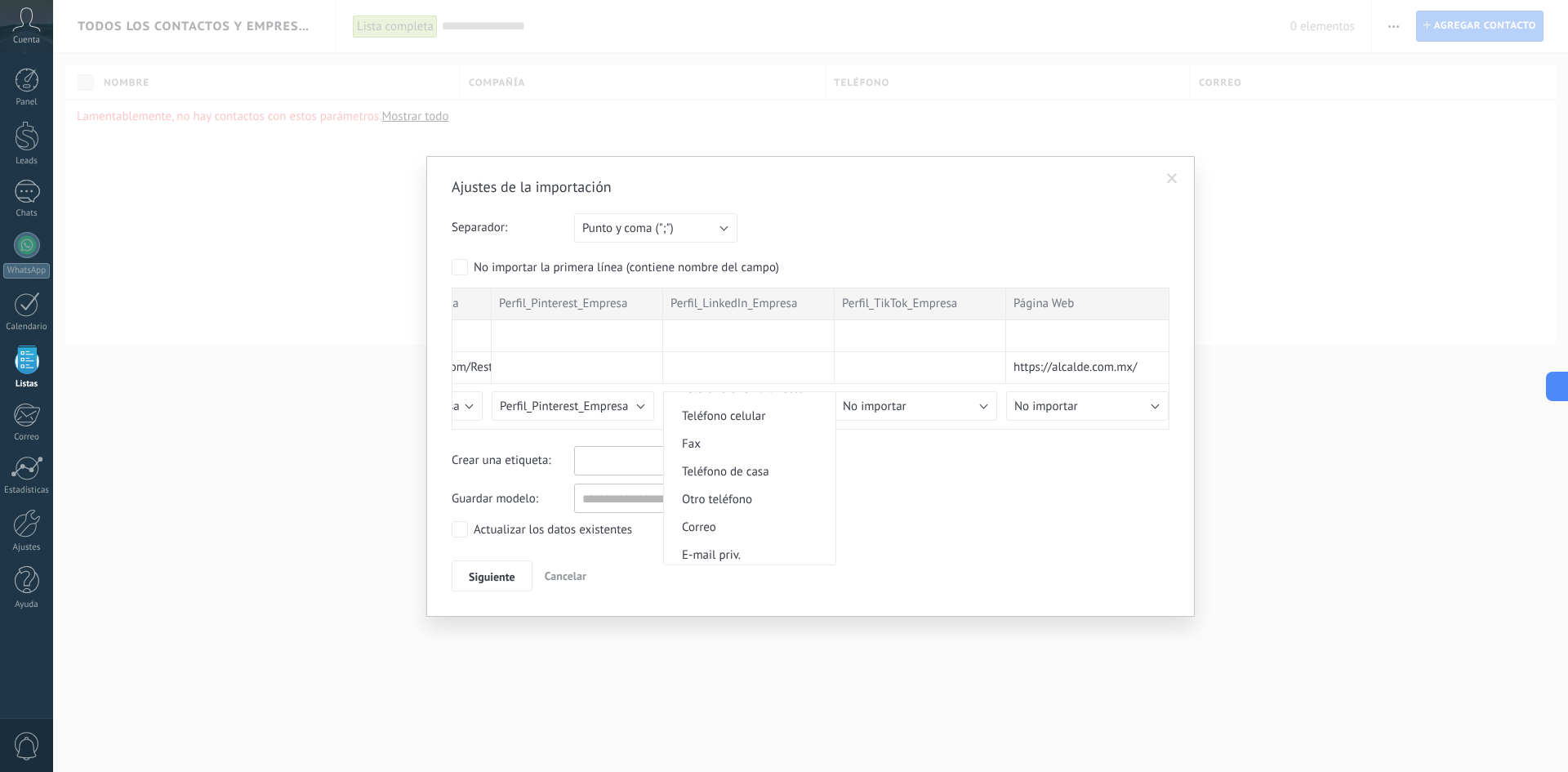 scroll, scrollTop: 0, scrollLeft: 0, axis: both 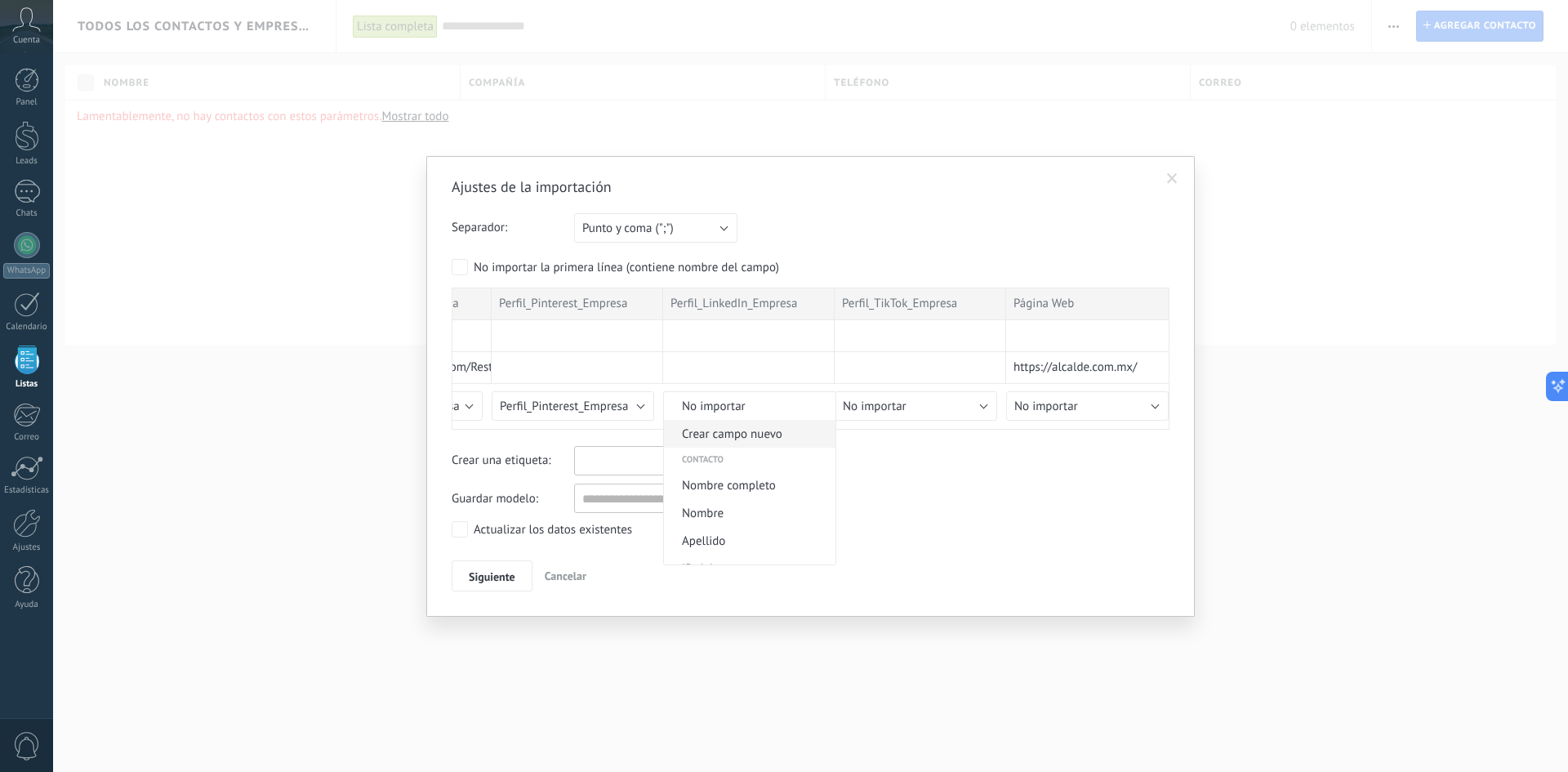 click on "Crear campo nuevo" at bounding box center (747, 434) 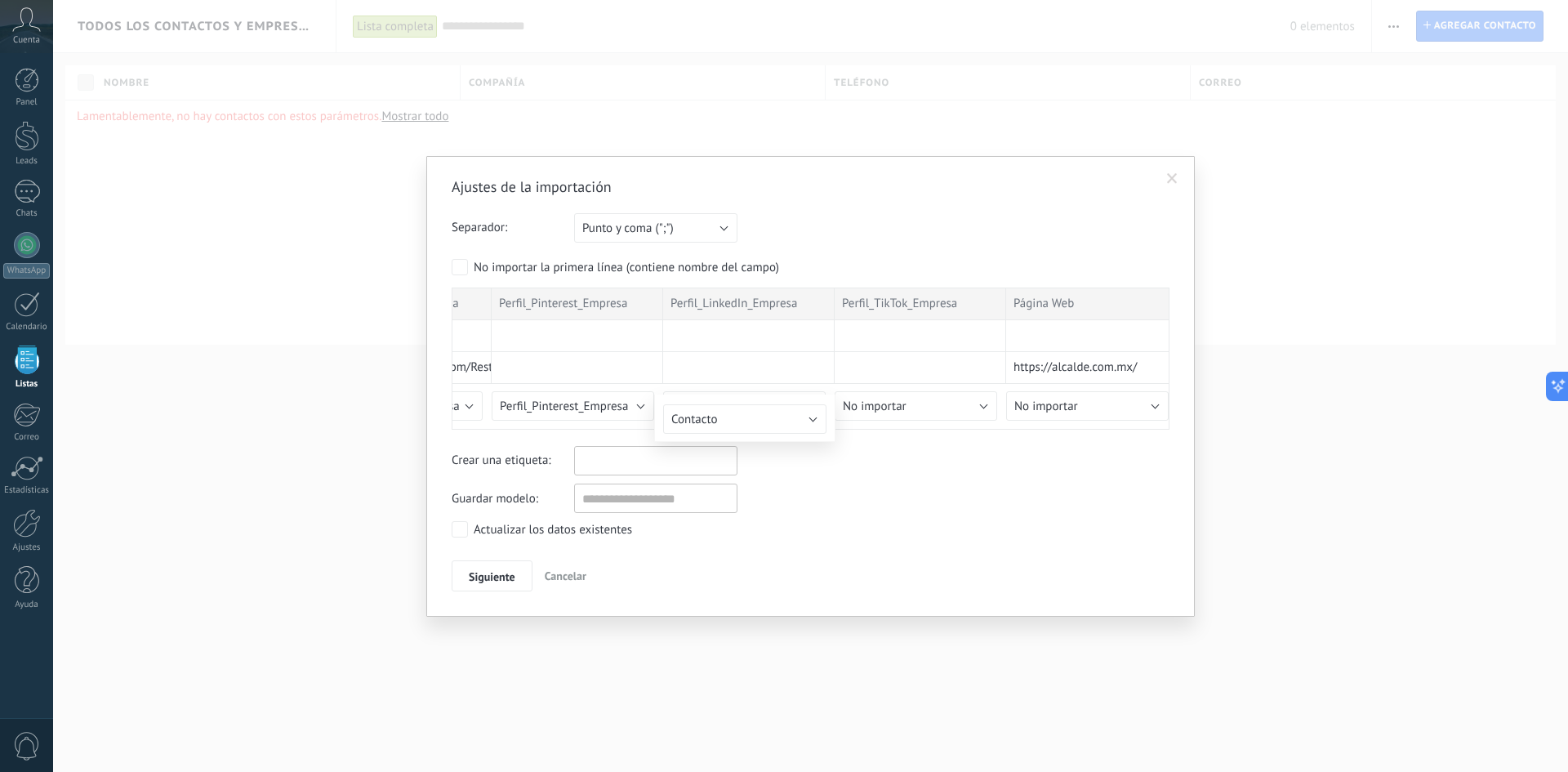type on "**********" 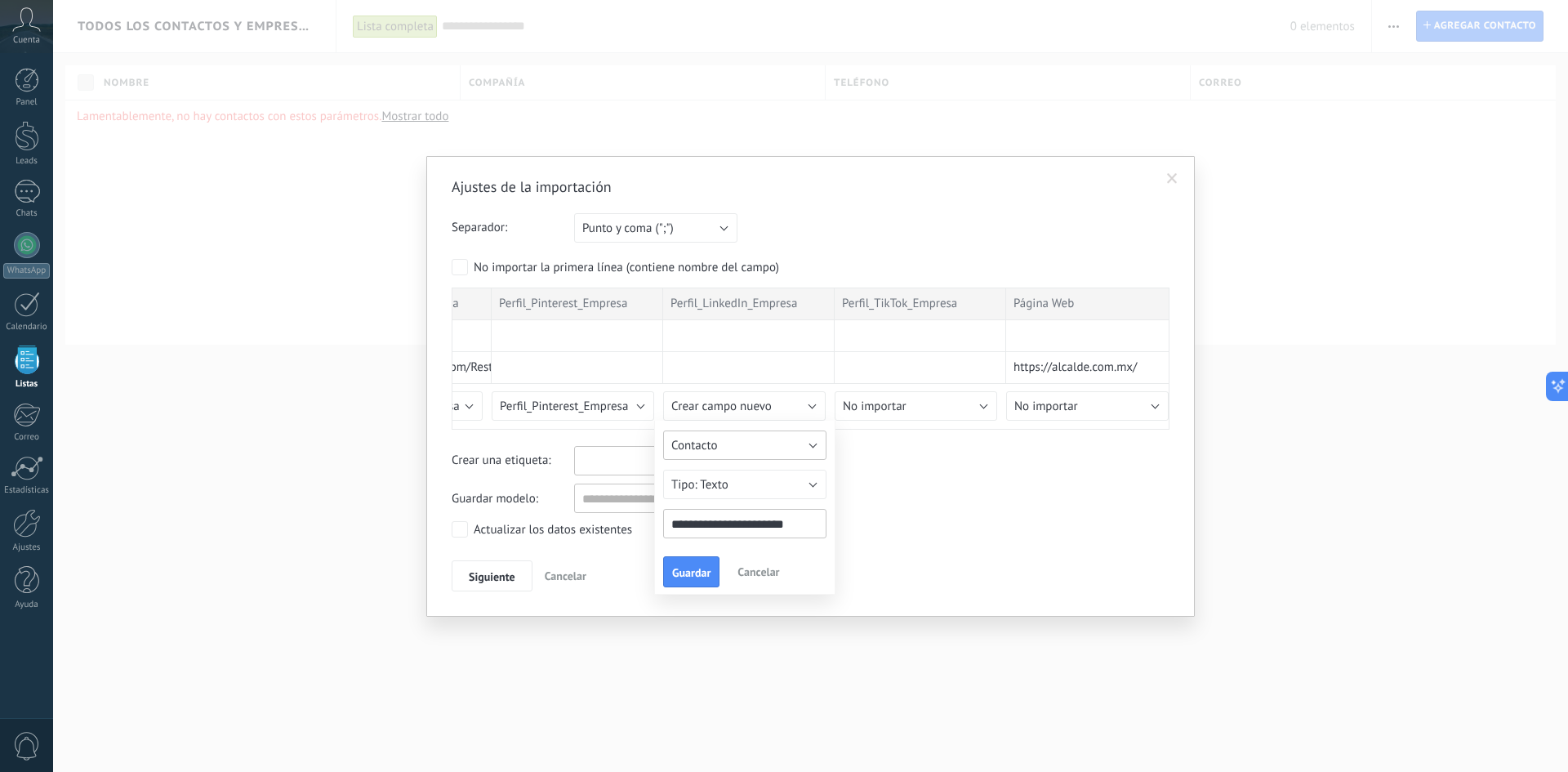 click on "Contacto" at bounding box center (745, 445) 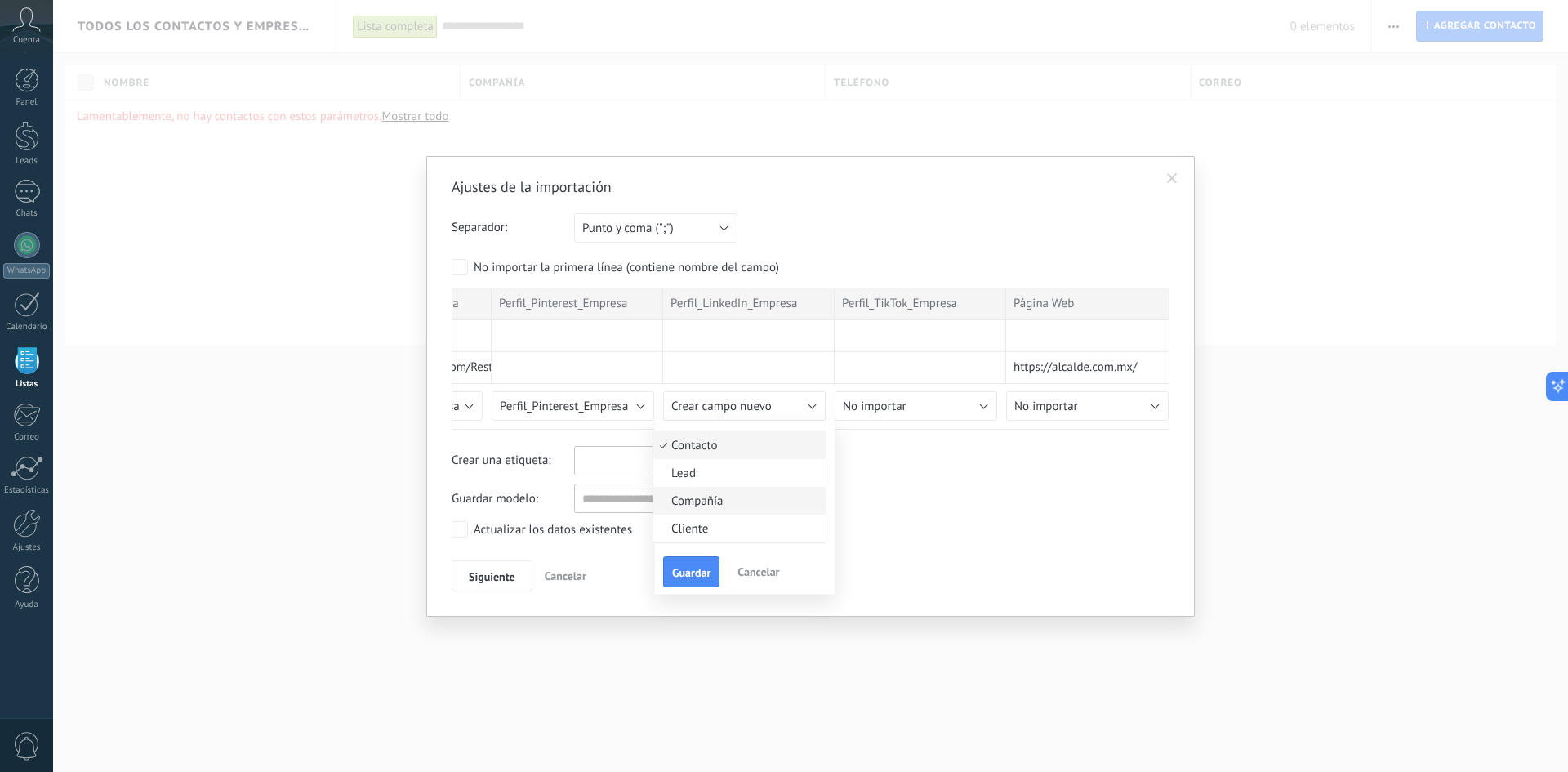 click on "Compañía" at bounding box center (737, 501) 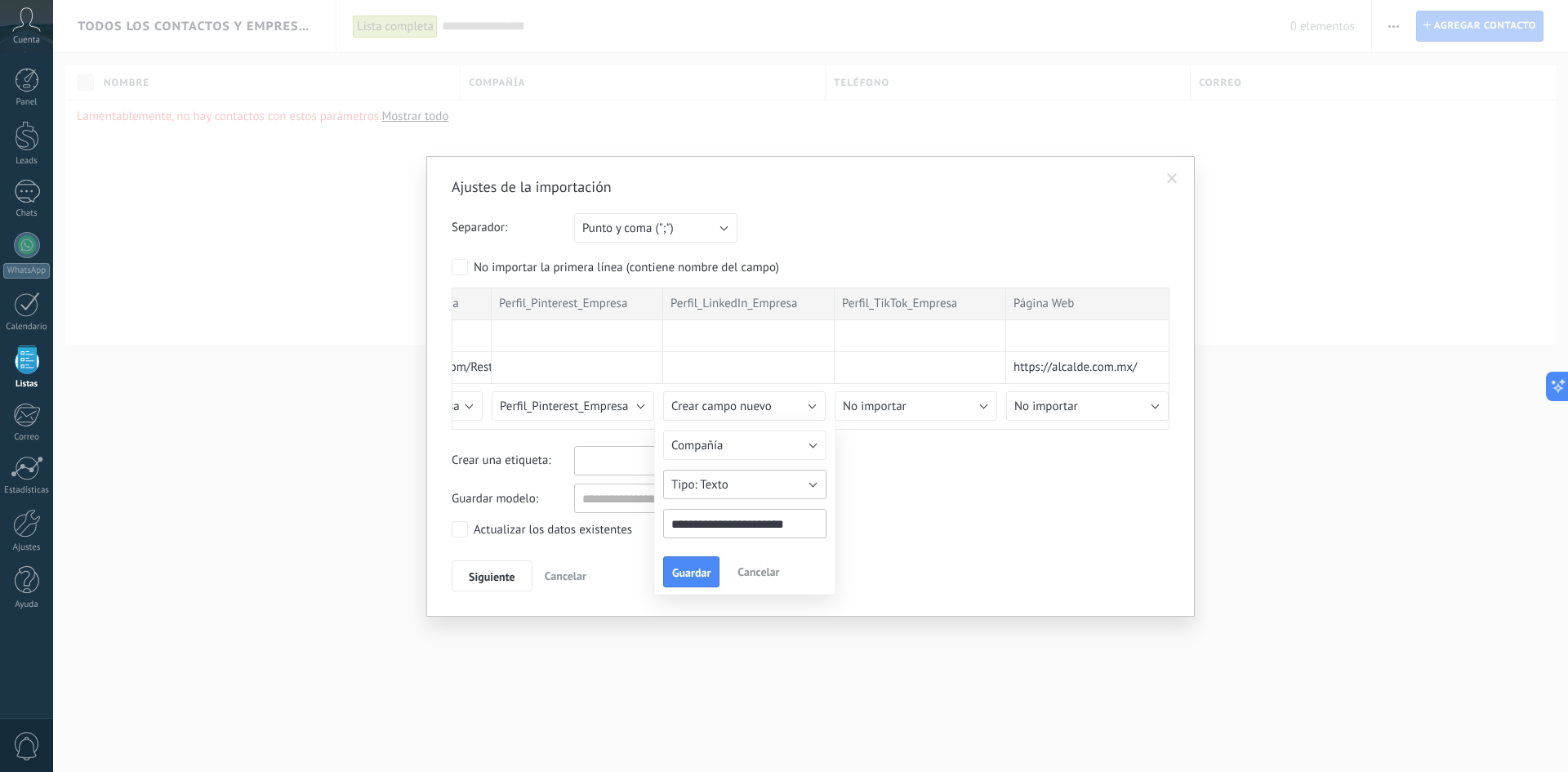 click on "Texto" at bounding box center [745, 484] 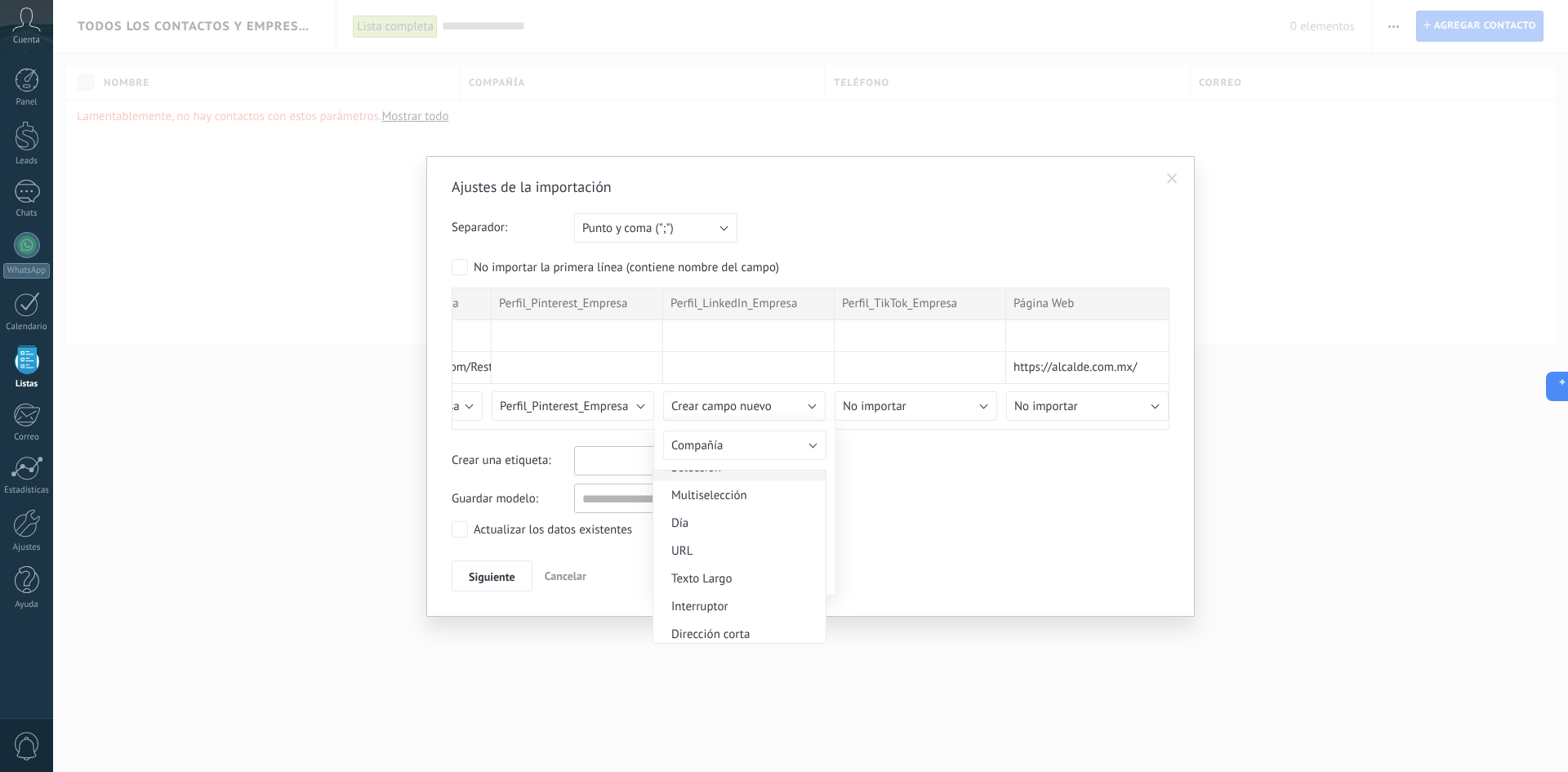 scroll, scrollTop: 101, scrollLeft: 0, axis: vertical 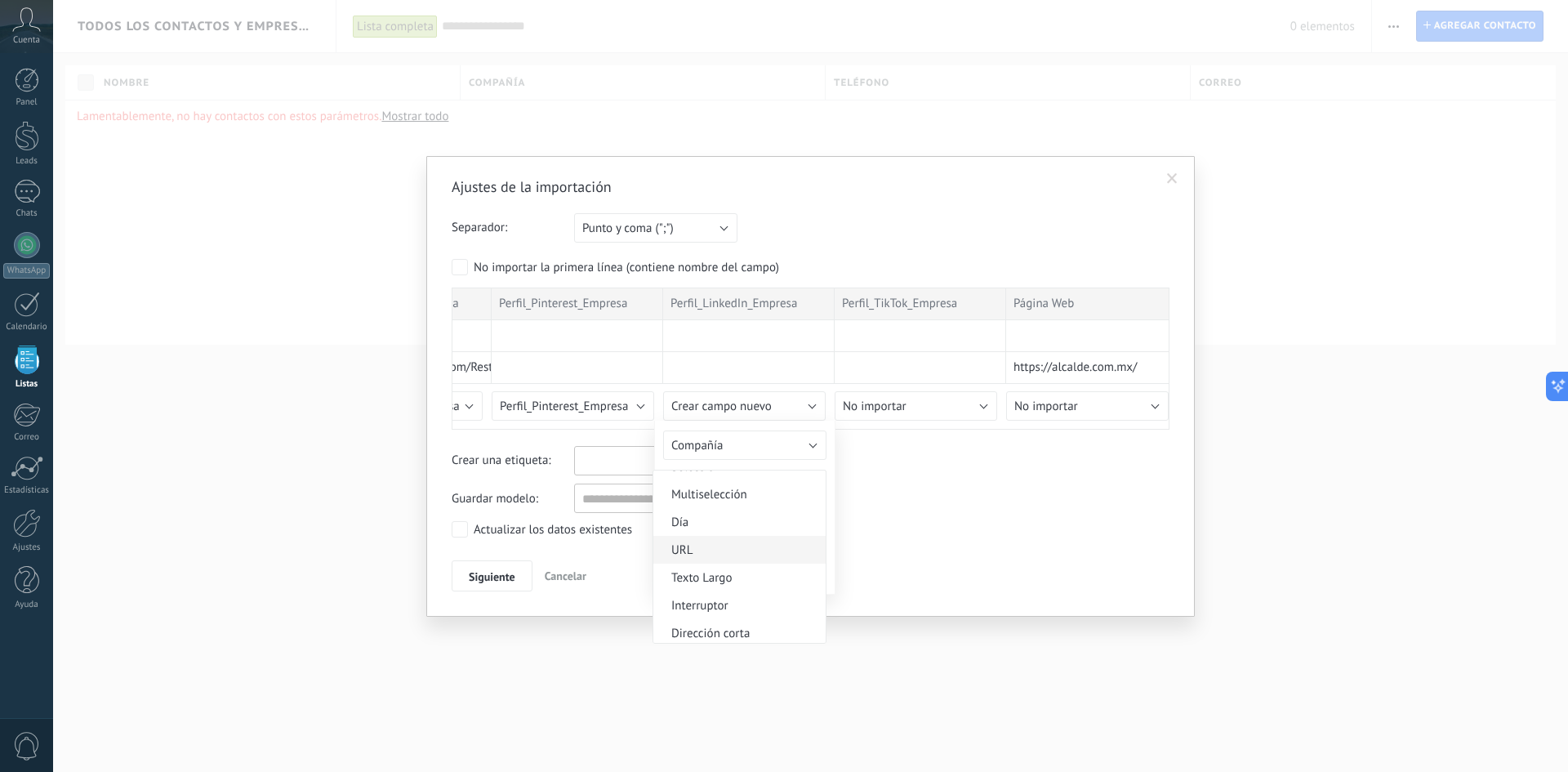 click on "URL" at bounding box center [739, 550] 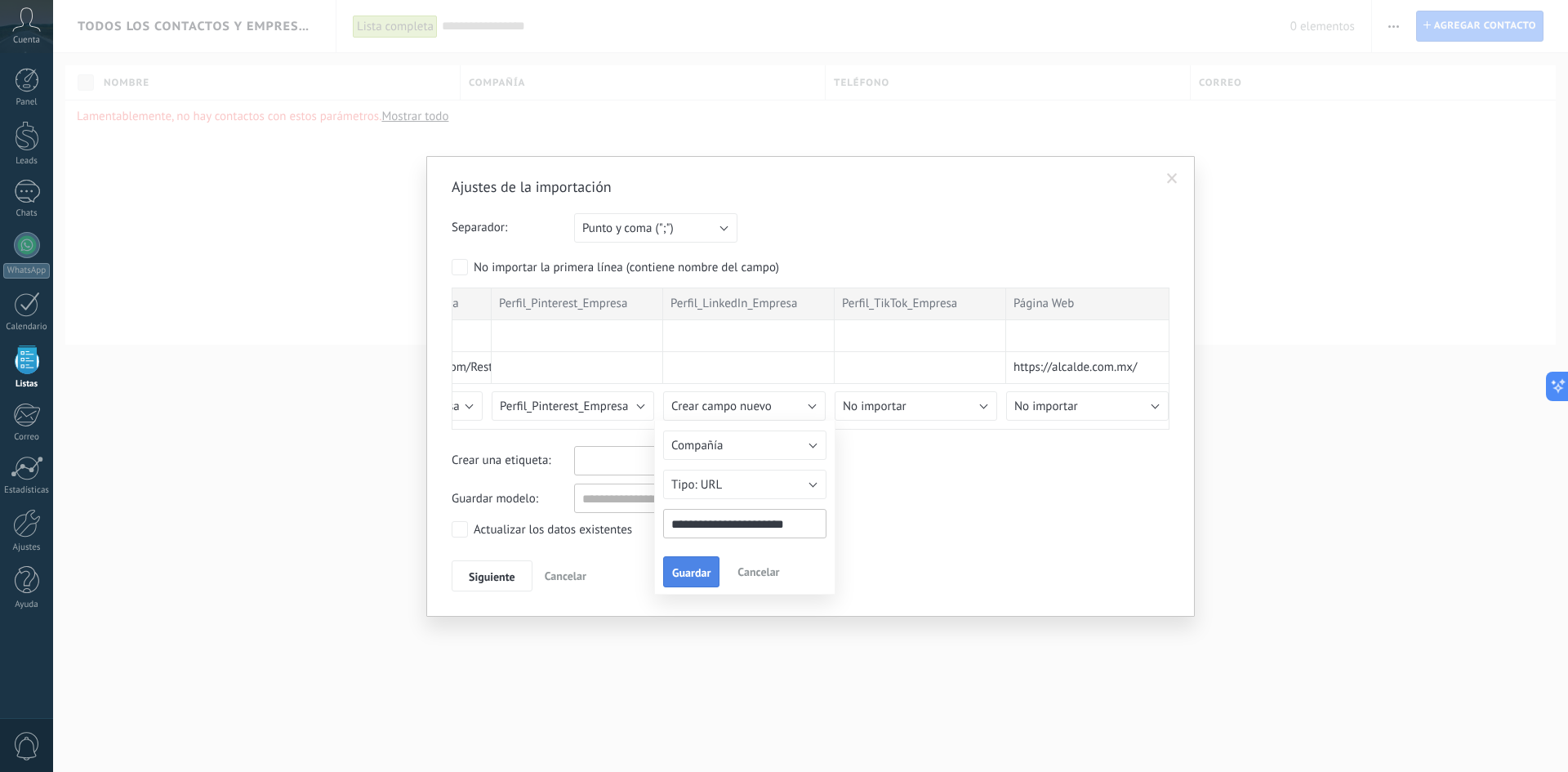 click on "Guardar" at bounding box center [691, 572] 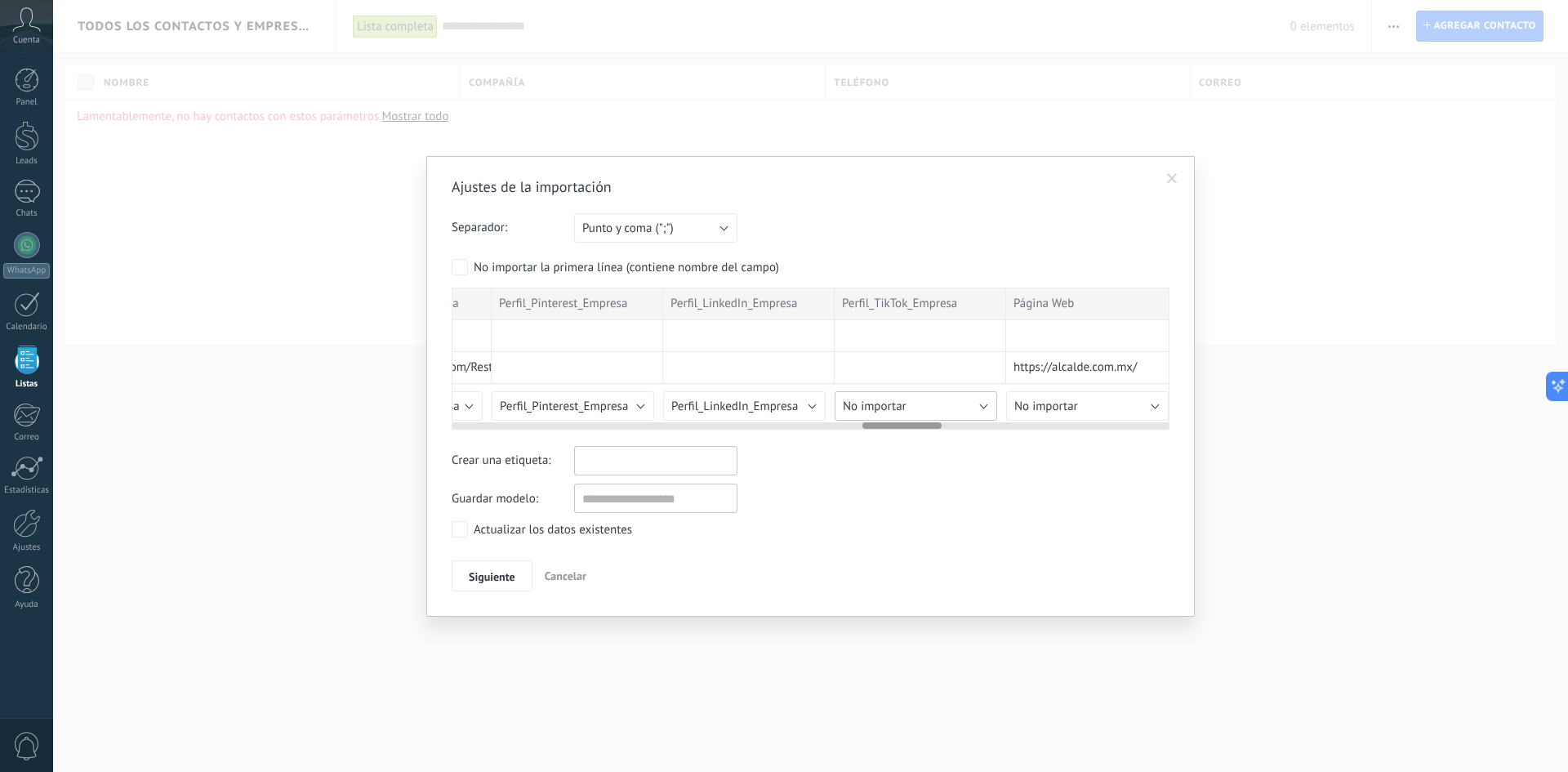 click on "No importar" at bounding box center [915, 406] 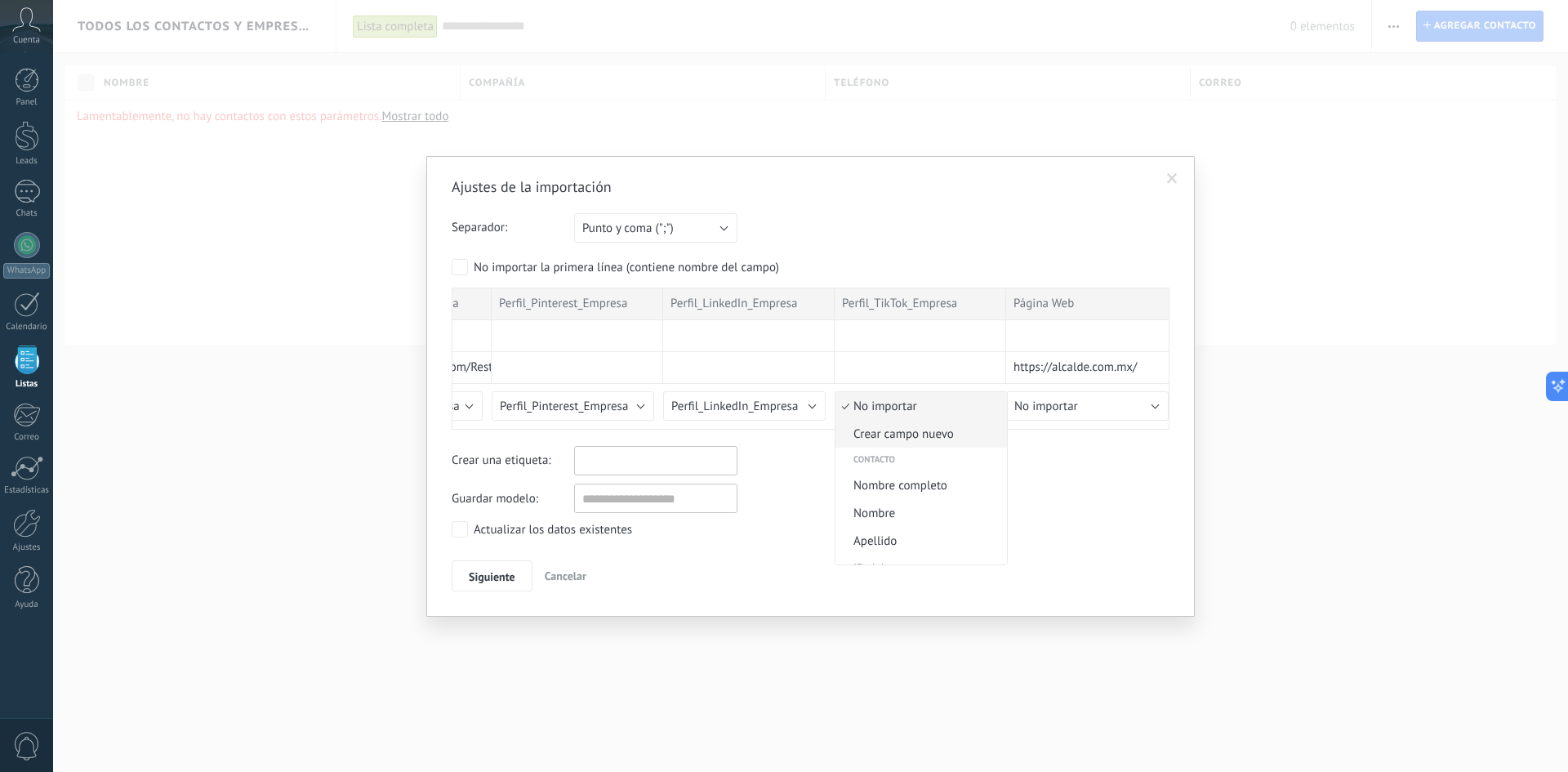 click on "Crear campo nuevo" at bounding box center [919, 434] 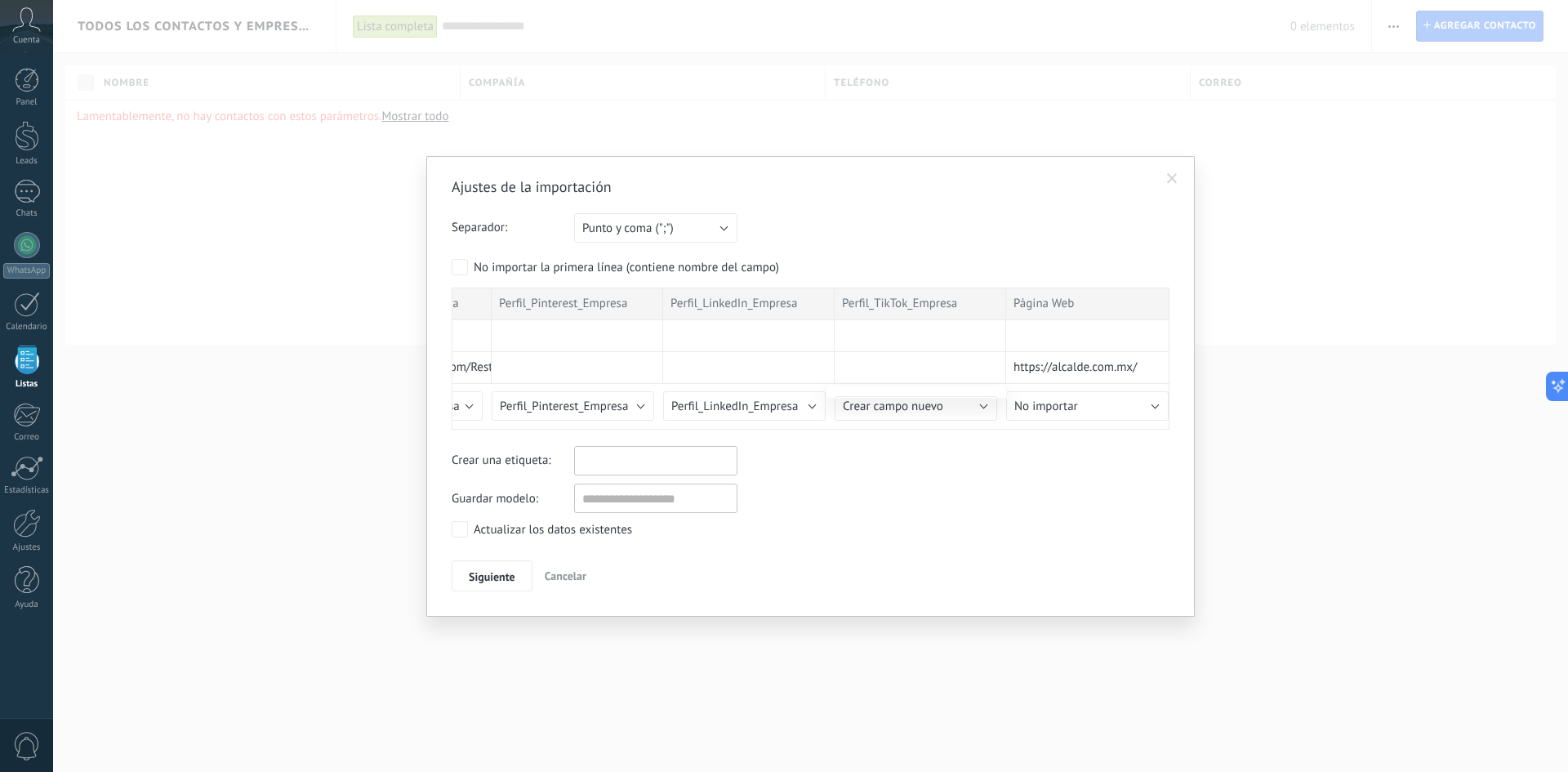 type on "**********" 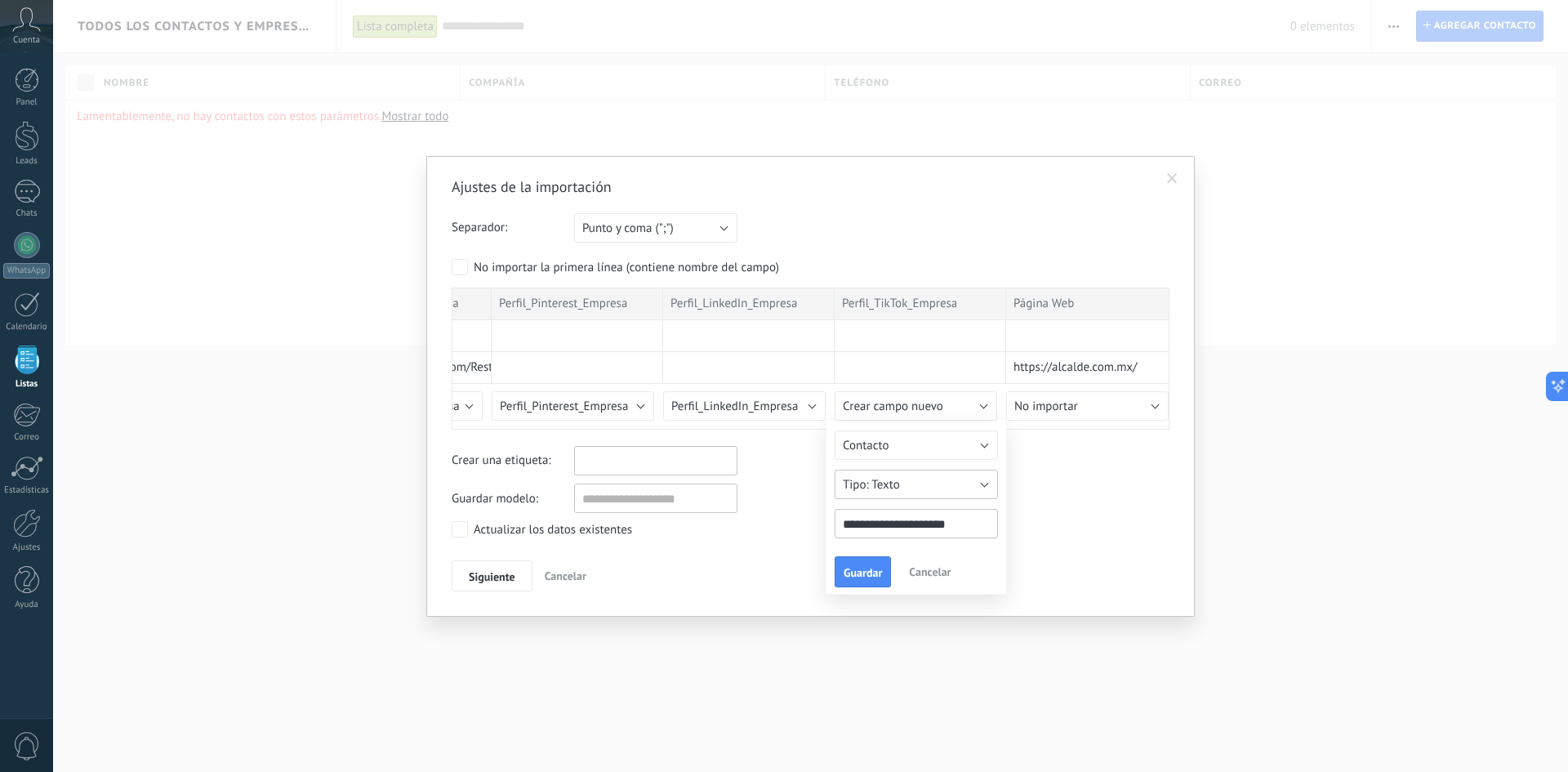 click on "Texto" at bounding box center [885, 484] 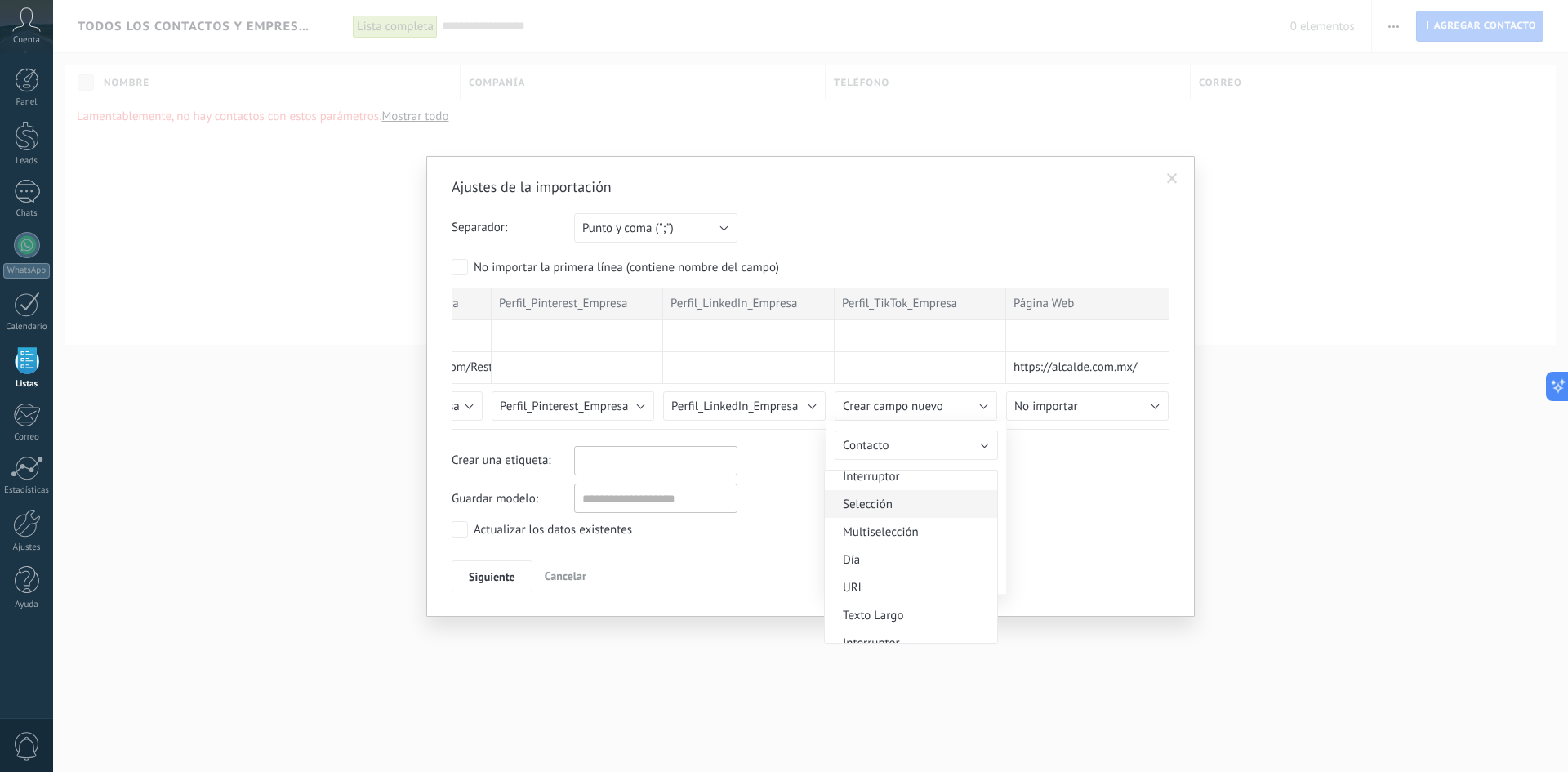 scroll, scrollTop: 66, scrollLeft: 0, axis: vertical 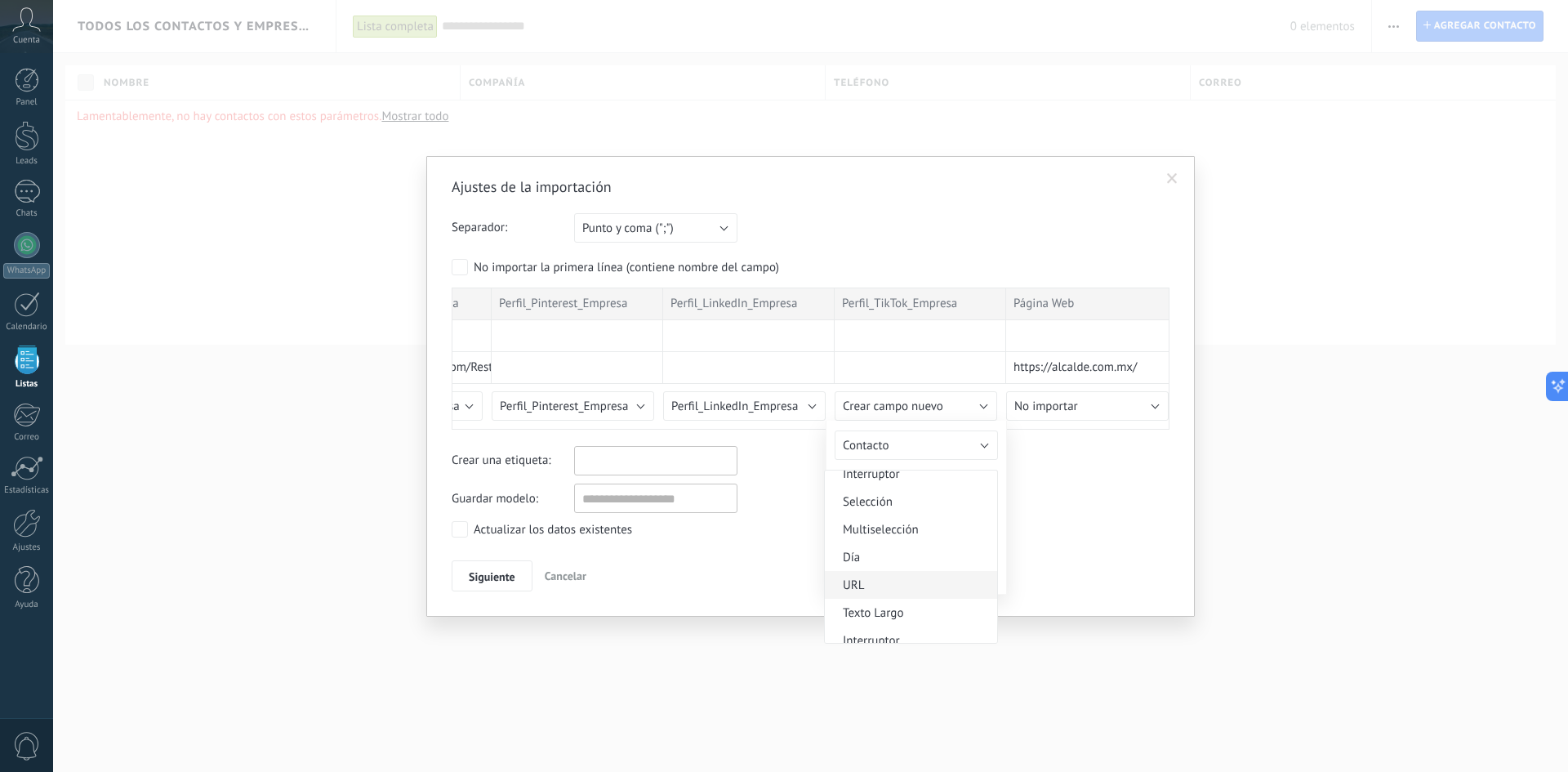 click on "URL" at bounding box center [911, 585] 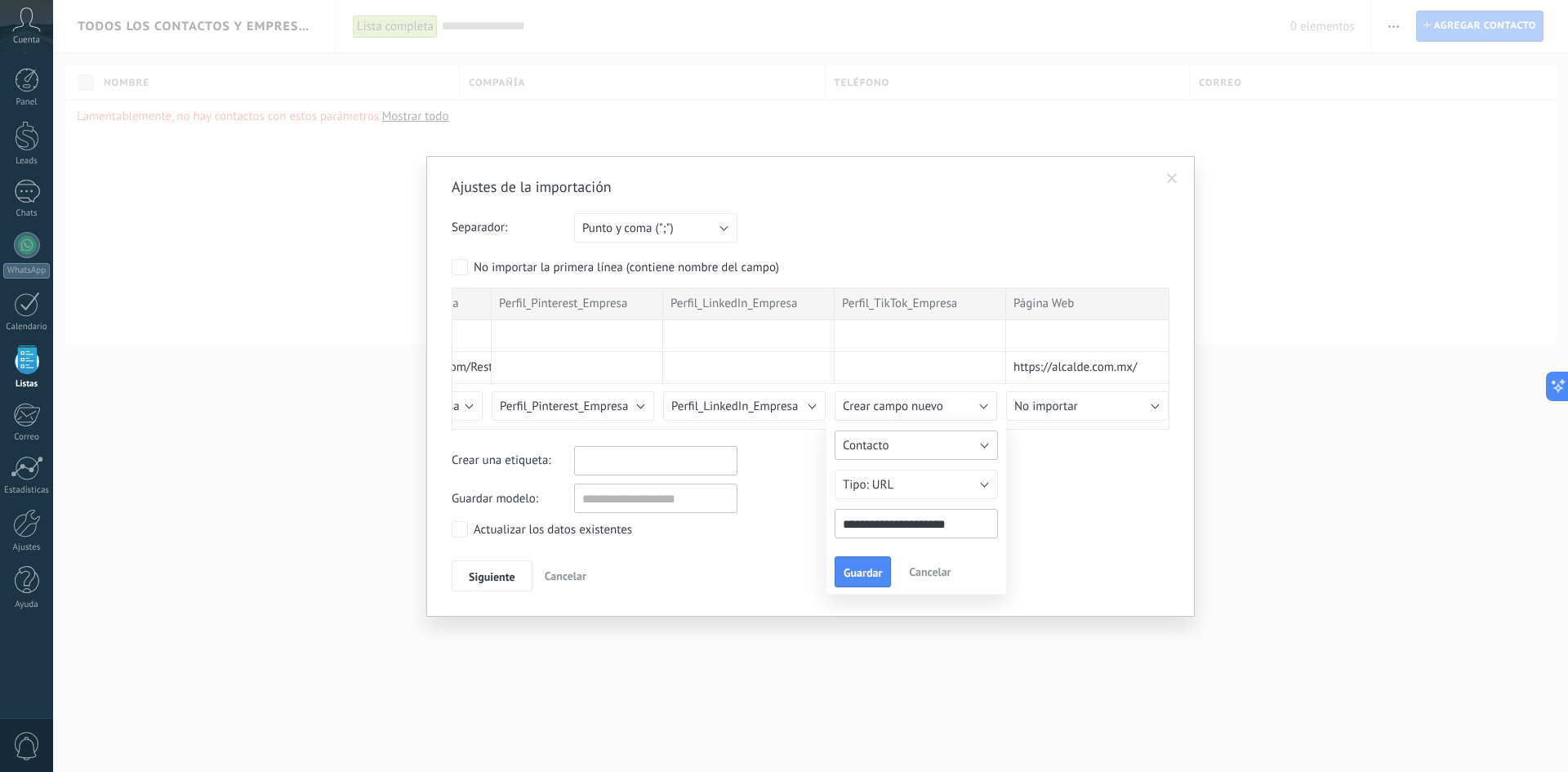 click on "Contacto" at bounding box center [916, 445] 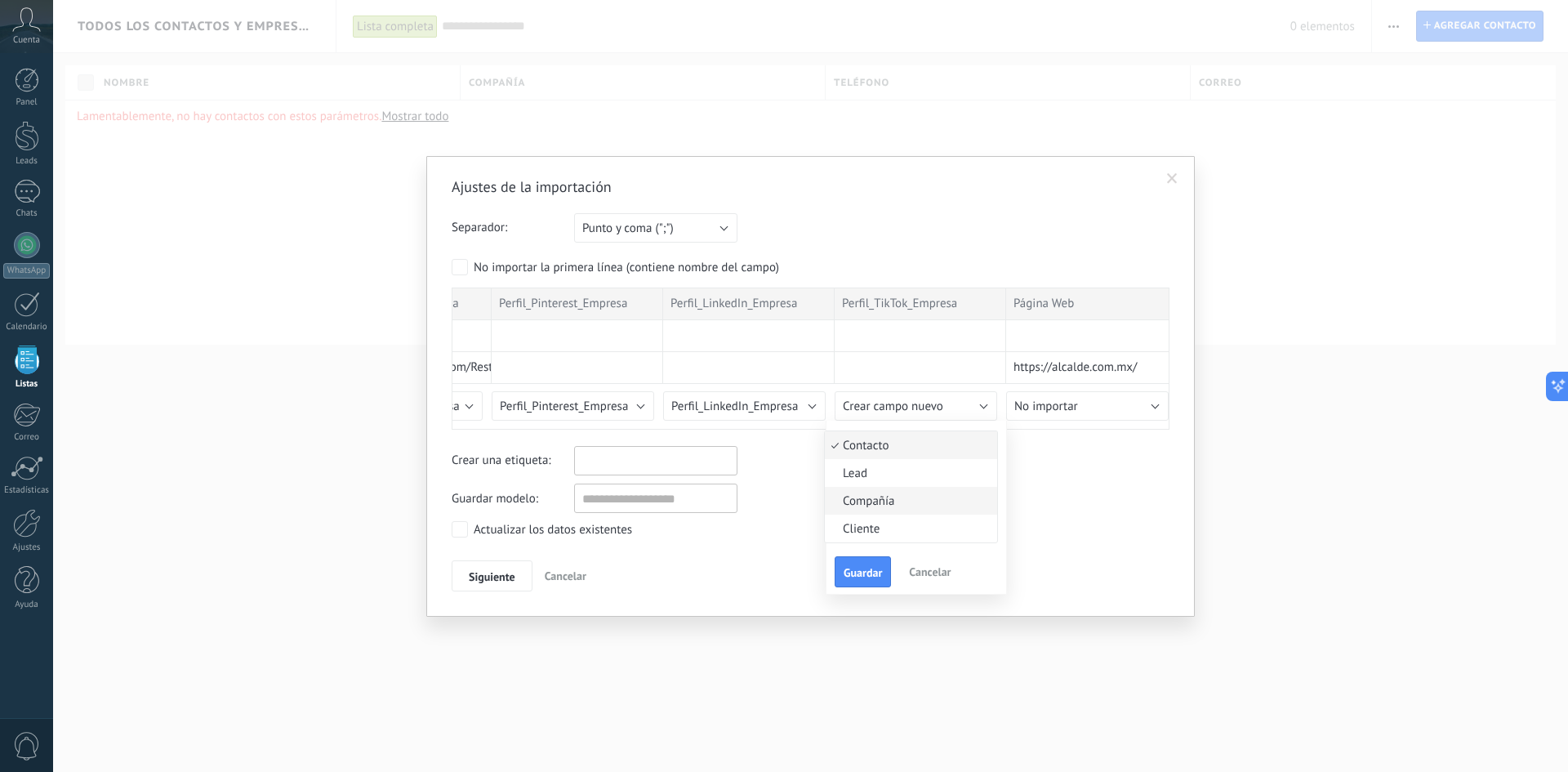 click on "Compañía" at bounding box center (908, 501) 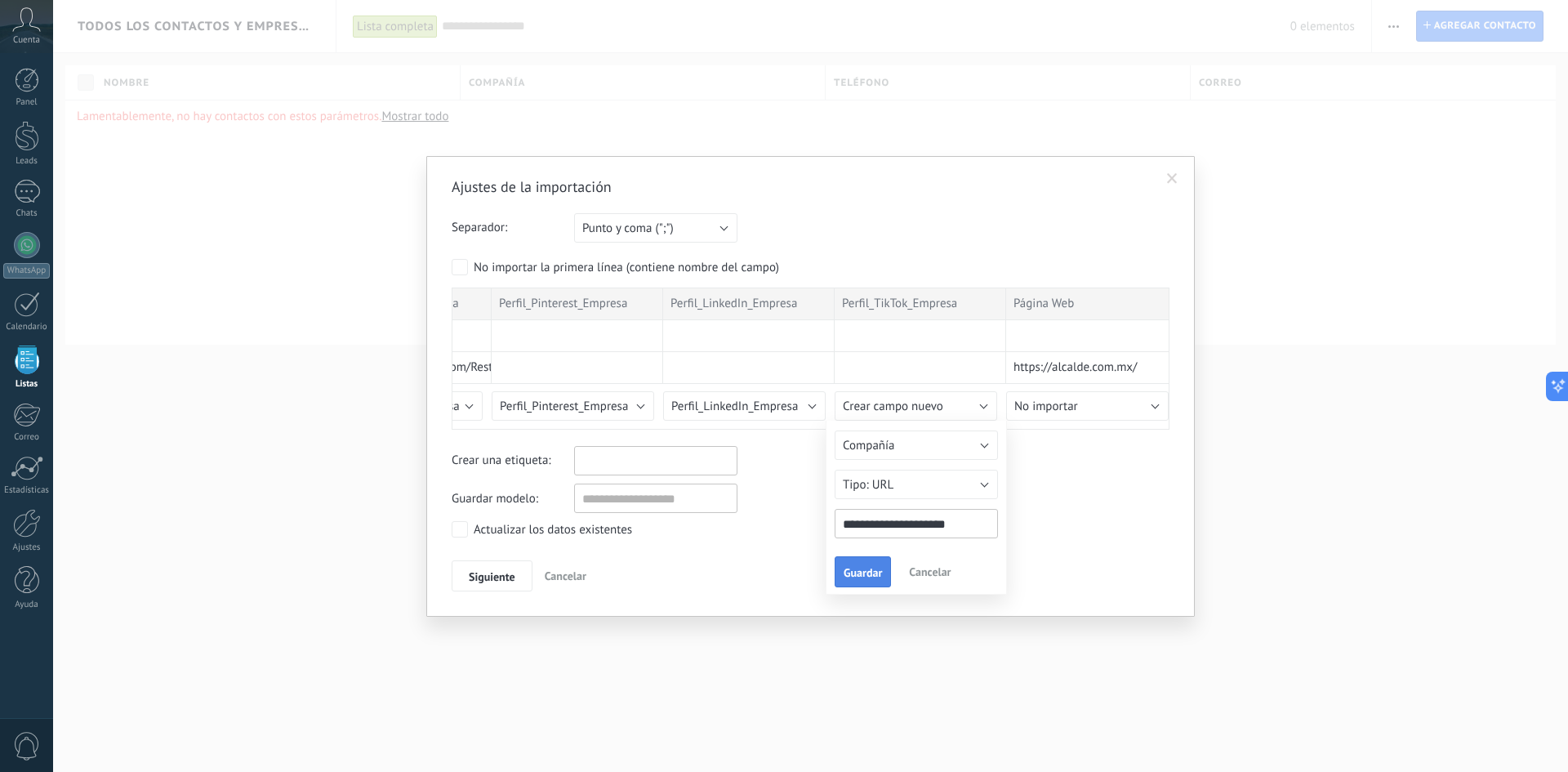 click on "Guardar" at bounding box center [862, 573] 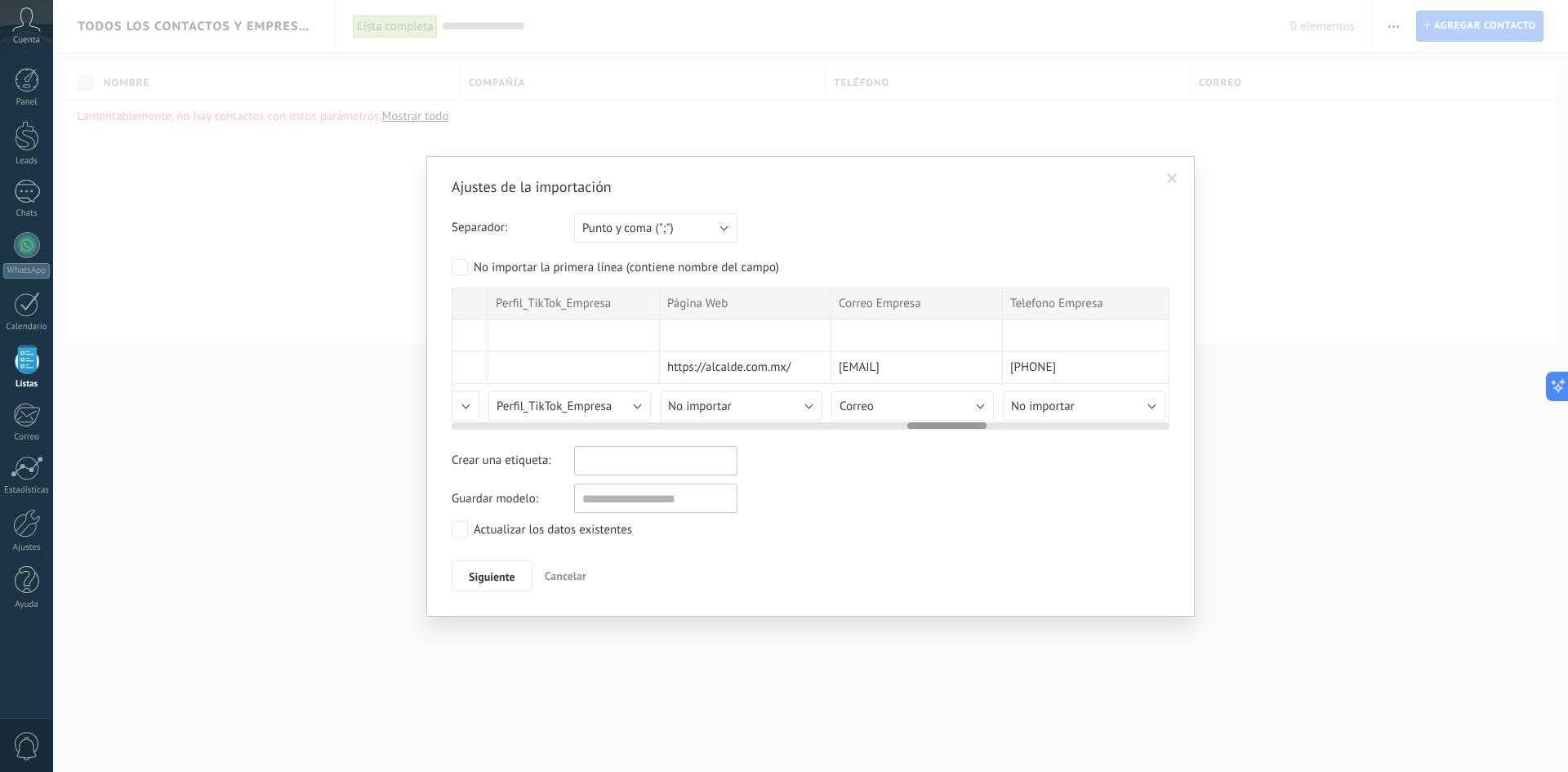 scroll, scrollTop: 0, scrollLeft: 4075, axis: horizontal 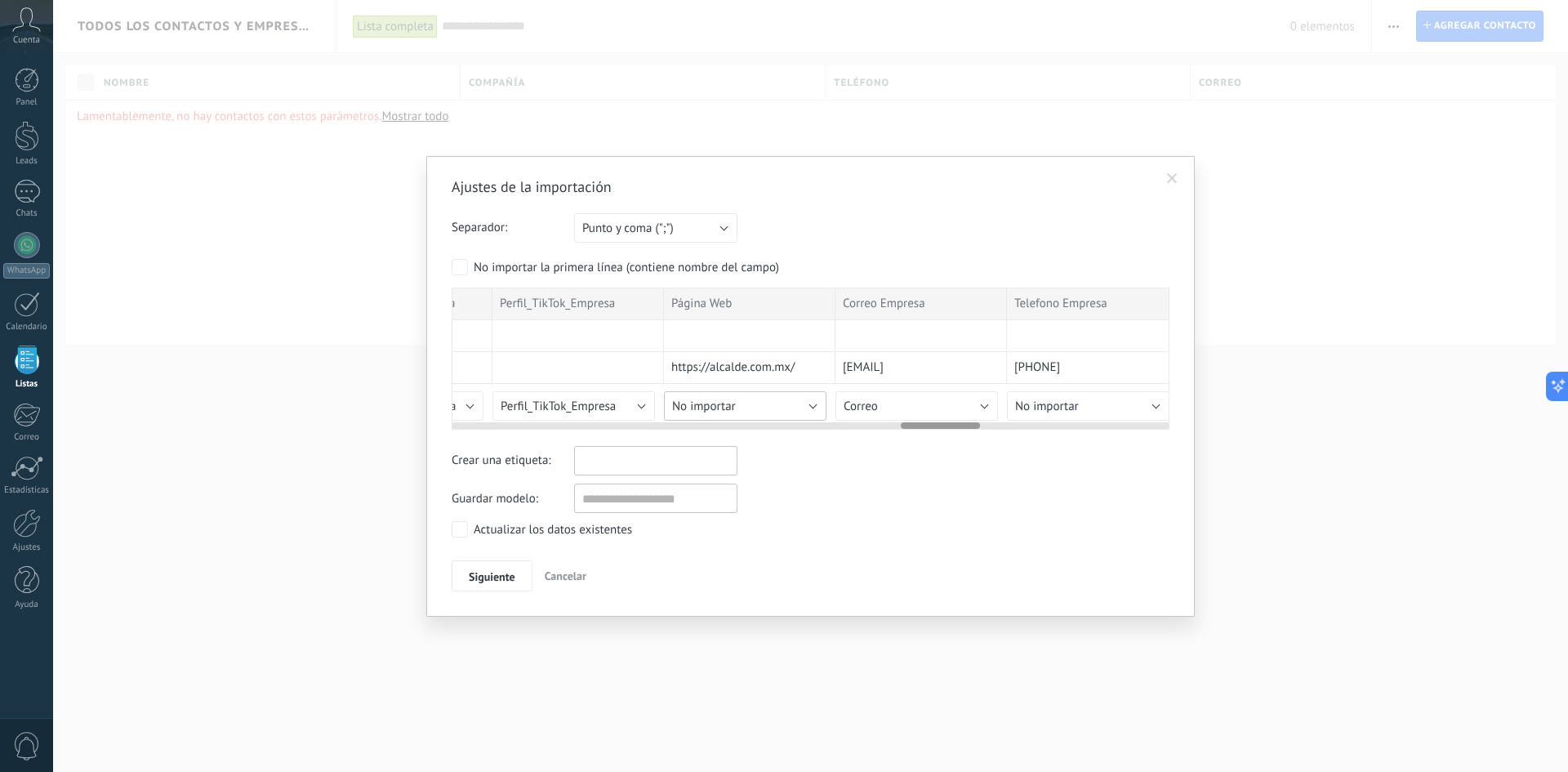 click on "No importar" at bounding box center (745, 406) 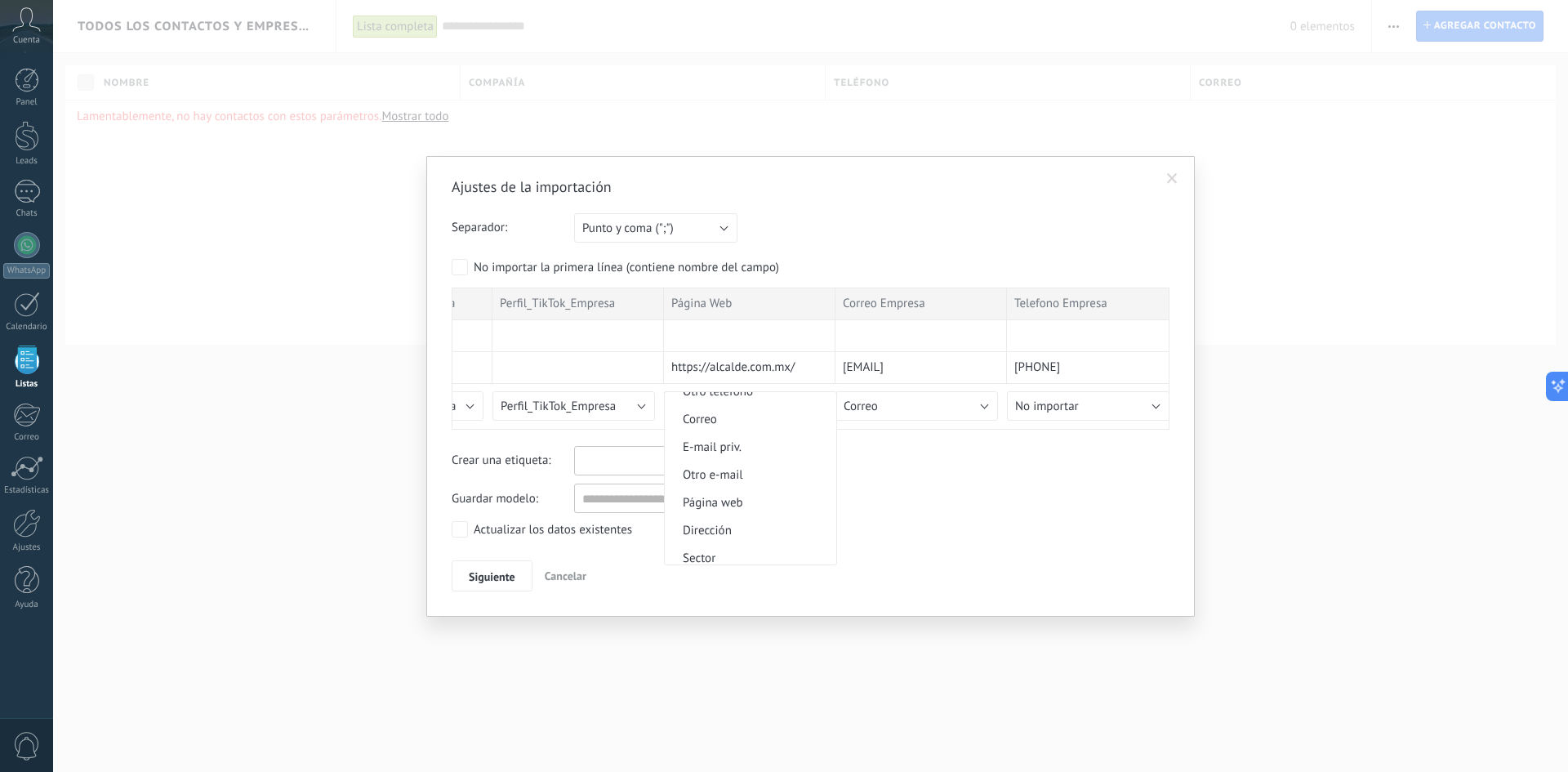 scroll, scrollTop: 1828, scrollLeft: 0, axis: vertical 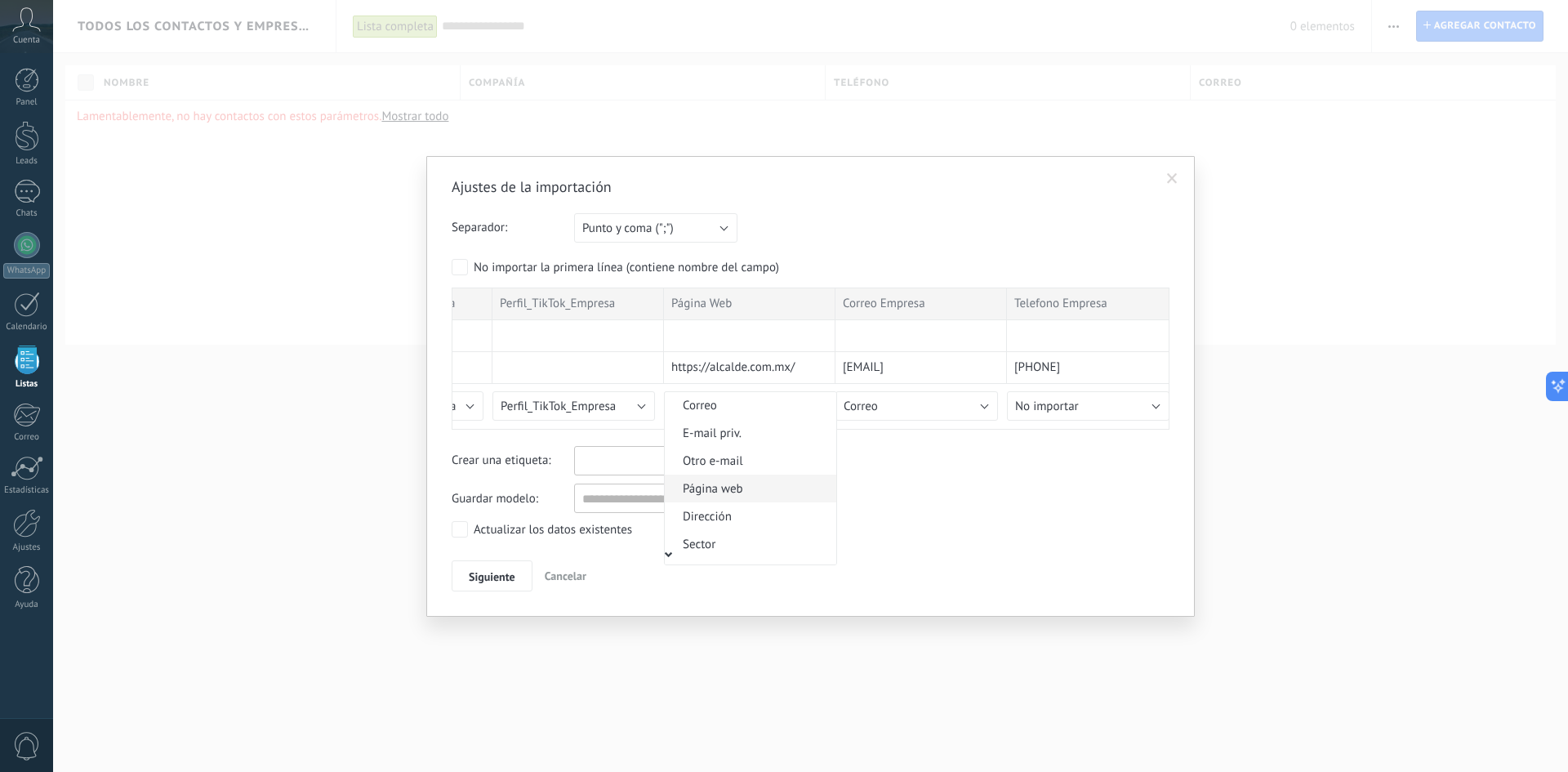 click on "Página web" at bounding box center [748, 489] 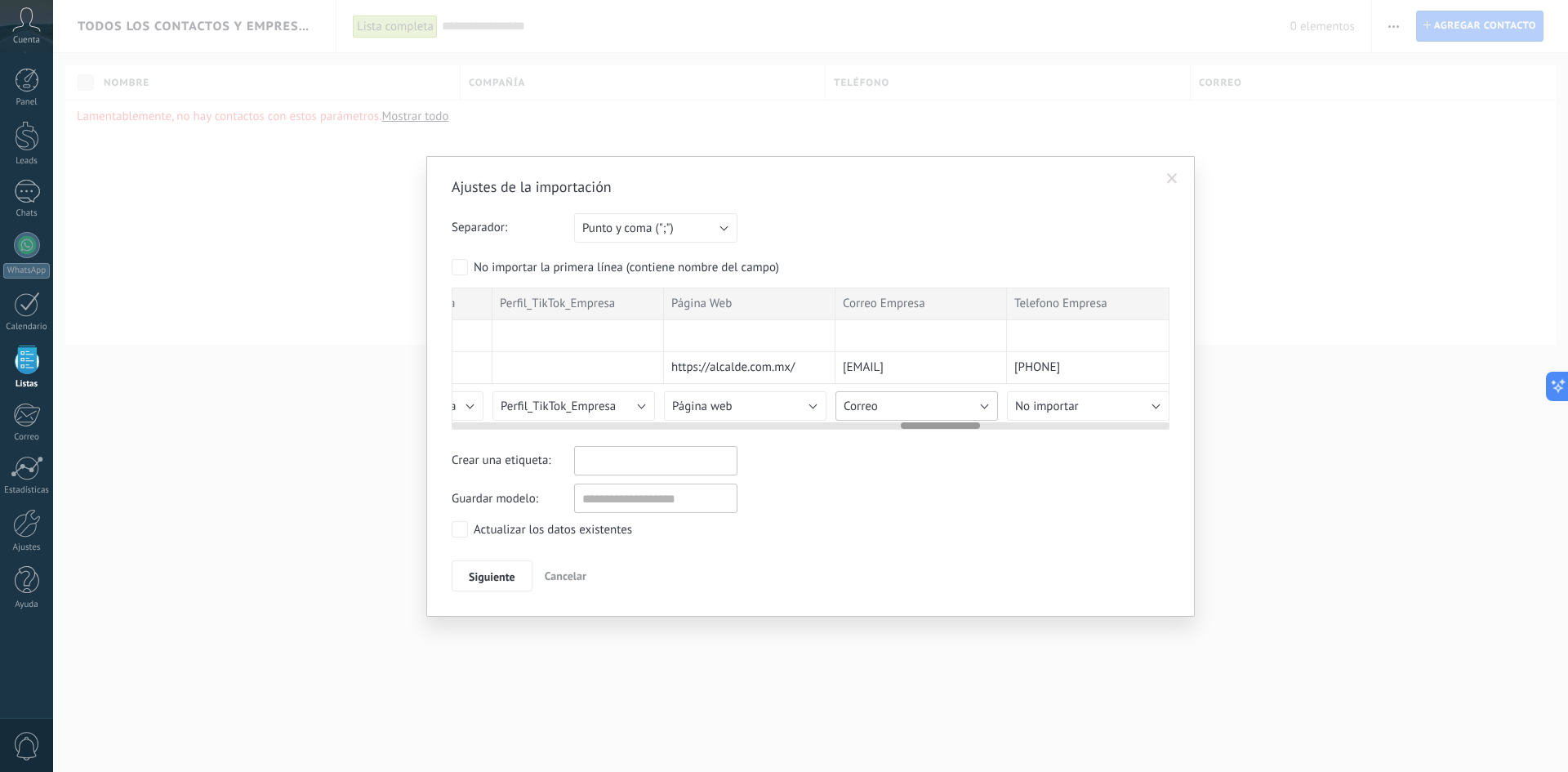 click on "Correo" at bounding box center (916, 406) 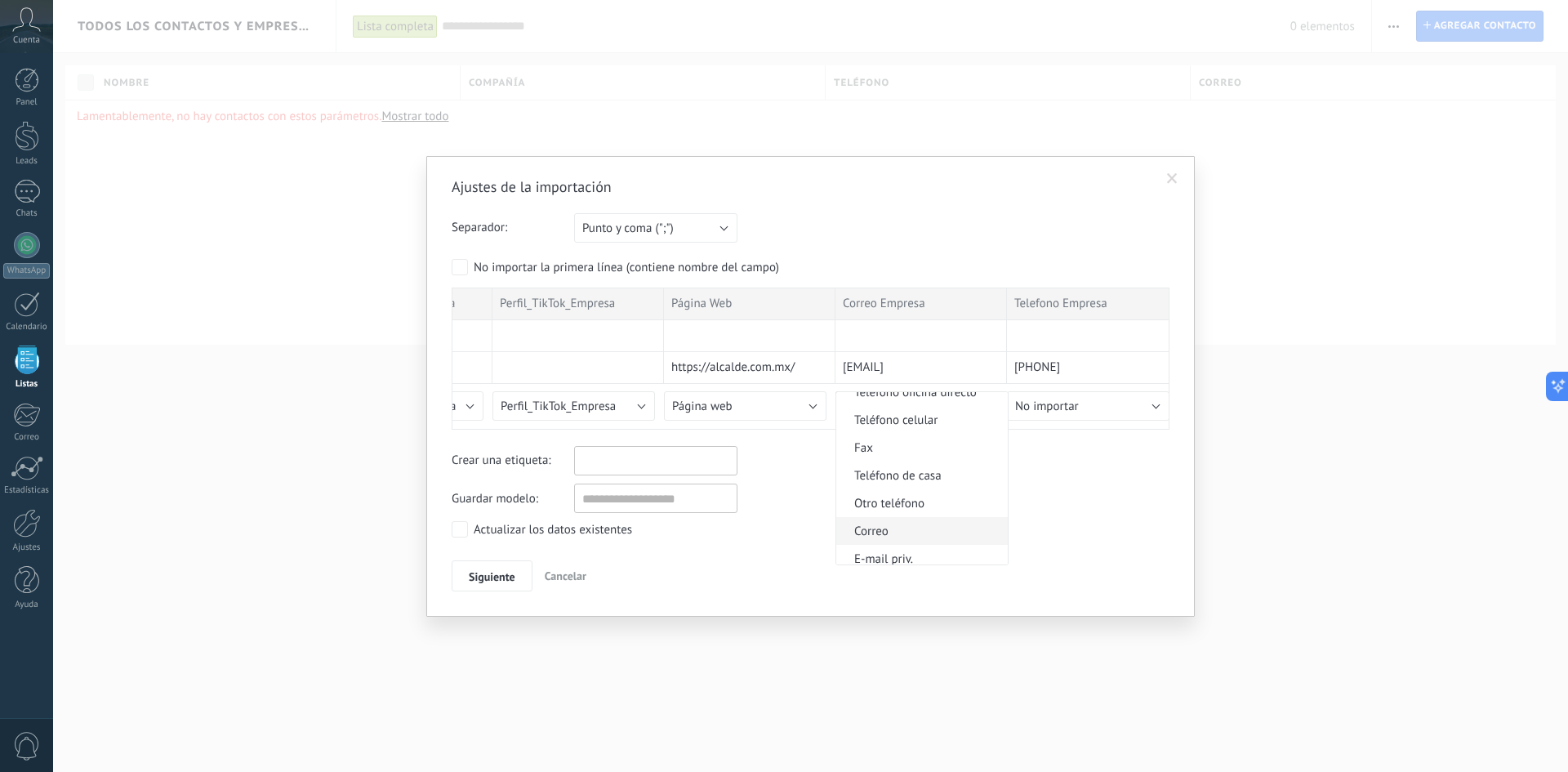 scroll, scrollTop: 1710, scrollLeft: 0, axis: vertical 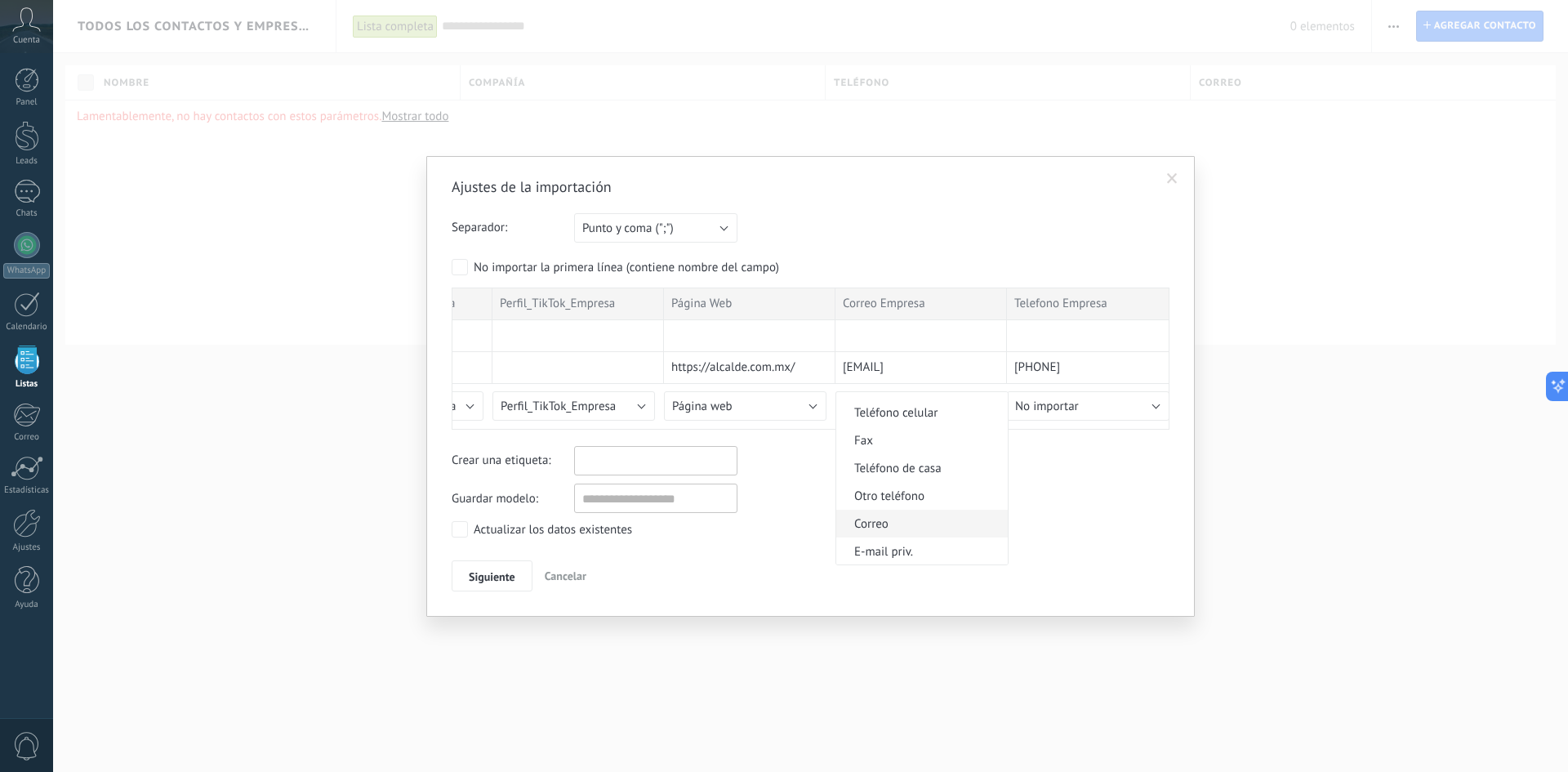 click on "Correo" at bounding box center [920, 524] 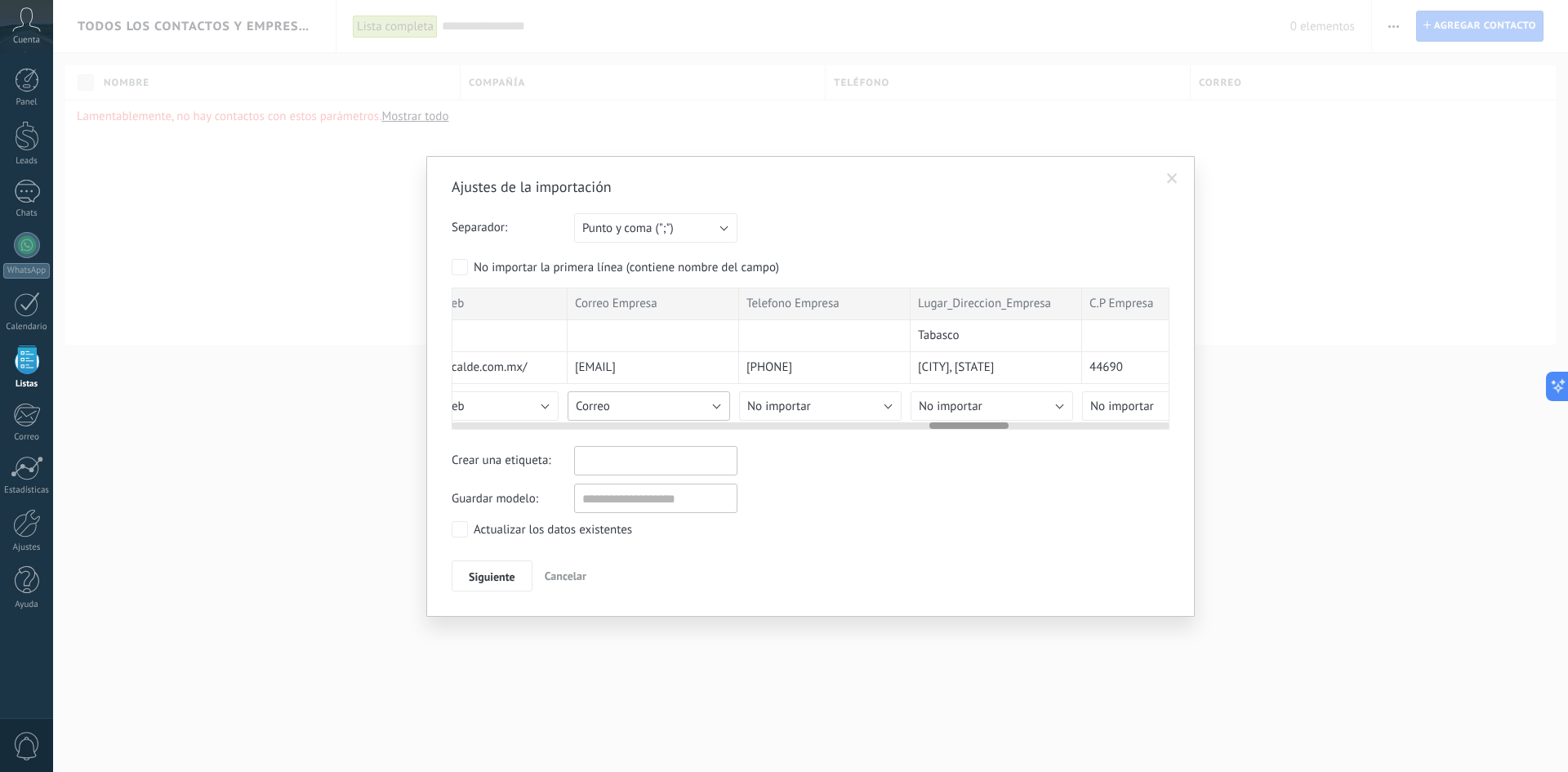 scroll, scrollTop: 0, scrollLeft: 4354, axis: horizontal 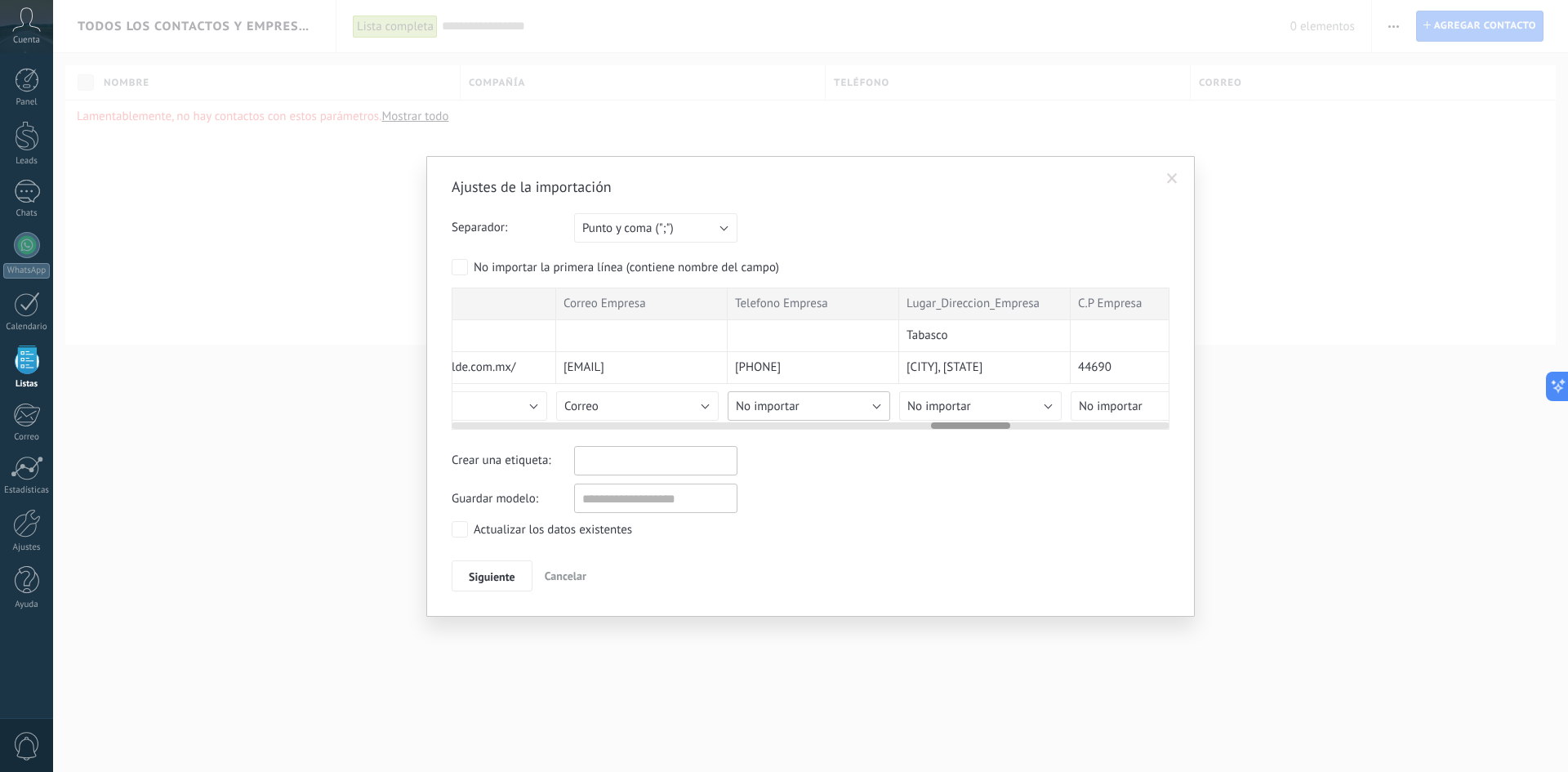 click on "No importar" at bounding box center (808, 406) 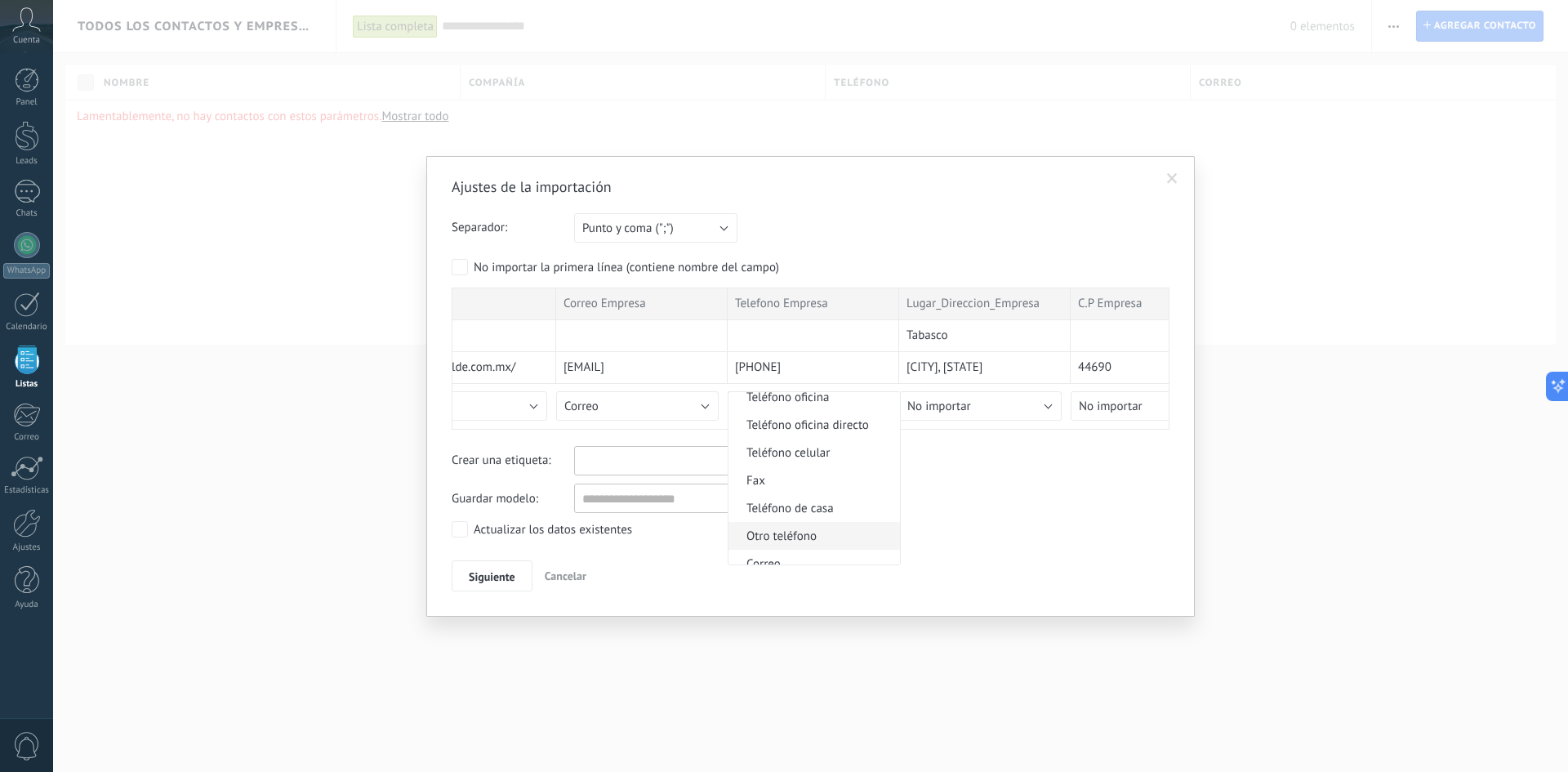 scroll, scrollTop: 1669, scrollLeft: 0, axis: vertical 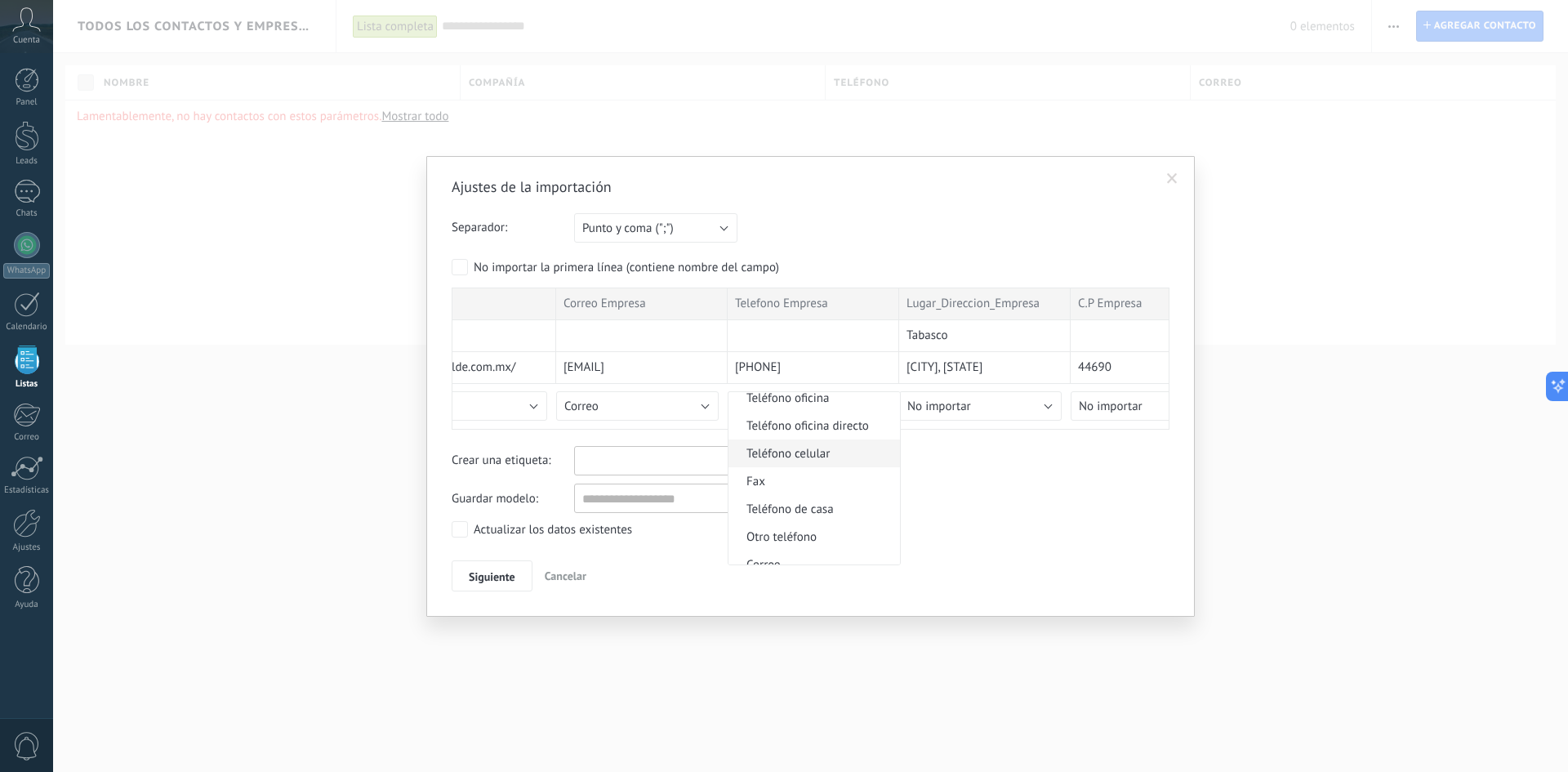 click on "Teléfono celular" at bounding box center [812, 453] 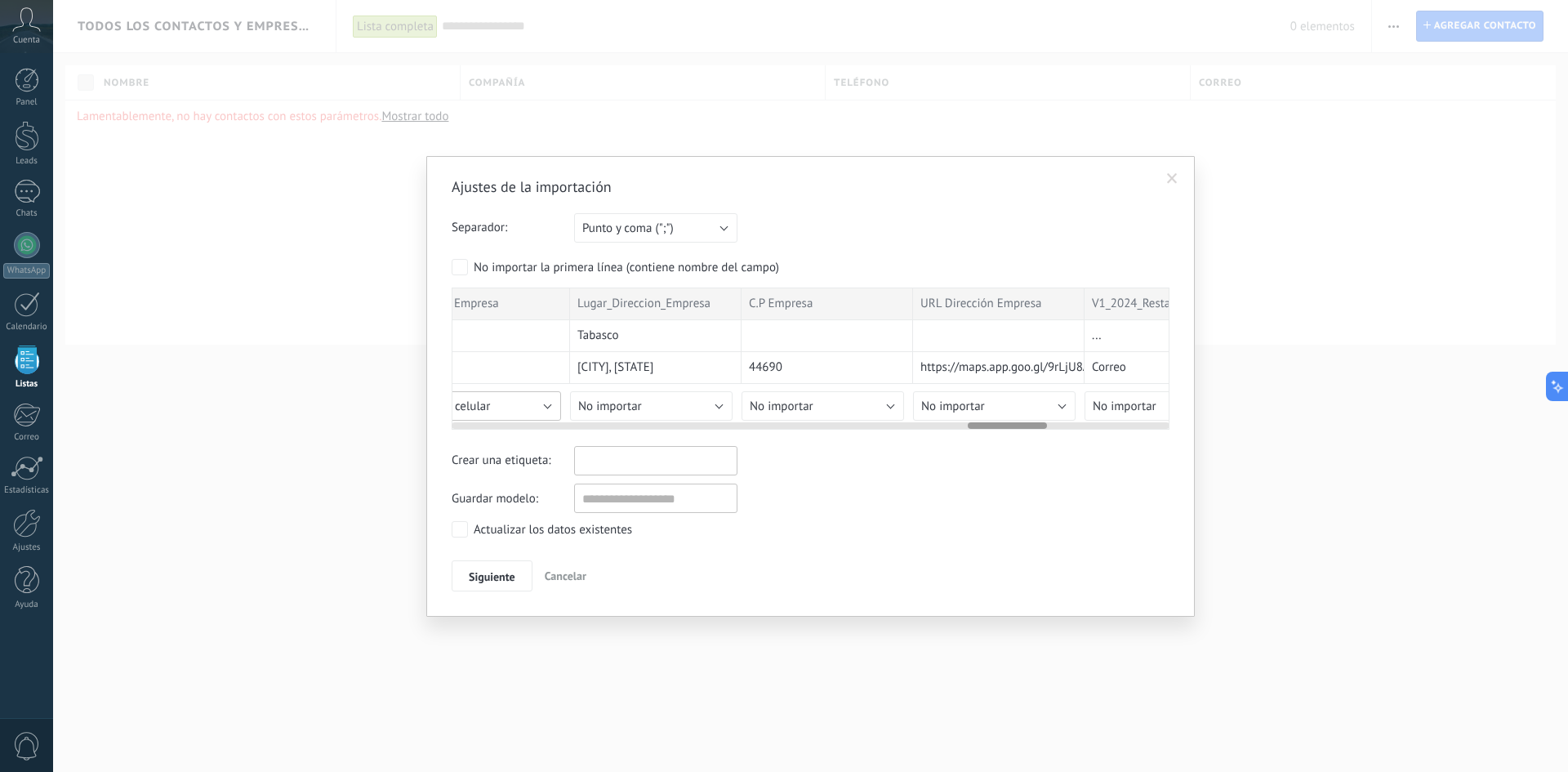 scroll, scrollTop: 0, scrollLeft: 4684, axis: horizontal 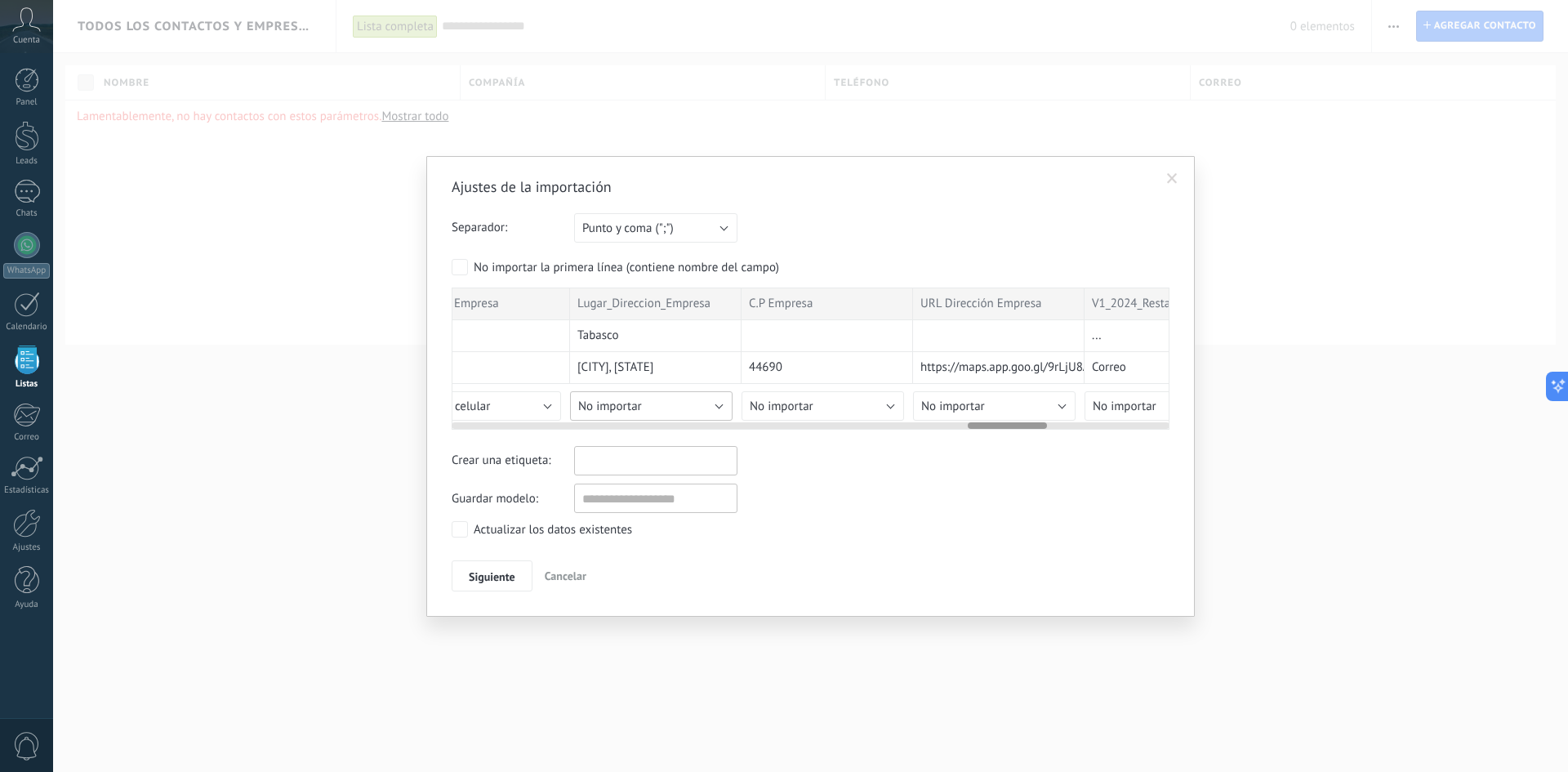 click on "No importar" at bounding box center (651, 406) 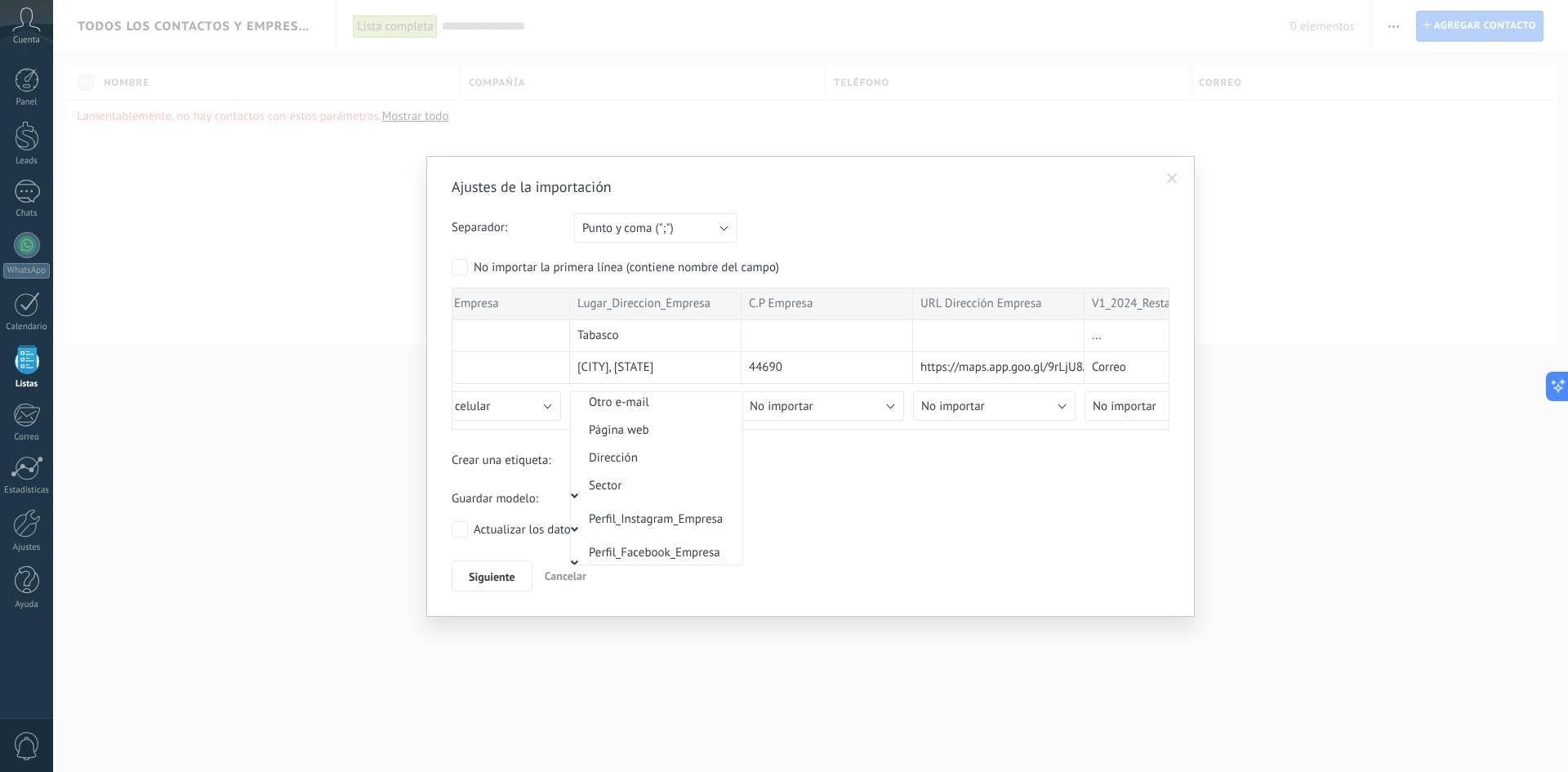 scroll, scrollTop: 1890, scrollLeft: 0, axis: vertical 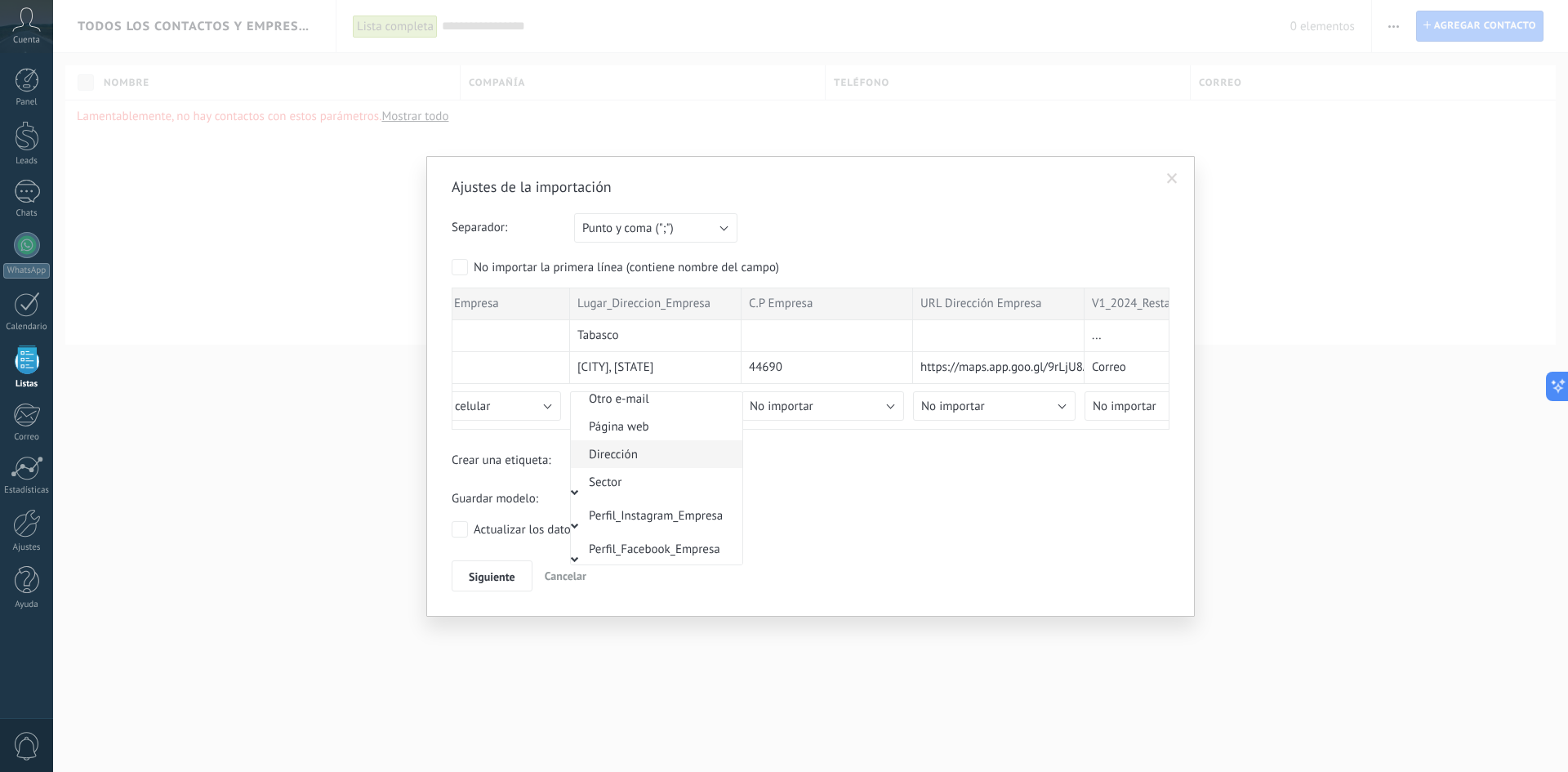 click on "Dirección" at bounding box center [654, 454] 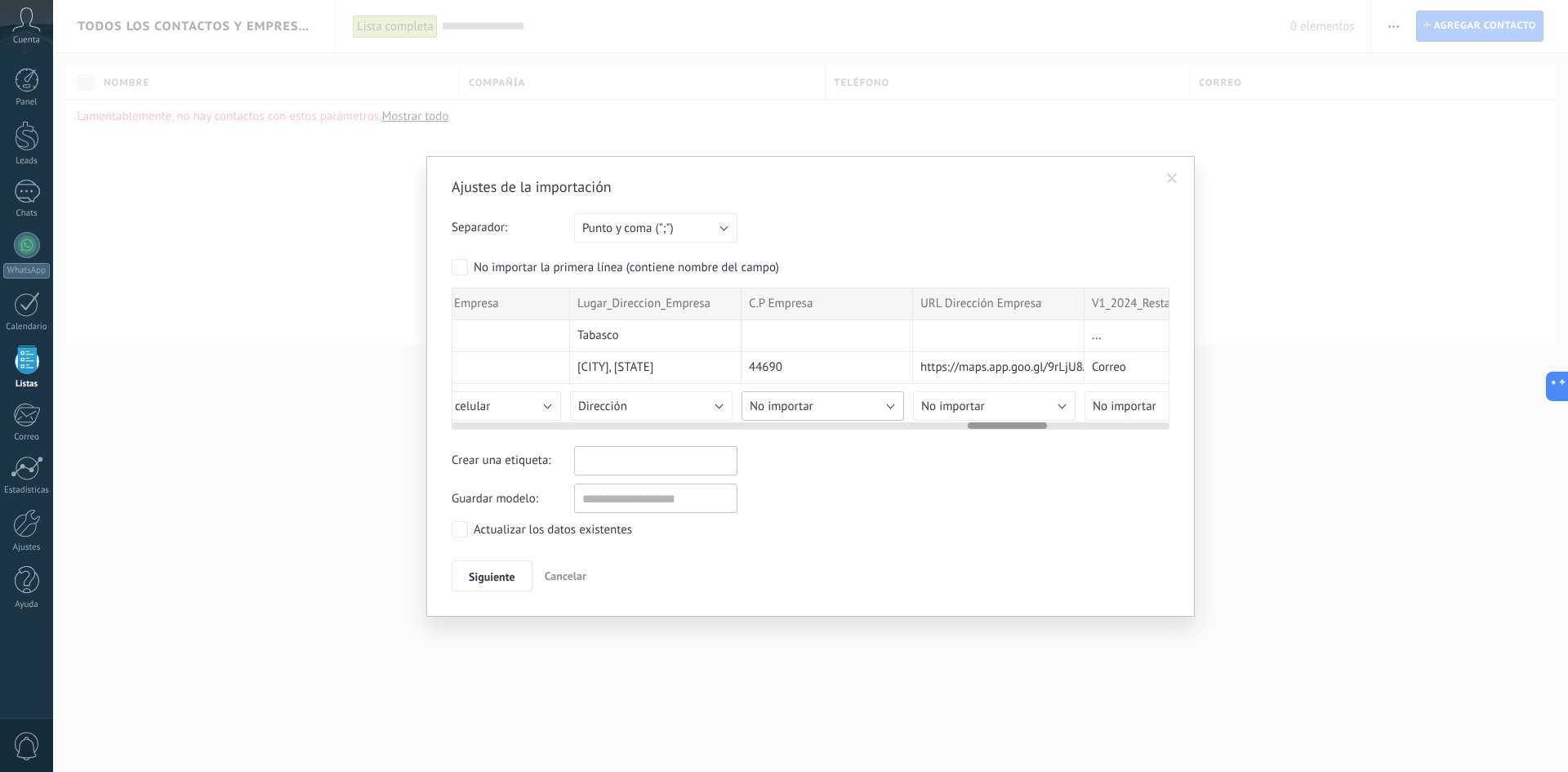 click on "No importar" at bounding box center [782, 406] 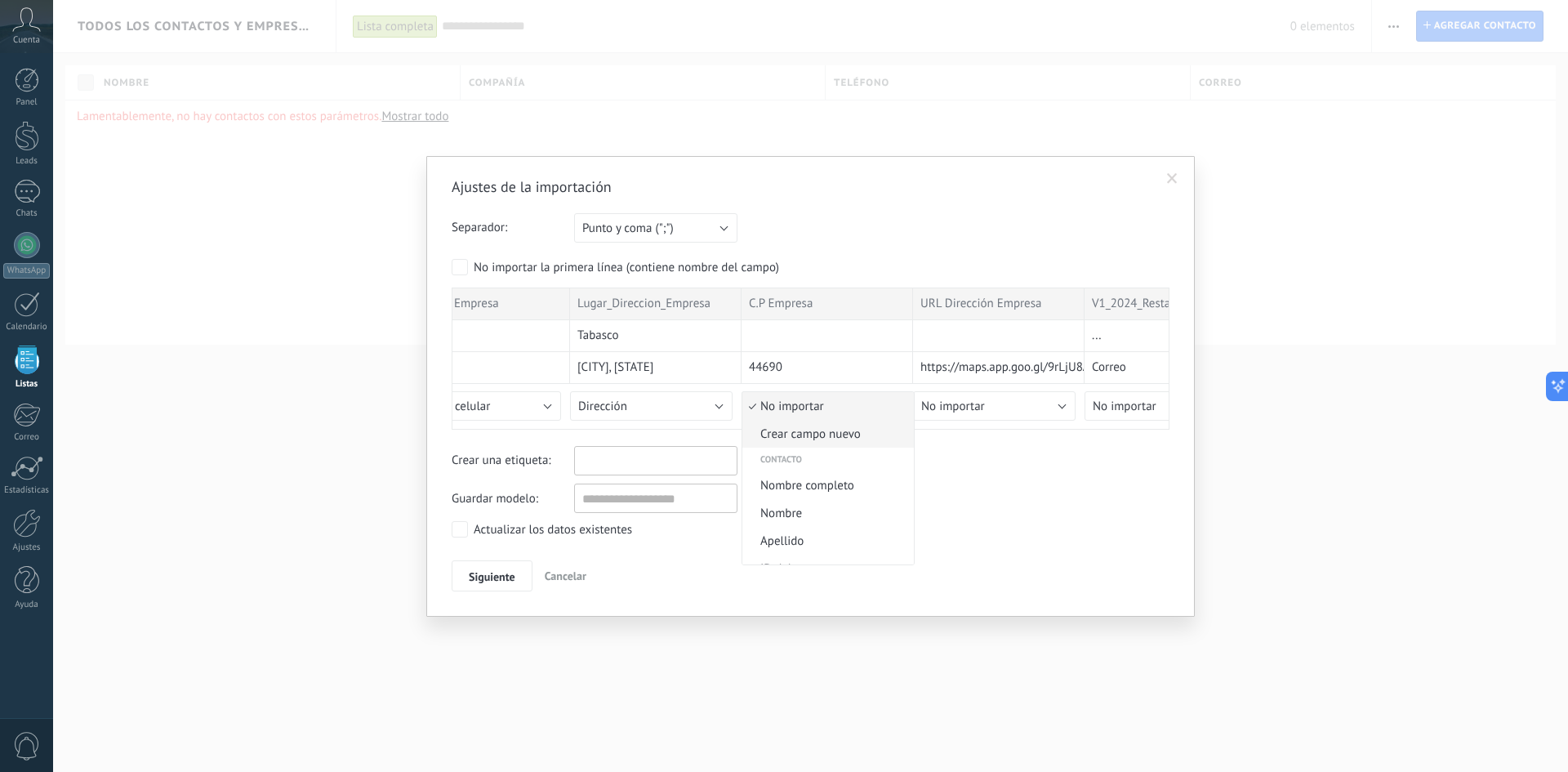 click on "Crear campo nuevo" at bounding box center (826, 434) 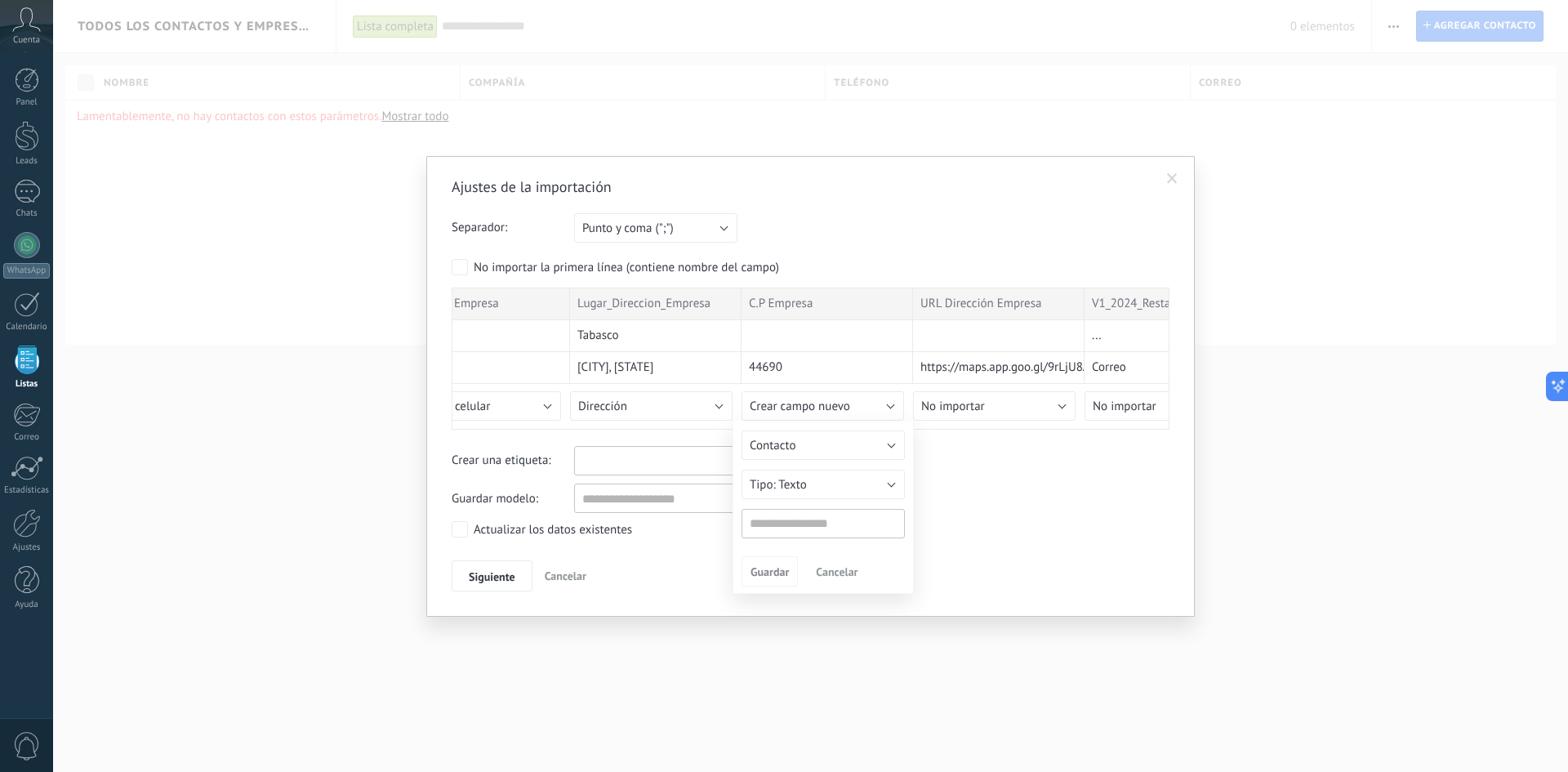 type on "**********" 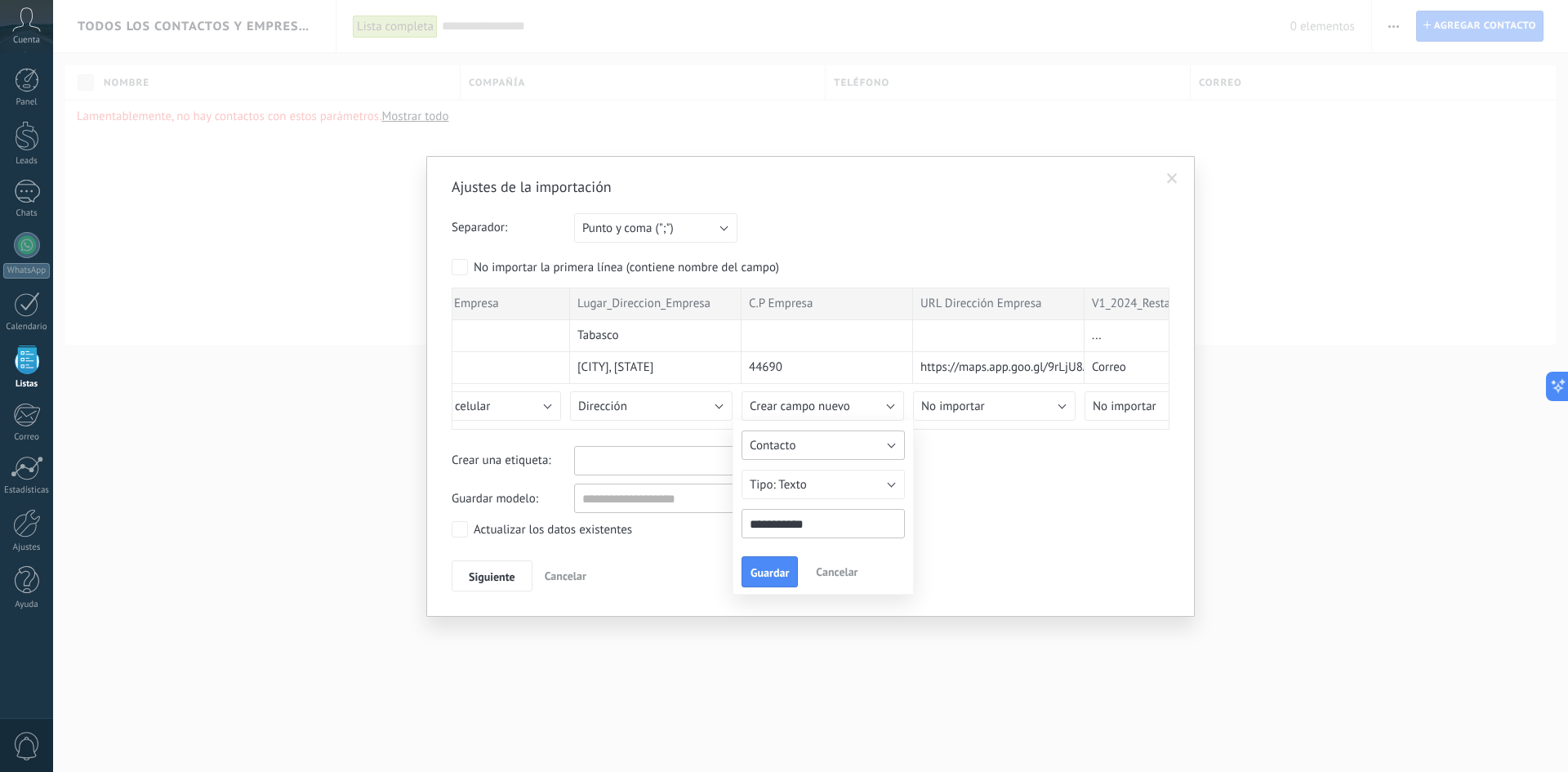 click on "Contacto" at bounding box center (823, 445) 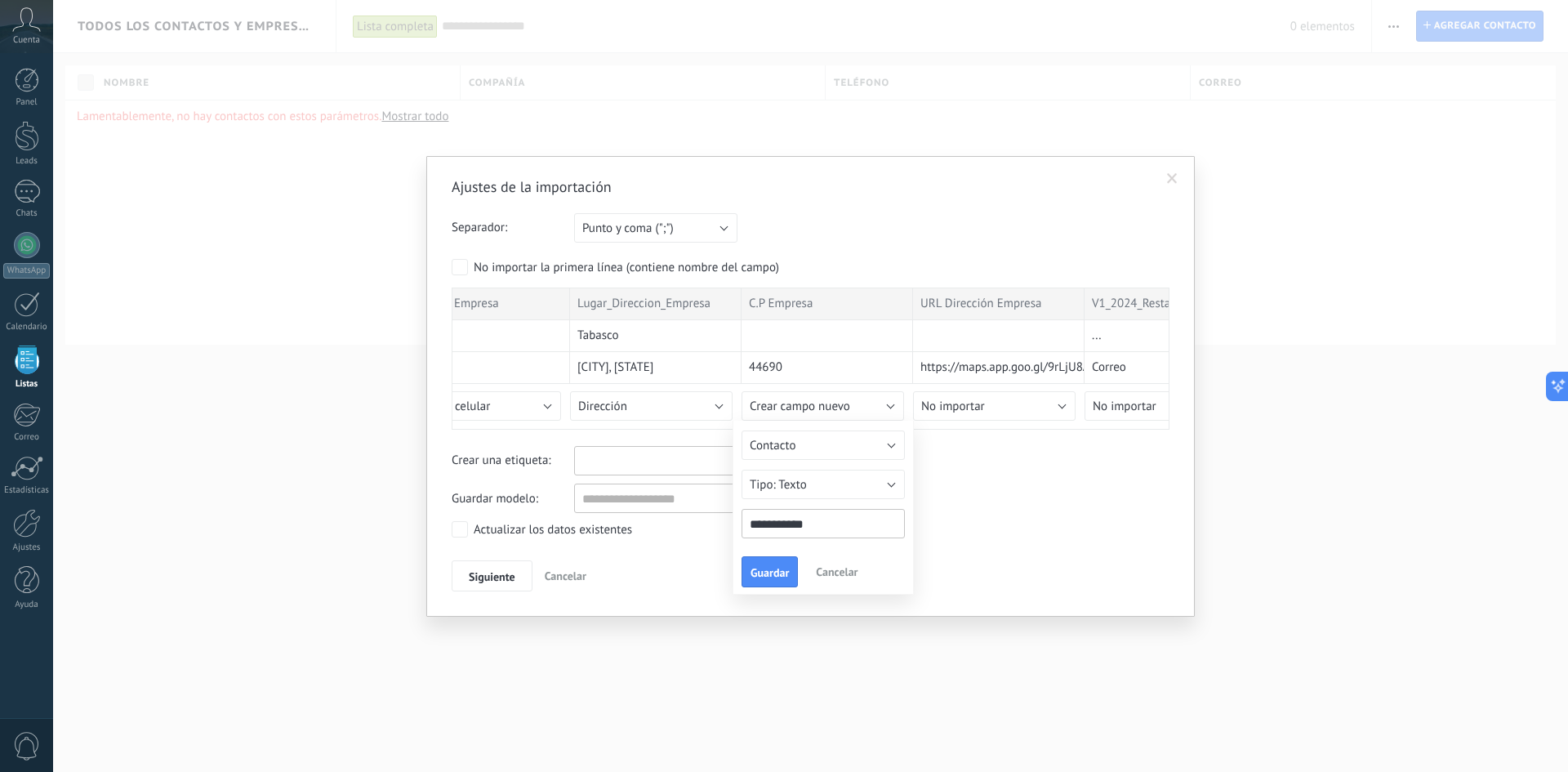 click on "**********" at bounding box center [823, 507] 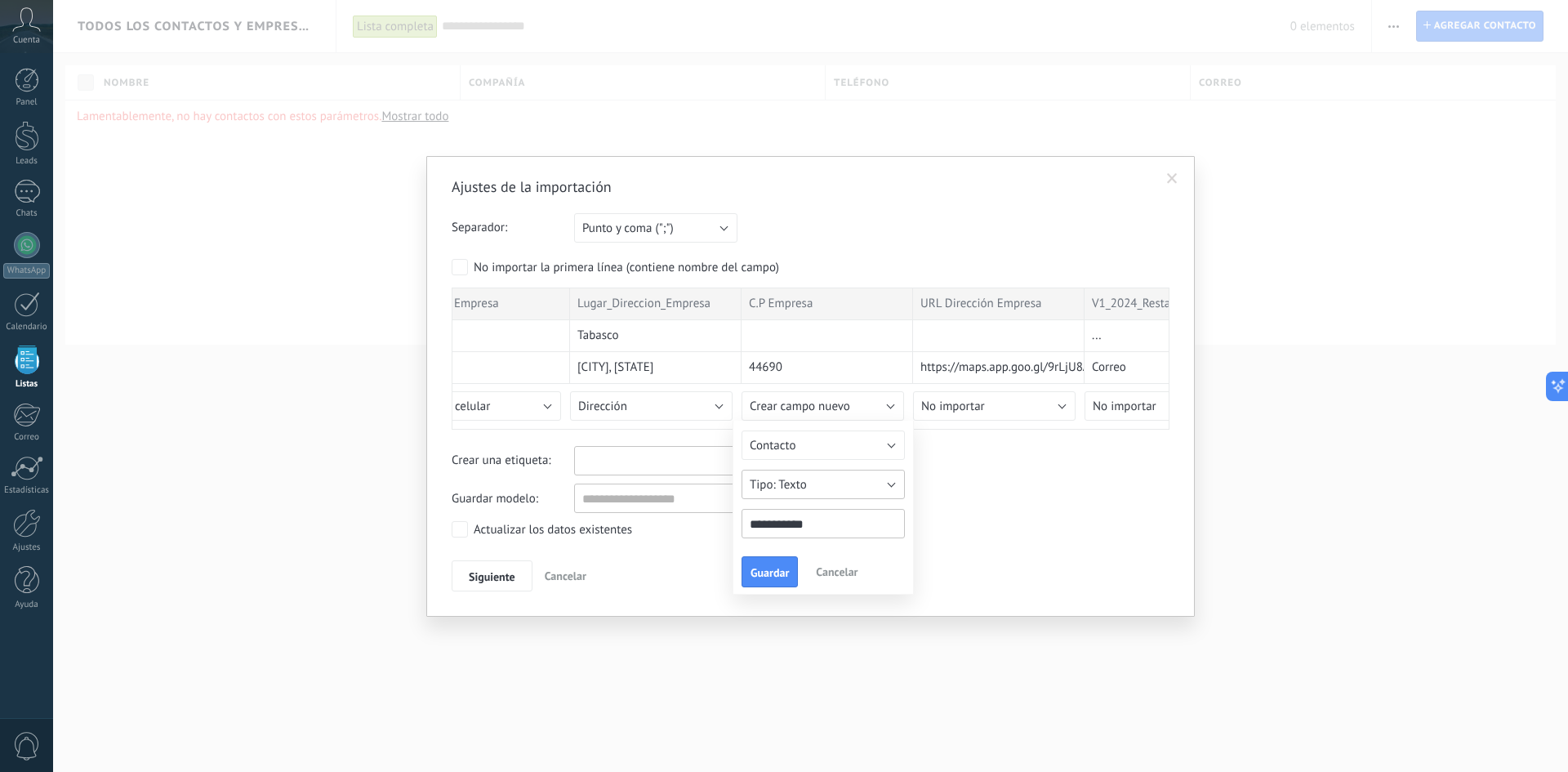 click on "Texto" at bounding box center [823, 484] 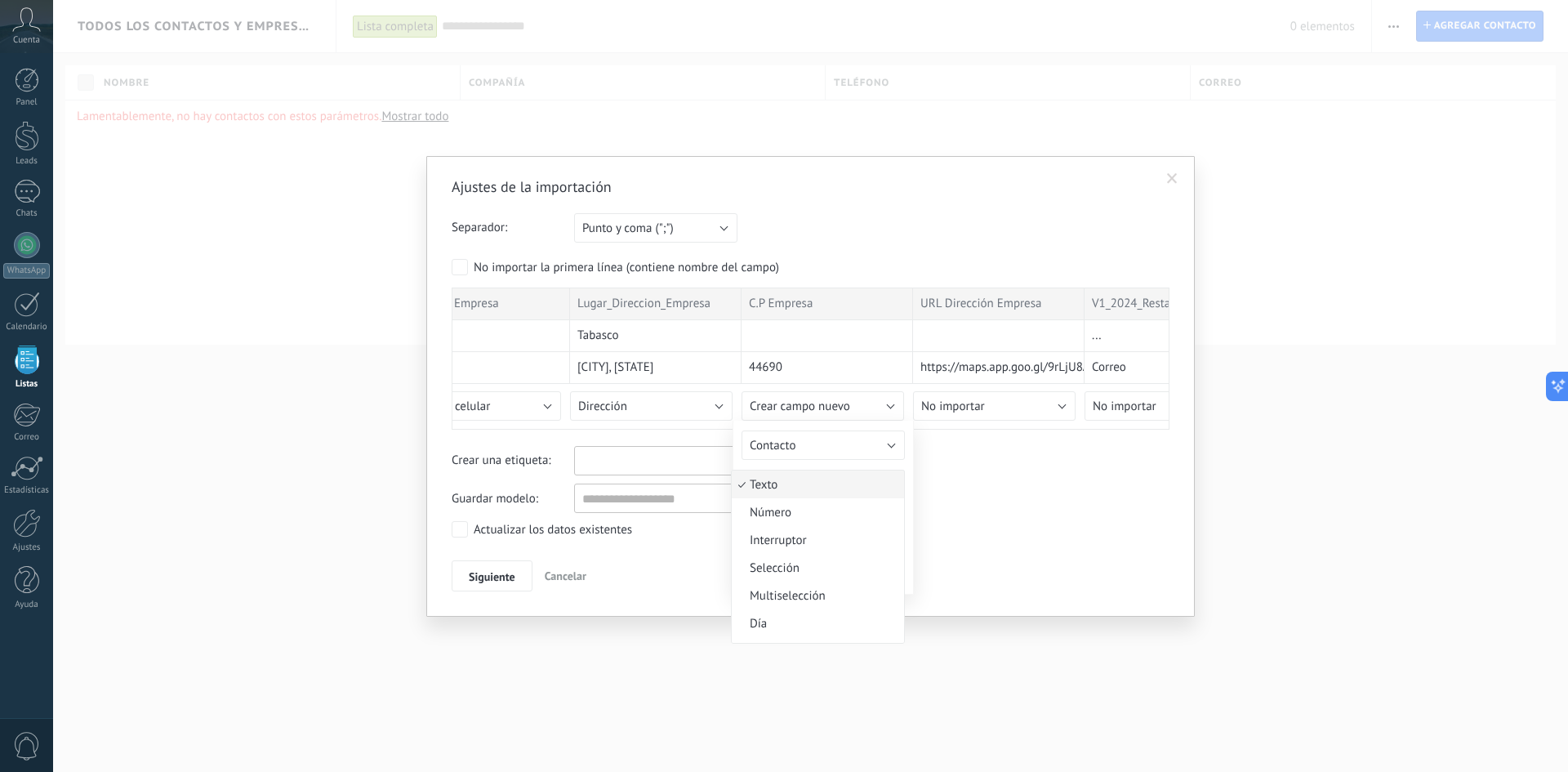 click on "Texto" at bounding box center (815, 484) 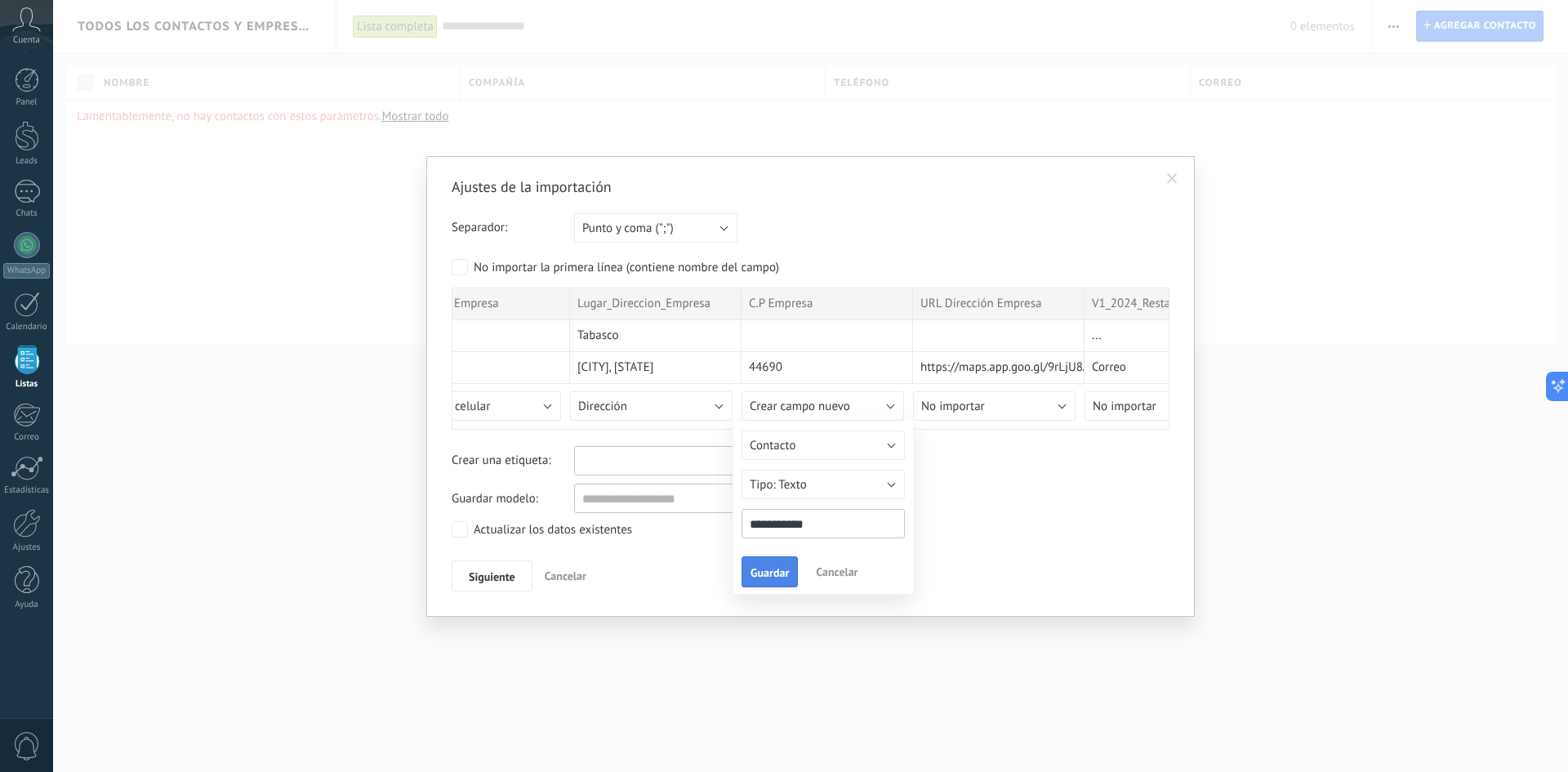 click on "Guardar" at bounding box center [769, 573] 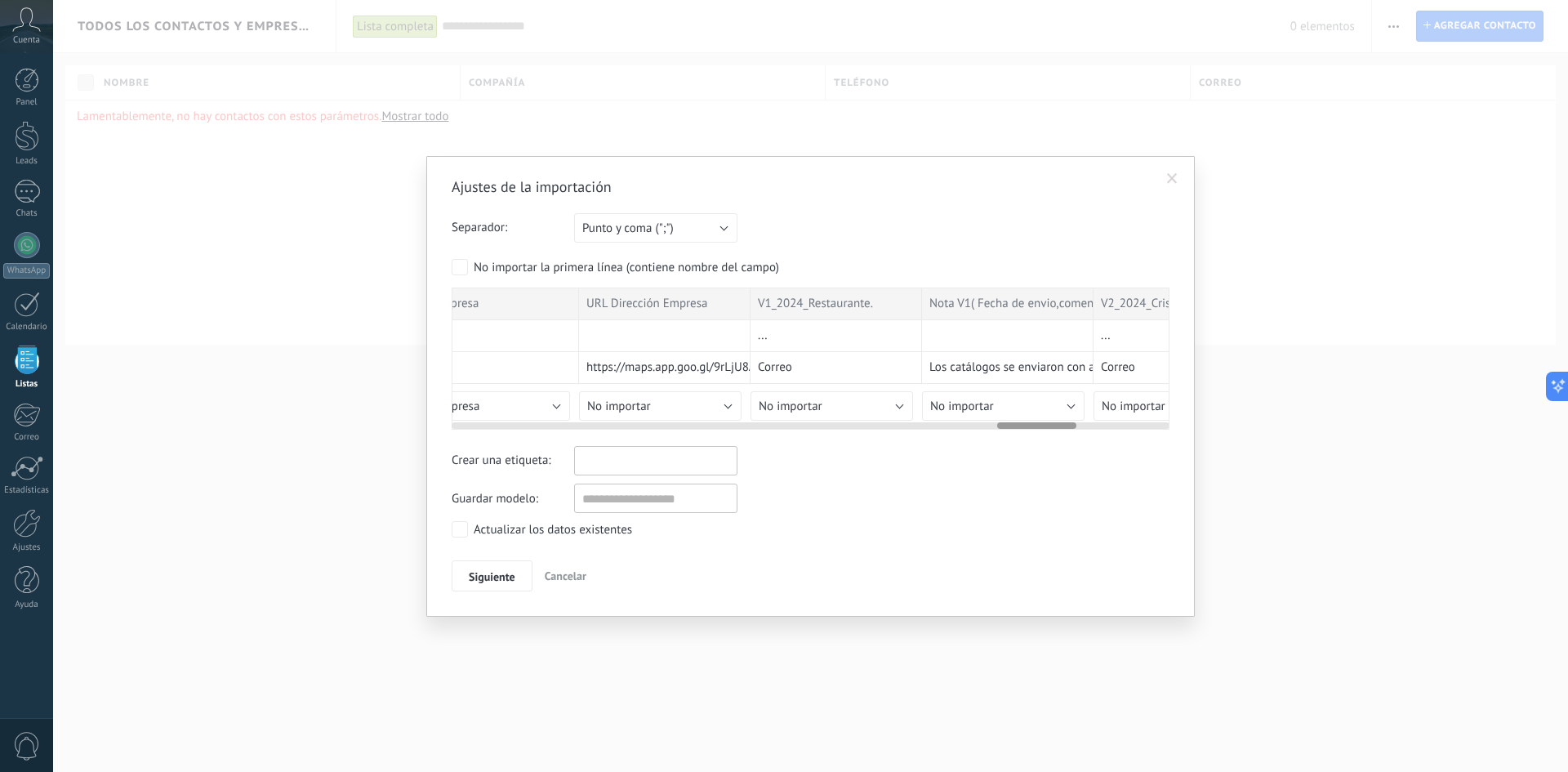 scroll, scrollTop: 0, scrollLeft: 5018, axis: horizontal 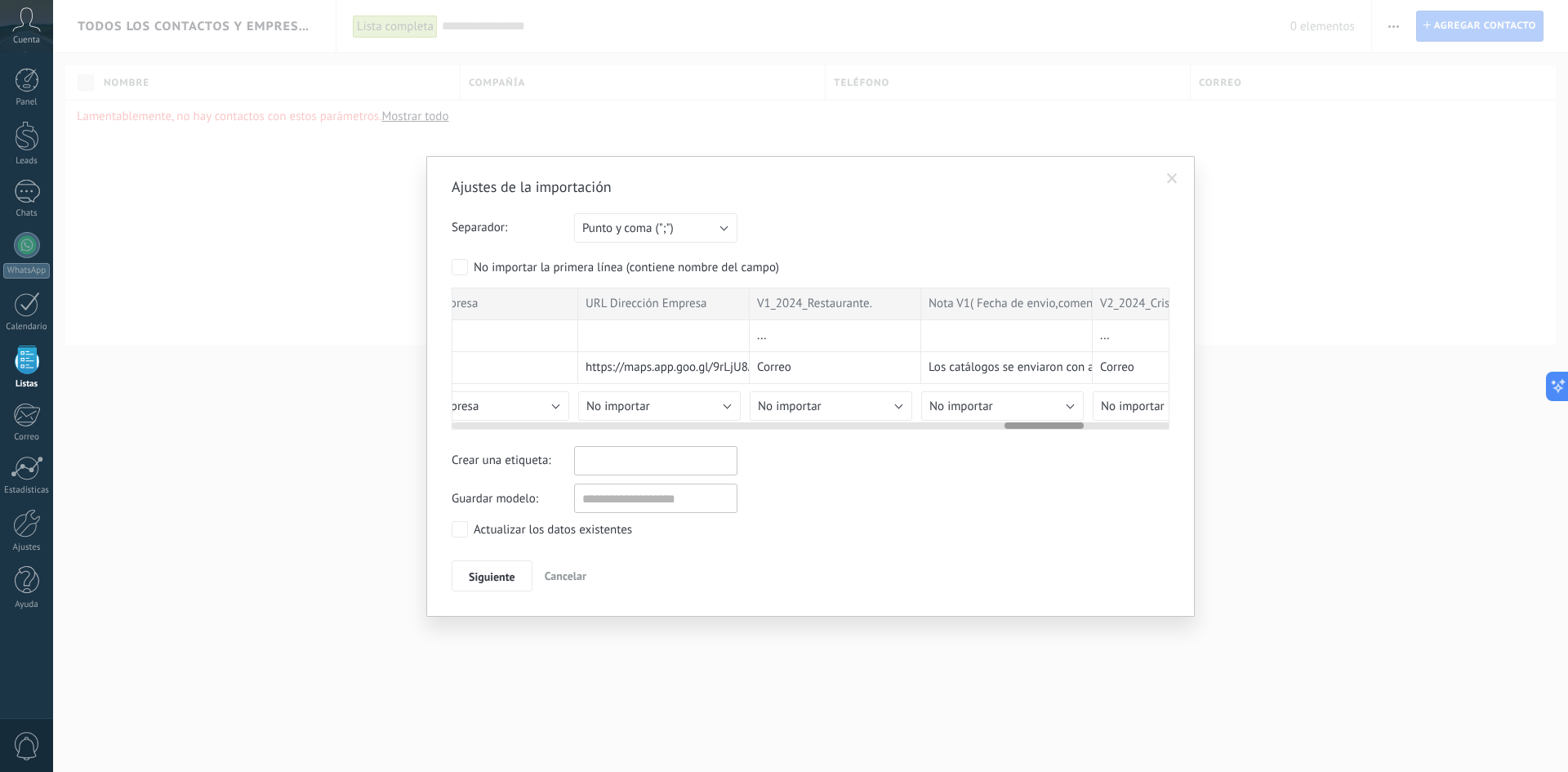 click at bounding box center (810, 422) 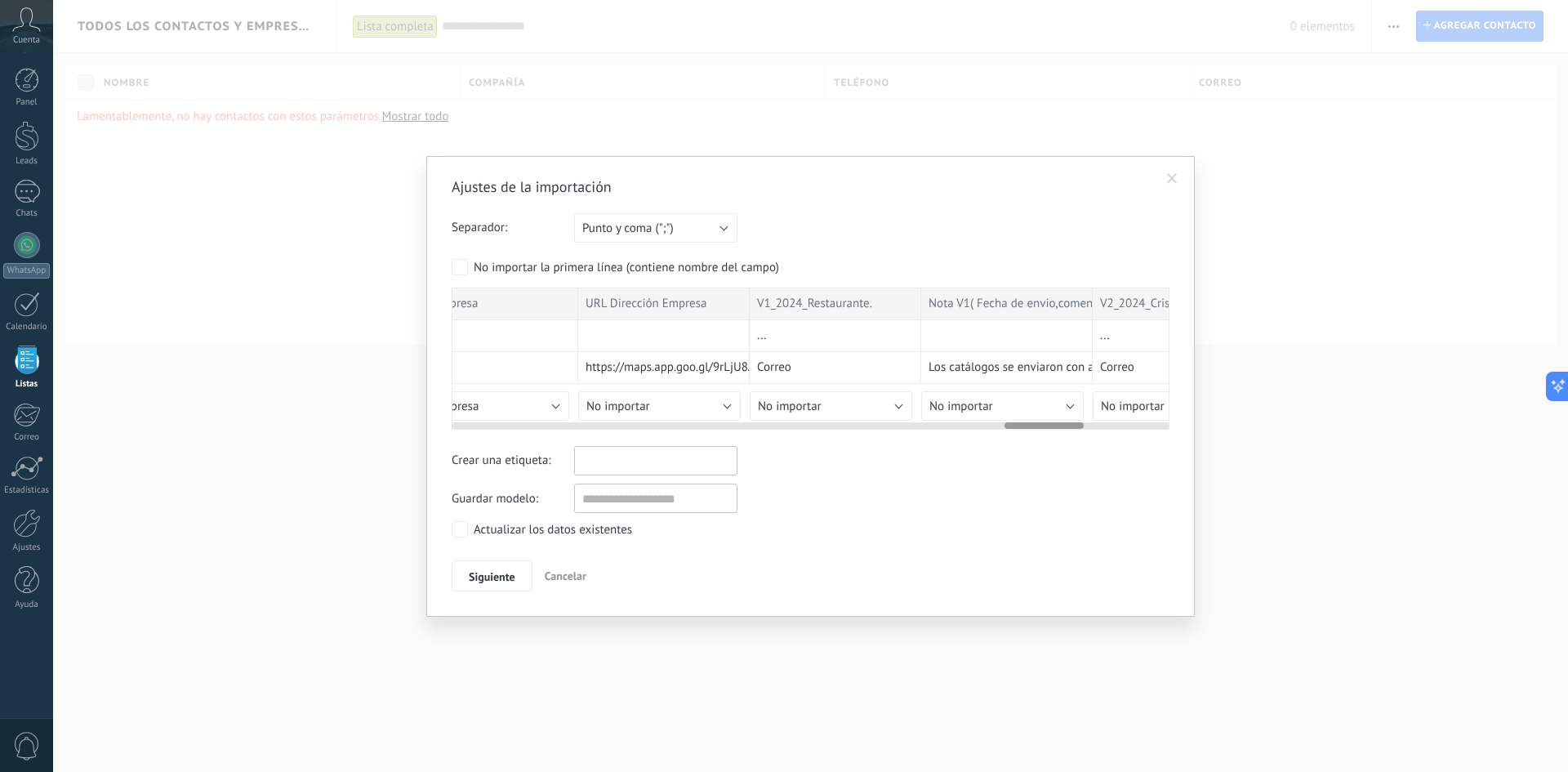 click on "https://maps.app.goo.gl/9rLjU8AYvdGLPjYJ6" at bounding box center [700, 368] 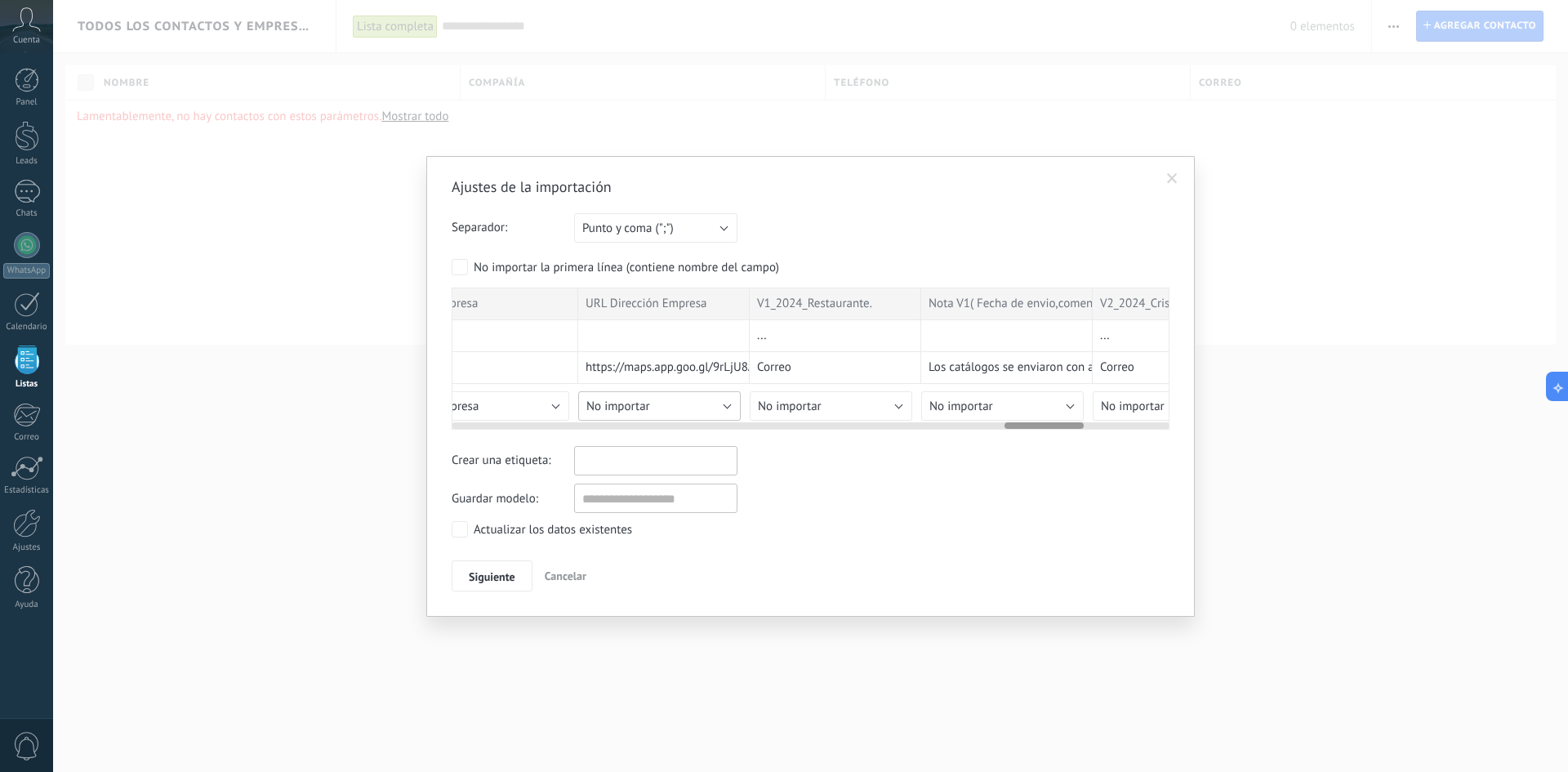 click on "No importar" at bounding box center [659, 406] 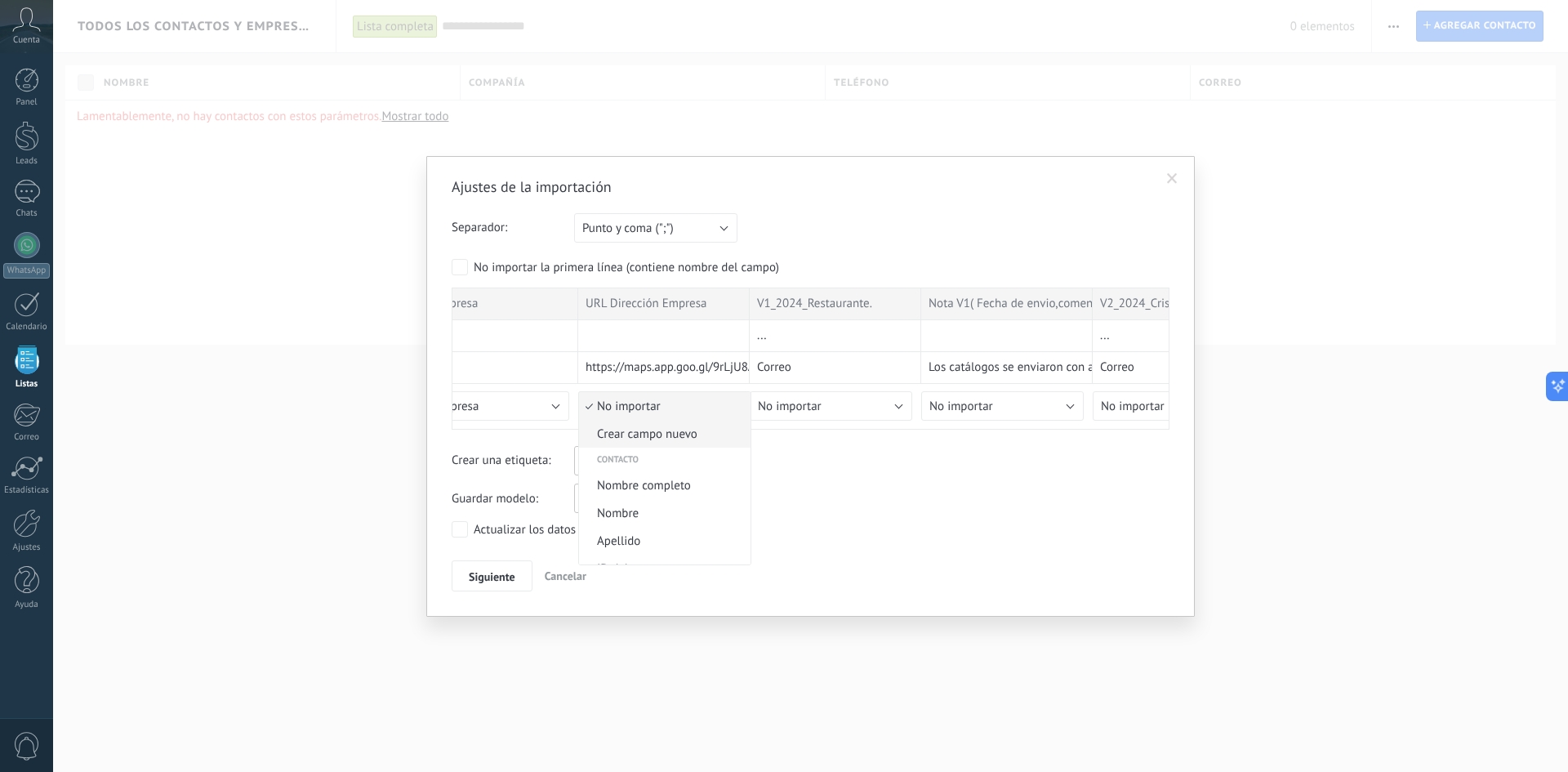 click on "Crear campo nuevo" at bounding box center [662, 434] 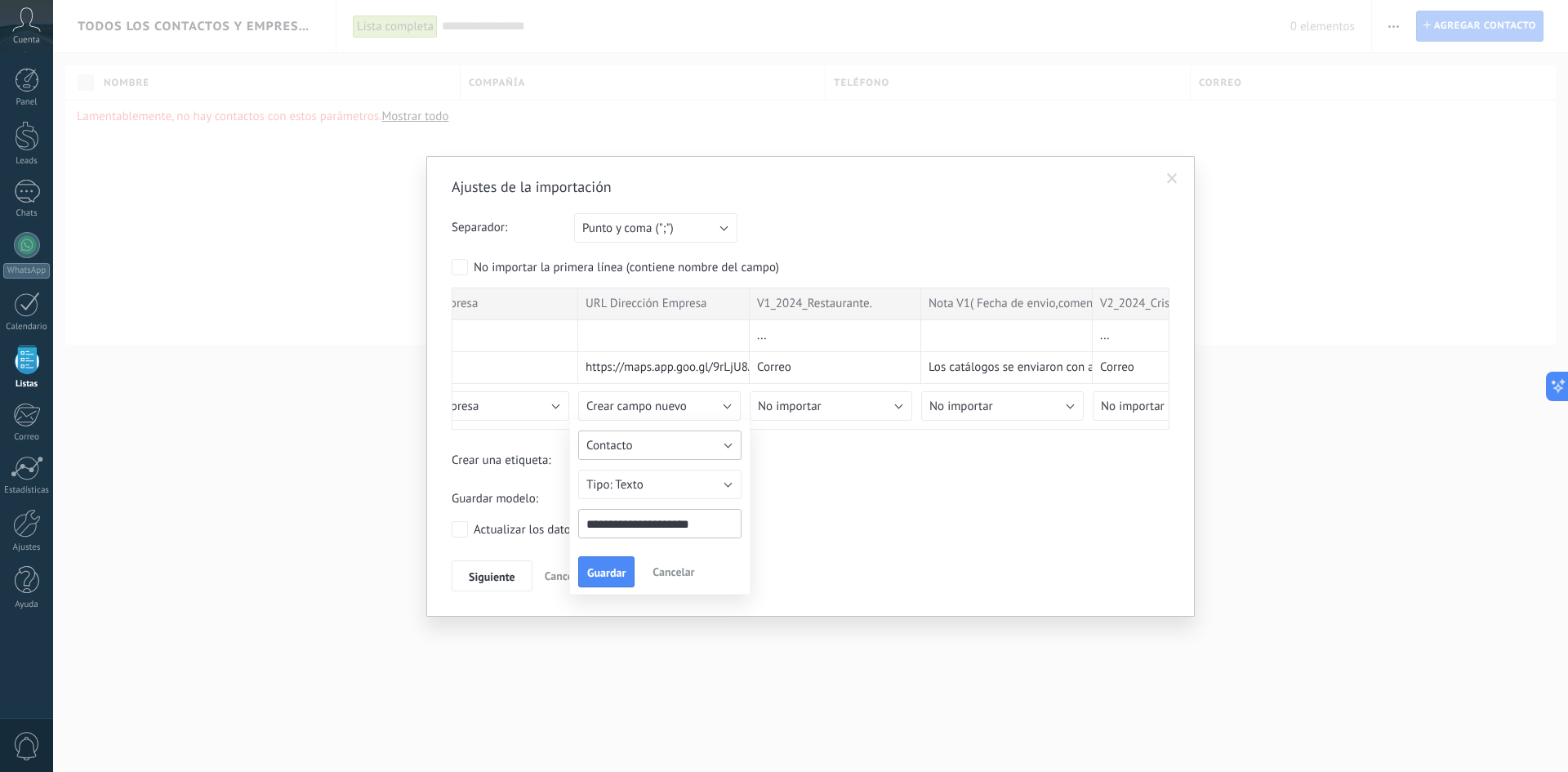 click on "Contacto" at bounding box center [660, 445] 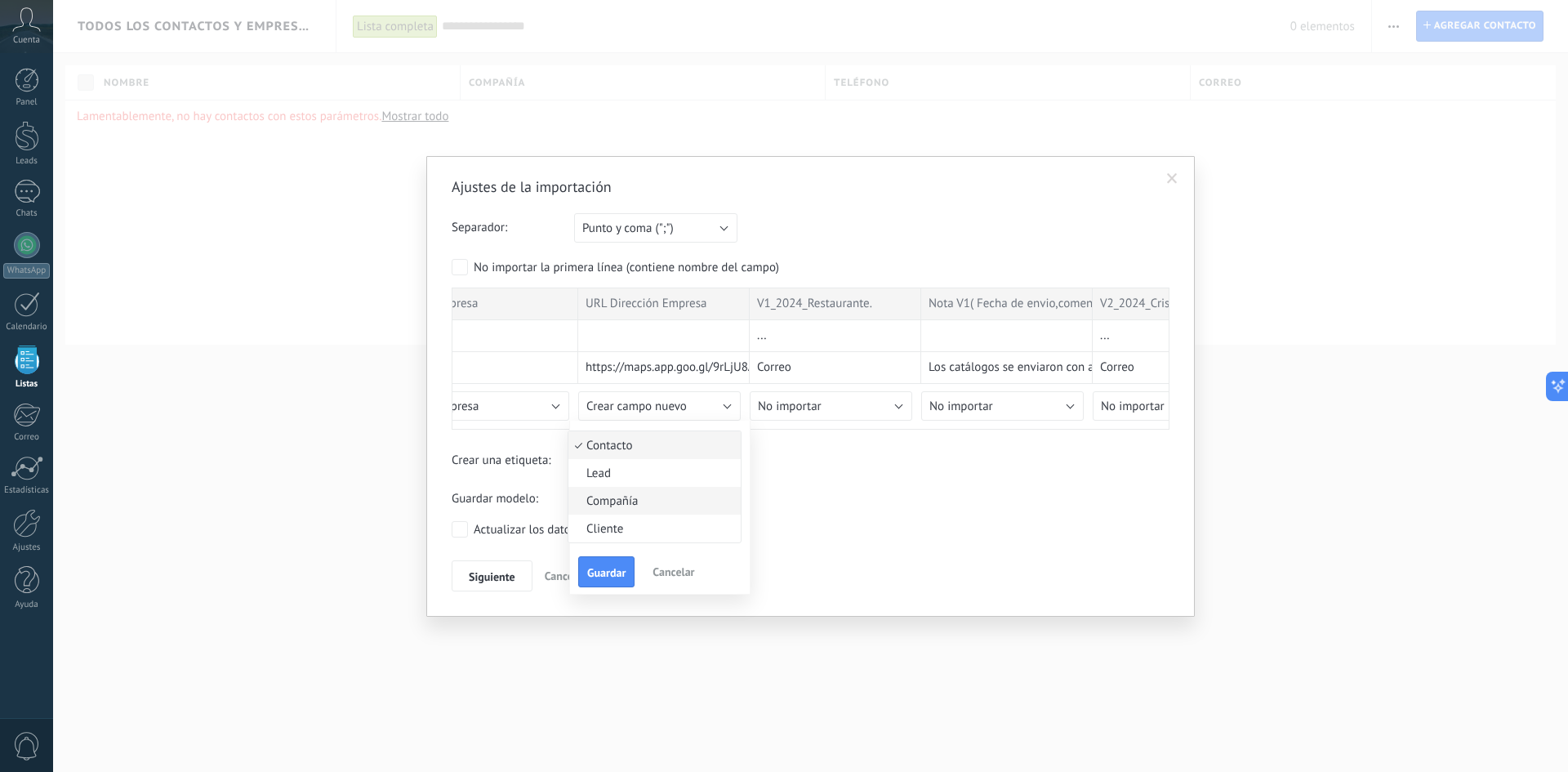 click on "Compañía" at bounding box center (652, 501) 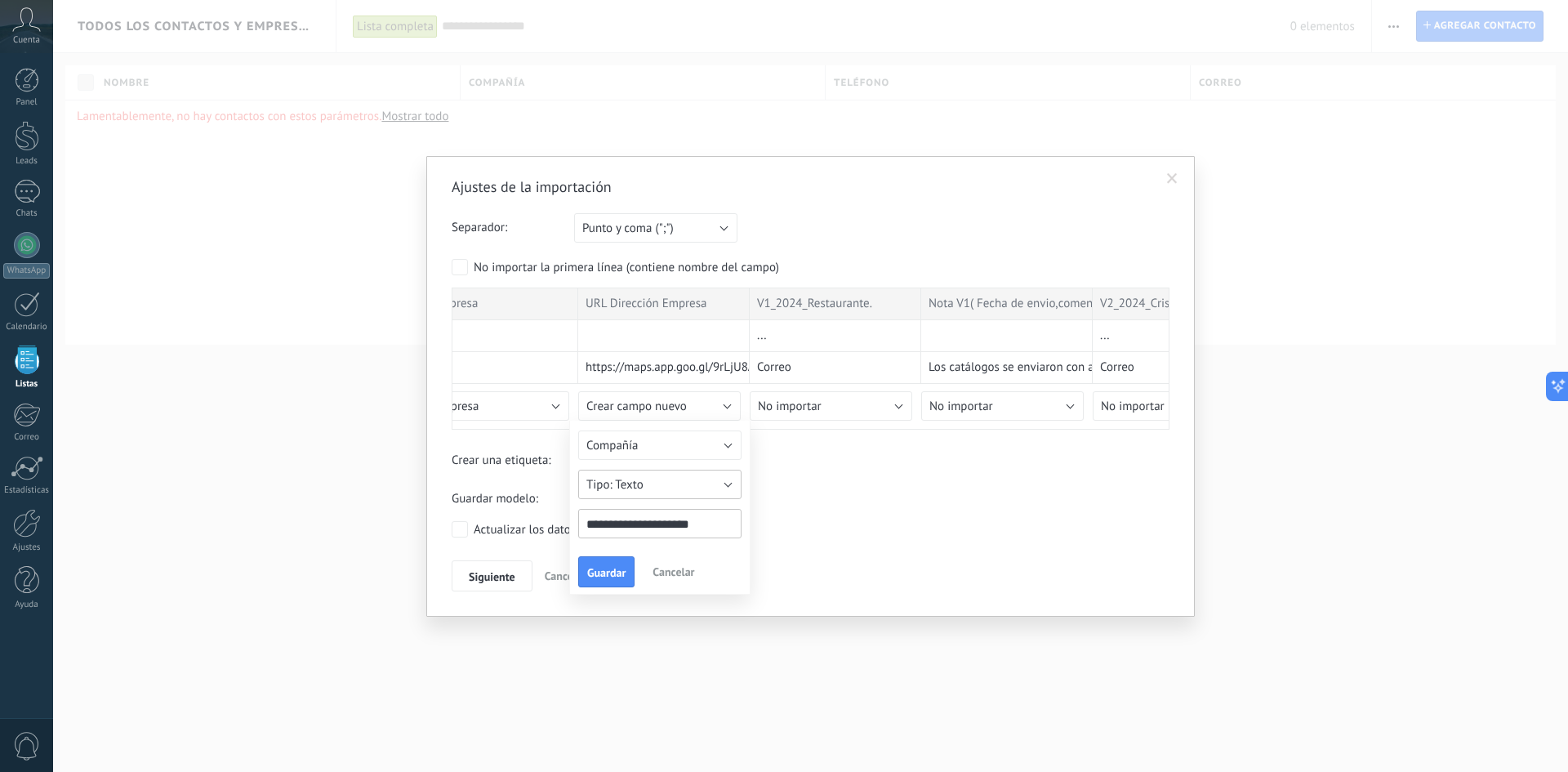 click on "Texto" at bounding box center (660, 484) 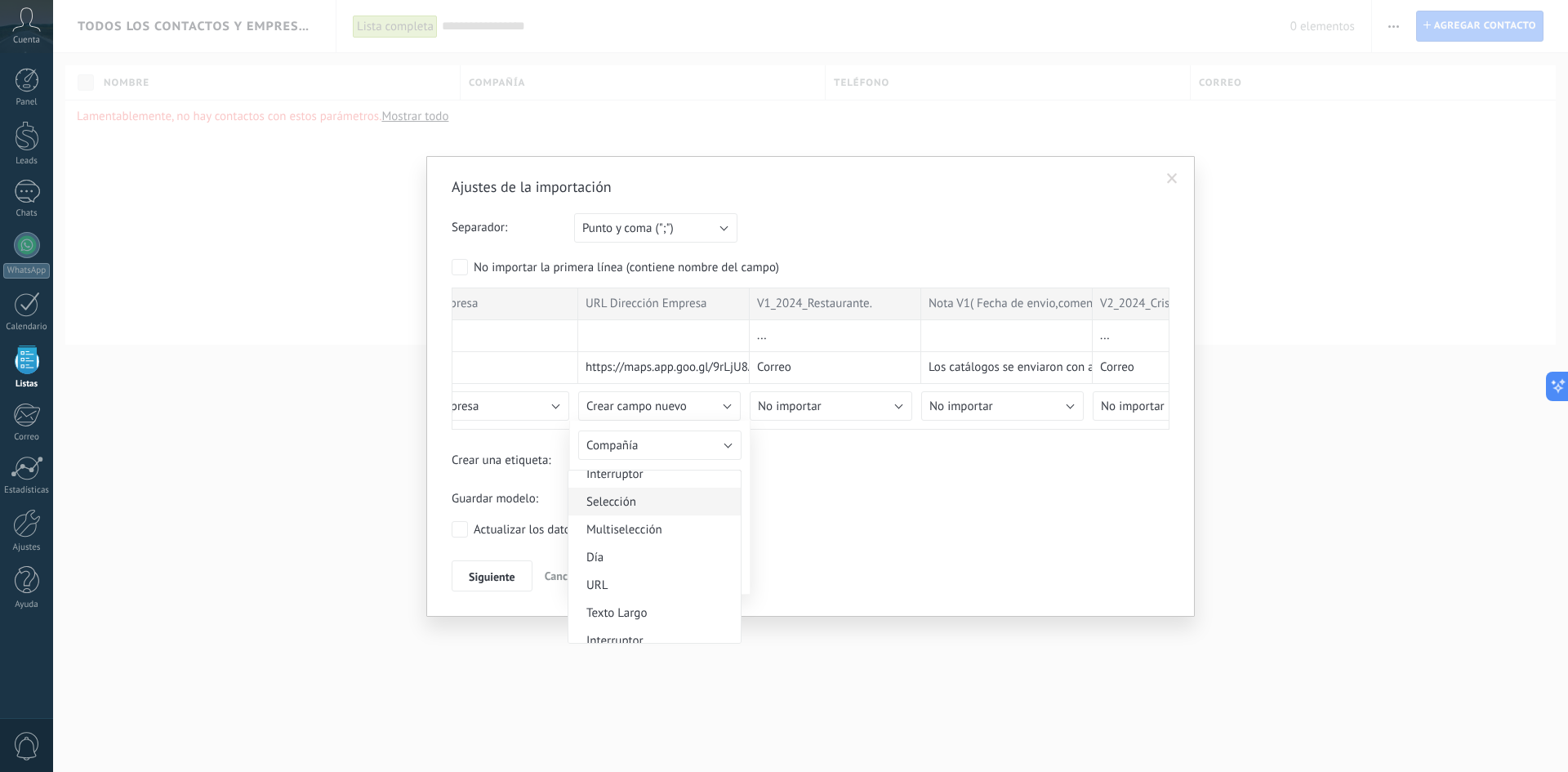 scroll, scrollTop: 68, scrollLeft: 0, axis: vertical 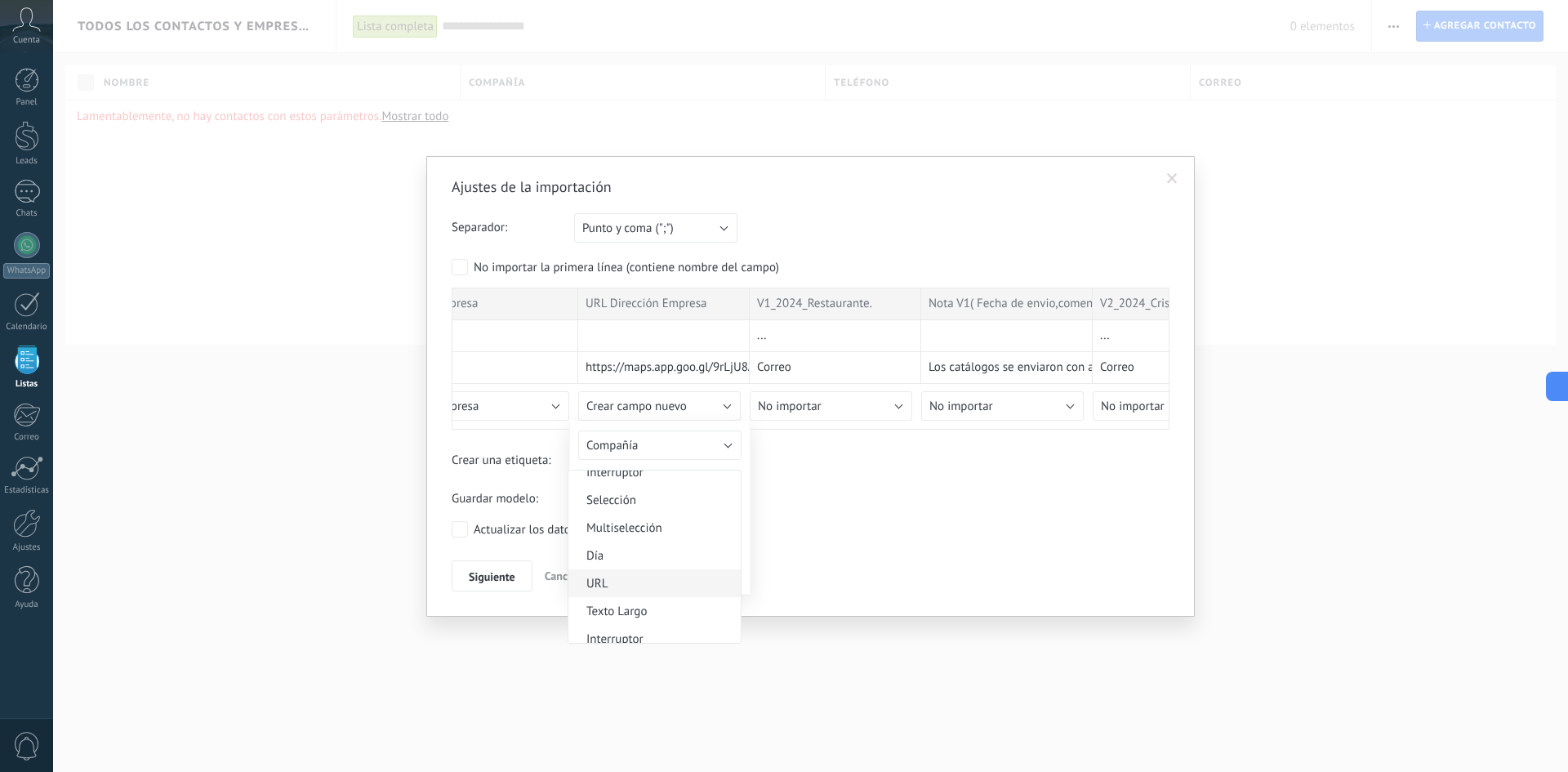 click on "URL" at bounding box center (652, 583) 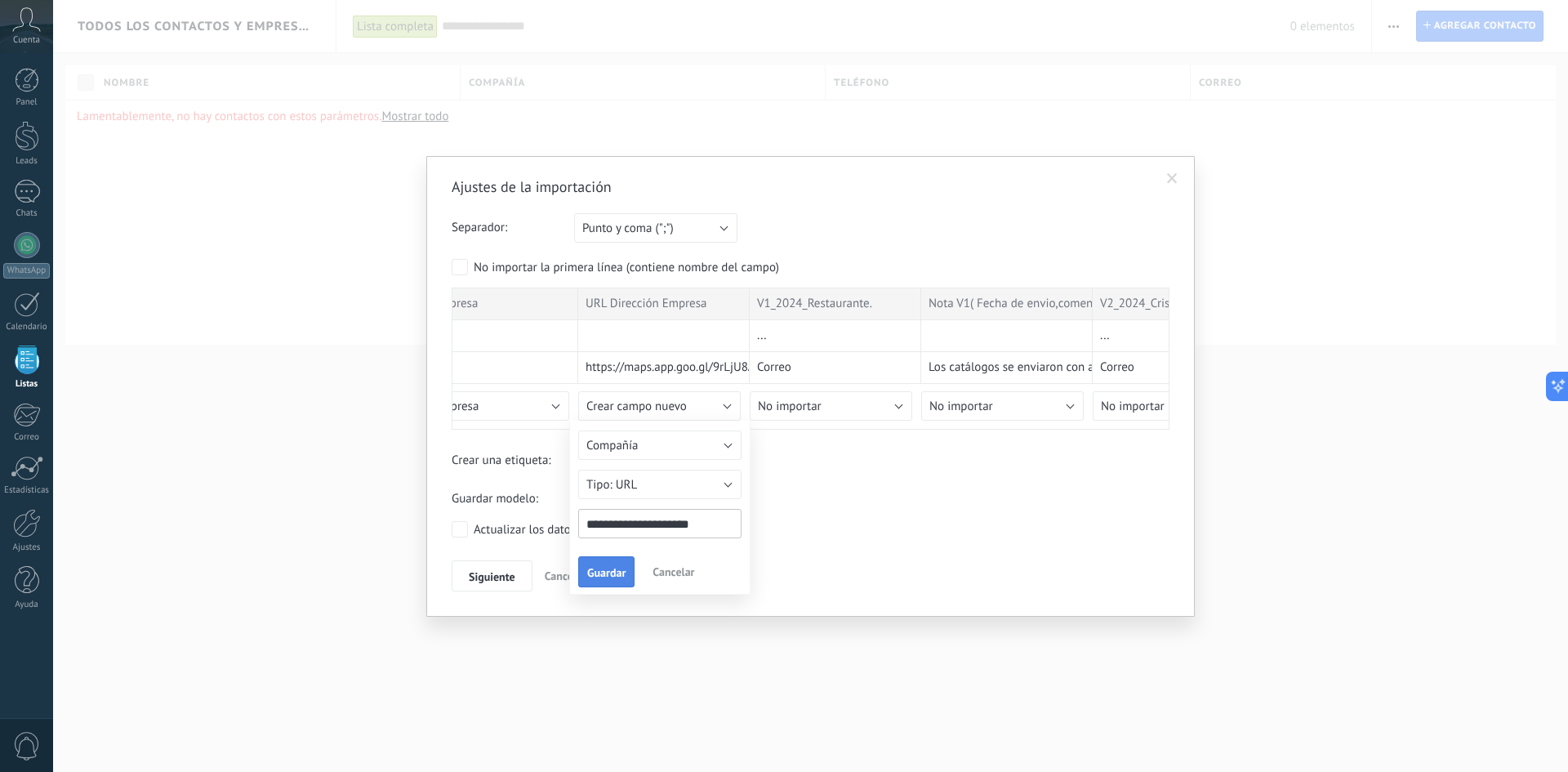 click on "Guardar" at bounding box center (606, 573) 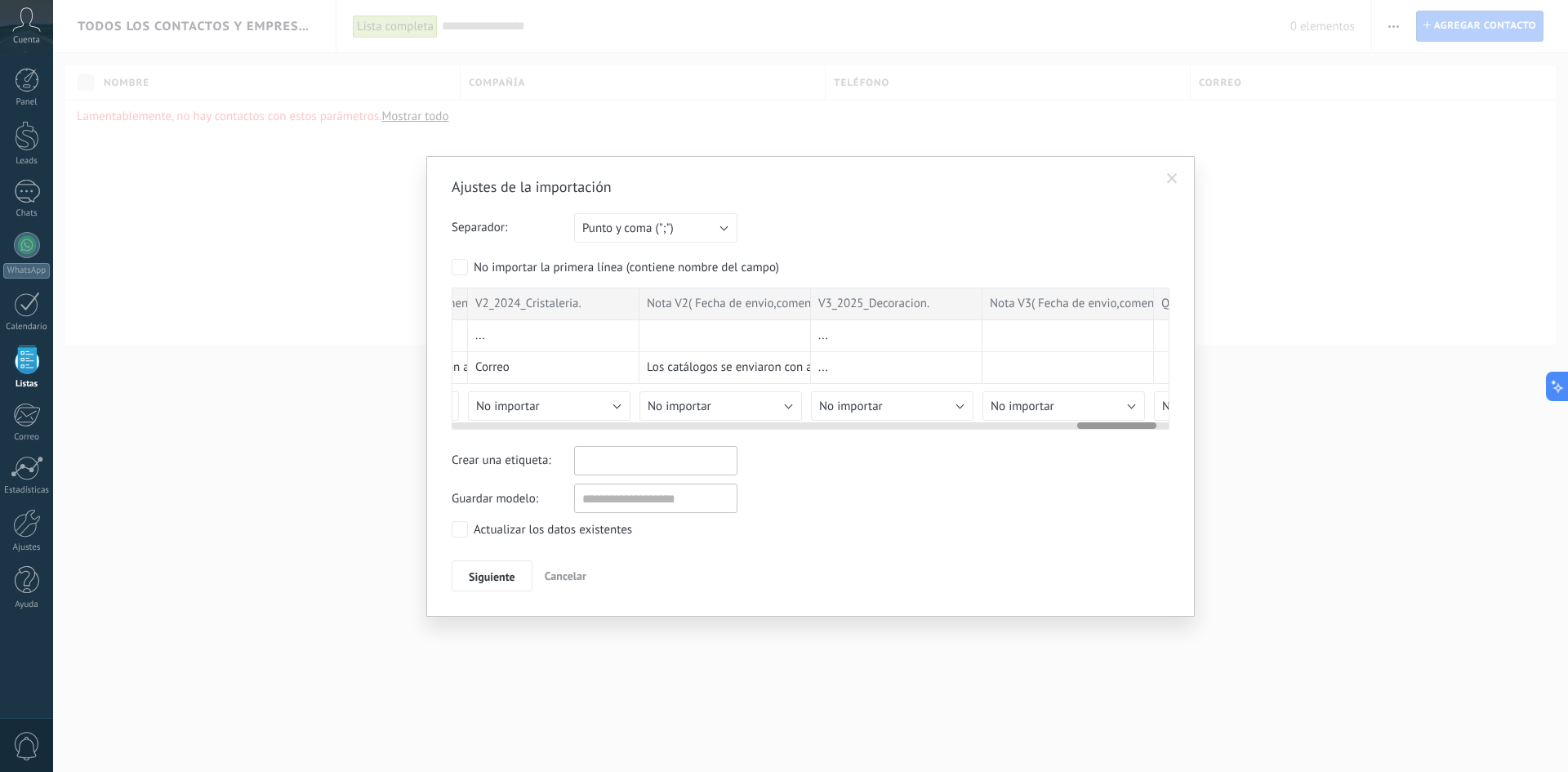 scroll, scrollTop: 0, scrollLeft: 5799, axis: horizontal 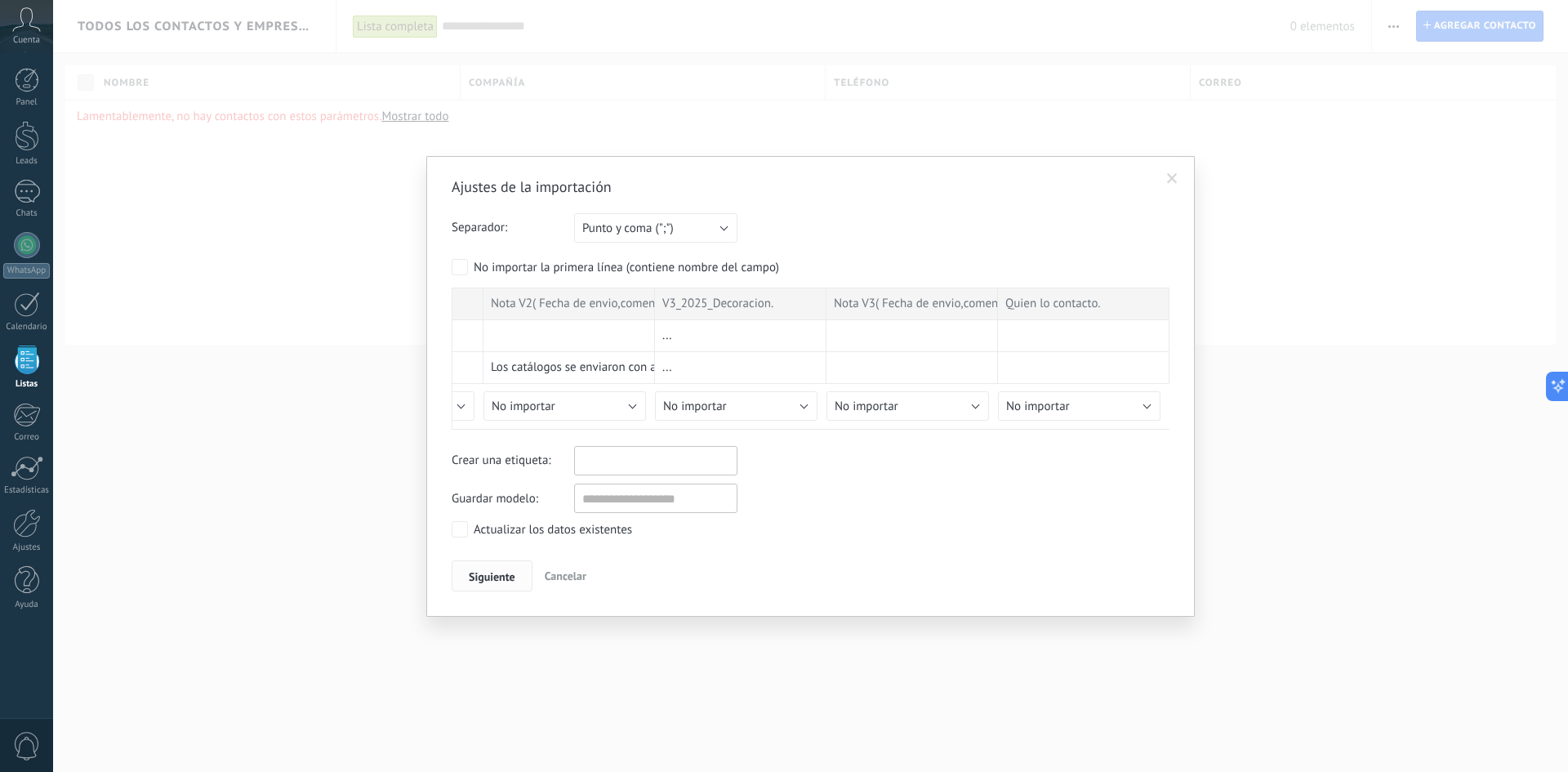 click on "Siguiente" at bounding box center (492, 577) 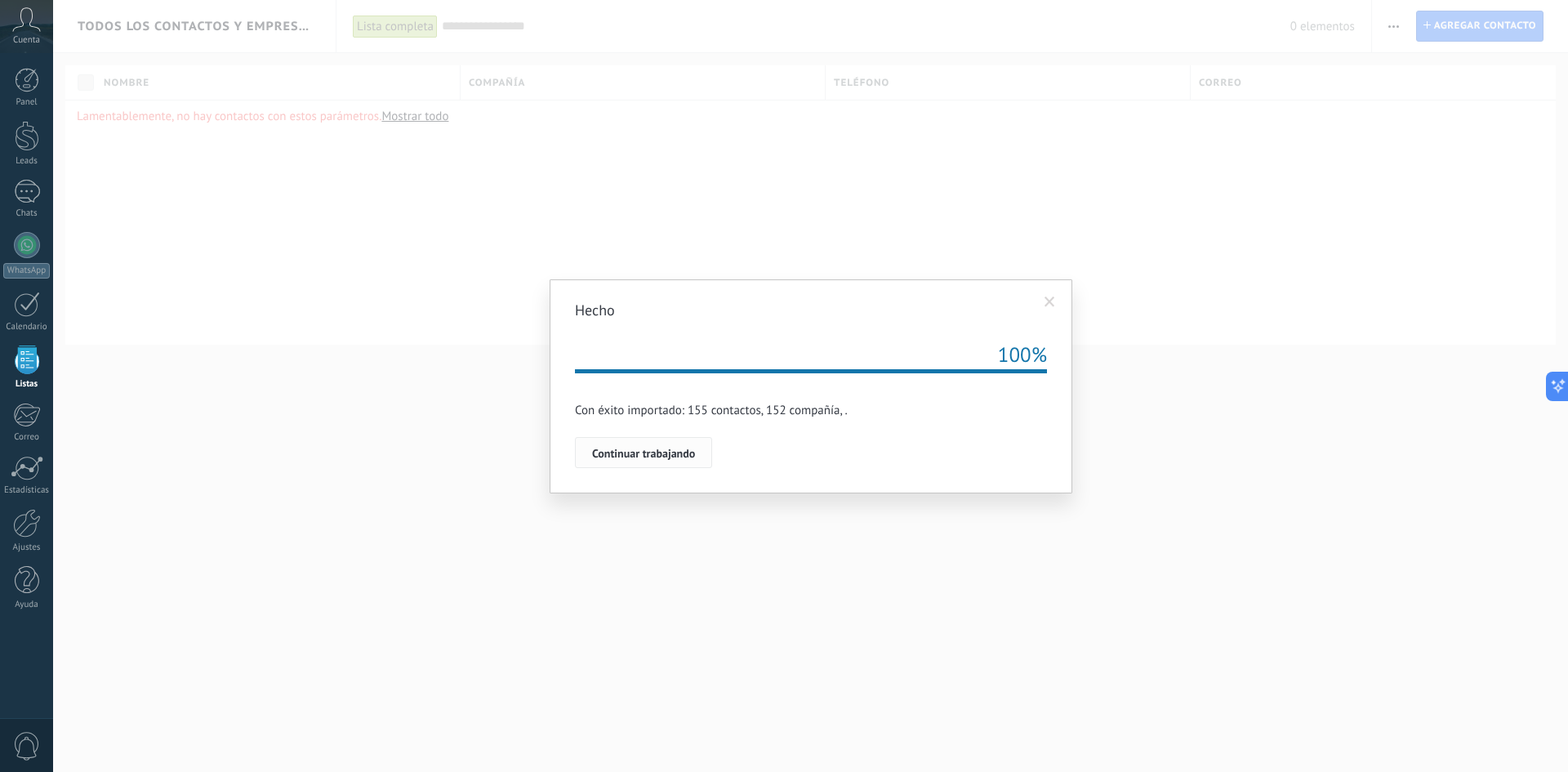 click on "Continuar trabajando" at bounding box center [644, 453] 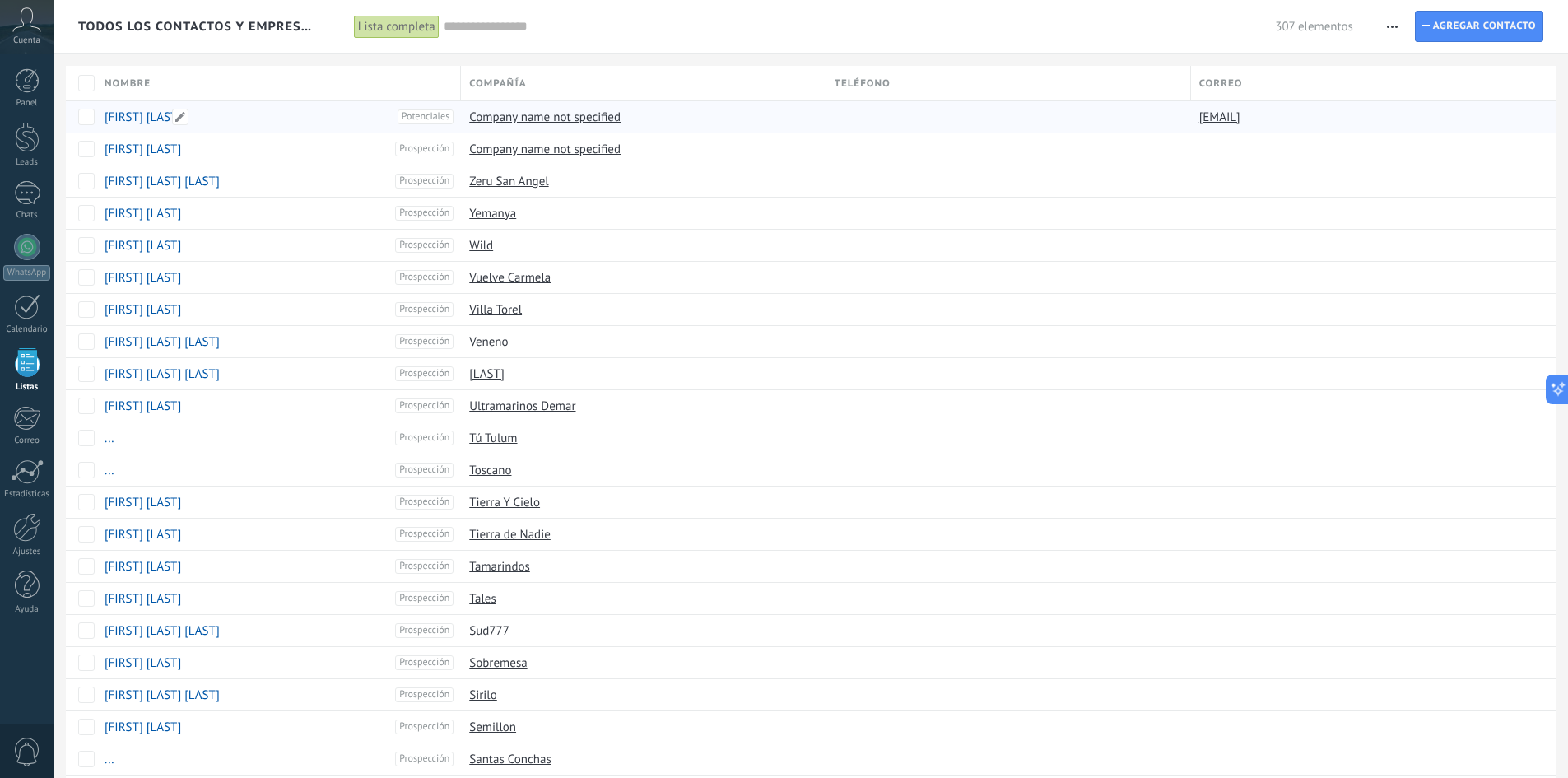 click on "[FIRST] [LAST]" at bounding box center (142, 117) 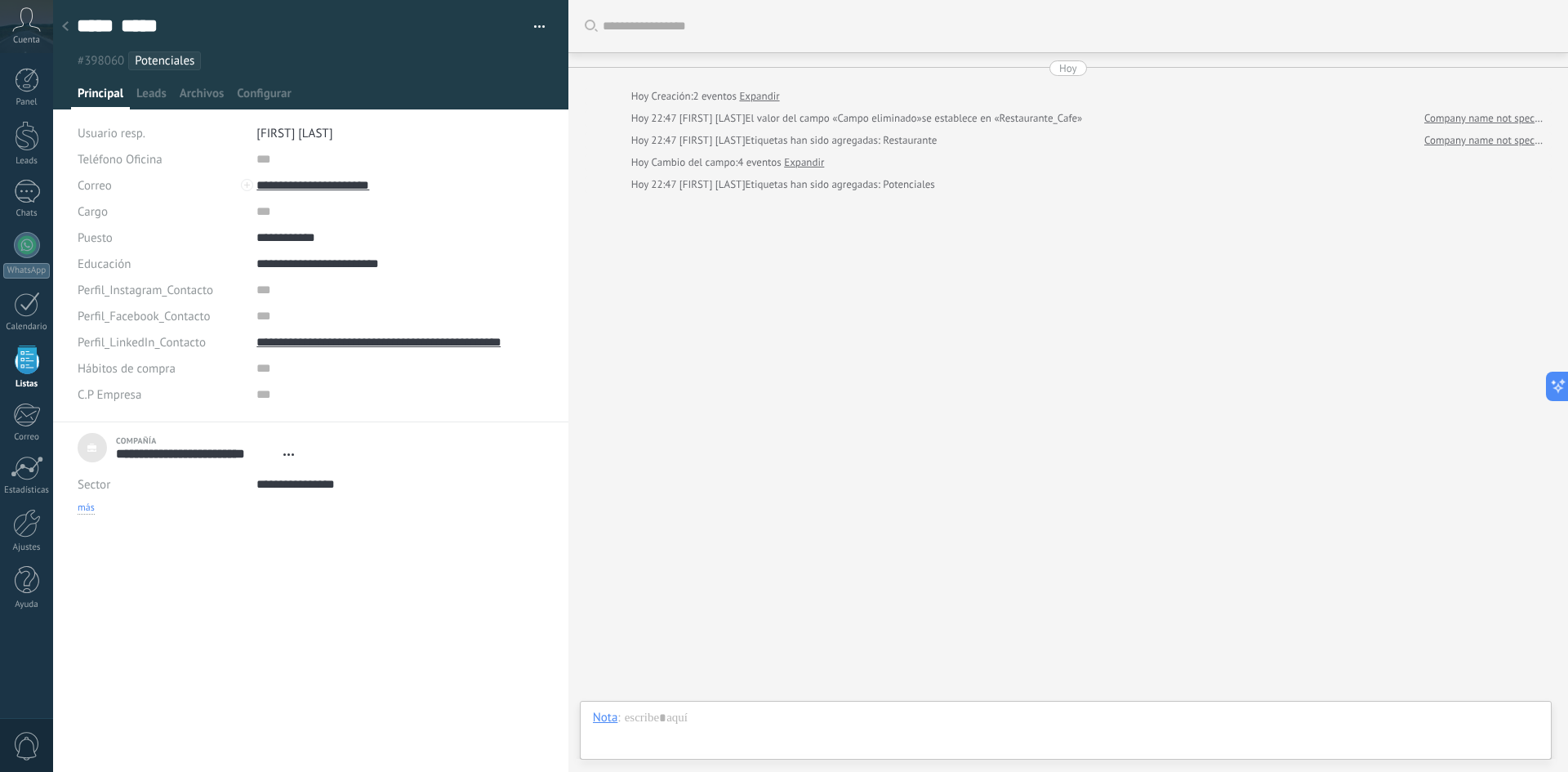 click on "más" at bounding box center [86, 508] 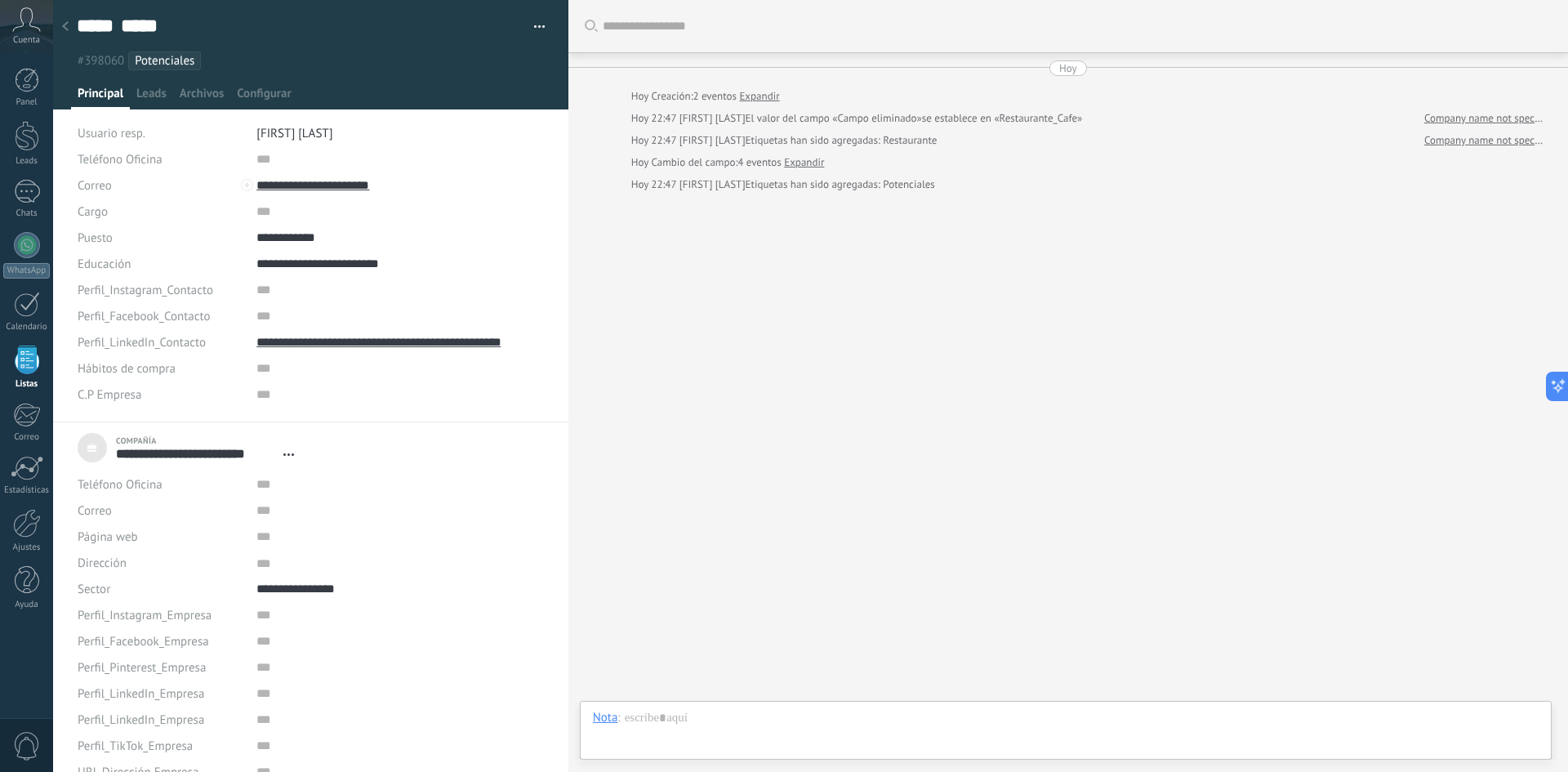 scroll, scrollTop: 16, scrollLeft: 0, axis: vertical 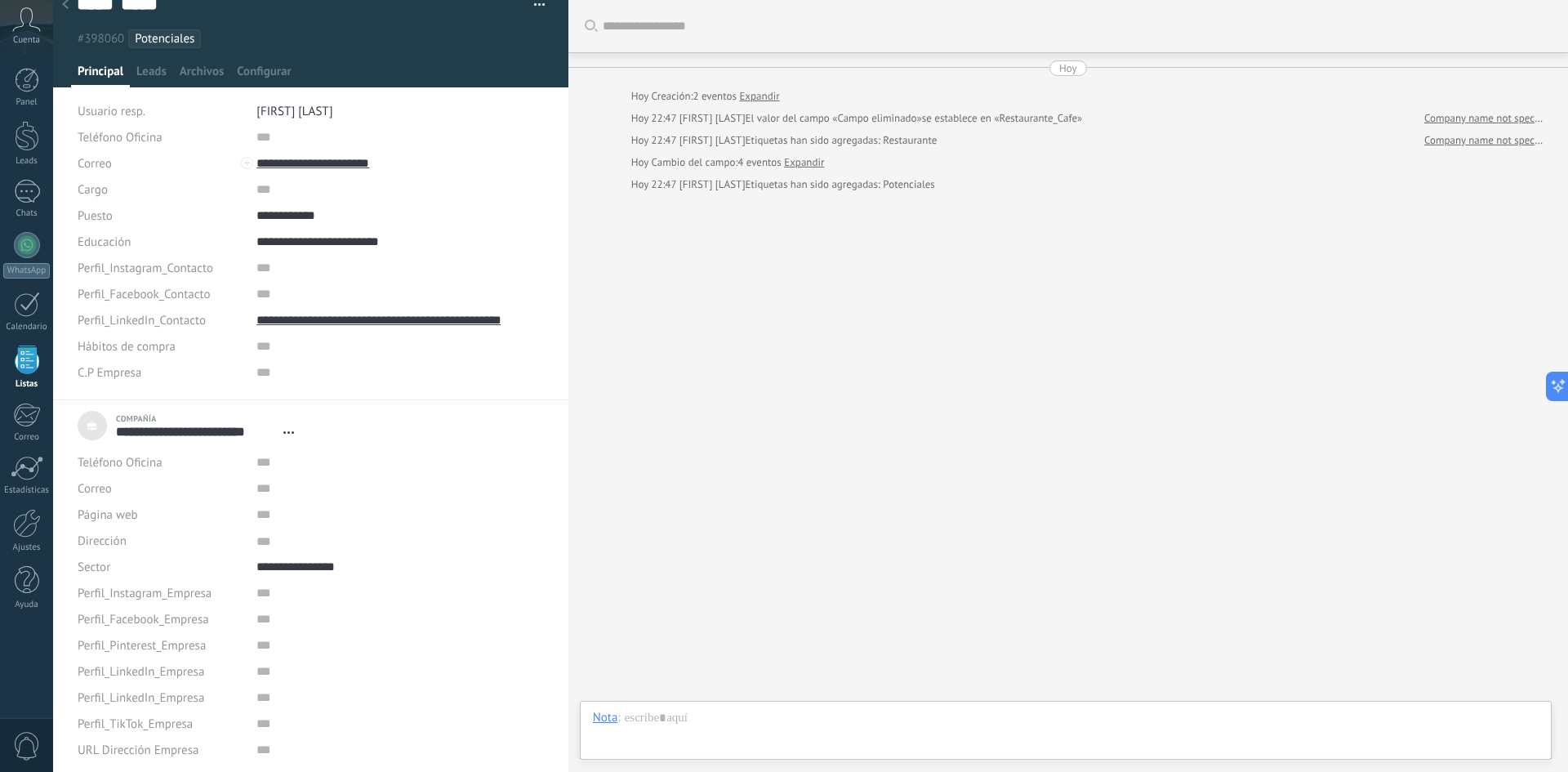 click on "Perfil_LinkedIn_Empresa" at bounding box center (140, 698) 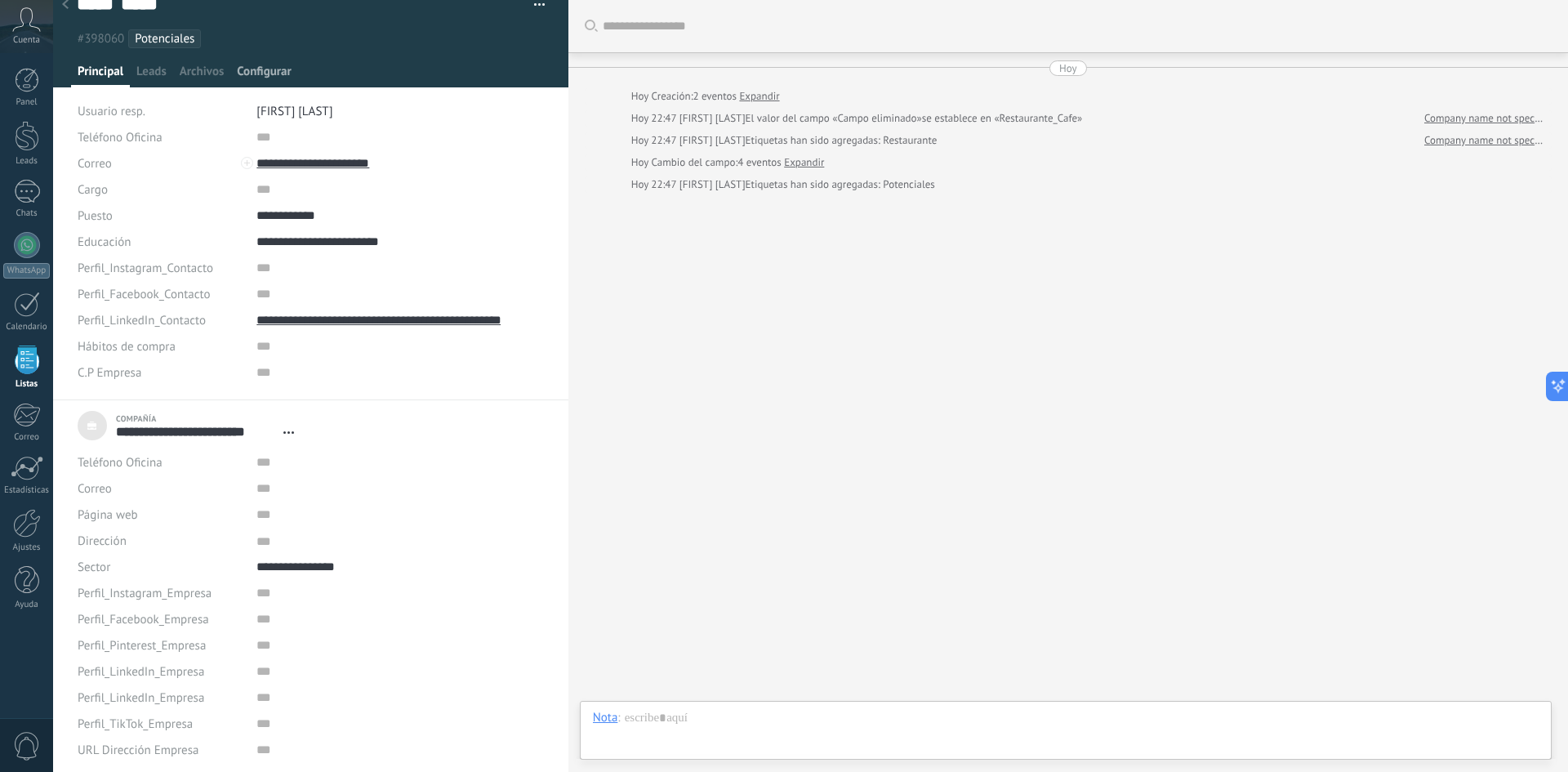 click on "Configurar" at bounding box center [264, 75] 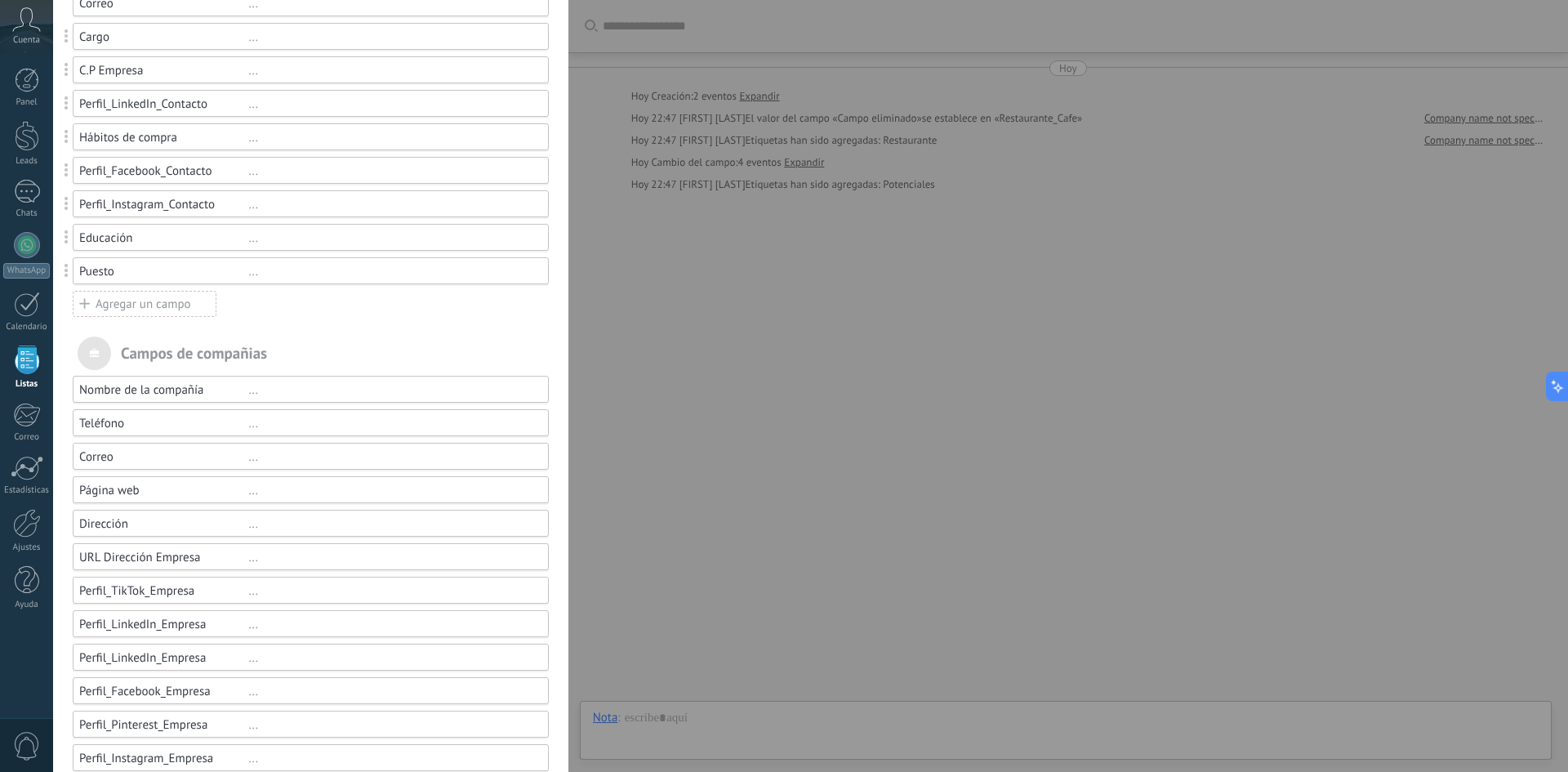 scroll, scrollTop: 317, scrollLeft: 0, axis: vertical 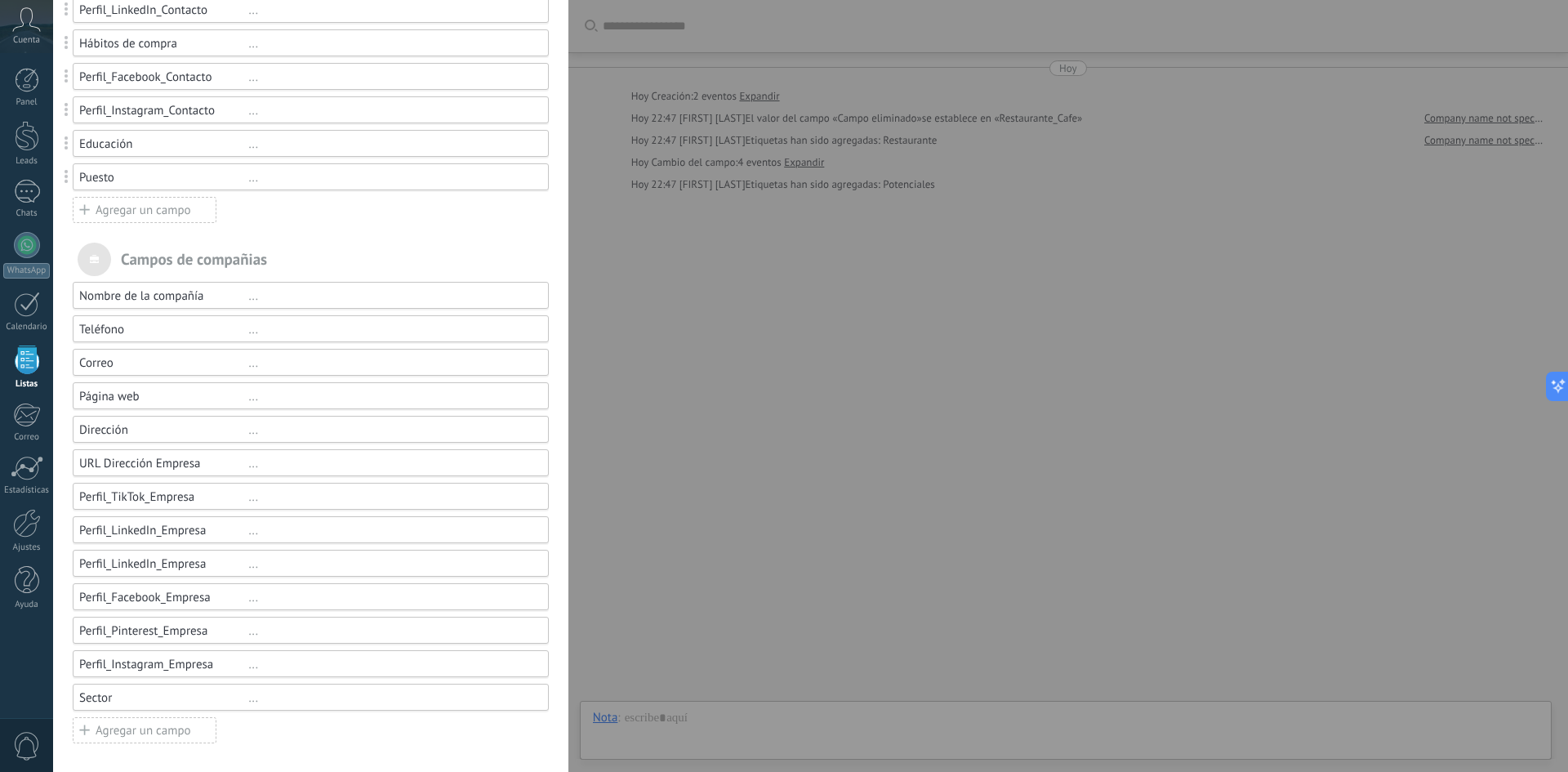 click on "Perfil_LinkedIn_Empresa ..." at bounding box center [310, 563] 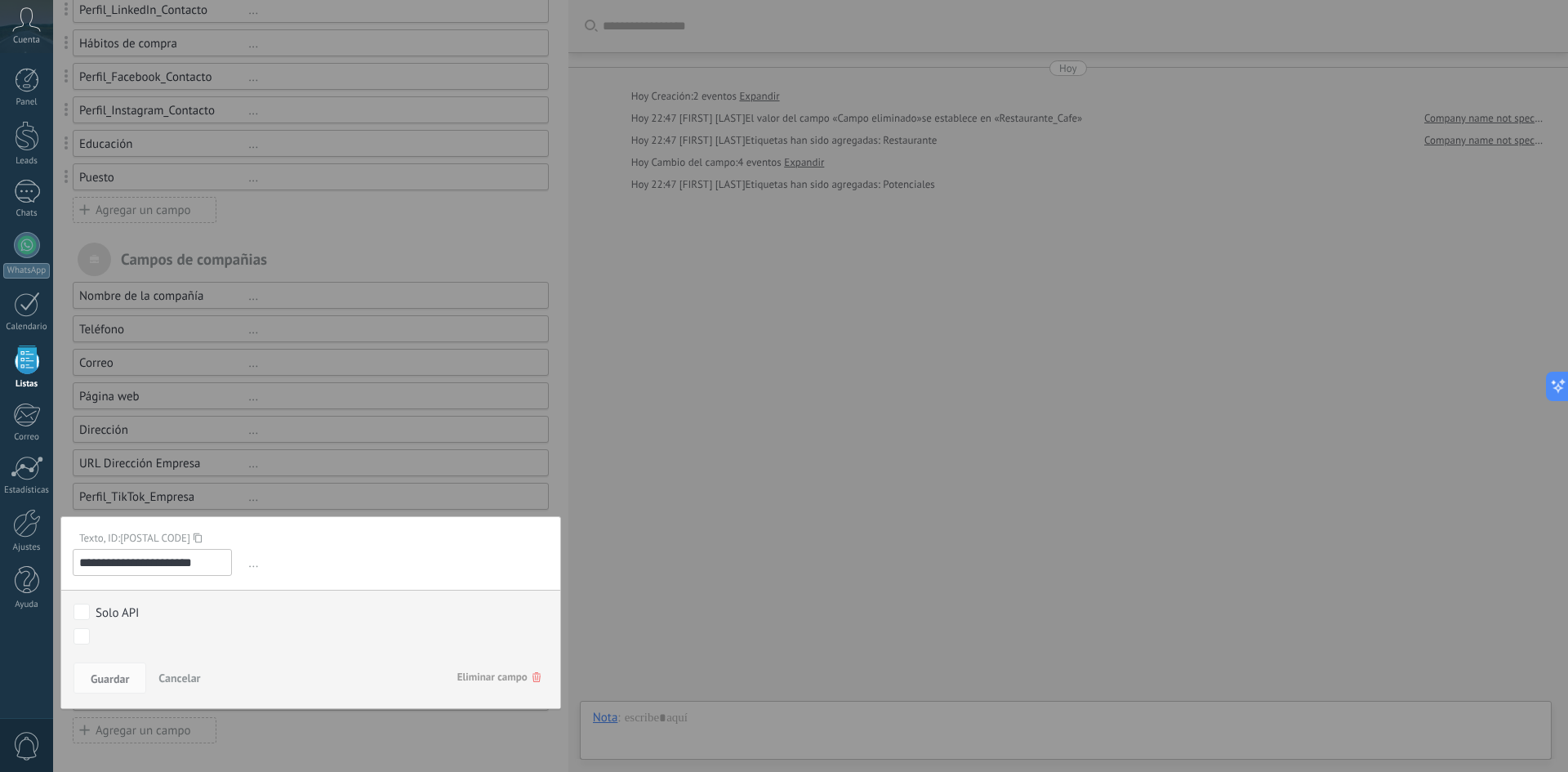 click on "..." at bounding box center (397, 563) 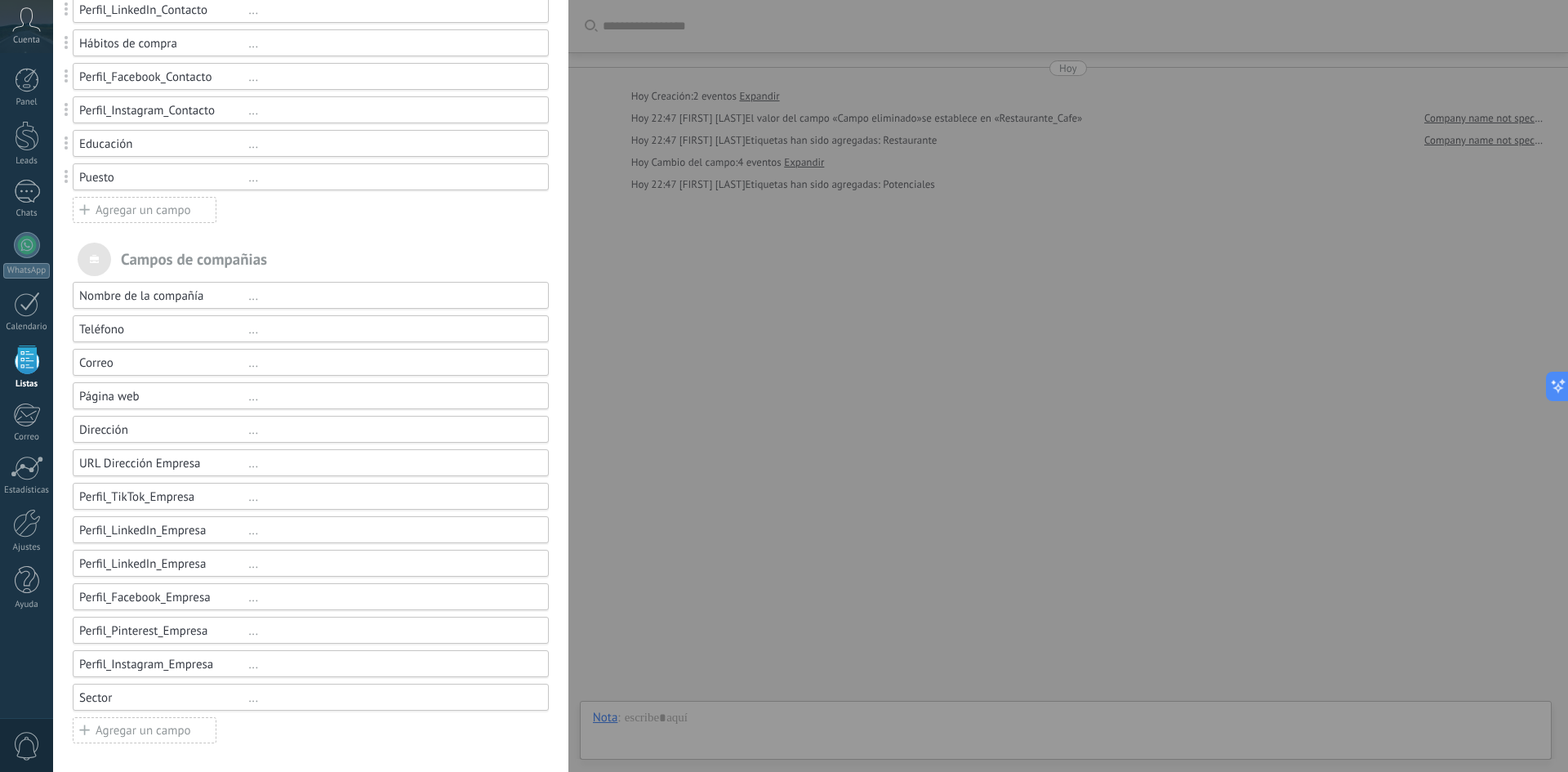 click on "Perfil_LinkedIn_Empresa" at bounding box center [163, 530] 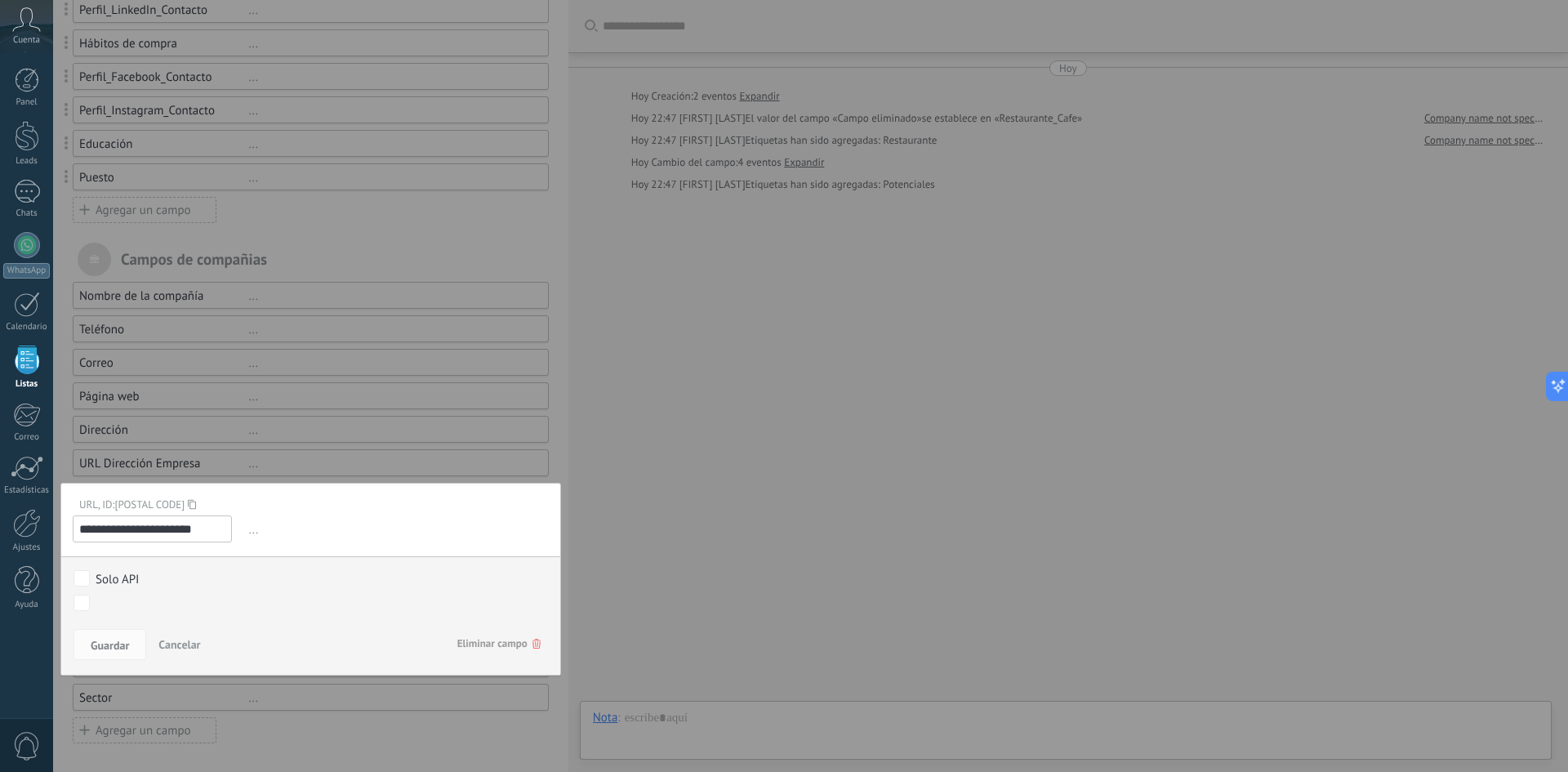 click on "**********" at bounding box center [152, 529] 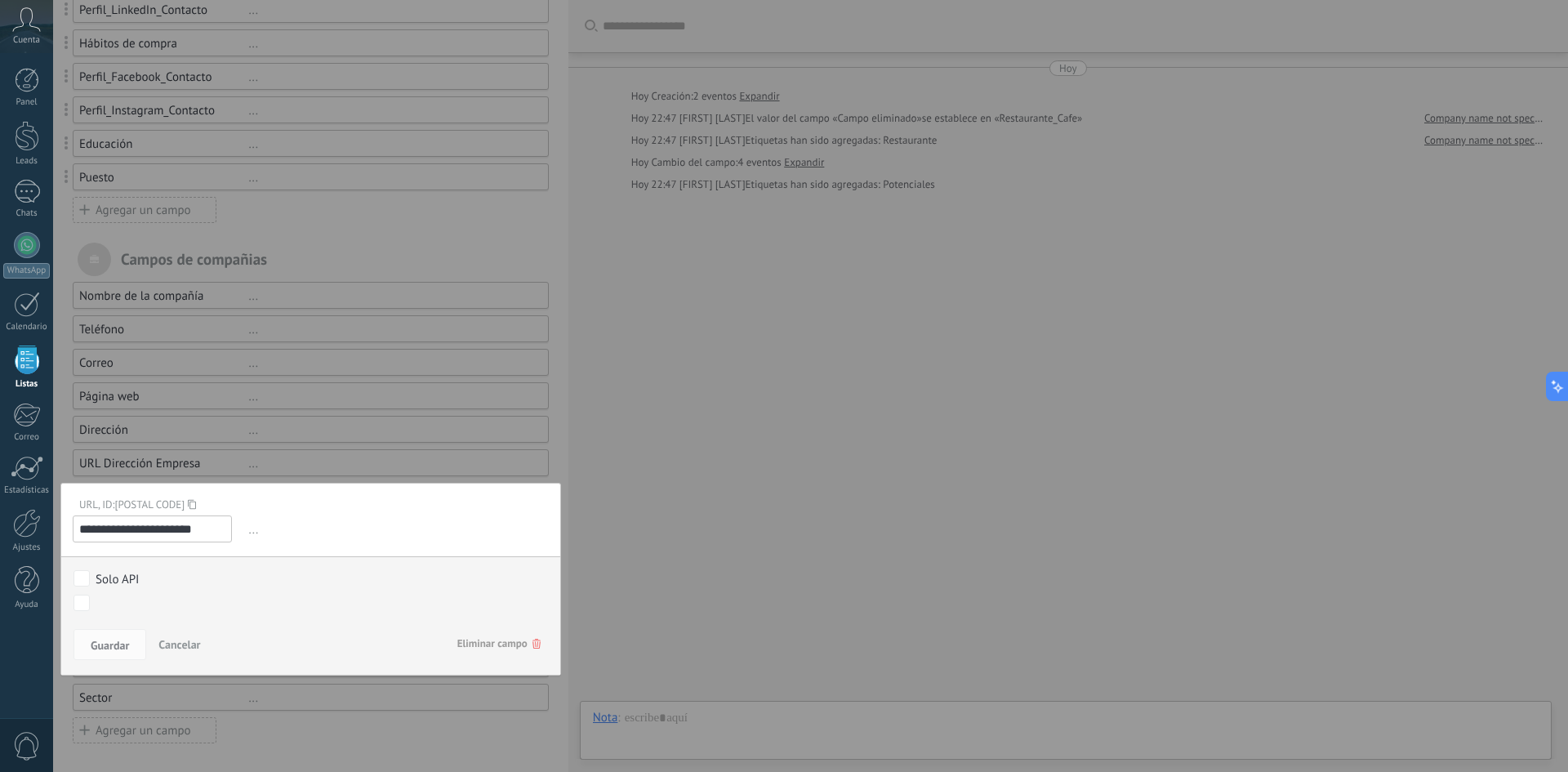 click on "..." at bounding box center [397, 529] 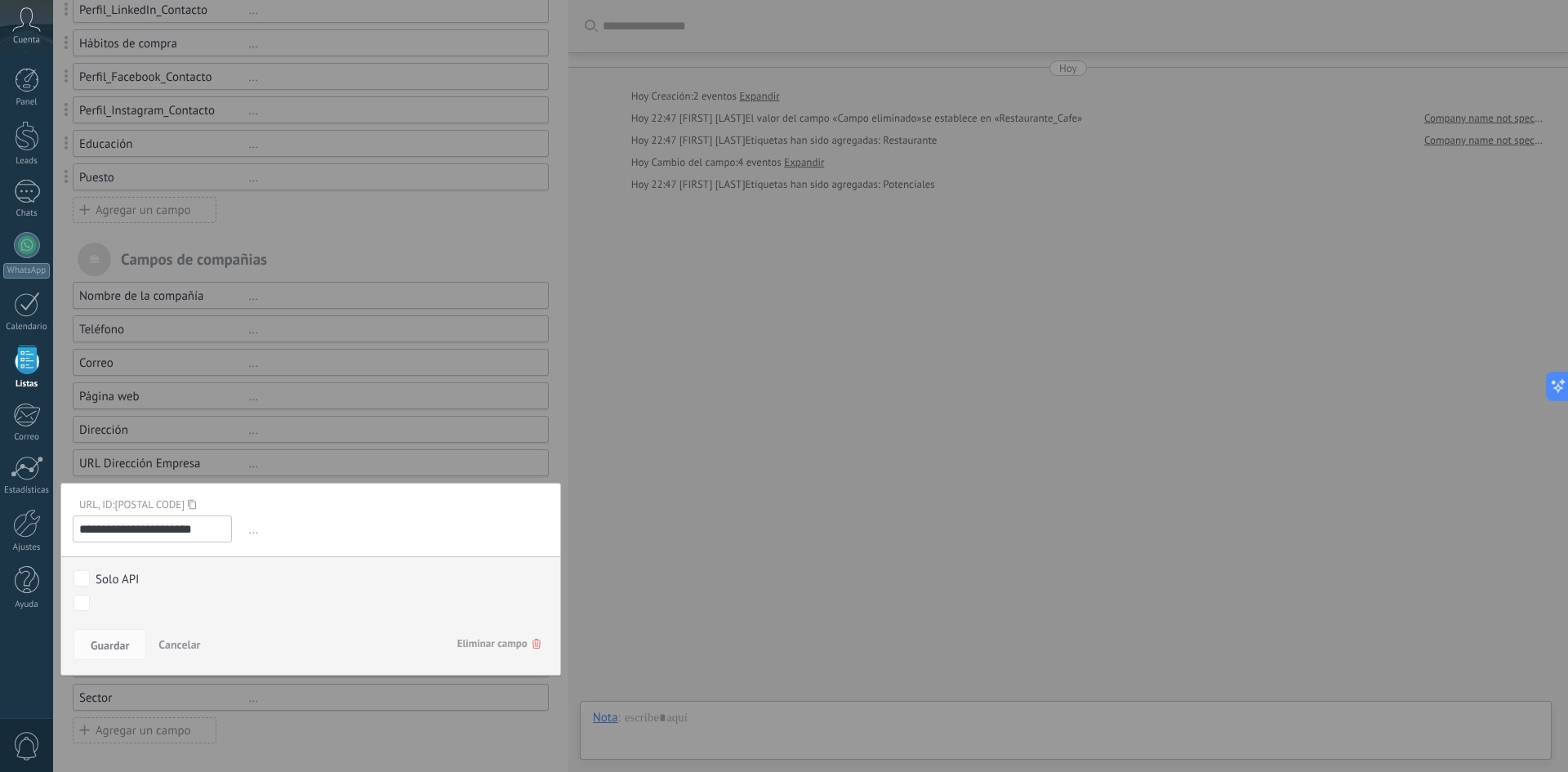 click at bounding box center (310, 228) 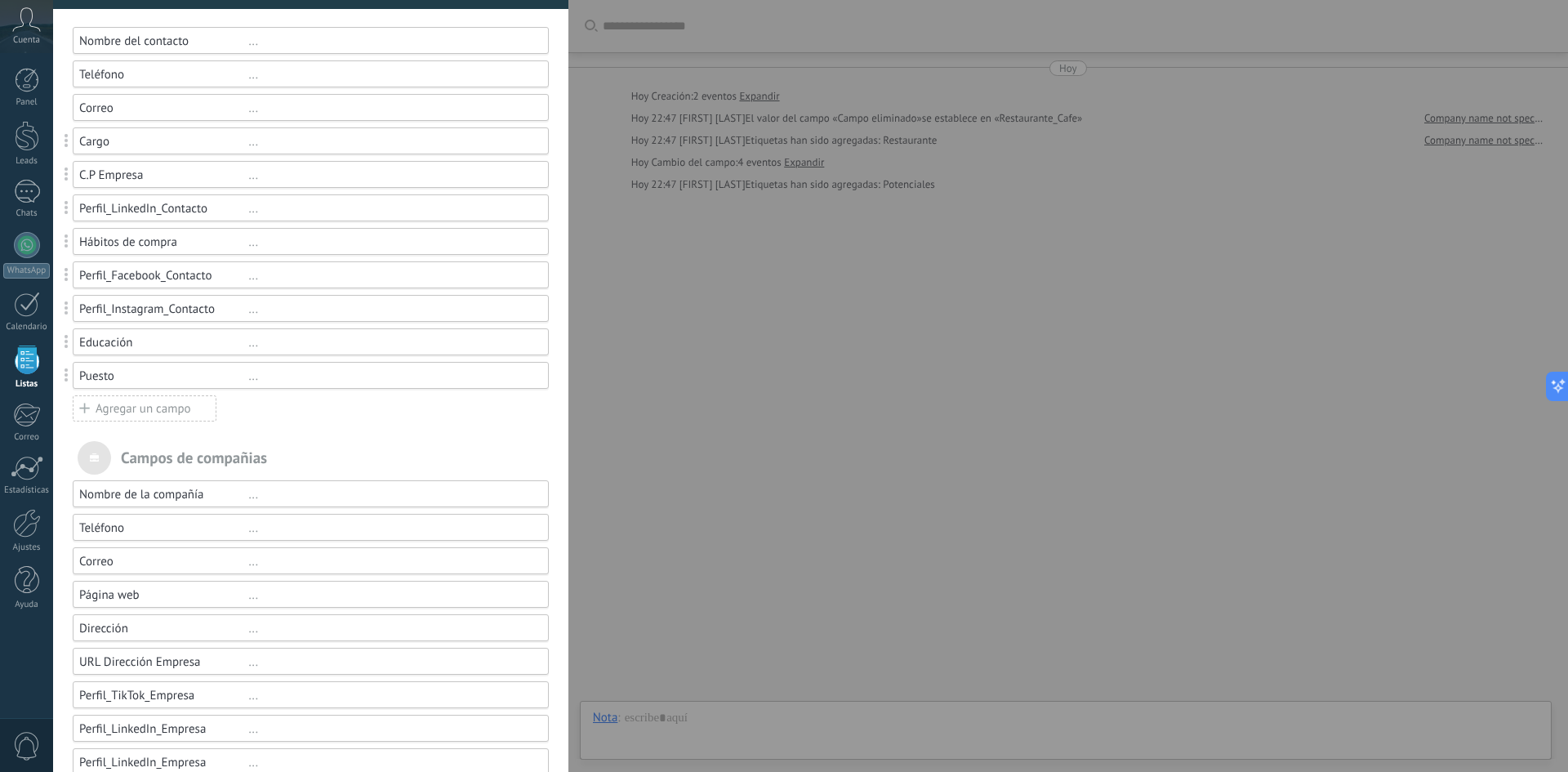 scroll, scrollTop: 0, scrollLeft: 0, axis: both 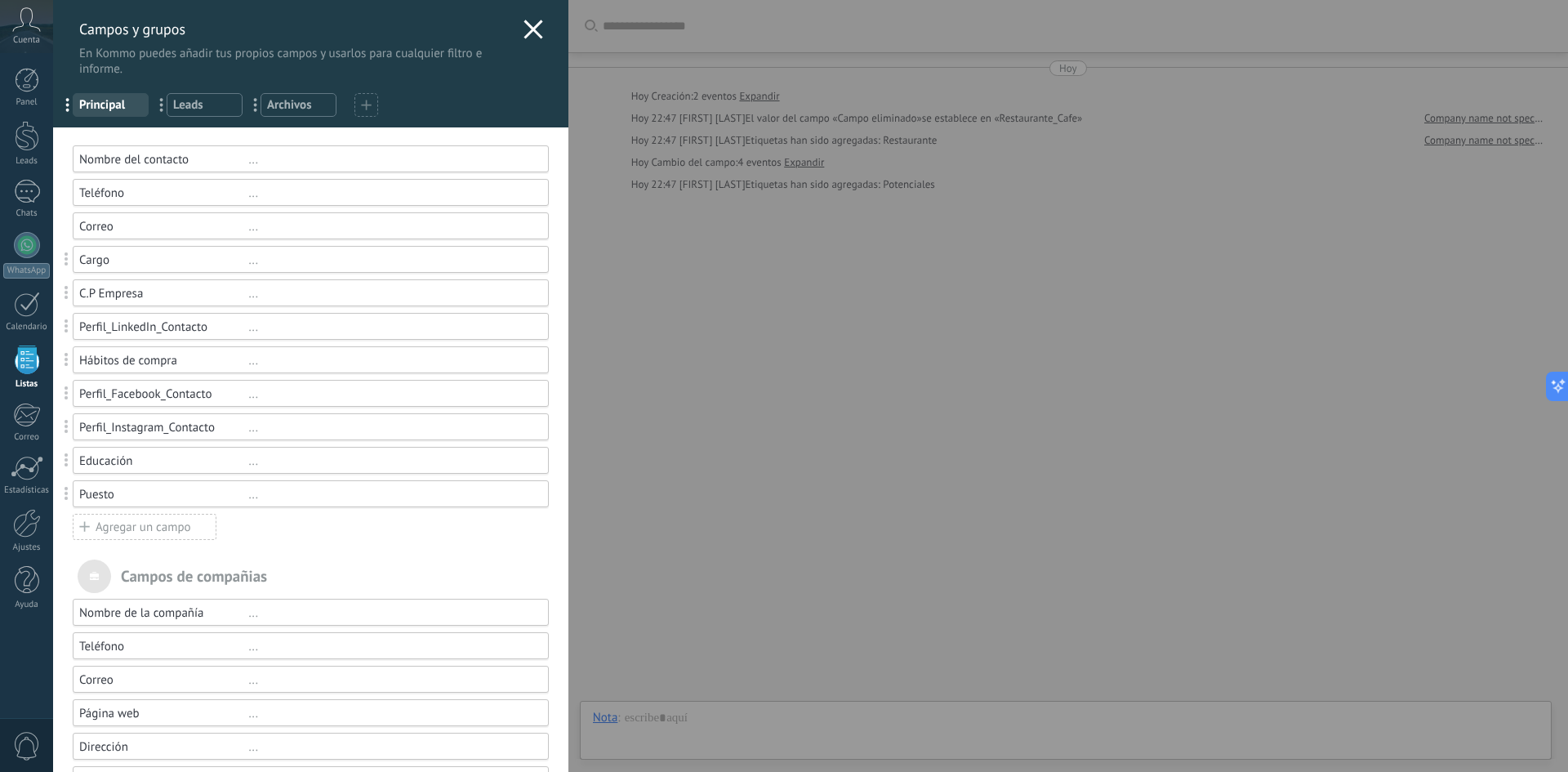 click 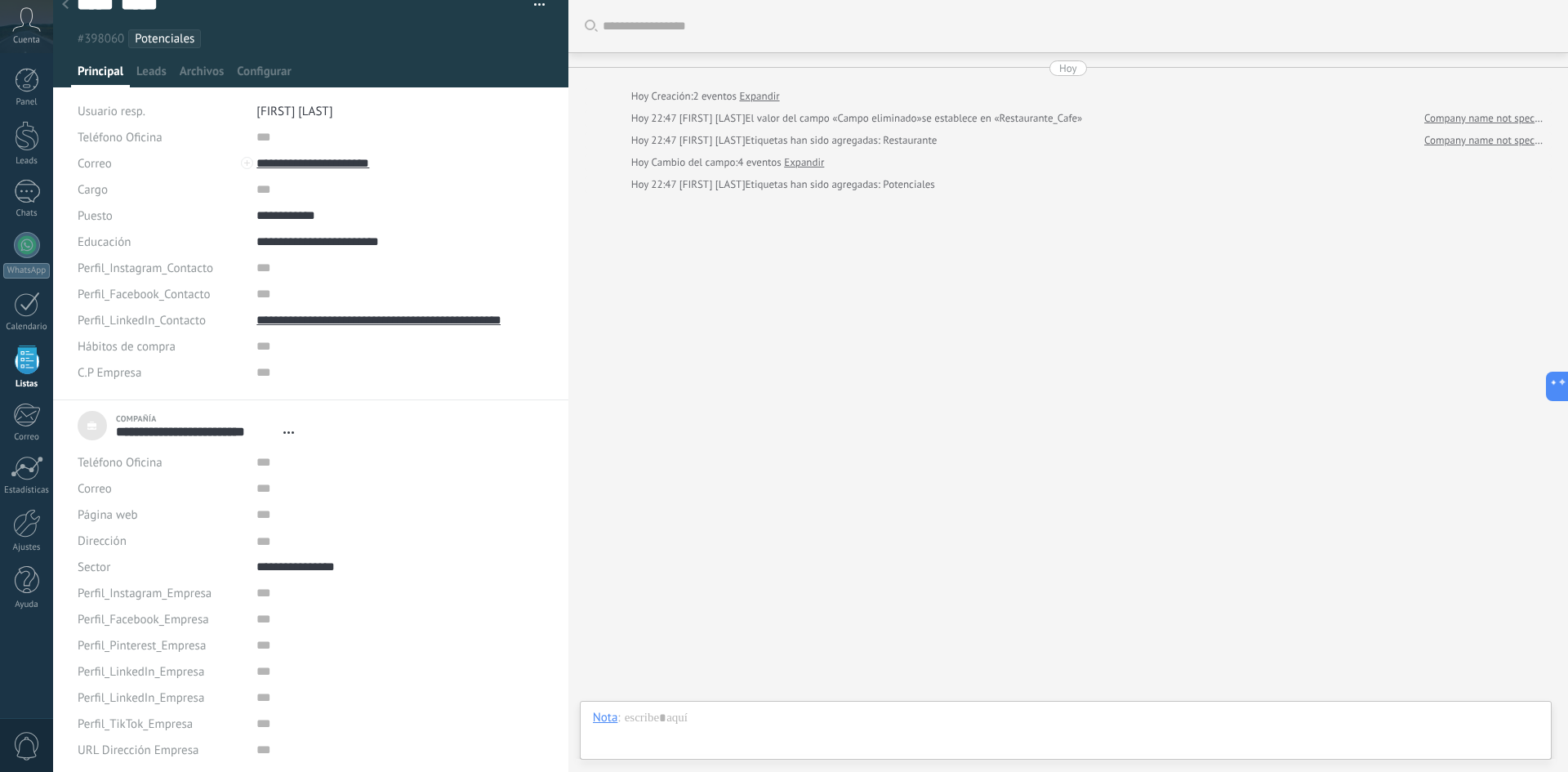 scroll, scrollTop: 24, scrollLeft: 0, axis: vertical 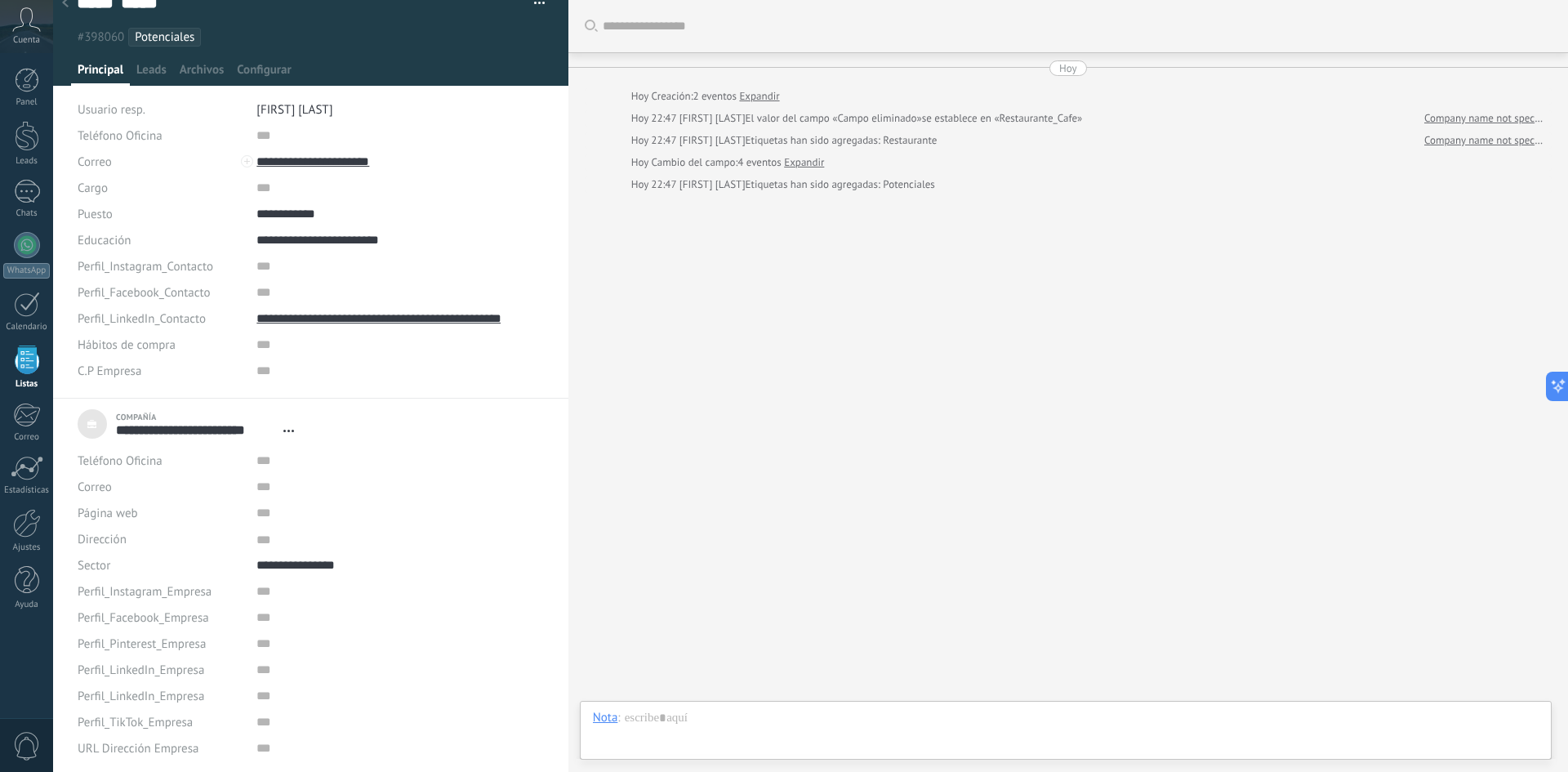 click at bounding box center [65, 3] 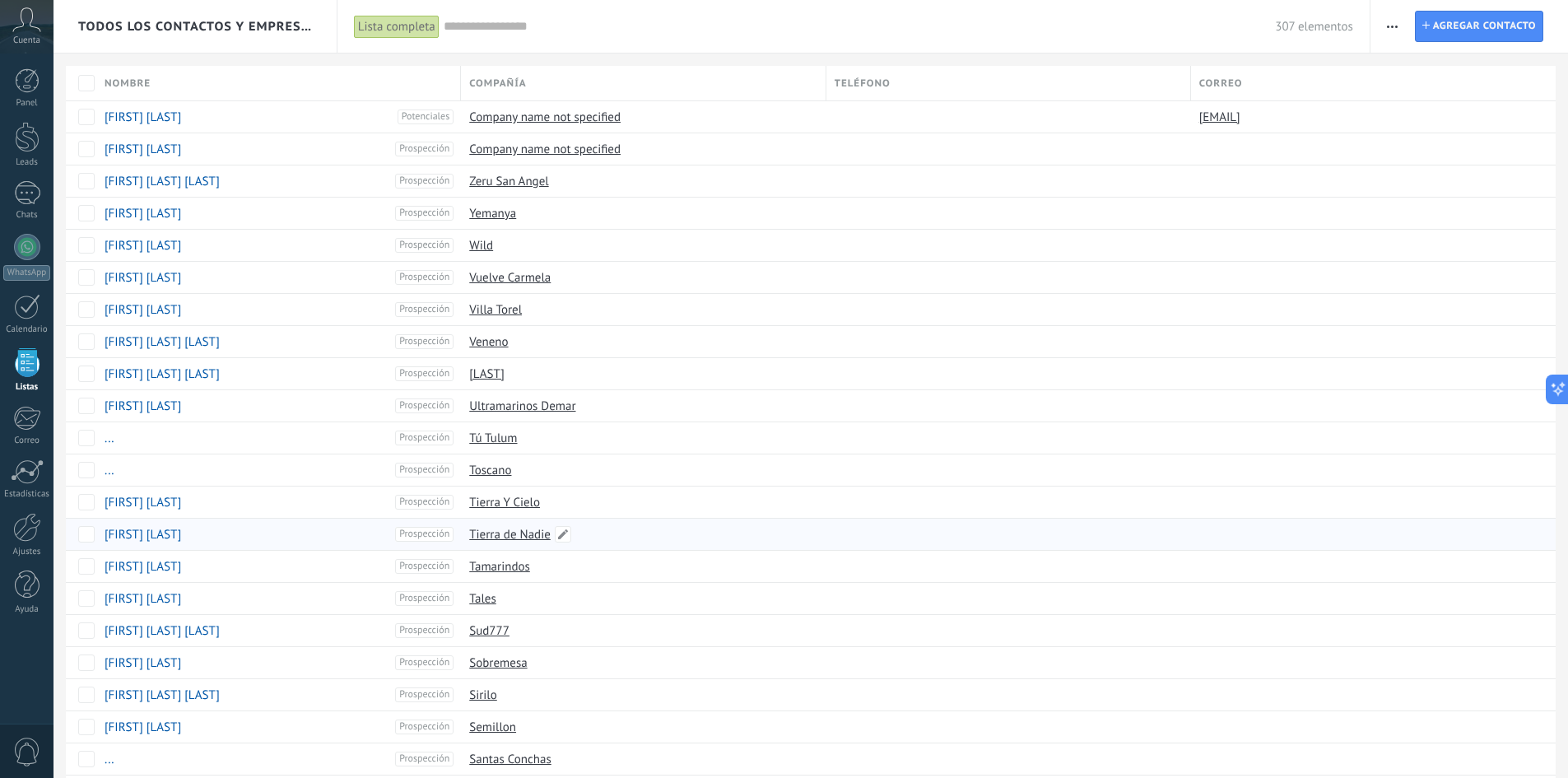 click on "Tierra de Nadie" at bounding box center (509, 534) 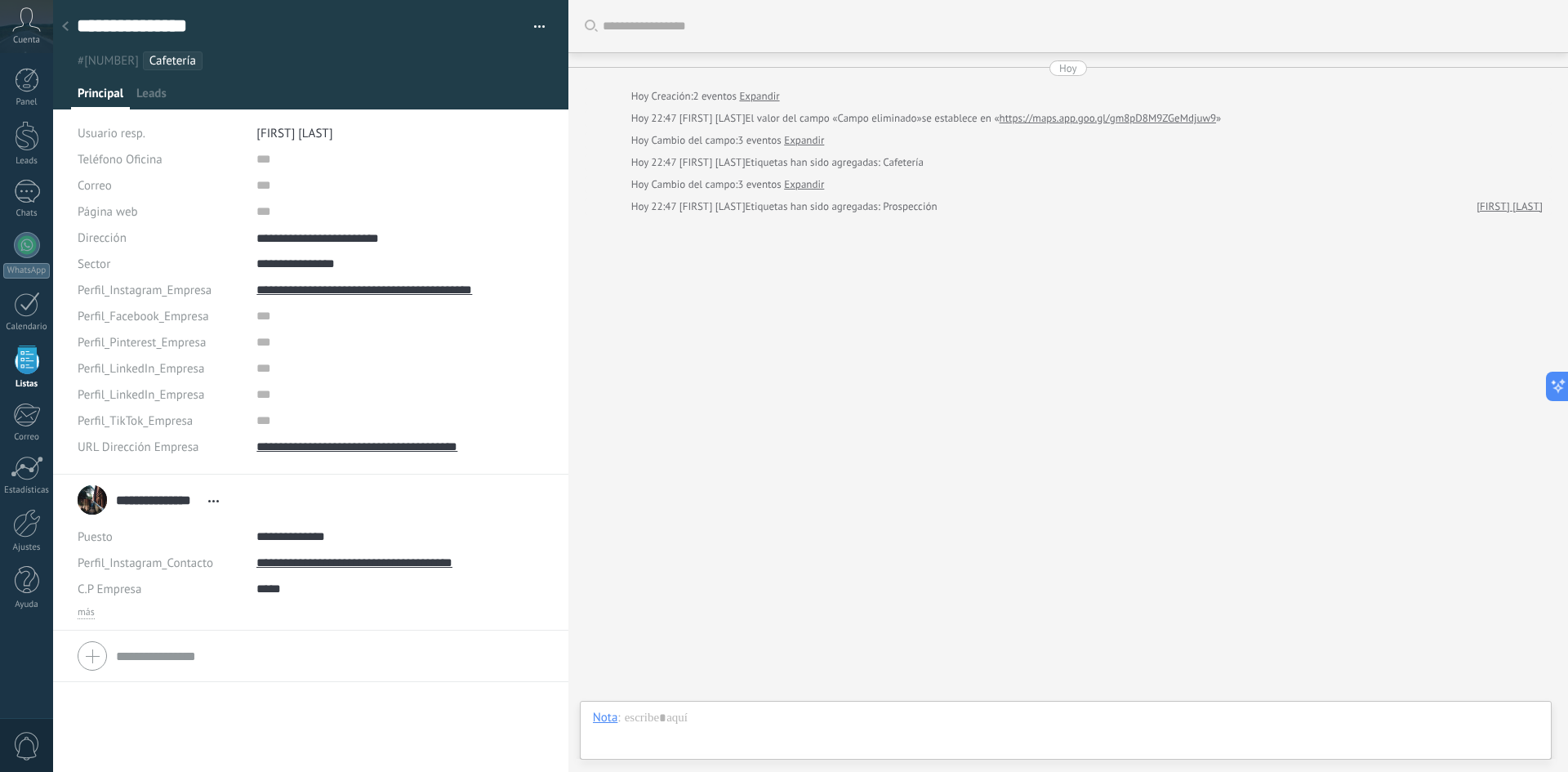 scroll, scrollTop: 16, scrollLeft: 0, axis: vertical 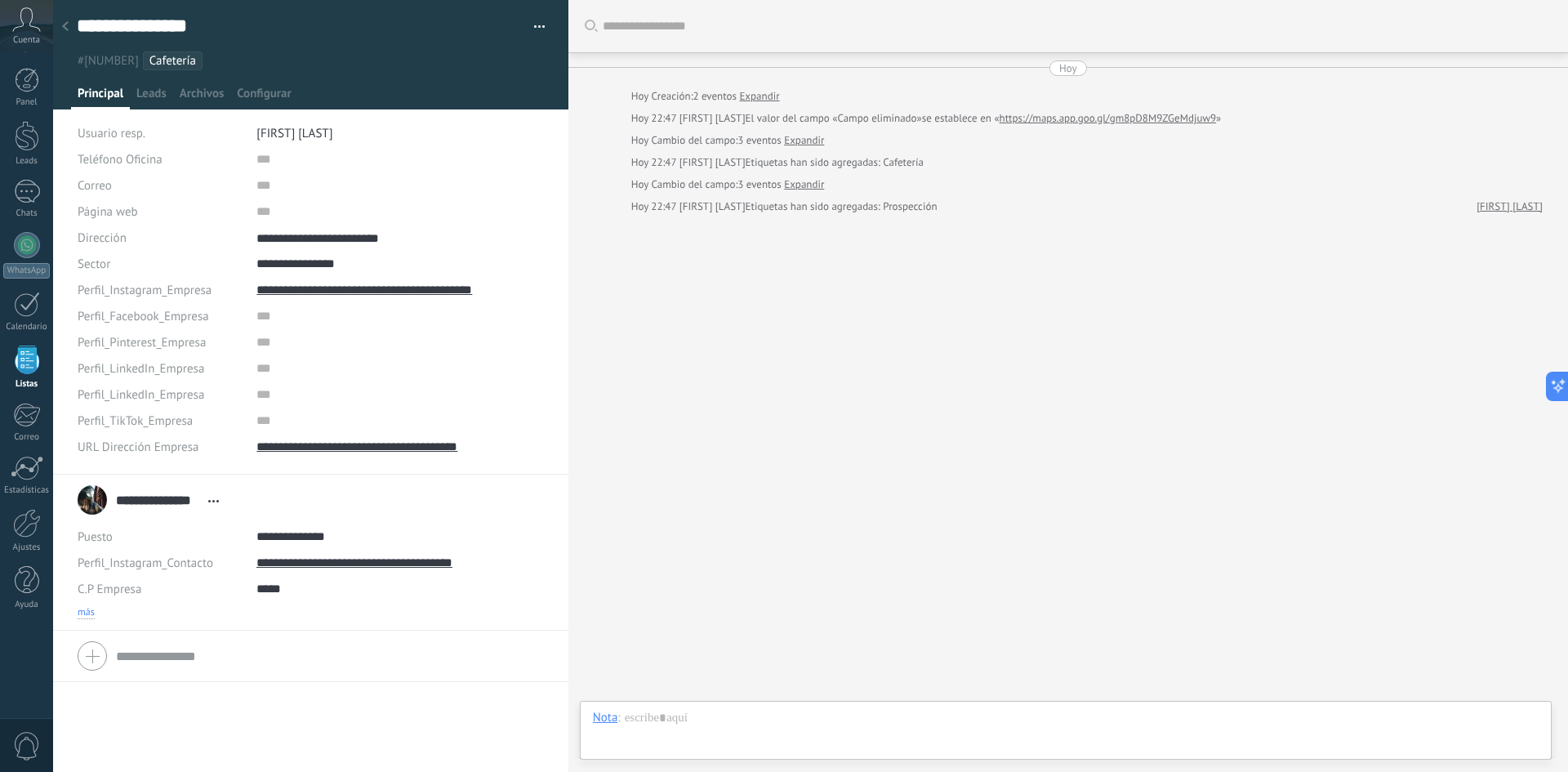 click on "más" at bounding box center [86, 613] 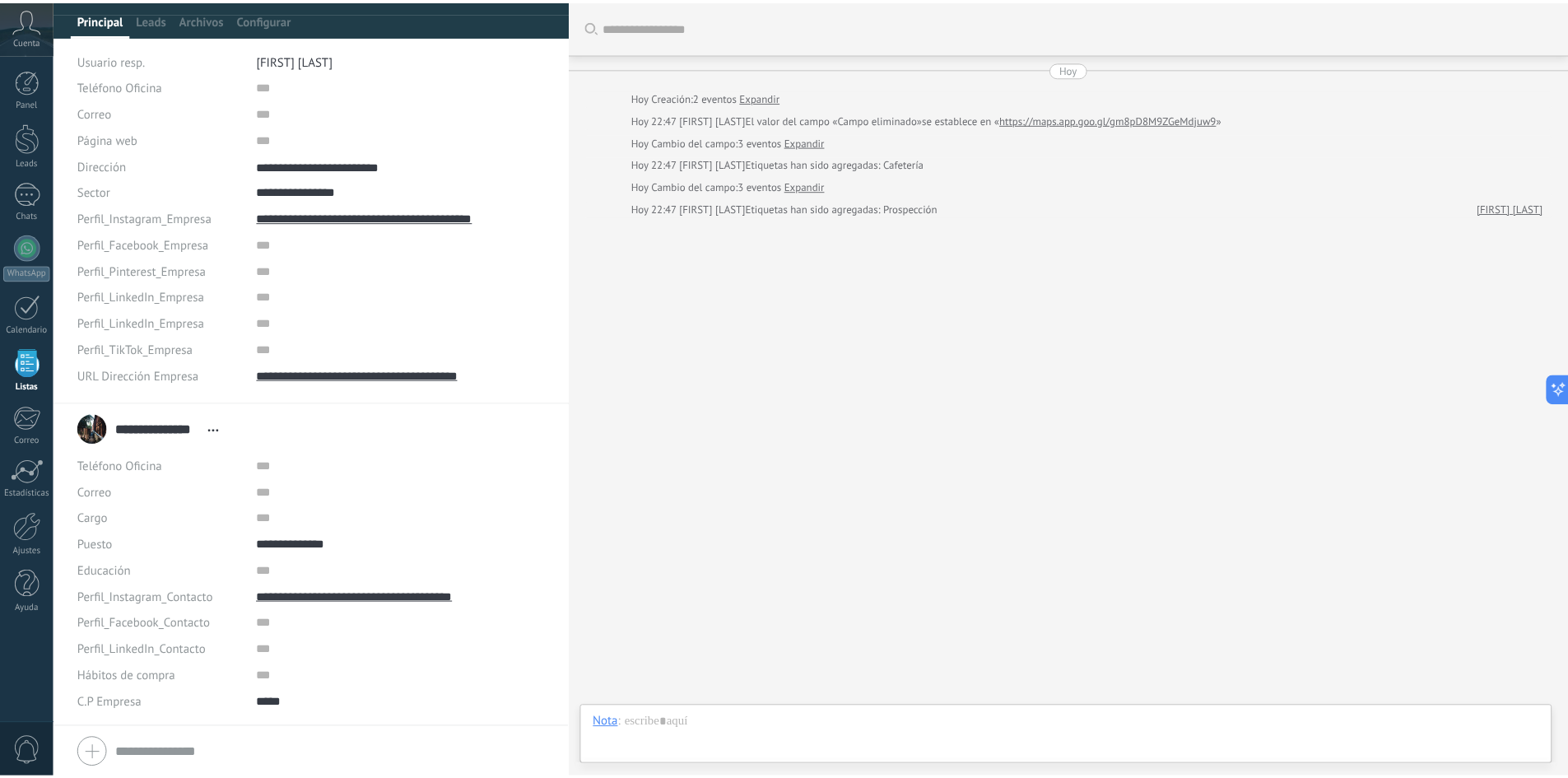 scroll, scrollTop: 0, scrollLeft: 0, axis: both 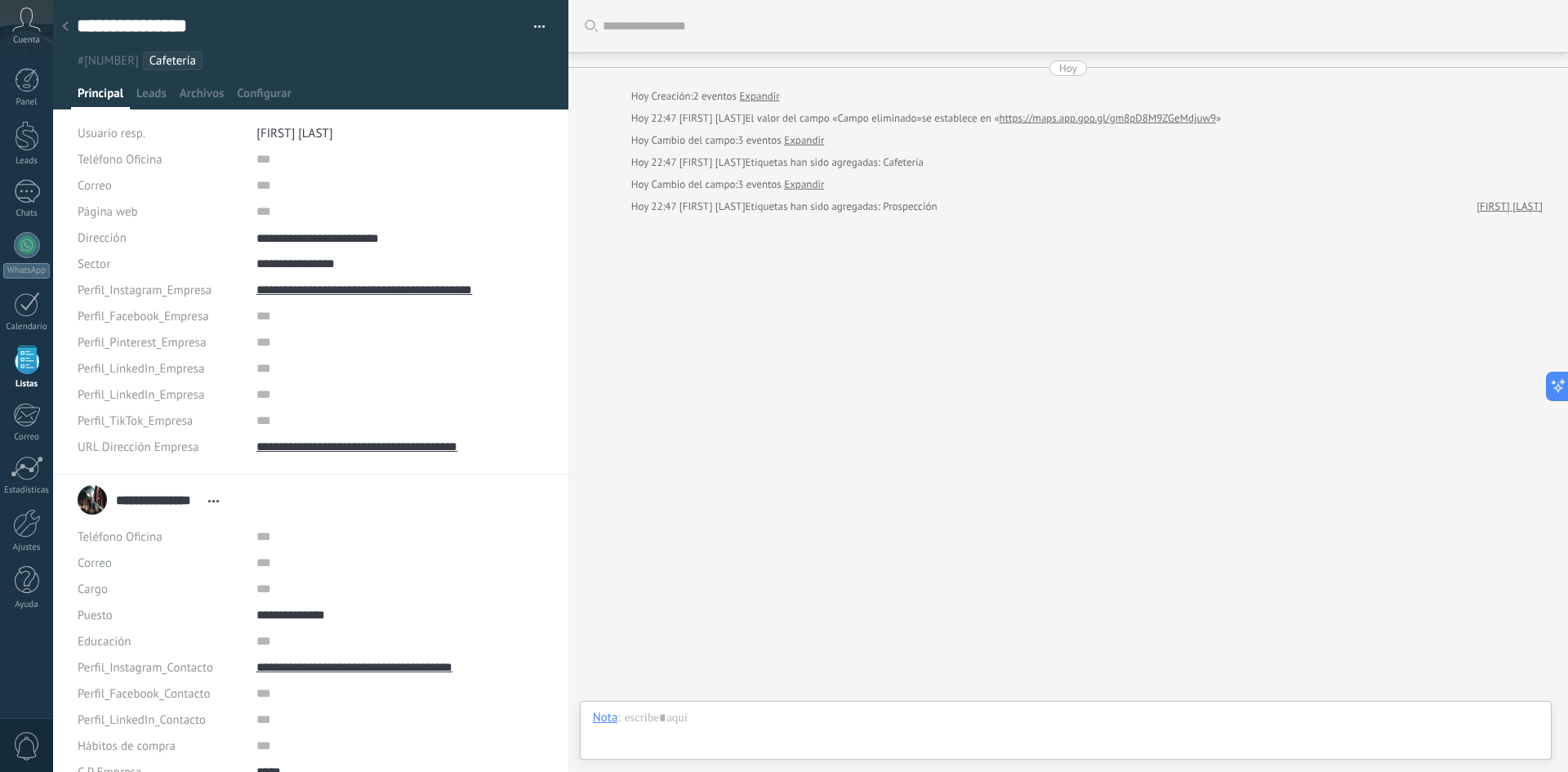 click 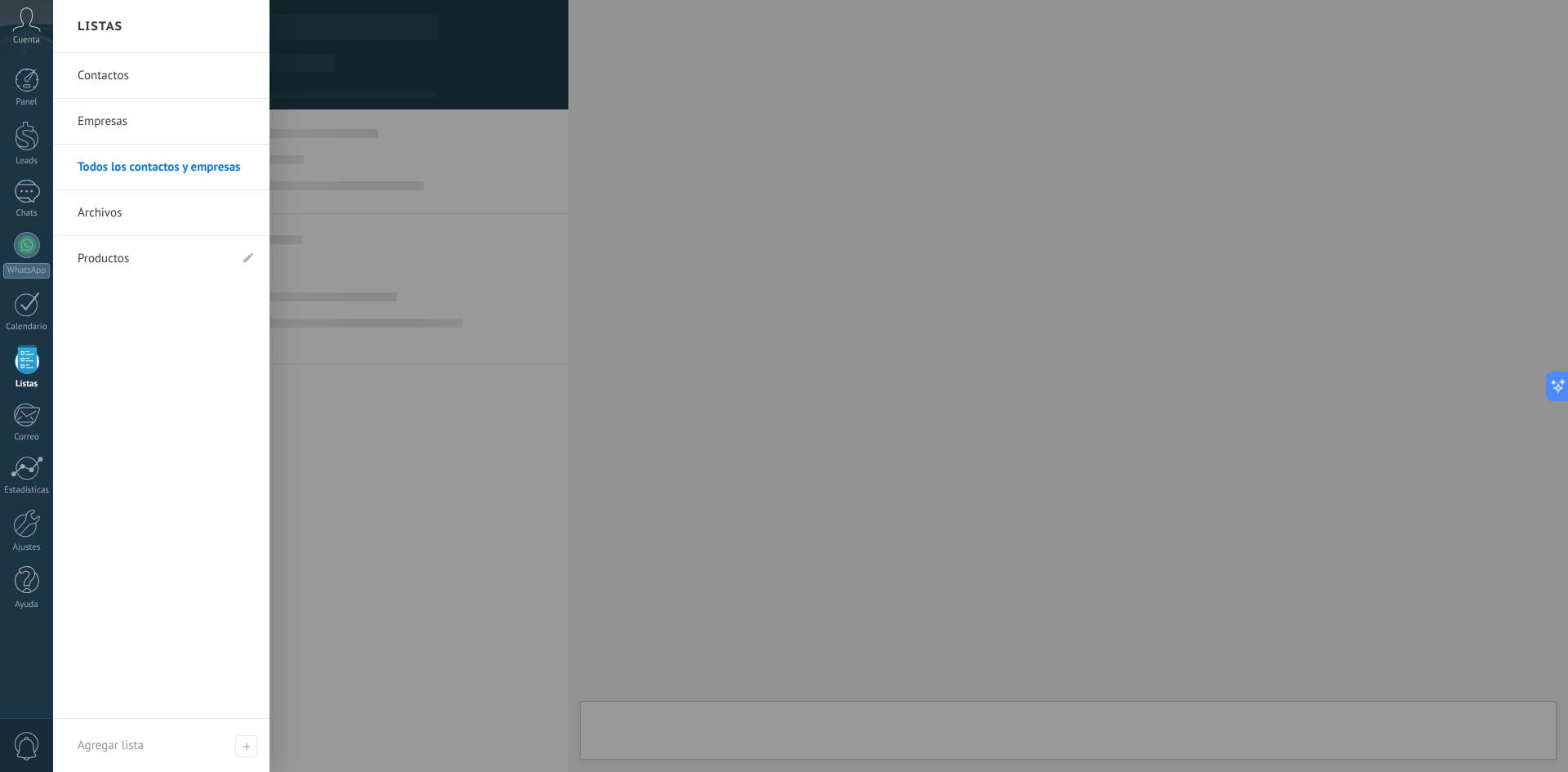 click at bounding box center [27, 359] 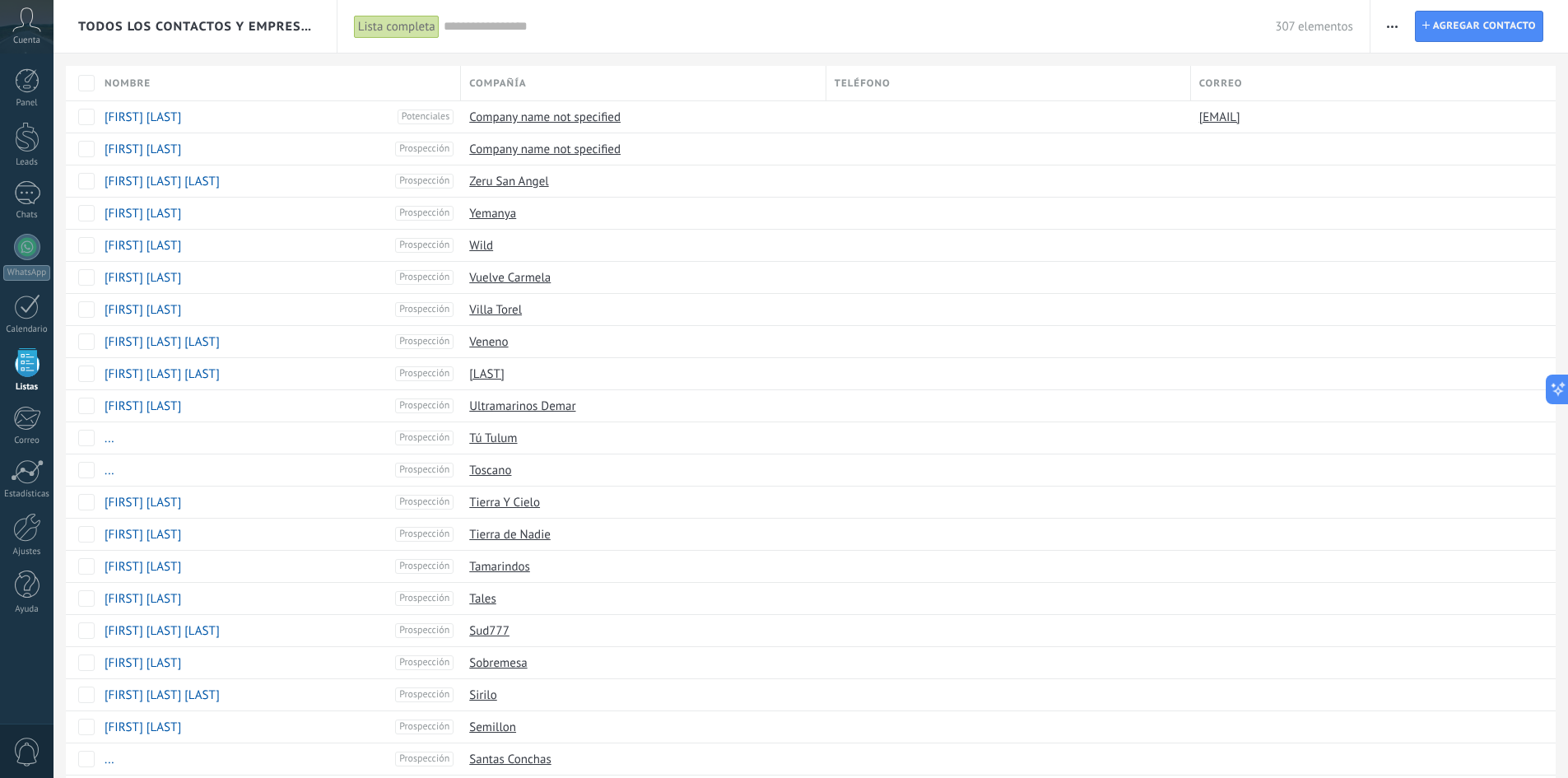 click at bounding box center (1392, 26) 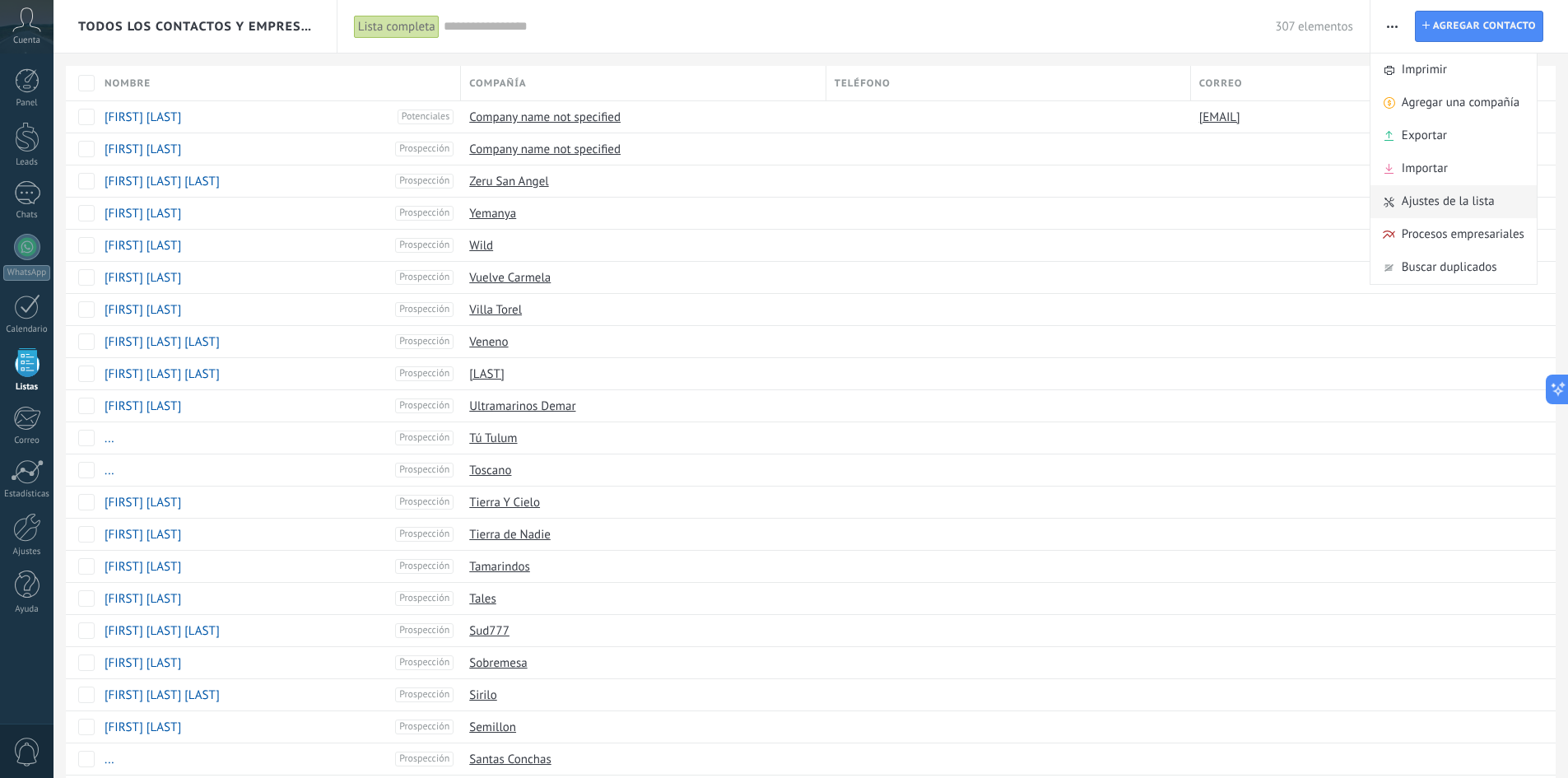 click on "Ajustes de la lista" at bounding box center (1448, 202) 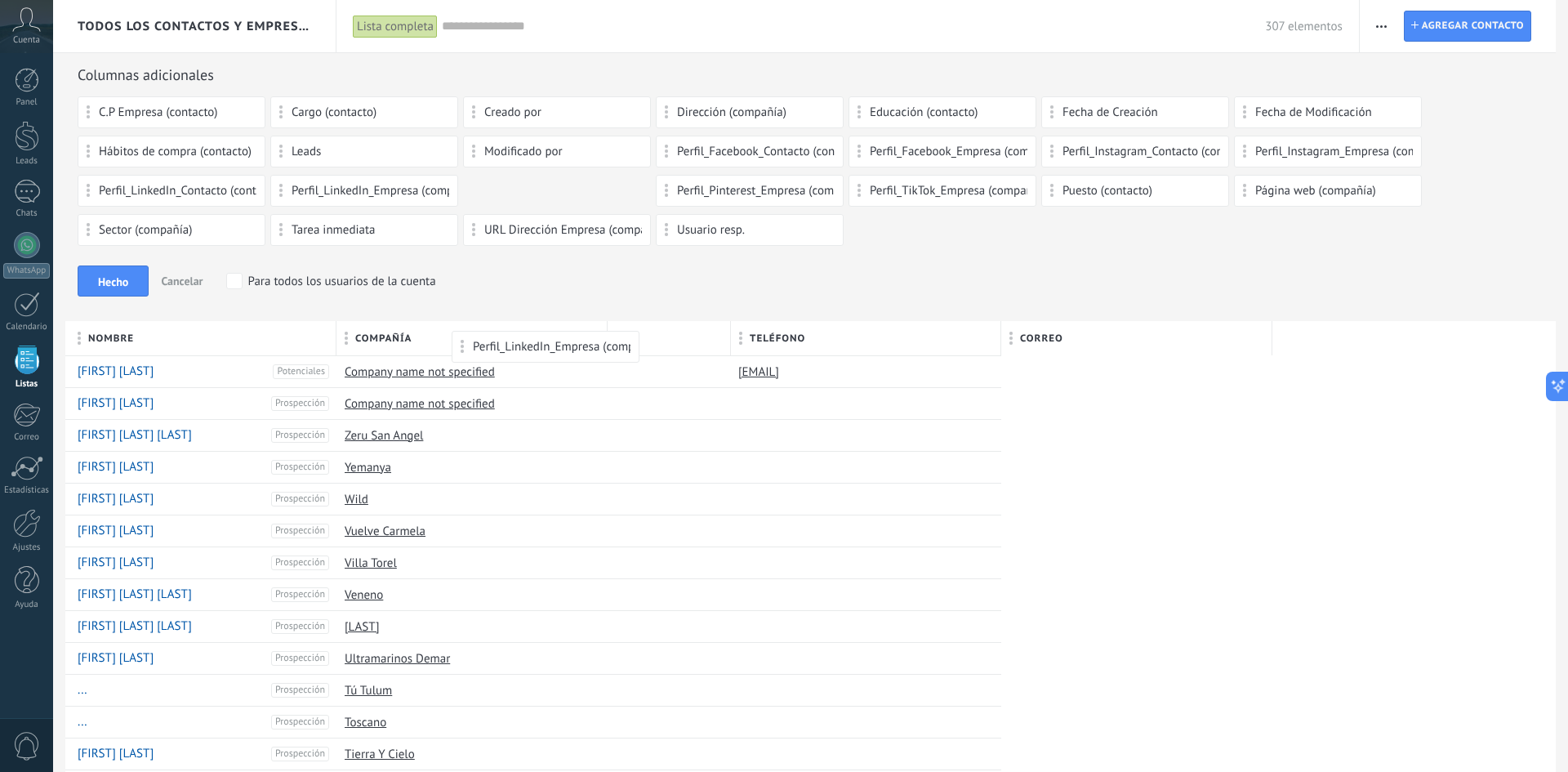 drag, startPoint x: 597, startPoint y: 194, endPoint x: 586, endPoint y: 337, distance: 143.42245 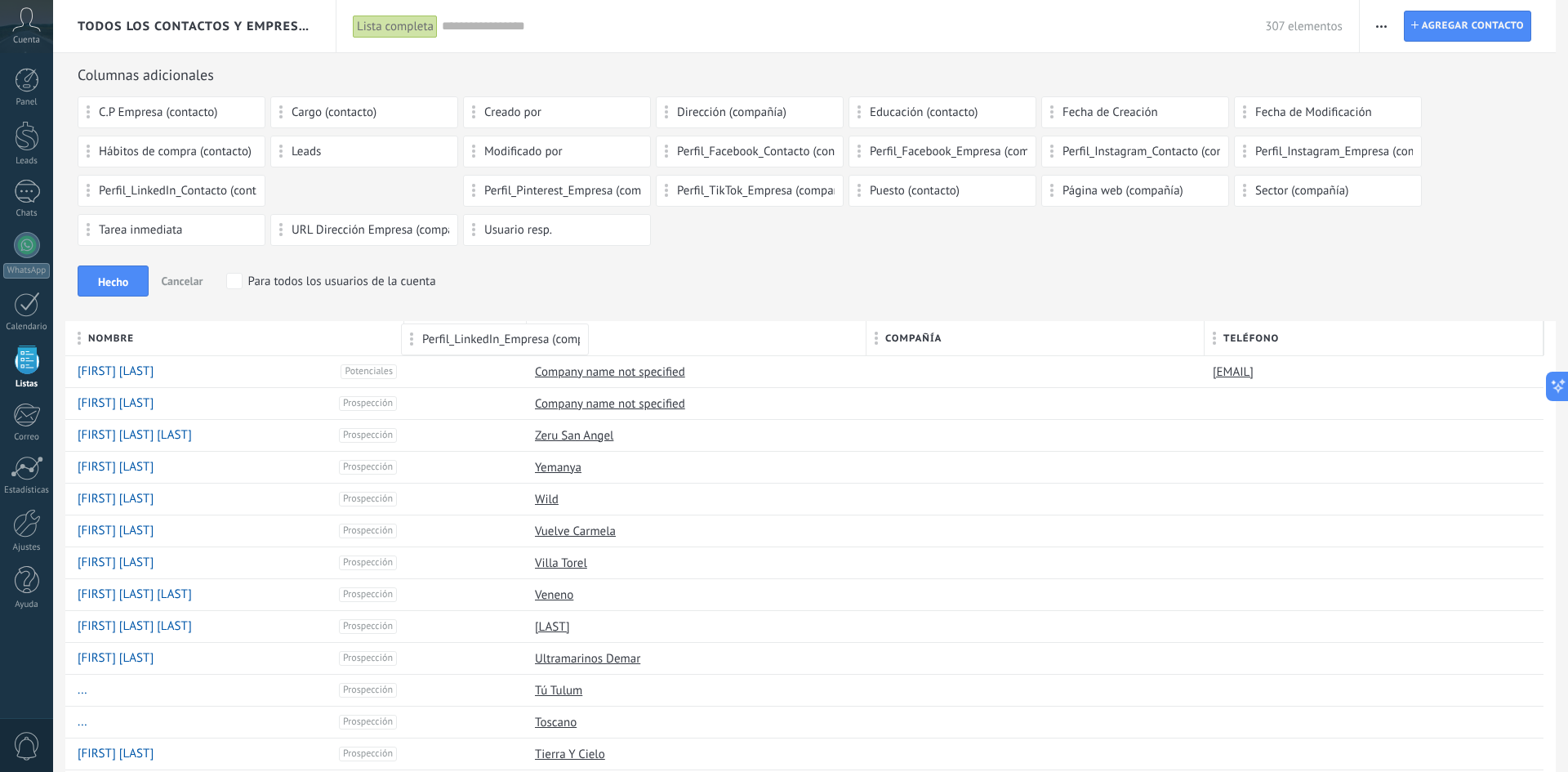 drag, startPoint x: 399, startPoint y: 193, endPoint x: 530, endPoint y: 332, distance: 191.00262 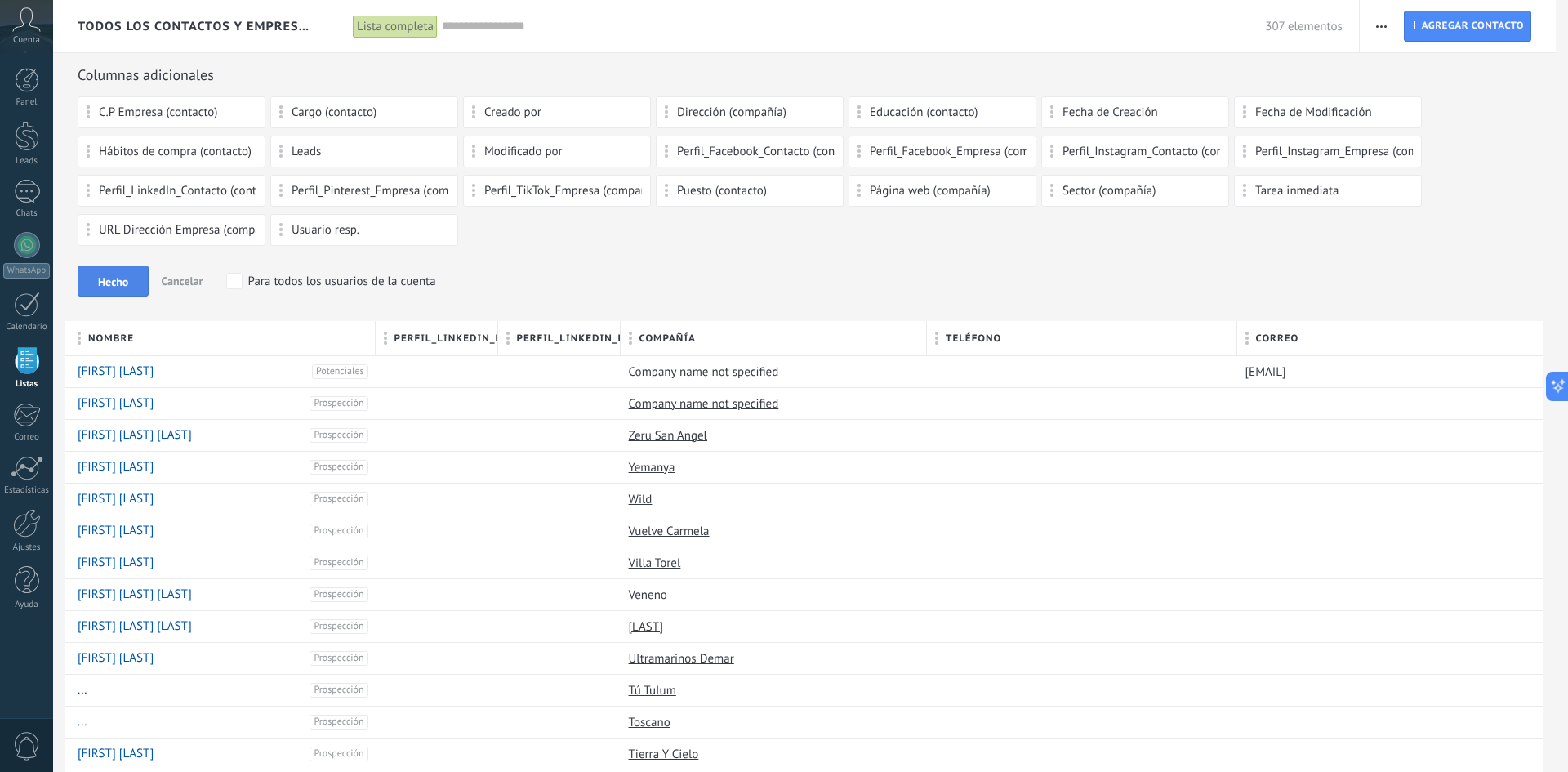 click on "Hecho" at bounding box center [113, 282] 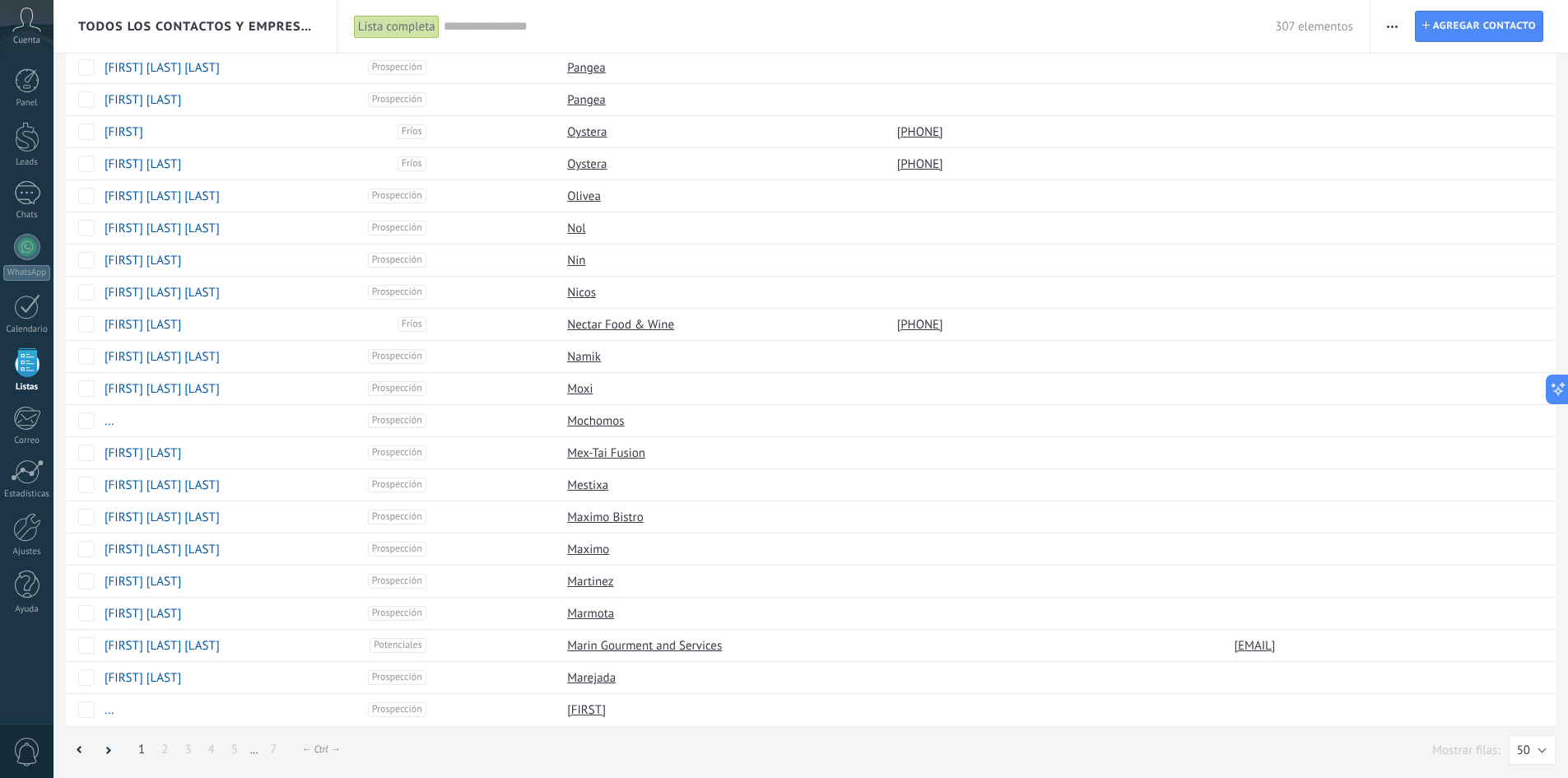 scroll, scrollTop: 981, scrollLeft: 0, axis: vertical 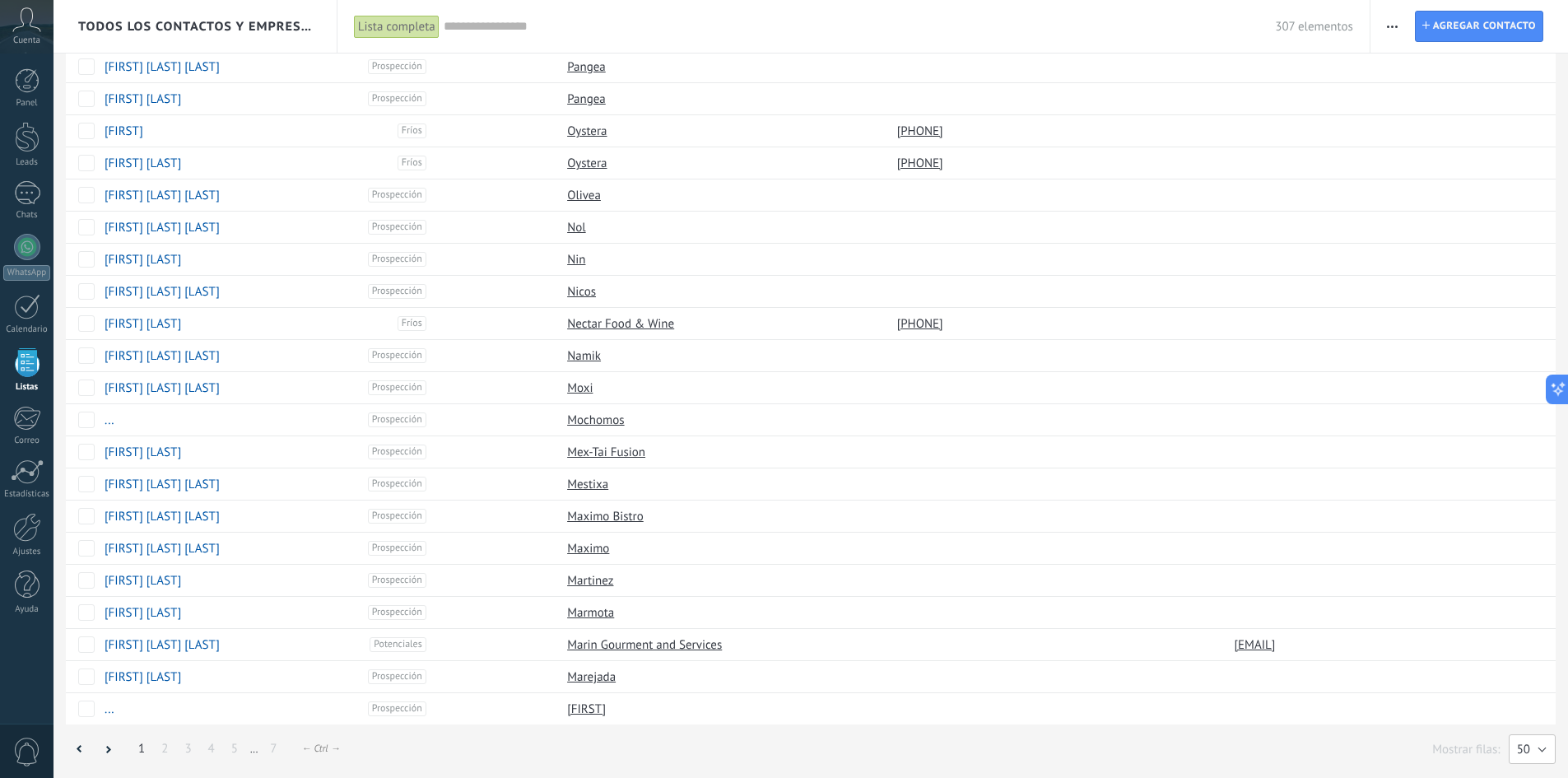 click on "50" at bounding box center [1532, 749] 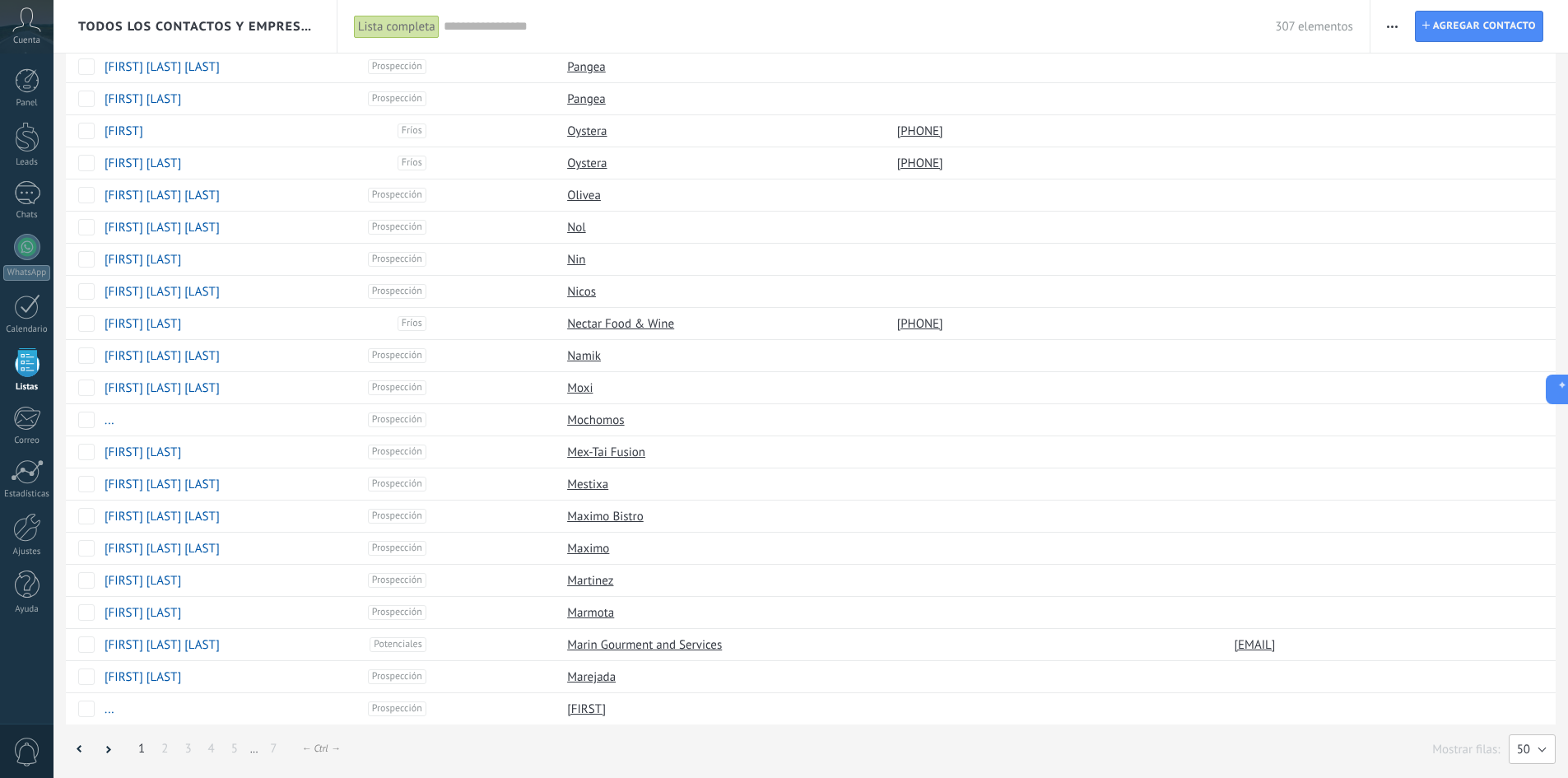 click on "50" at bounding box center (1524, 749) 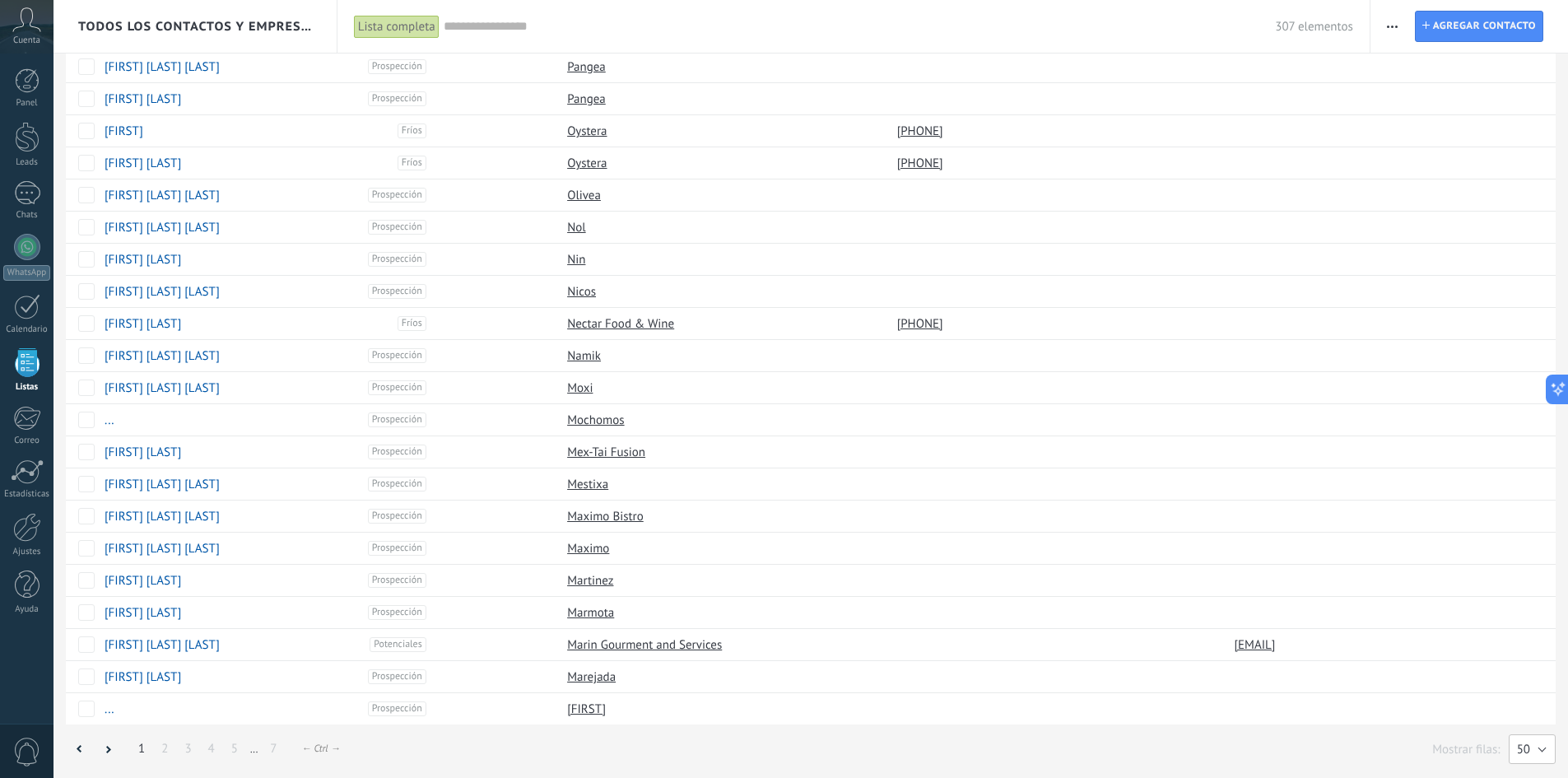 click on "50" at bounding box center (1524, 749) 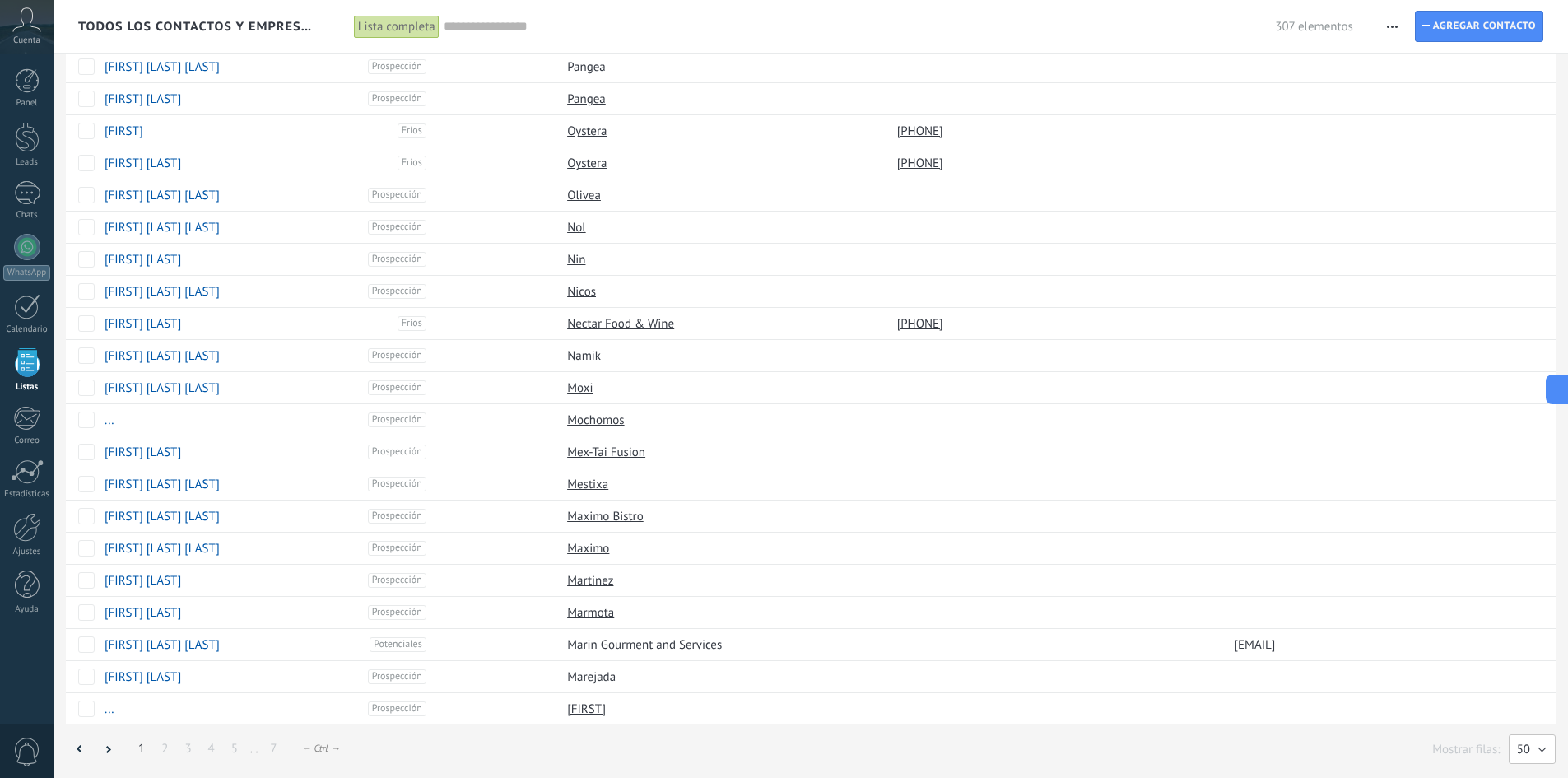 click on "50" at bounding box center [1532, 749] 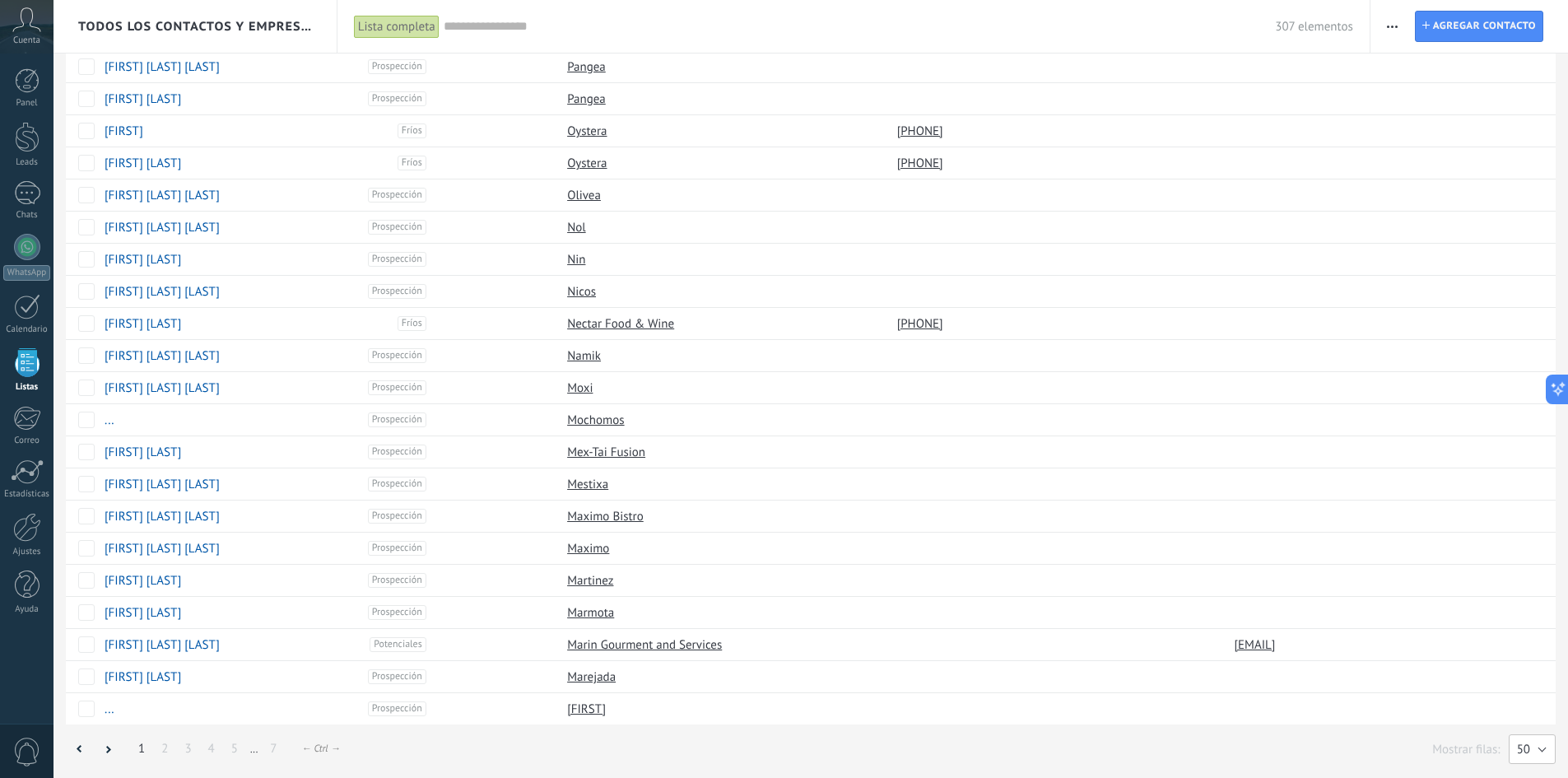 click on "50" at bounding box center (1532, 749) 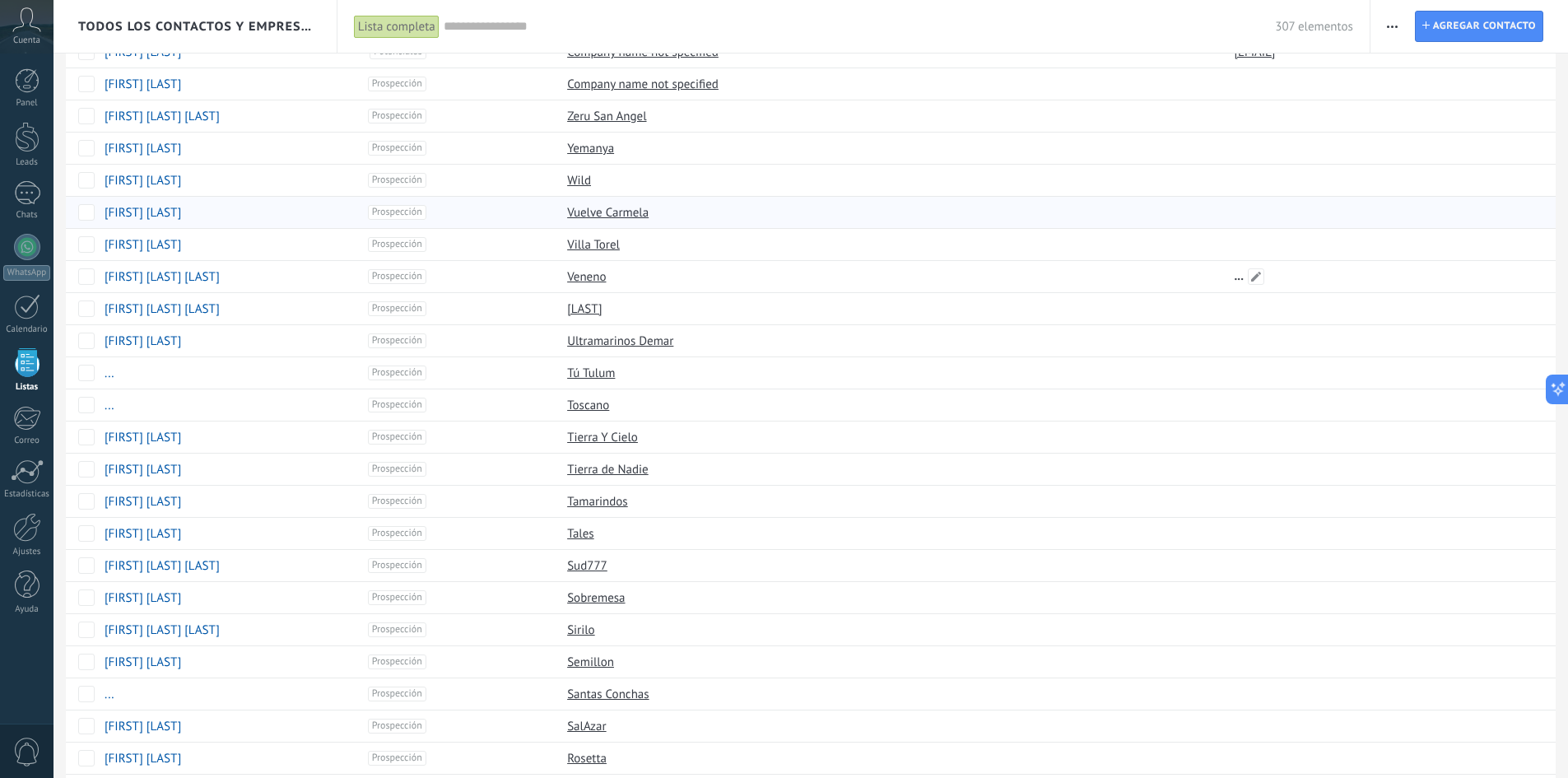 scroll, scrollTop: 53, scrollLeft: 0, axis: vertical 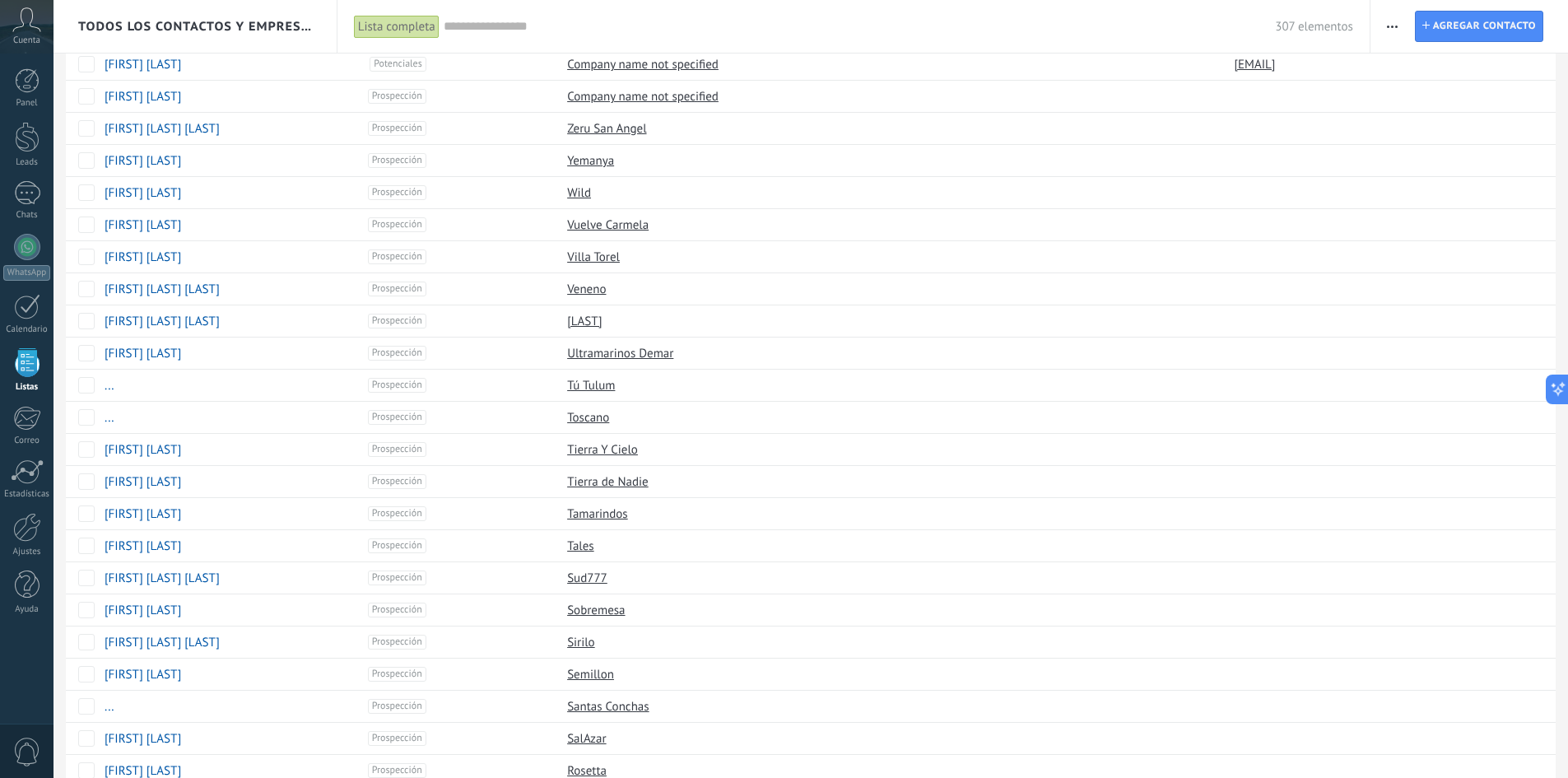 click on "Todos los contactos y empresas" at bounding box center [196, 26] 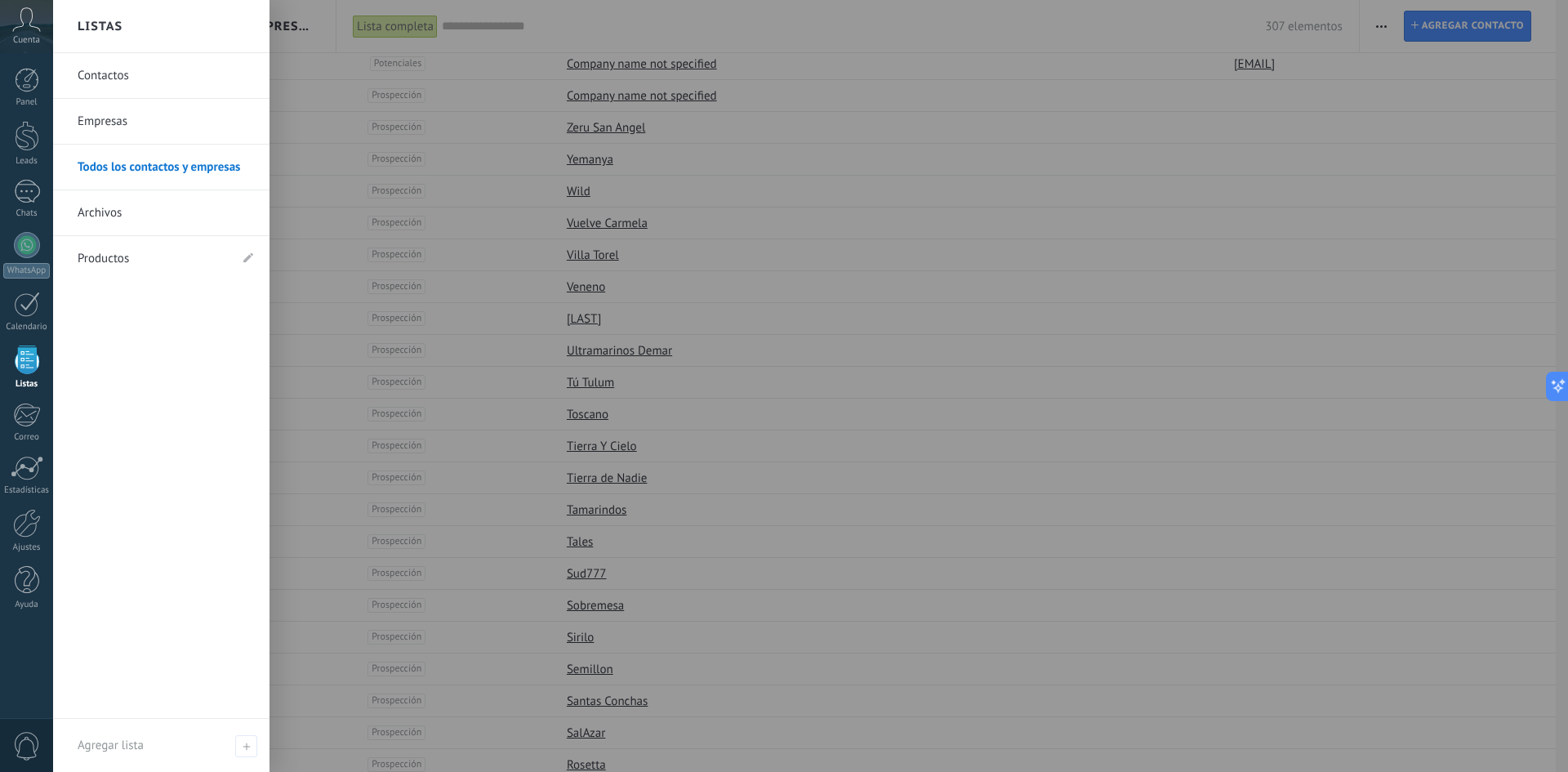 click on "Empresas" at bounding box center [165, 122] 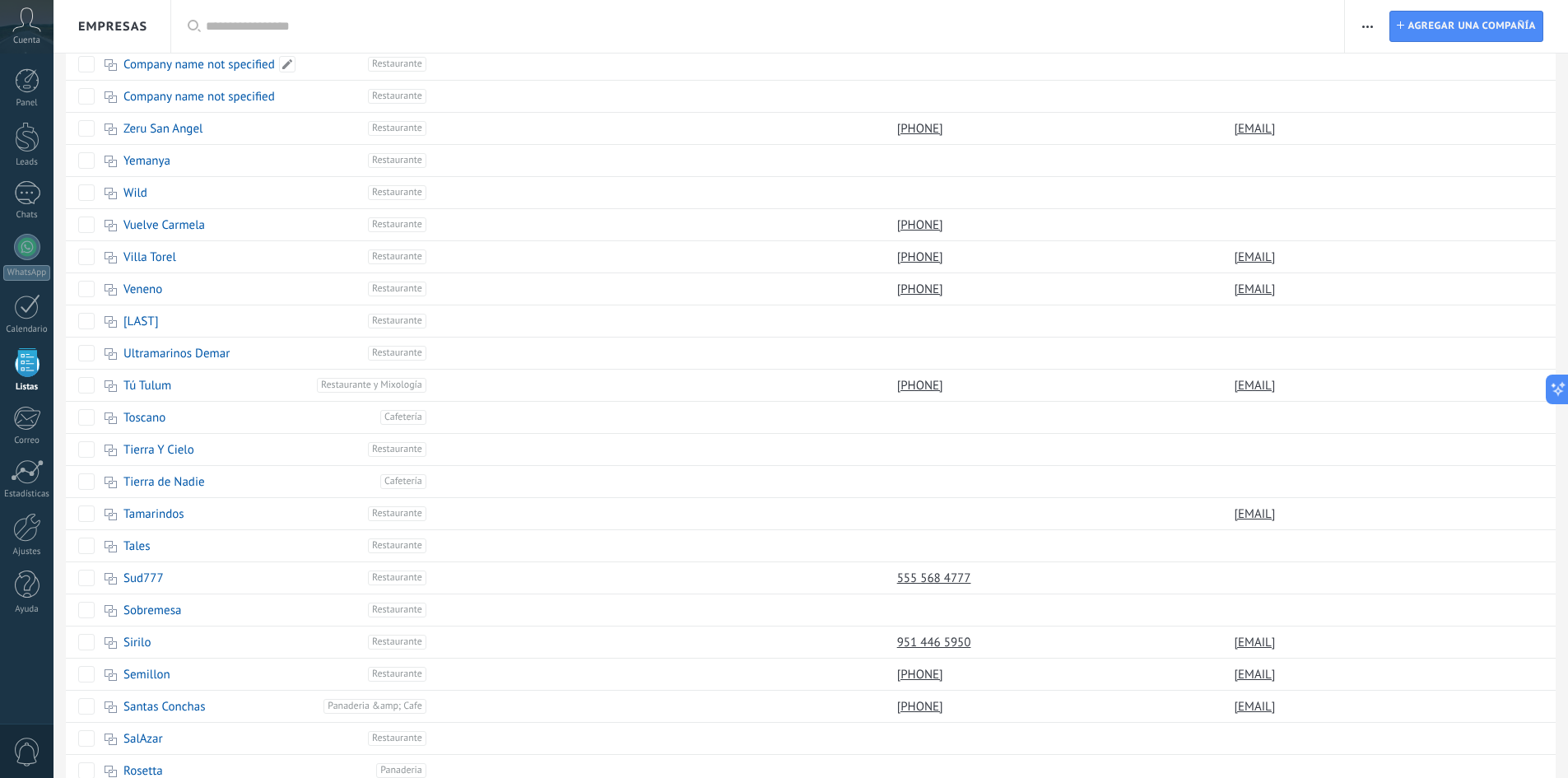 scroll, scrollTop: 0, scrollLeft: 0, axis: both 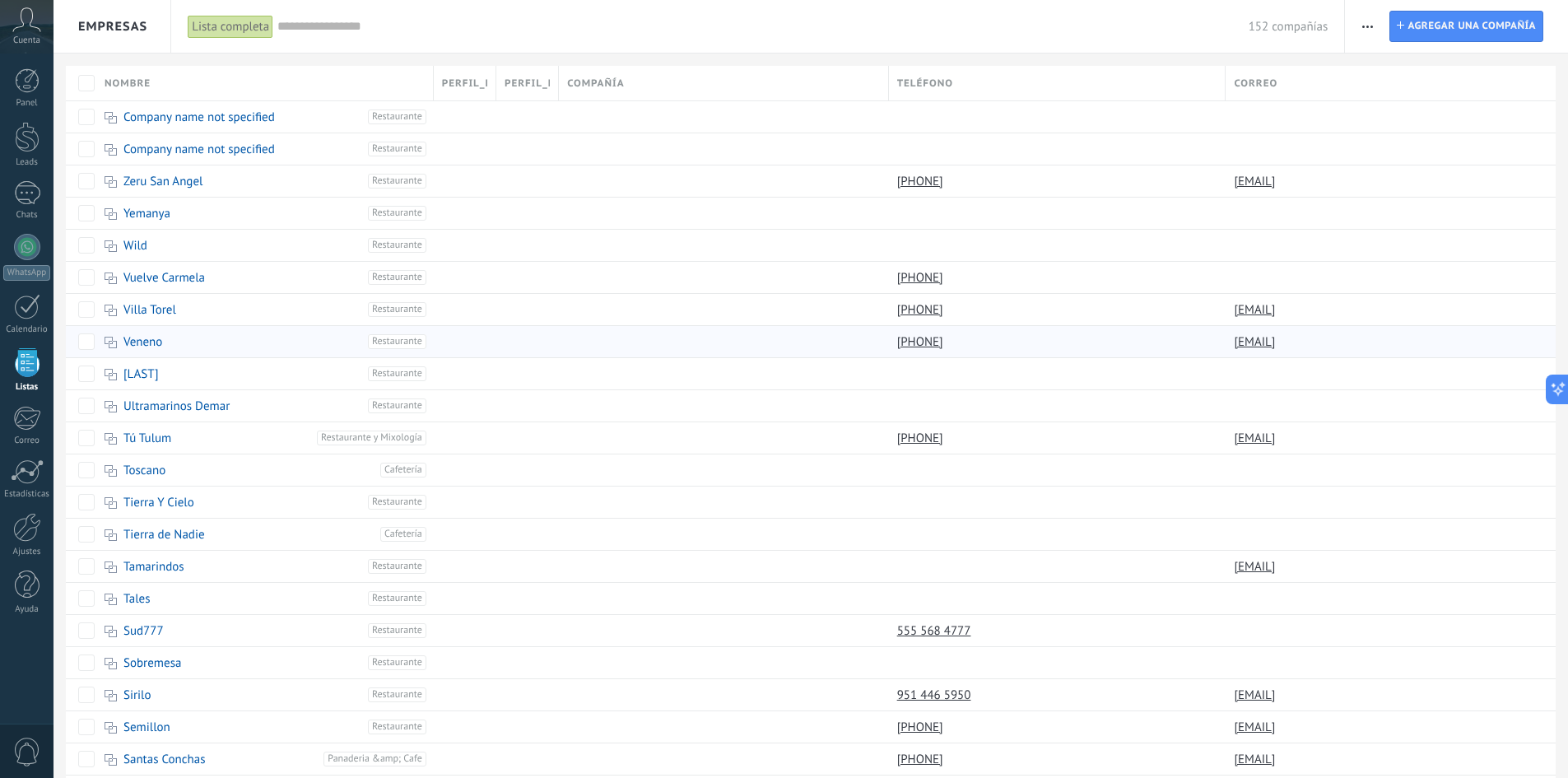 drag, startPoint x: 656, startPoint y: 332, endPoint x: 586, endPoint y: 333, distance: 70.00714 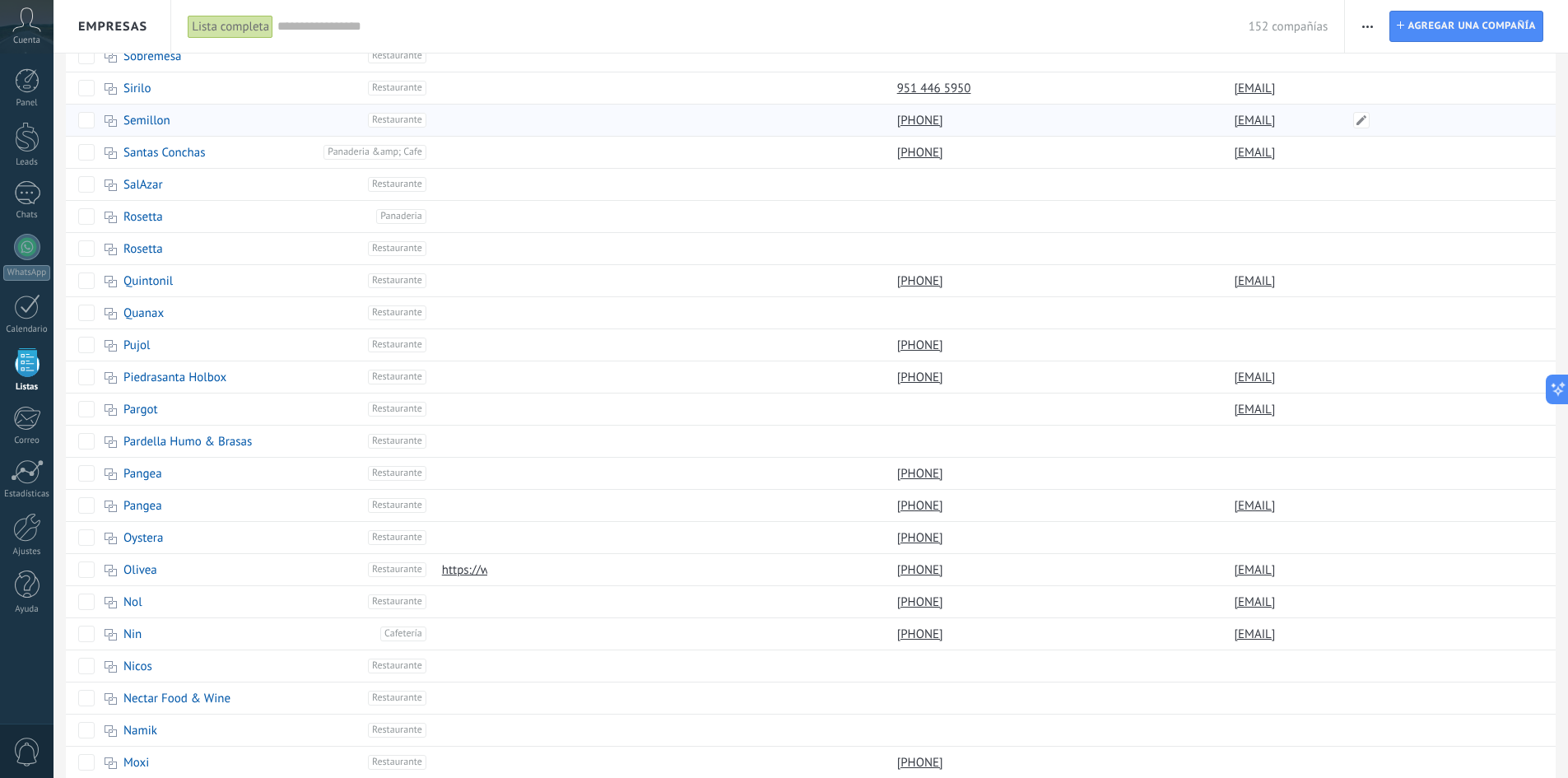 scroll, scrollTop: 981, scrollLeft: 0, axis: vertical 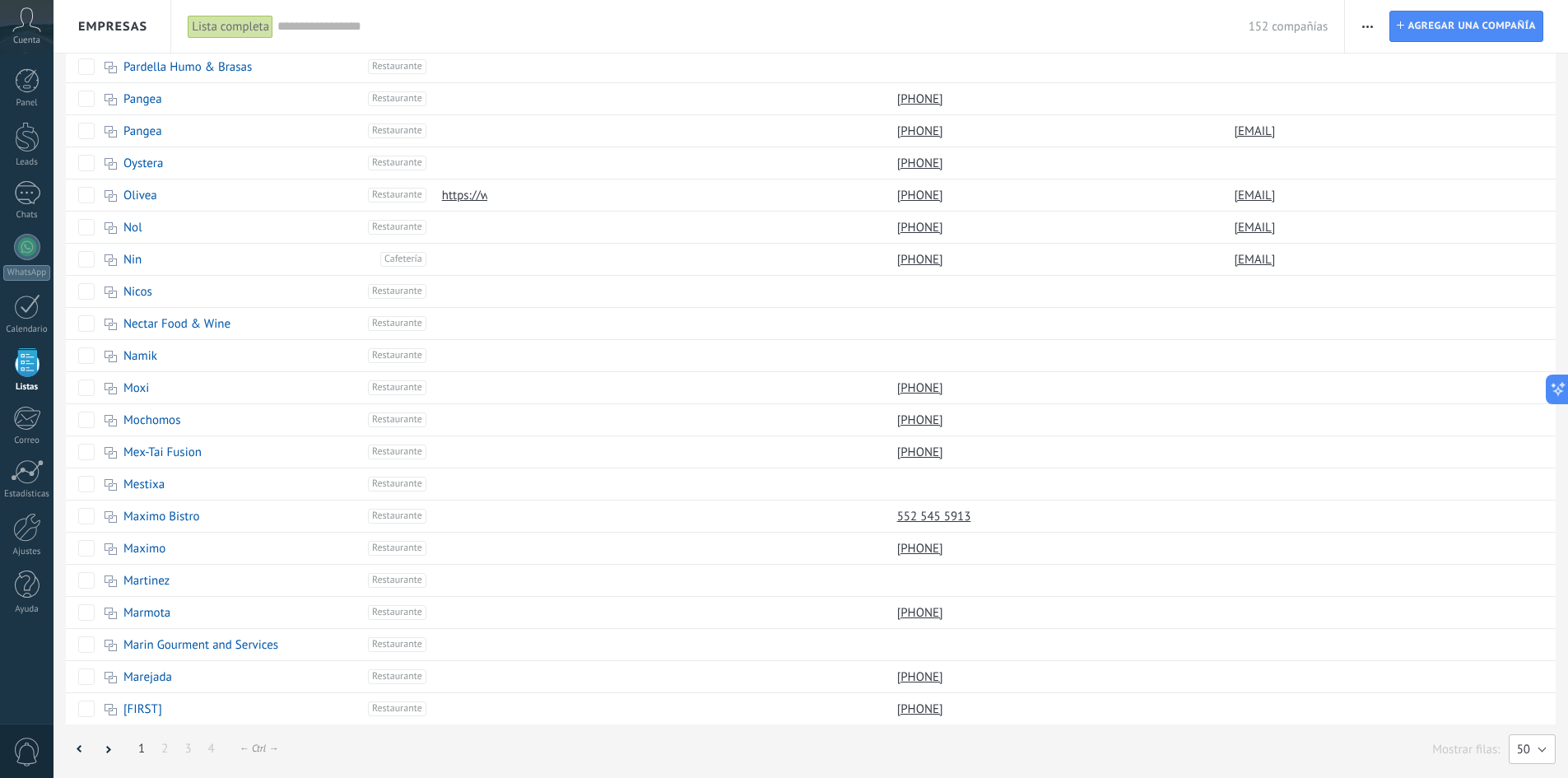 click on "50" at bounding box center [1532, 749] 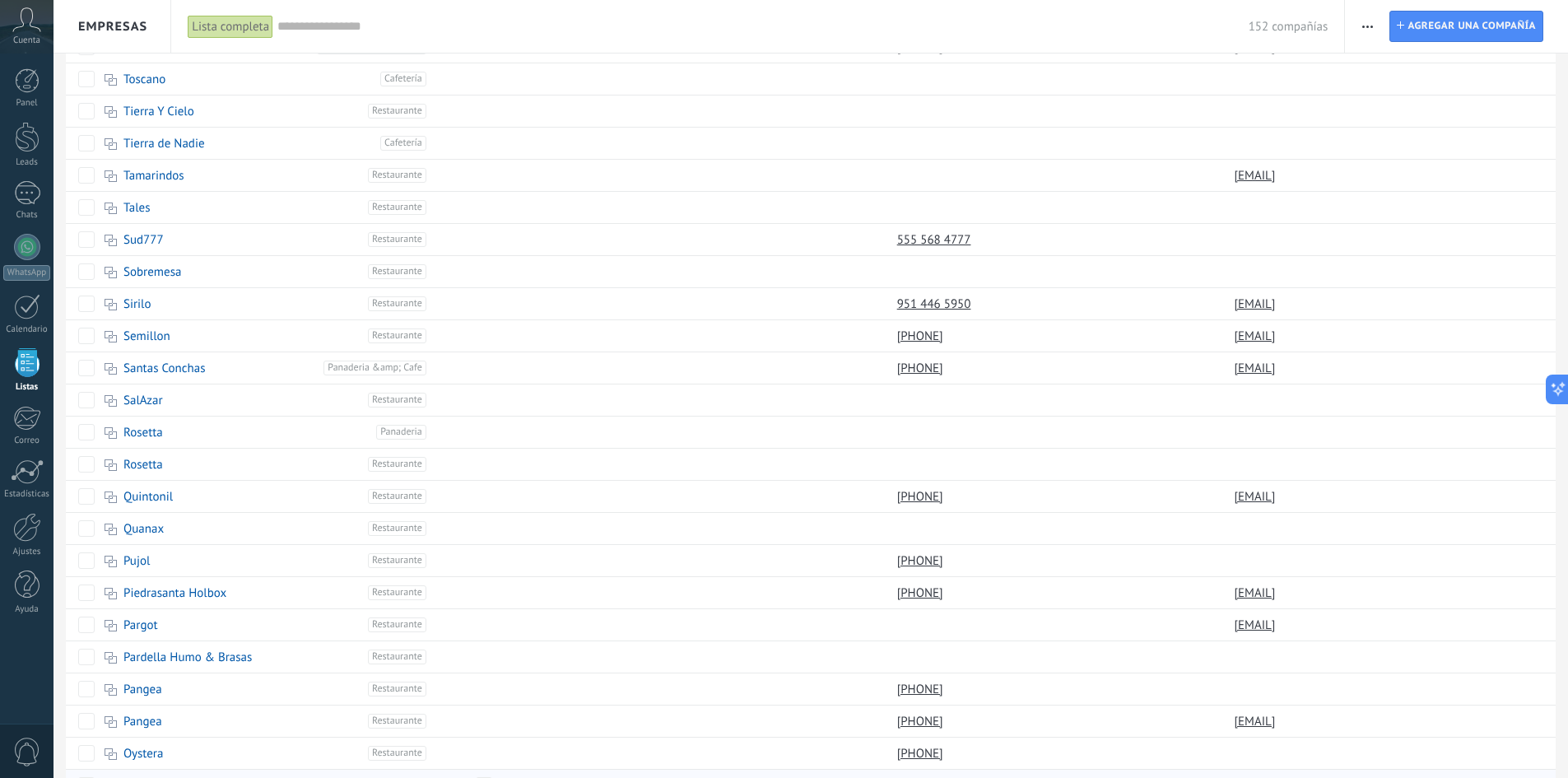 scroll, scrollTop: 0, scrollLeft: 0, axis: both 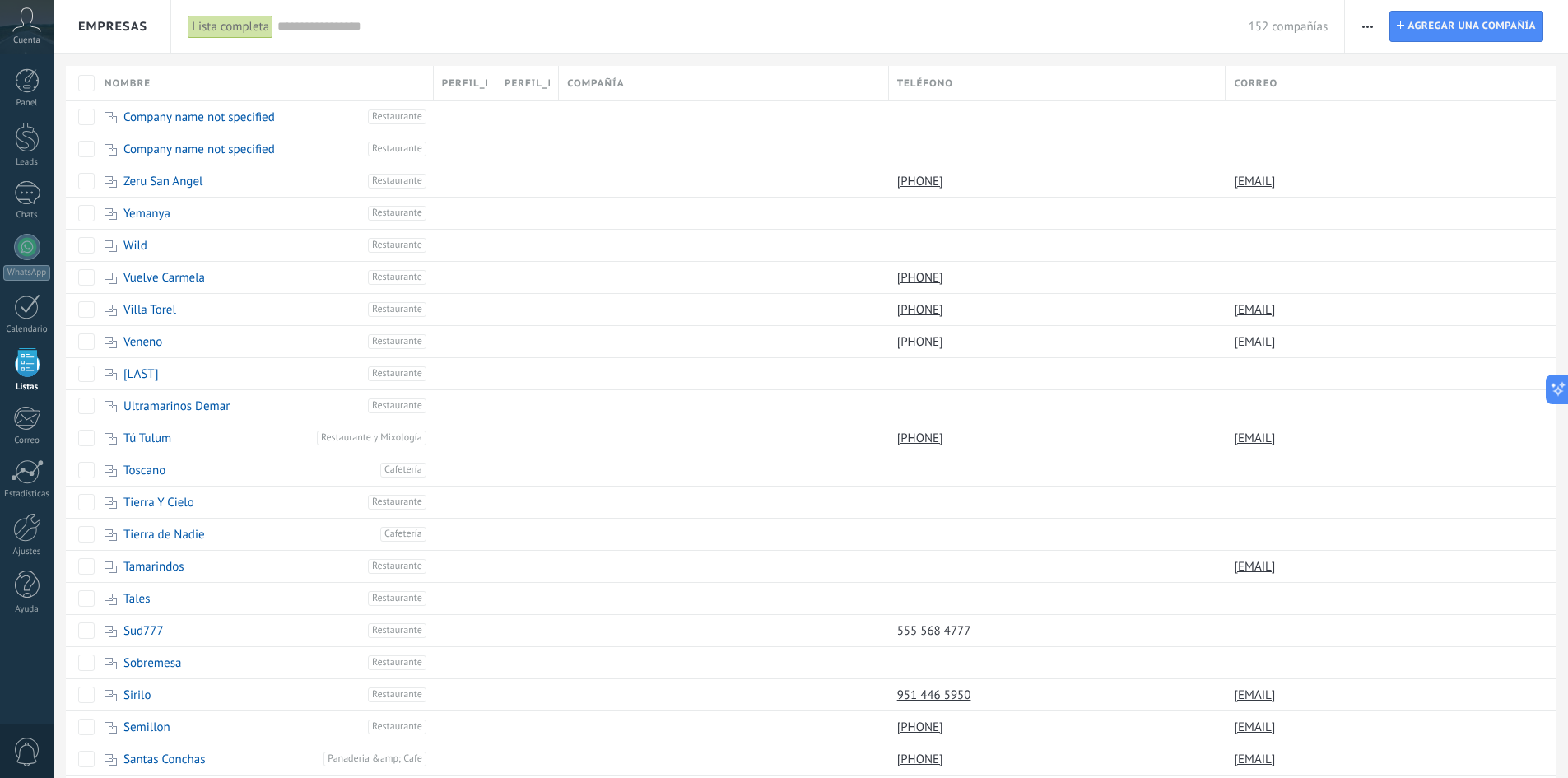 click at bounding box center (1367, 26) 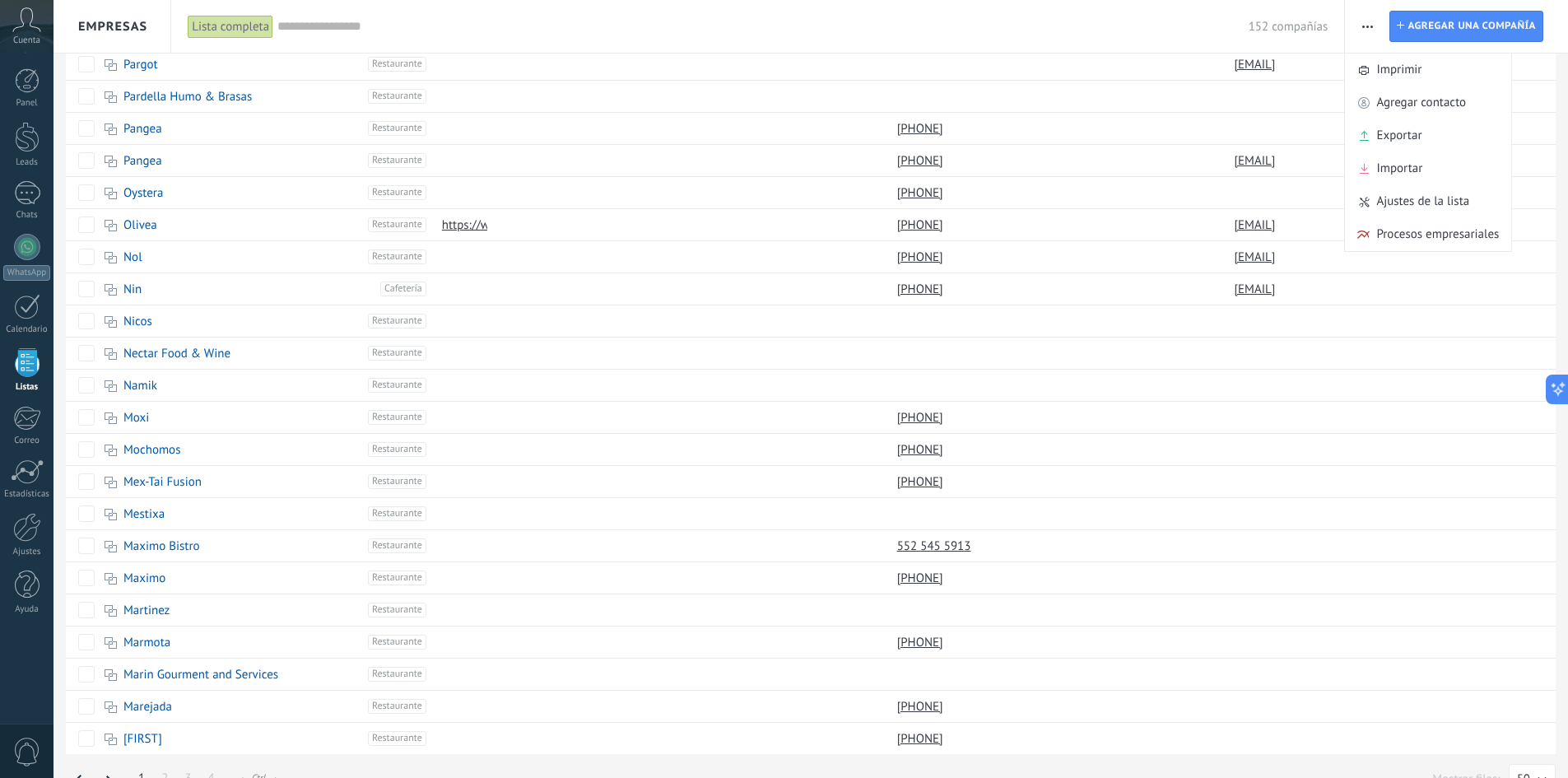 scroll, scrollTop: 981, scrollLeft: 0, axis: vertical 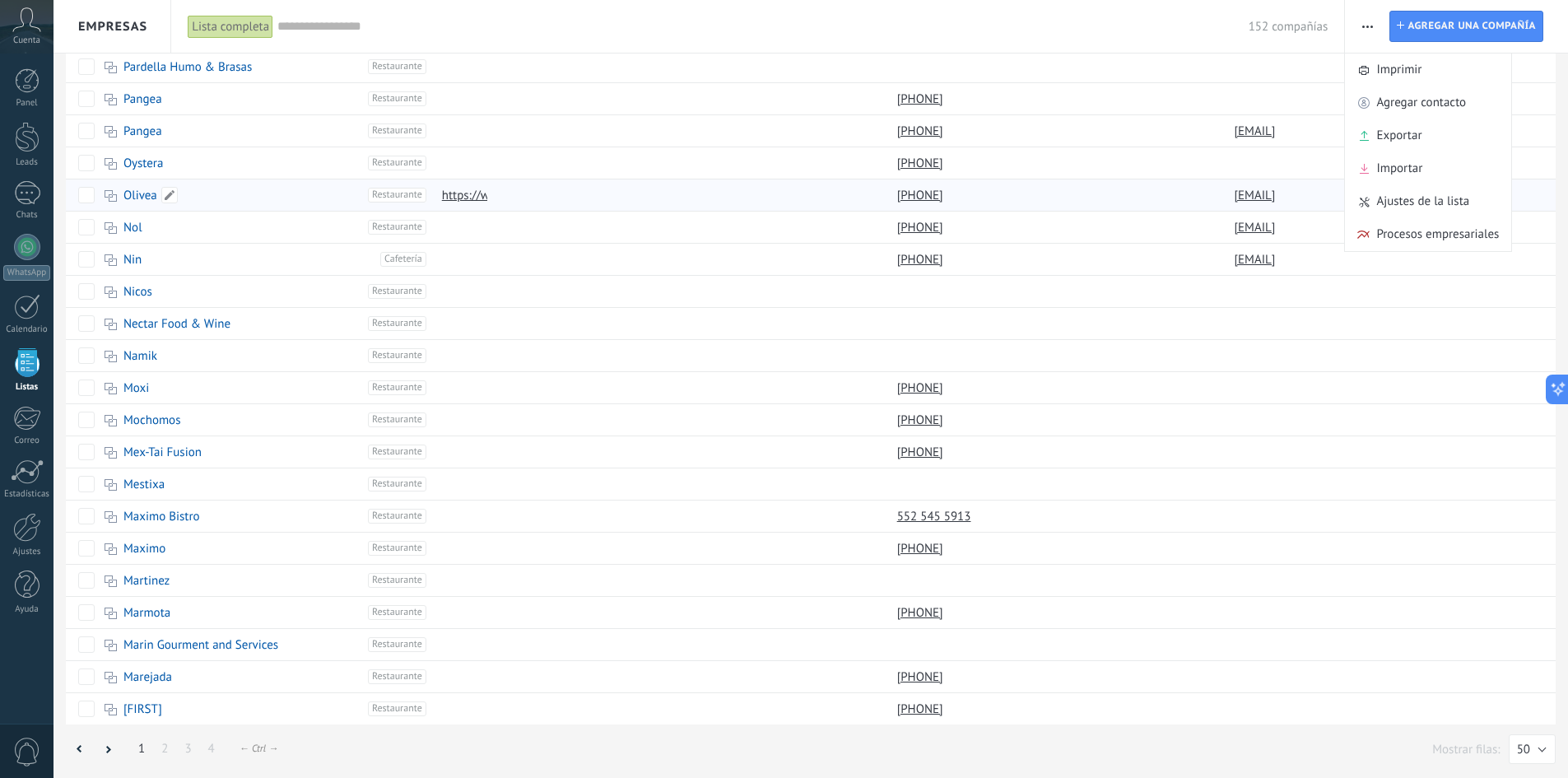 click on "Olivea" at bounding box center [140, 195] 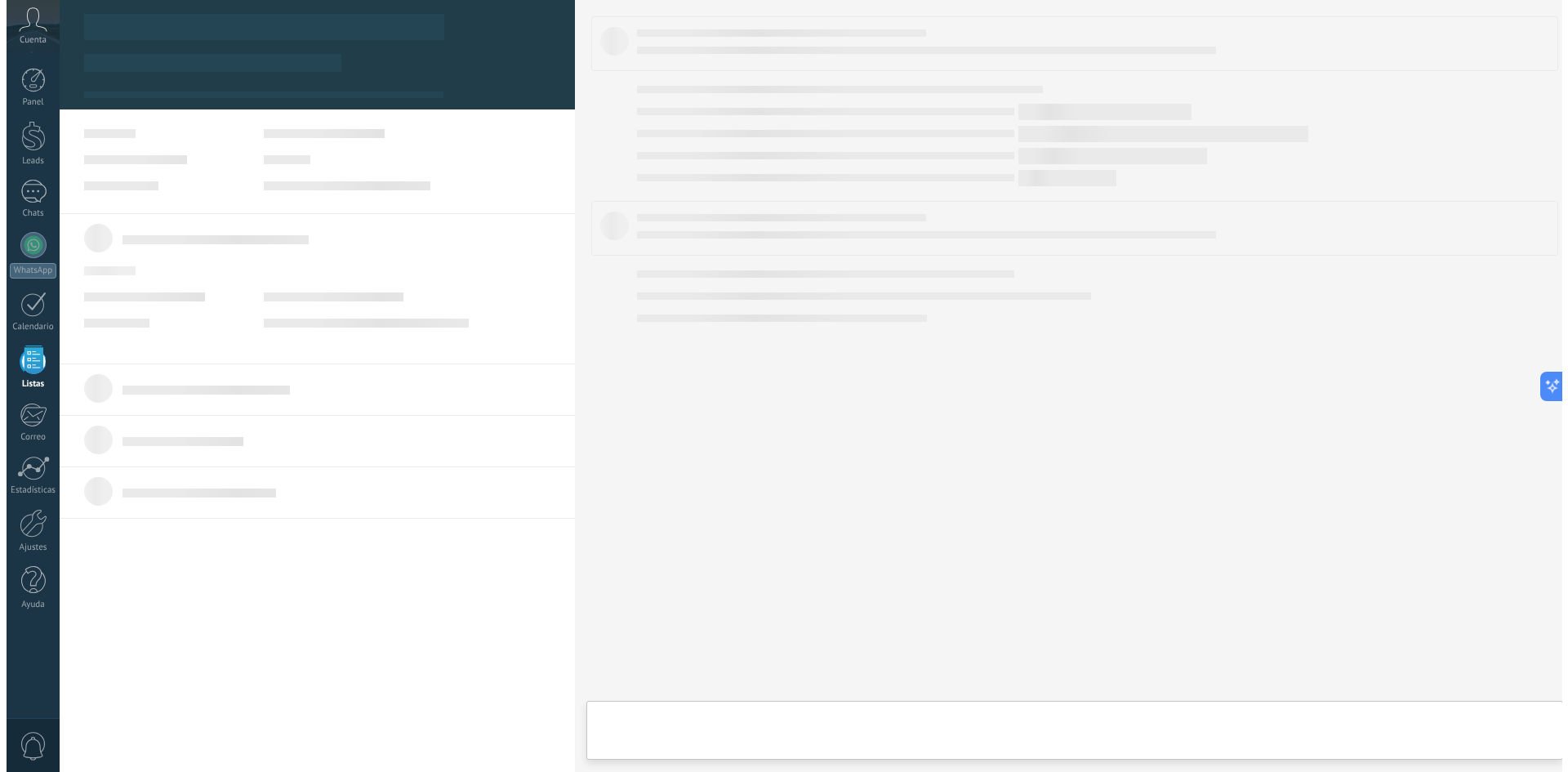 scroll, scrollTop: 0, scrollLeft: 0, axis: both 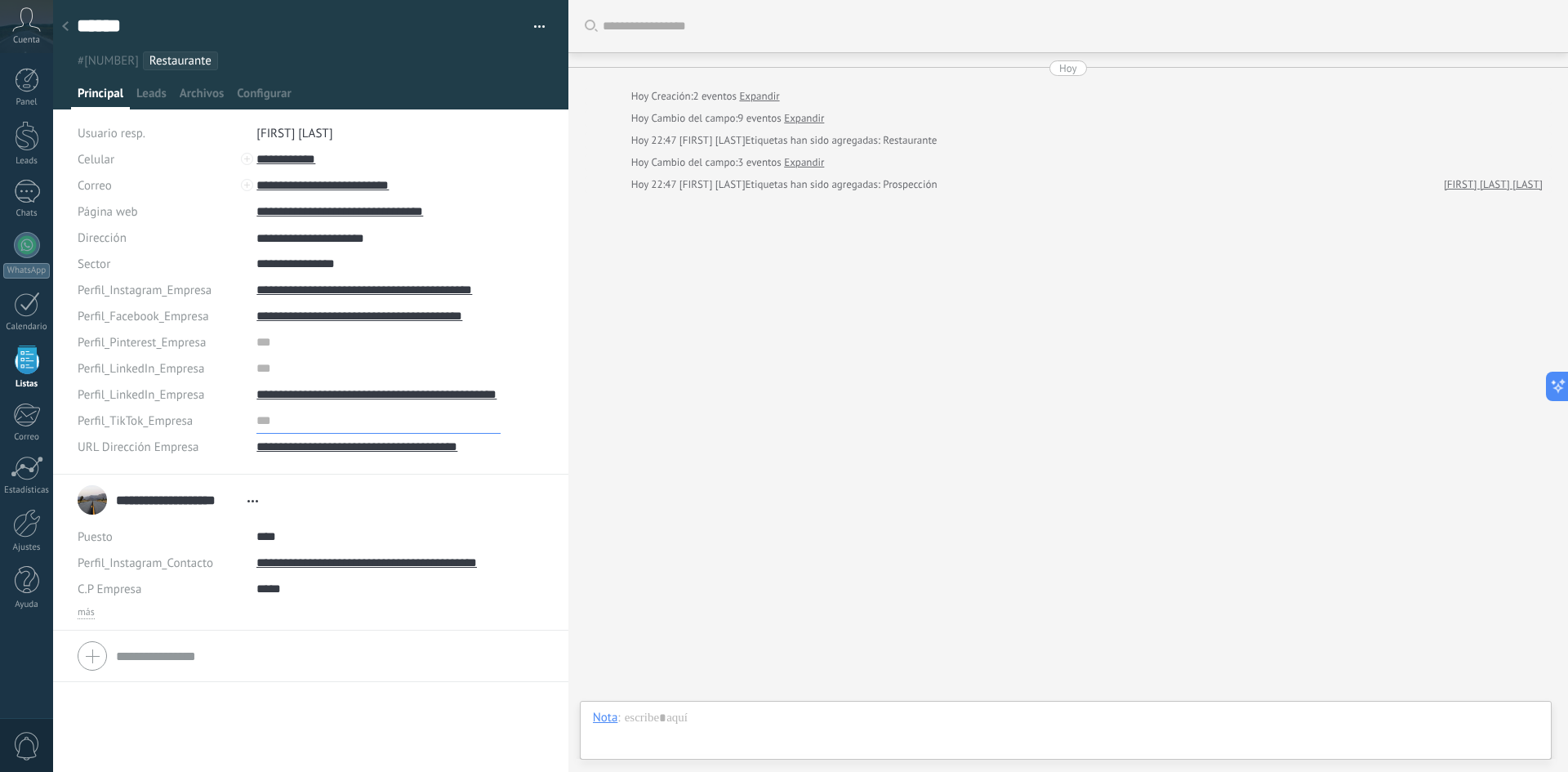 click at bounding box center (378, 421) 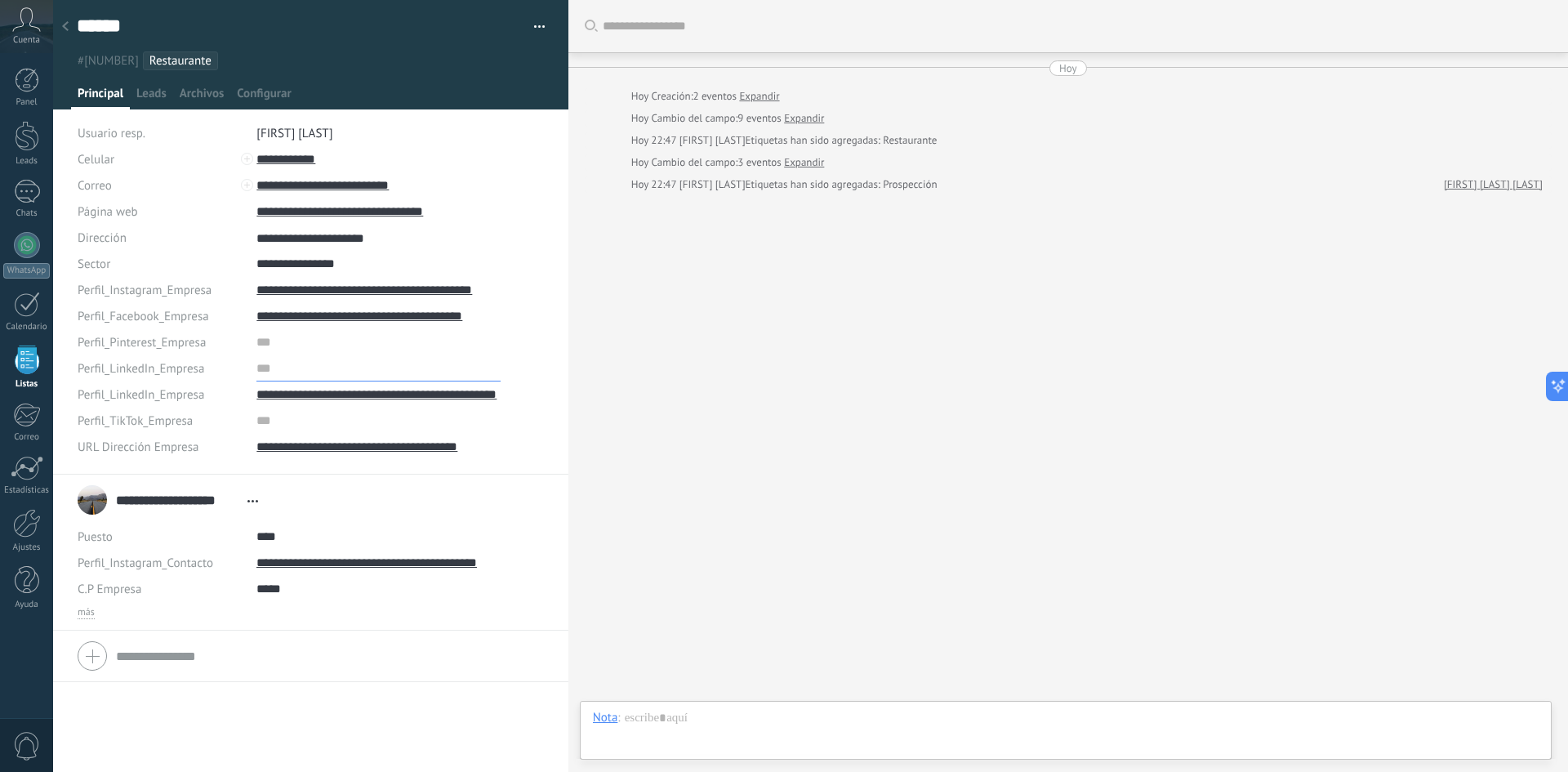 click at bounding box center (378, 368) 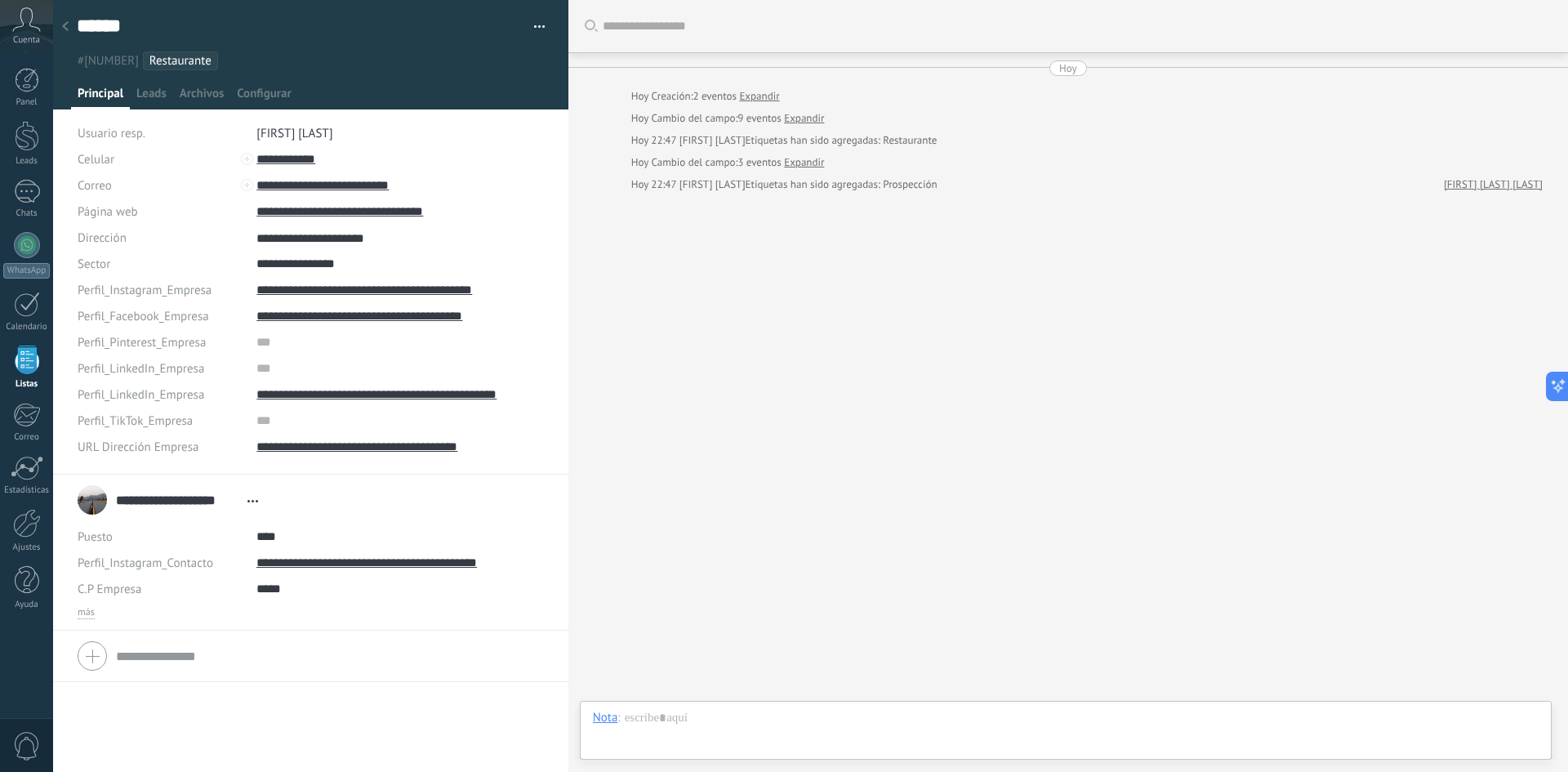 click at bounding box center (533, 27) 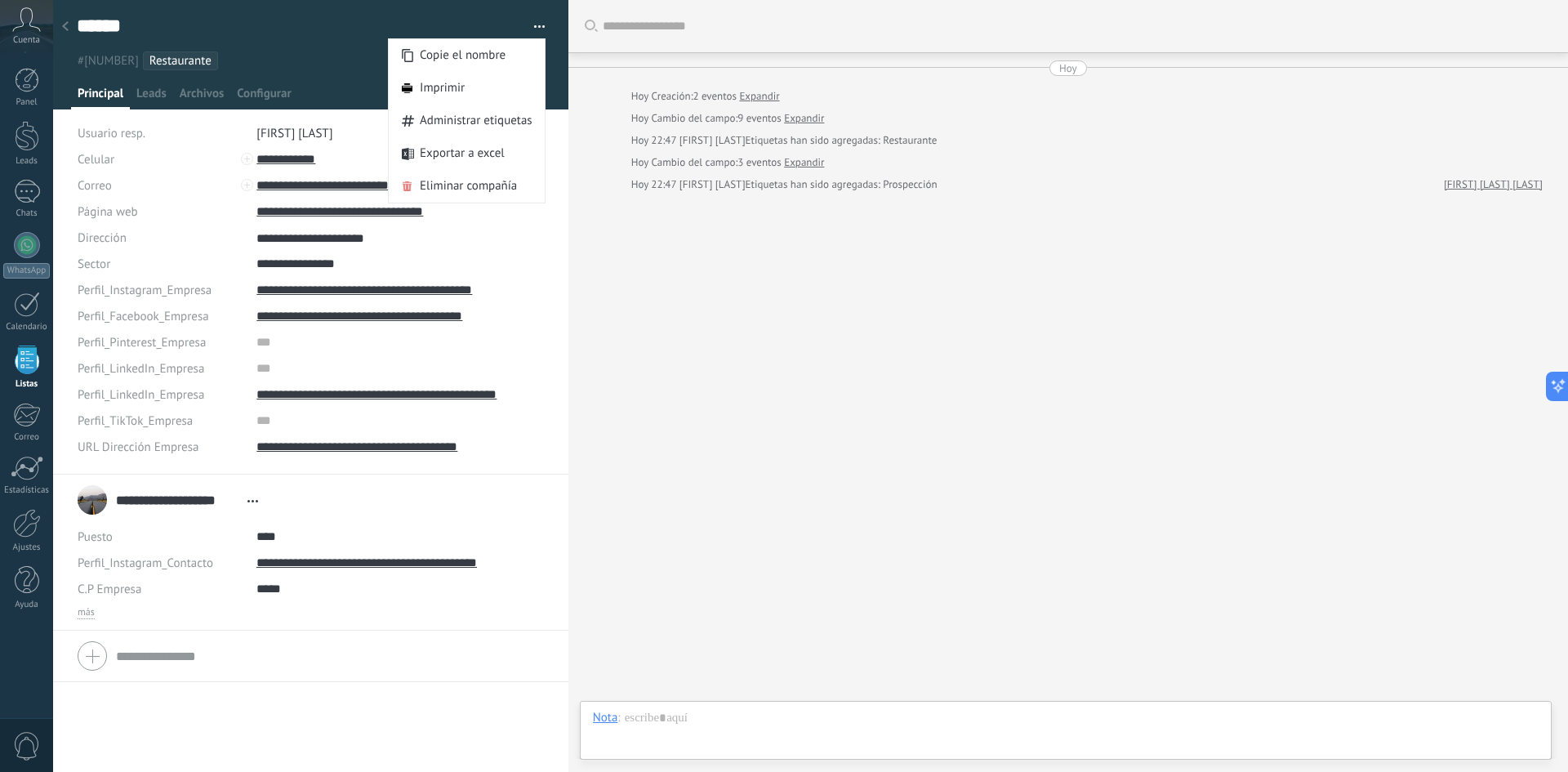 click at bounding box center [311, 55] 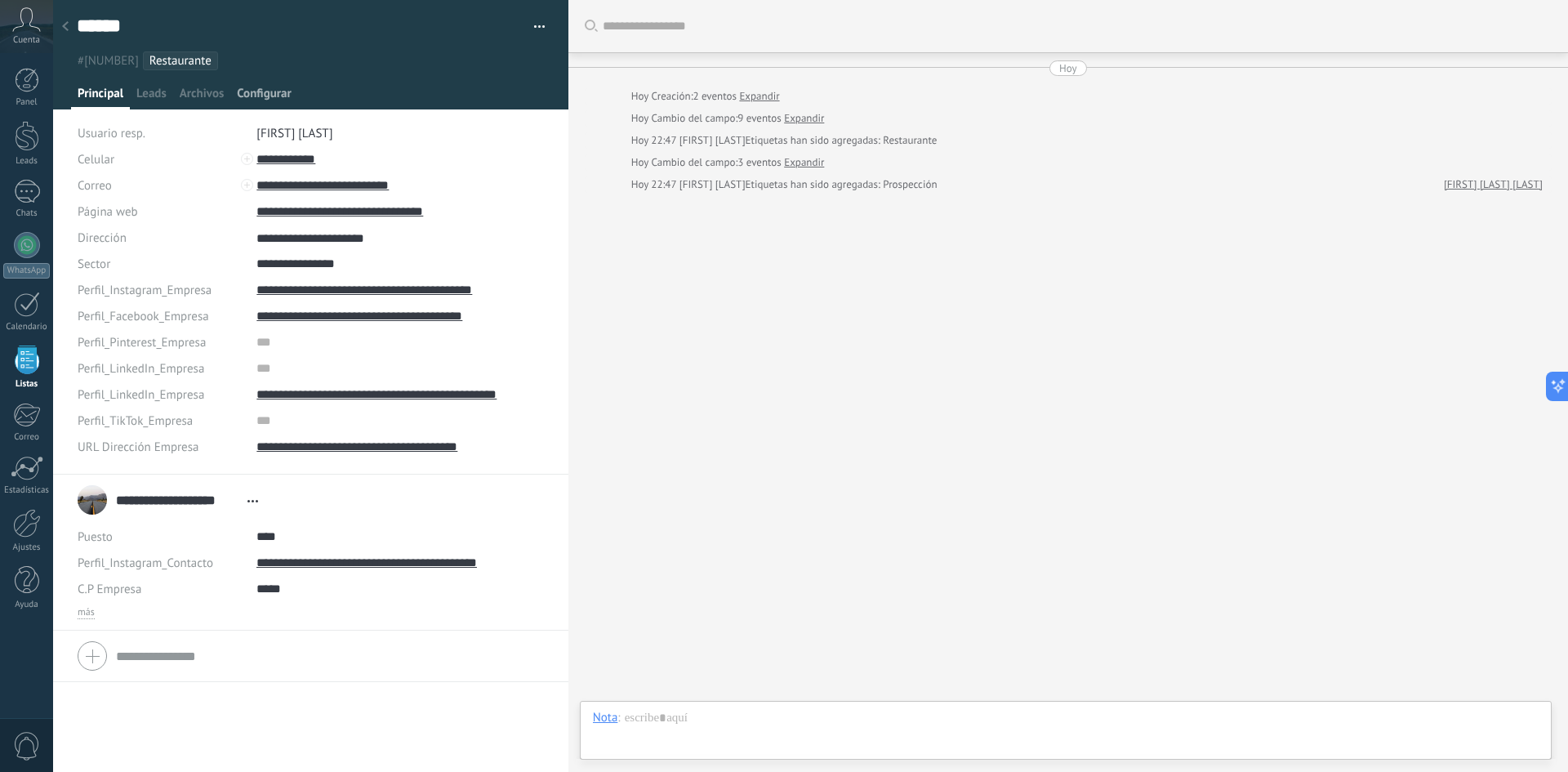 click on "Configurar" at bounding box center (264, 97) 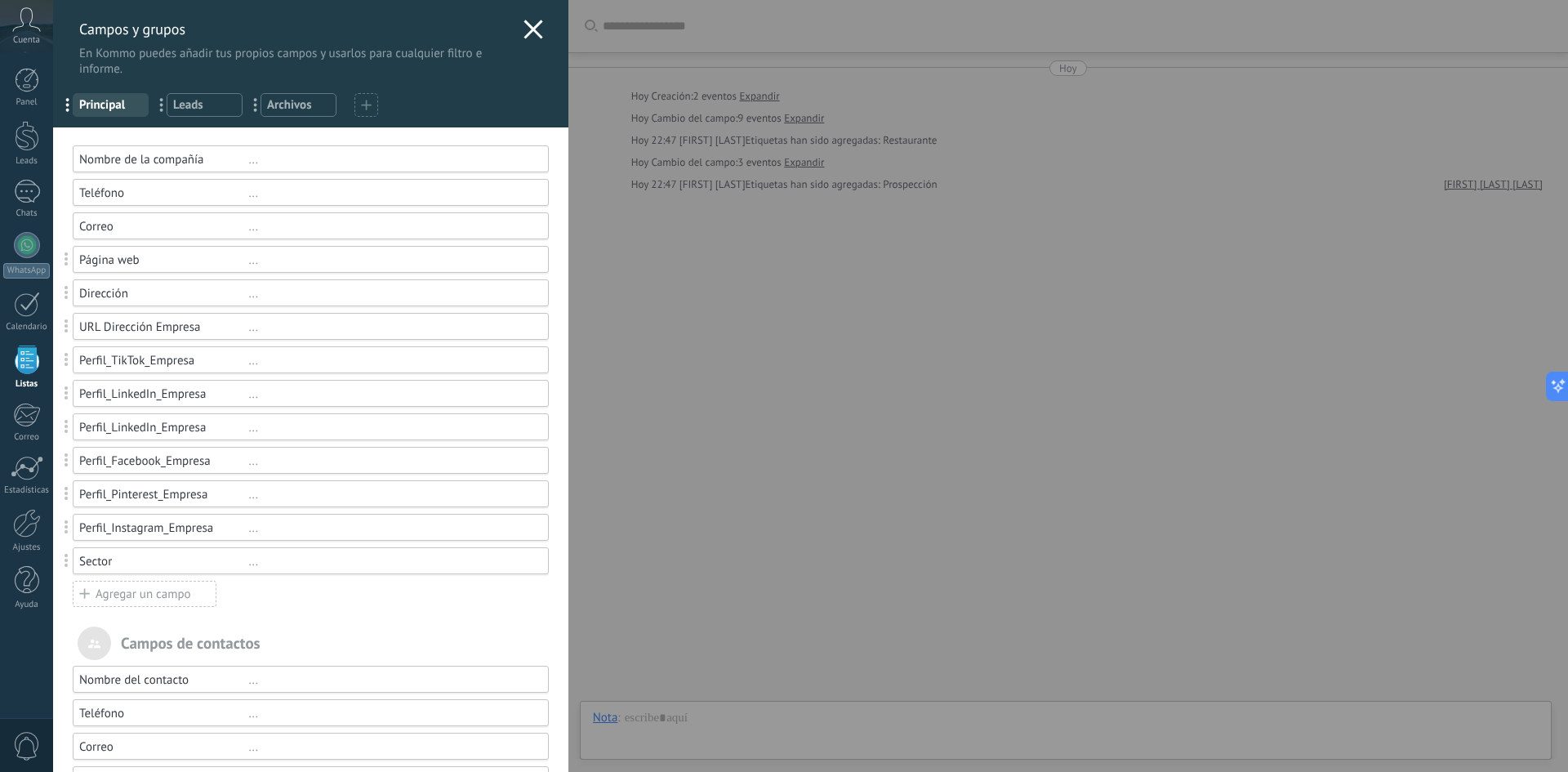 click on "..." at bounding box center (390, 394) 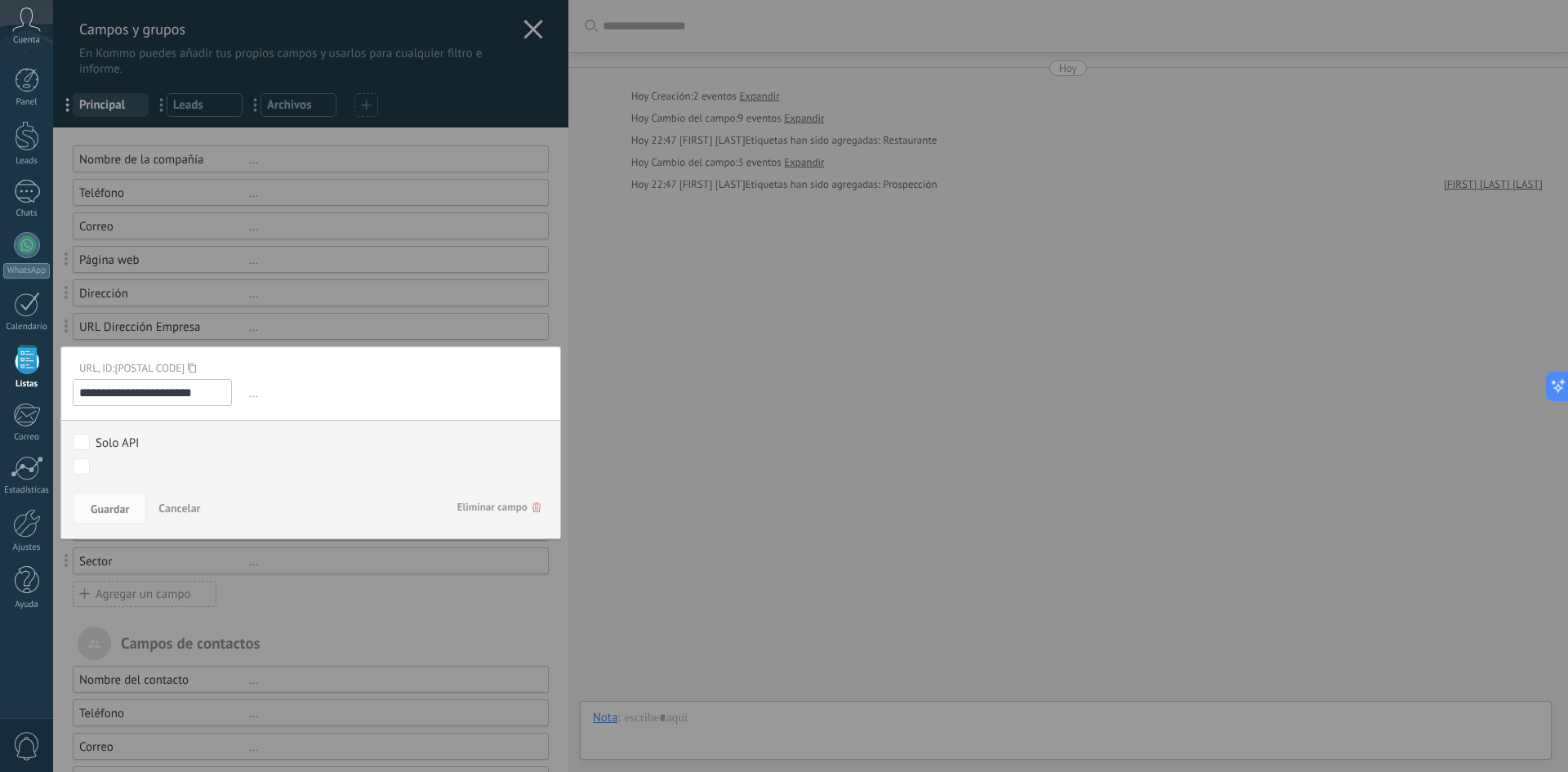 click on "Eliminar campo" at bounding box center [499, 507] 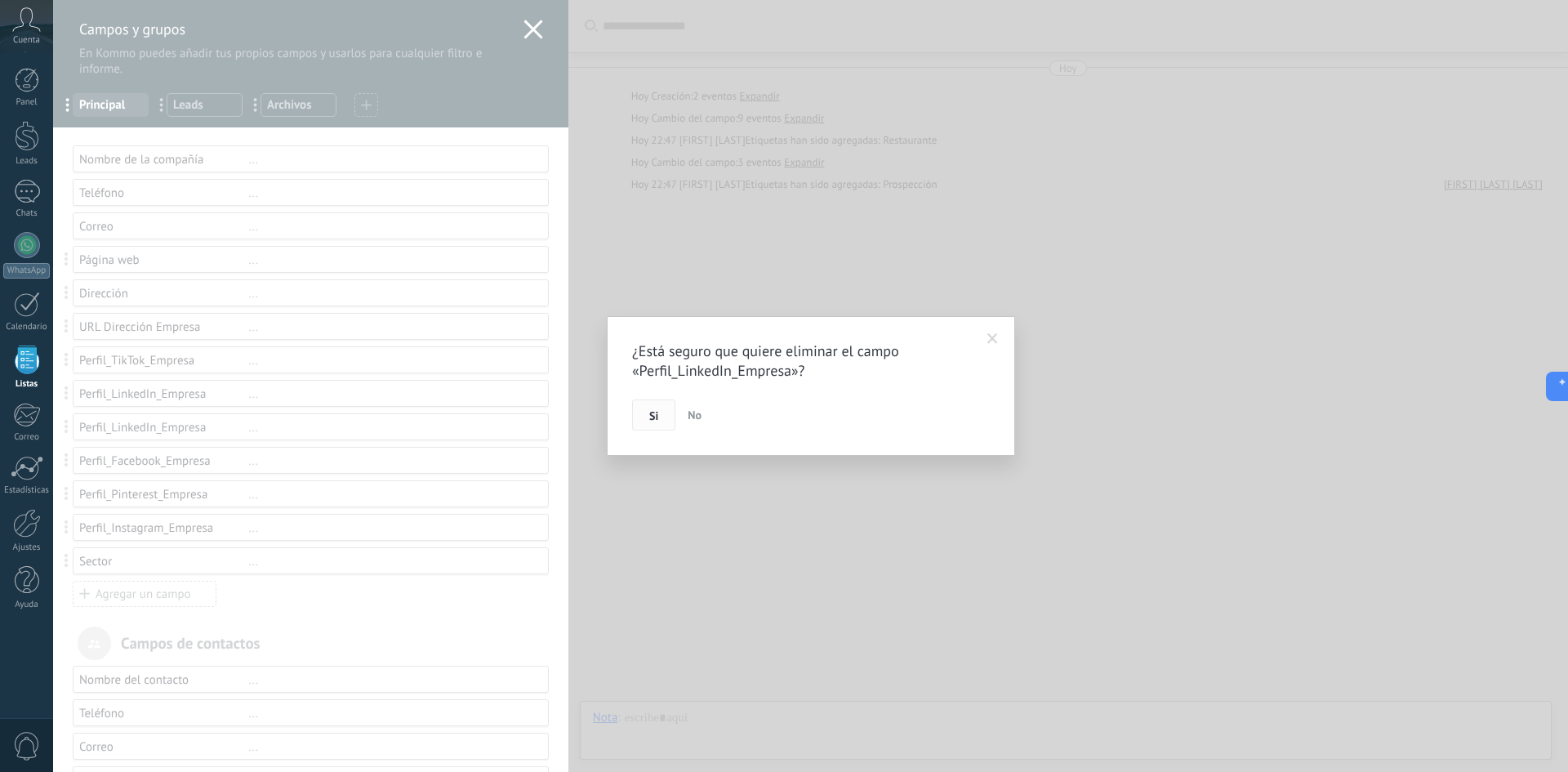 click on "Si" at bounding box center (653, 415) 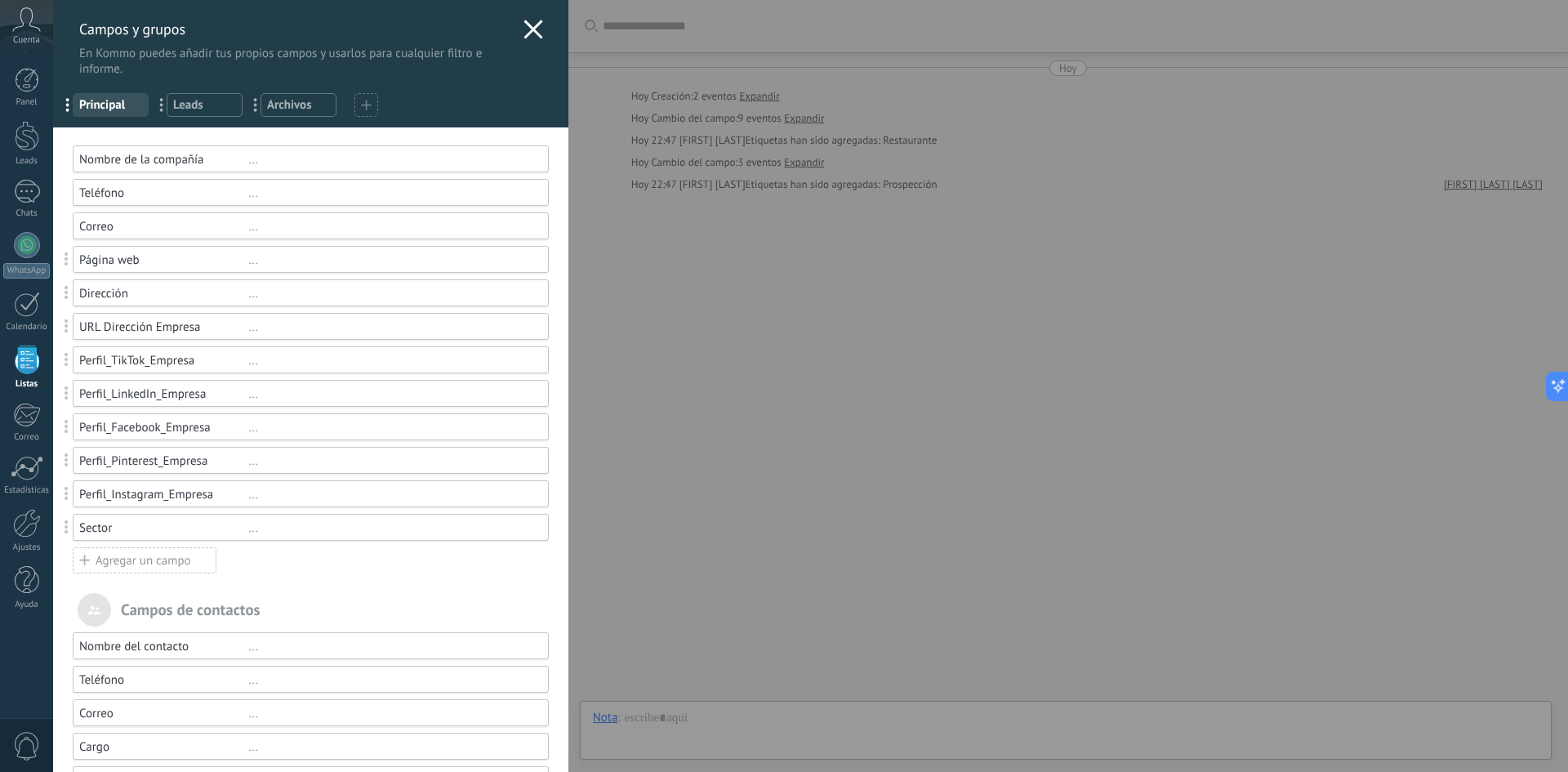click 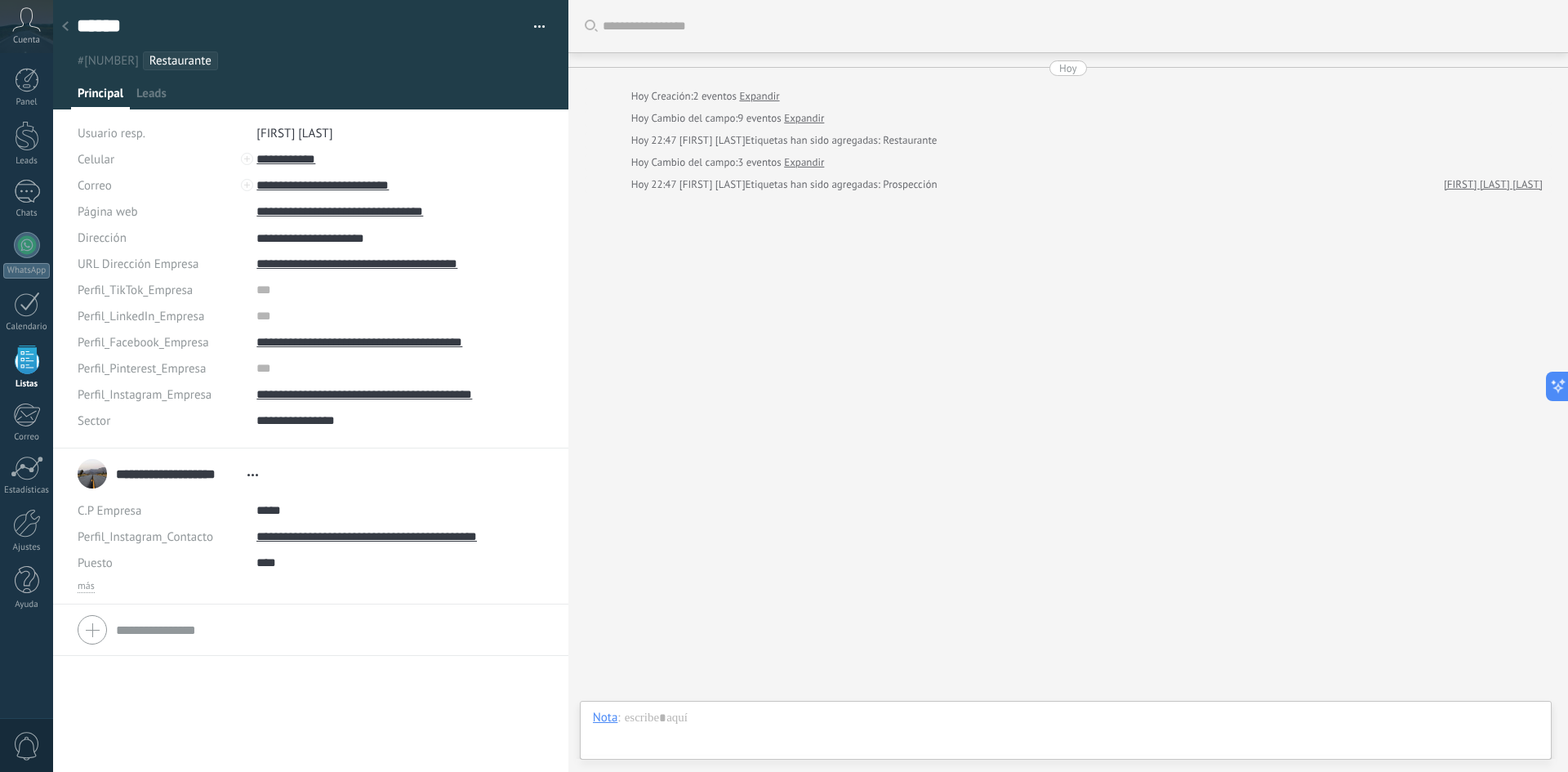 scroll, scrollTop: 16, scrollLeft: 0, axis: vertical 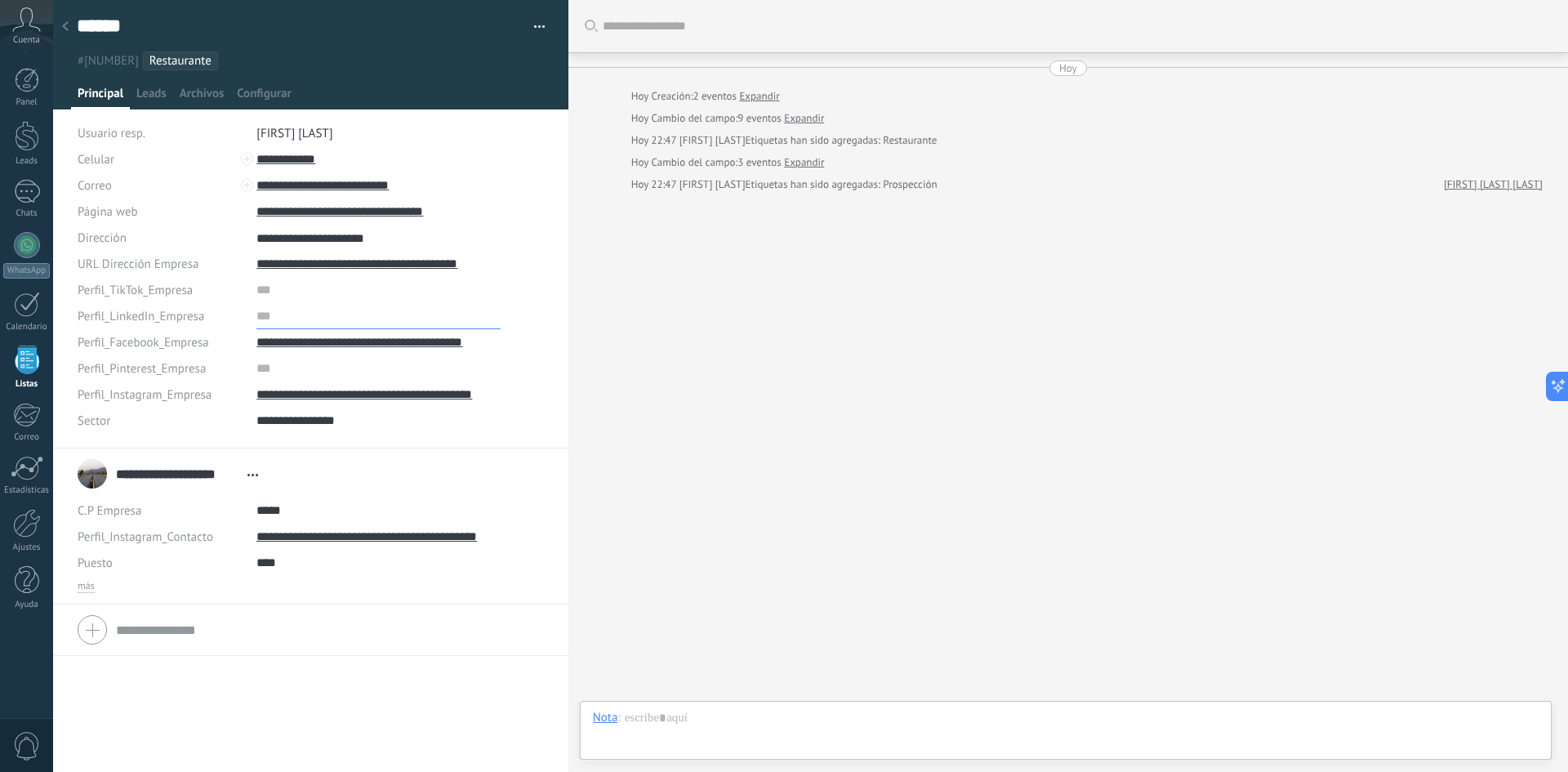 click at bounding box center [378, 316] 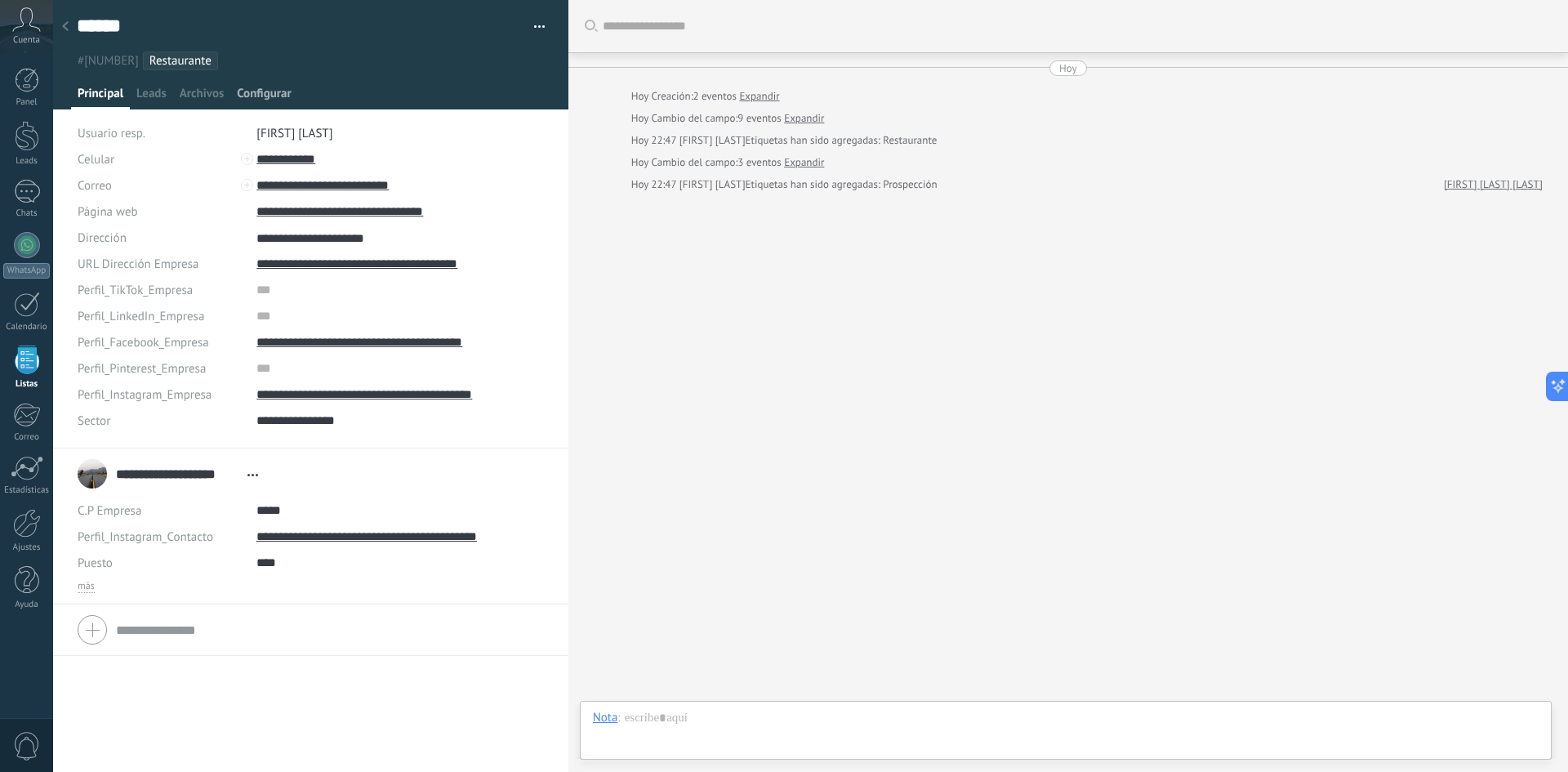 click on "Configurar" at bounding box center (264, 97) 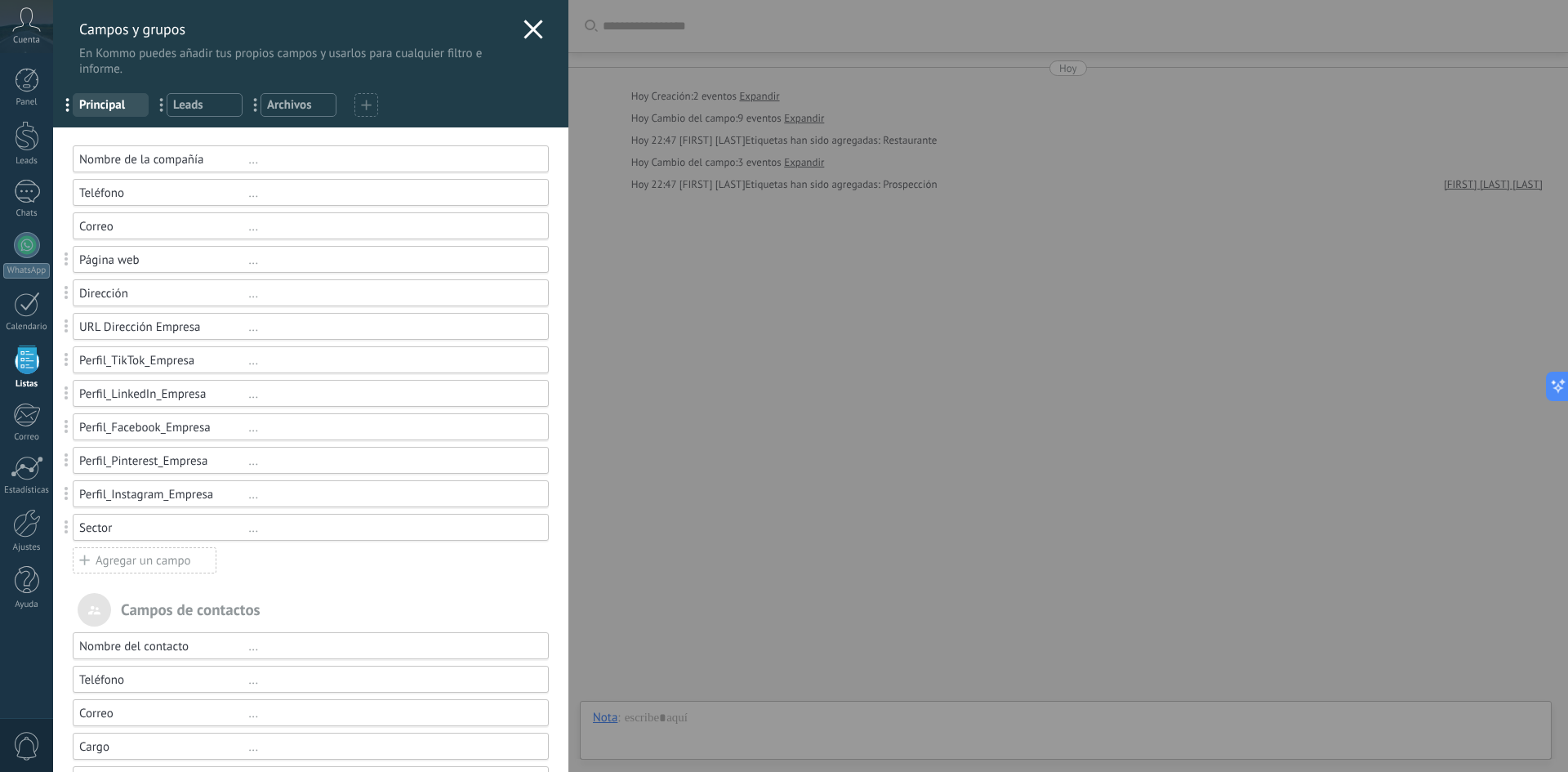 click 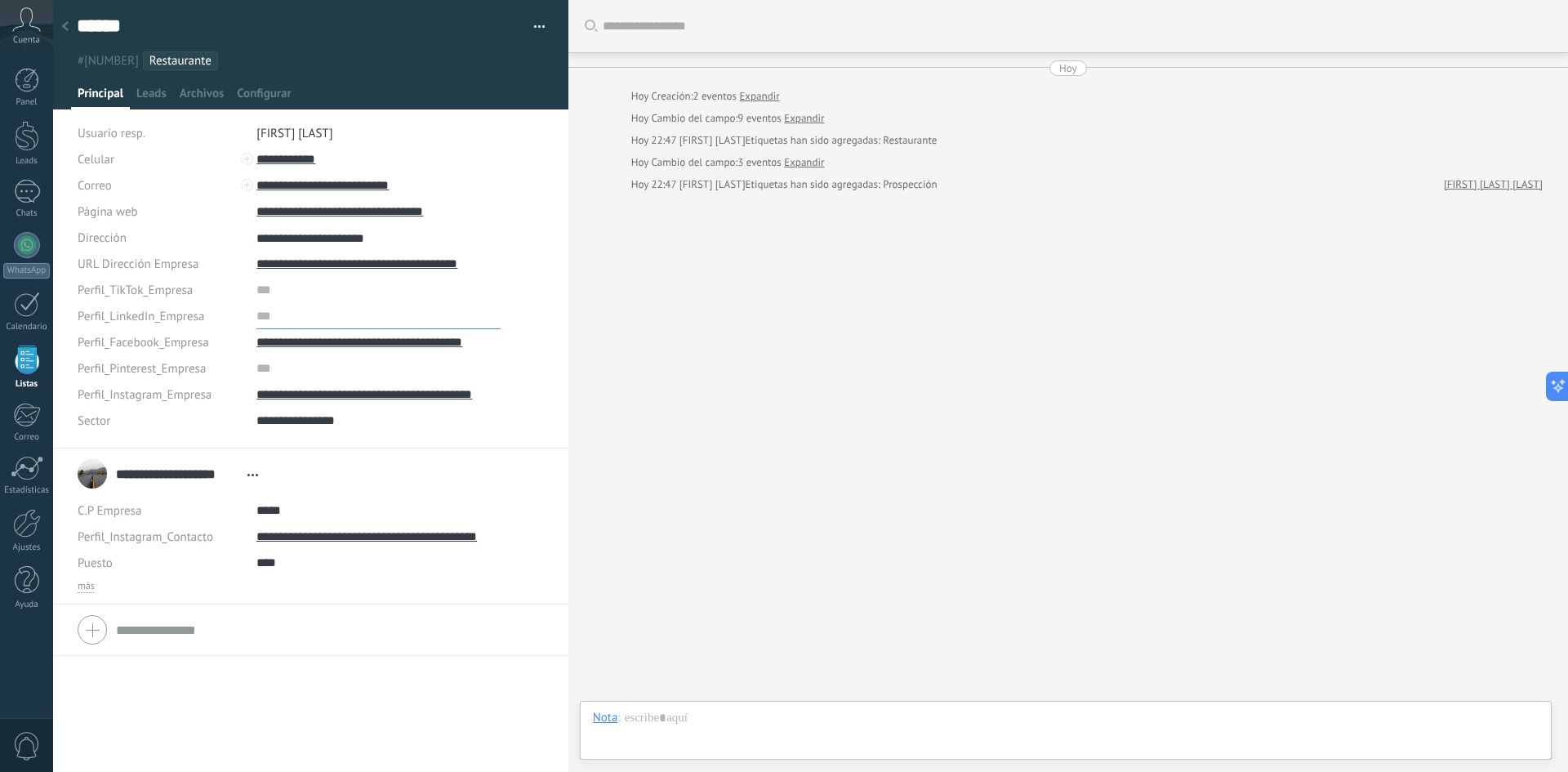 click at bounding box center (378, 316) 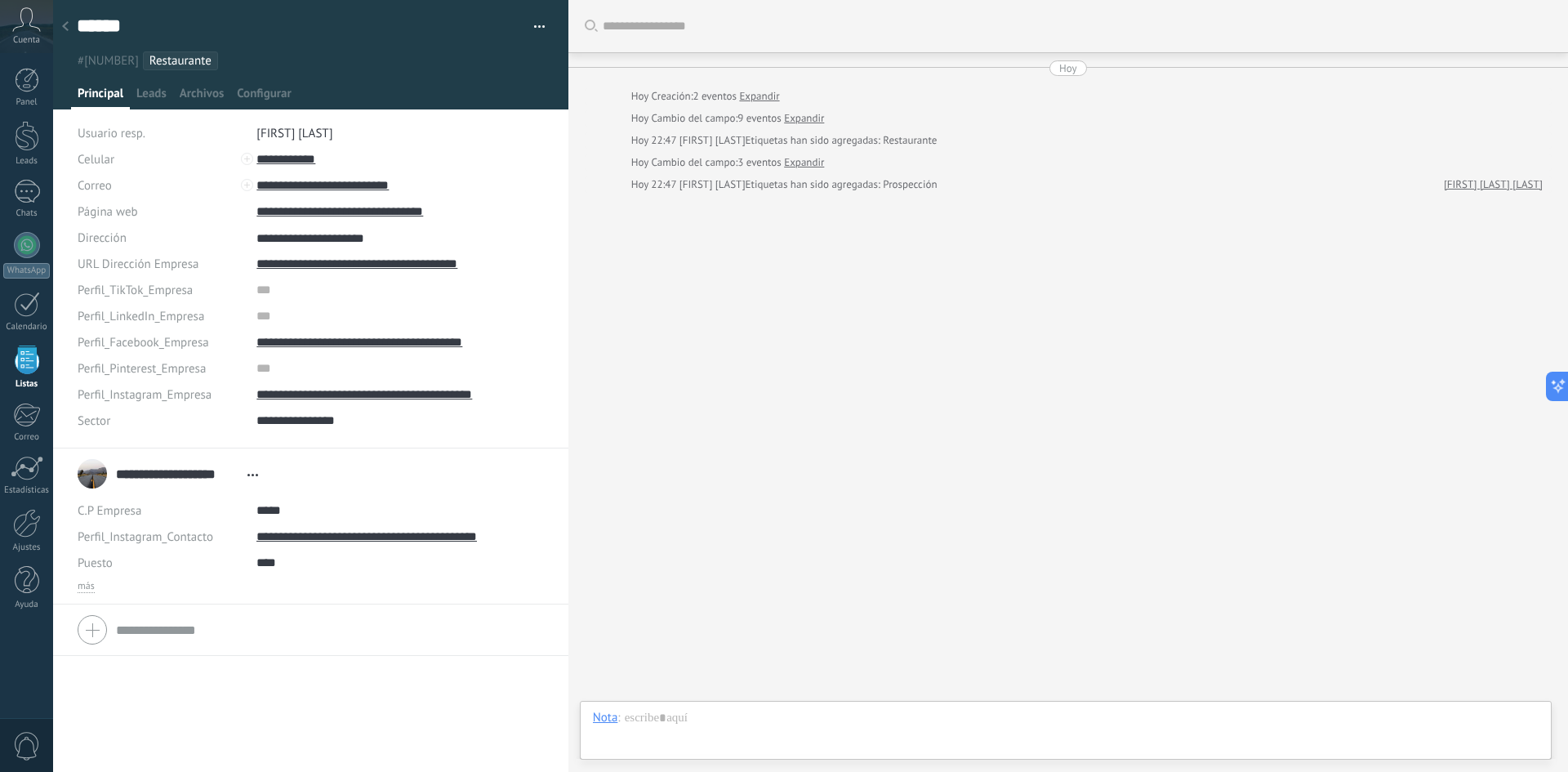 click at bounding box center [311, 55] 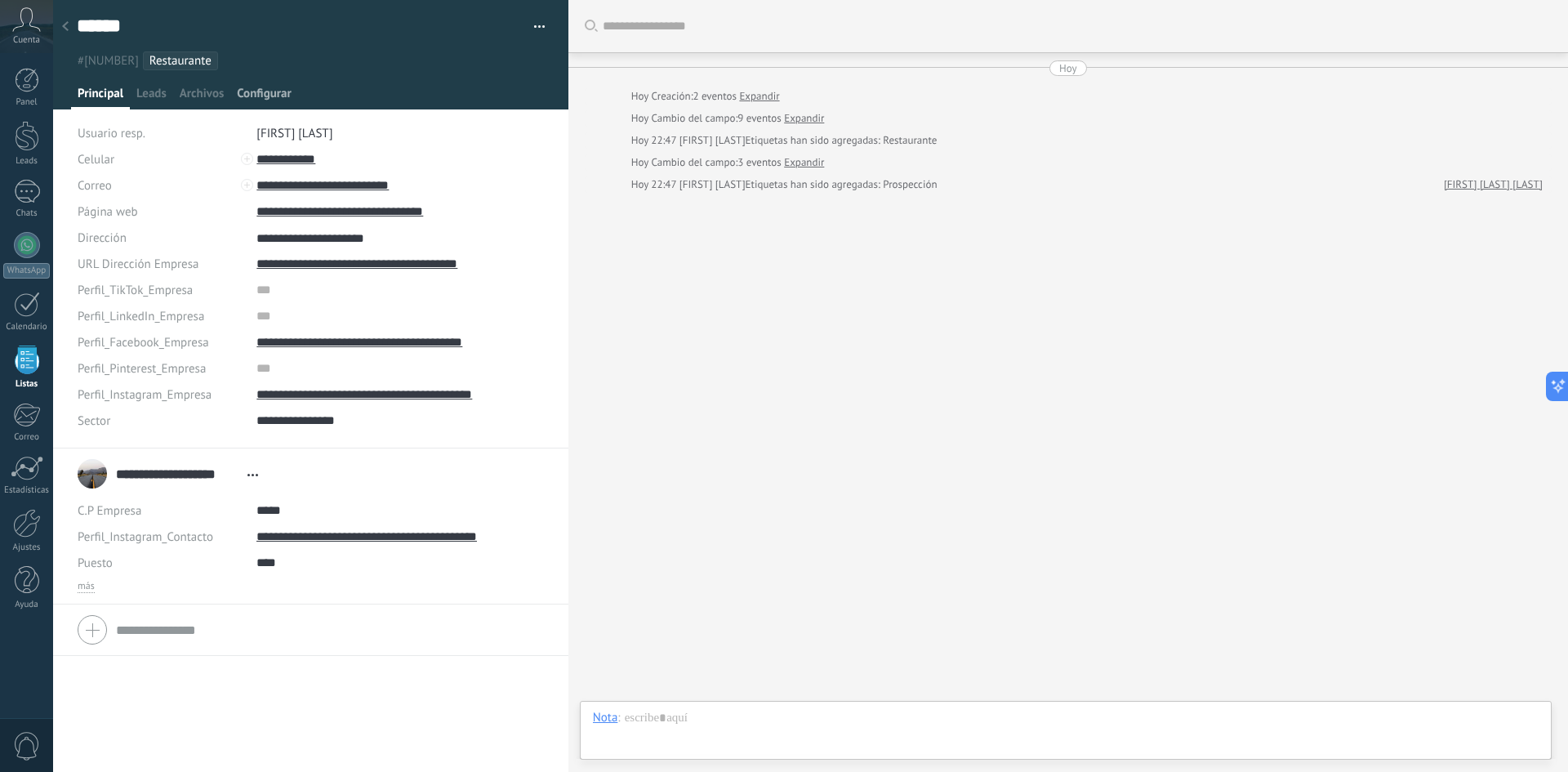 click on "Configurar" at bounding box center (264, 97) 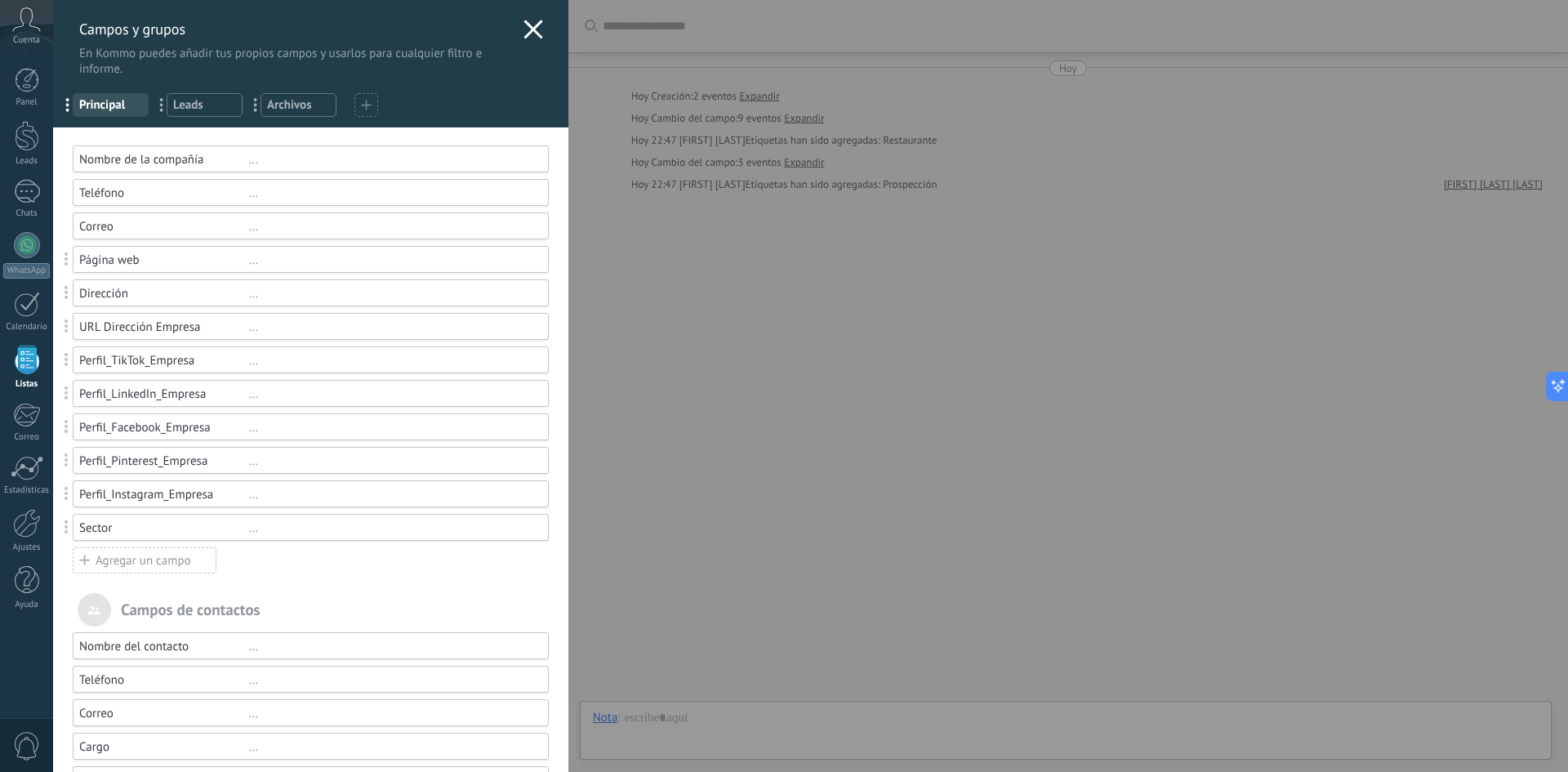 click on "Agregar un campo" at bounding box center (145, 560) 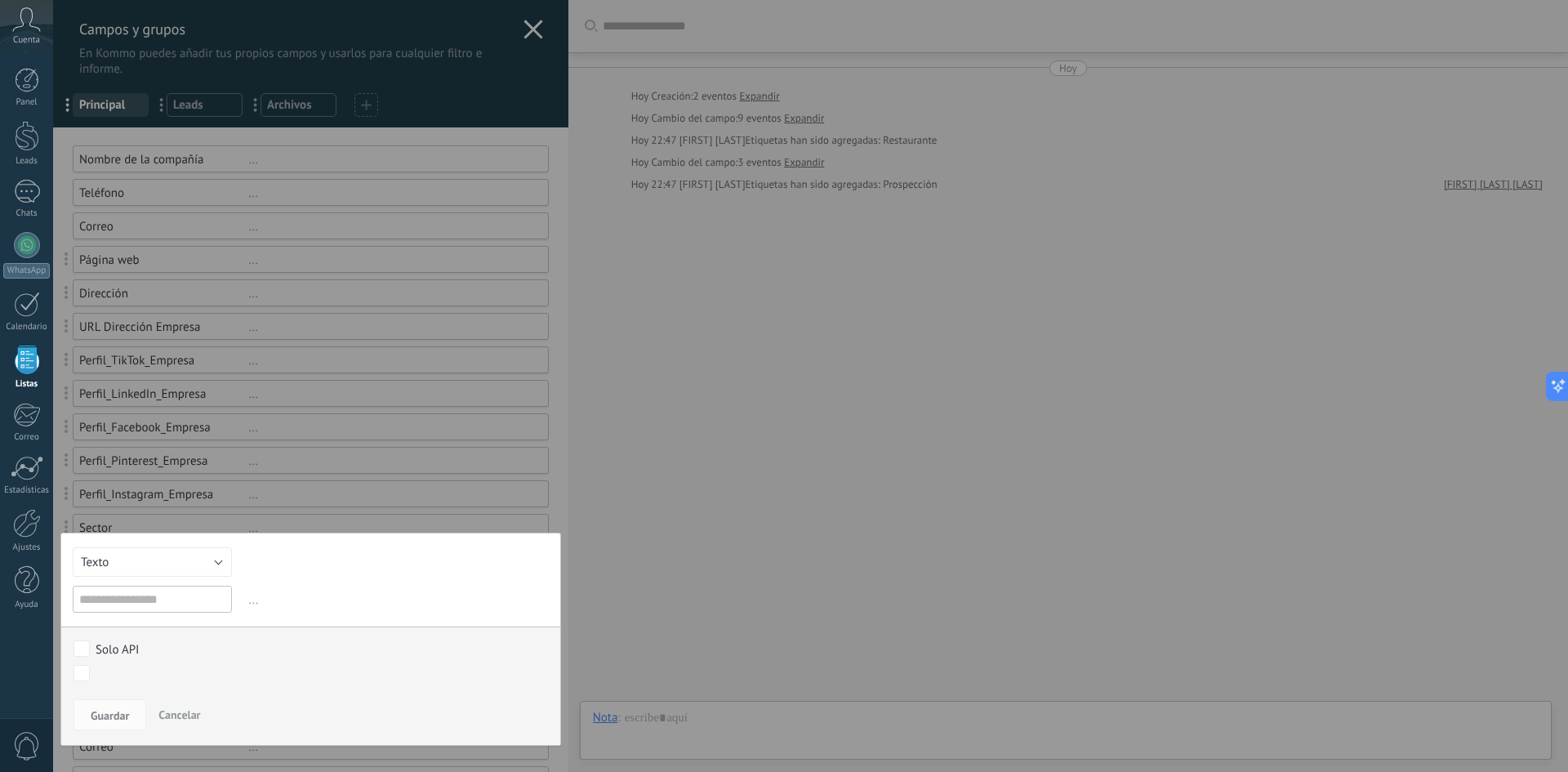 click at bounding box center (310, 545) 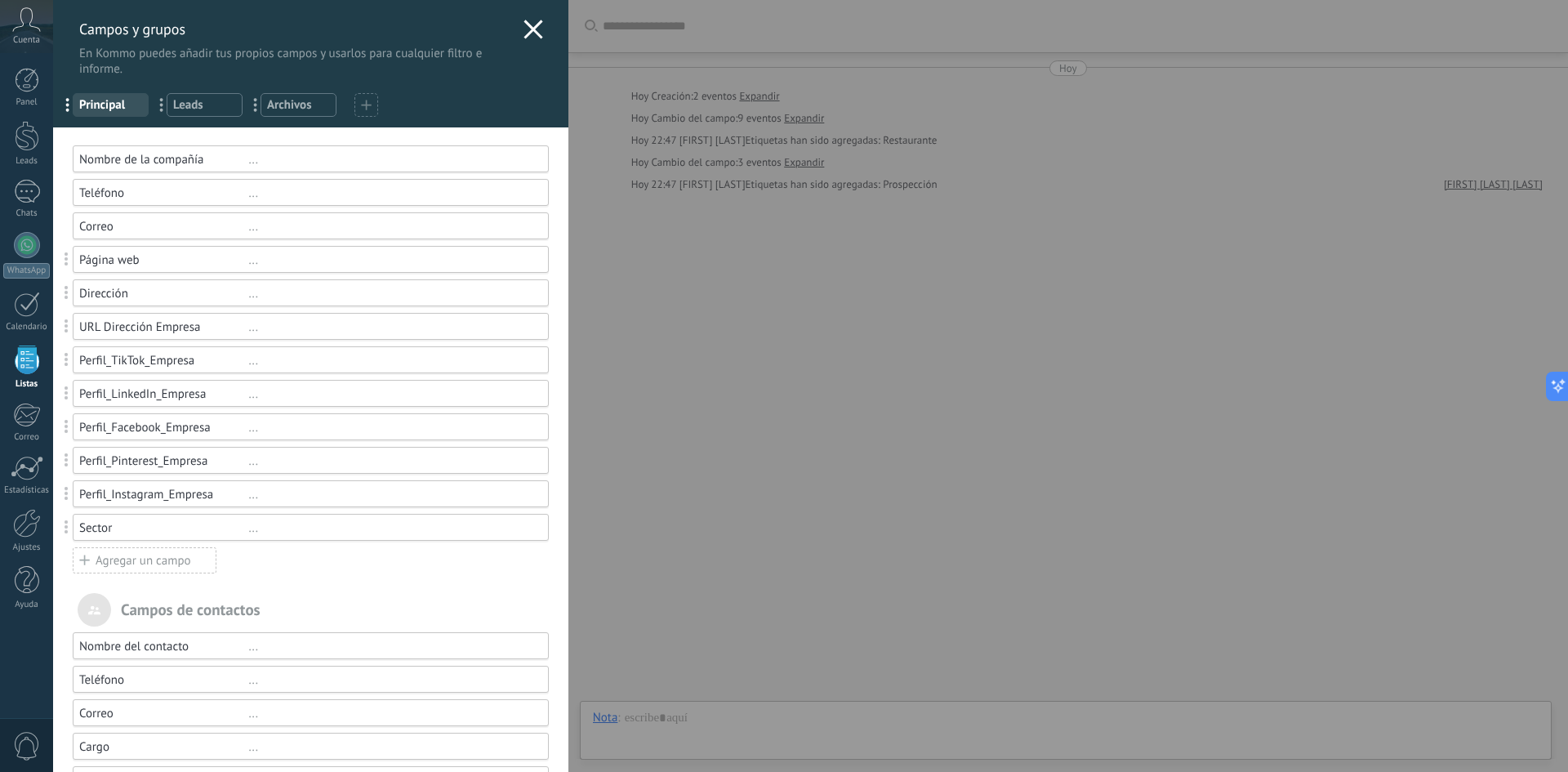 click at bounding box center (366, 105) 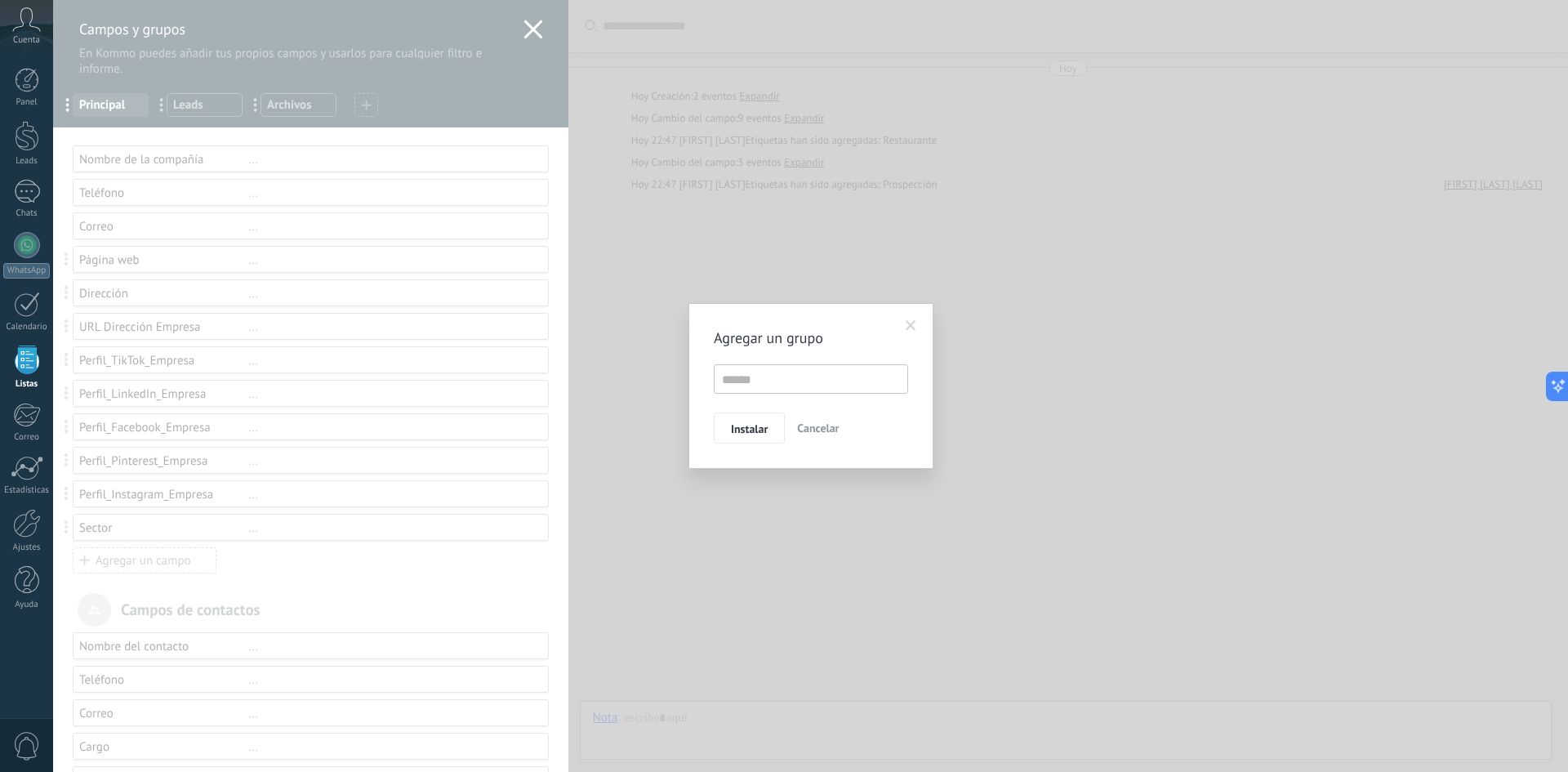 click on "Agregar un grupo Instalar Cancelar" at bounding box center [810, 386] 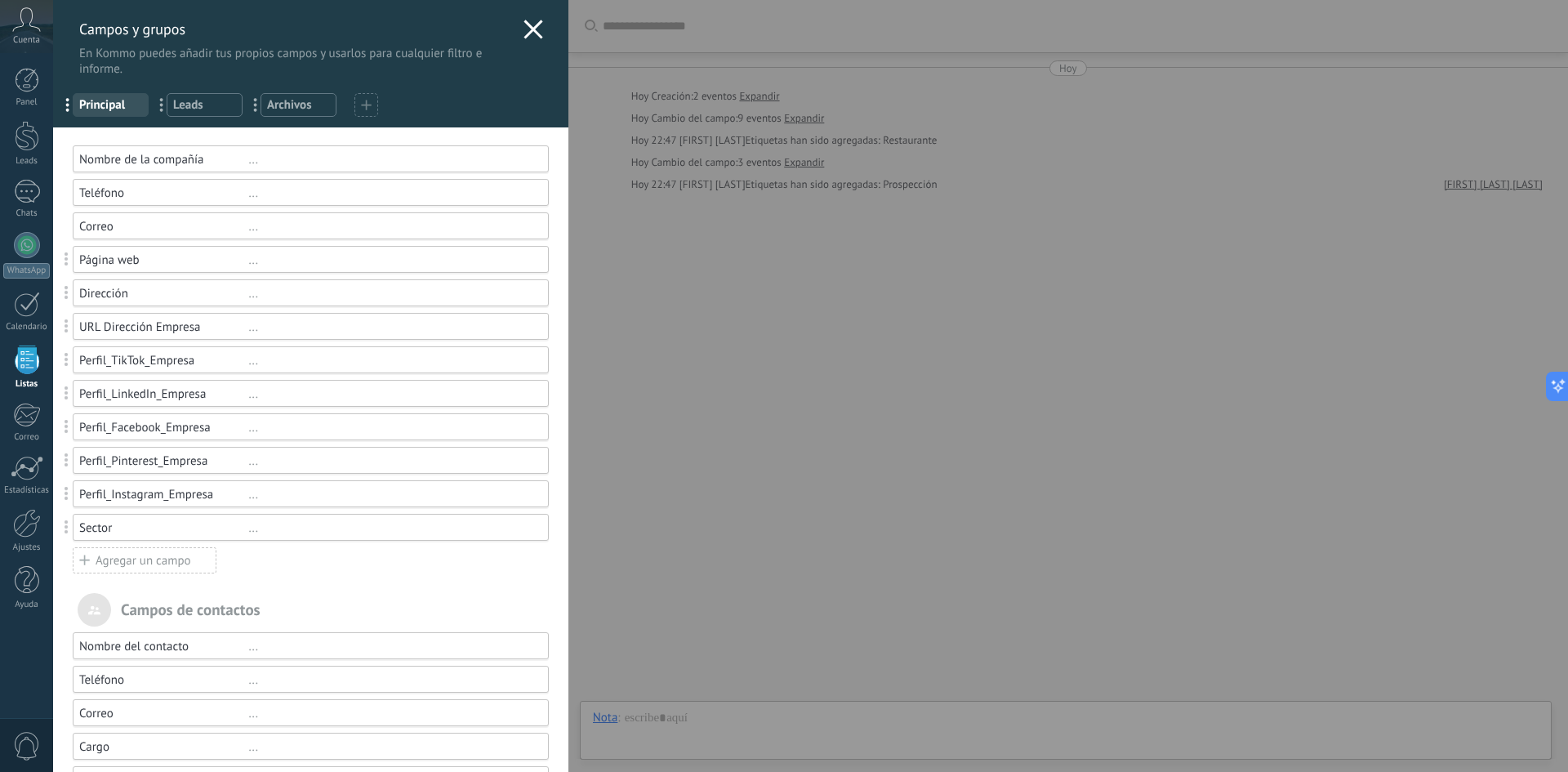click on "Campos y grupos En Kommo puedes añadir tus propios campos y usarlos para cualquier filtro e informe." at bounding box center (310, 38) 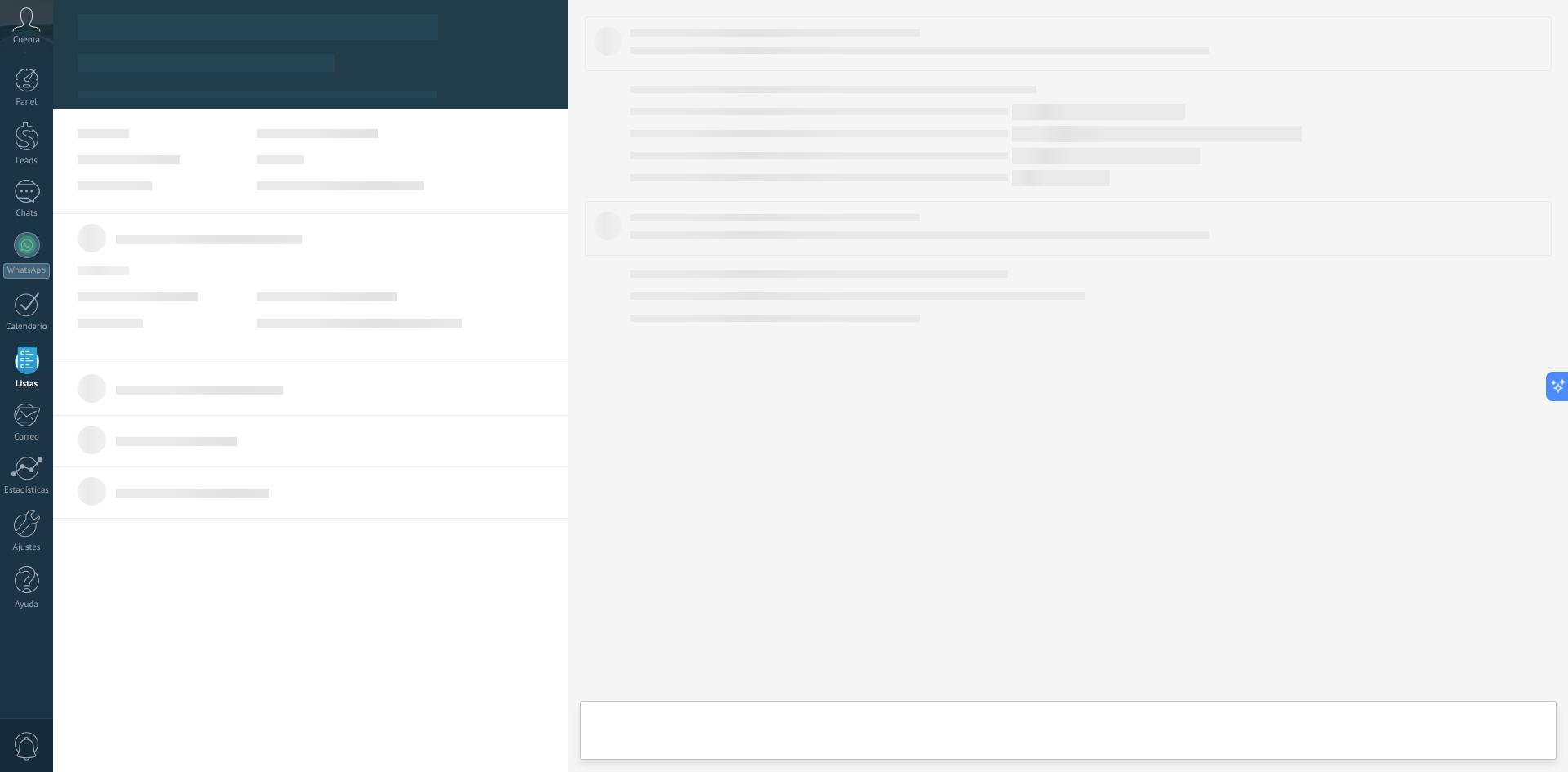 type on "**********" 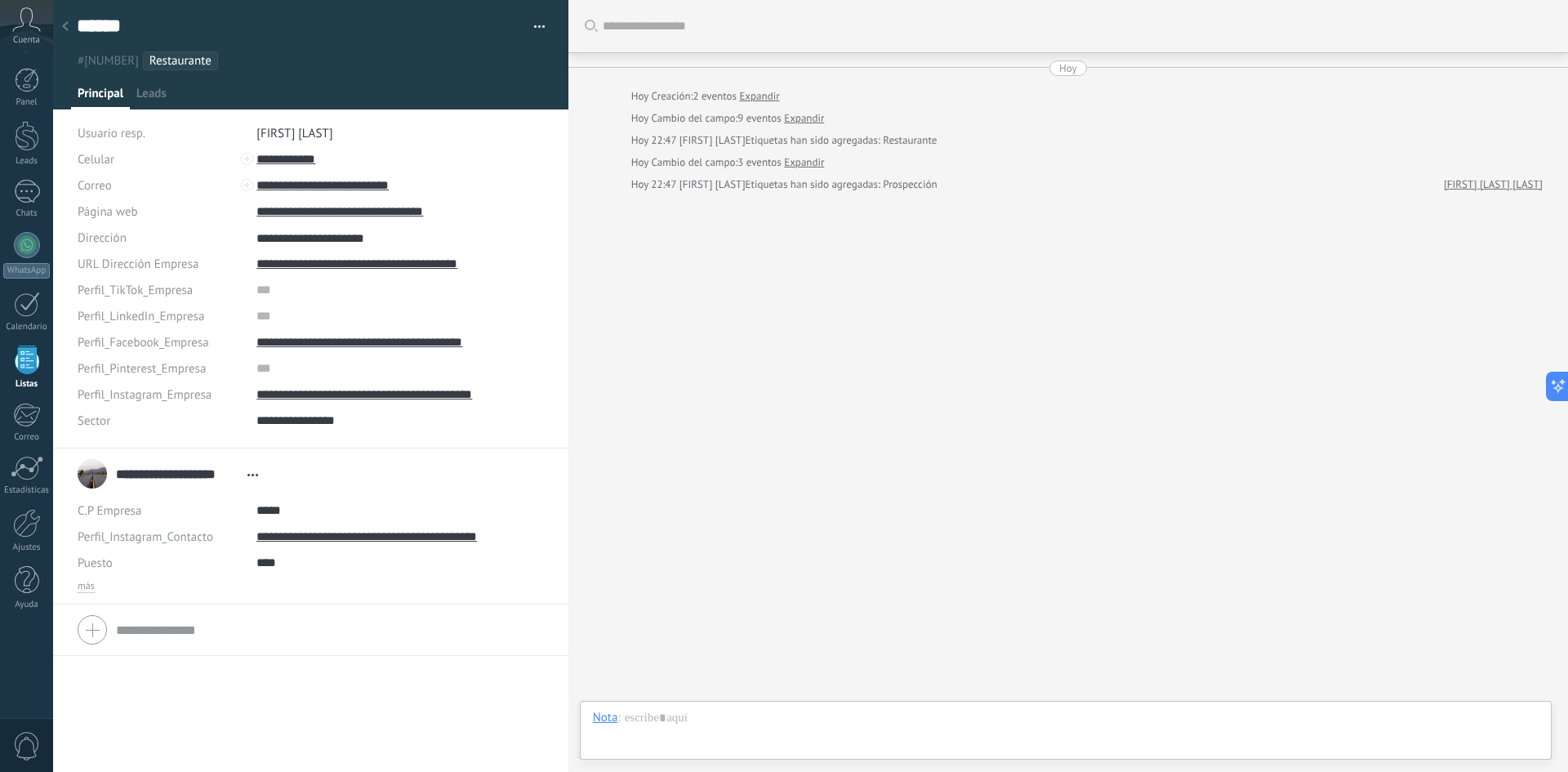 scroll, scrollTop: 16, scrollLeft: 0, axis: vertical 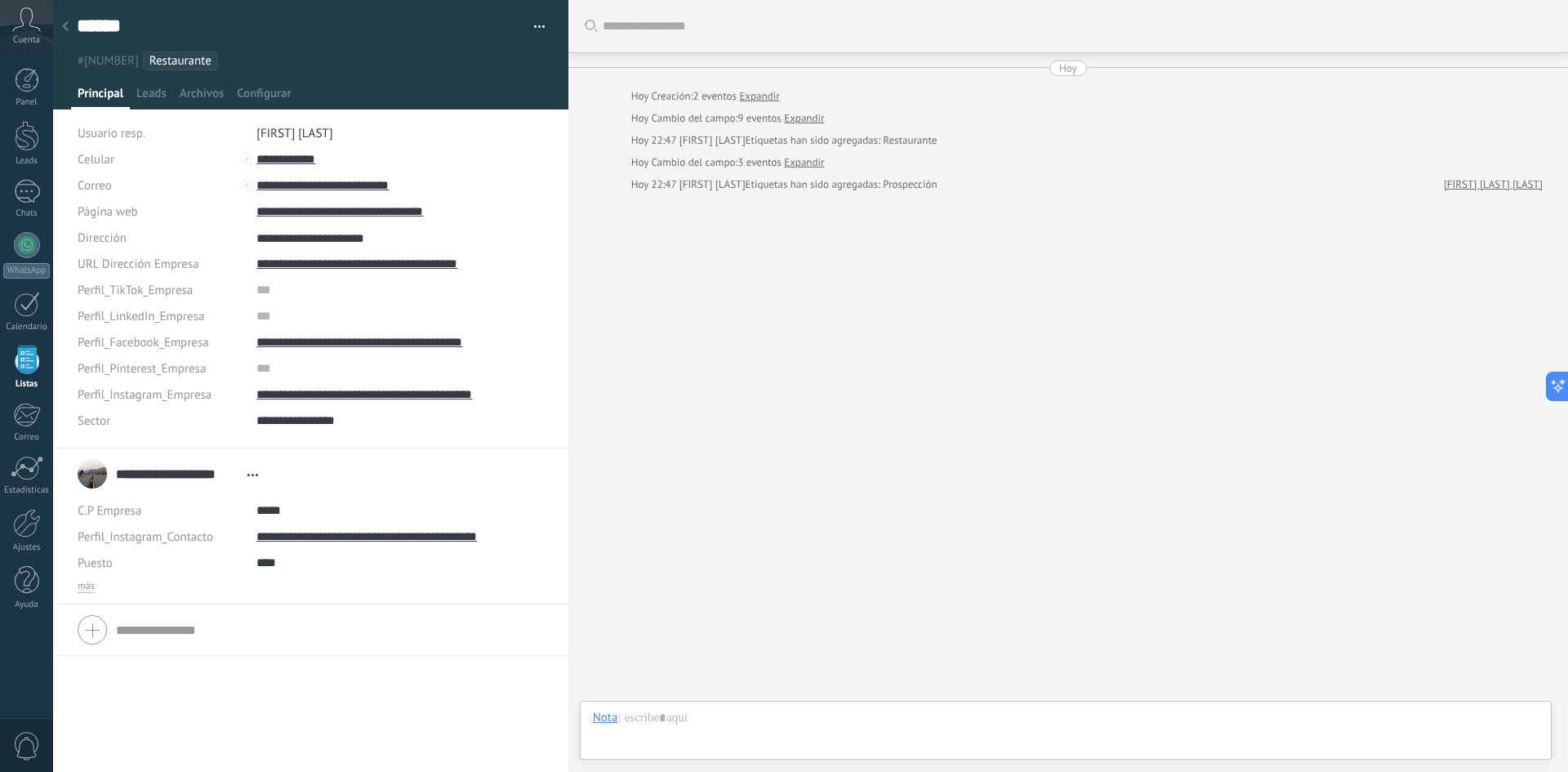 click at bounding box center (65, 27) 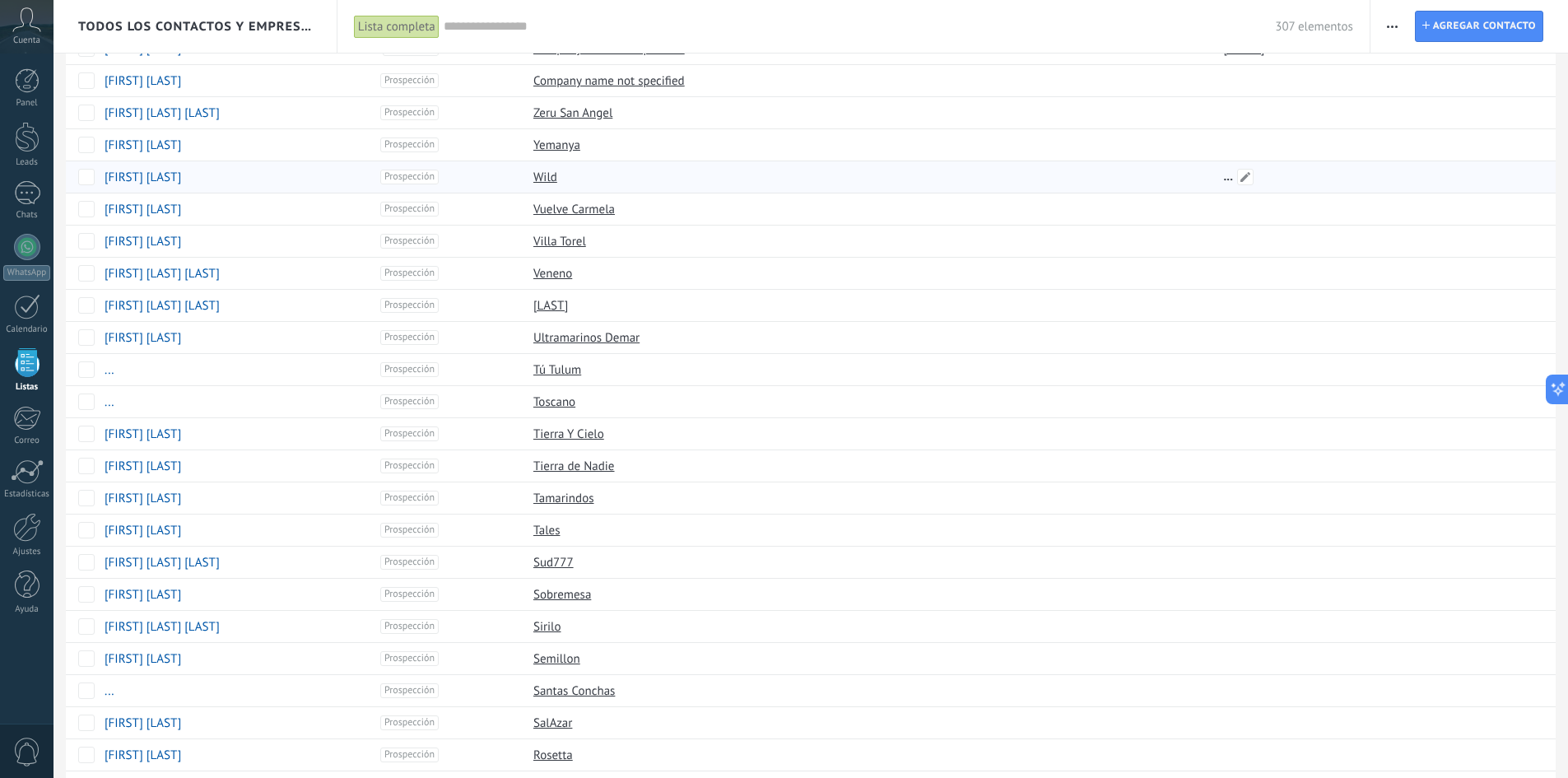 scroll, scrollTop: 0, scrollLeft: 0, axis: both 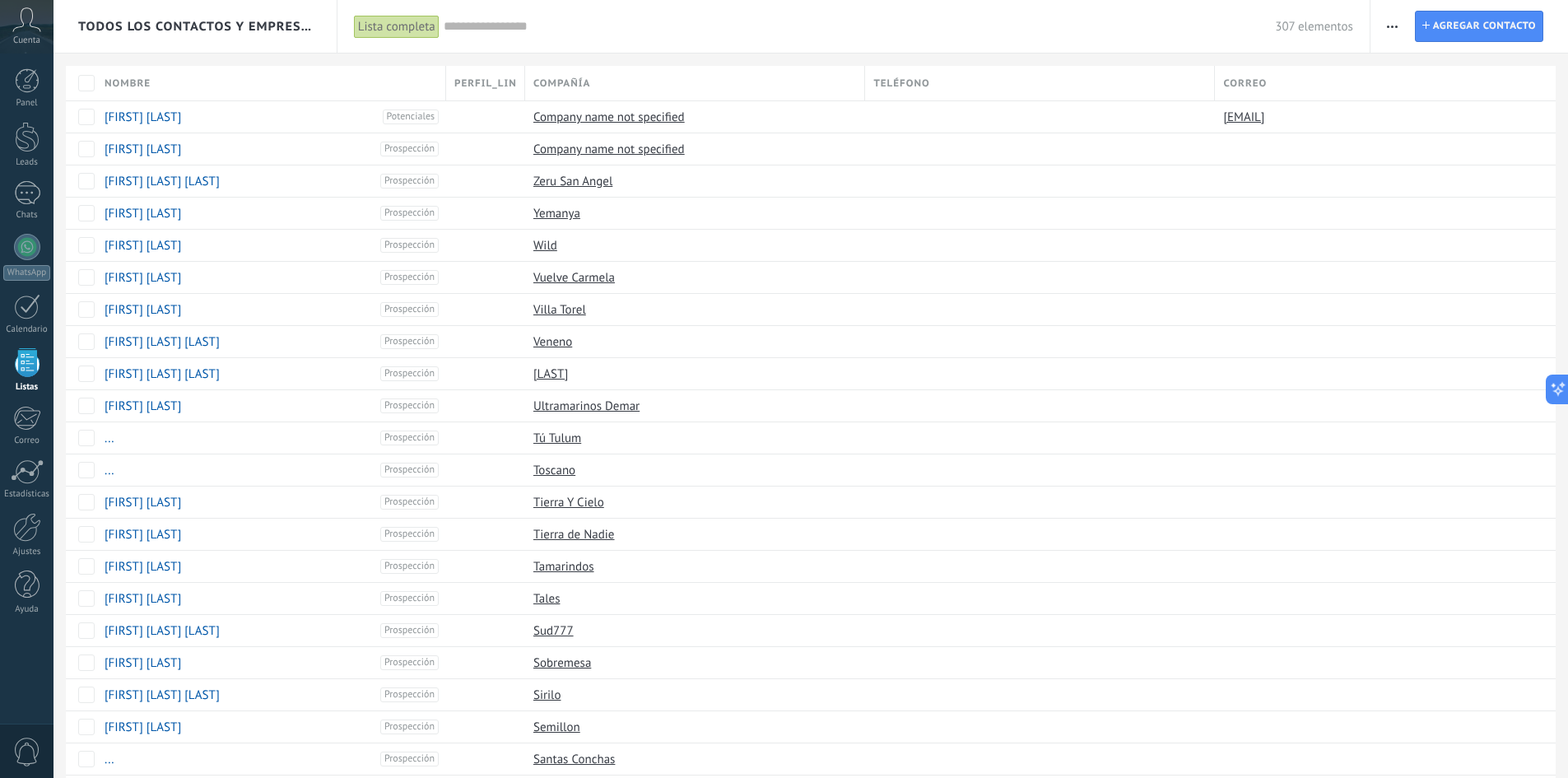 click at bounding box center (1392, 26) 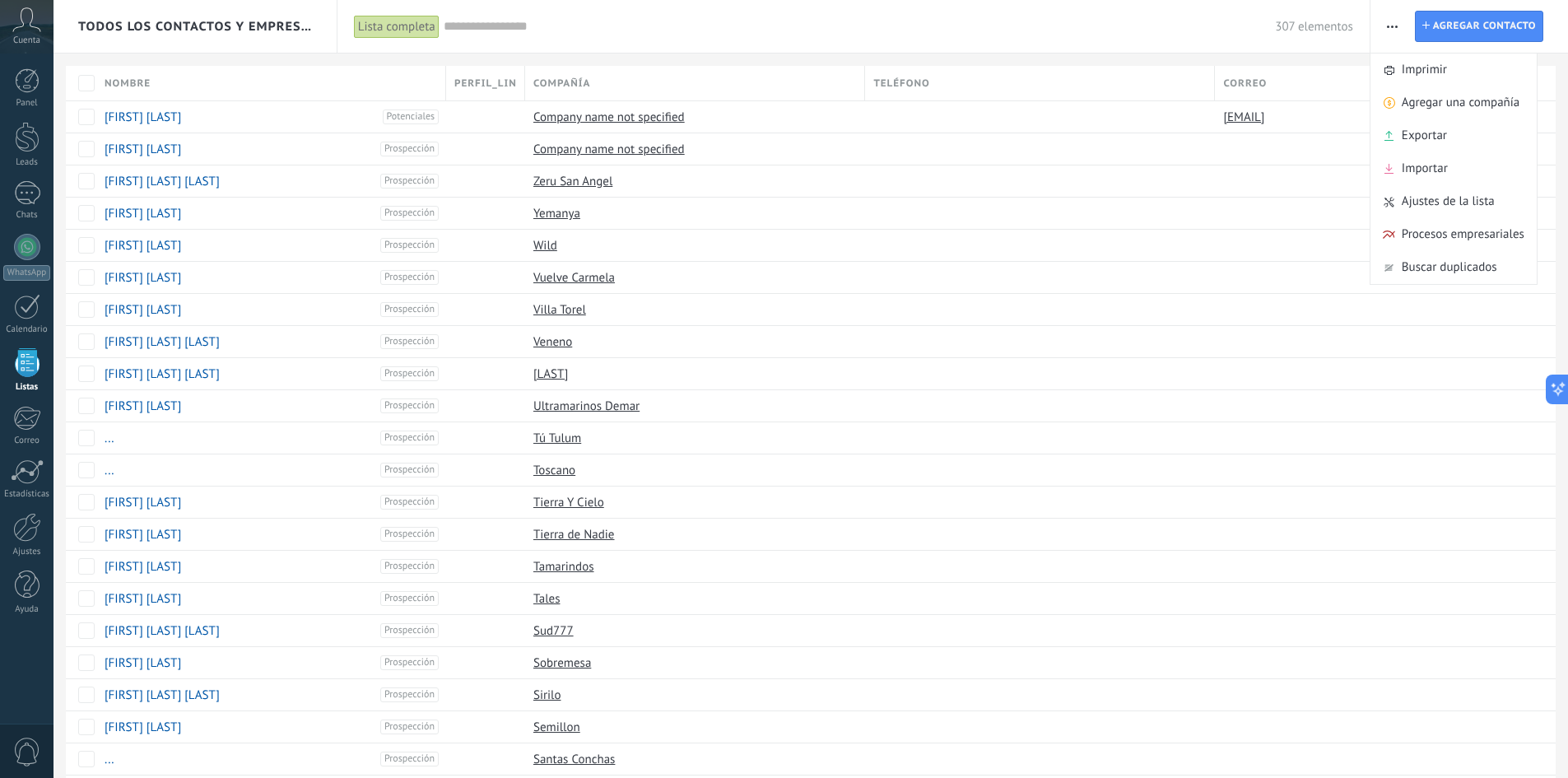 click on "Todos los contactos y empresas" at bounding box center [196, 26] 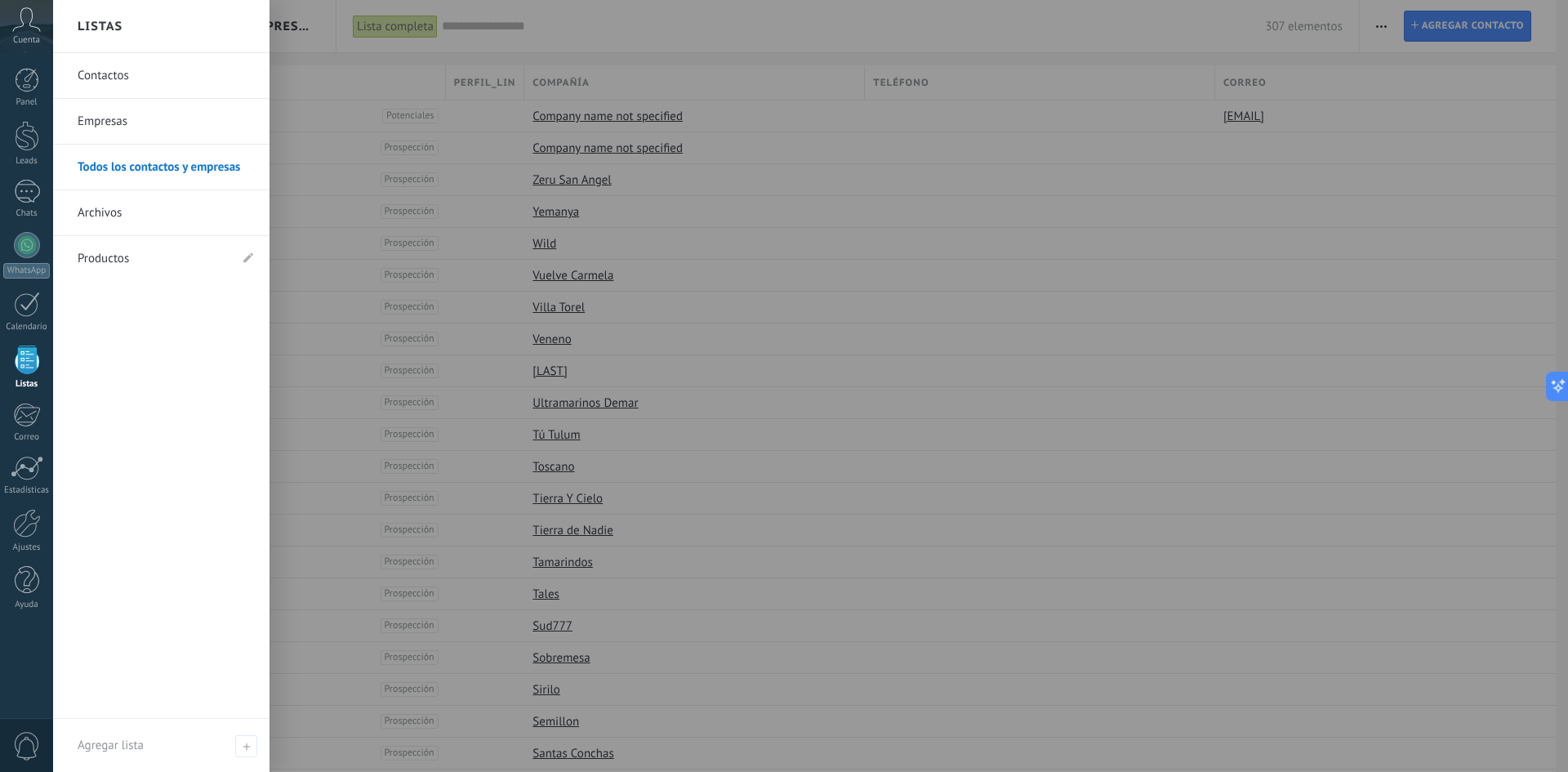 click on "Todos los contactos y empresas" at bounding box center (165, 167) 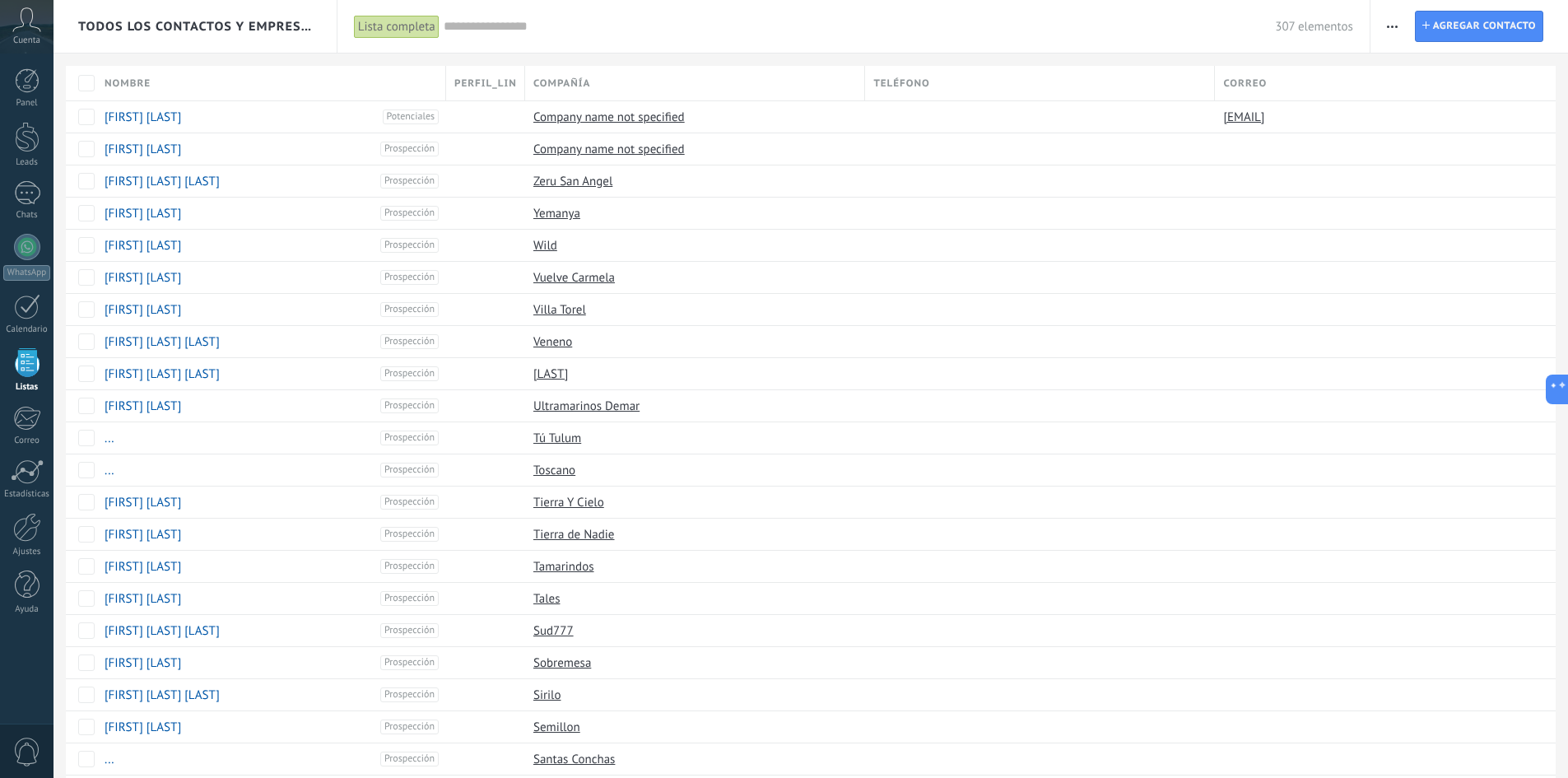 click at bounding box center [1392, 26] 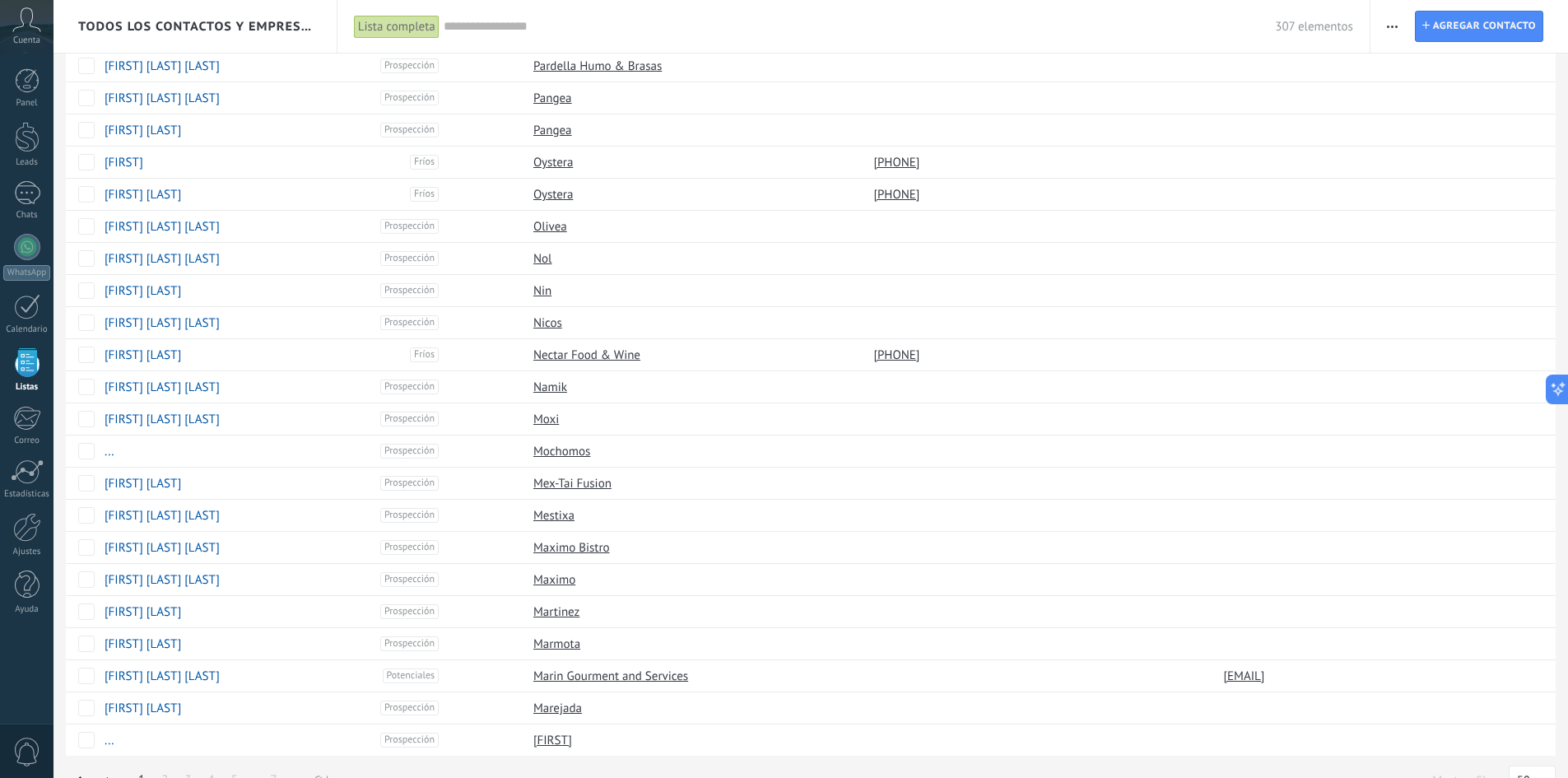 scroll, scrollTop: 981, scrollLeft: 0, axis: vertical 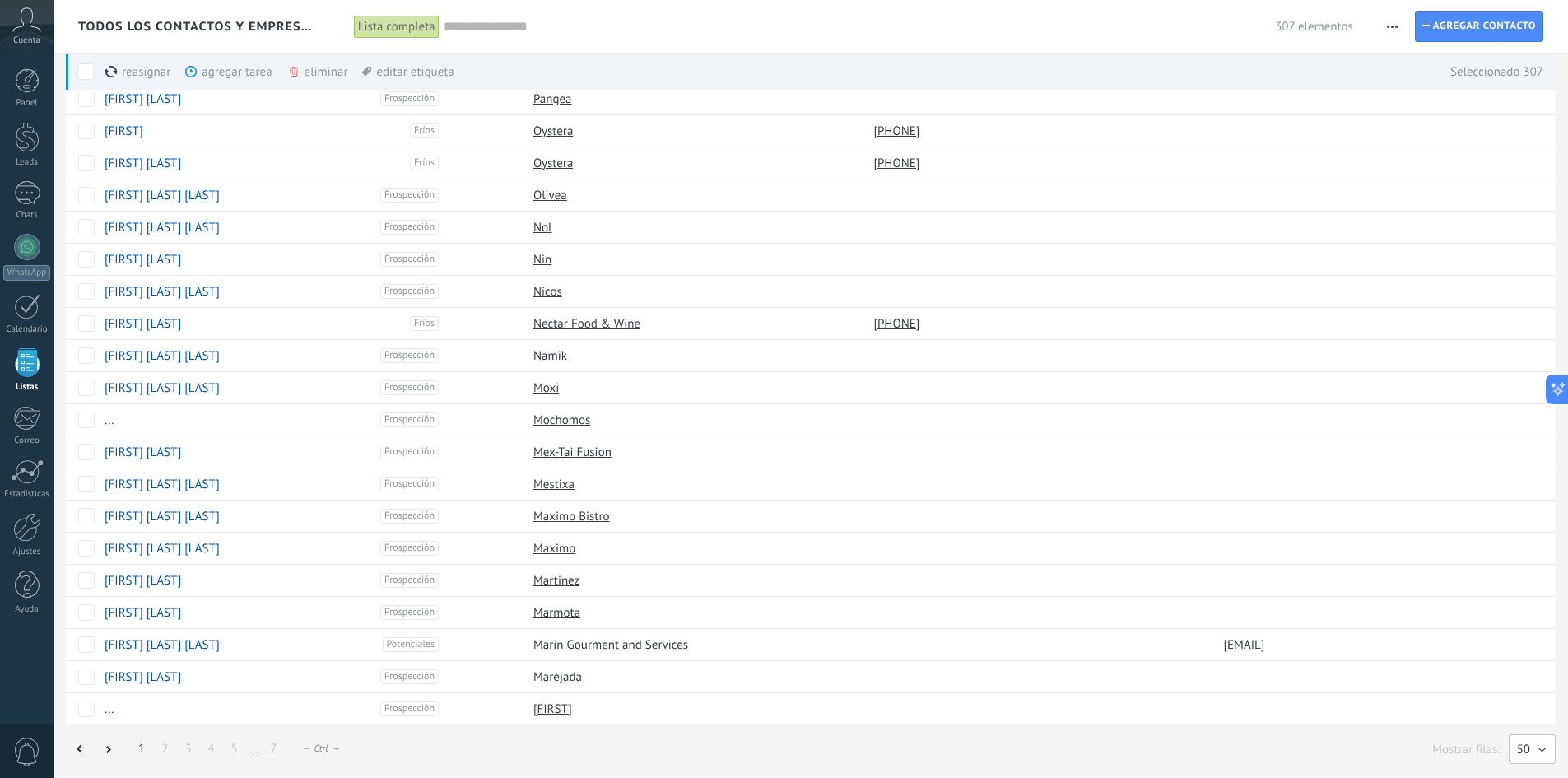 click on "50" at bounding box center [1532, 749] 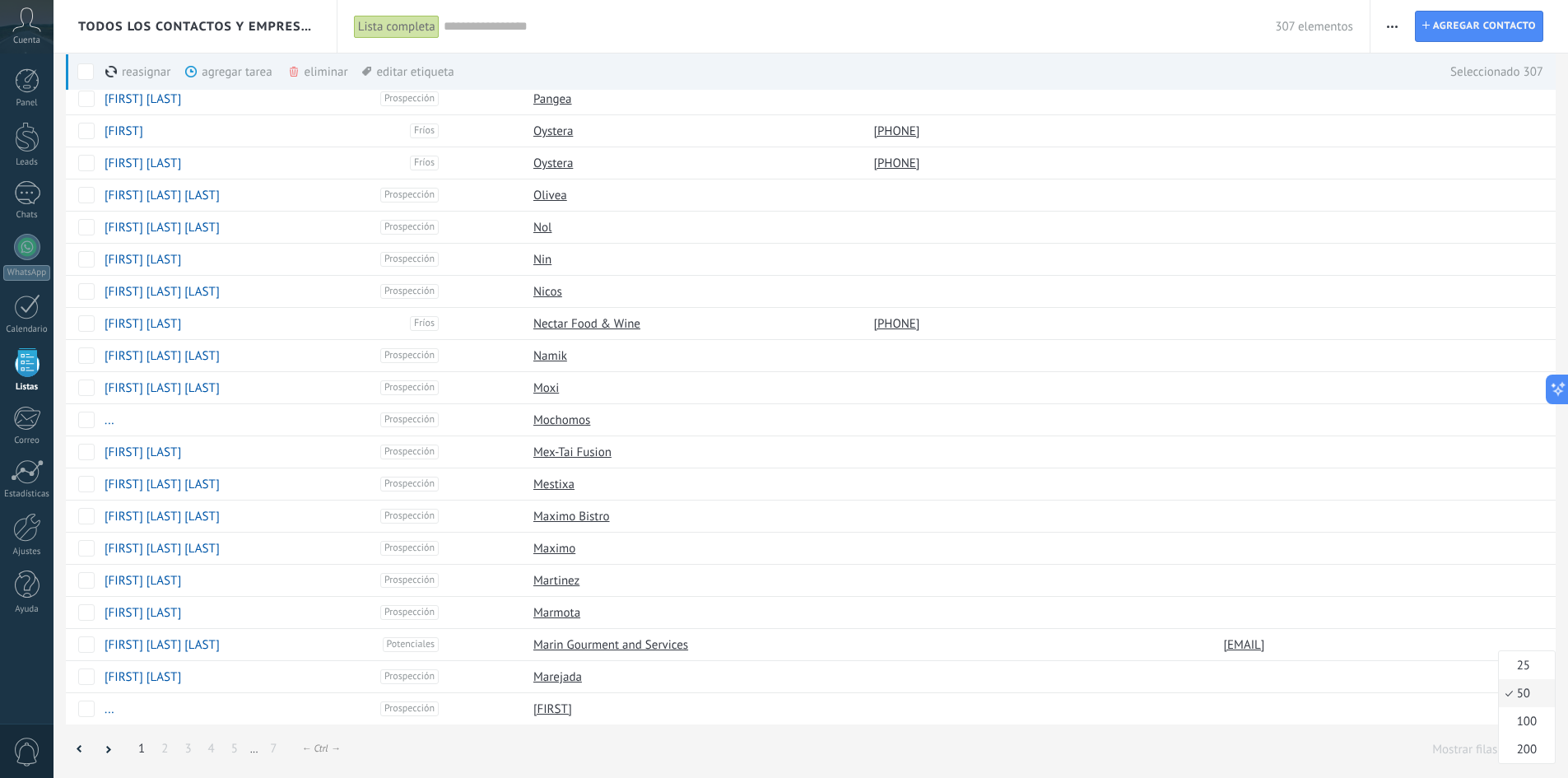 click on "200" at bounding box center (1524, 749) 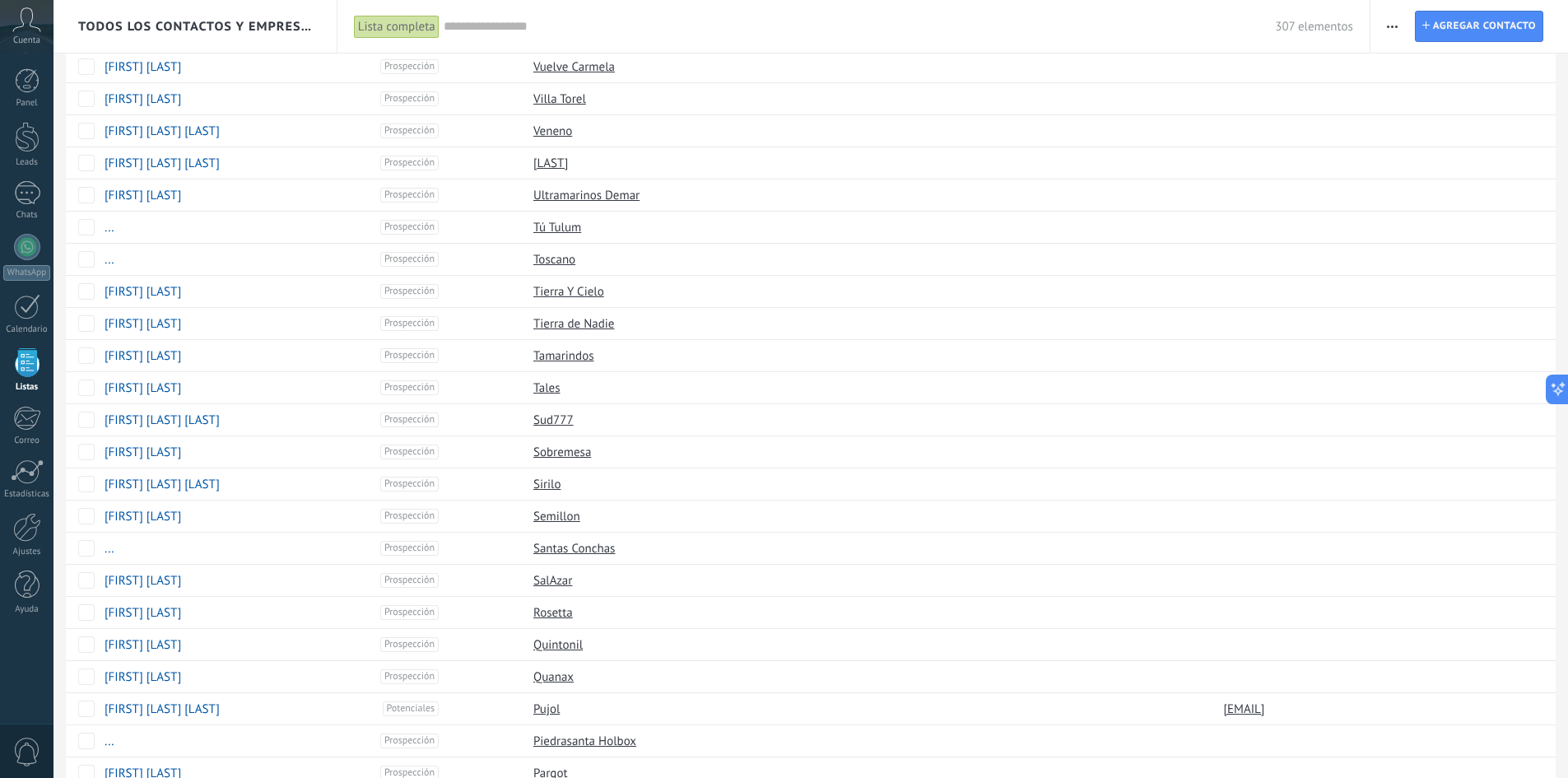 scroll, scrollTop: 0, scrollLeft: 0, axis: both 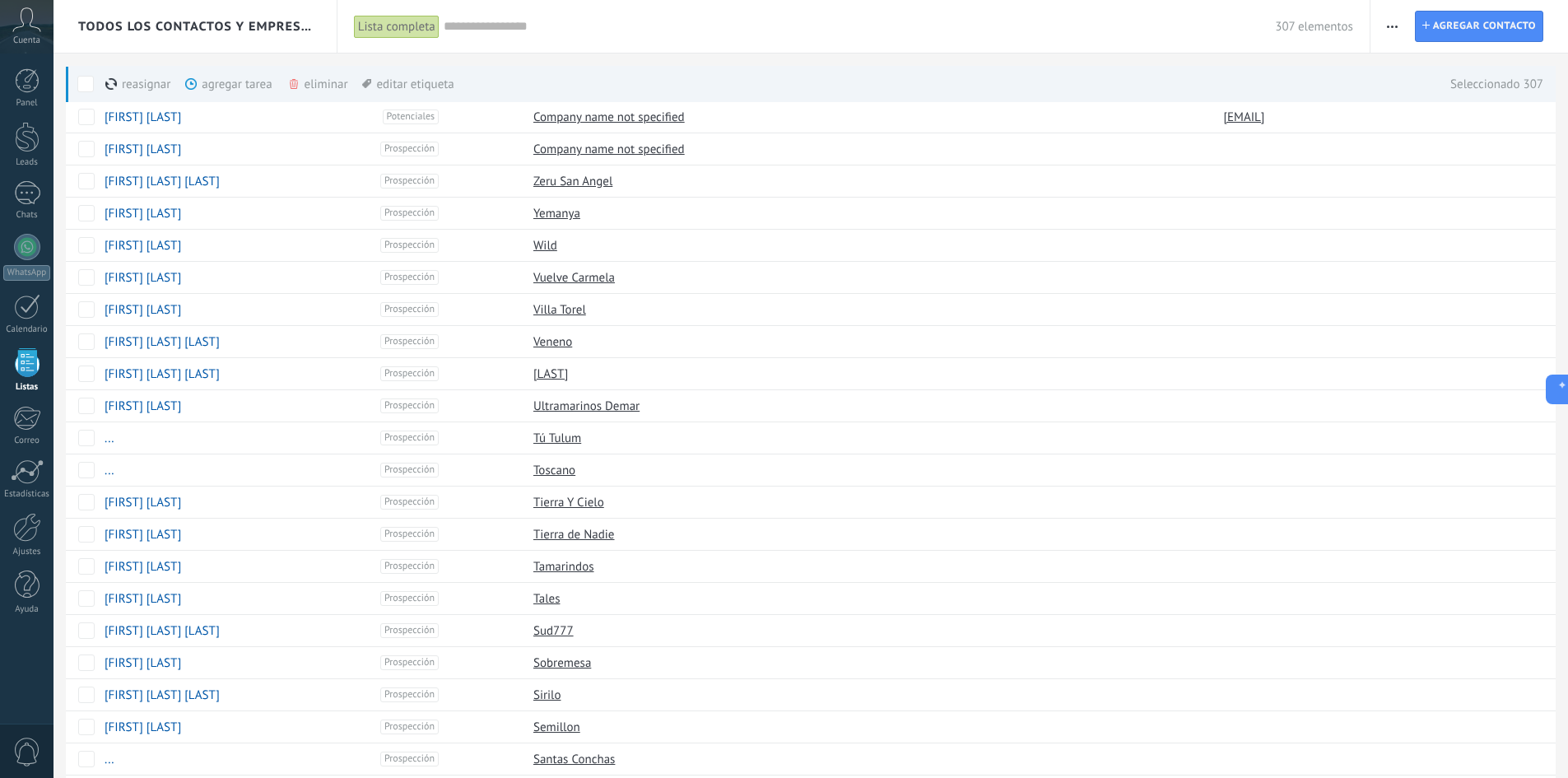 click 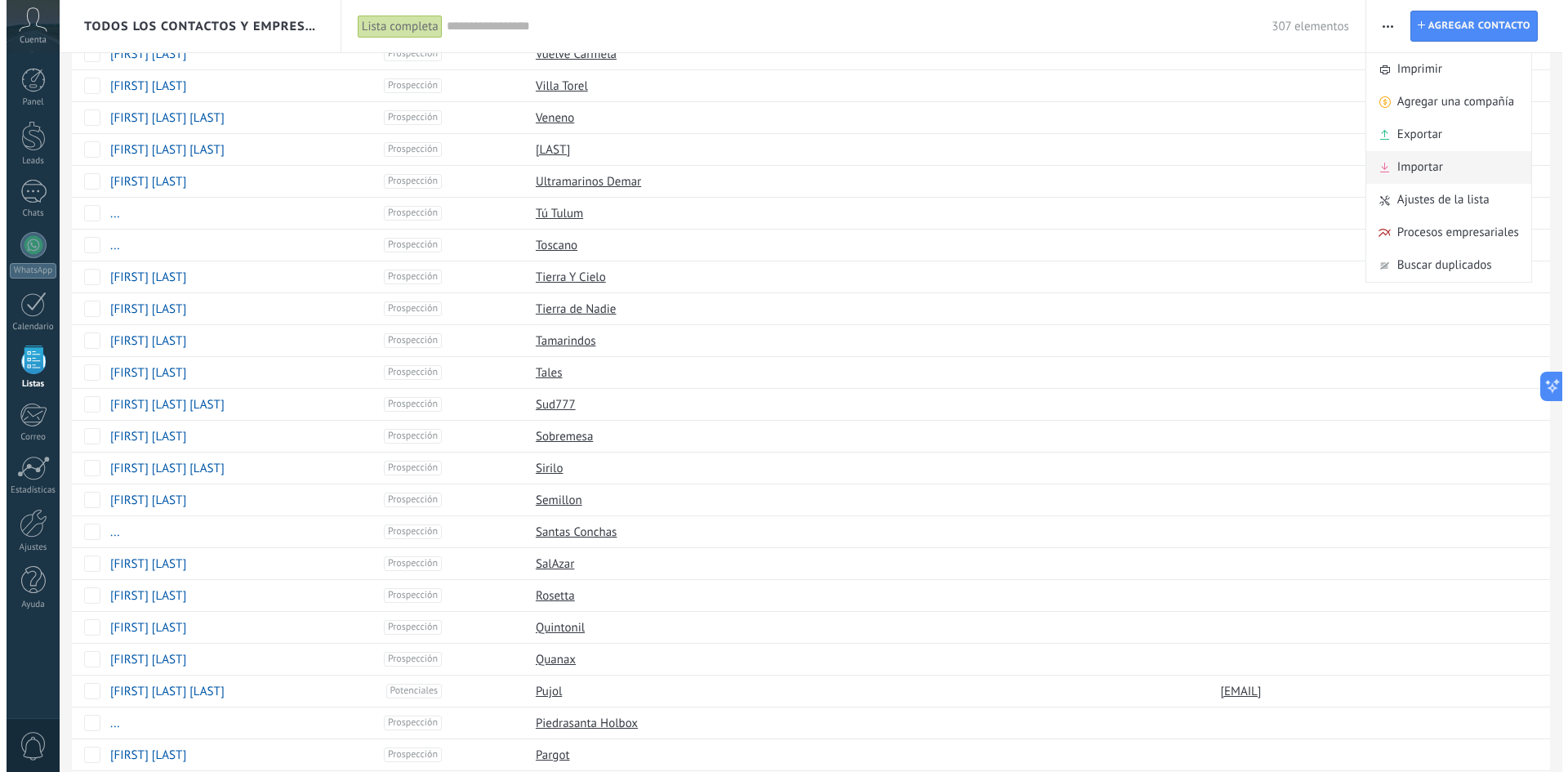 scroll, scrollTop: 0, scrollLeft: 0, axis: both 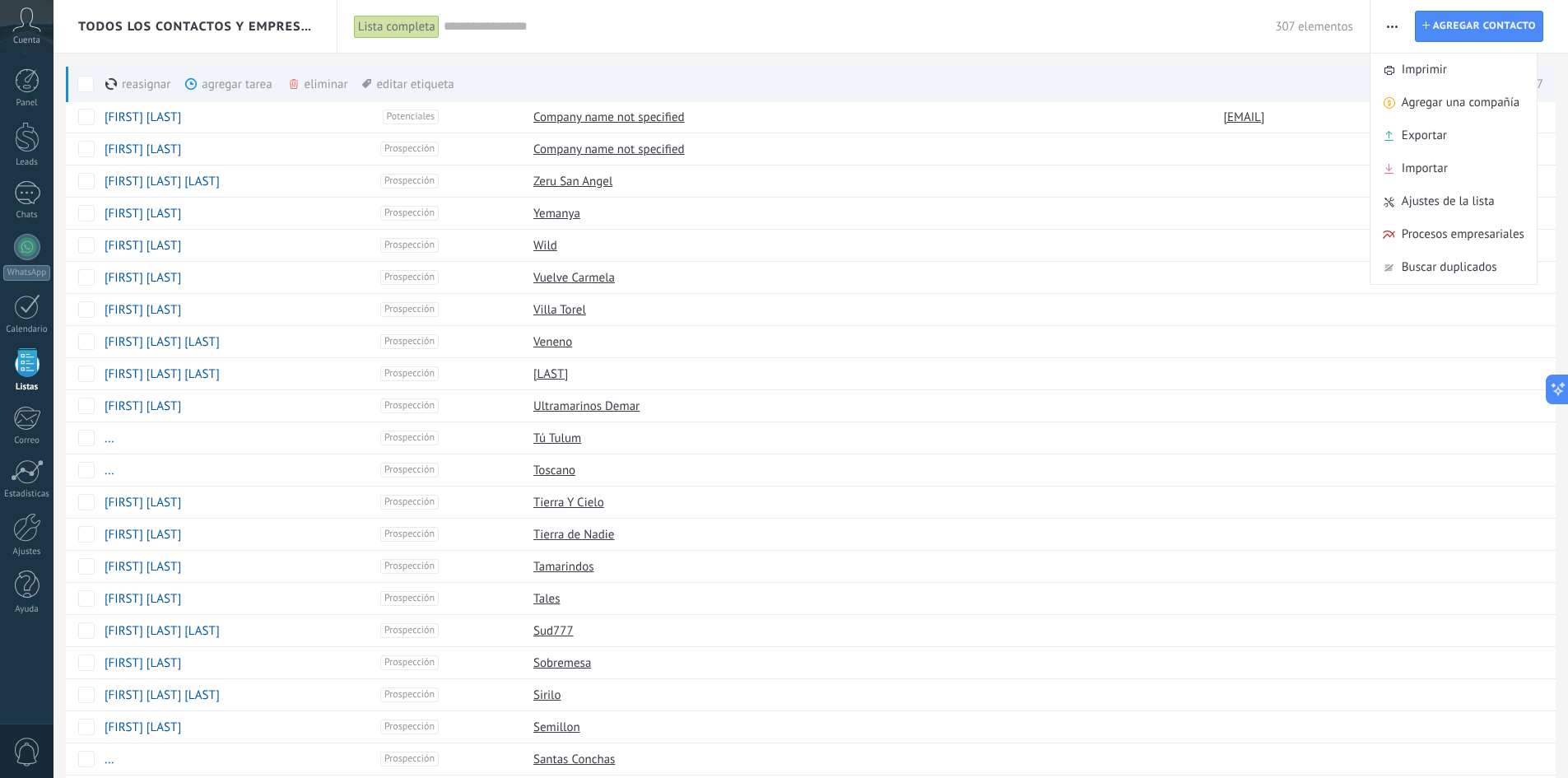 click 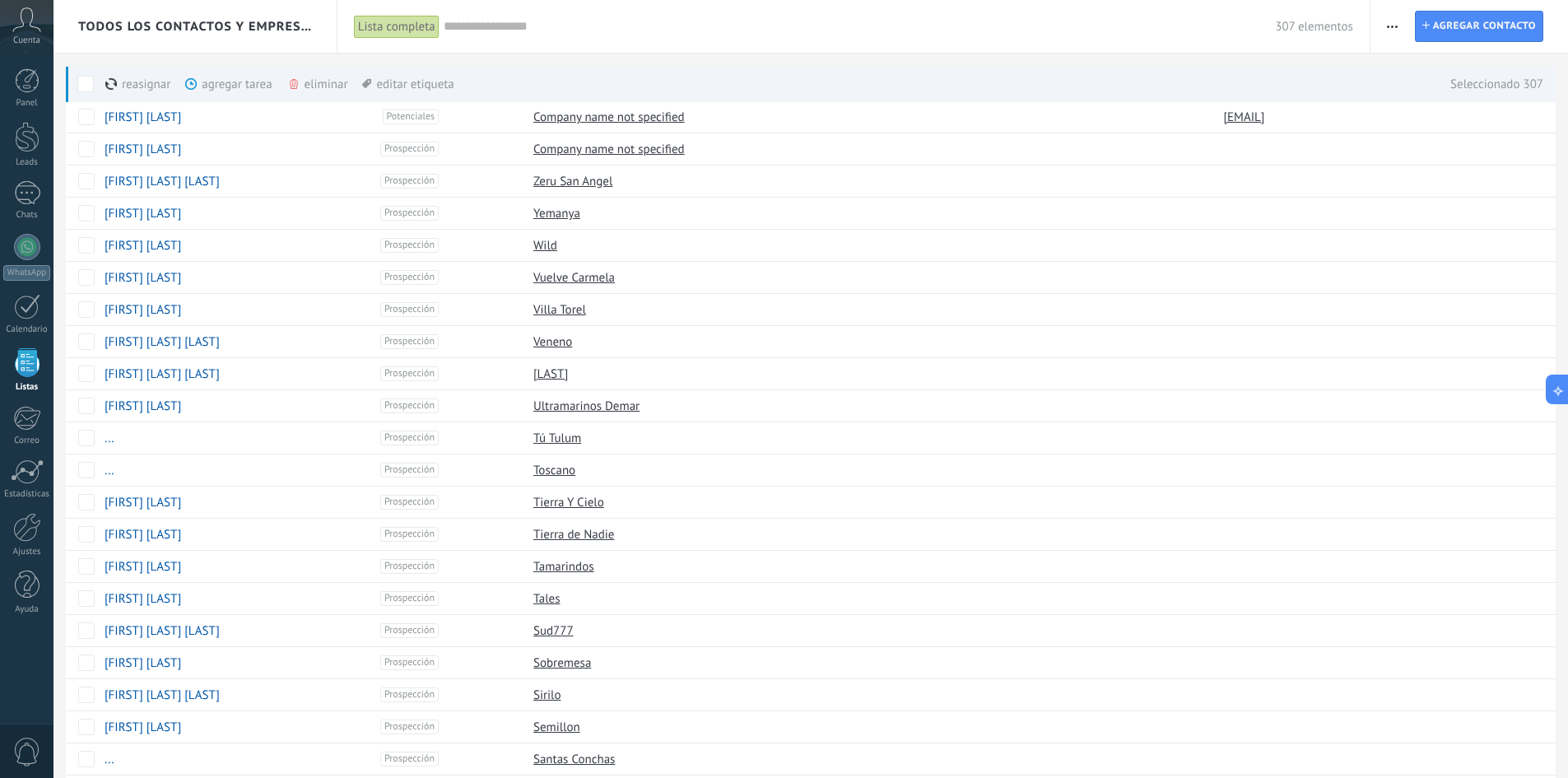 click 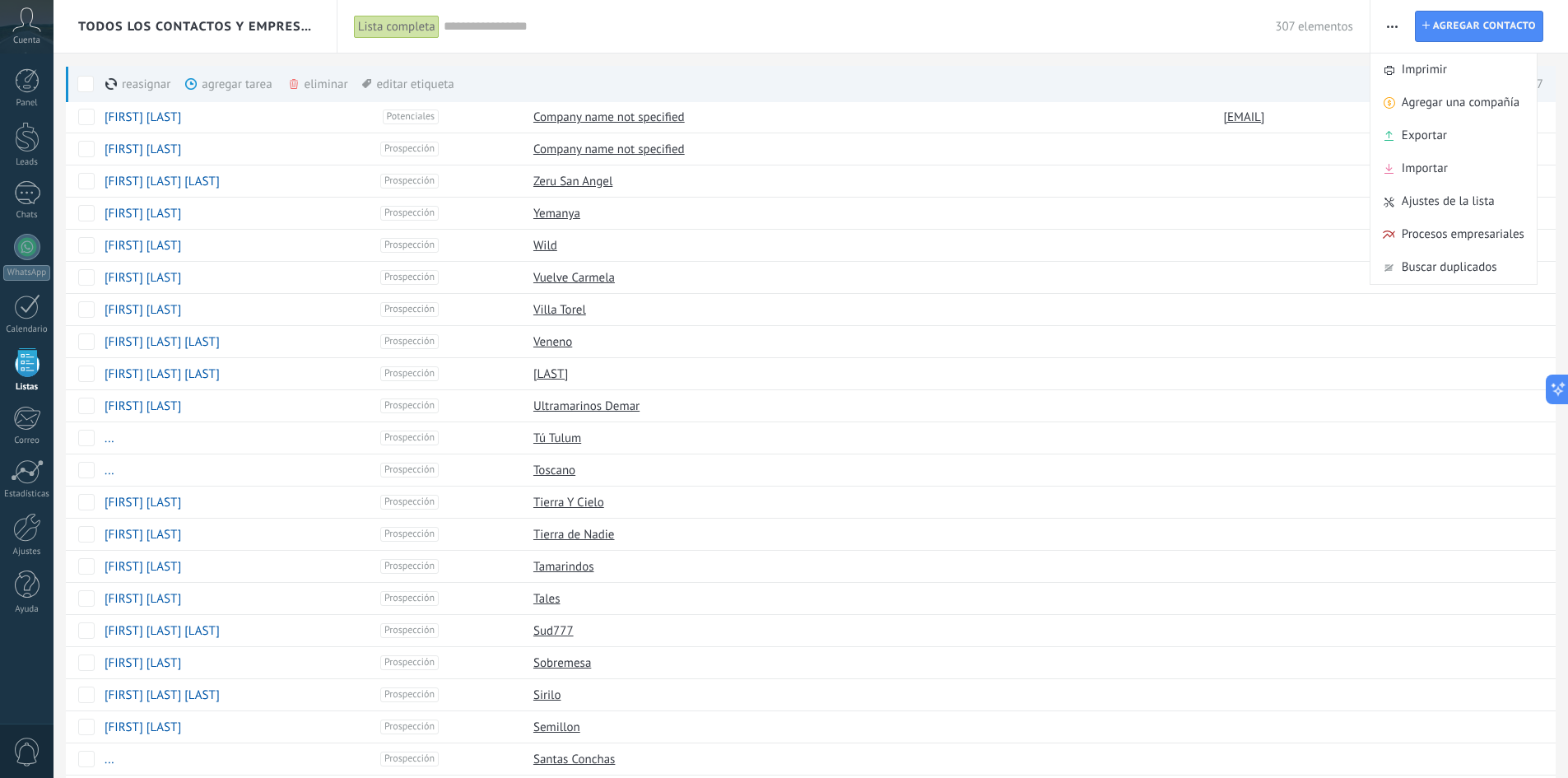 click on "eliminar màs" at bounding box center (346, 84) 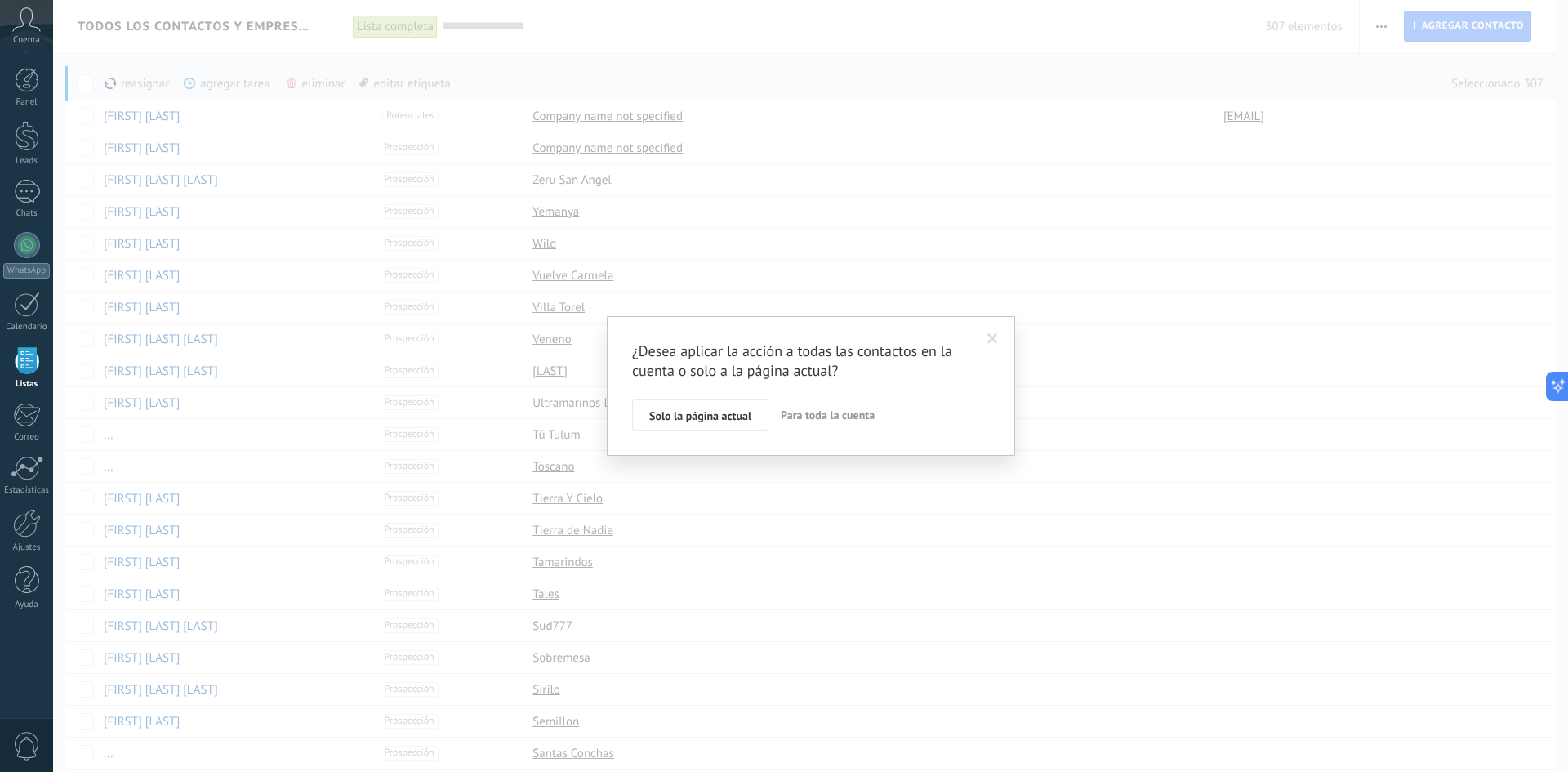 click on "Para toda la cuenta" at bounding box center [827, 415] 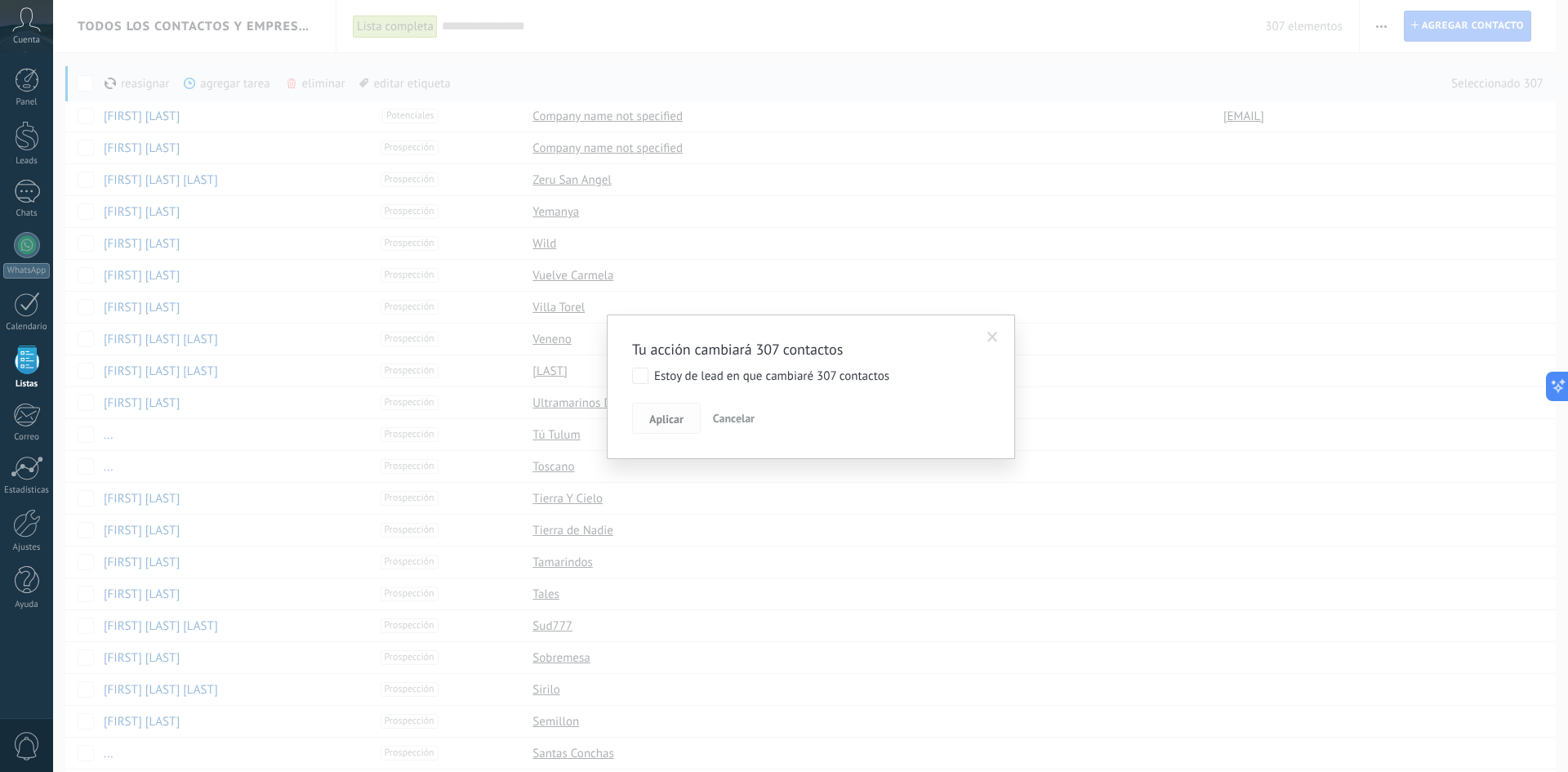 click on "Aplicar" at bounding box center [666, 419] 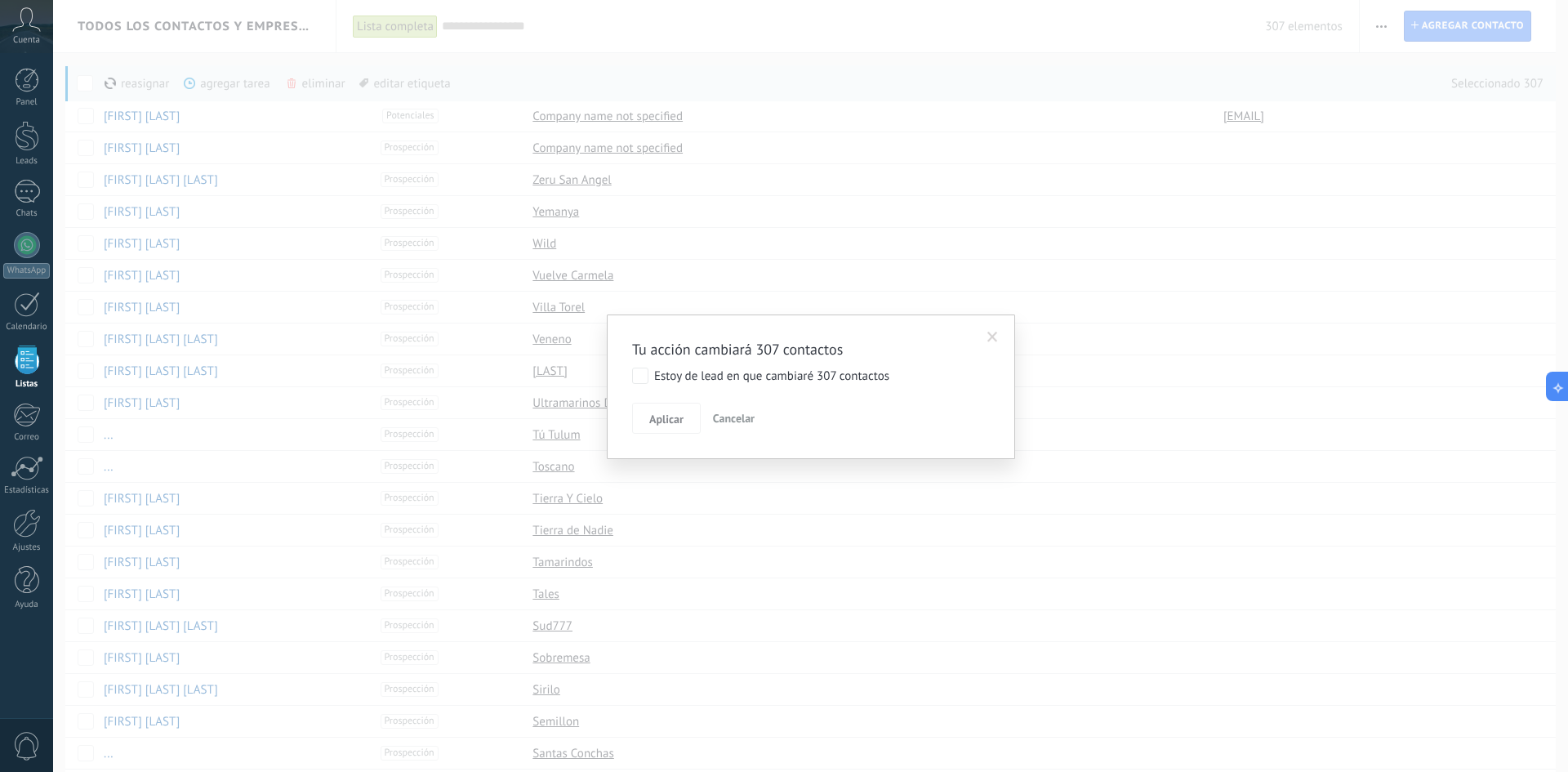 click on "Estoy de lead en que cambiaré 307 contactos" at bounding box center [760, 376] 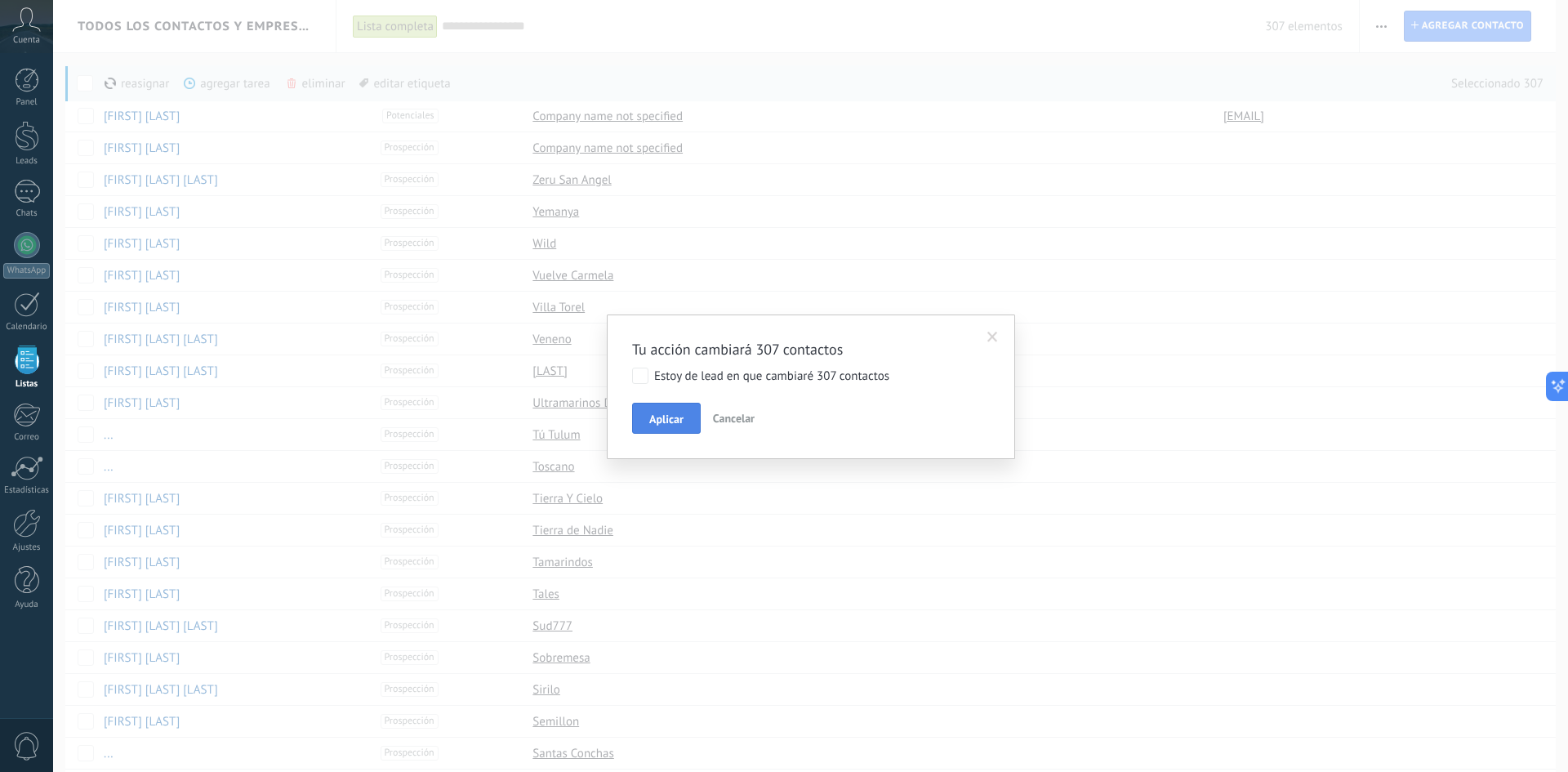 click on "Aplicar" at bounding box center [666, 419] 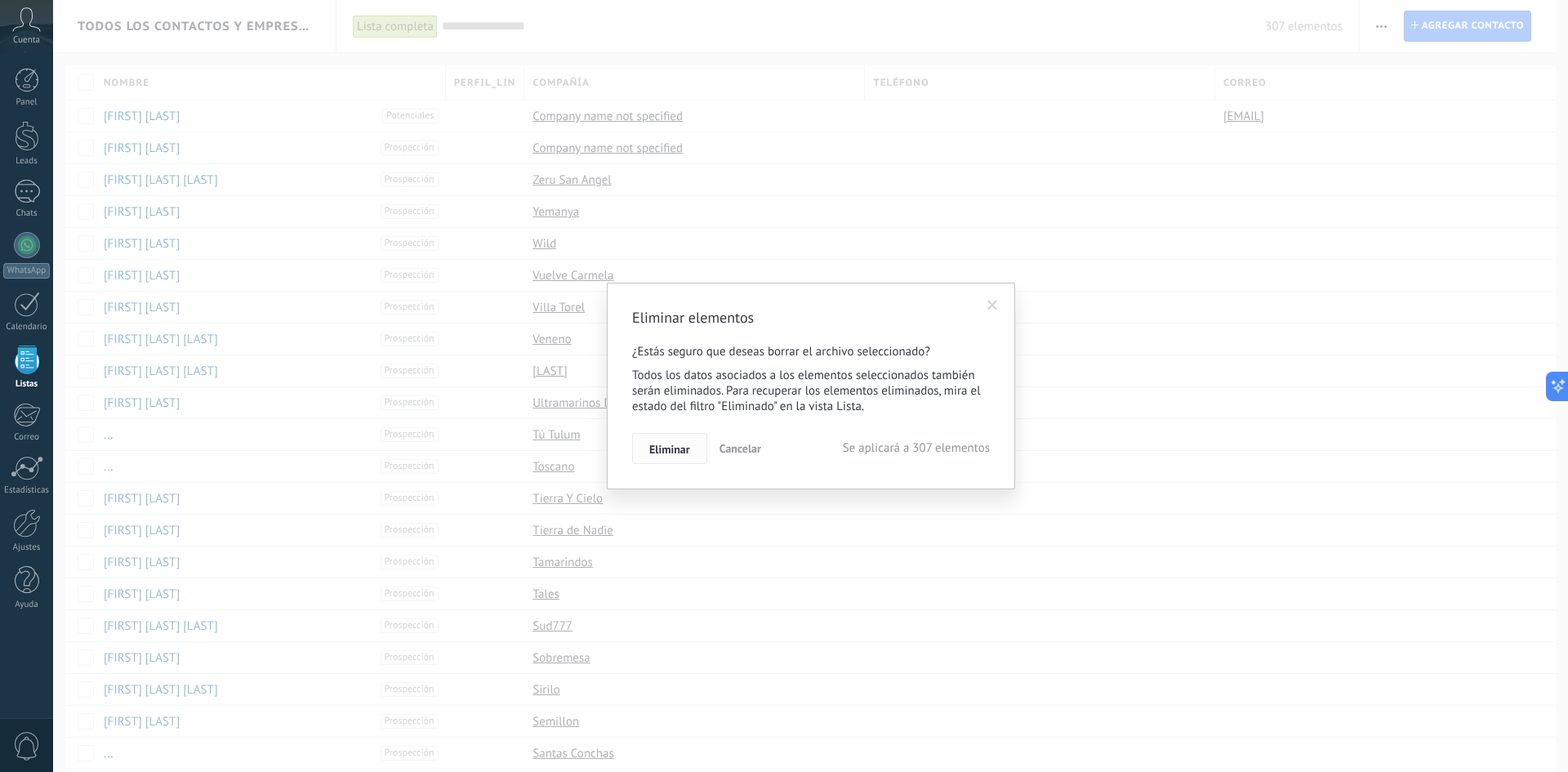 click on "Eliminar" at bounding box center [670, 448] 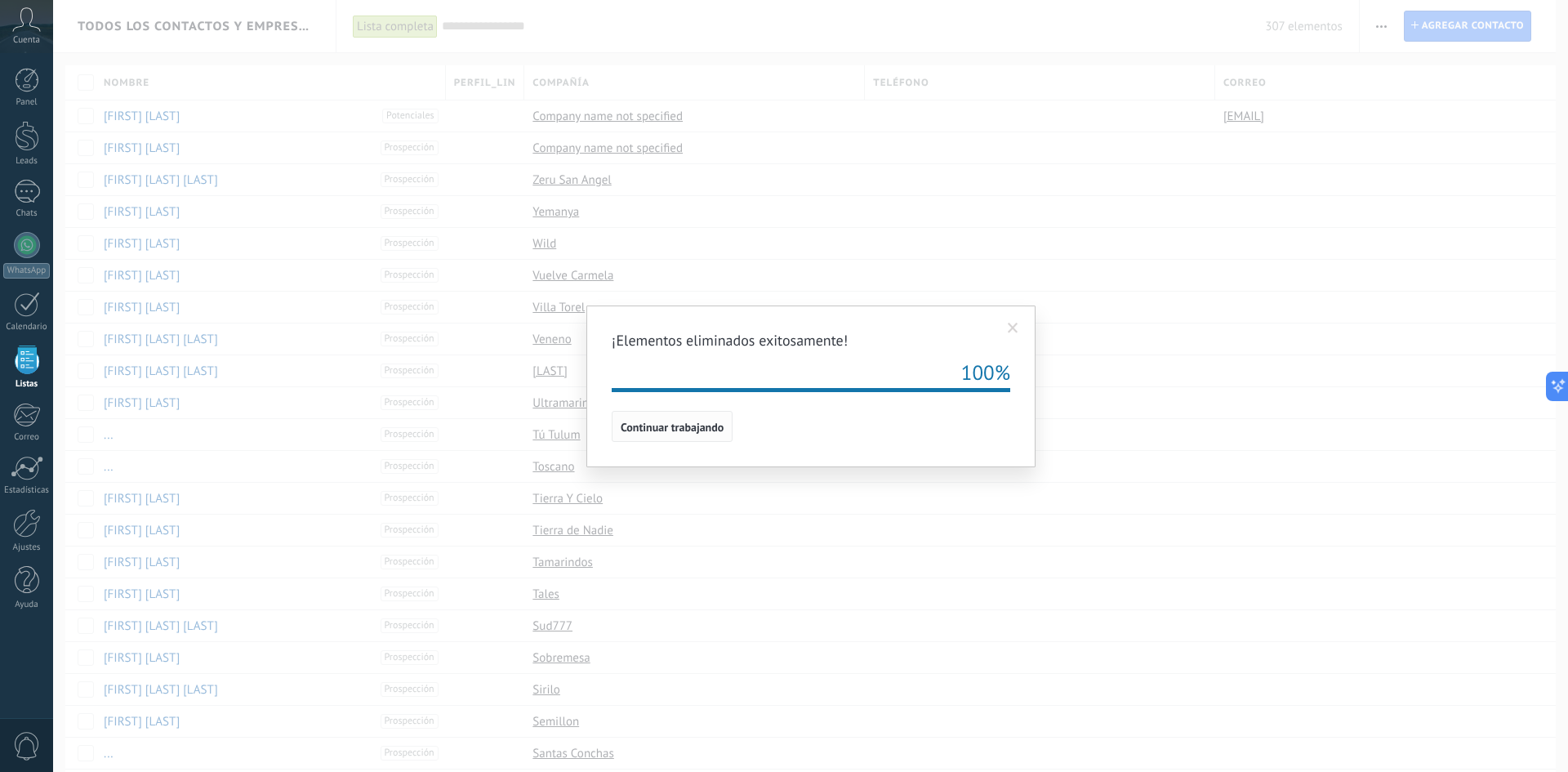 click on "Continuar trabajando" at bounding box center [672, 427] 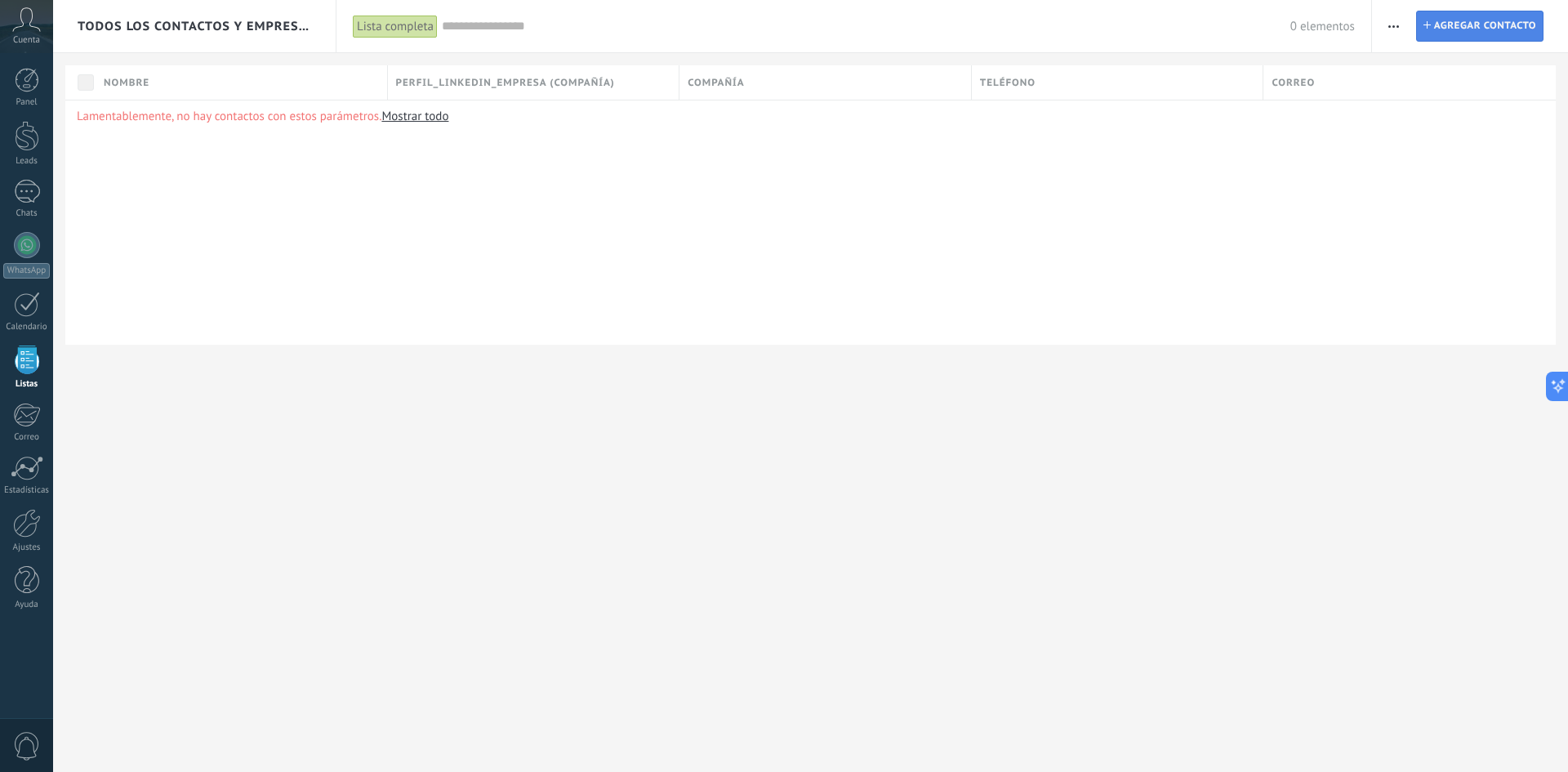 click on "Agregar contacto" at bounding box center (1485, 26) 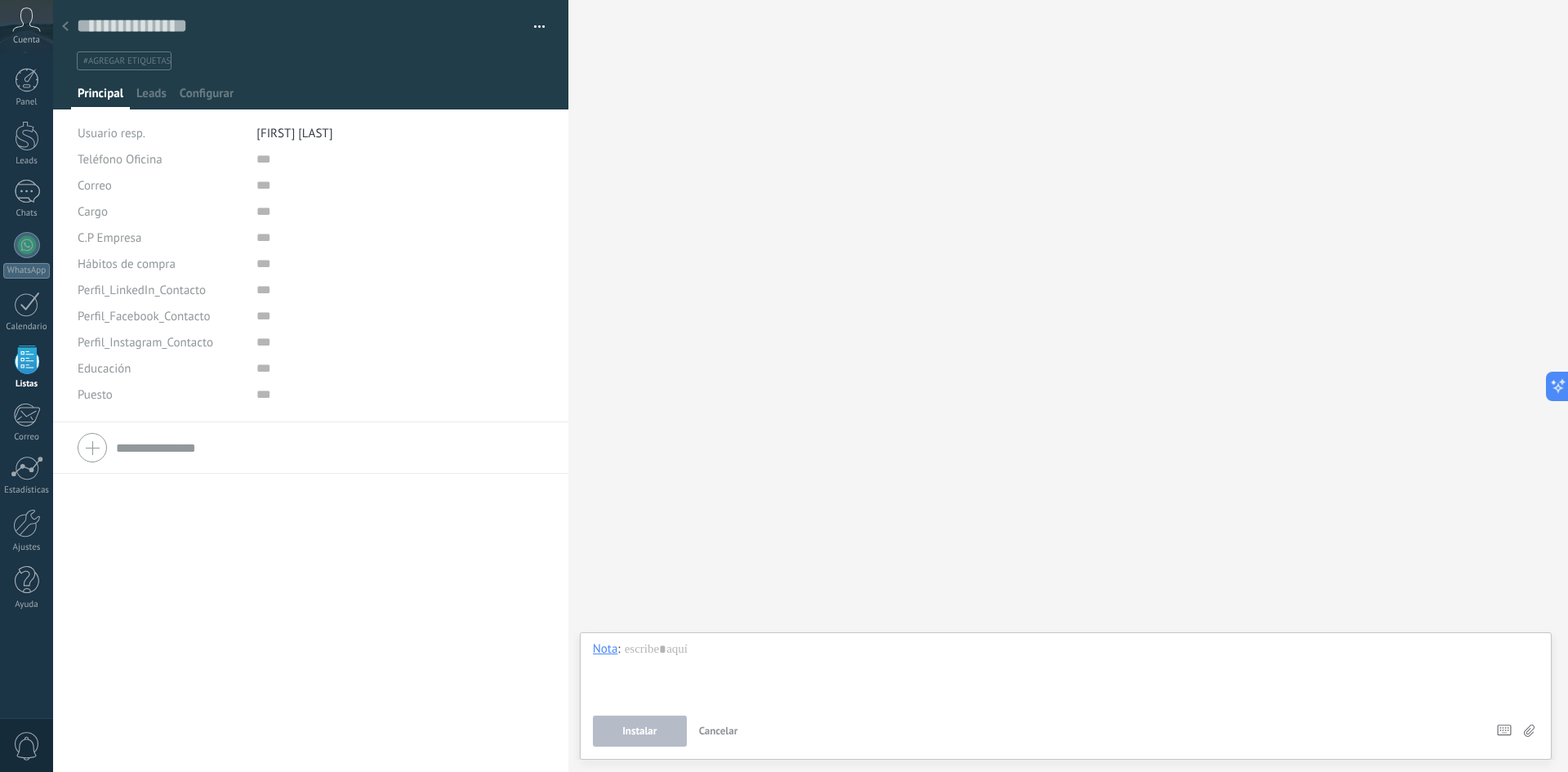 click at bounding box center (65, 27) 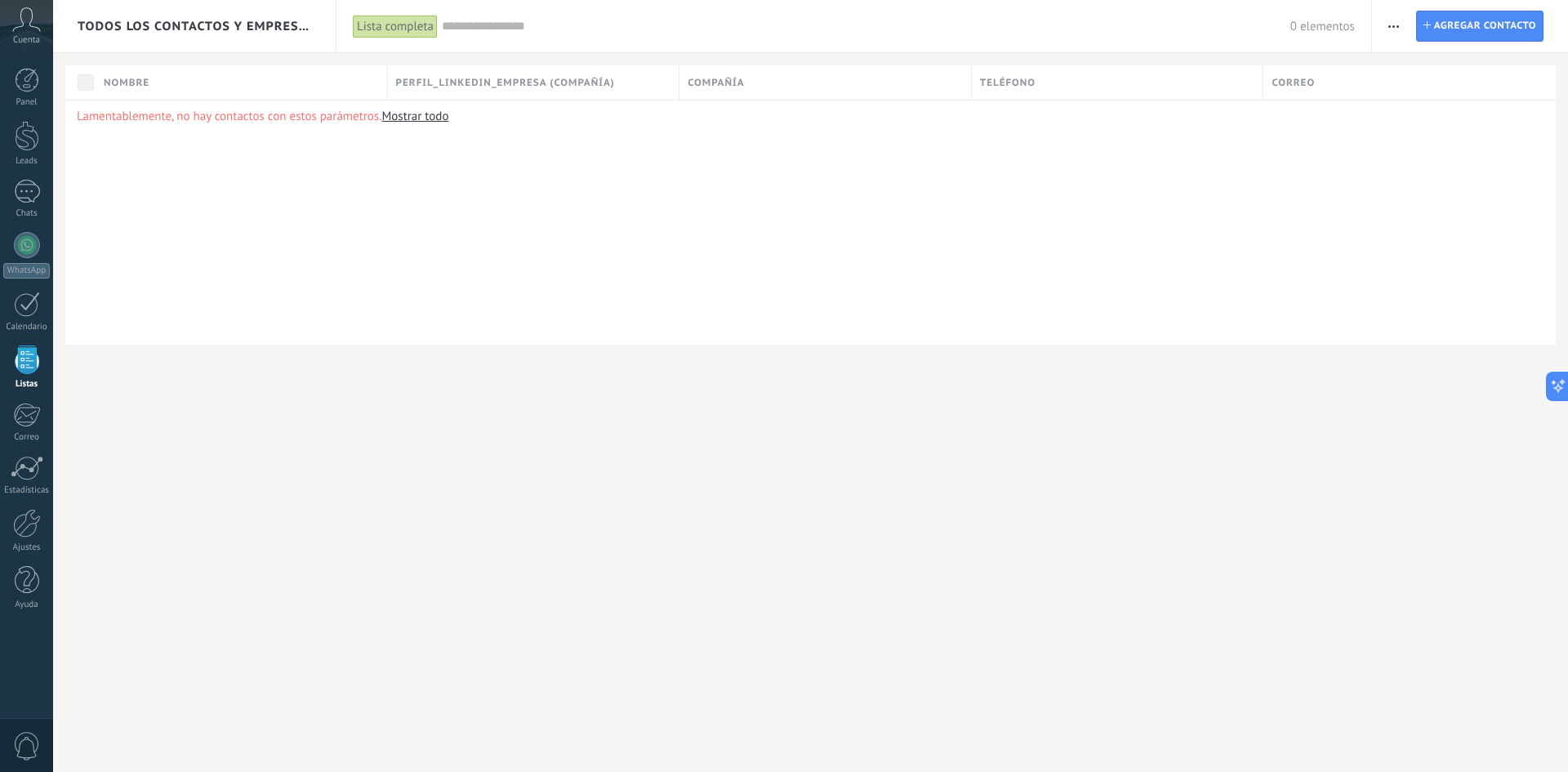 click at bounding box center [1393, 26] 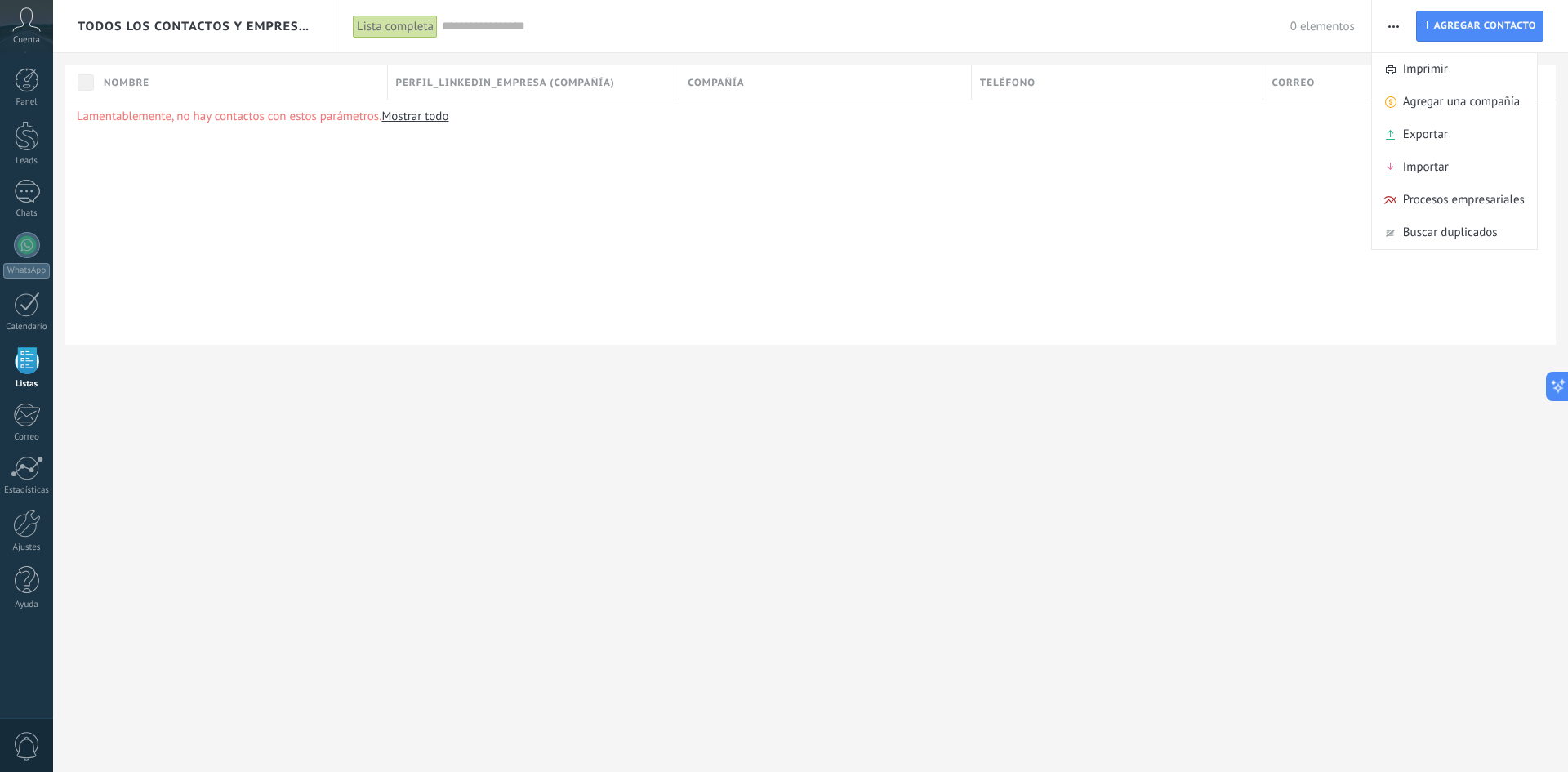 click on "Lamentablemente, no hay contactos con estos parámetros.  Mostrar todo" at bounding box center [810, 222] 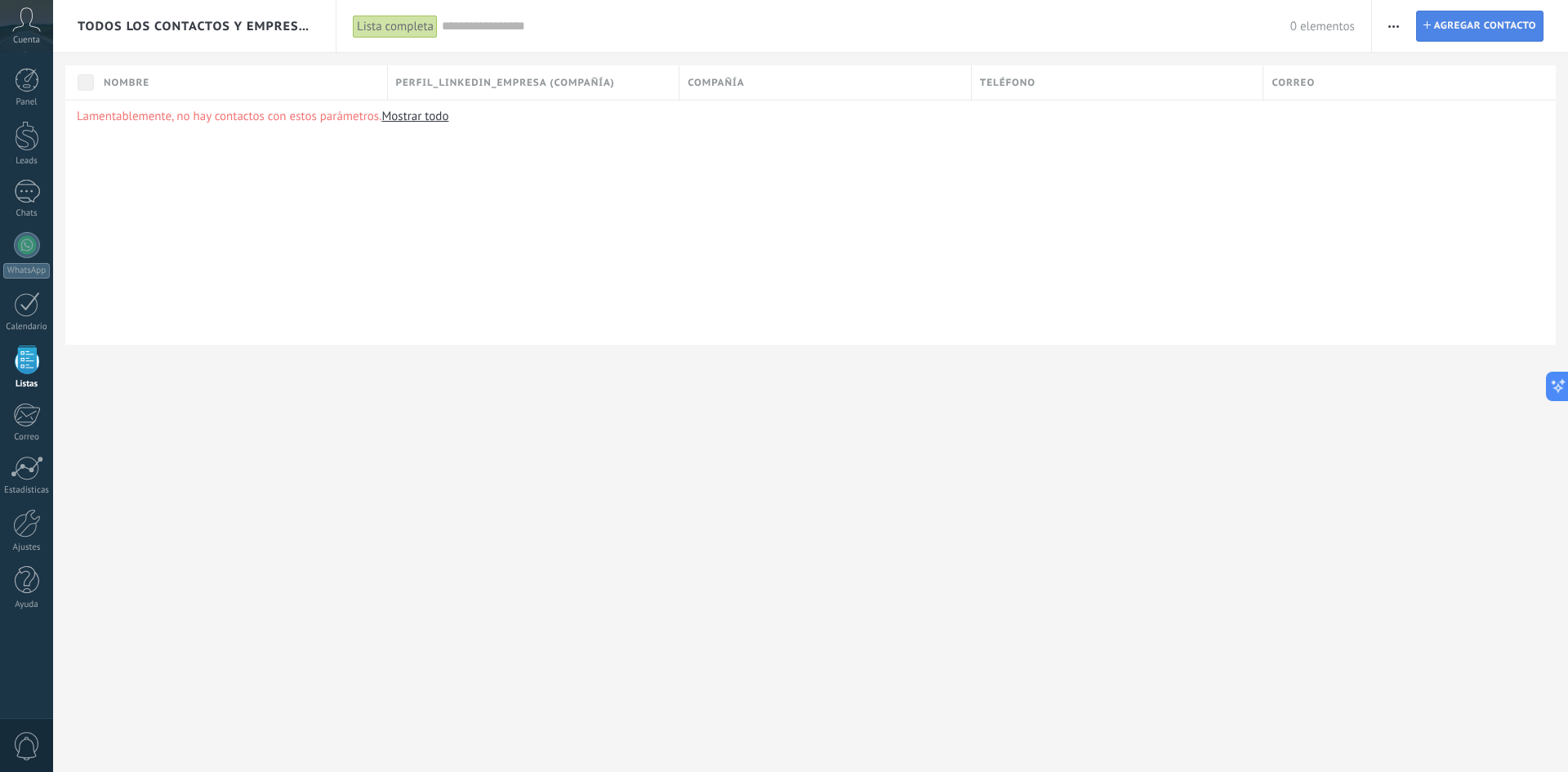 click on "Agregar contacto" at bounding box center [1485, 26] 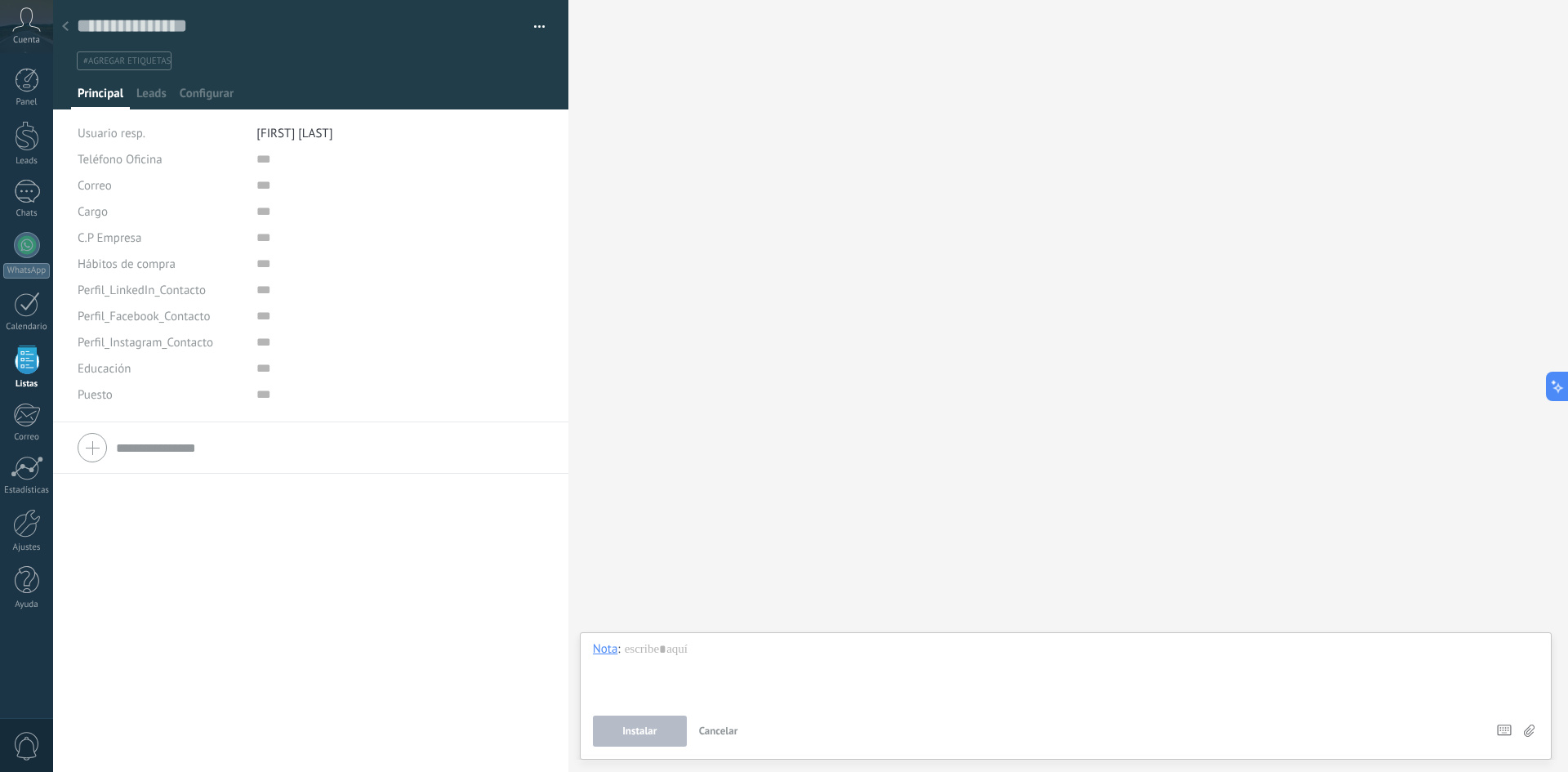 click at bounding box center (65, 27) 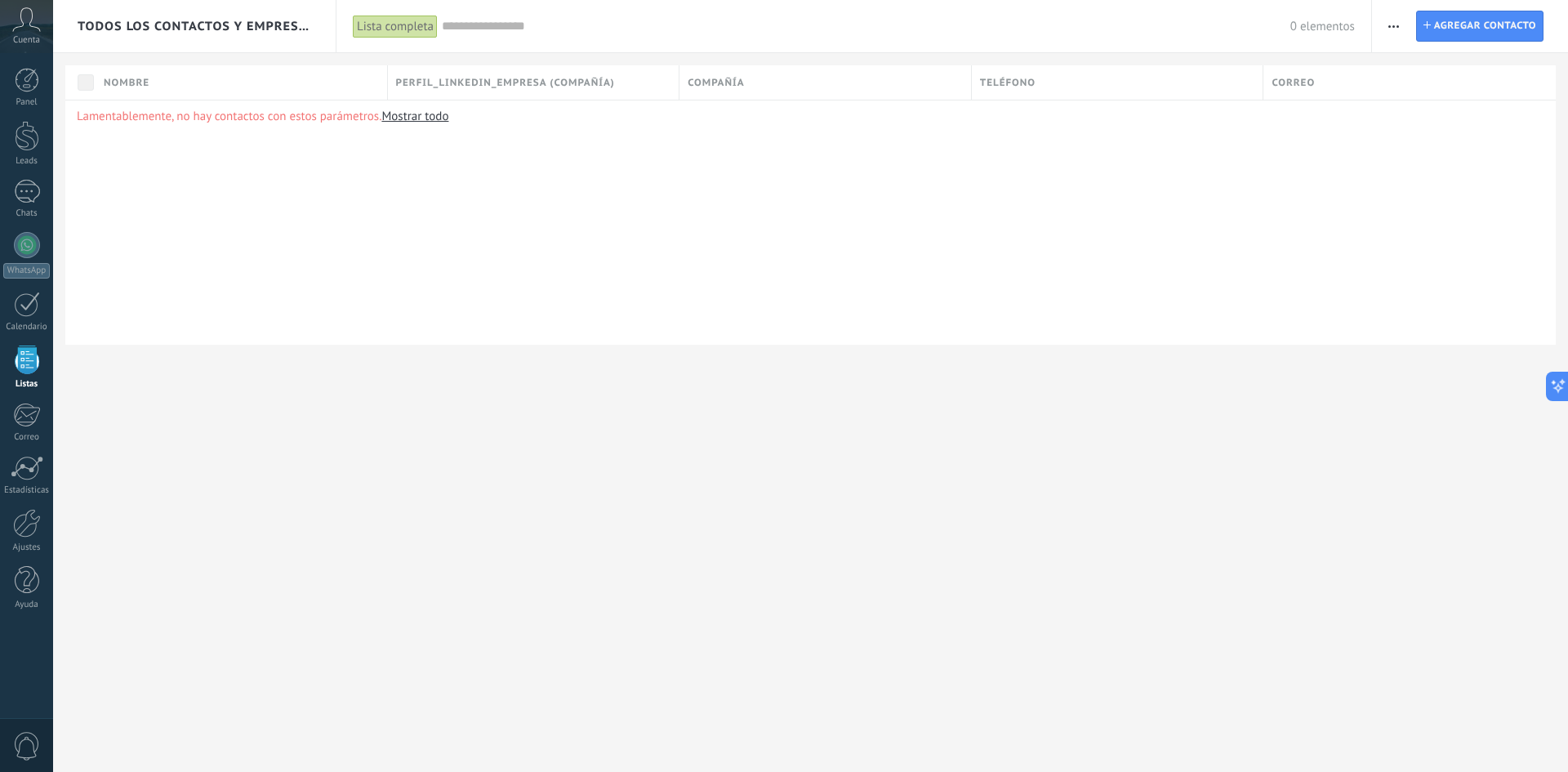 click on "Todos los contactos y empresas" at bounding box center [195, 26] 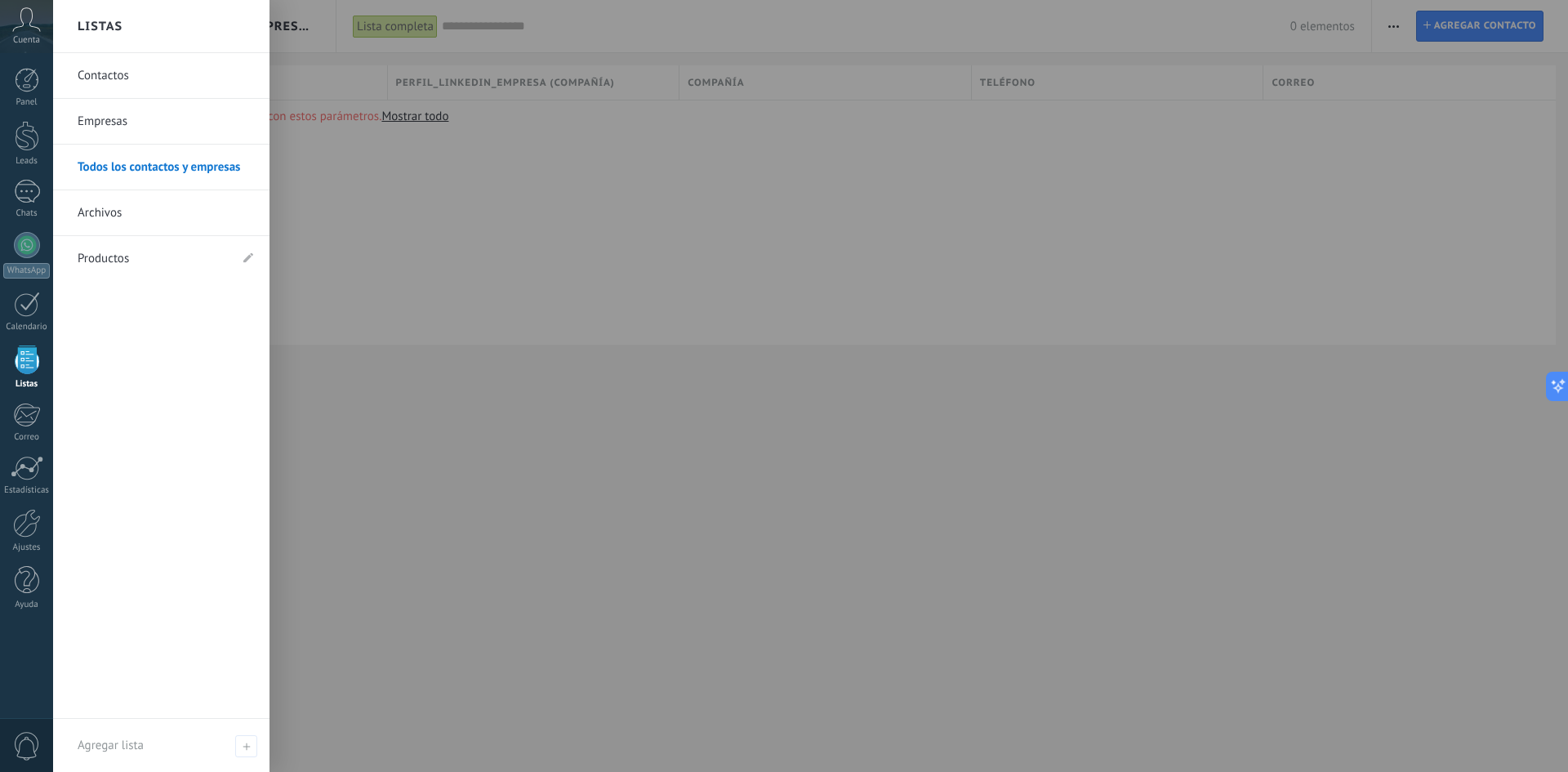 click at bounding box center (837, 386) 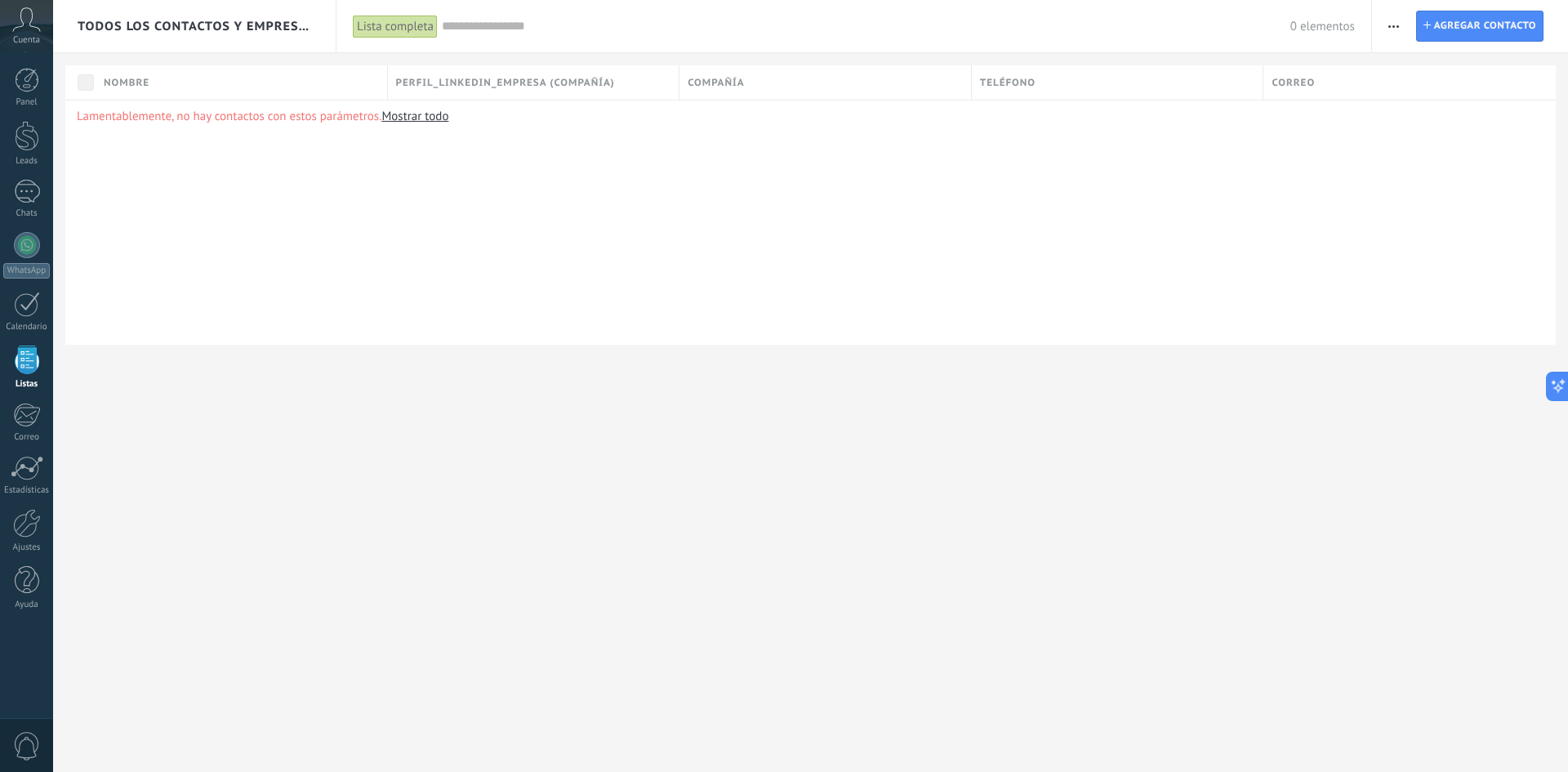 click at bounding box center [1393, 26] 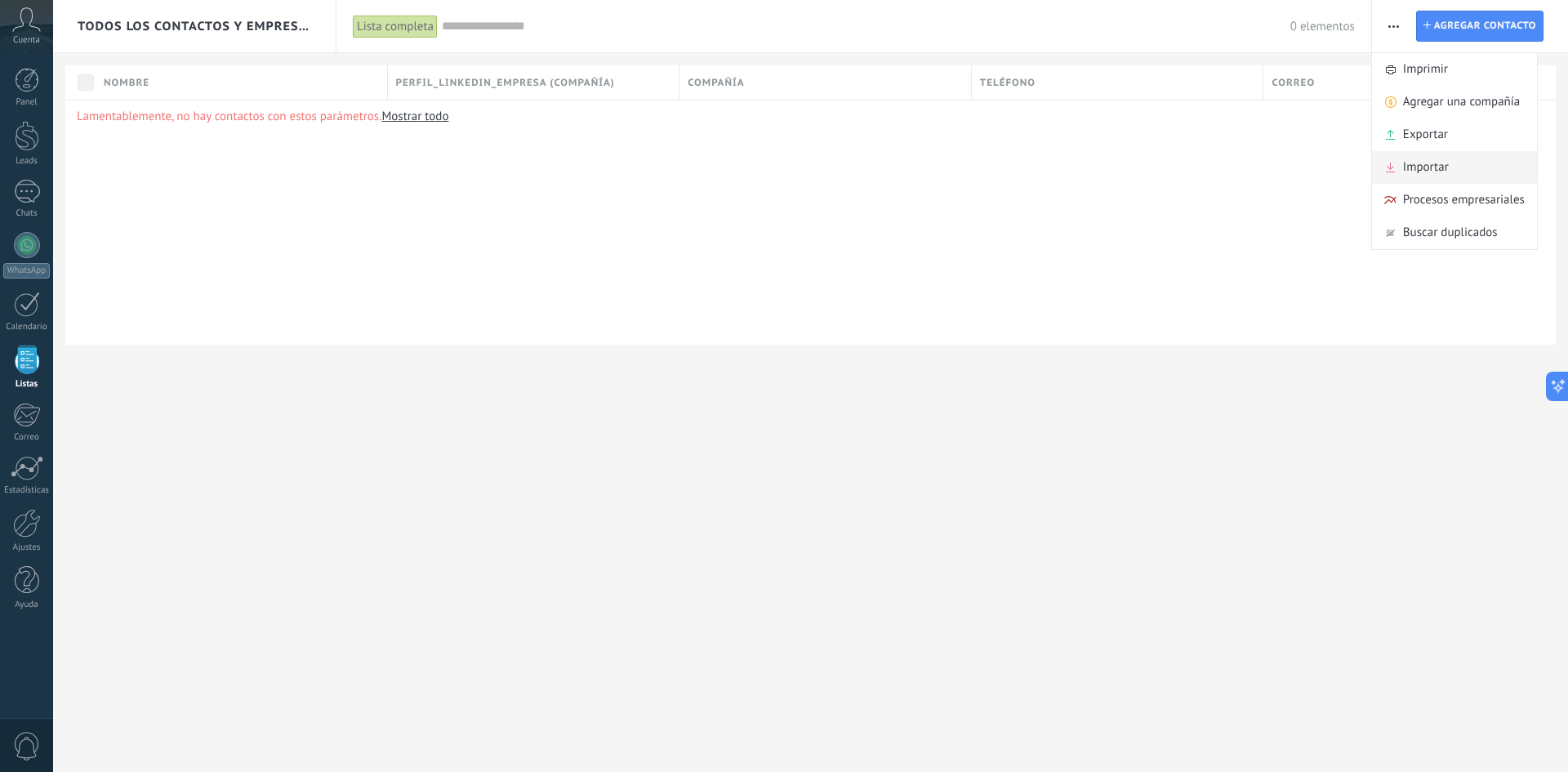 click on "Importar" at bounding box center [1426, 167] 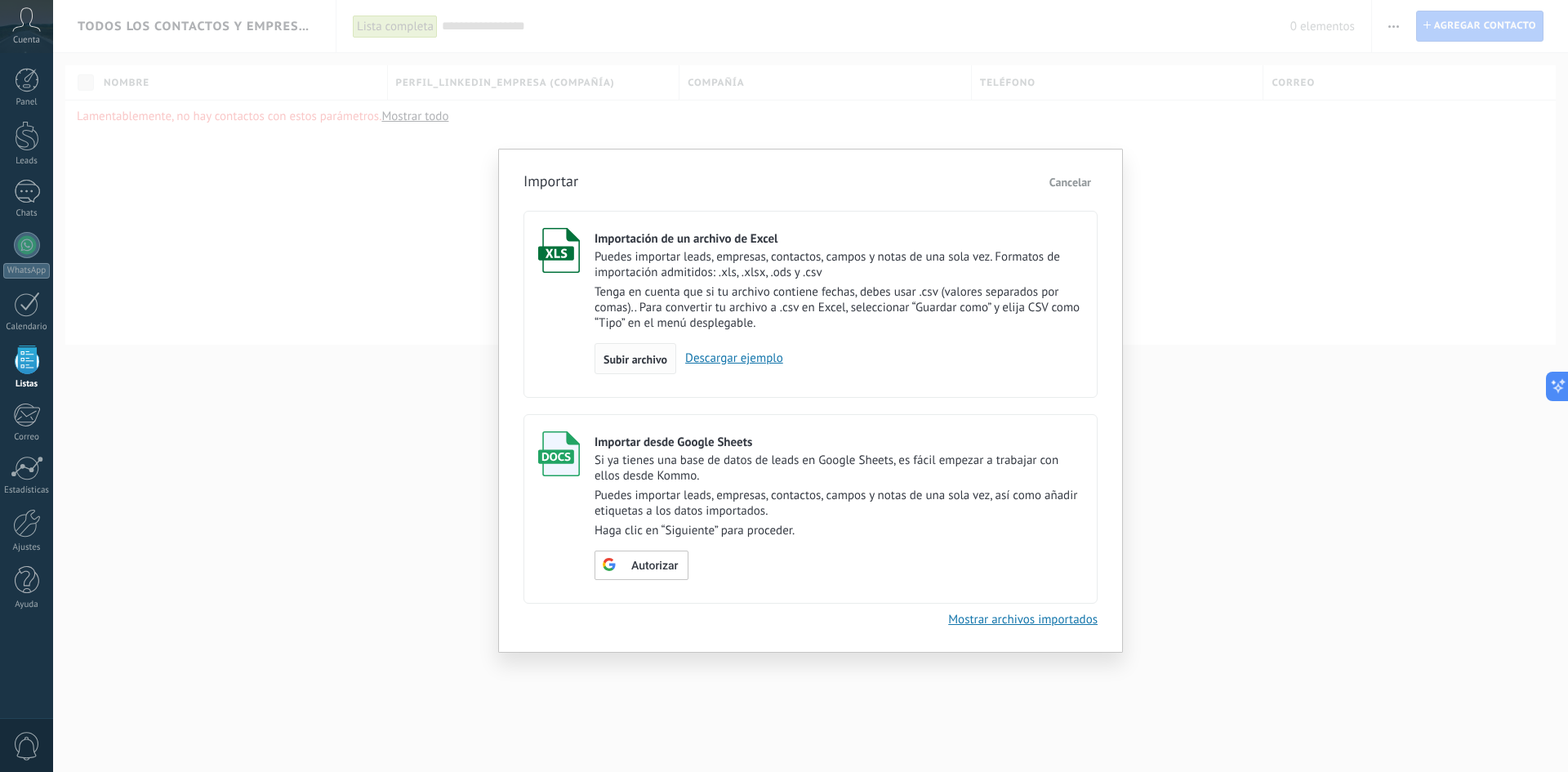 click on "Subir archivo" at bounding box center (635, 359) 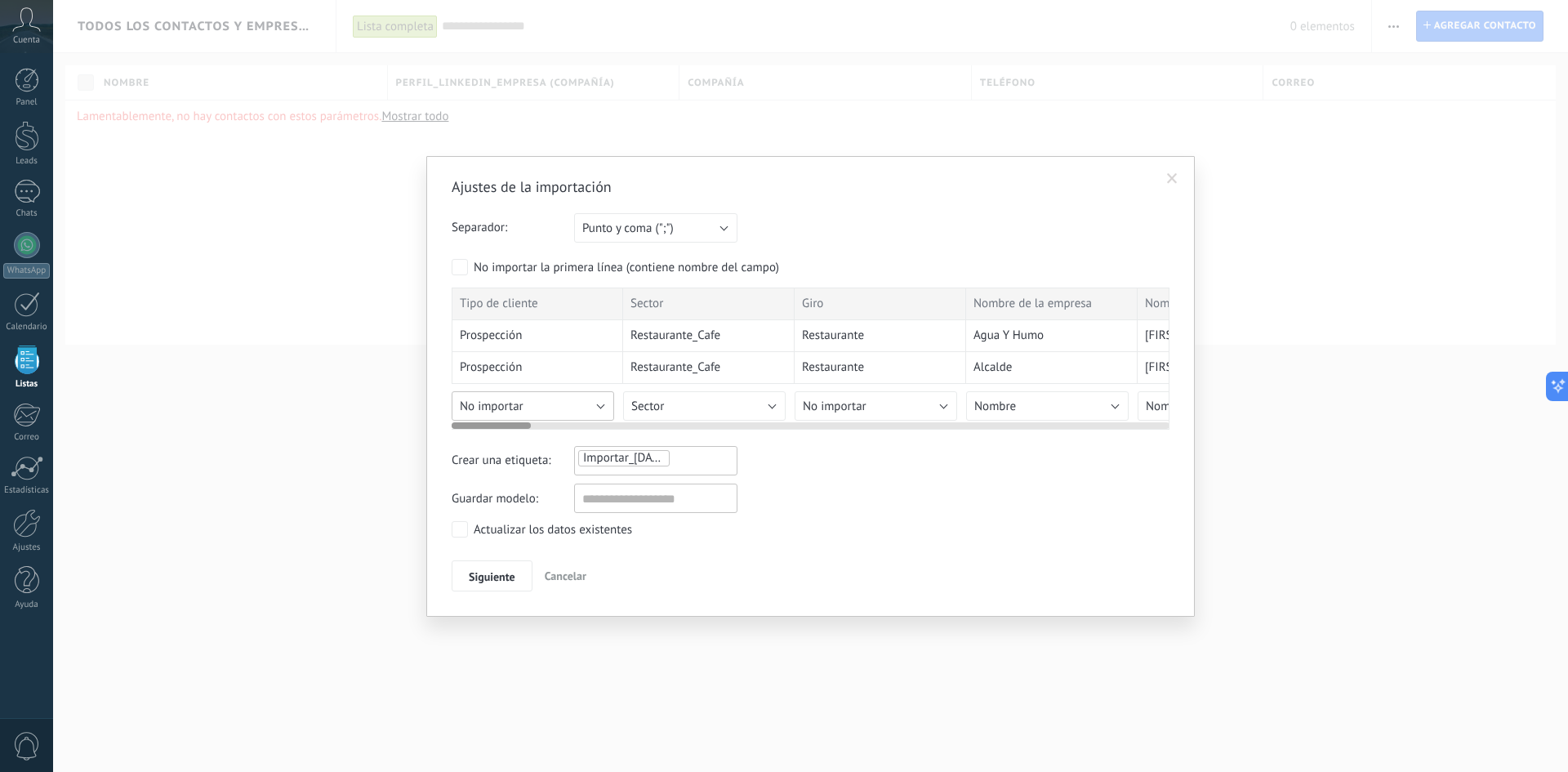 click on "No importar" at bounding box center [532, 406] 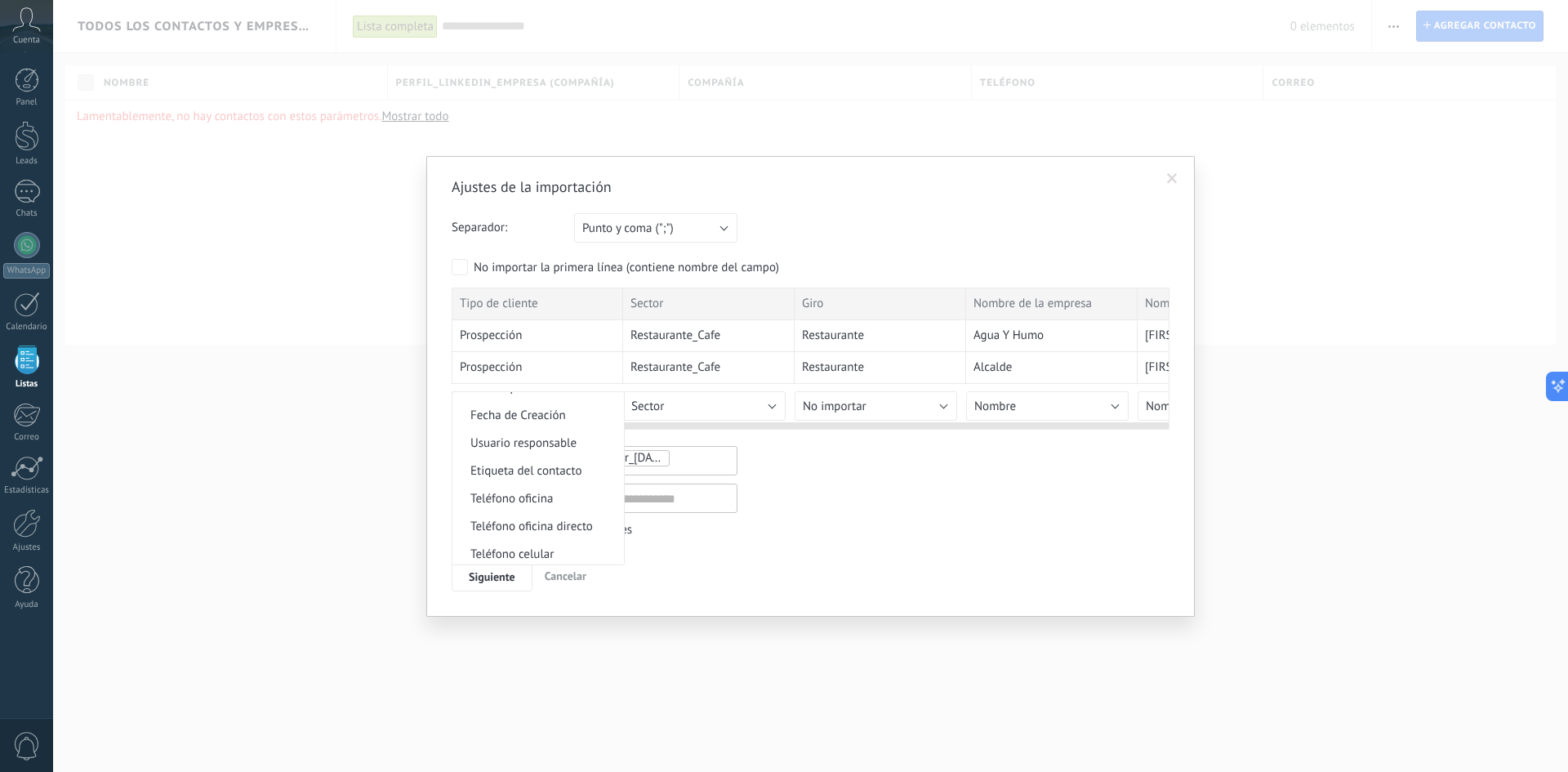 scroll, scrollTop: 264, scrollLeft: 0, axis: vertical 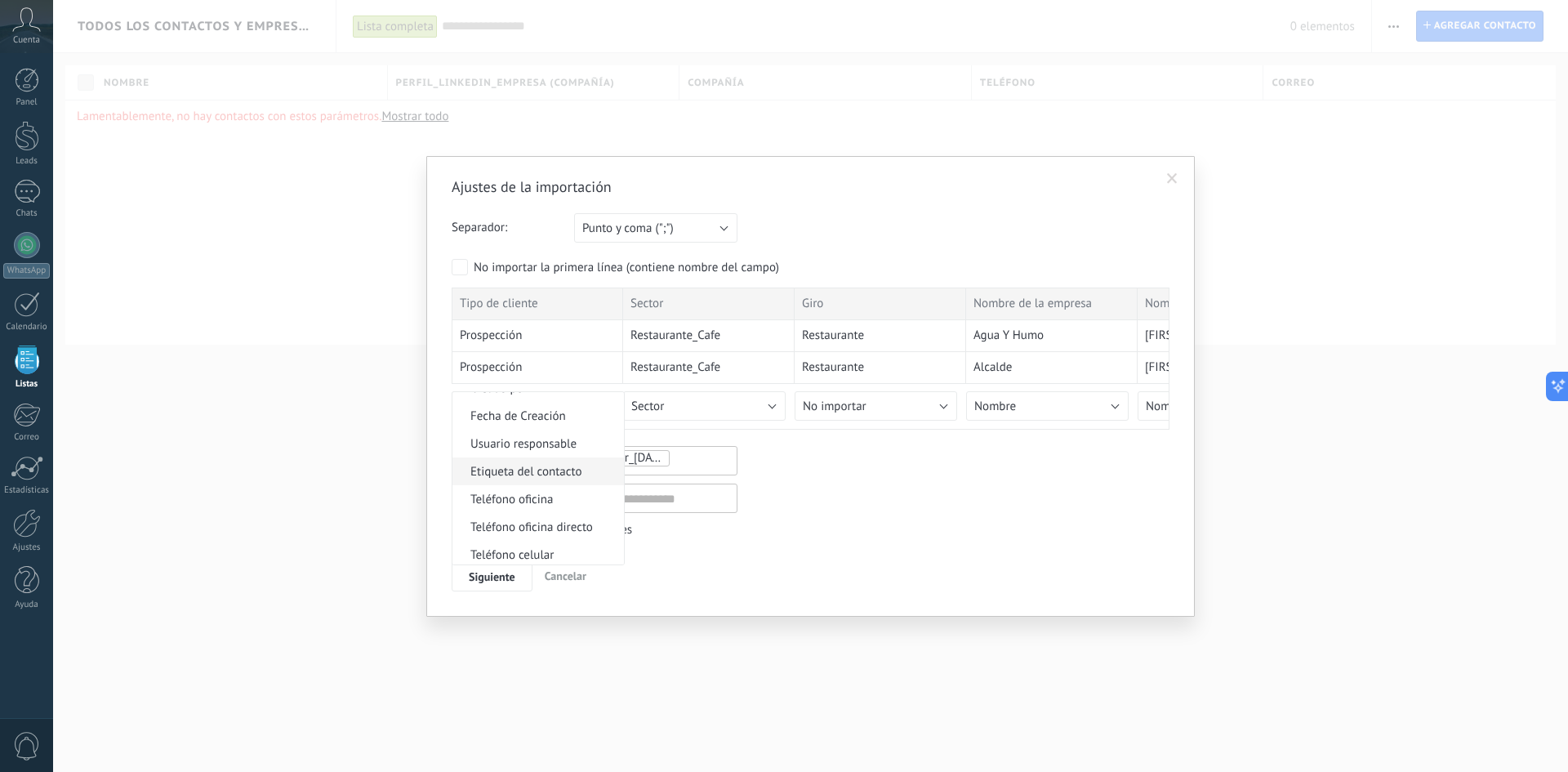 click on "Etiqueta del contacto" at bounding box center (536, 471) 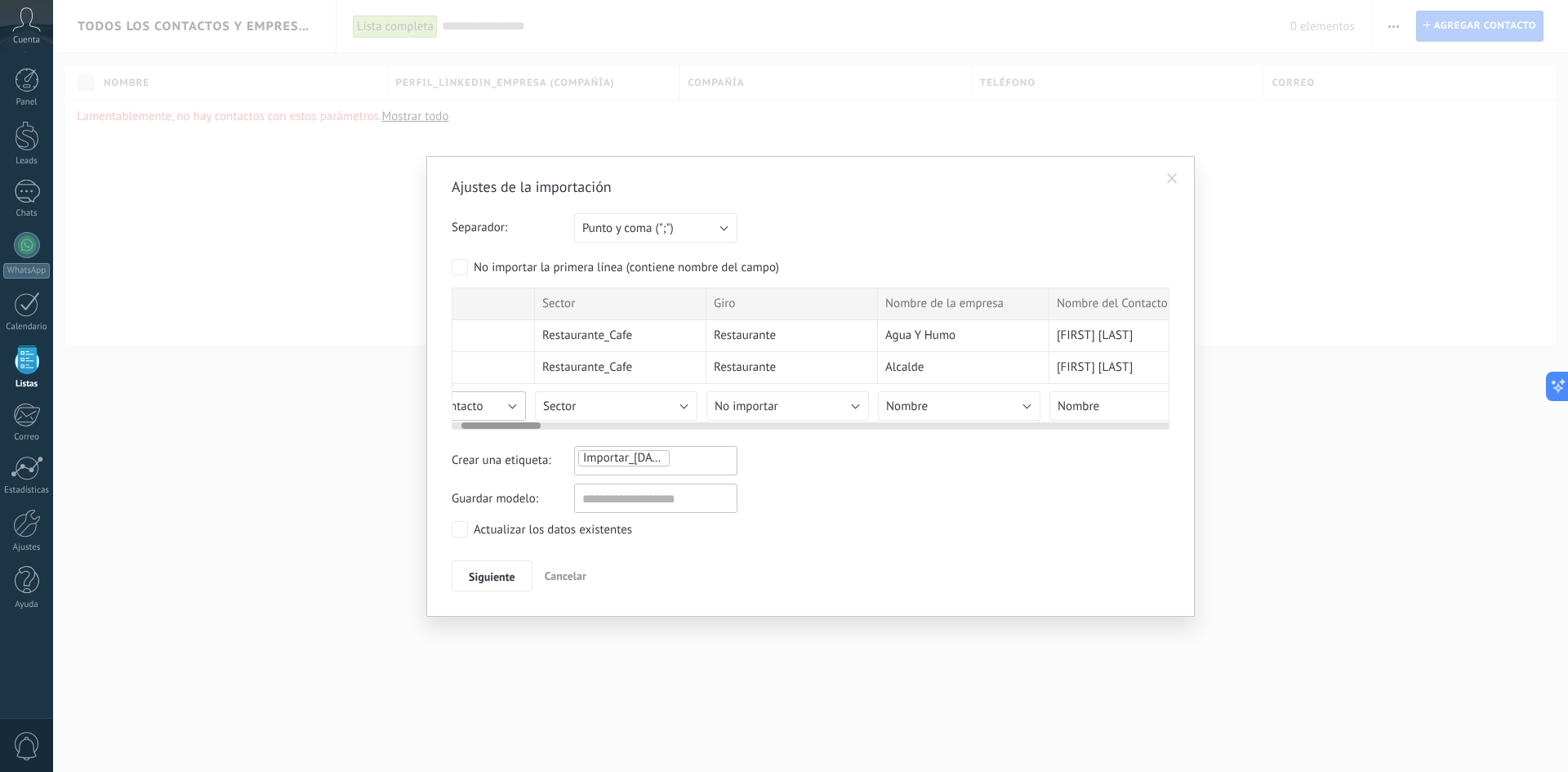 scroll, scrollTop: 0, scrollLeft: 91, axis: horizontal 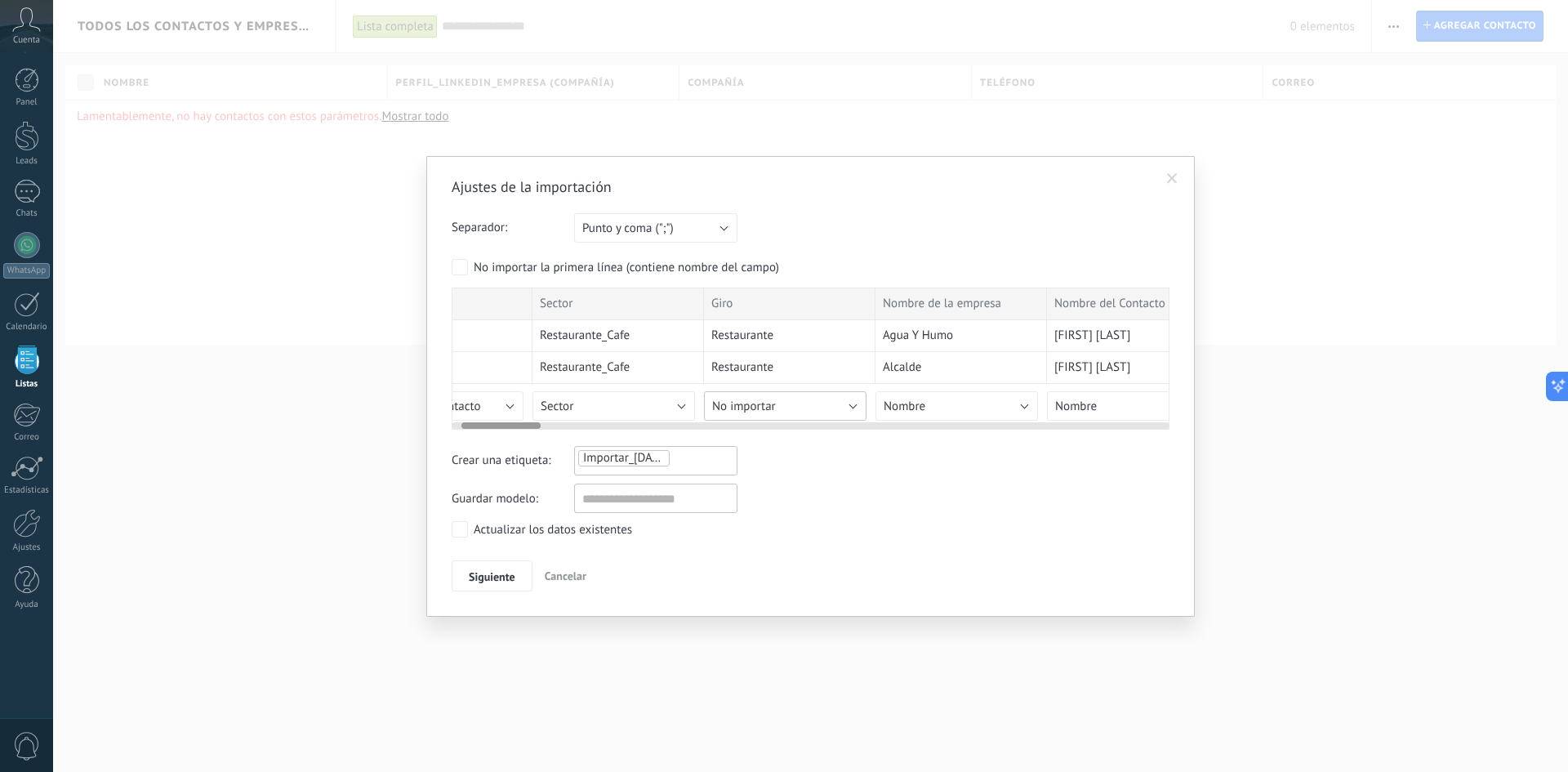 click on "No importar" at bounding box center (785, 406) 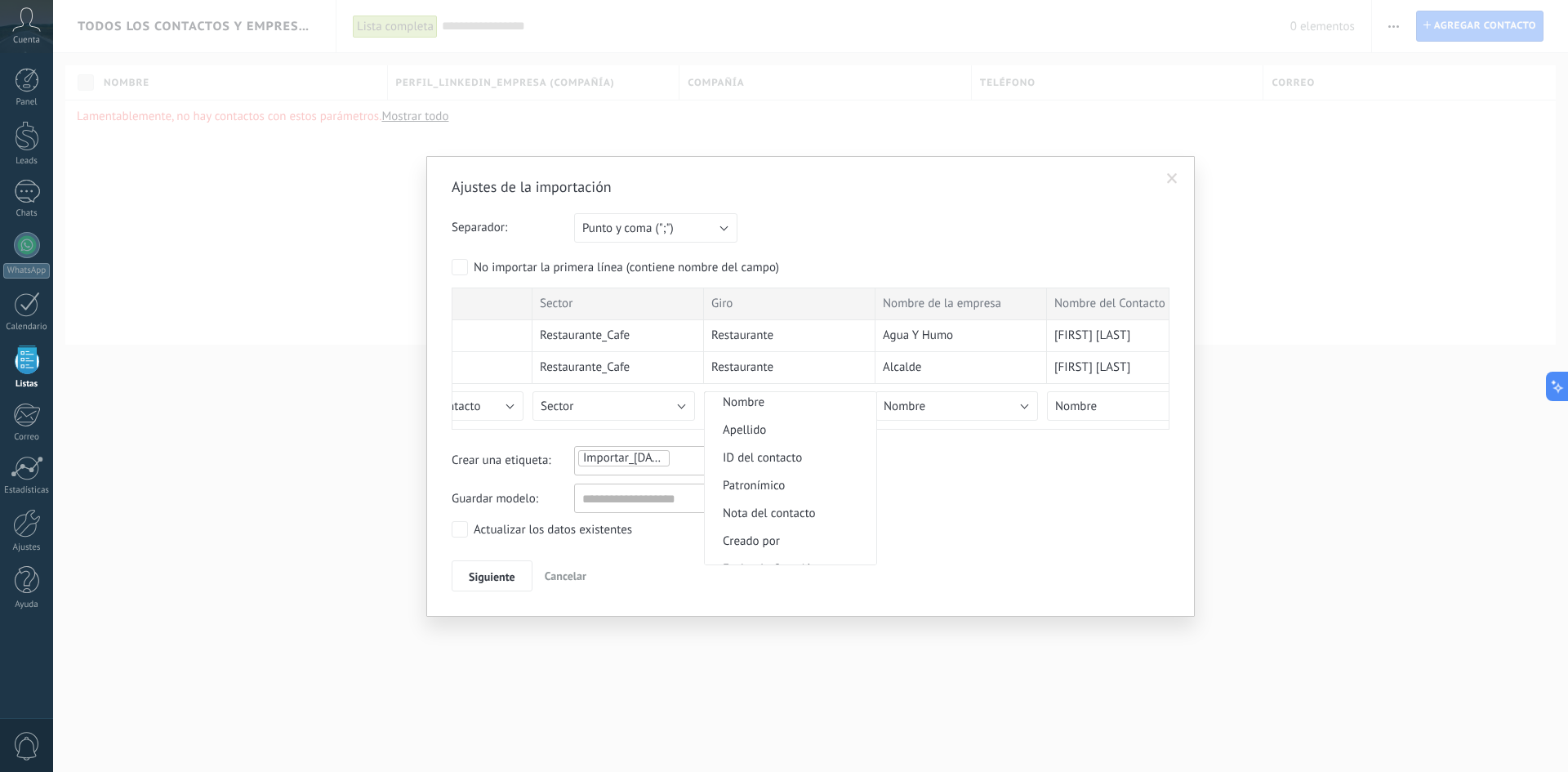 scroll, scrollTop: 0, scrollLeft: 0, axis: both 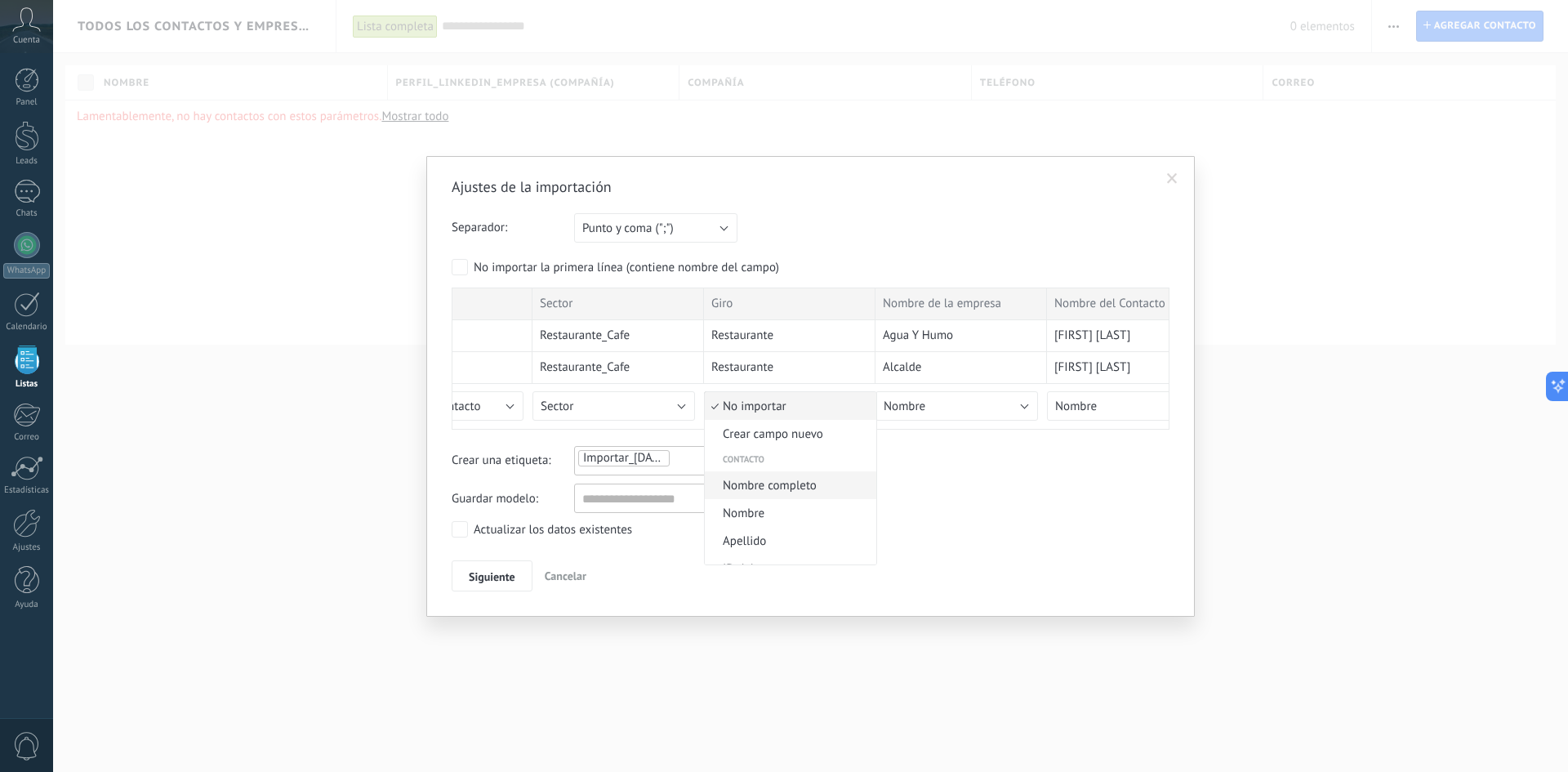 type 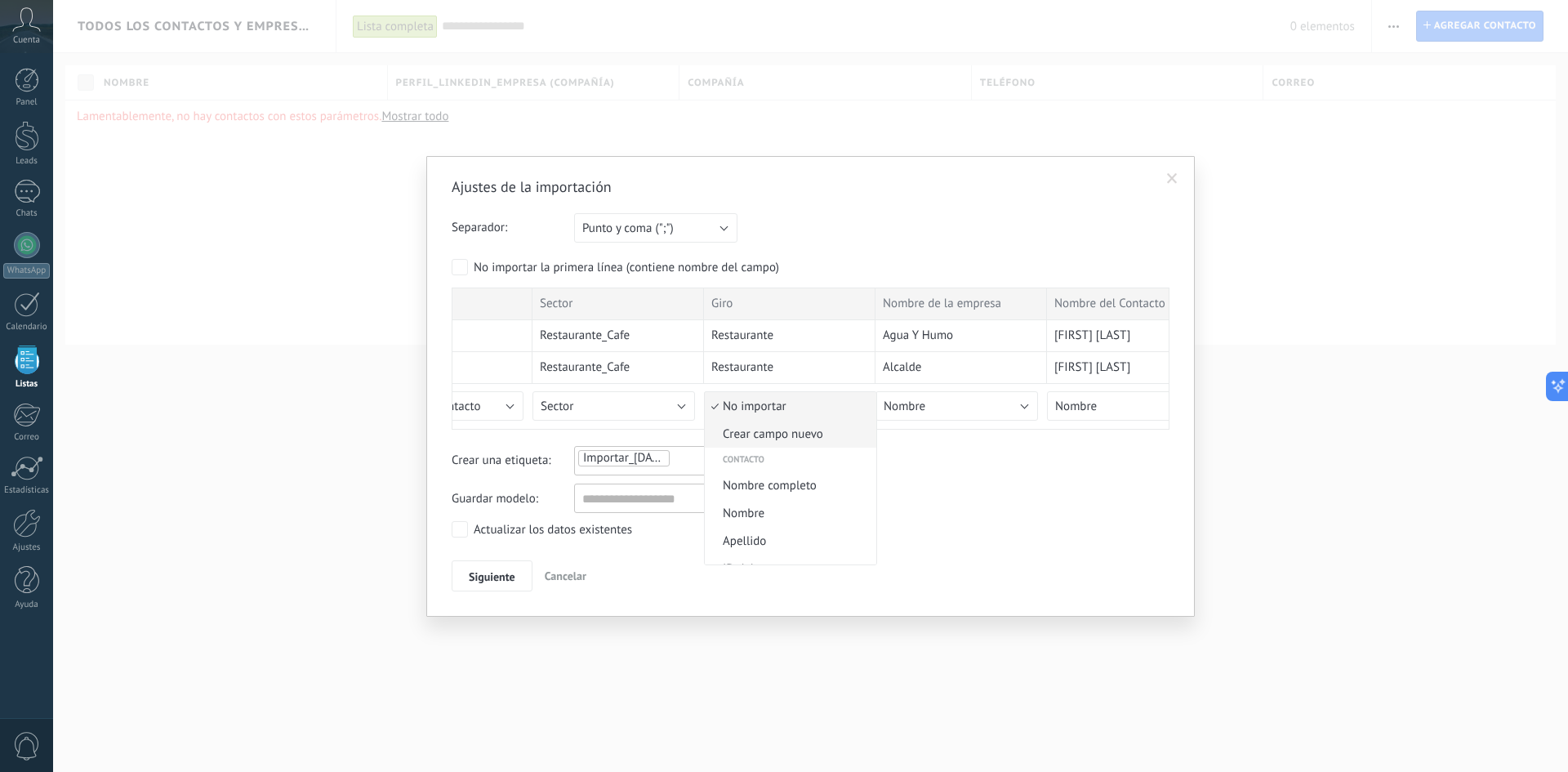 click on "Crear campo nuevo" at bounding box center (788, 434) 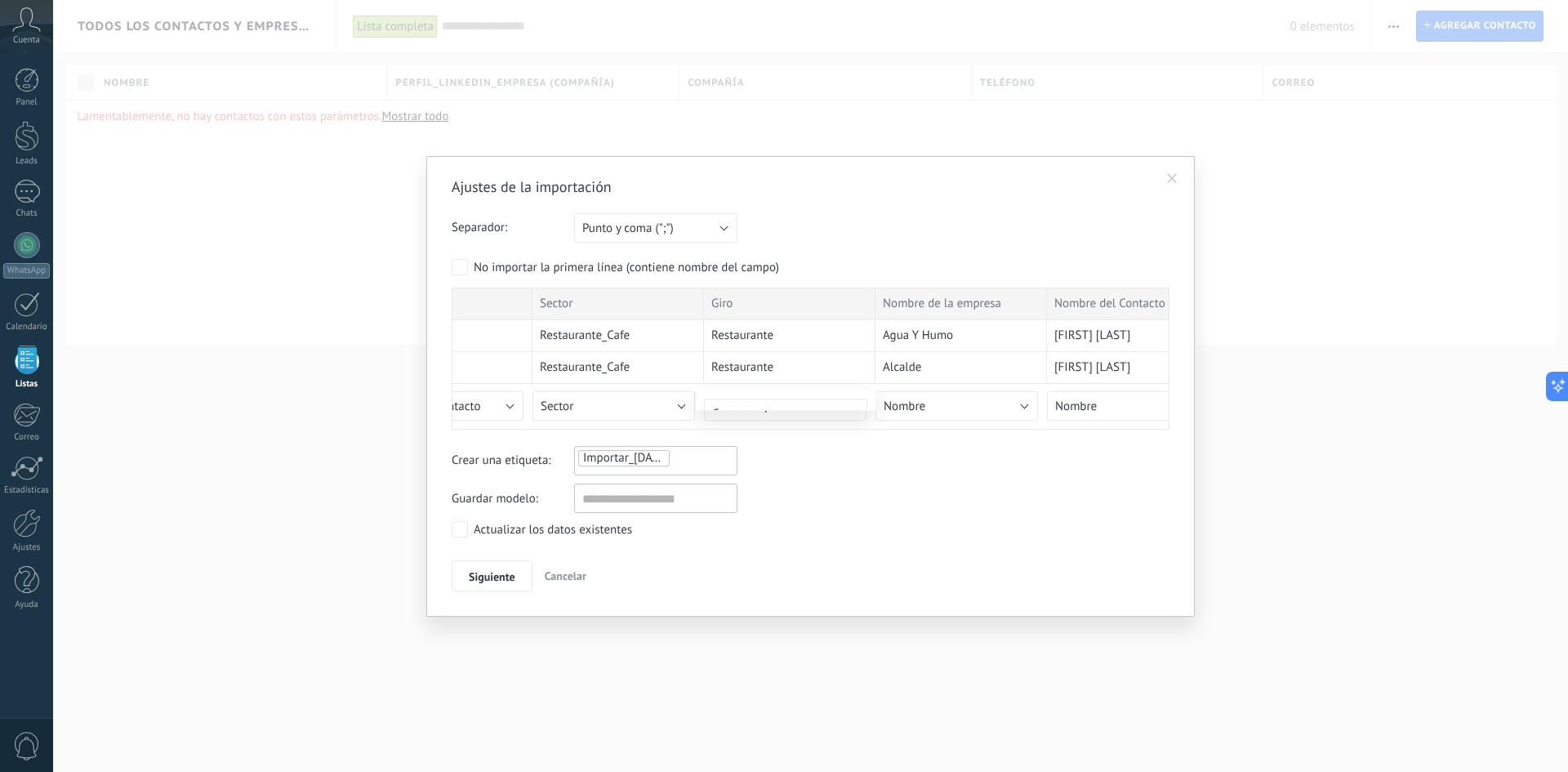 type on "****" 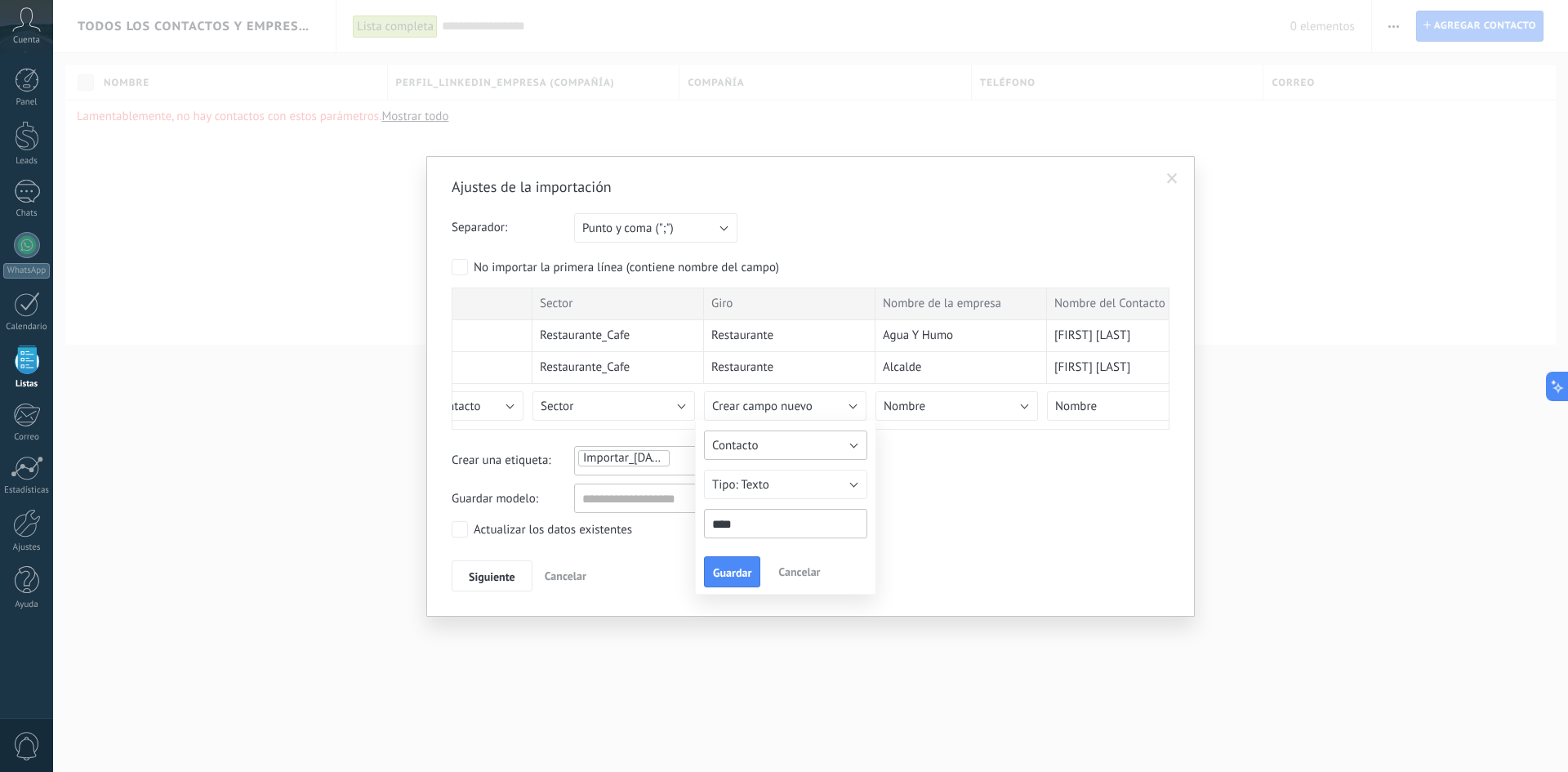 click on "Contacto" at bounding box center [786, 445] 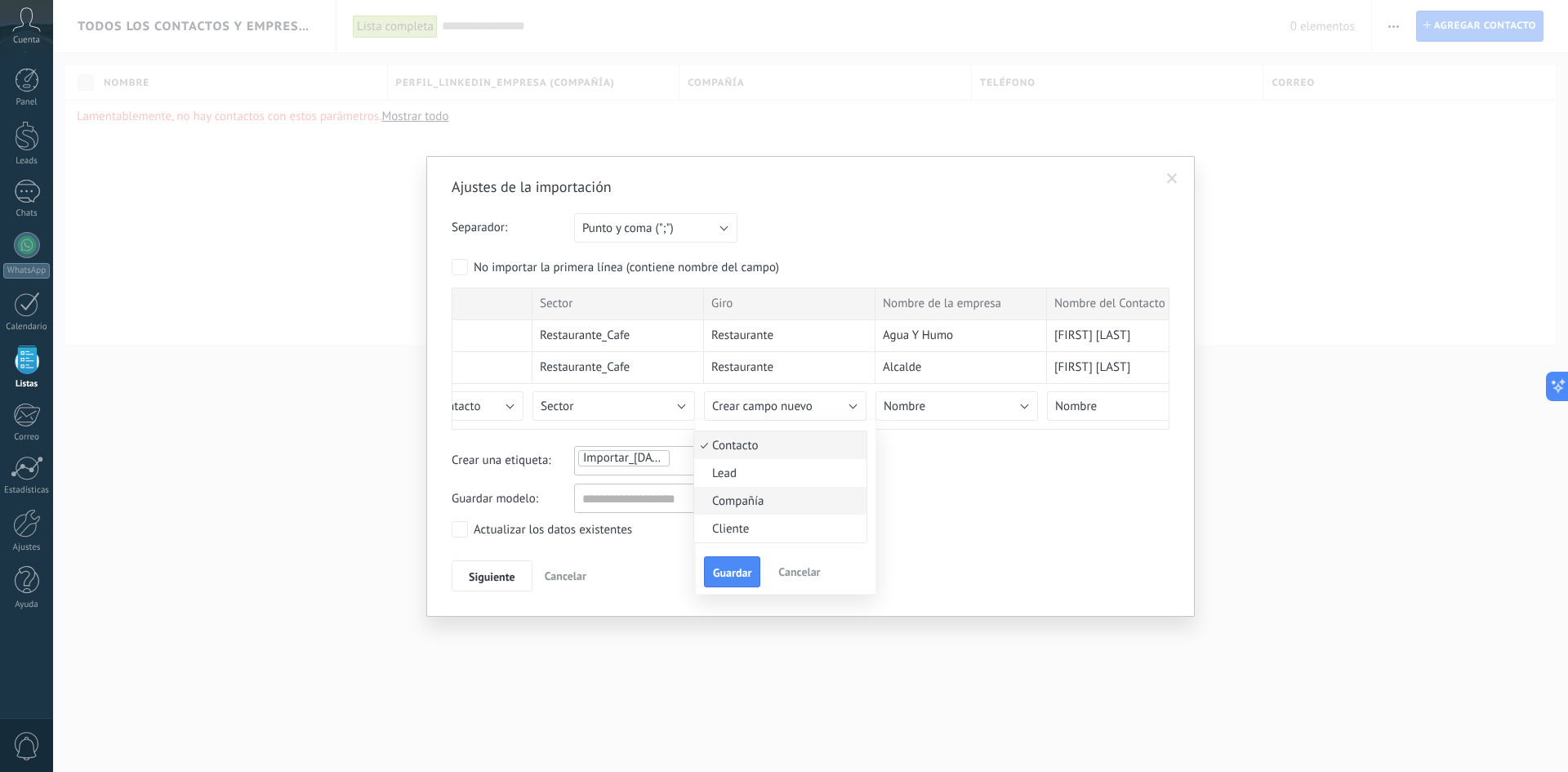 click on "Compañía" at bounding box center [780, 501] 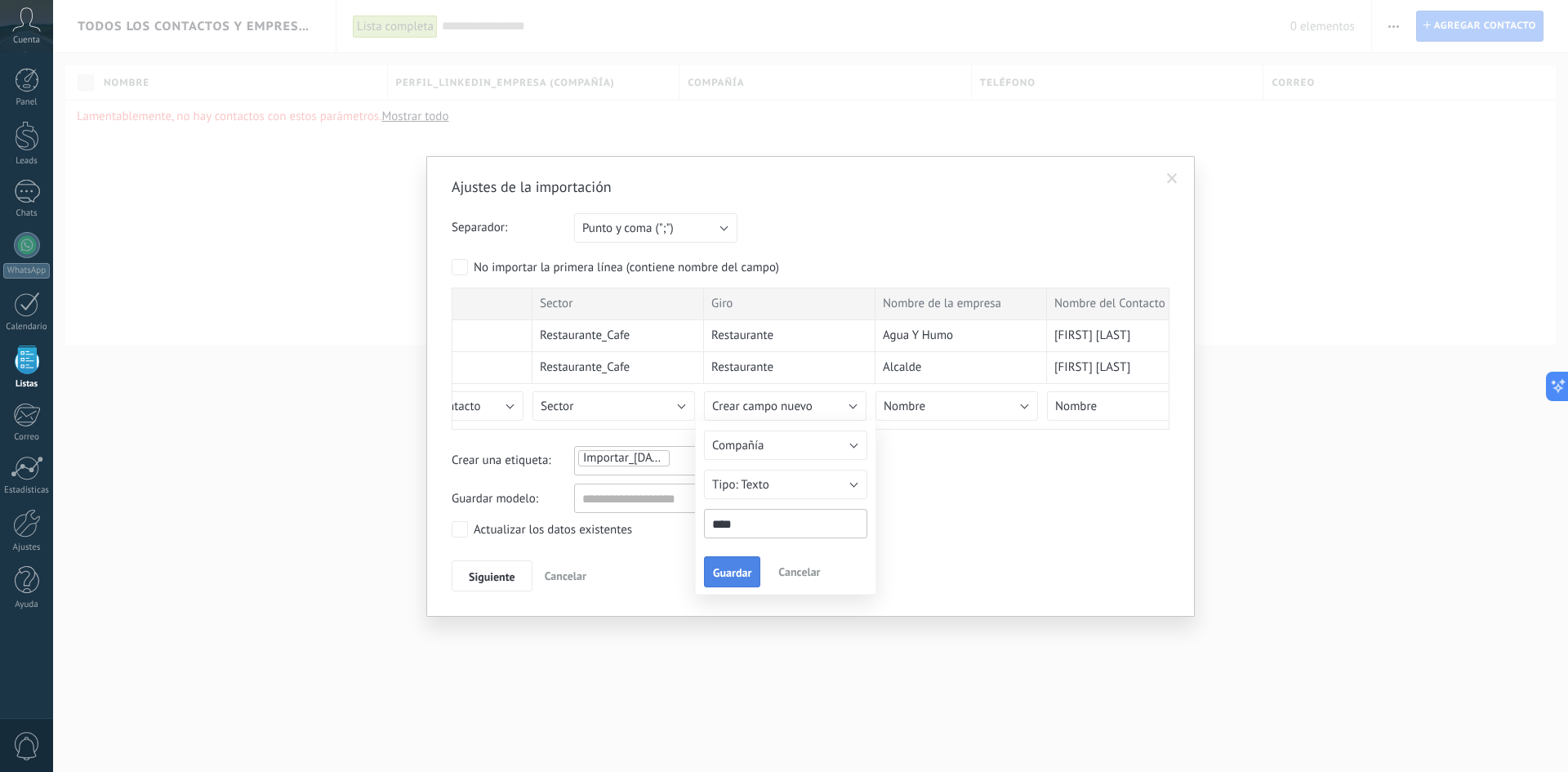 click on "Guardar" at bounding box center (732, 573) 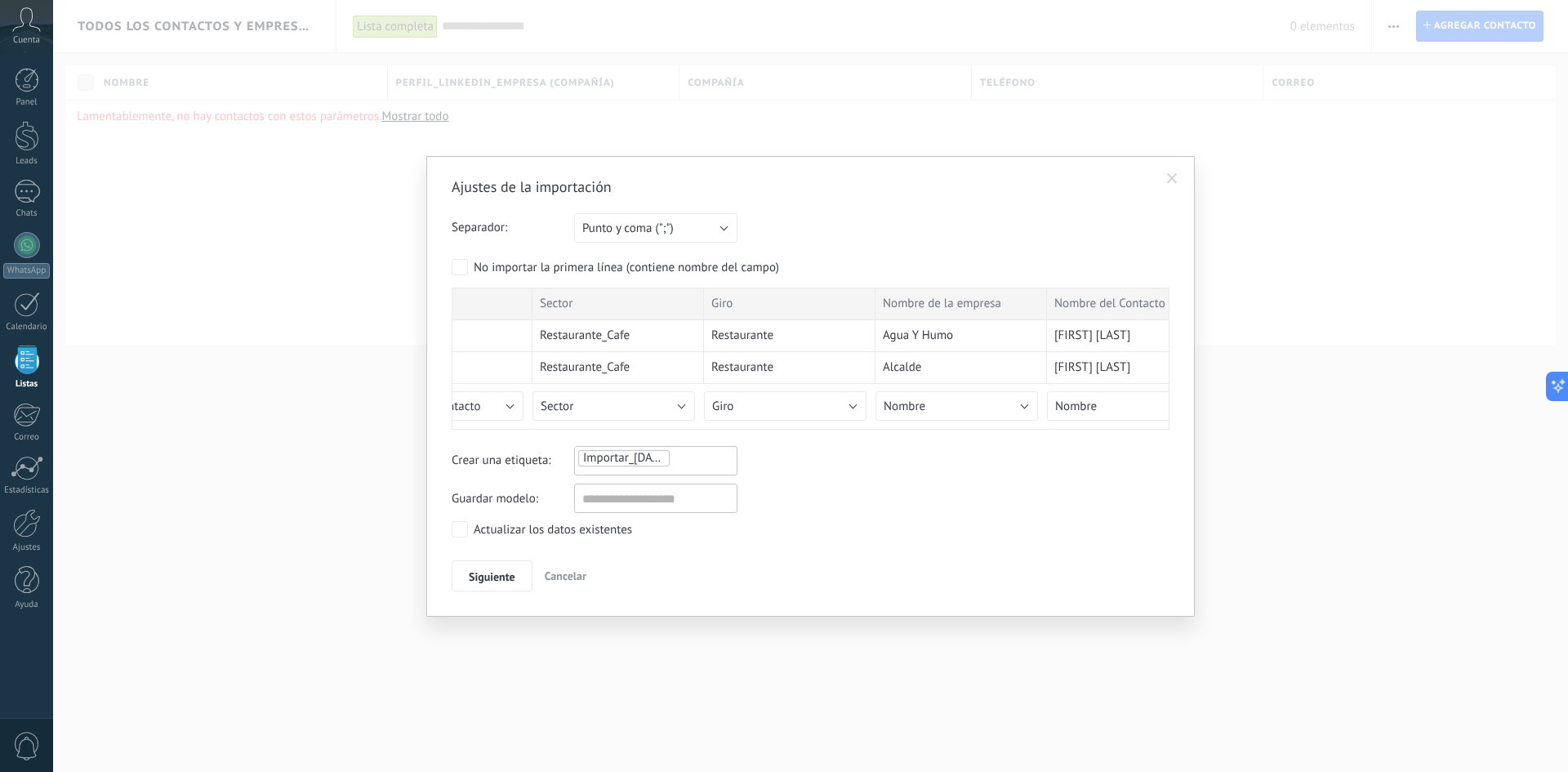 click on "Importar_12072025_2253" at bounding box center [656, 461] 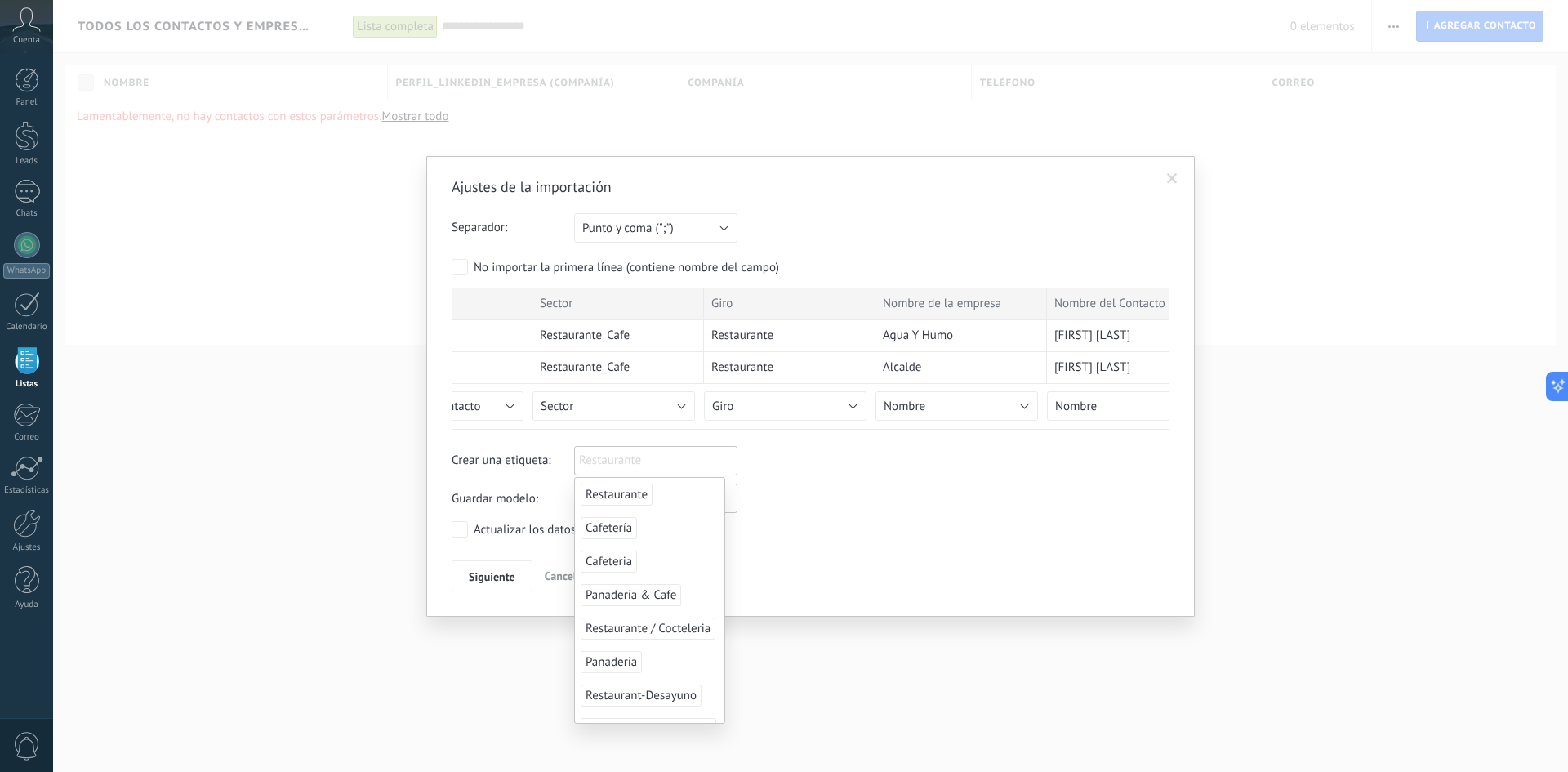 click on "Guardar modelo:" at bounding box center (810, 498) 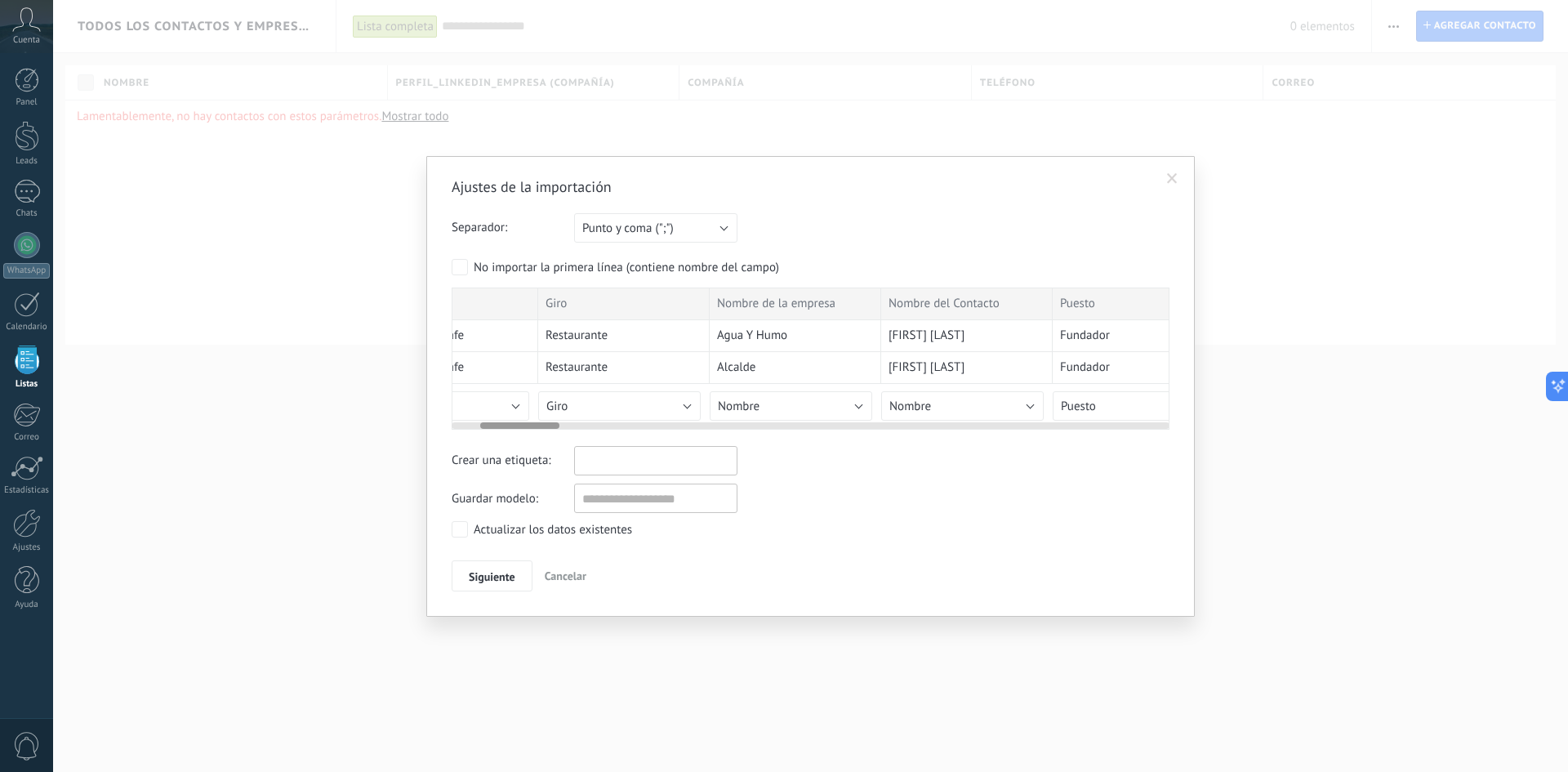 scroll, scrollTop: 0, scrollLeft: 257, axis: horizontal 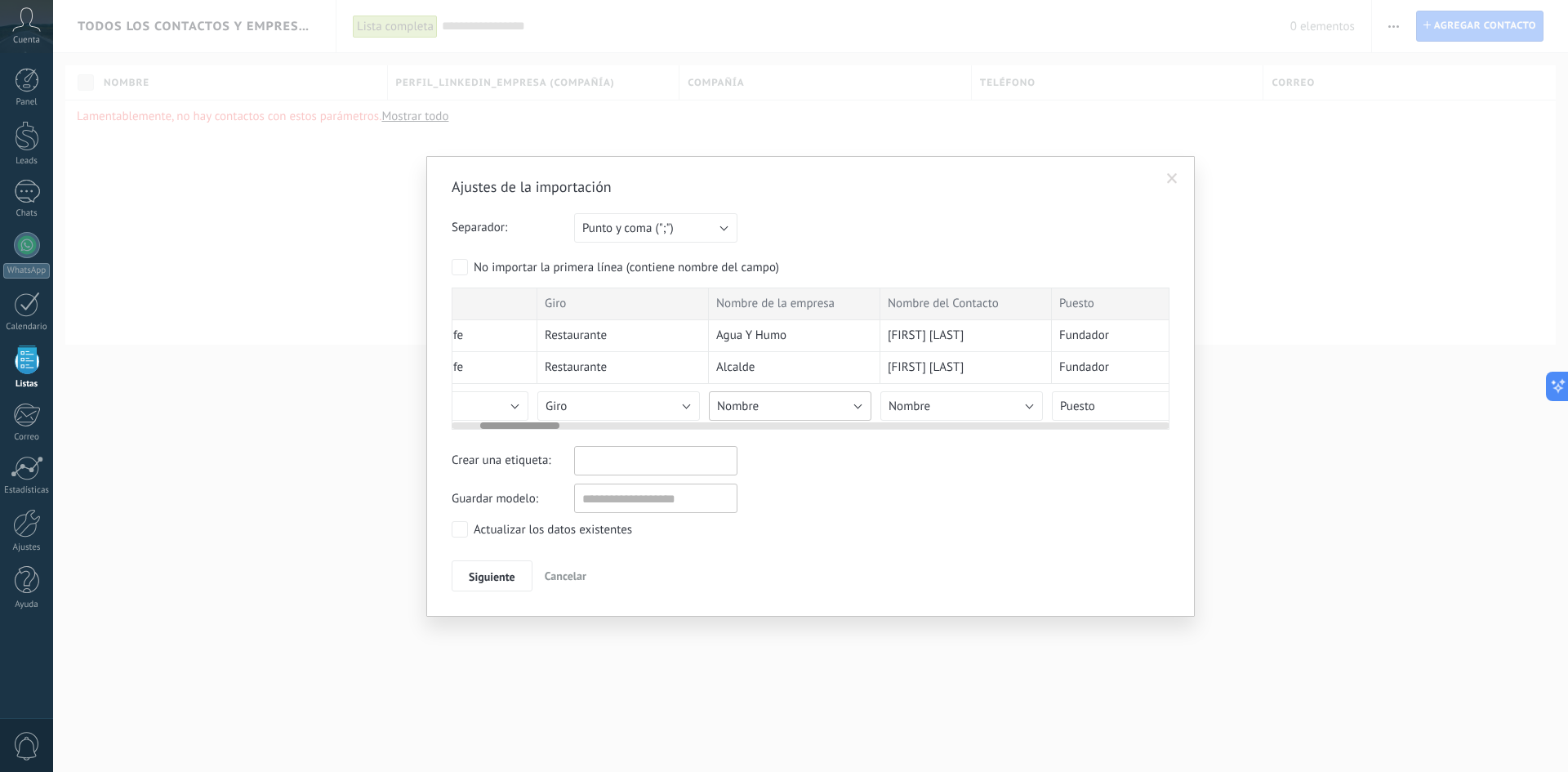 click on "Nombre" at bounding box center [790, 406] 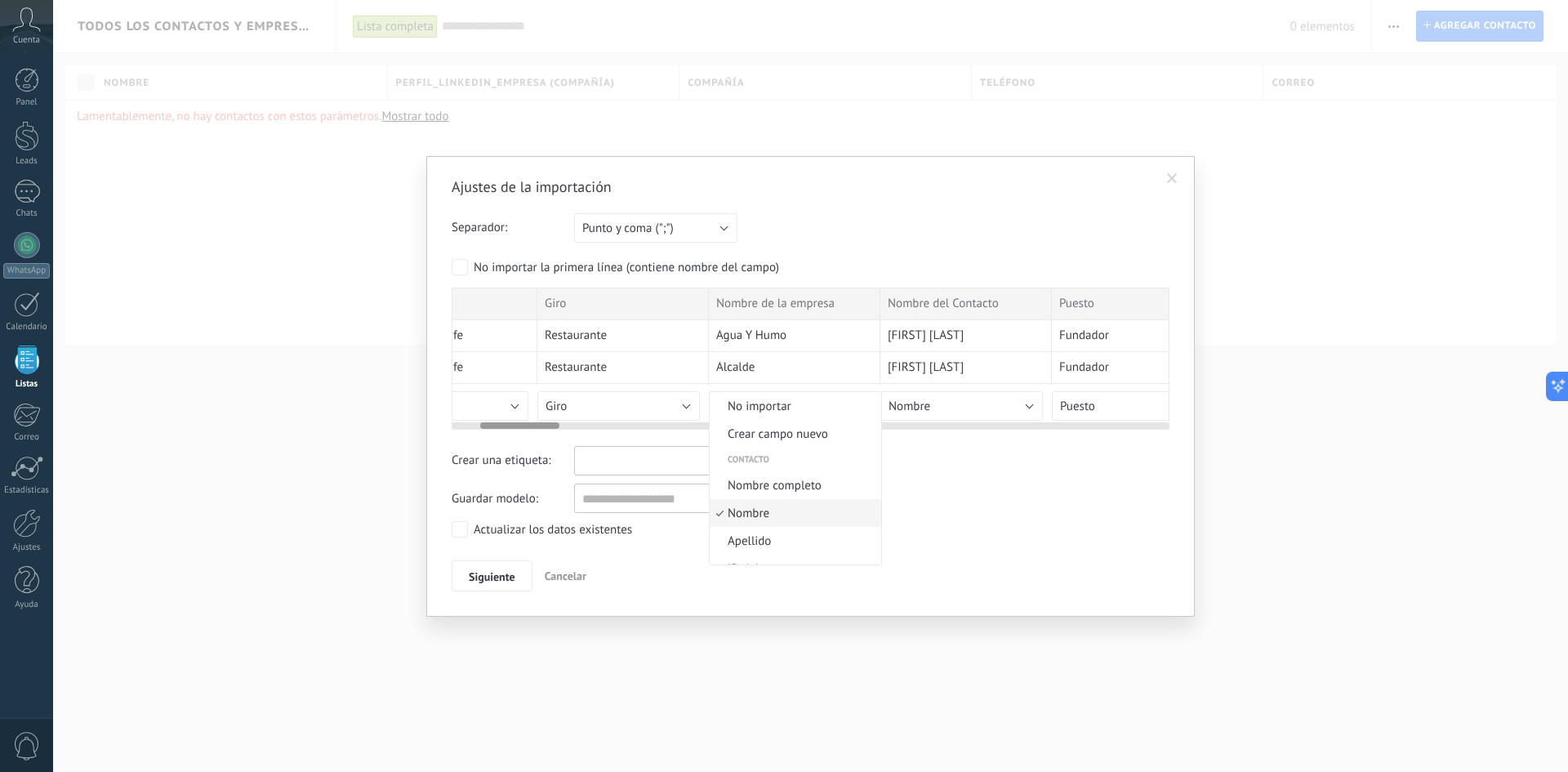 scroll, scrollTop: 37, scrollLeft: 0, axis: vertical 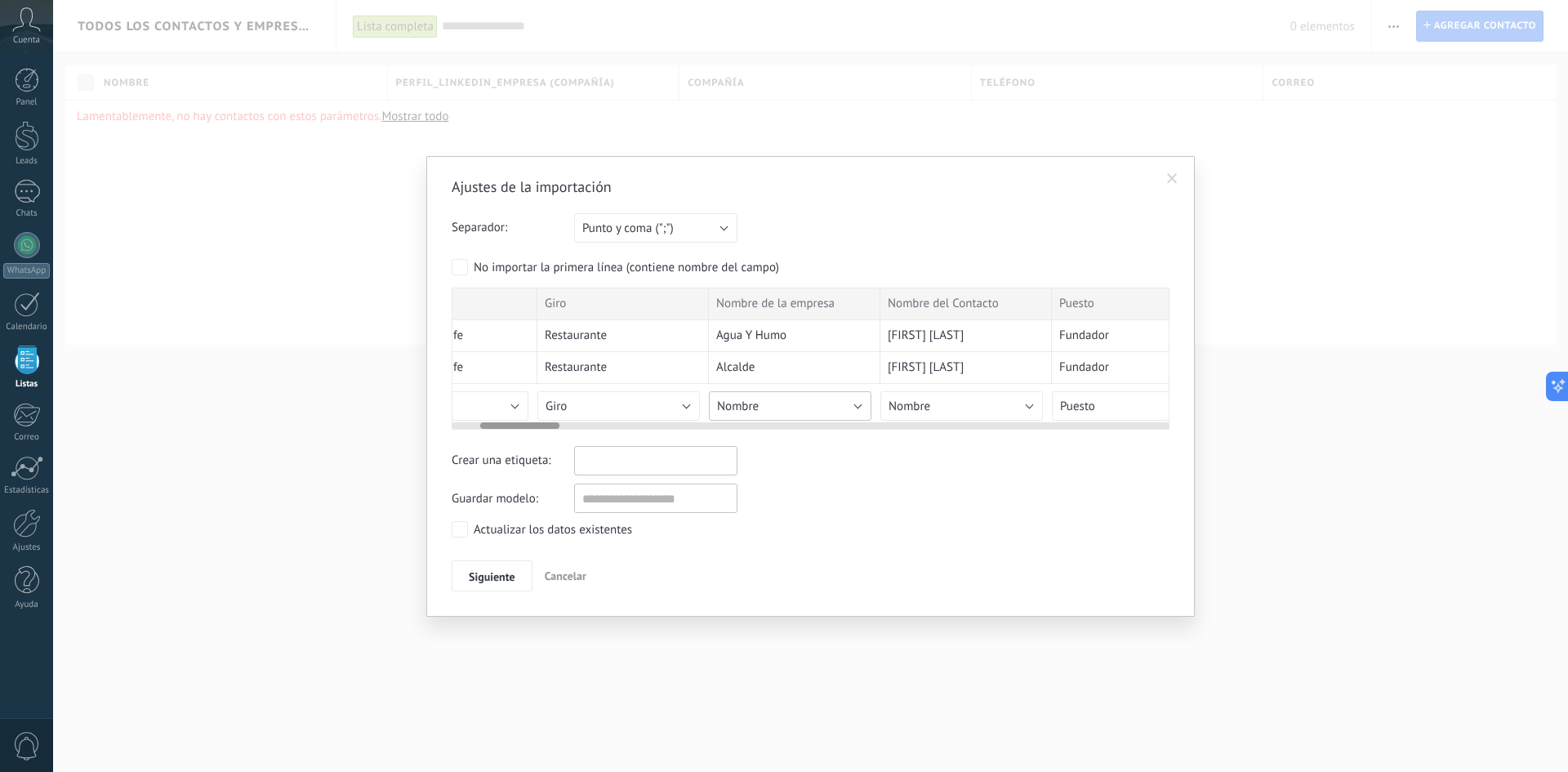 click on "Nombre" at bounding box center (790, 406) 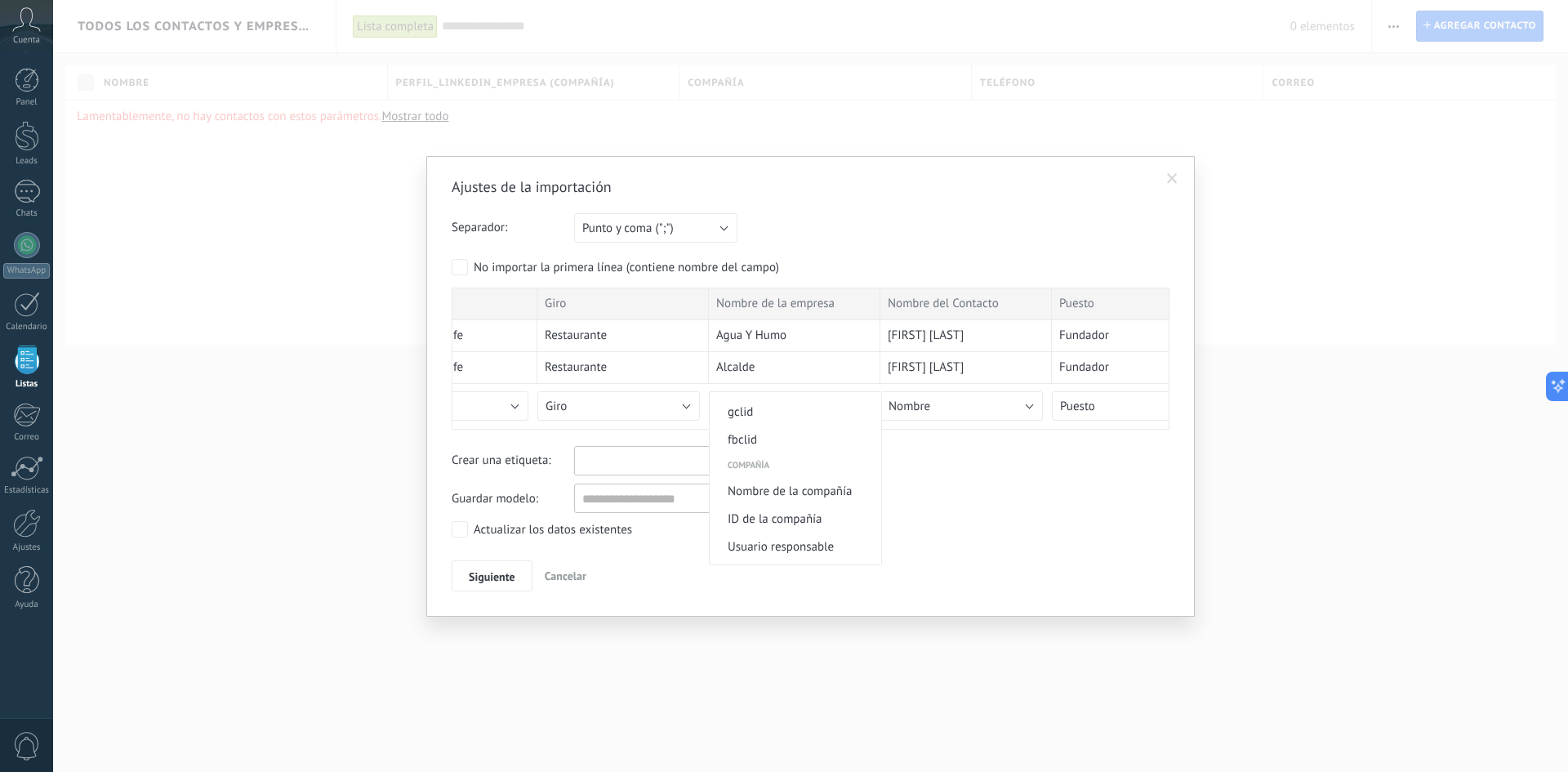scroll, scrollTop: 1422, scrollLeft: 0, axis: vertical 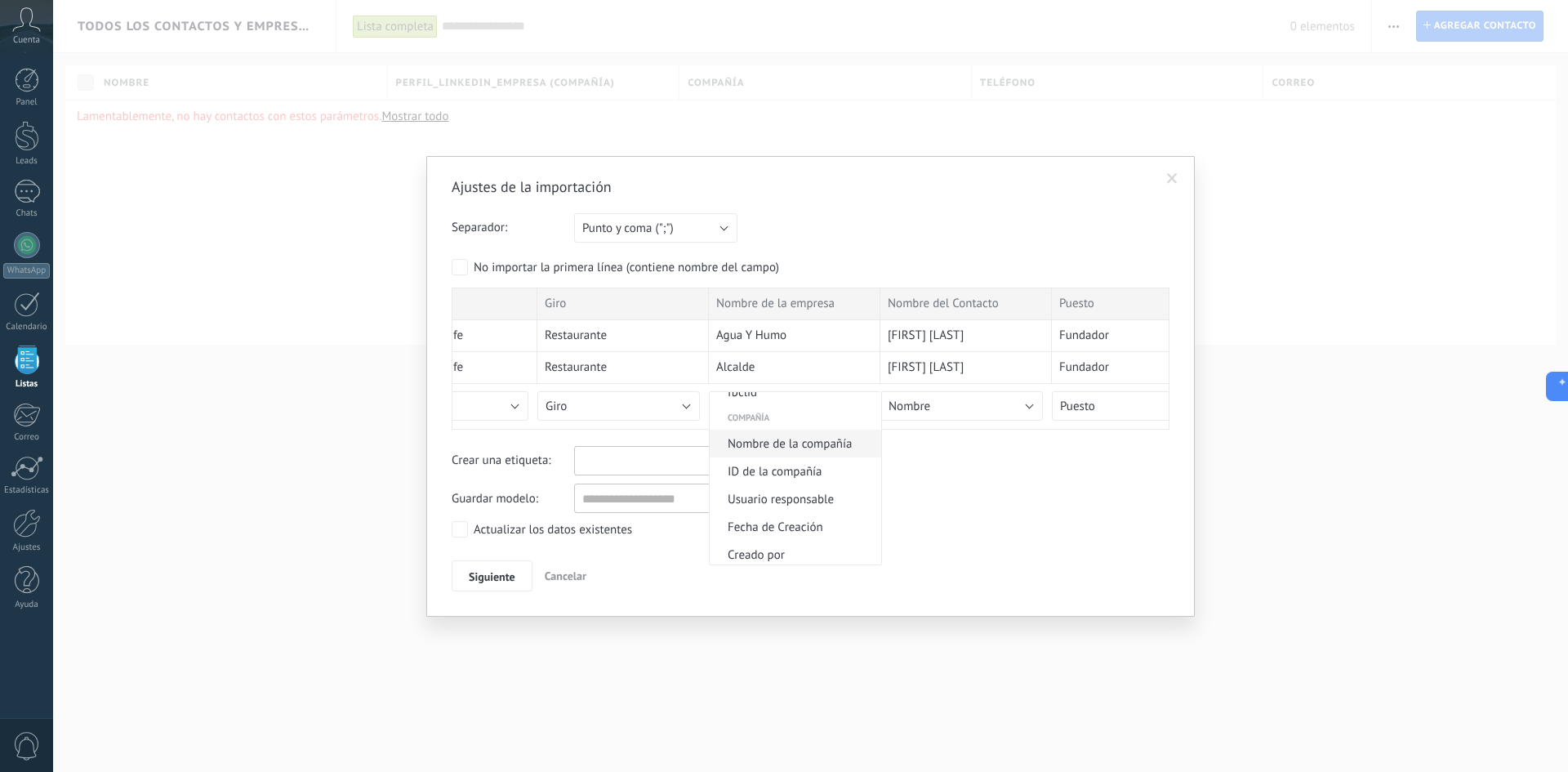 click on "Nombre de la compañía" at bounding box center (795, 444) 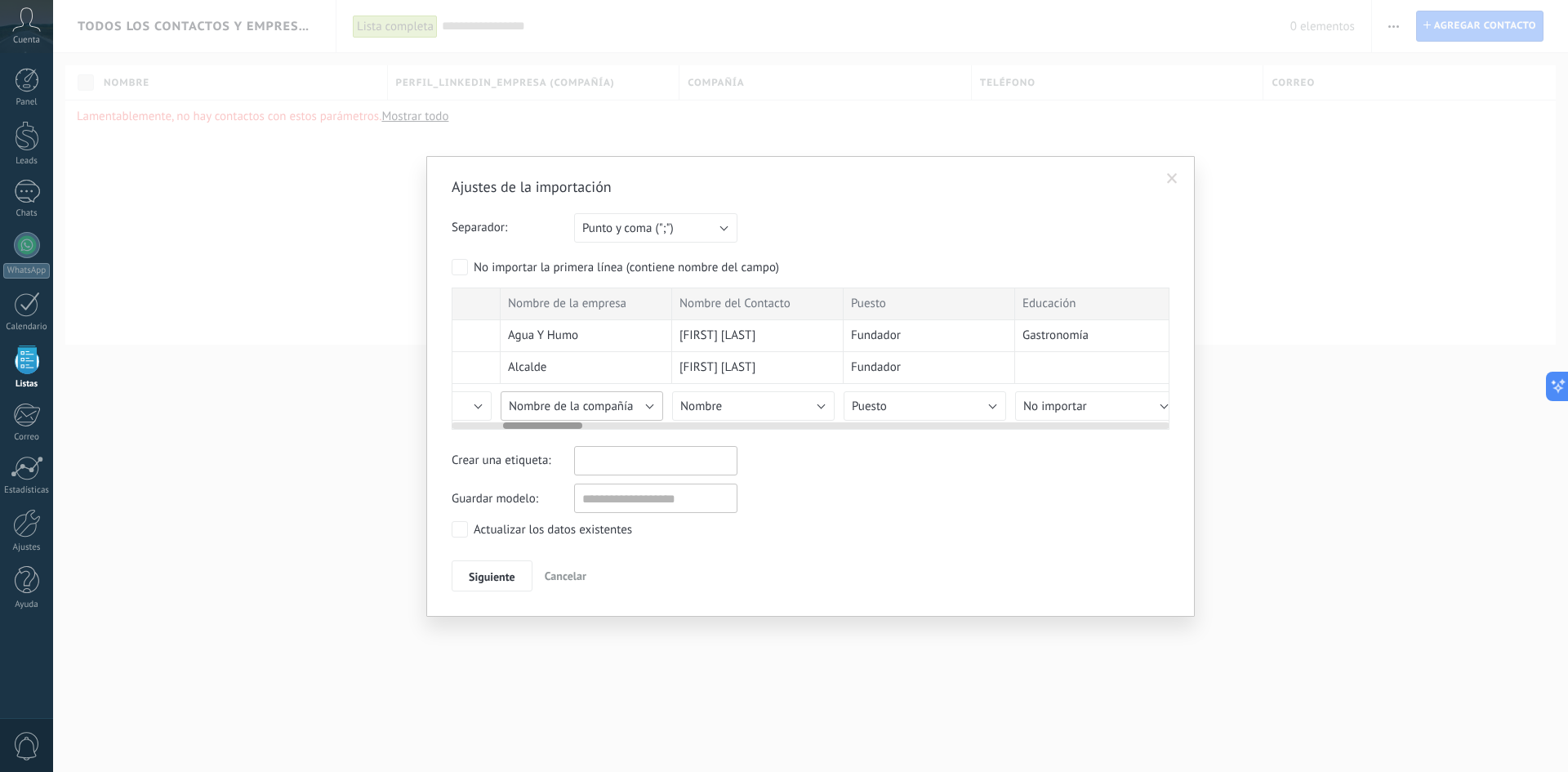 scroll, scrollTop: 0, scrollLeft: 466, axis: horizontal 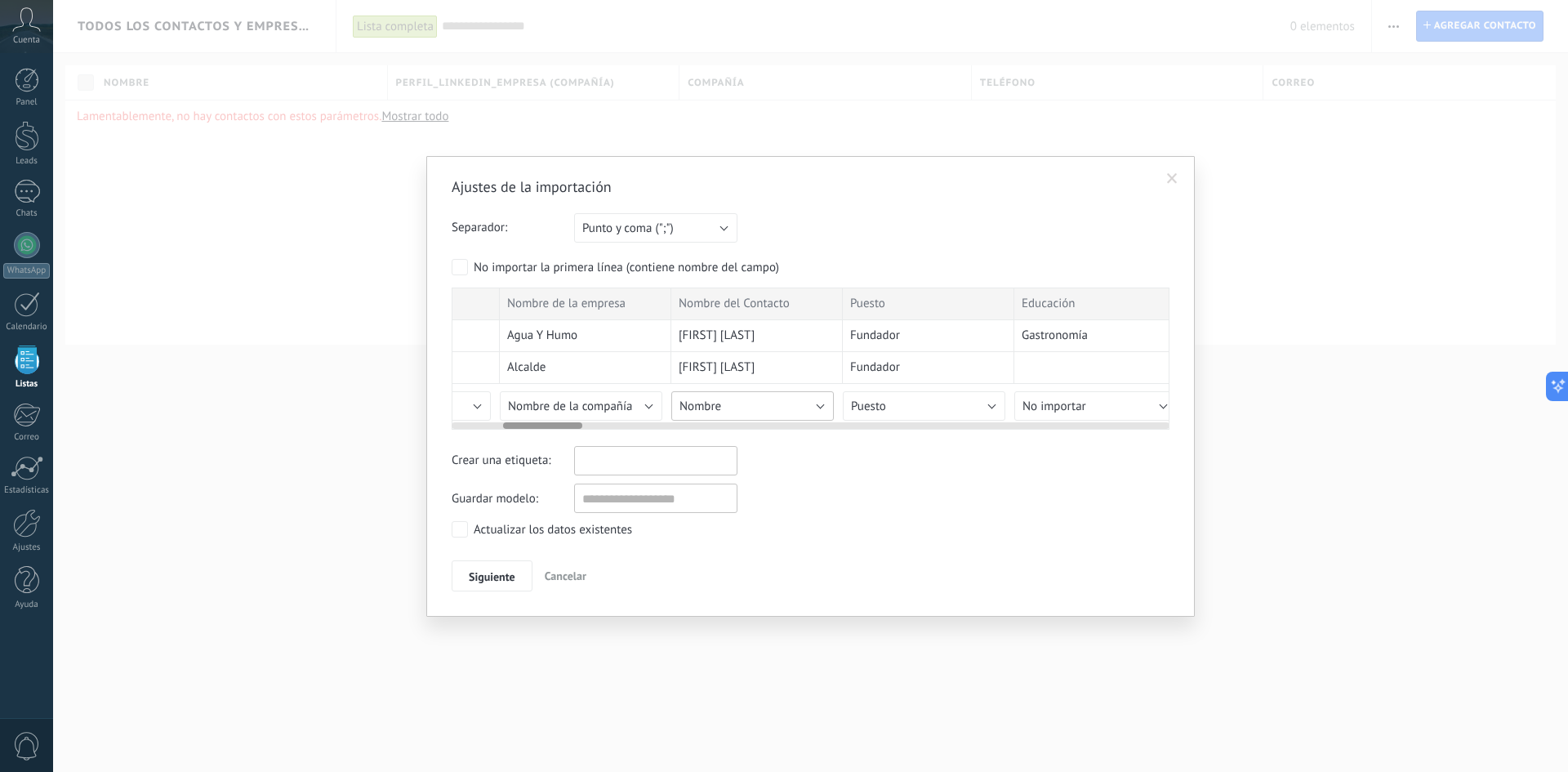 click on "Nombre" at bounding box center (752, 406) 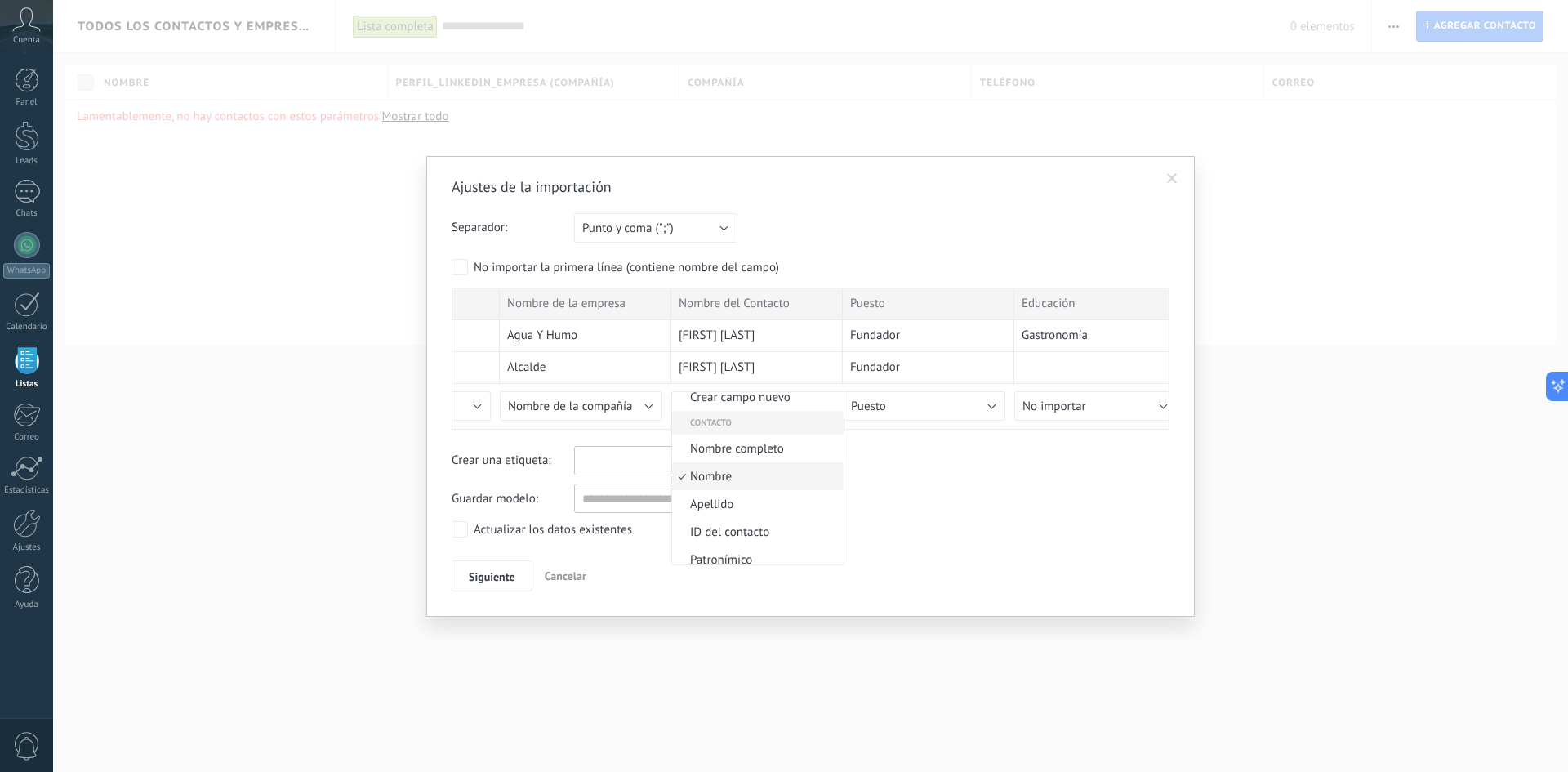 scroll, scrollTop: 32, scrollLeft: 0, axis: vertical 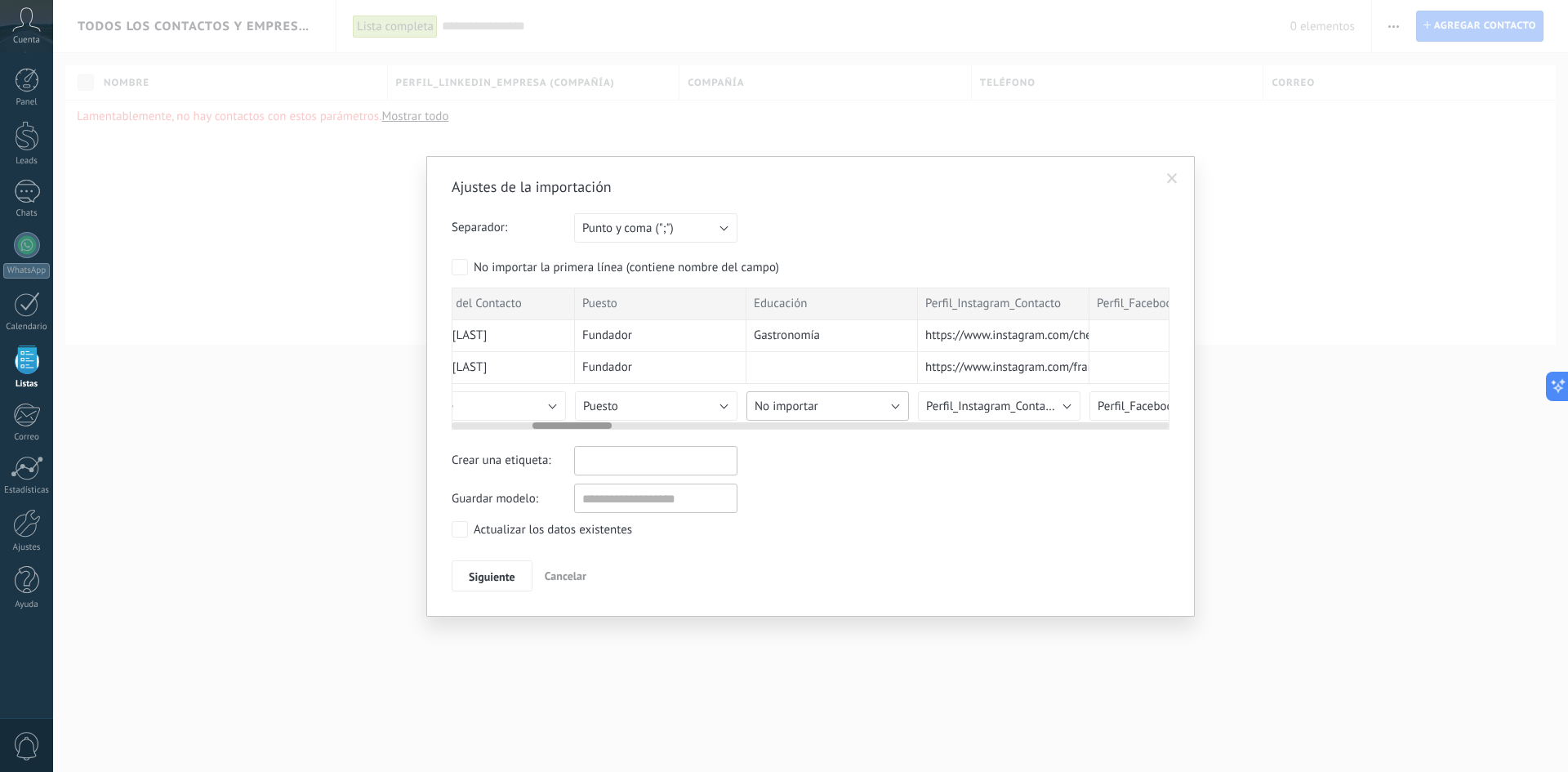 click on "No importar" at bounding box center [827, 406] 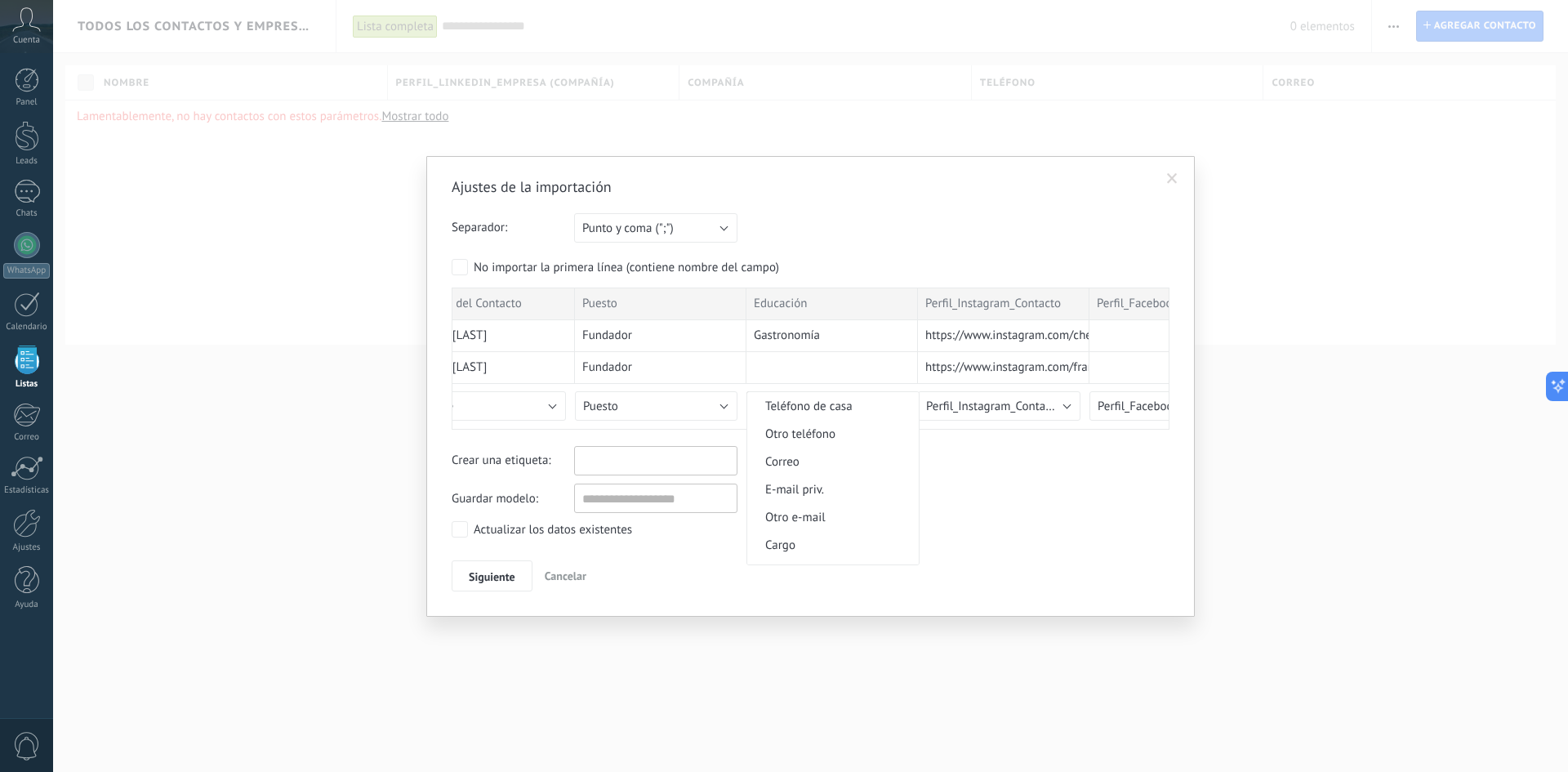 scroll, scrollTop: 512, scrollLeft: 0, axis: vertical 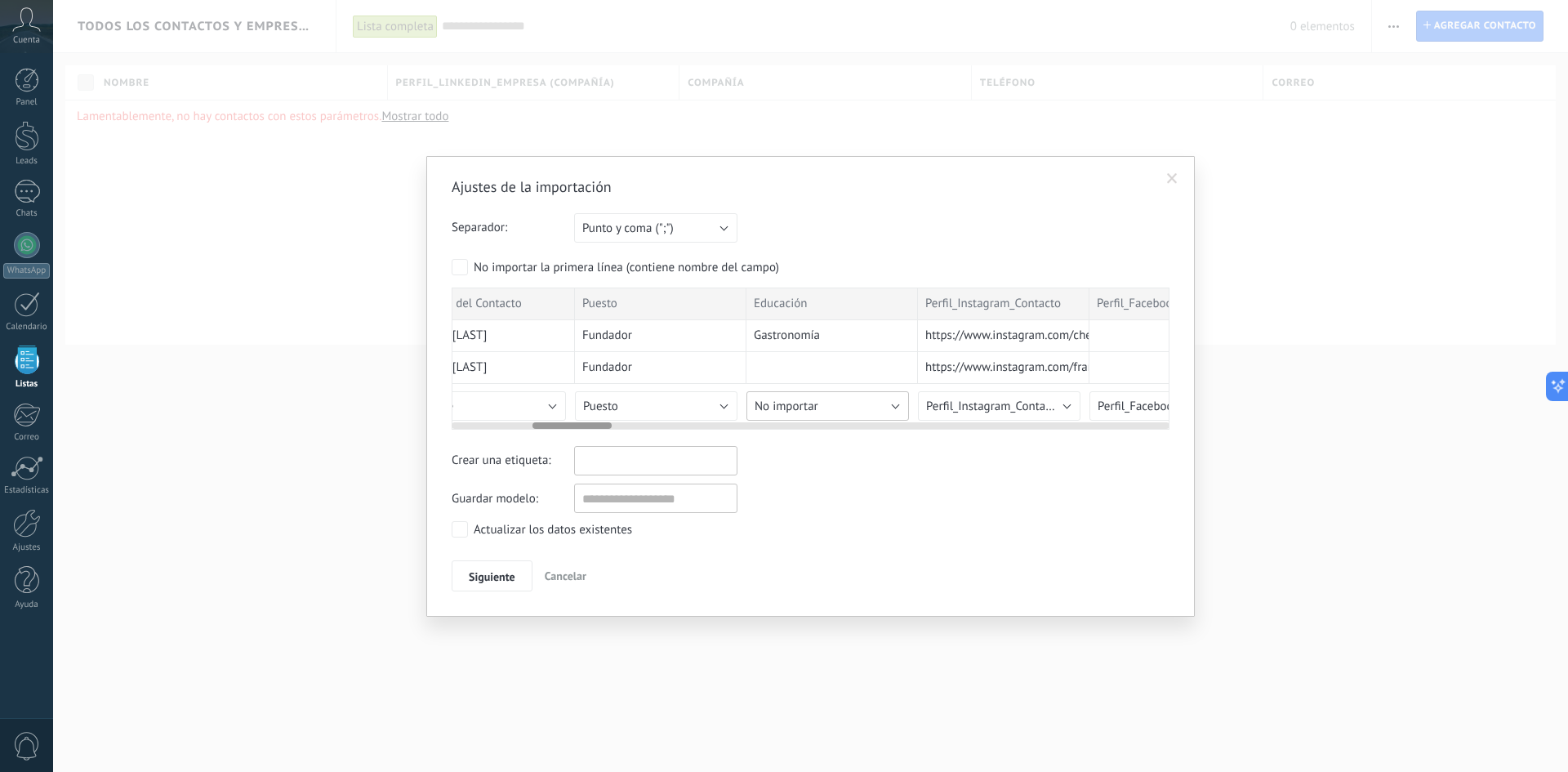 click on "No importar" at bounding box center (827, 406) 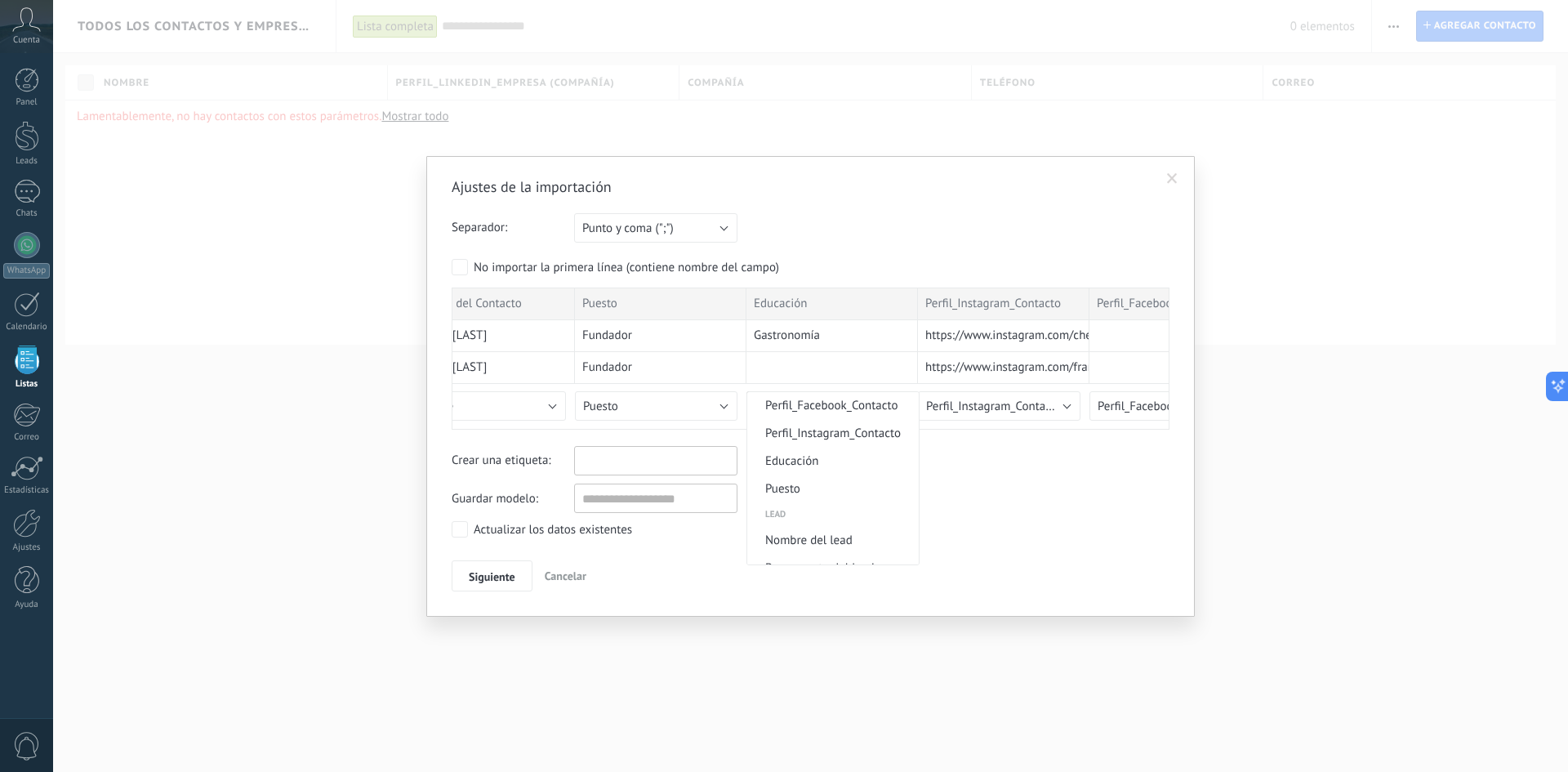 scroll, scrollTop: 720, scrollLeft: 0, axis: vertical 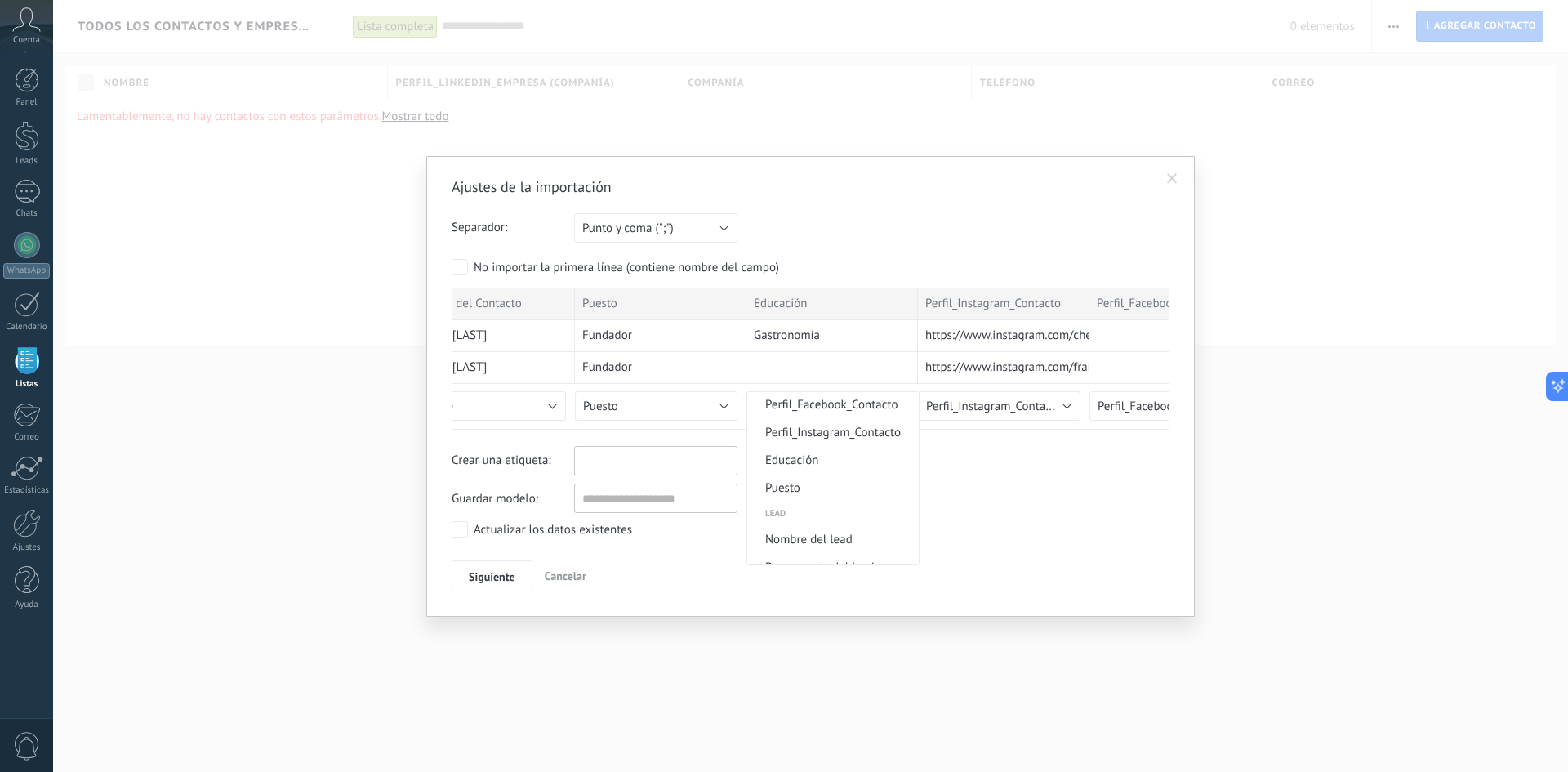 click on "Educación" at bounding box center [831, 460] 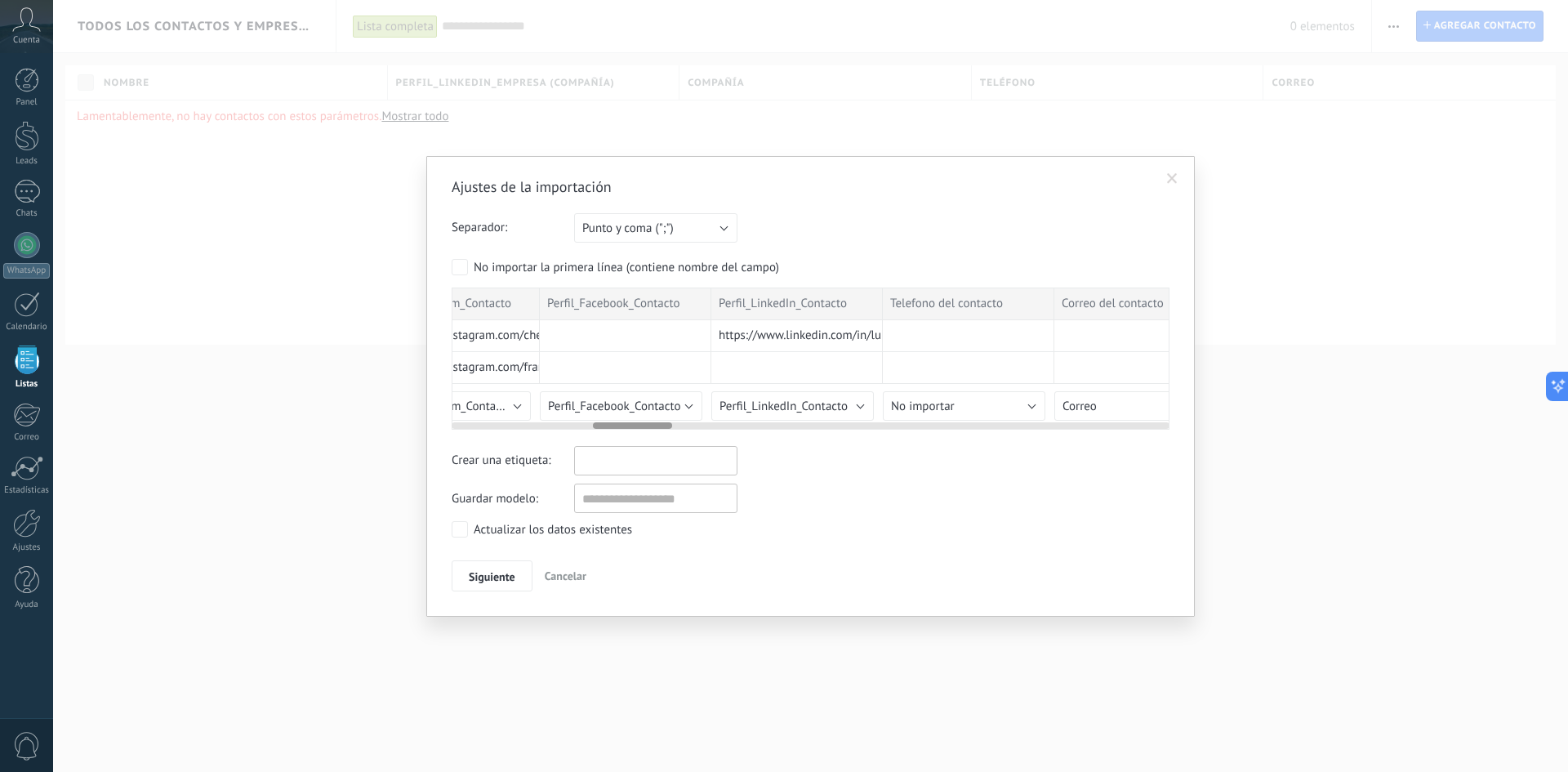 scroll, scrollTop: 0, scrollLeft: 1286, axis: horizontal 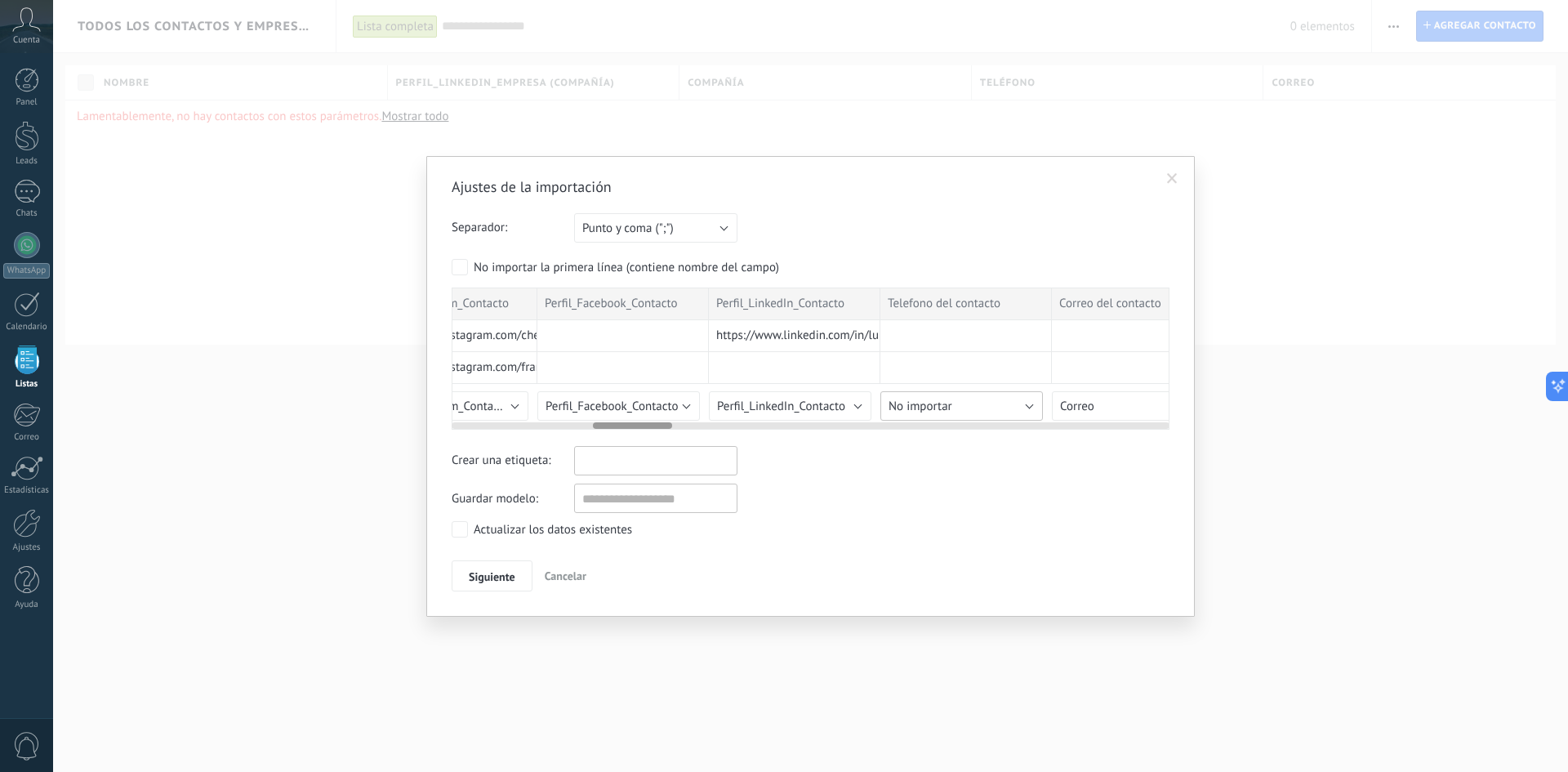 click on "No importar" at bounding box center [961, 406] 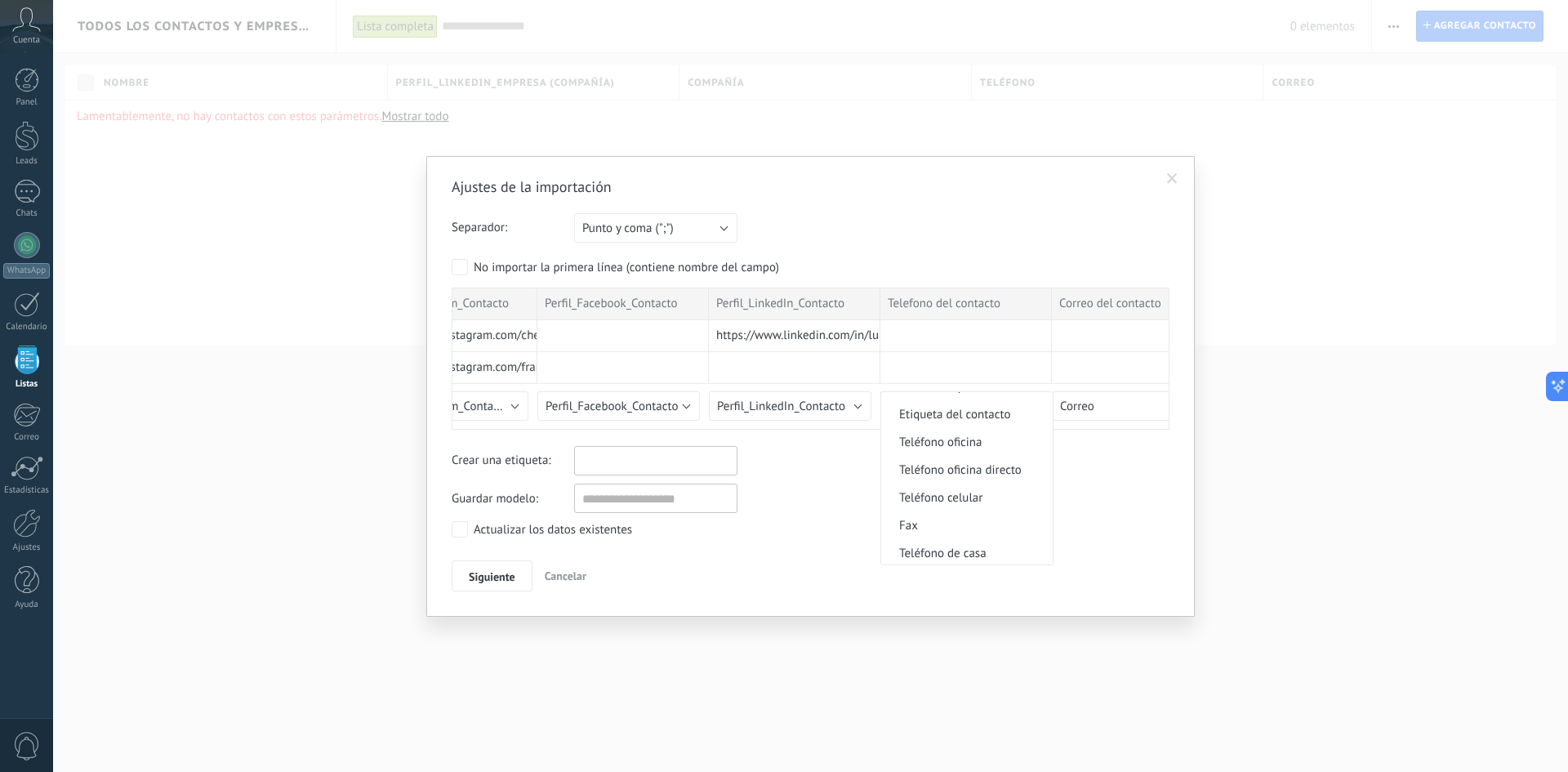scroll, scrollTop: 322, scrollLeft: 0, axis: vertical 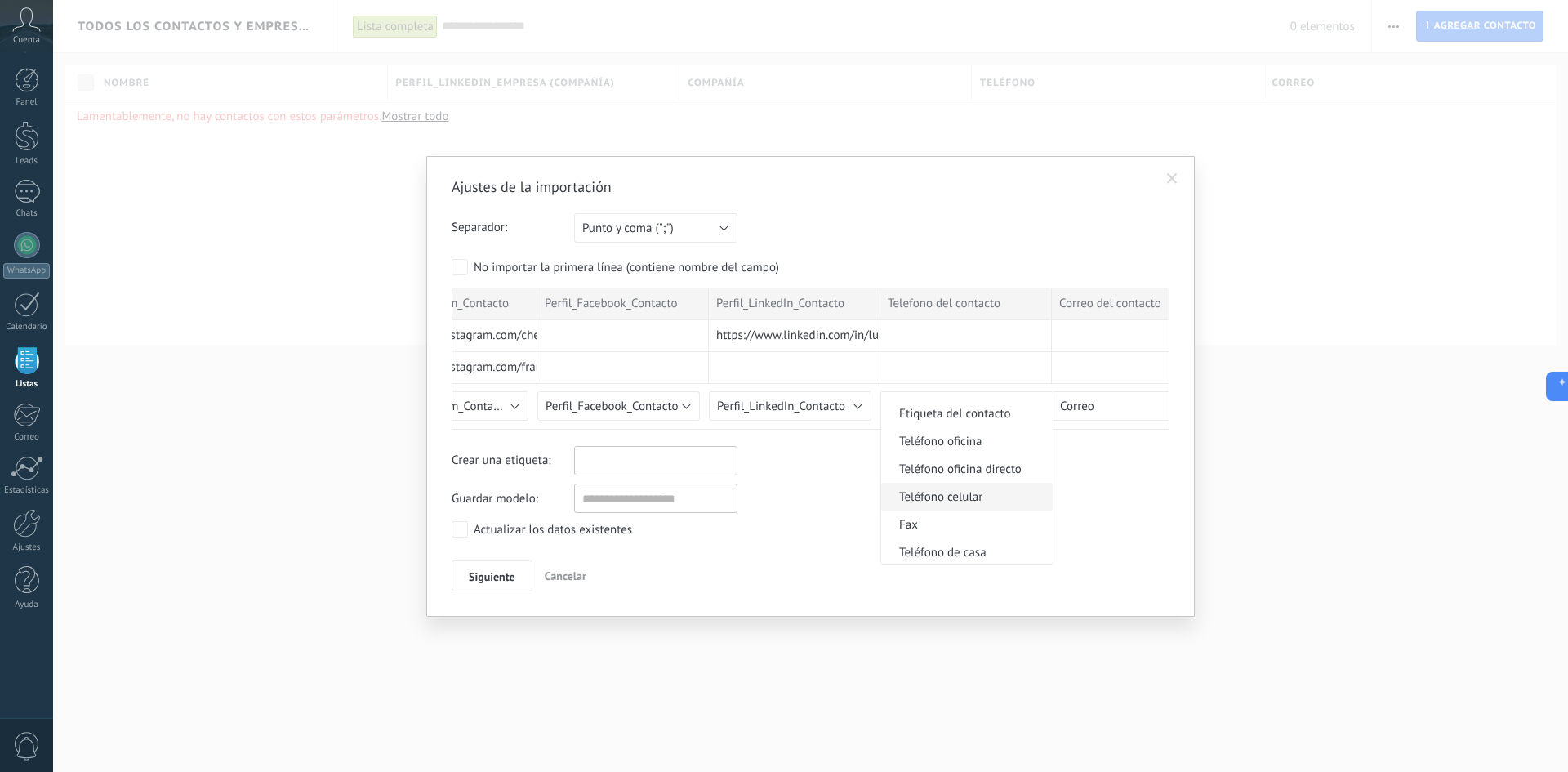click on "Teléfono celular" at bounding box center [967, 497] 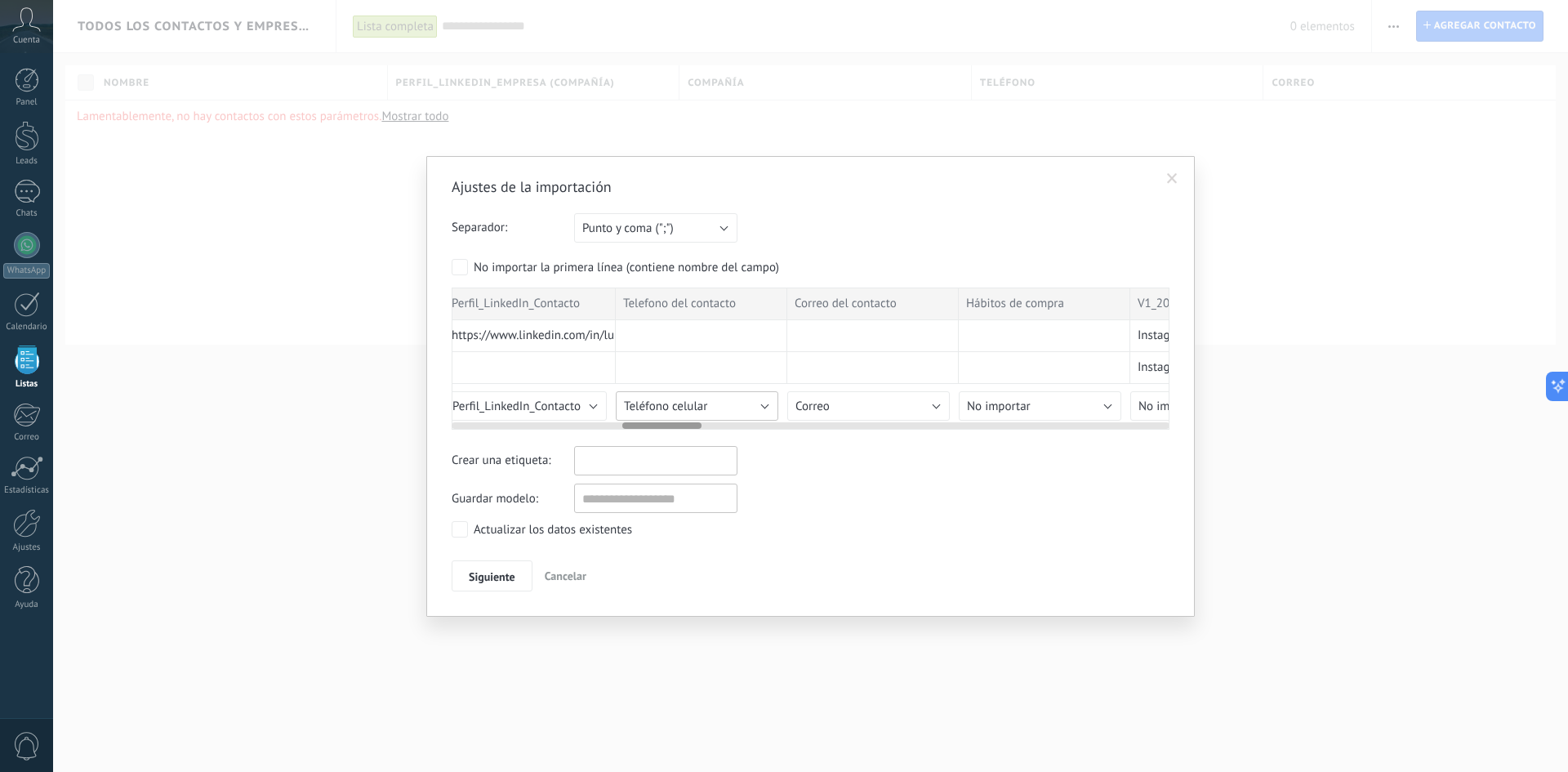 scroll, scrollTop: 0, scrollLeft: 1552, axis: horizontal 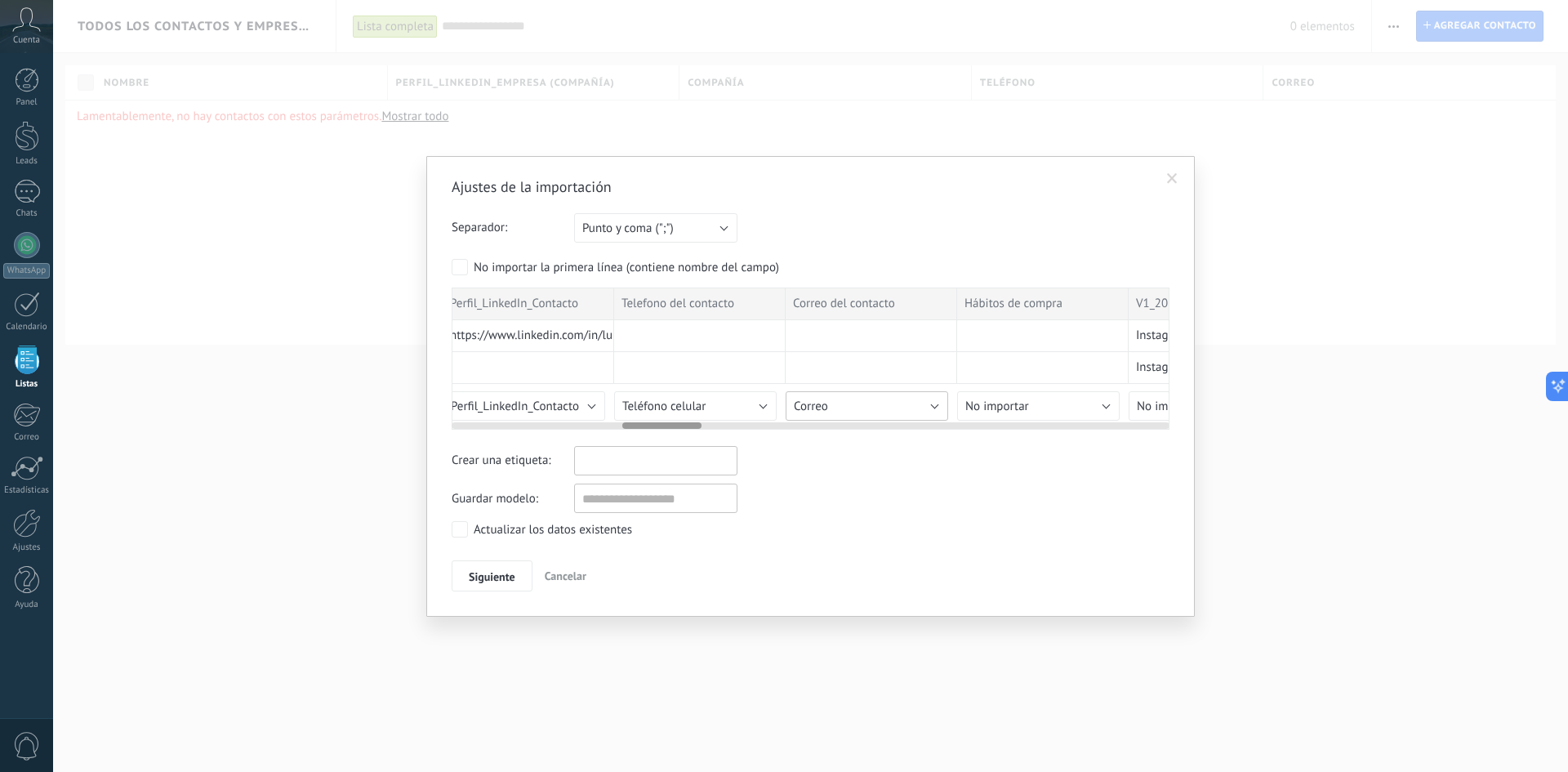 click on "Correo" at bounding box center [866, 406] 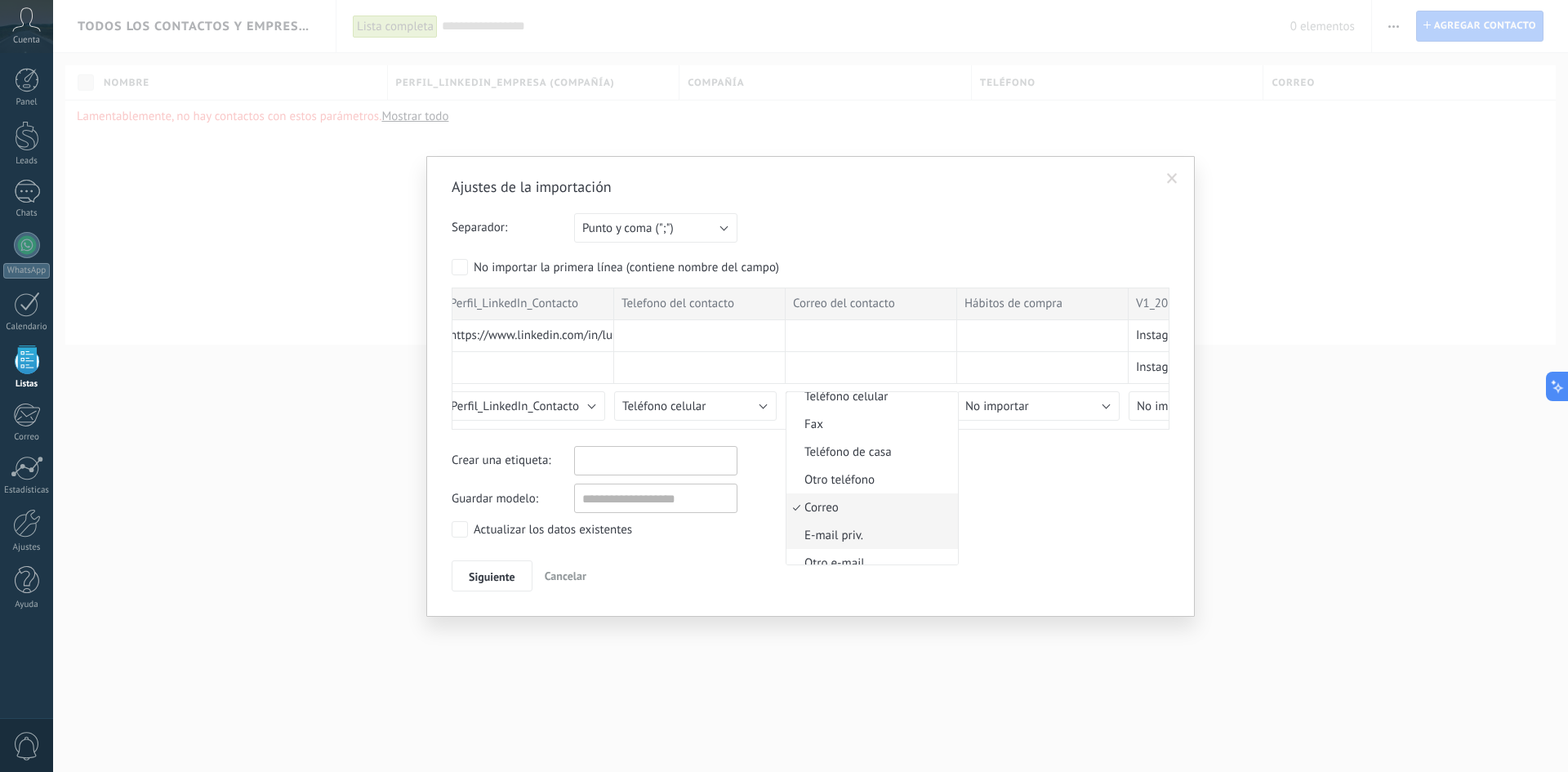 scroll, scrollTop: 423, scrollLeft: 0, axis: vertical 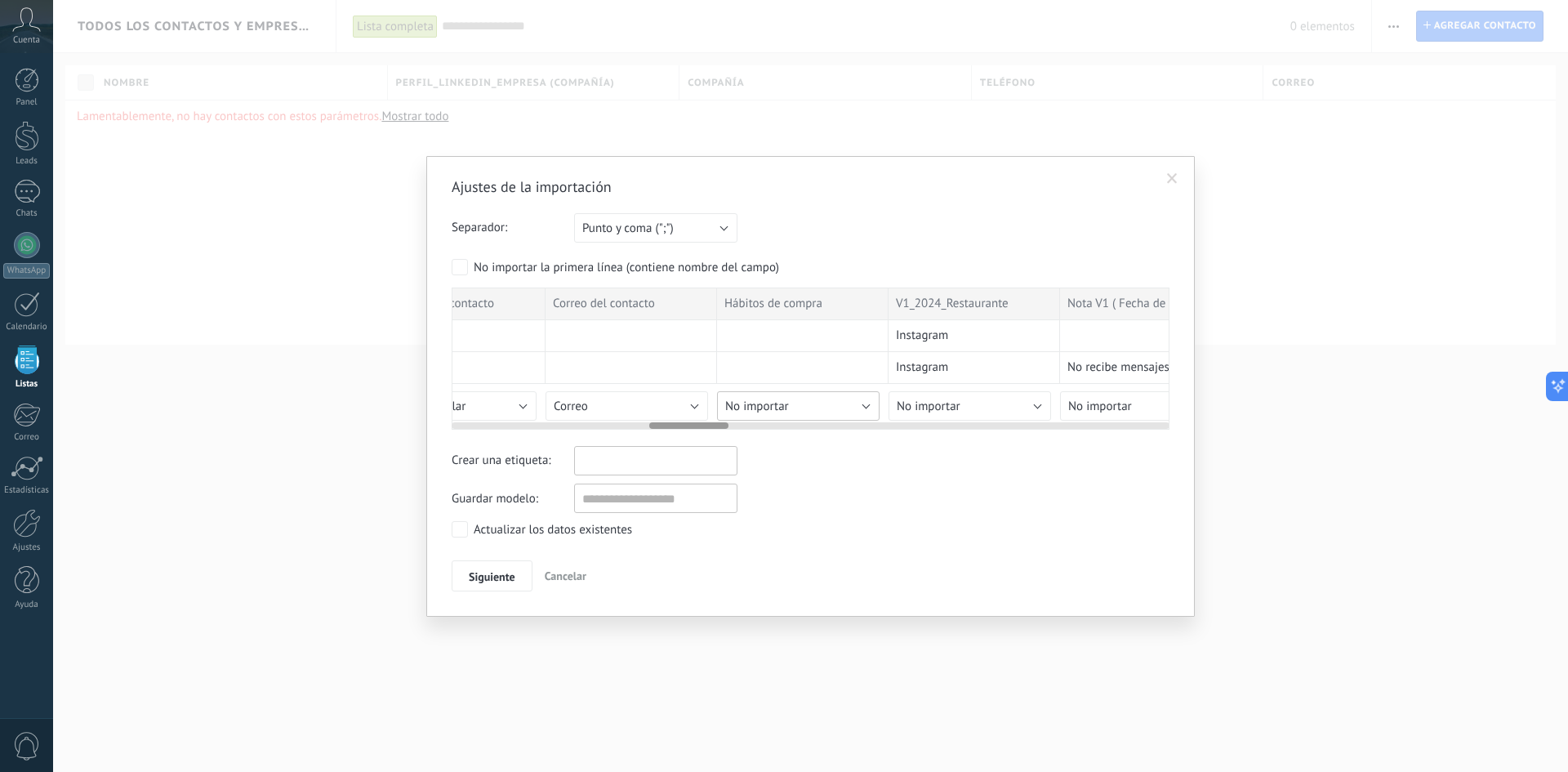 click on "No importar" at bounding box center (798, 406) 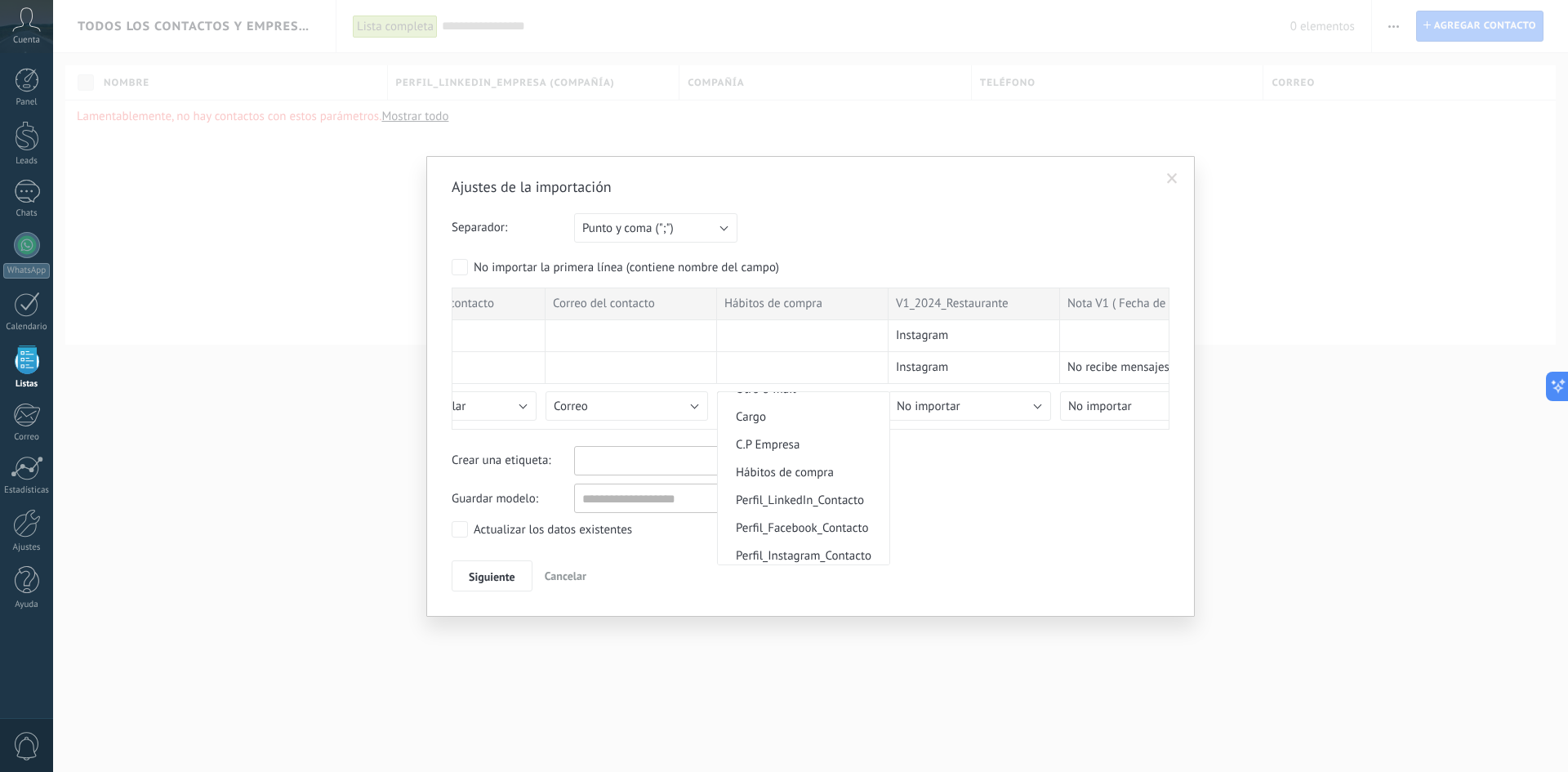 scroll, scrollTop: 597, scrollLeft: 0, axis: vertical 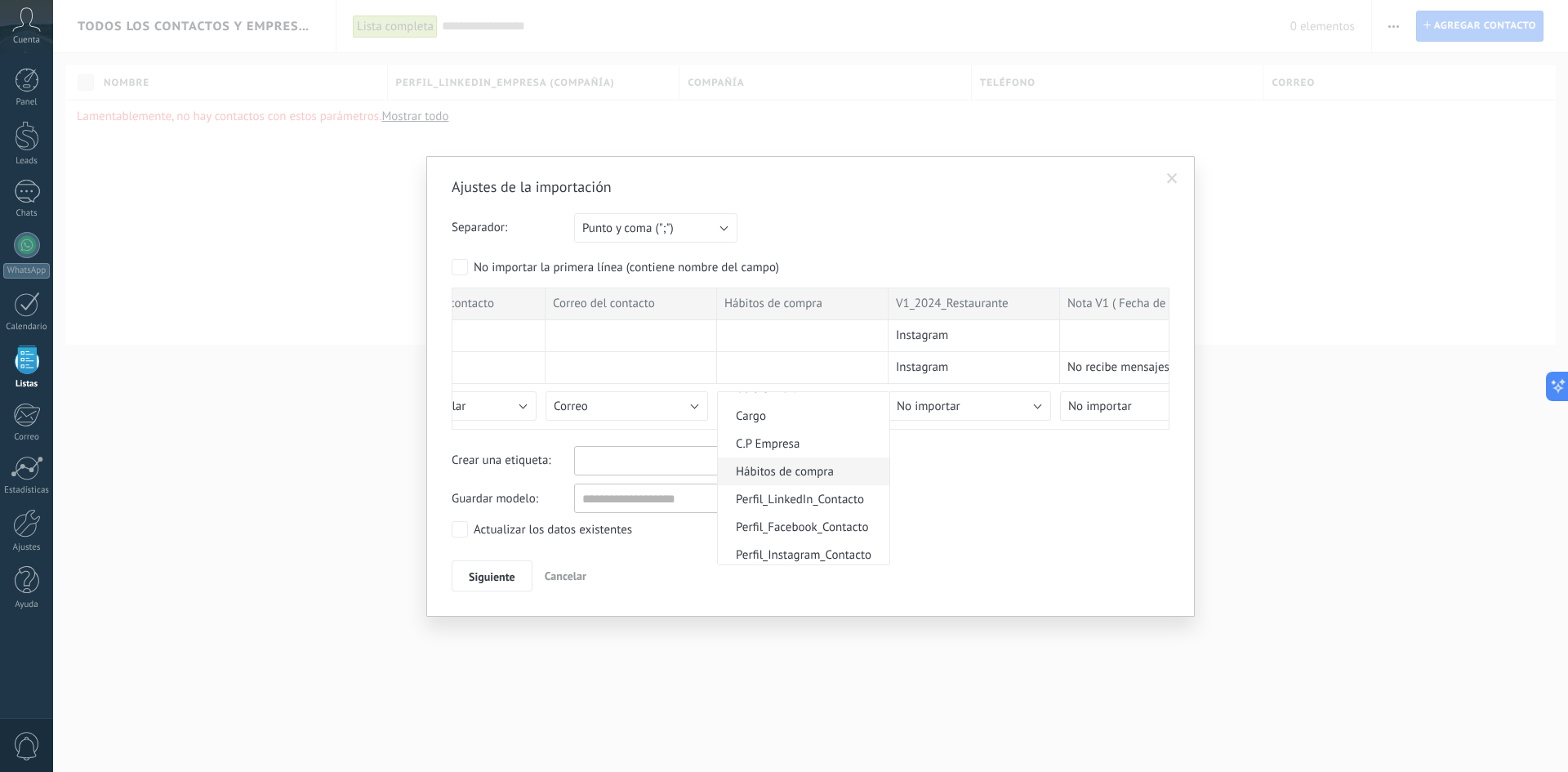 click on "Hábitos de compra" at bounding box center (801, 471) 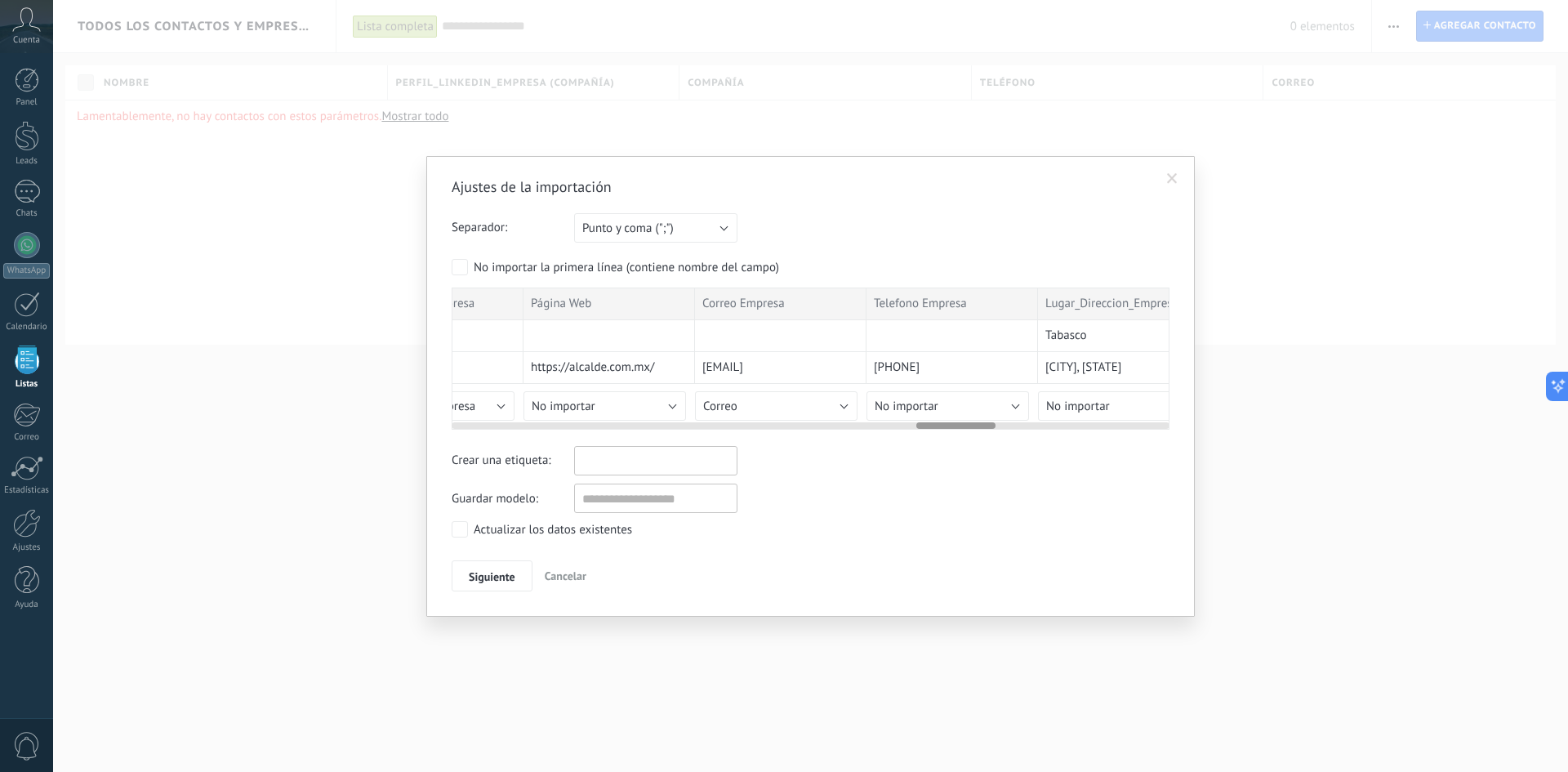 scroll, scrollTop: 0, scrollLeft: 4216, axis: horizontal 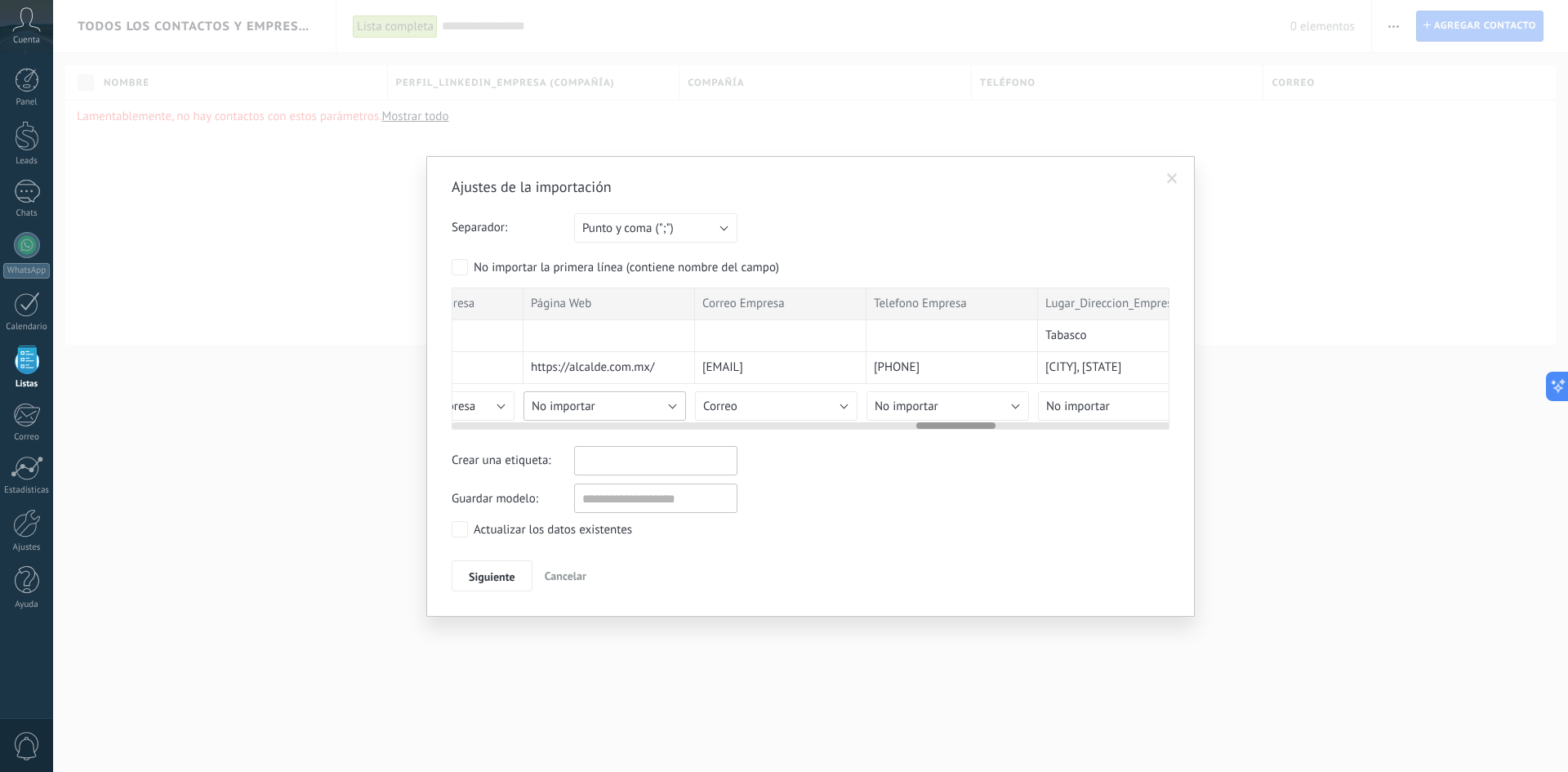 click on "No importar" at bounding box center (604, 406) 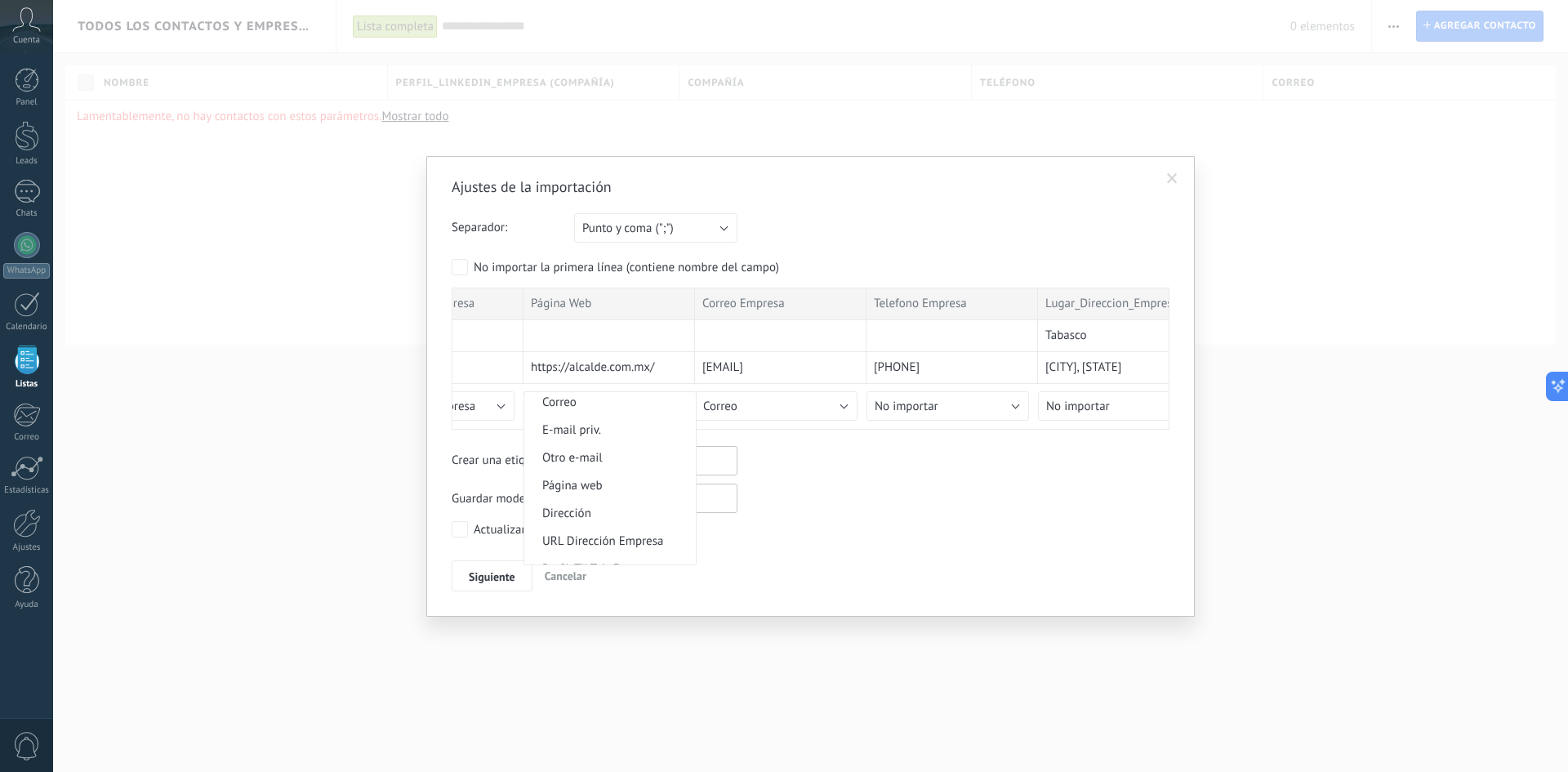 scroll, scrollTop: 1827, scrollLeft: 0, axis: vertical 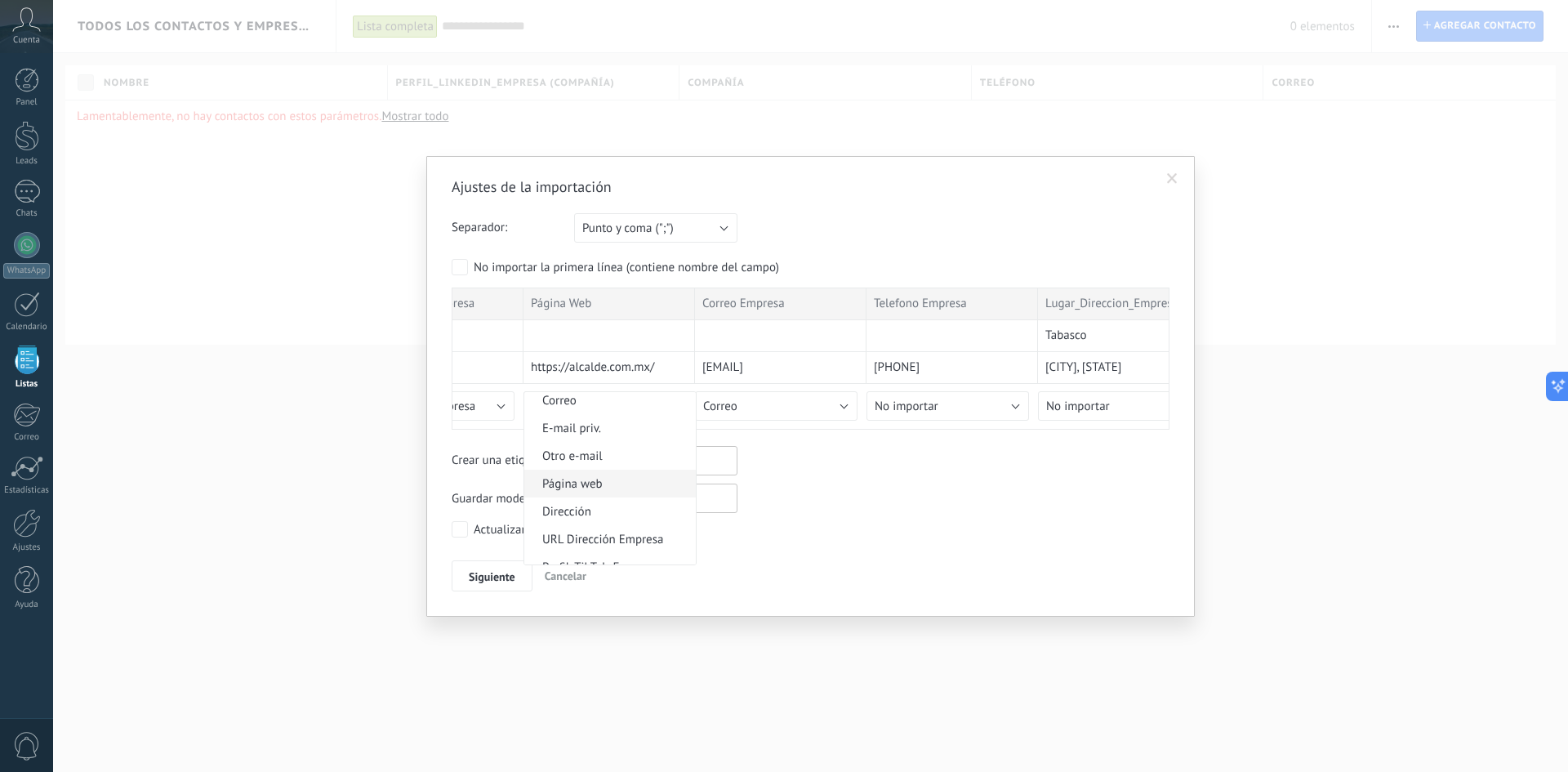 click on "Página web" at bounding box center [608, 484] 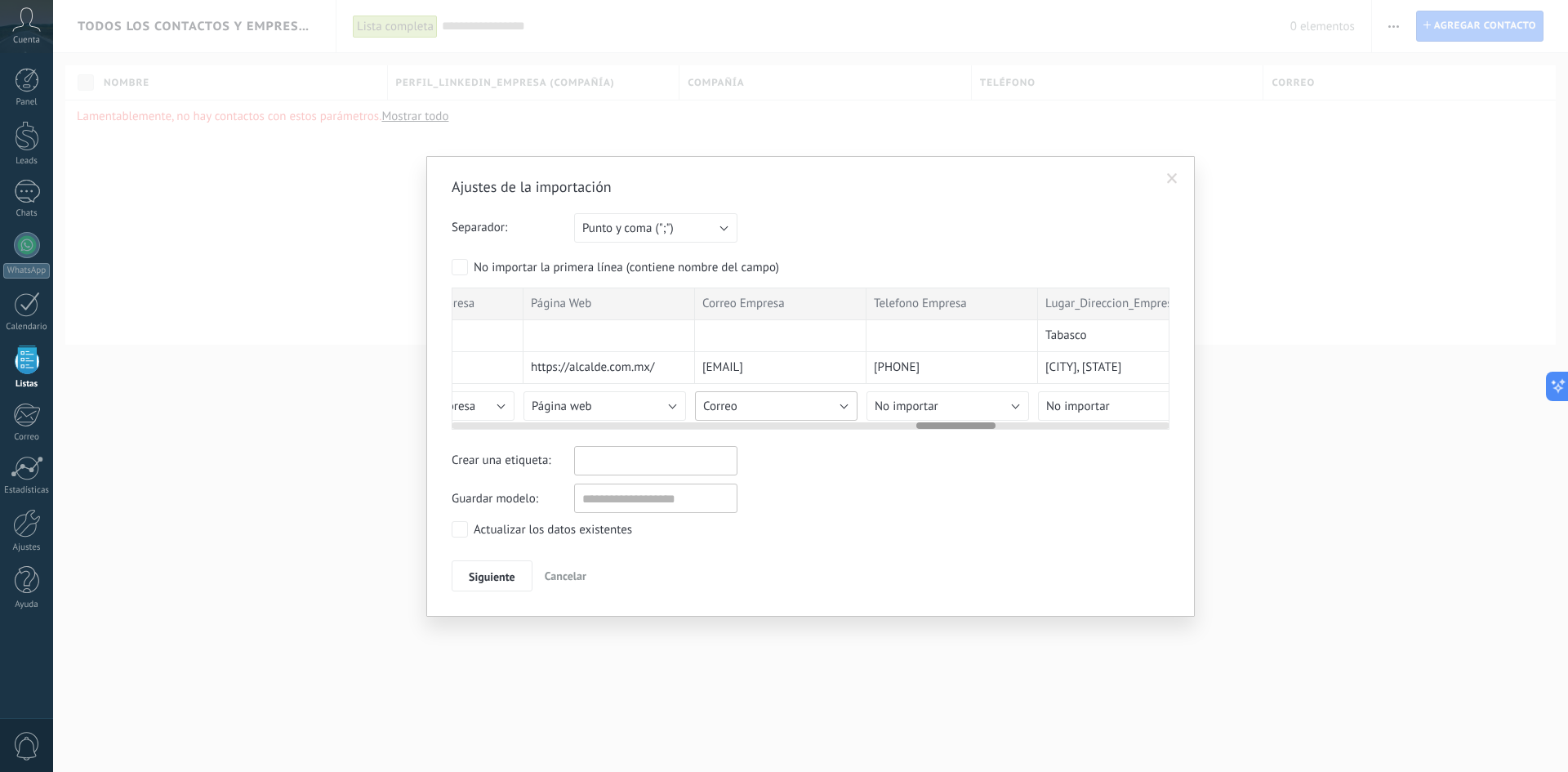 click on "Correo" at bounding box center (776, 406) 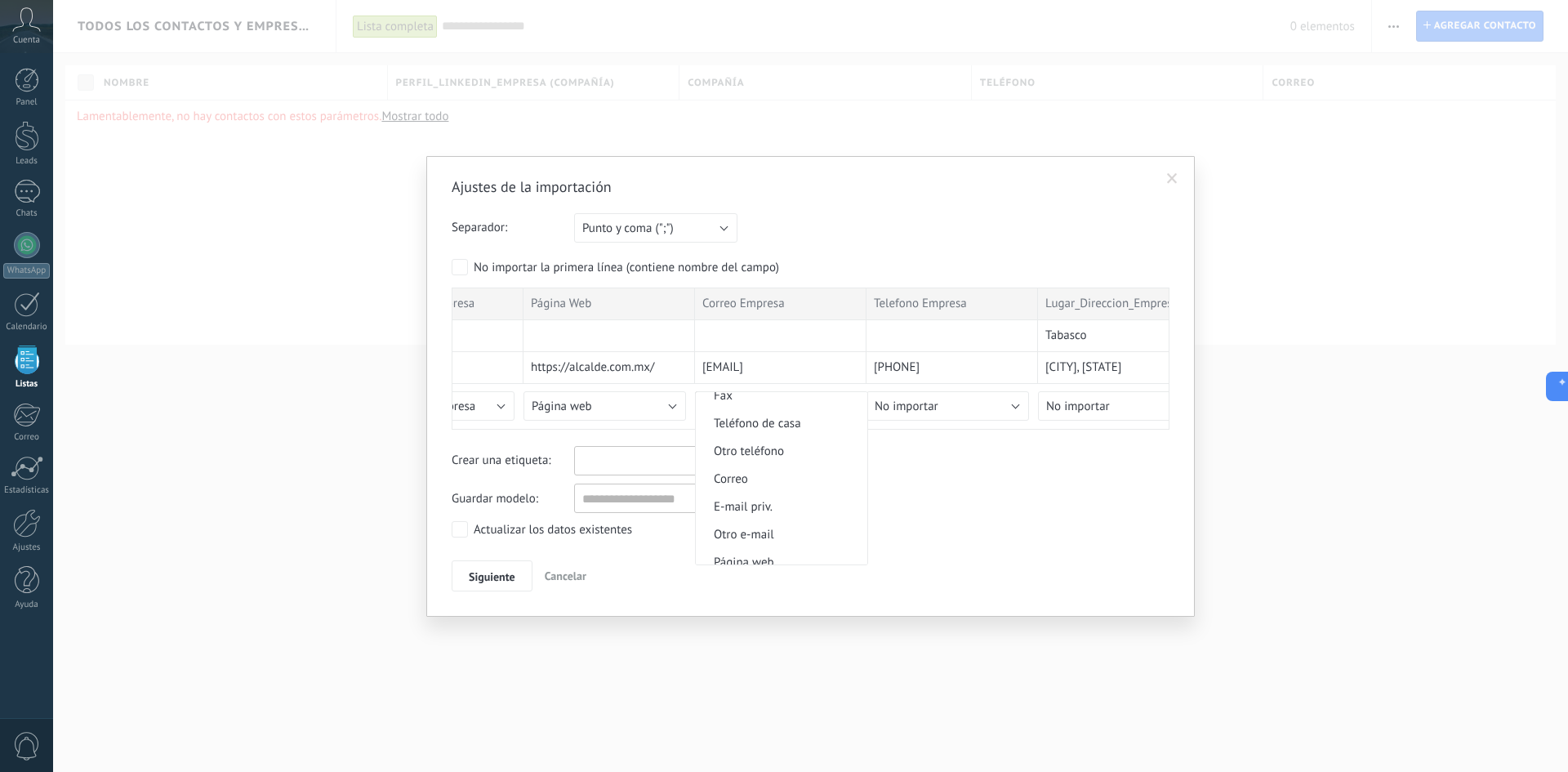 scroll, scrollTop: 1749, scrollLeft: 0, axis: vertical 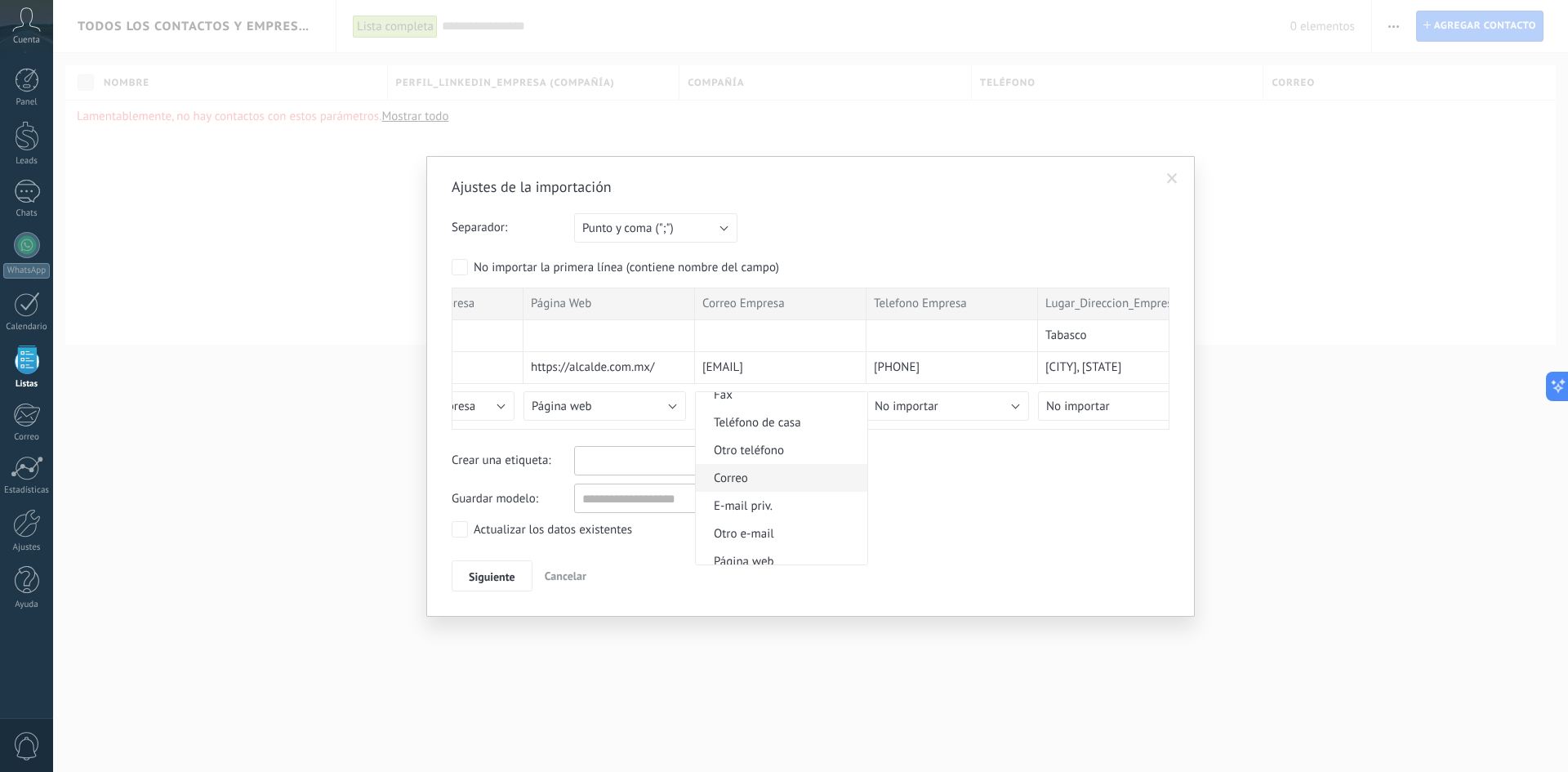 click on "Correo" at bounding box center (779, 478) 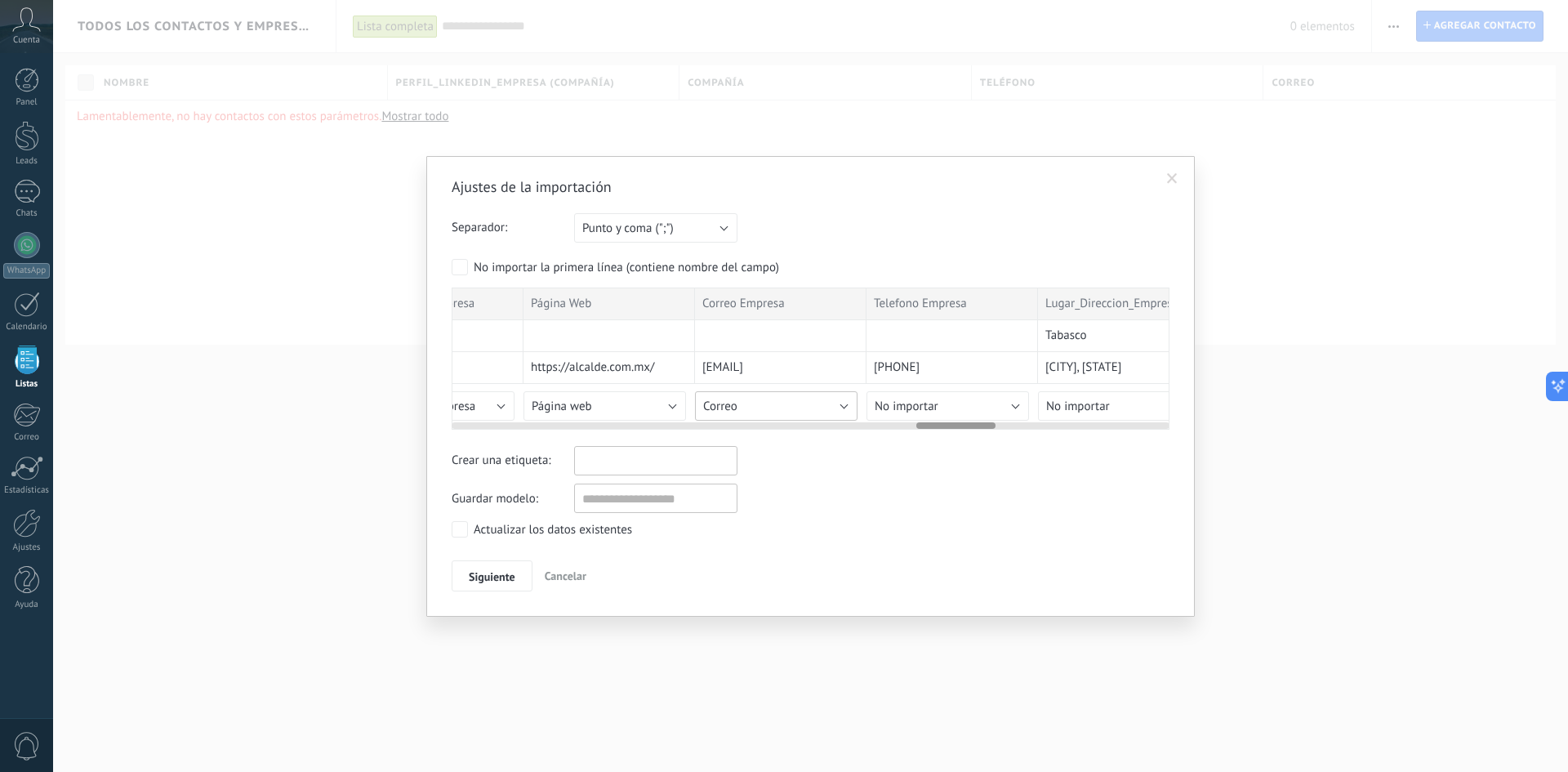 click on "Correo" at bounding box center (776, 406) 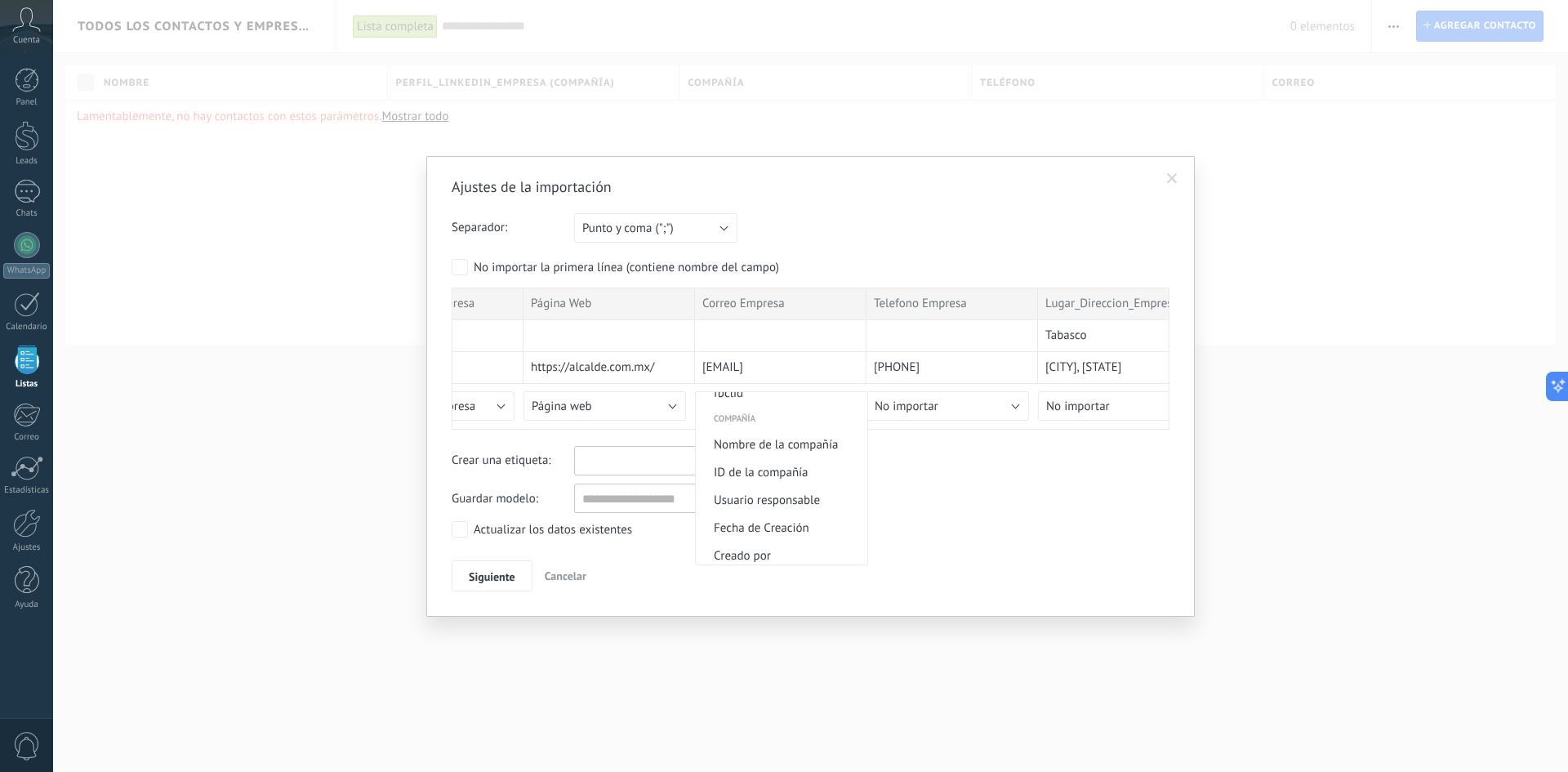scroll, scrollTop: 1425, scrollLeft: 0, axis: vertical 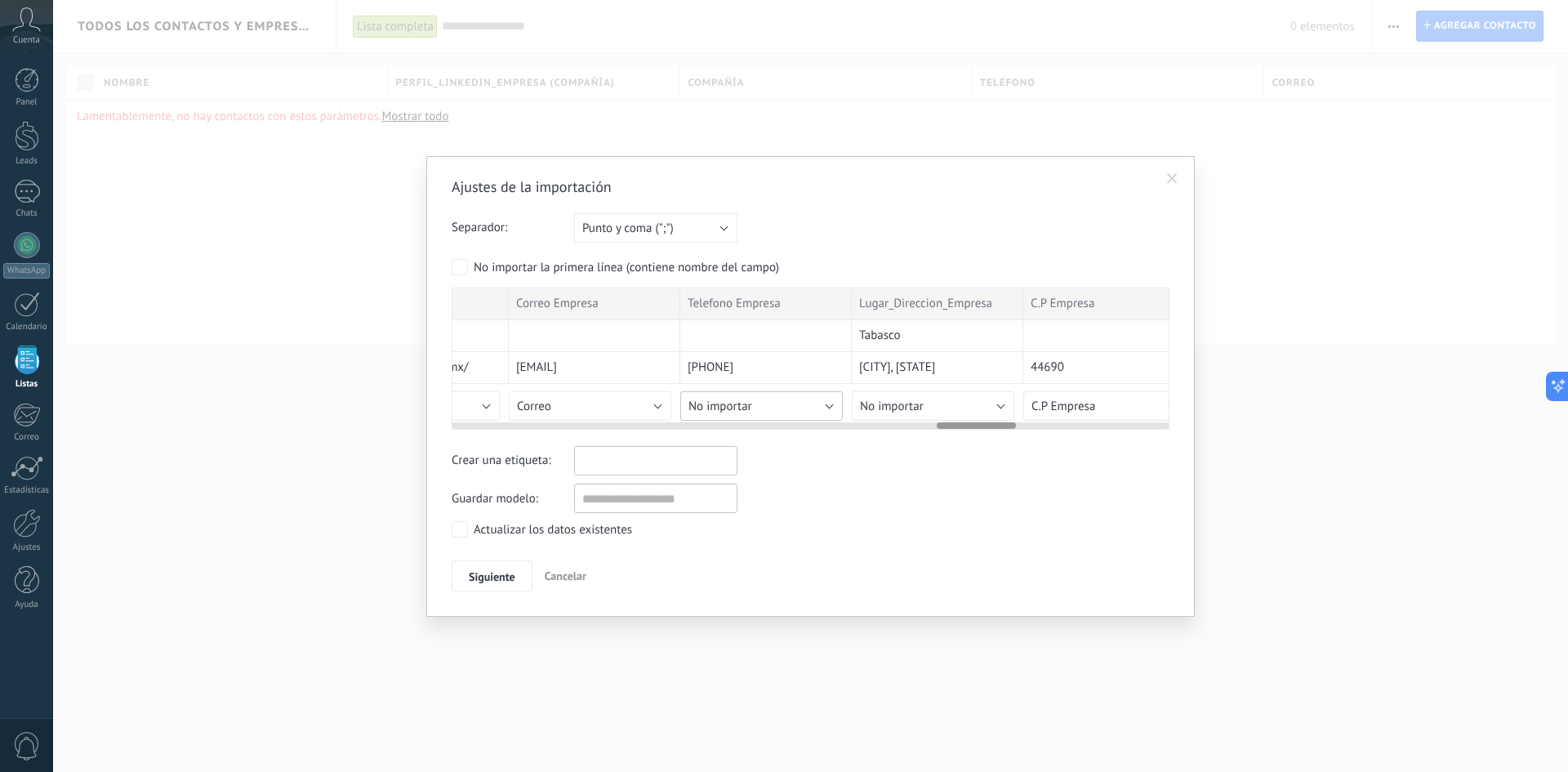 click on "No importar" at bounding box center (761, 406) 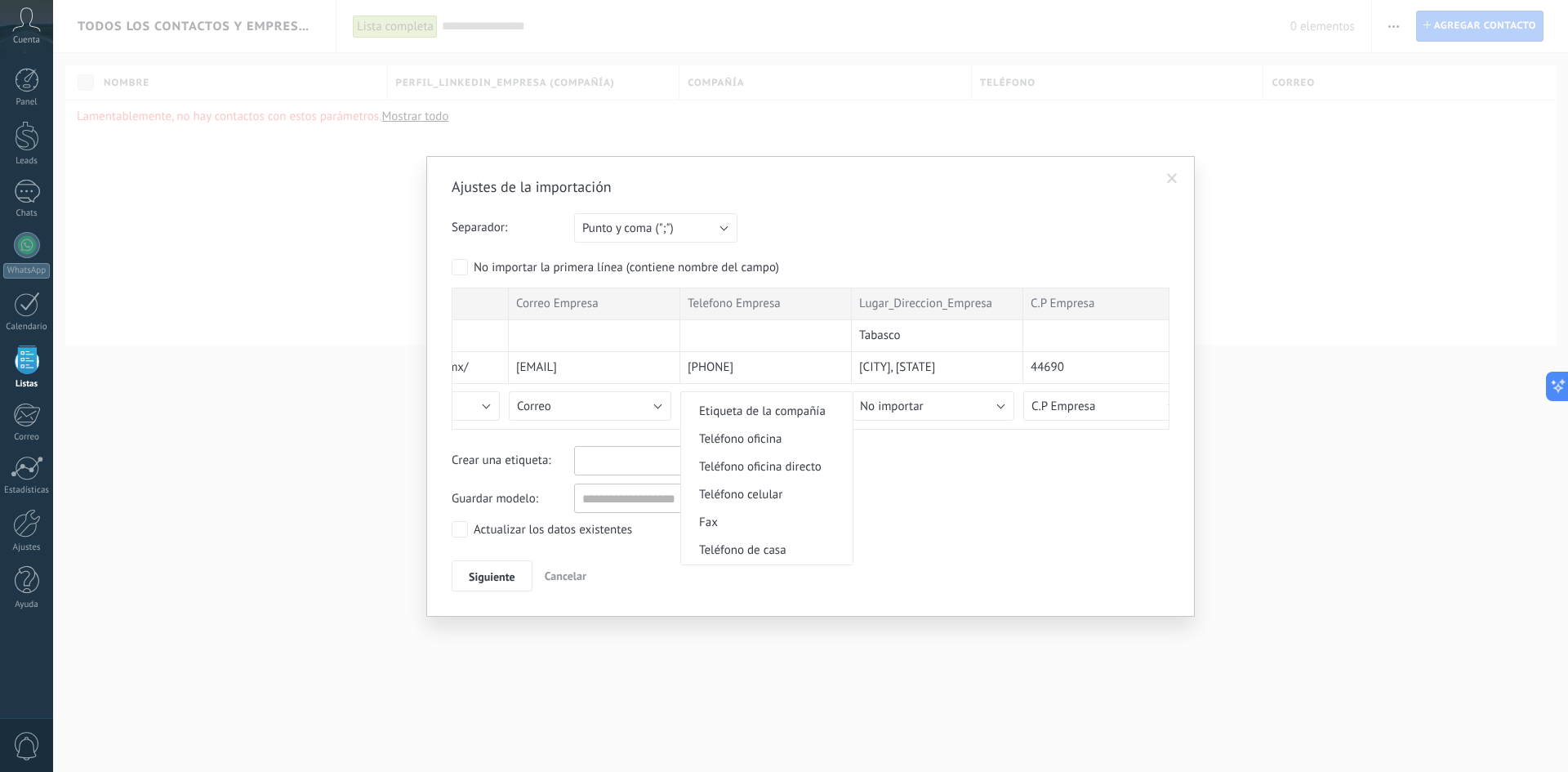 scroll, scrollTop: 1622, scrollLeft: 0, axis: vertical 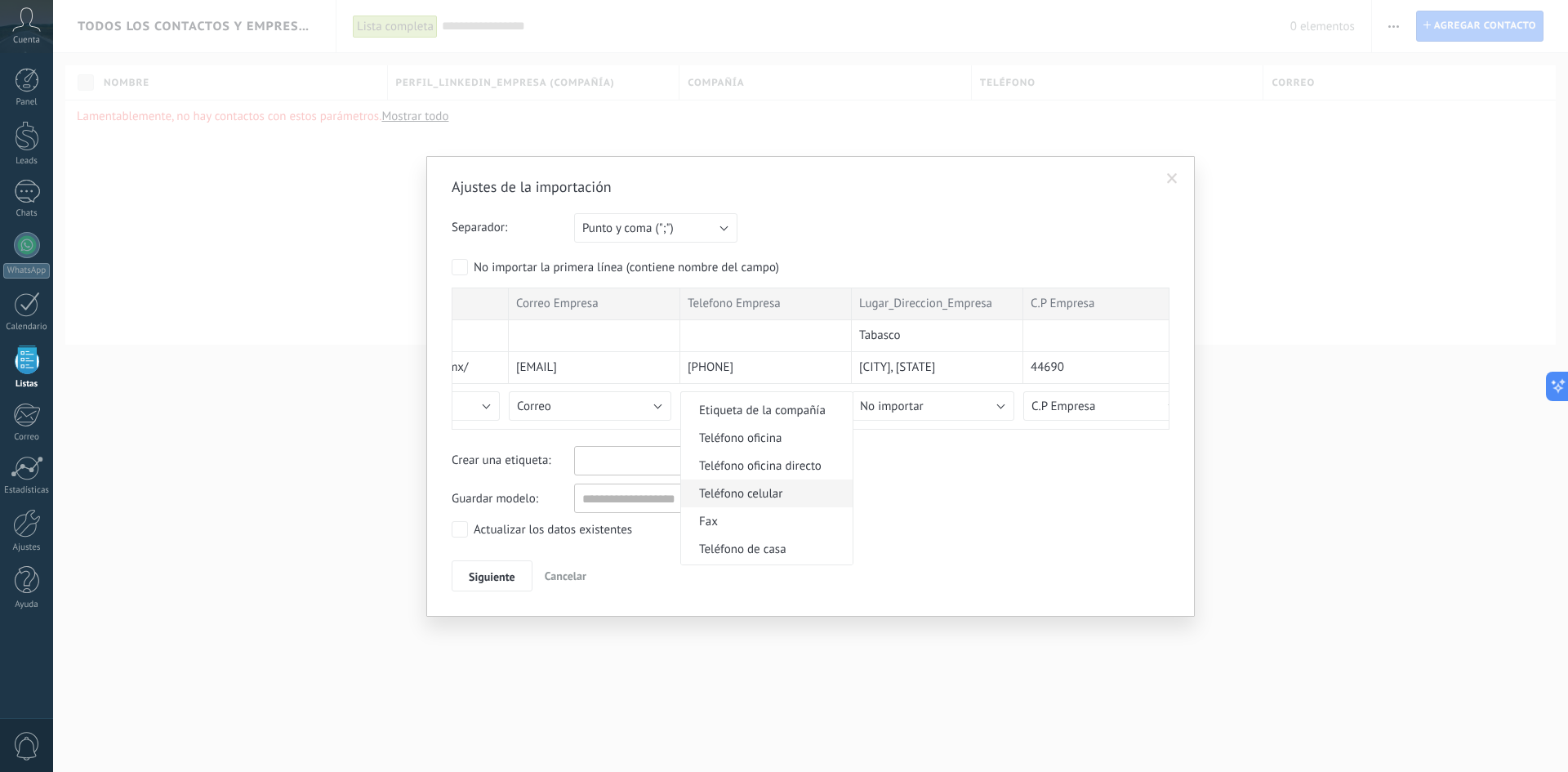 click on "Teléfono celular" at bounding box center [764, 493] 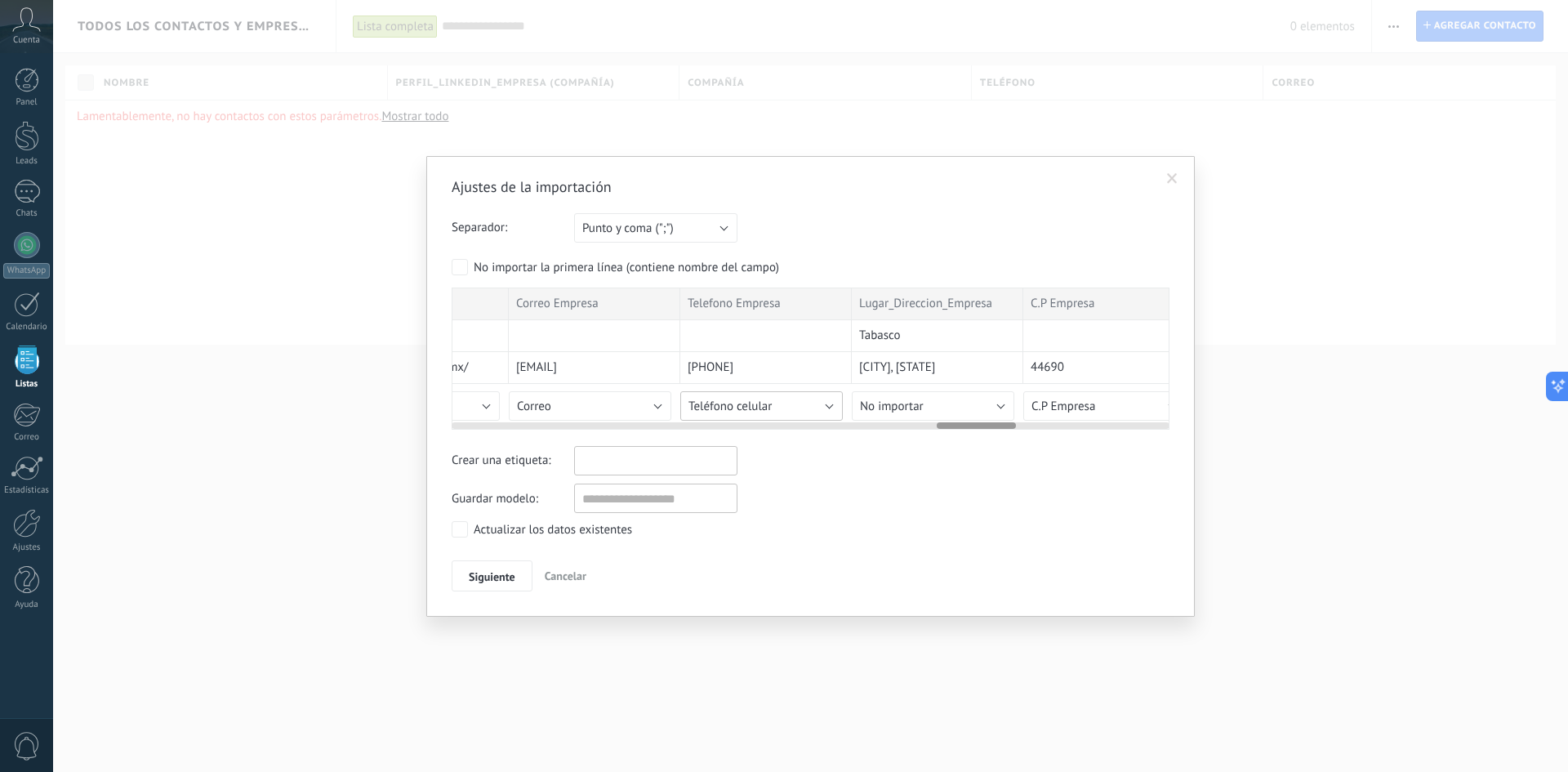 click on "Teléfono celular" at bounding box center (761, 406) 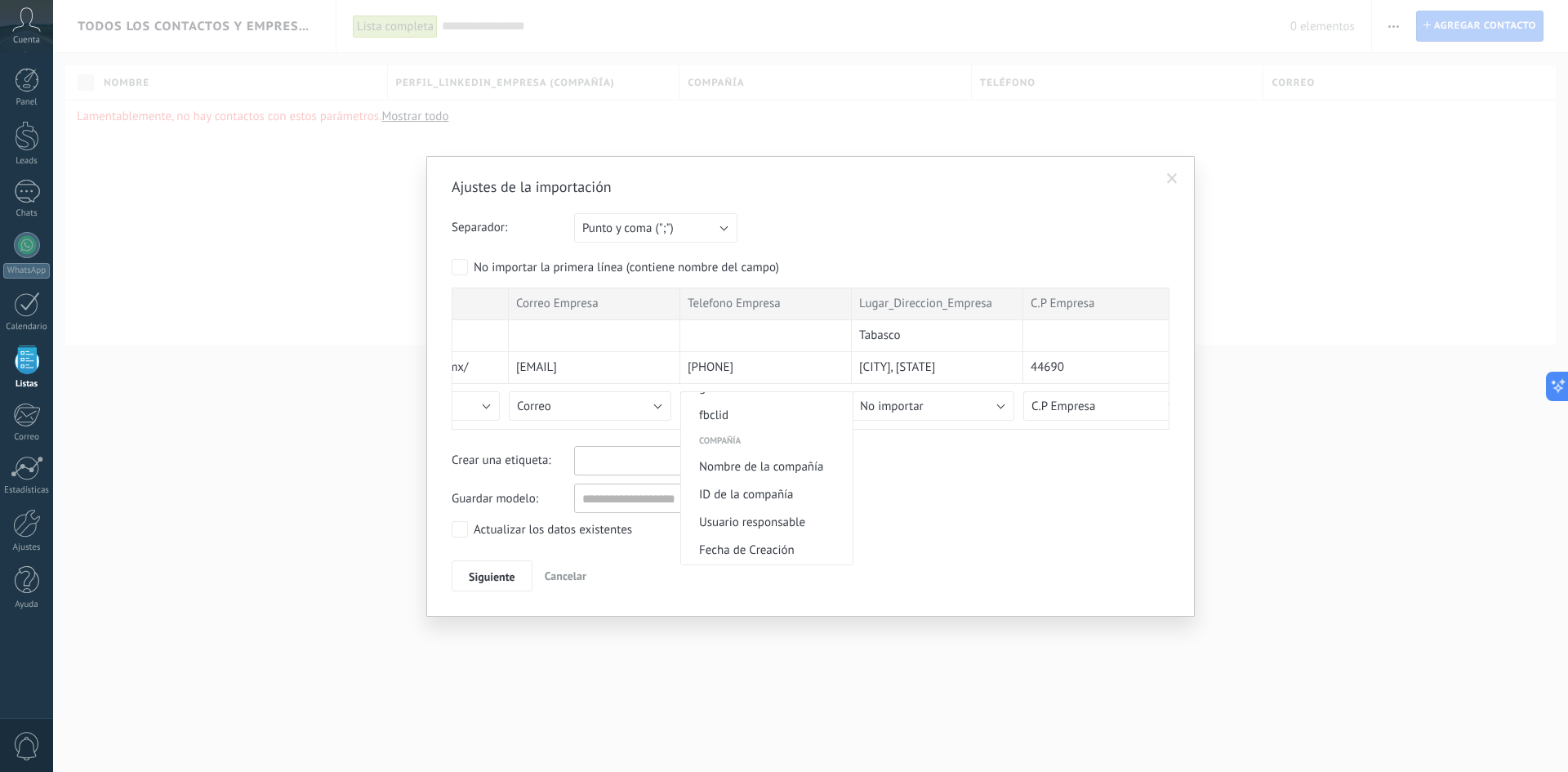 scroll, scrollTop: 1397, scrollLeft: 0, axis: vertical 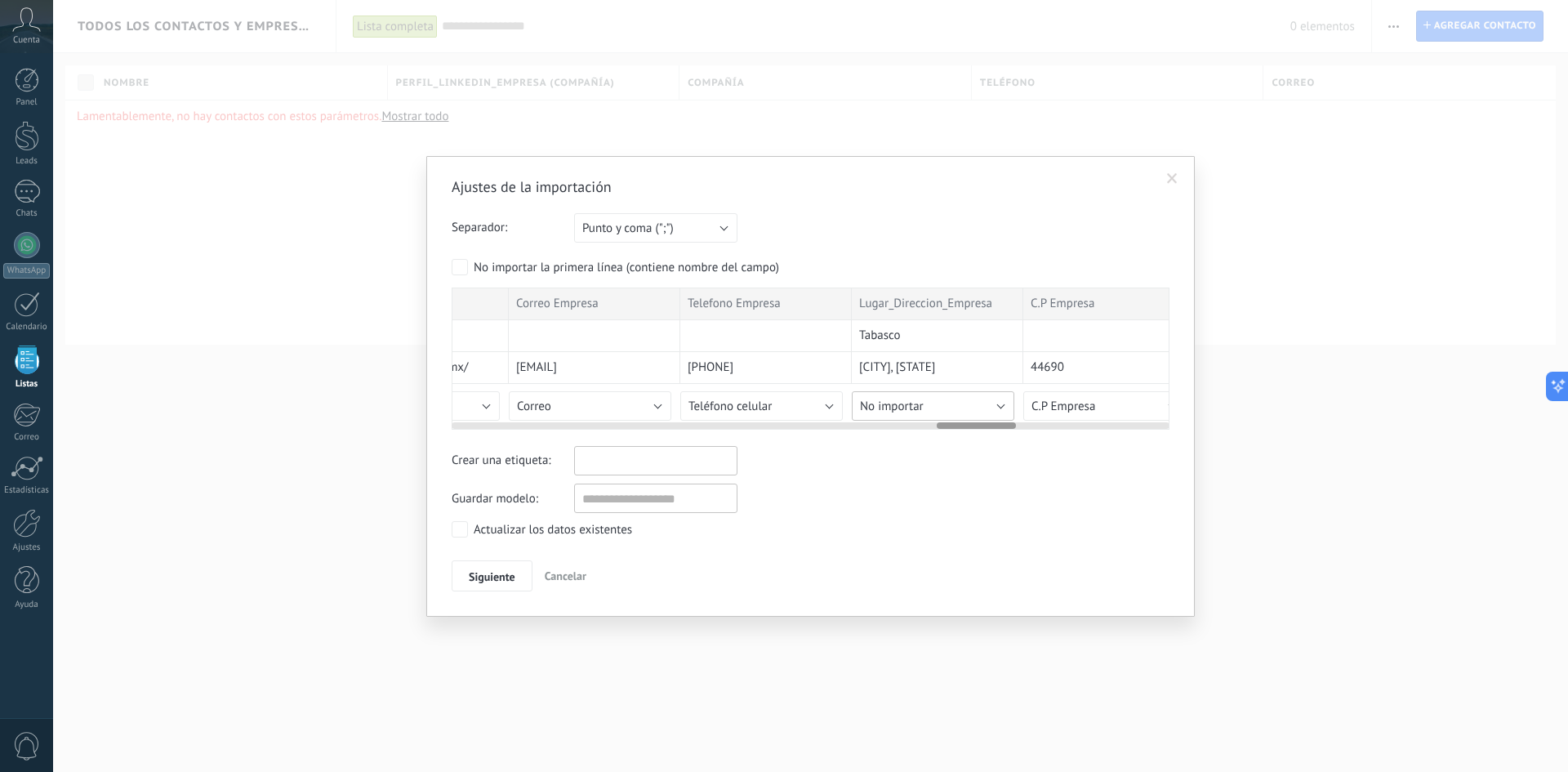 click on "No importar" at bounding box center (892, 406) 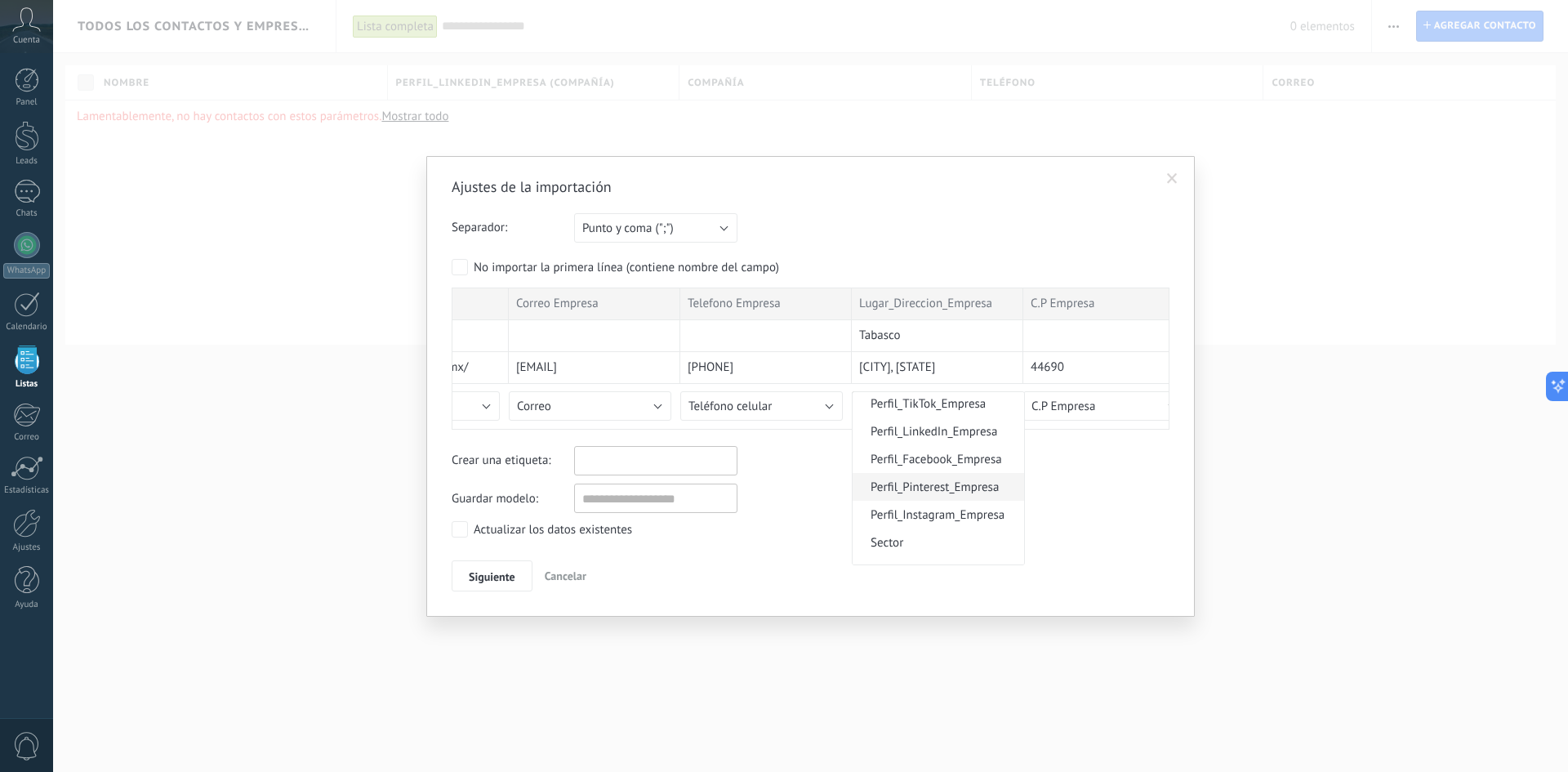 scroll, scrollTop: 2015, scrollLeft: 0, axis: vertical 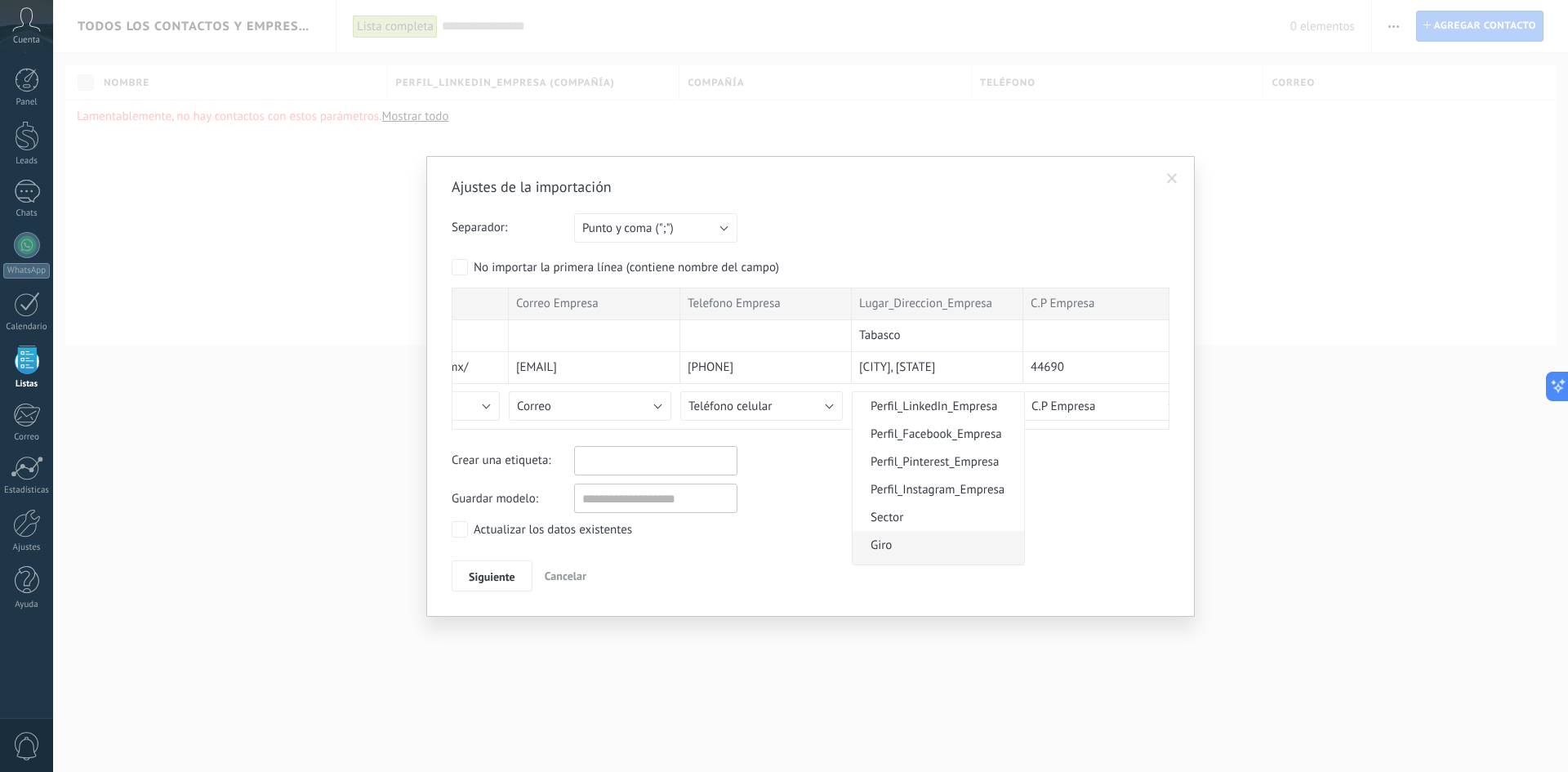 click on "Giro" at bounding box center [938, 547] 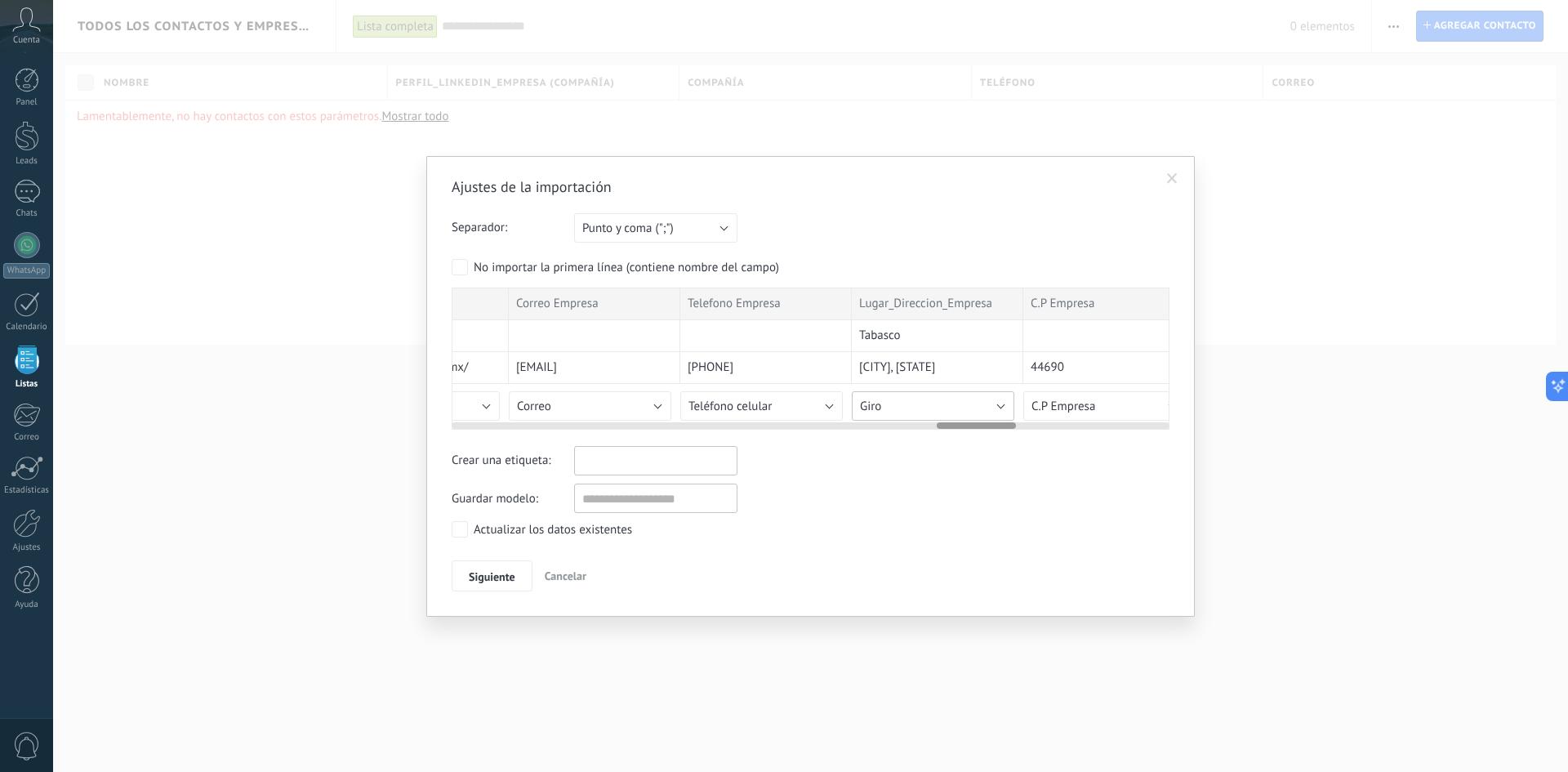 click on "Giro" at bounding box center [933, 406] 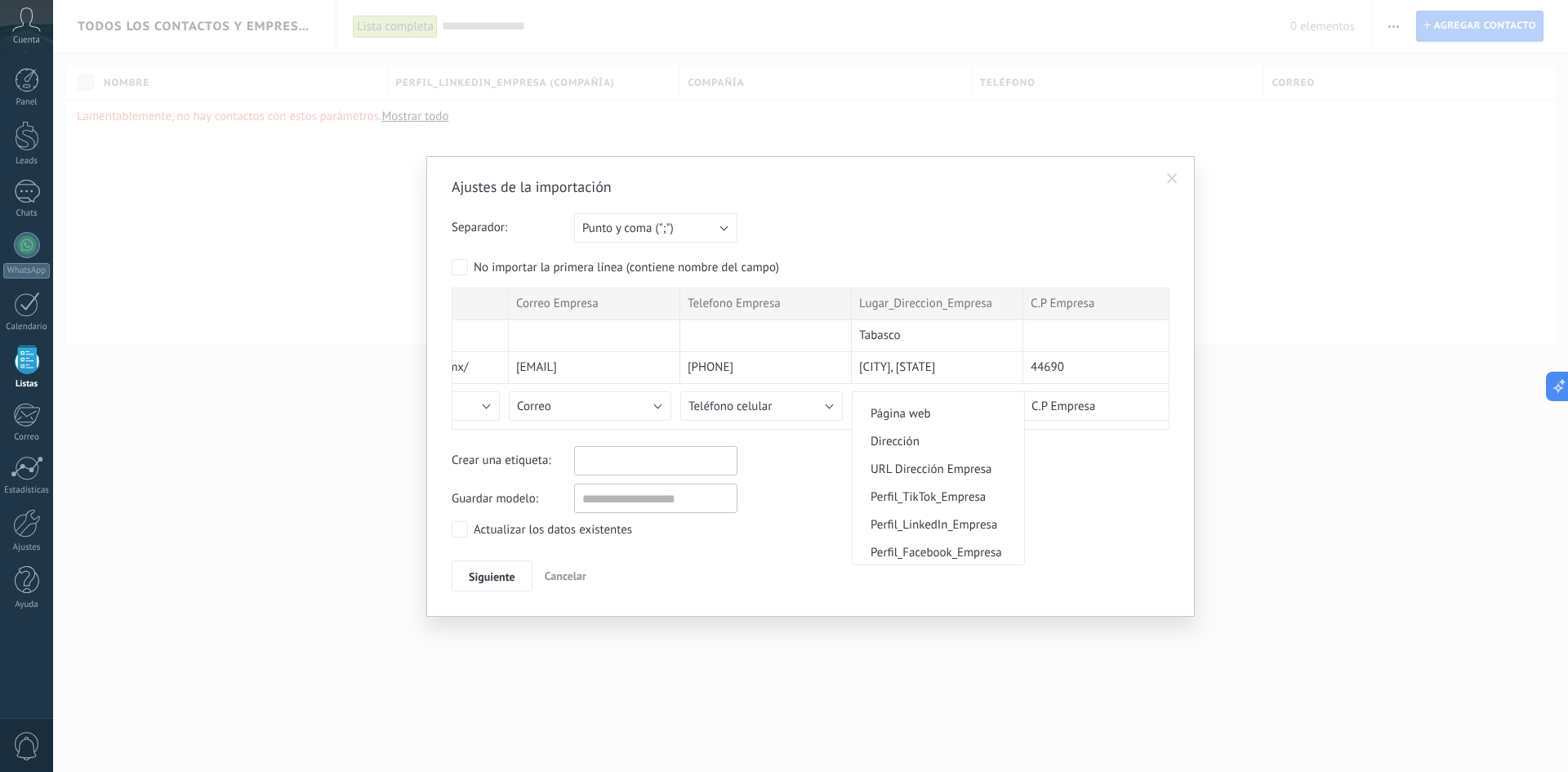 scroll, scrollTop: 1896, scrollLeft: 0, axis: vertical 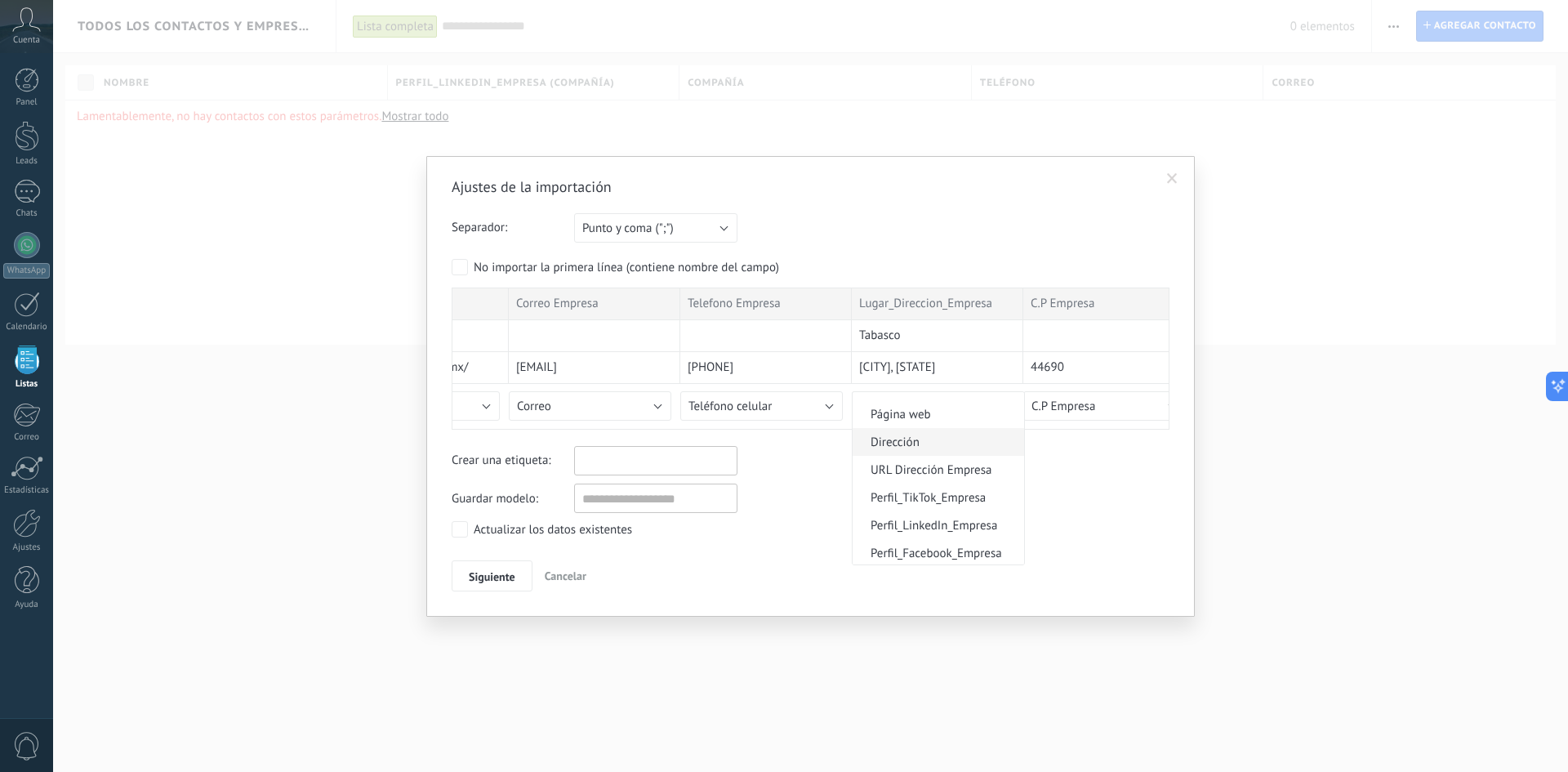click on "Dirección" at bounding box center (936, 442) 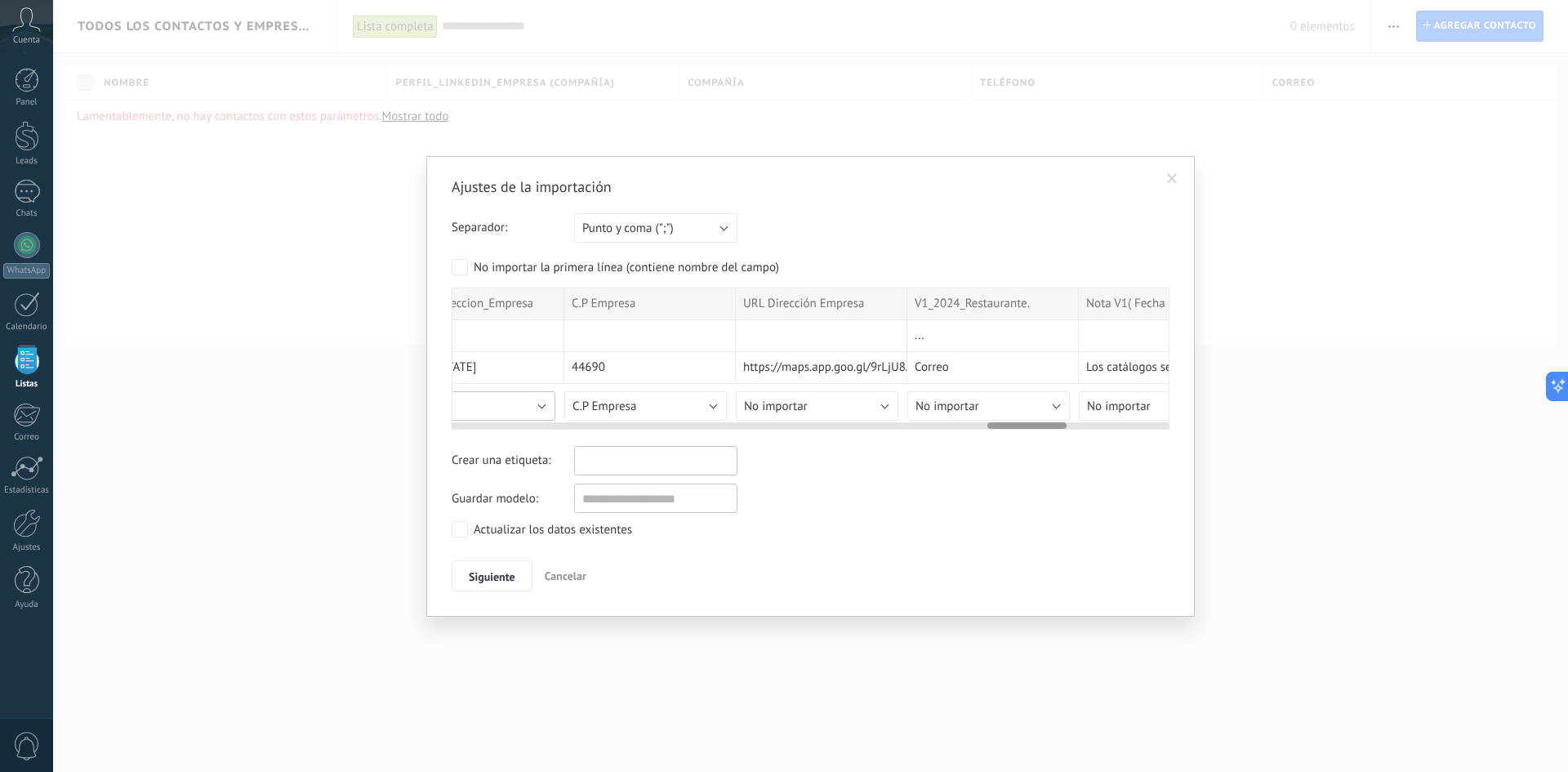 scroll, scrollTop: 0, scrollLeft: 4860, axis: horizontal 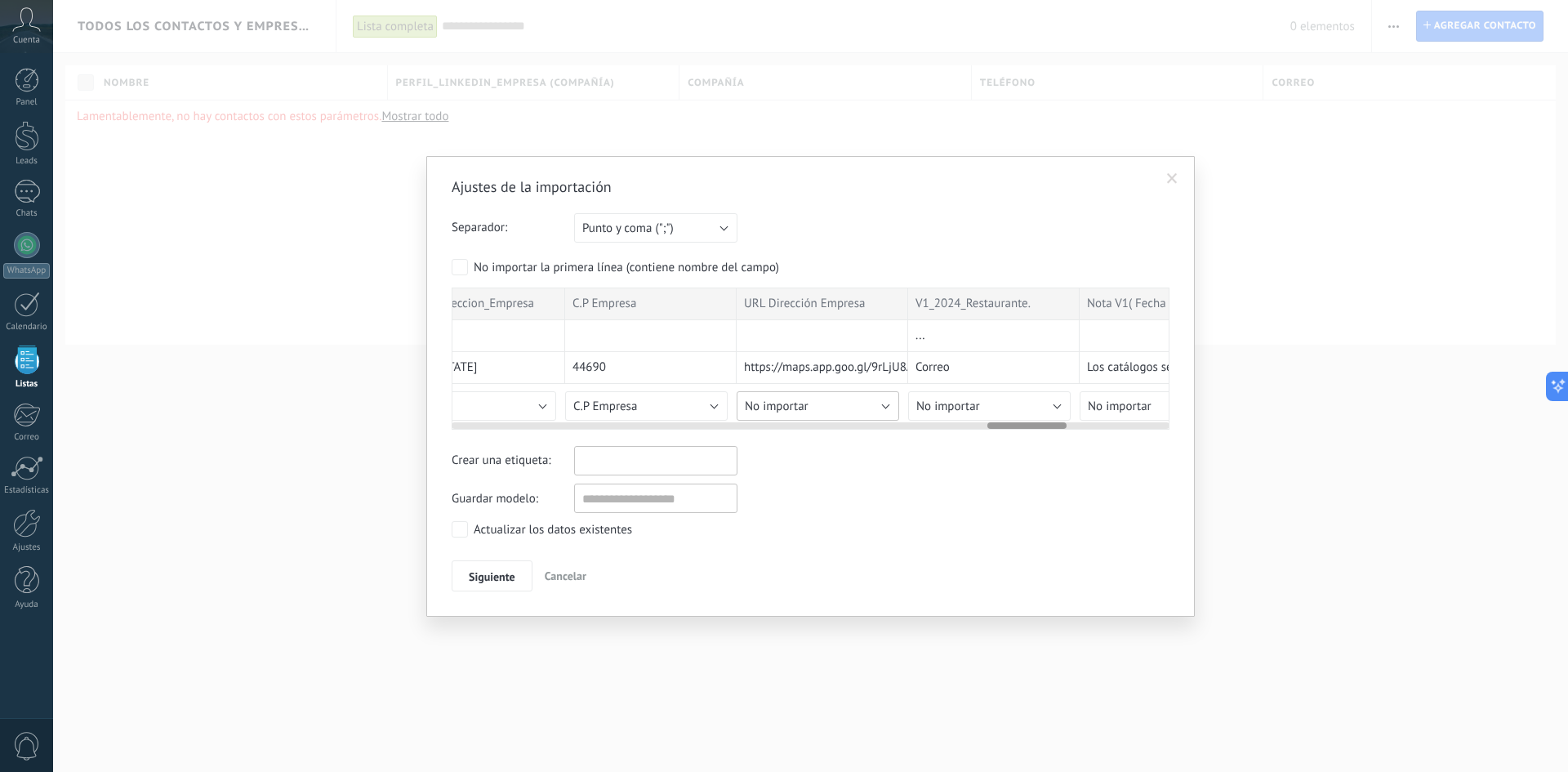 click on "No importar" at bounding box center (817, 406) 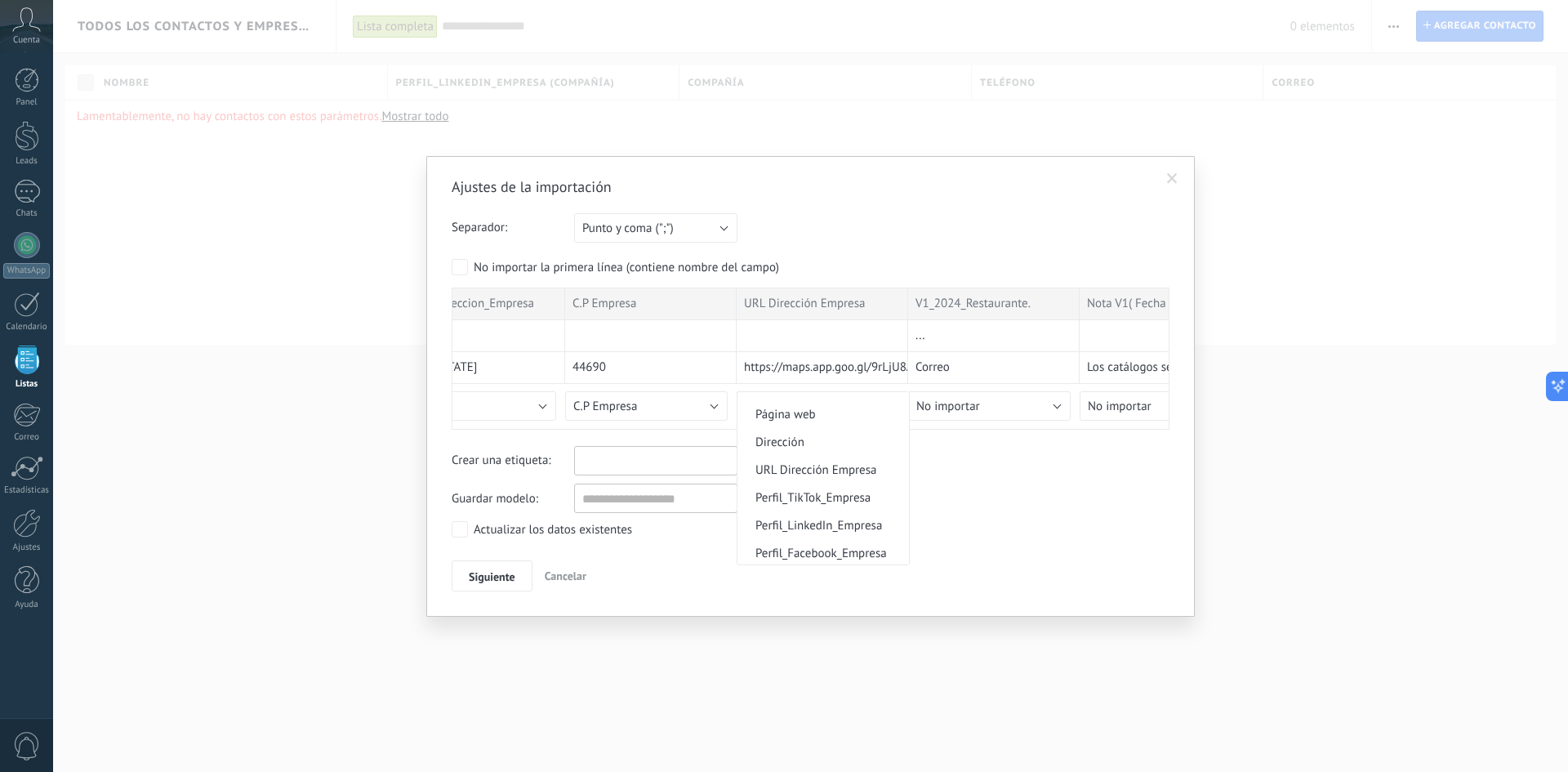 scroll, scrollTop: 1891, scrollLeft: 0, axis: vertical 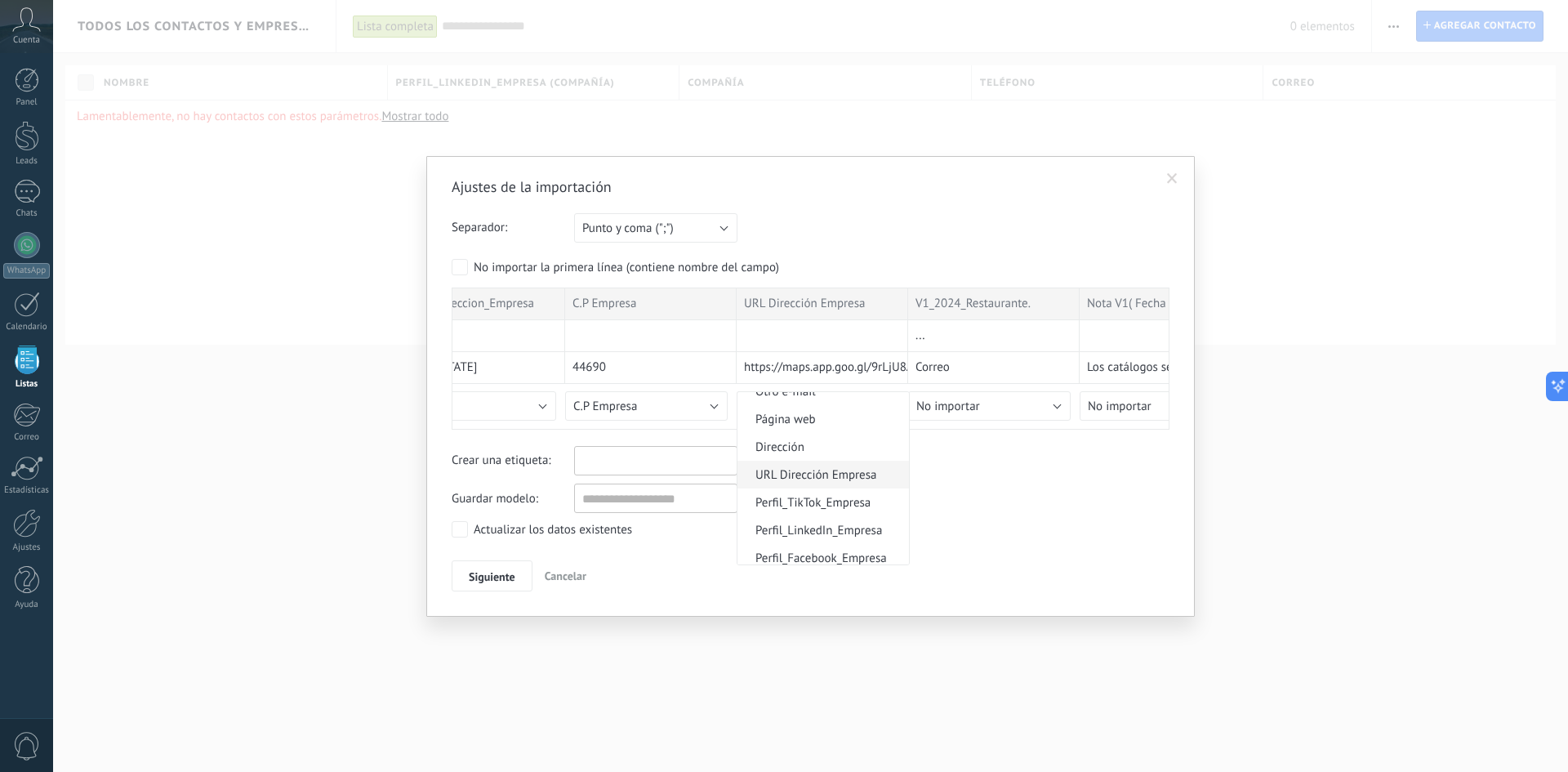click on "URL Dirección Empresa" at bounding box center [821, 475] 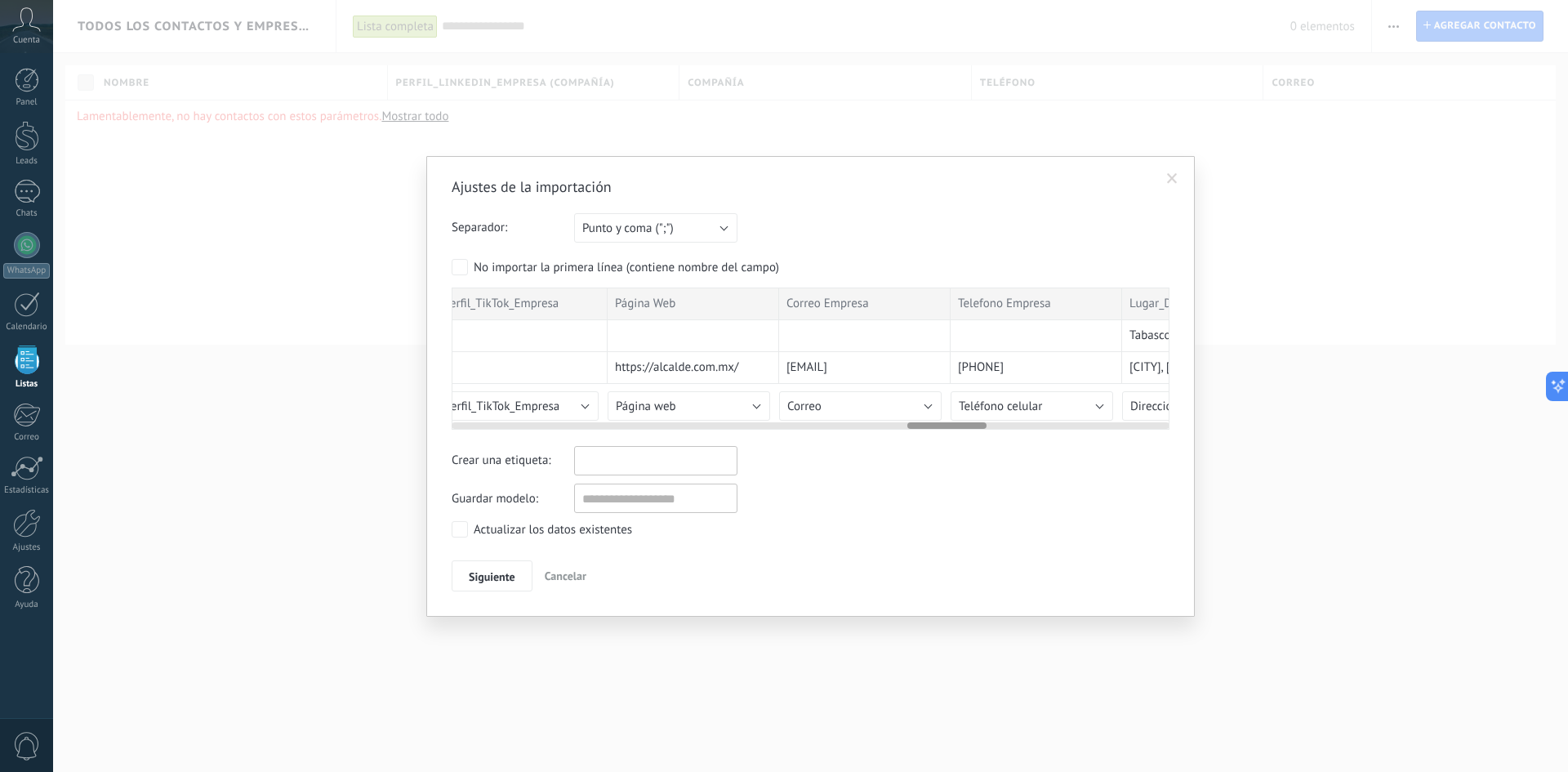 scroll, scrollTop: 0, scrollLeft: 4129, axis: horizontal 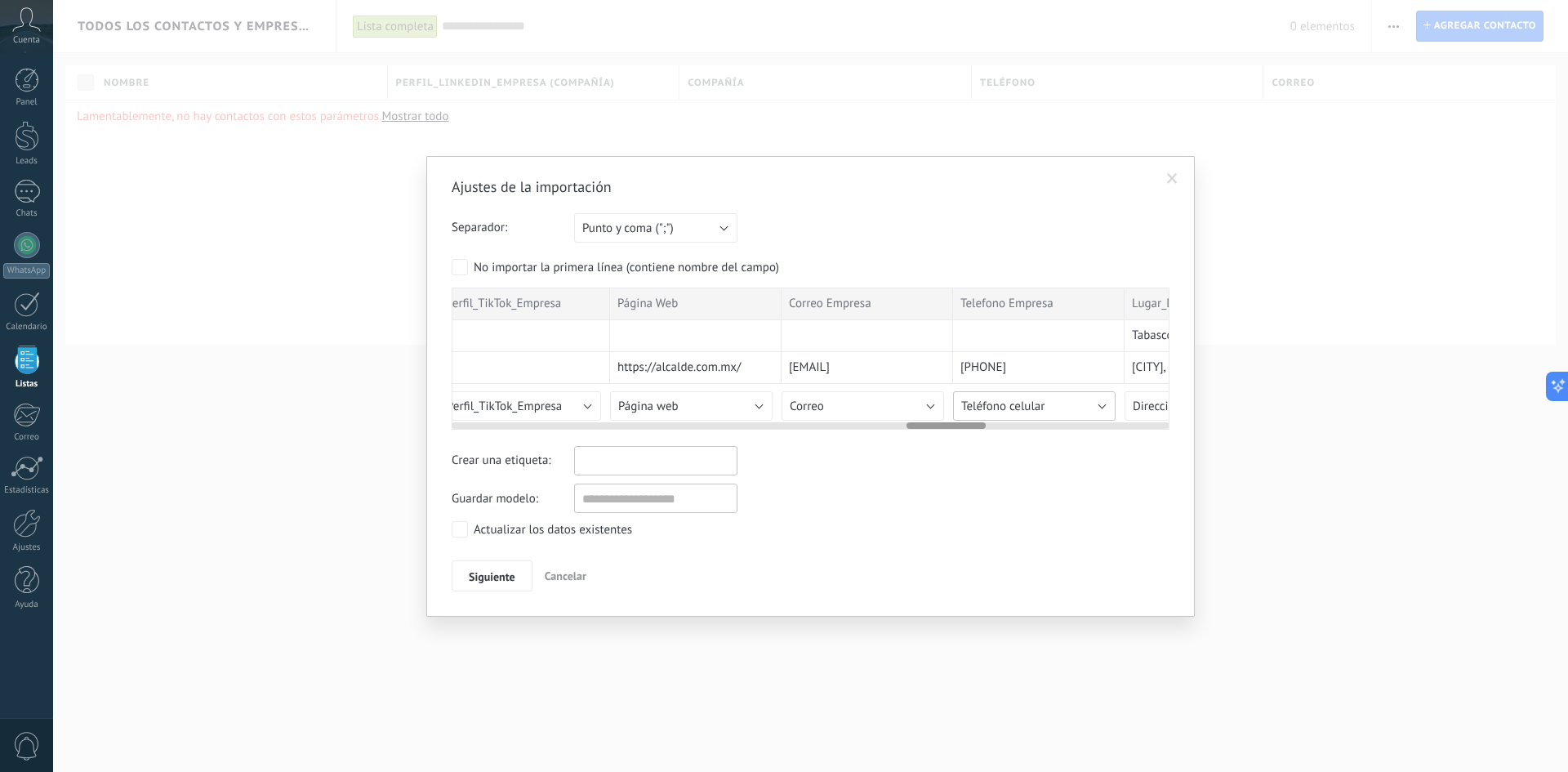 click on "Teléfono celular" at bounding box center (1034, 406) 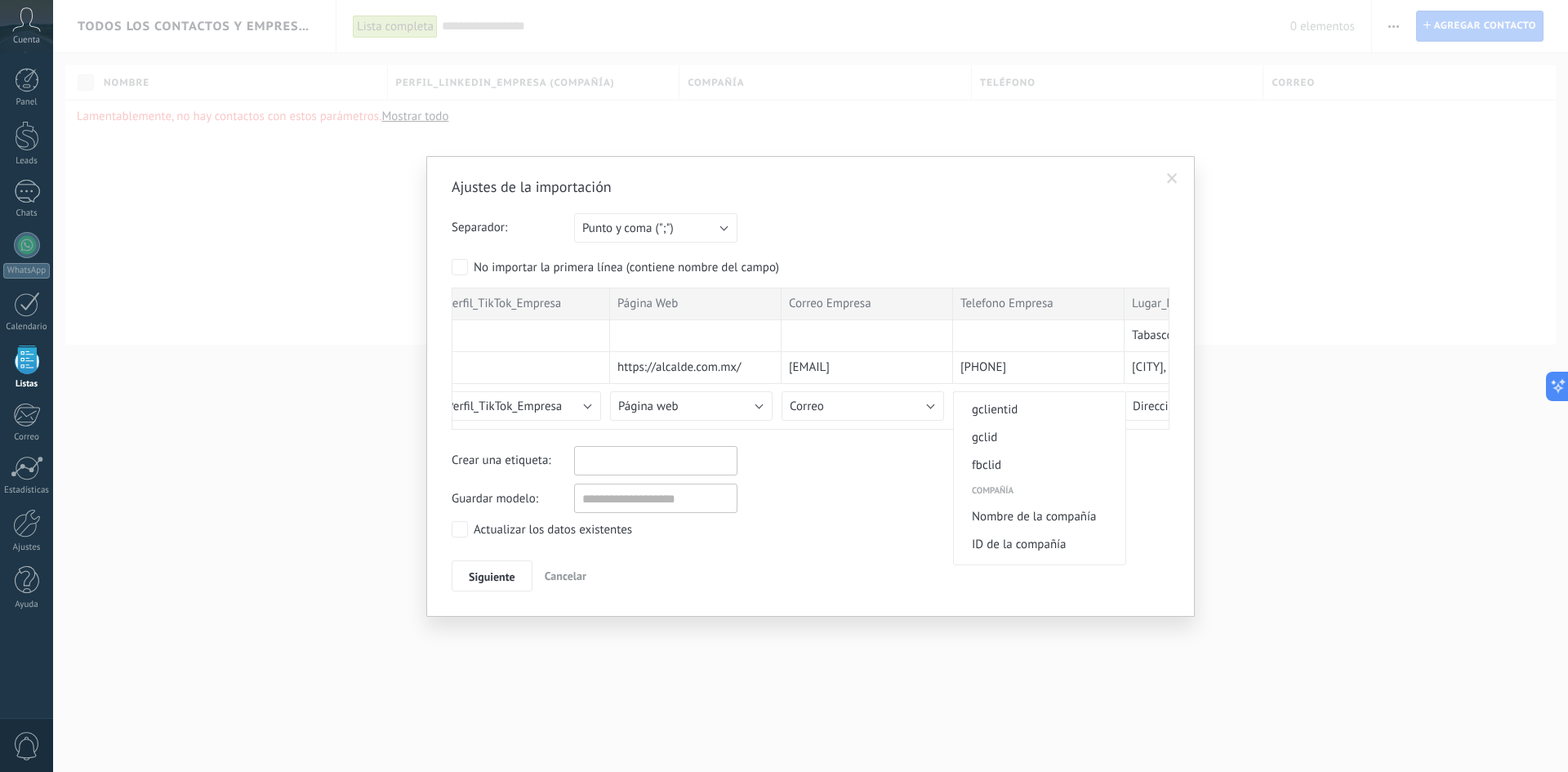 scroll, scrollTop: 1349, scrollLeft: 0, axis: vertical 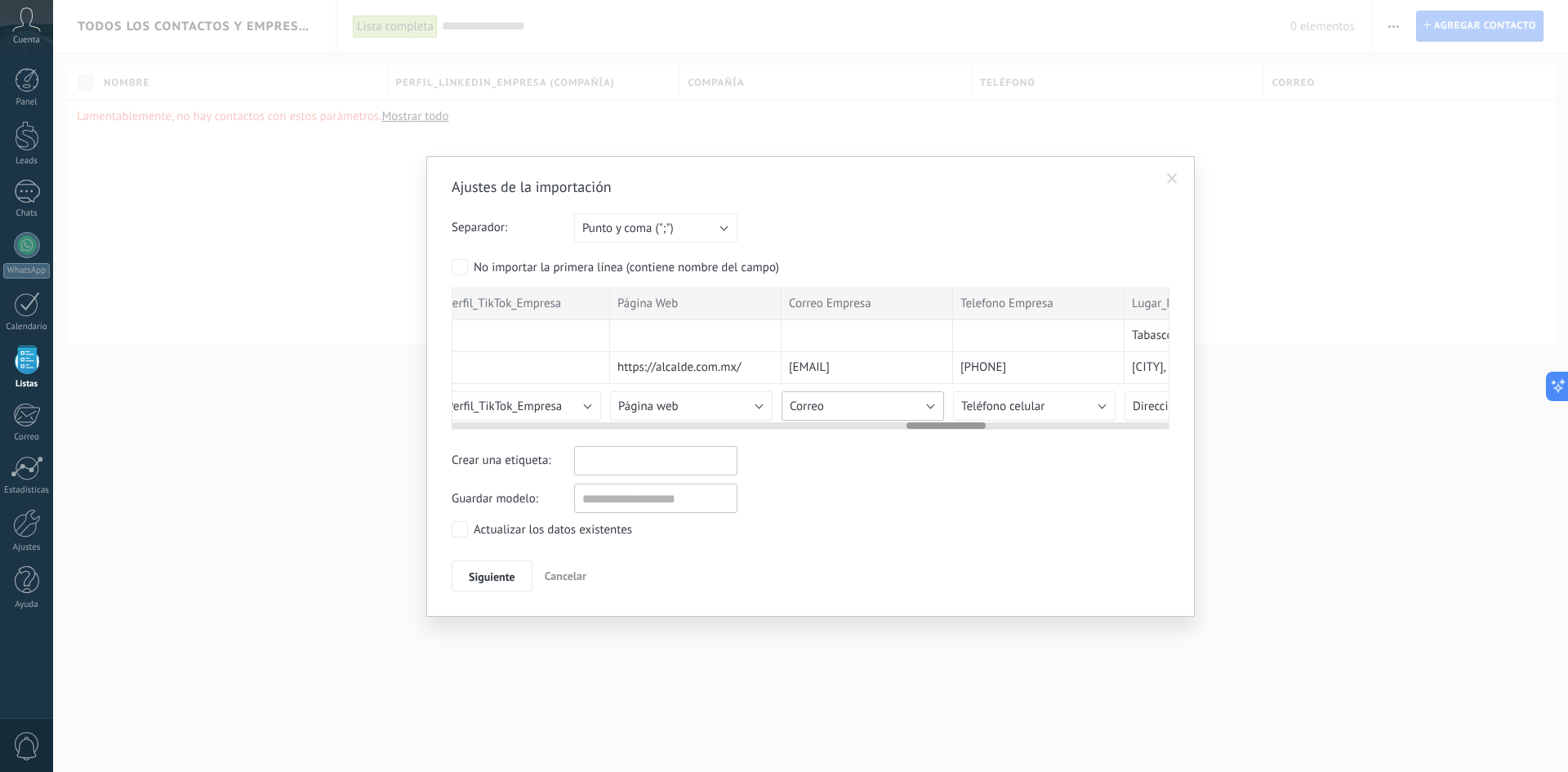click on "Correo" at bounding box center (862, 406) 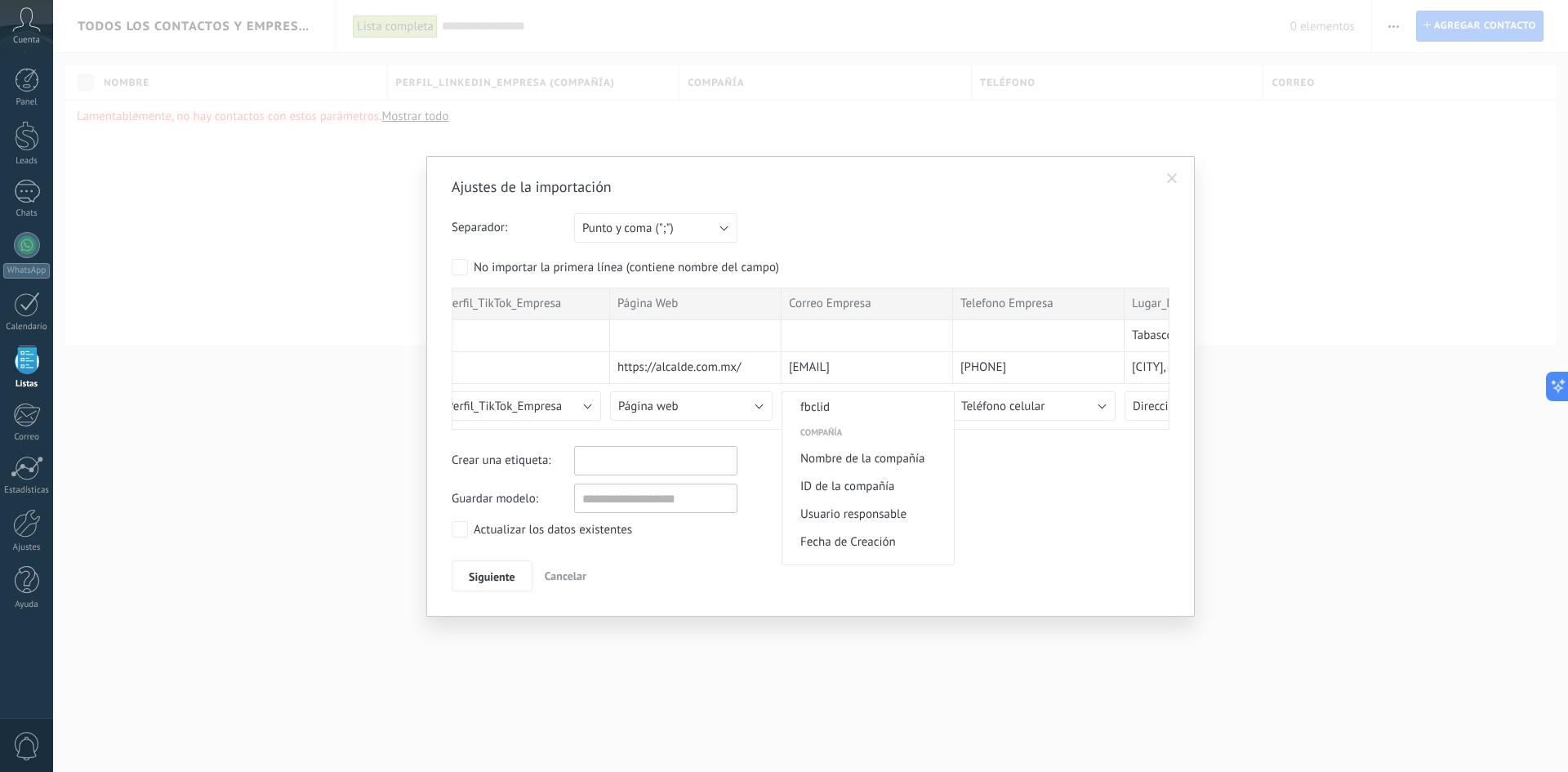scroll, scrollTop: 1407, scrollLeft: 0, axis: vertical 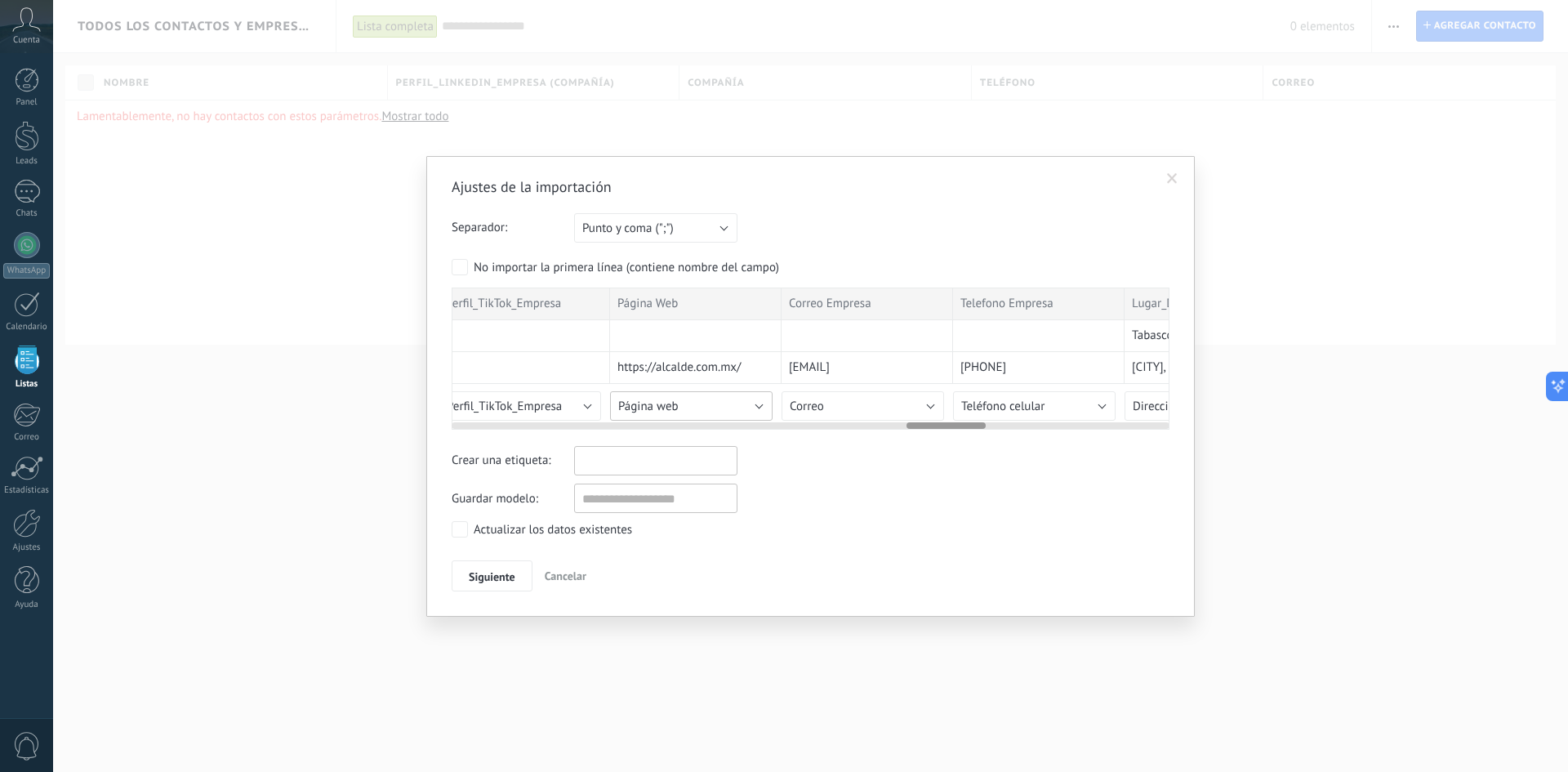 click on "Página web" at bounding box center [691, 406] 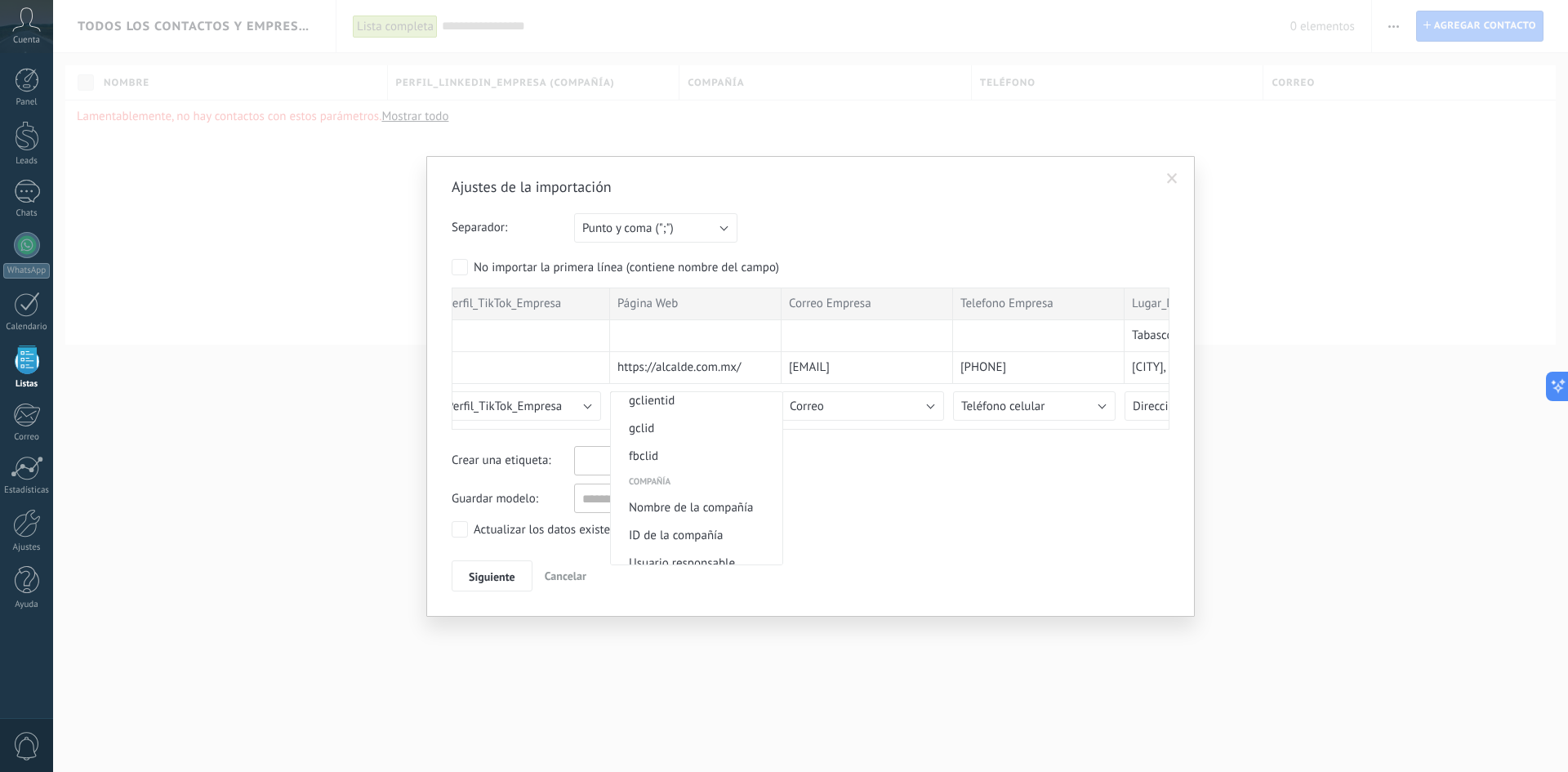 scroll, scrollTop: 1358, scrollLeft: 0, axis: vertical 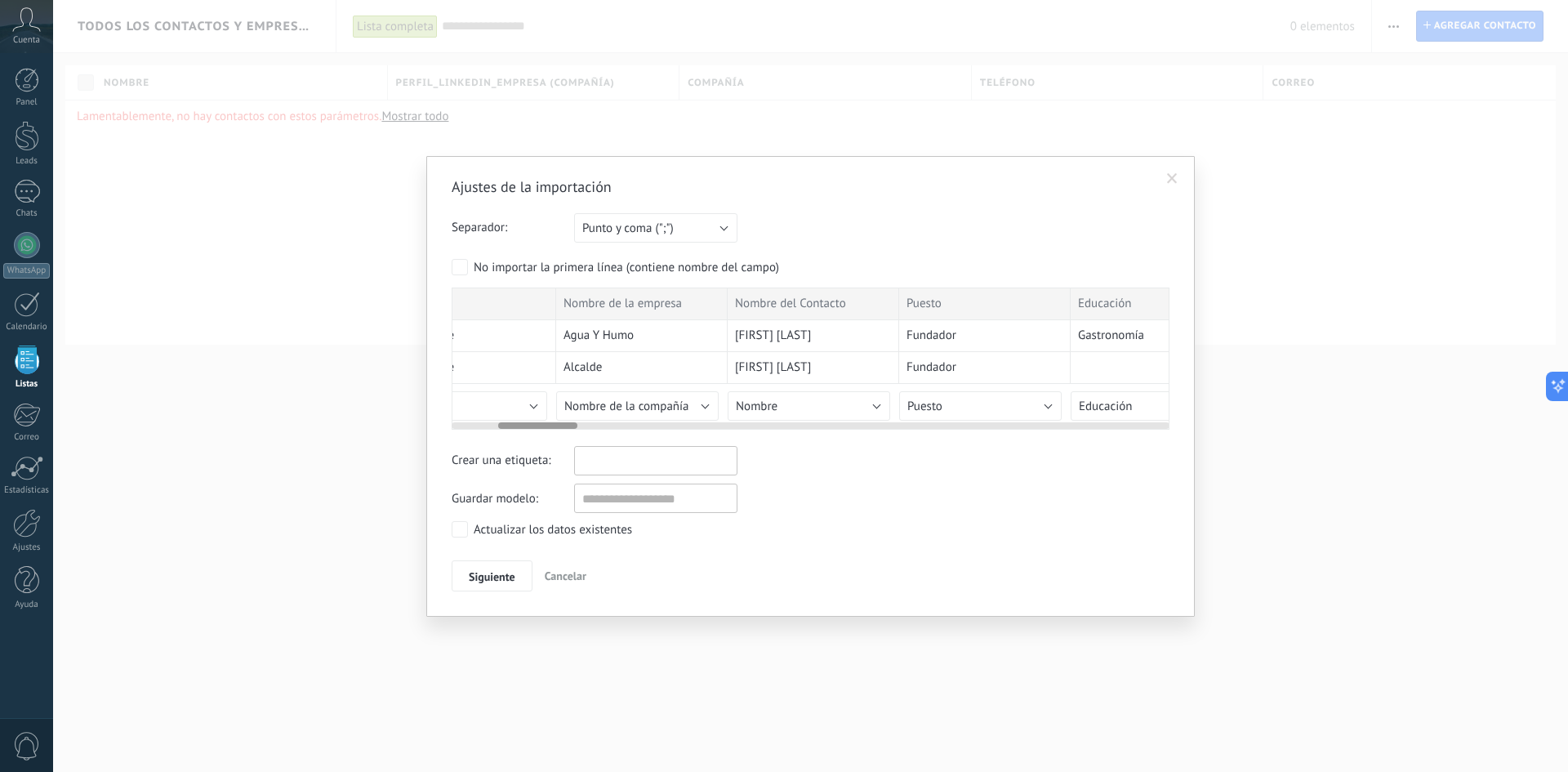drag, startPoint x: 685, startPoint y: 350, endPoint x: 759, endPoint y: 393, distance: 85.58621 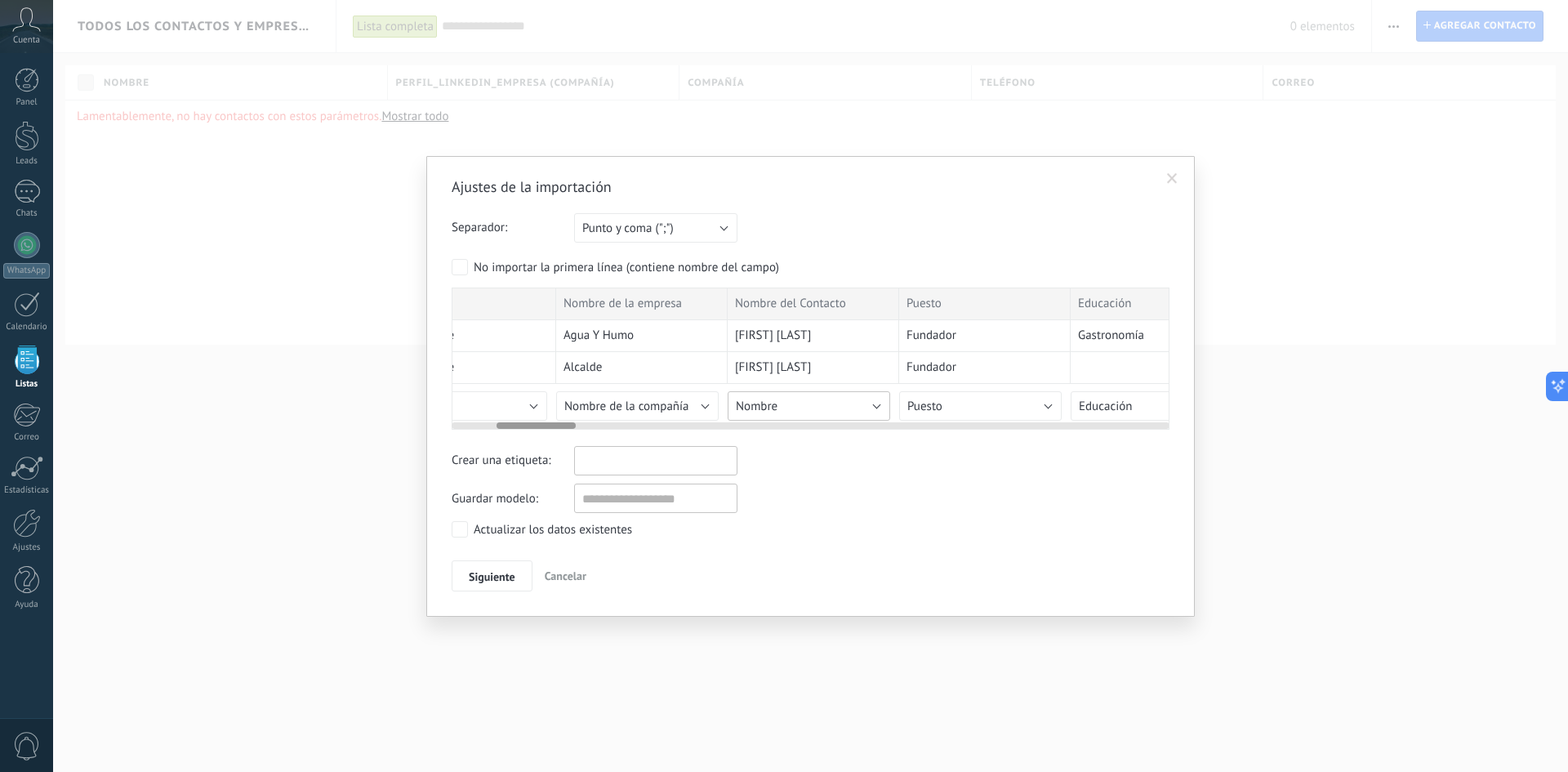 click on "Nombre" at bounding box center (756, 406) 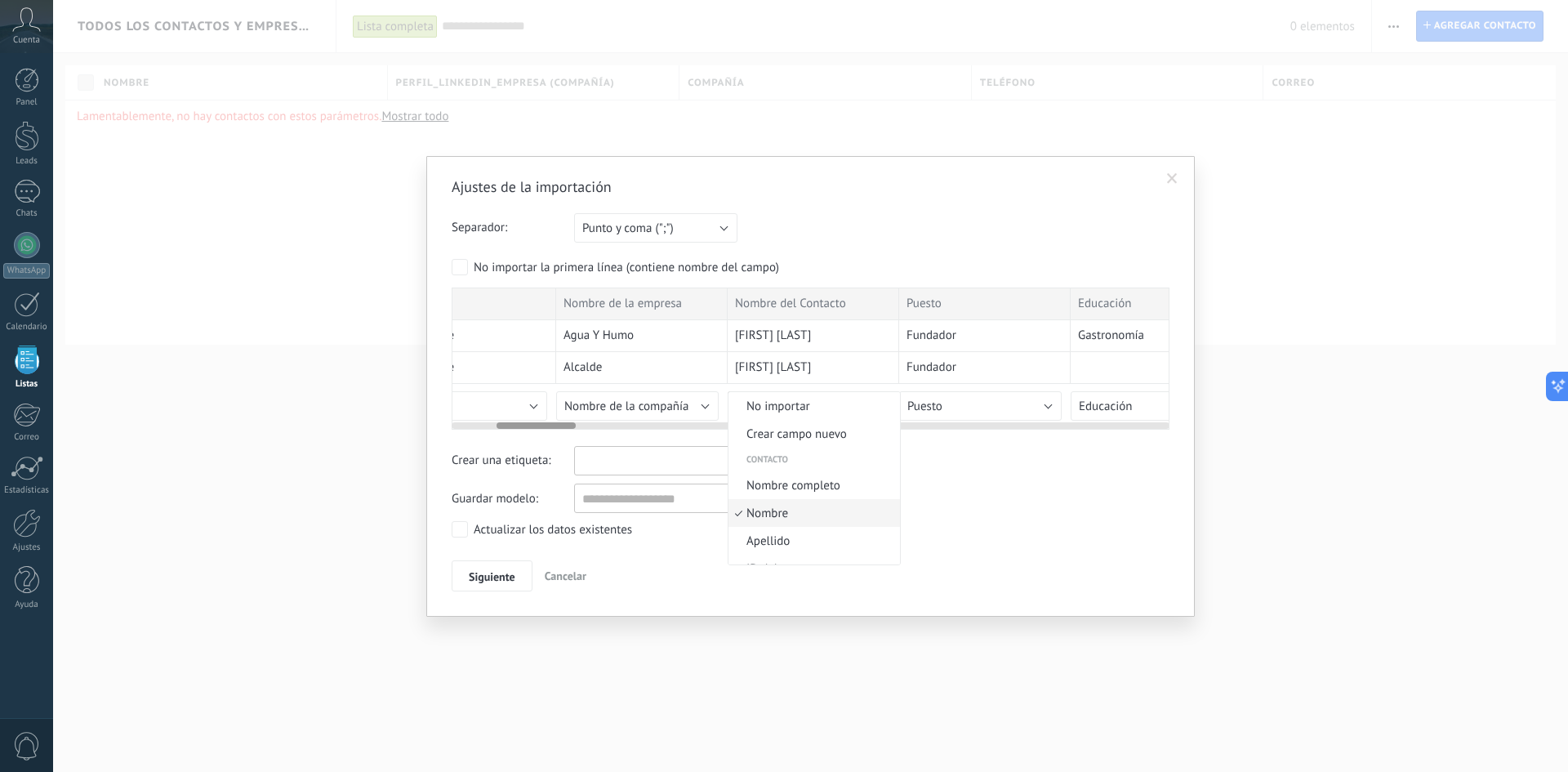 scroll, scrollTop: 37, scrollLeft: 0, axis: vertical 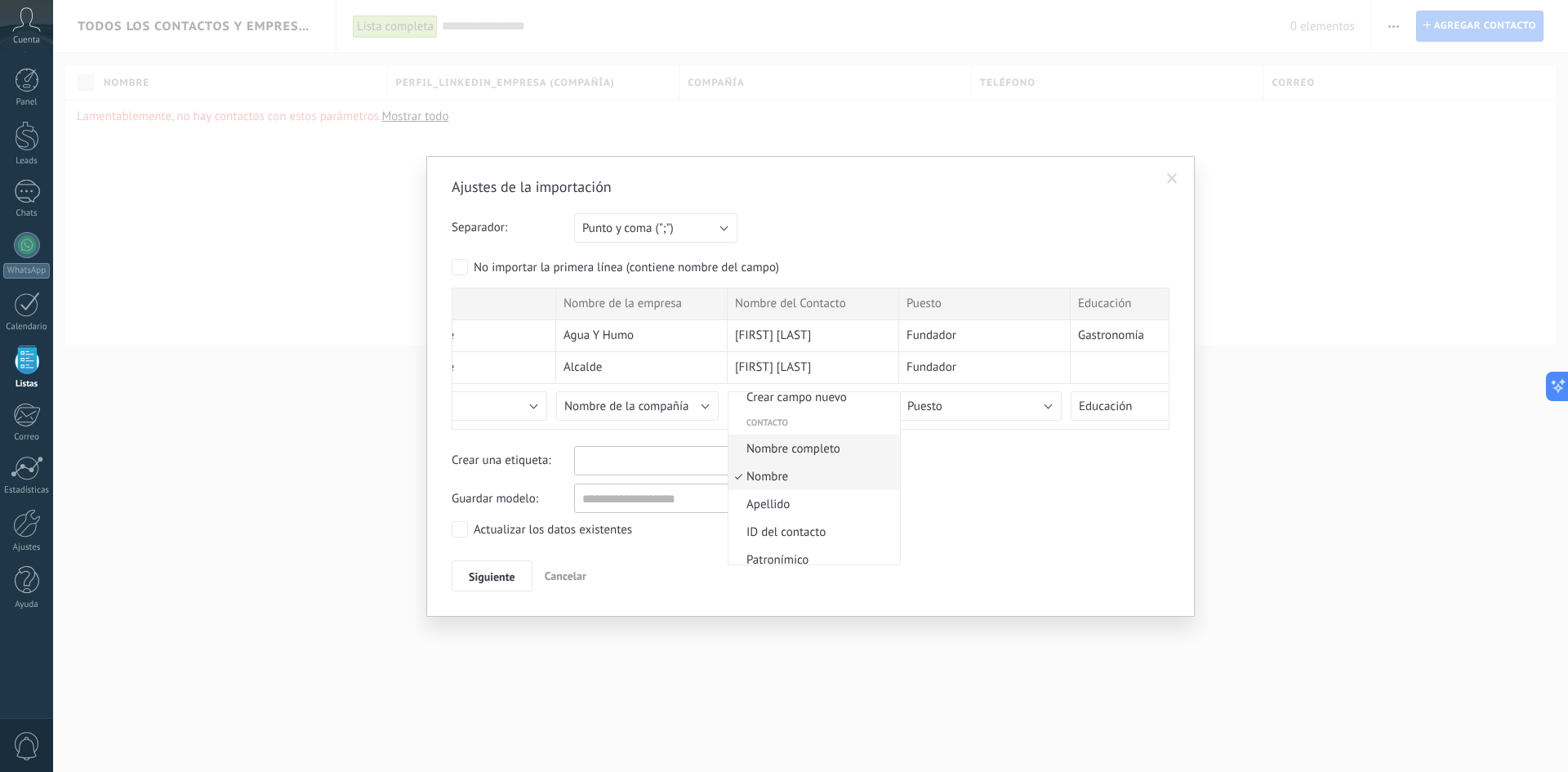 click on "Nombre completo" at bounding box center [812, 448] 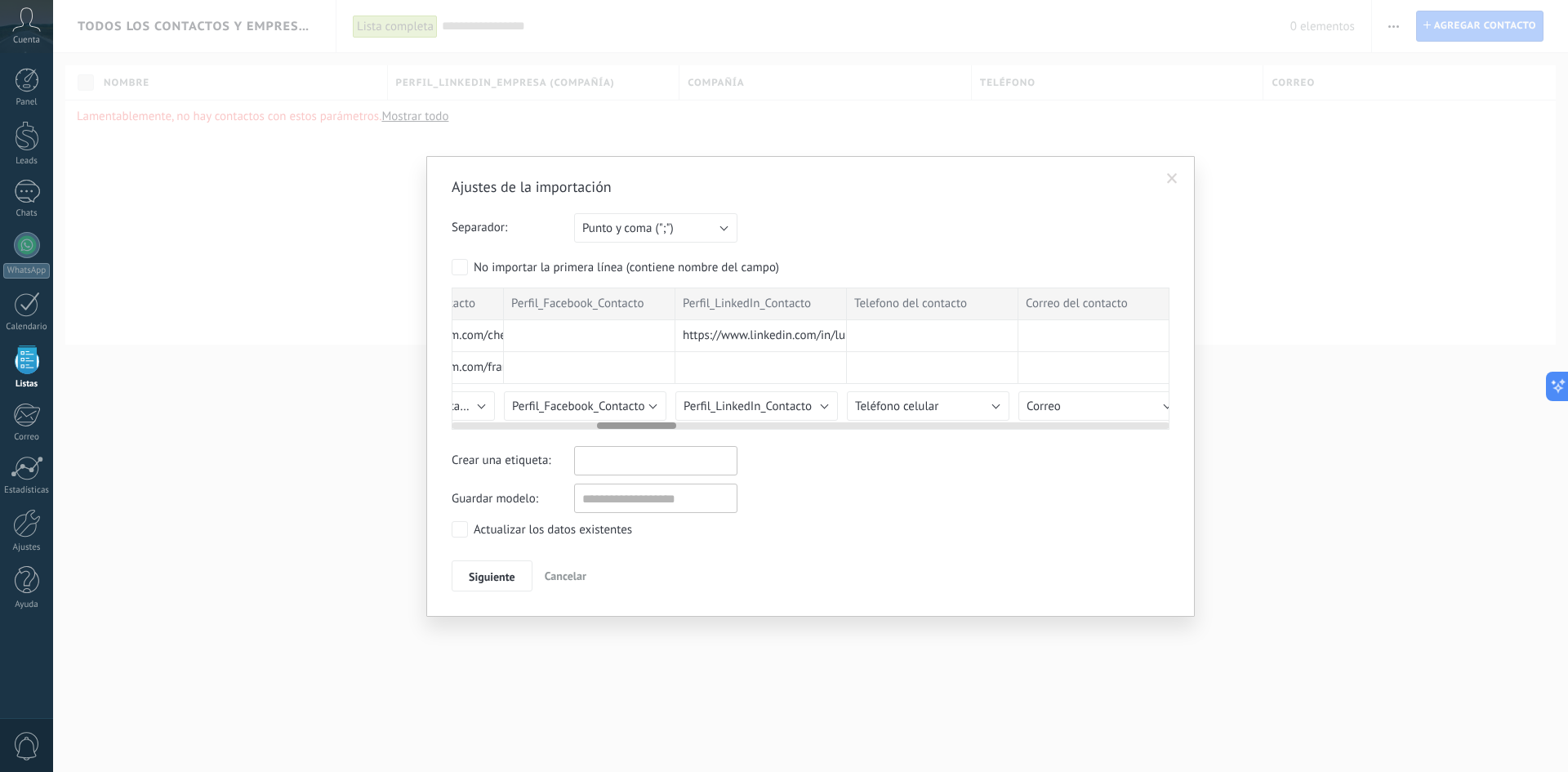 scroll, scrollTop: 0, scrollLeft: 1318, axis: horizontal 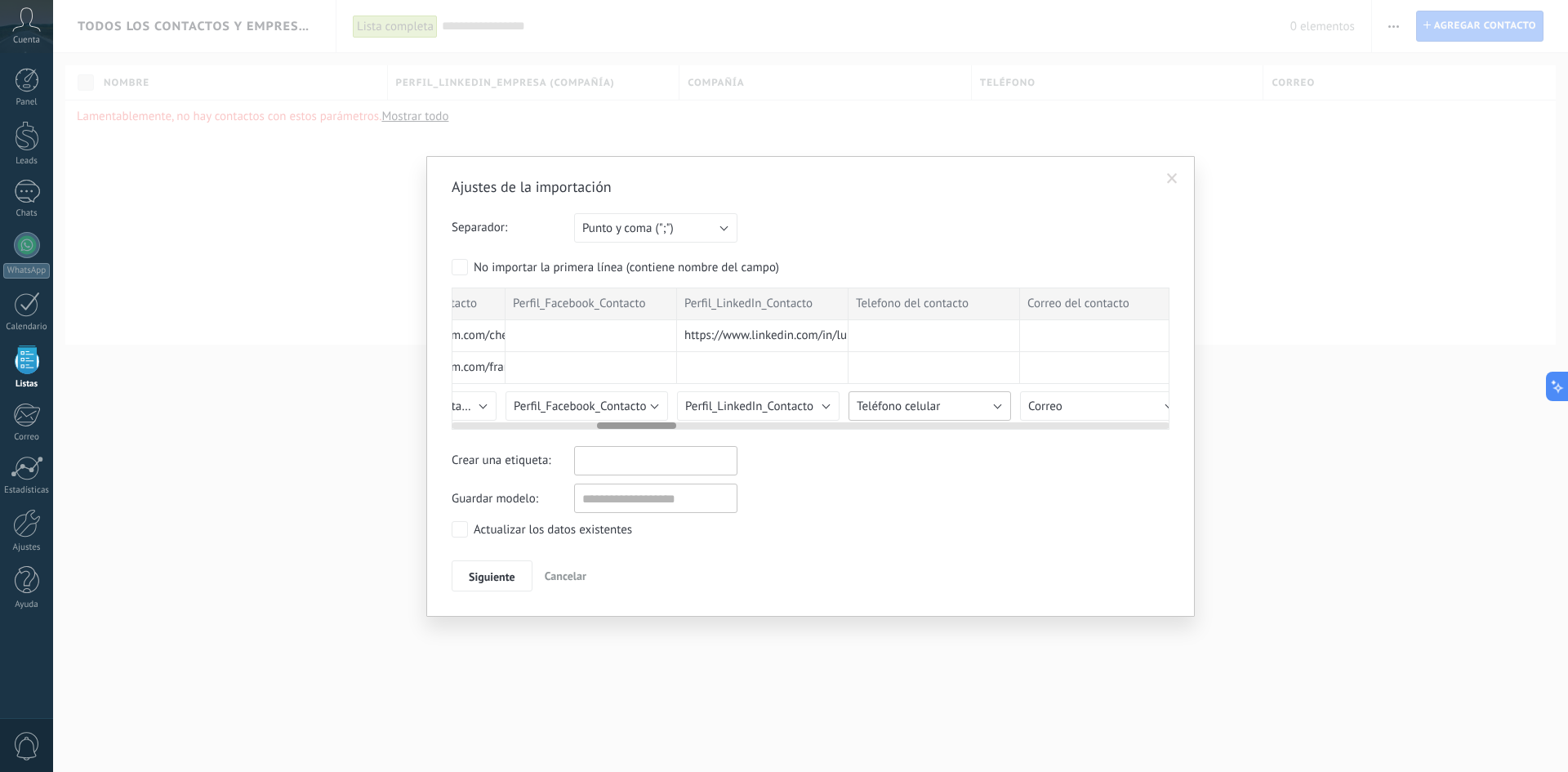 click on "Teléfono celular" at bounding box center [898, 406] 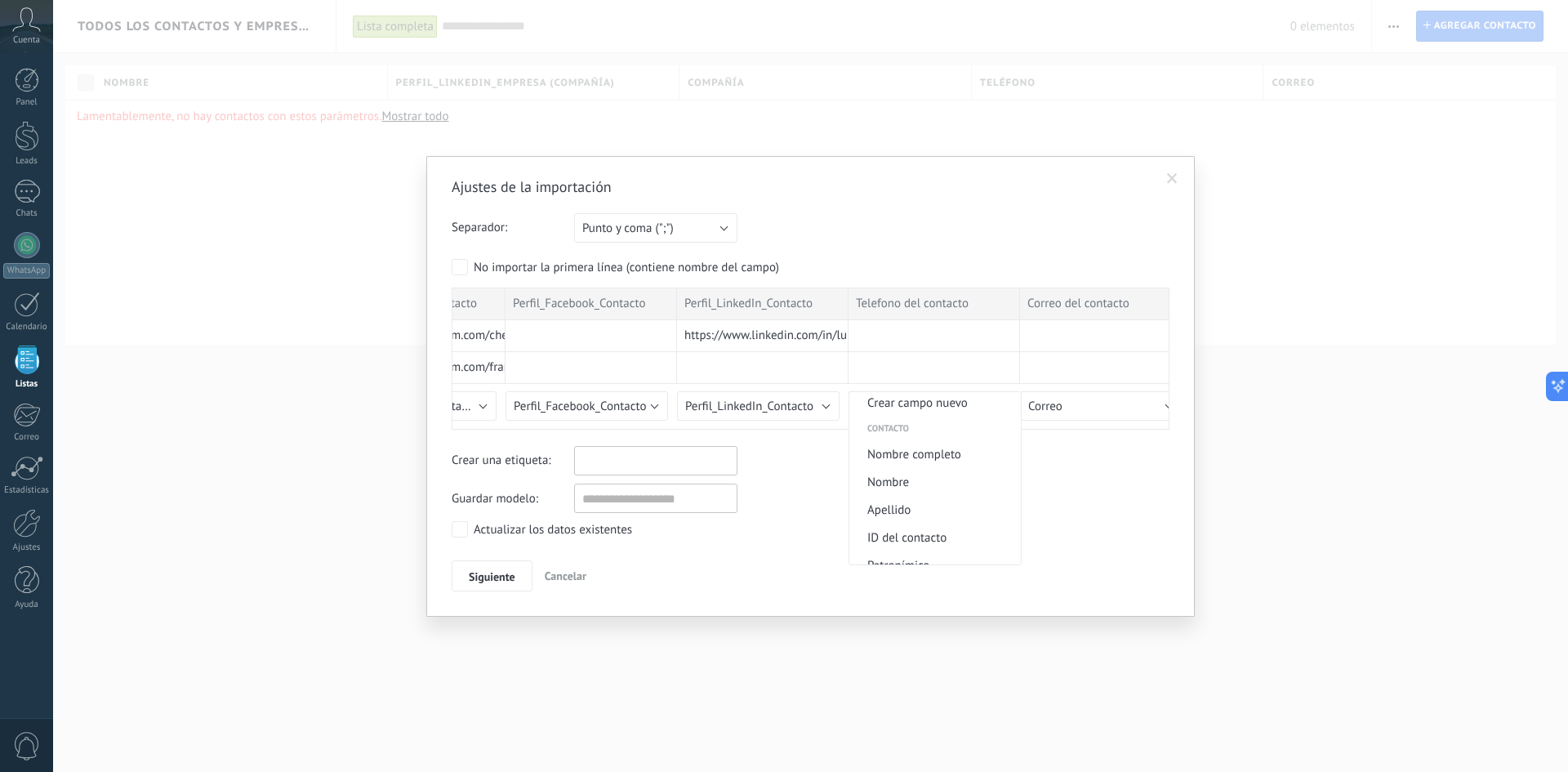 scroll, scrollTop: 29, scrollLeft: 0, axis: vertical 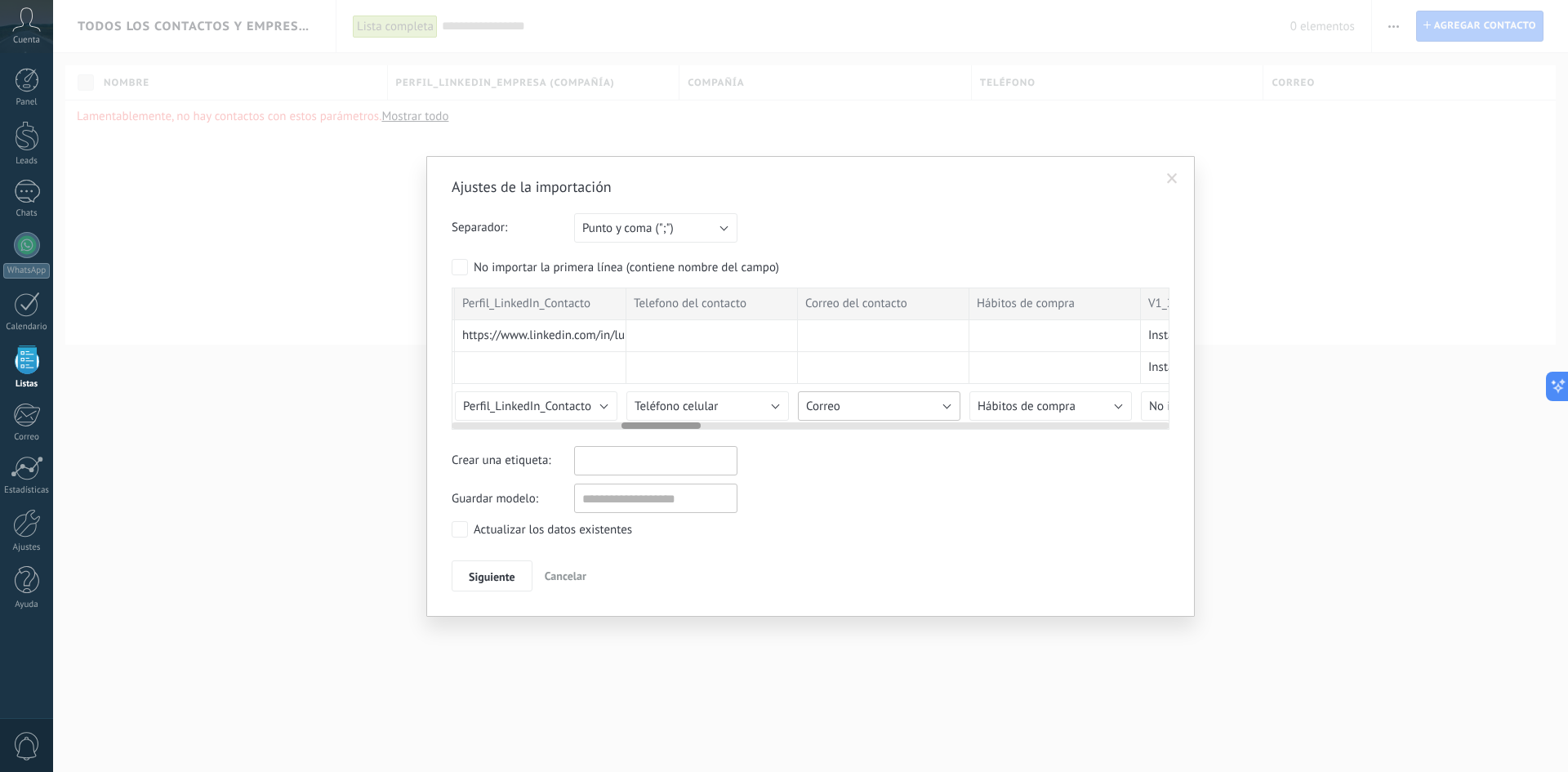 click on "Correo" at bounding box center [879, 406] 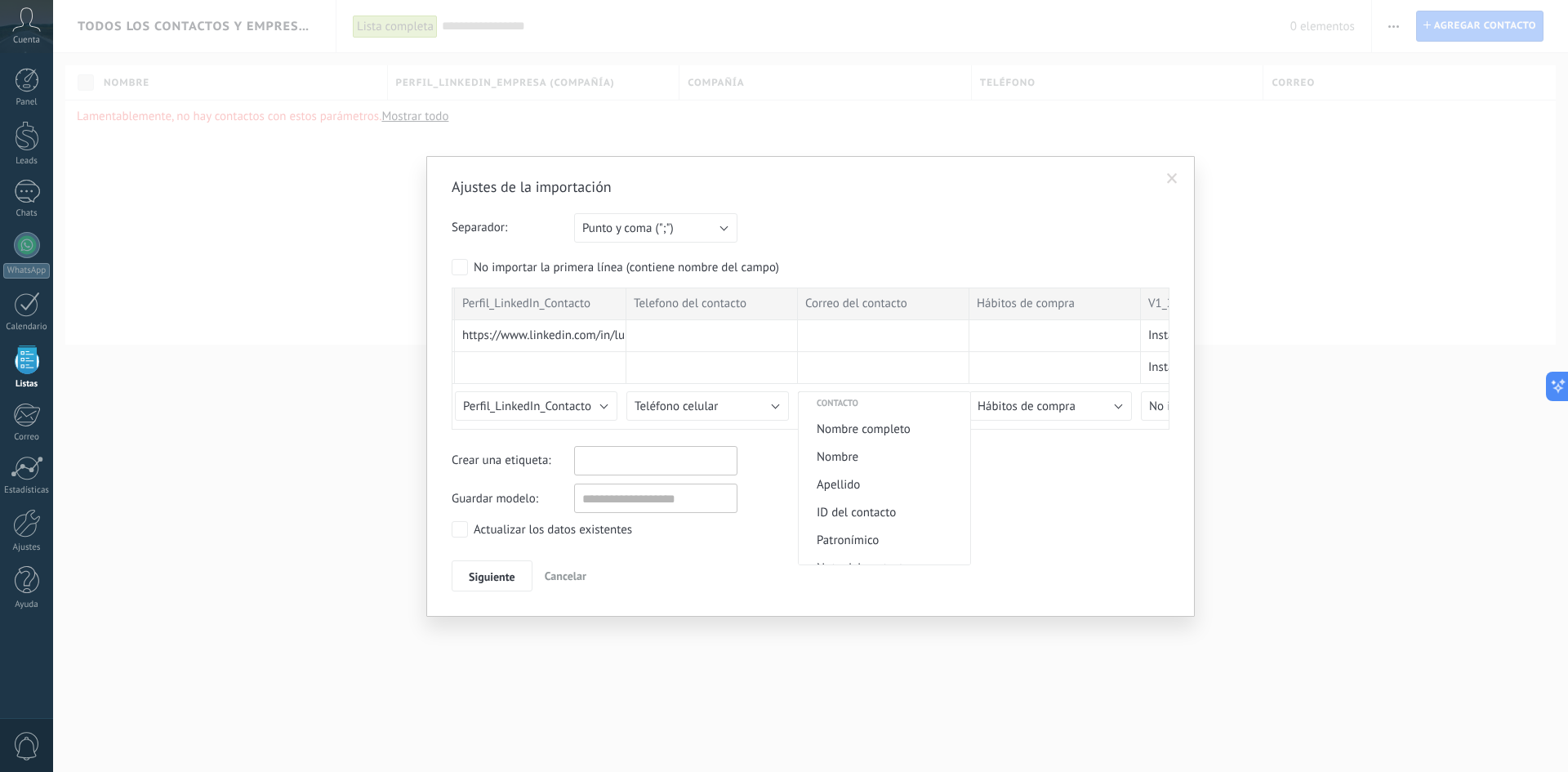 scroll, scrollTop: 56, scrollLeft: 0, axis: vertical 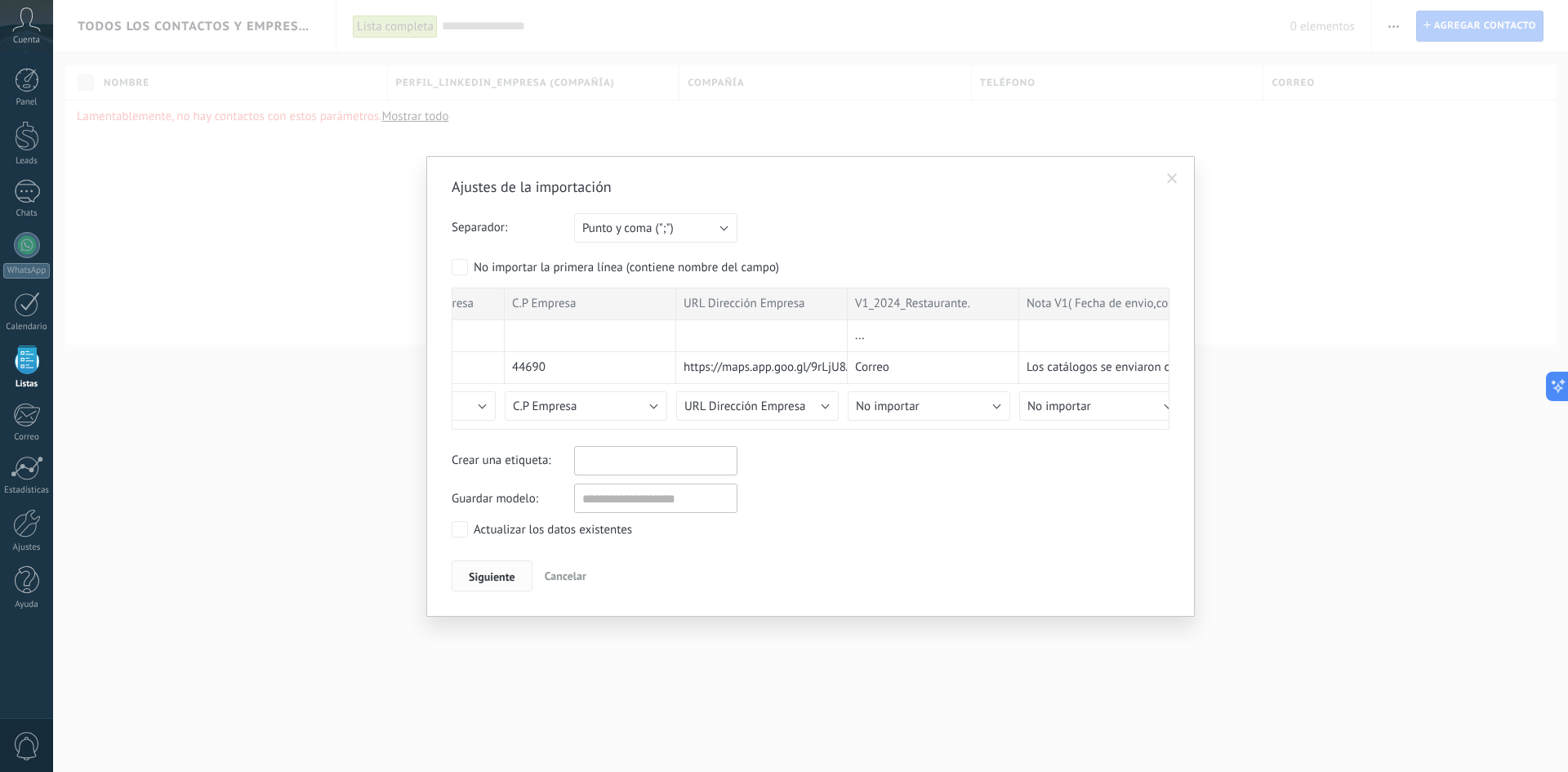 click on "Siguiente" at bounding box center (492, 576) 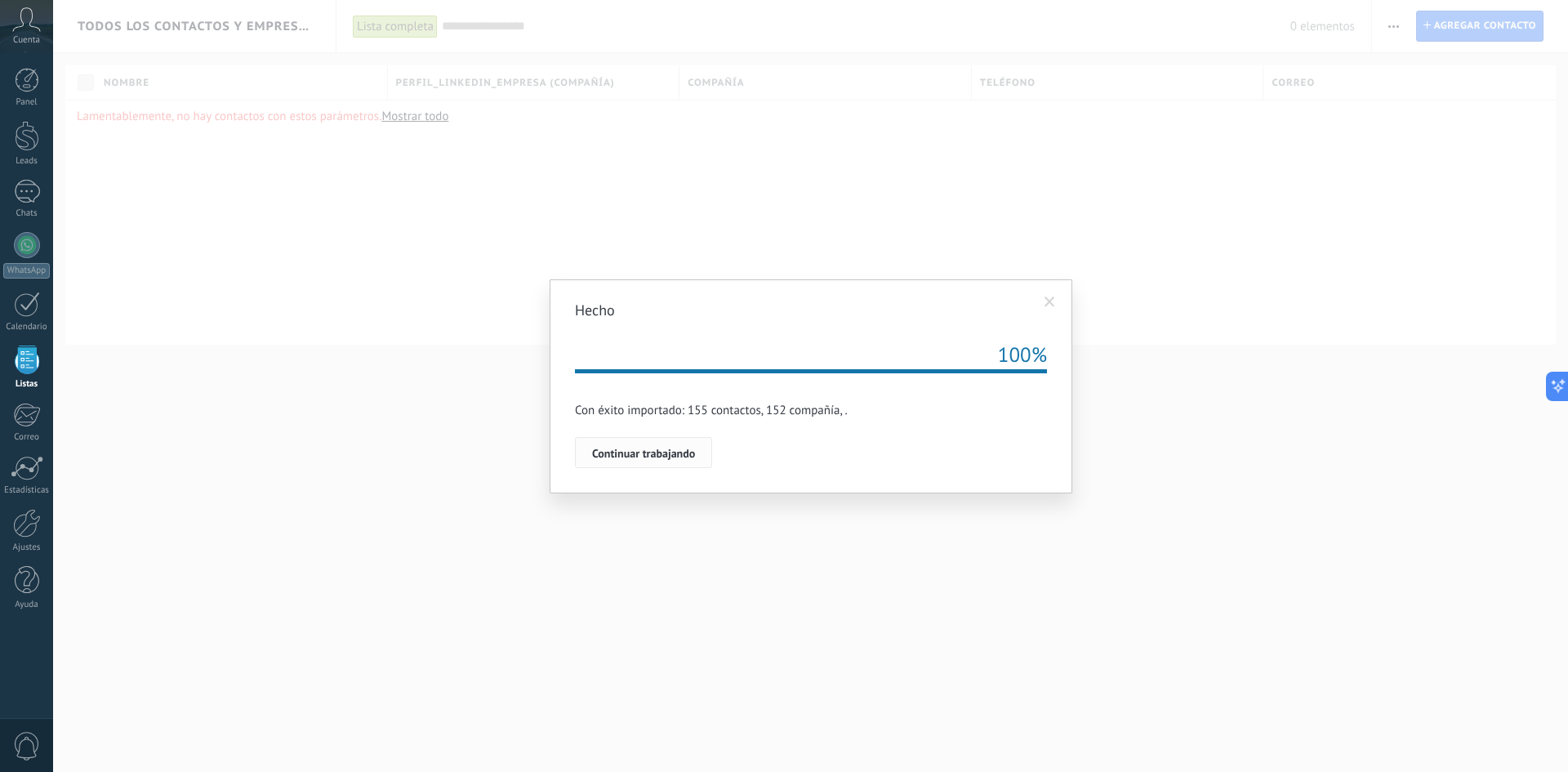 click on "Continuar trabajando" at bounding box center [644, 453] 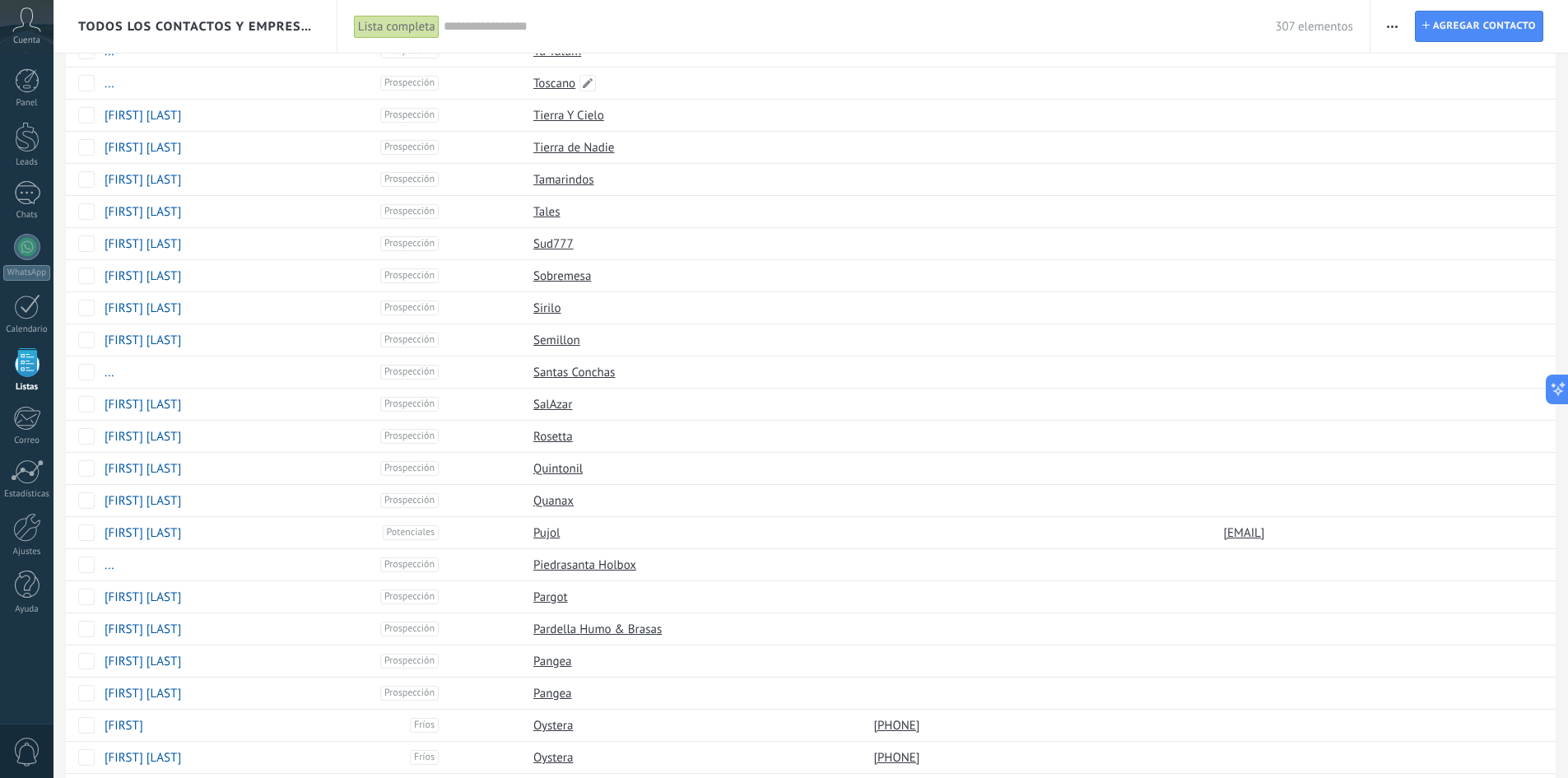 scroll, scrollTop: 388, scrollLeft: 0, axis: vertical 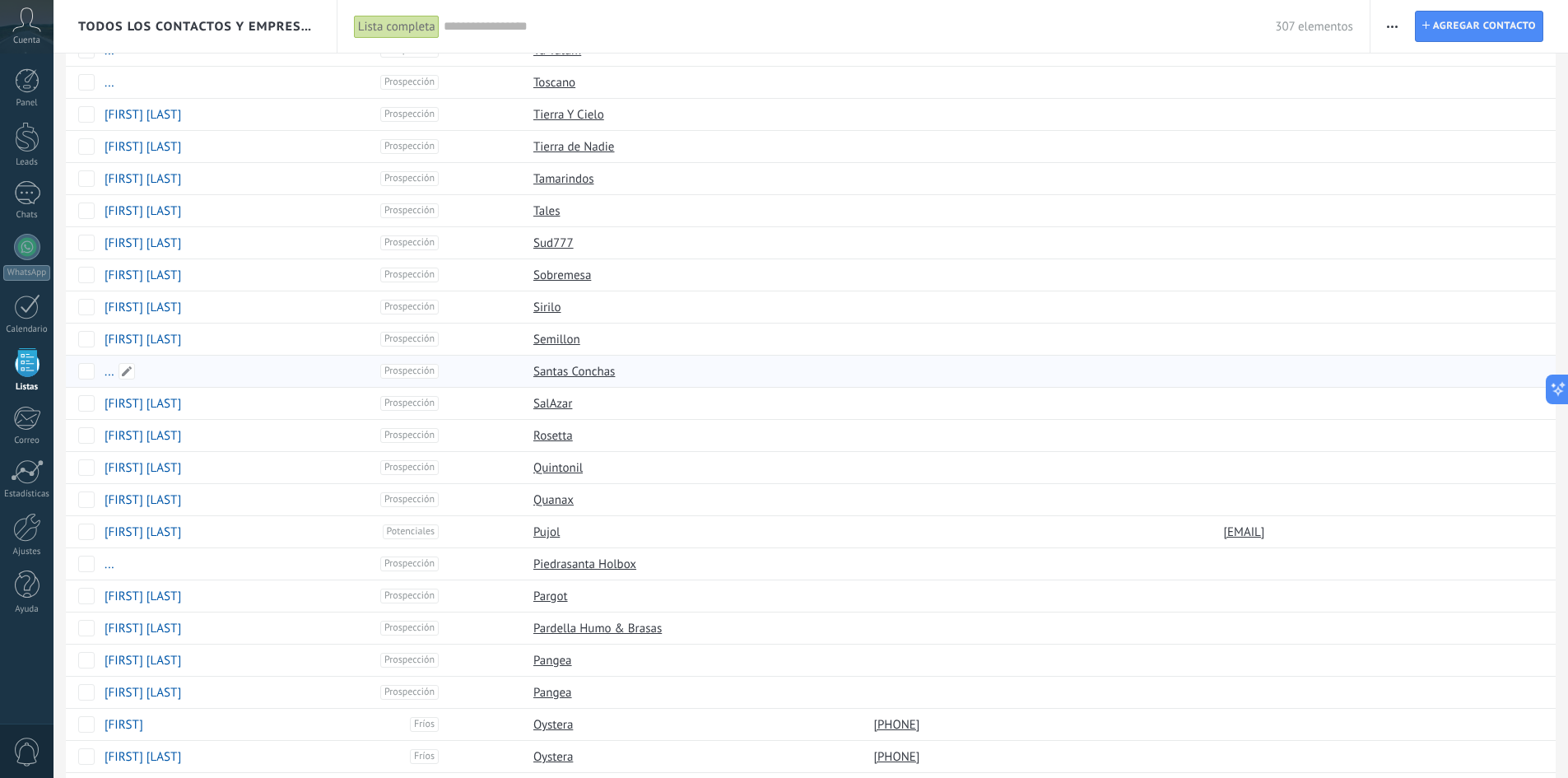 click on "... Prospección" at bounding box center [268, 371] 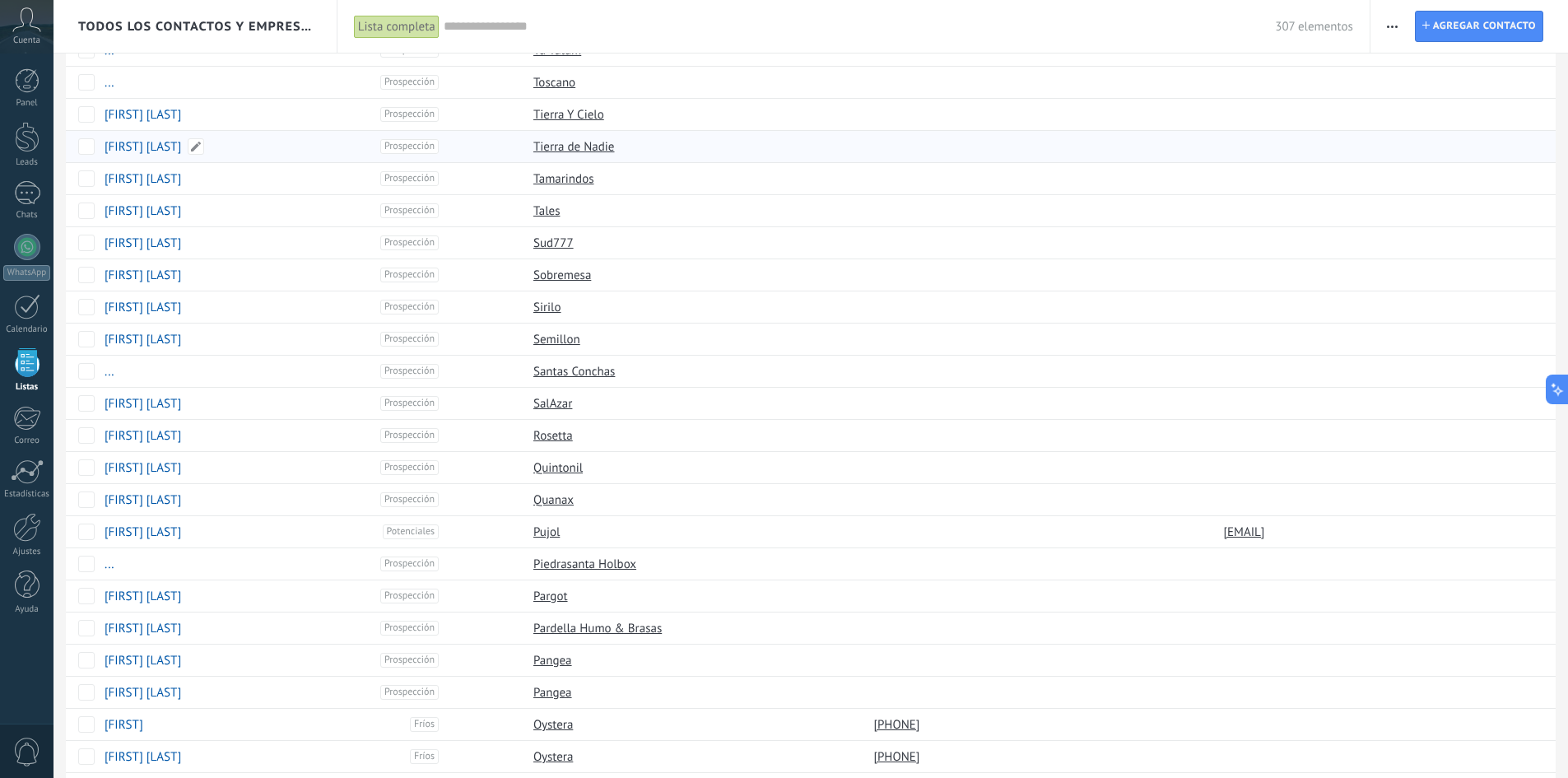 scroll, scrollTop: 0, scrollLeft: 0, axis: both 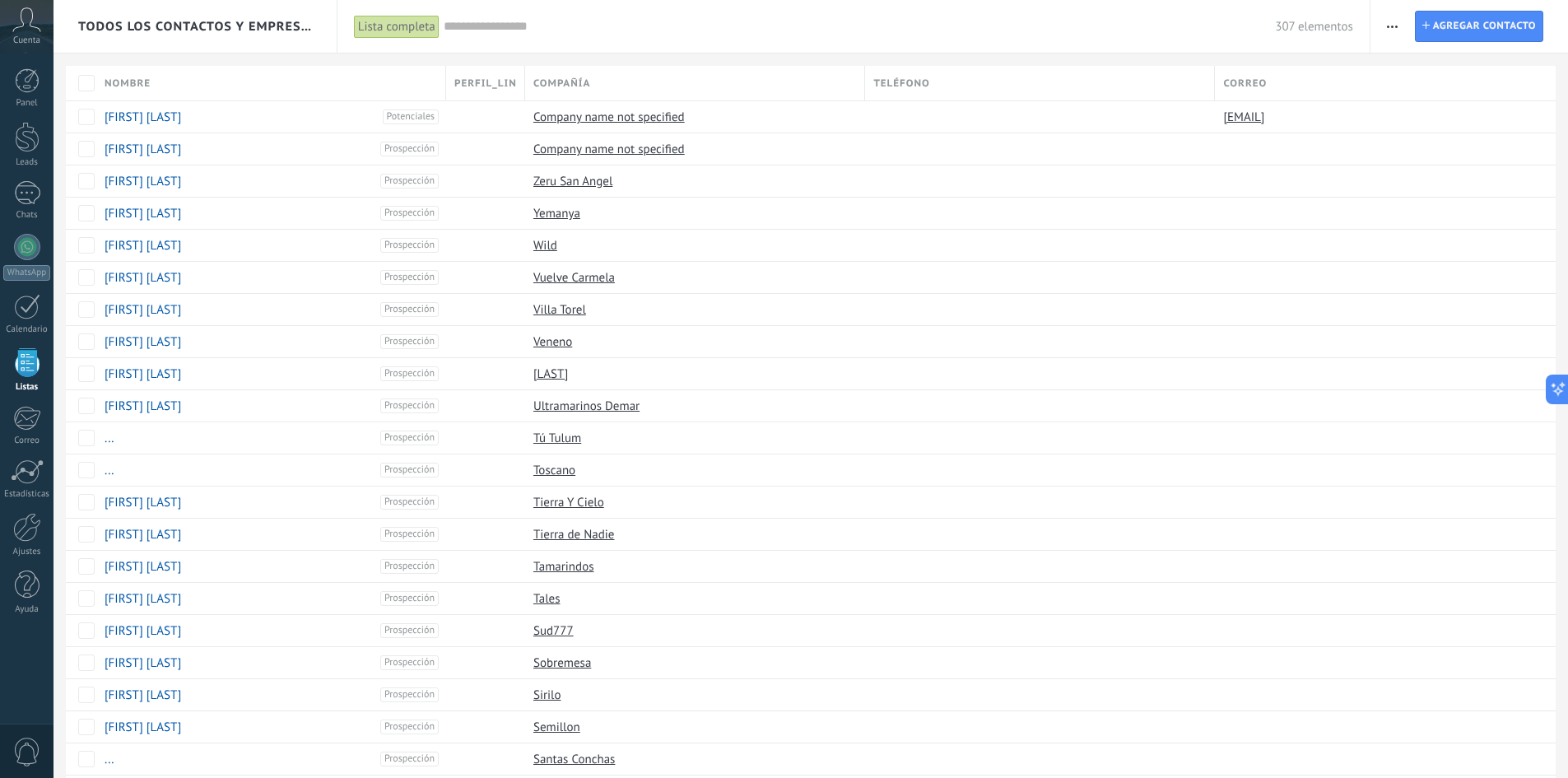 click on "Todos los contactos y empresas" at bounding box center (196, 26) 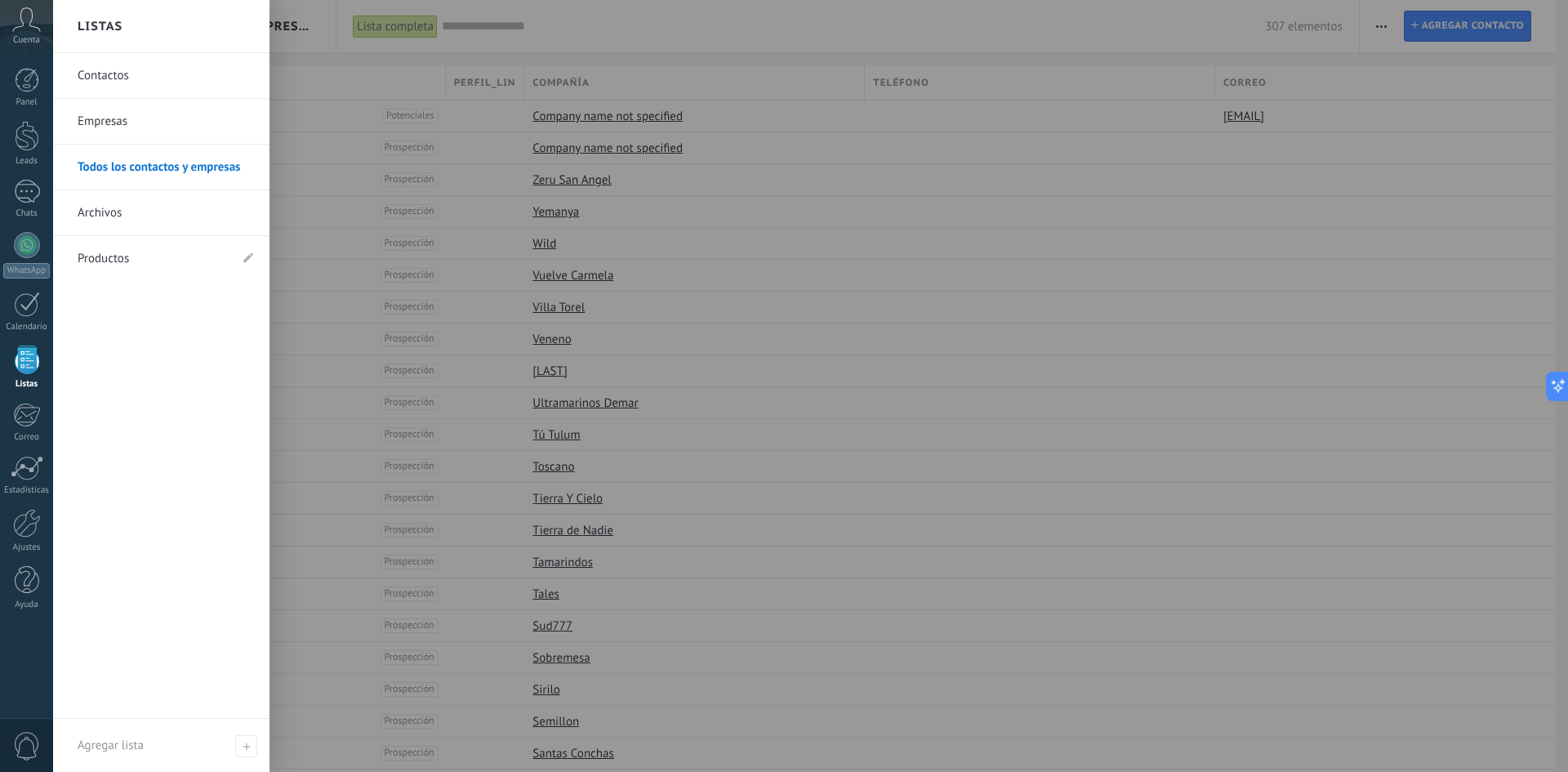 click on "Contactos" at bounding box center (165, 76) 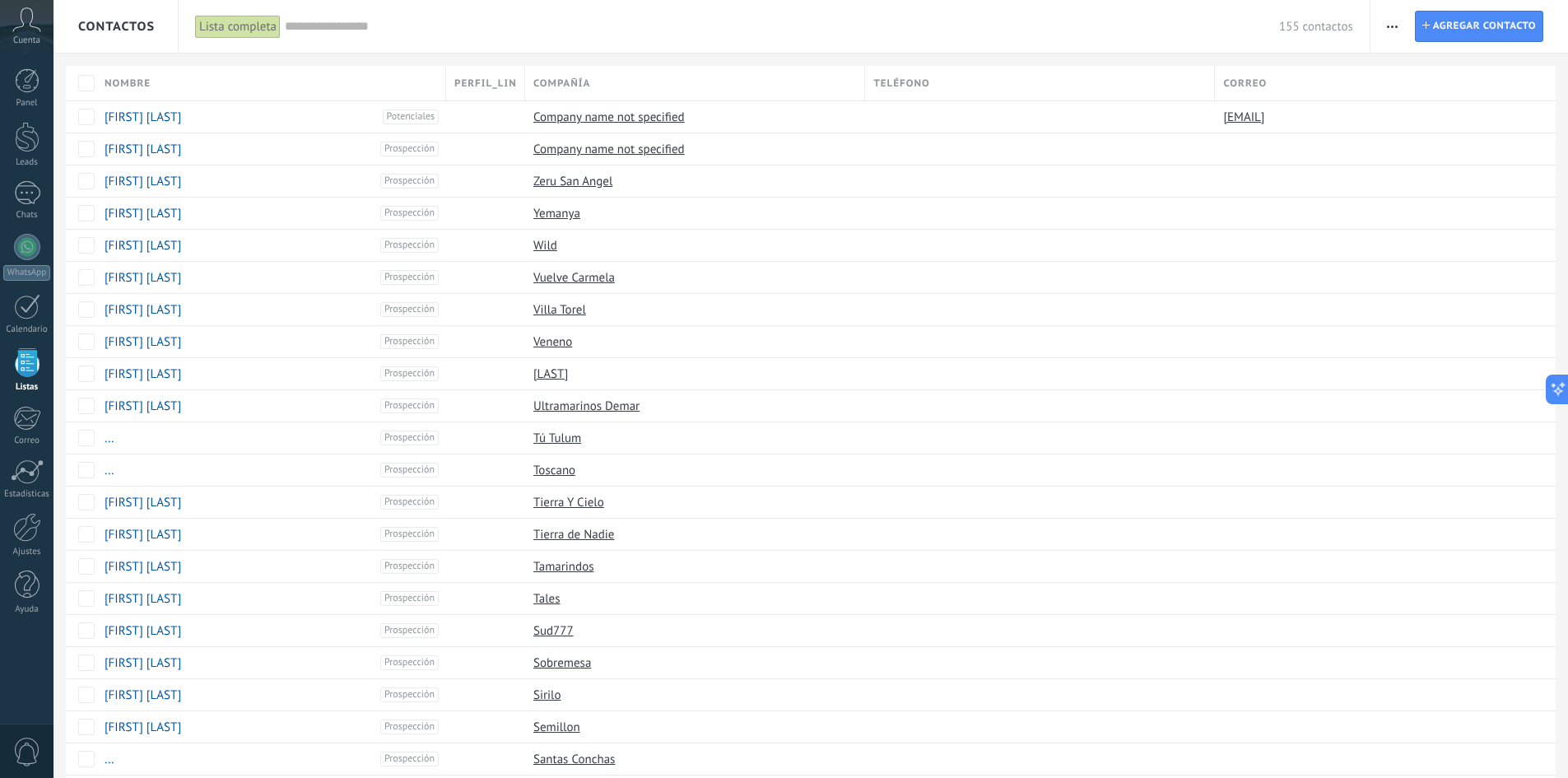 click on "Contactos" at bounding box center (116, 26) 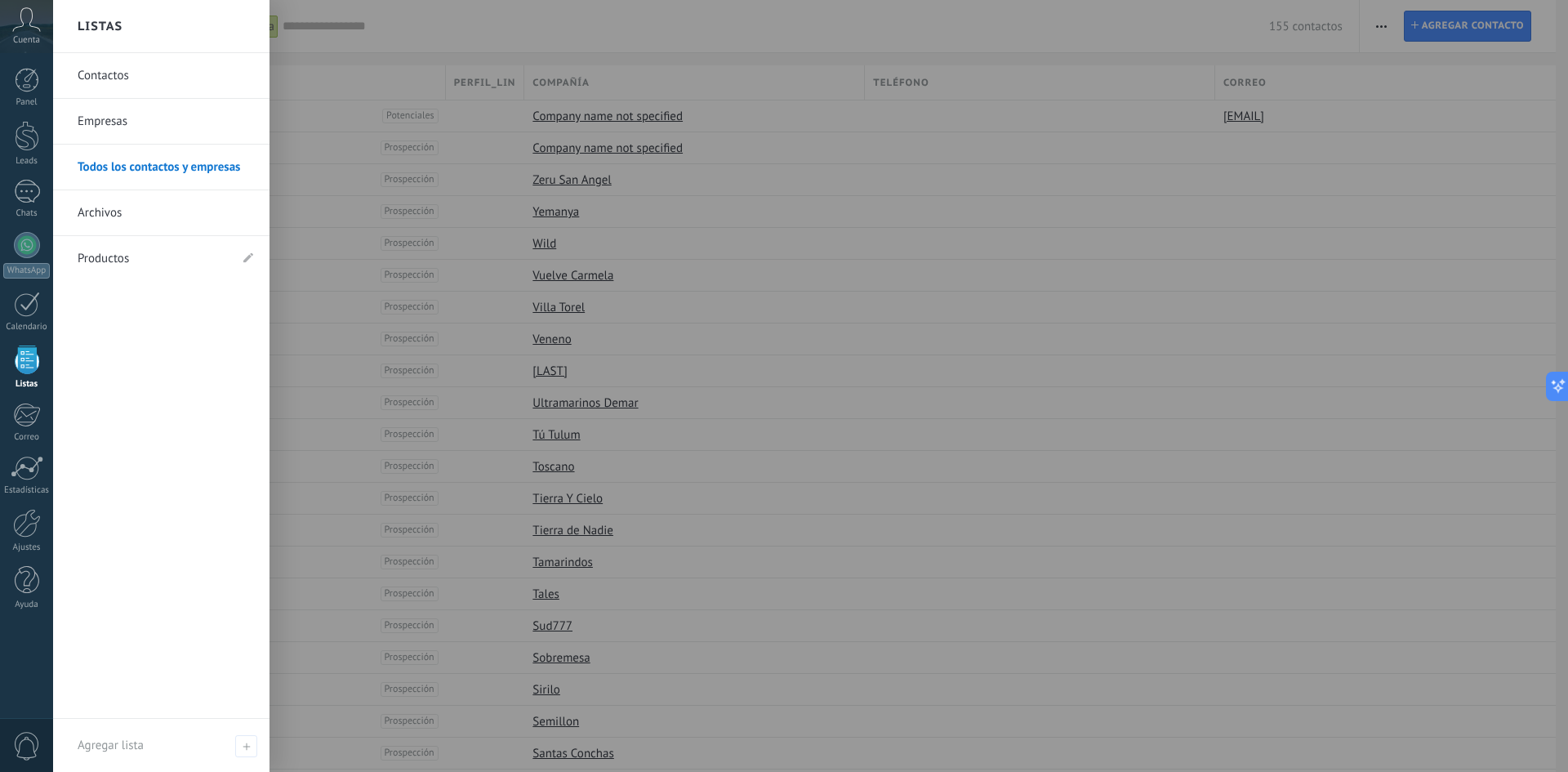 click on "Empresas" at bounding box center [165, 122] 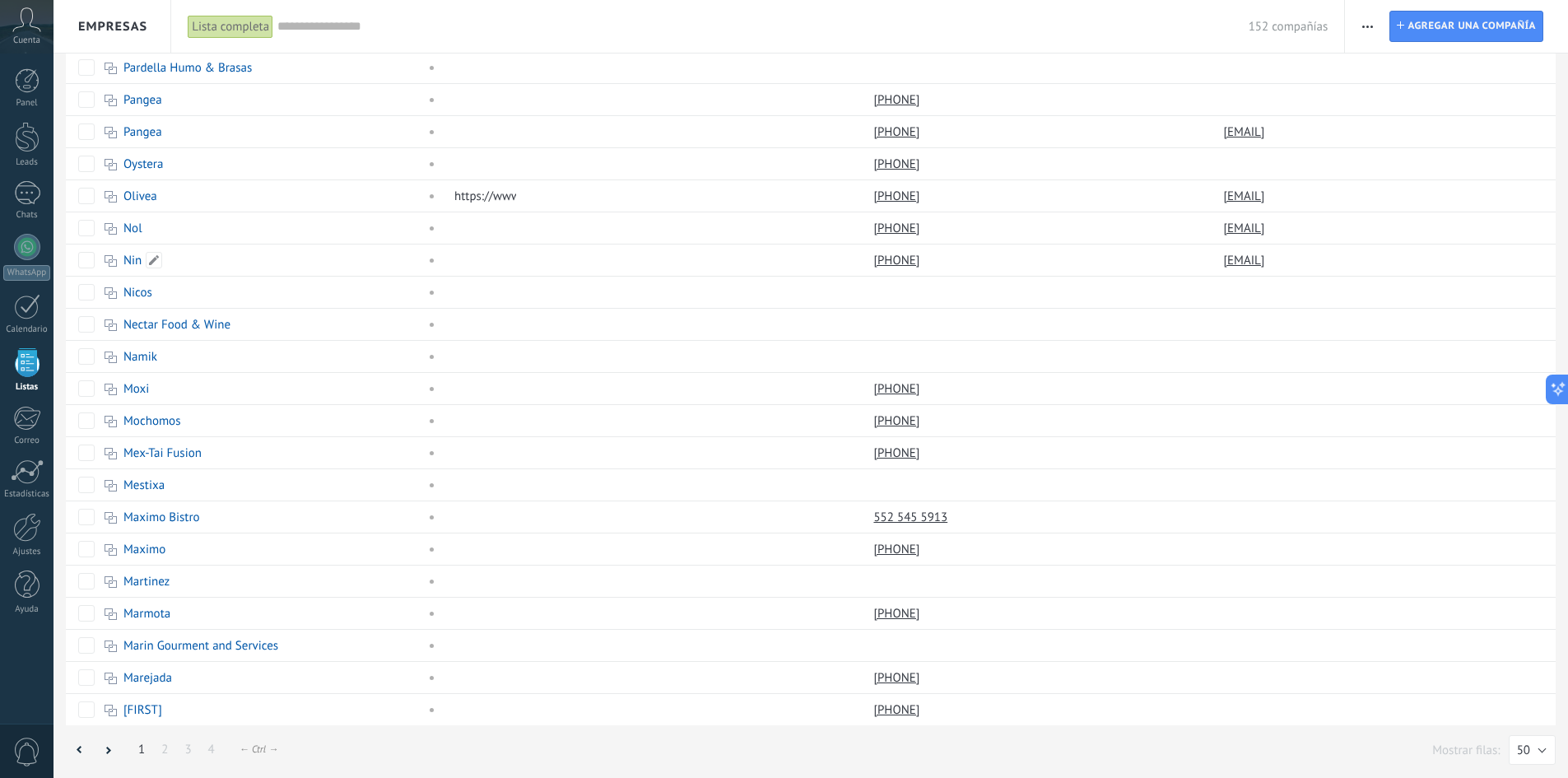 scroll, scrollTop: 981, scrollLeft: 0, axis: vertical 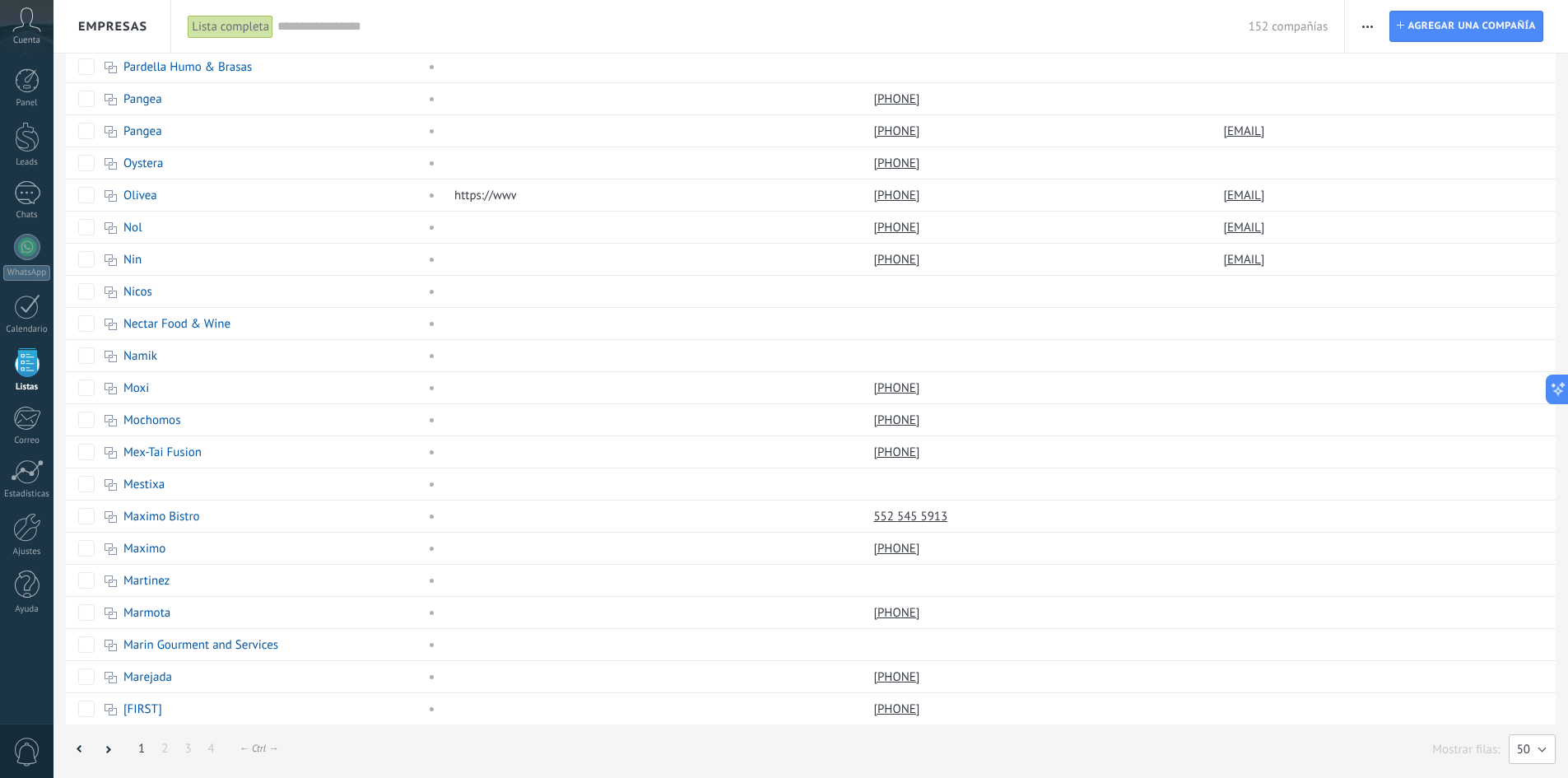 click on "50" at bounding box center (1532, 749) 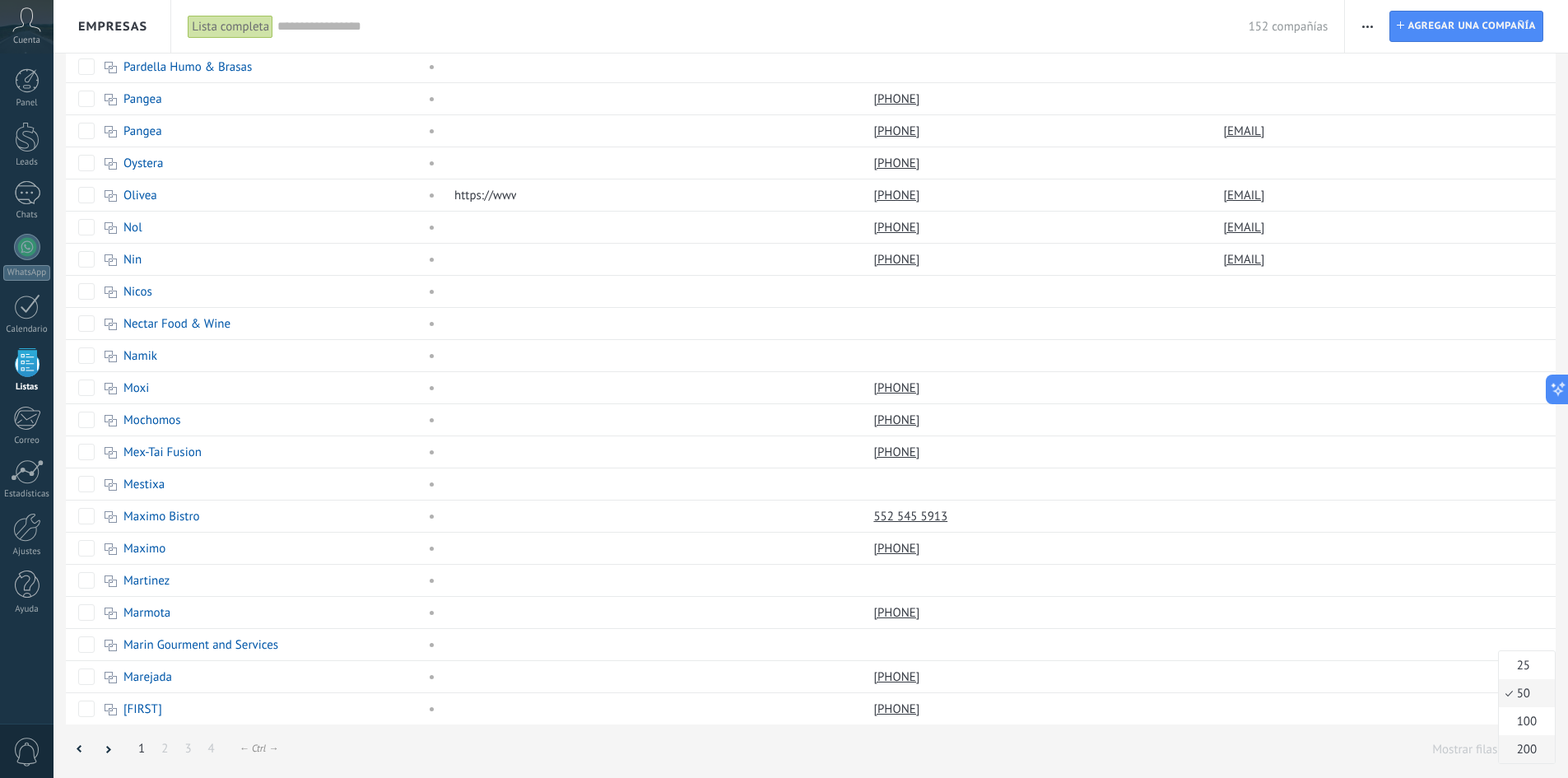 click on "200" at bounding box center [1524, 749] 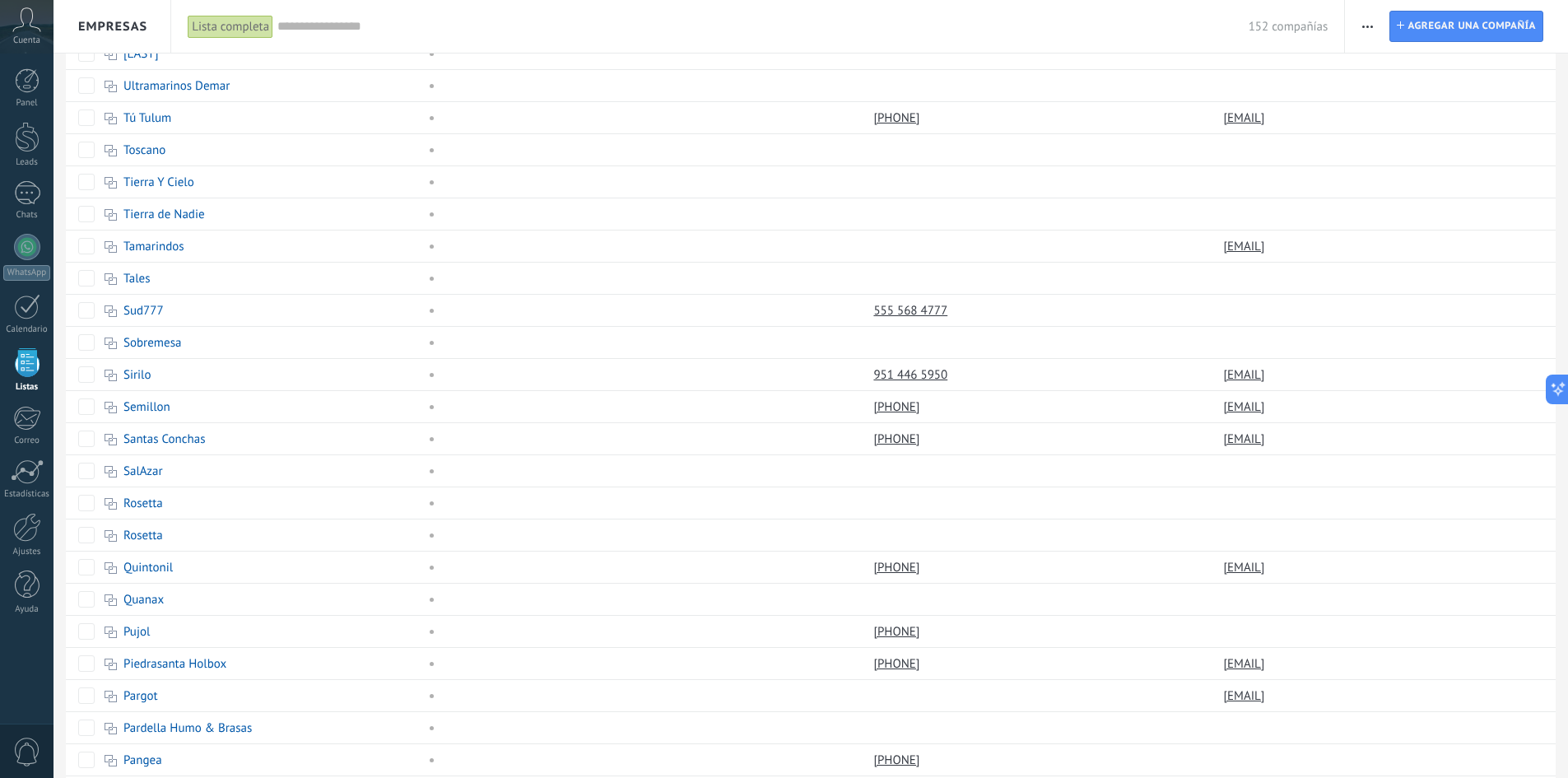 scroll, scrollTop: 0, scrollLeft: 0, axis: both 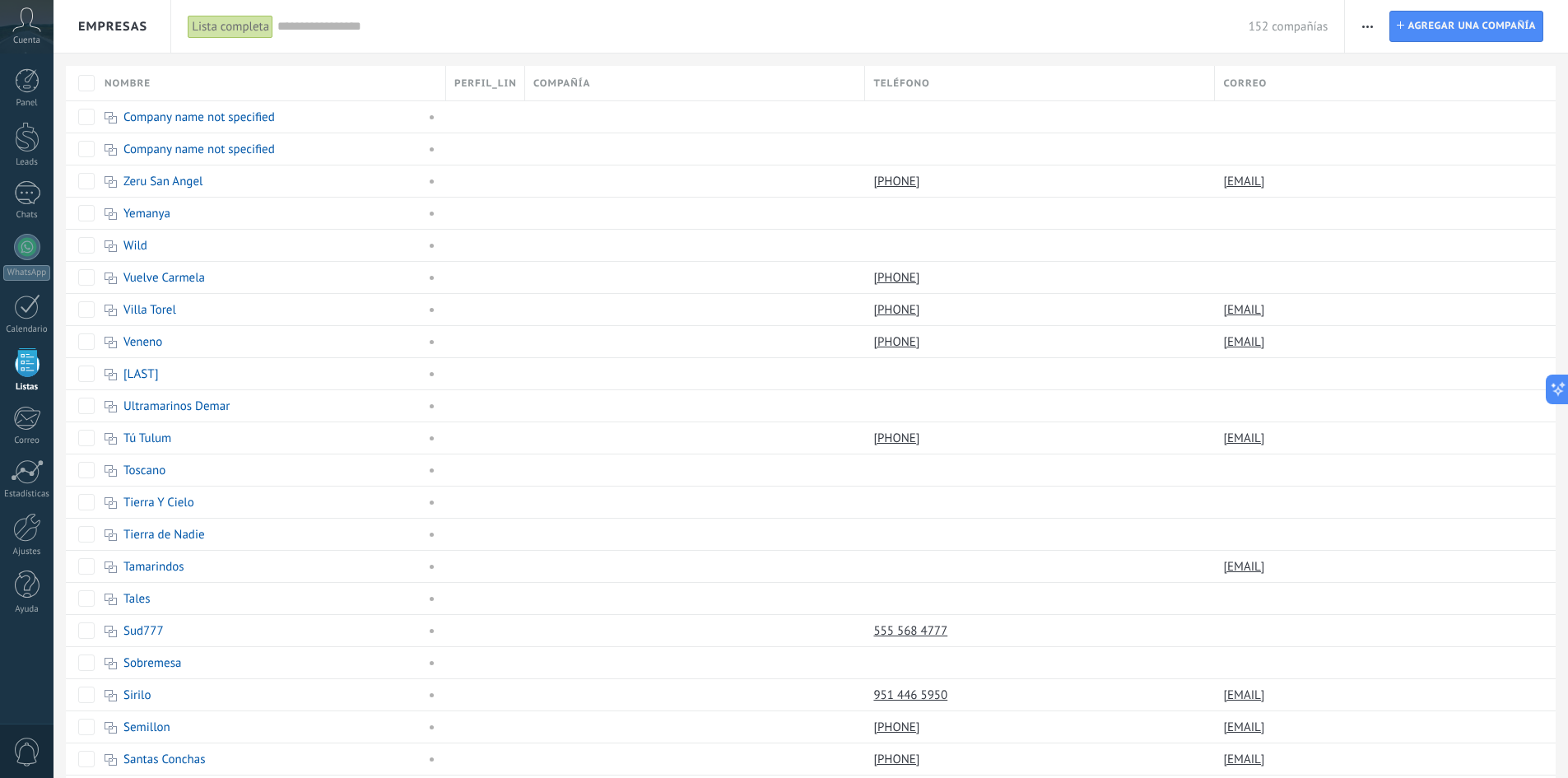 click on "Empresas" at bounding box center (113, 26) 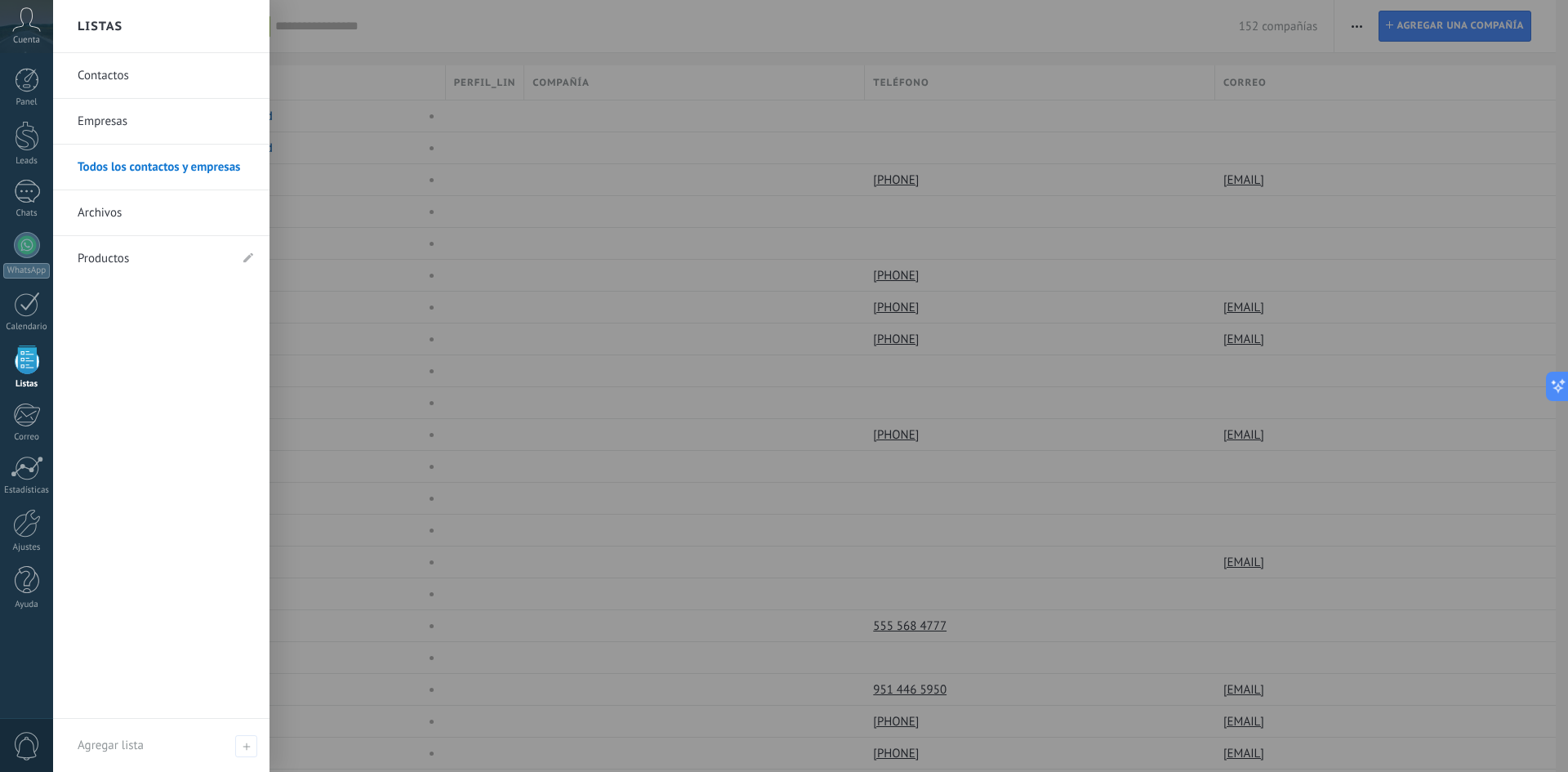 click at bounding box center (837, 386) 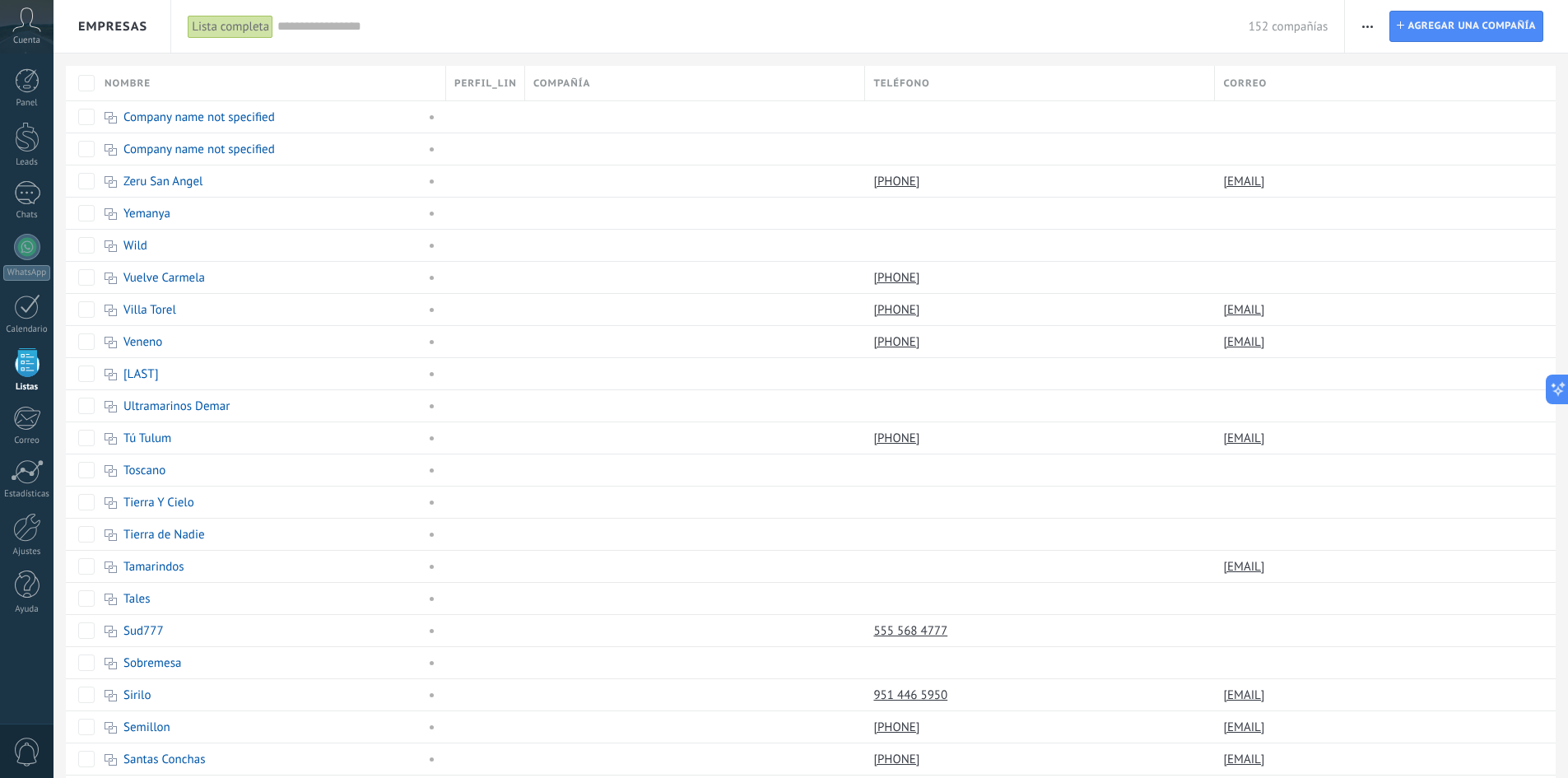 click on "Empresas" at bounding box center (113, 26) 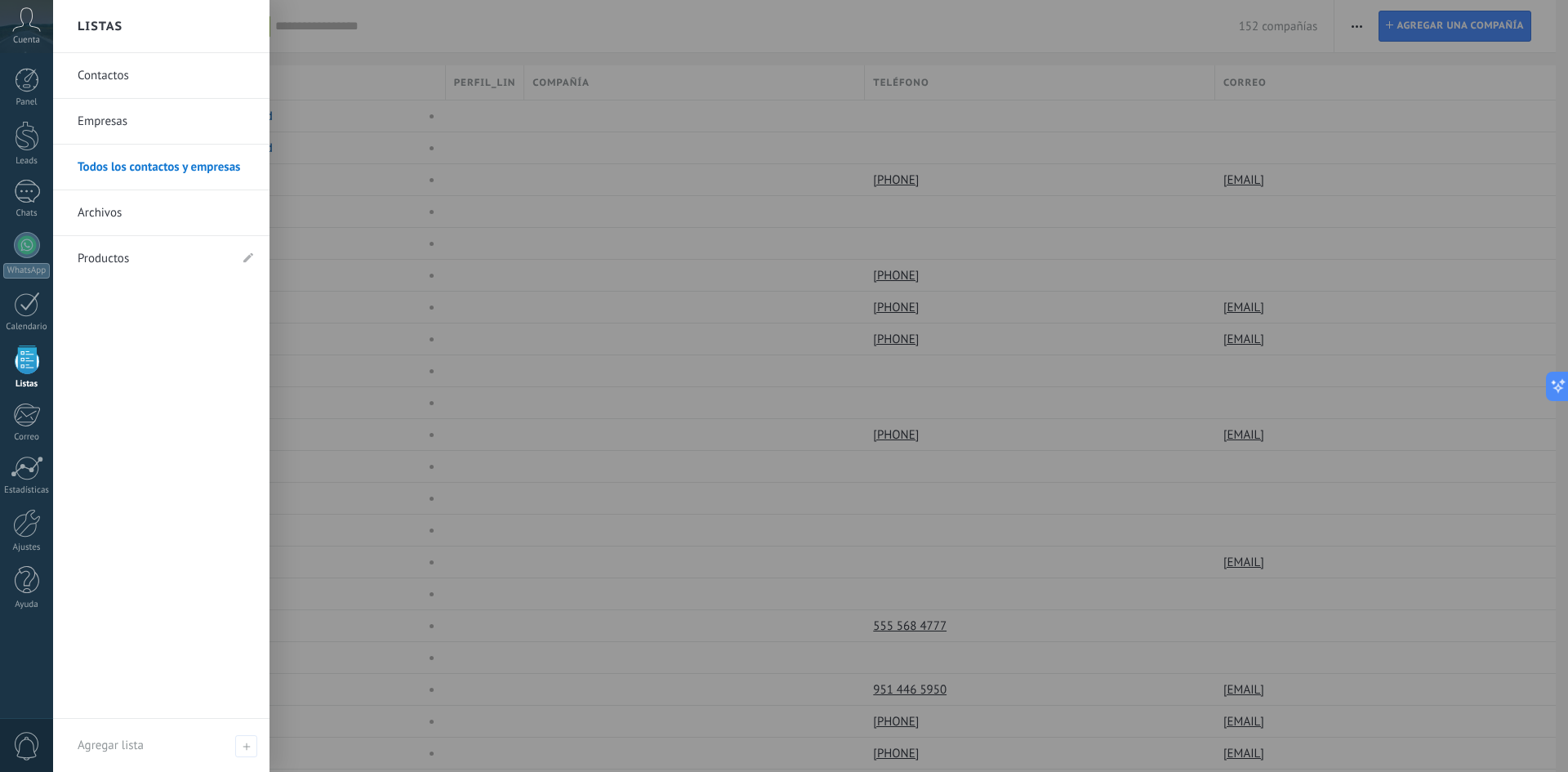 click on "Contactos" at bounding box center (165, 76) 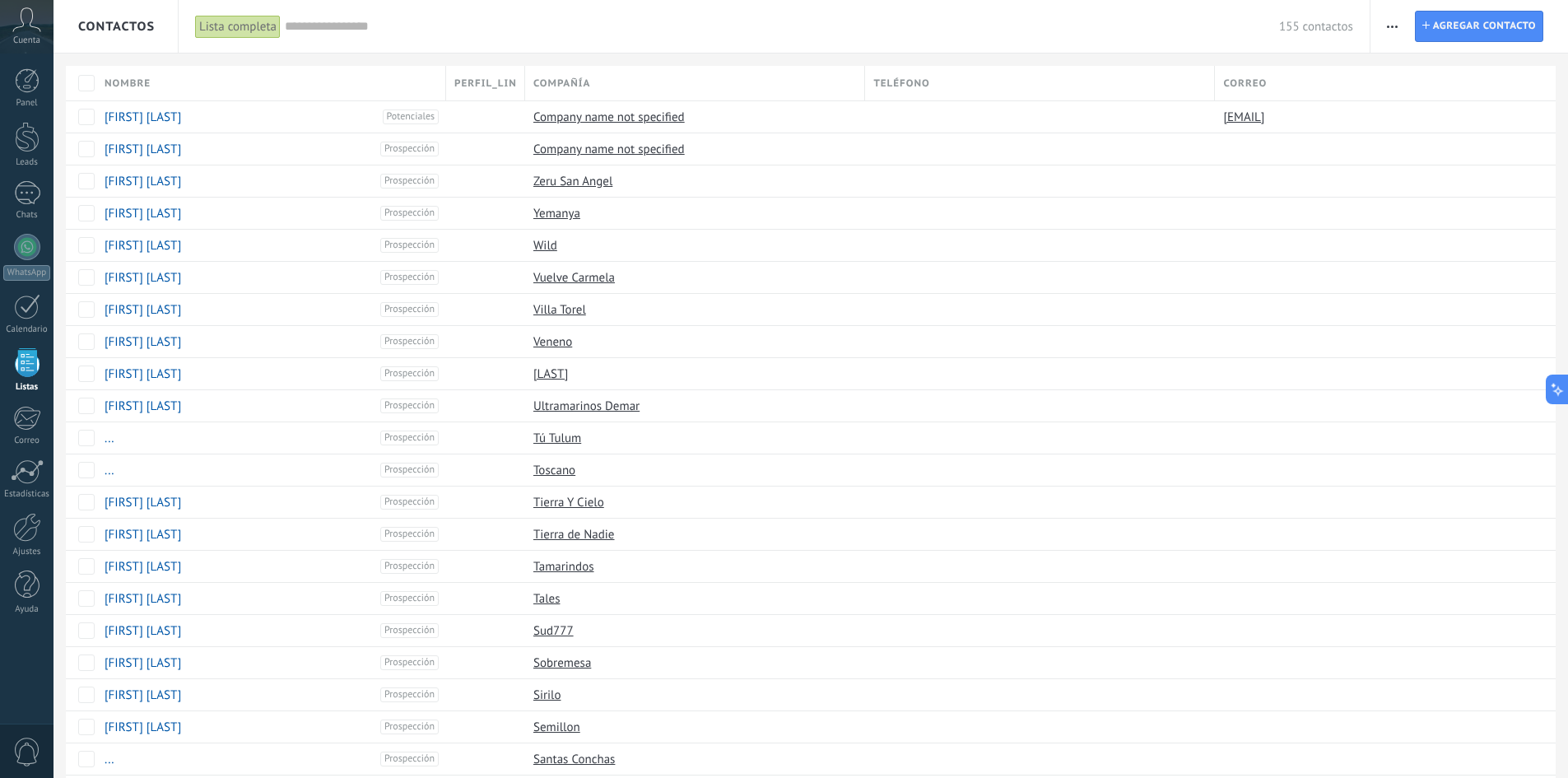 click on "Nombre" at bounding box center [128, 83] 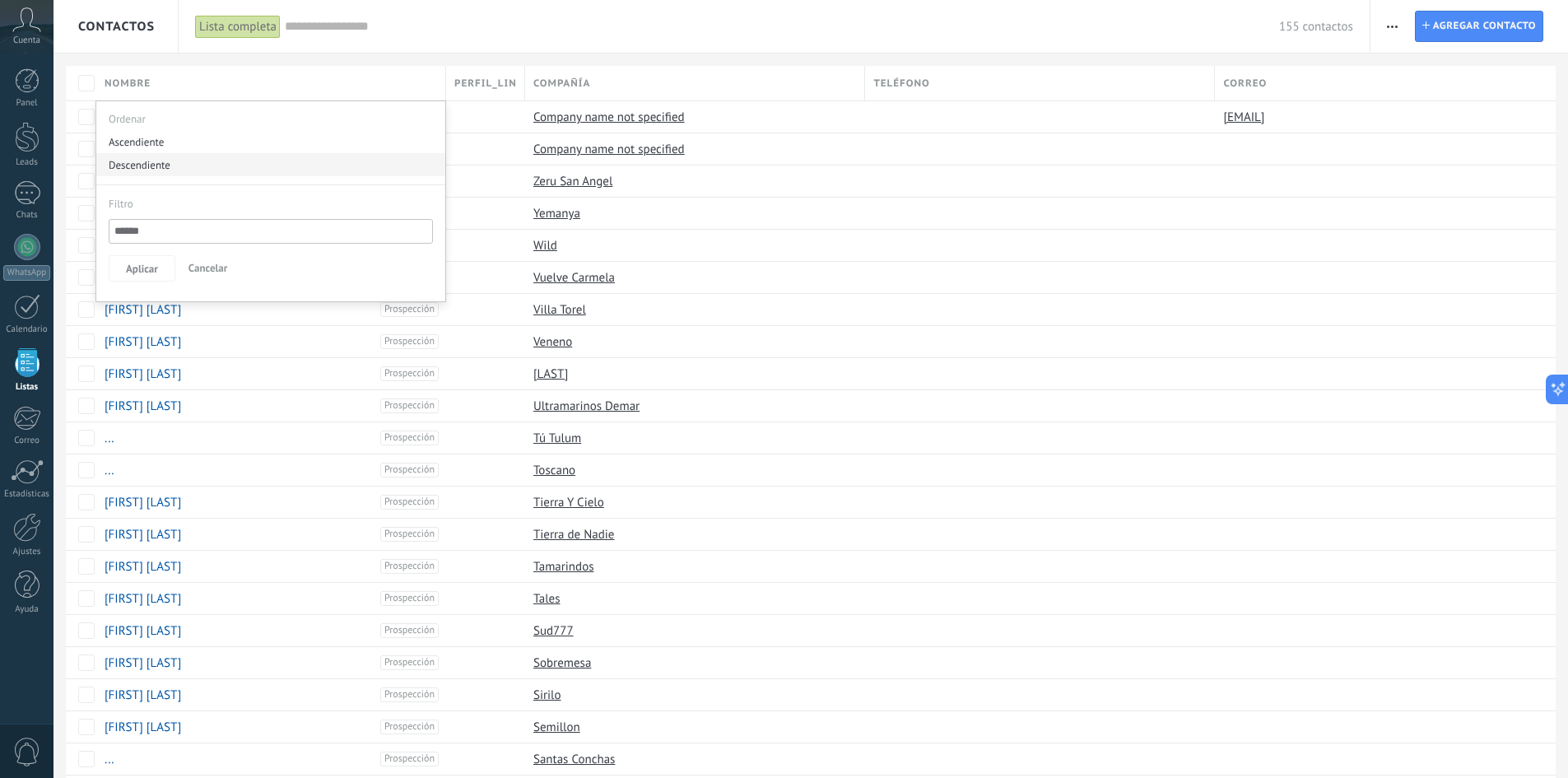 click on "Descendiente" at bounding box center [271, 165] 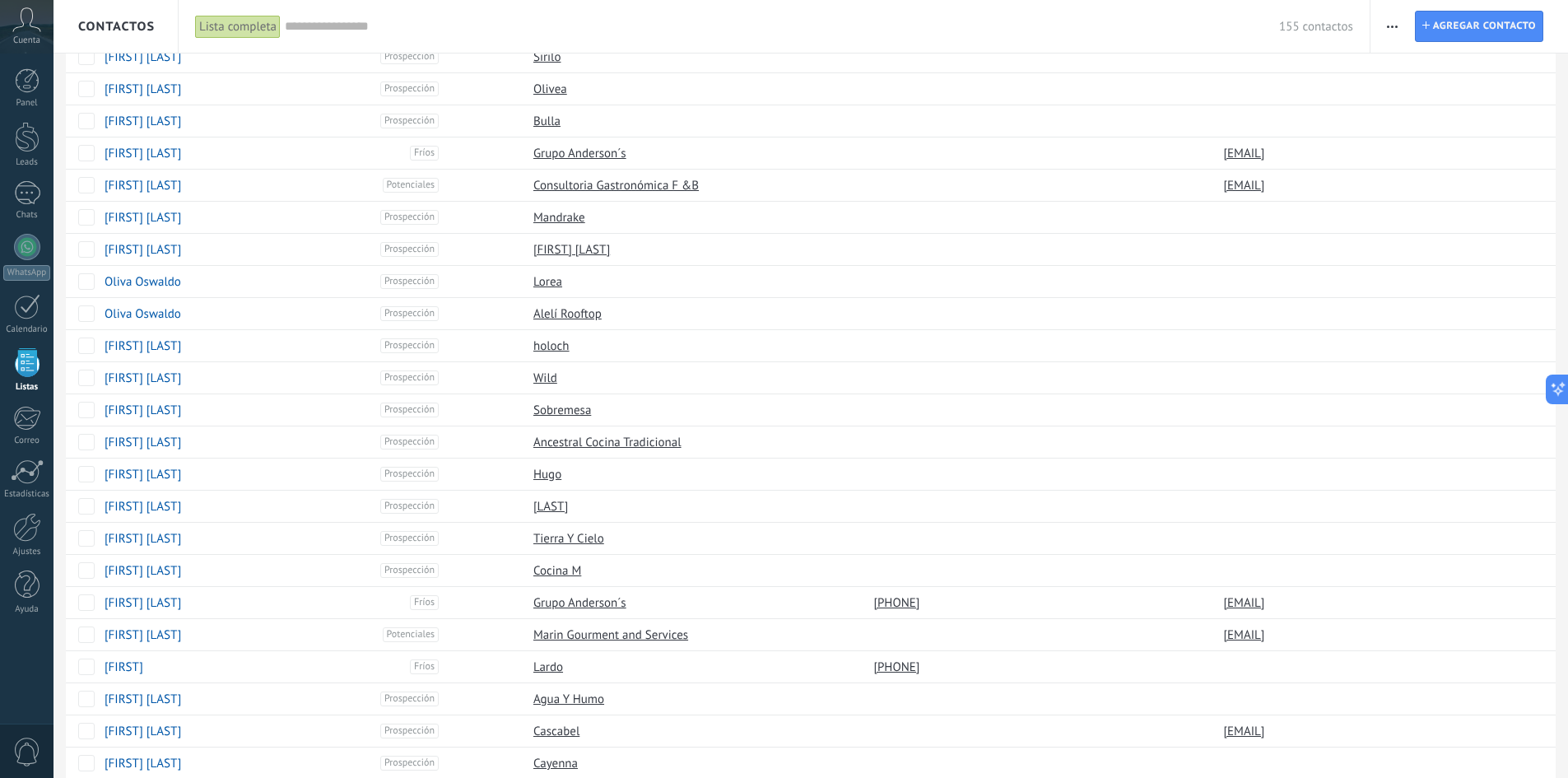 scroll, scrollTop: 981, scrollLeft: 0, axis: vertical 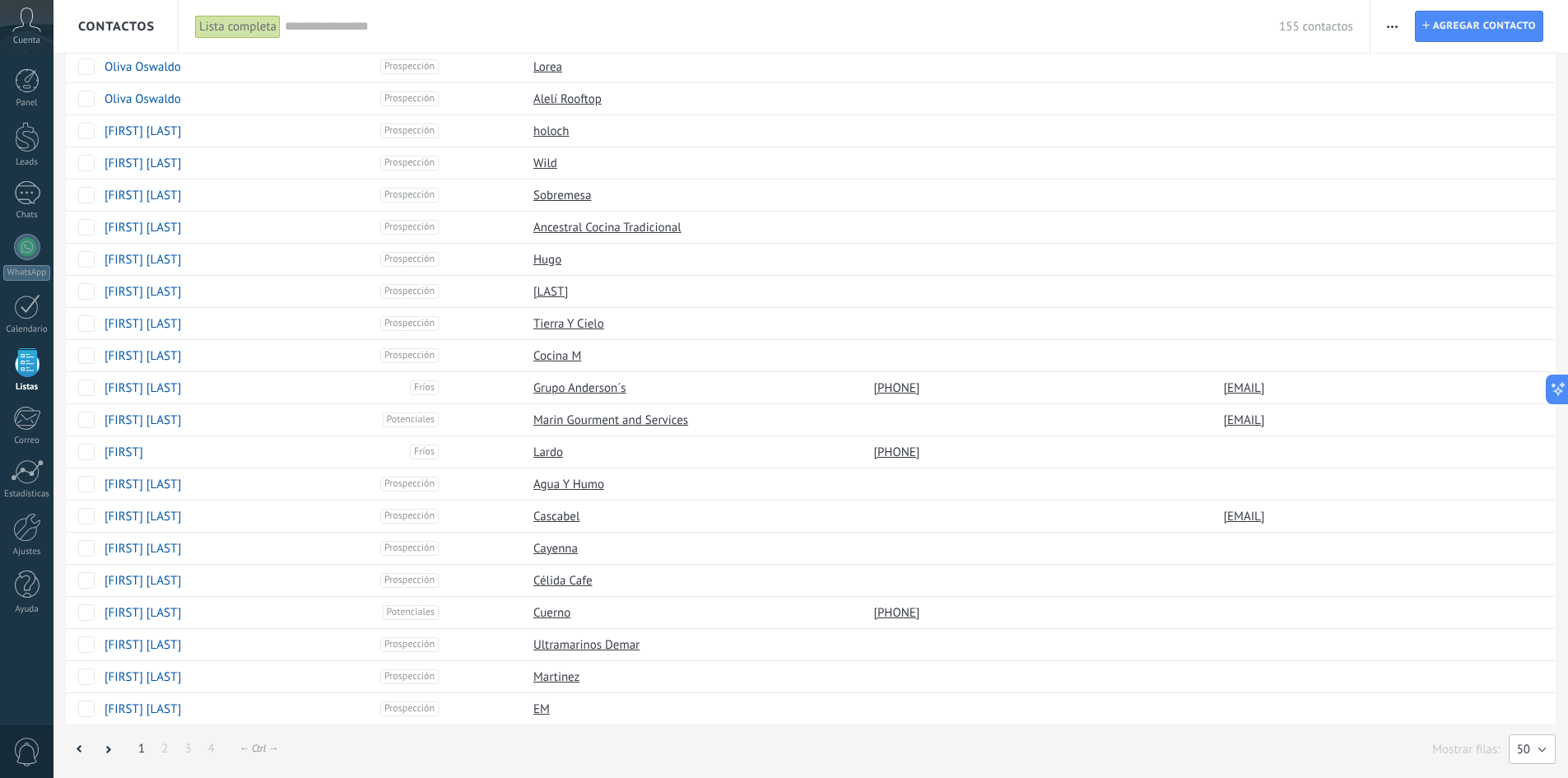 click on "50" at bounding box center [1532, 749] 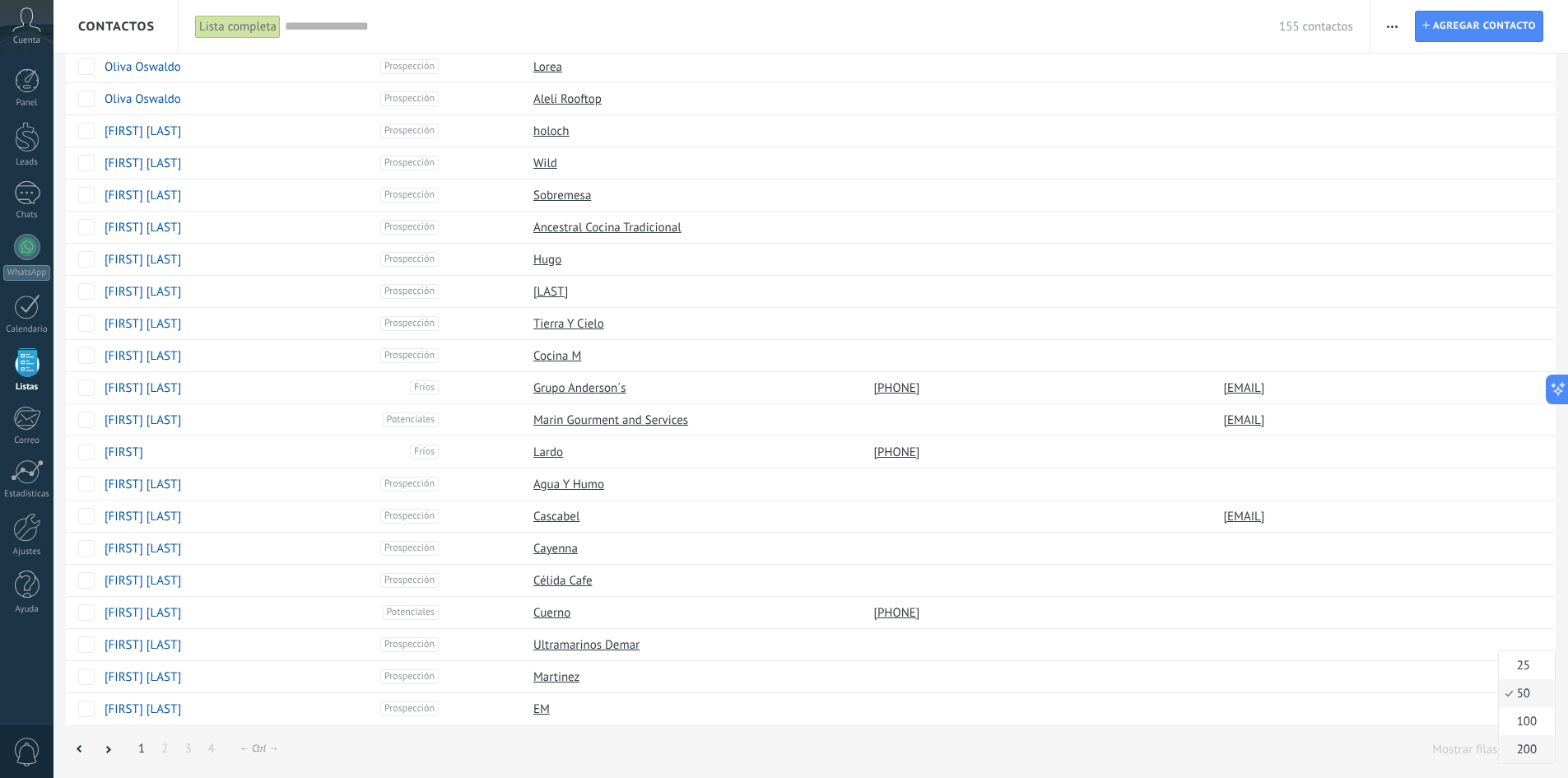 click on "200" at bounding box center (1524, 749) 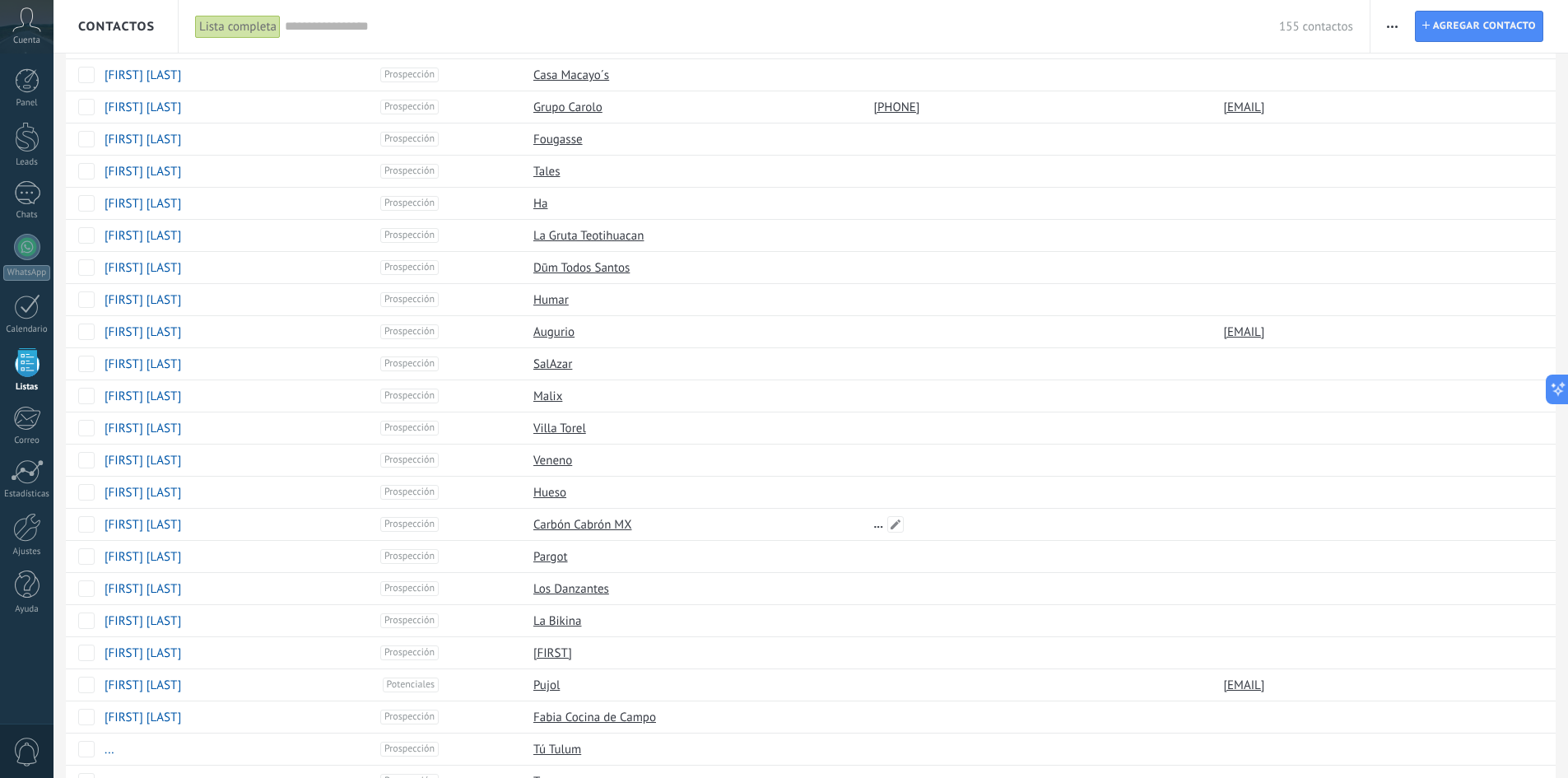 scroll, scrollTop: 4353, scrollLeft: 0, axis: vertical 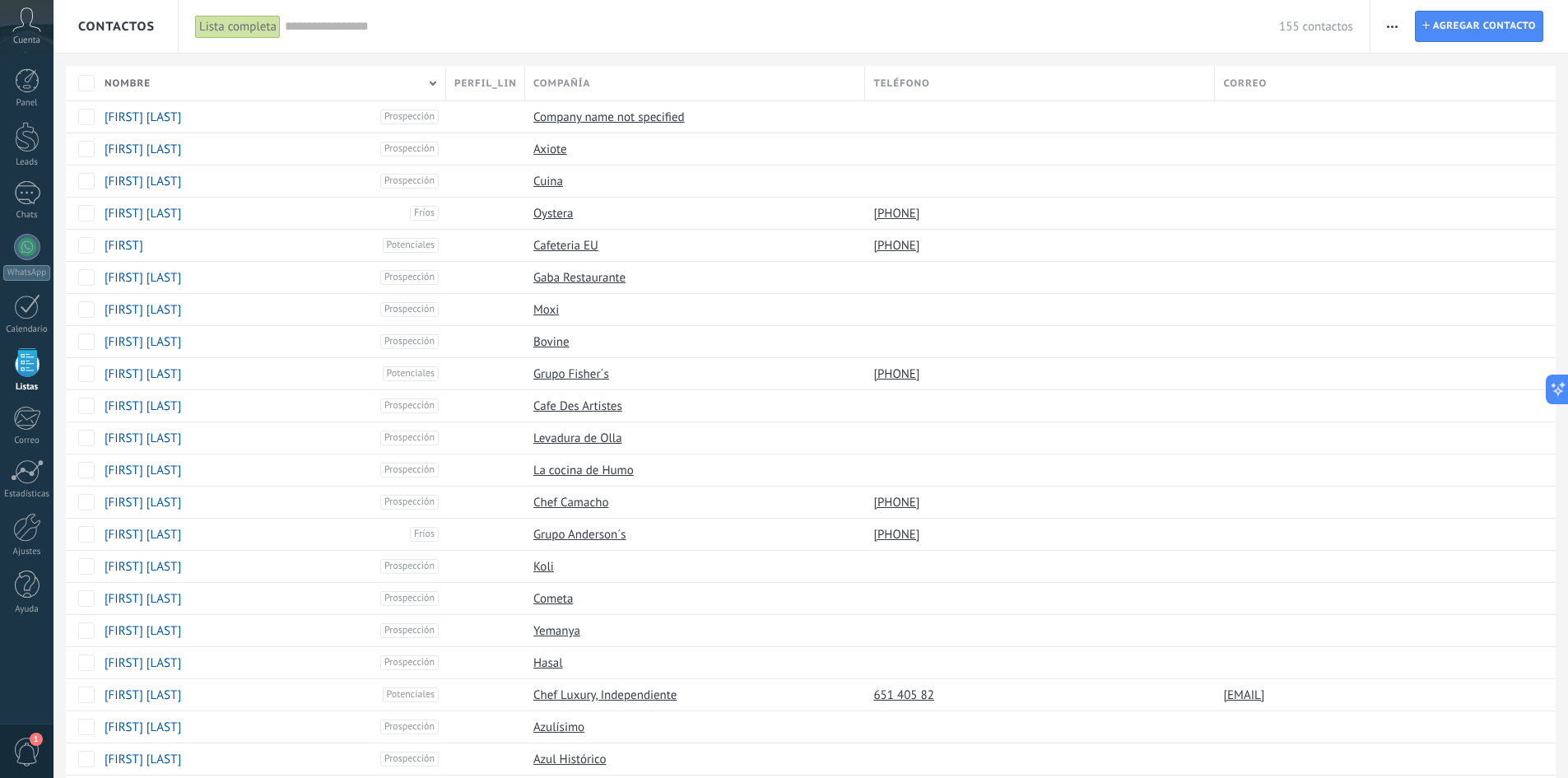 click 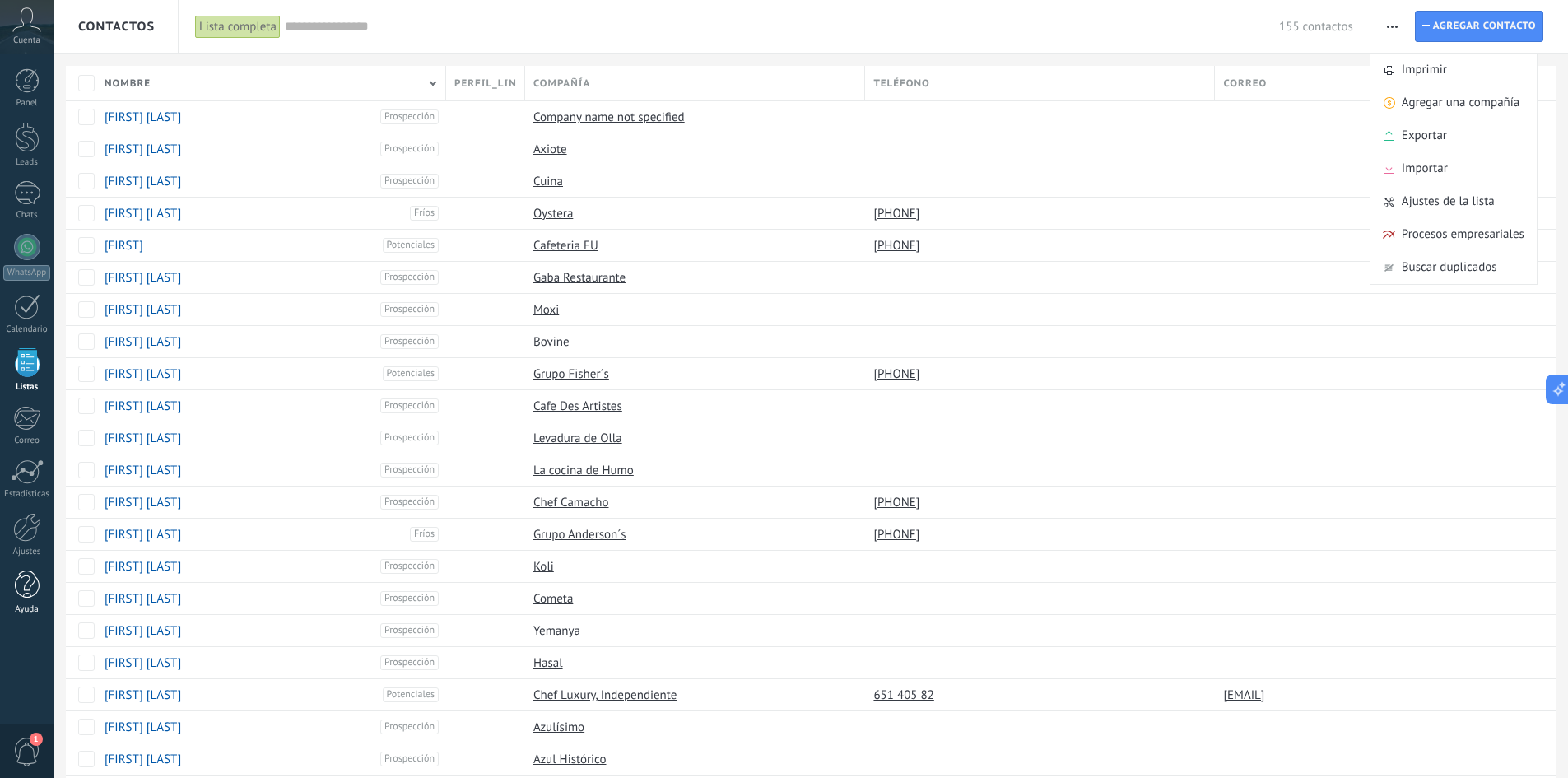 click at bounding box center [27, 585] 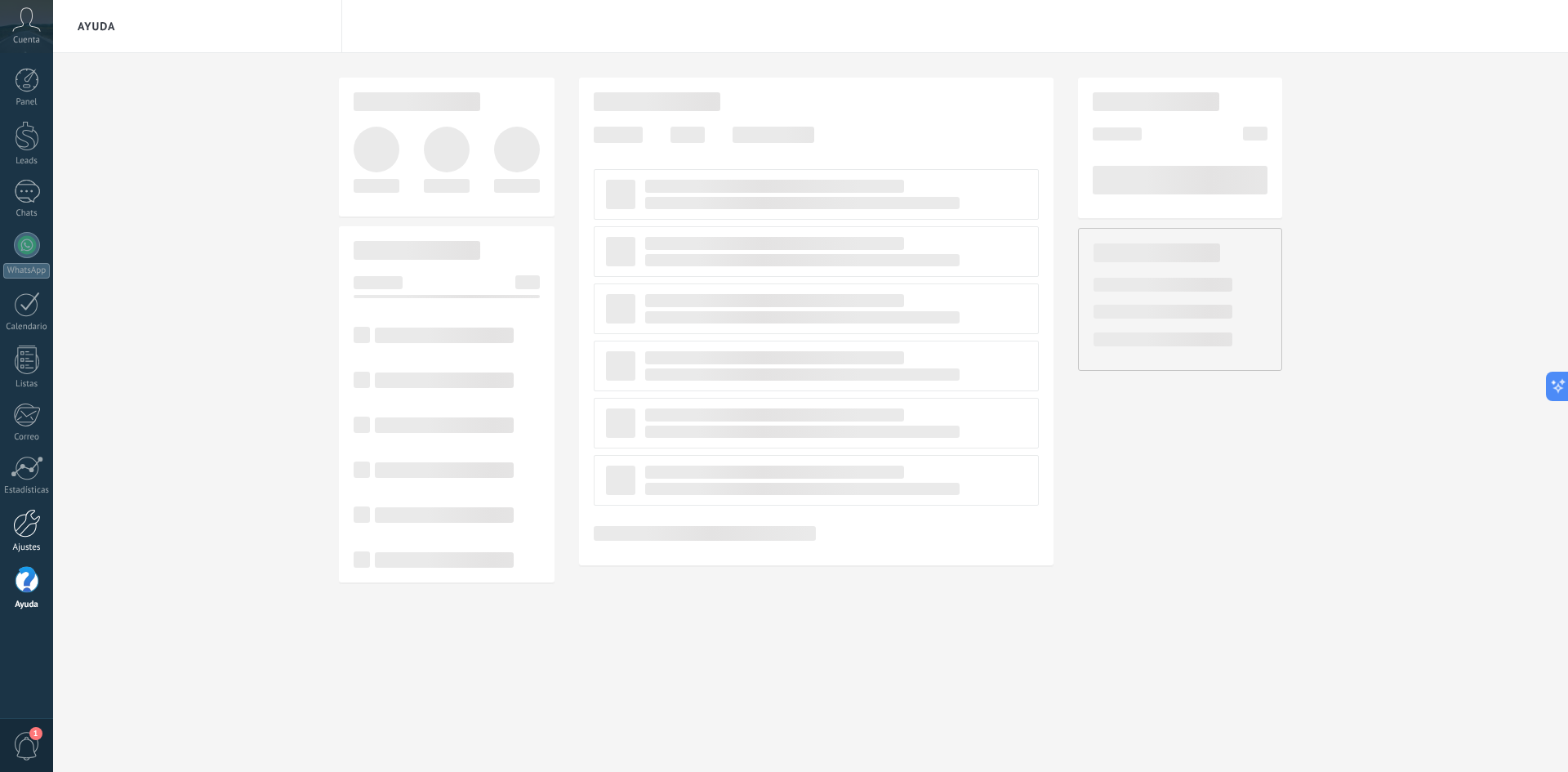 click at bounding box center [27, 523] 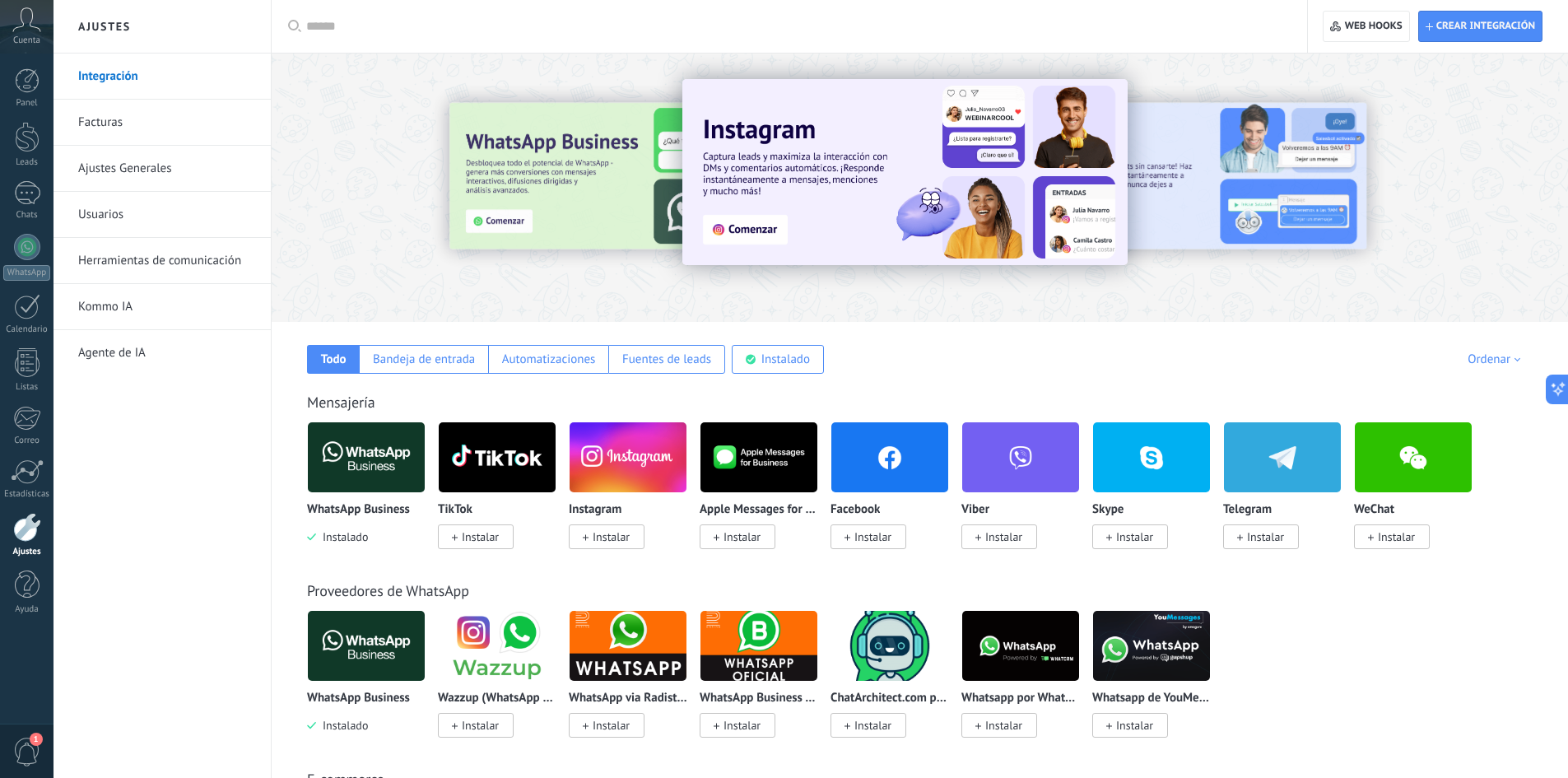 click 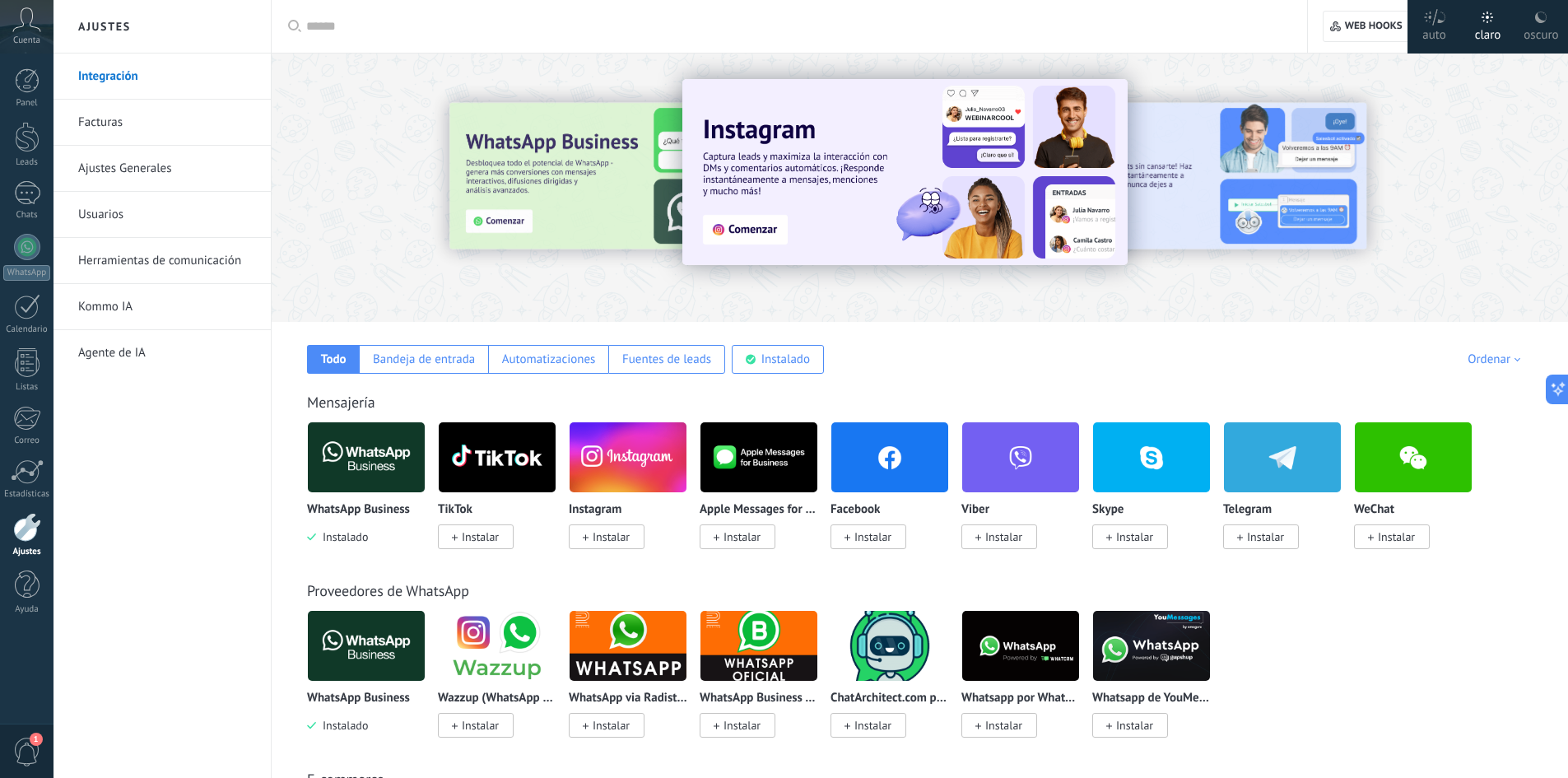 click 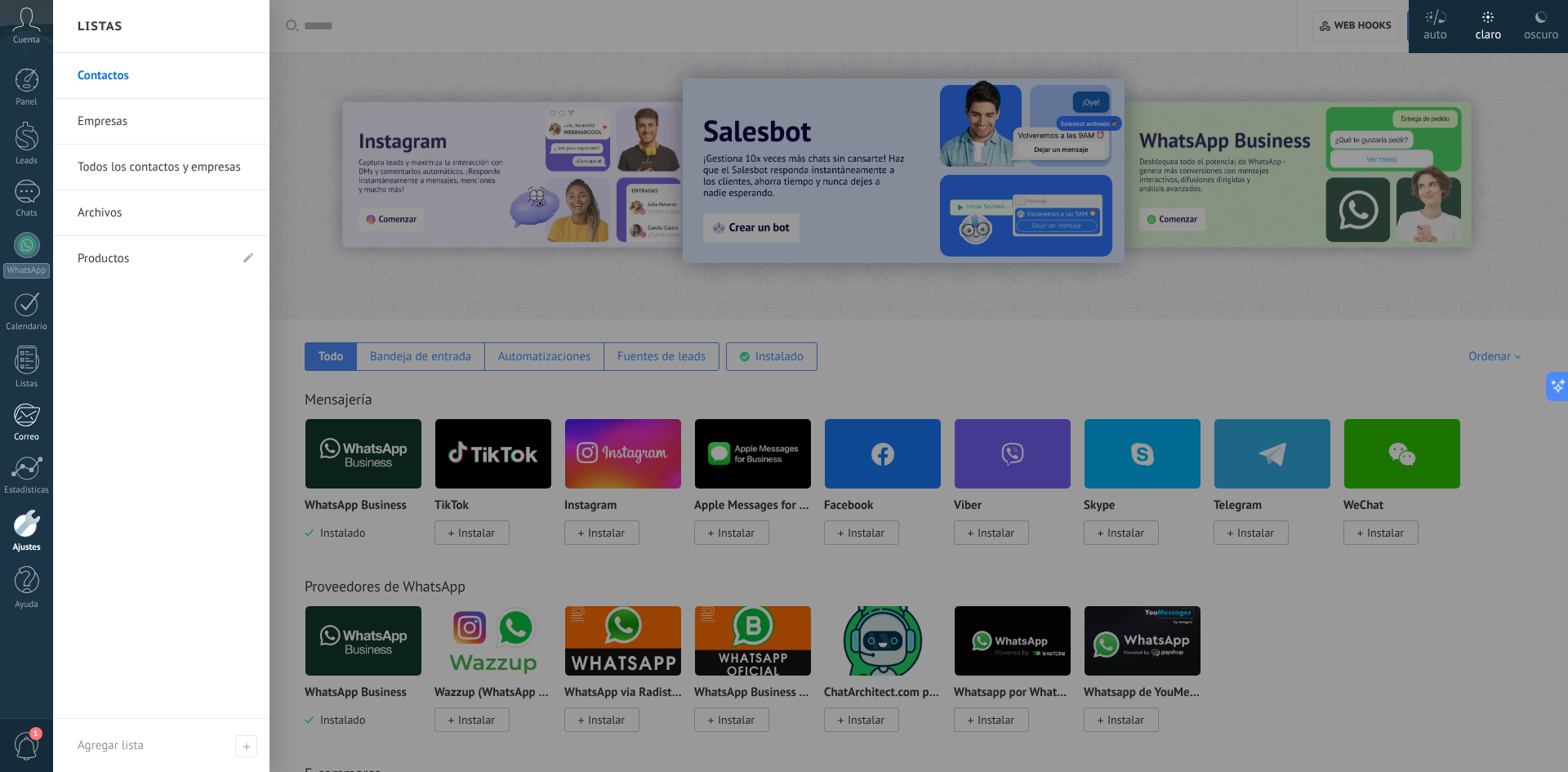 click at bounding box center [26, 415] 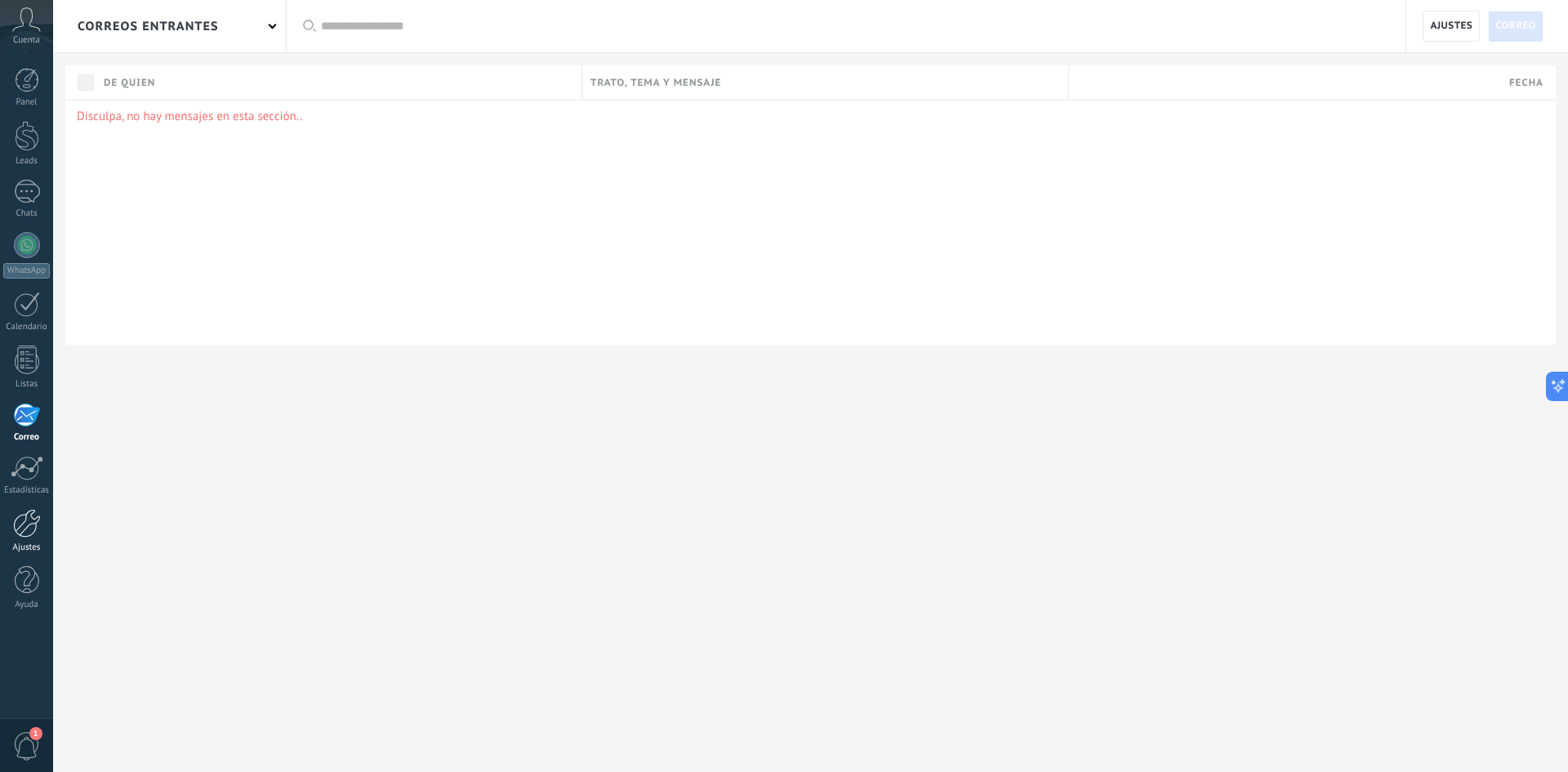 click on "Ajustes" at bounding box center (26, 531) 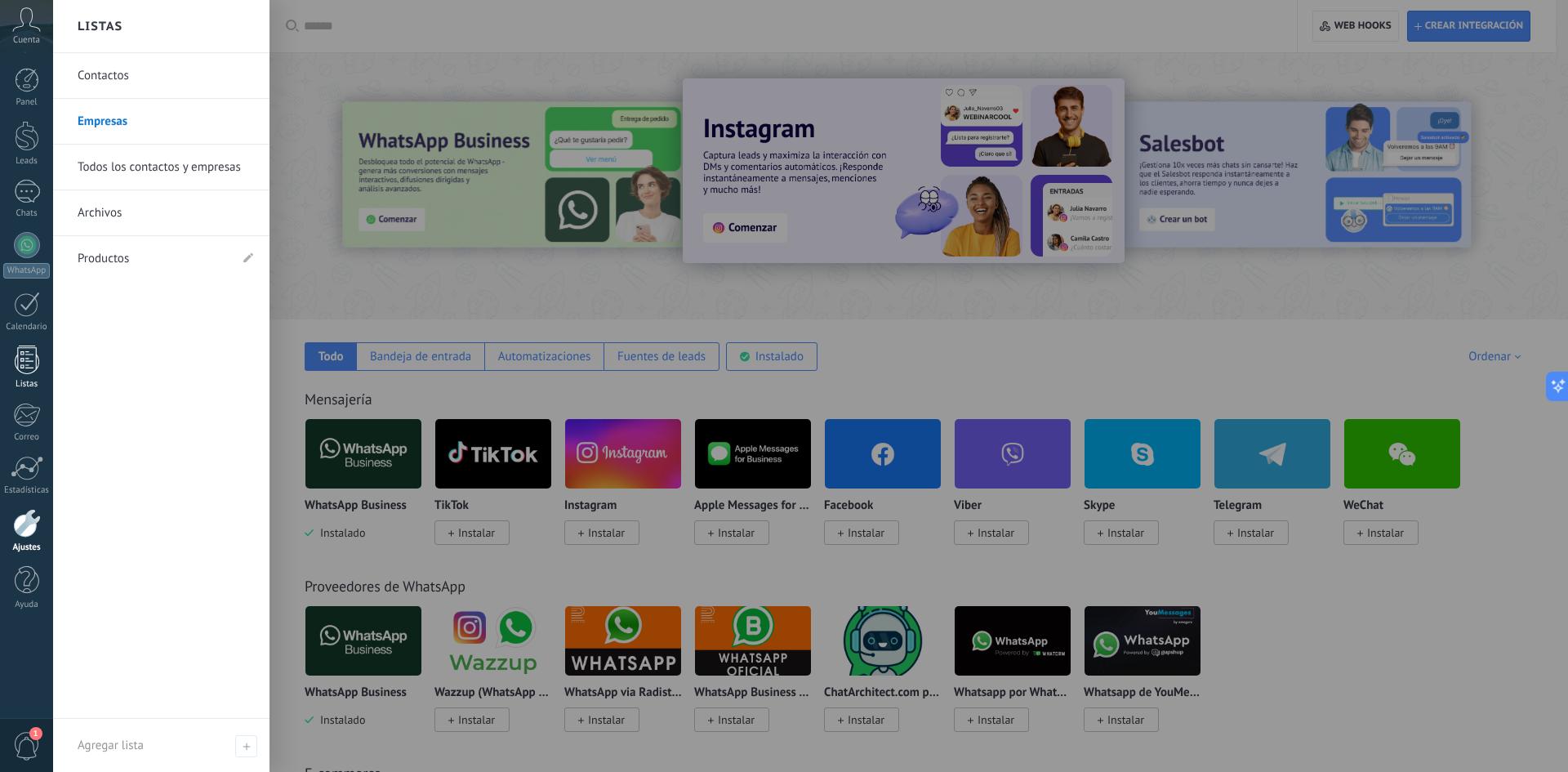 click at bounding box center (27, 359) 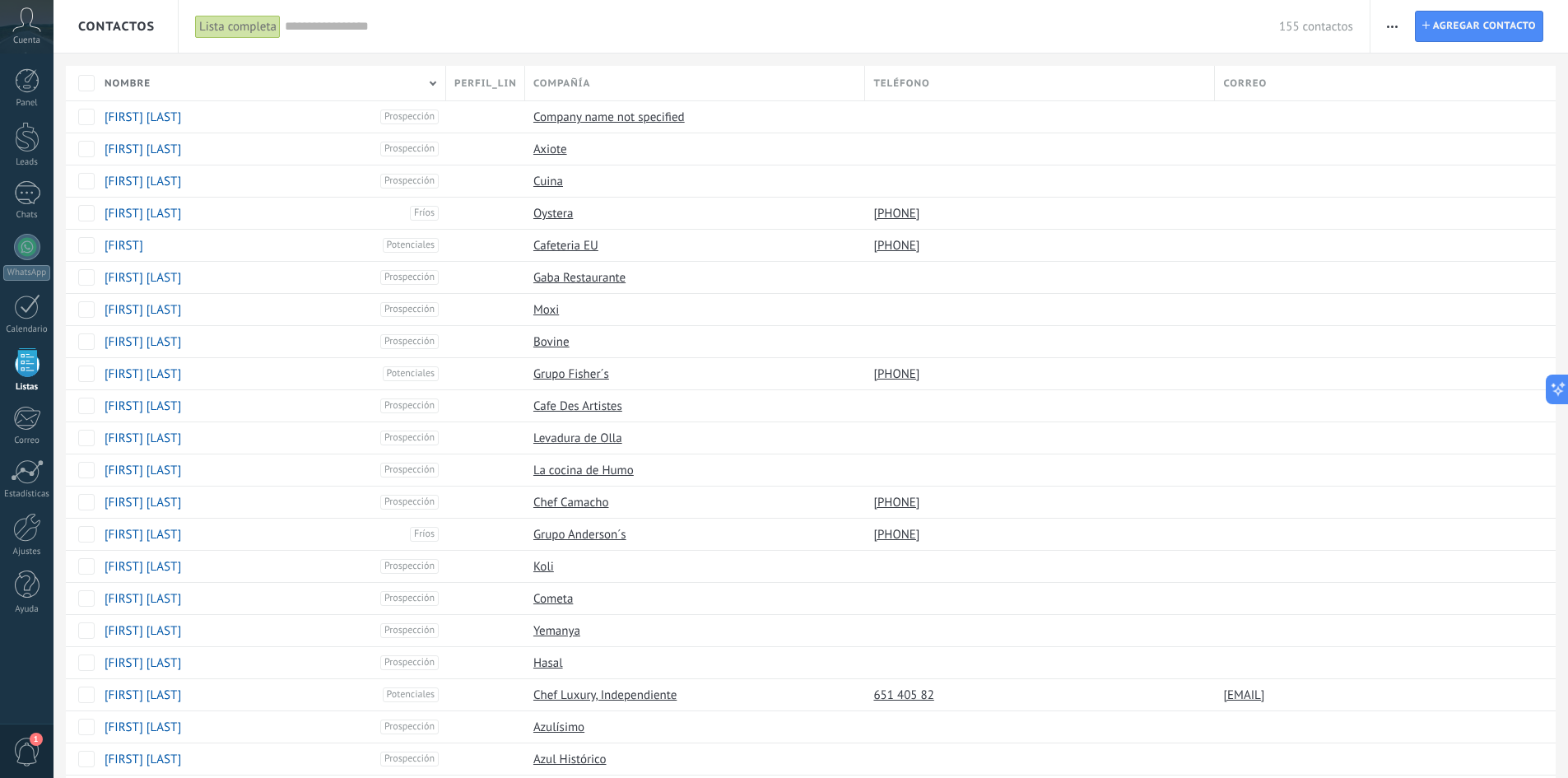 click at bounding box center (1392, 26) 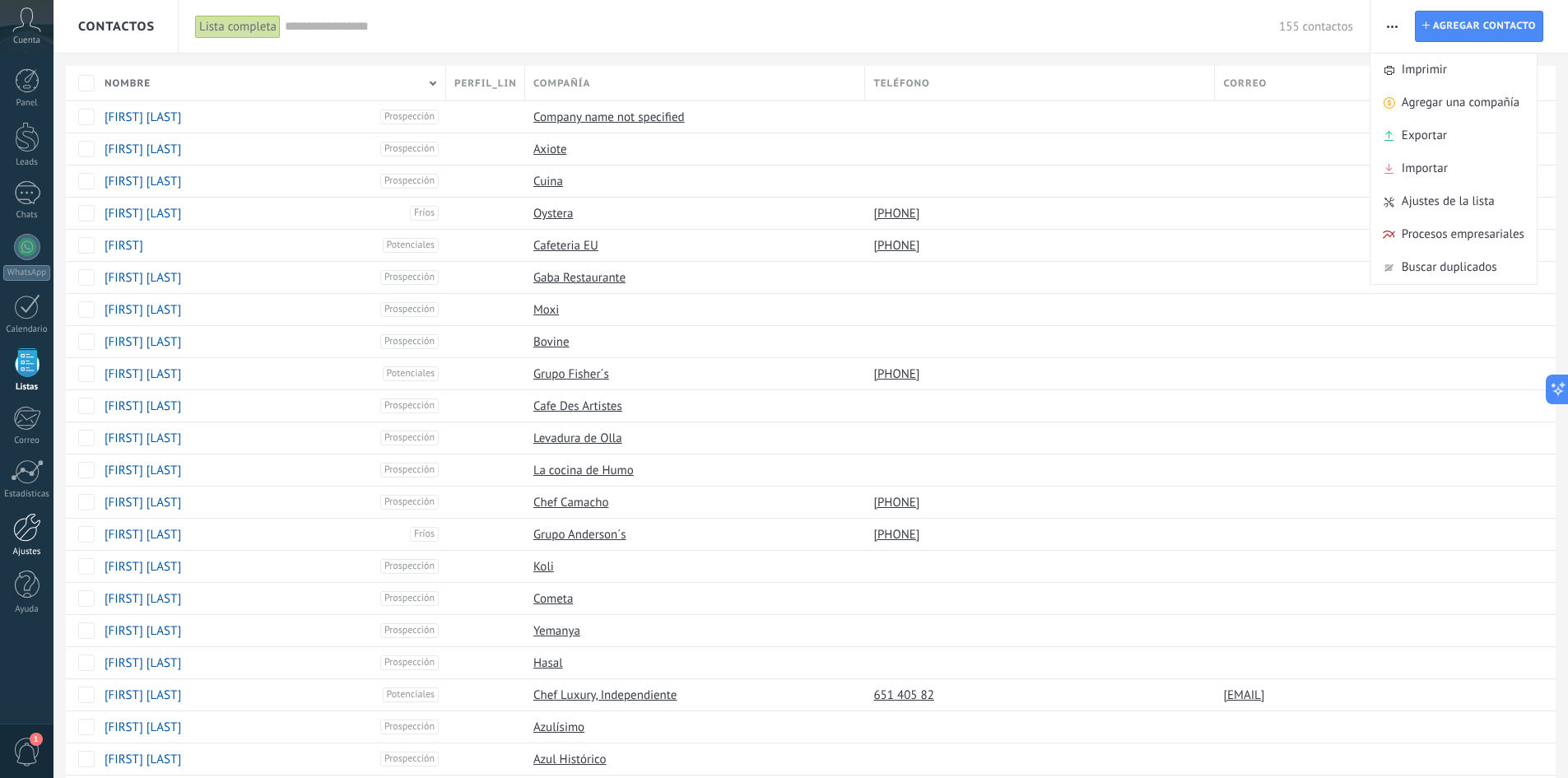 click on "Ajustes" at bounding box center [26, 535] 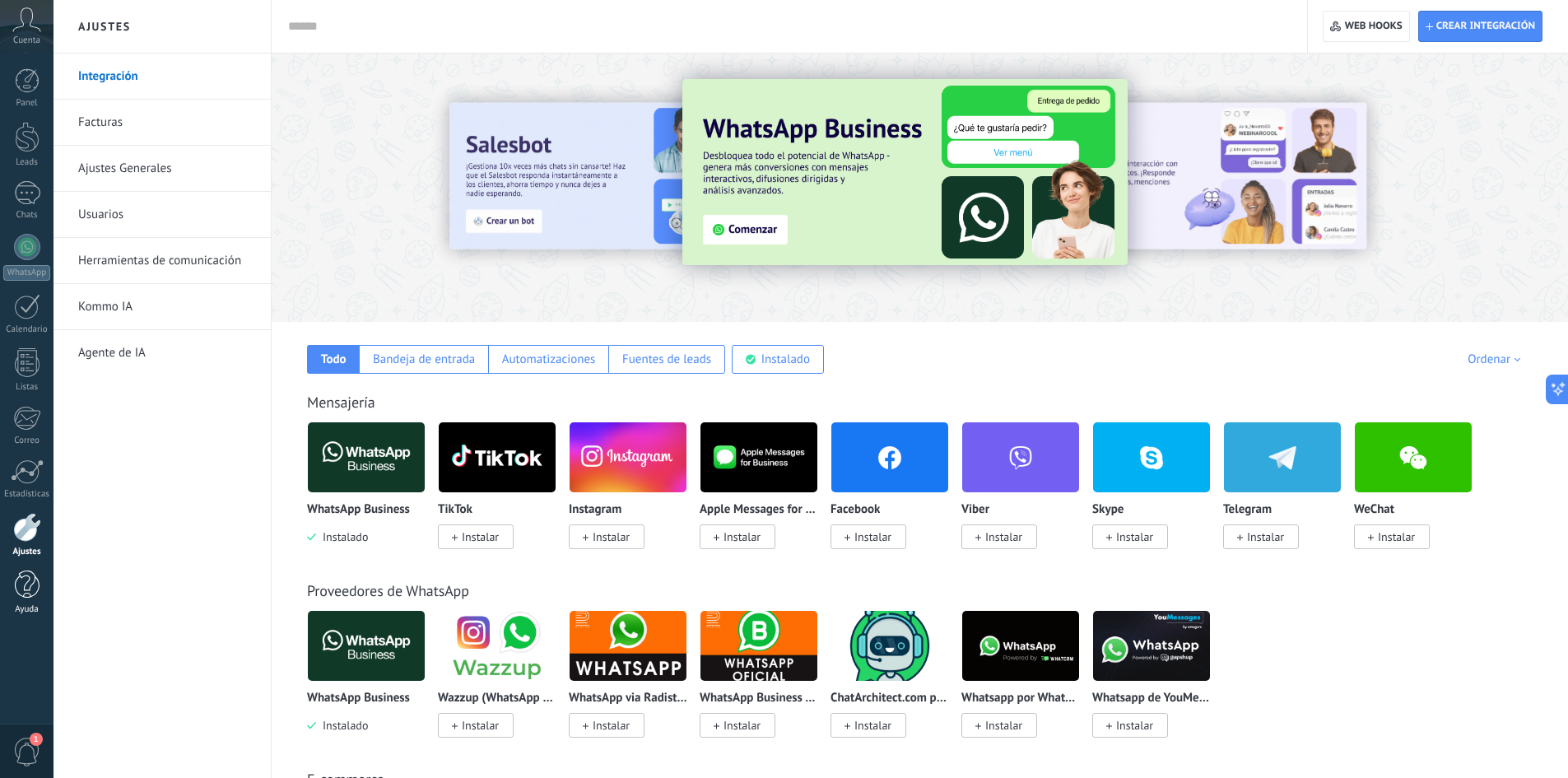 click at bounding box center (27, 585) 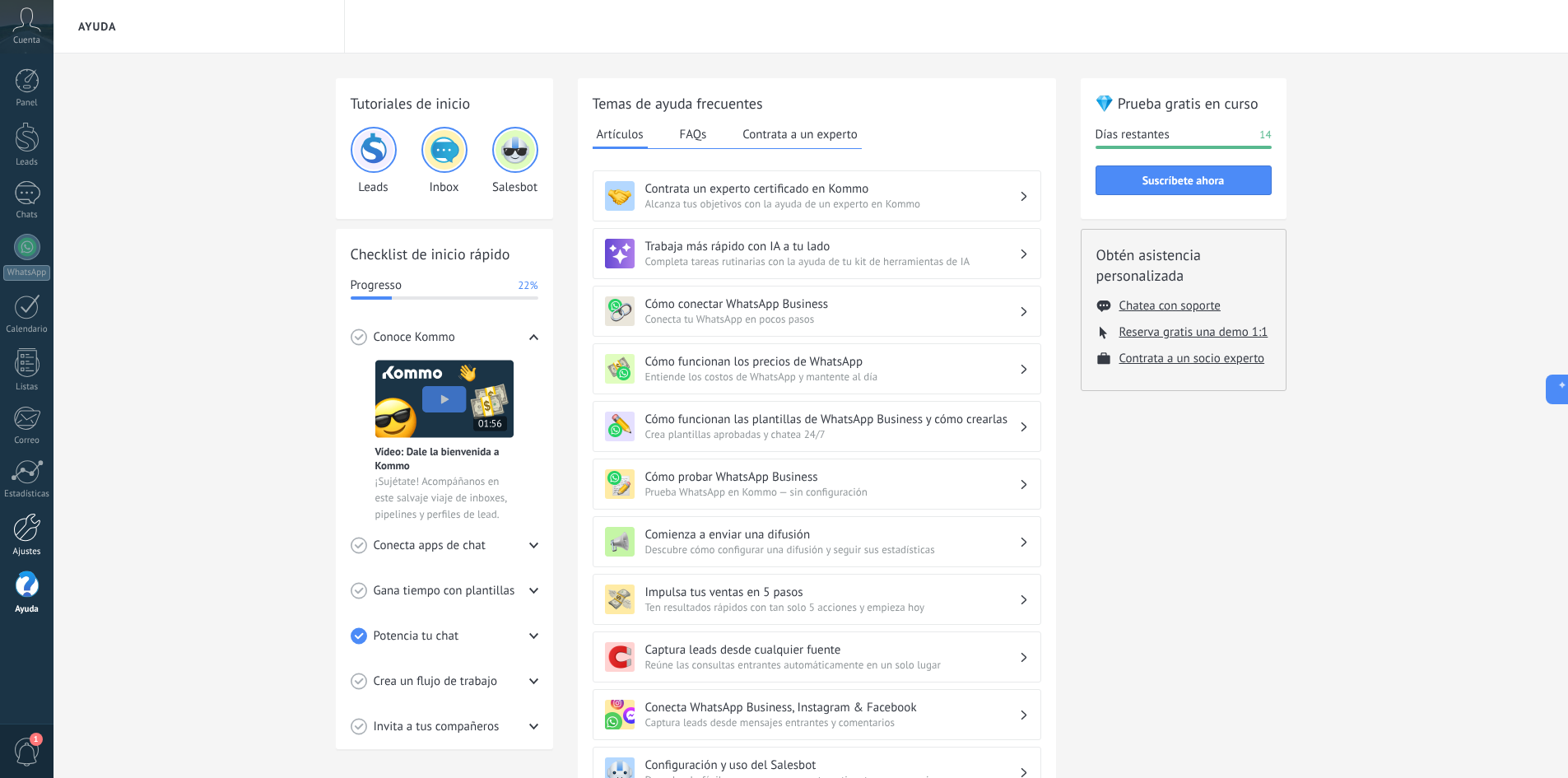 click at bounding box center [27, 527] 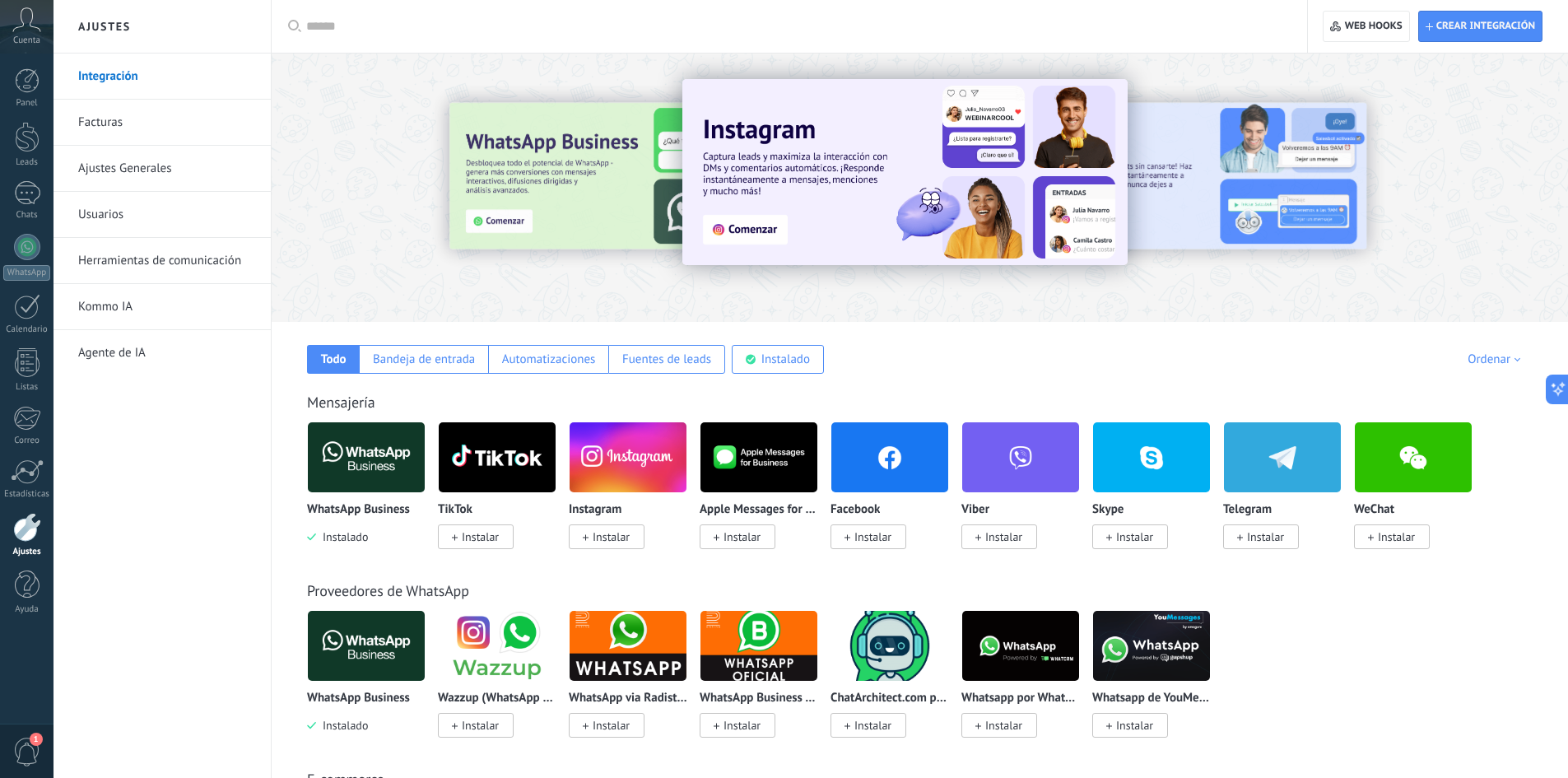 click on "Ajustes Generales" at bounding box center [166, 169] 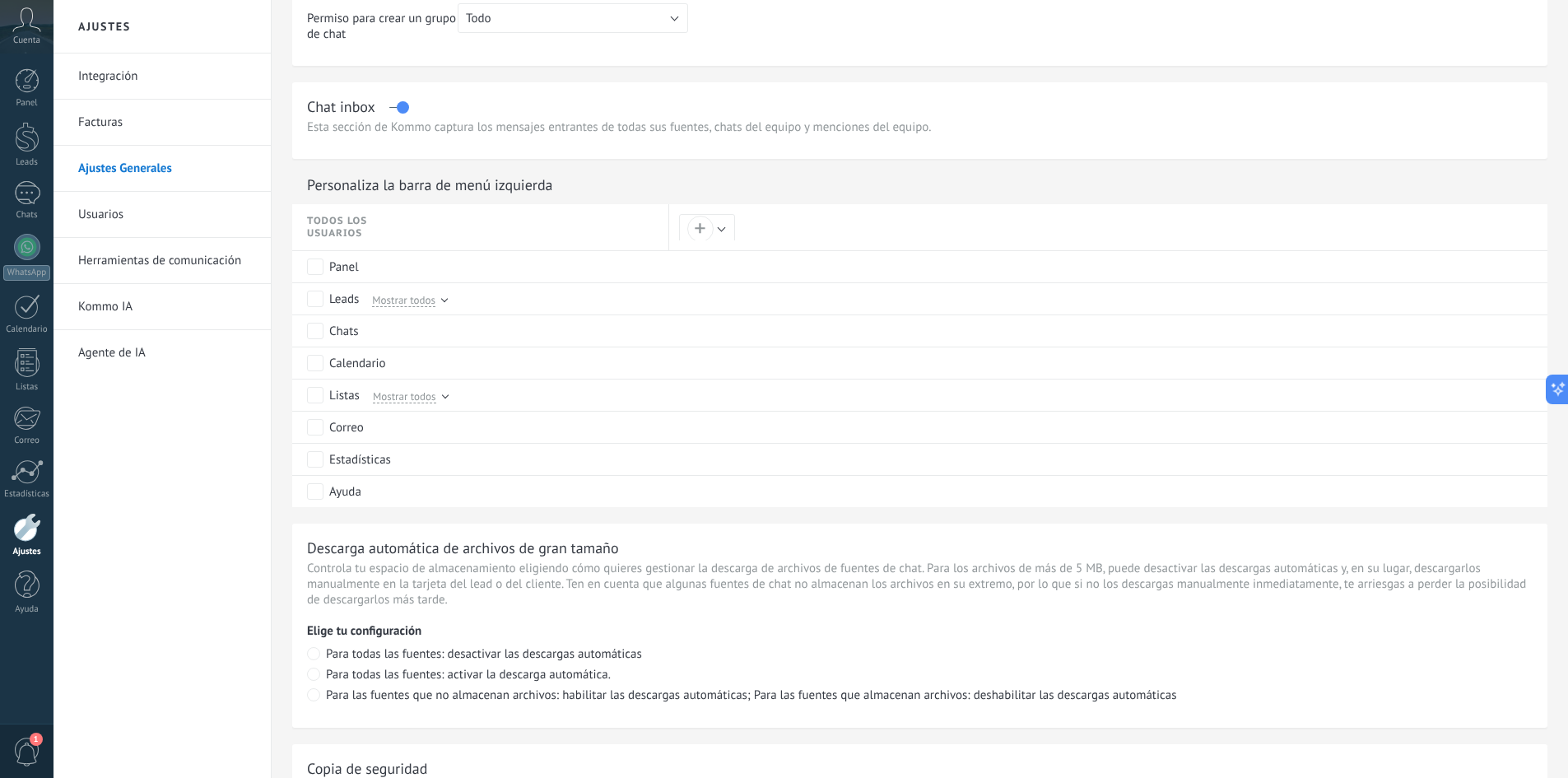 scroll, scrollTop: 646, scrollLeft: 0, axis: vertical 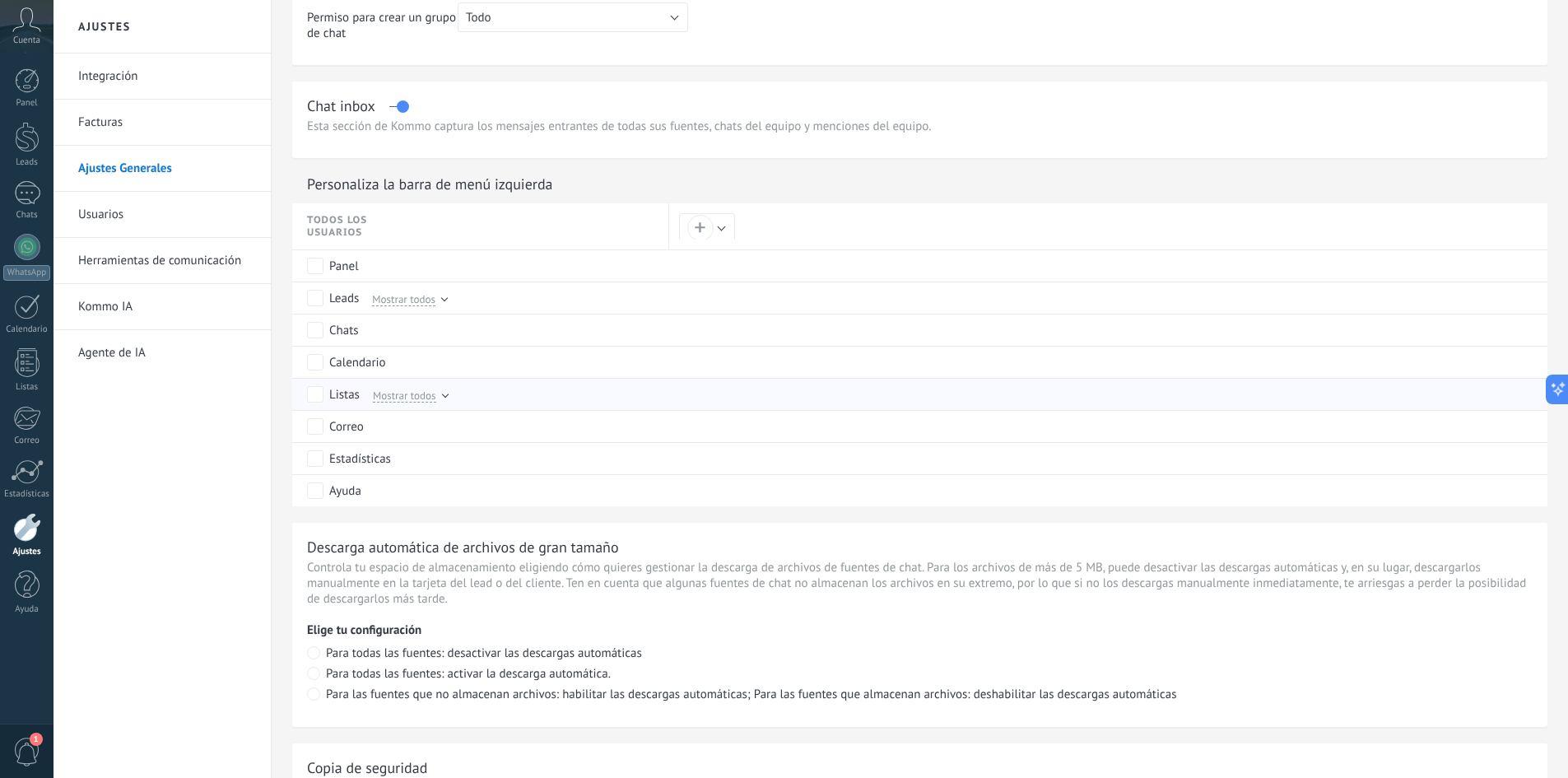click on "Mostrar todos" at bounding box center [404, 395] 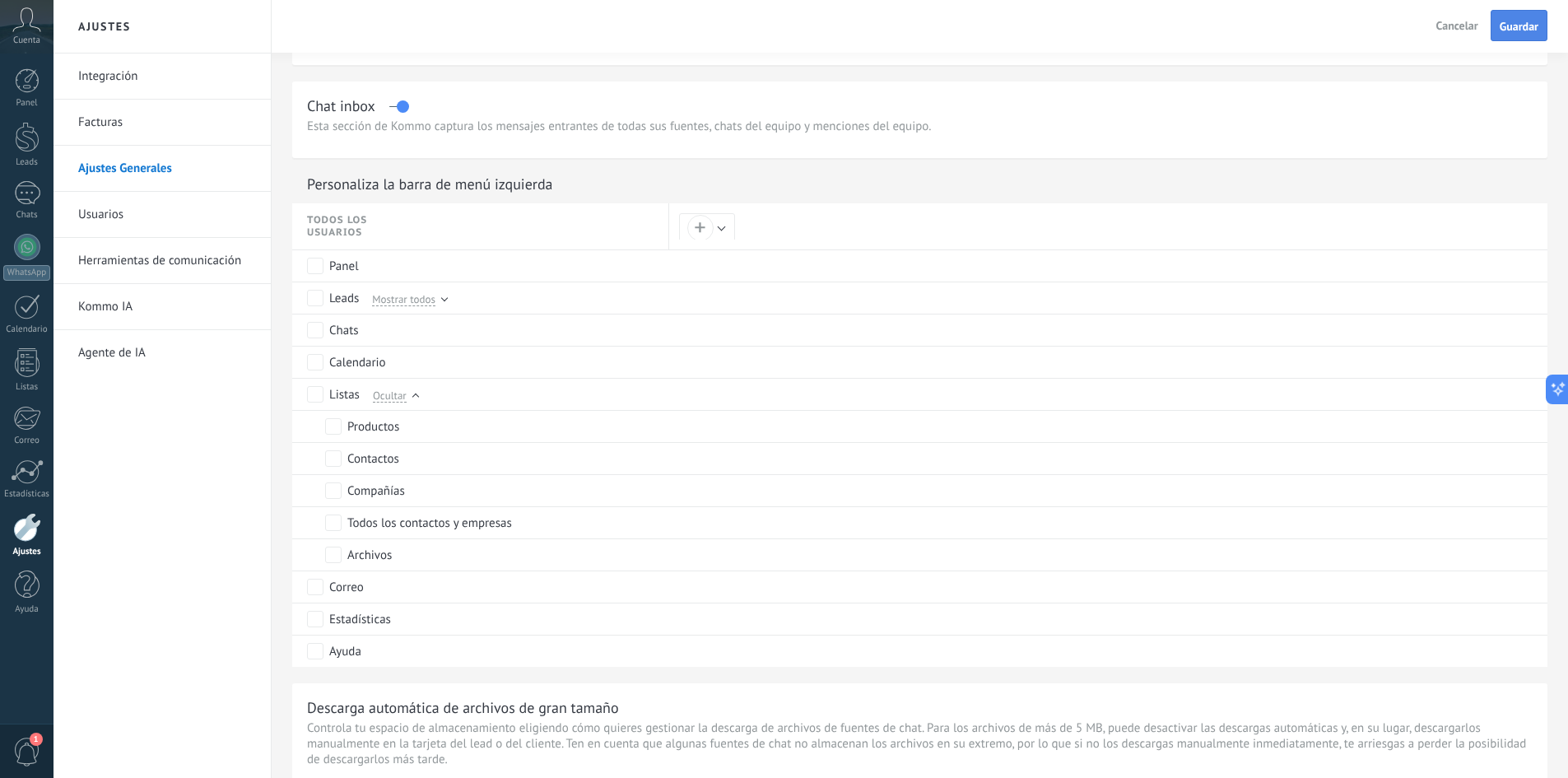 click on "Guardar" at bounding box center (1519, 26) 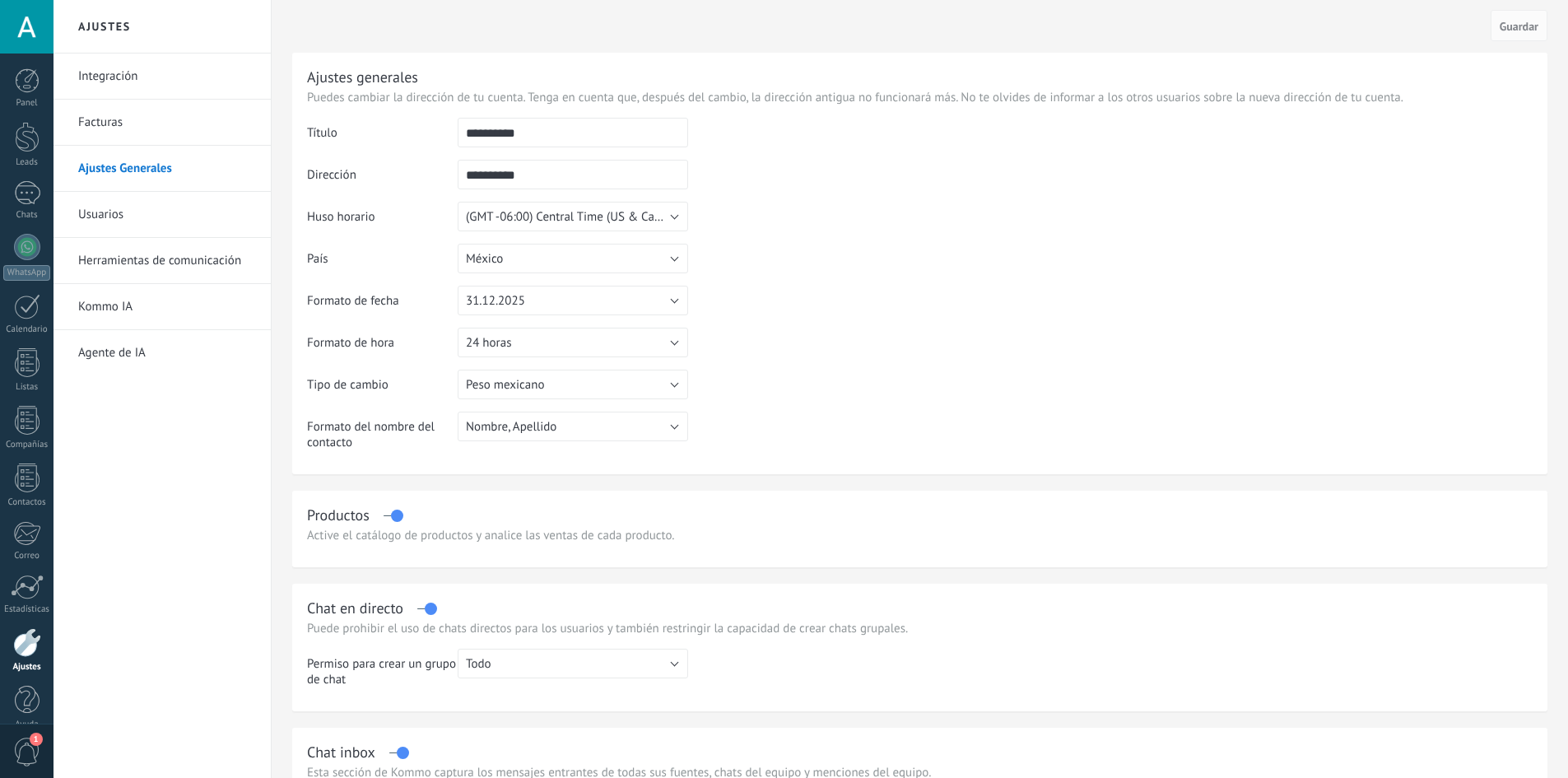 scroll, scrollTop: 0, scrollLeft: 0, axis: both 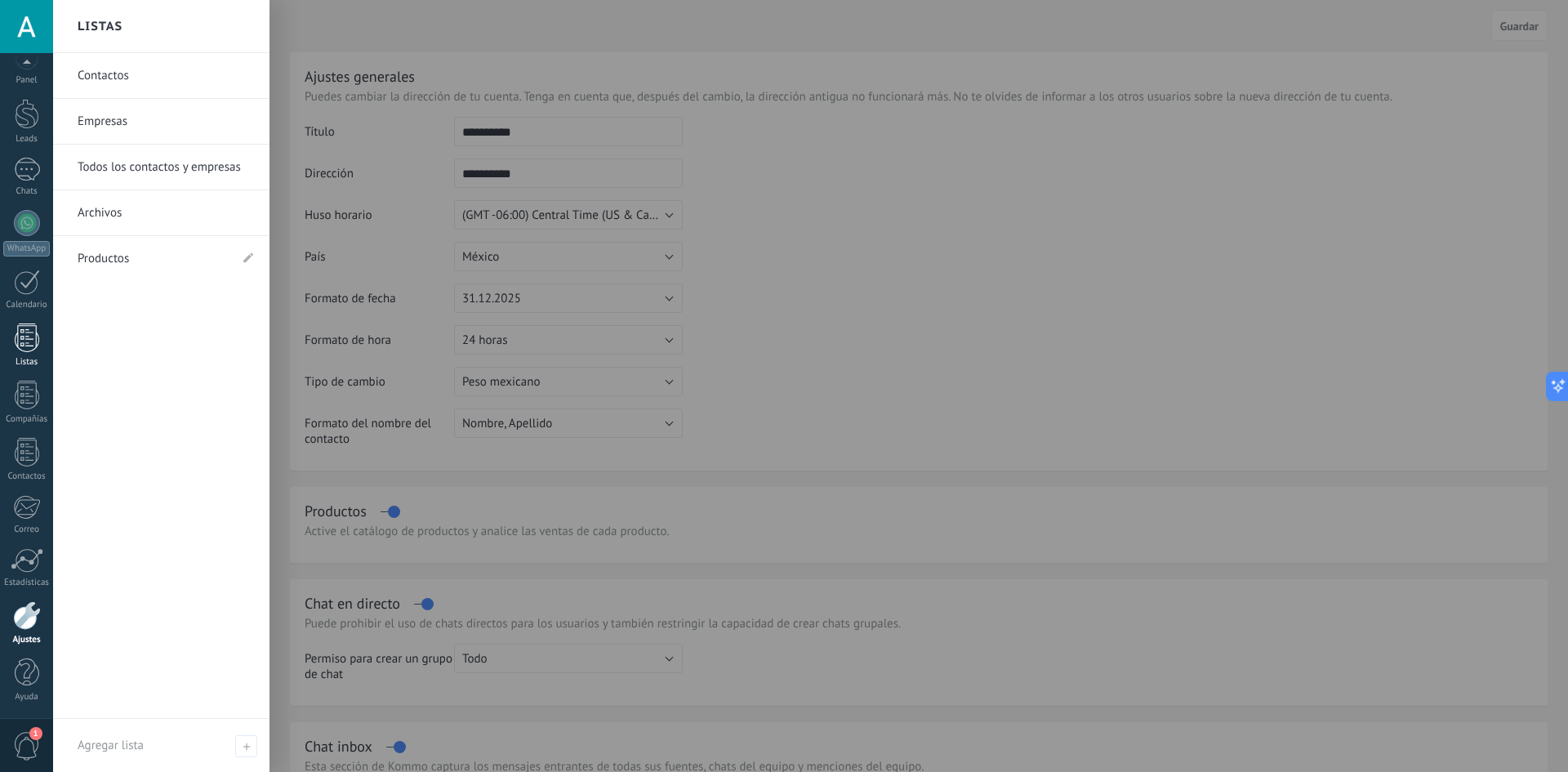 click at bounding box center (27, 337) 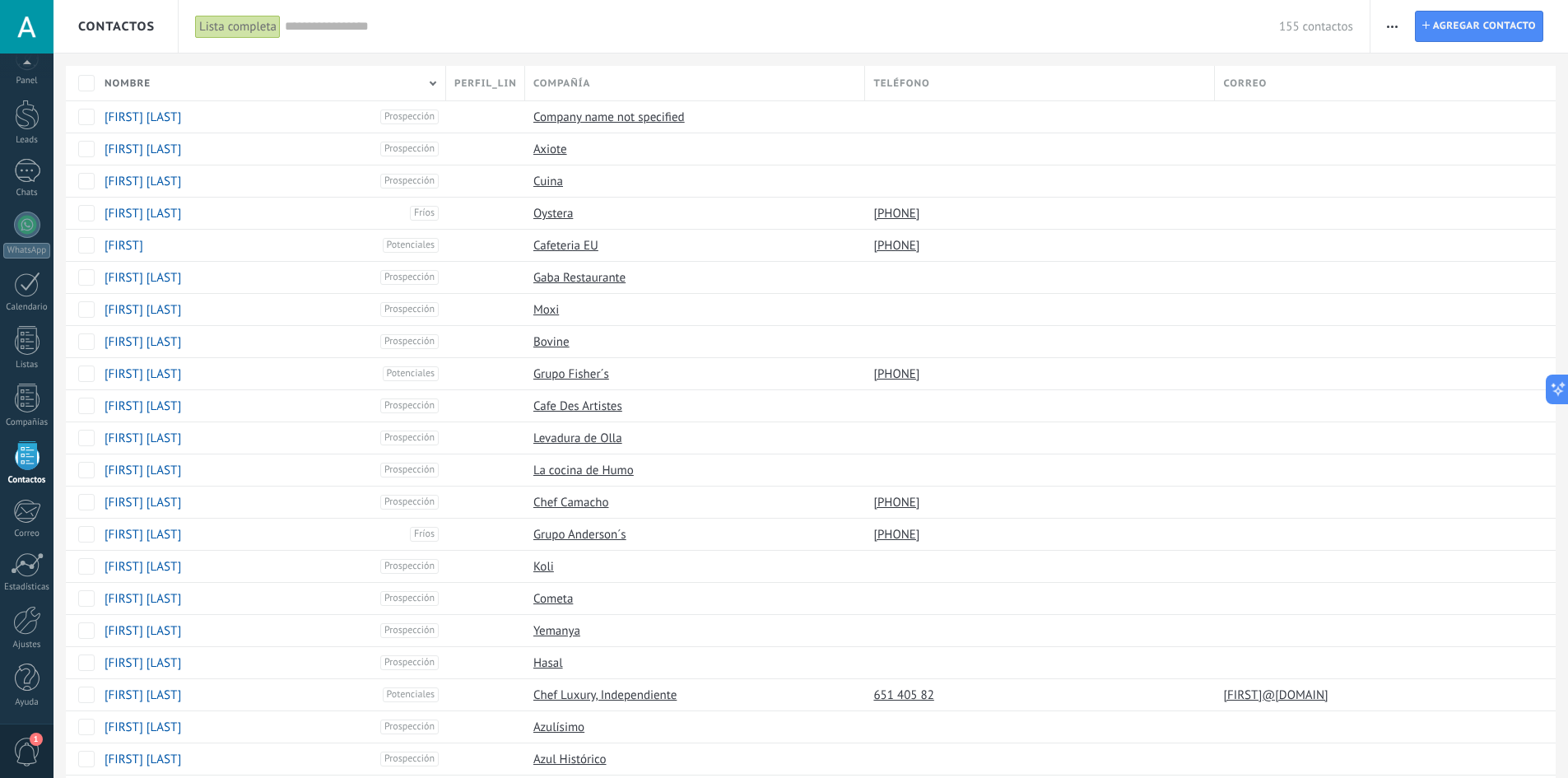 click on "Contactos" at bounding box center [116, 26] 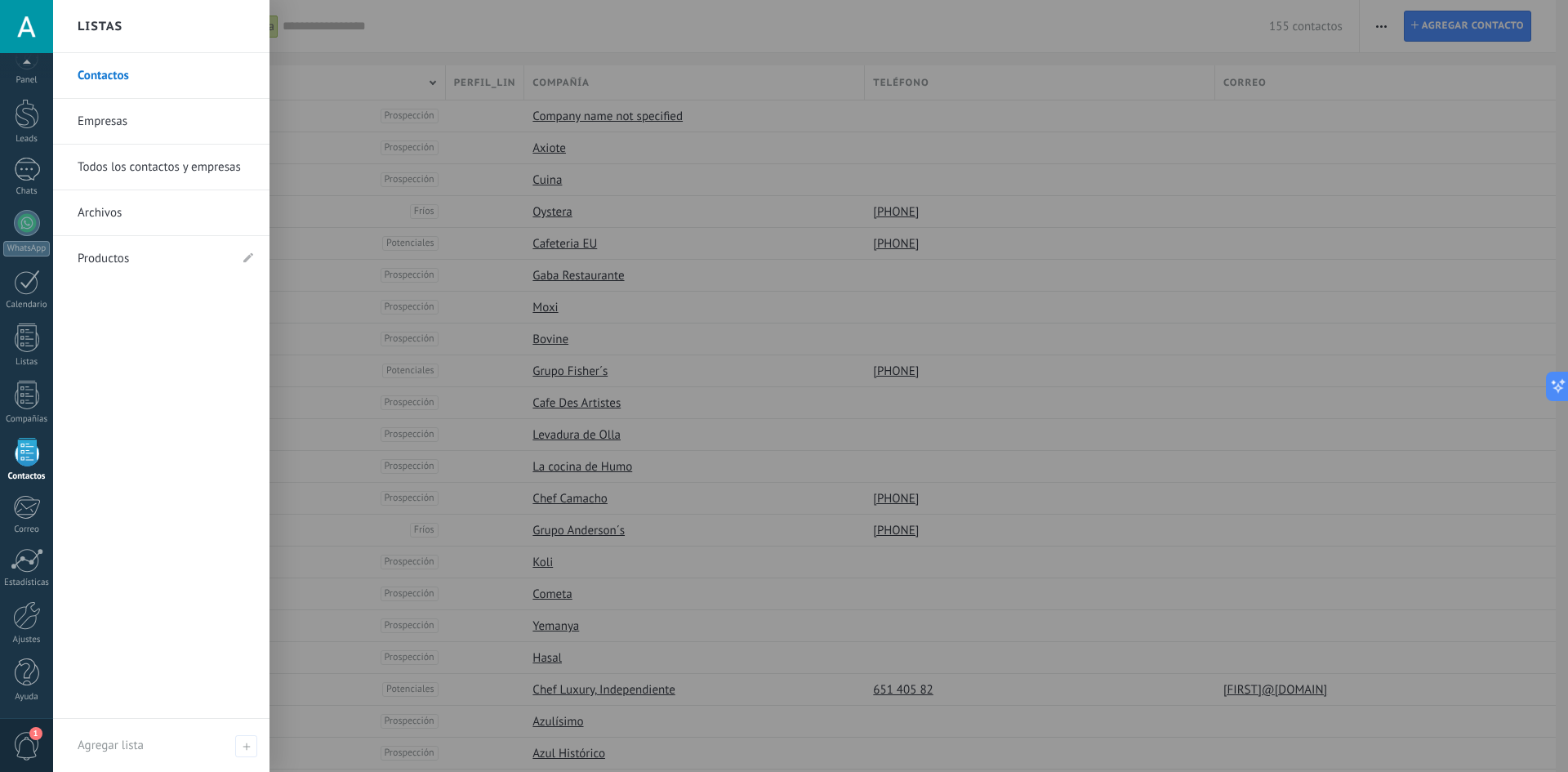 click at bounding box center [837, 386] 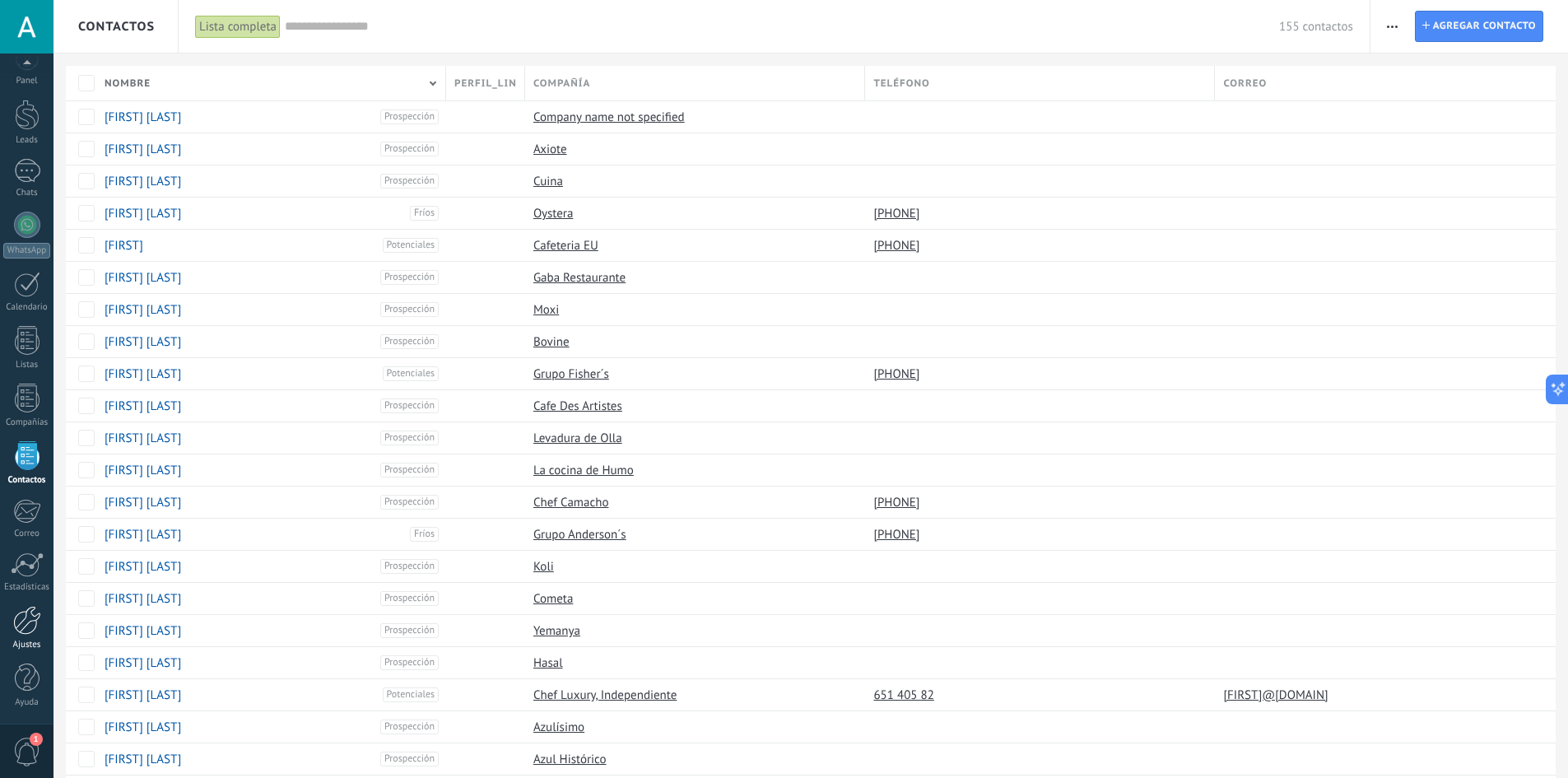 click at bounding box center [27, 620] 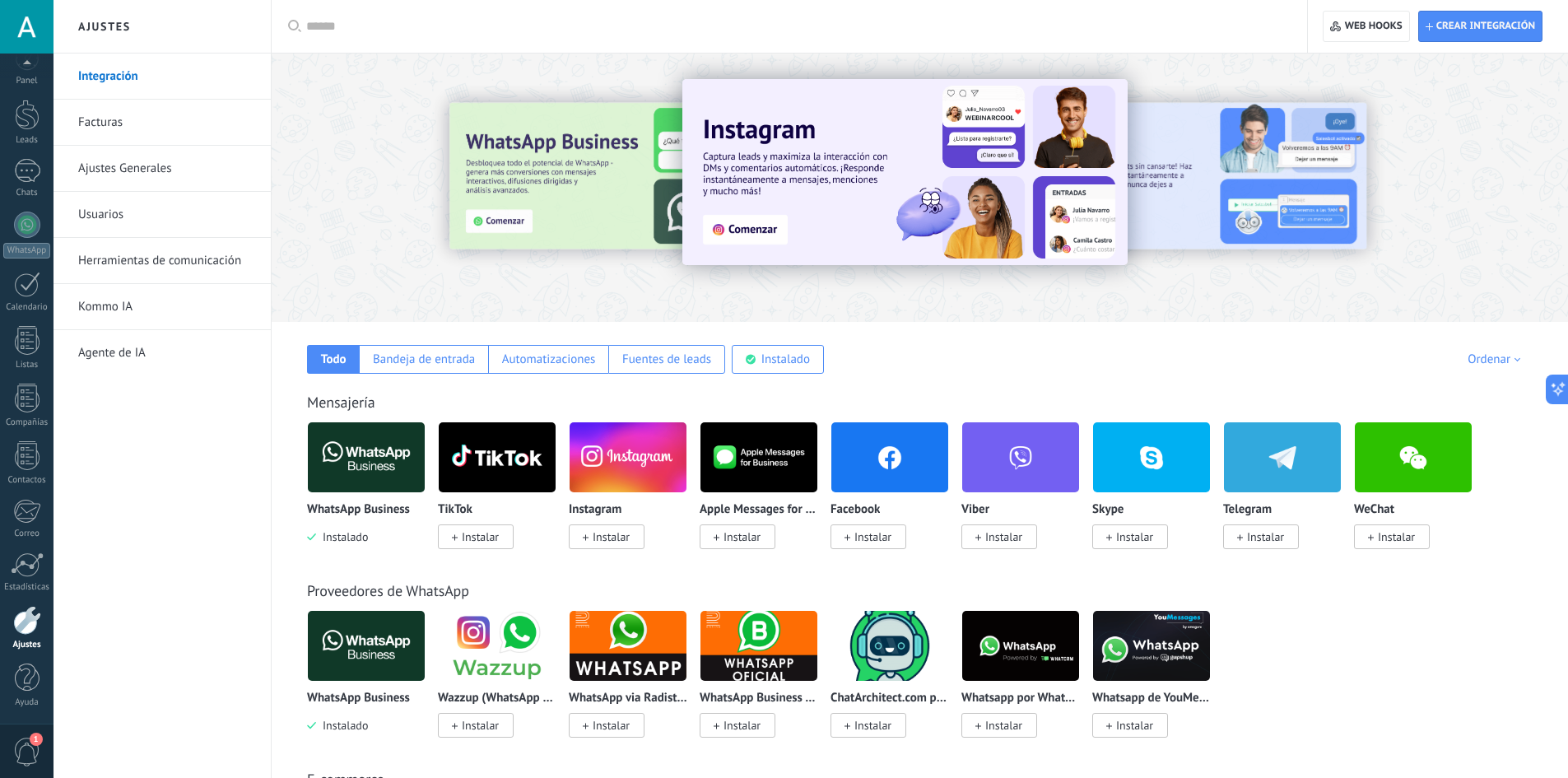 click on "Ajustes Generales" at bounding box center [166, 169] 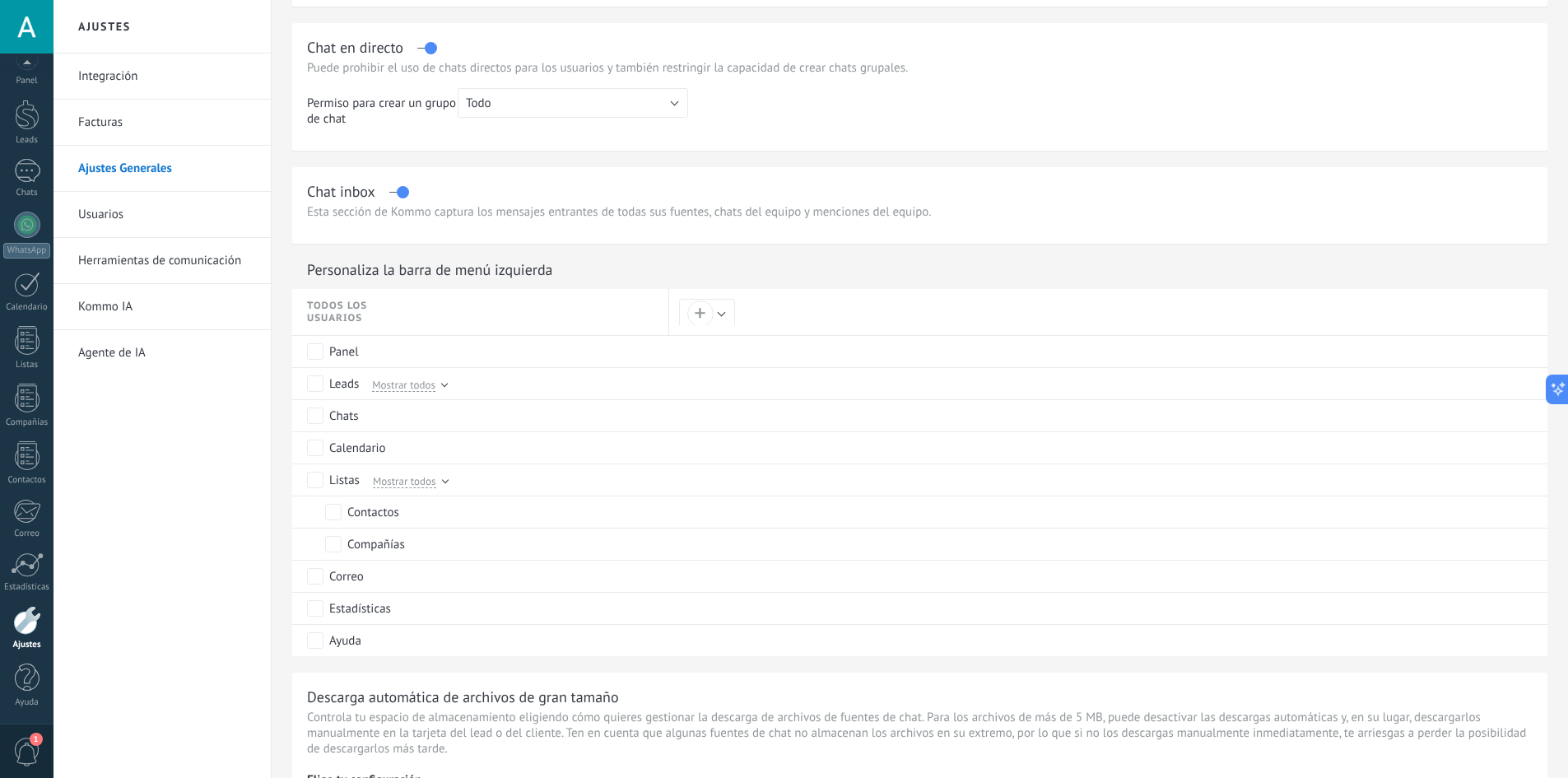 scroll, scrollTop: 561, scrollLeft: 0, axis: vertical 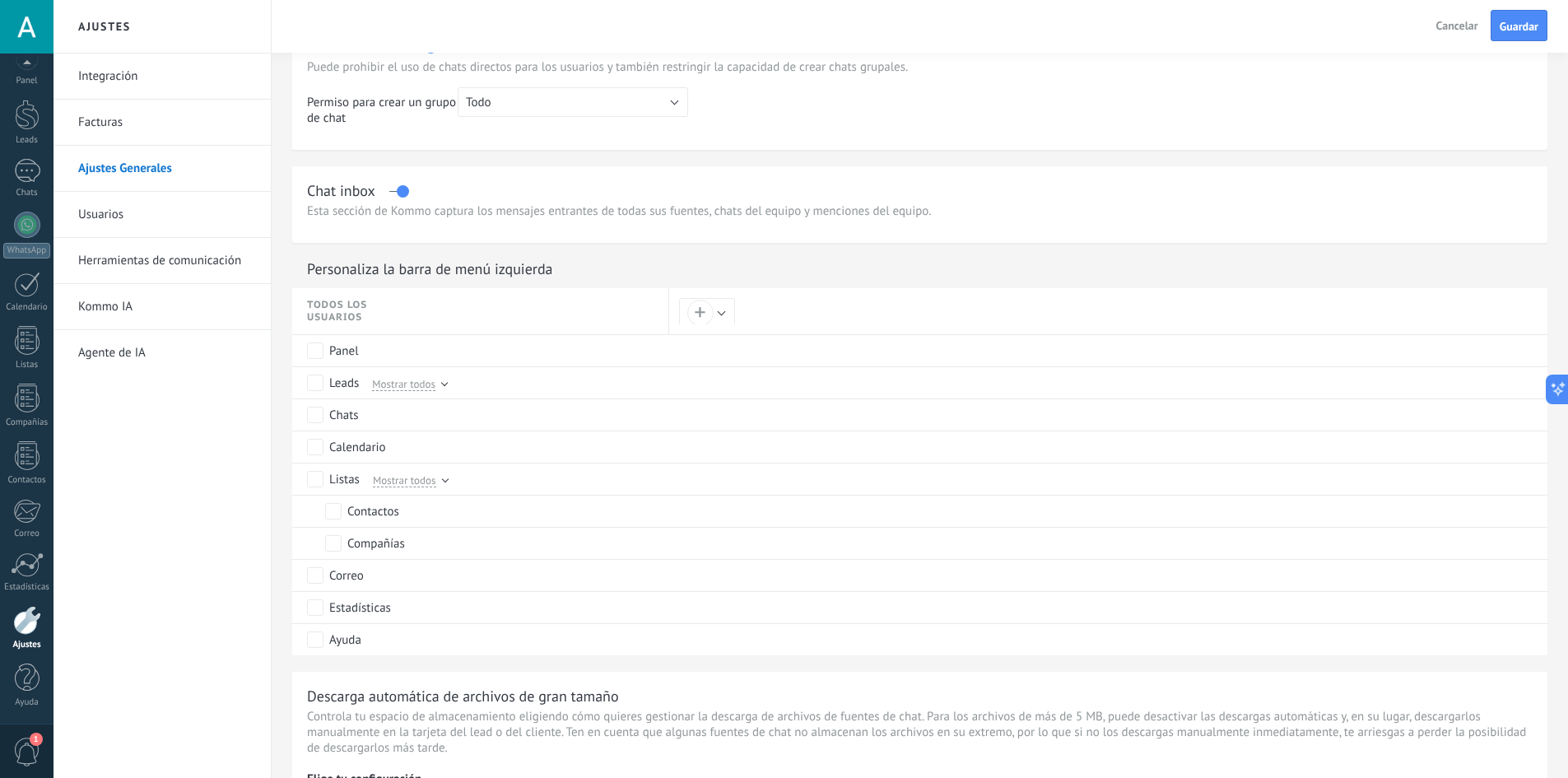 click on "Cancelar" at bounding box center [1457, 26] 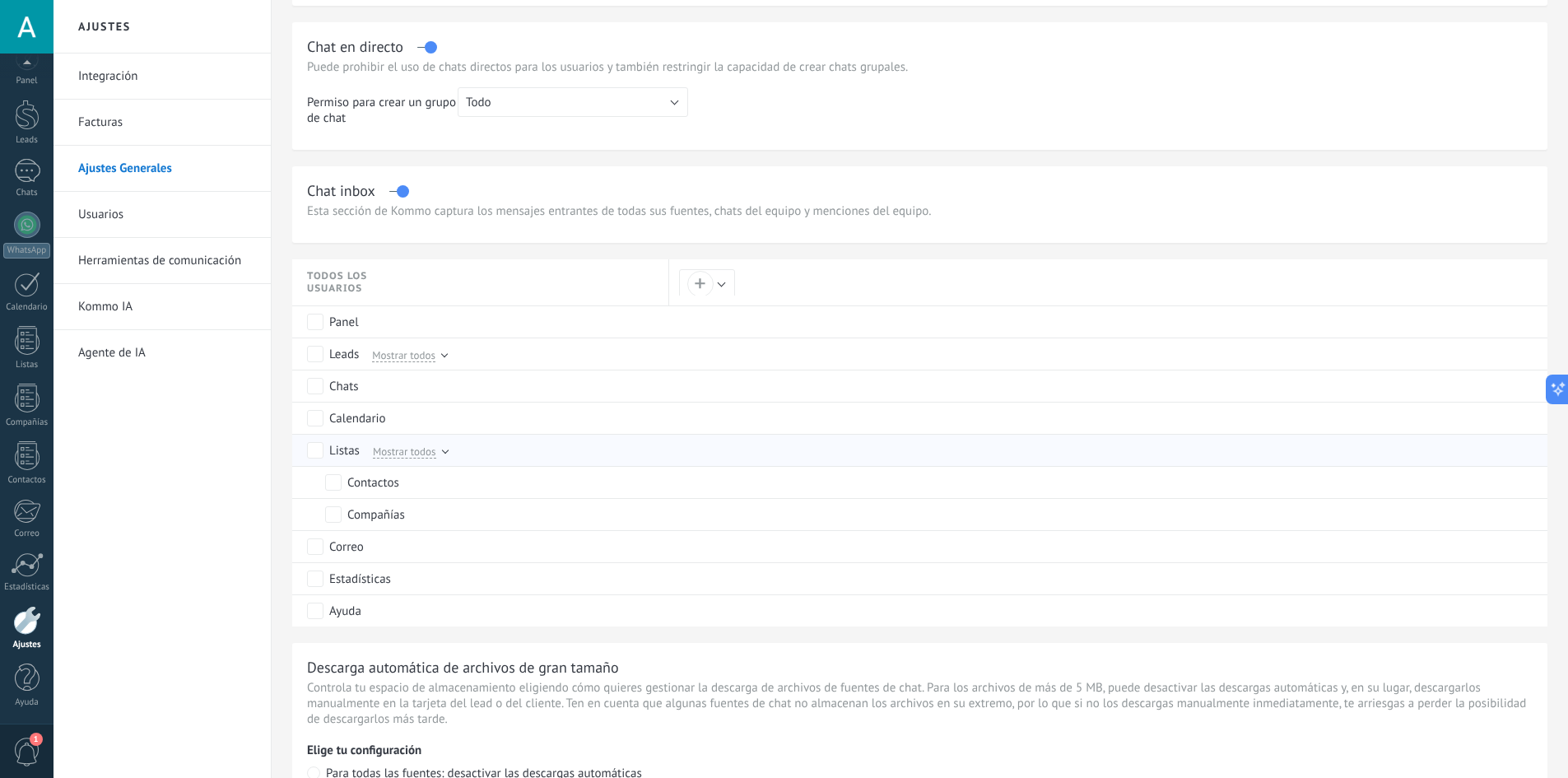click on "Mostrar todos" at bounding box center (404, 451) 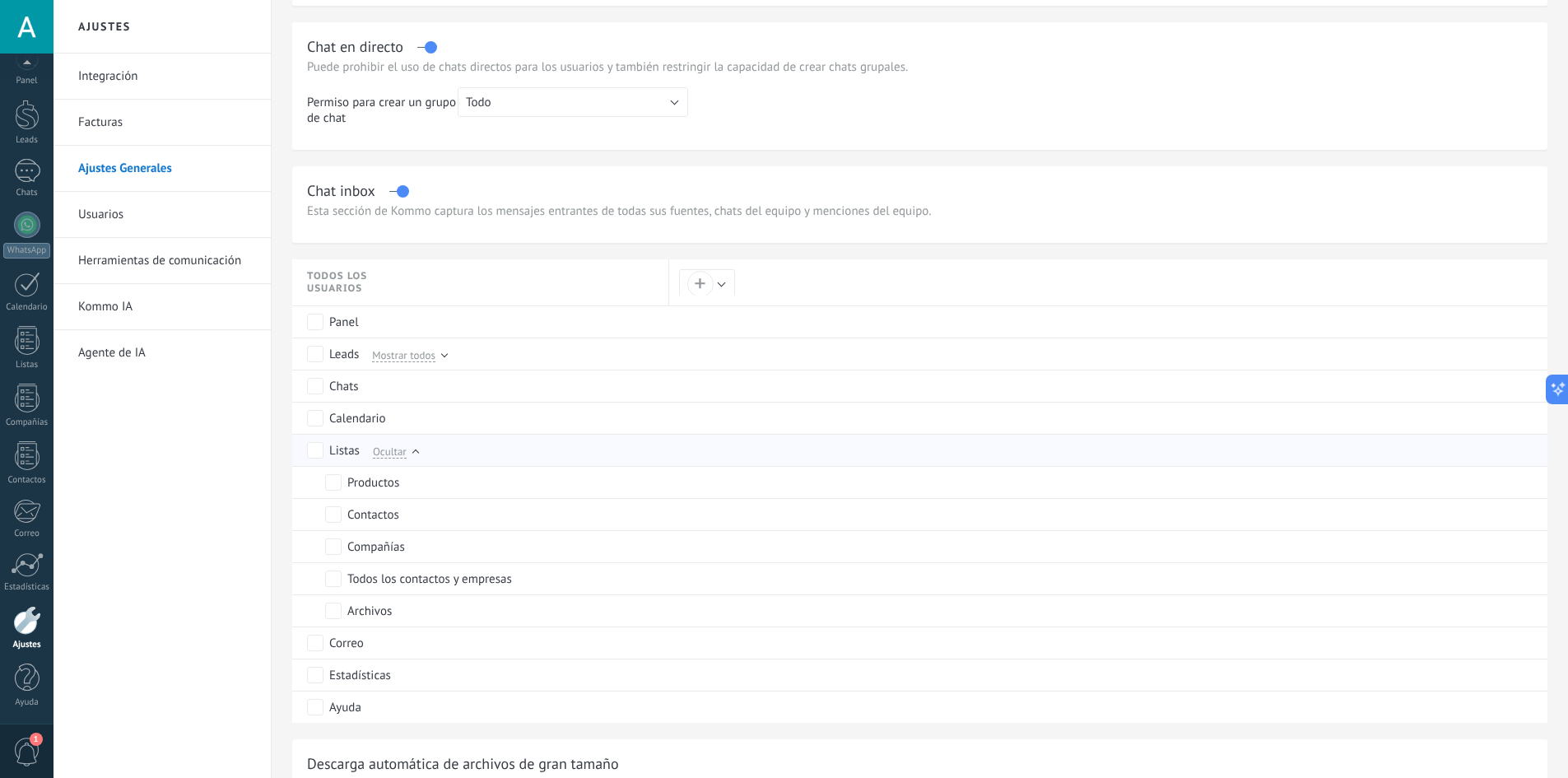 click on "Ocultar" at bounding box center (389, 451) 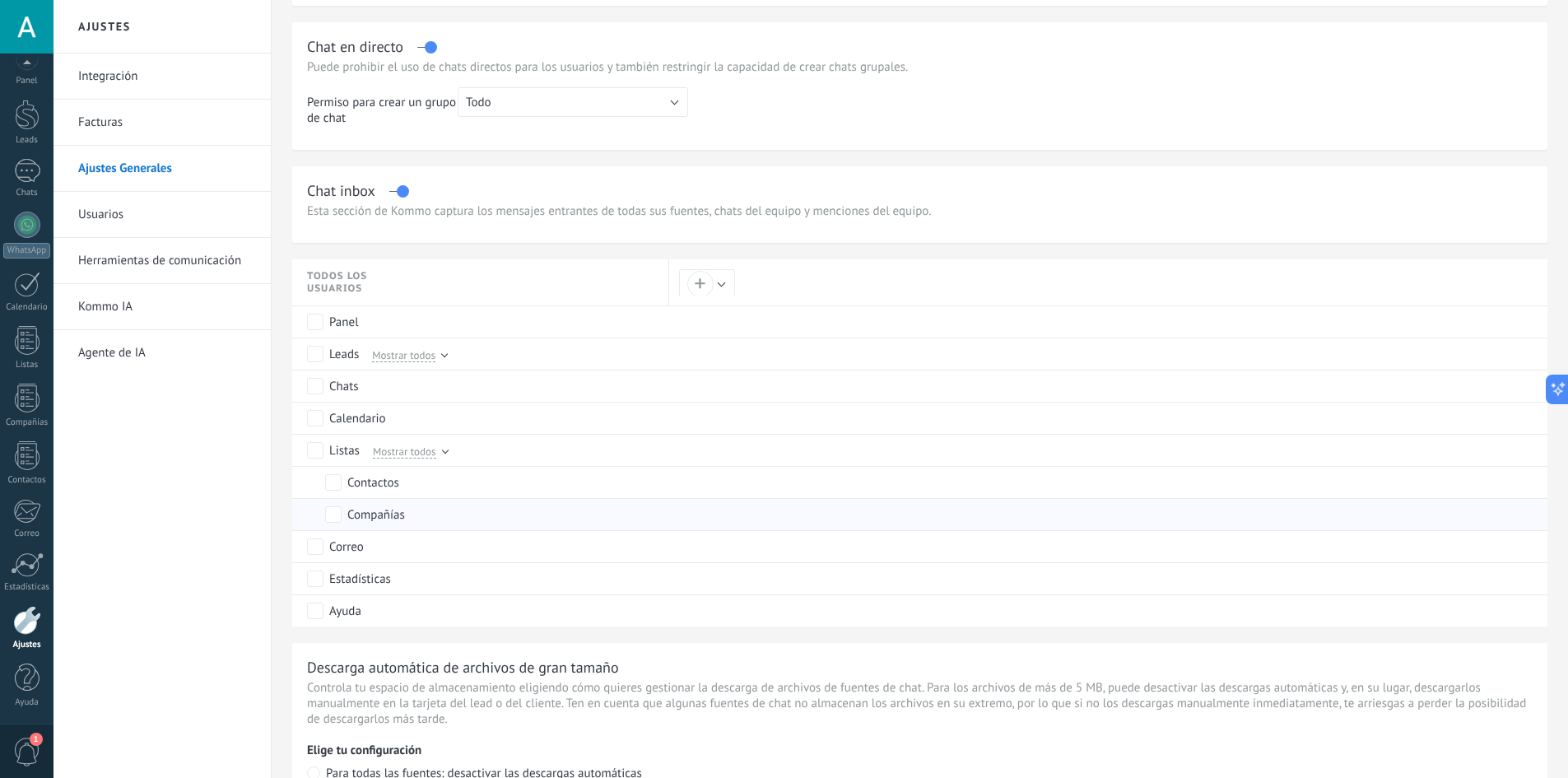 scroll, scrollTop: 557, scrollLeft: 0, axis: vertical 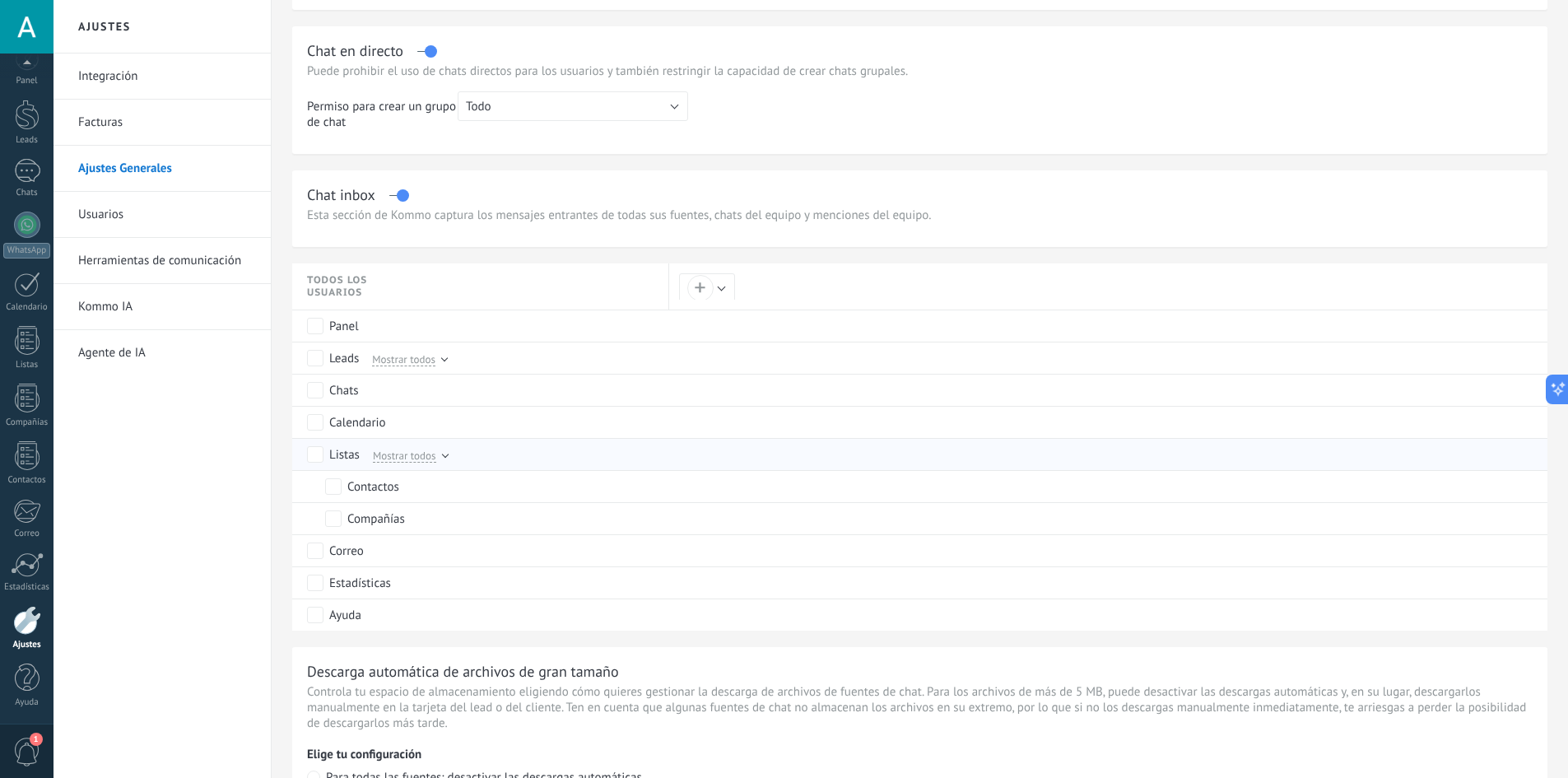 click on "Listas Mostrar todos" at bounding box center [484, 454] 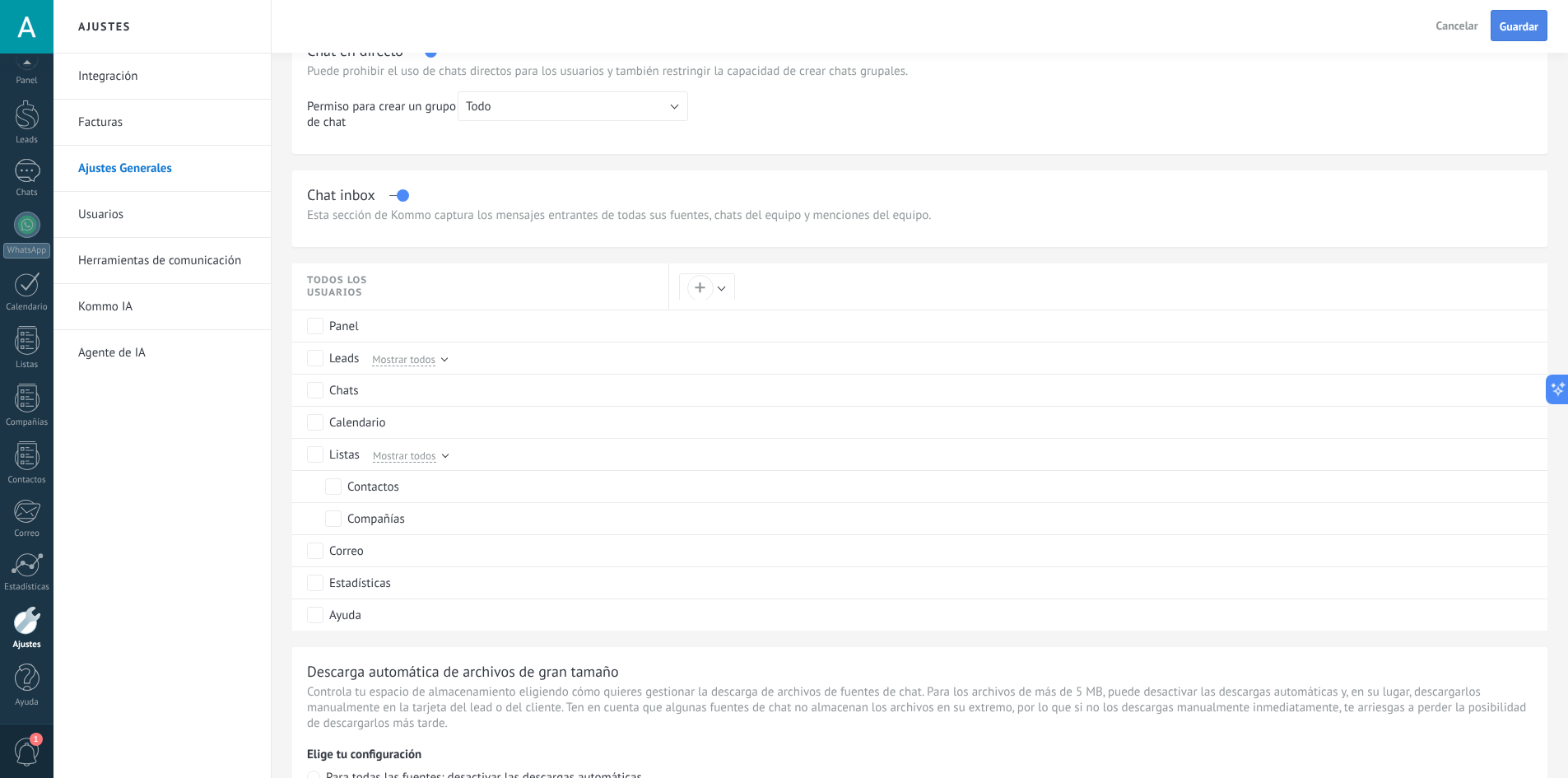 click on "Guardar" at bounding box center [1519, 26] 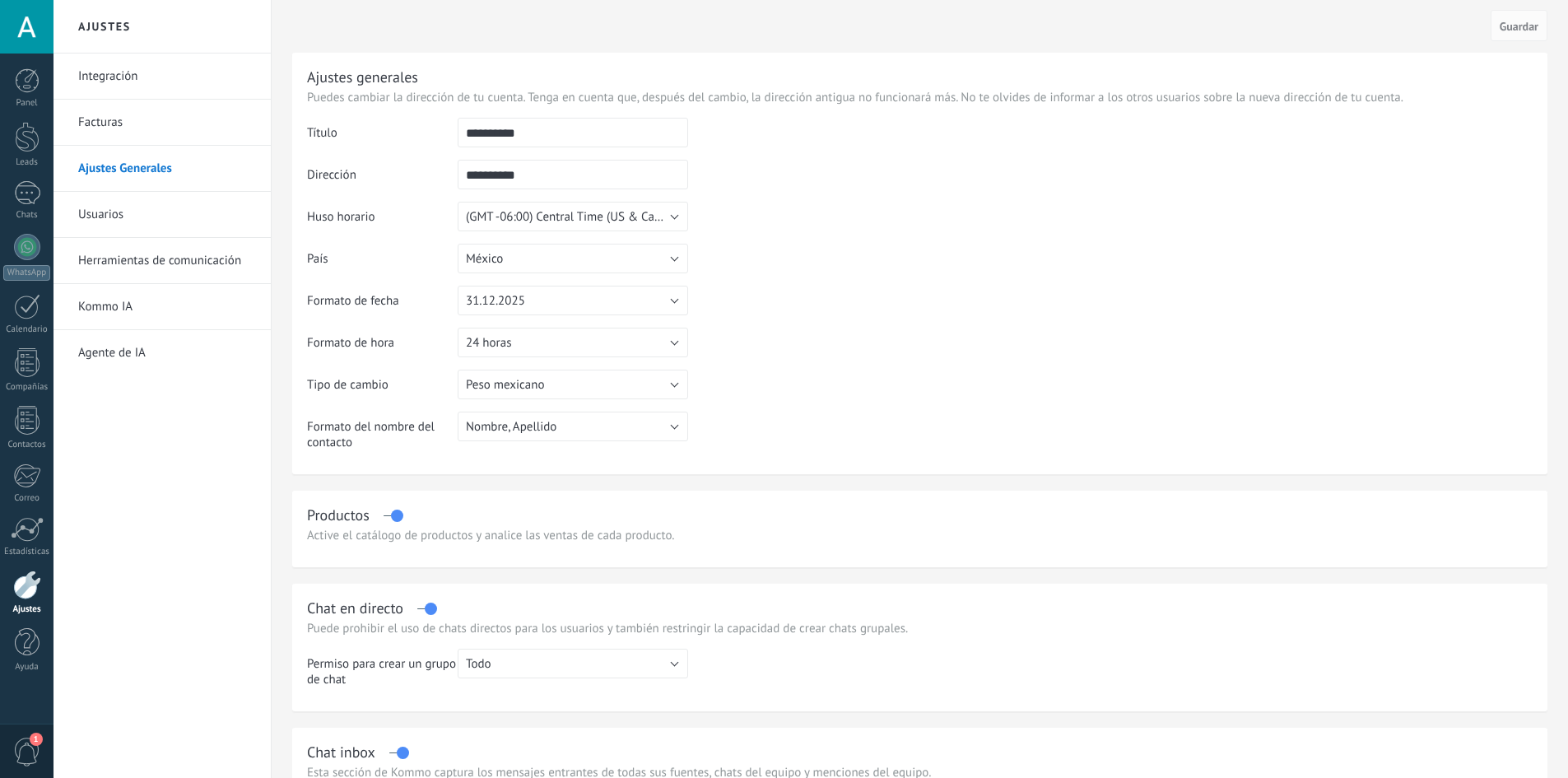 scroll, scrollTop: 0, scrollLeft: 0, axis: both 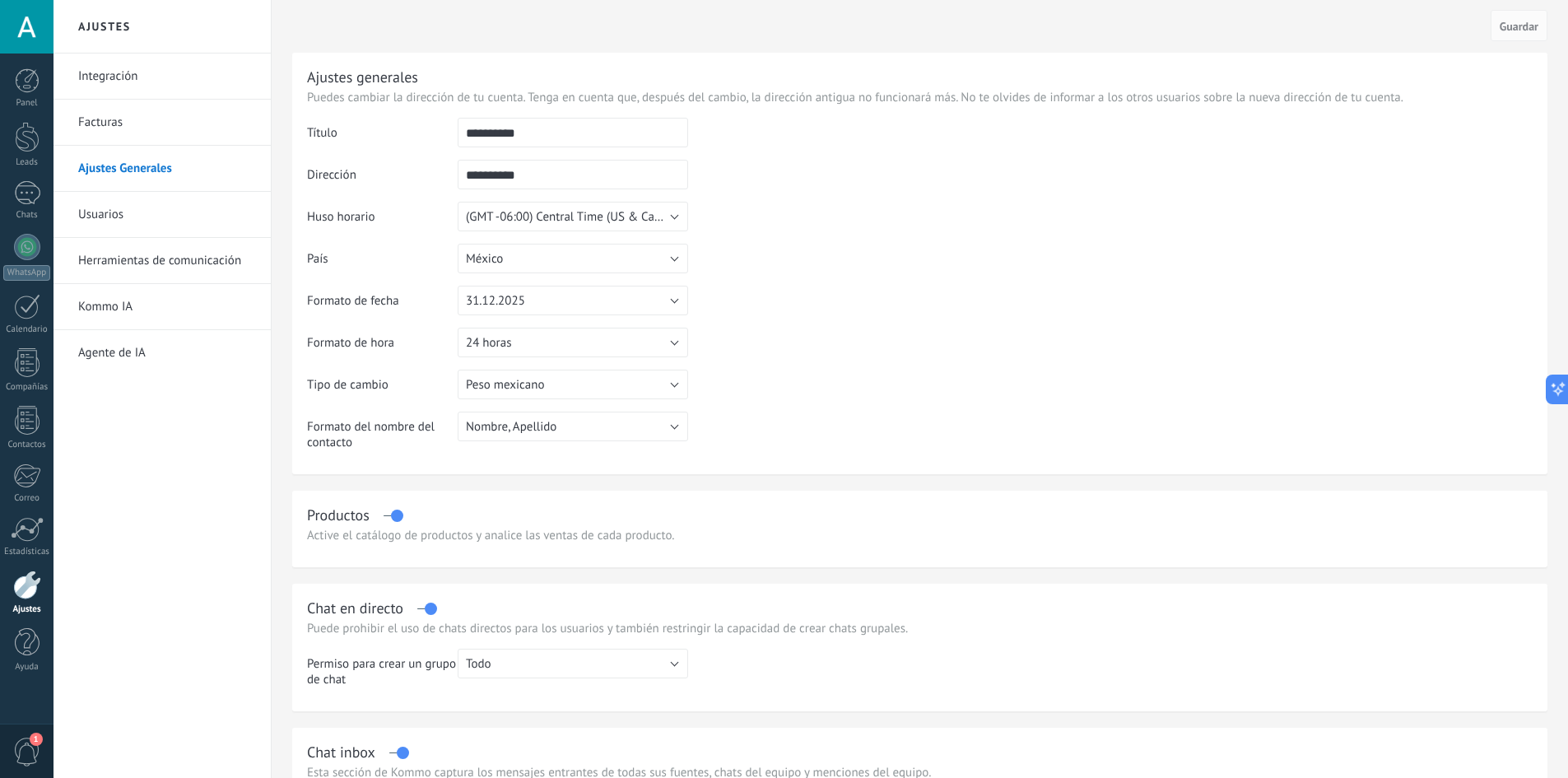 click on "Integración
Facturas
Ajustes Generales
Usuarios
Herramientas de comunicación
Kommo IA
Agente de IA" at bounding box center [162, 416] 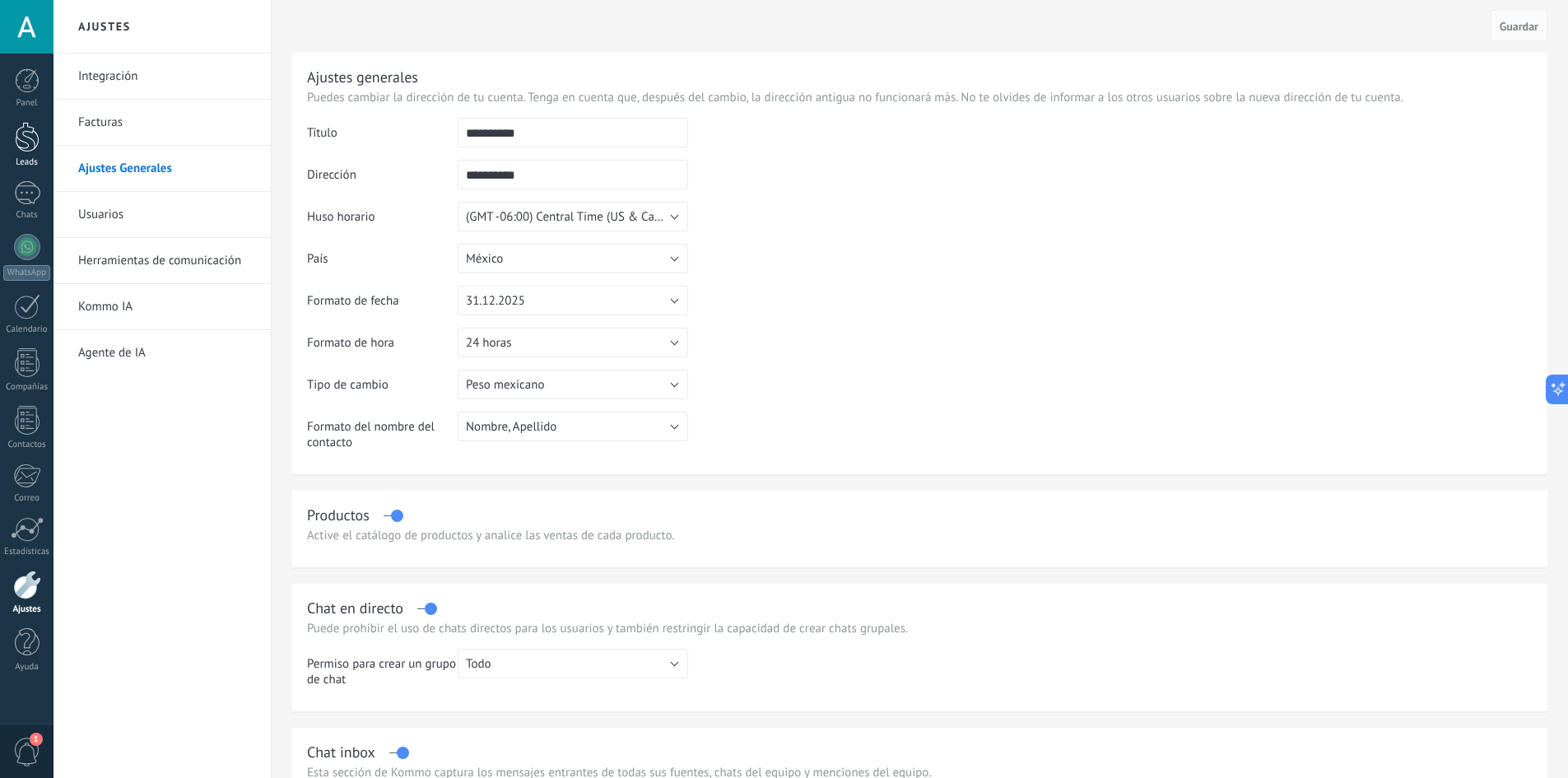 click at bounding box center (27, 137) 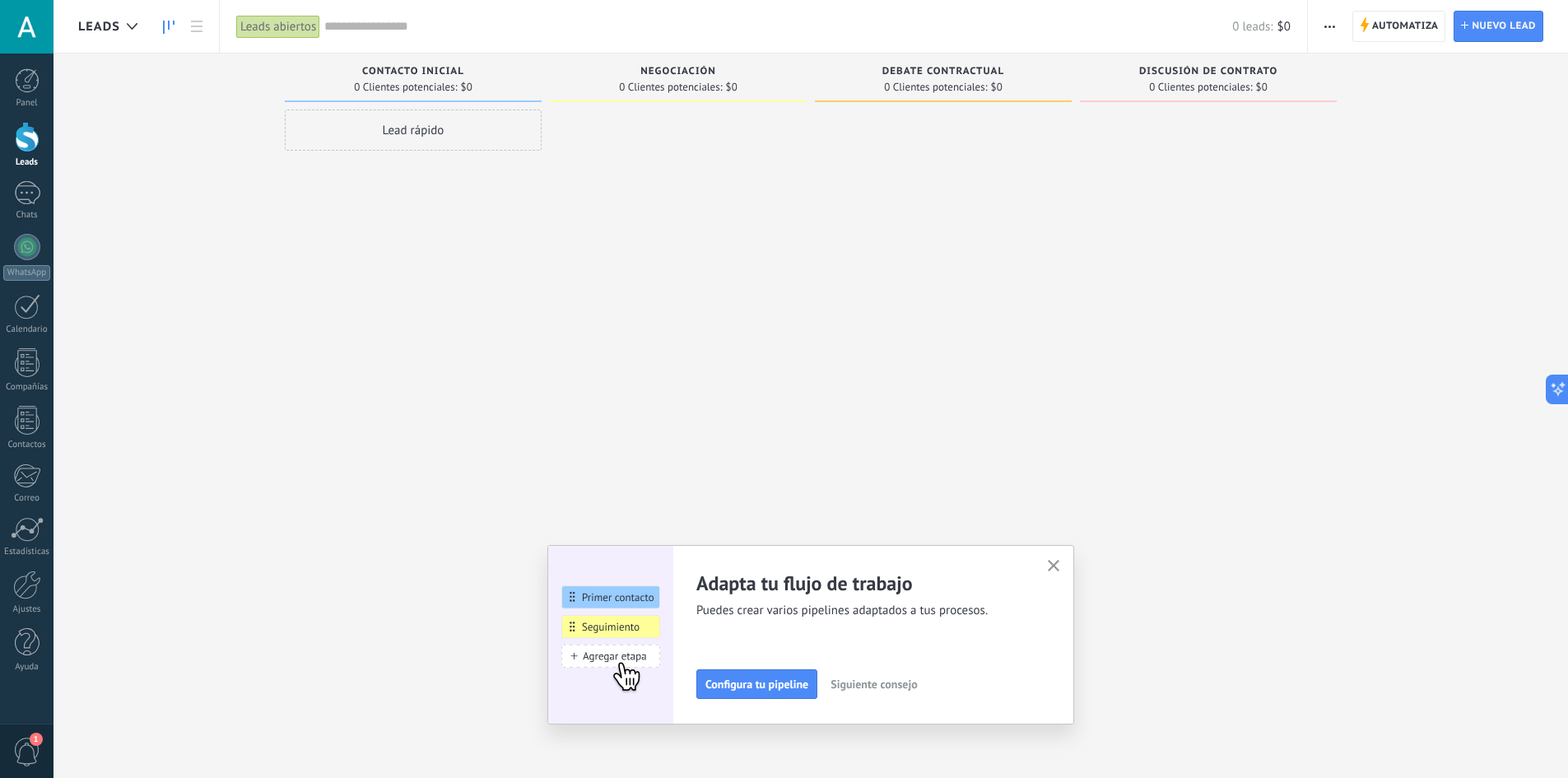 click 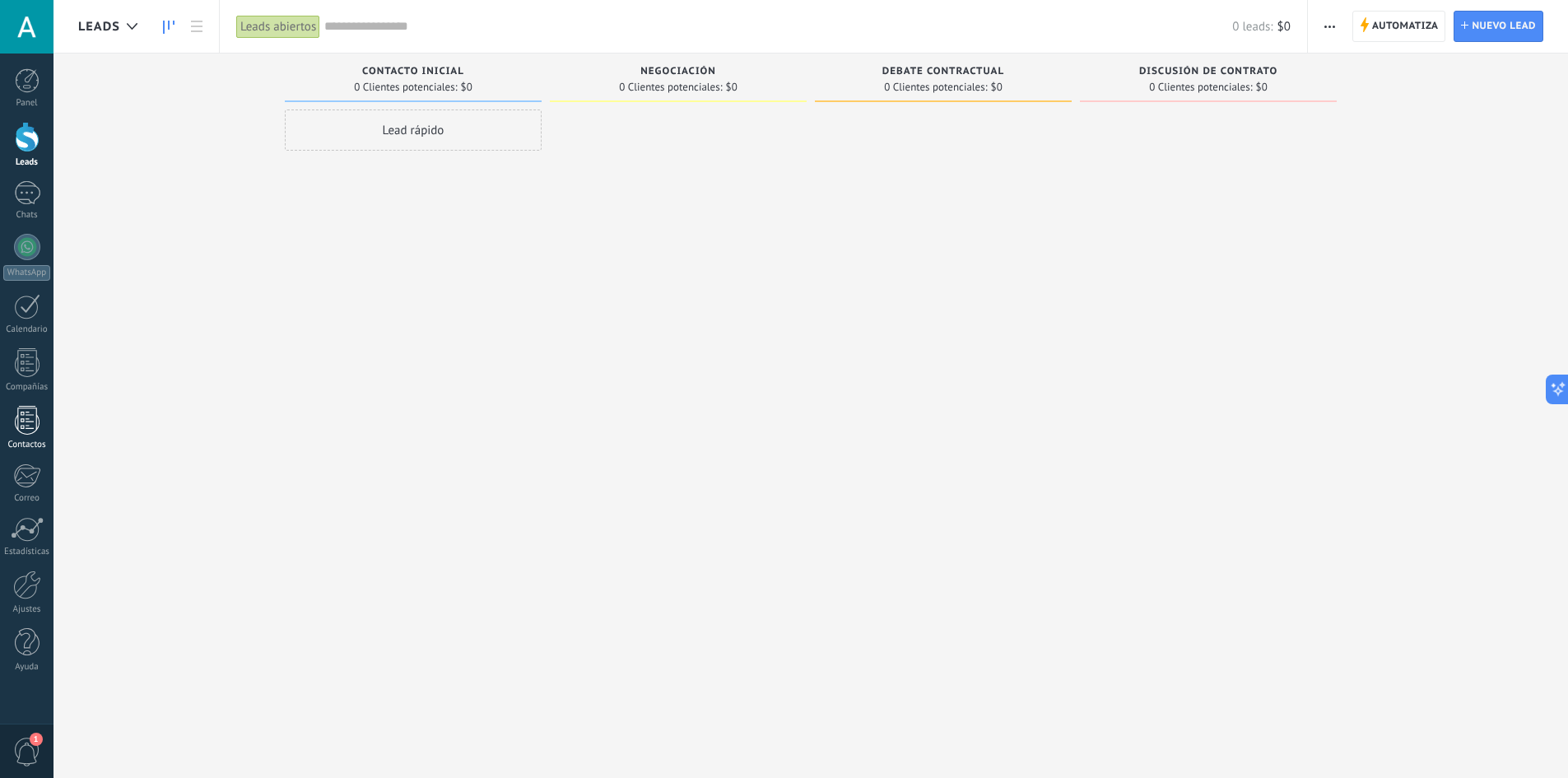 click at bounding box center [27, 420] 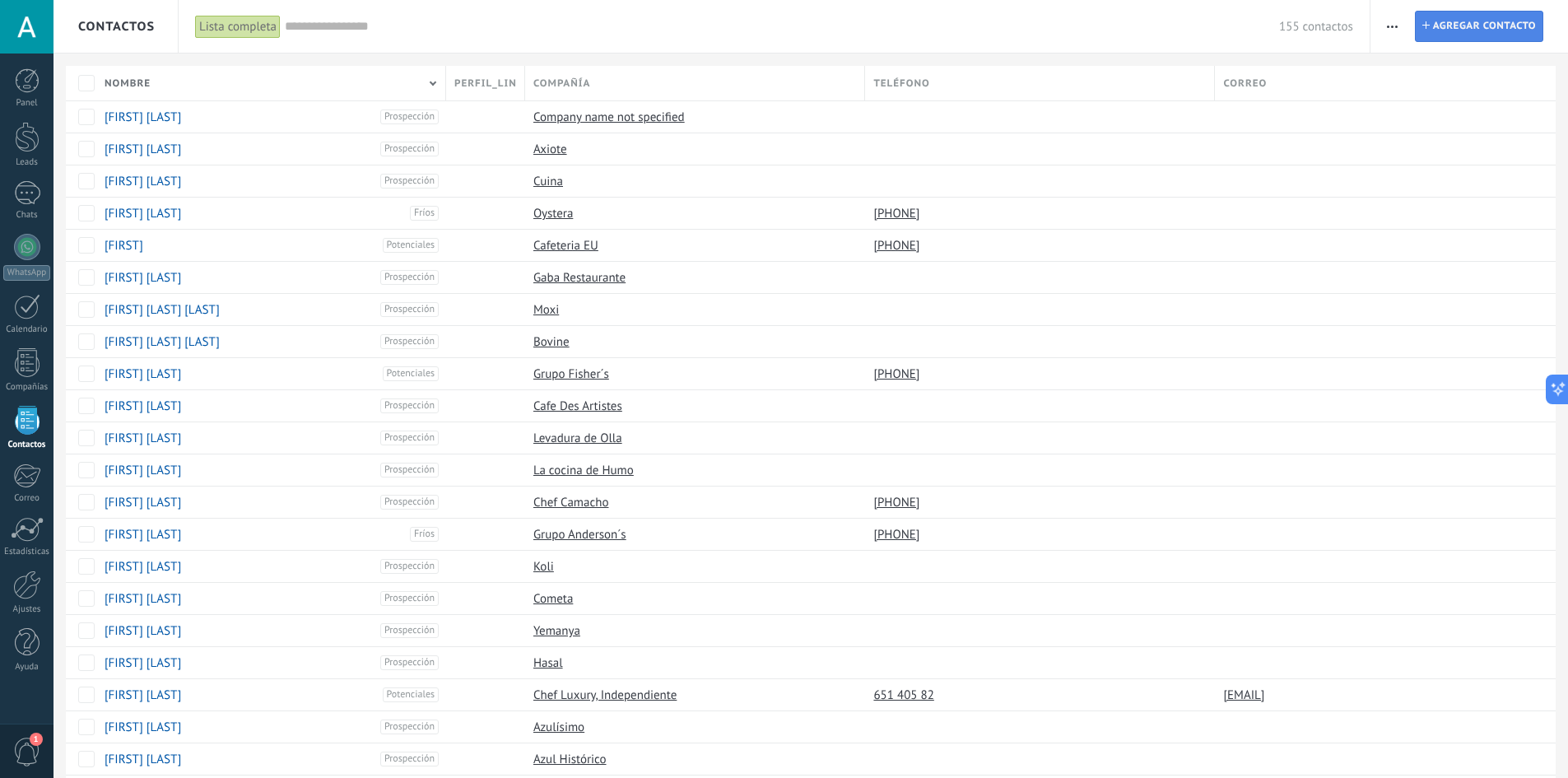 click on "Agregar contacto" at bounding box center (1484, 26) 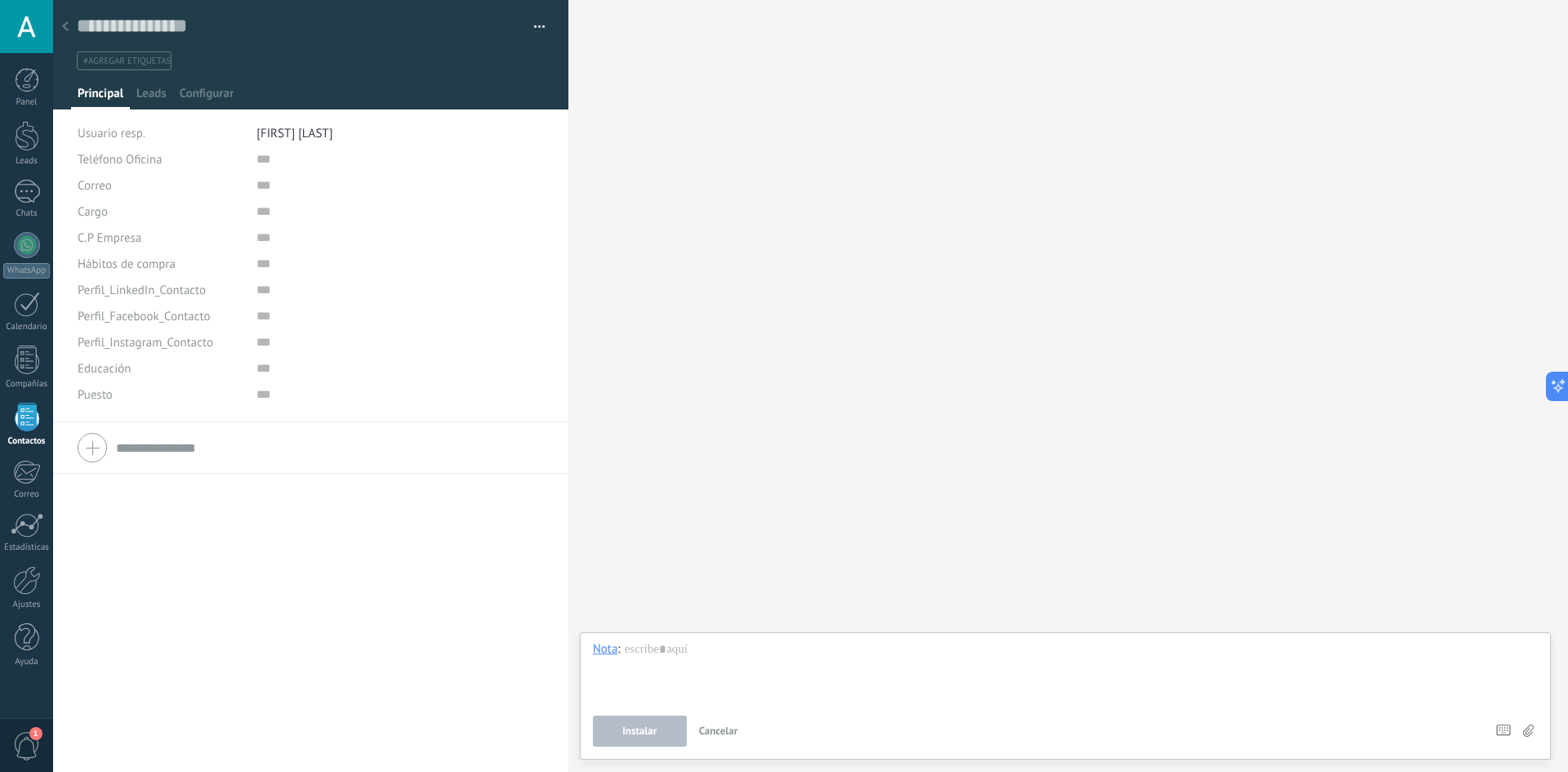 click at bounding box center (65, 27) 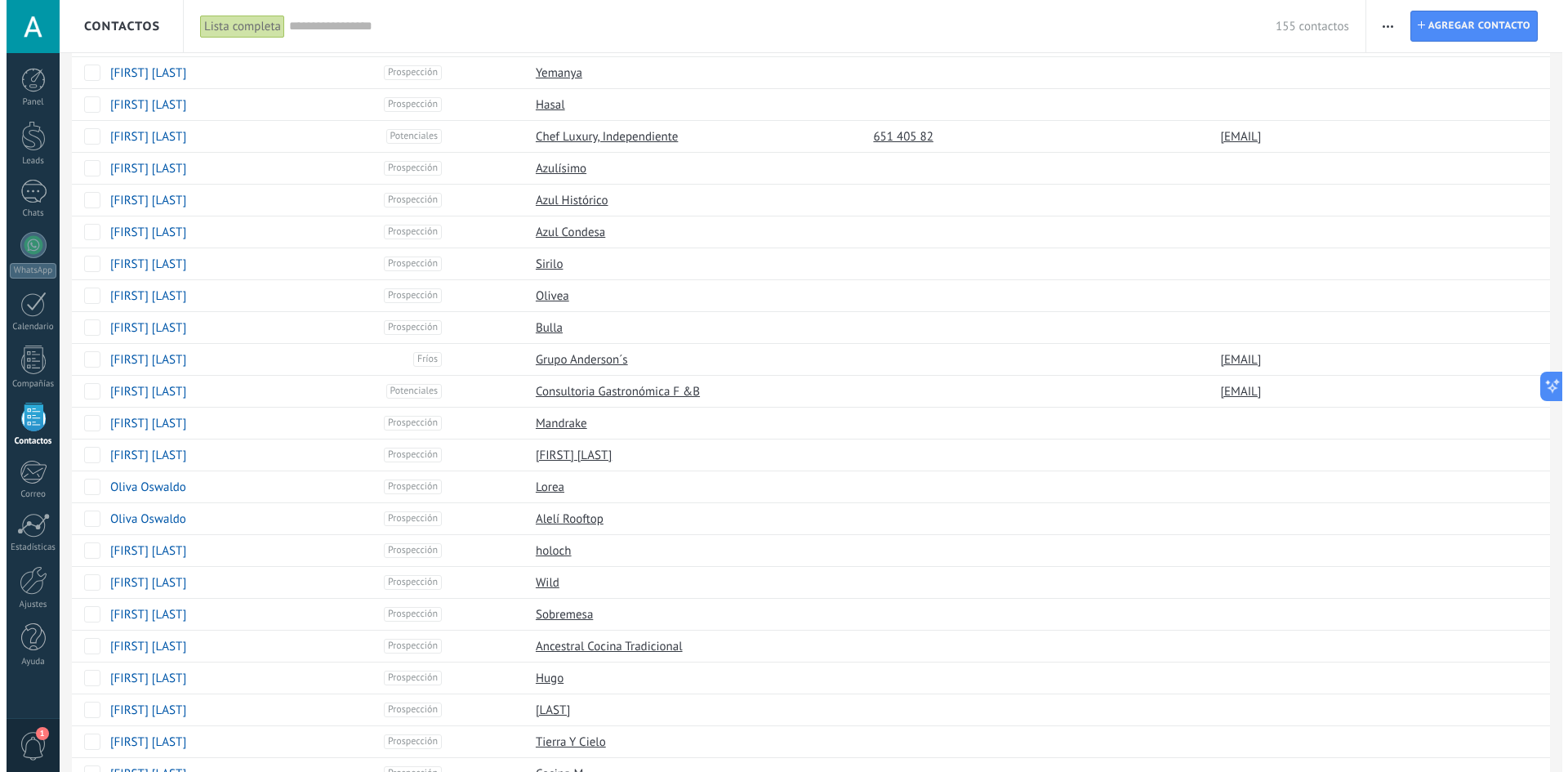 scroll, scrollTop: 0, scrollLeft: 0, axis: both 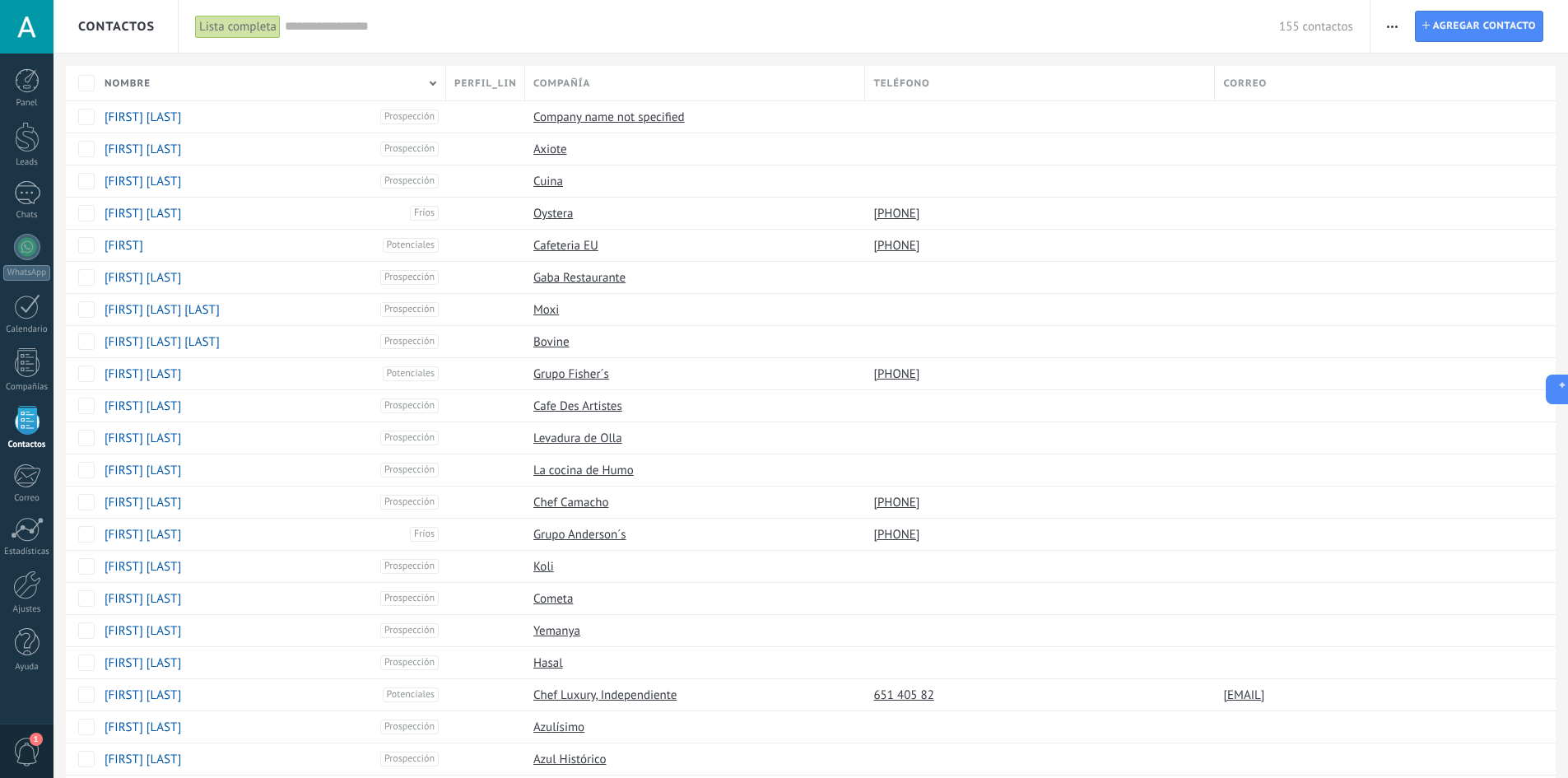 click on "Imprimir Agregar una compañía Exportar Importar Ajustes de la lista Procesos empresariales Buscar duplicados Contacto Agregar contacto" at bounding box center (1469, 26) 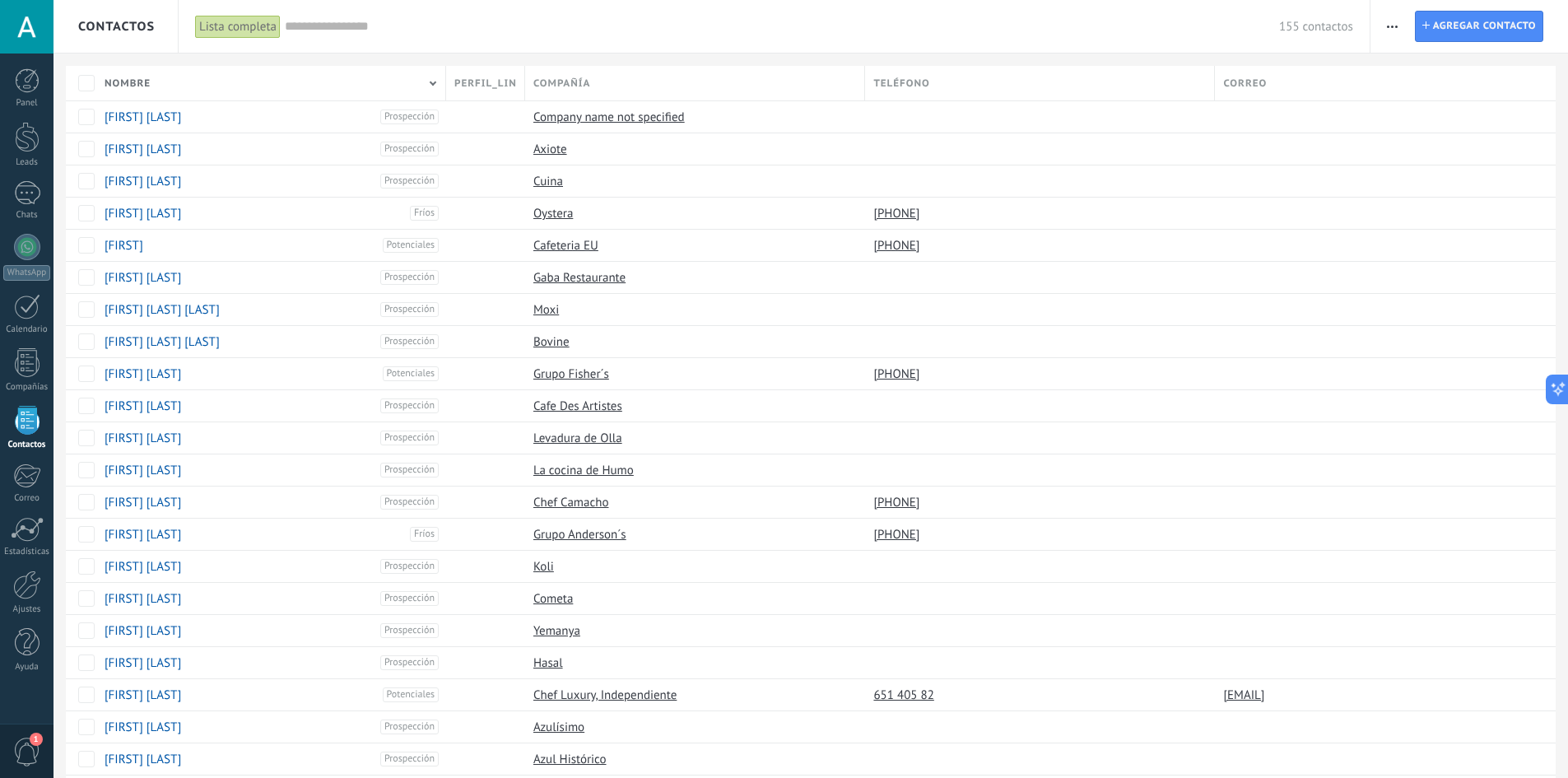 click 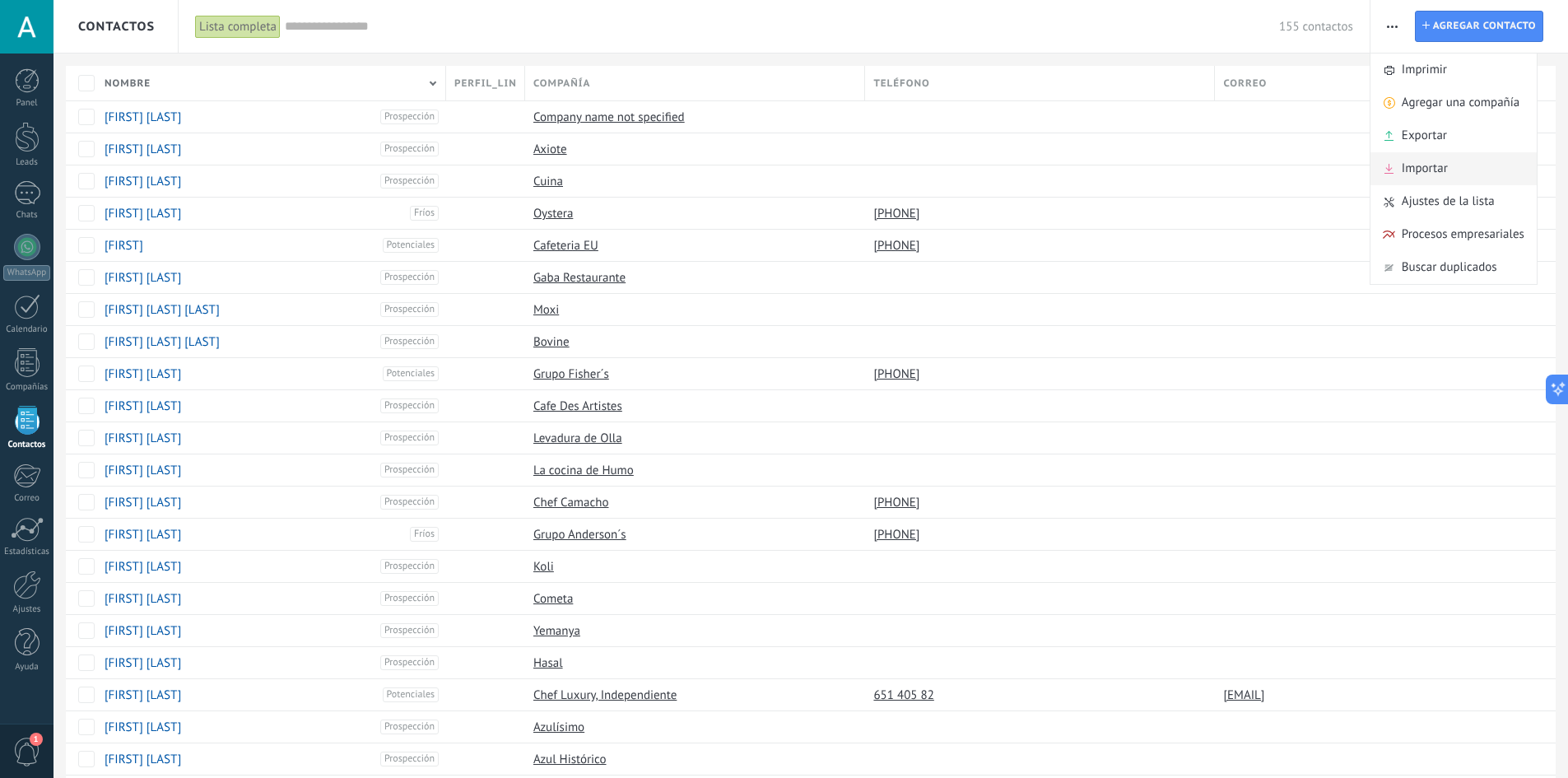 click on "Importar" at bounding box center [1425, 169] 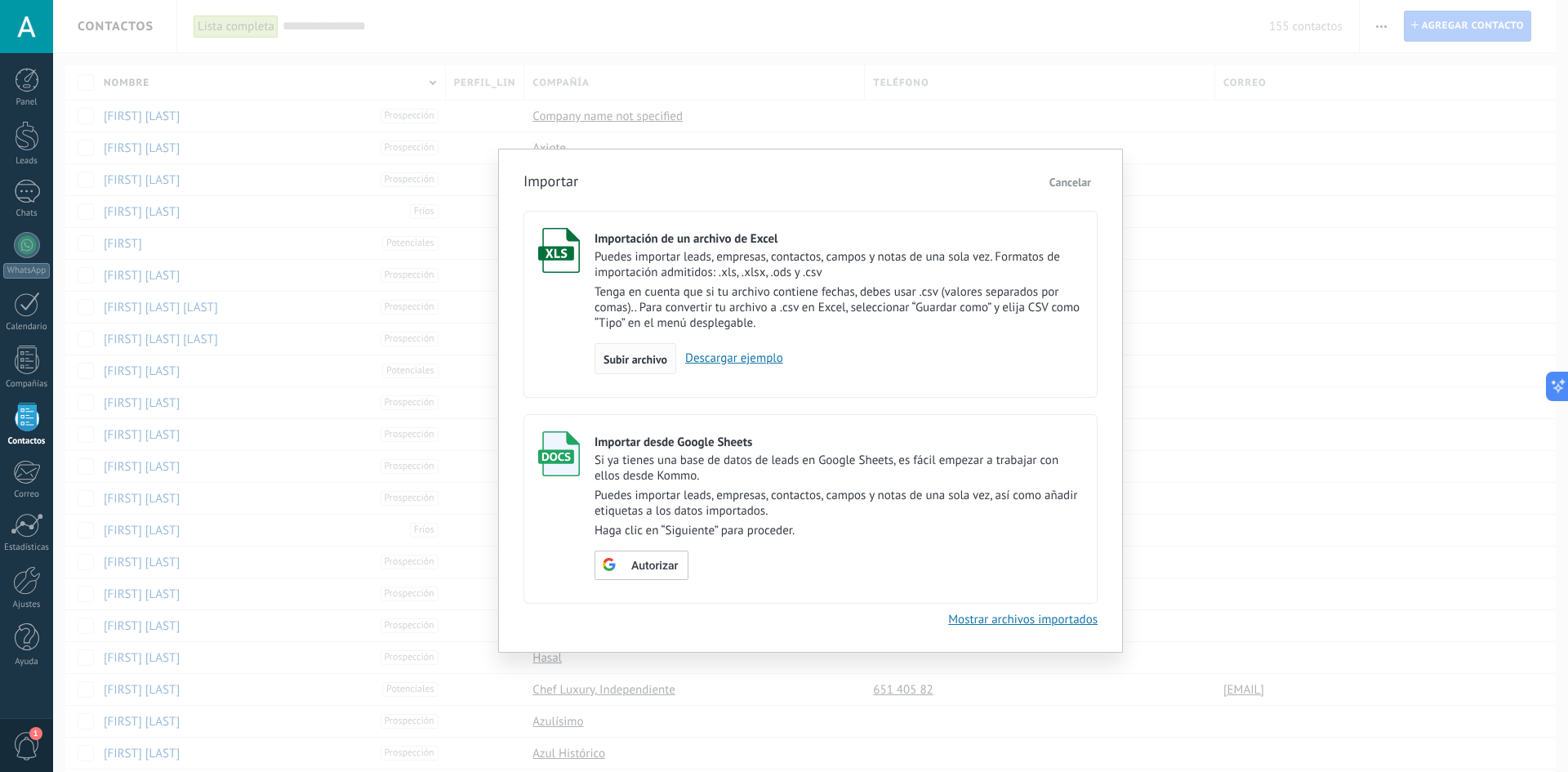 click on "Subir archivo" at bounding box center (635, 359) 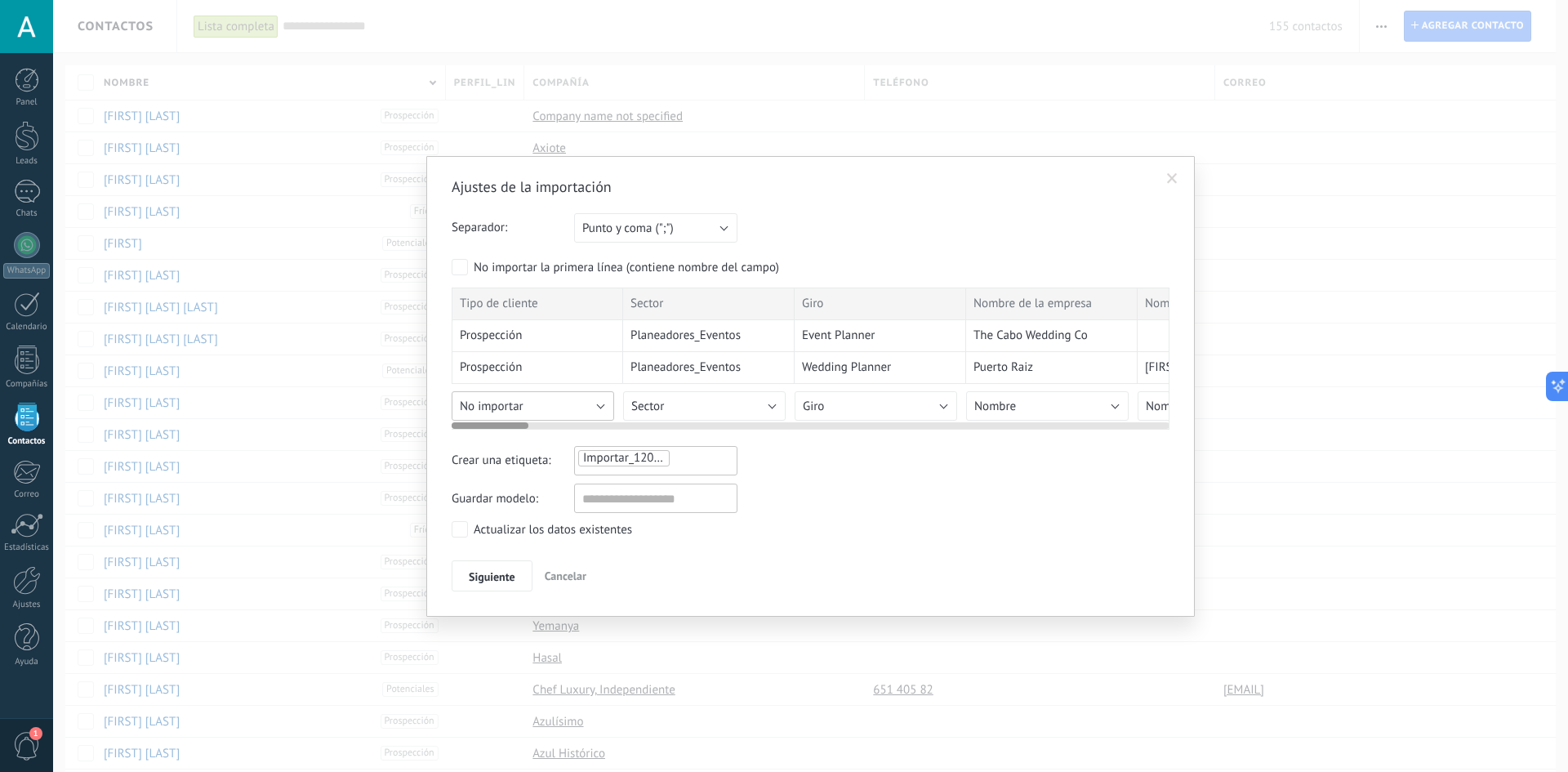 click on "No importar" at bounding box center [532, 406] 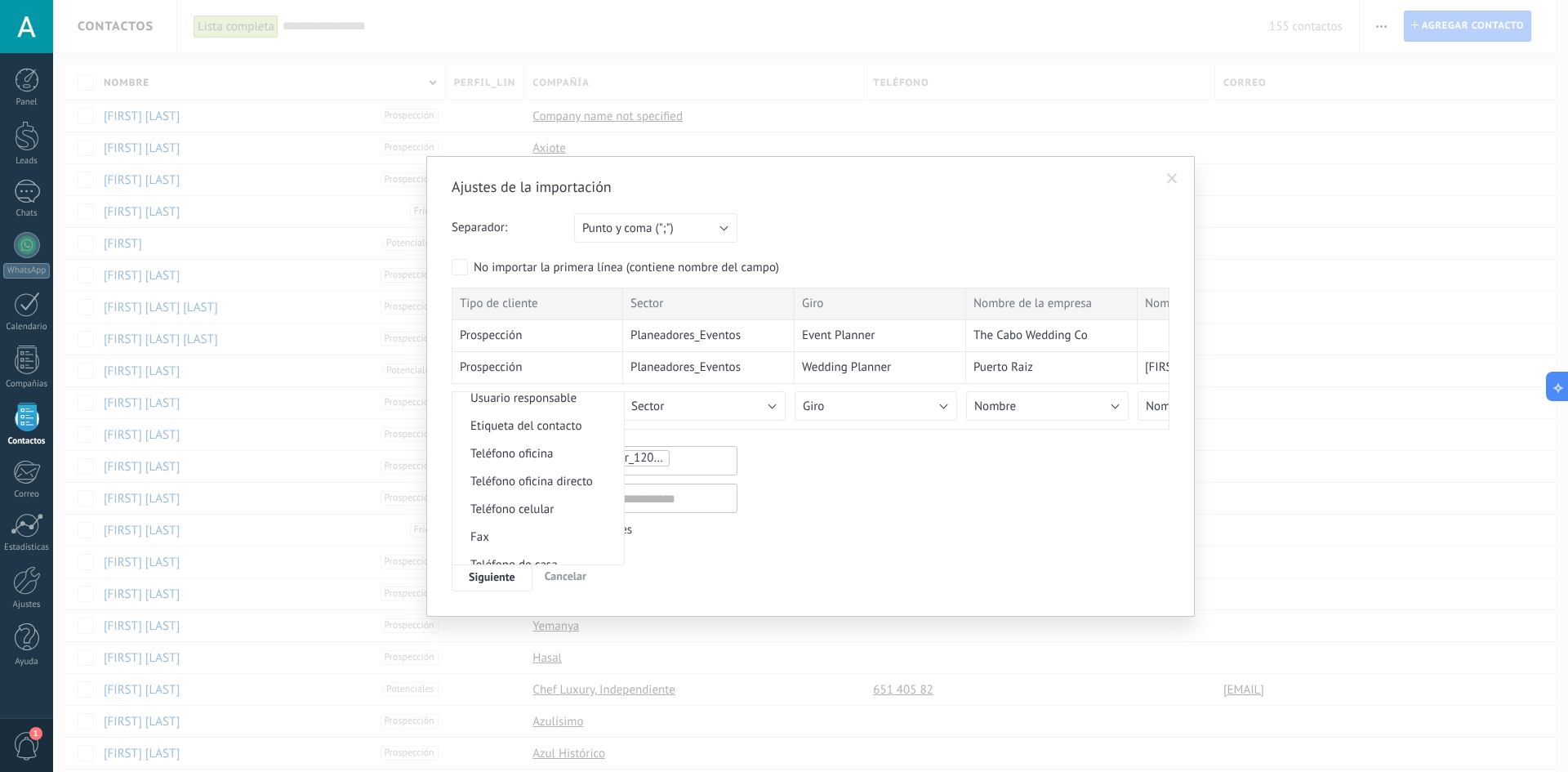 scroll, scrollTop: 310, scrollLeft: 0, axis: vertical 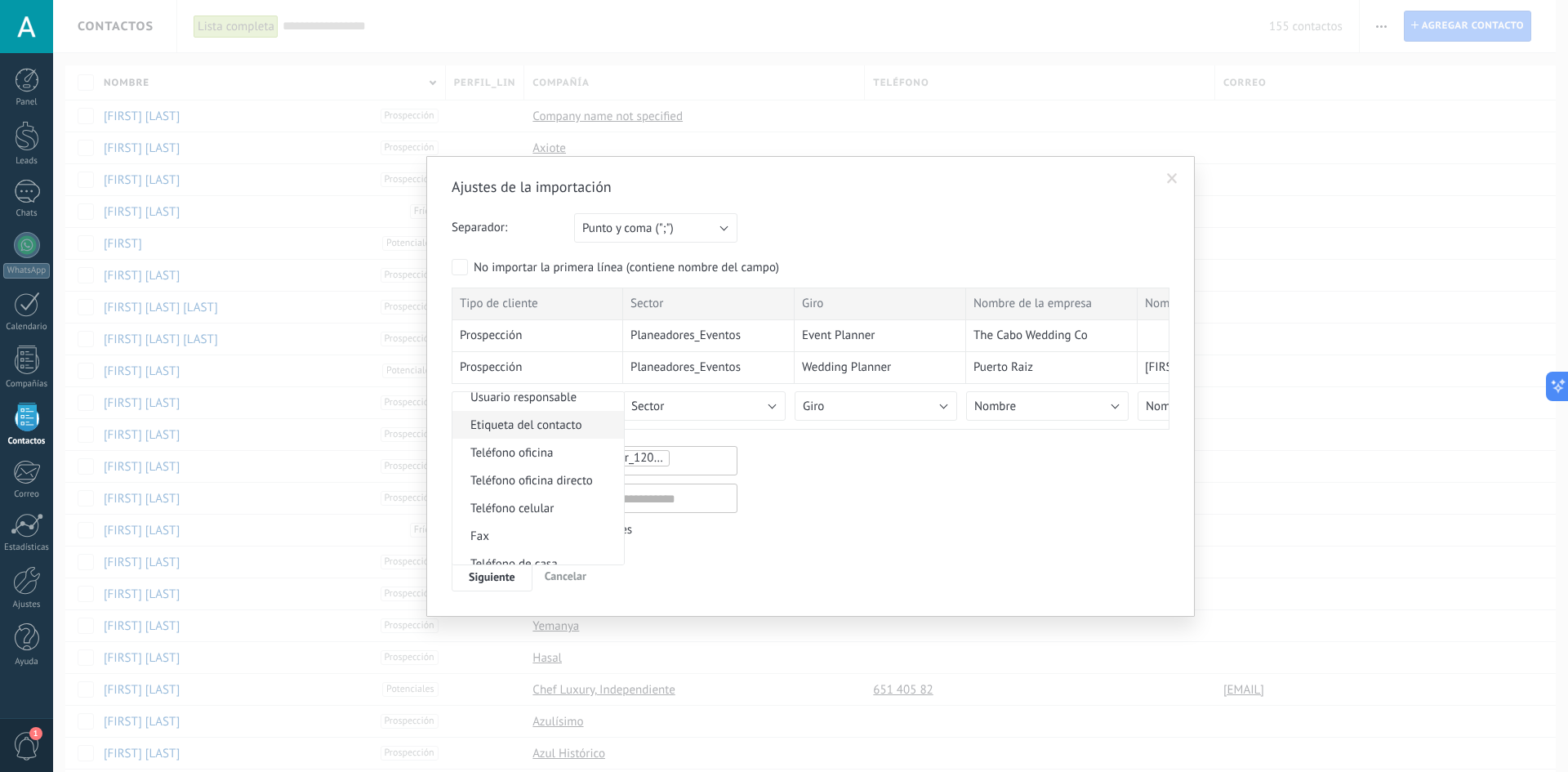 click on "Etiqueta del contacto" at bounding box center [536, 425] 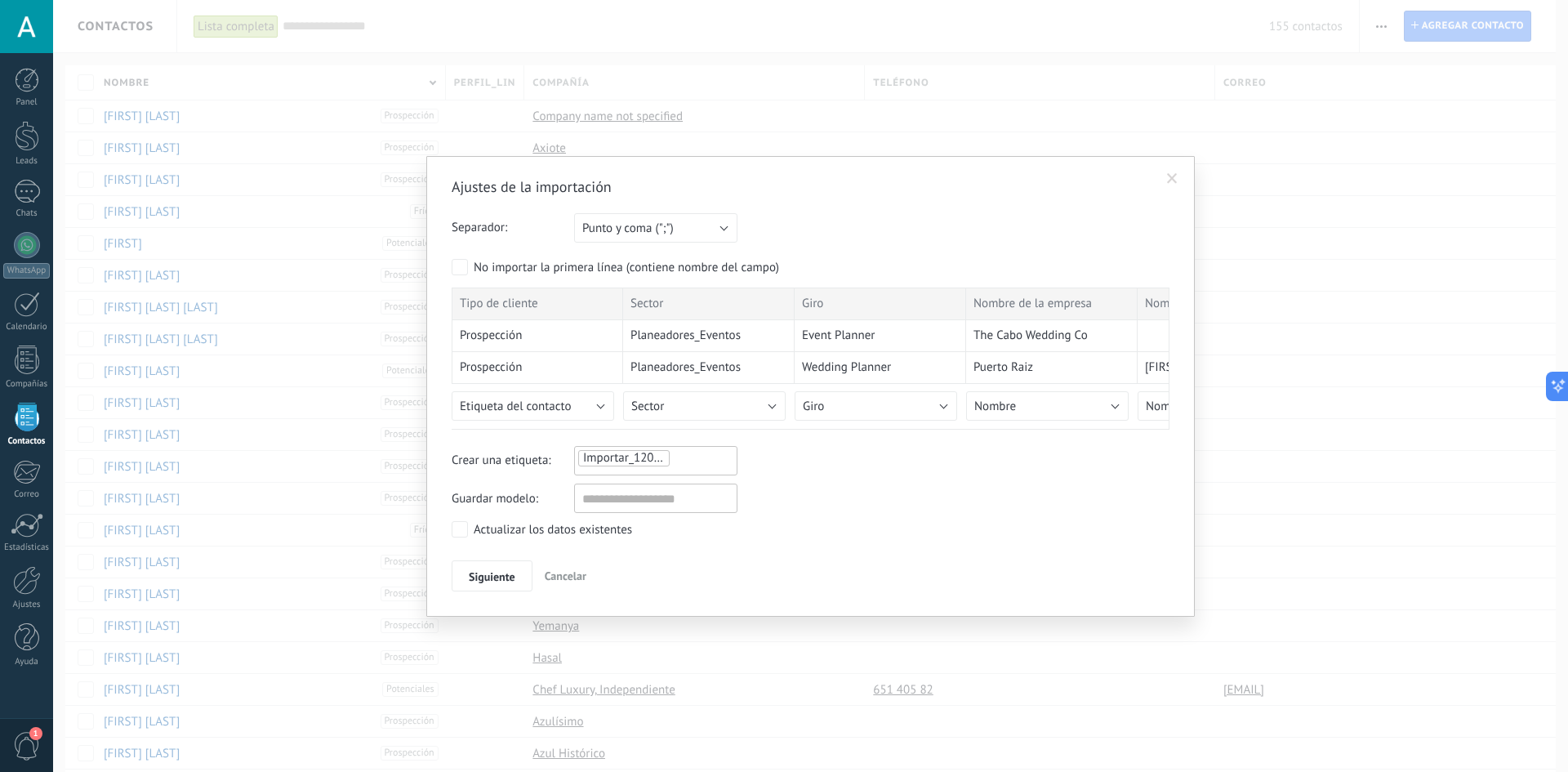 click on "Importar_12072025_2329" at bounding box center [656, 458] 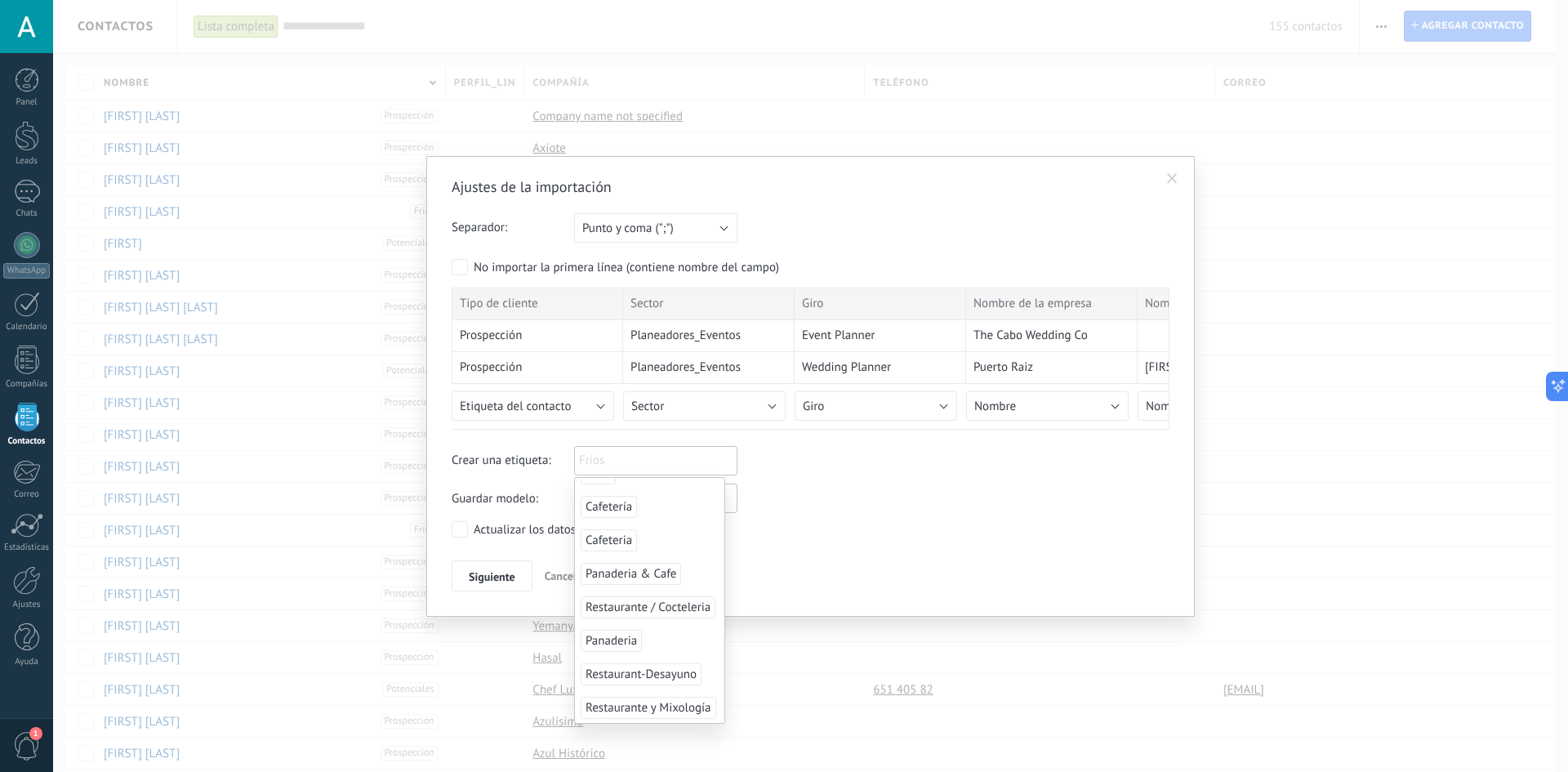 scroll, scrollTop: 122, scrollLeft: 0, axis: vertical 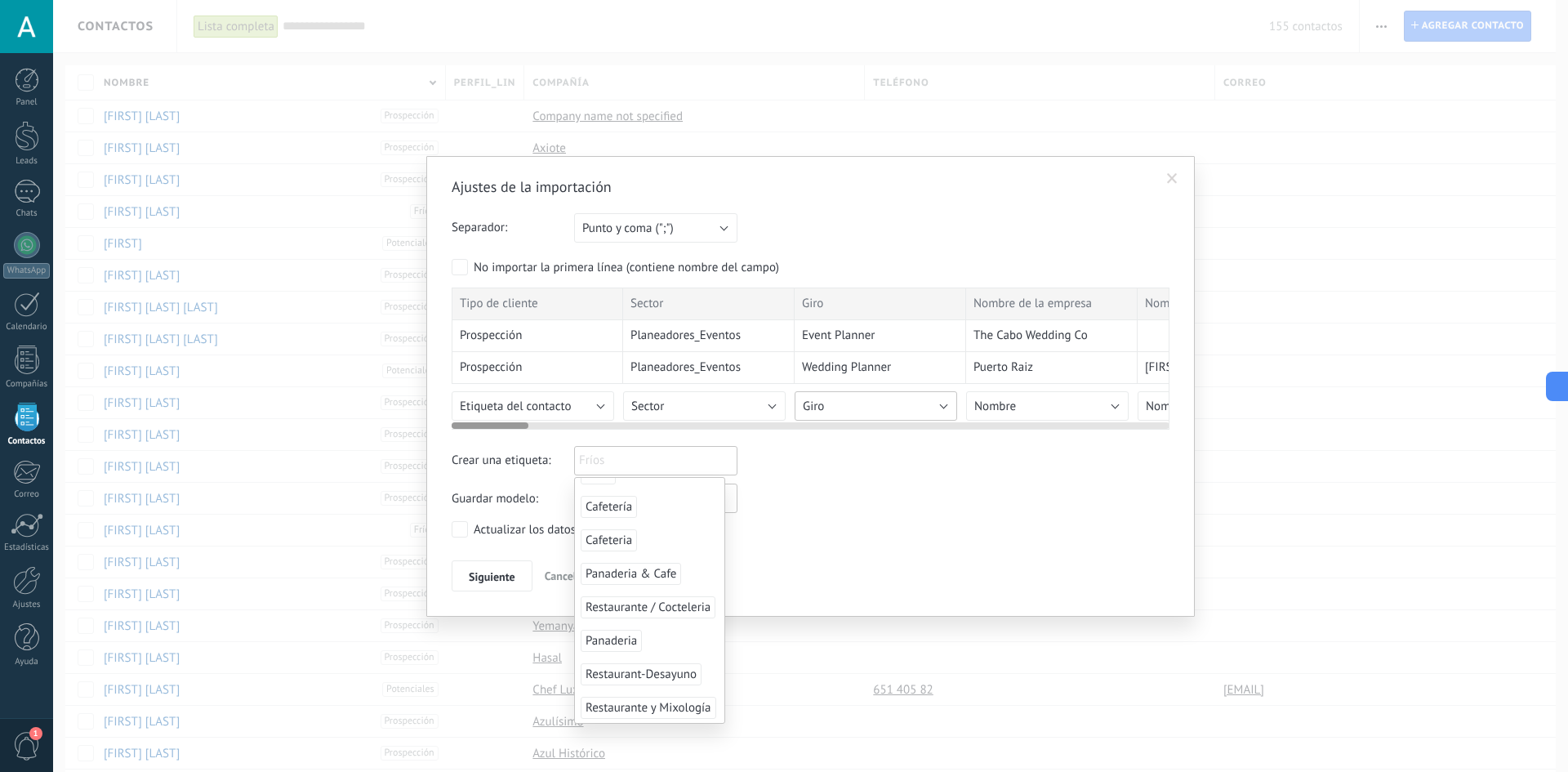 click on "Giro" at bounding box center [875, 406] 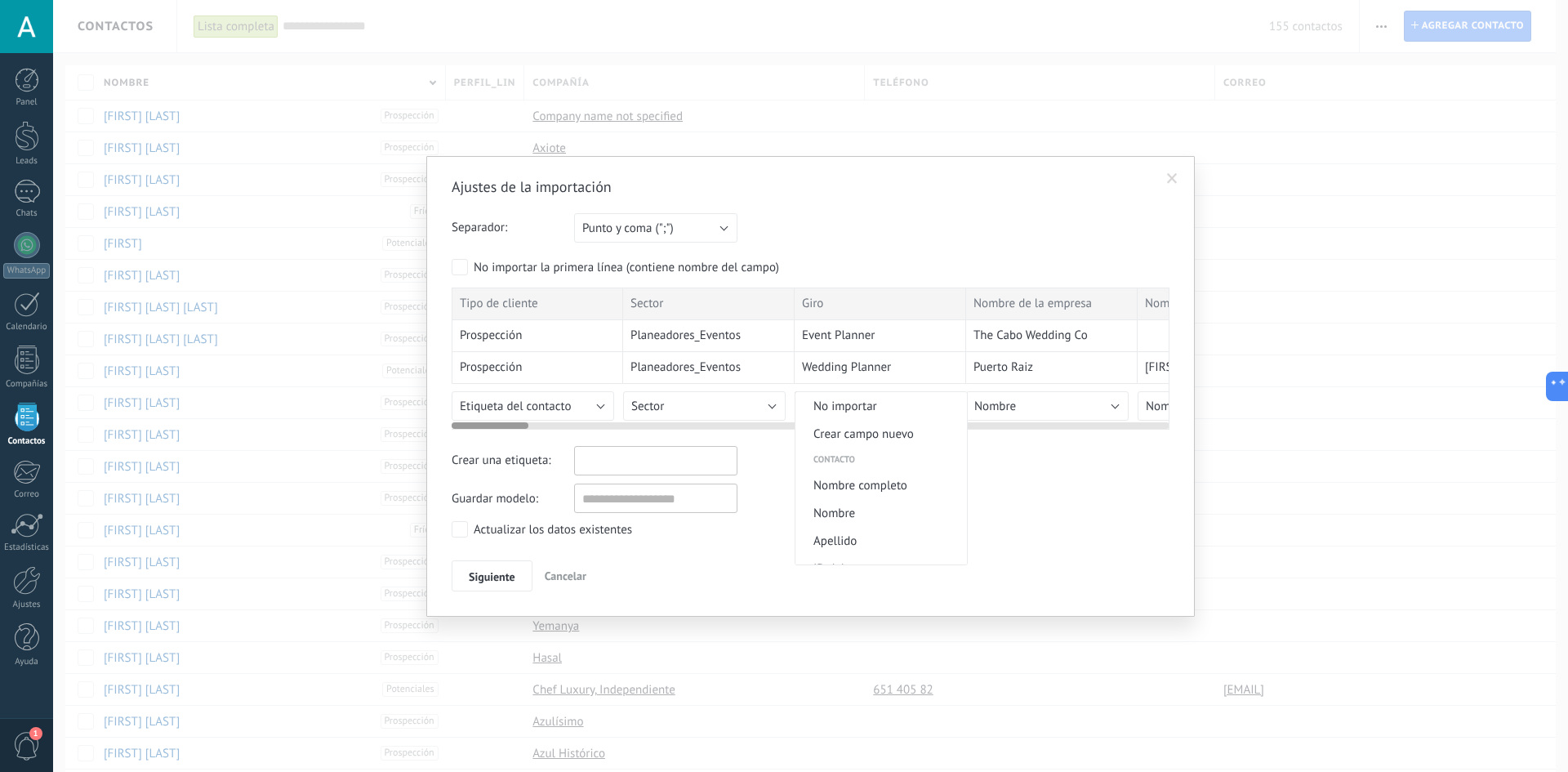 scroll, scrollTop: 1834, scrollLeft: 0, axis: vertical 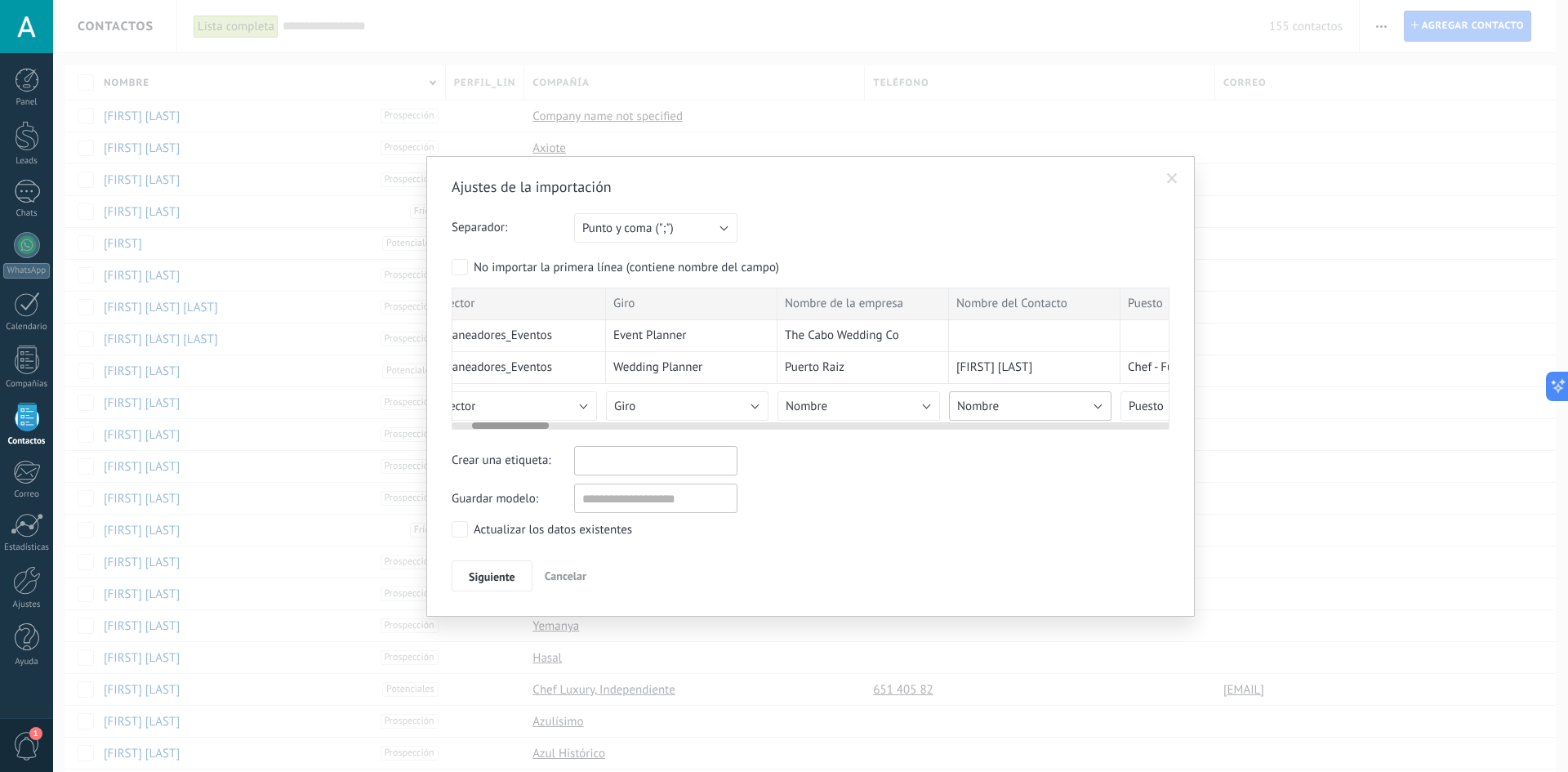 click on "Nombre" at bounding box center [1030, 406] 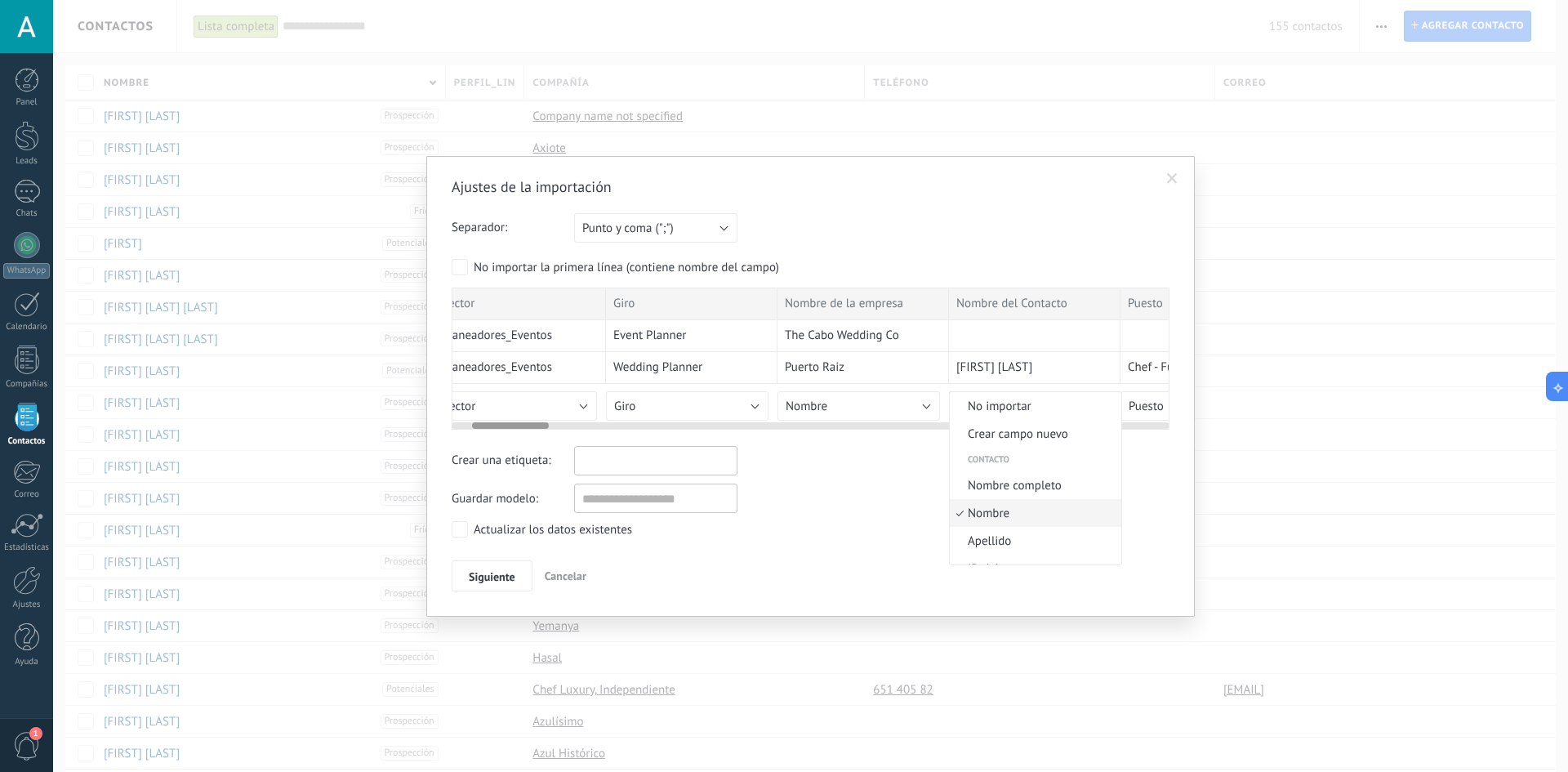 scroll, scrollTop: 37, scrollLeft: 0, axis: vertical 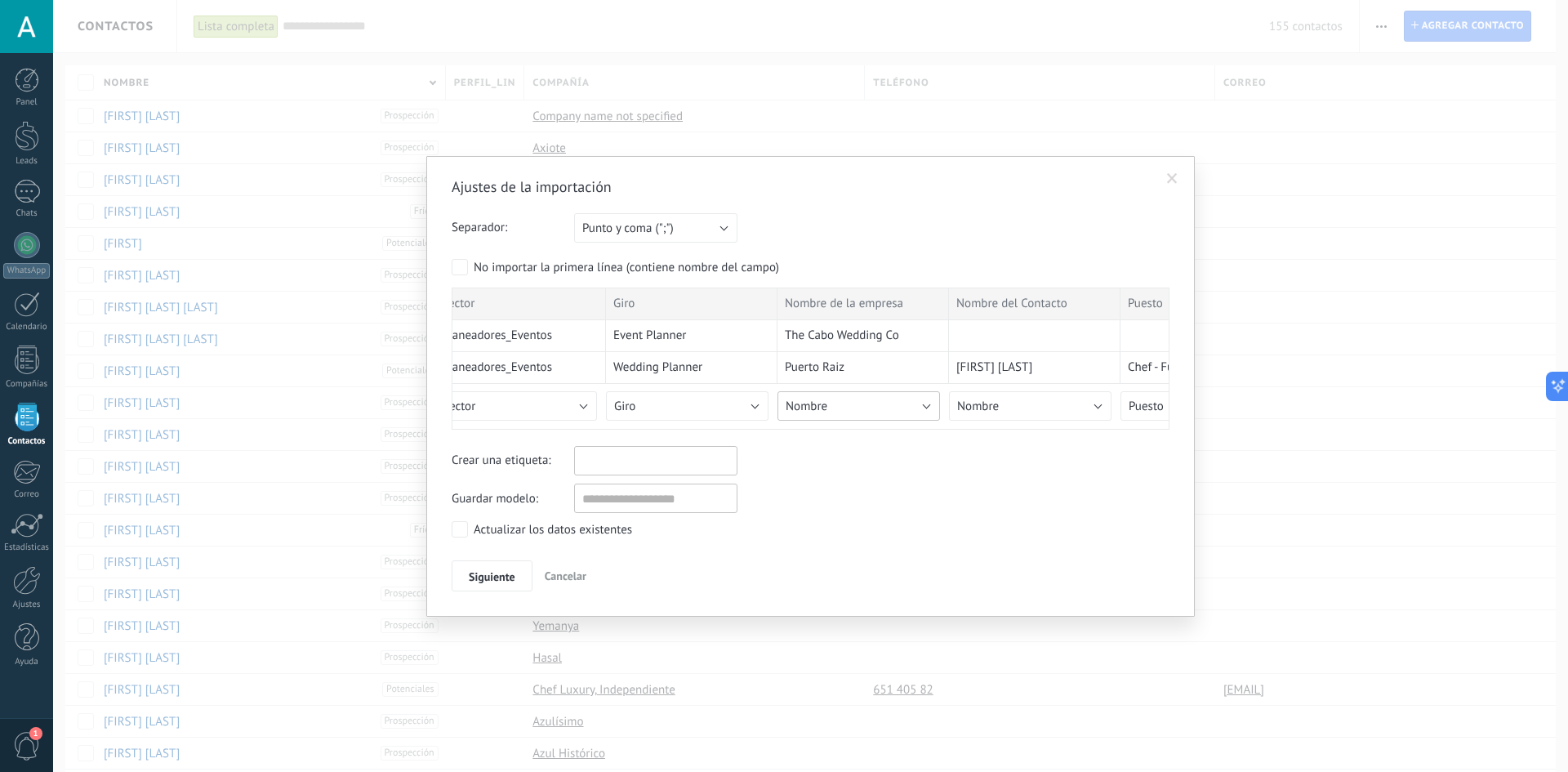 click on "Nombre" at bounding box center [858, 406] 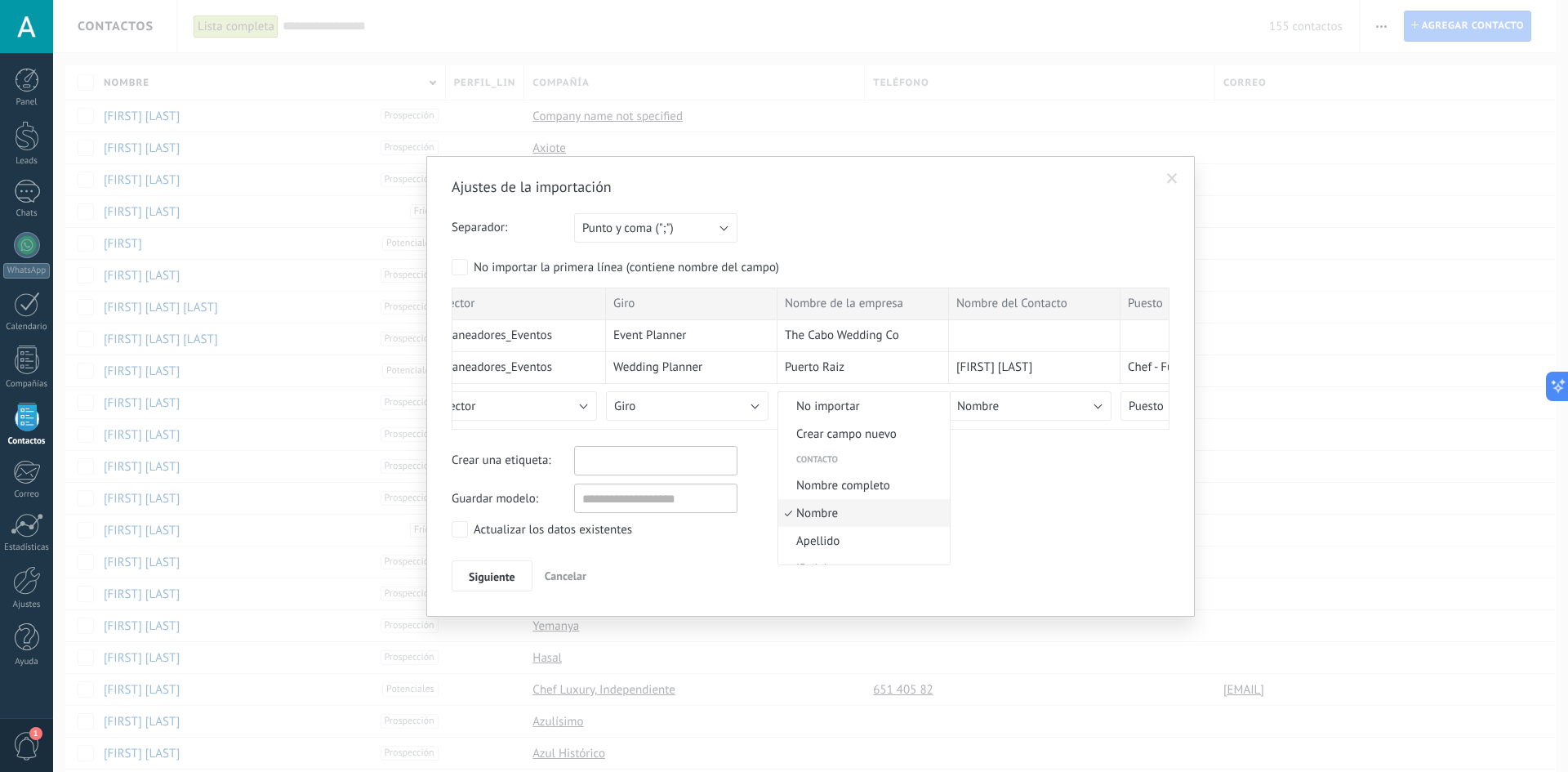 scroll, scrollTop: 37, scrollLeft: 0, axis: vertical 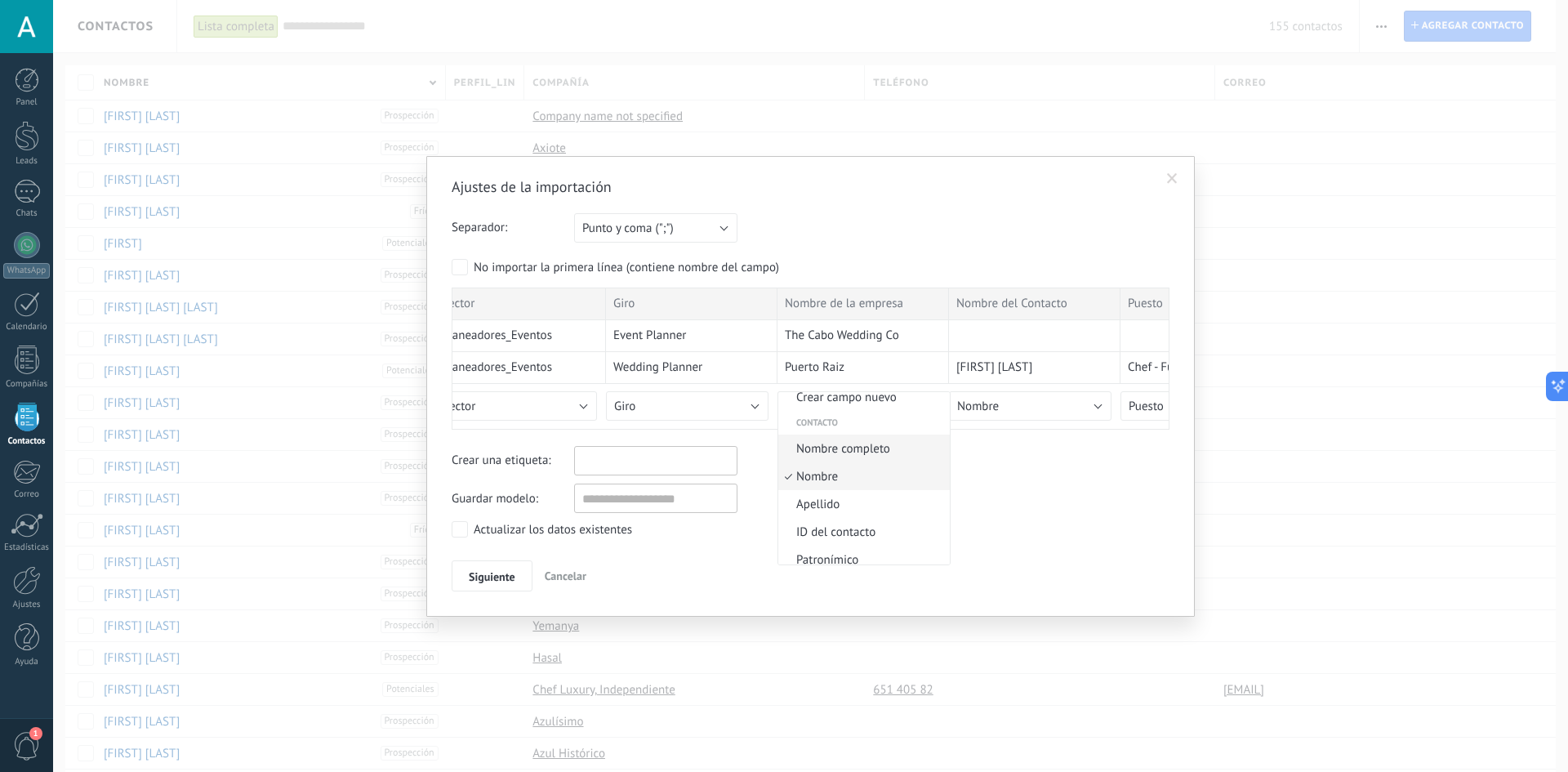 click on "Nombre completo" at bounding box center [862, 448] 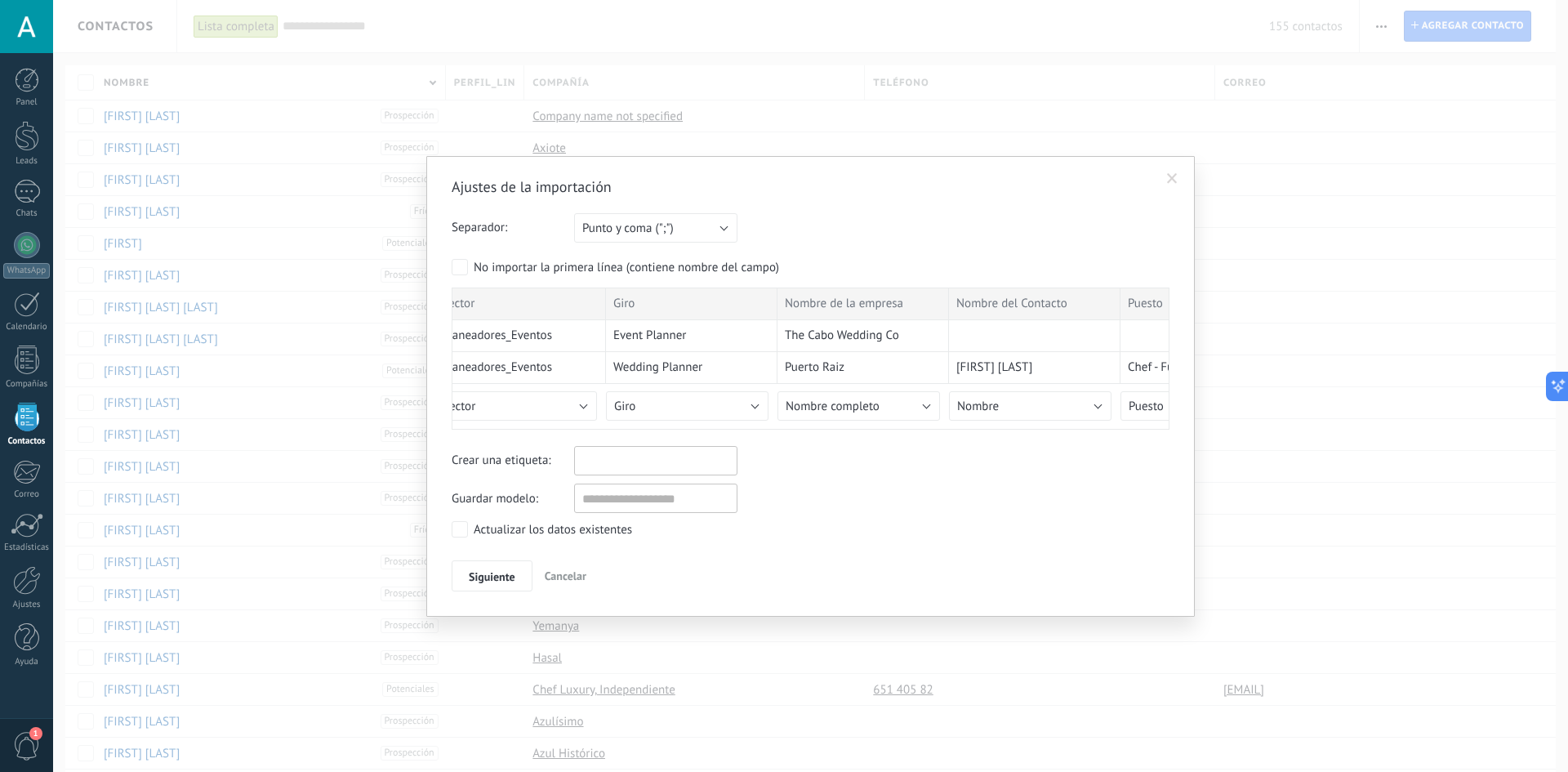 click on "Crear una etiqueta:" at bounding box center [810, 461] 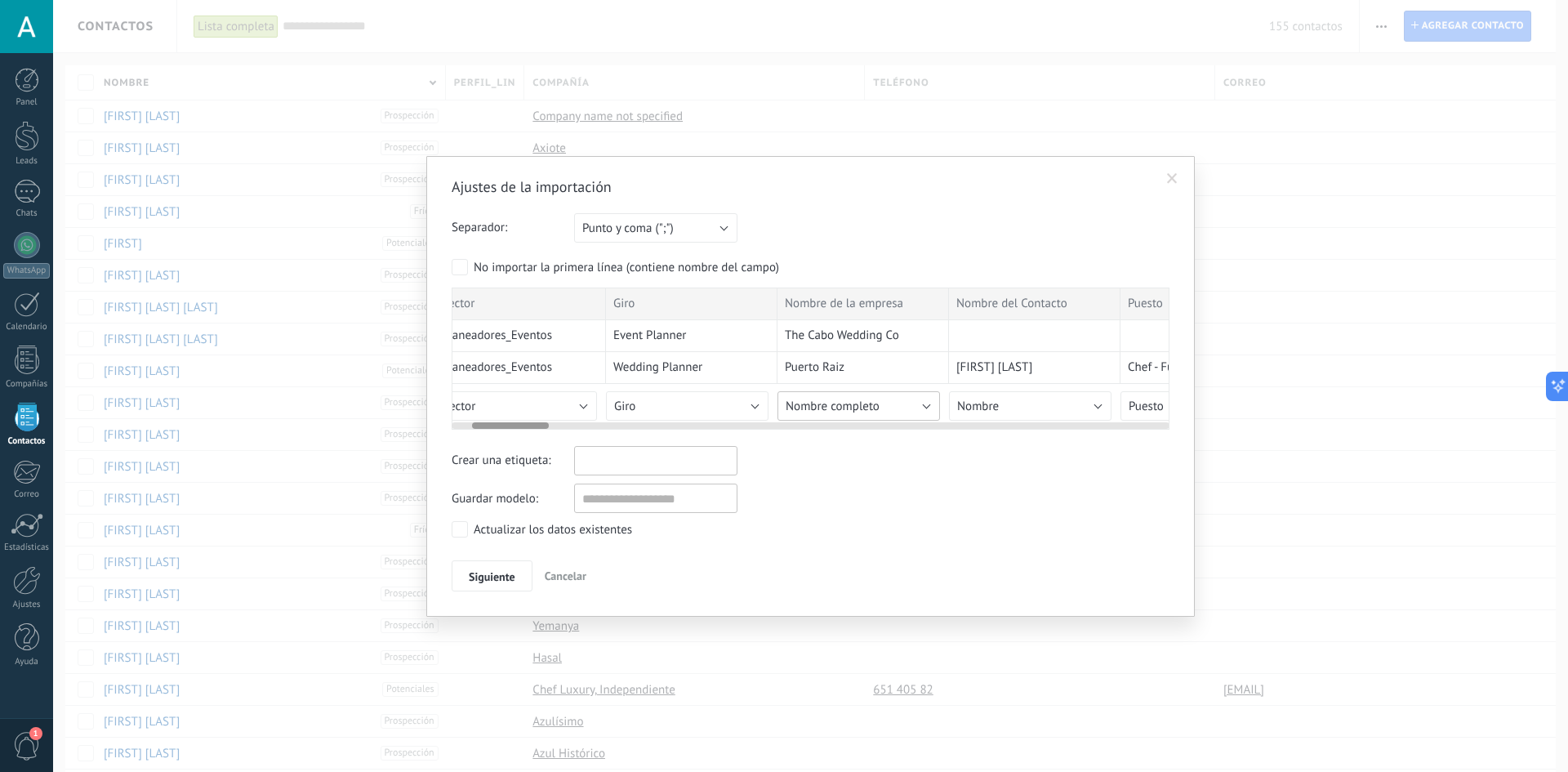 click on "Nombre completo" at bounding box center (832, 406) 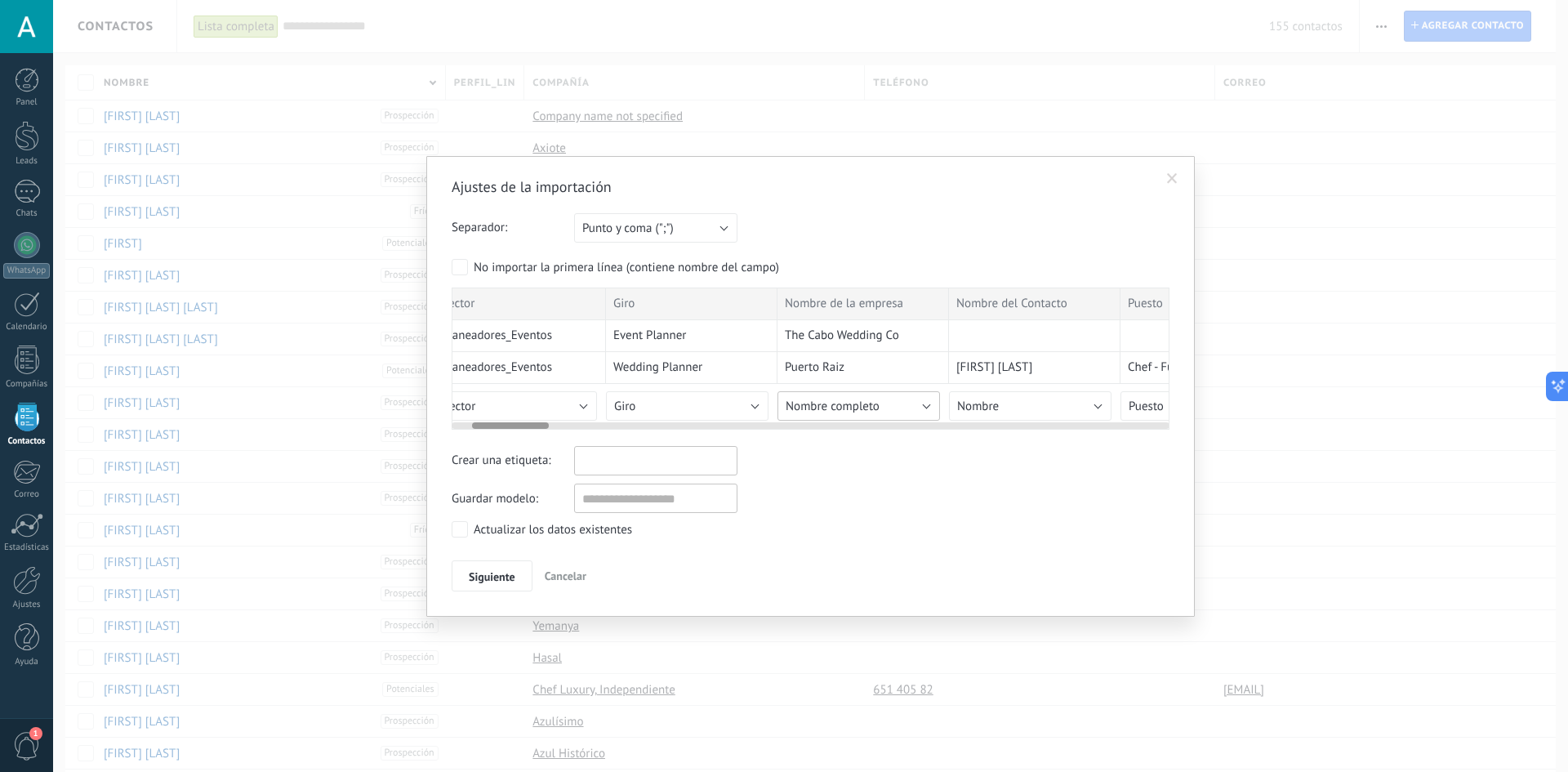 scroll, scrollTop: 9, scrollLeft: 0, axis: vertical 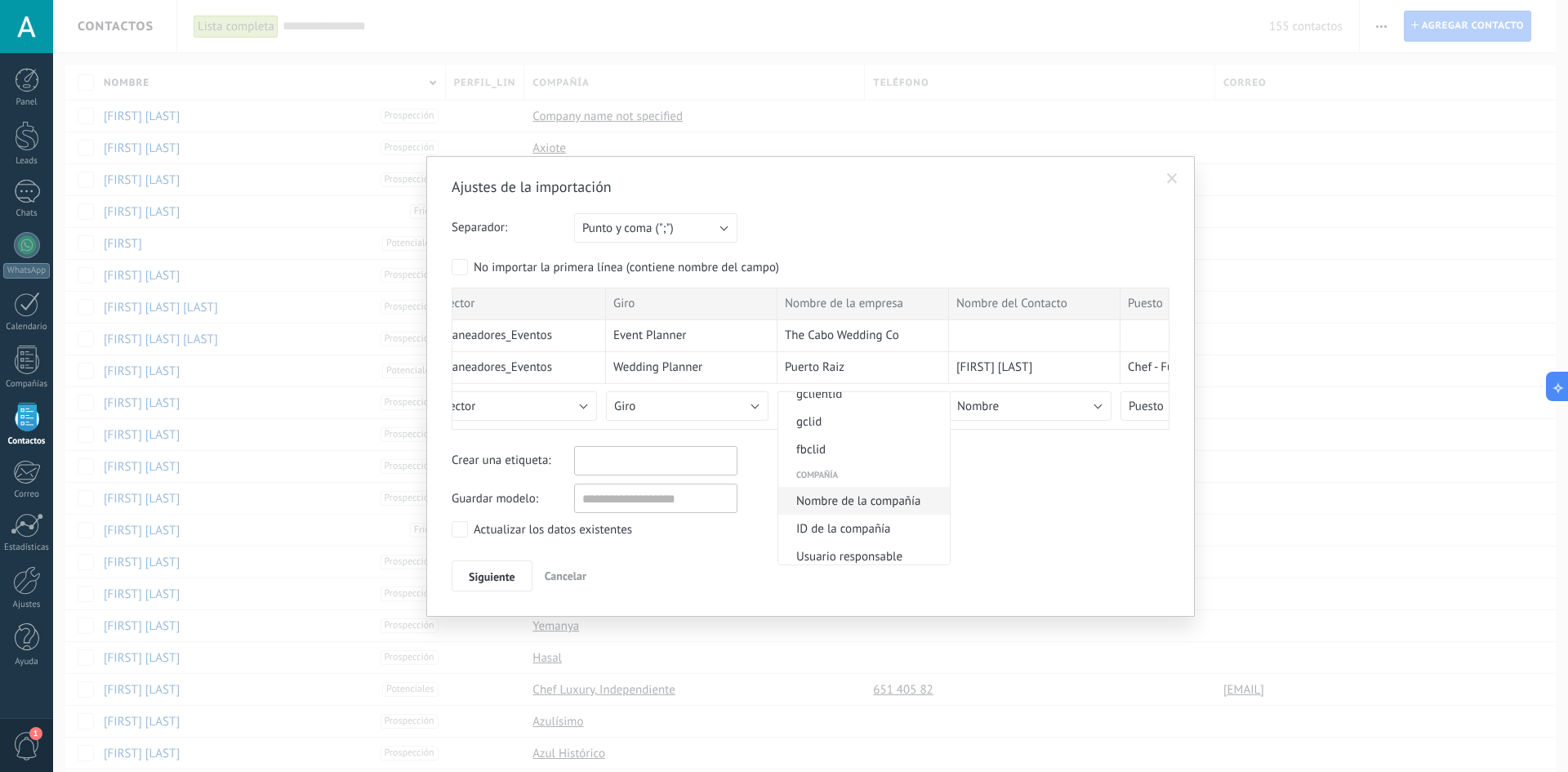 click on "Nombre de la compañía" at bounding box center (862, 501) 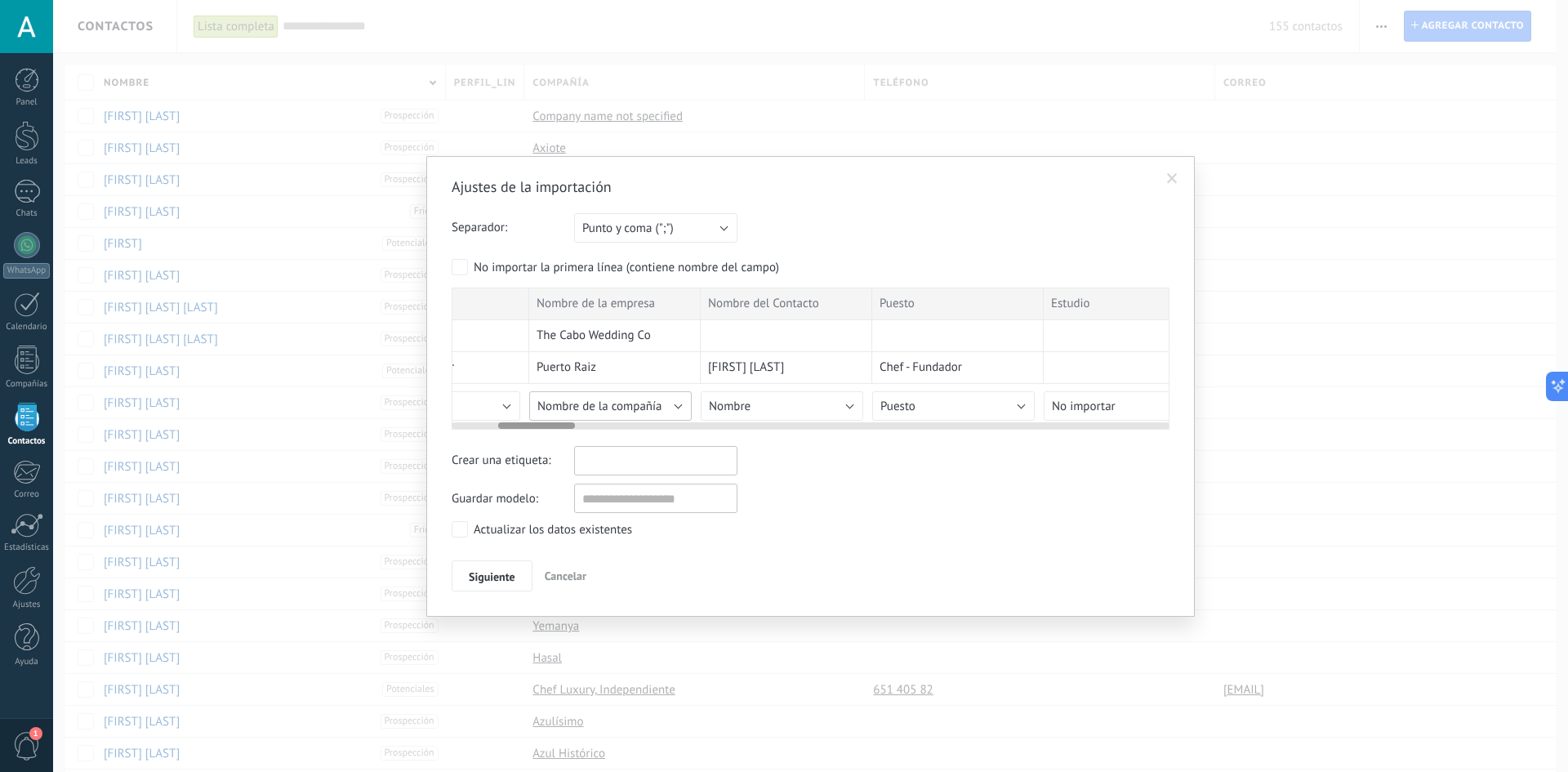 scroll, scrollTop: 0, scrollLeft: 439, axis: horizontal 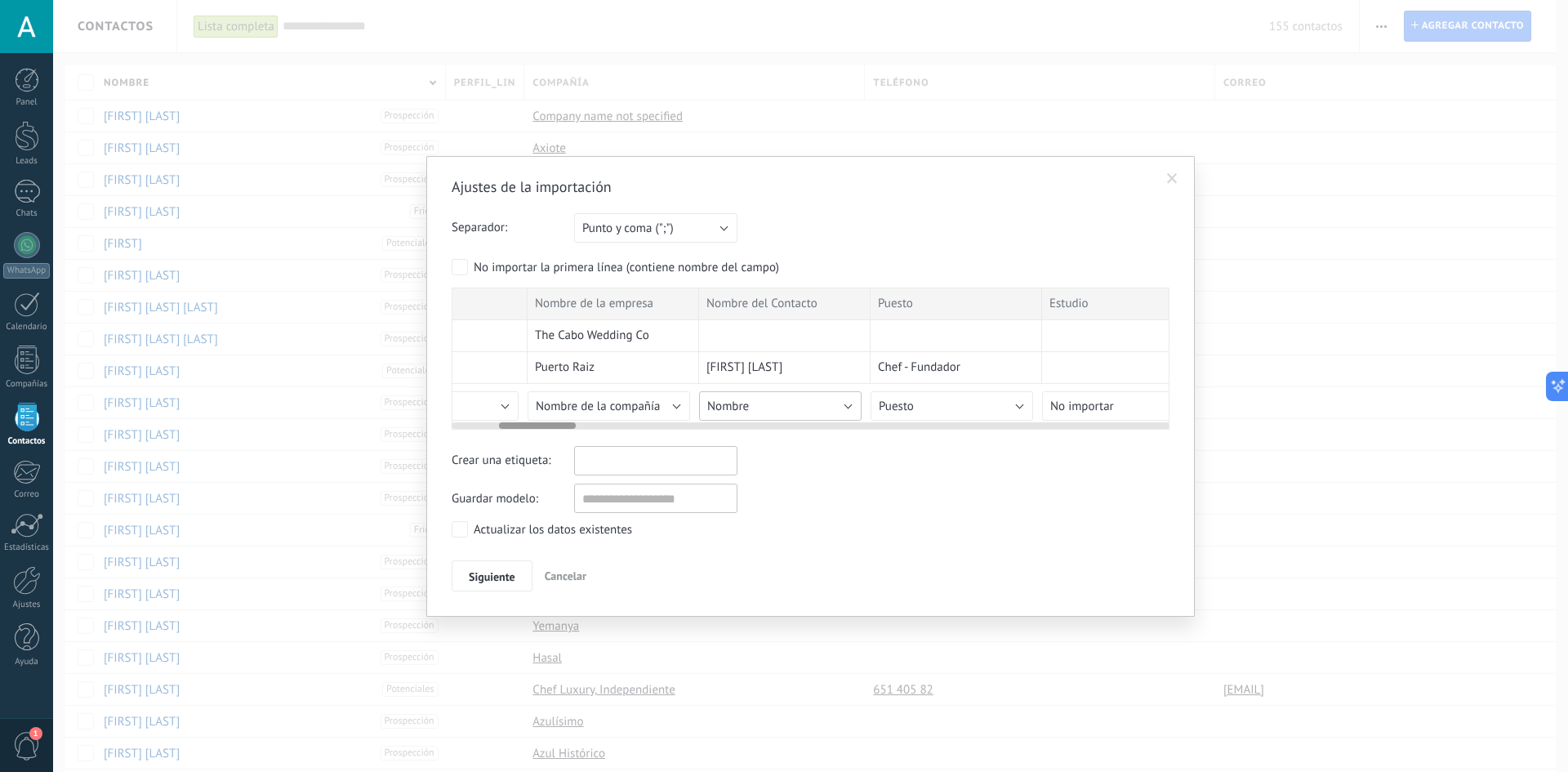 click on "Nombre" at bounding box center (780, 406) 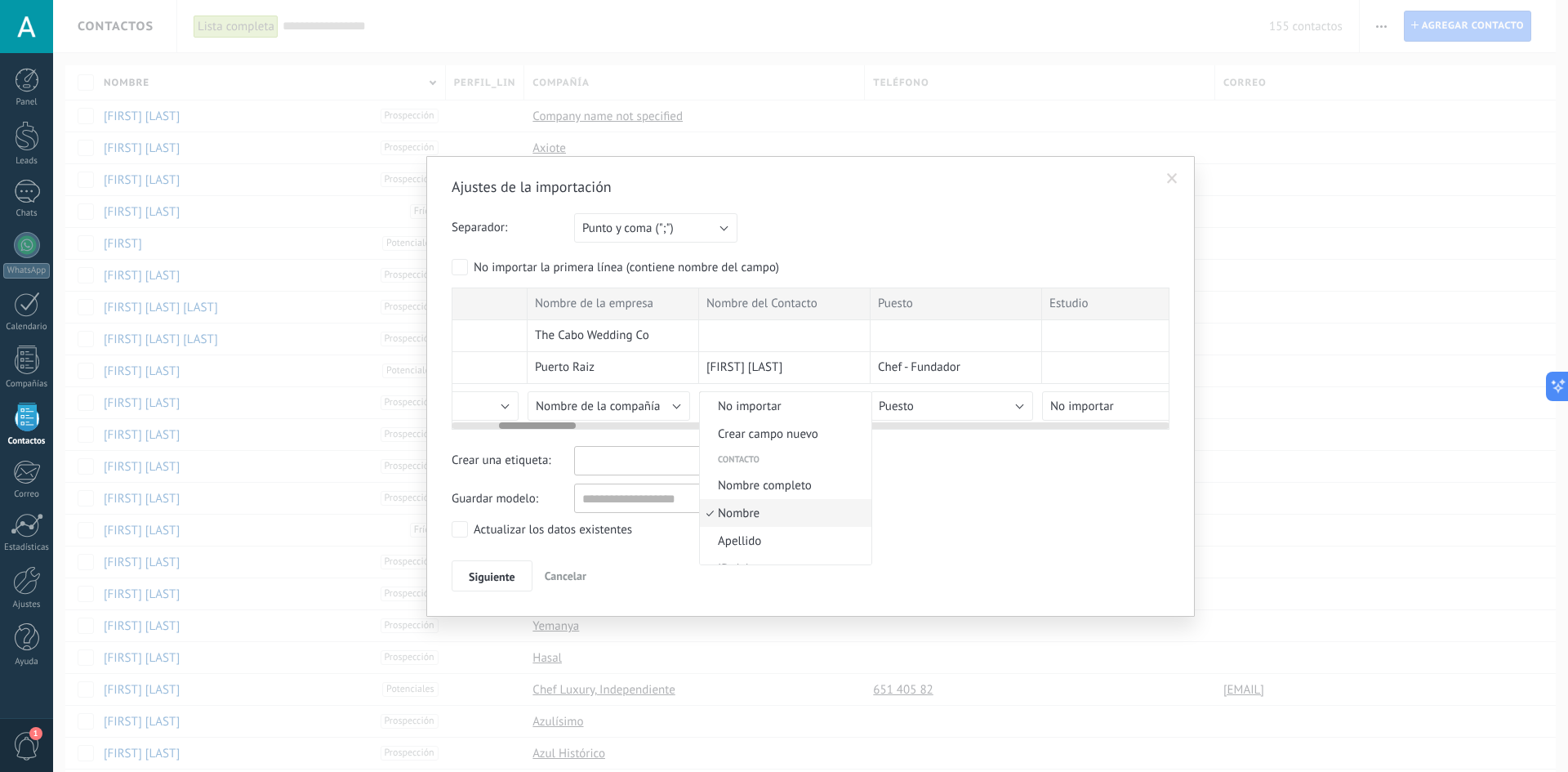 scroll, scrollTop: 37, scrollLeft: 0, axis: vertical 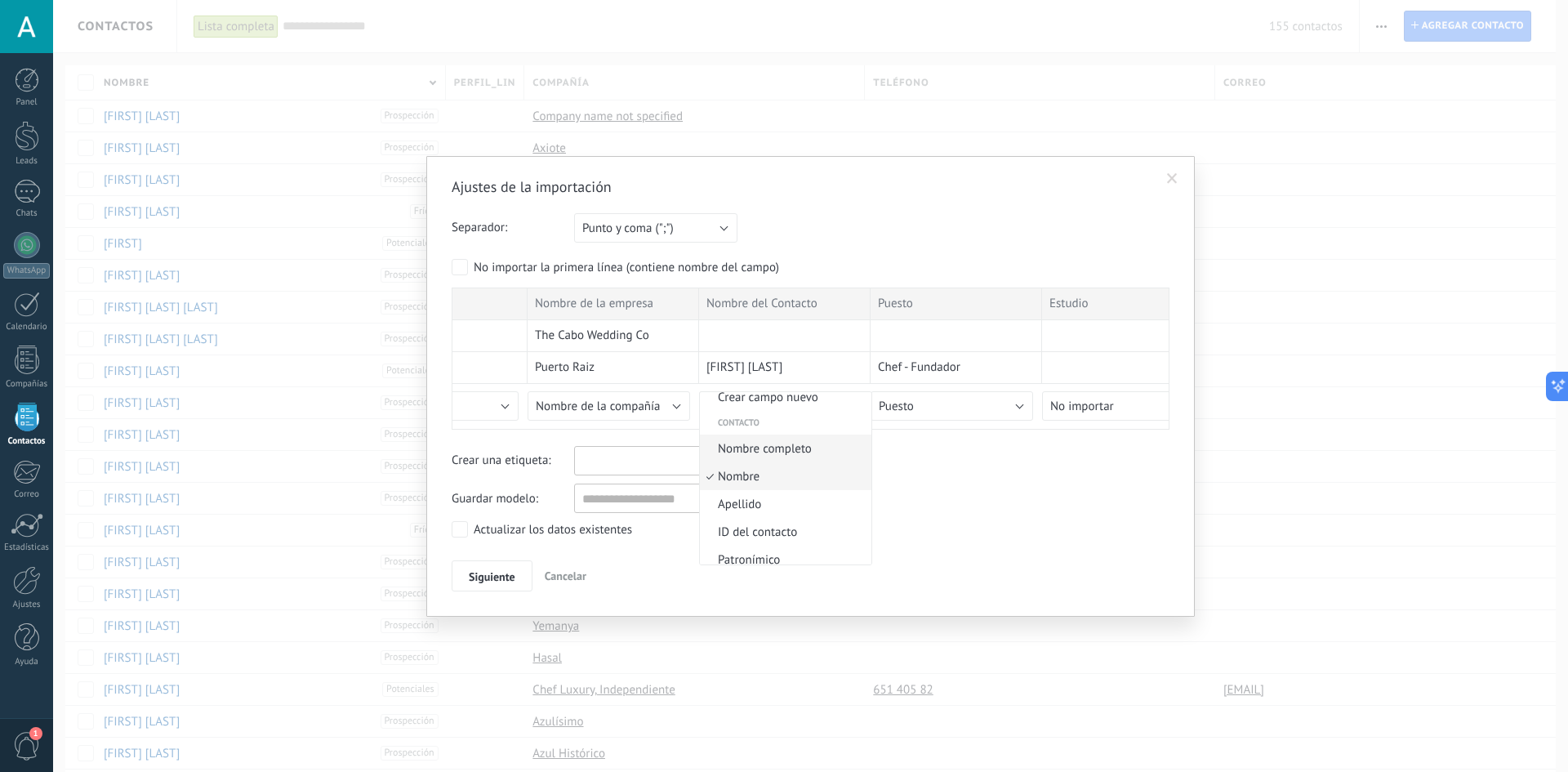 click on "Nombre completo" at bounding box center (783, 448) 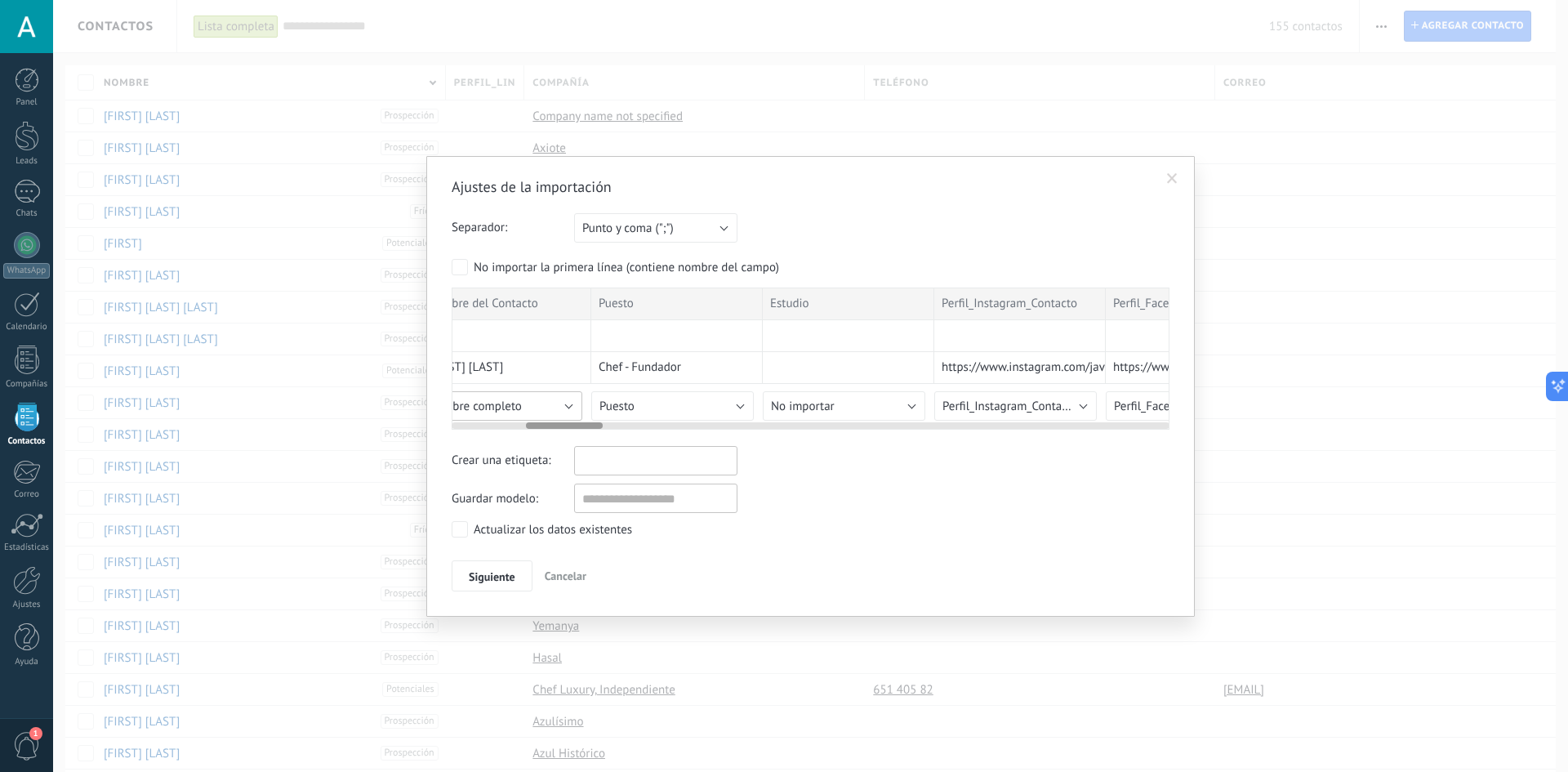 scroll, scrollTop: 0, scrollLeft: 720, axis: horizontal 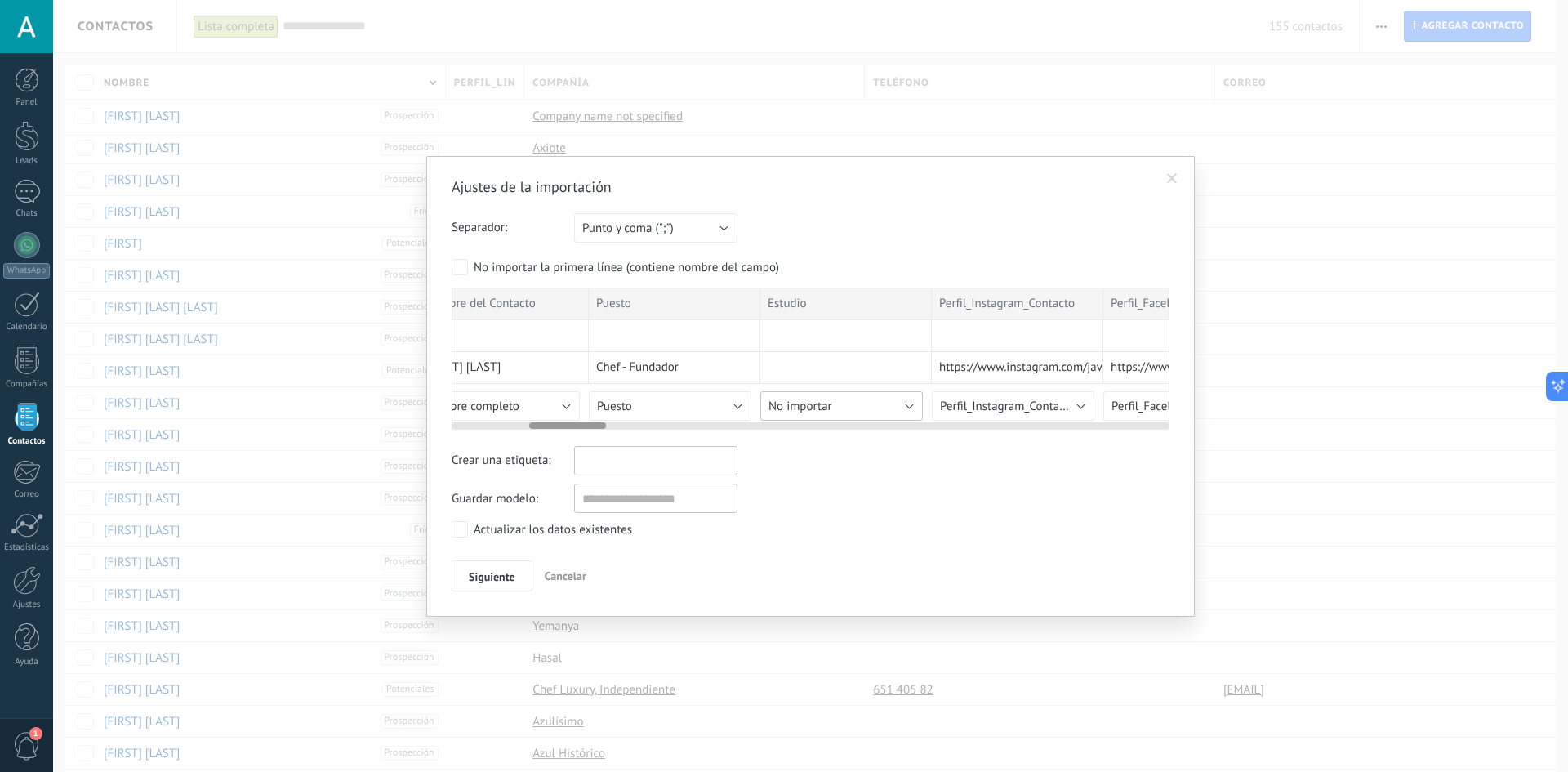 click on "No importar" at bounding box center (841, 406) 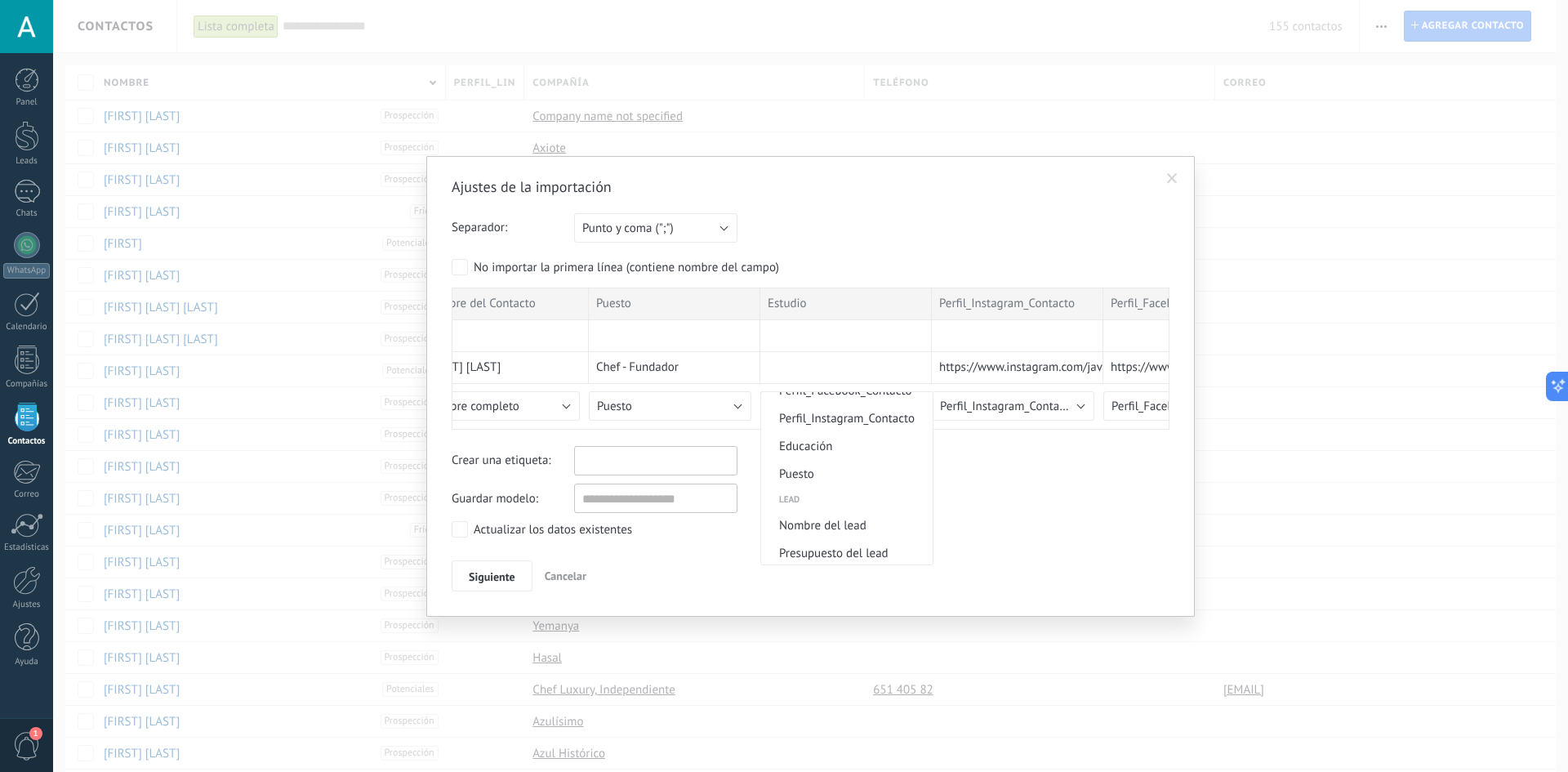 scroll, scrollTop: 732, scrollLeft: 0, axis: vertical 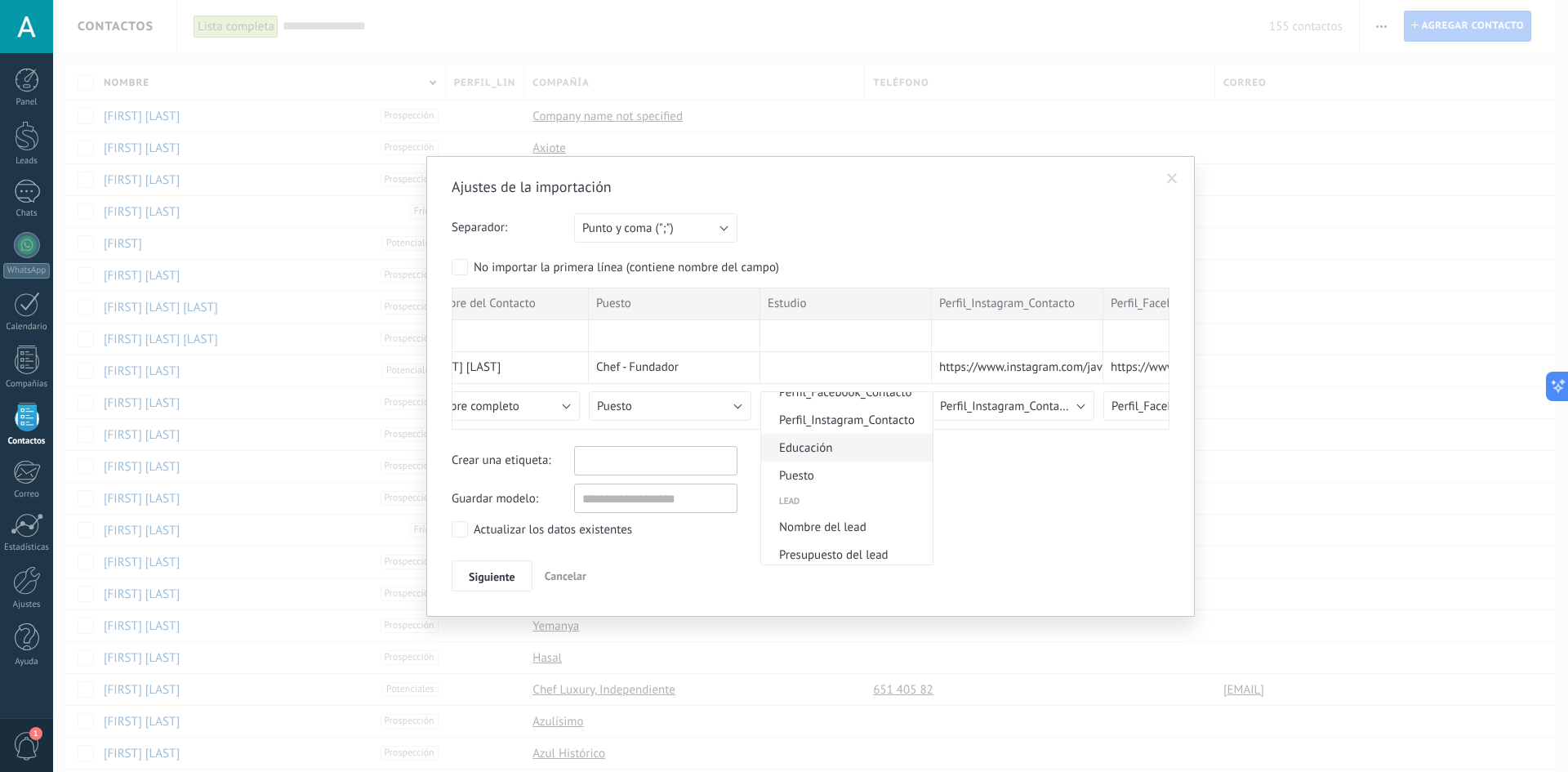 click on "Educación" at bounding box center [847, 448] 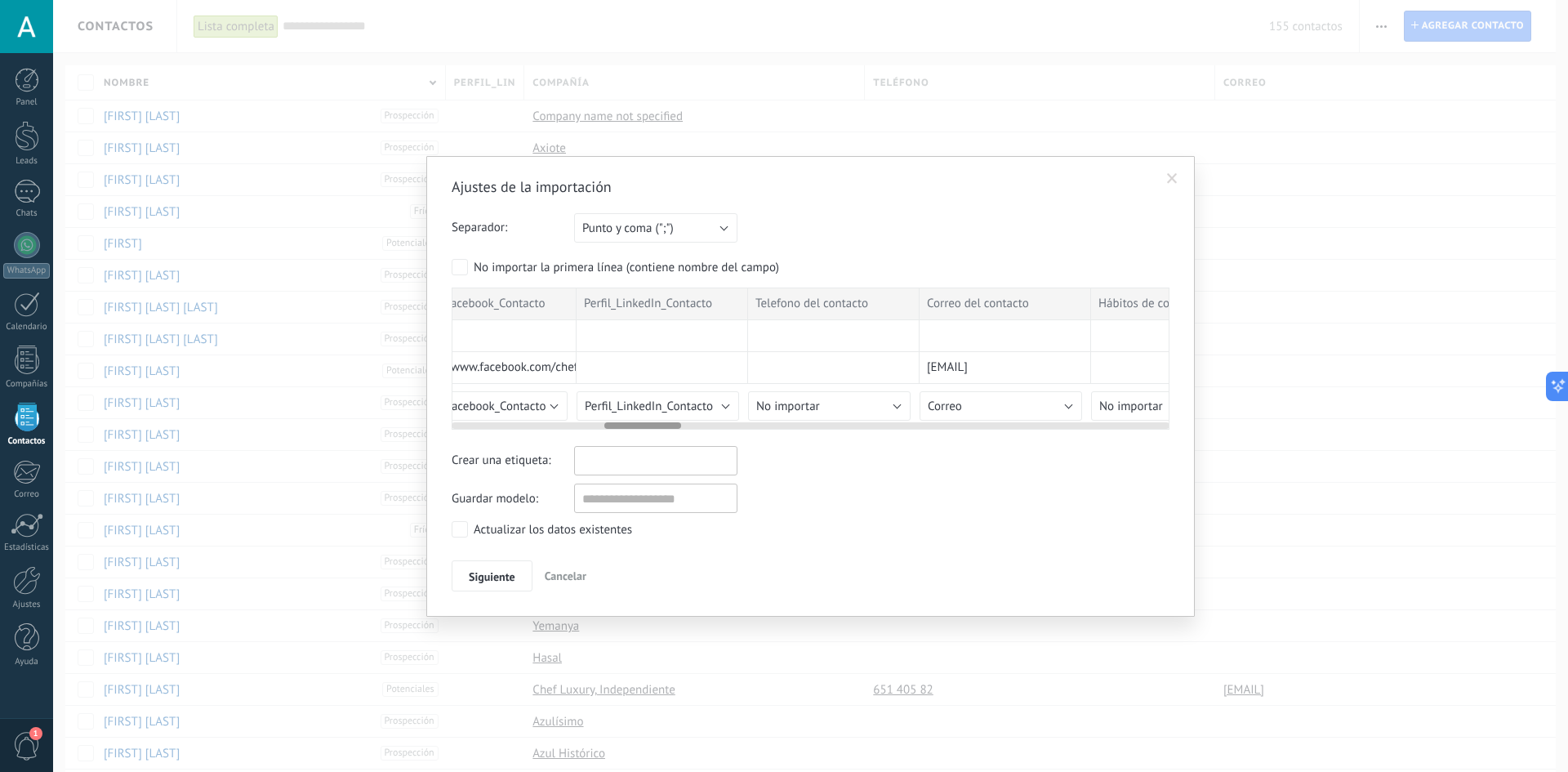 scroll, scrollTop: 0, scrollLeft: 1419, axis: horizontal 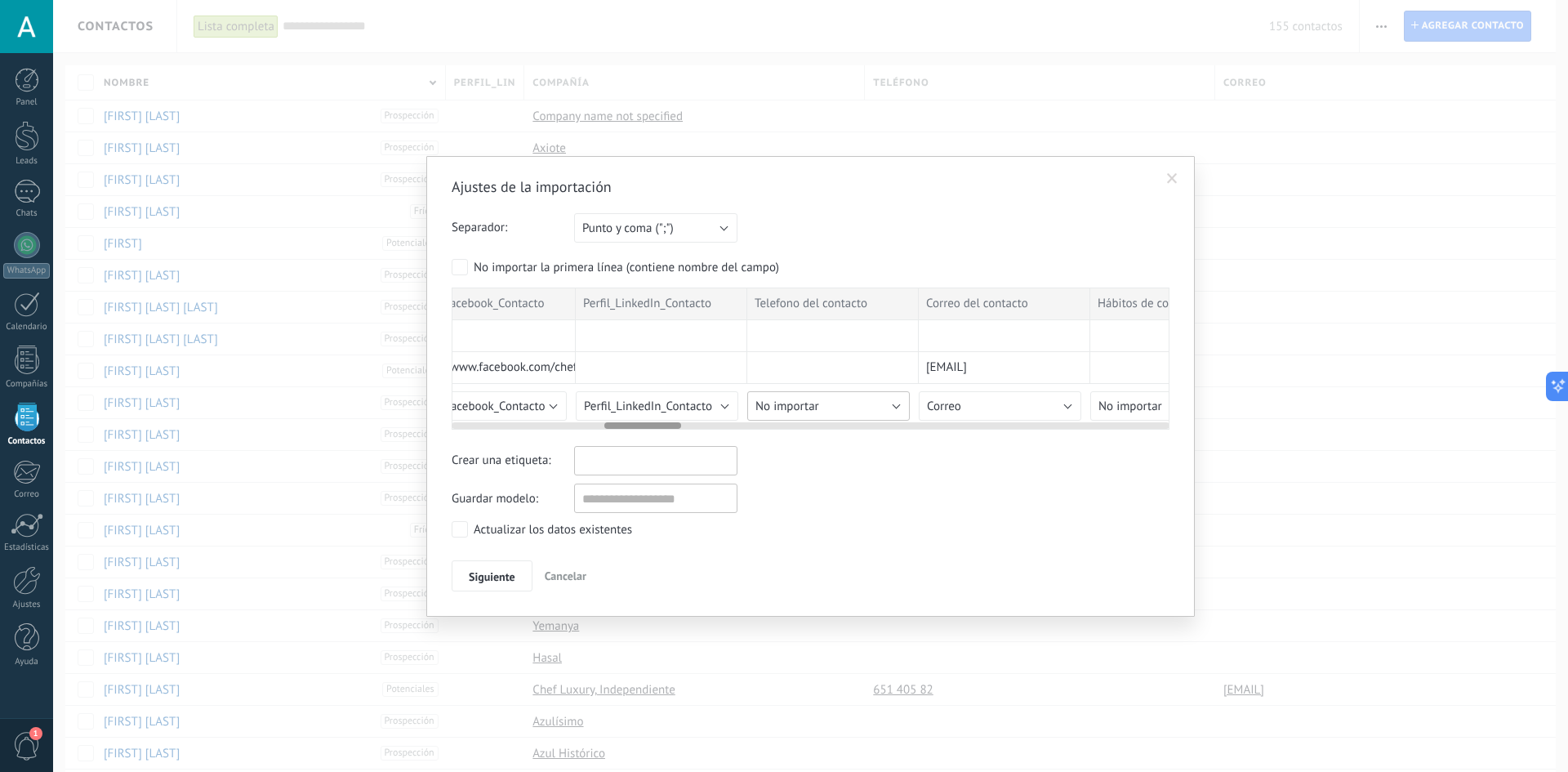 click on "No importar" at bounding box center [828, 406] 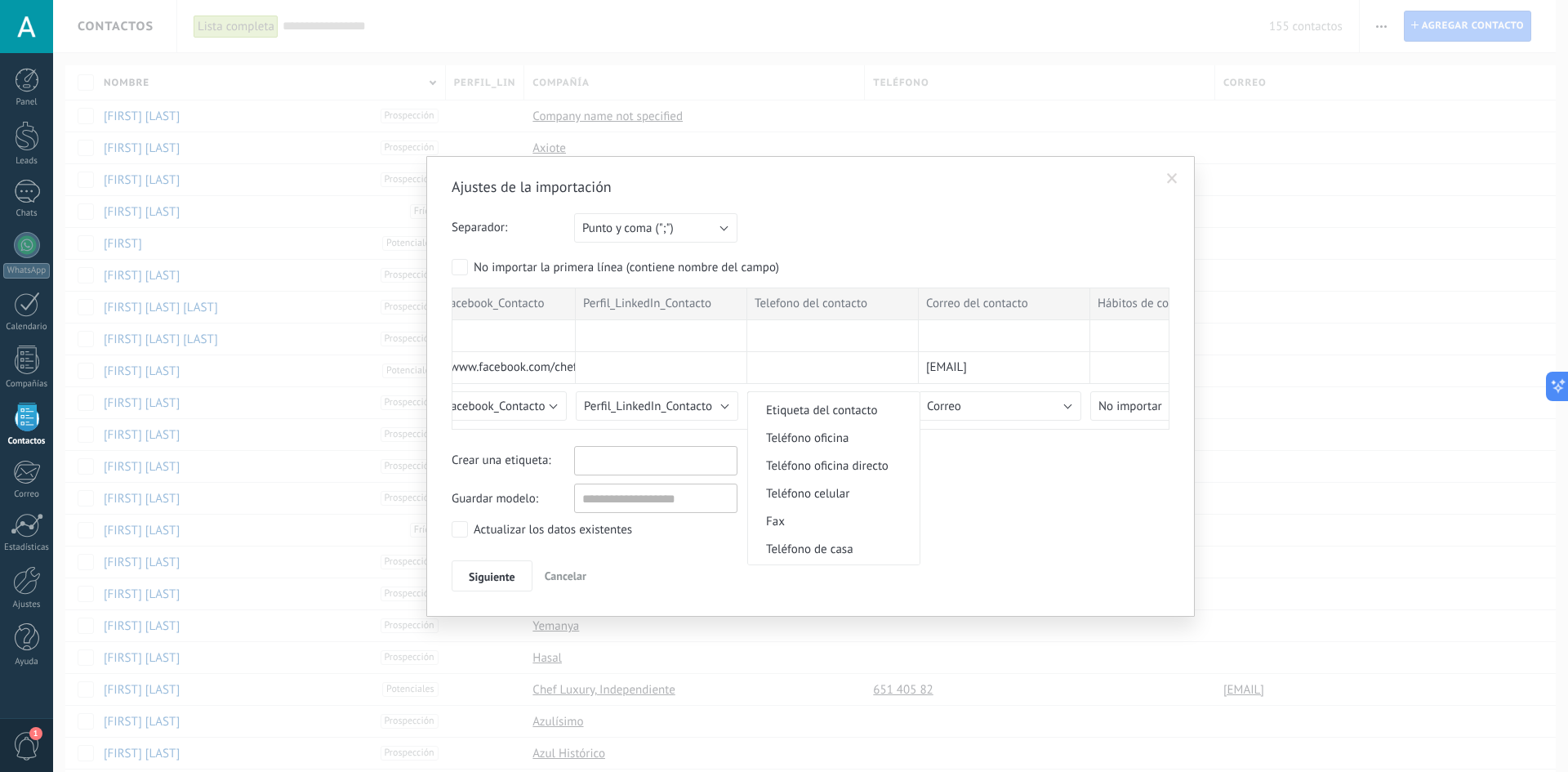 scroll, scrollTop: 328, scrollLeft: 0, axis: vertical 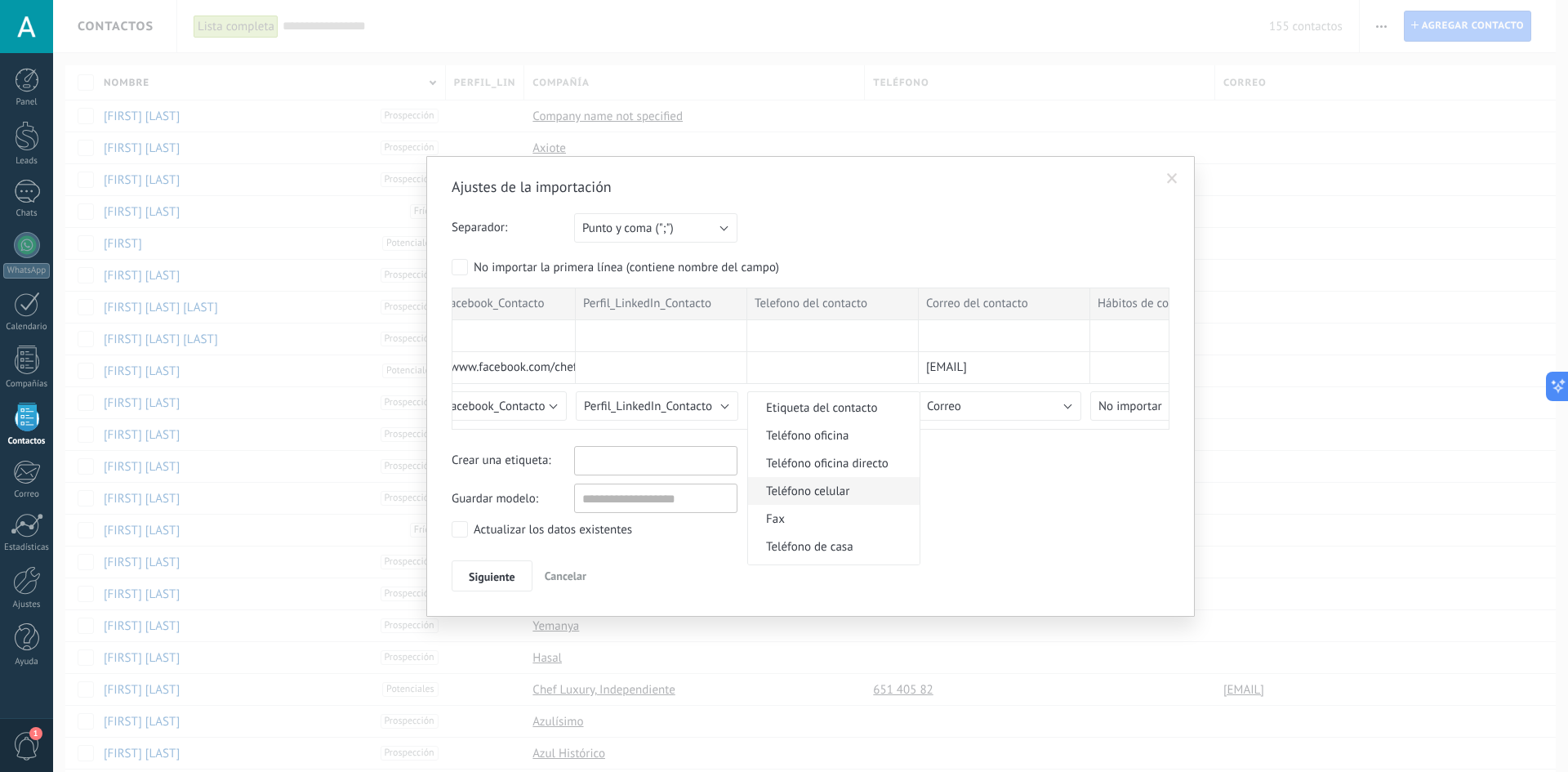 click on "Teléfono celular" at bounding box center (831, 491) 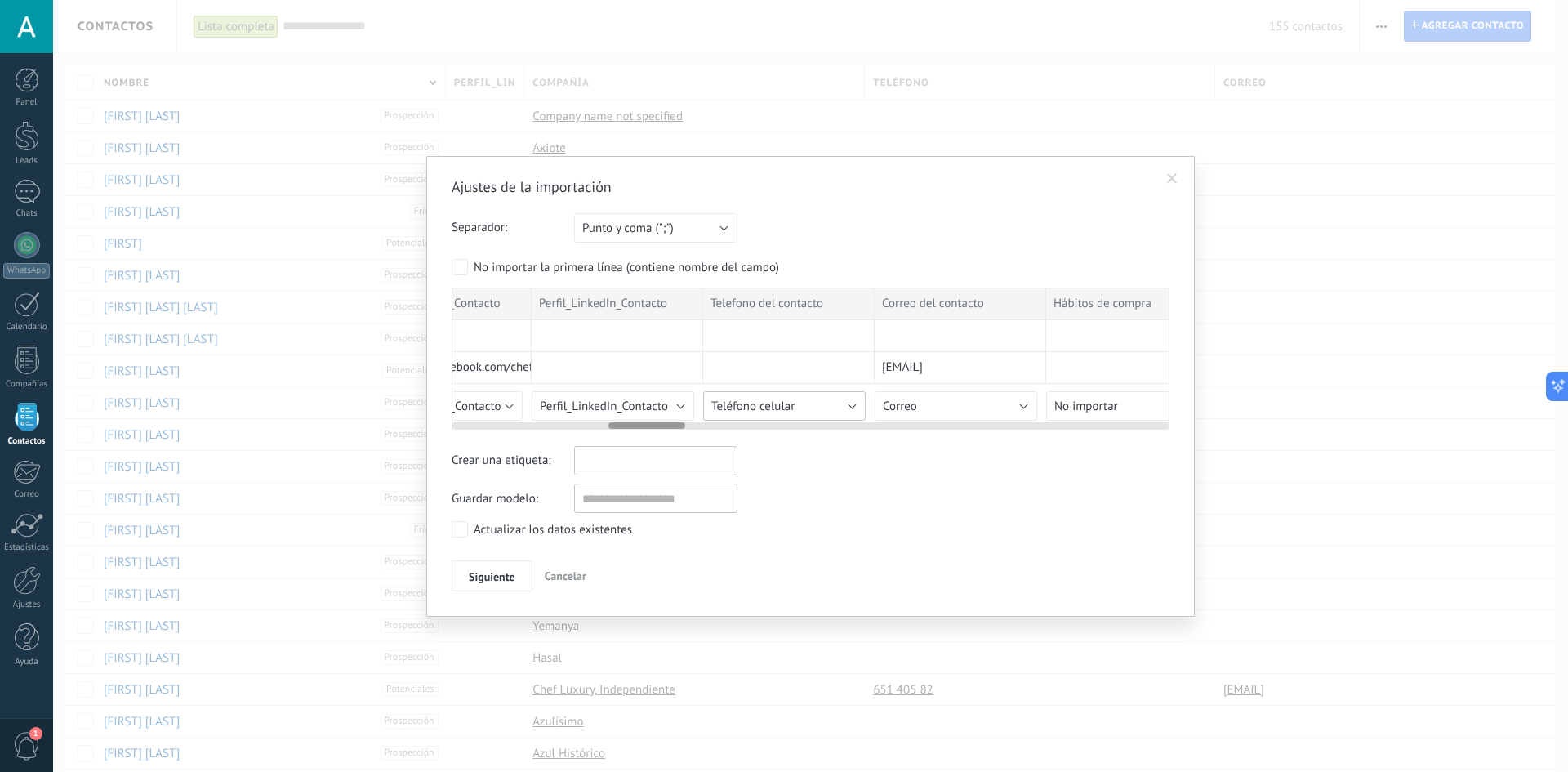 scroll, scrollTop: 0, scrollLeft: 1465, axis: horizontal 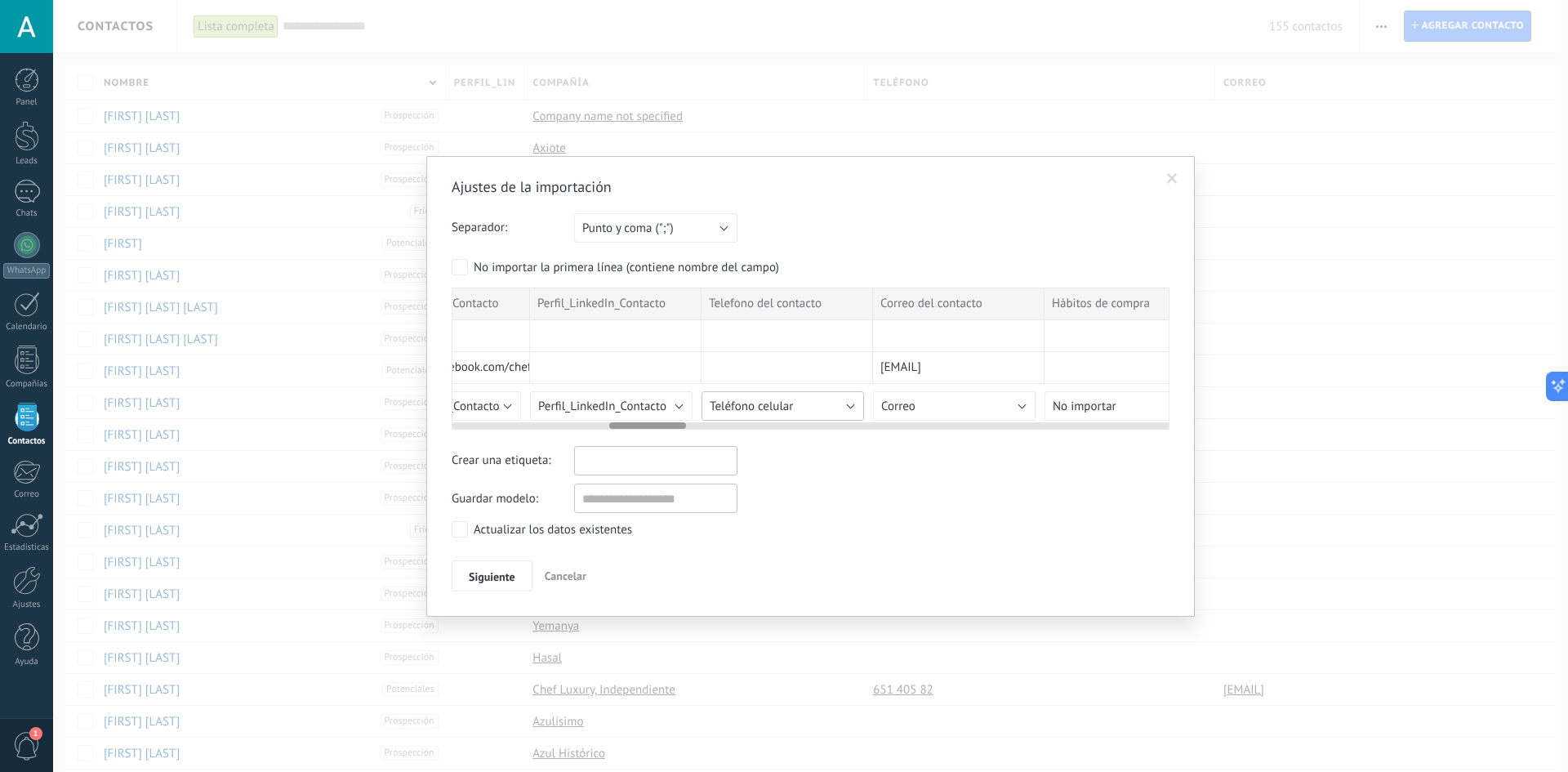 click on "Teléfono celular" at bounding box center (782, 406) 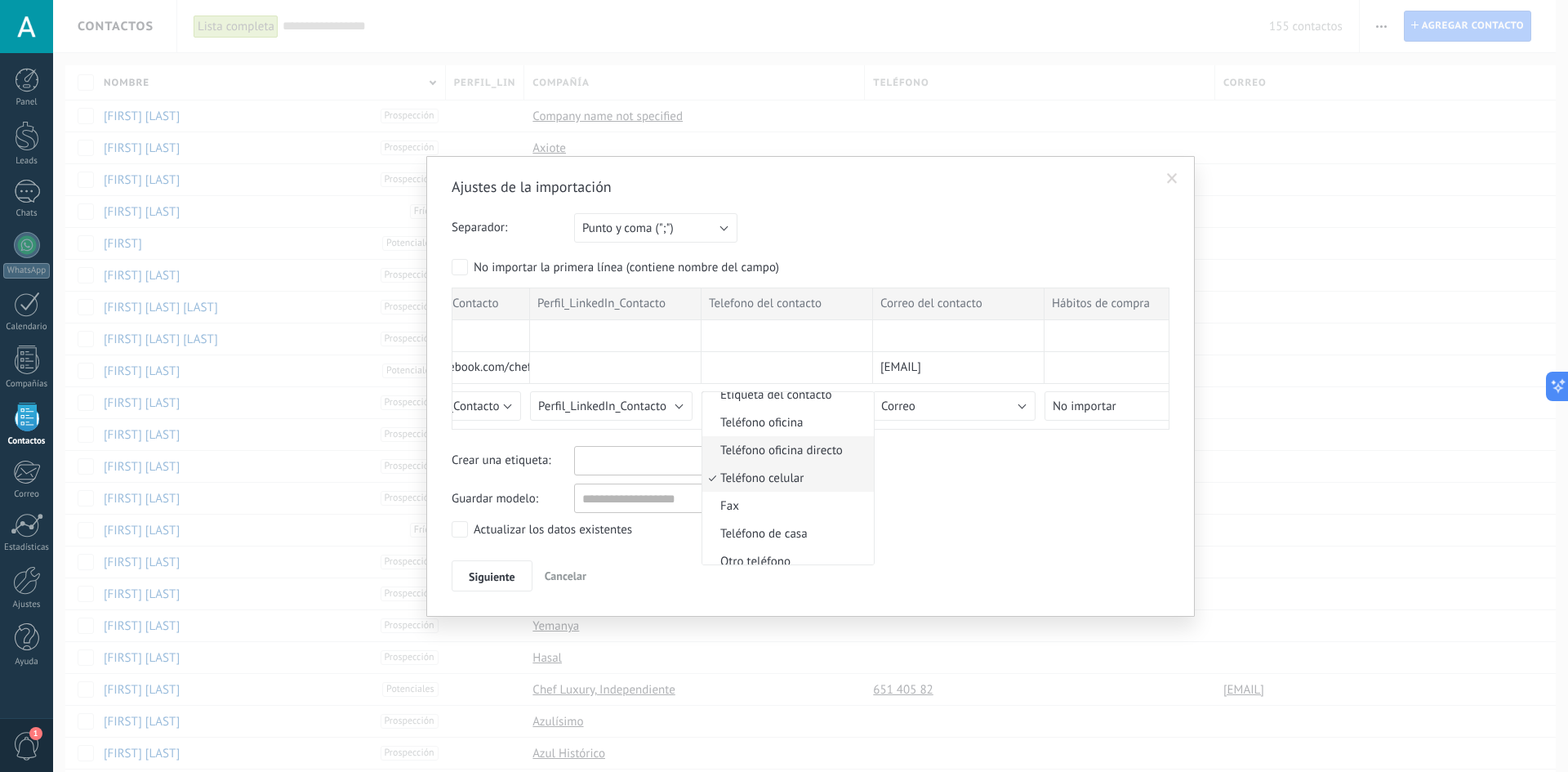 scroll, scrollTop: 340, scrollLeft: 0, axis: vertical 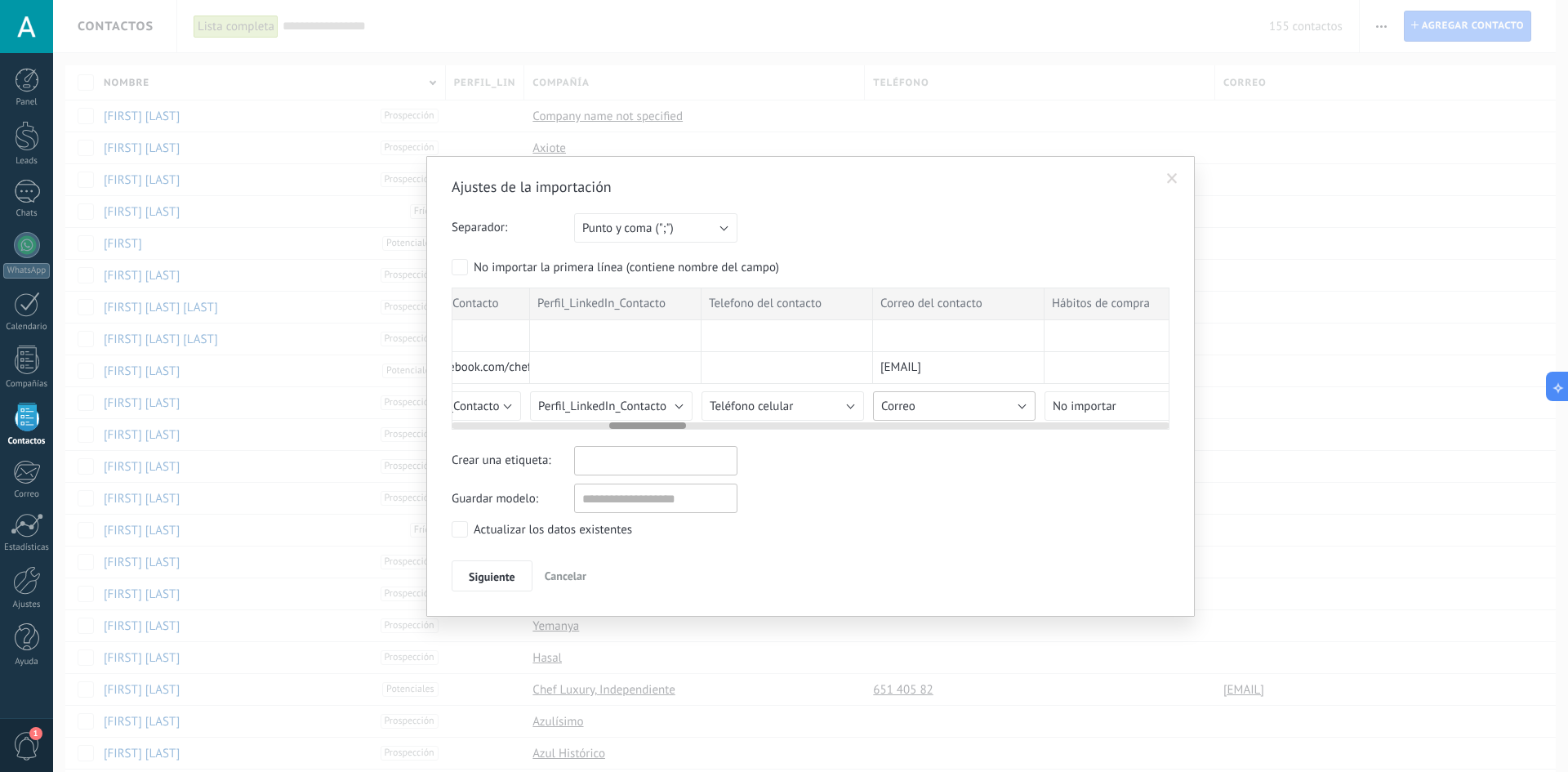 click on "Correo" at bounding box center [954, 406] 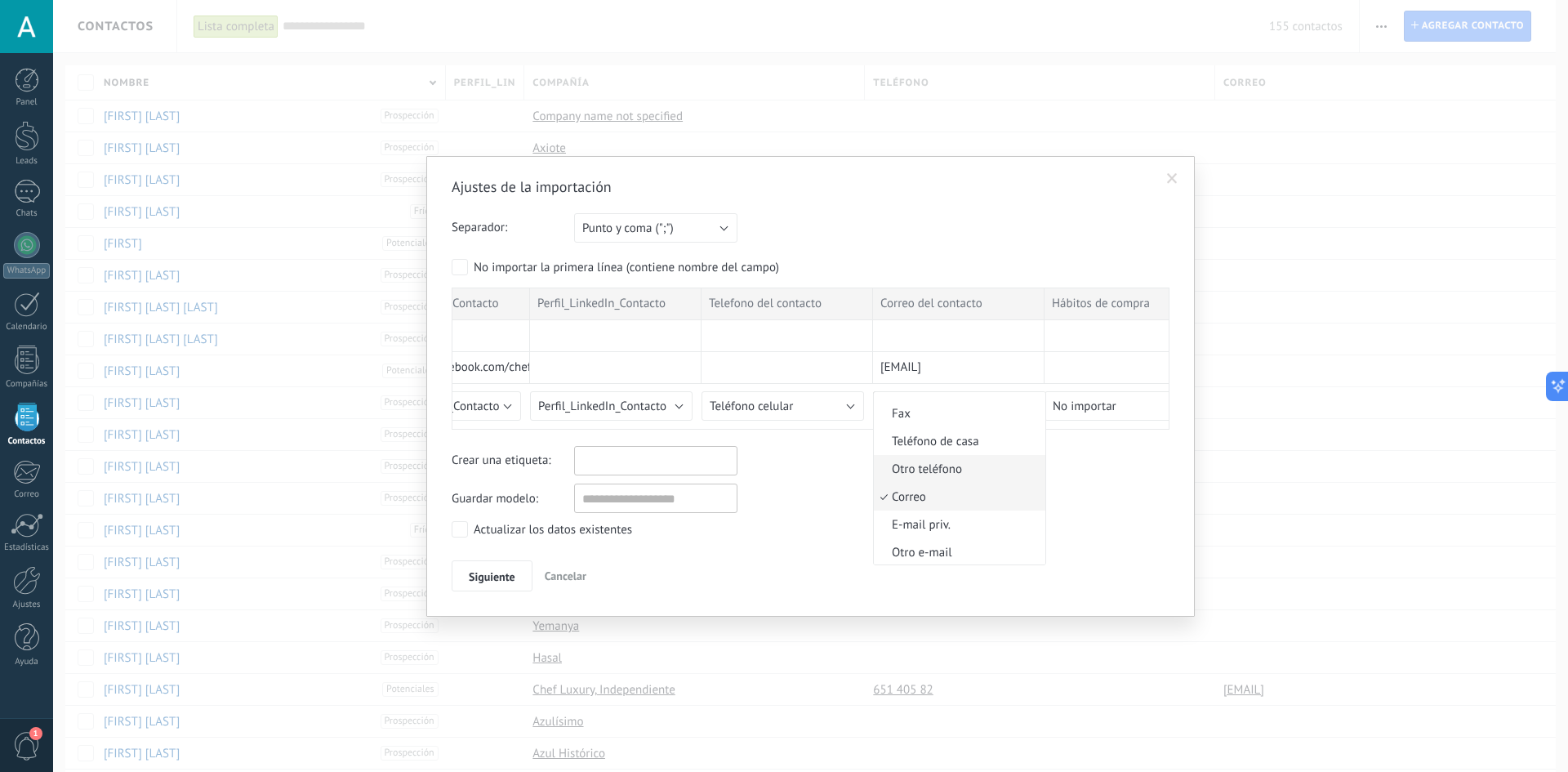 scroll, scrollTop: 442, scrollLeft: 0, axis: vertical 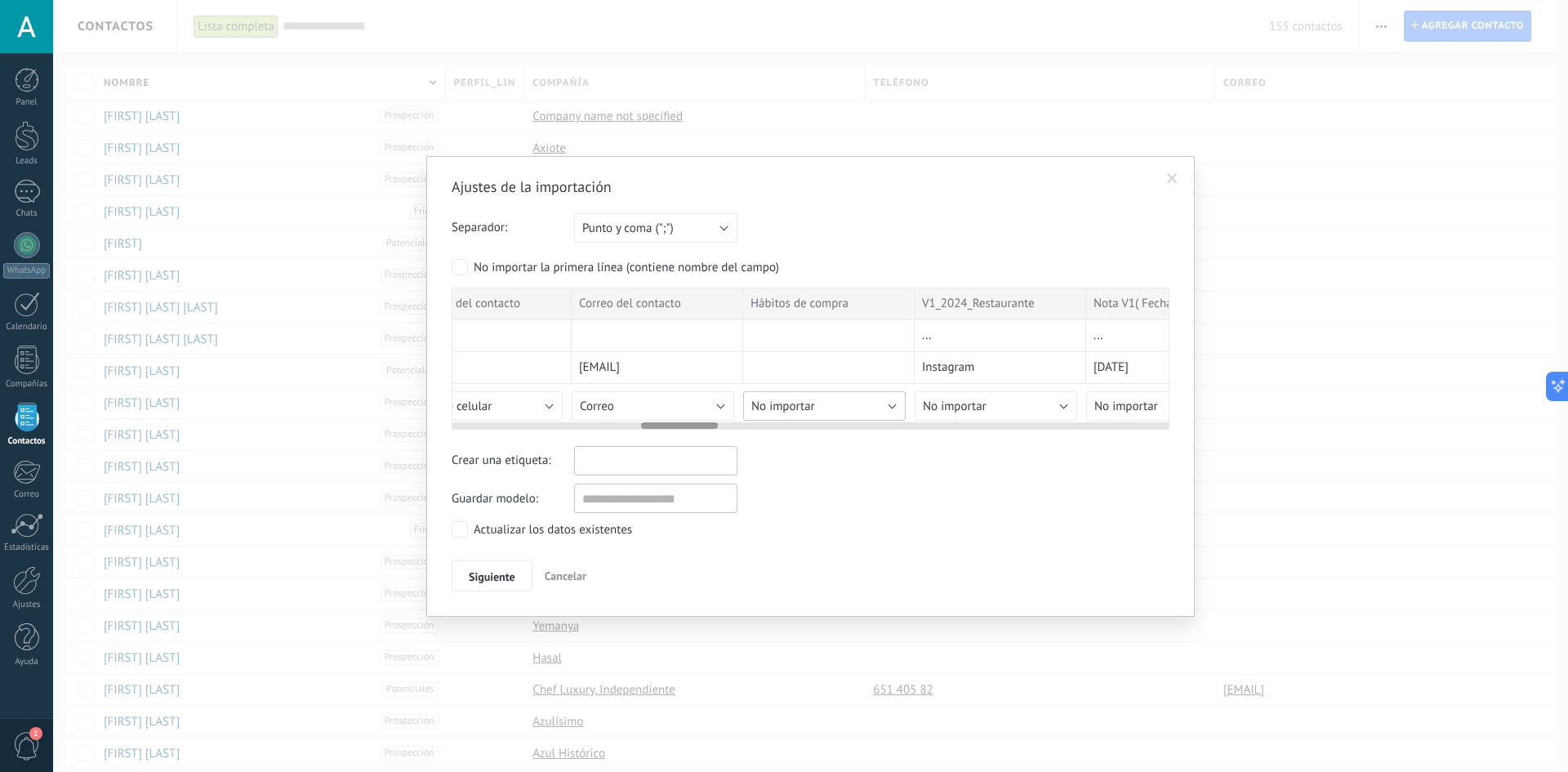 click on "No importar" at bounding box center [824, 406] 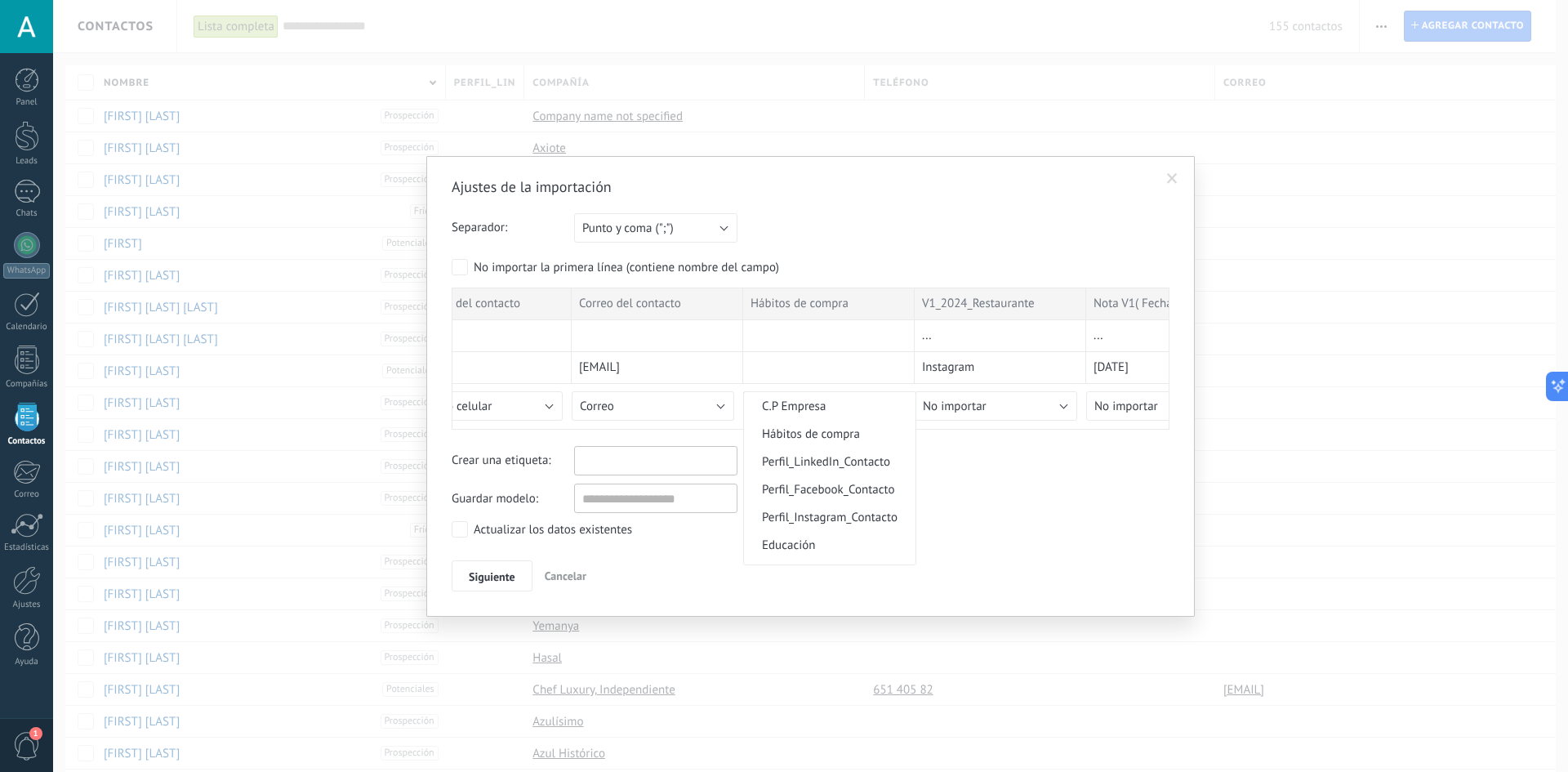 scroll, scrollTop: 635, scrollLeft: 0, axis: vertical 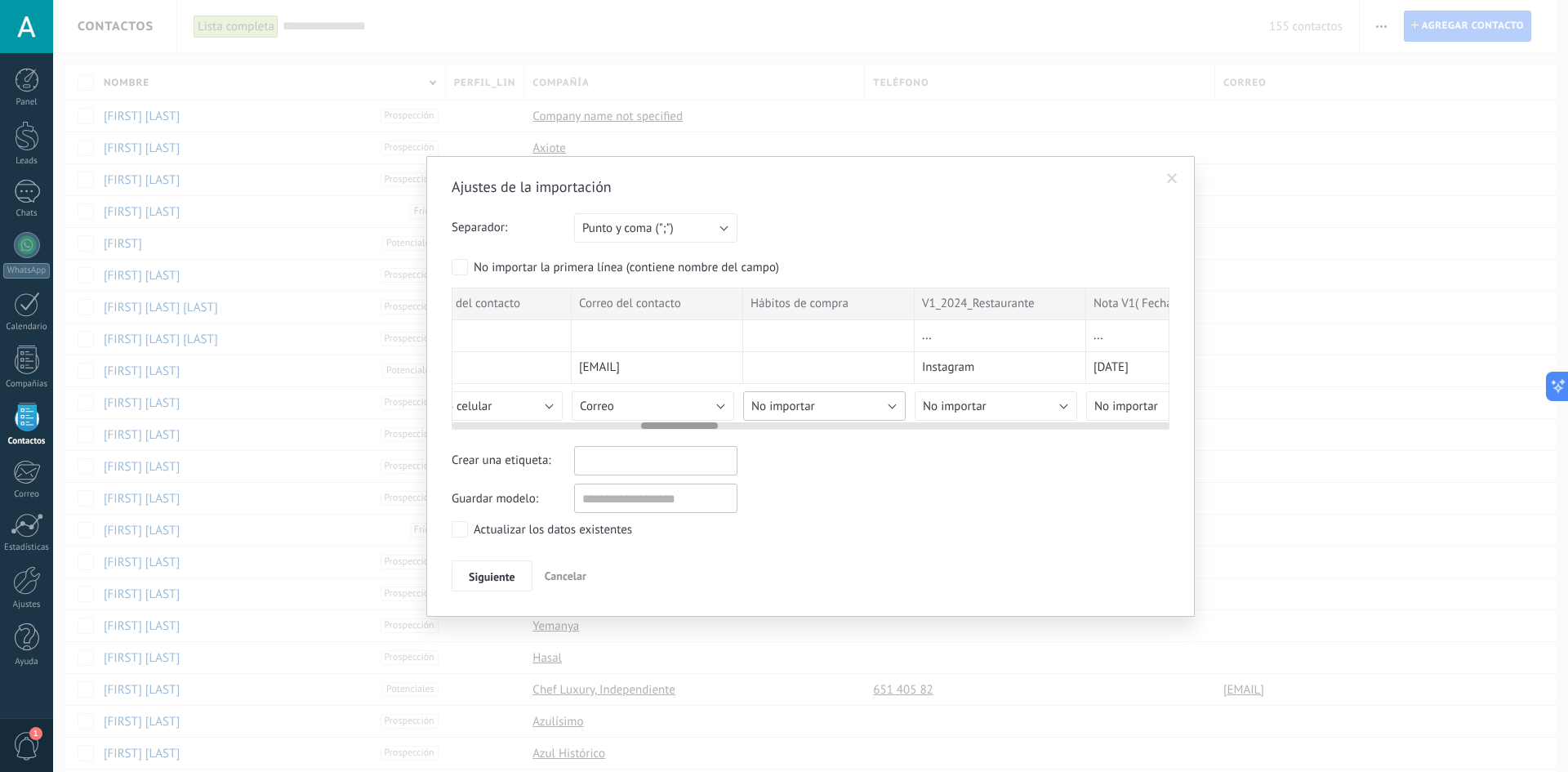 click on "No importar" at bounding box center [824, 406] 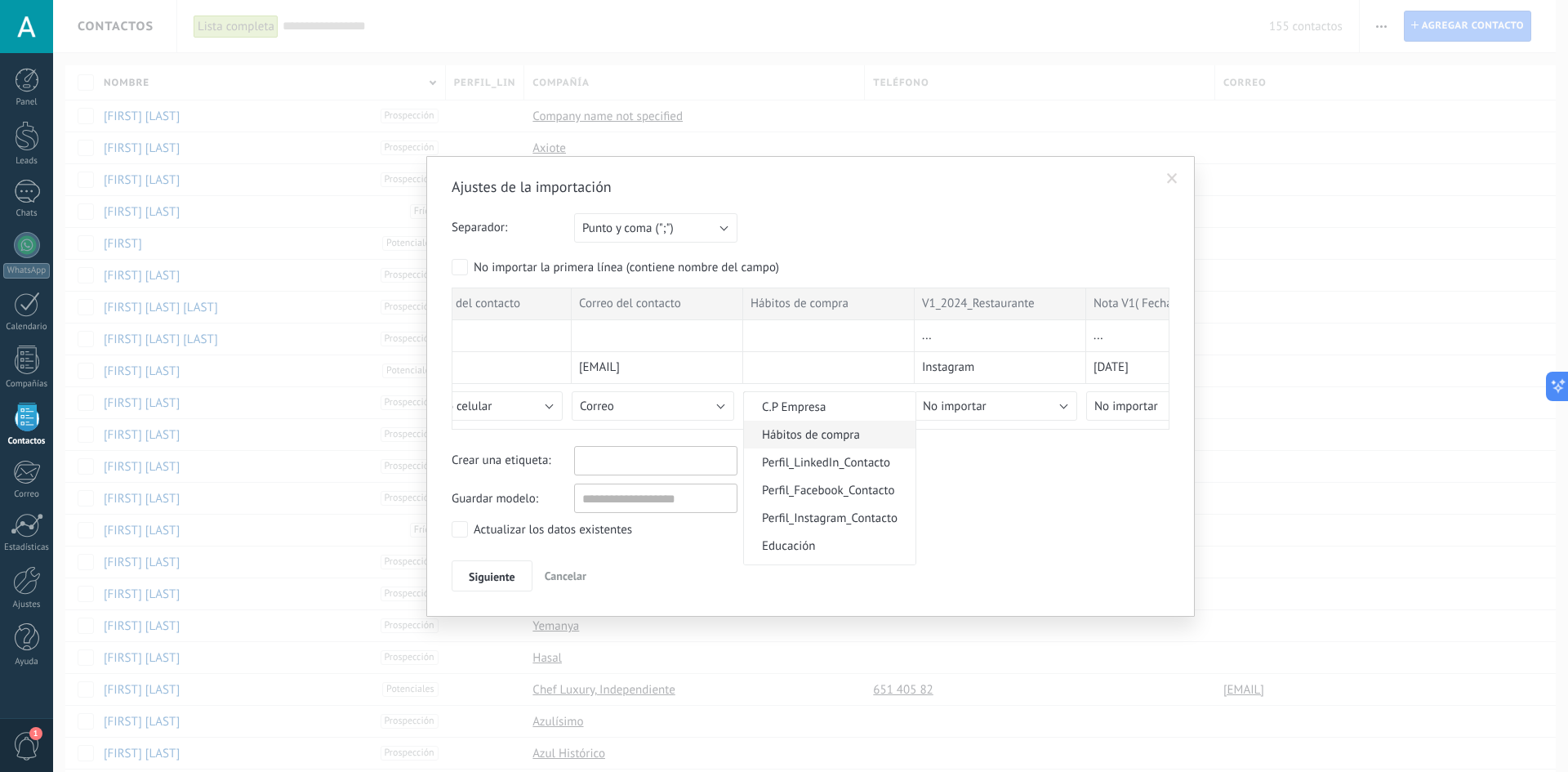 scroll, scrollTop: 635, scrollLeft: 0, axis: vertical 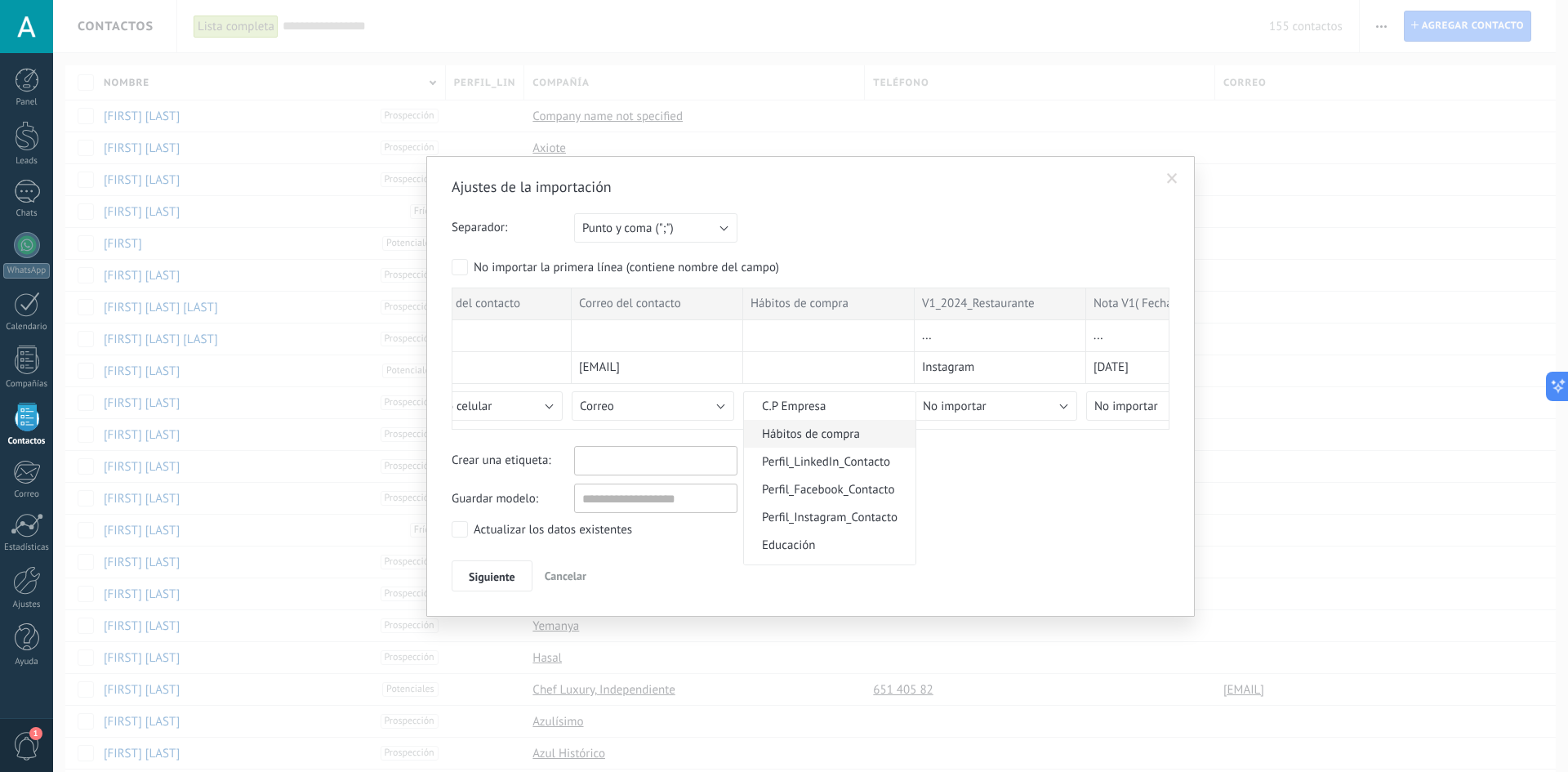 click on "Hábitos de compra" at bounding box center (827, 434) 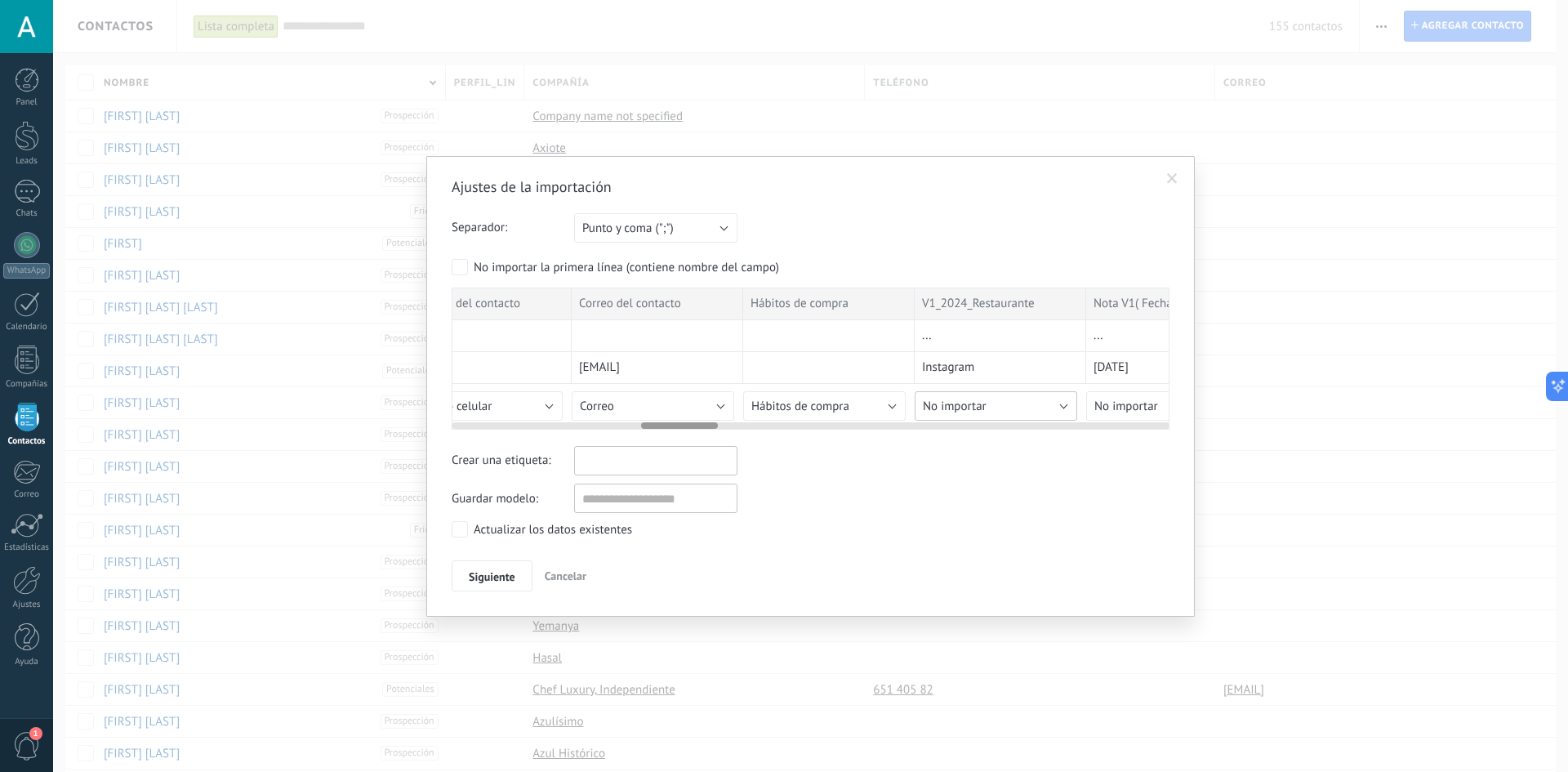 click on "No importar" at bounding box center [996, 406] 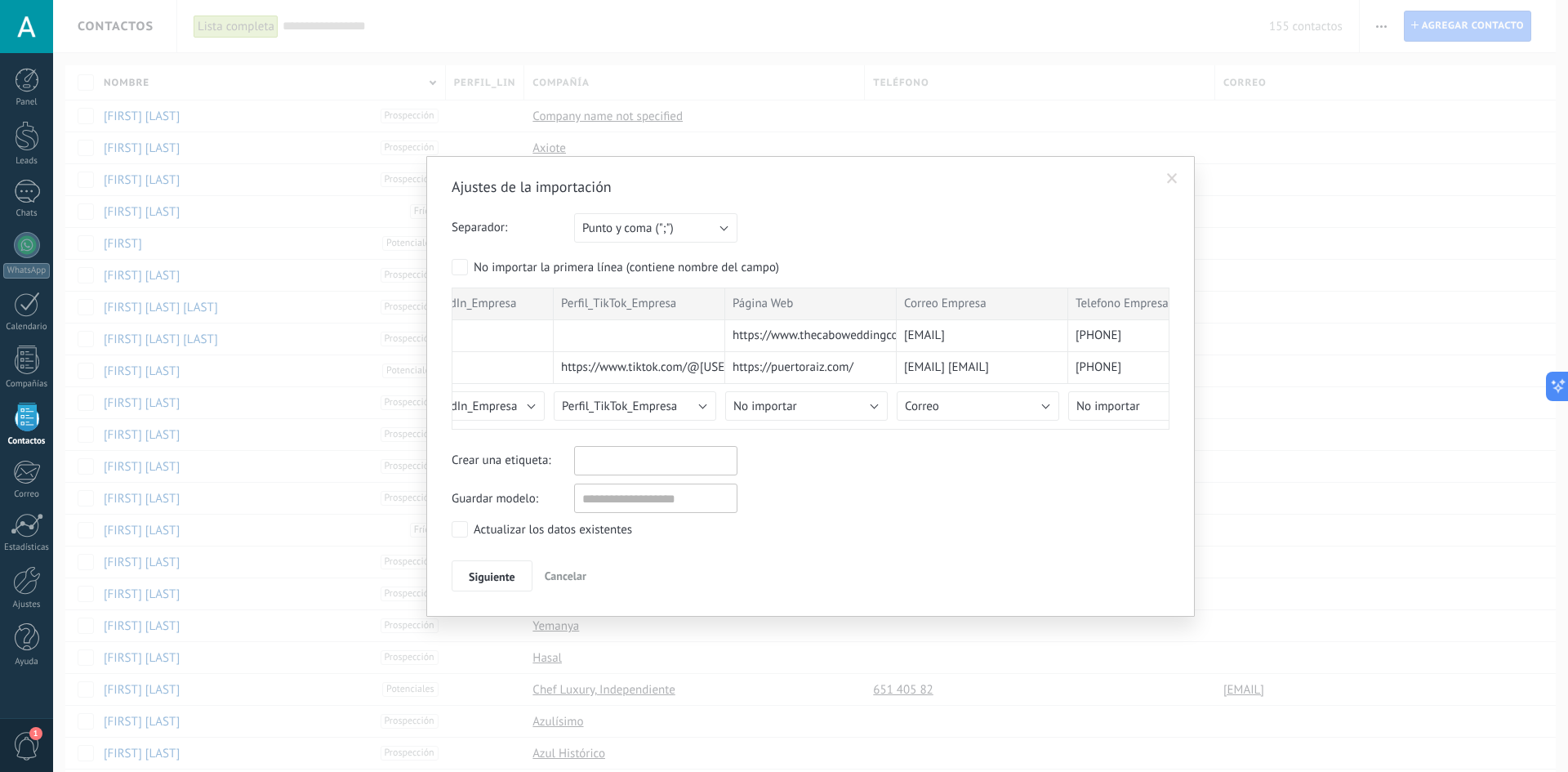 scroll, scrollTop: 0, scrollLeft: 4015, axis: horizontal 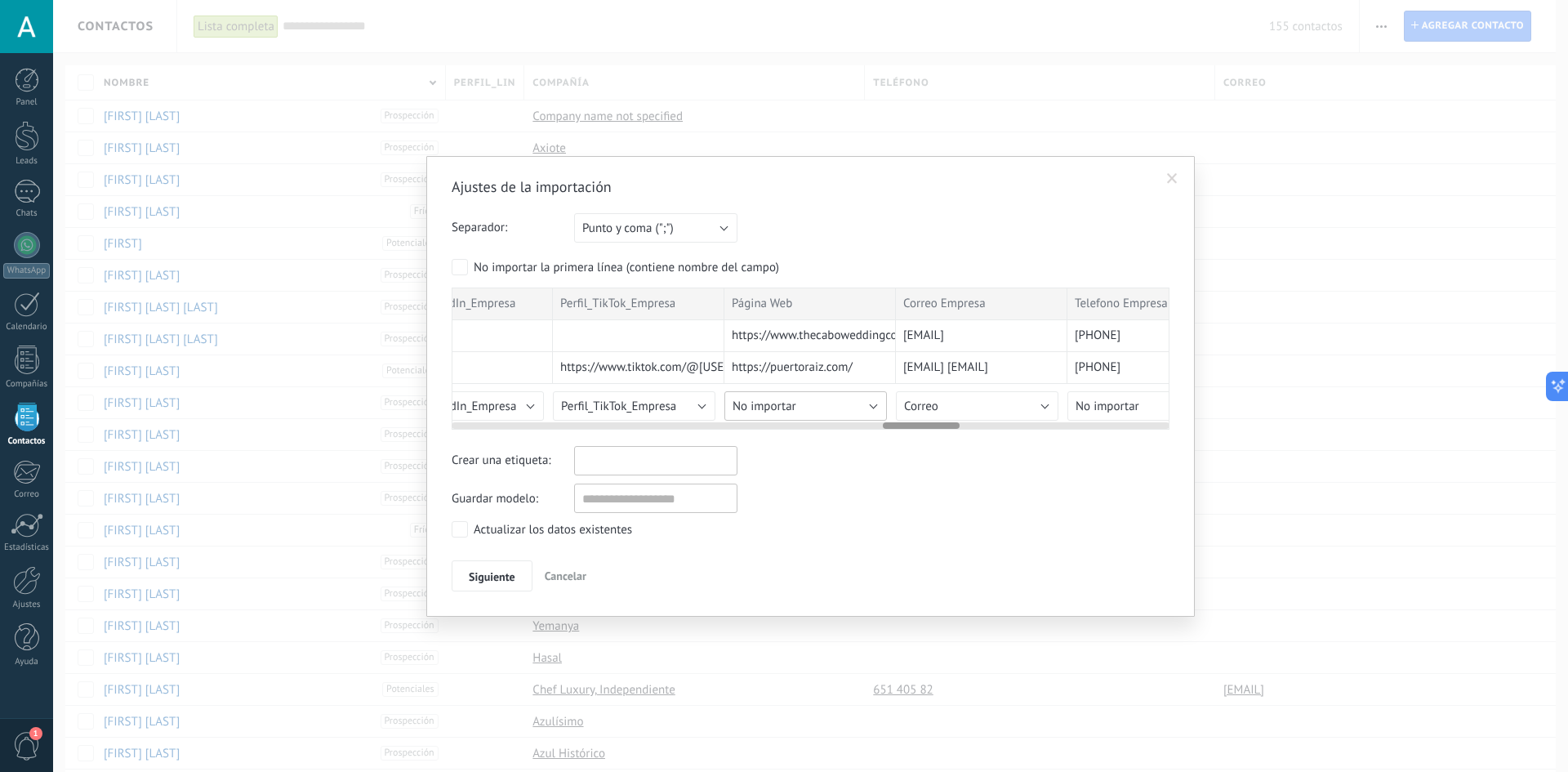 click on "No importar" at bounding box center (805, 406) 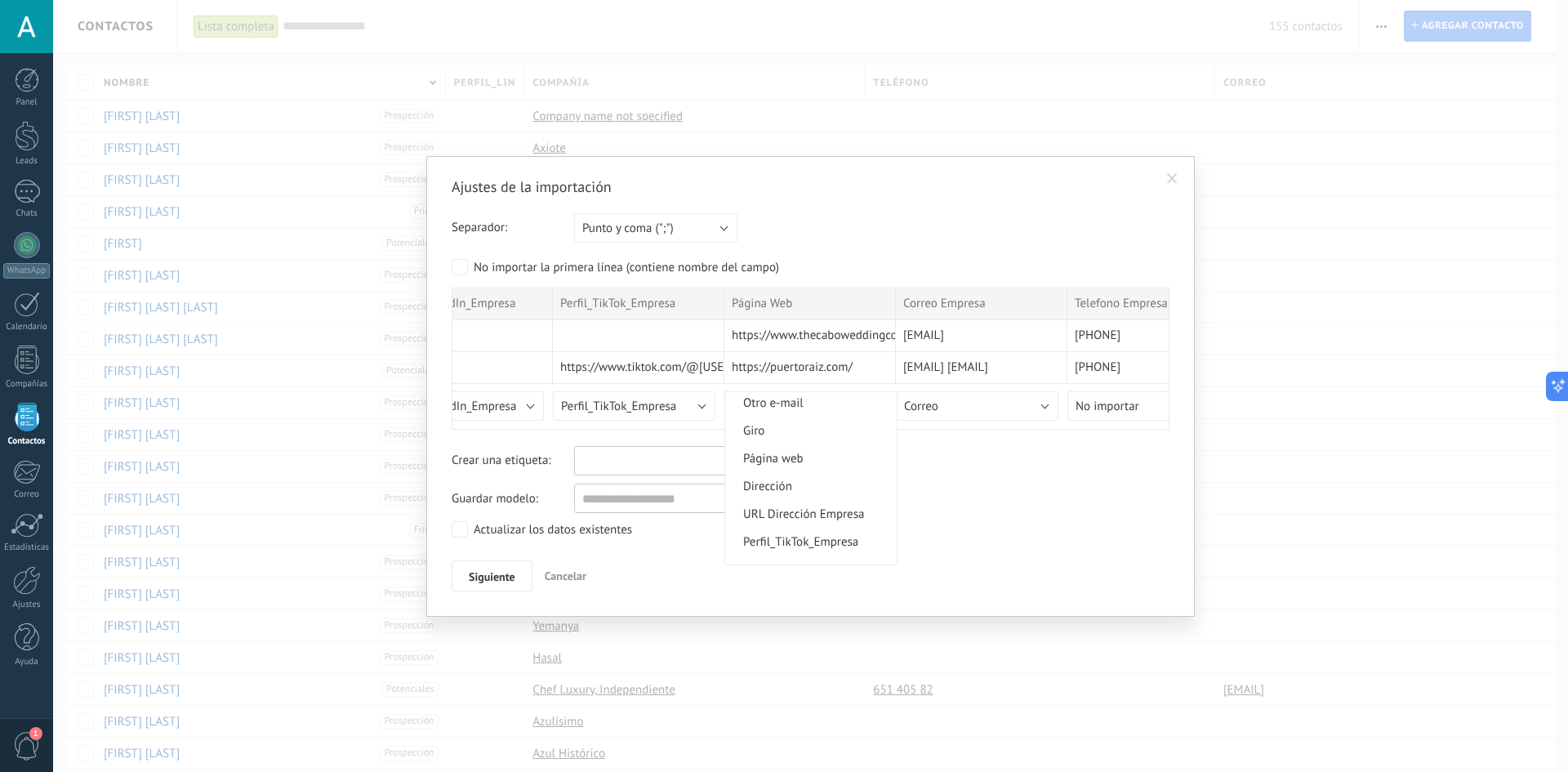 scroll, scrollTop: 1881, scrollLeft: 0, axis: vertical 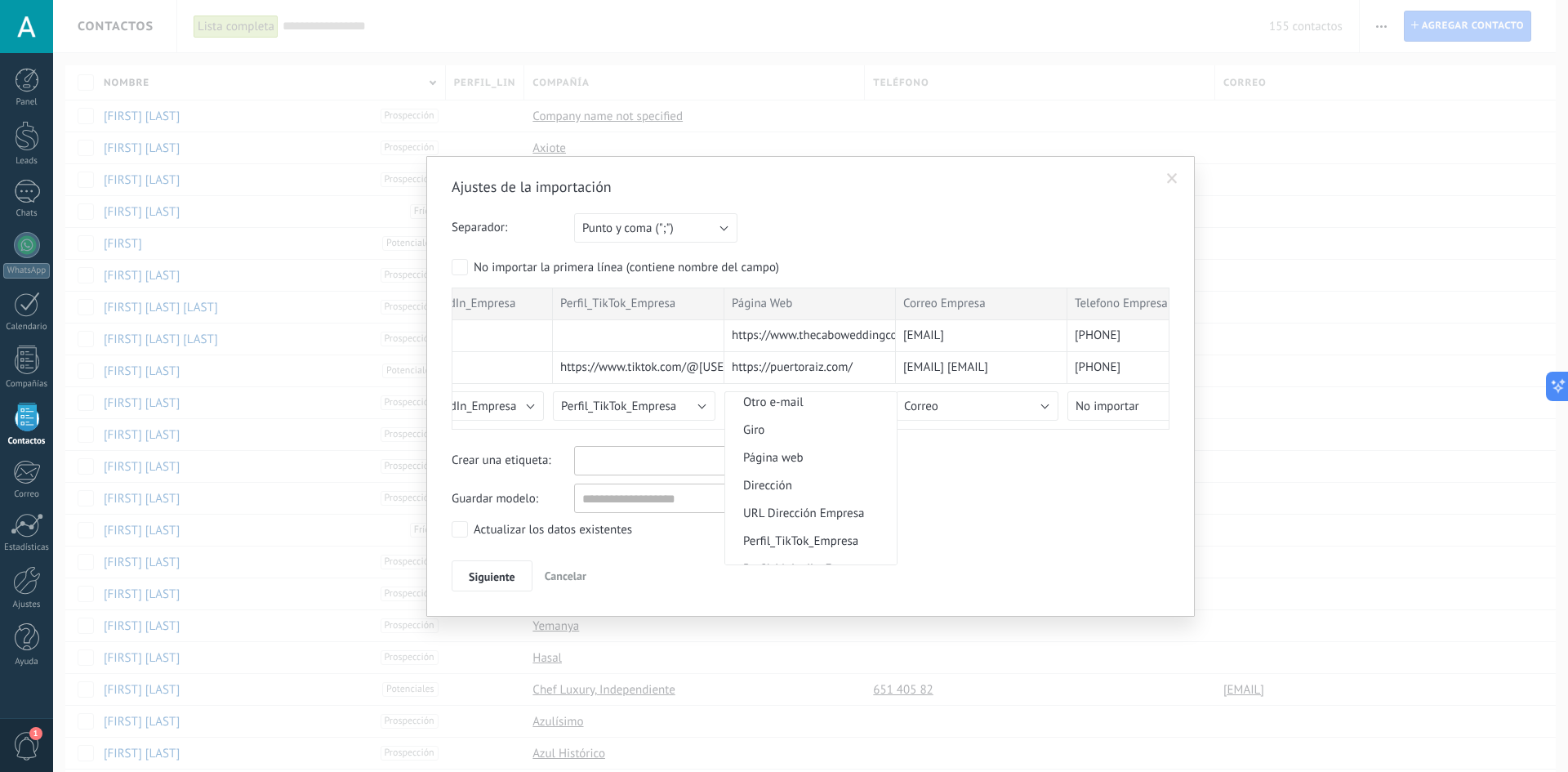 click on "Página web" at bounding box center [808, 457] 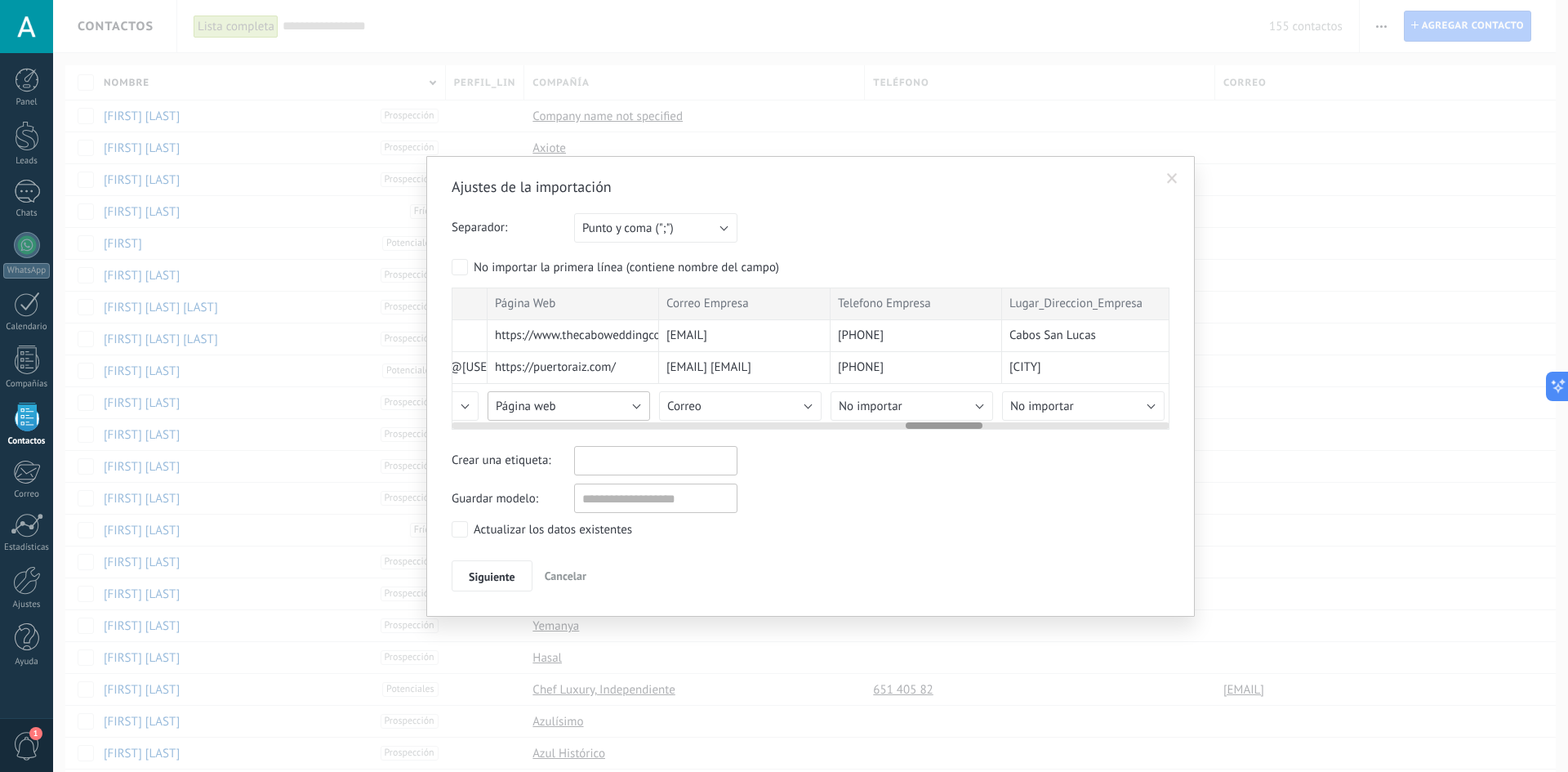 scroll, scrollTop: 0, scrollLeft: 4253, axis: horizontal 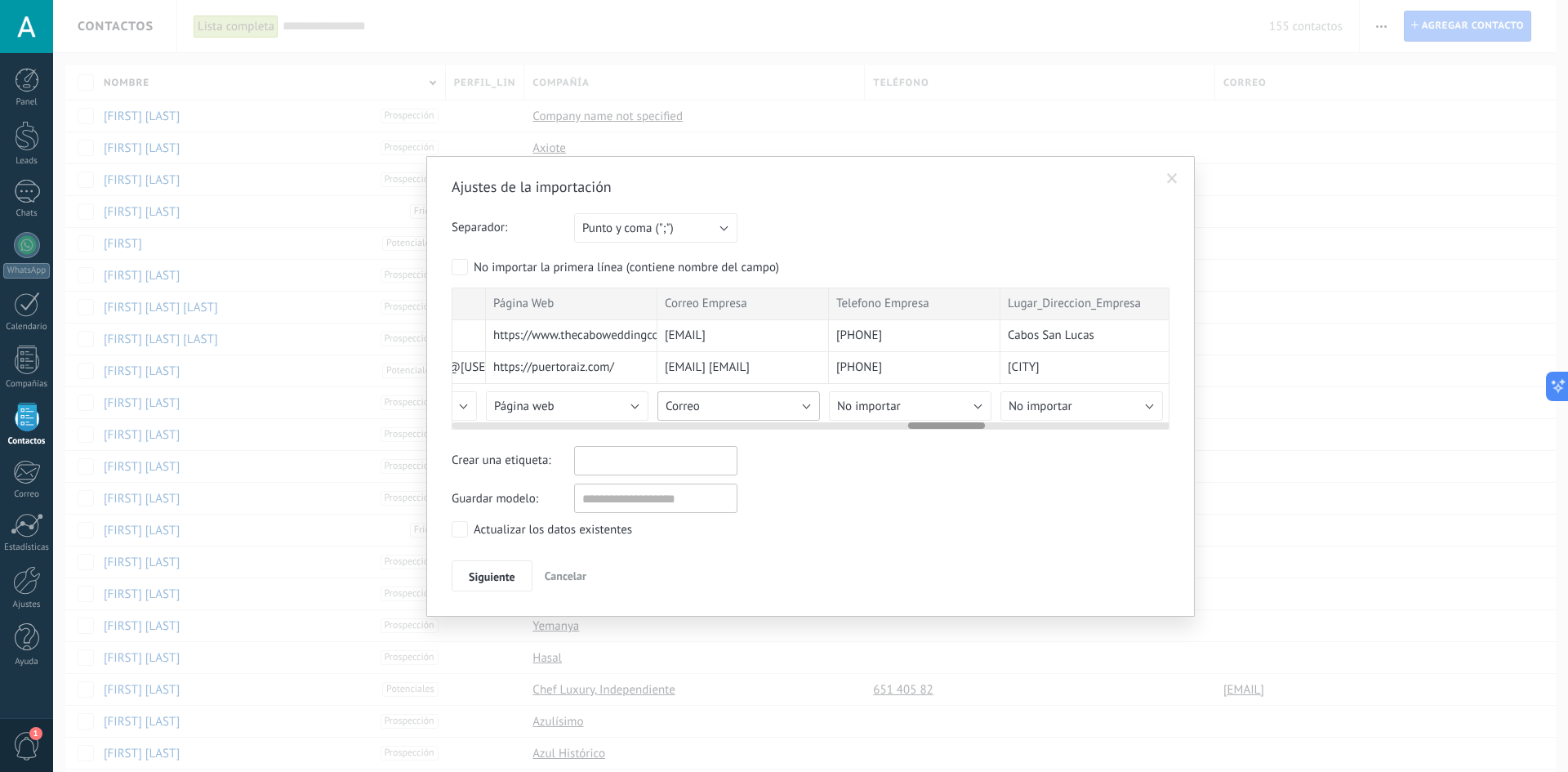 click on "Correo" at bounding box center [738, 406] 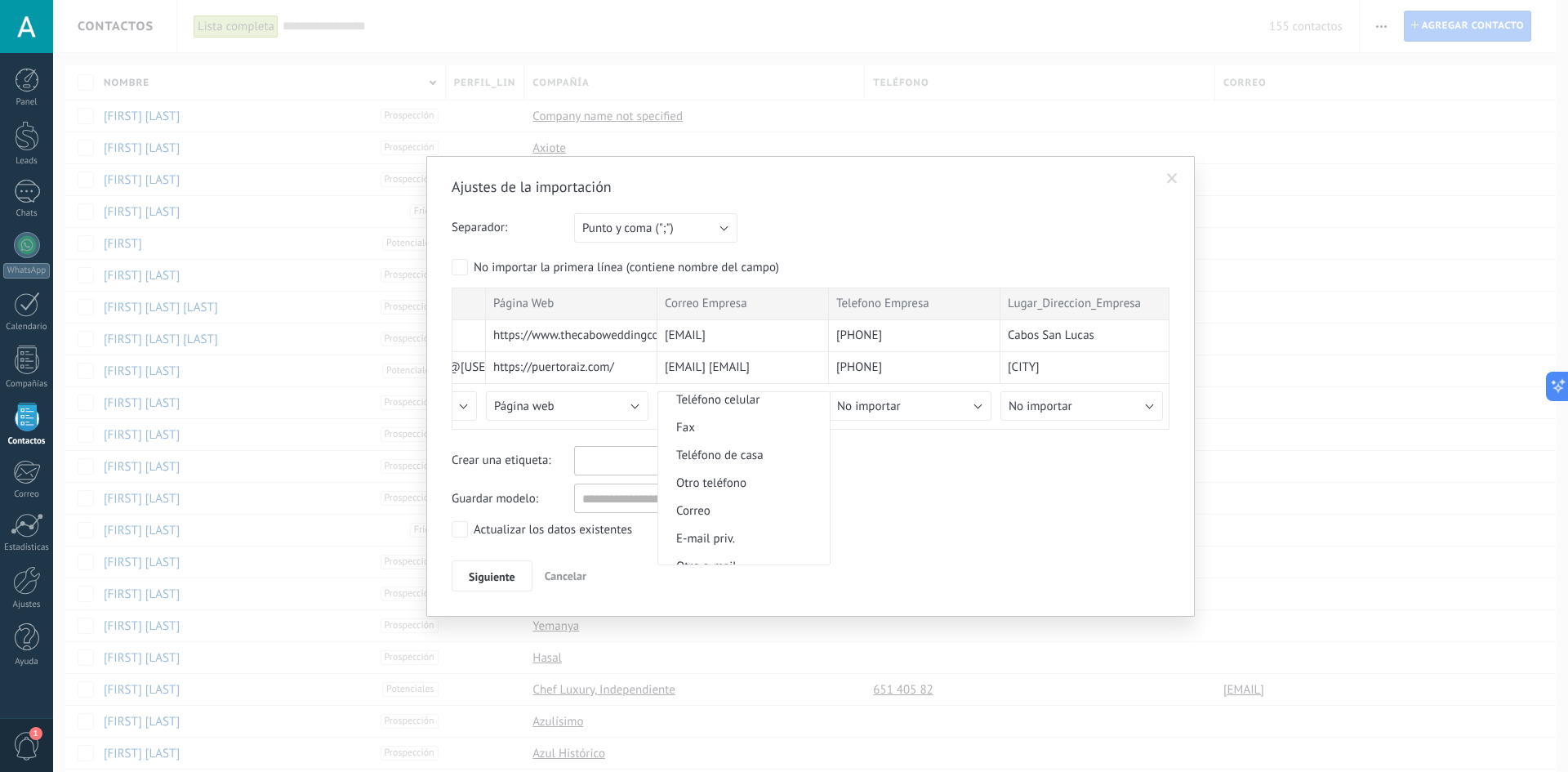 scroll, scrollTop: 1717, scrollLeft: 0, axis: vertical 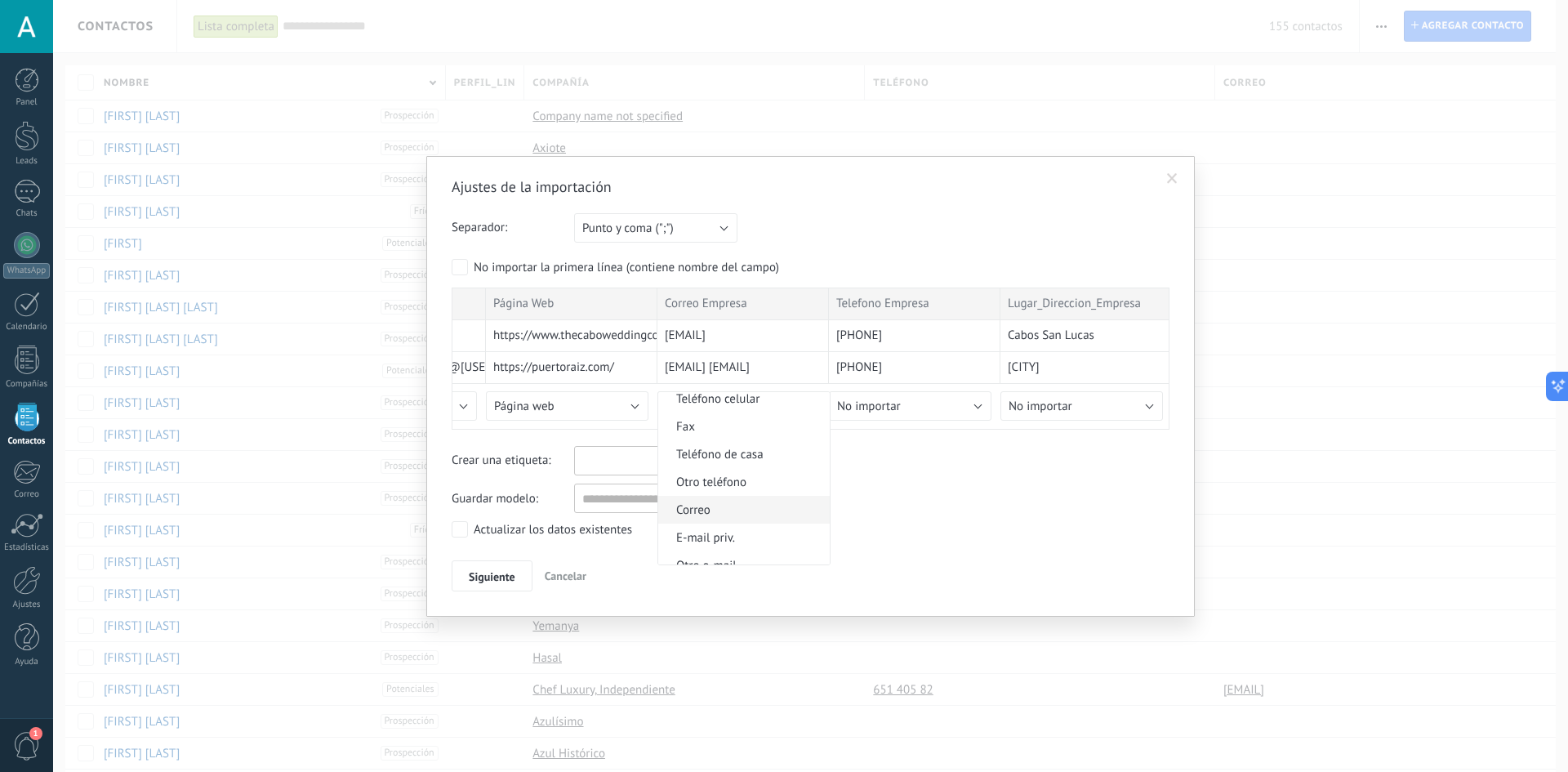 click on "Correo" at bounding box center [744, 510] 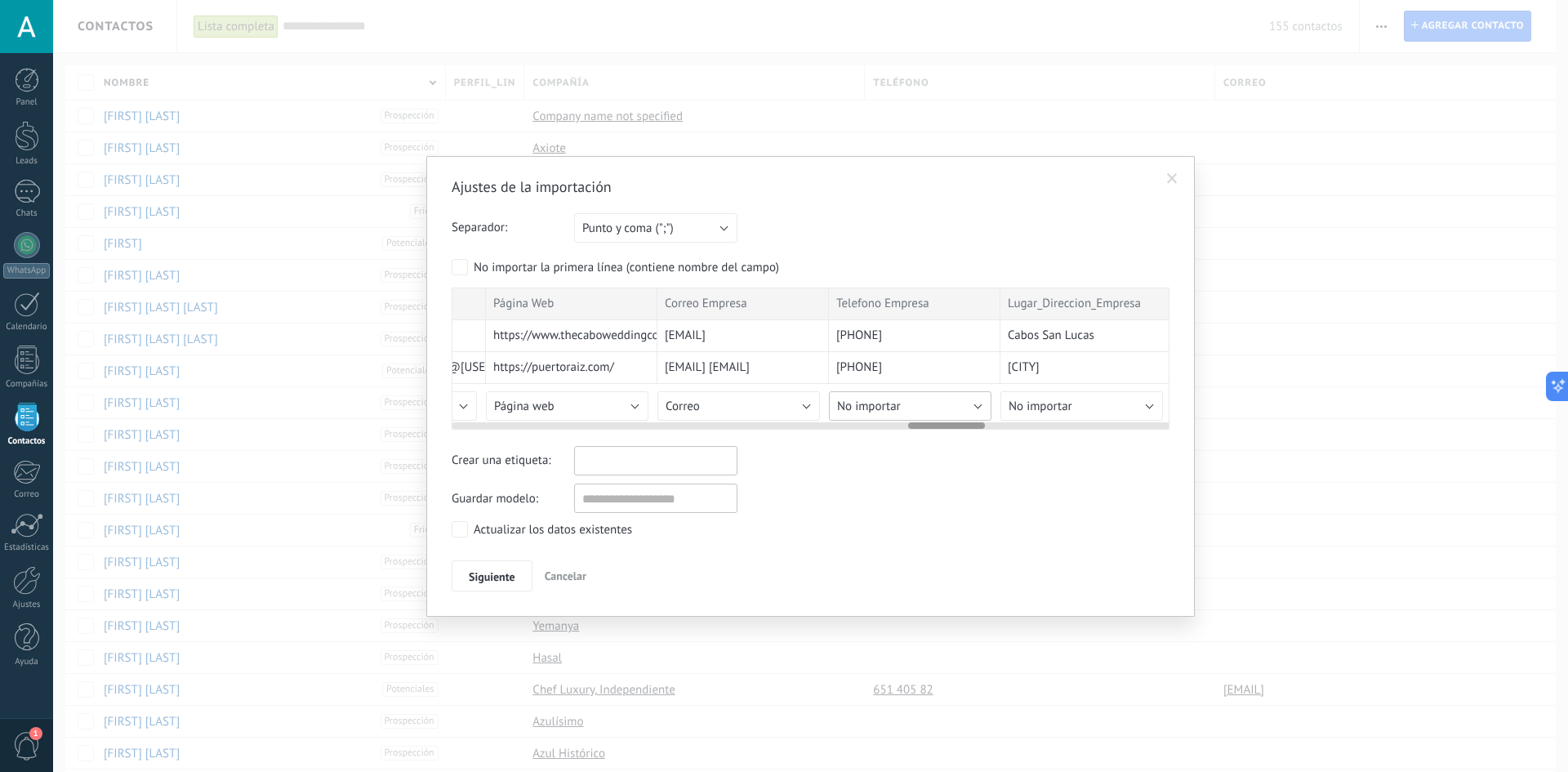 click on "No importar" at bounding box center (910, 406) 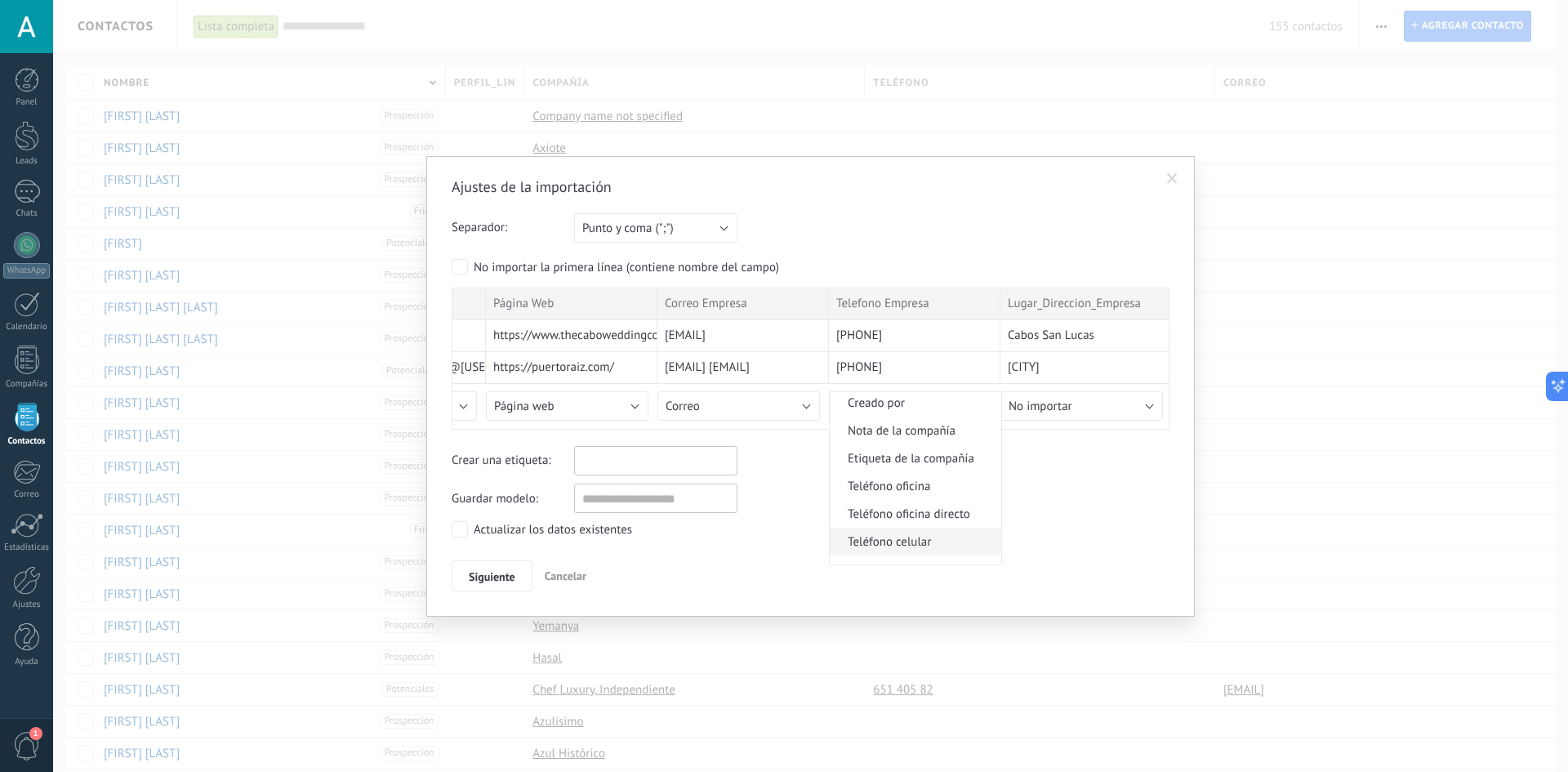 scroll, scrollTop: 1575, scrollLeft: 0, axis: vertical 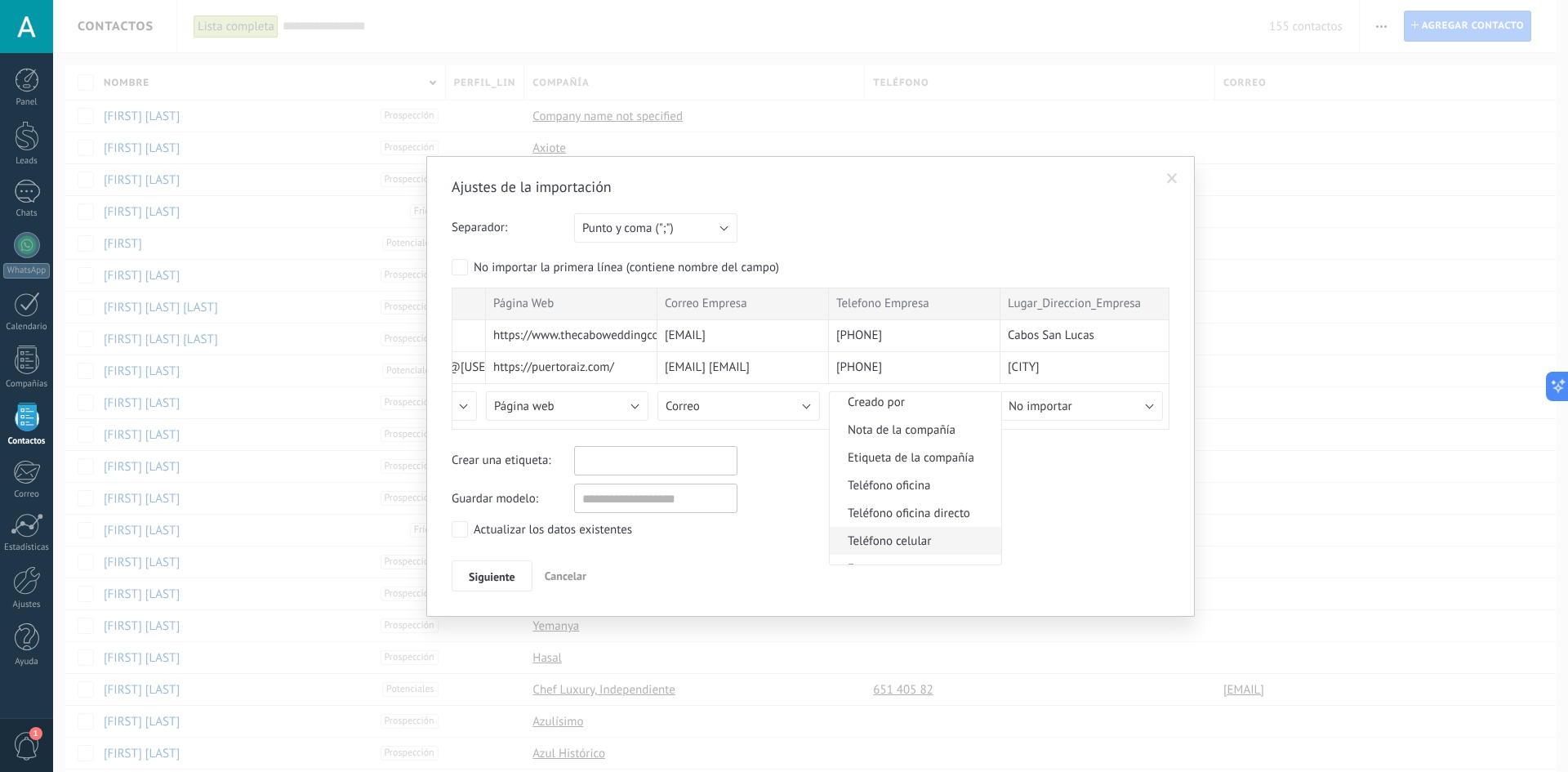 click on "Teléfono celular" at bounding box center (913, 541) 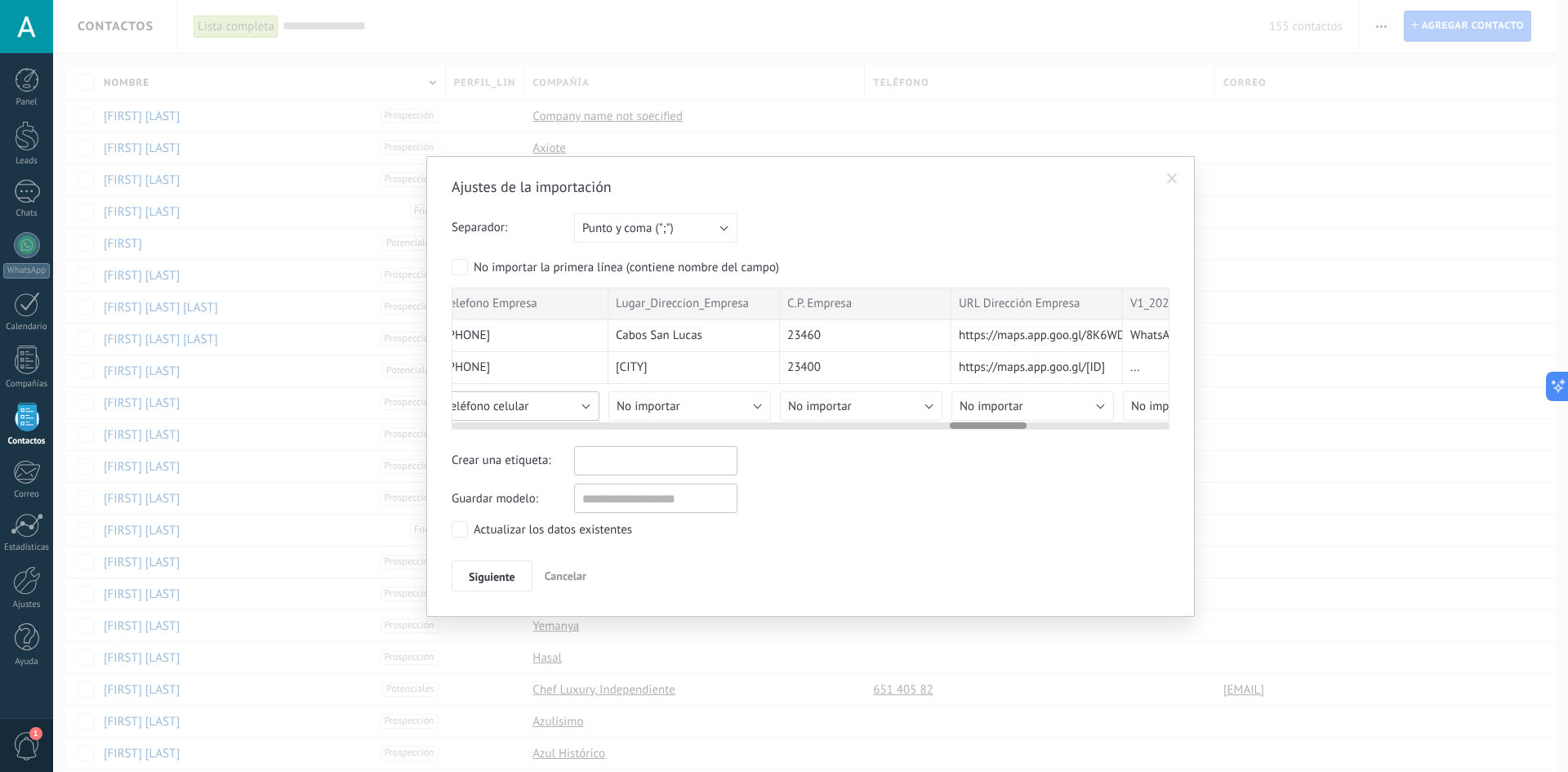 scroll, scrollTop: 0, scrollLeft: 4646, axis: horizontal 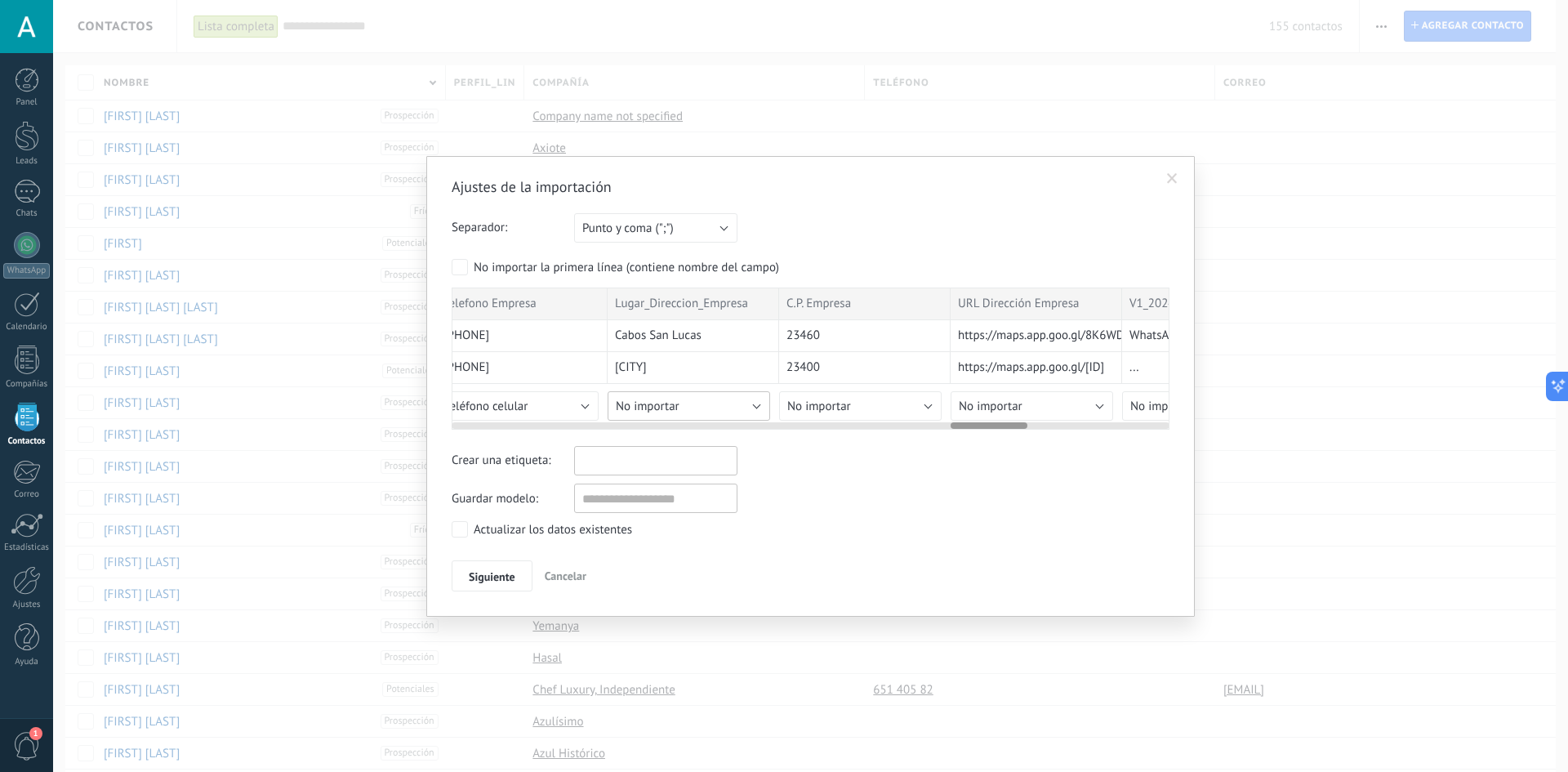 click on "No importar" at bounding box center (688, 406) 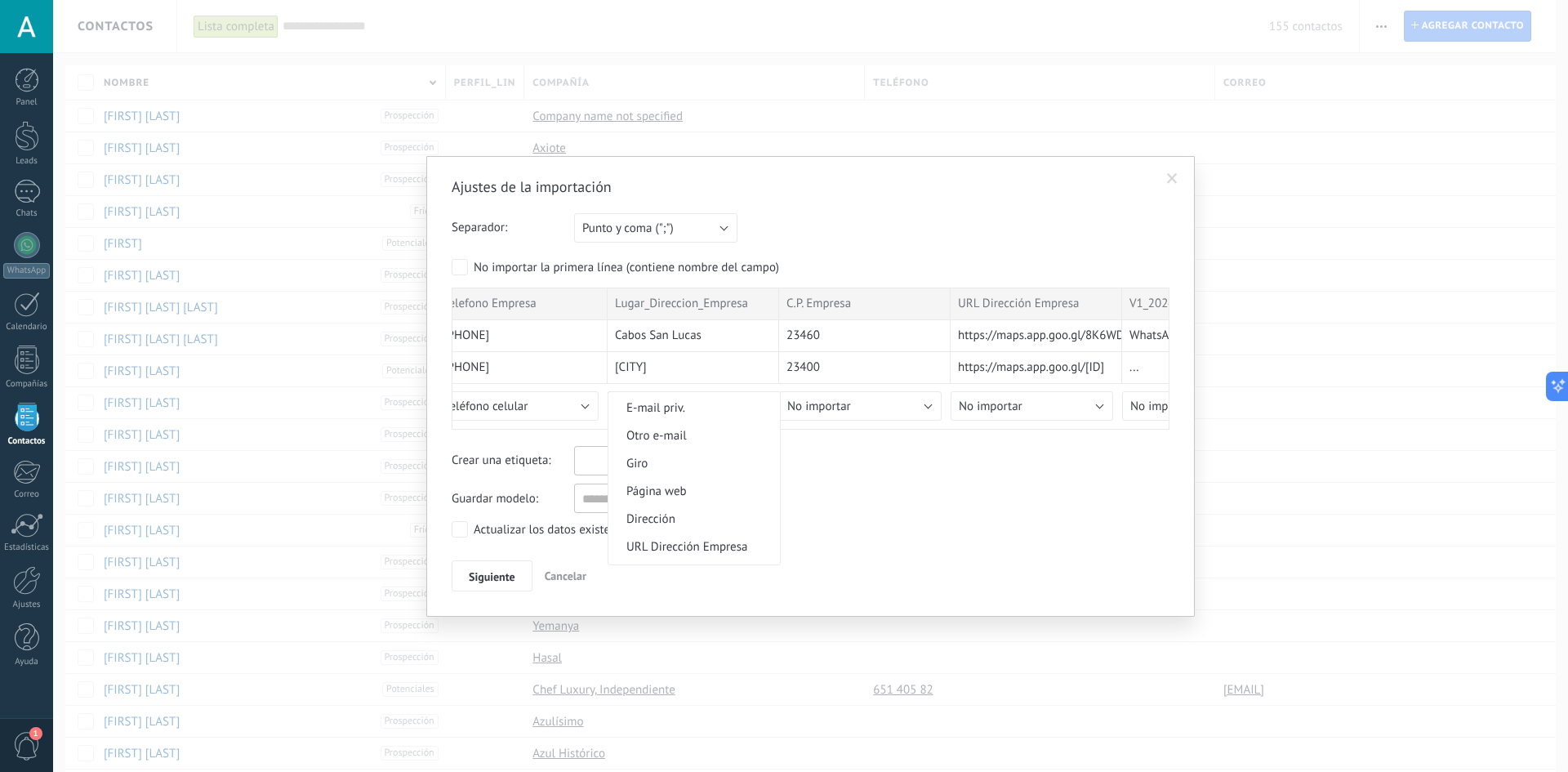 scroll, scrollTop: 1845, scrollLeft: 0, axis: vertical 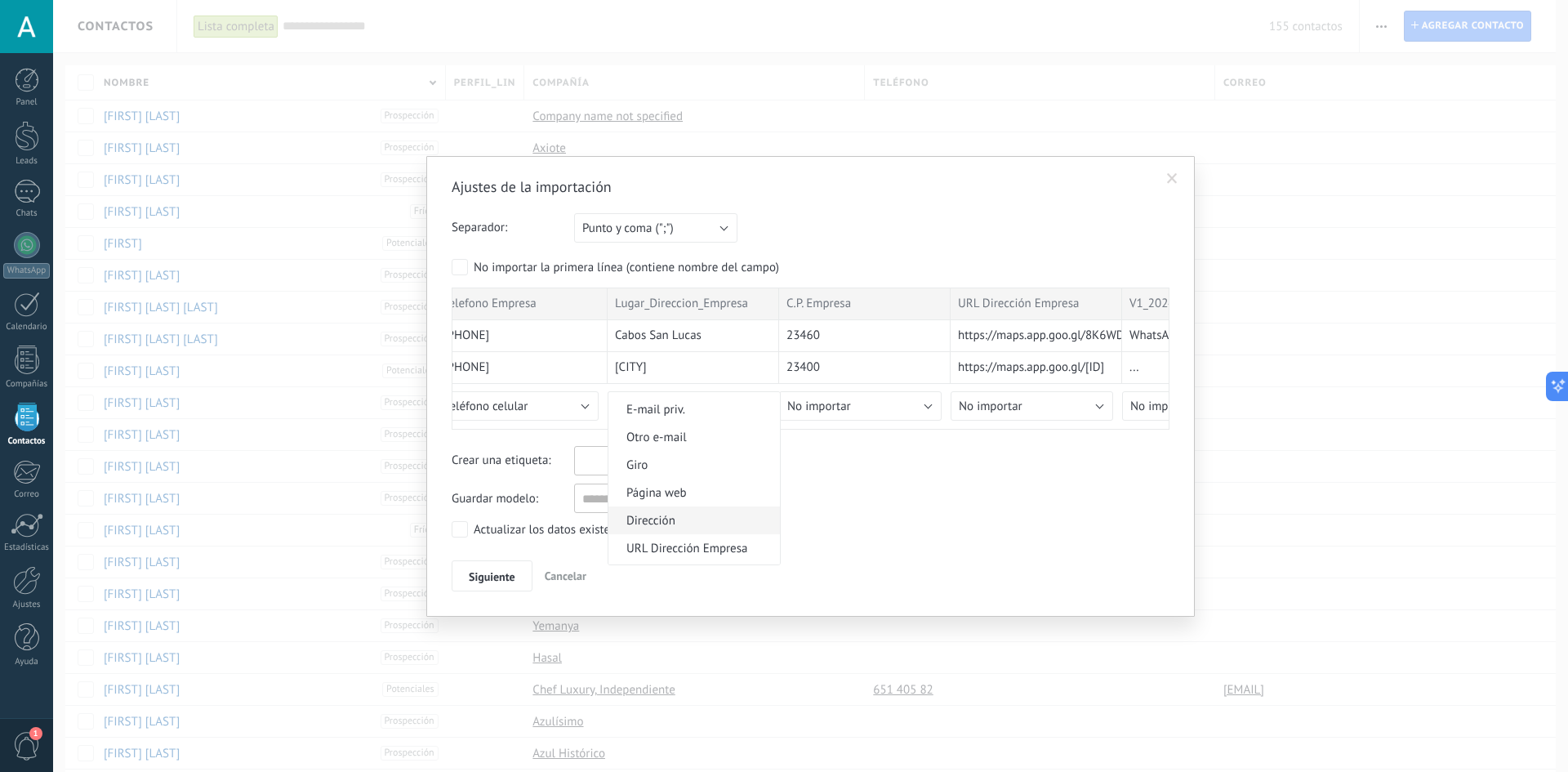 click on "Dirección" at bounding box center (692, 520) 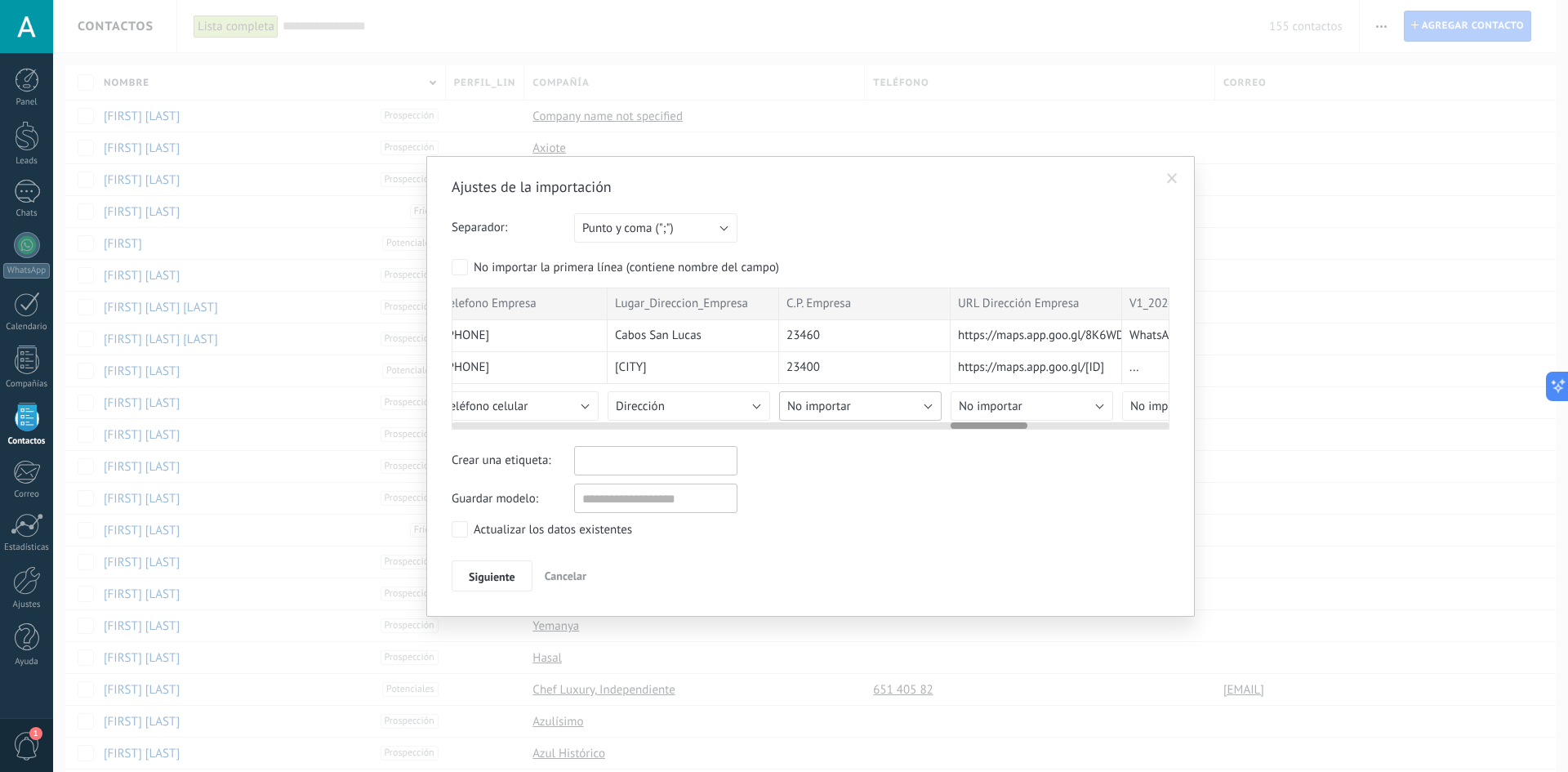 click on "No importar" at bounding box center (860, 406) 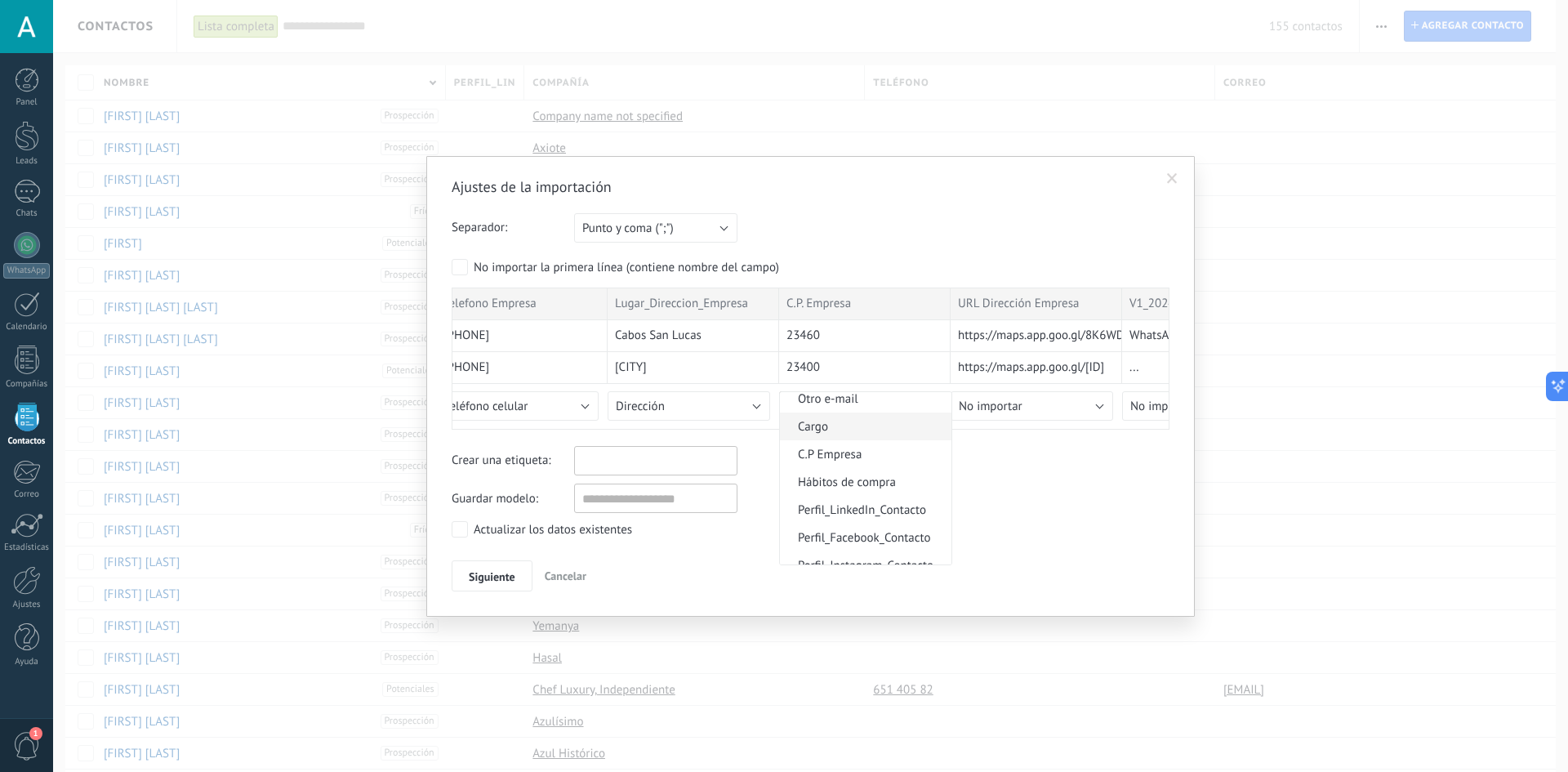 scroll, scrollTop: 585, scrollLeft: 0, axis: vertical 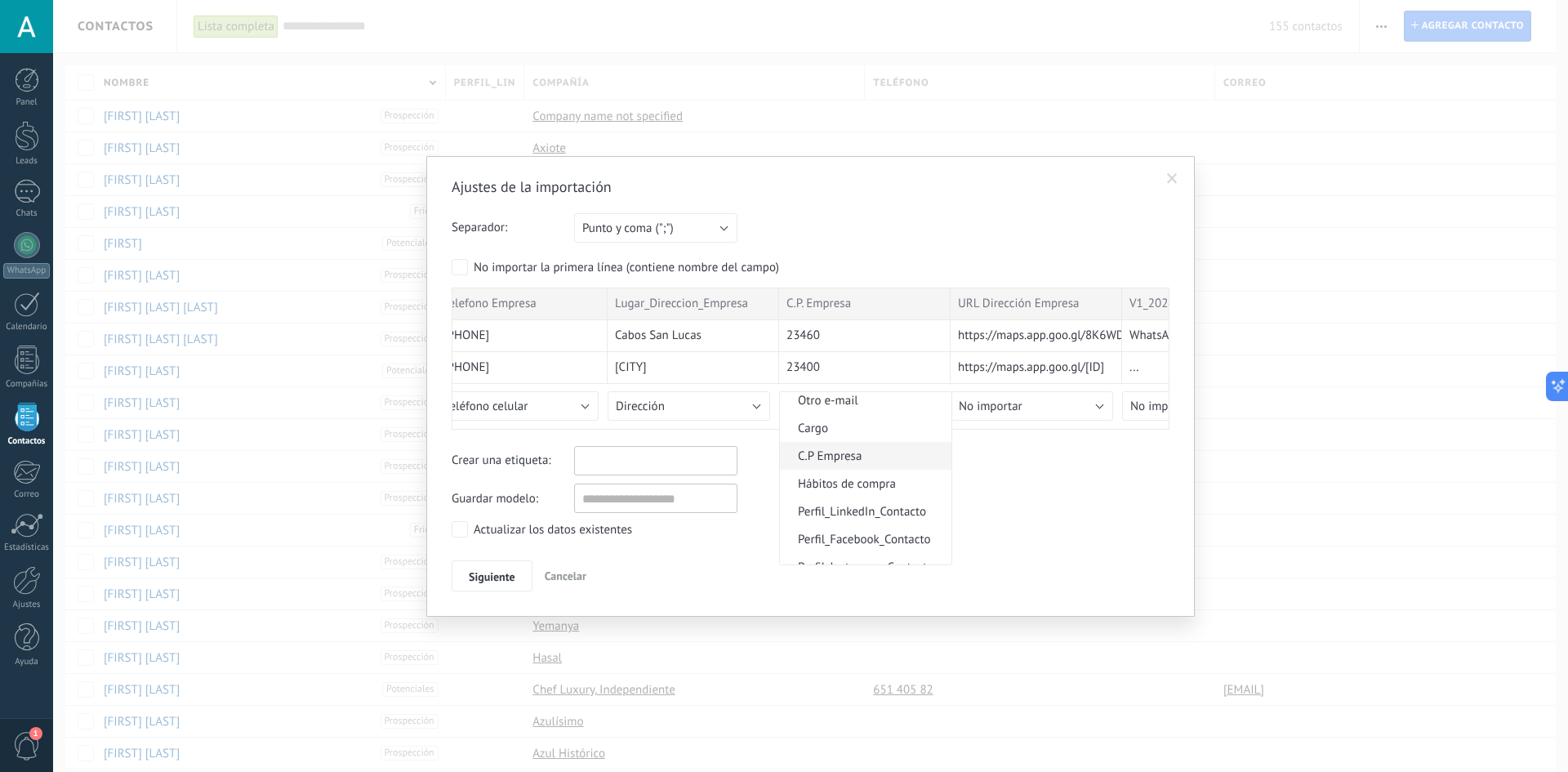 click on "C.P Empresa" at bounding box center (866, 456) 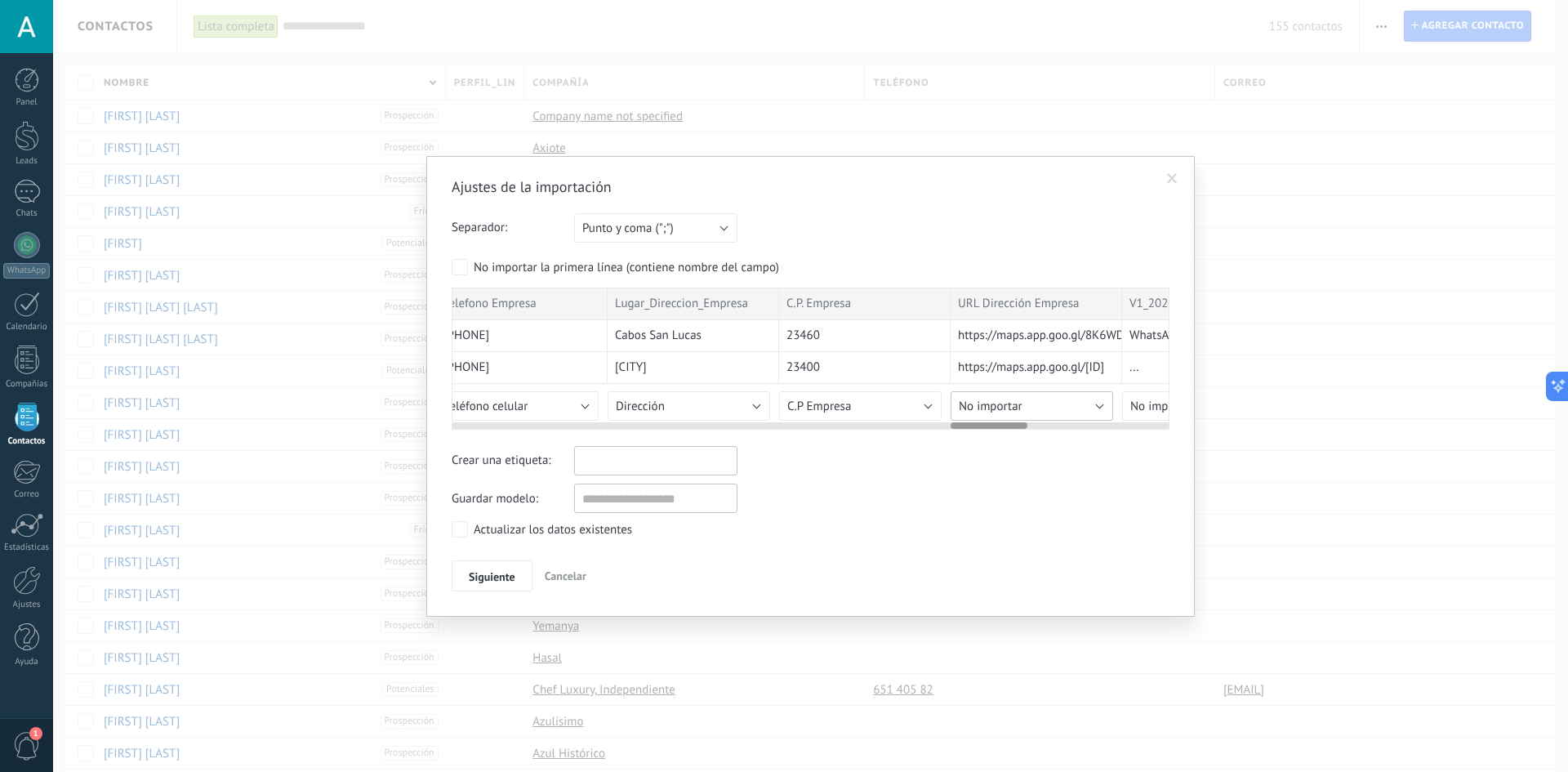 click on "No importar" at bounding box center [991, 406] 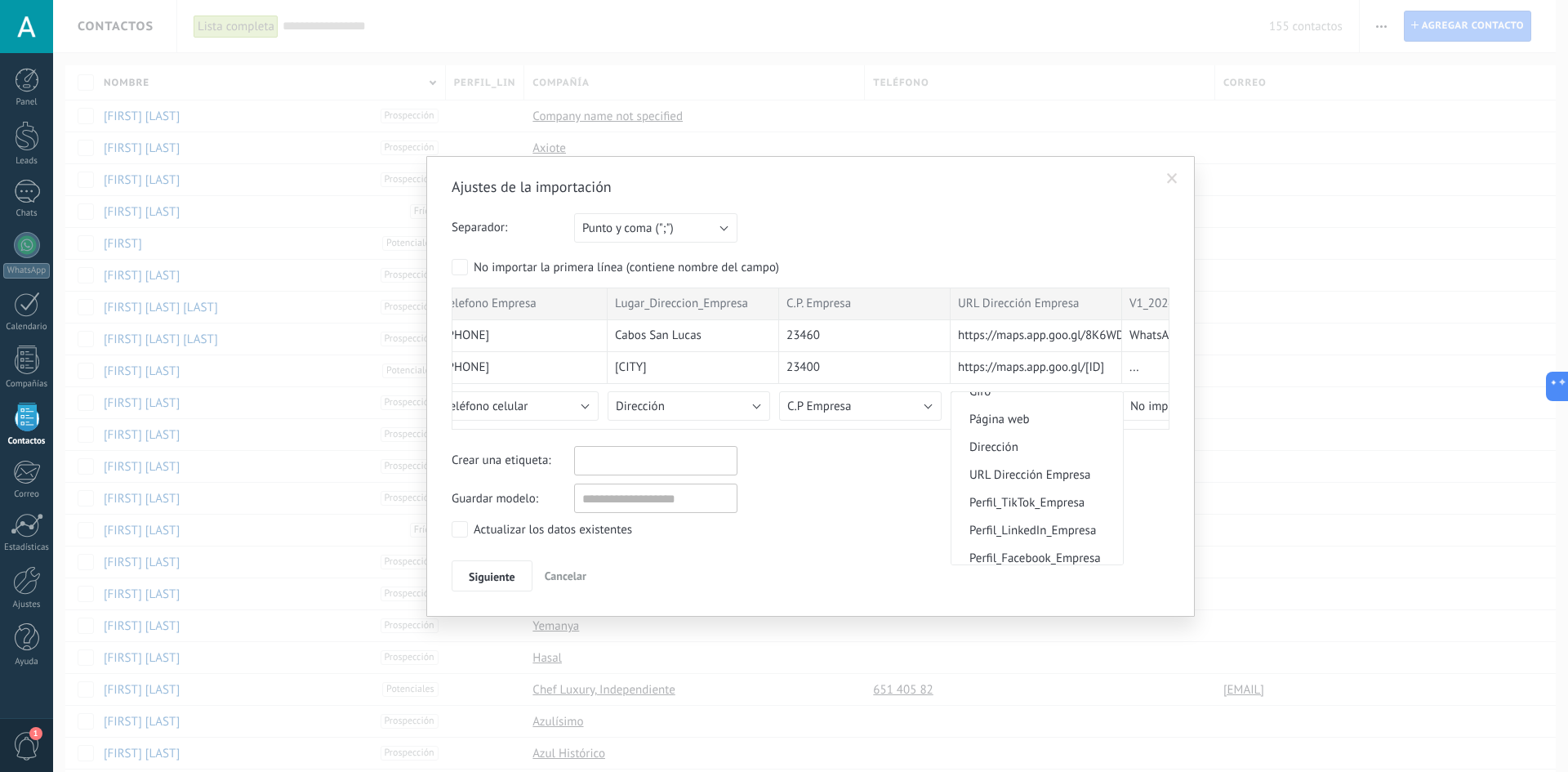 scroll, scrollTop: 1920, scrollLeft: 0, axis: vertical 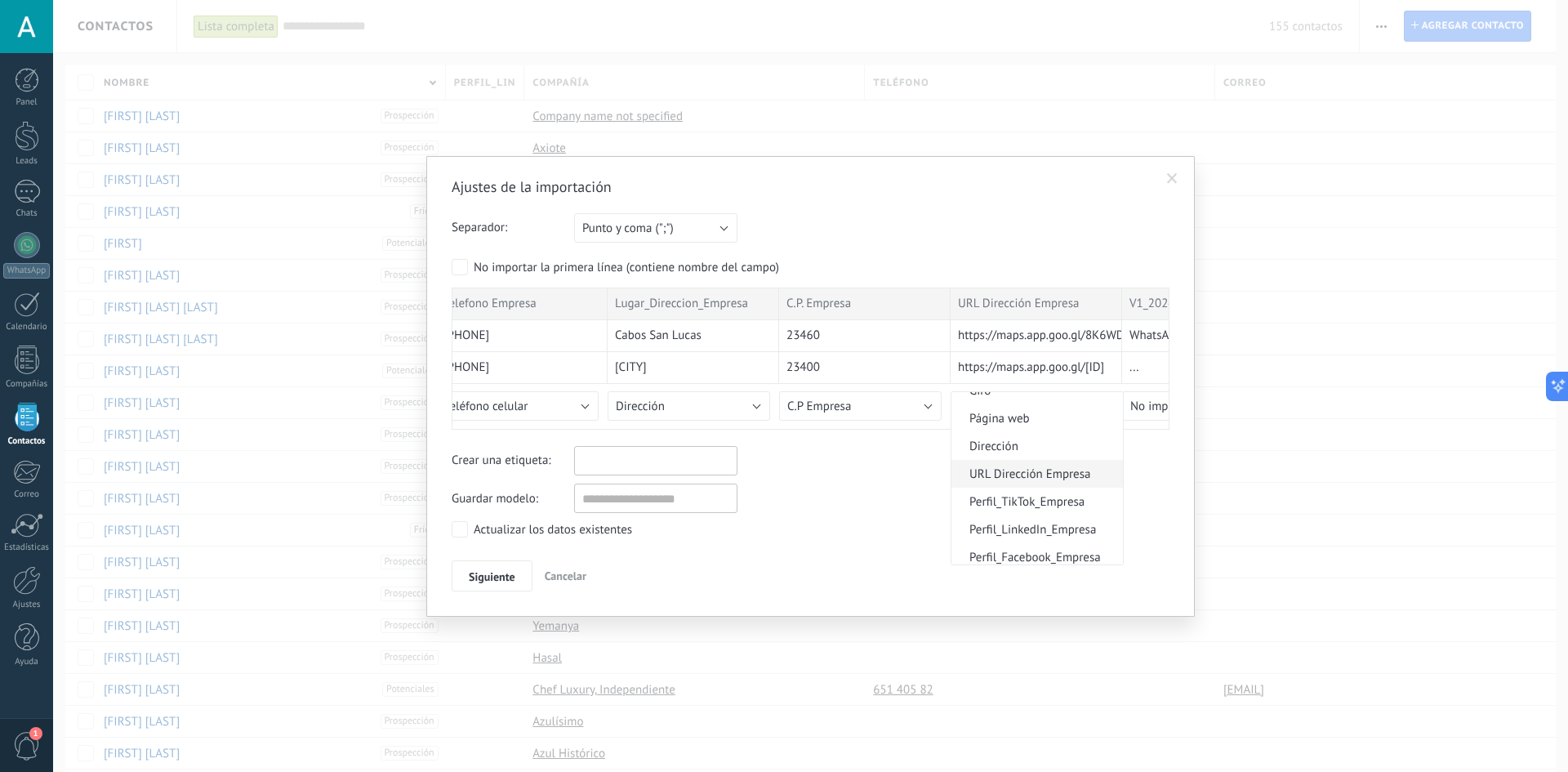 click on "URL Dirección Empresa" at bounding box center [1035, 474] 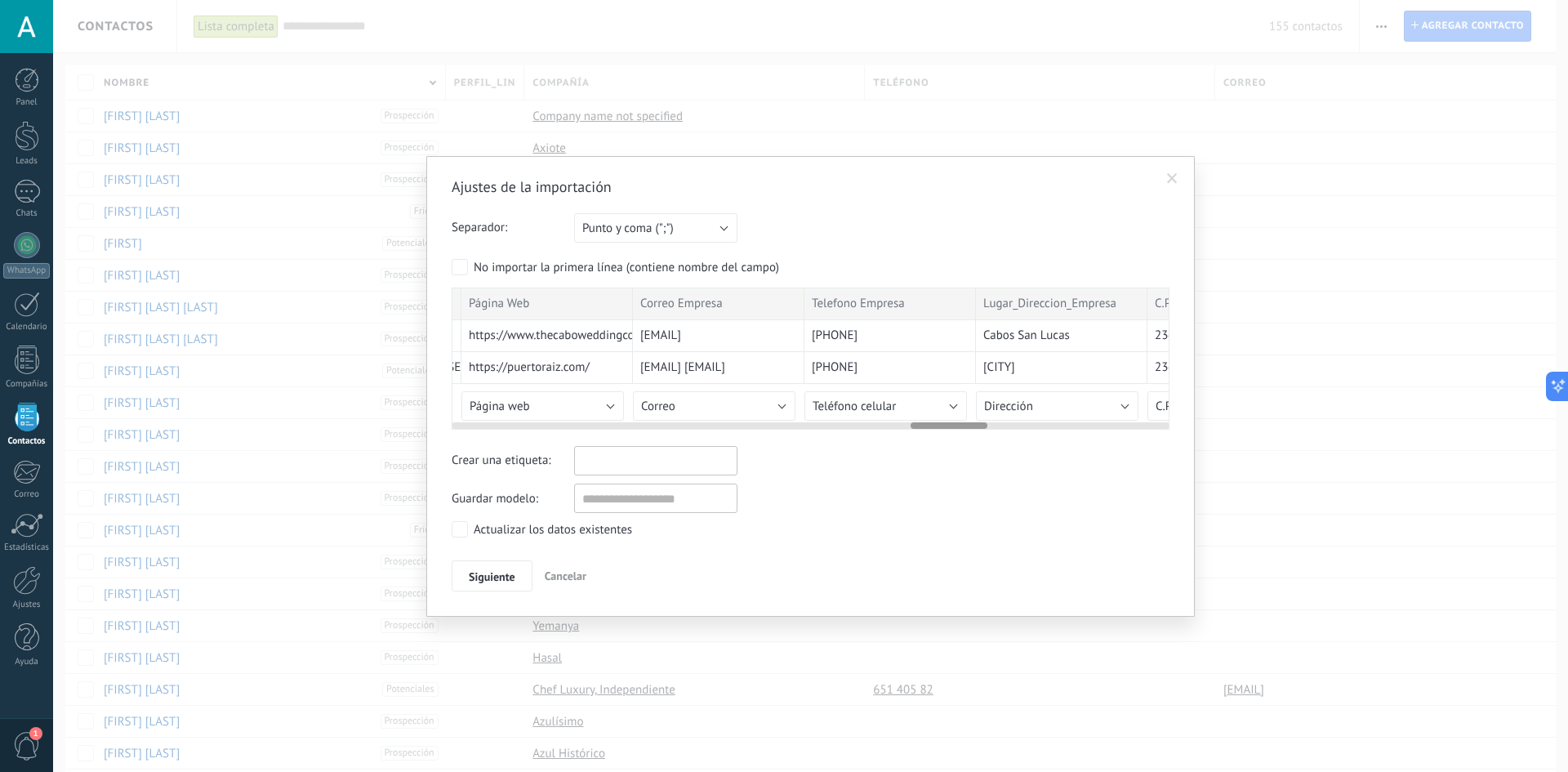 scroll, scrollTop: 0, scrollLeft: 4277, axis: horizontal 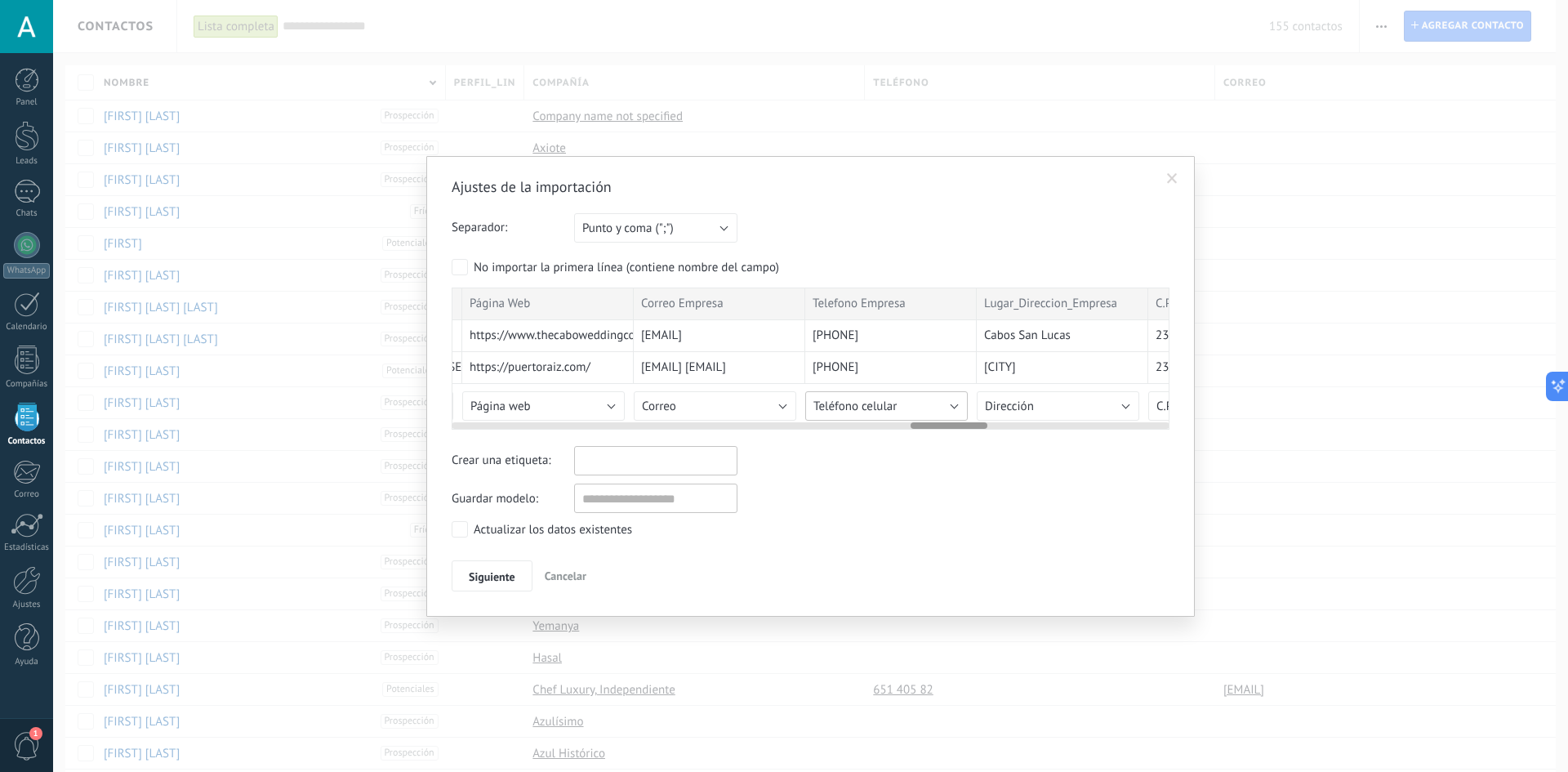 click on "Teléfono celular" at bounding box center [886, 406] 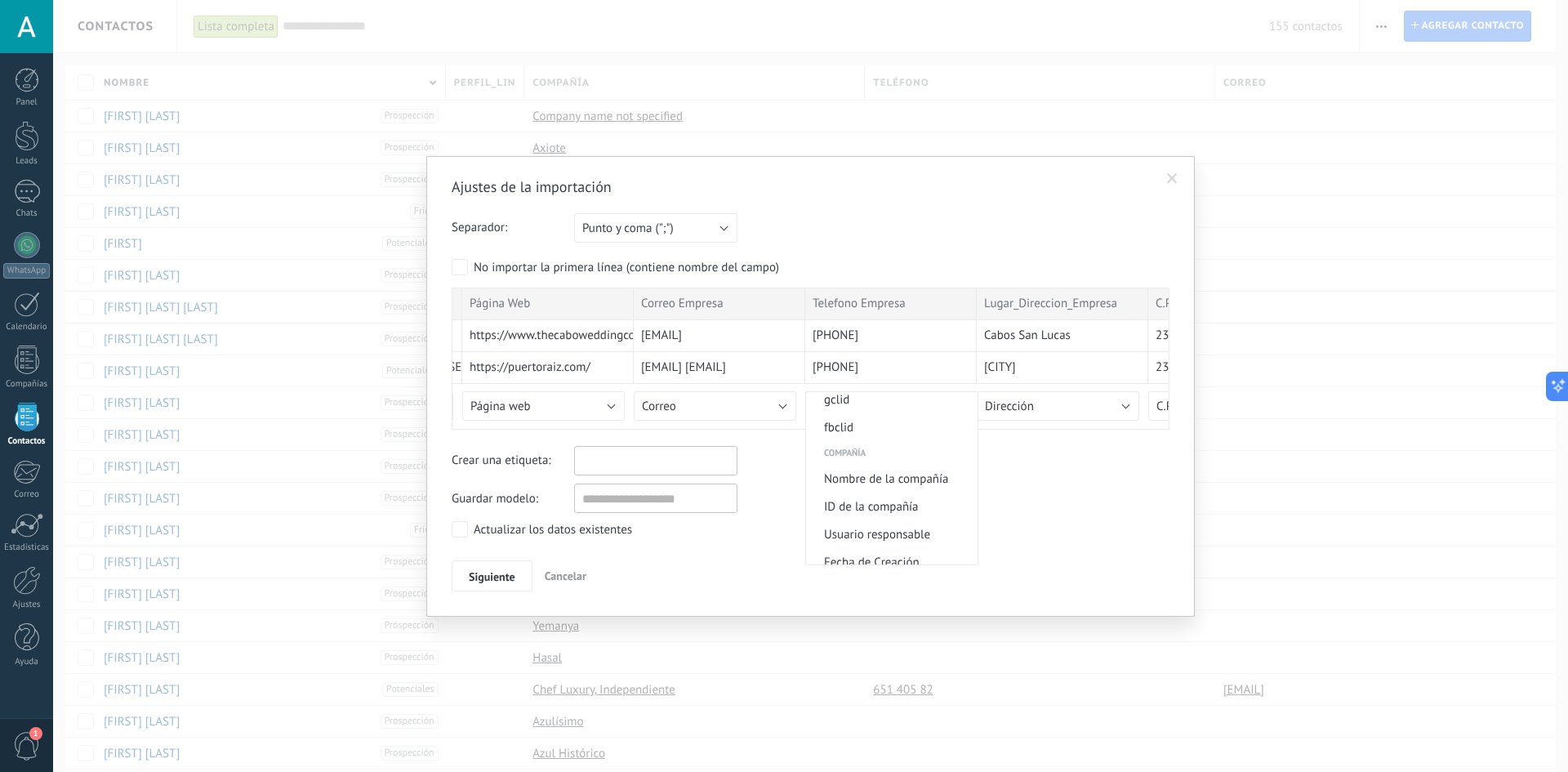 scroll, scrollTop: 1387, scrollLeft: 0, axis: vertical 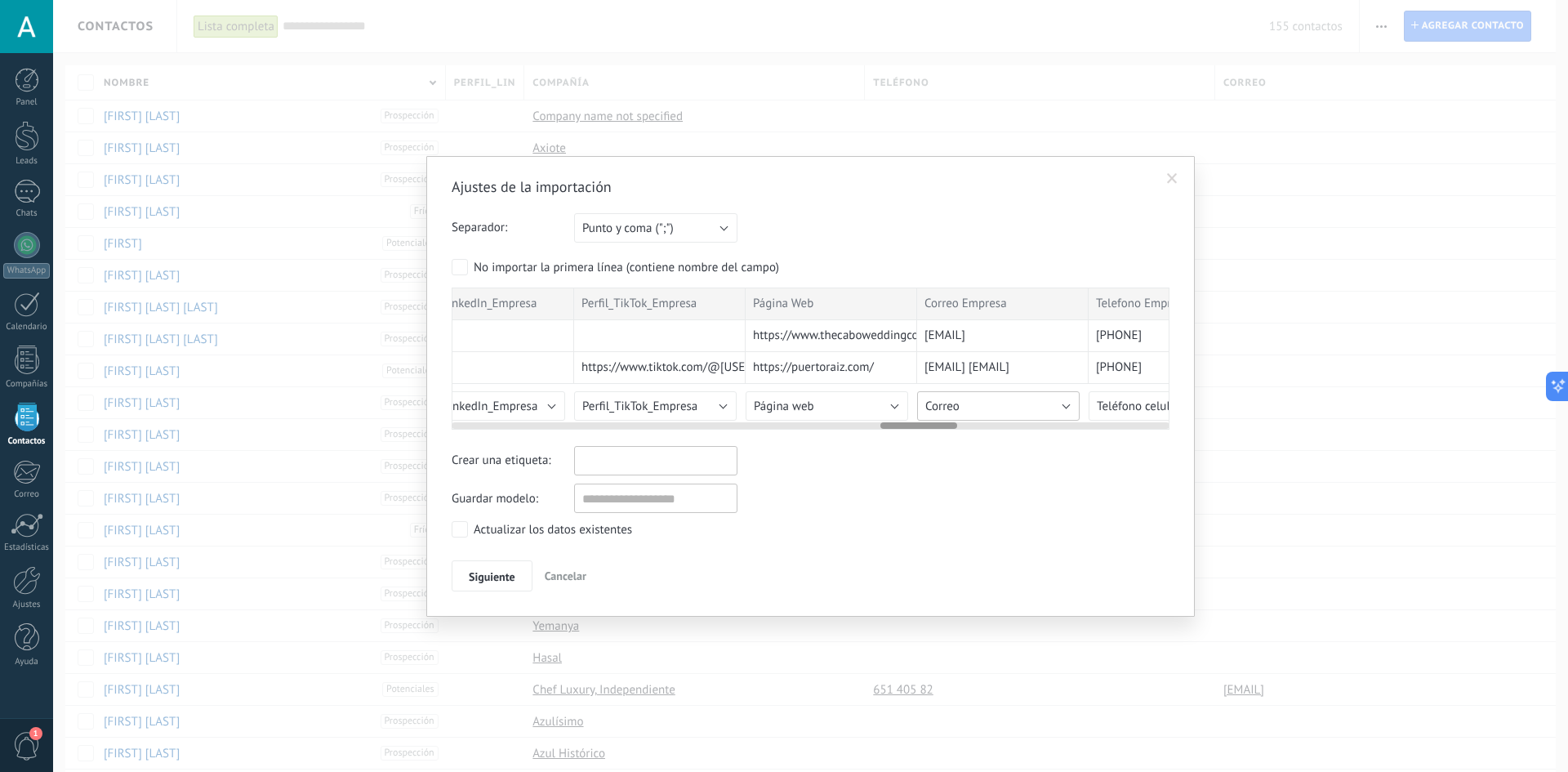 click on "Correo" at bounding box center [942, 406] 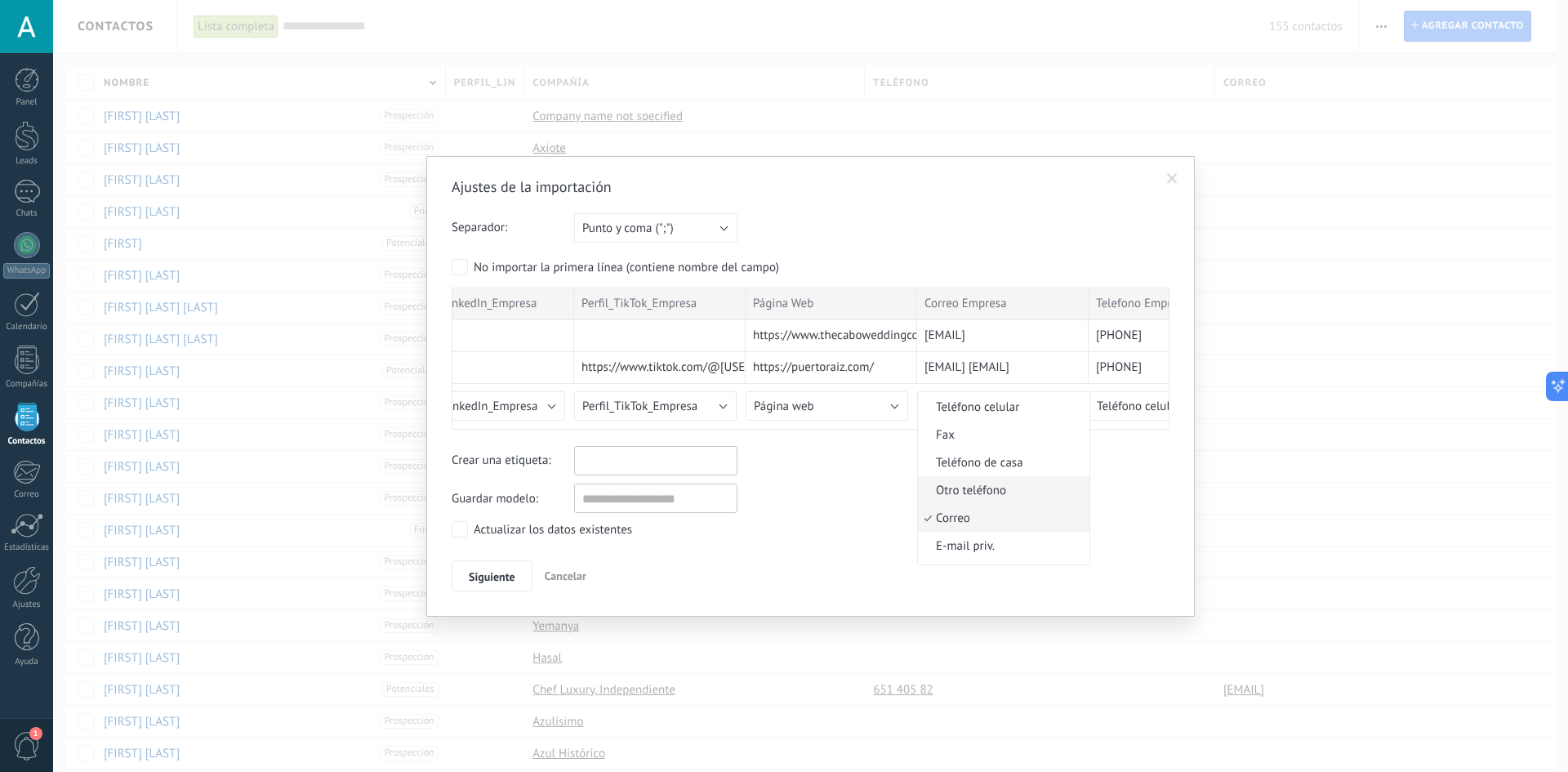 scroll, scrollTop: 1710, scrollLeft: 0, axis: vertical 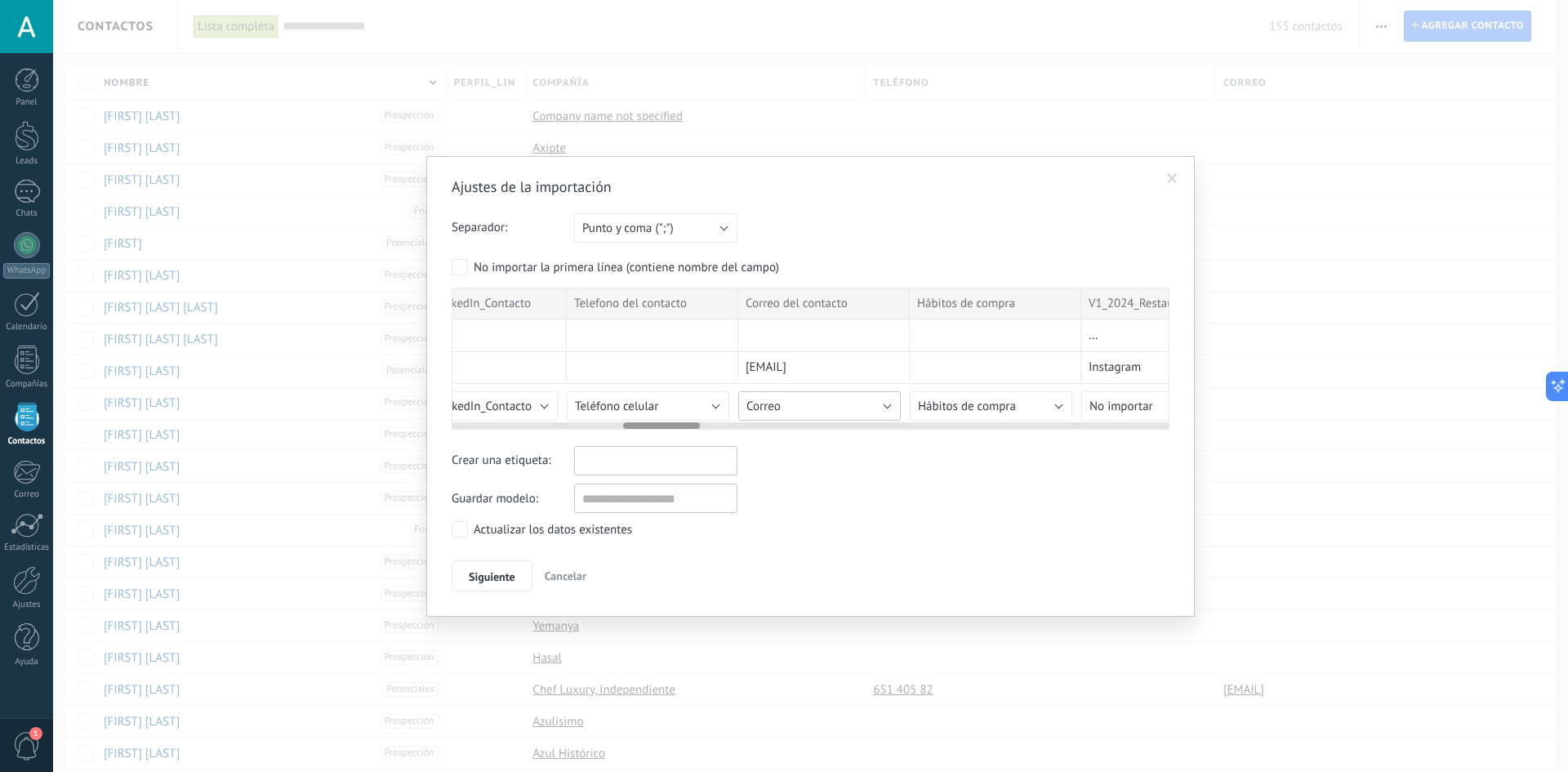 click on "Correo" at bounding box center [819, 406] 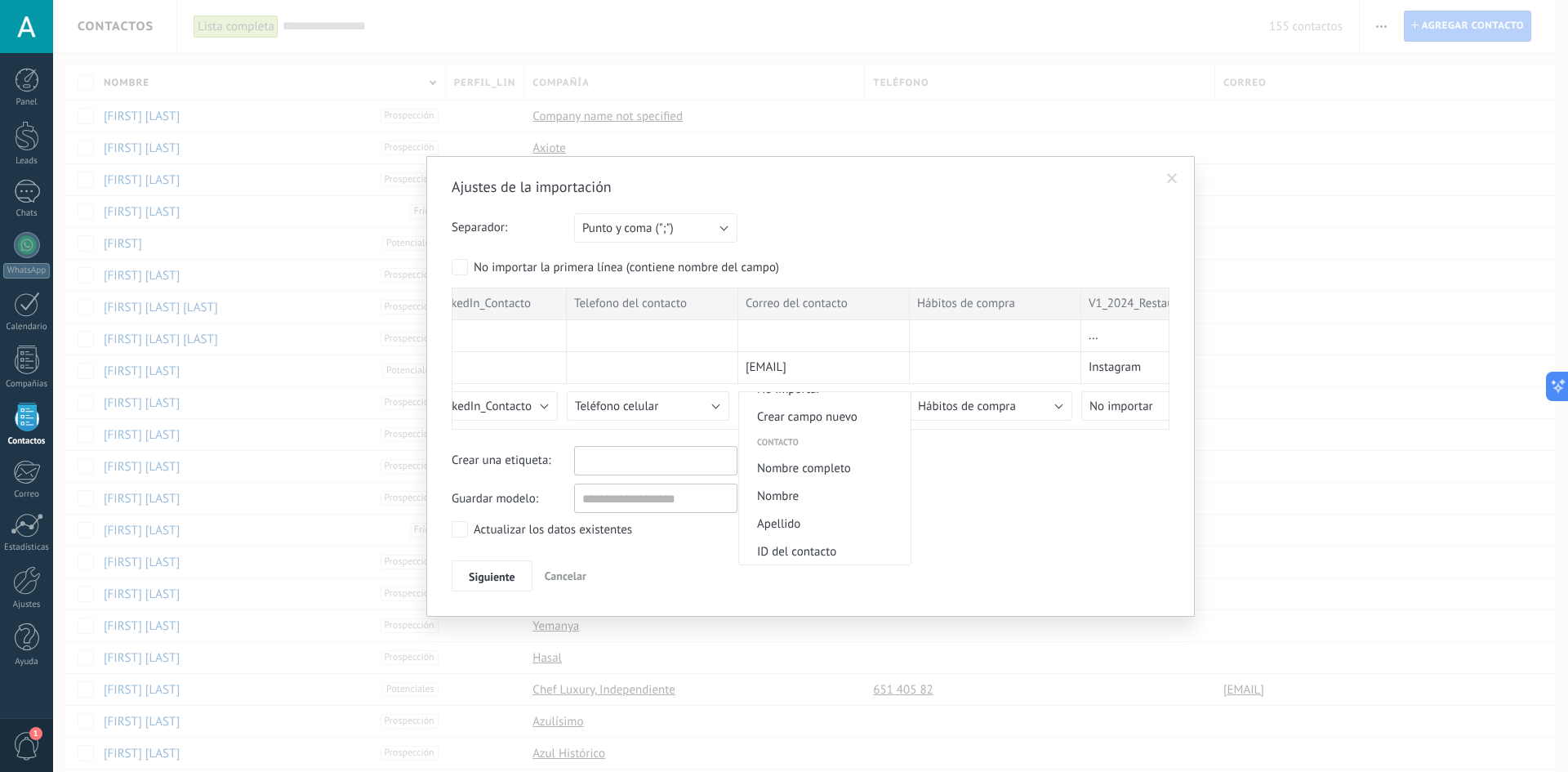 scroll, scrollTop: 16, scrollLeft: 0, axis: vertical 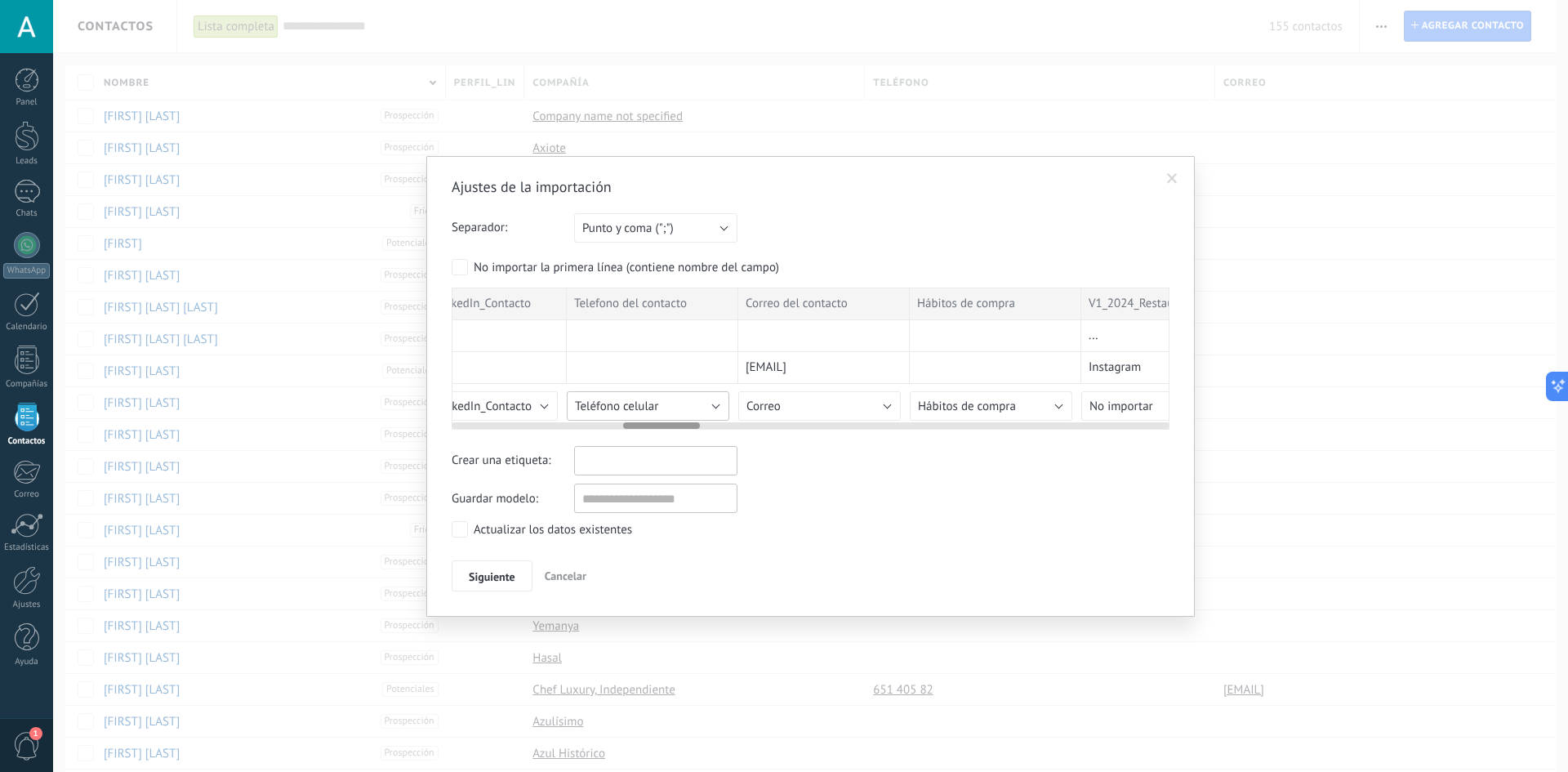 click on "Teléfono celular" at bounding box center [648, 406] 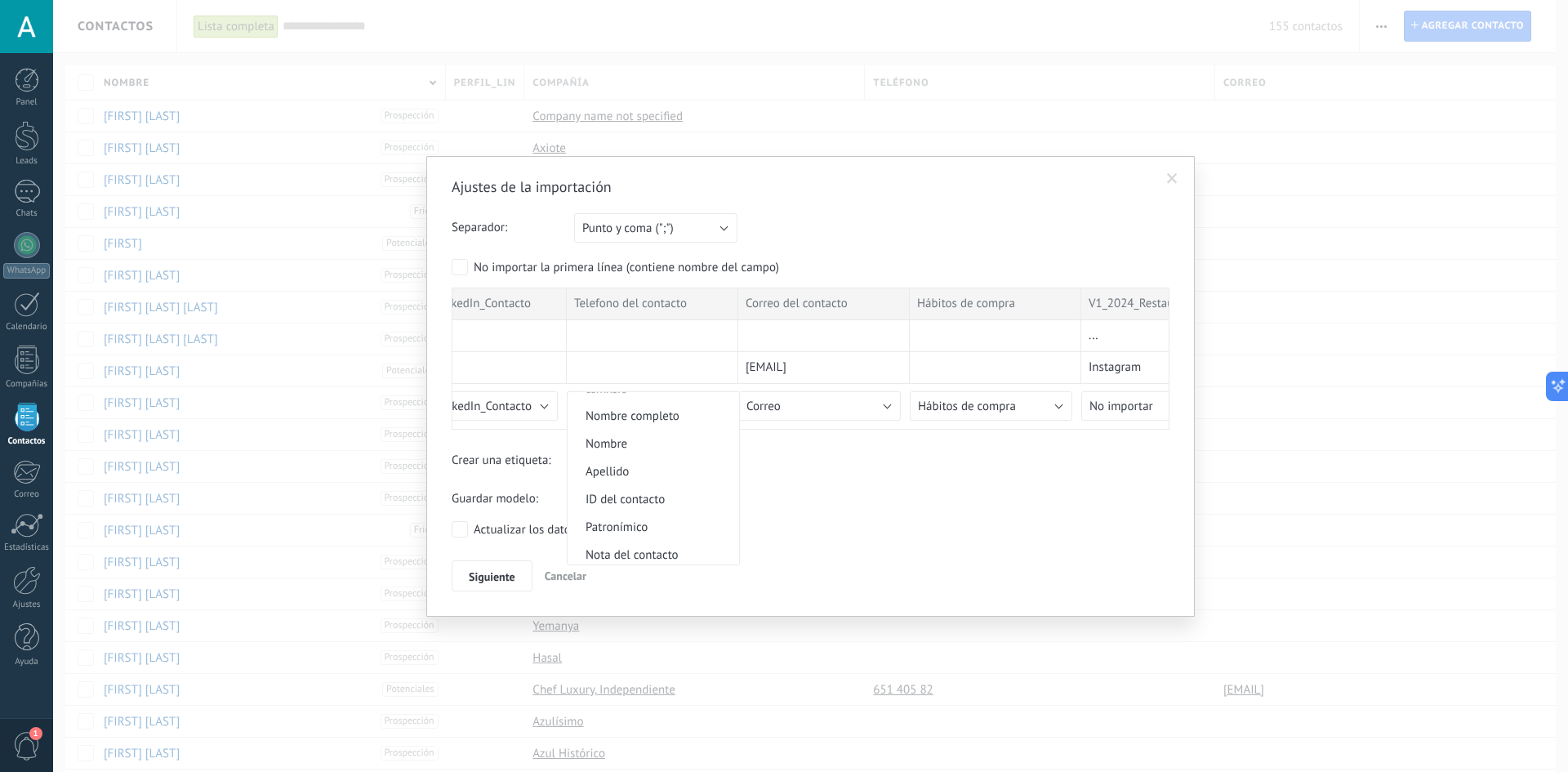 scroll, scrollTop: 0, scrollLeft: 0, axis: both 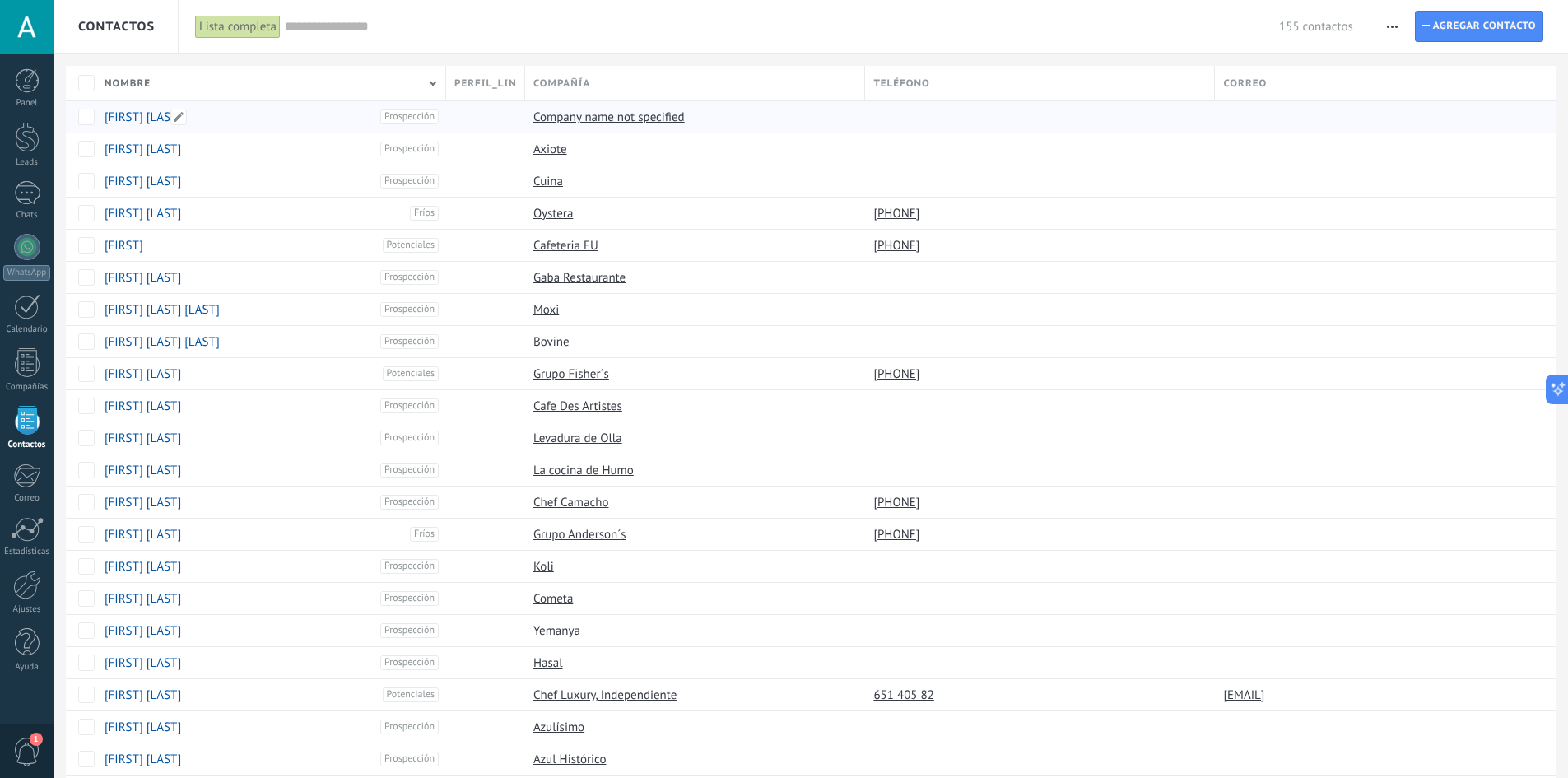 click on "[FIRST] [LAST]" at bounding box center (142, 117) 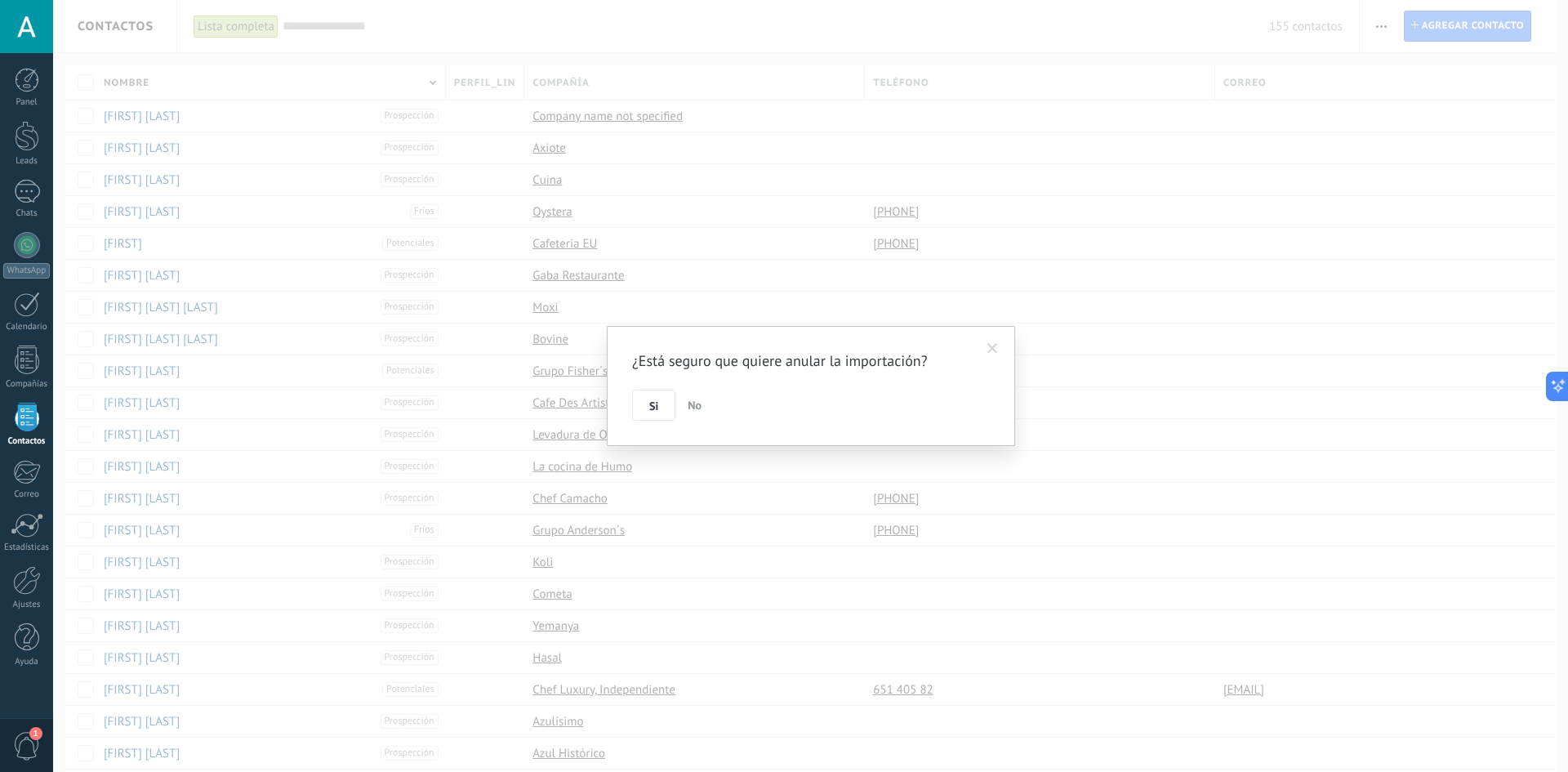 click on "No" at bounding box center [694, 405] 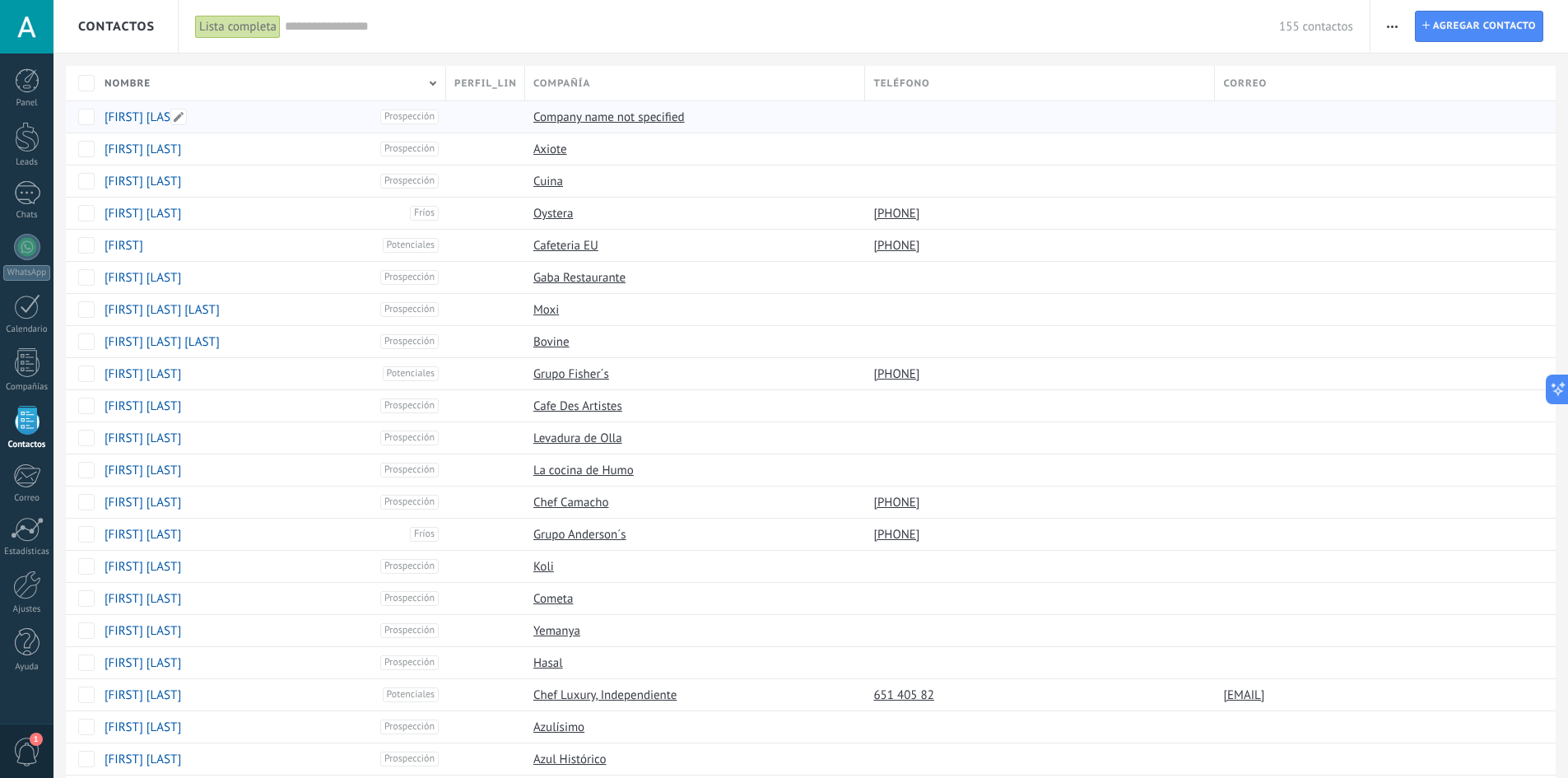 click on "[FIRST] [LAST]" at bounding box center (142, 117) 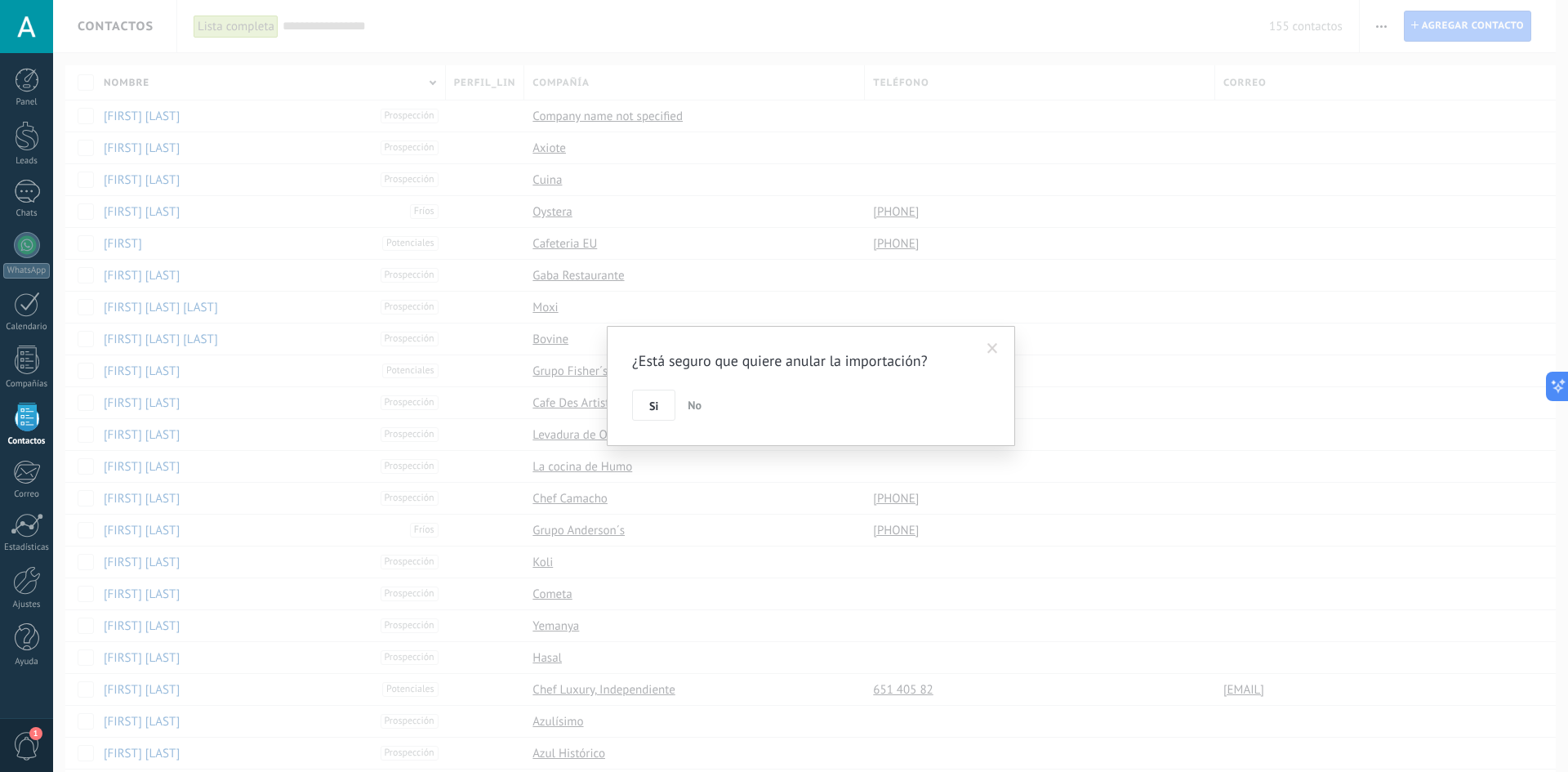 click on "No" at bounding box center (694, 405) 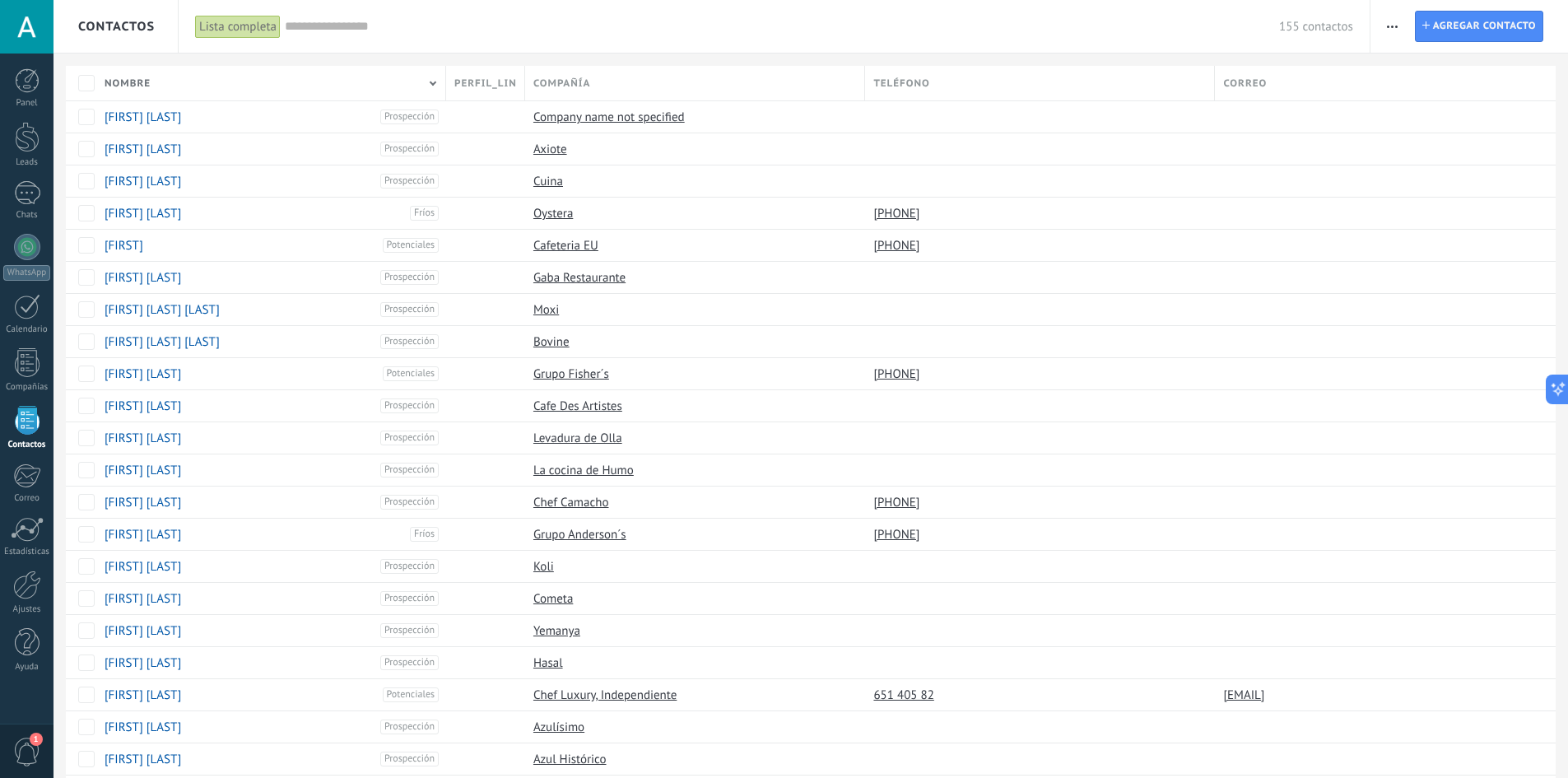 click at bounding box center [1392, 26] 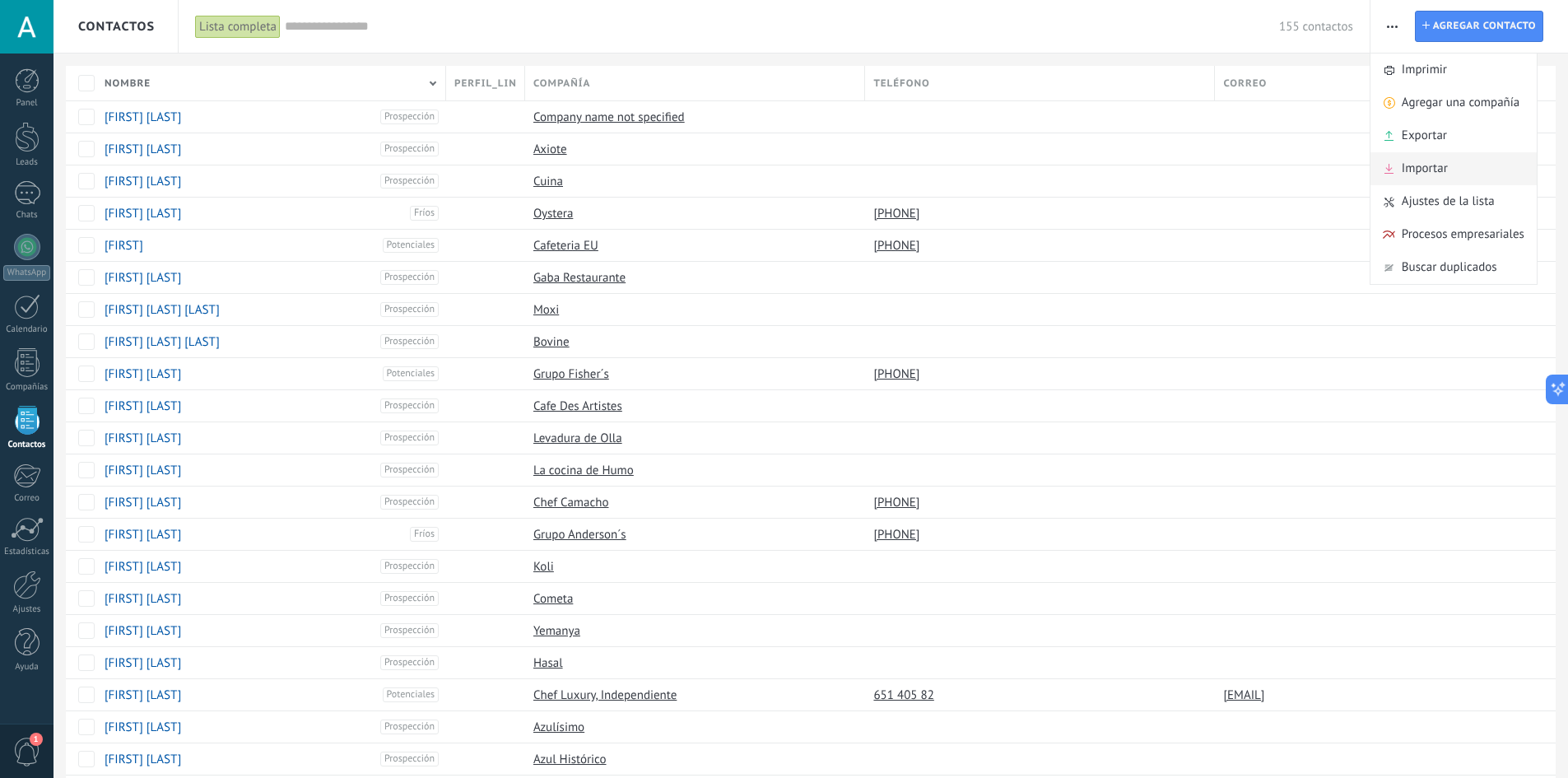 click on "Importar" at bounding box center (1425, 169) 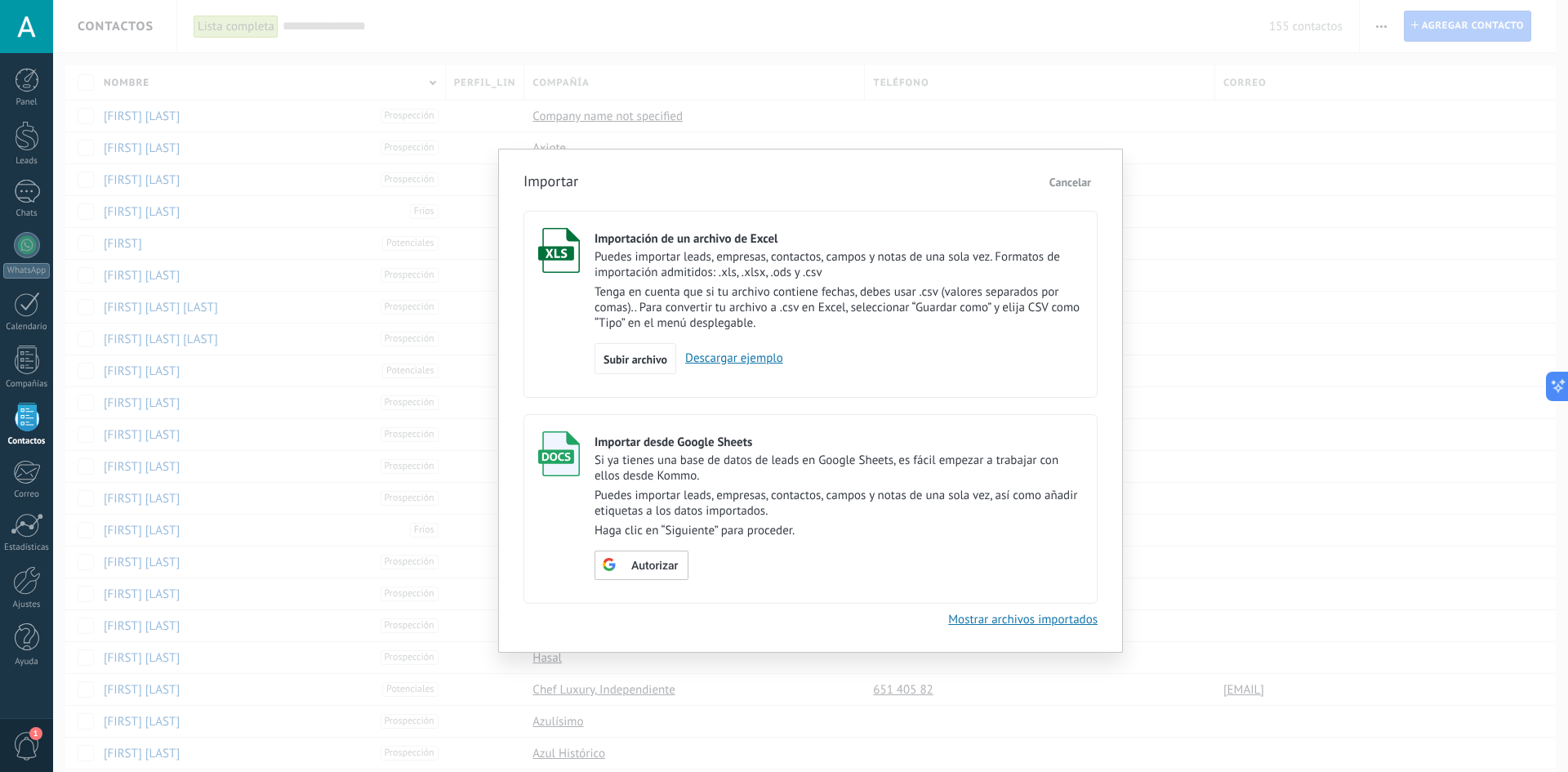 click on "Importar Cancelar Importación de un archivo de Excel Puedes importar leads, empresas, contactos, campos y notas de una sola vez. Formatos de importación admitidos: .xls, .xlsx, .ods y .csv Tenga en cuenta que si tu archivo contiene fechas, debes usar .csv (valores separados por comas).. Para convertir tu archivo a .csv en Excel, seleccionar “Guardar como” y elija CSV como “Tipo” en el menú desplegable. Subir archivo Descargar ejemplo Importar desde Google Sheets Si ya tienes una base de datos de leads en Google Sheets, es fácil empezar a trabajar con ellos desde Kommo. Puedes importar leads, empresas, contactos, campos y notas de una sola vez, así como añadir etiquetas a los datos importados. Haga clic en “Siguiente” para proceder. Autorizar Mostrar archivos importados" at bounding box center (810, 386) 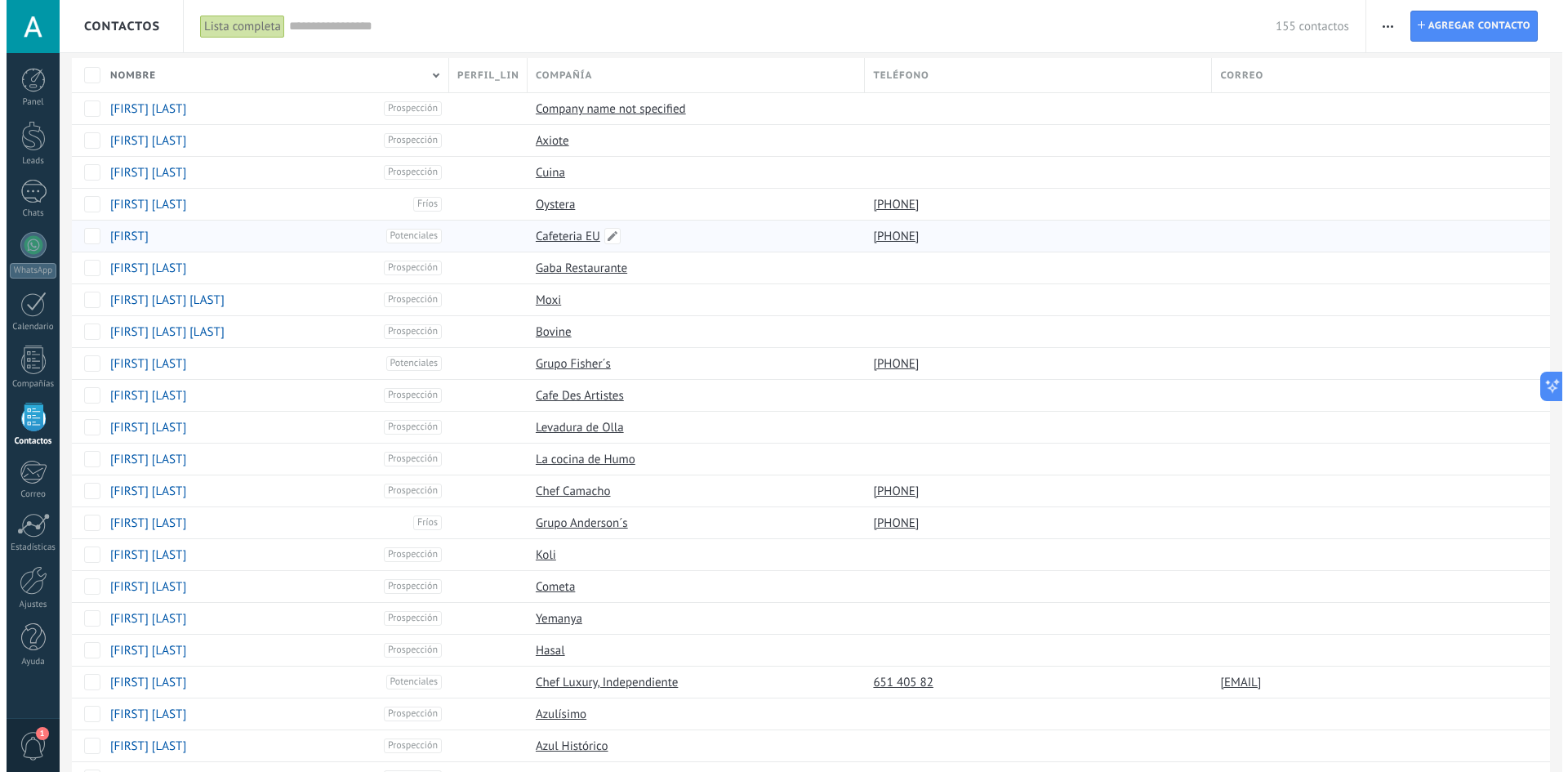 scroll, scrollTop: 0, scrollLeft: 0, axis: both 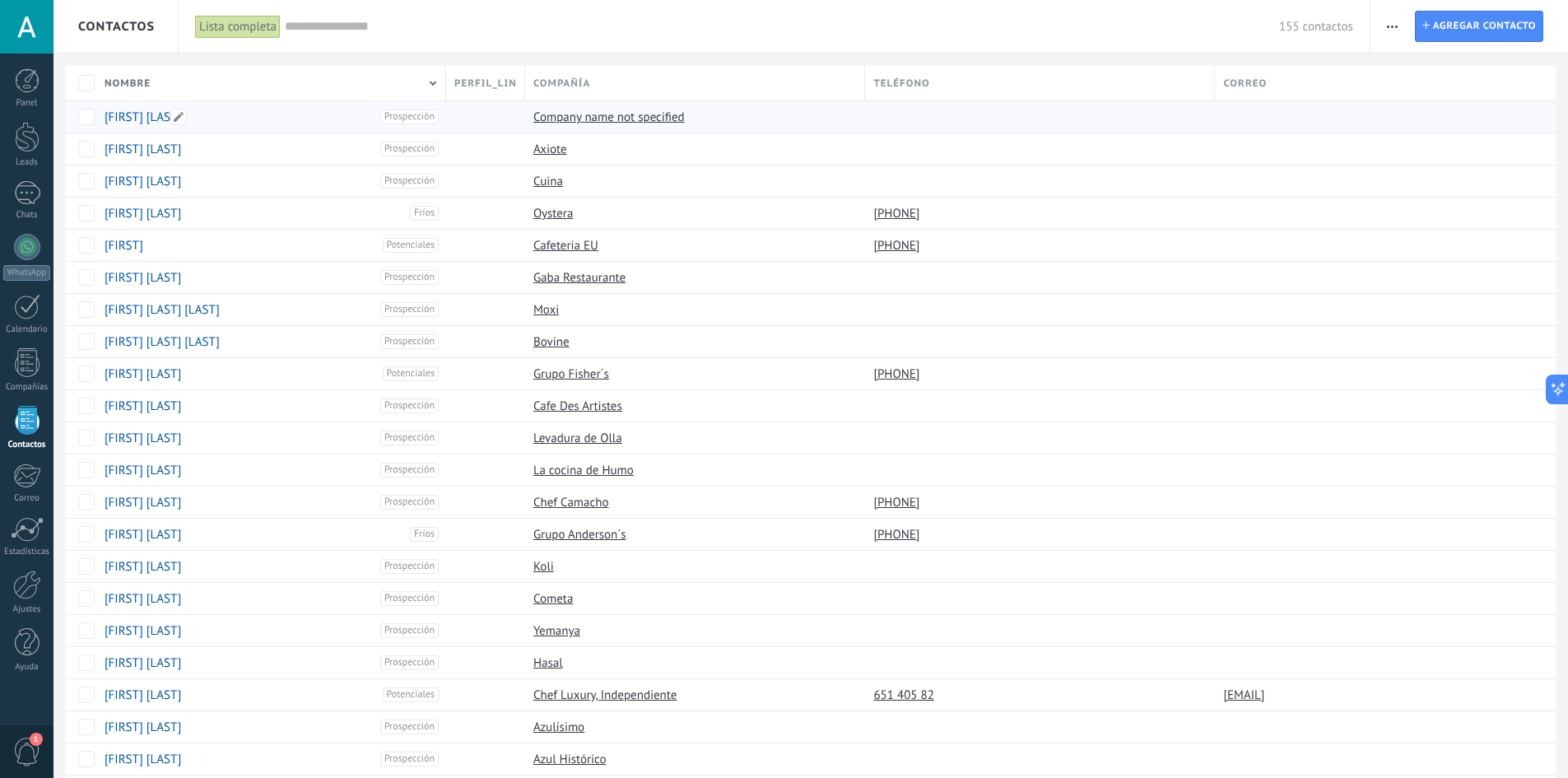 click on "[FIRST] [LAST]" at bounding box center (142, 117) 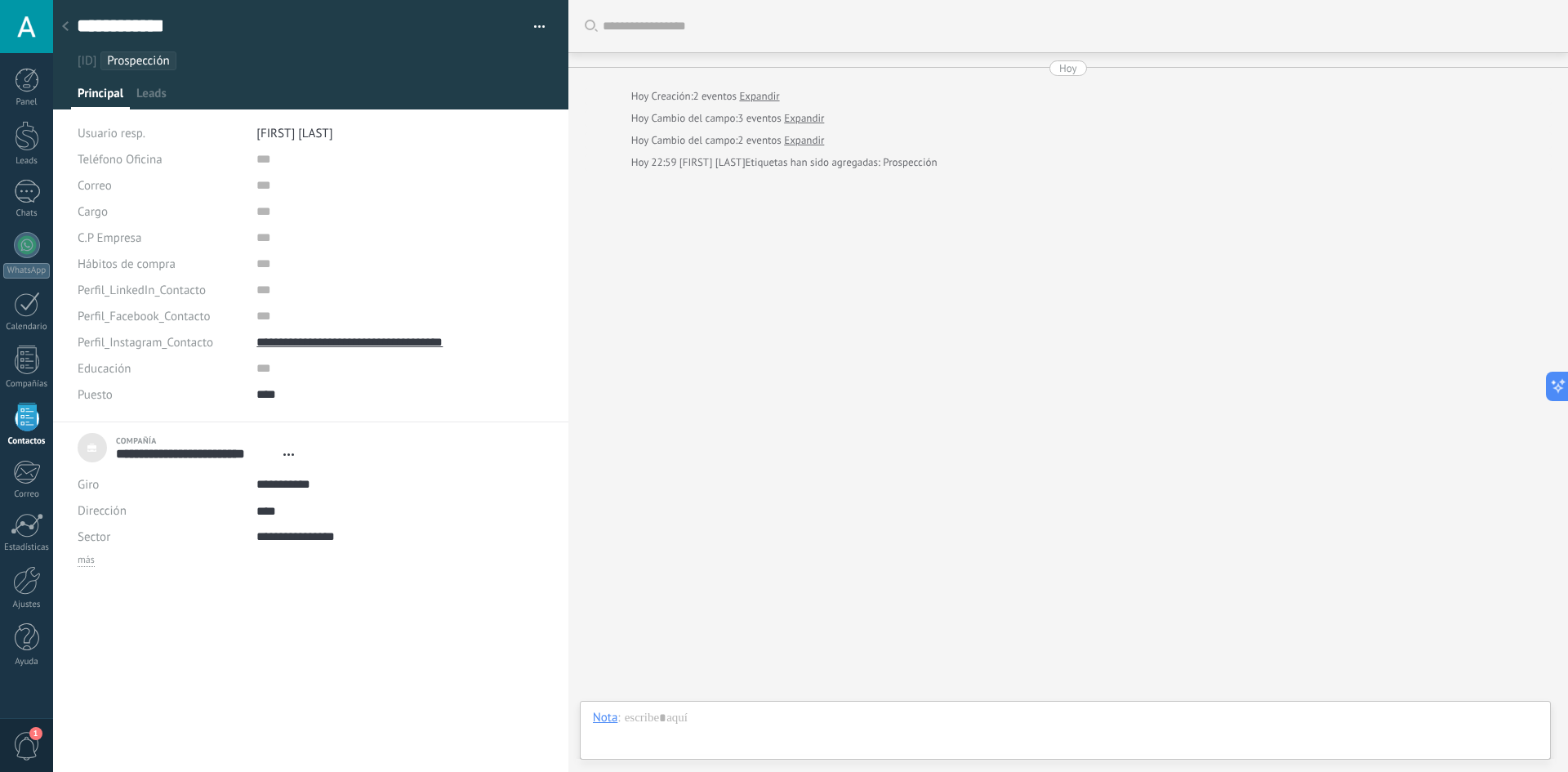 scroll, scrollTop: 16, scrollLeft: 0, axis: vertical 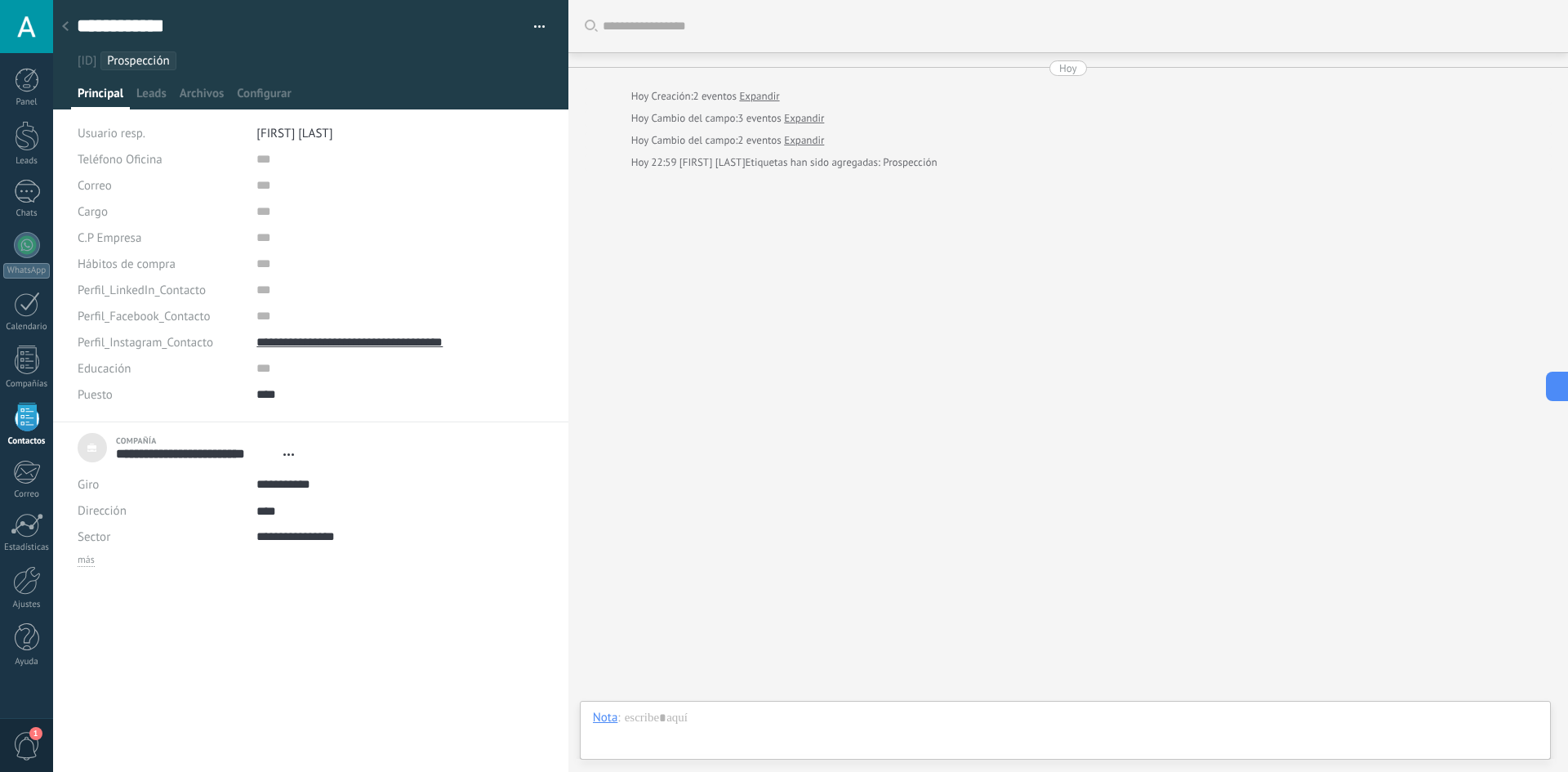 click on "C.P Empresa" at bounding box center [109, 238] 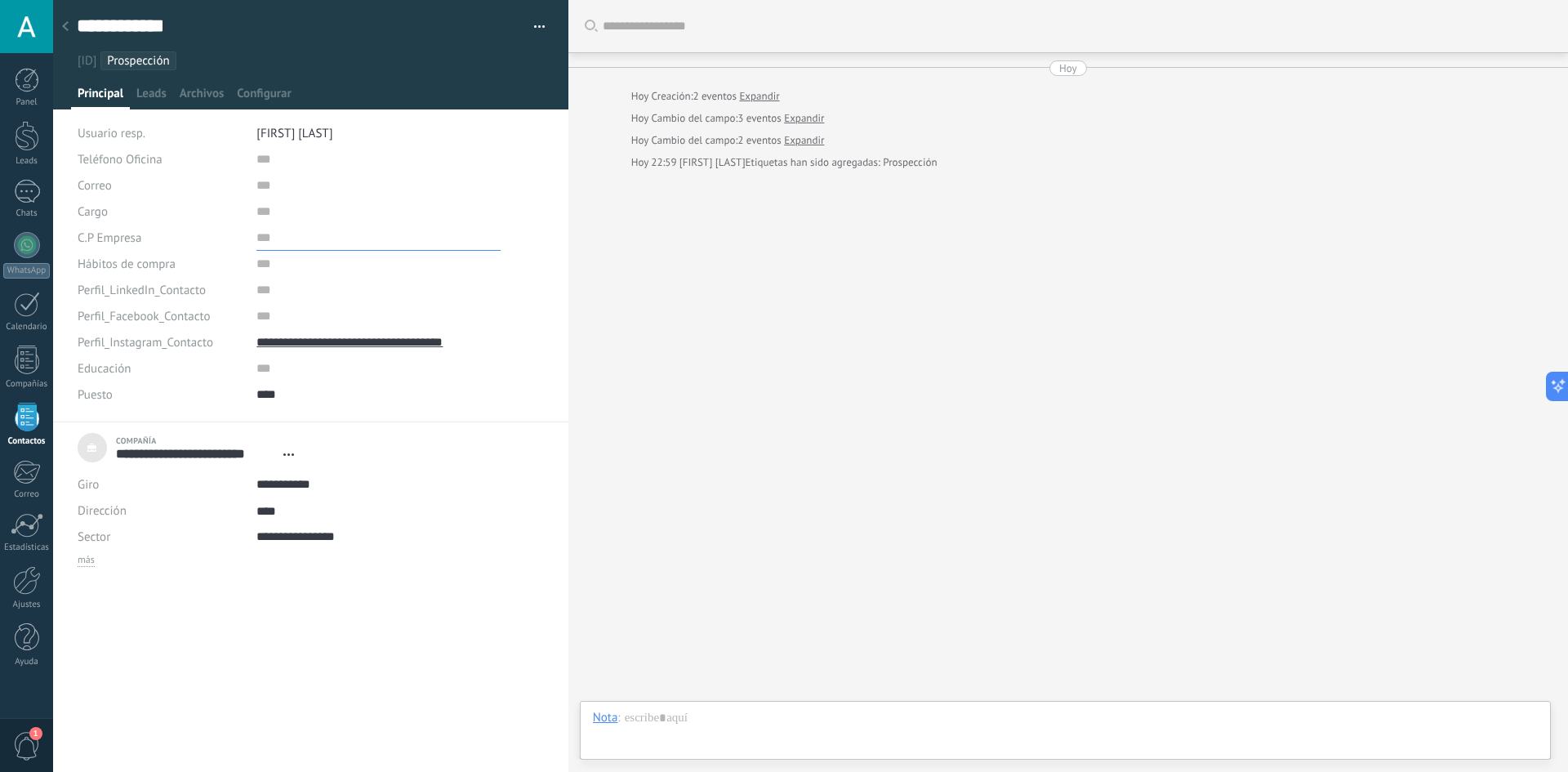 click at bounding box center (378, 238) 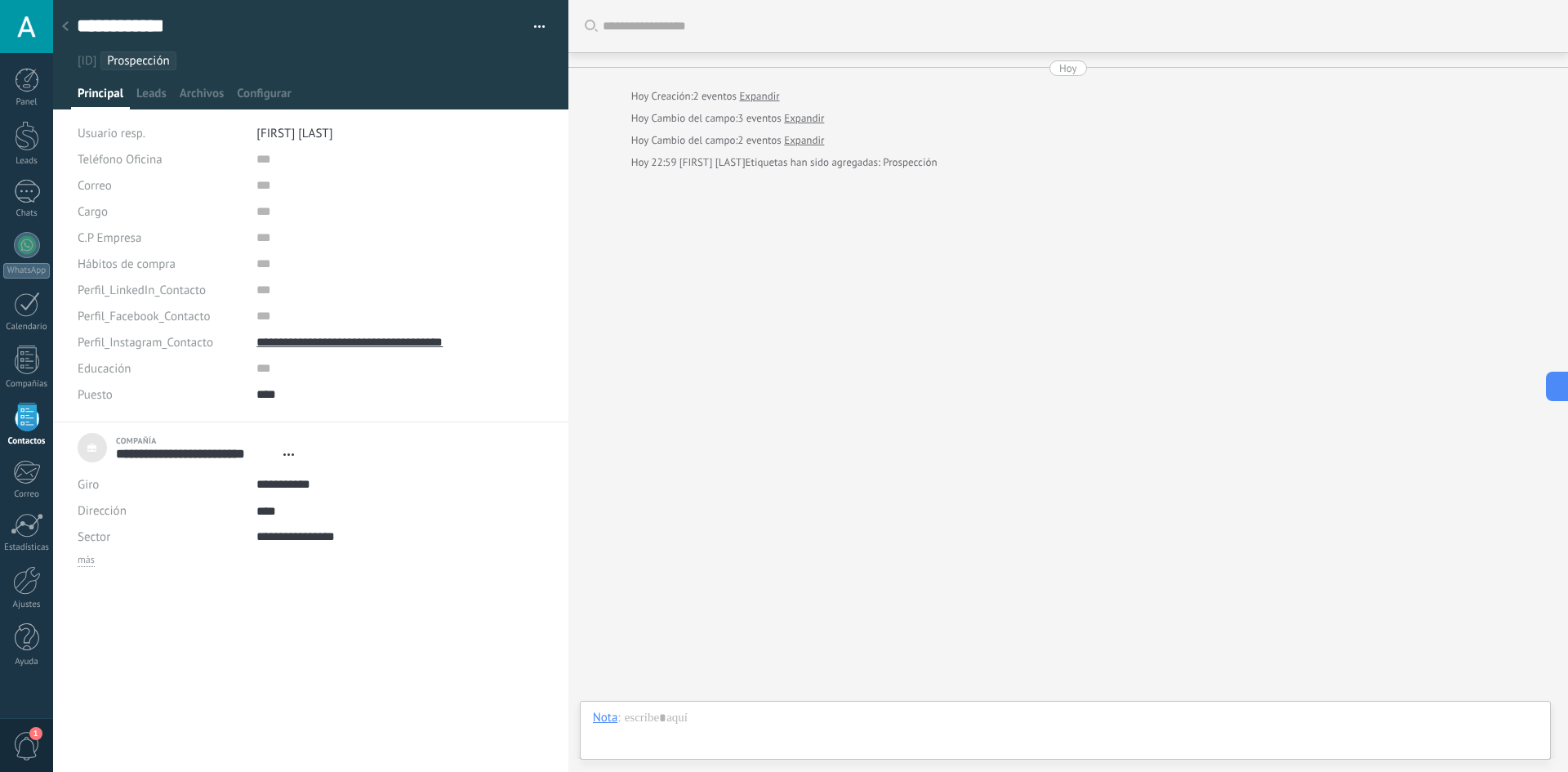 click 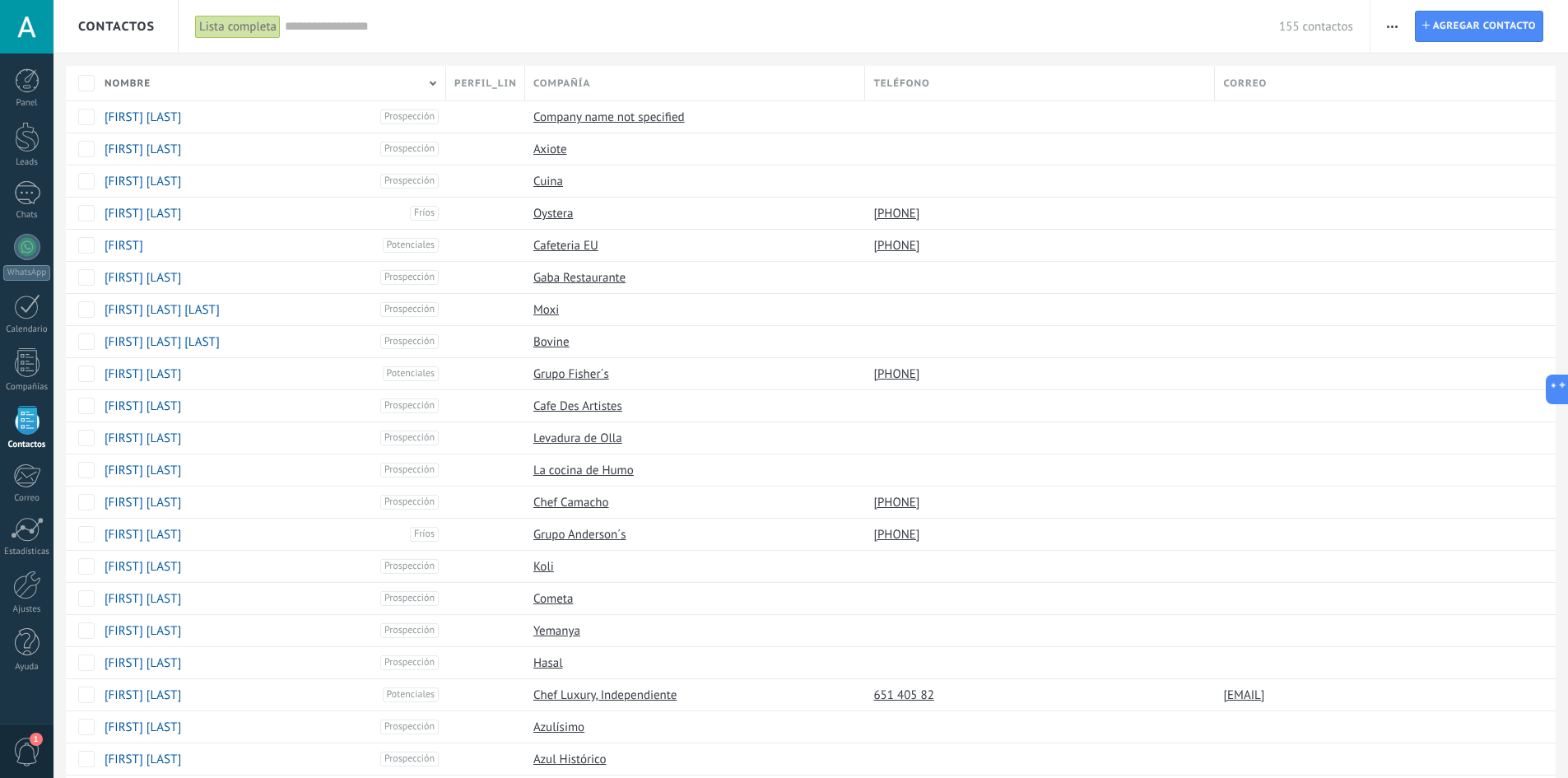 click at bounding box center [1392, 26] 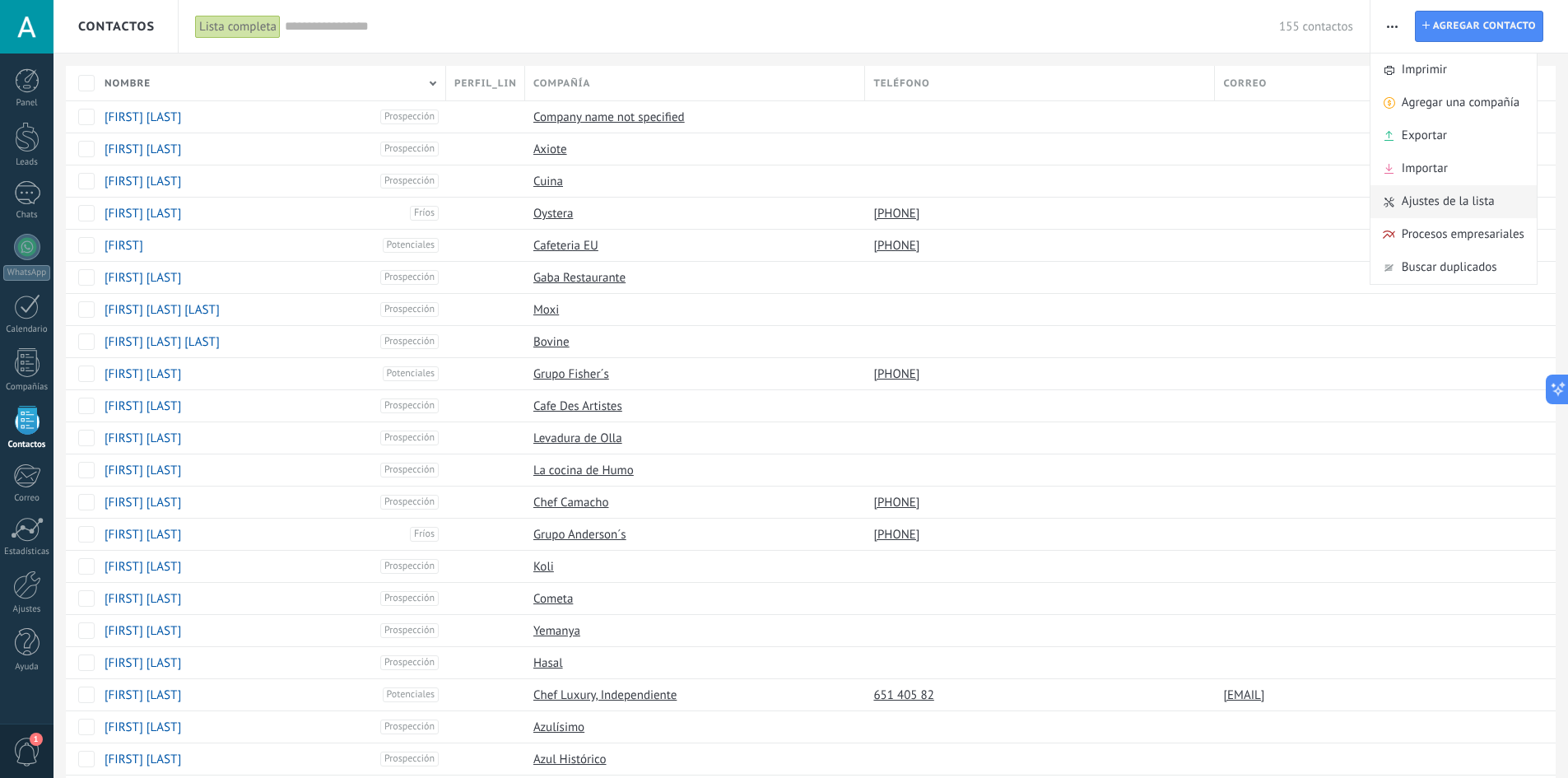 click on "Ajustes de la lista" at bounding box center (1448, 202) 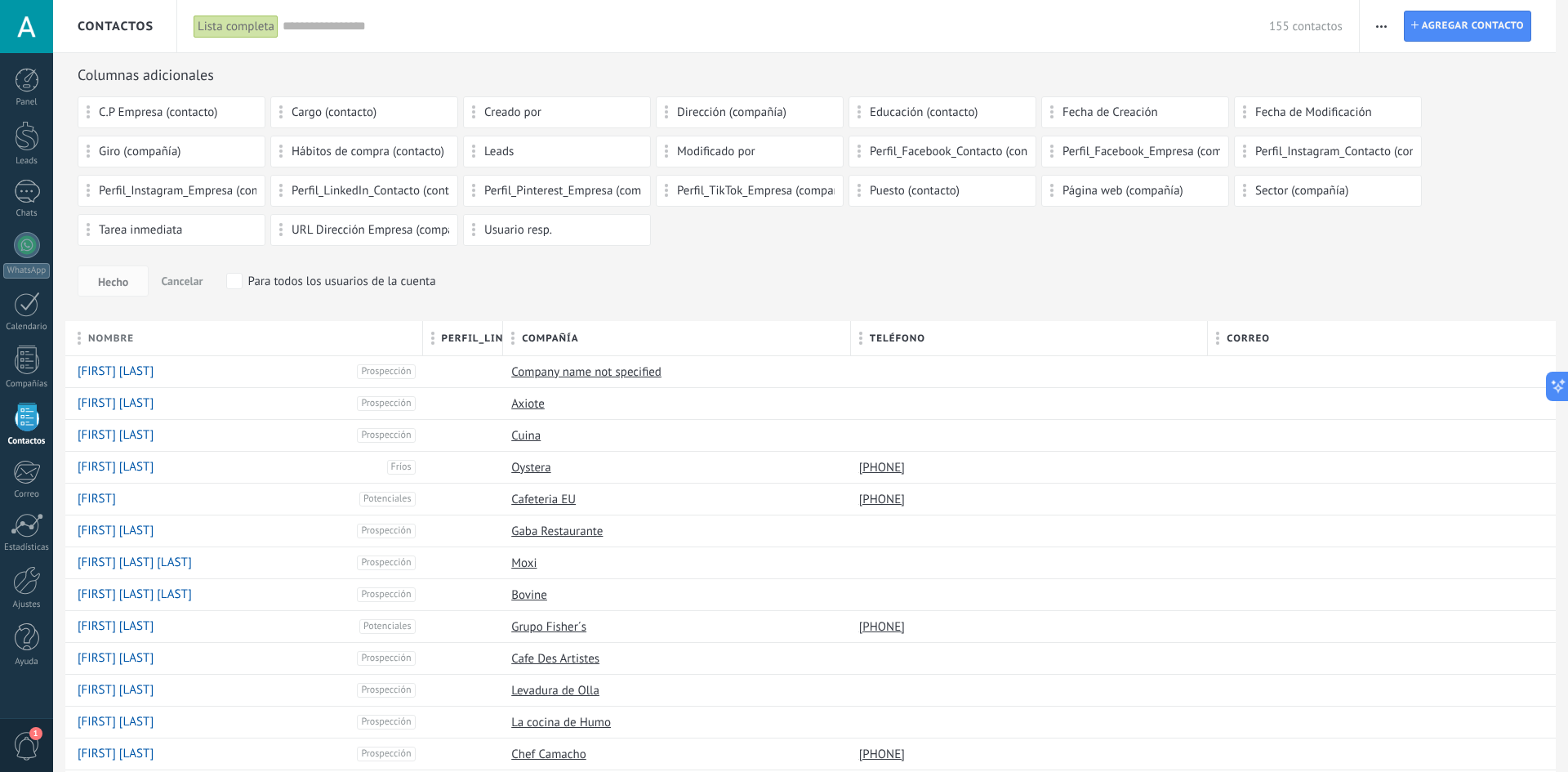 click on "C.P Empresa (contacto)" at bounding box center (172, 112) 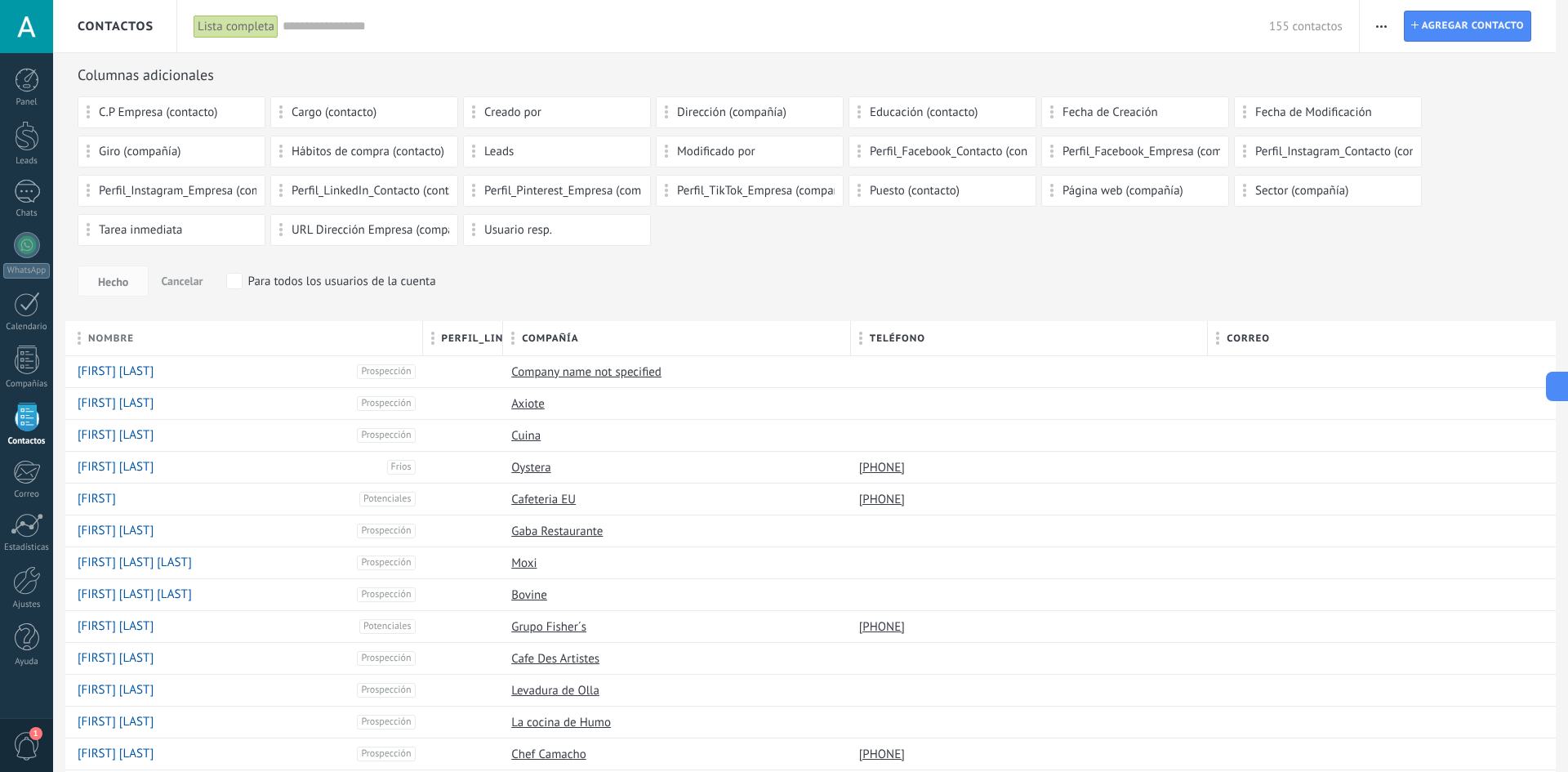 click on "C.P Empresa (contacto)" at bounding box center (172, 112) 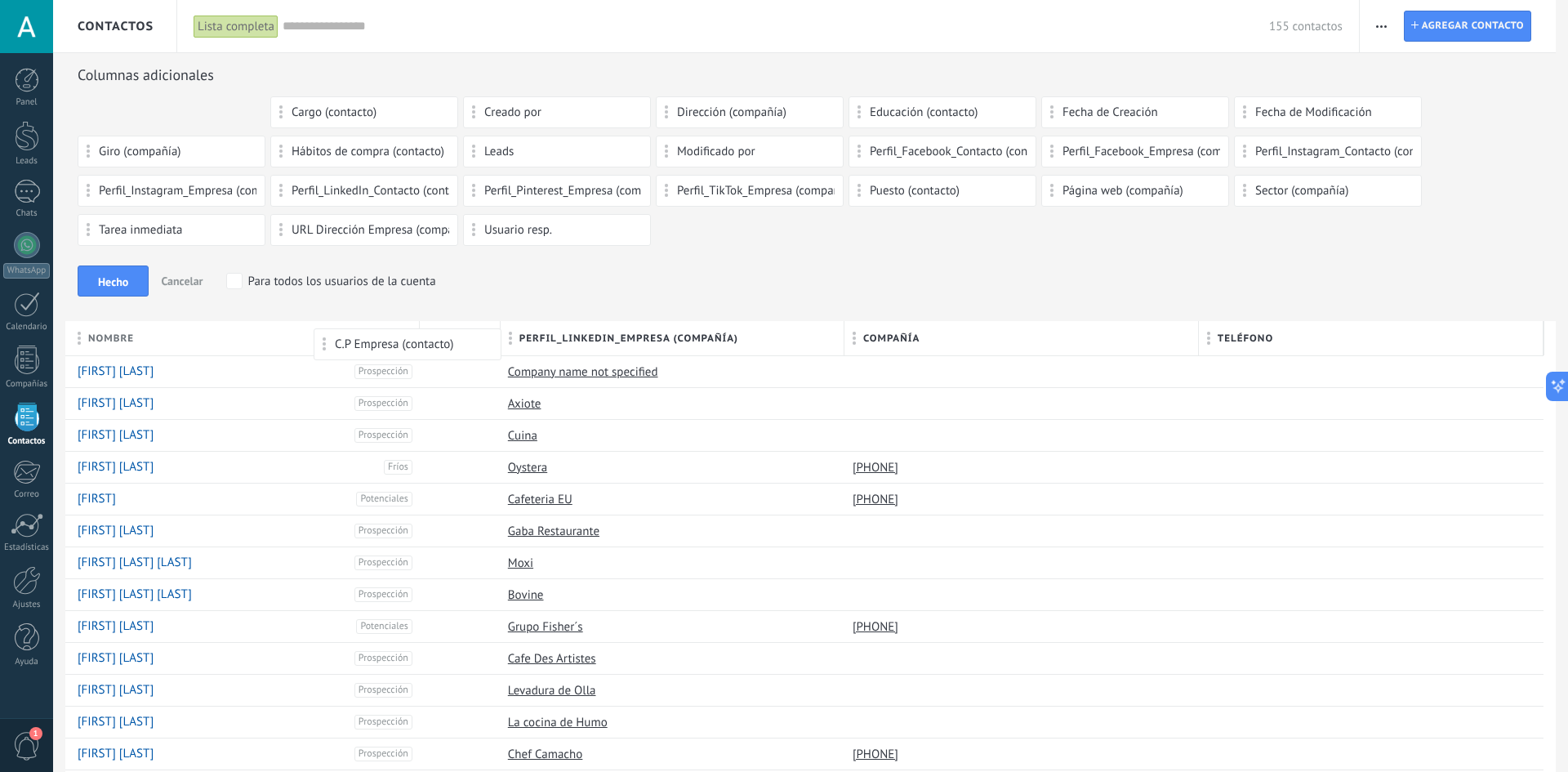 drag, startPoint x: 225, startPoint y: 114, endPoint x: 461, endPoint y: 337, distance: 324.69216 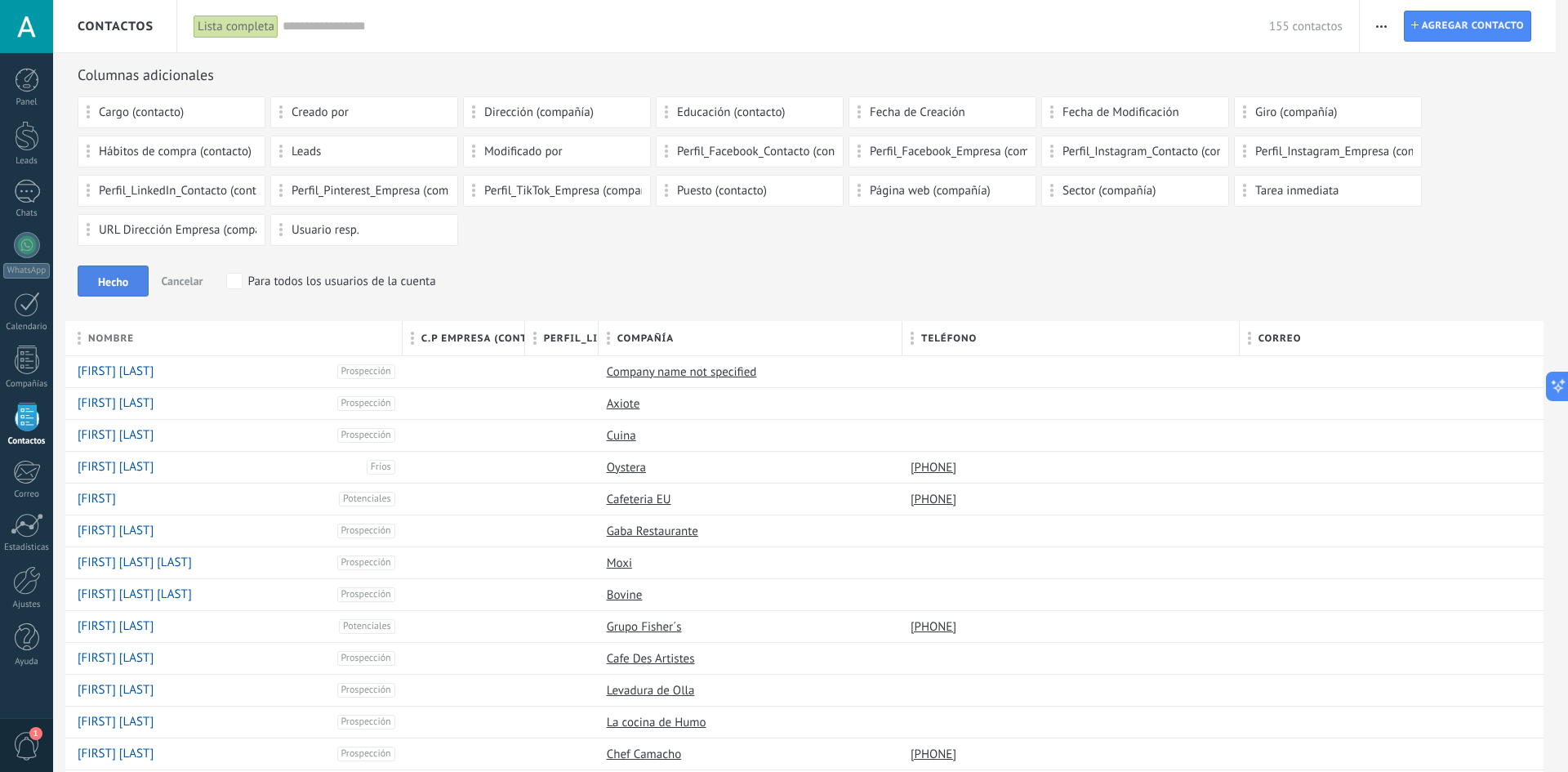 click on "Hecho" at bounding box center [113, 281] 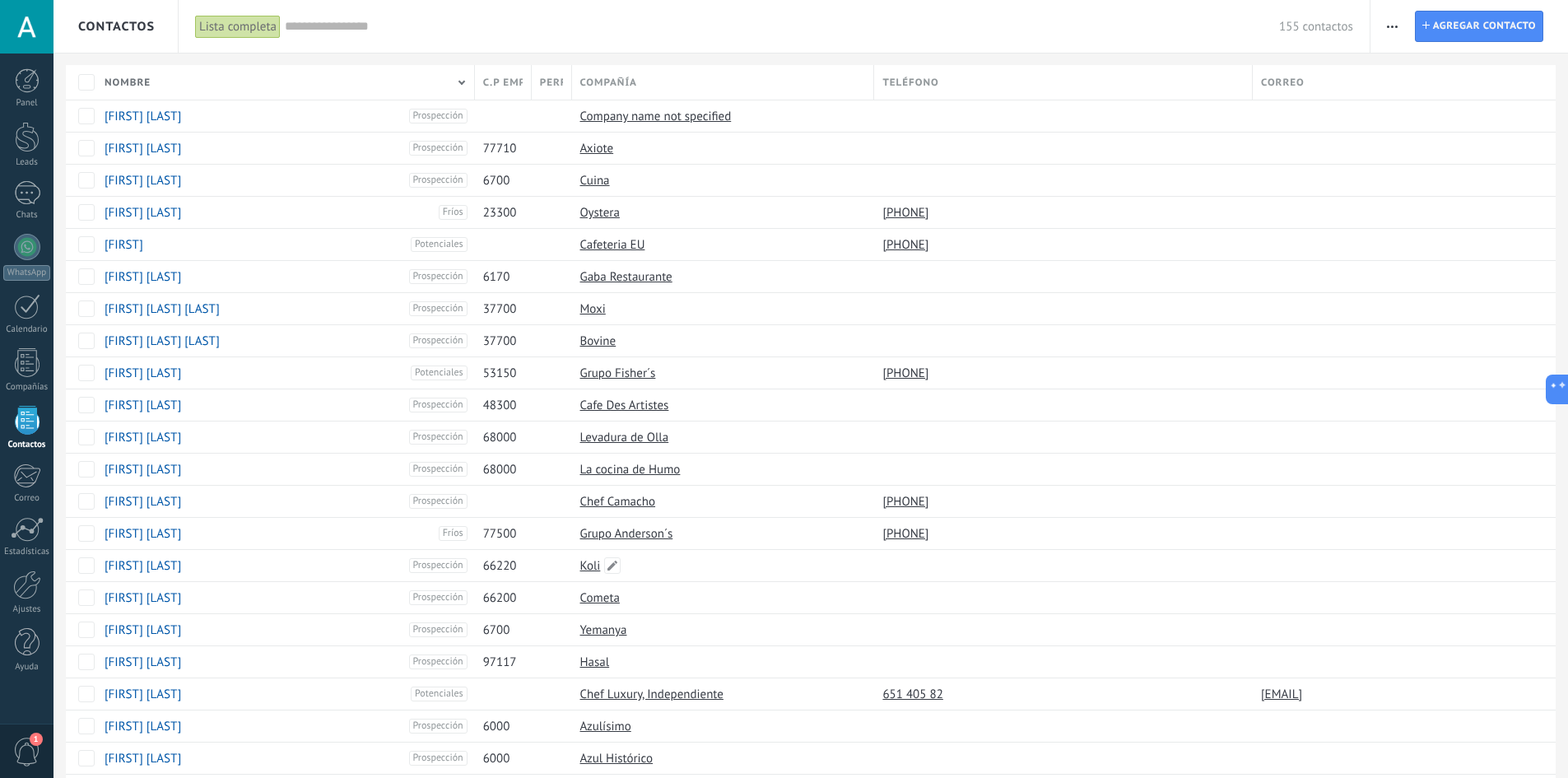 scroll, scrollTop: 15, scrollLeft: 0, axis: vertical 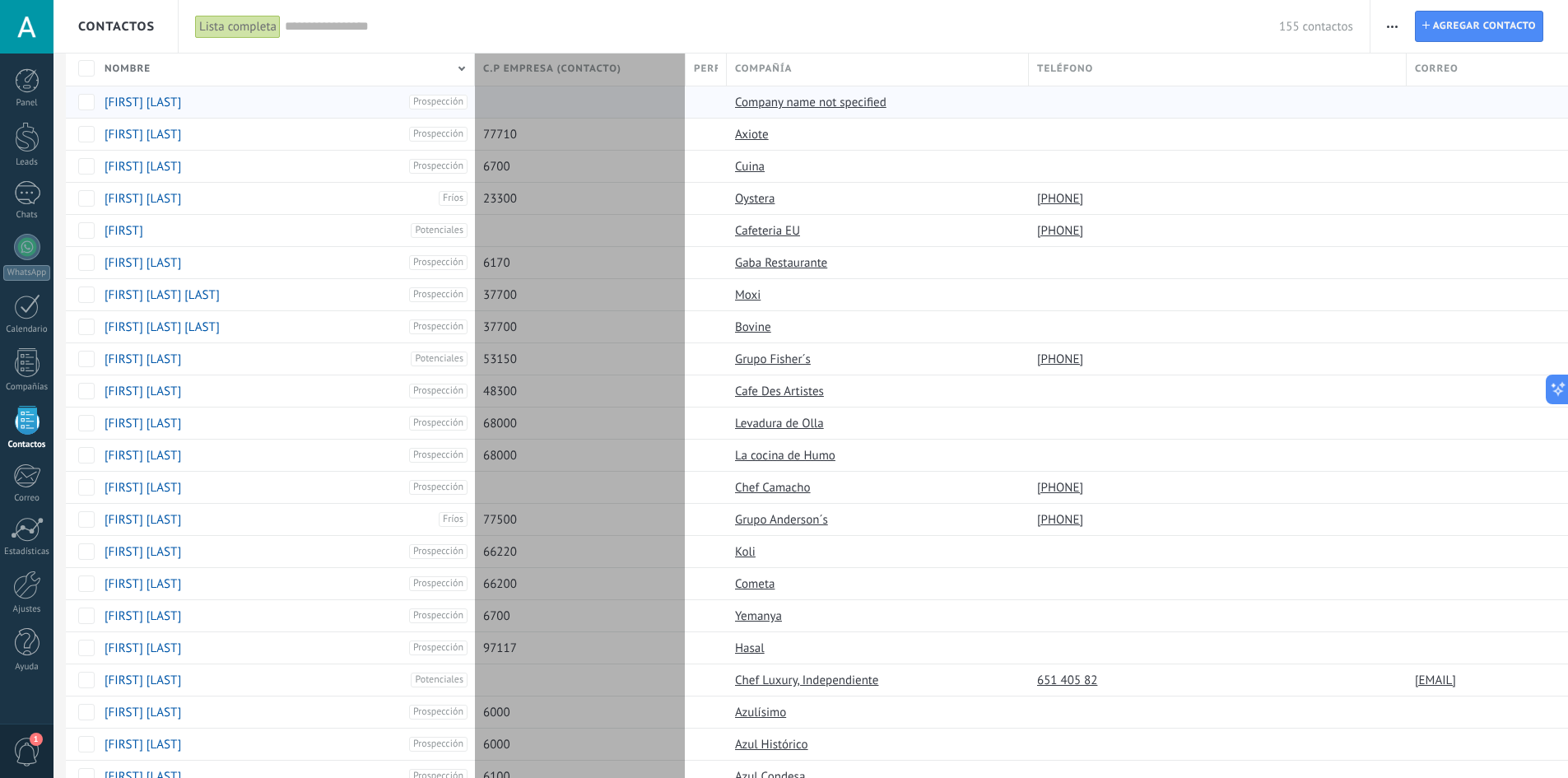type on "****" 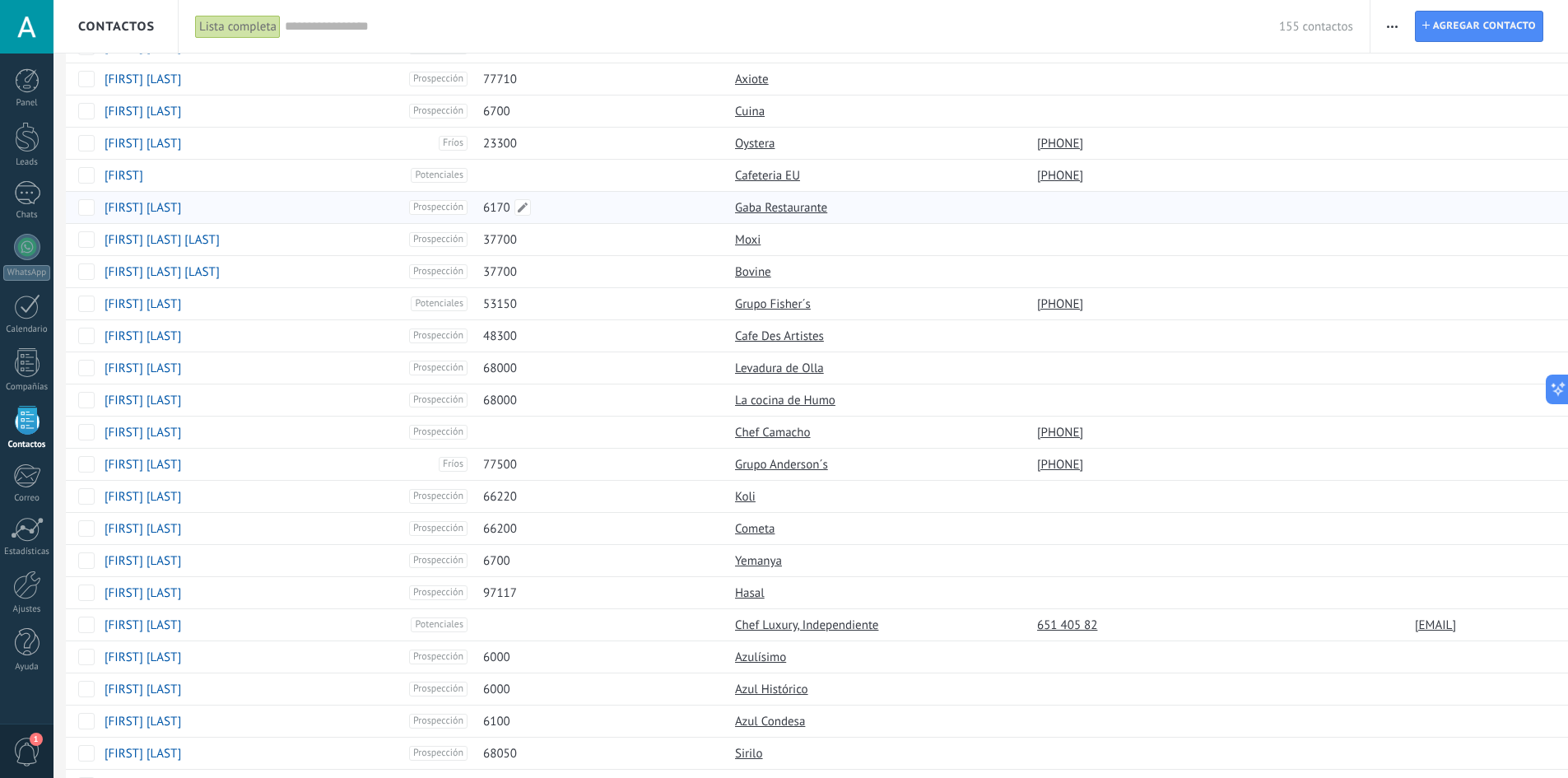 scroll, scrollTop: 0, scrollLeft: 0, axis: both 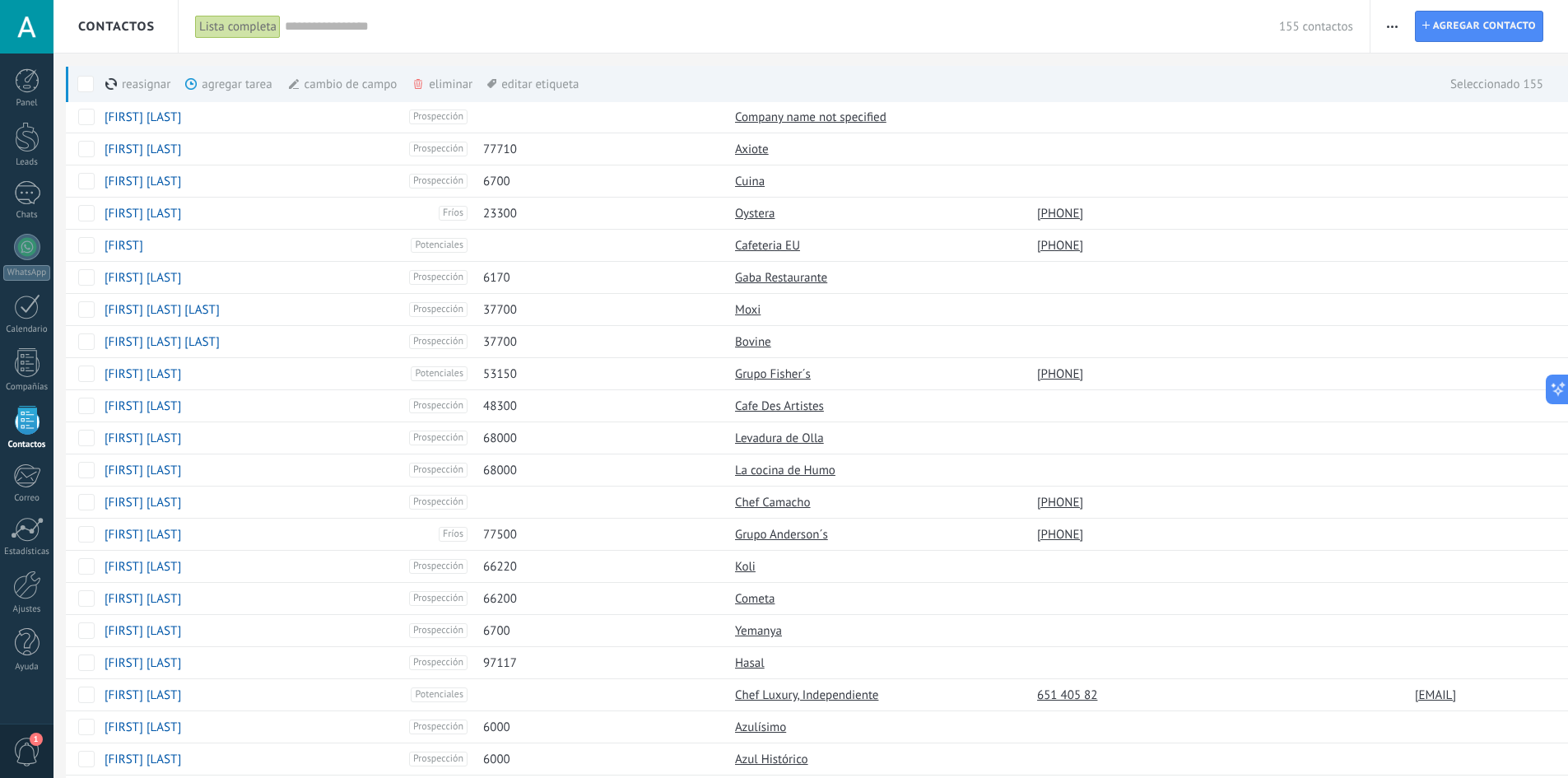 click 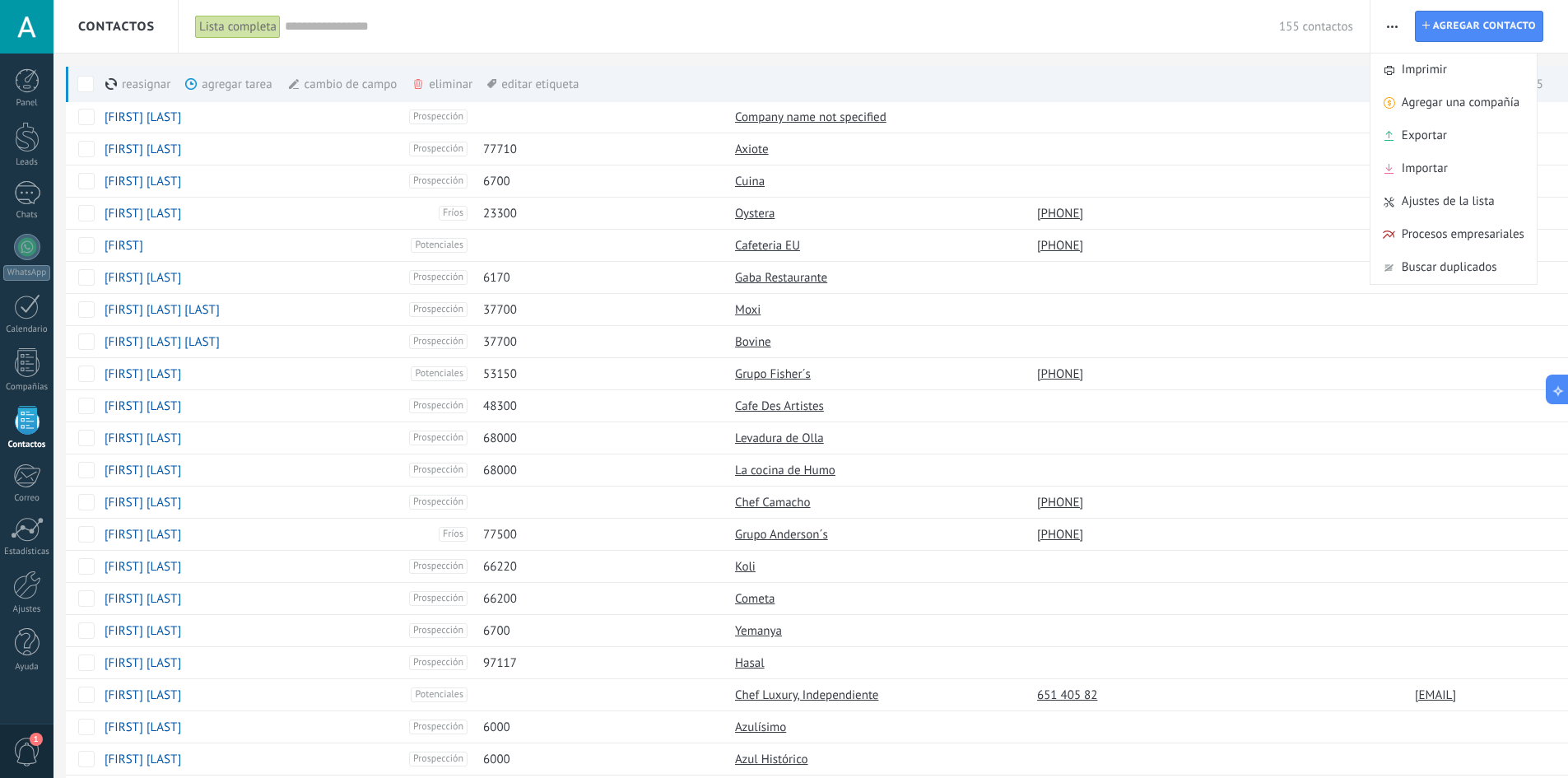click at bounding box center (1392, 26) 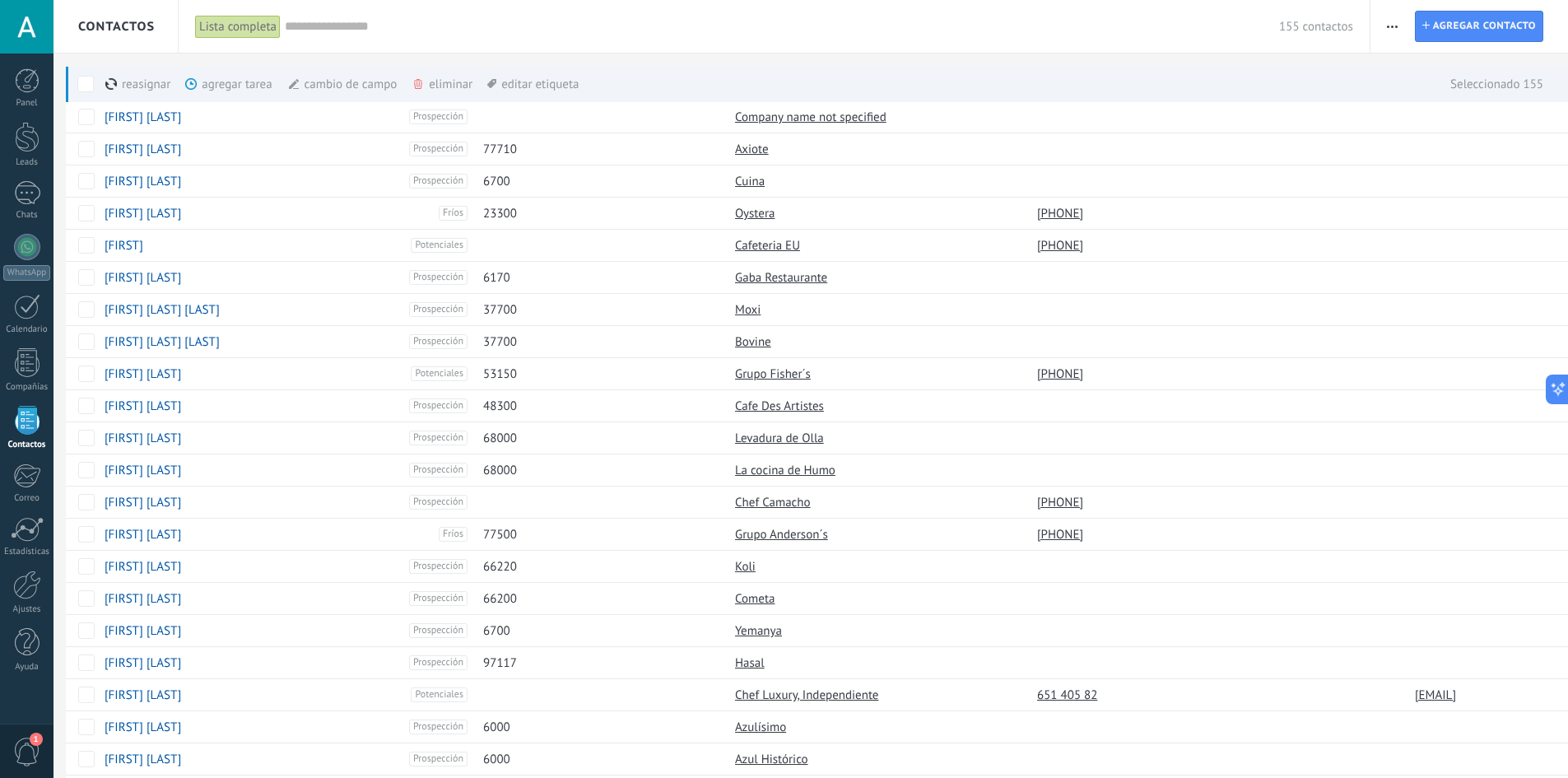 click at bounding box center (1392, 26) 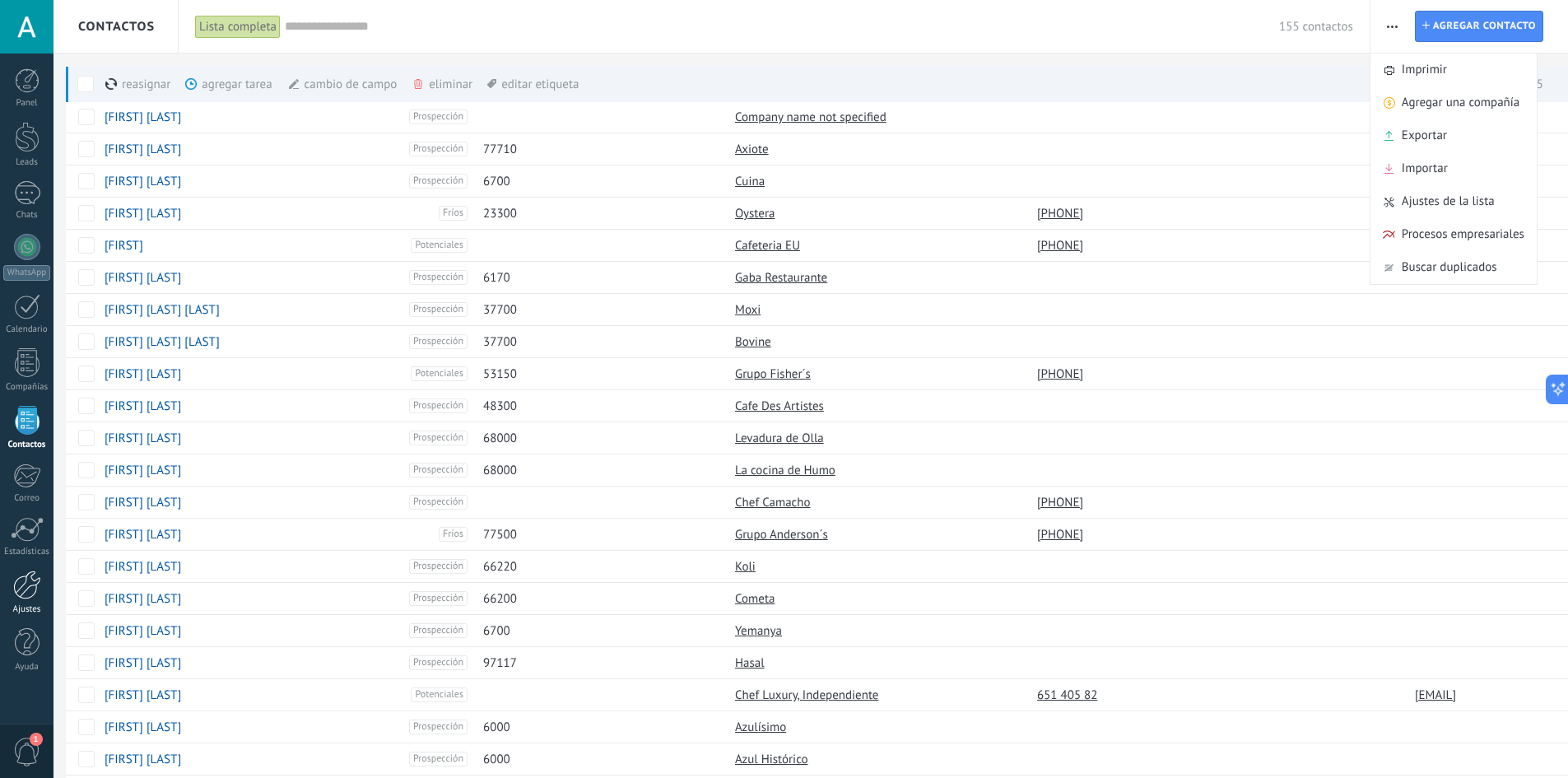 click at bounding box center [27, 585] 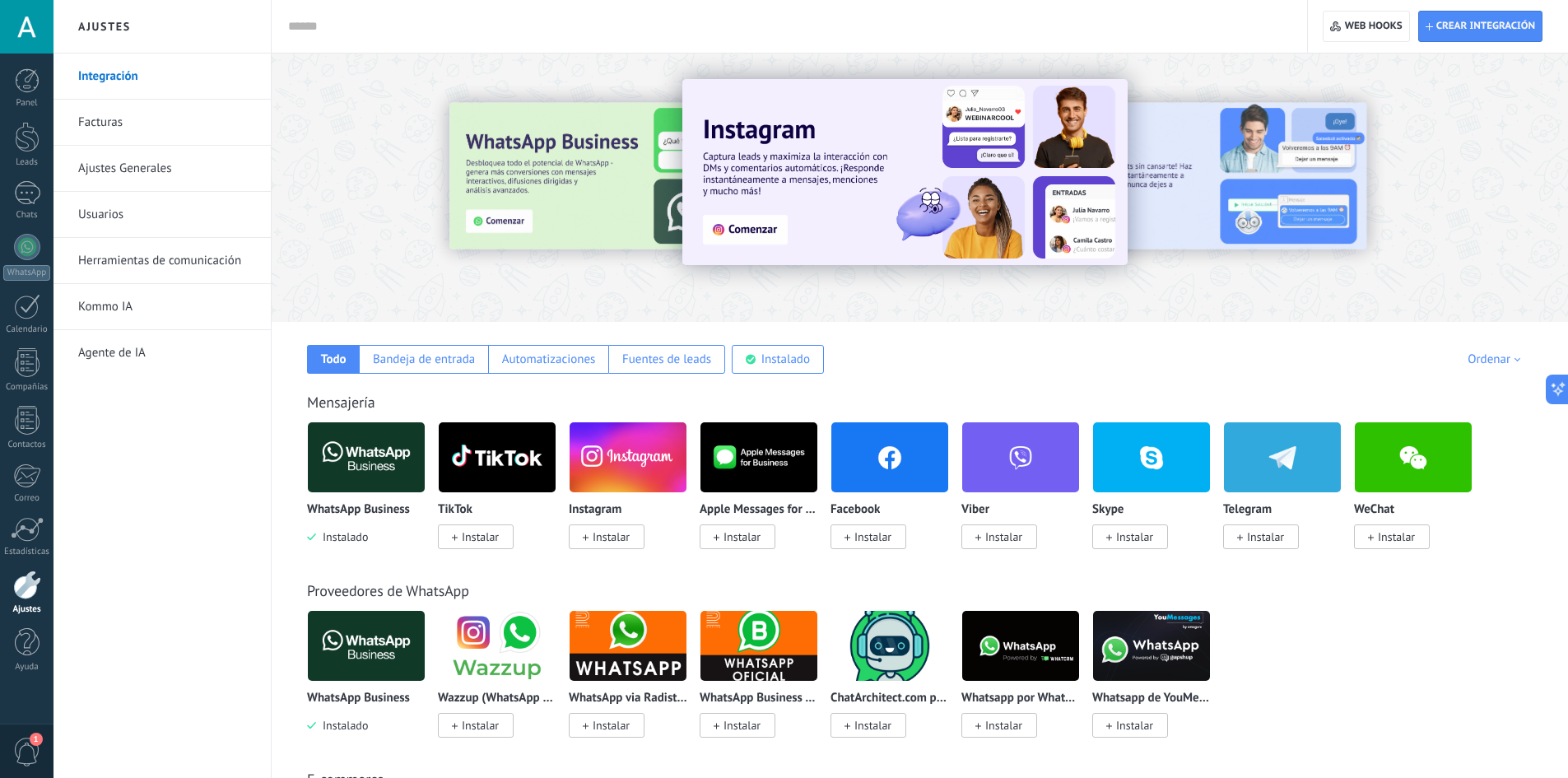 click on "Ajustes Generales" at bounding box center [166, 169] 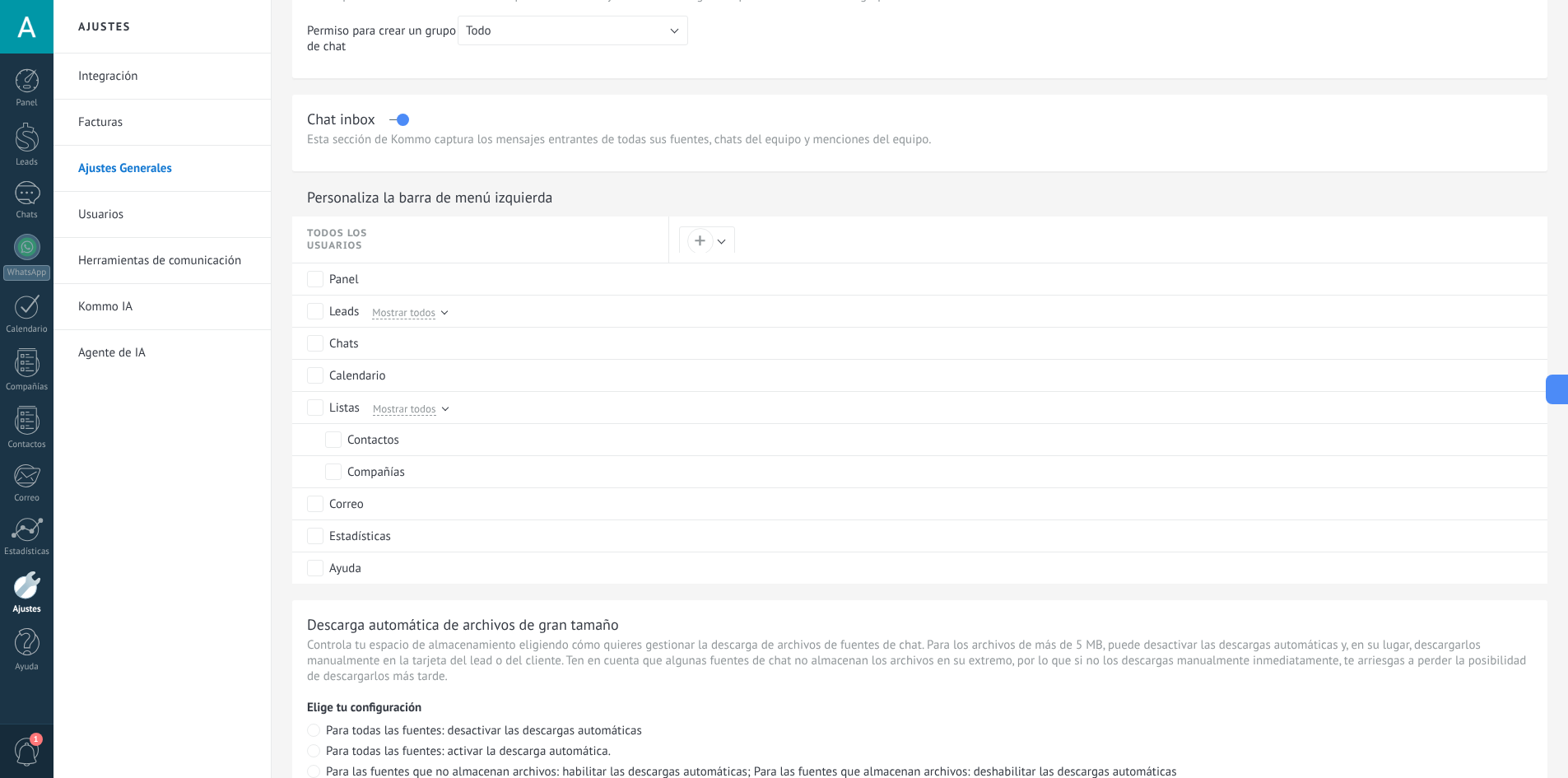 scroll, scrollTop: 634, scrollLeft: 0, axis: vertical 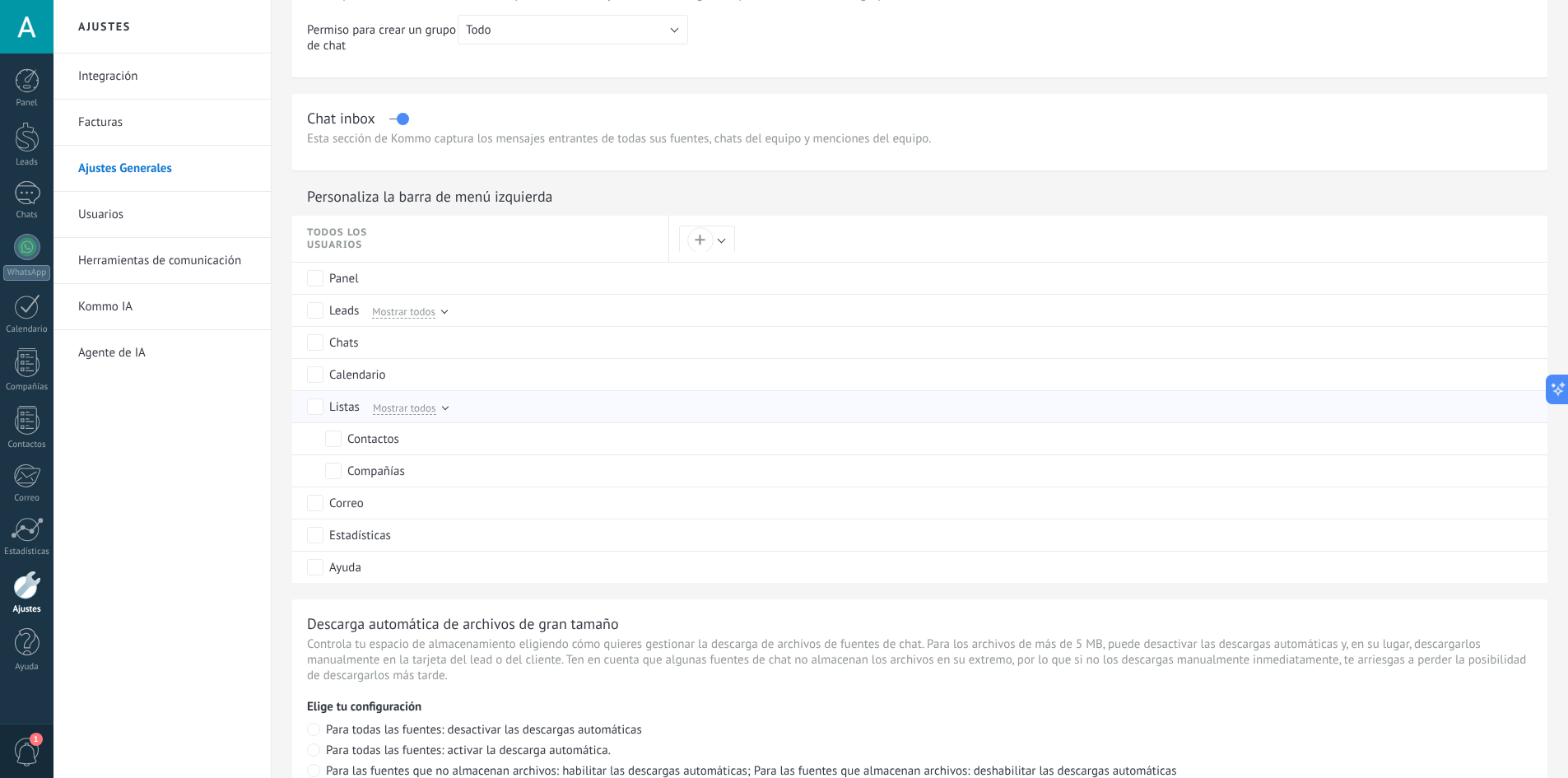 click on "Mostrar todos" at bounding box center (404, 408) 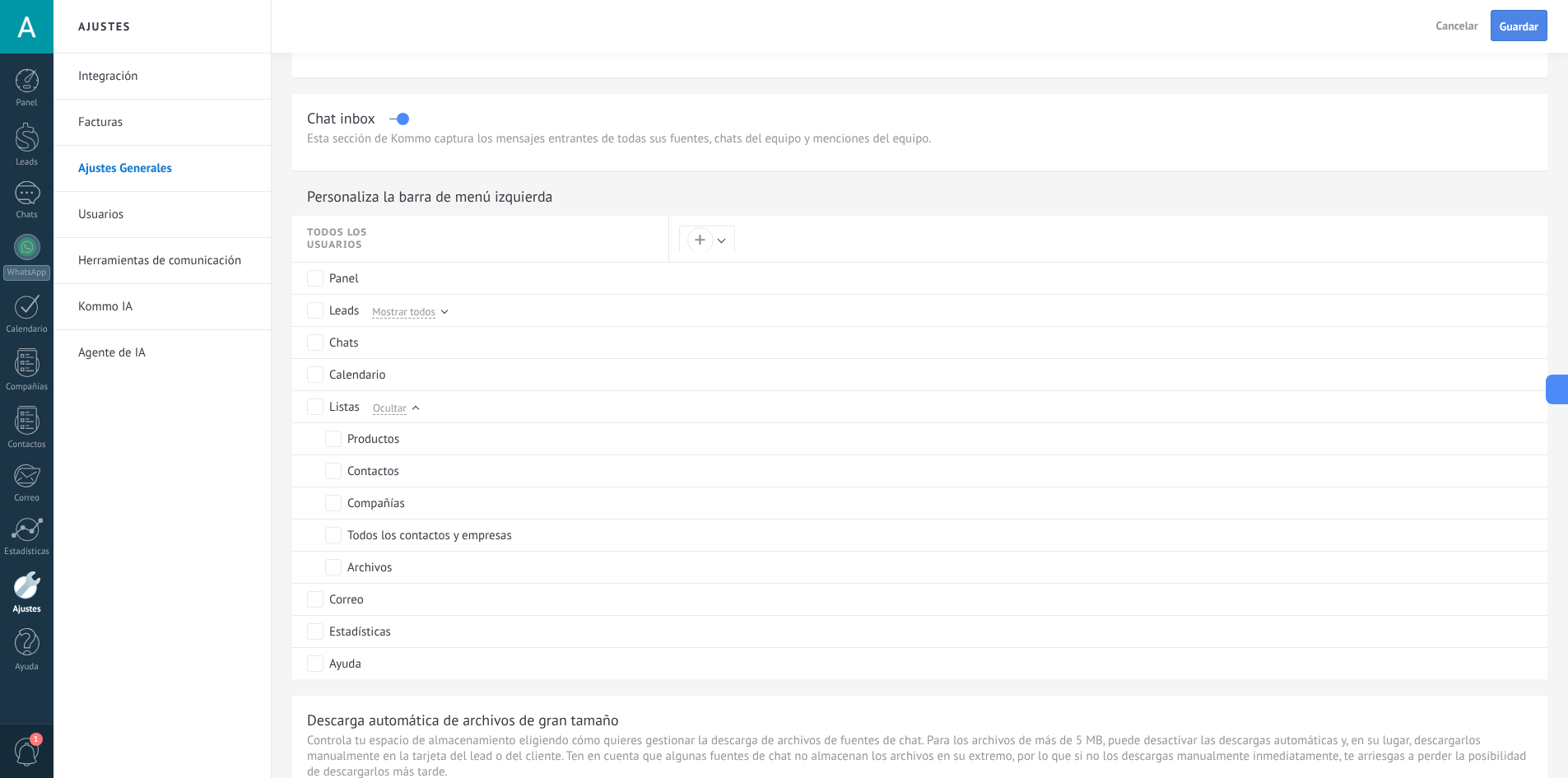 click on "Guardar" at bounding box center (1519, 26) 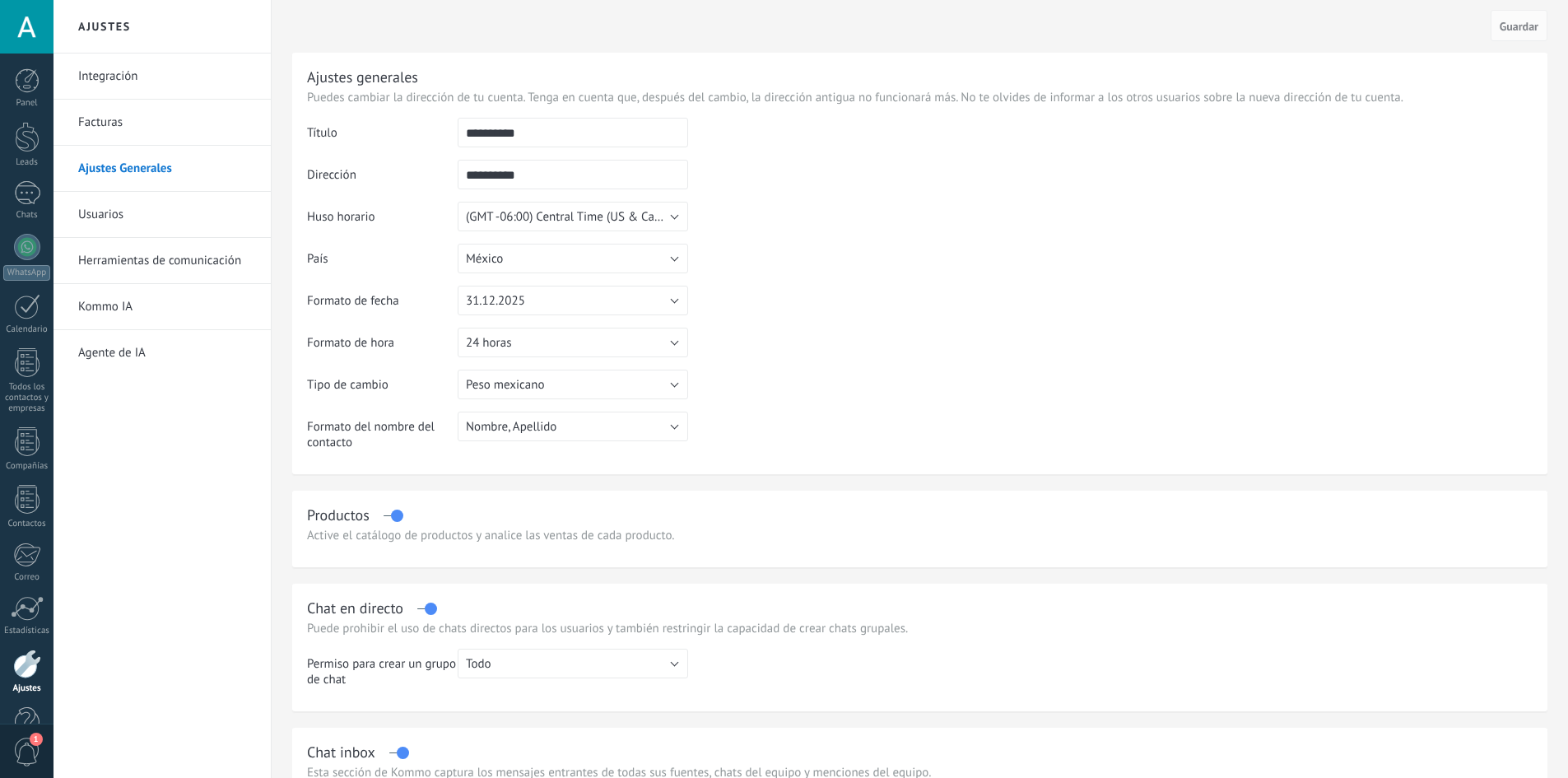 scroll, scrollTop: 0, scrollLeft: 0, axis: both 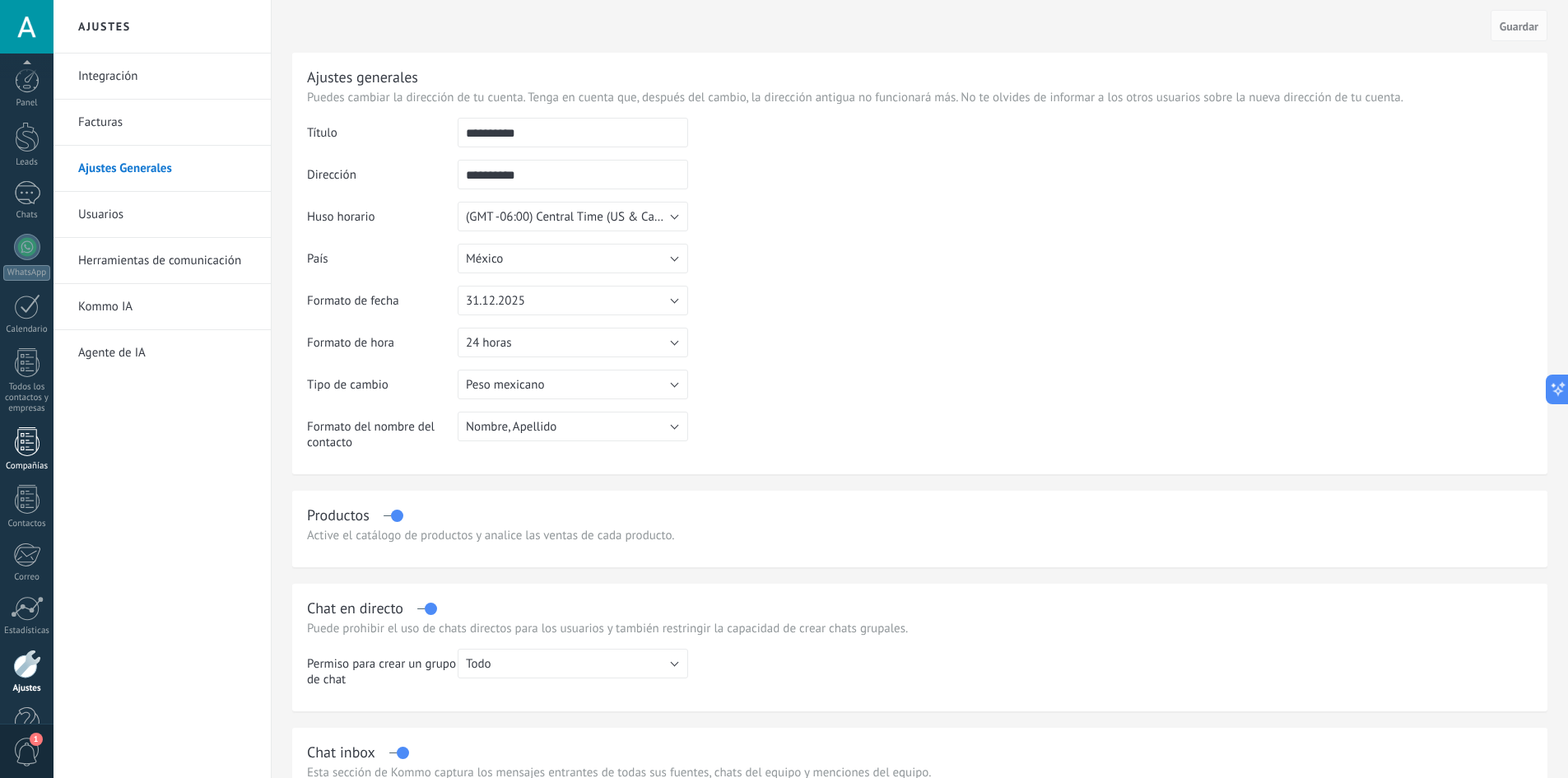 click on "Panel
Leads
Chats
WhatsApp
Clientes" at bounding box center (26, 418) 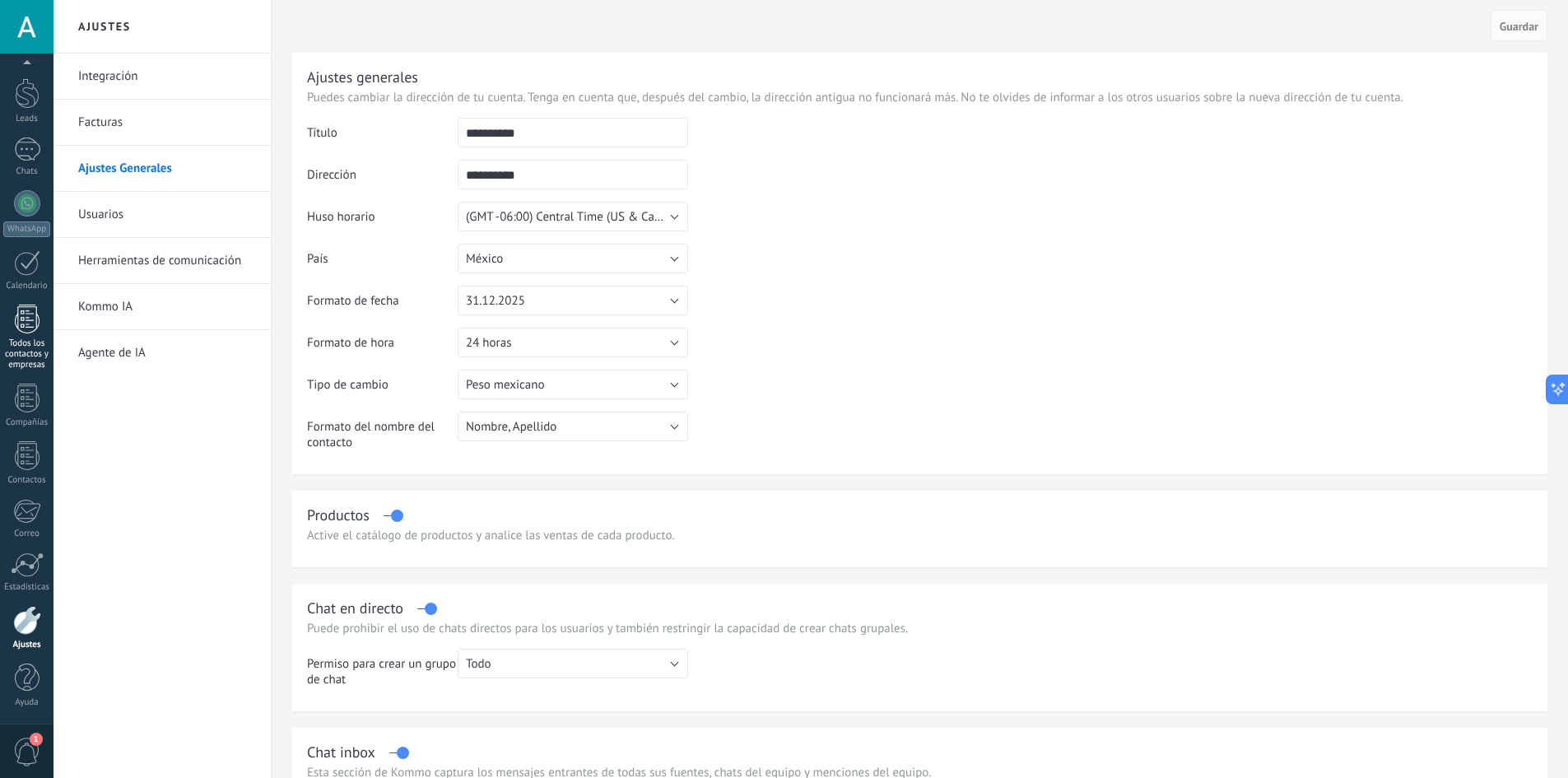 click on "Todos los contactos y empresas" at bounding box center (27, 354) 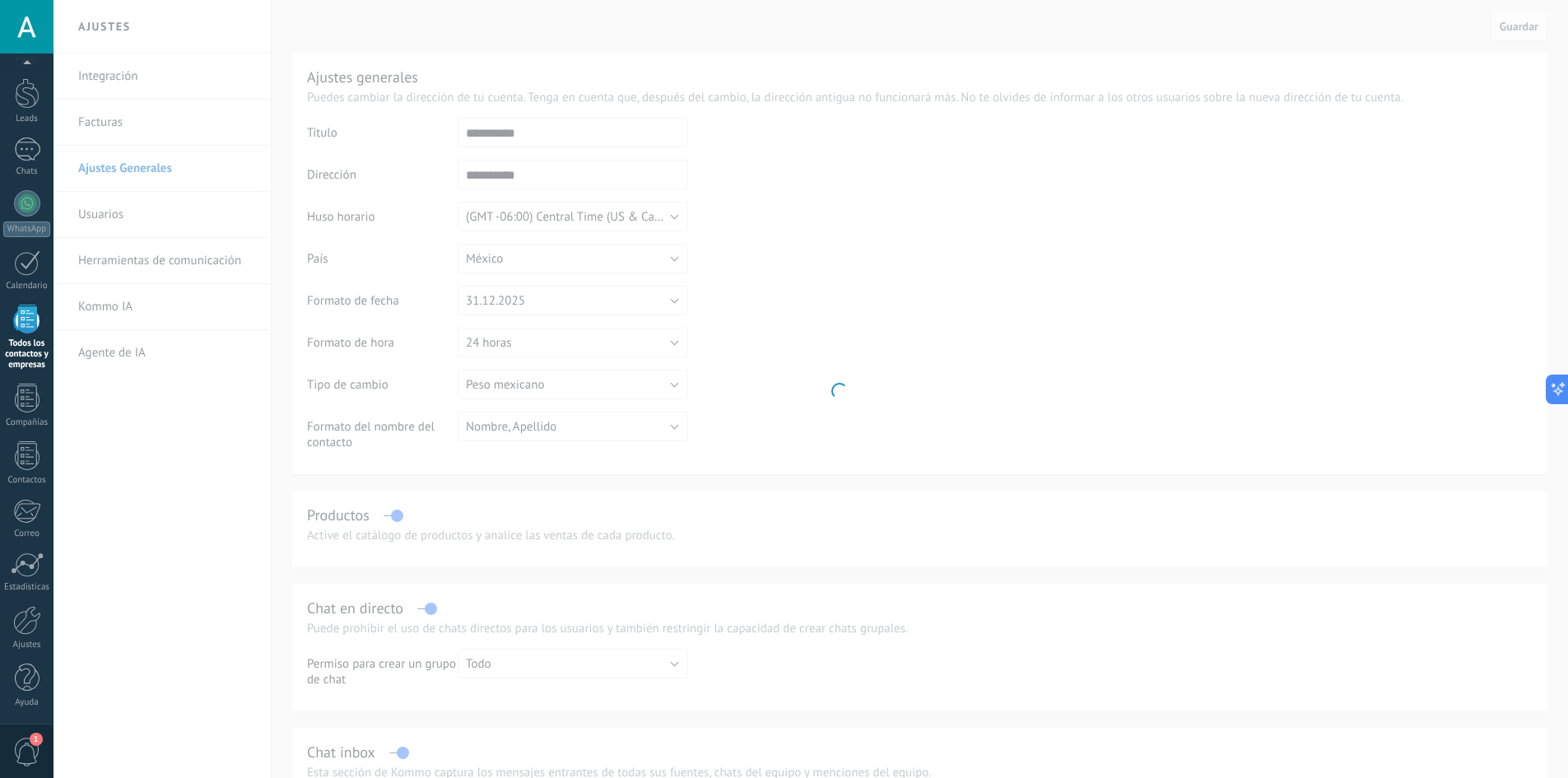 scroll, scrollTop: 0, scrollLeft: 0, axis: both 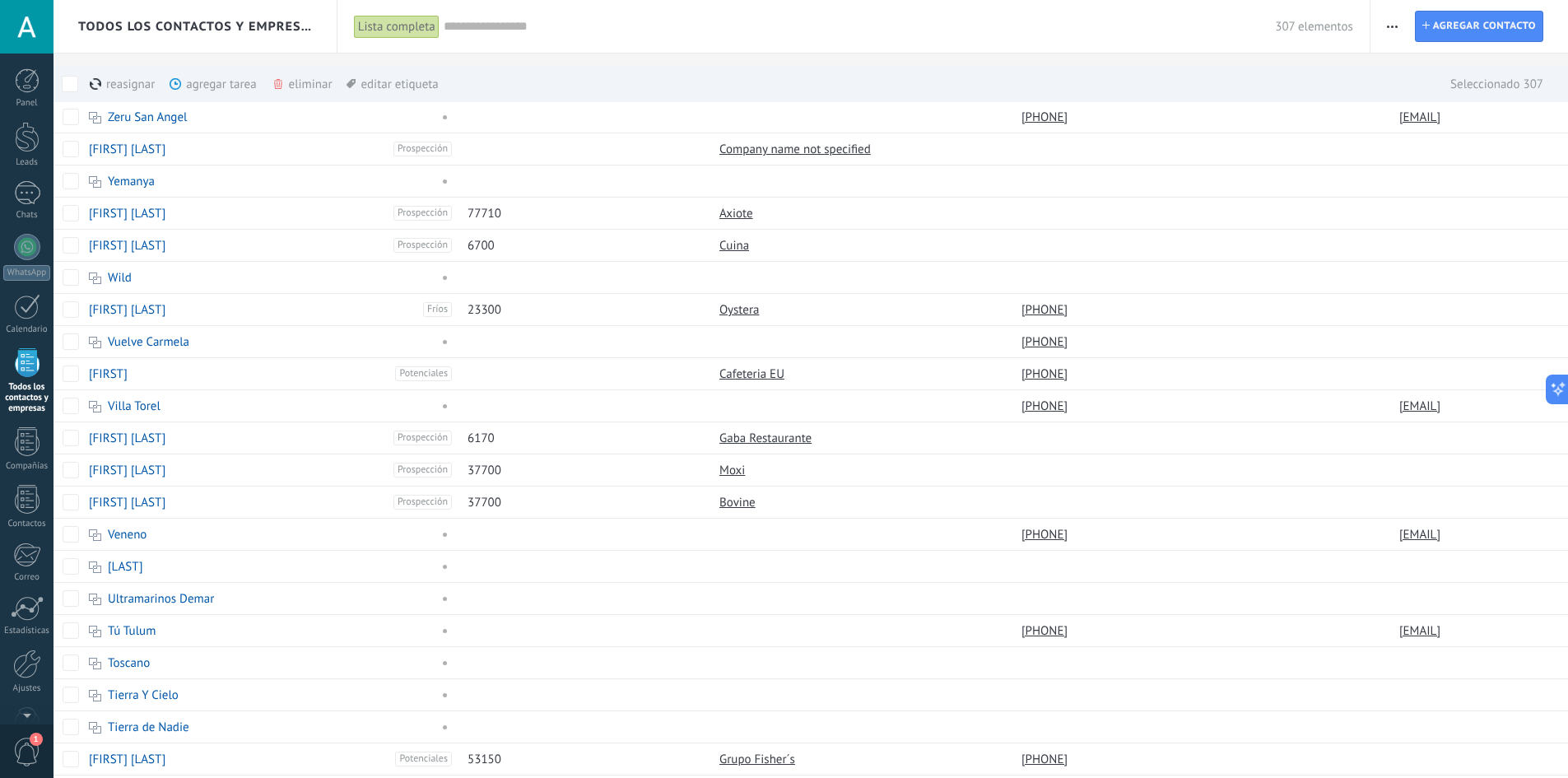 click on "eliminar màs" at bounding box center (330, 84) 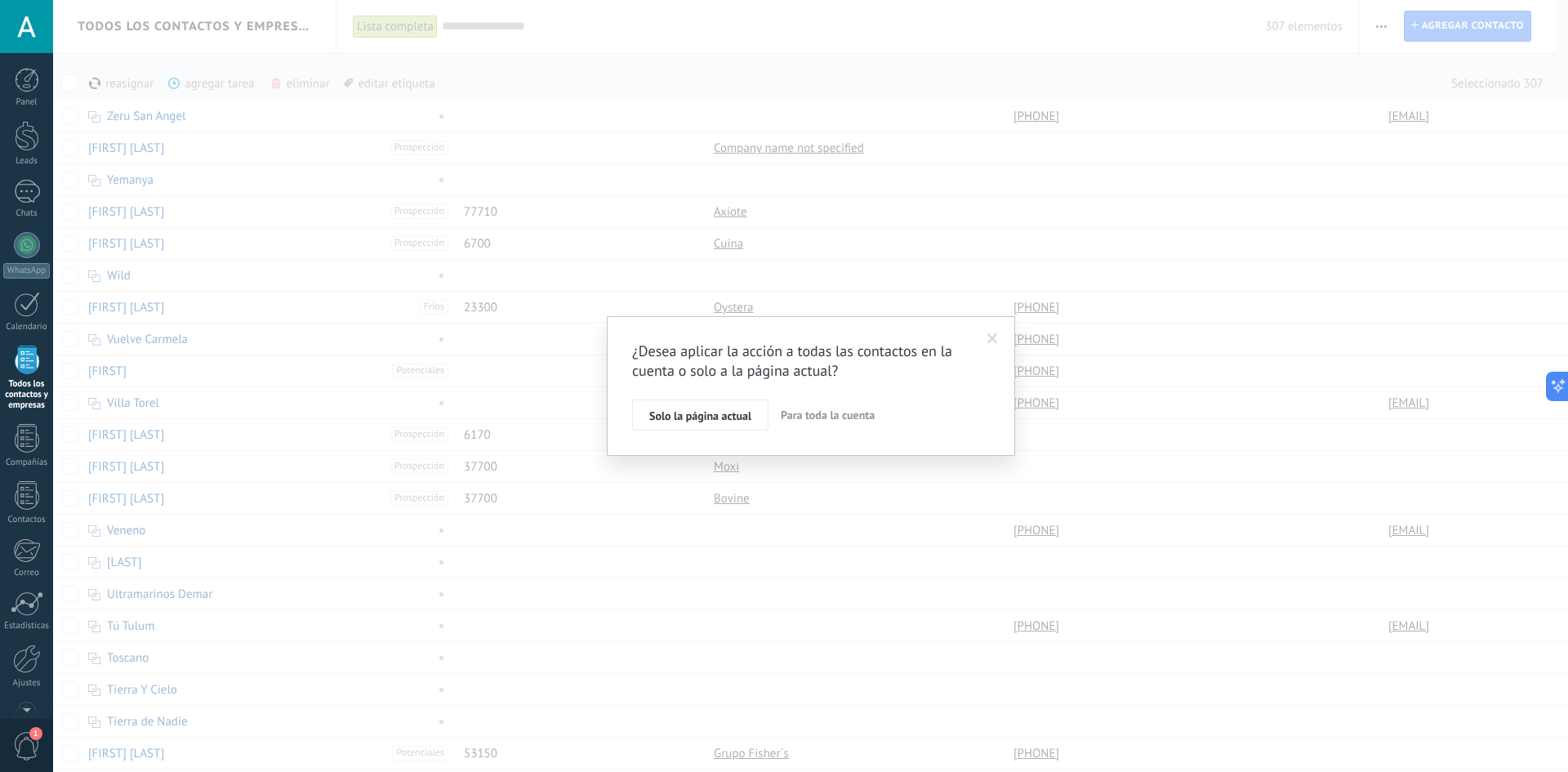 click on "Para toda la cuenta" at bounding box center (827, 415) 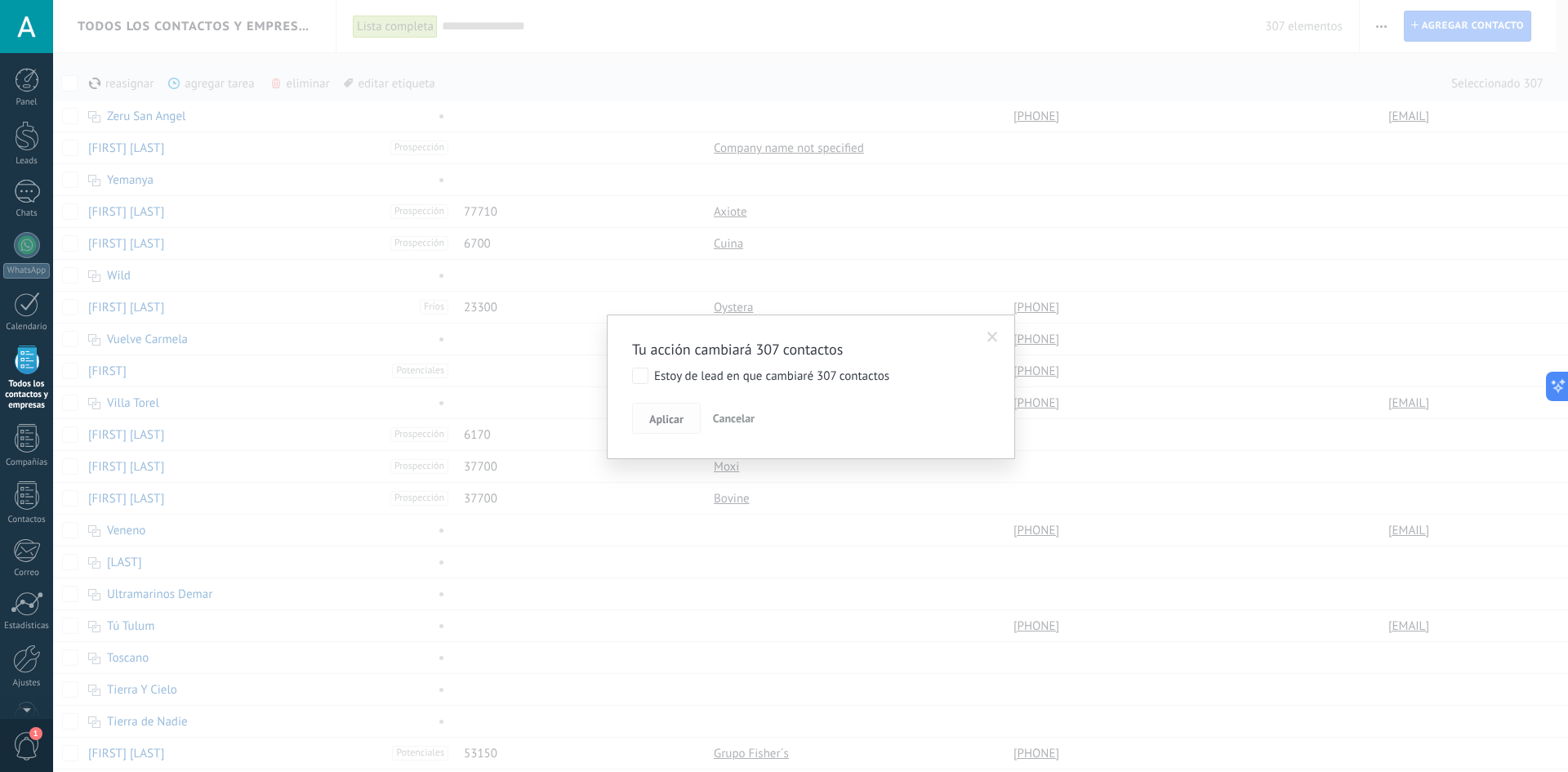 click on "Aplicar" at bounding box center [666, 419] 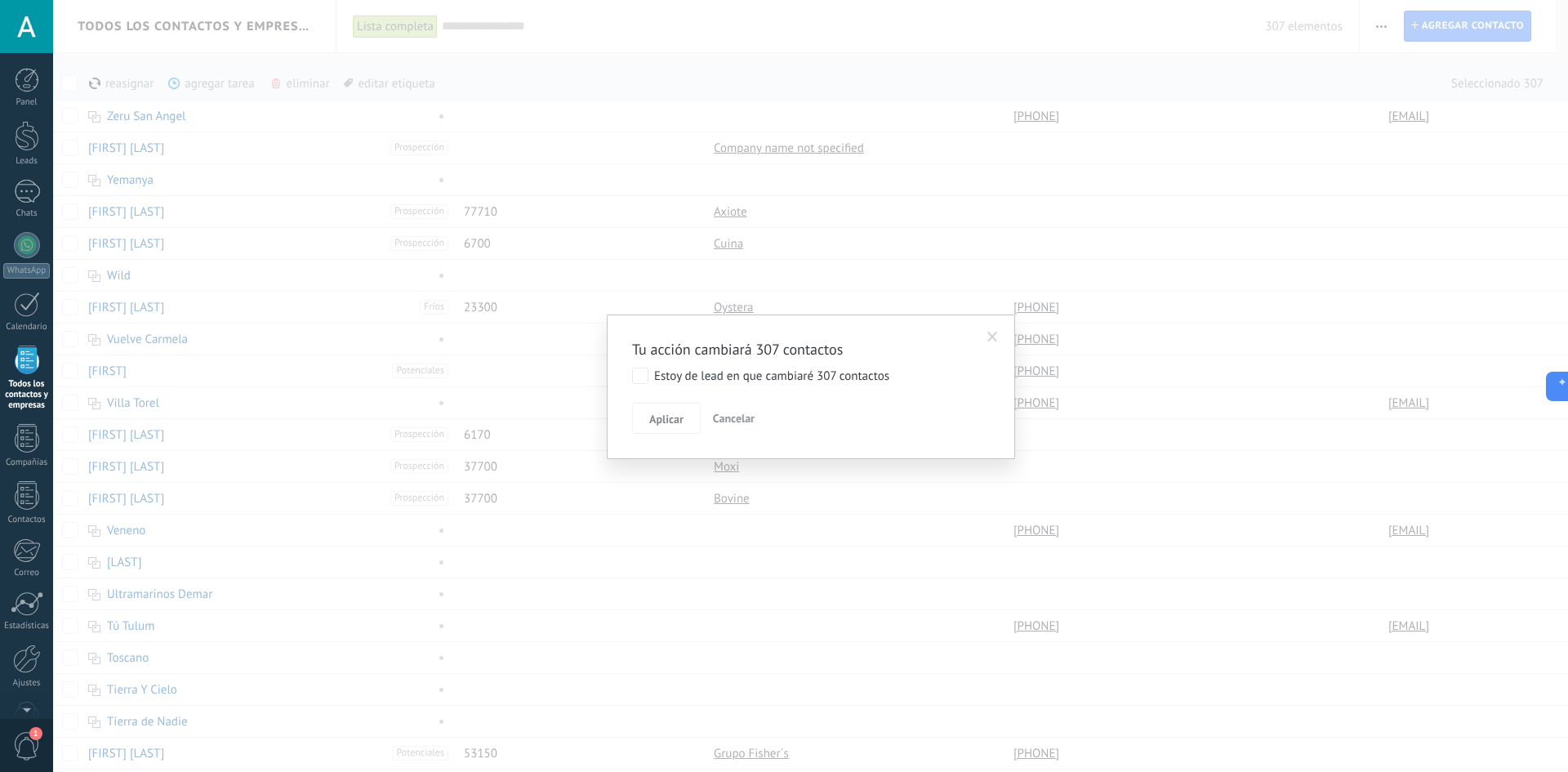 click on "Estoy de lead en que cambiaré 307 contactos" at bounding box center (811, 377) 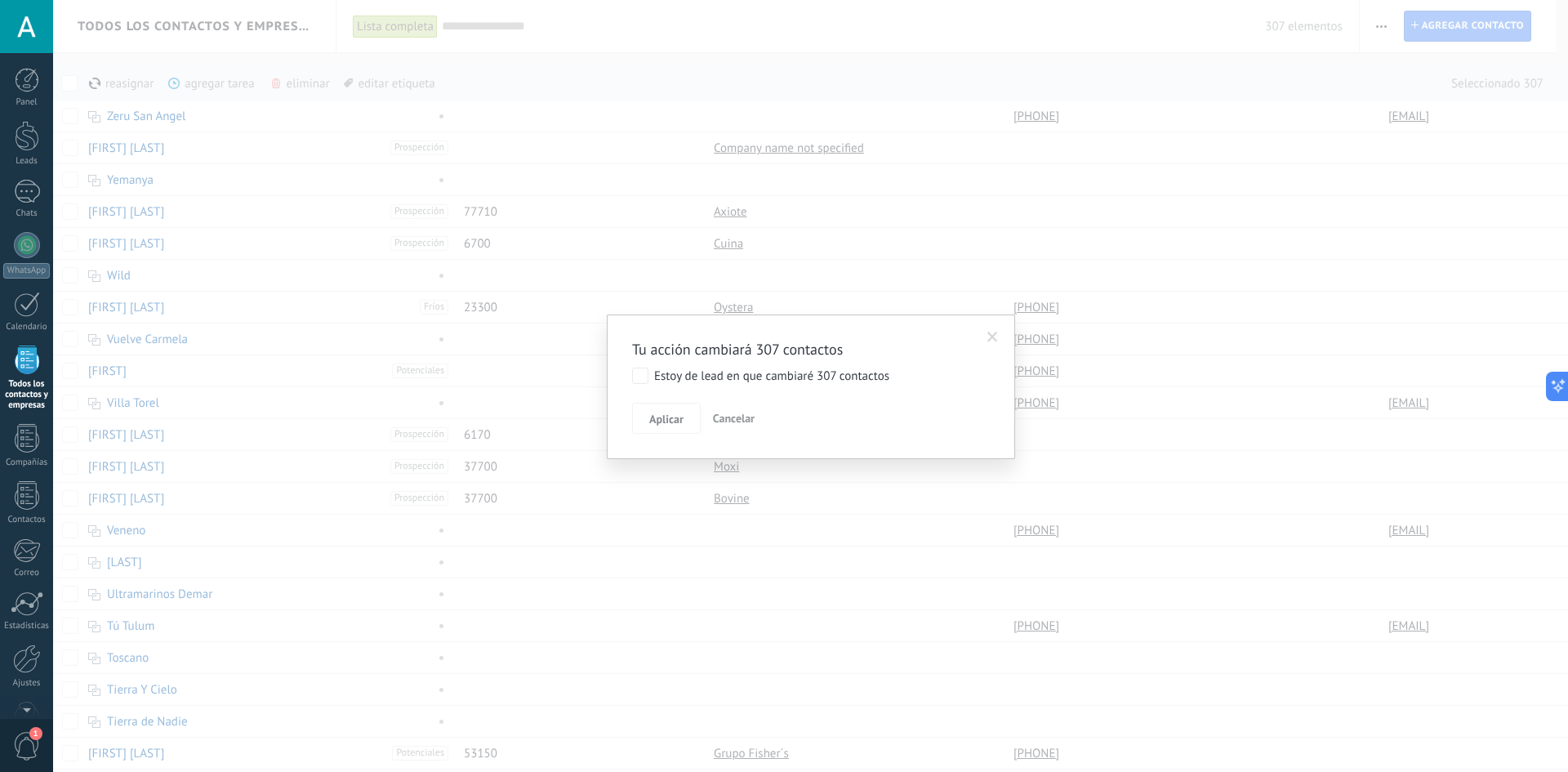 click on "Estoy de lead en que cambiaré 307 contactos" at bounding box center (811, 377) 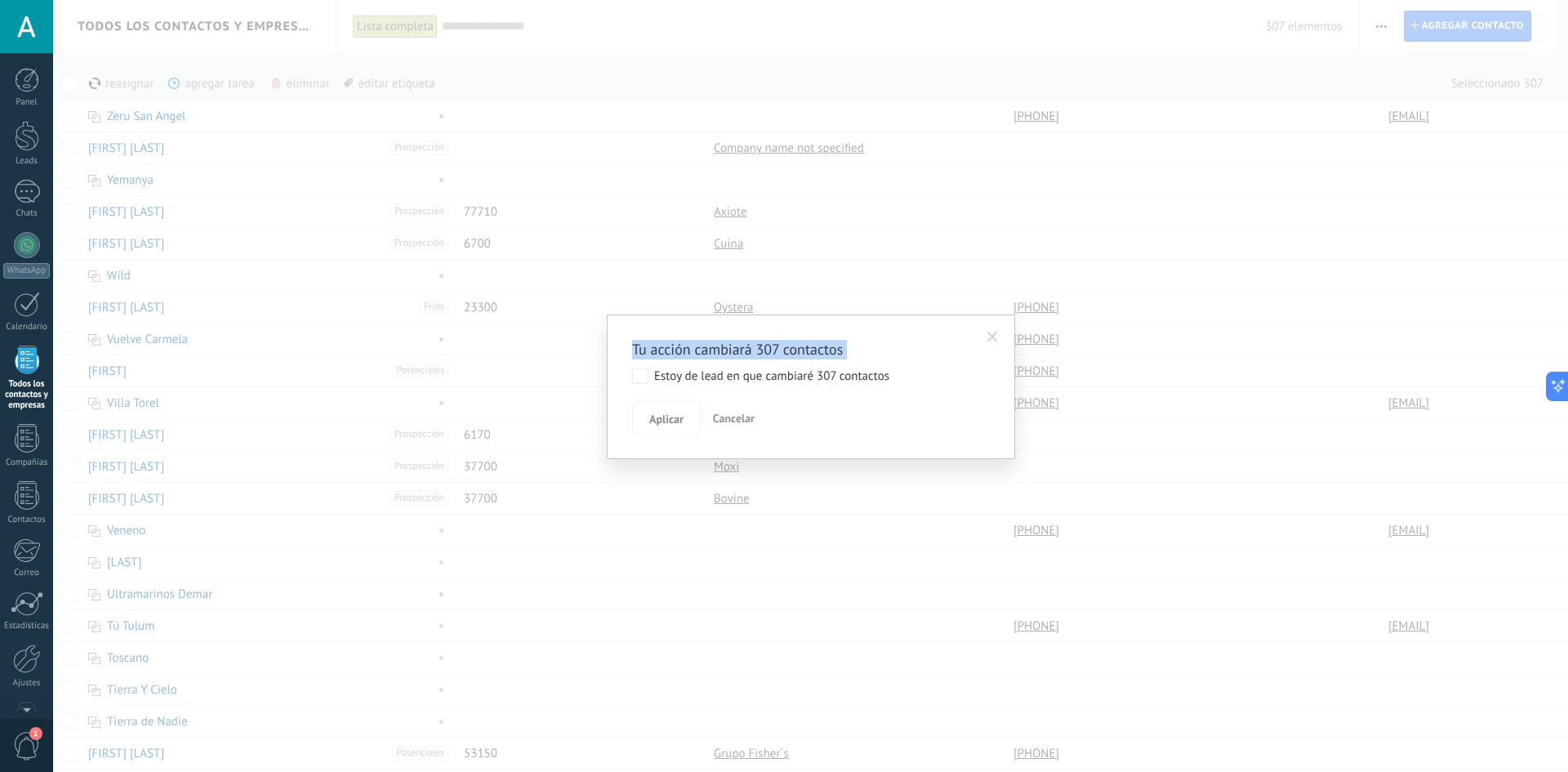 click on "Estoy de lead en que cambiaré 307 contactos" at bounding box center [811, 377] 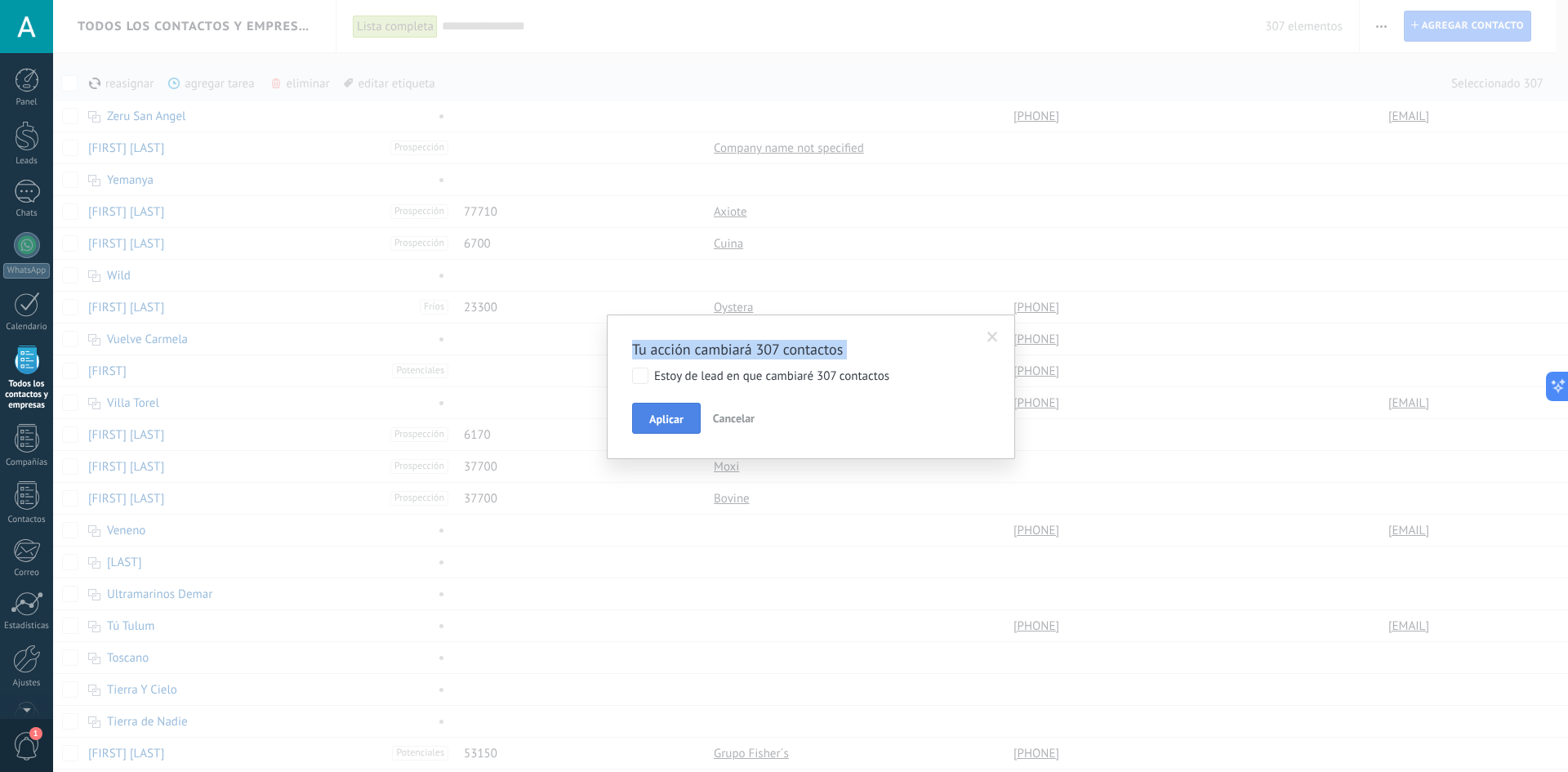 click on "Aplicar" at bounding box center (666, 419) 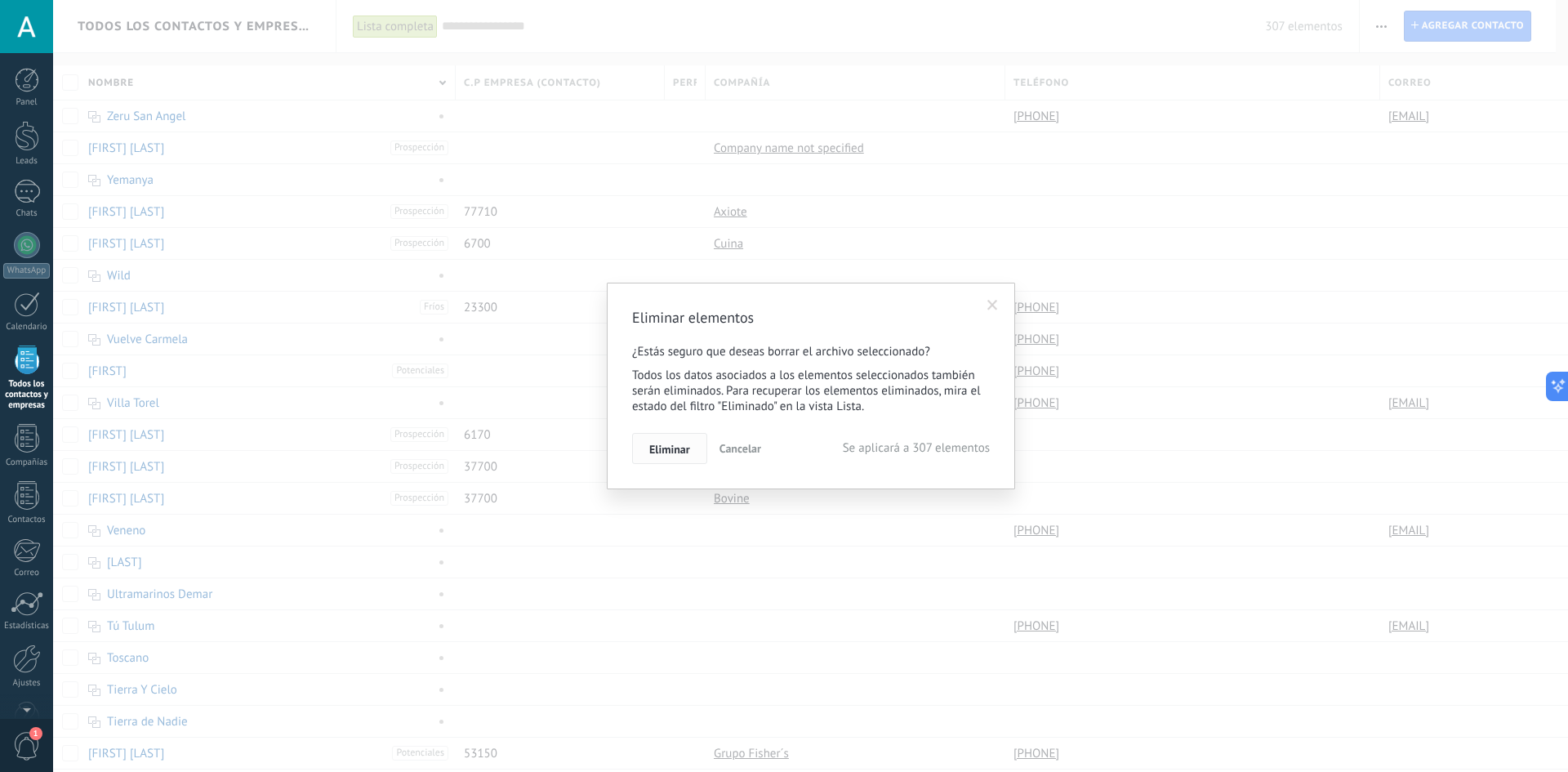 click on "Eliminar" at bounding box center [670, 449] 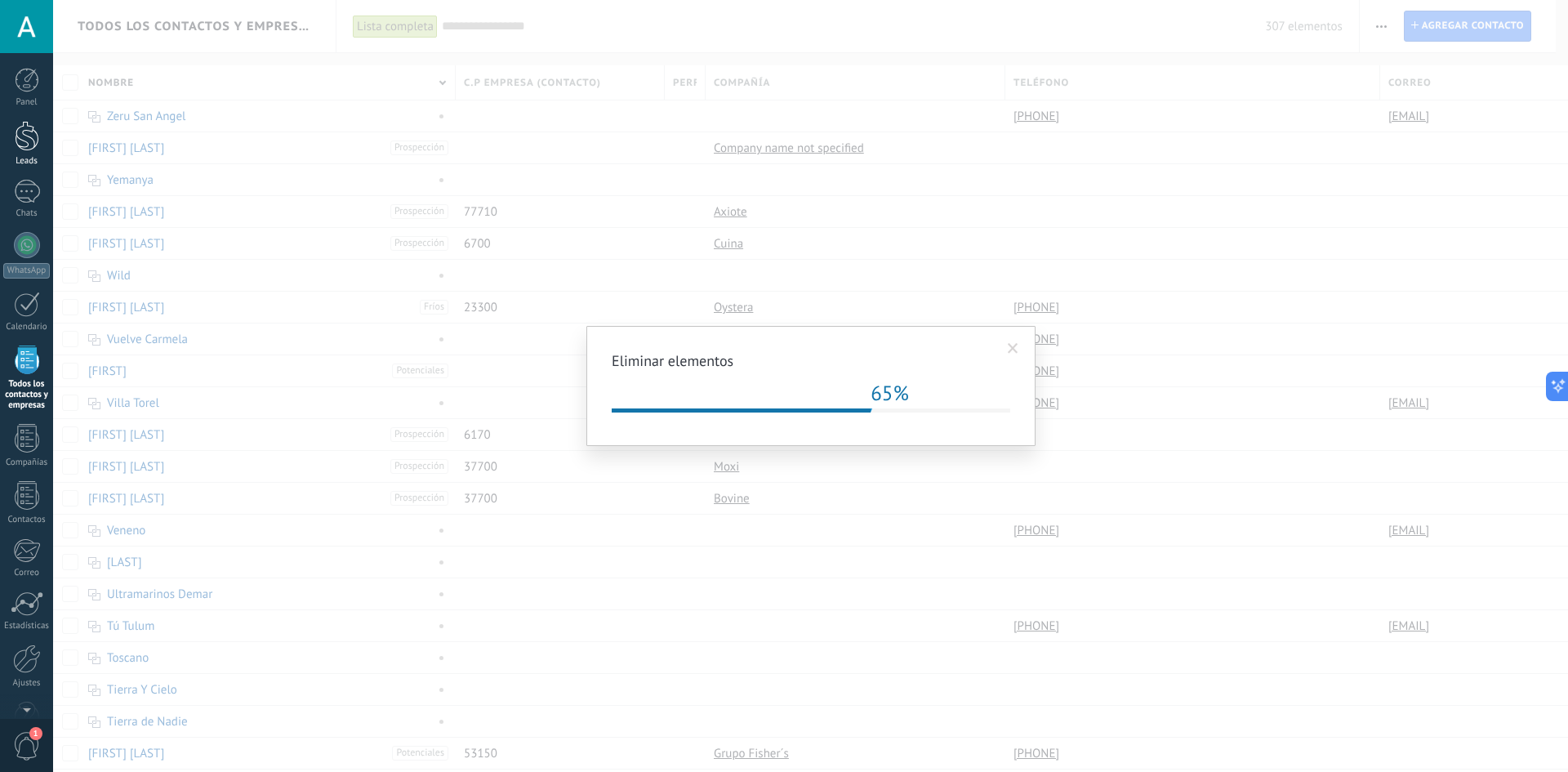 click at bounding box center [27, 136] 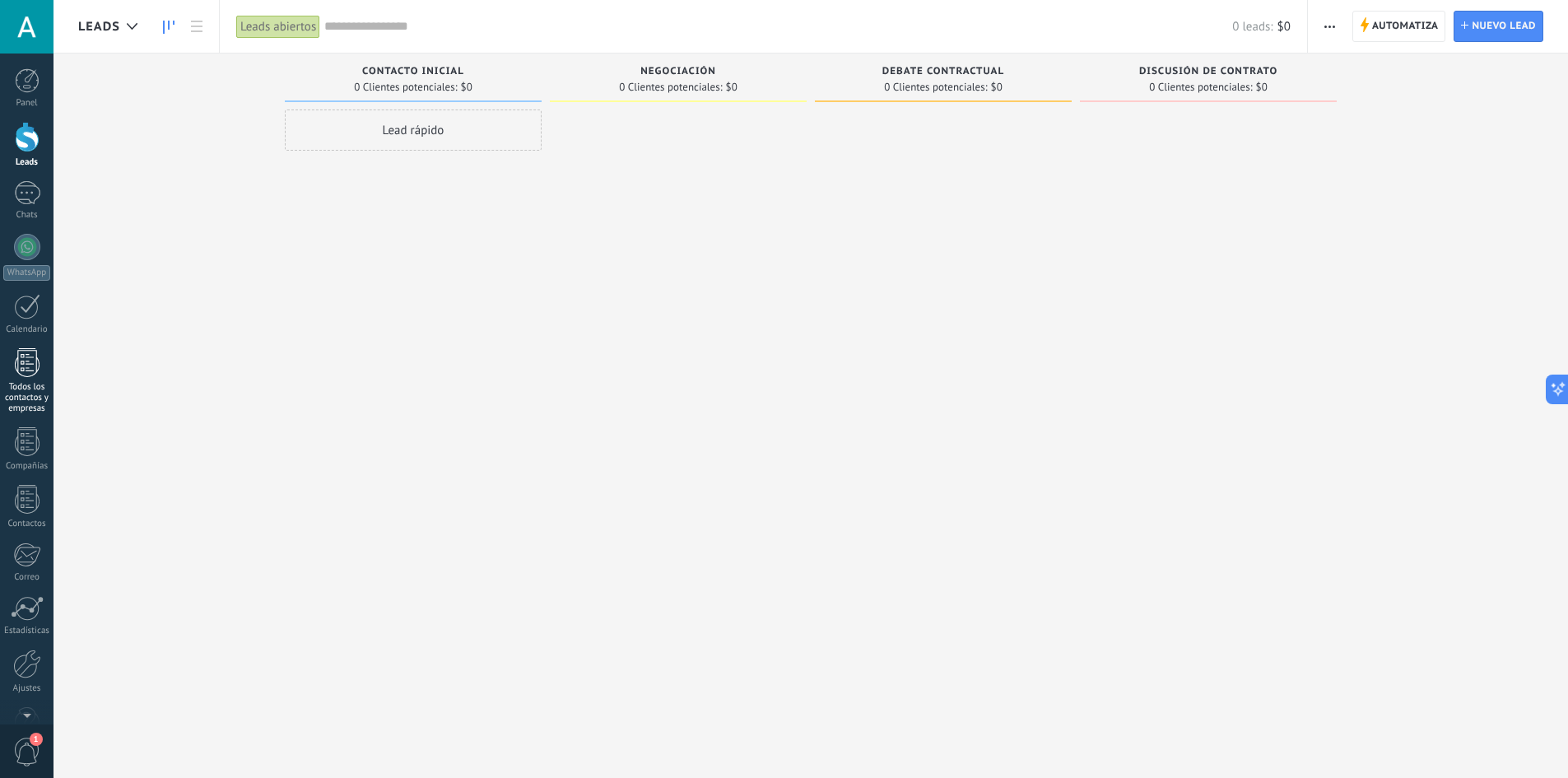 click at bounding box center [27, 362] 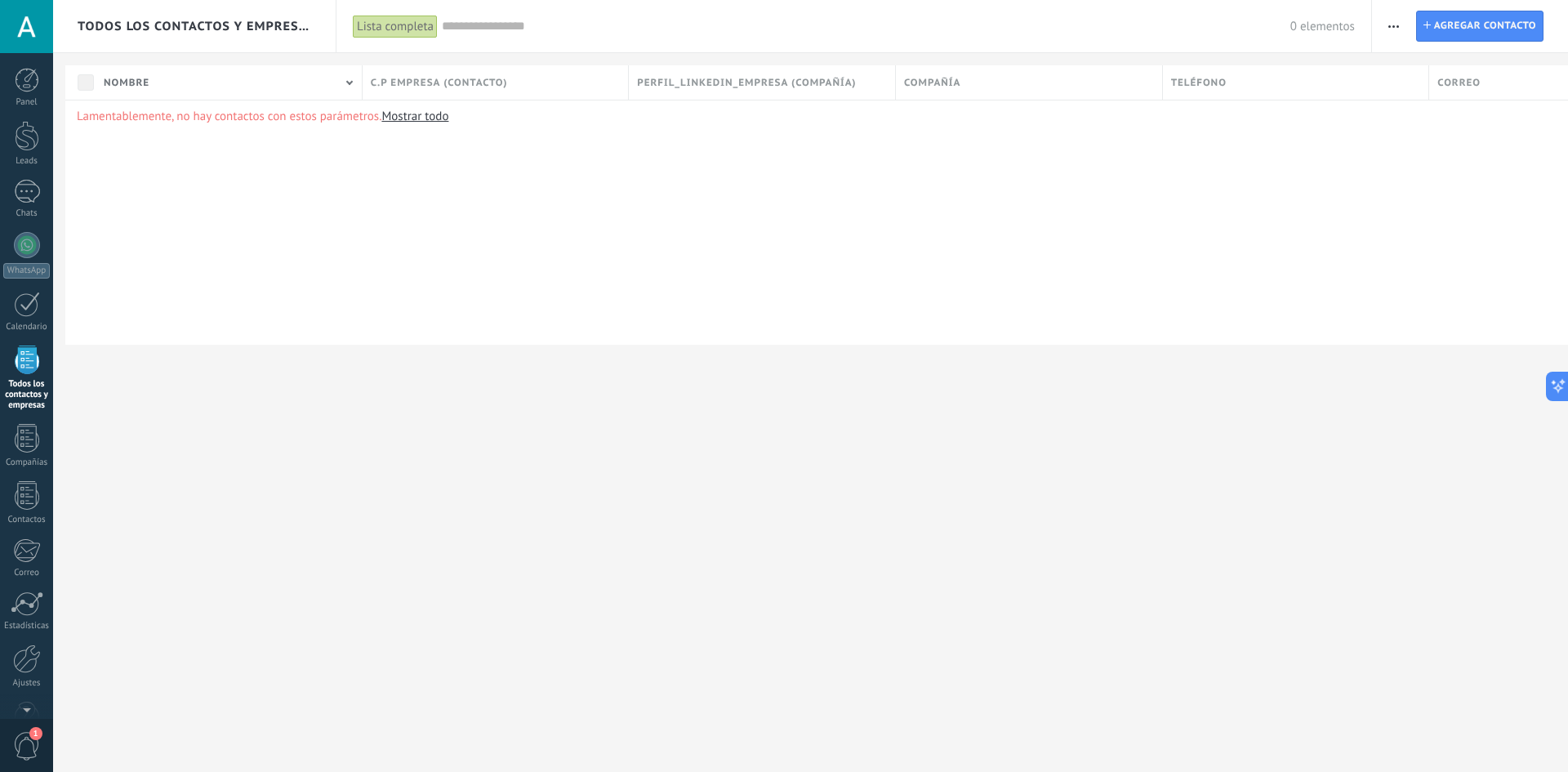 click on "Mostrar todo" at bounding box center (415, 116) 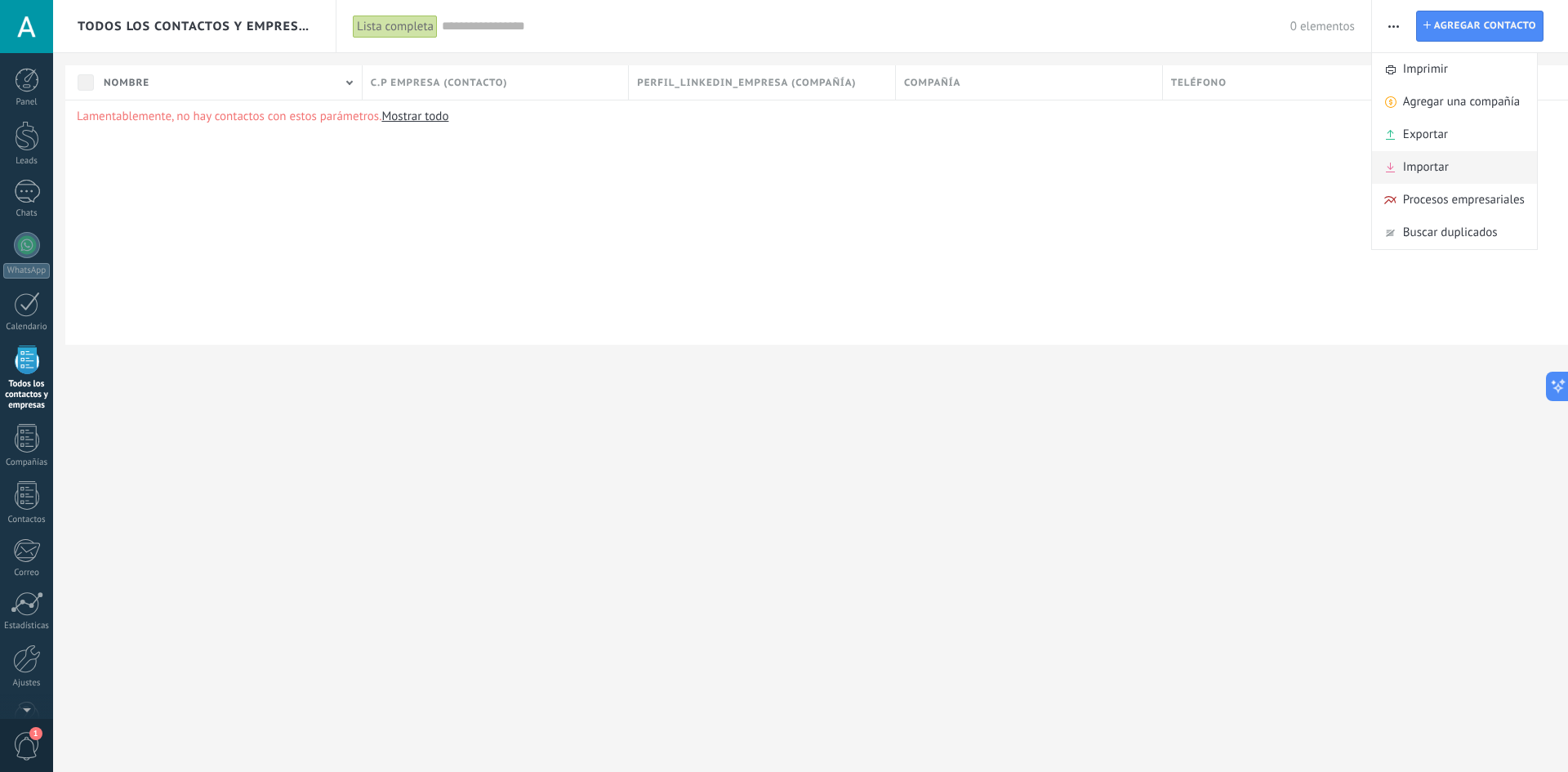click on "Importar" at bounding box center [1426, 167] 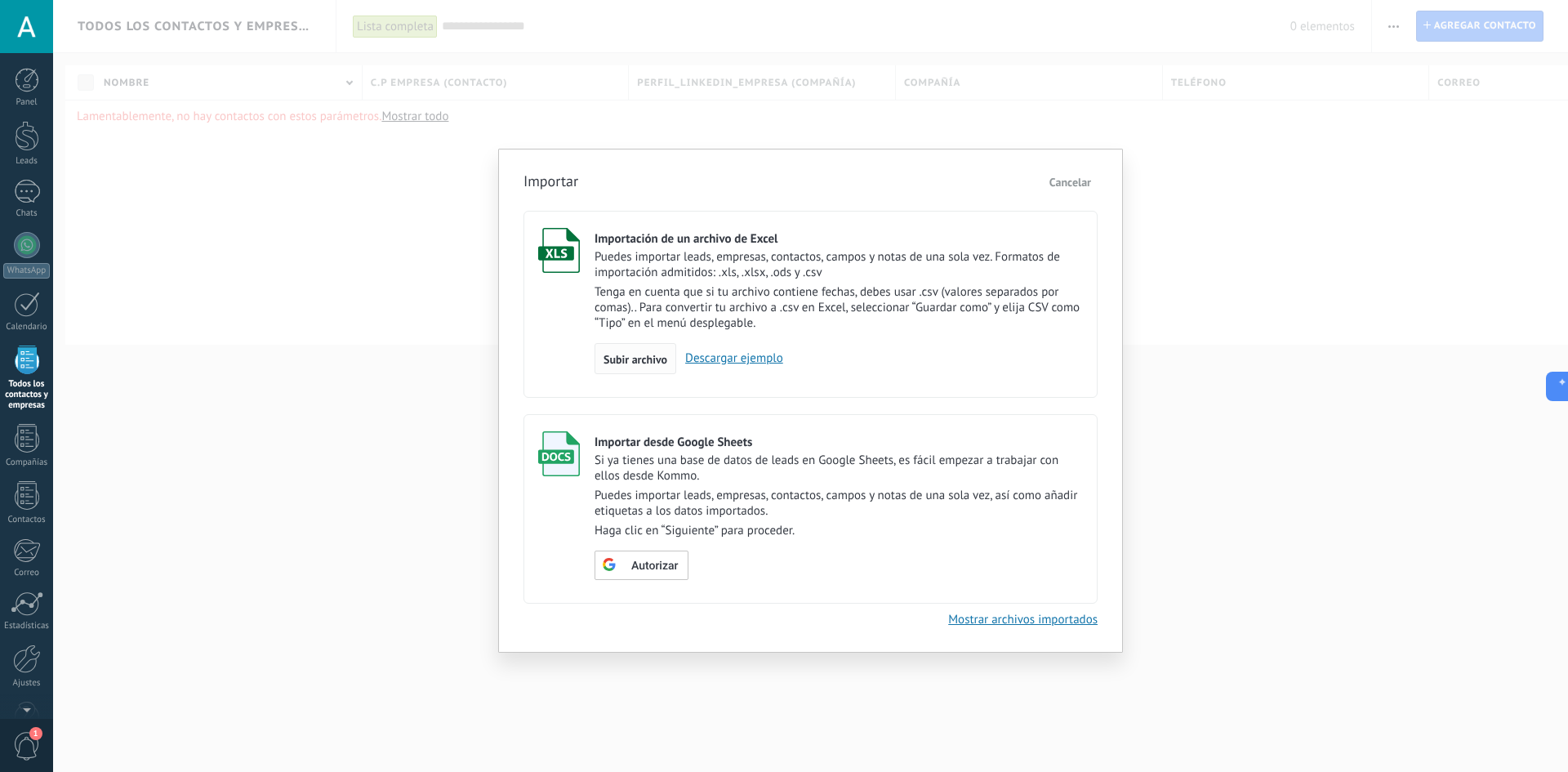 click on "Subir archivo" at bounding box center [635, 359] 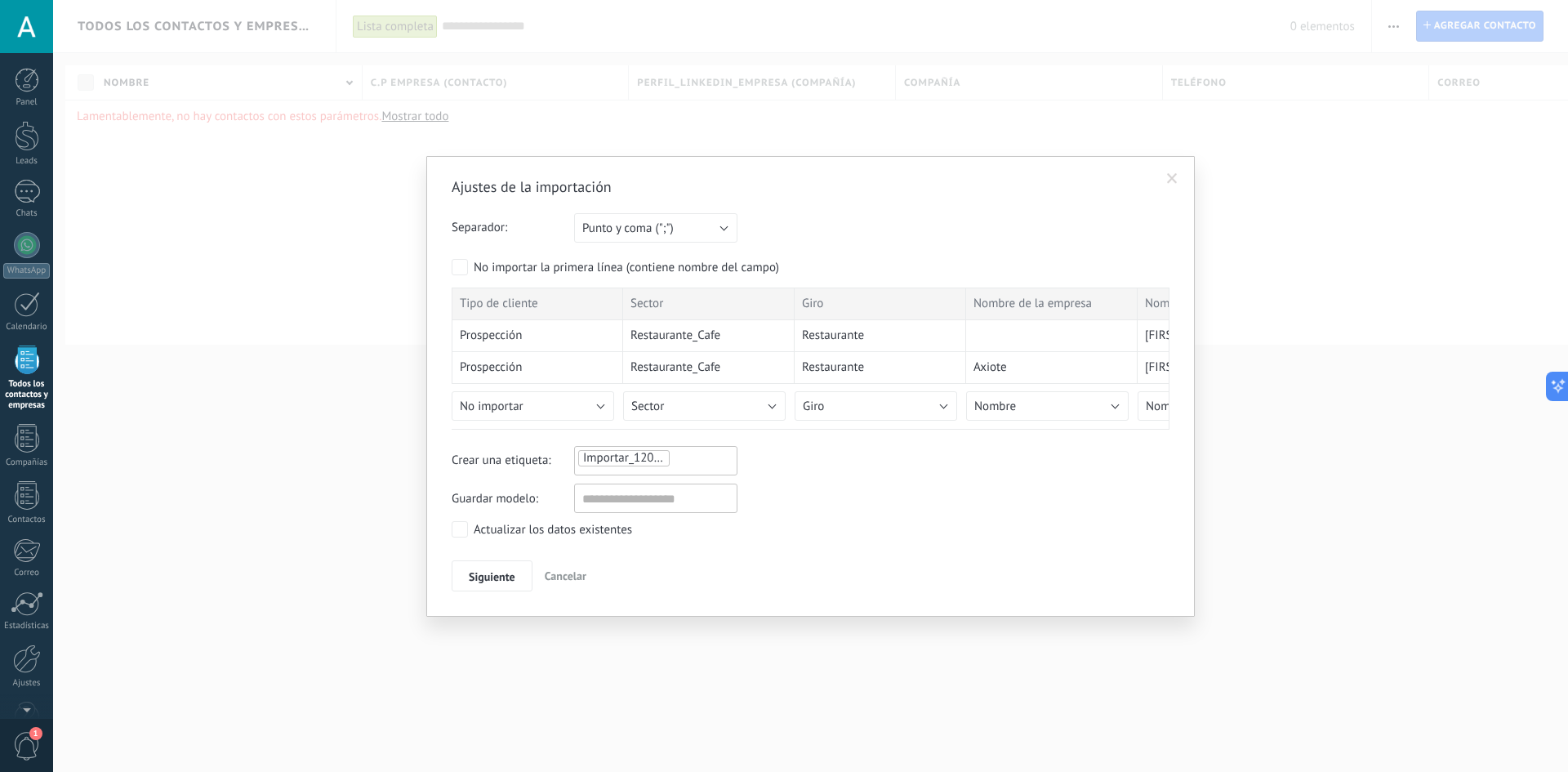 click on "Importar_12072025_2341" at bounding box center (656, 458) 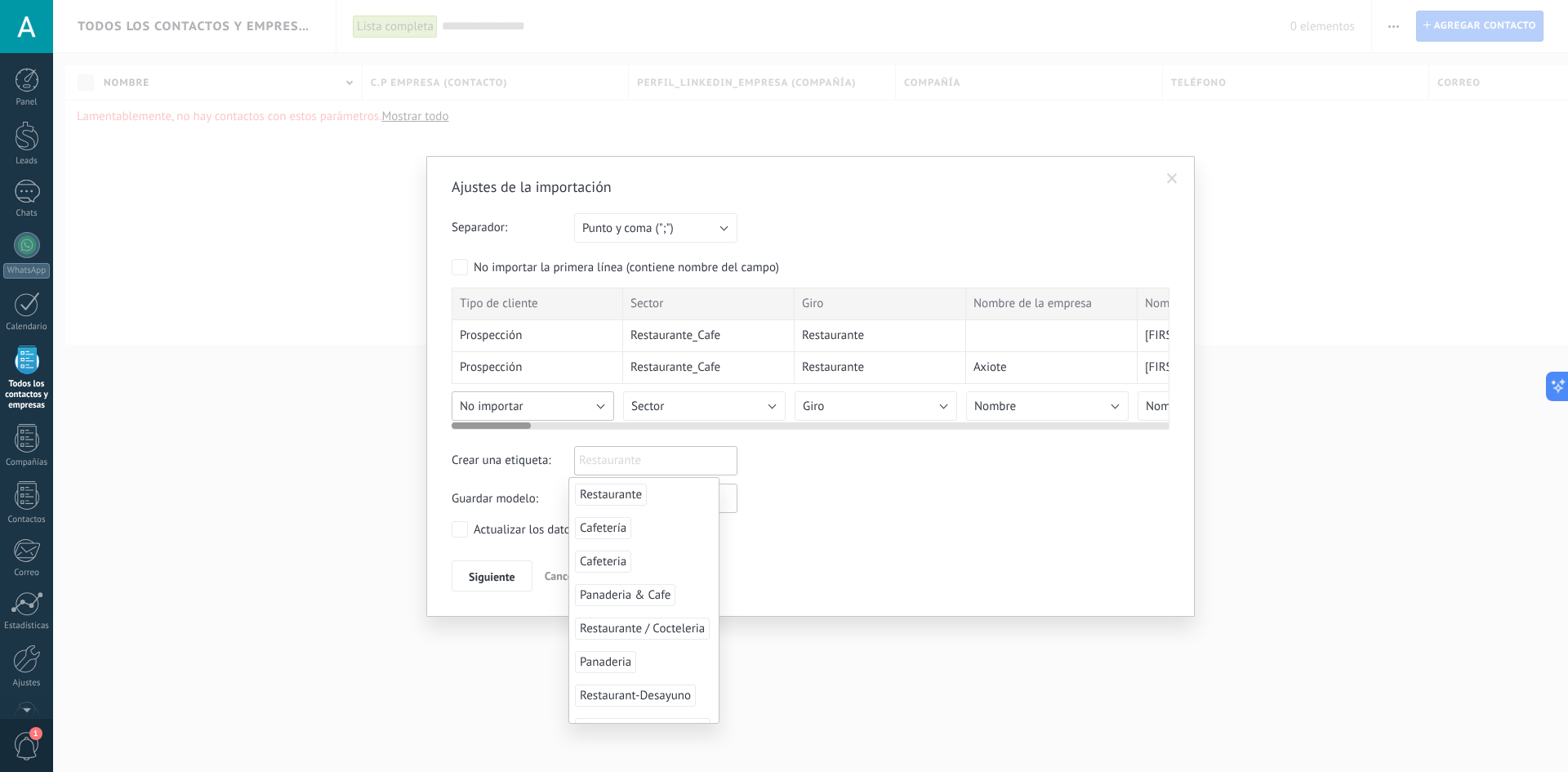 click on "No importar" at bounding box center [532, 406] 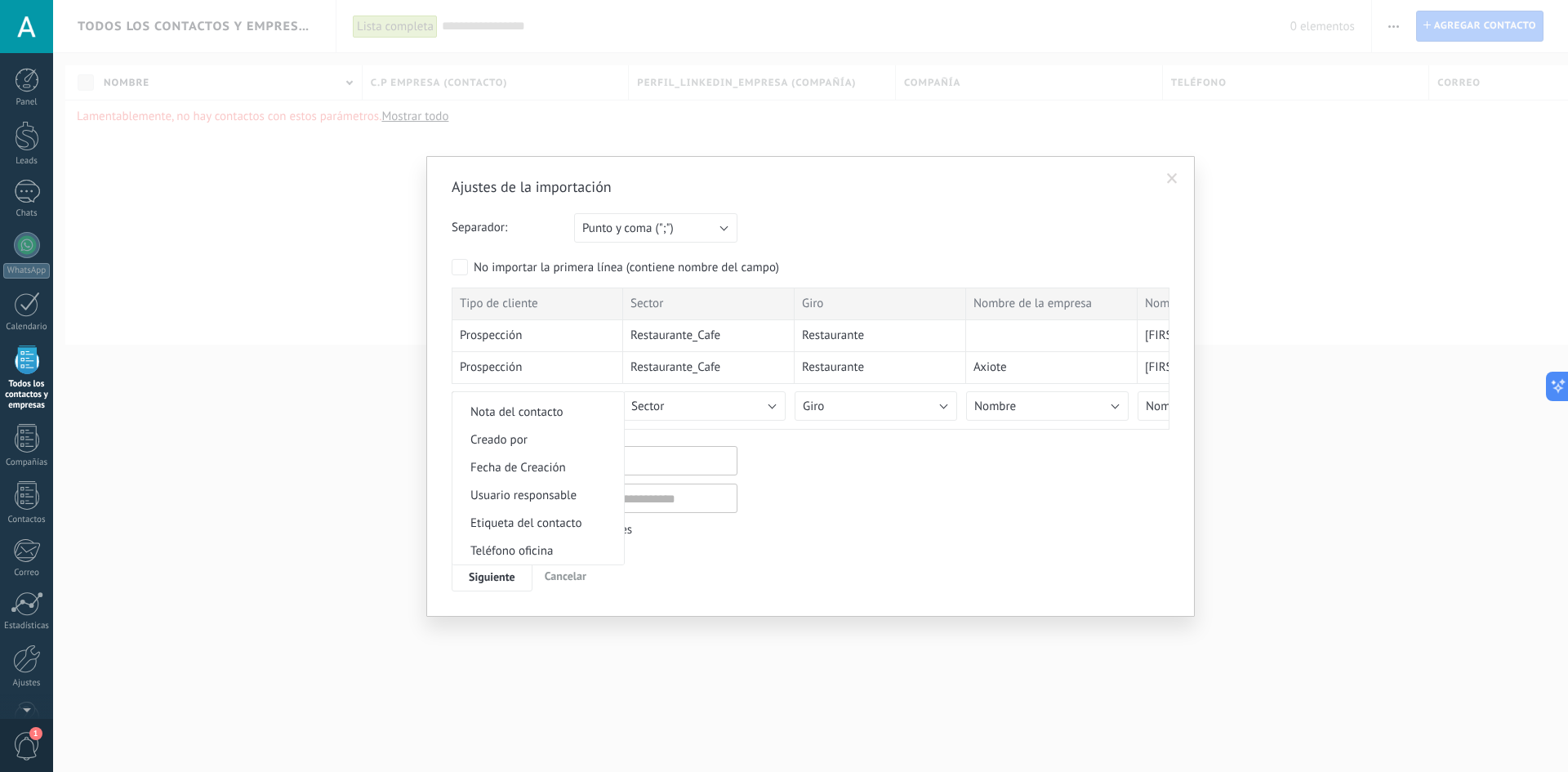scroll, scrollTop: 221, scrollLeft: 0, axis: vertical 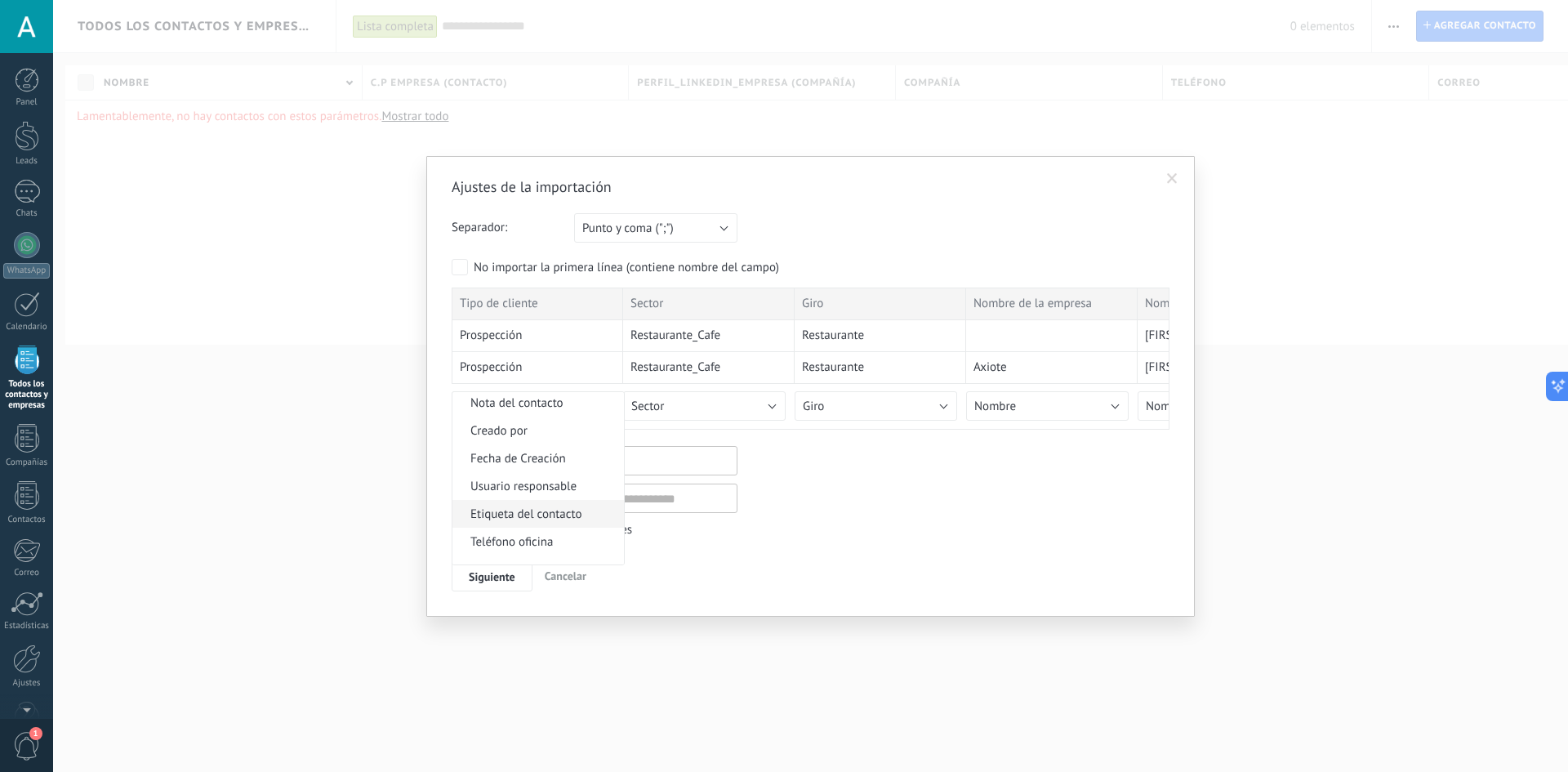 click on "Etiqueta del contacto" at bounding box center [538, 514] 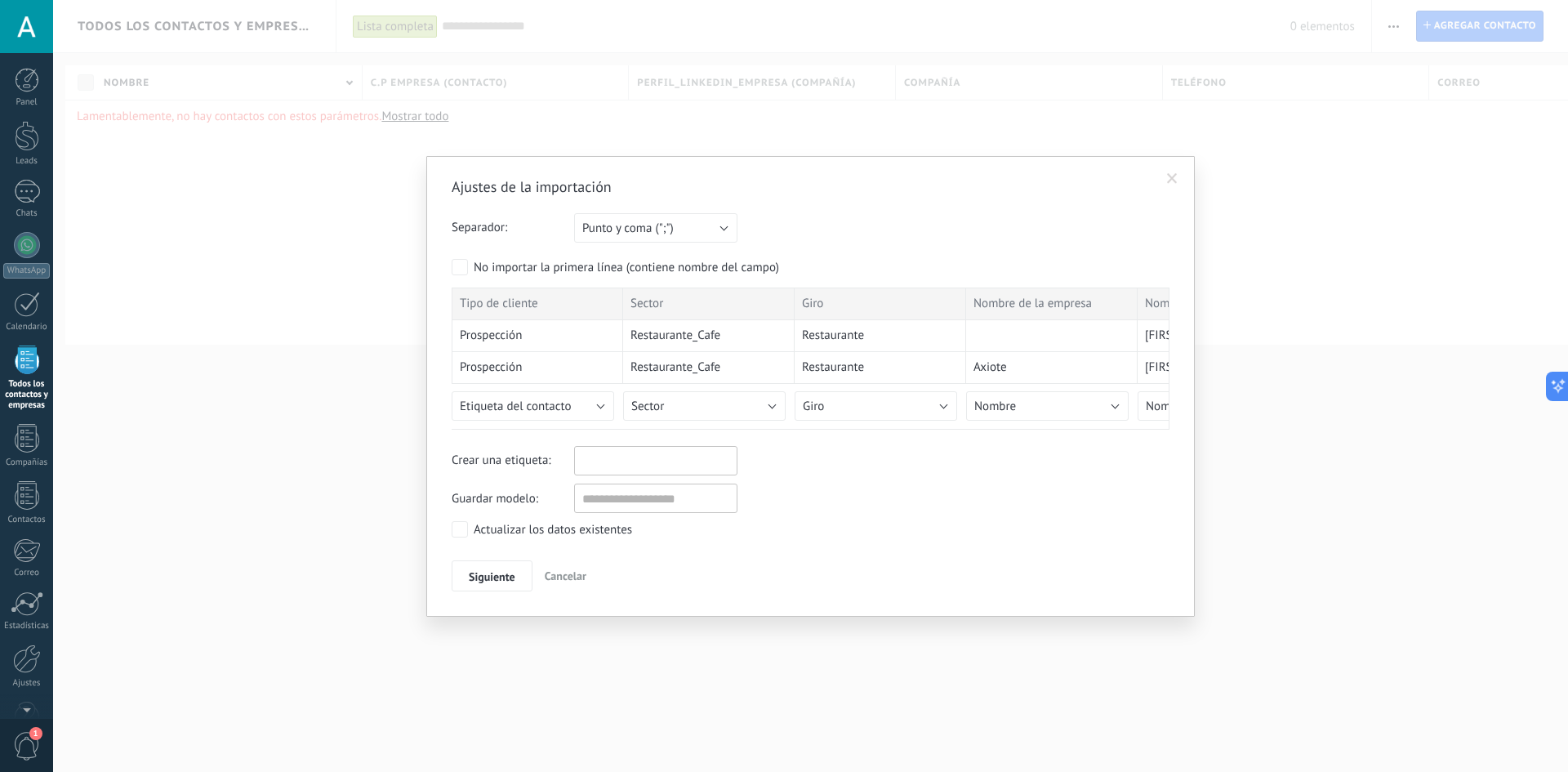 click on "Crear una etiqueta:" at bounding box center (810, 461) 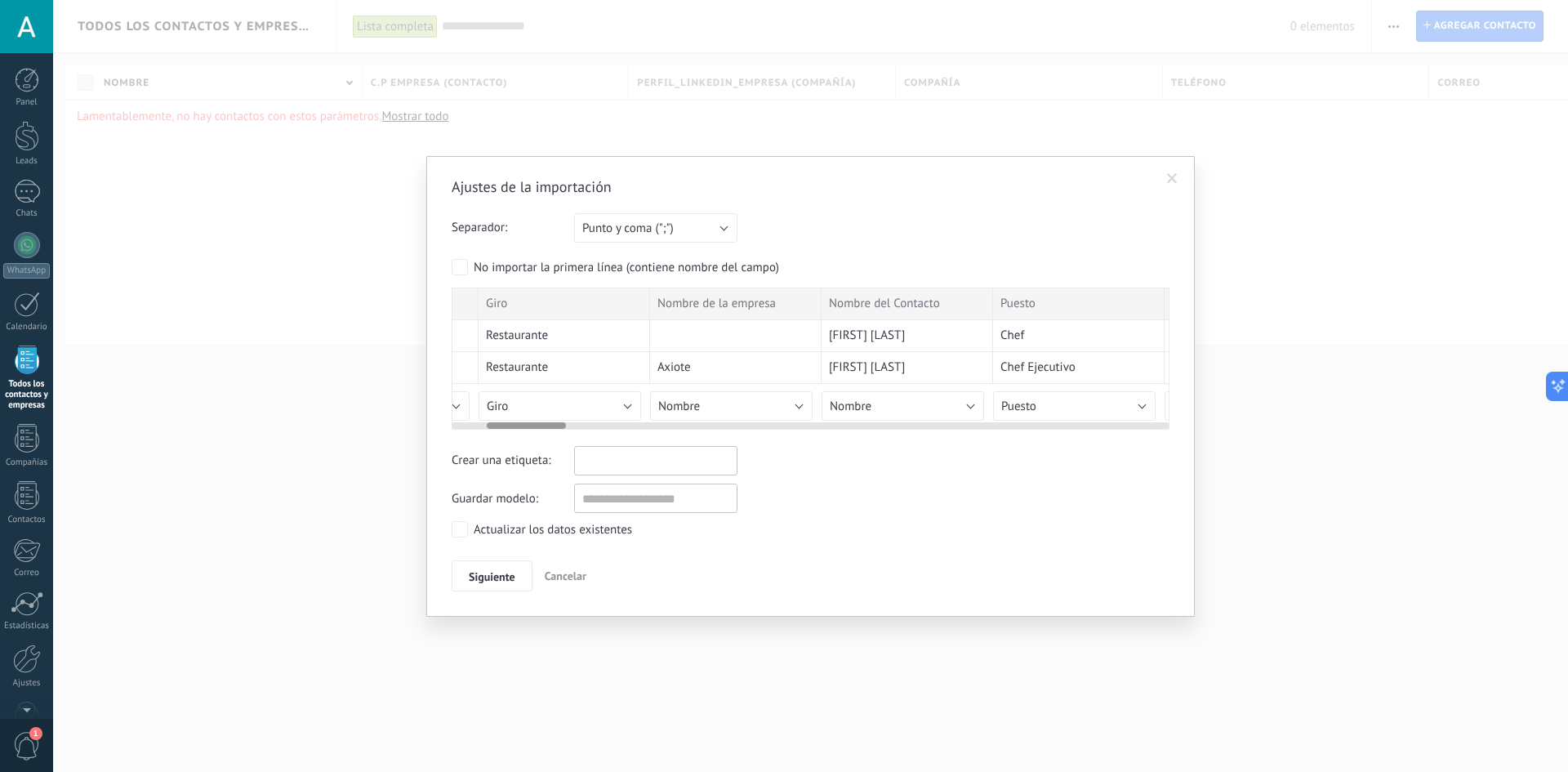 scroll, scrollTop: 0, scrollLeft: 318, axis: horizontal 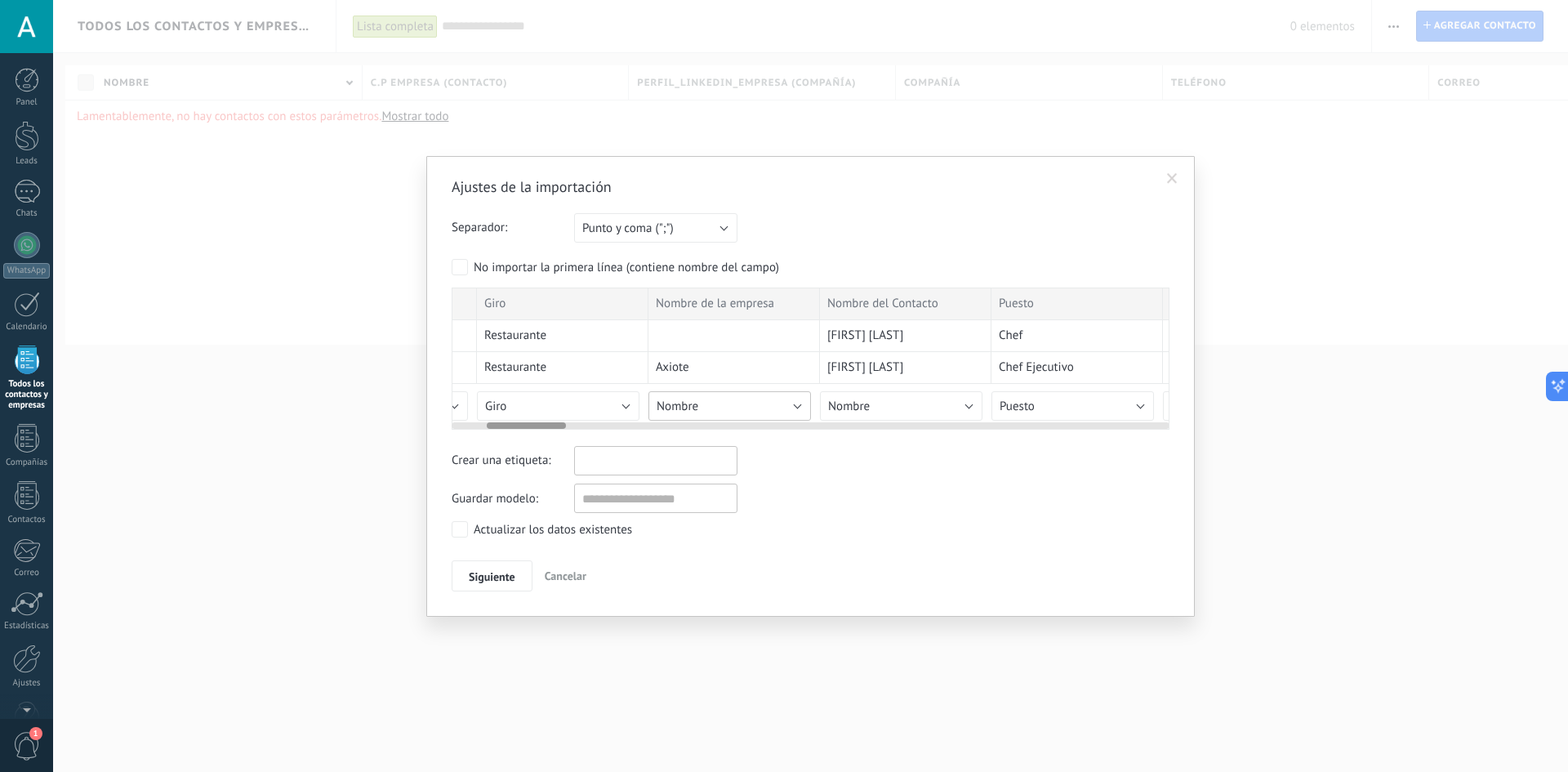 click on "Nombre" at bounding box center (729, 406) 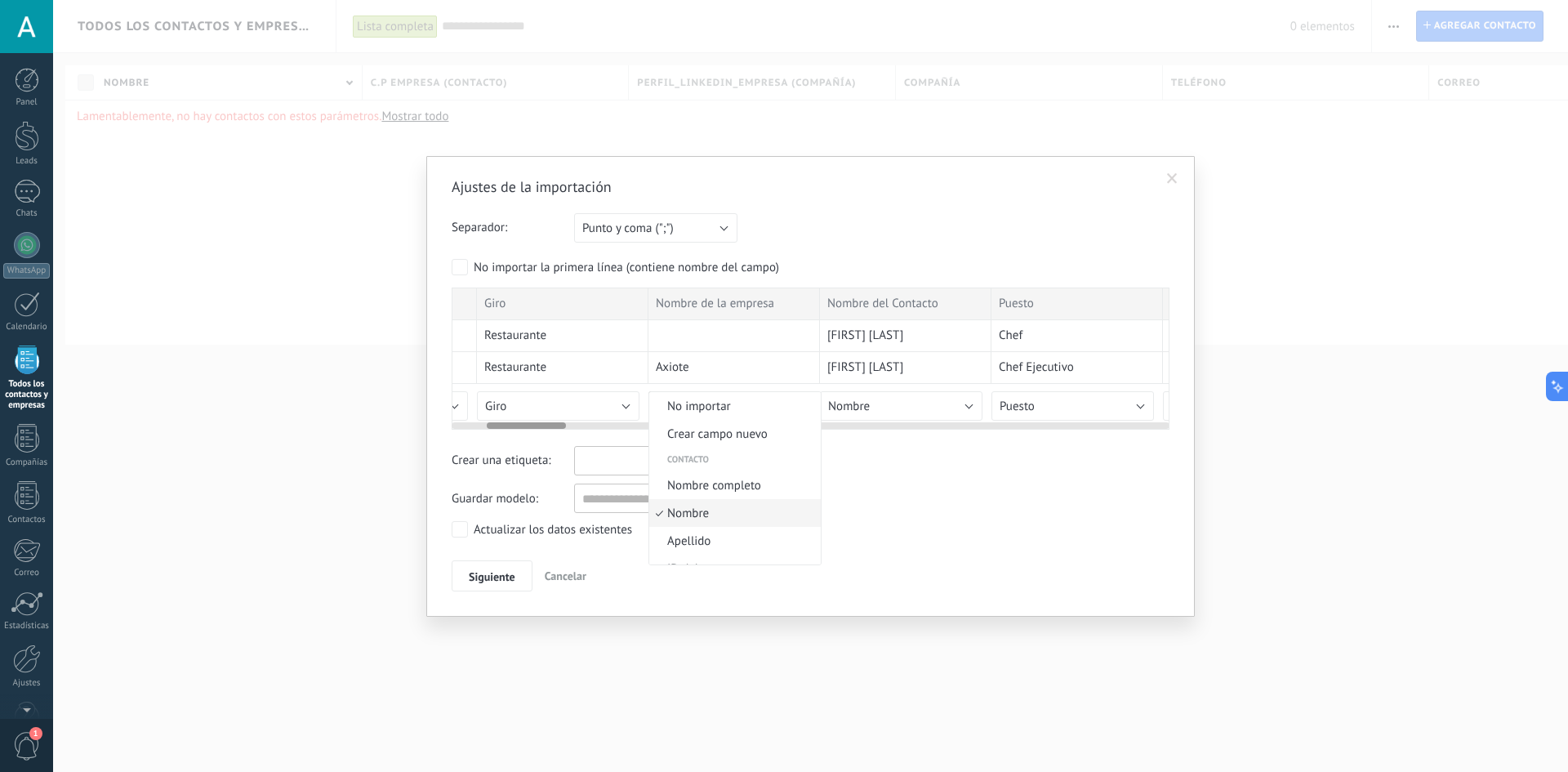 scroll, scrollTop: 37, scrollLeft: 0, axis: vertical 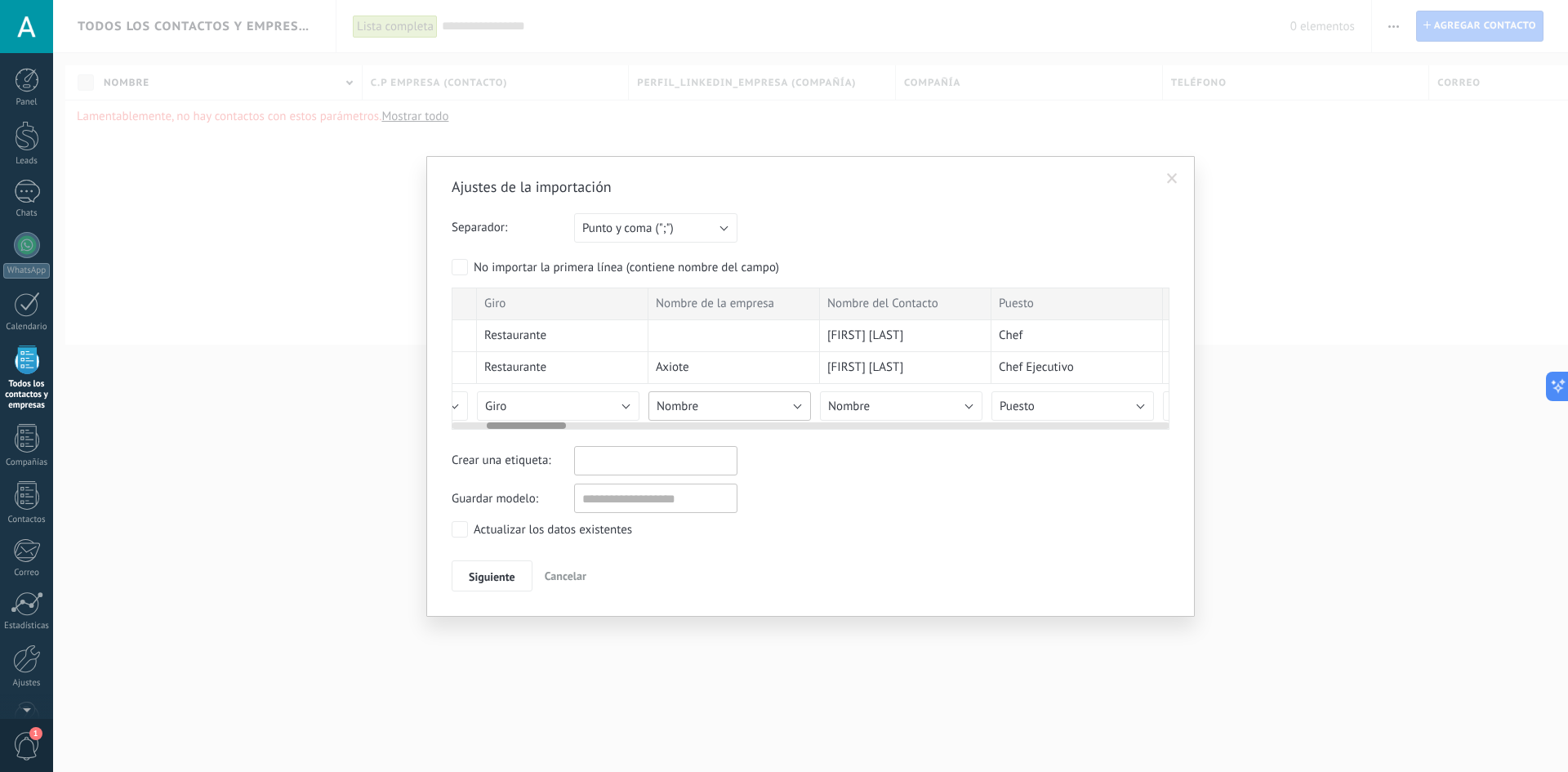 click on "Nombre" at bounding box center (729, 406) 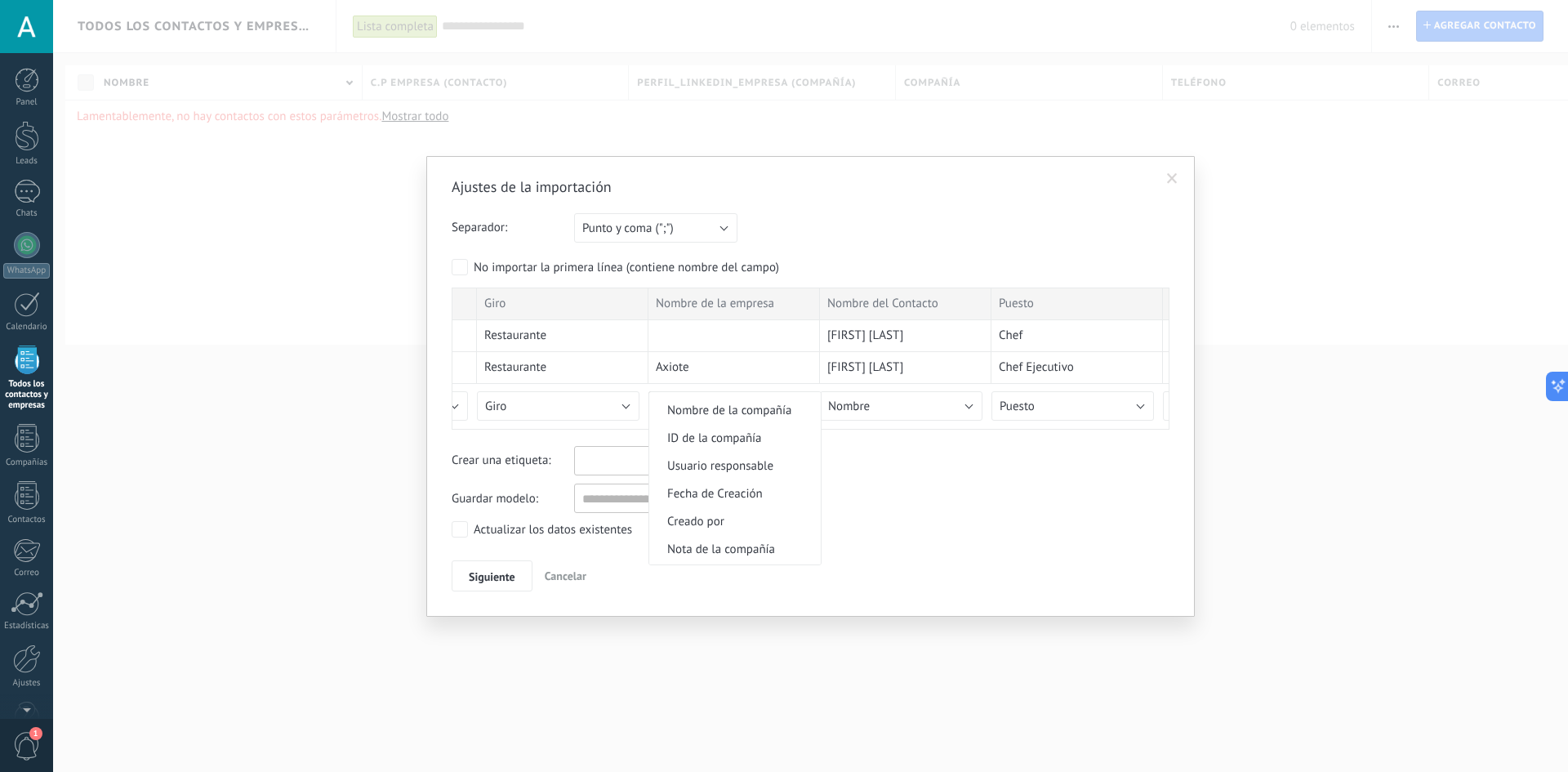scroll, scrollTop: 1458, scrollLeft: 0, axis: vertical 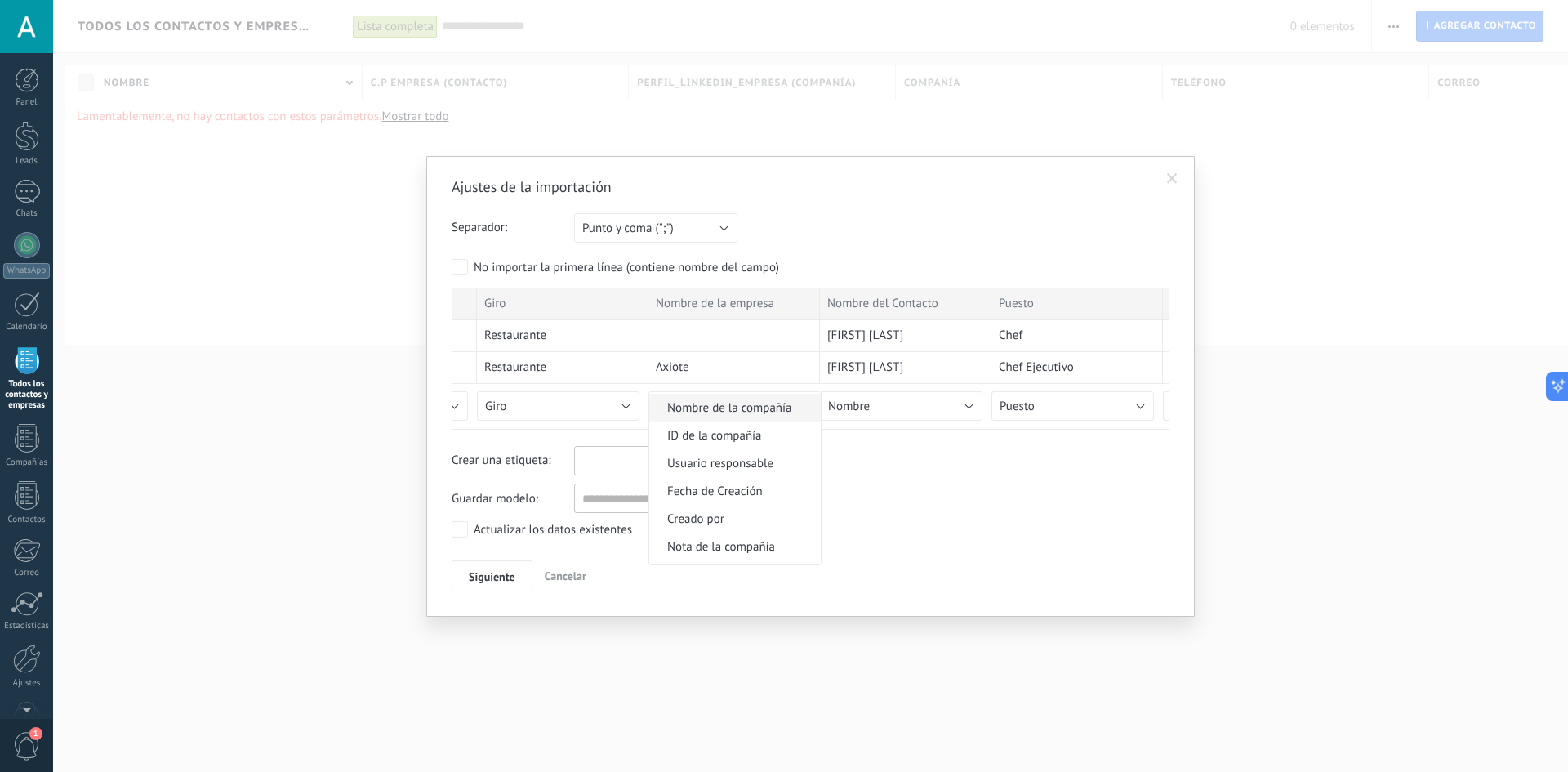 click on "Nombre de la compañía" at bounding box center [733, 408] 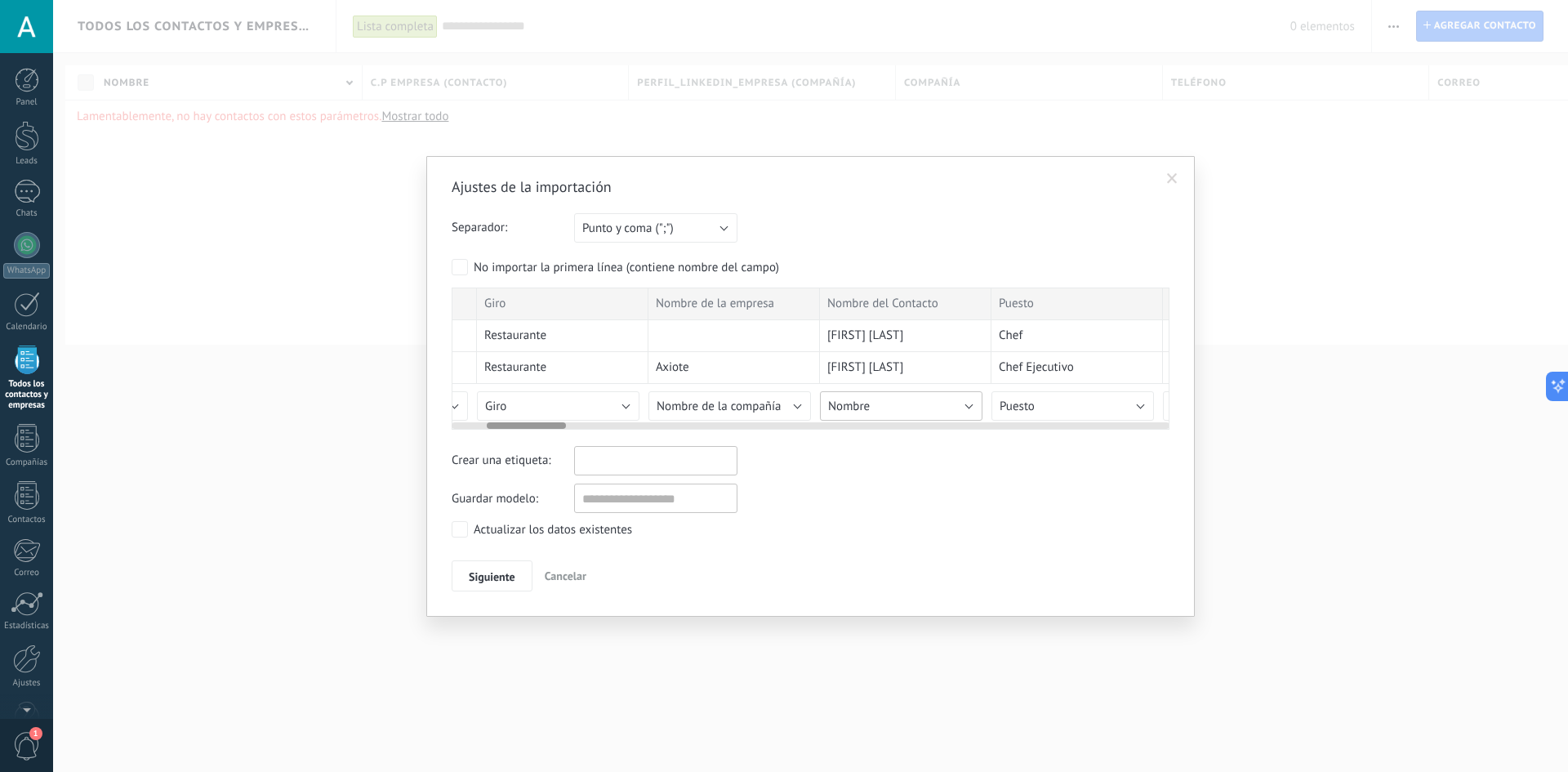 click on "Nombre" at bounding box center (901, 406) 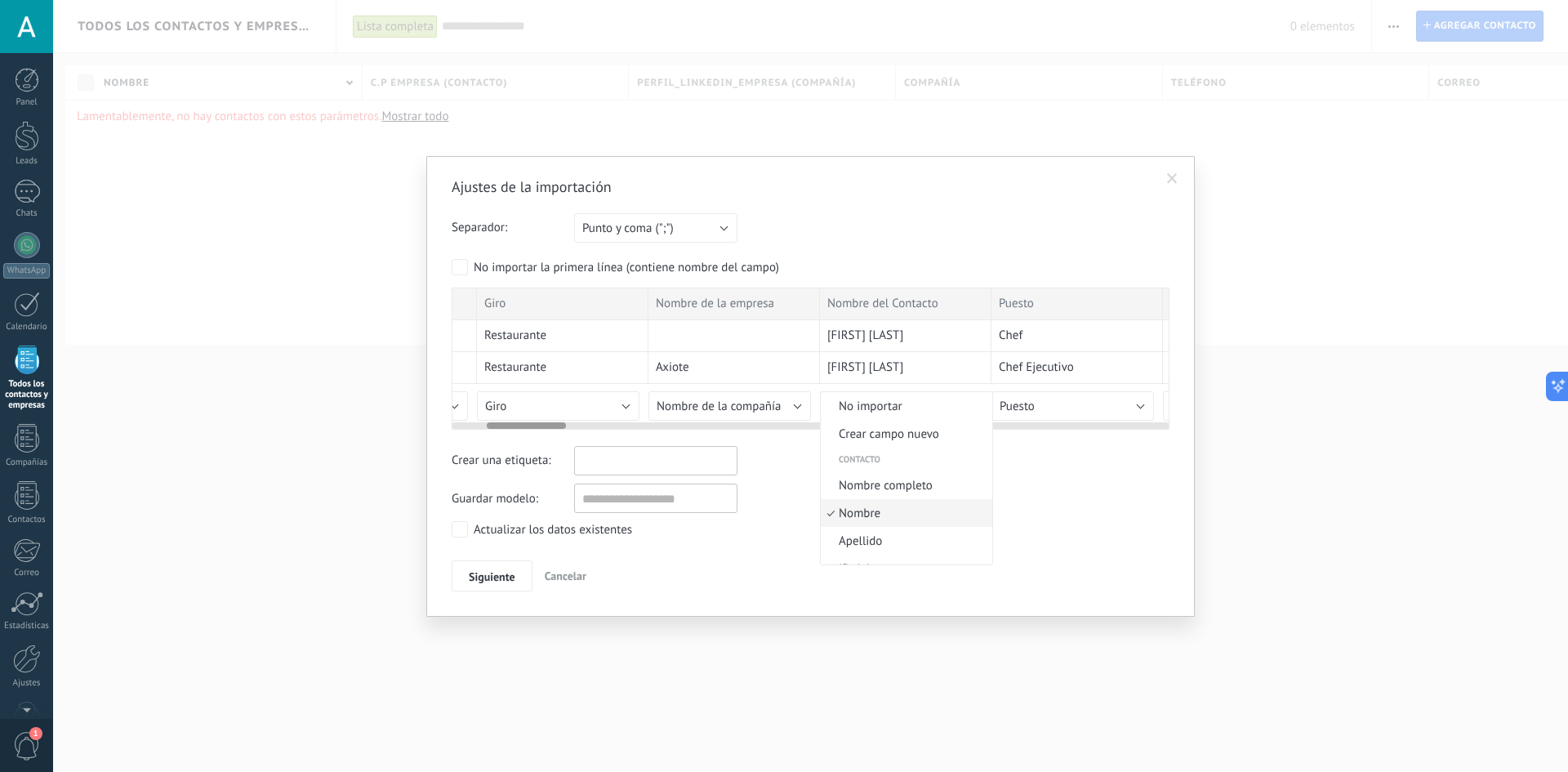 scroll, scrollTop: 37, scrollLeft: 0, axis: vertical 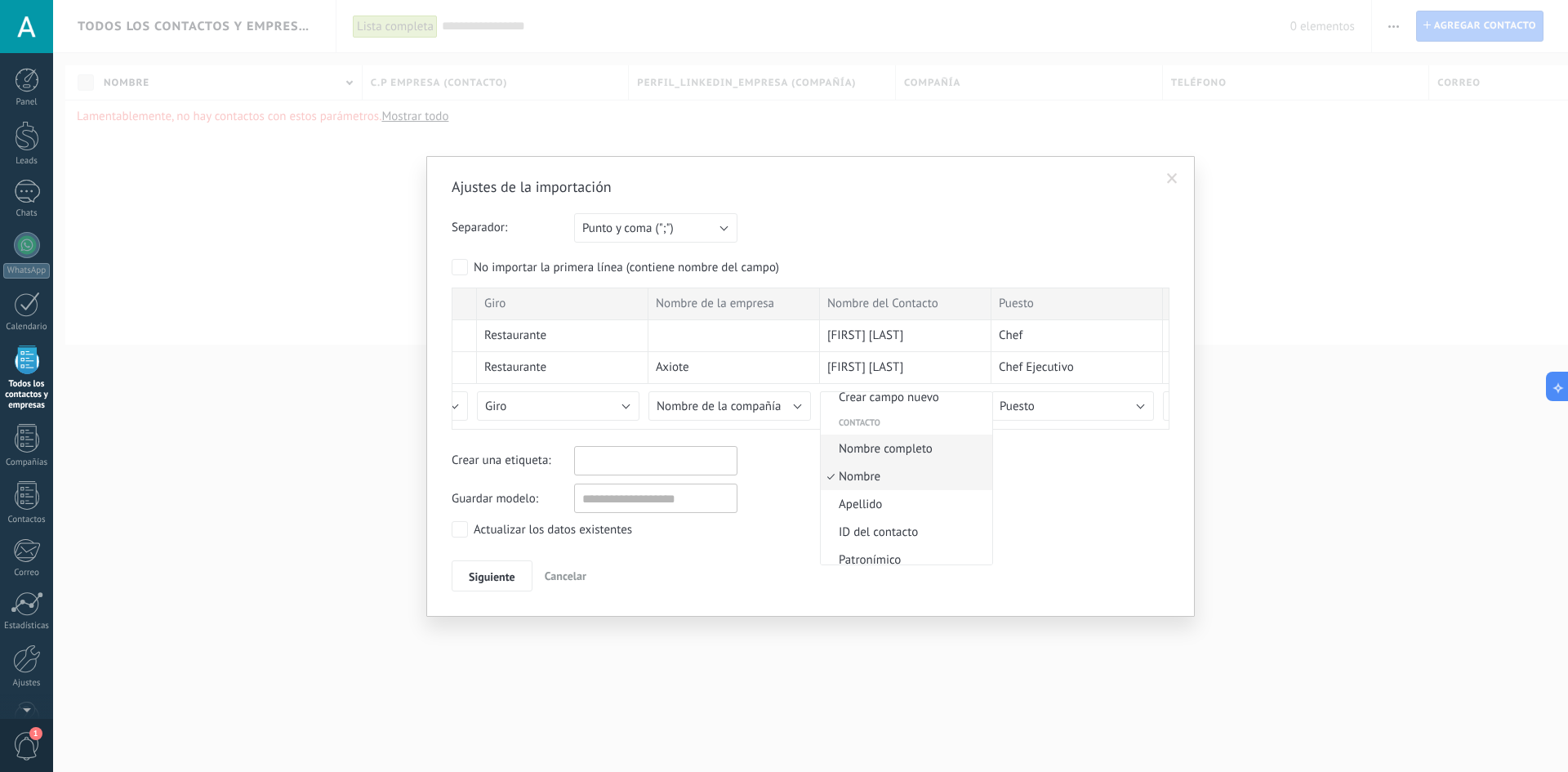 click on "Nombre completo" at bounding box center (904, 448) 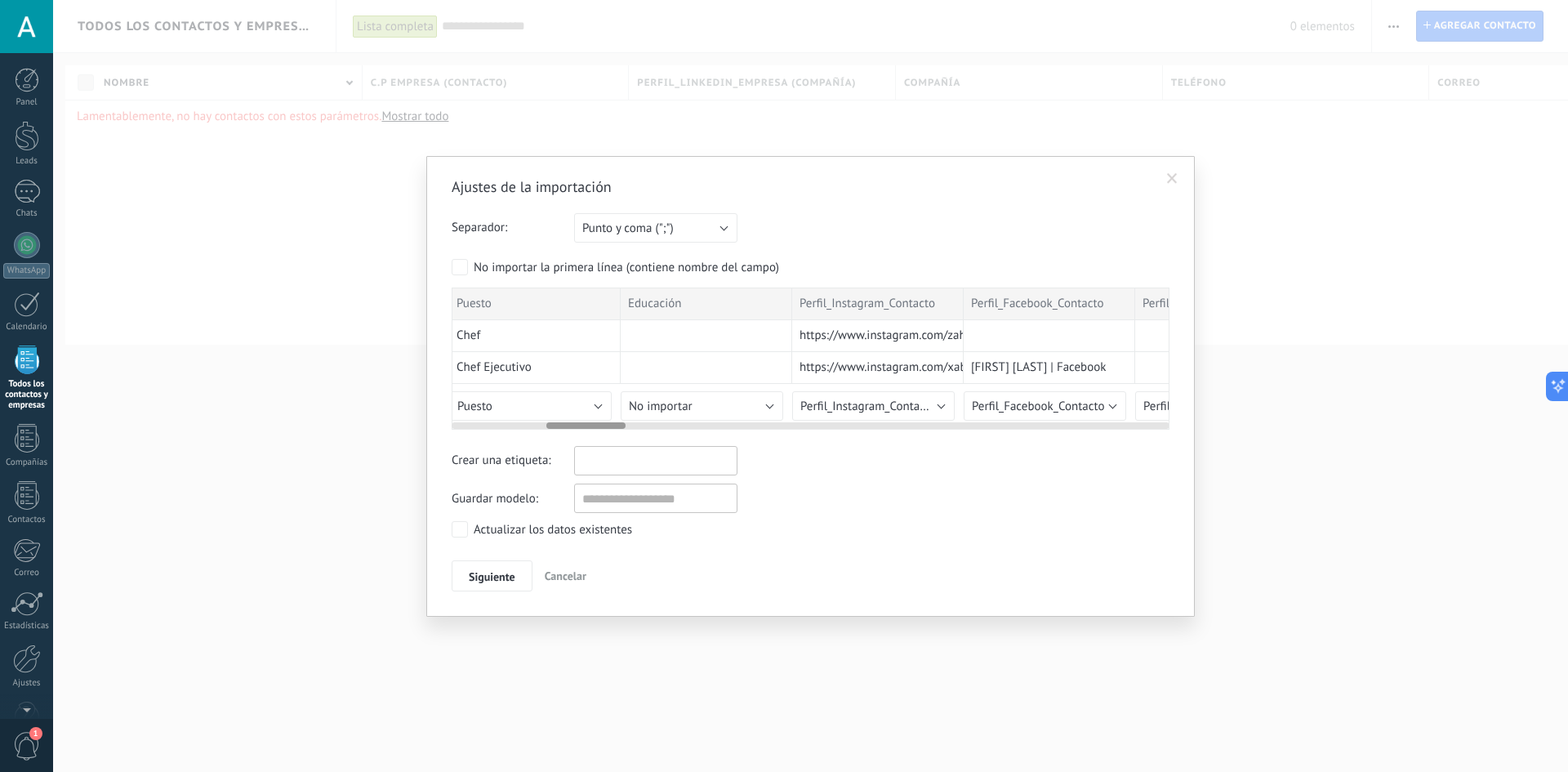 scroll, scrollTop: 0, scrollLeft: 861, axis: horizontal 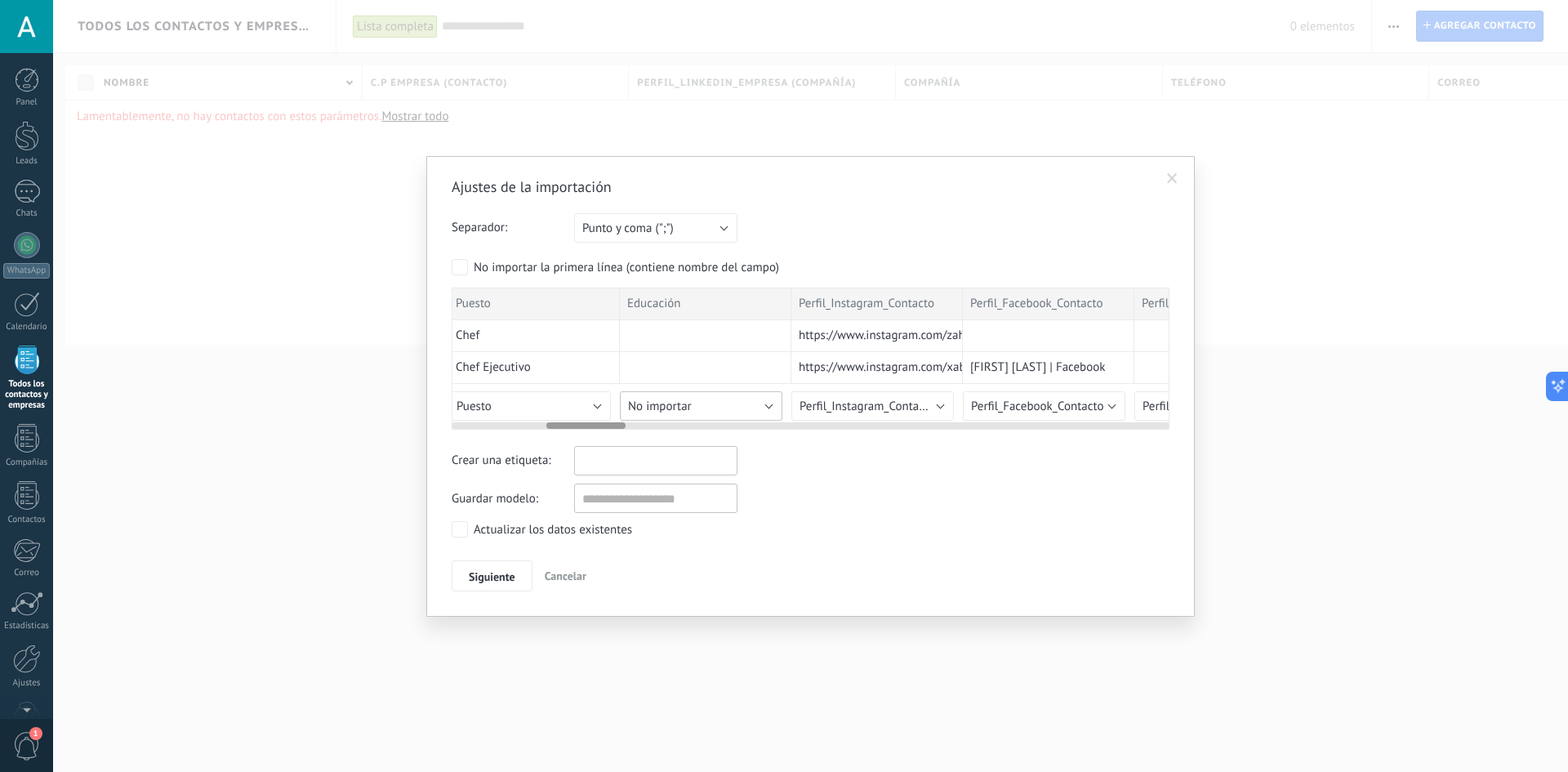 click on "No importar" at bounding box center [701, 406] 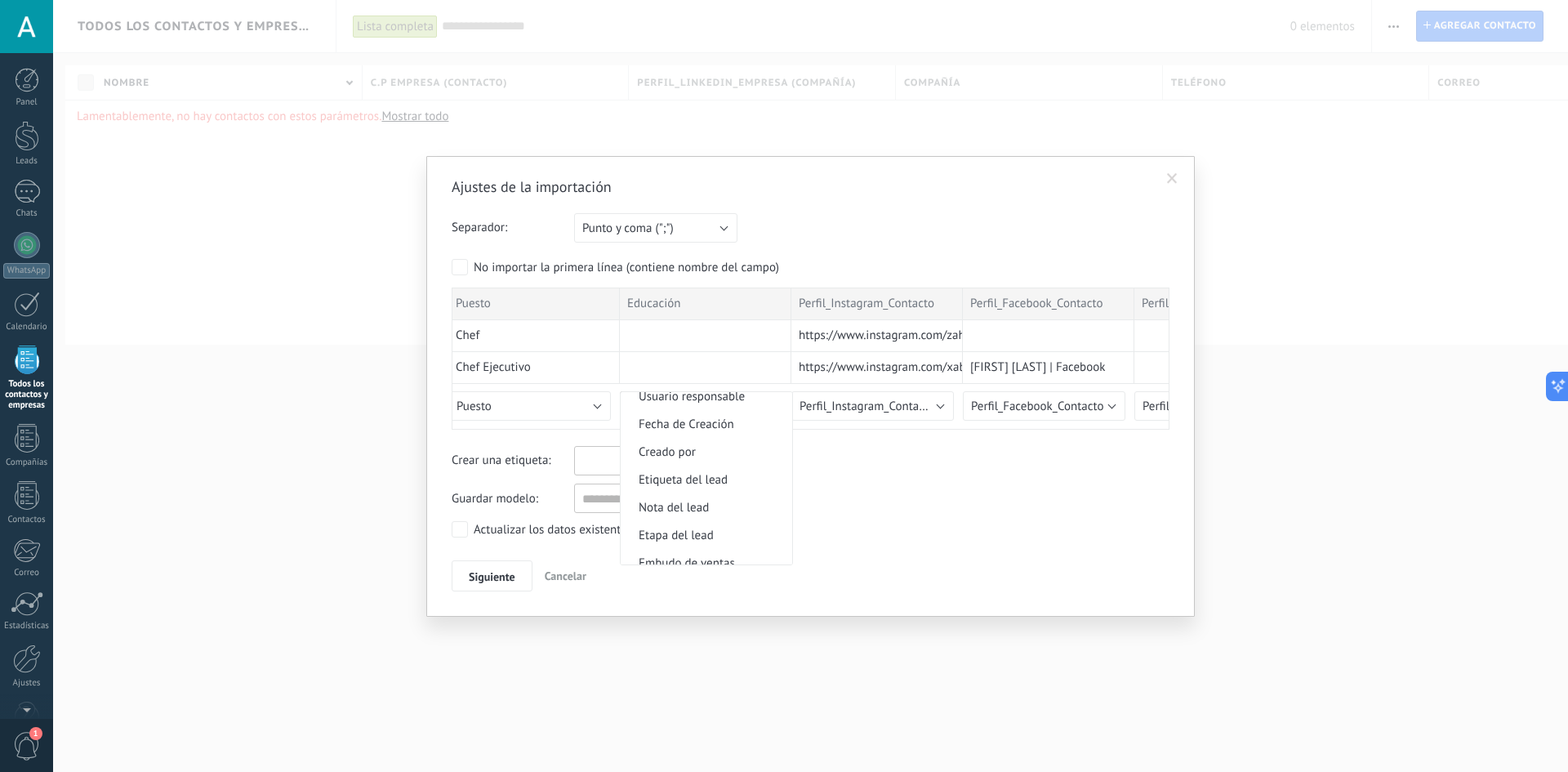 scroll, scrollTop: 947, scrollLeft: 0, axis: vertical 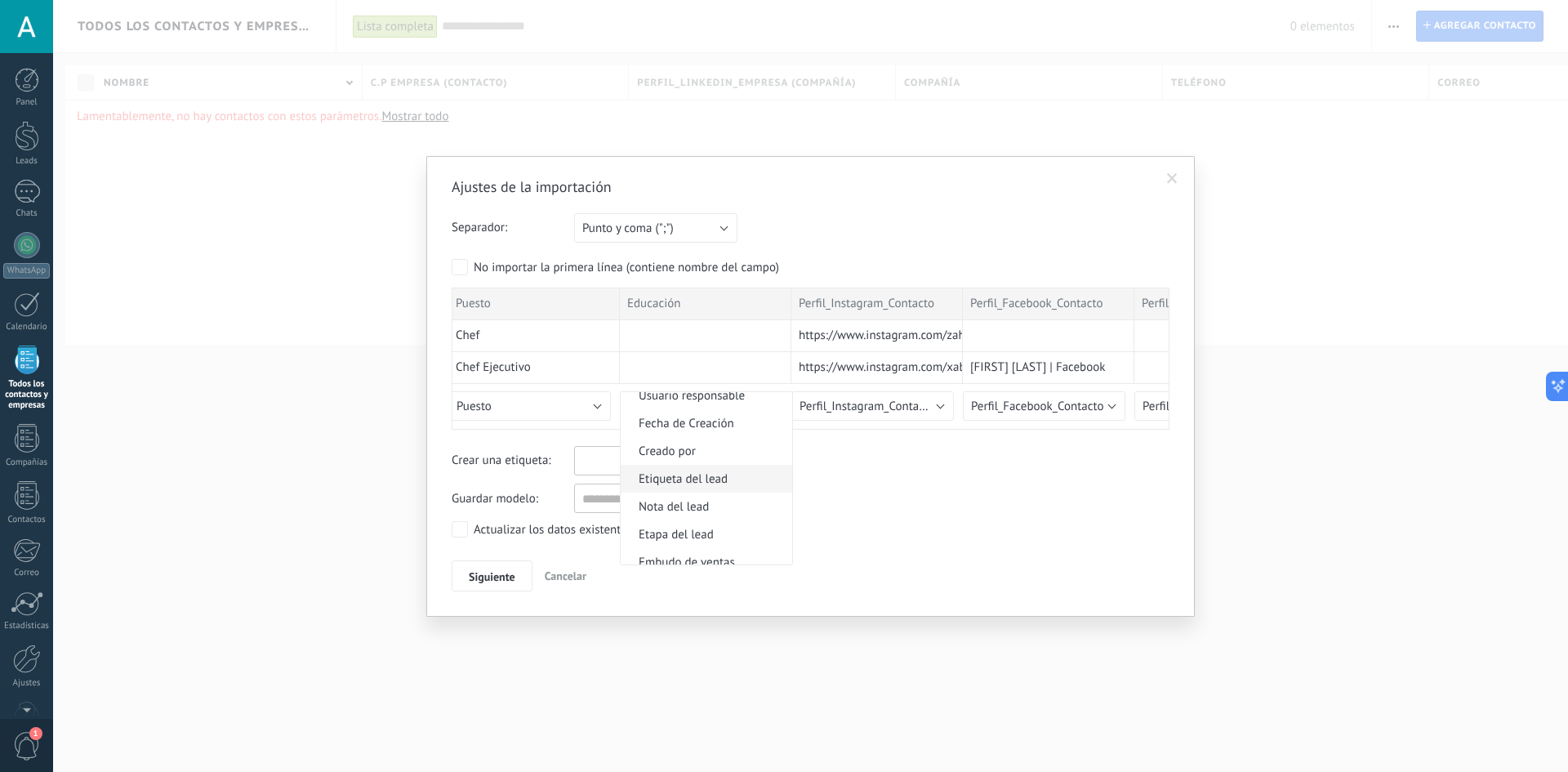click on "Etiqueta del lead" at bounding box center (704, 479) 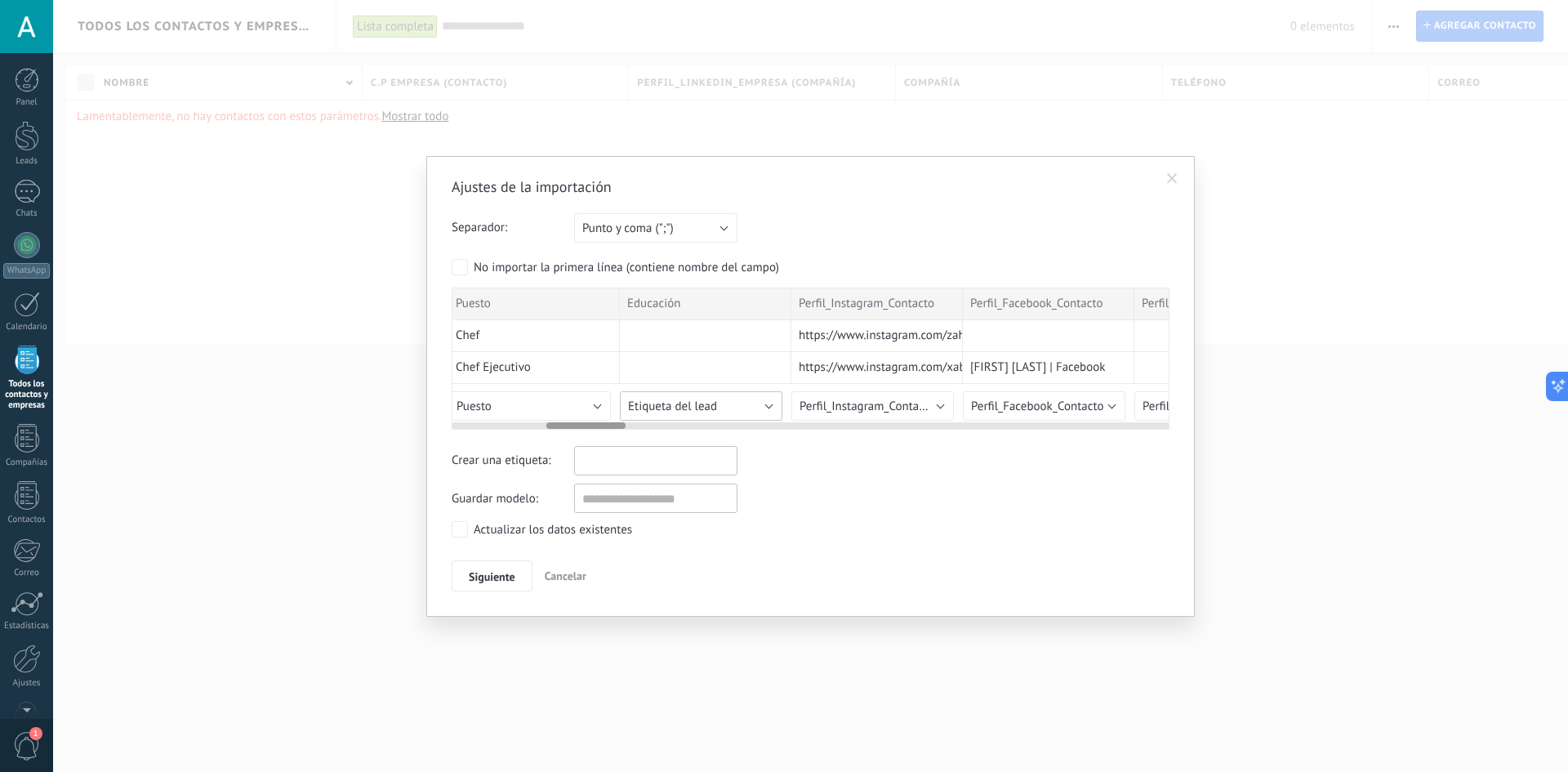 click on "Etiqueta del lead" at bounding box center (701, 406) 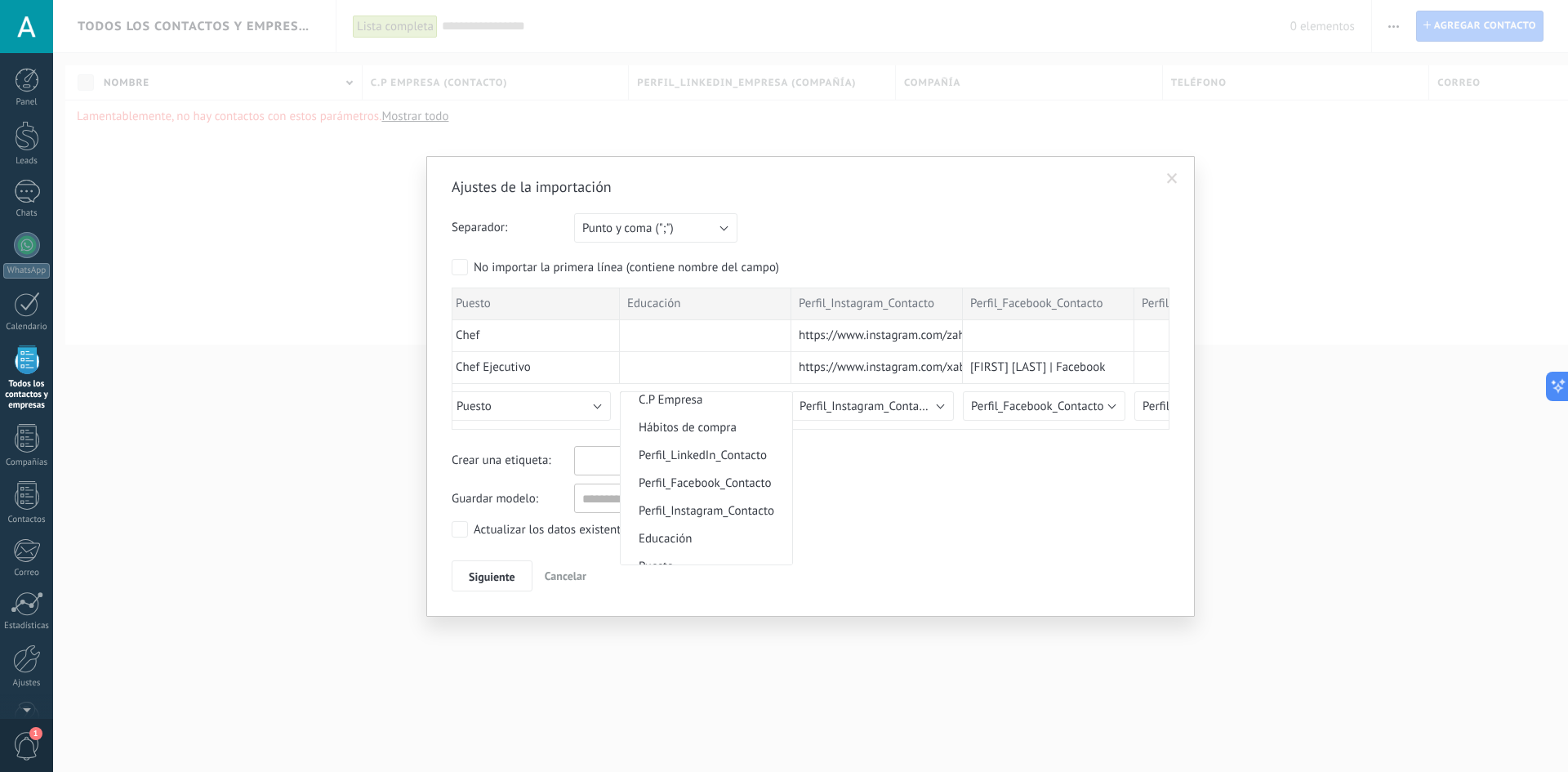 scroll, scrollTop: 638, scrollLeft: 0, axis: vertical 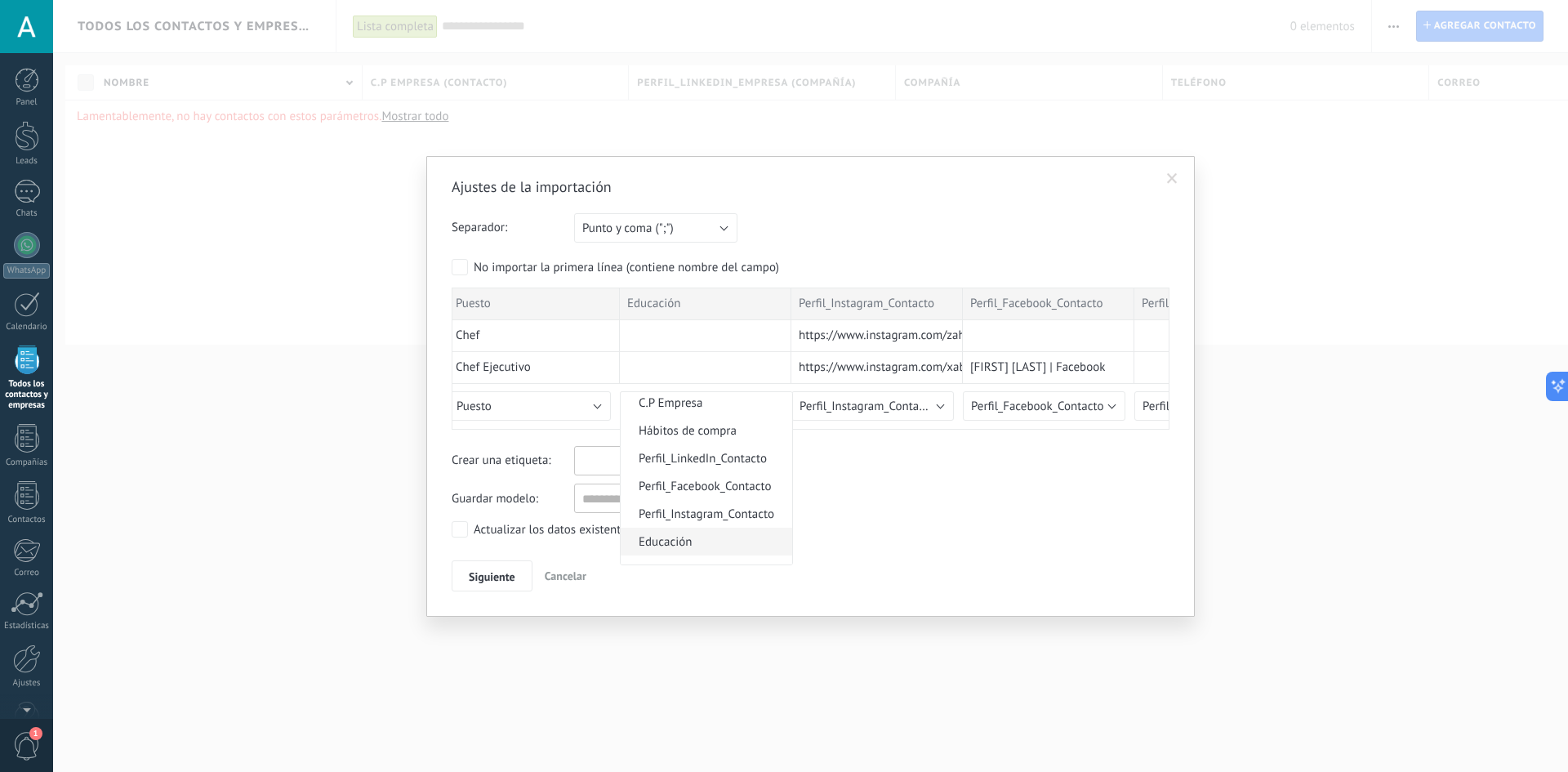click on "Educación" at bounding box center (704, 542) 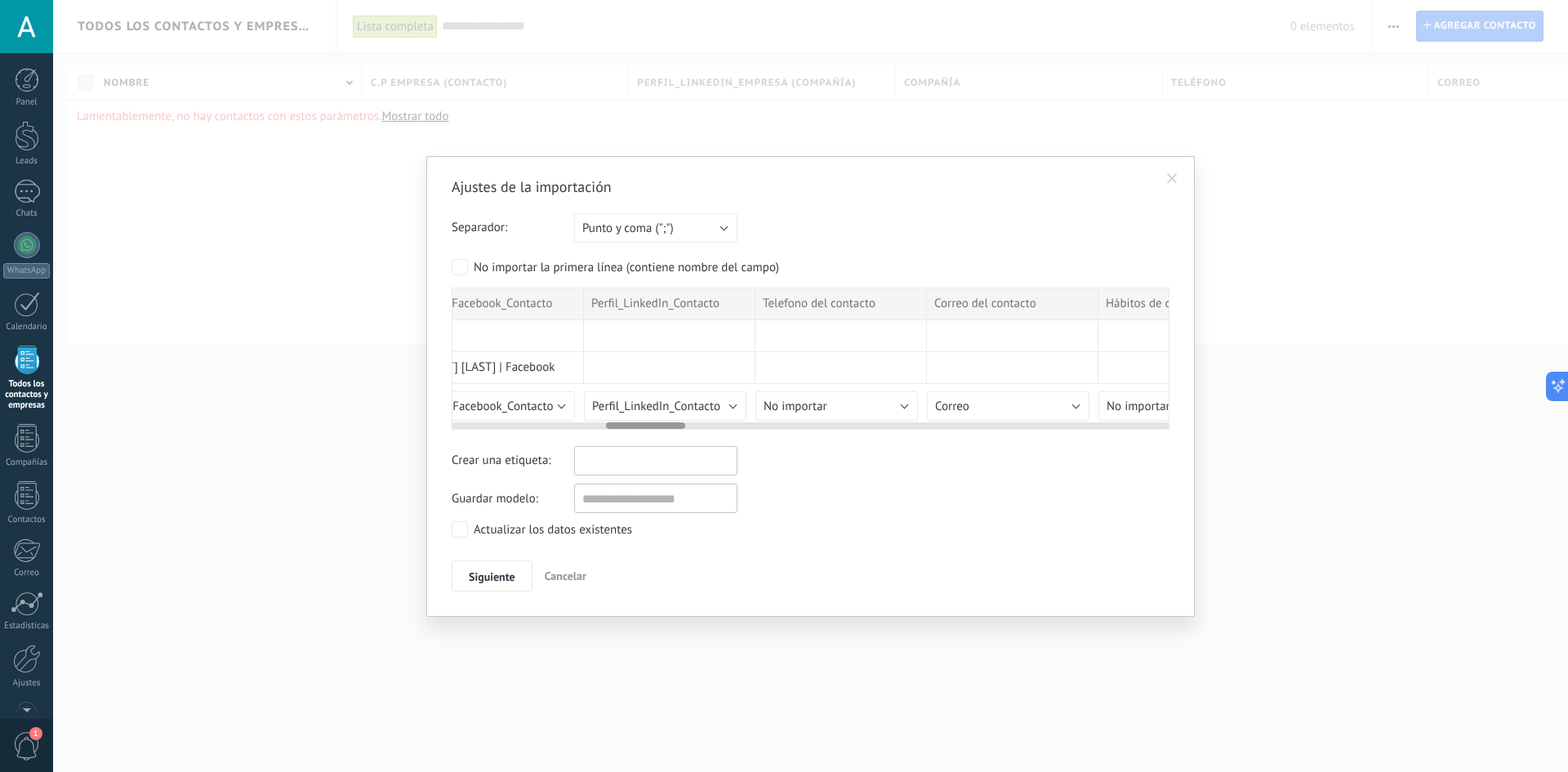scroll, scrollTop: 0, scrollLeft: 1412, axis: horizontal 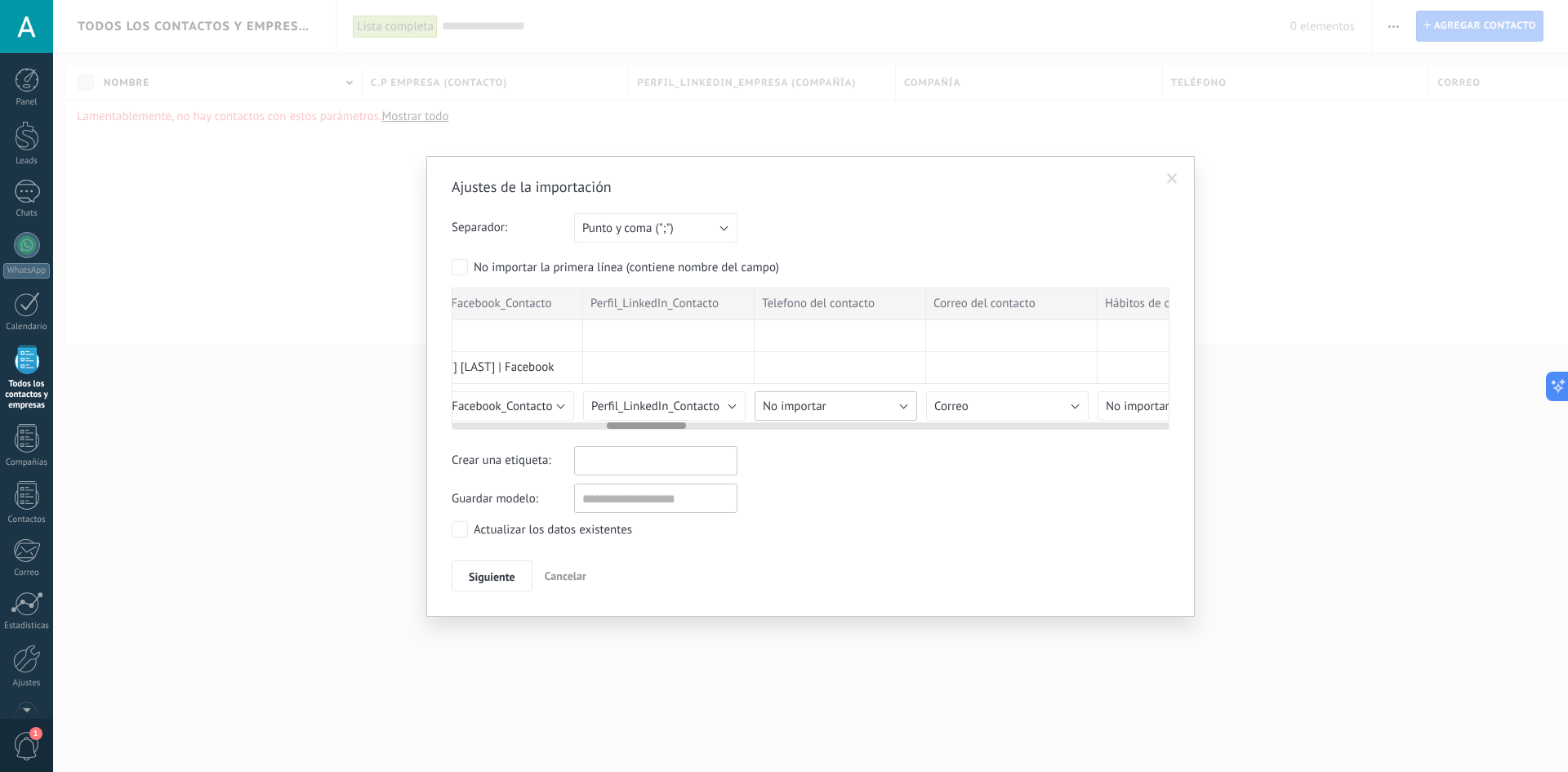 click on "No importar" at bounding box center [835, 406] 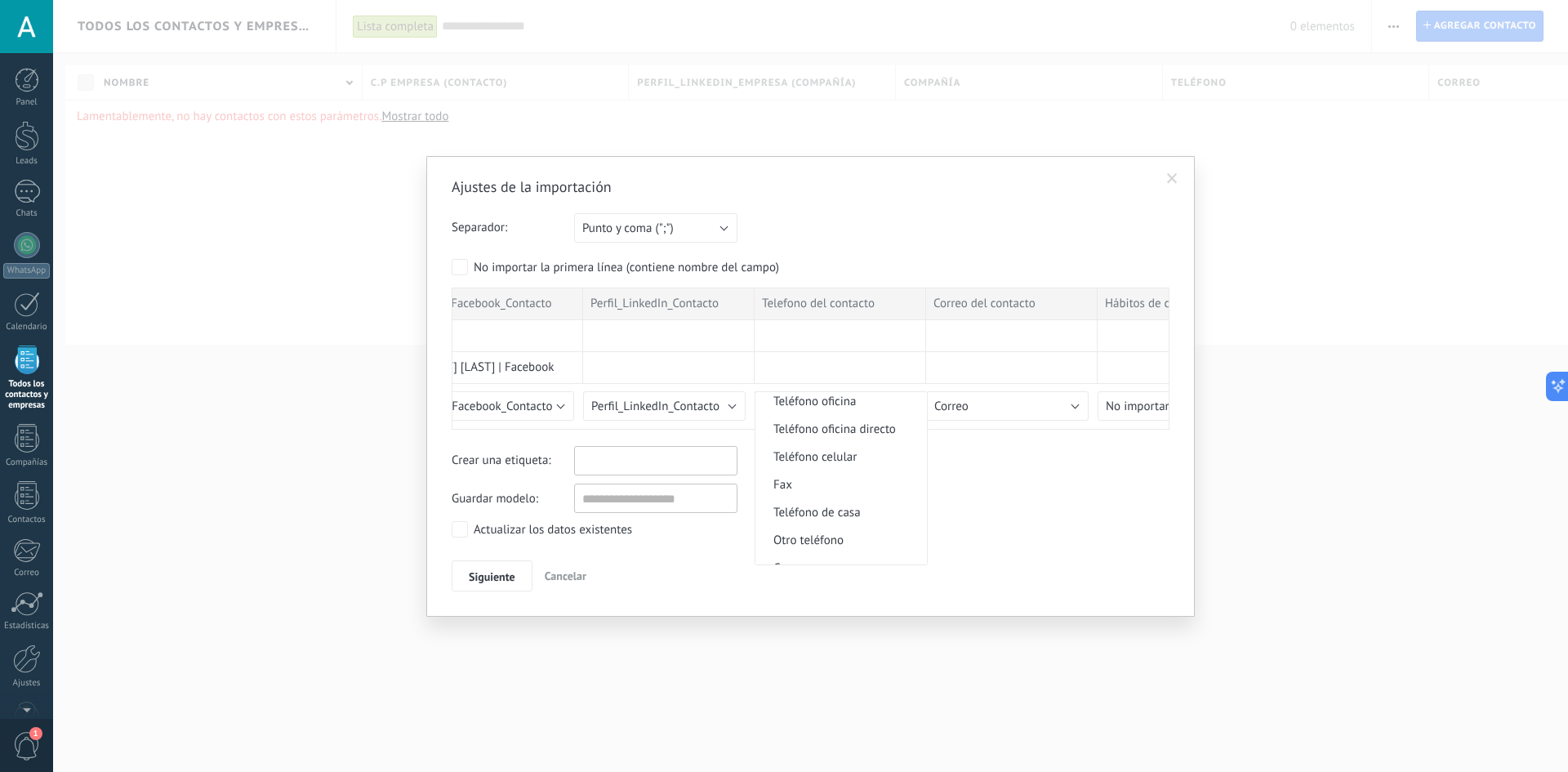scroll, scrollTop: 363, scrollLeft: 0, axis: vertical 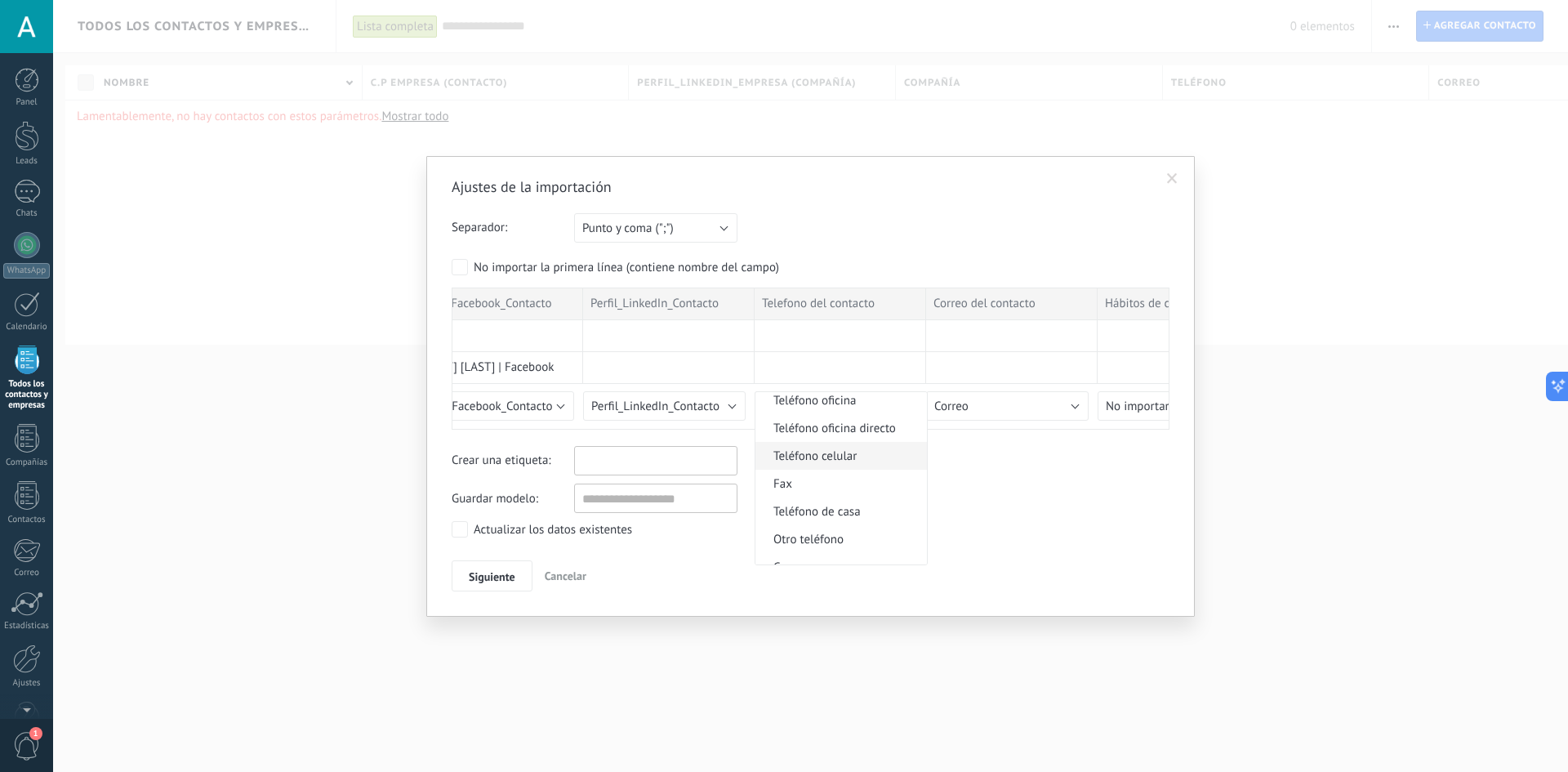 click on "Teléfono celular" at bounding box center [841, 456] 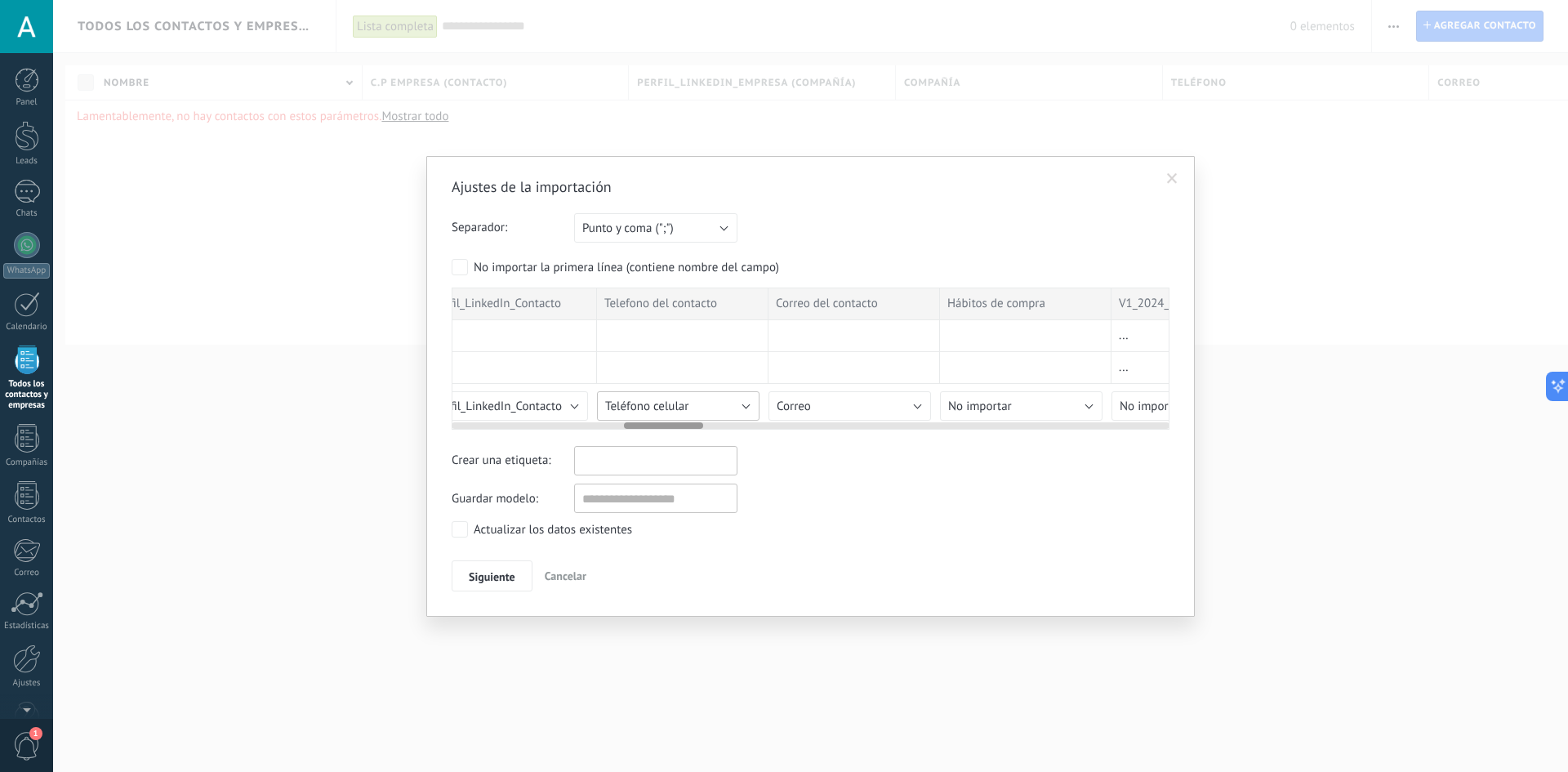 scroll, scrollTop: 0, scrollLeft: 1570, axis: horizontal 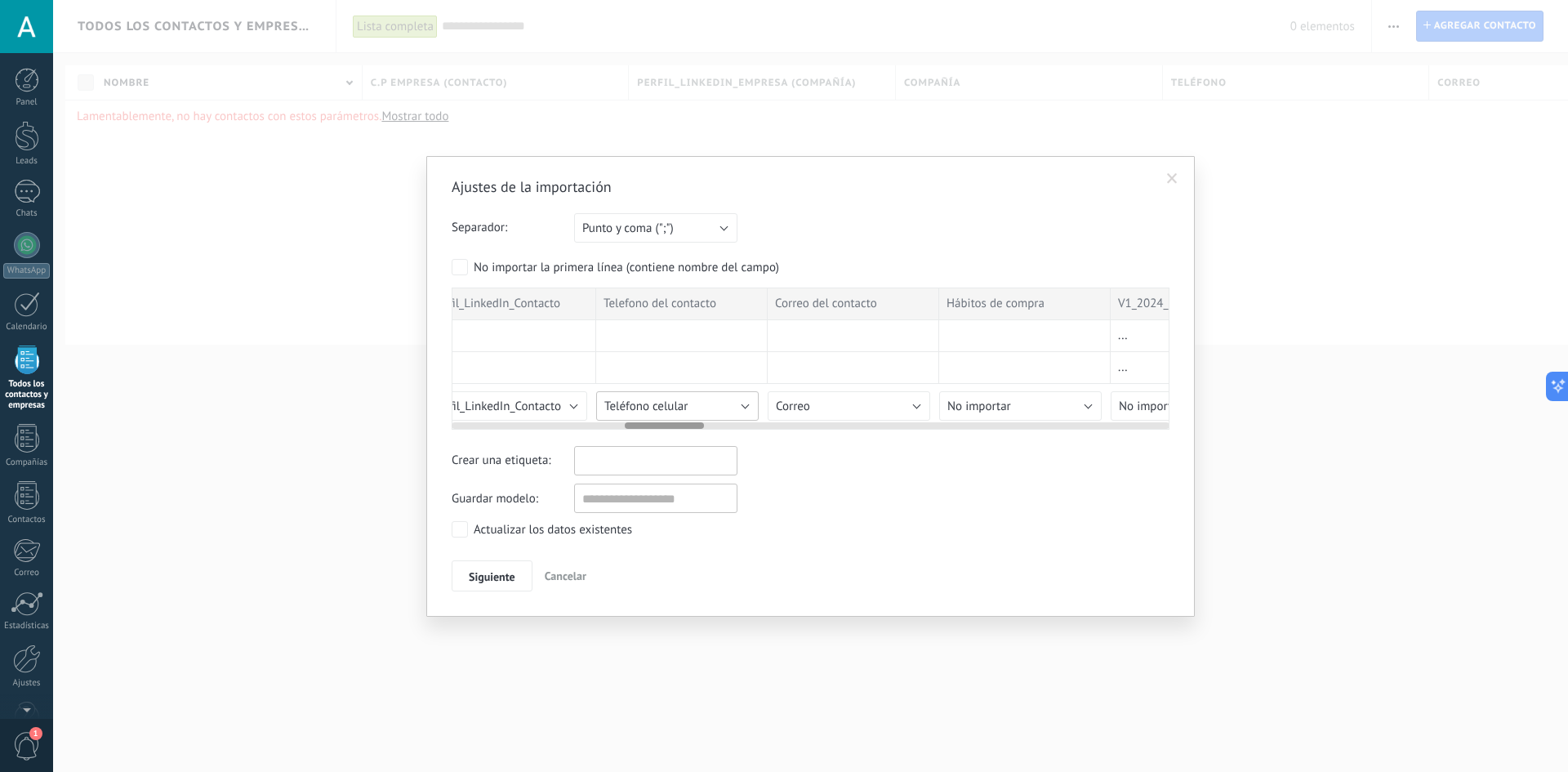 click on "Teléfono celular" at bounding box center (646, 406) 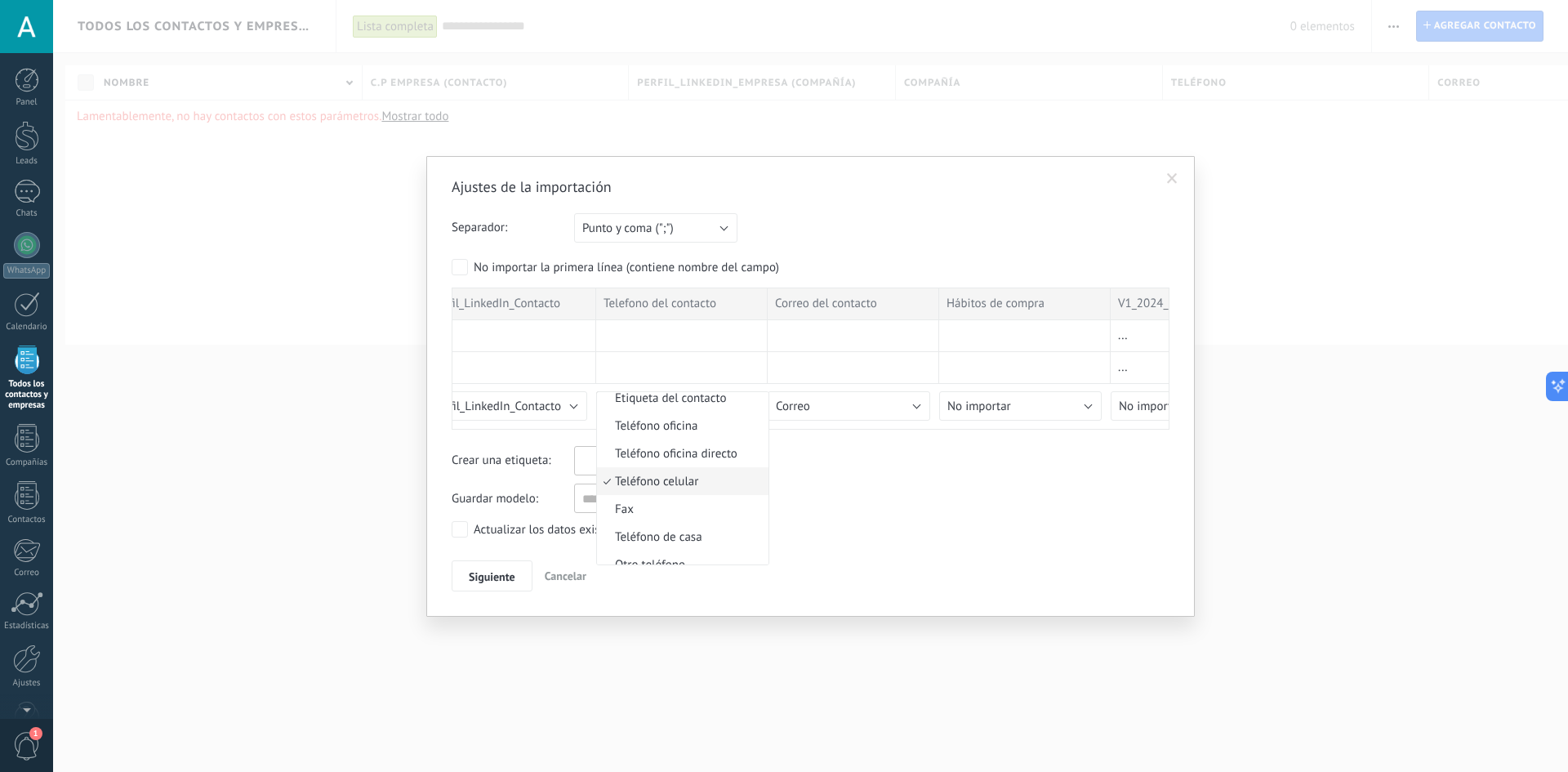 scroll, scrollTop: 338, scrollLeft: 0, axis: vertical 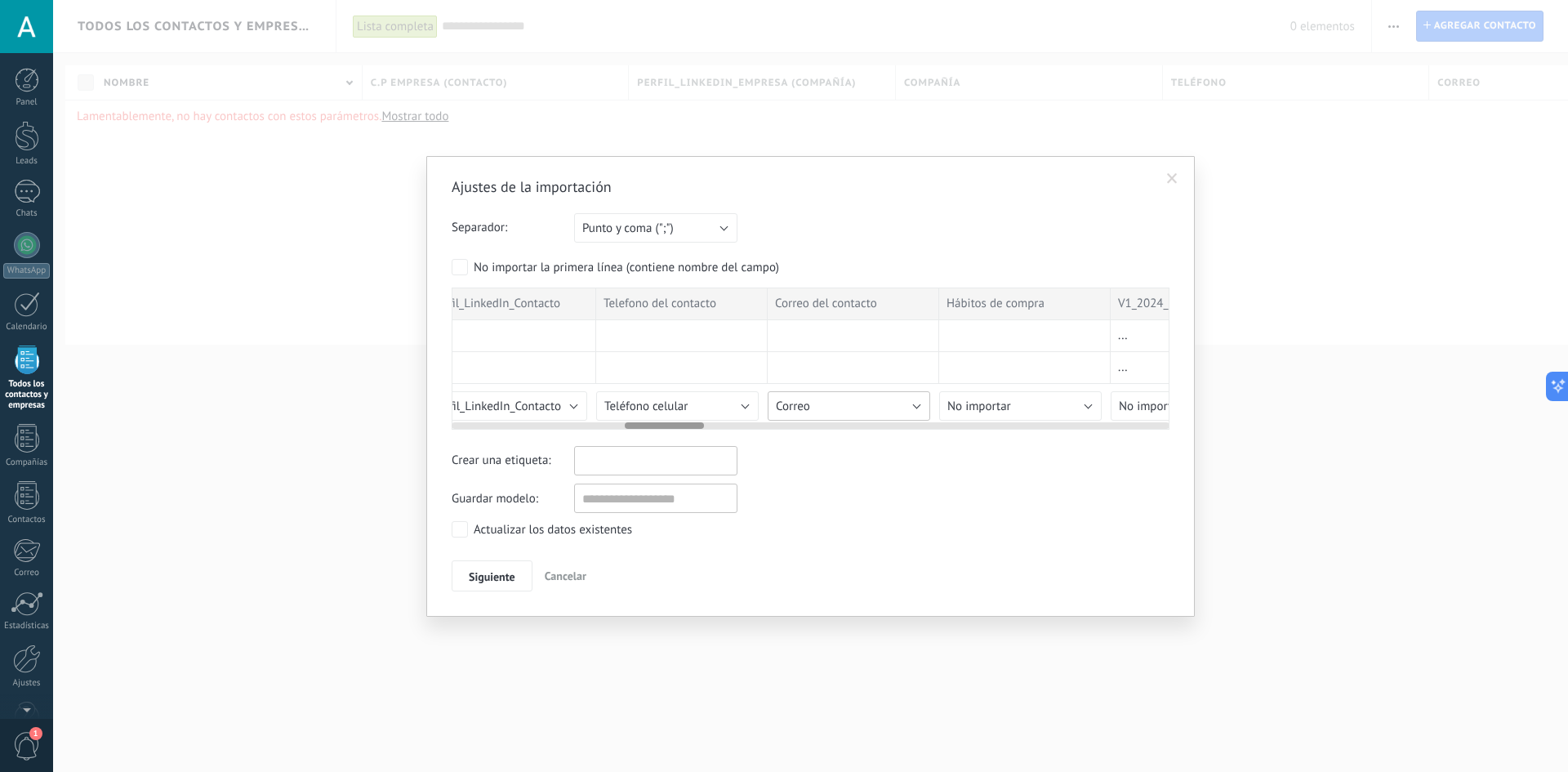 click on "Correo" at bounding box center [849, 406] 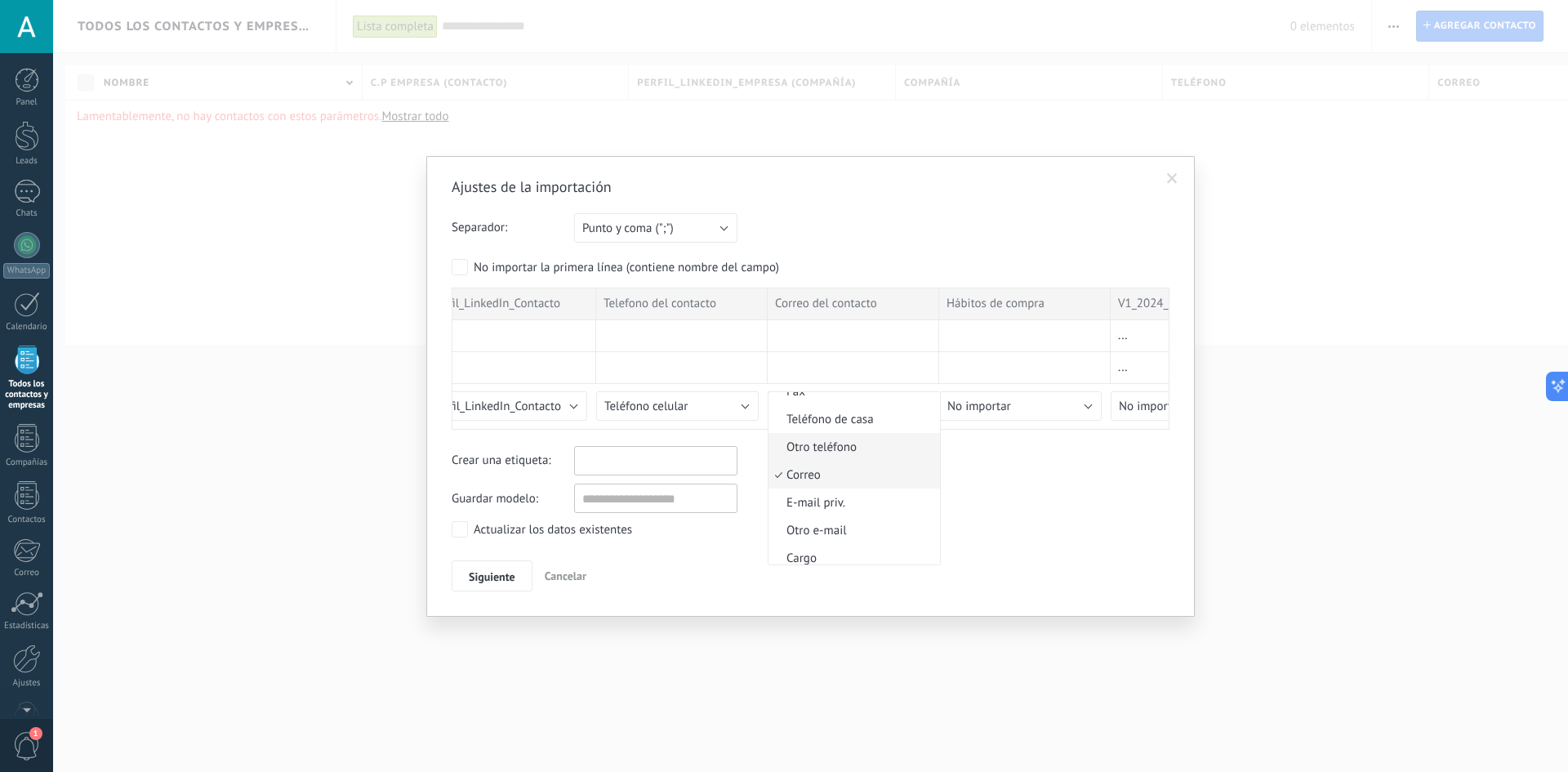 scroll, scrollTop: 455, scrollLeft: 0, axis: vertical 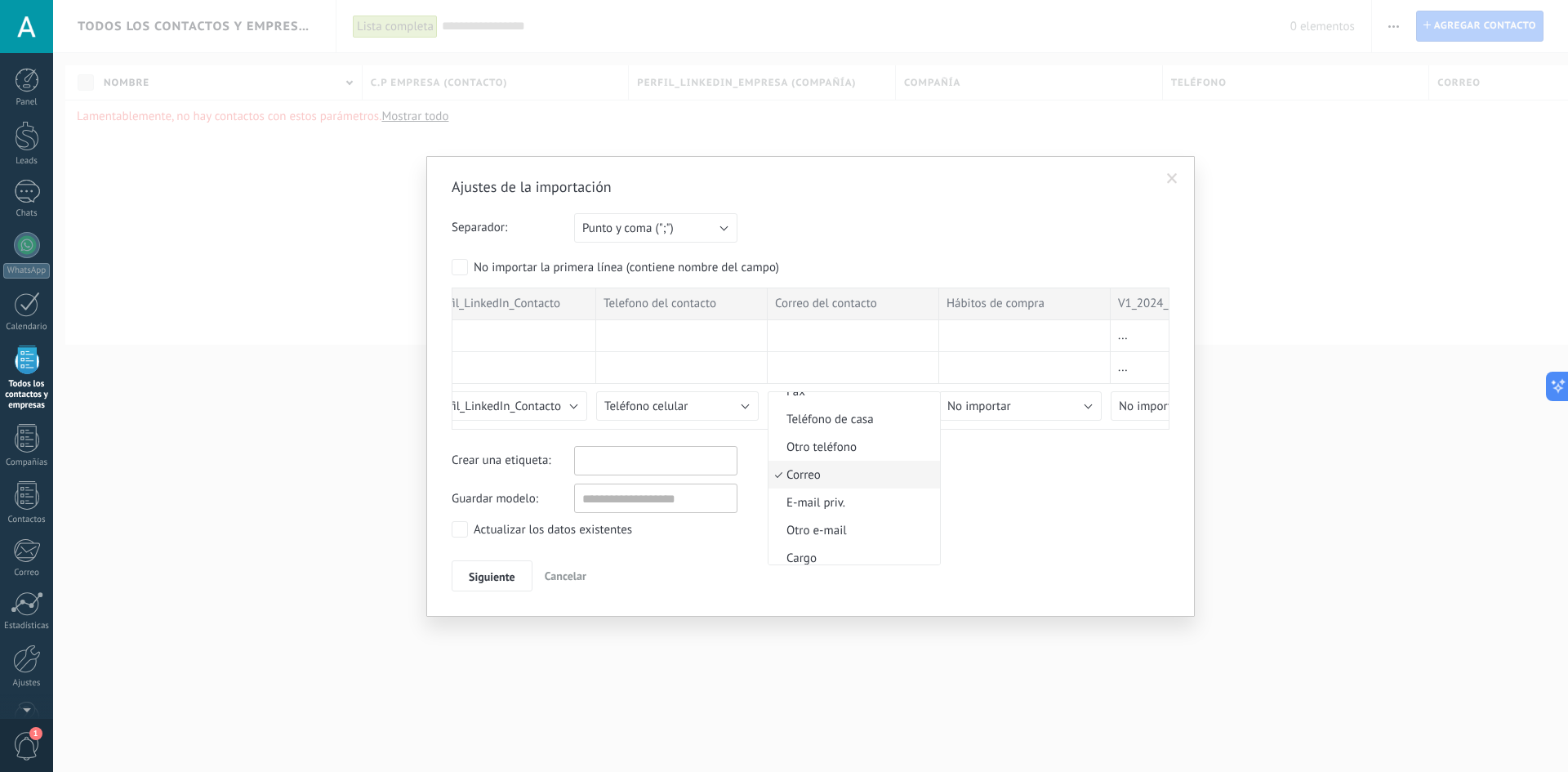 click on "Correo" at bounding box center [852, 475] 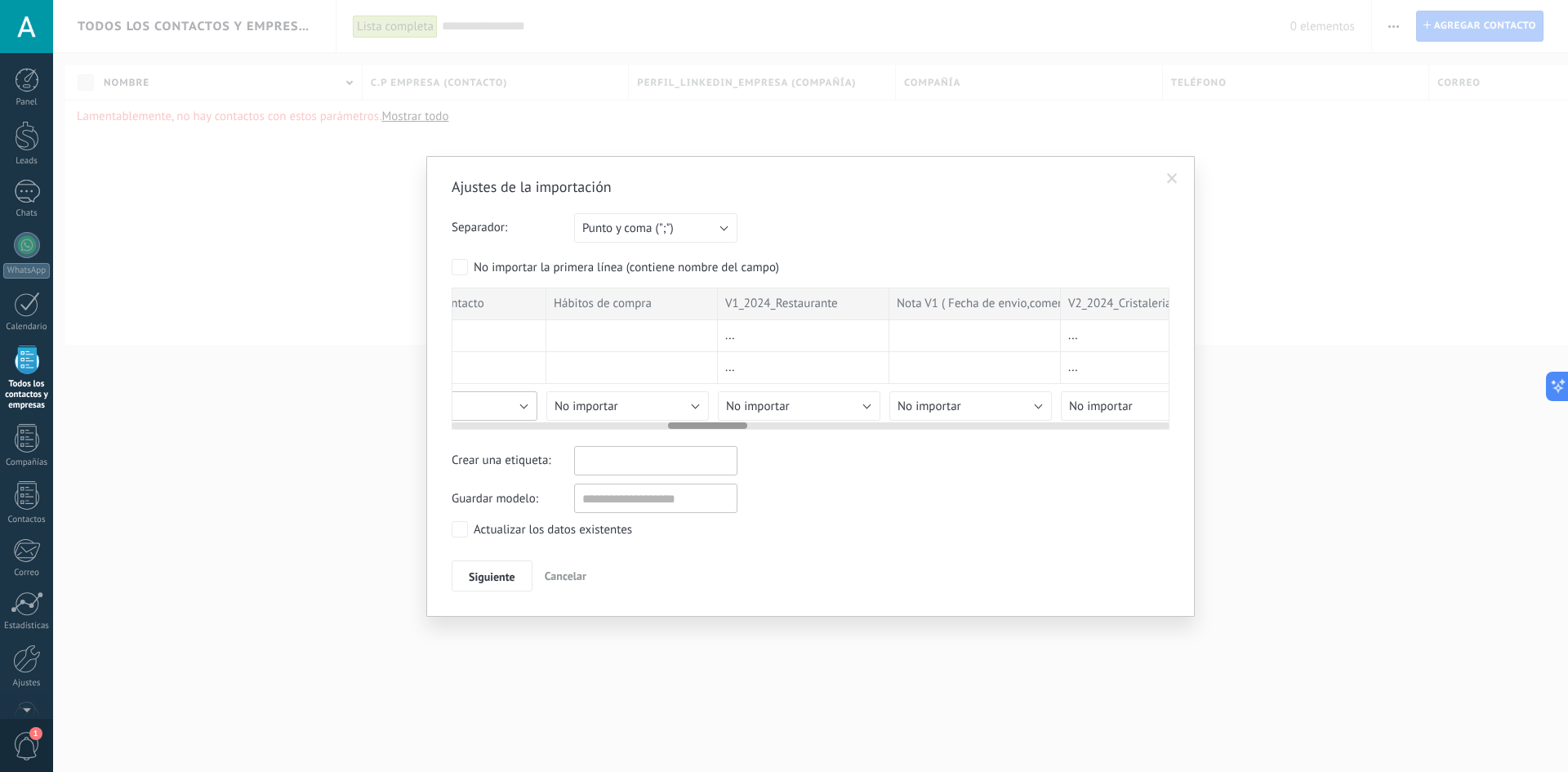 scroll, scrollTop: 0, scrollLeft: 1964, axis: horizontal 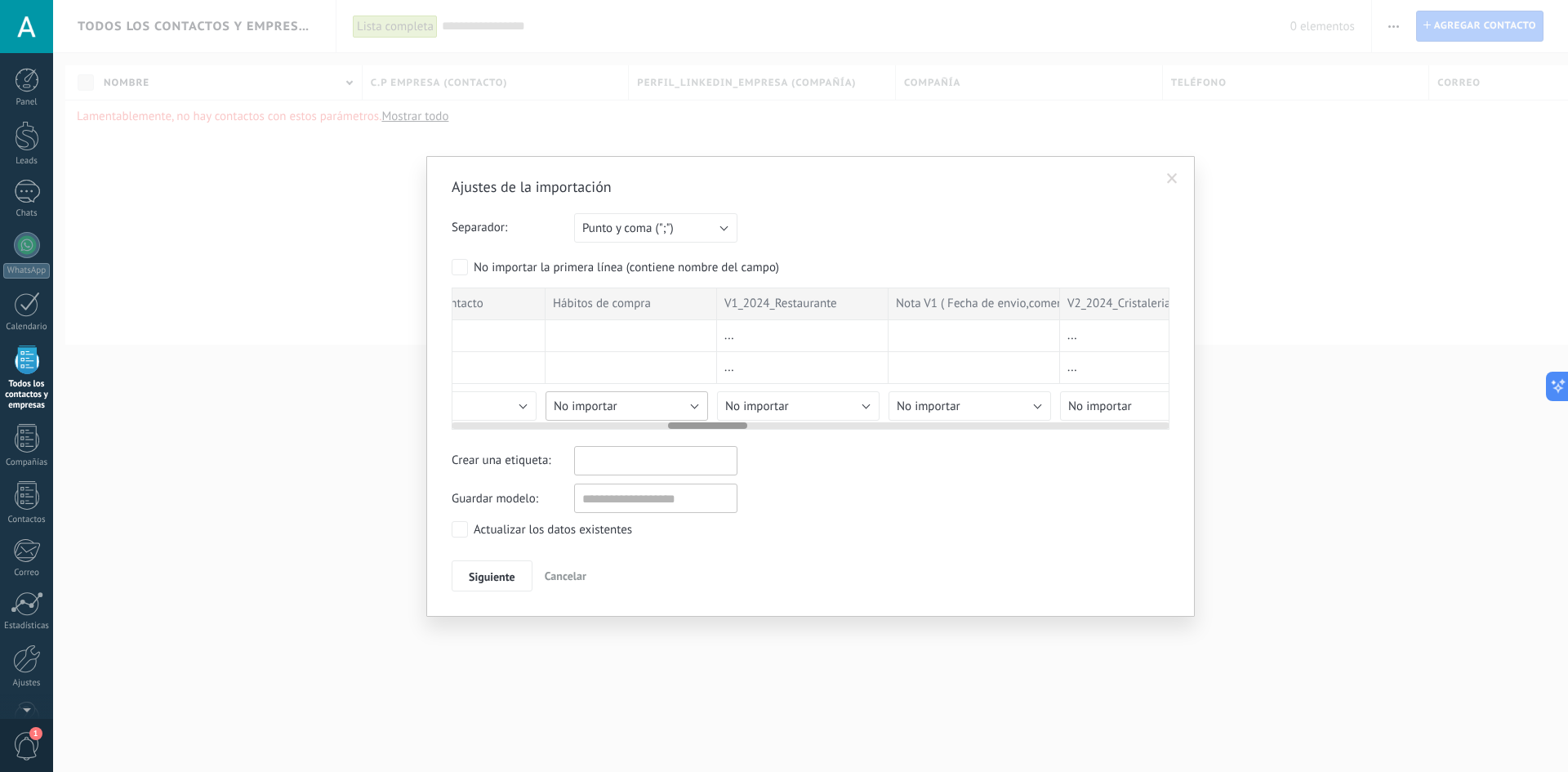 click on "No importar" at bounding box center (626, 406) 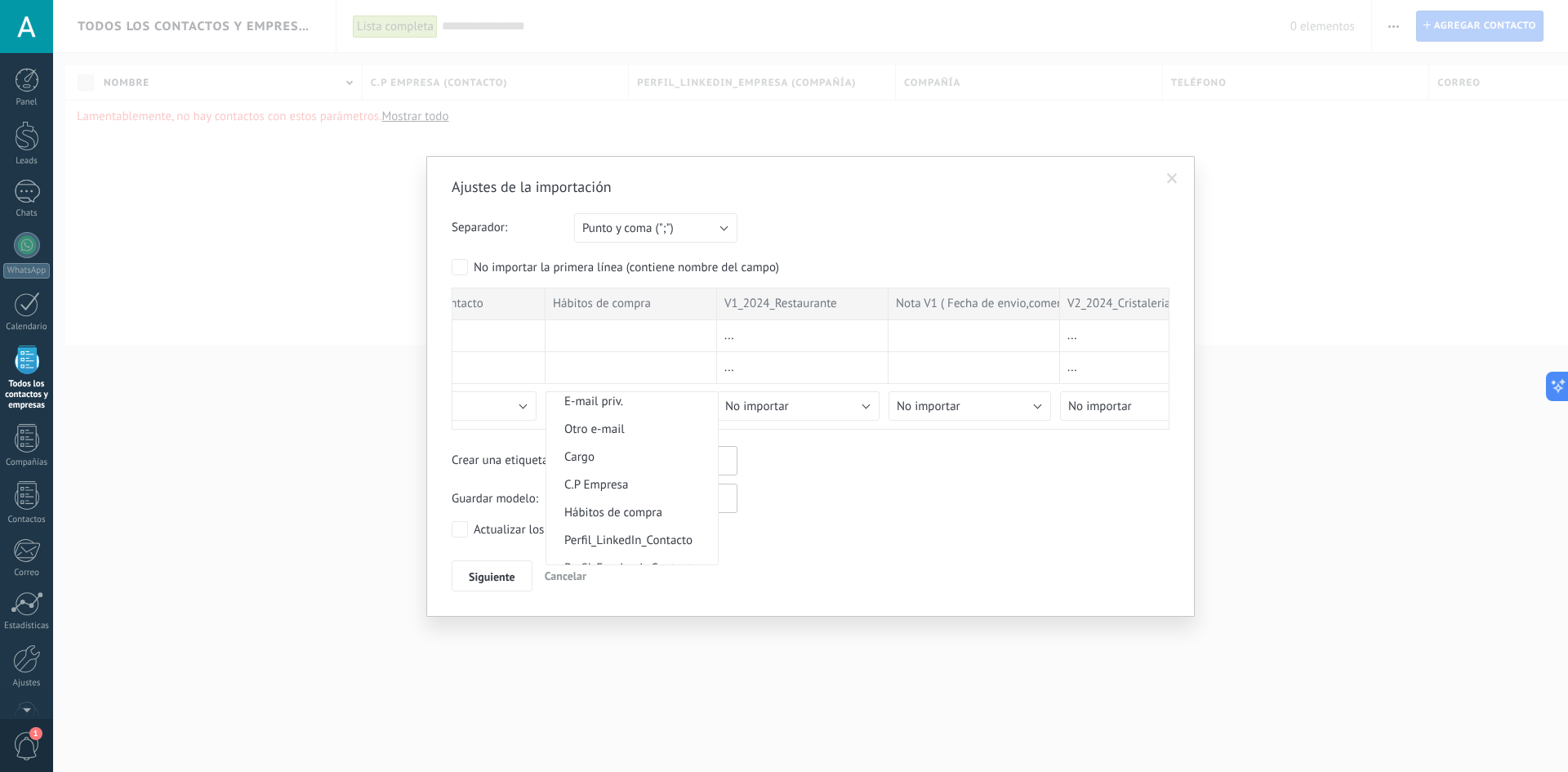 scroll, scrollTop: 557, scrollLeft: 0, axis: vertical 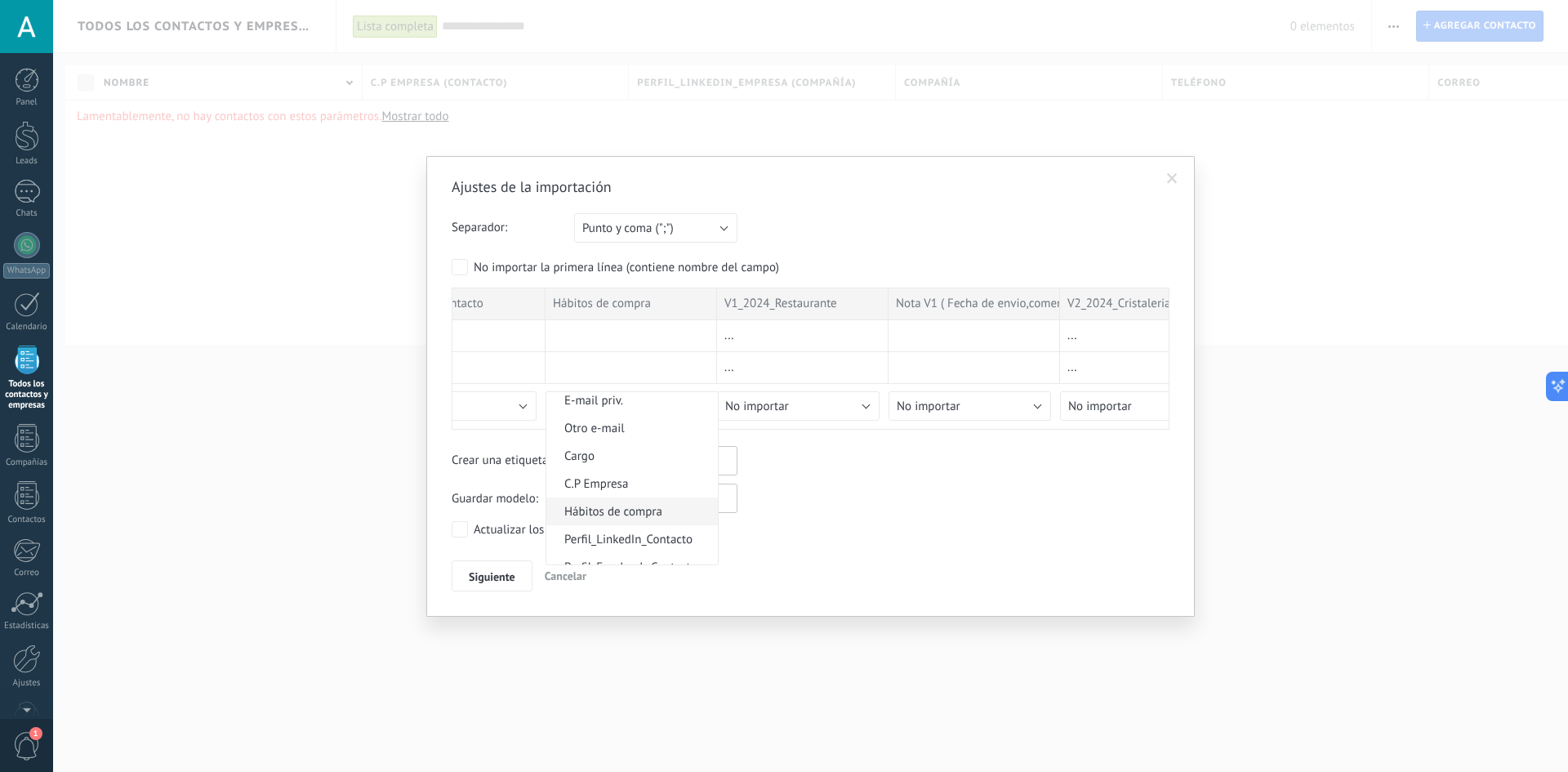 click on "Hábitos de compra" at bounding box center [630, 511] 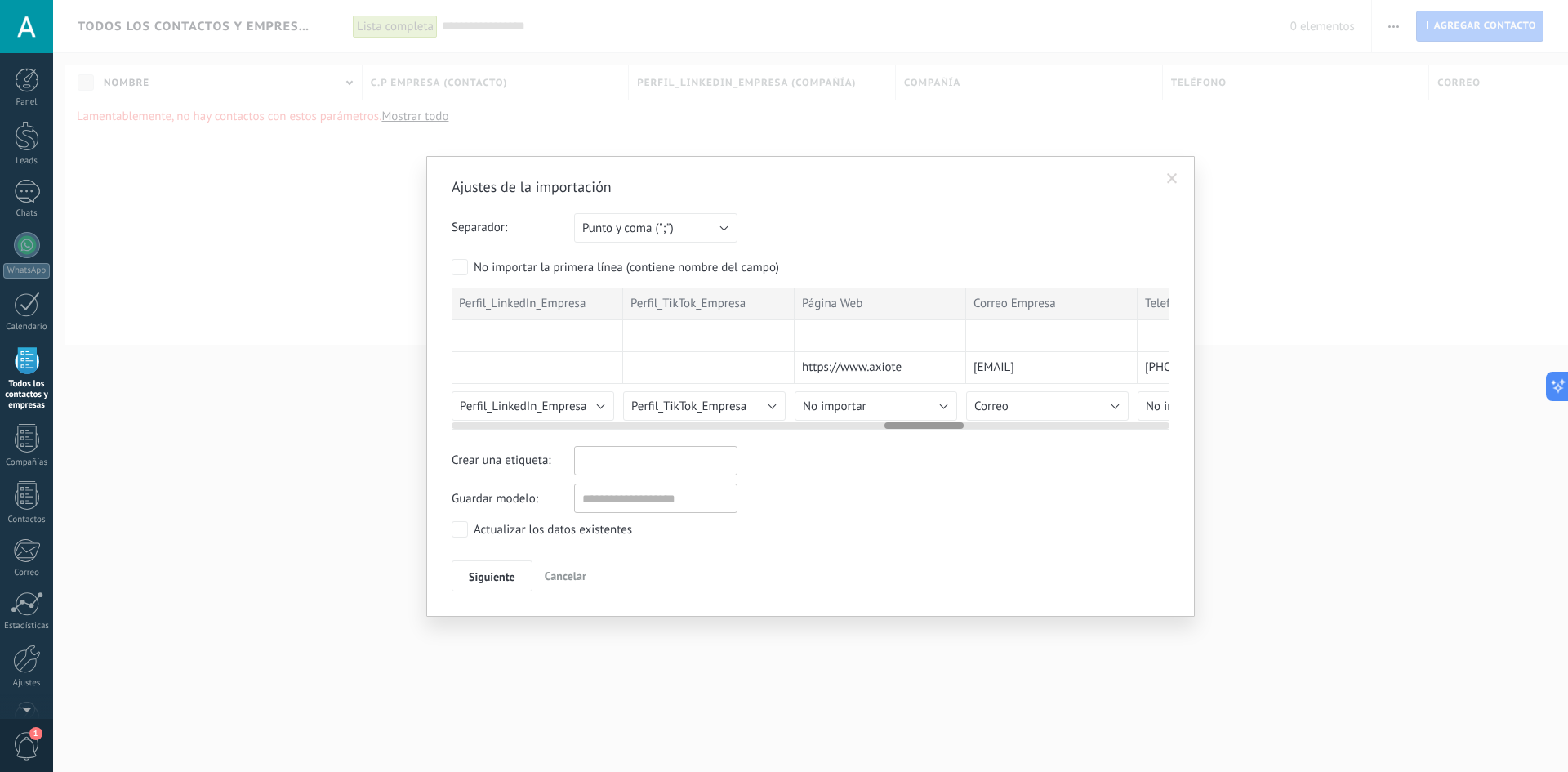 scroll, scrollTop: 0, scrollLeft: 3946, axis: horizontal 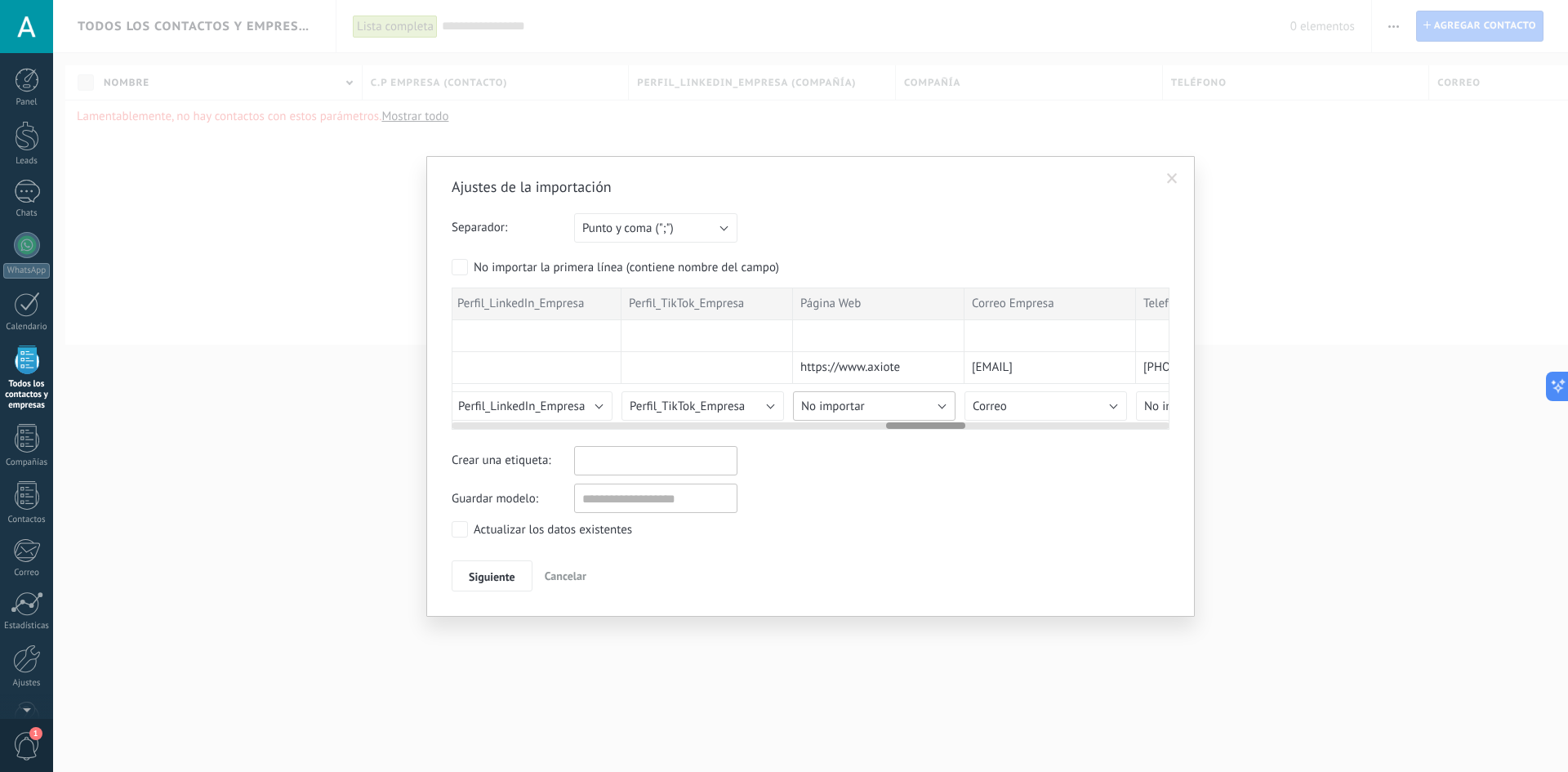 click on "No importar" at bounding box center (874, 406) 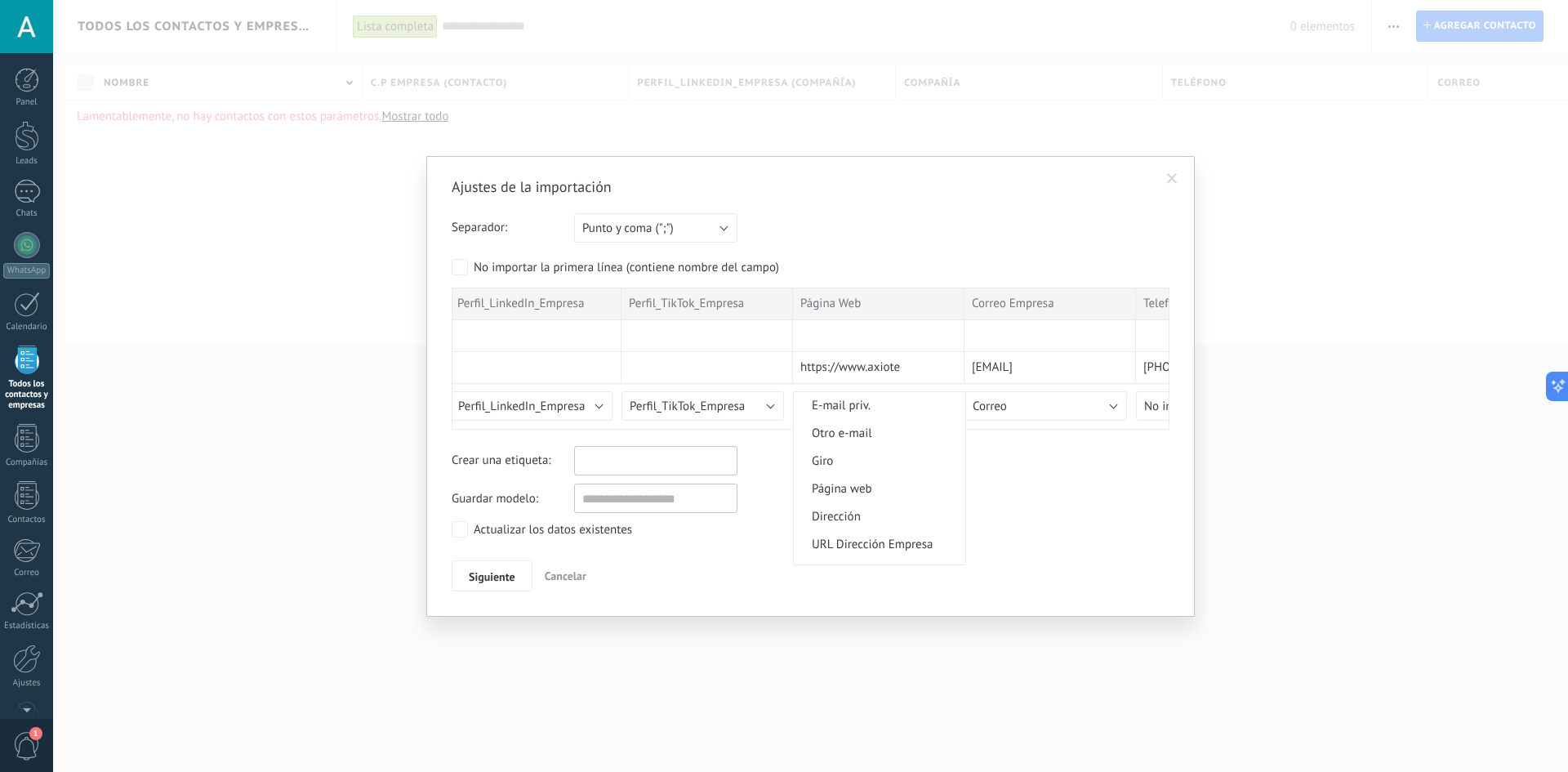 scroll, scrollTop: 1850, scrollLeft: 0, axis: vertical 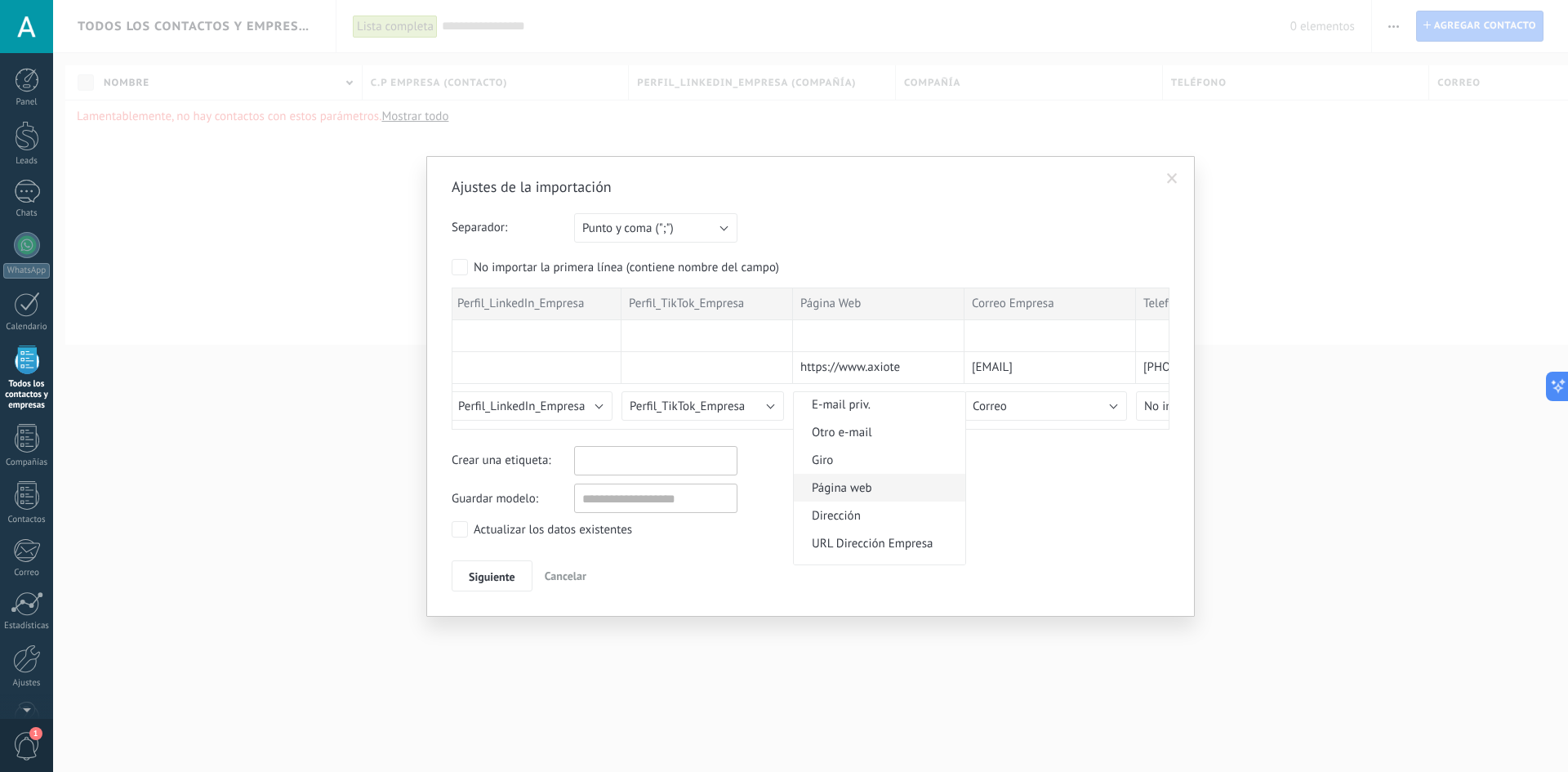 click on "Página web" at bounding box center (877, 488) 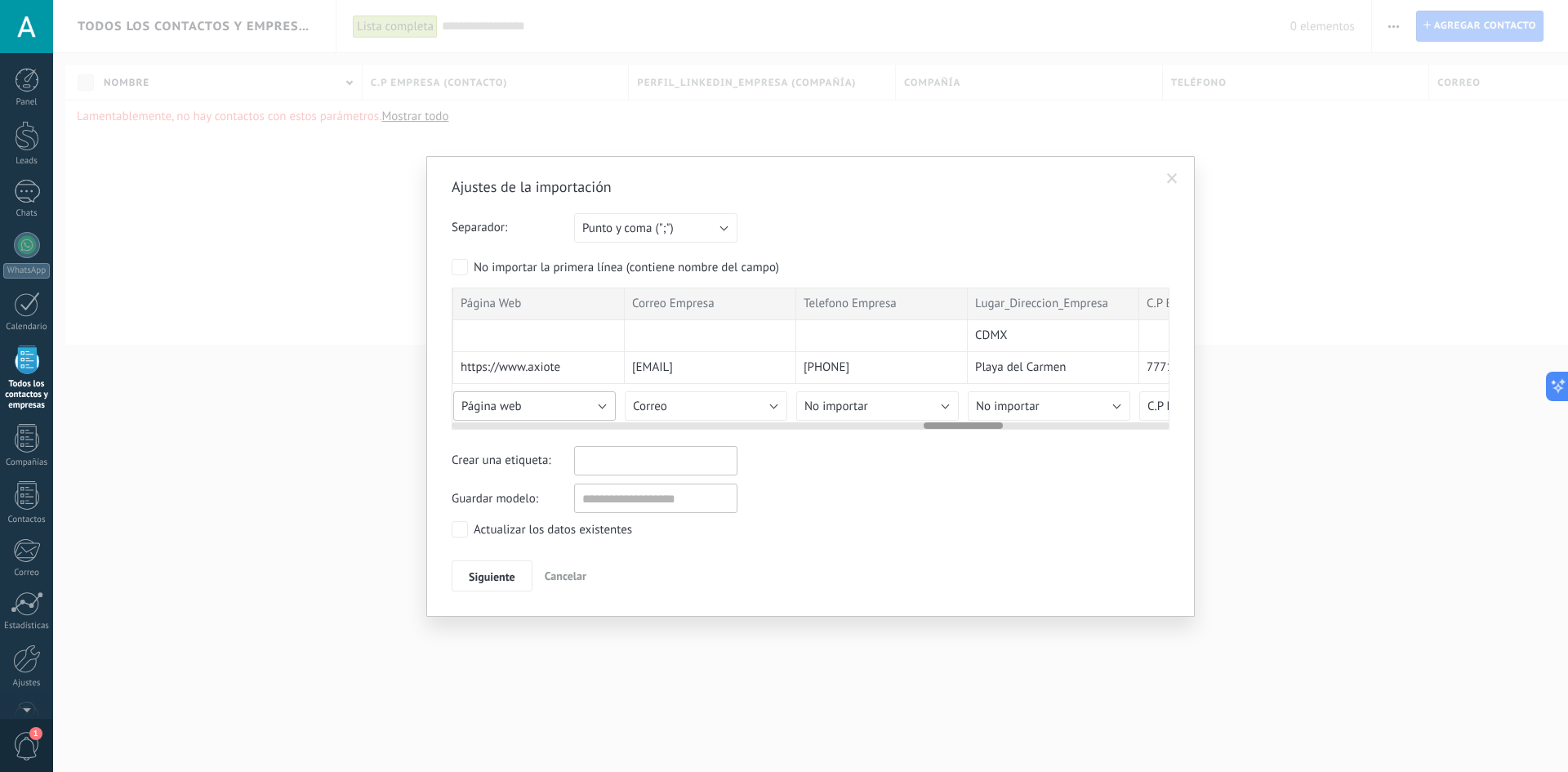 scroll, scrollTop: 0, scrollLeft: 4287, axis: horizontal 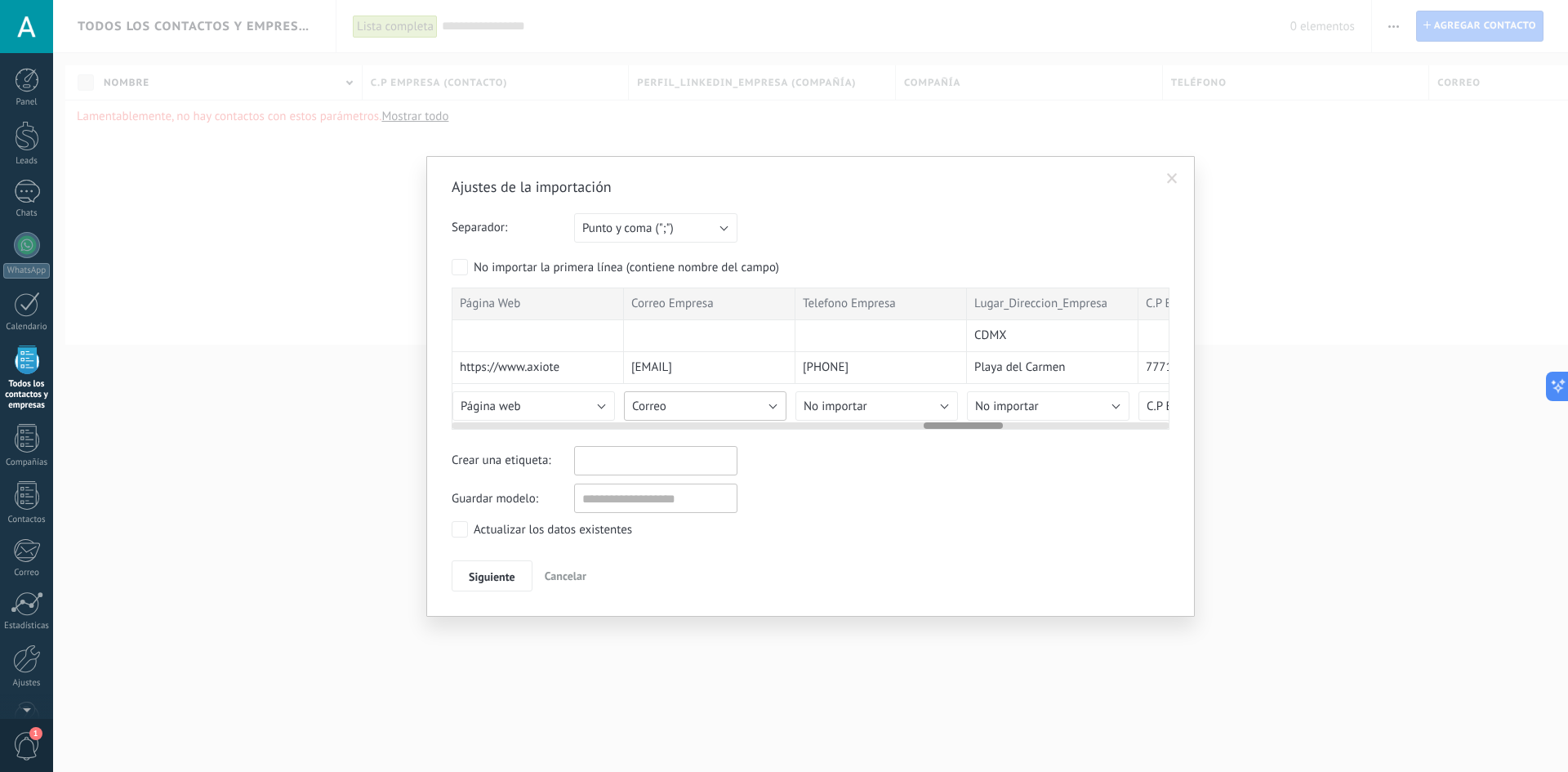 click on "Correo" at bounding box center [705, 406] 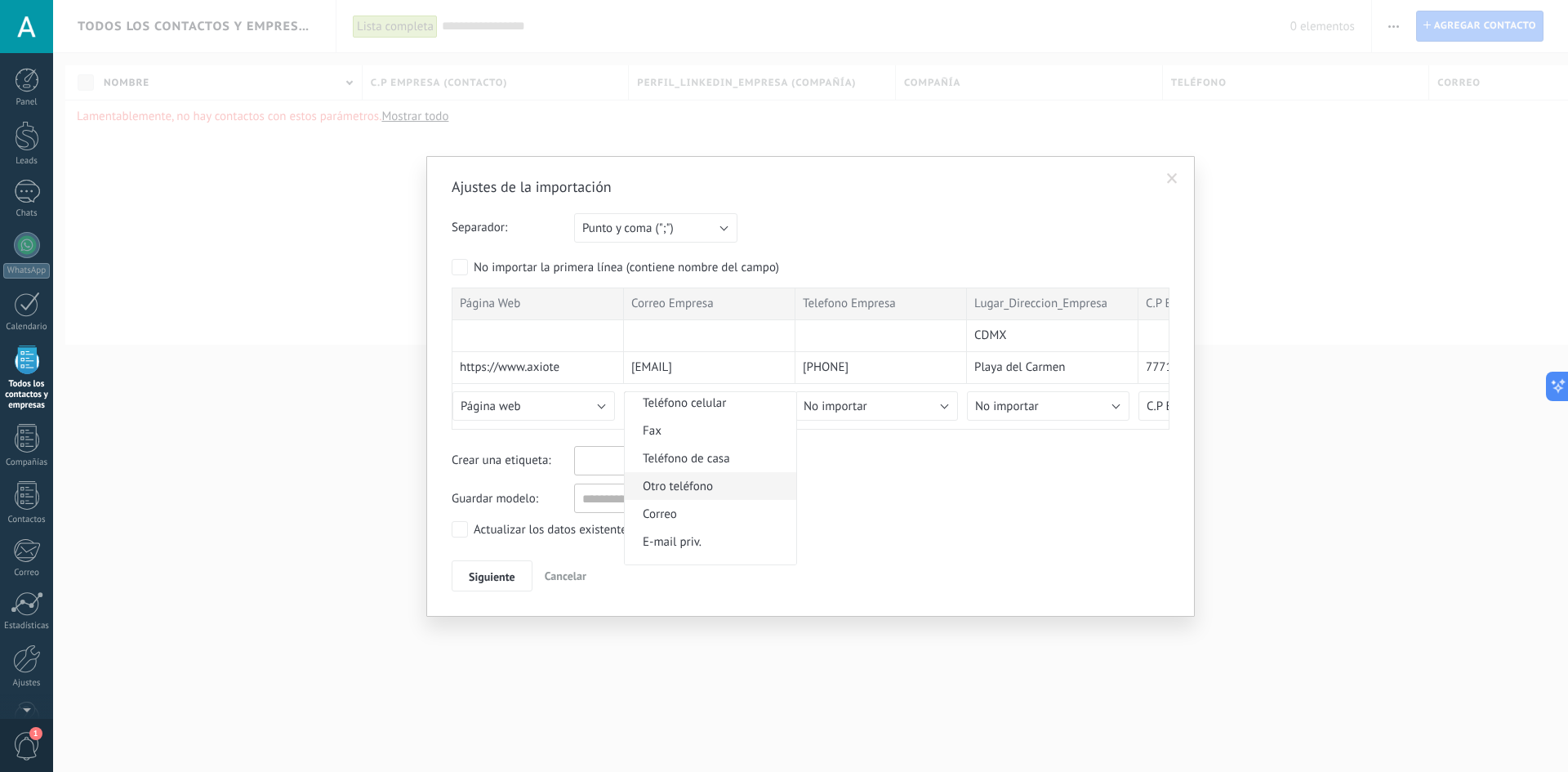 scroll, scrollTop: 1713, scrollLeft: 0, axis: vertical 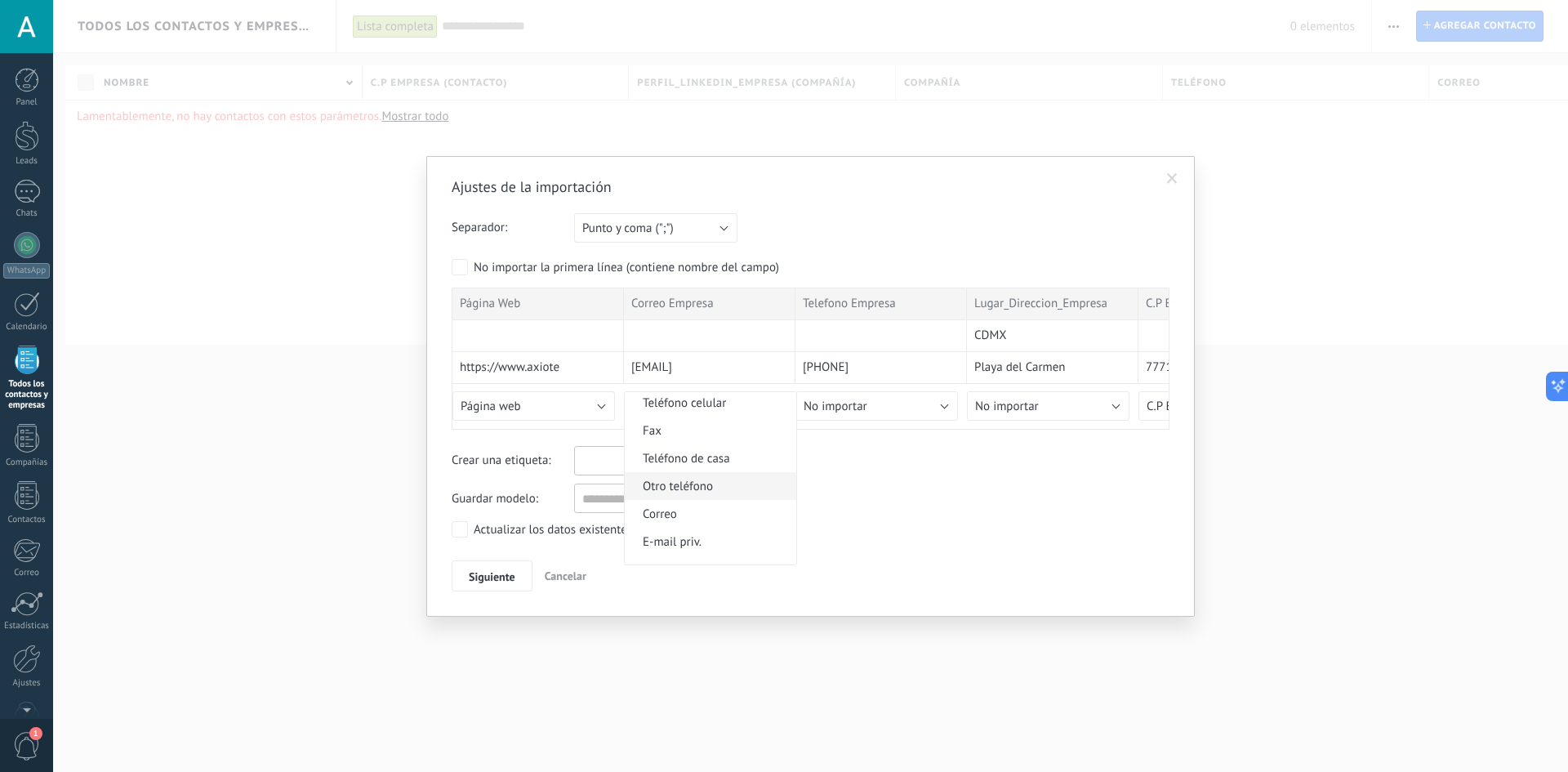 click on "Correo" at bounding box center (708, 514) 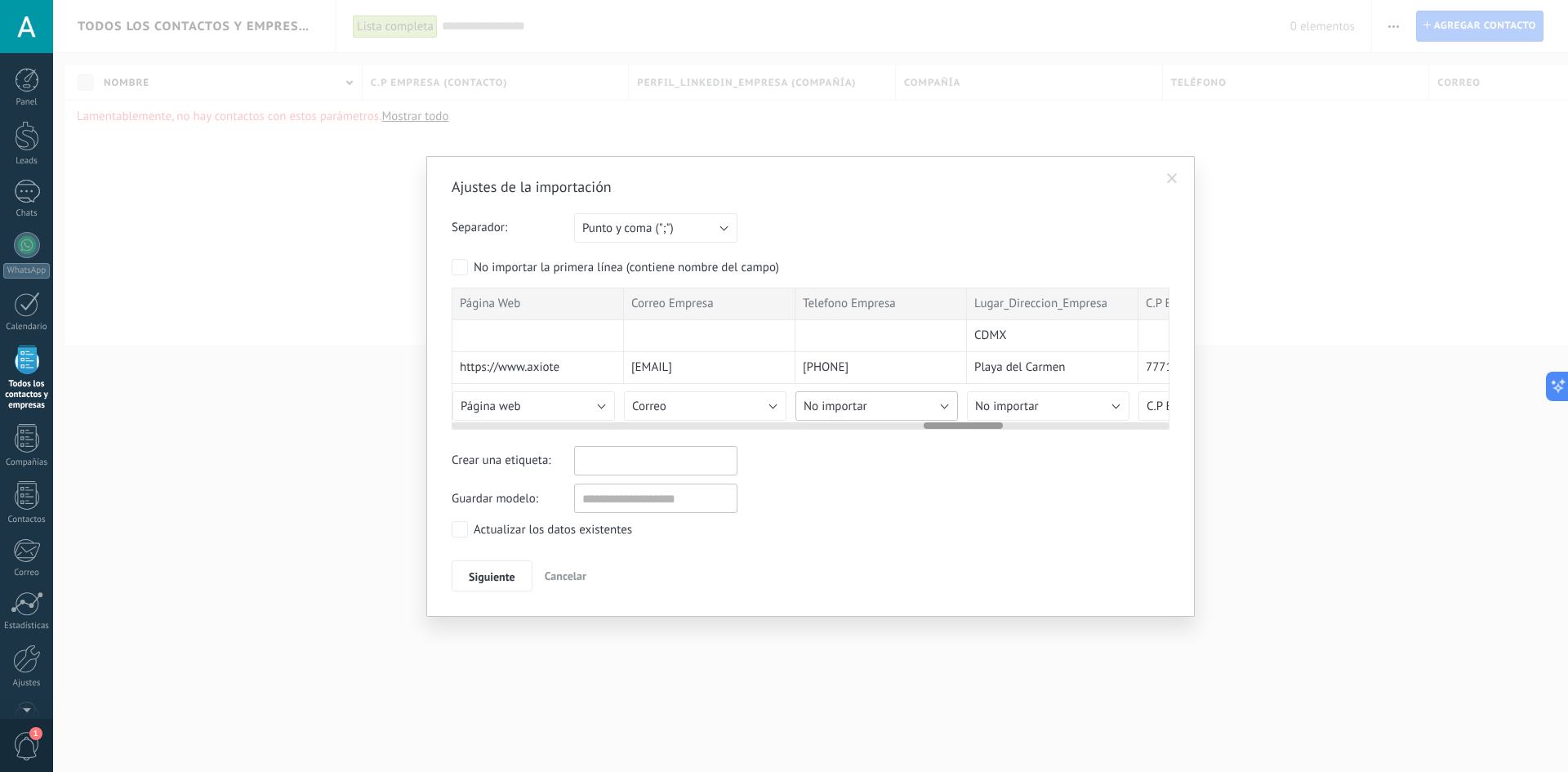 click on "No importar" at bounding box center (876, 406) 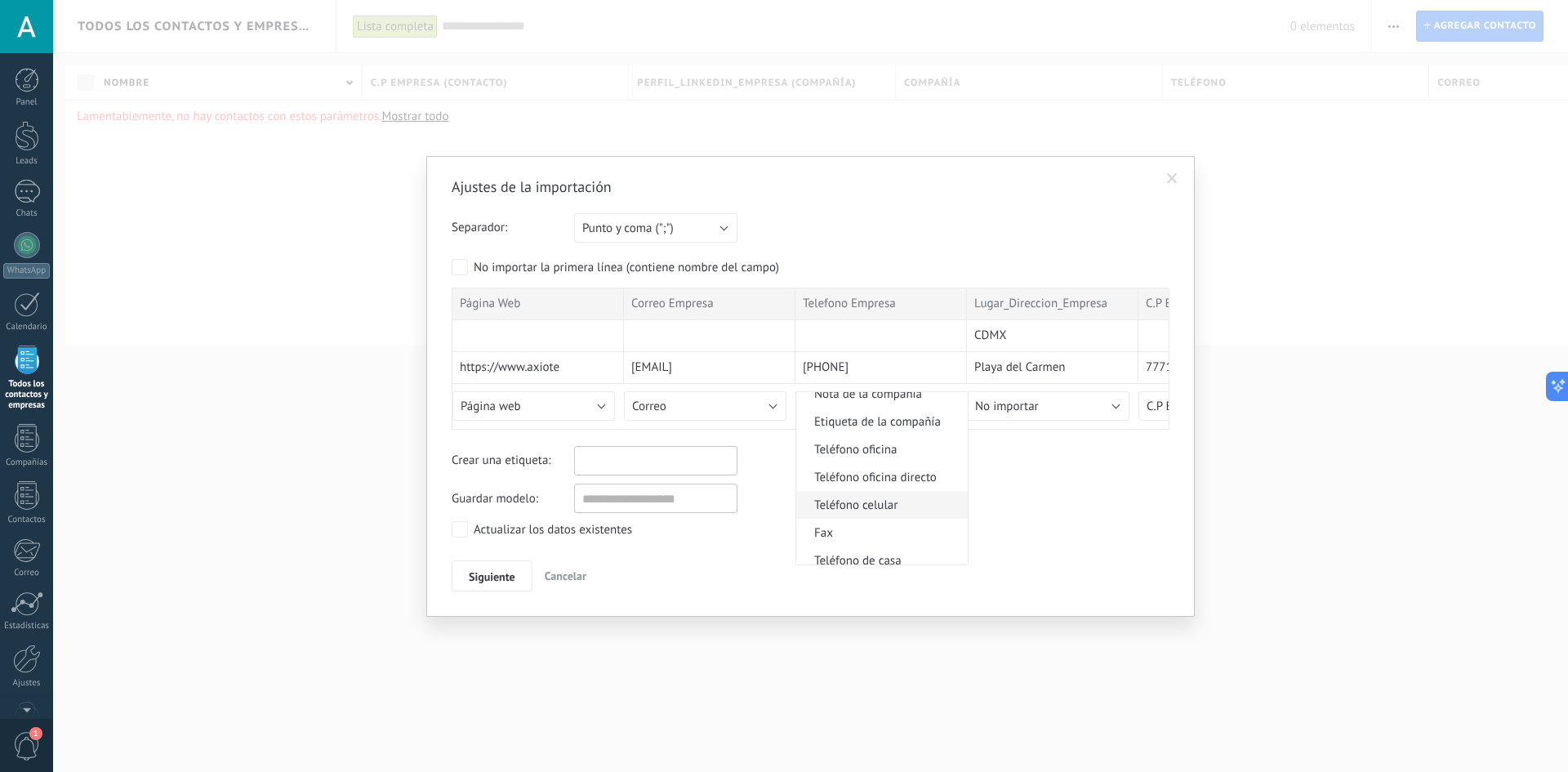 scroll, scrollTop: 1610, scrollLeft: 0, axis: vertical 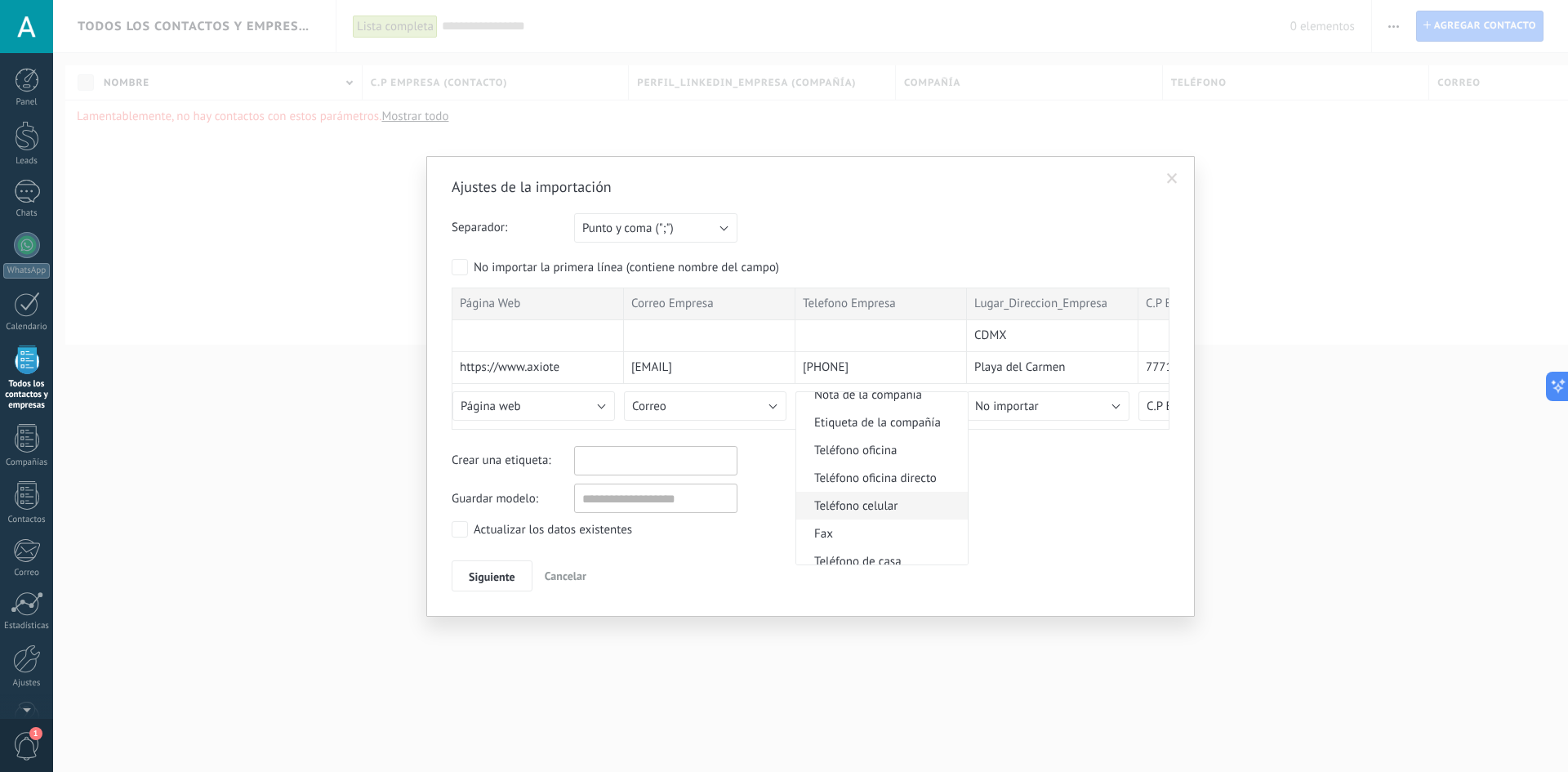 click on "Teléfono celular" at bounding box center [880, 506] 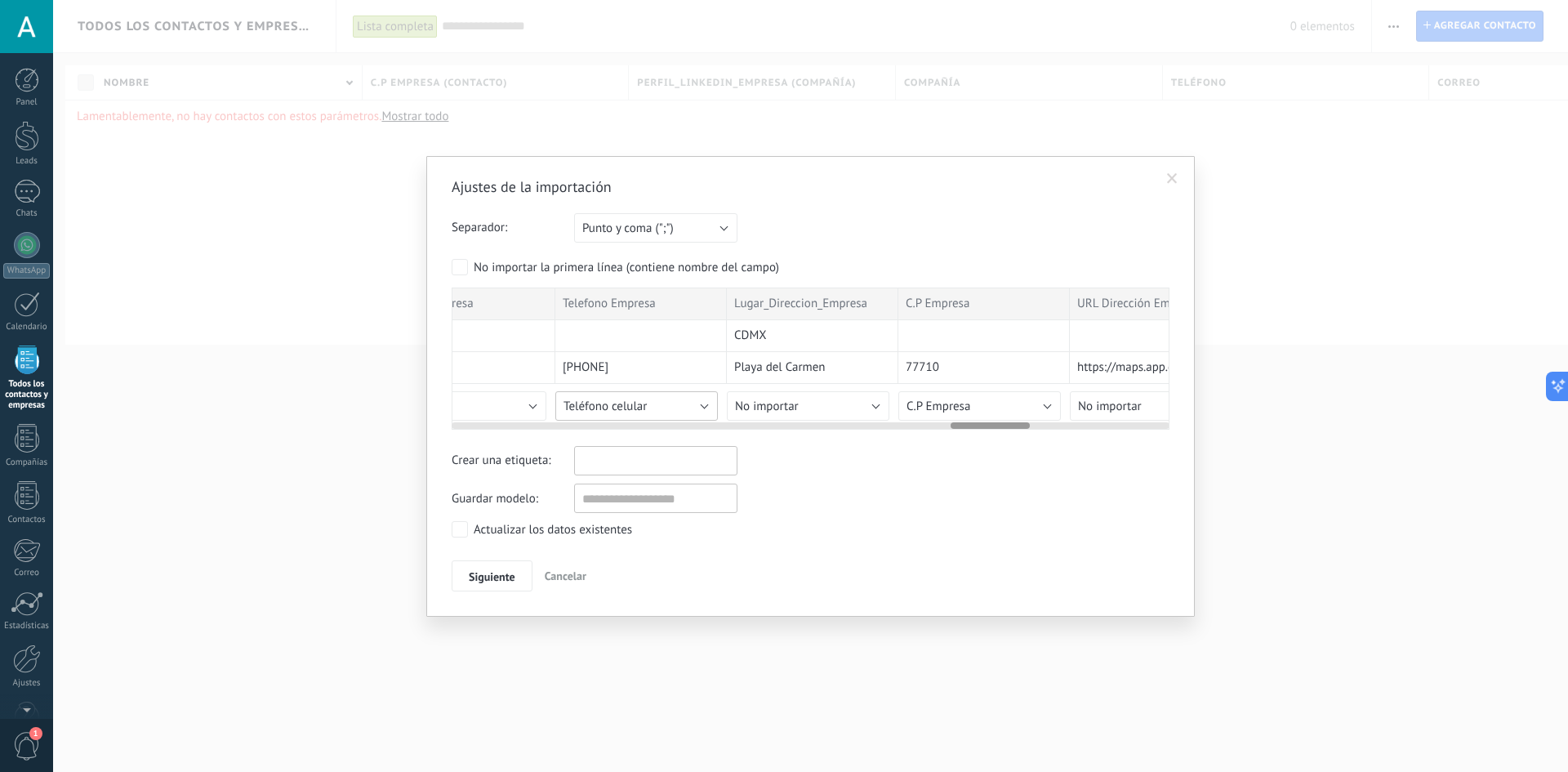 scroll, scrollTop: 0, scrollLeft: 4534, axis: horizontal 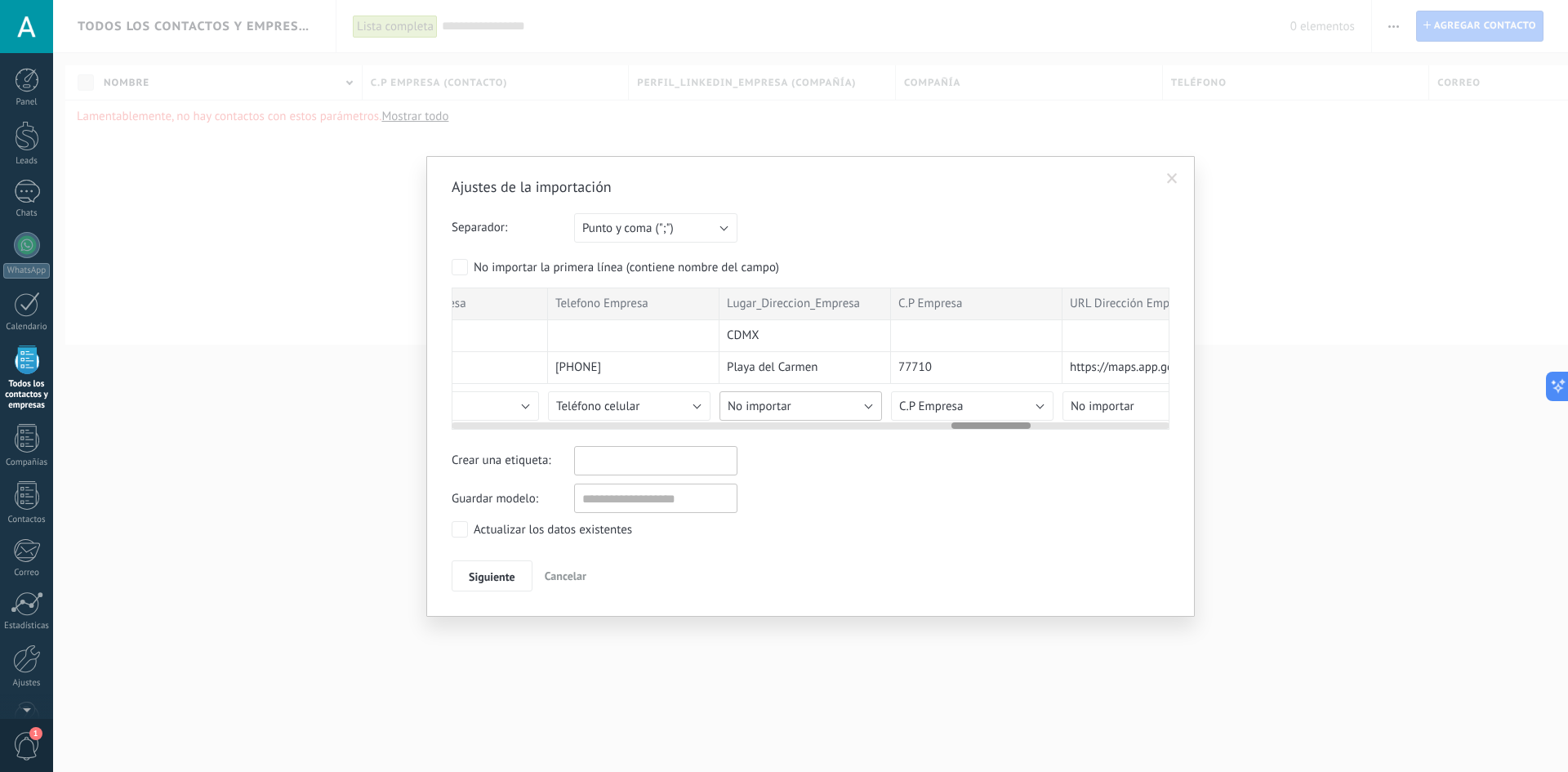 click on "No importar" at bounding box center [800, 406] 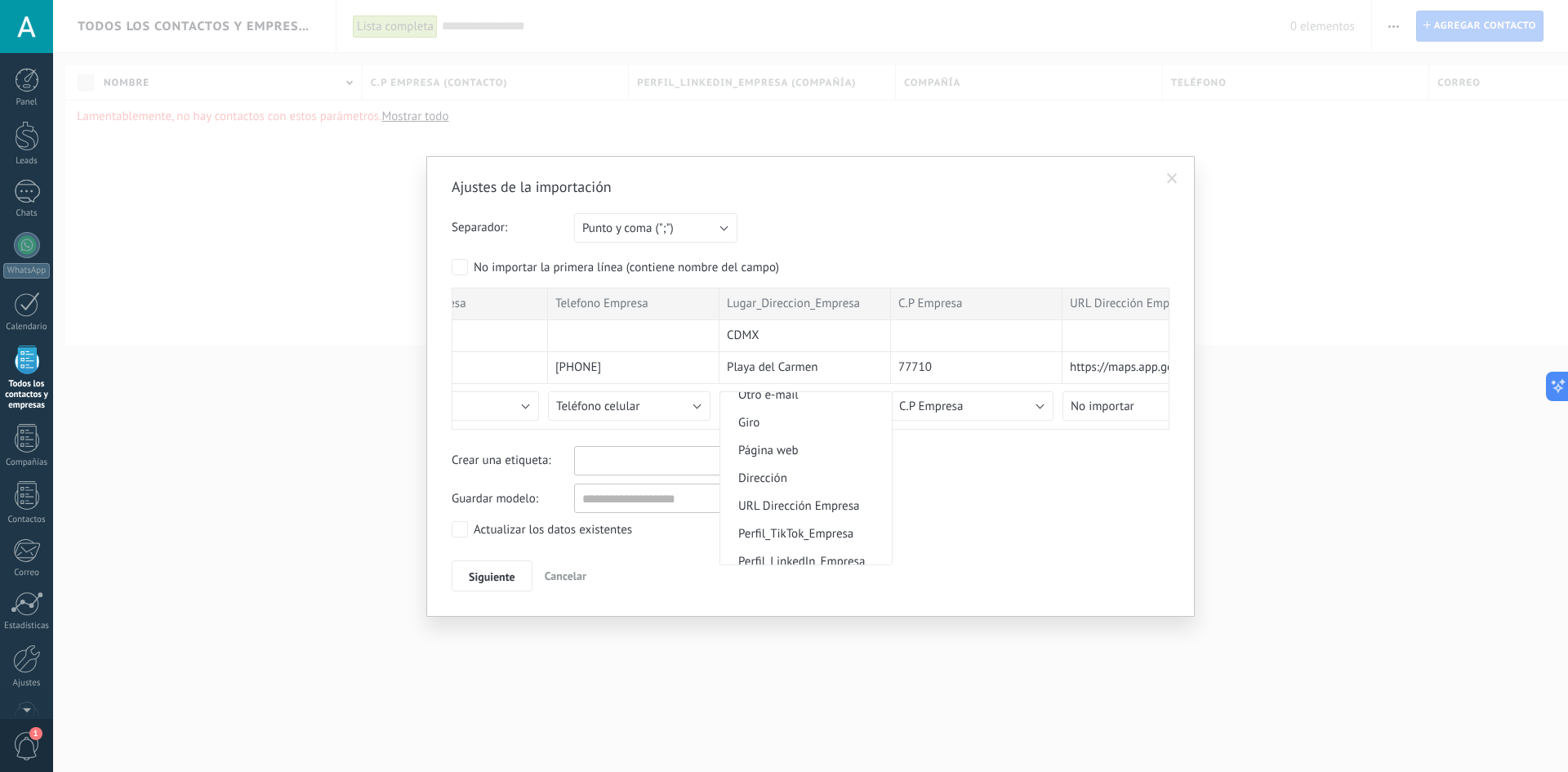 scroll, scrollTop: 1886, scrollLeft: 0, axis: vertical 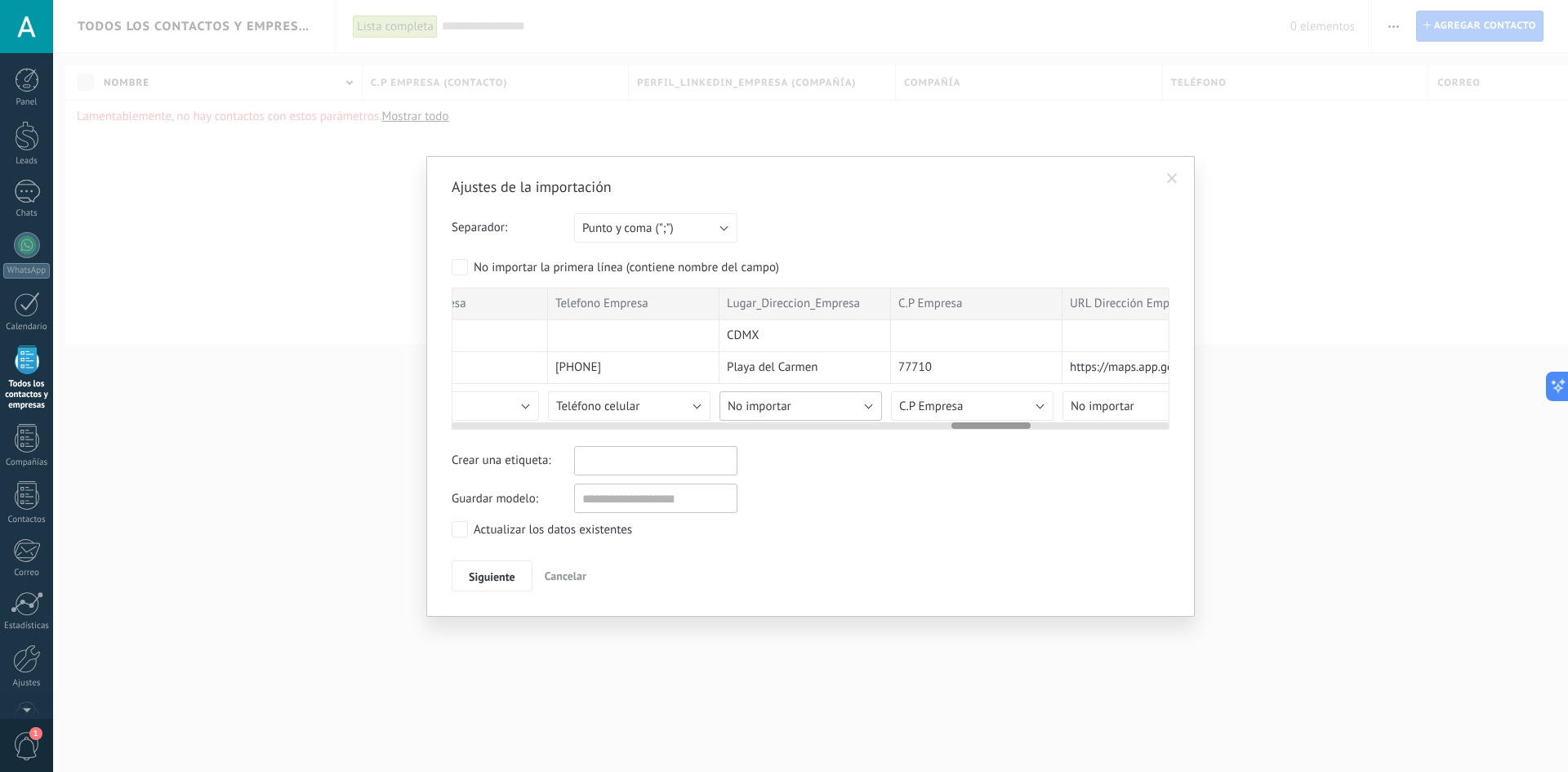 click on "No importar" at bounding box center (800, 406) 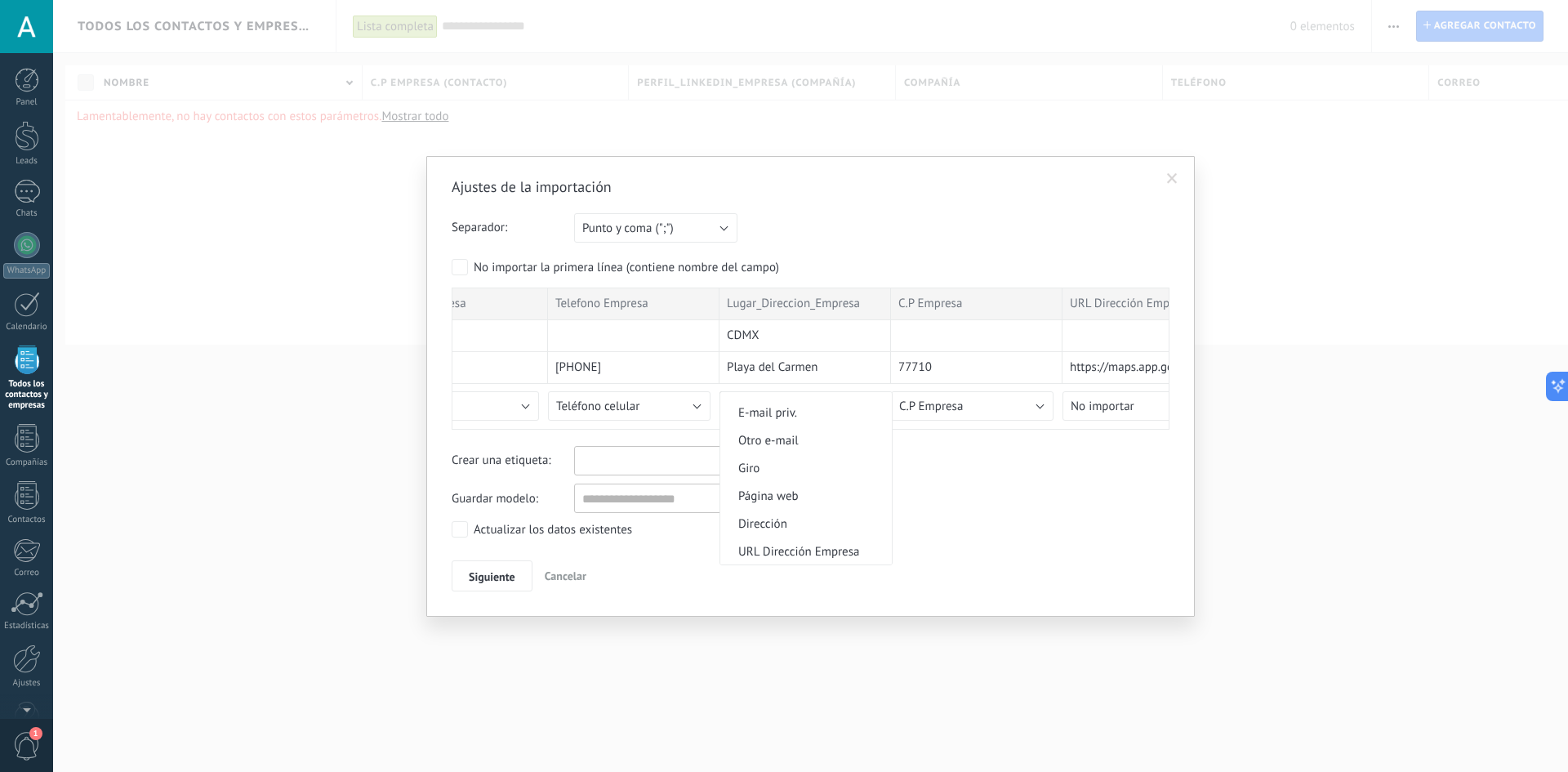scroll, scrollTop: 1843, scrollLeft: 0, axis: vertical 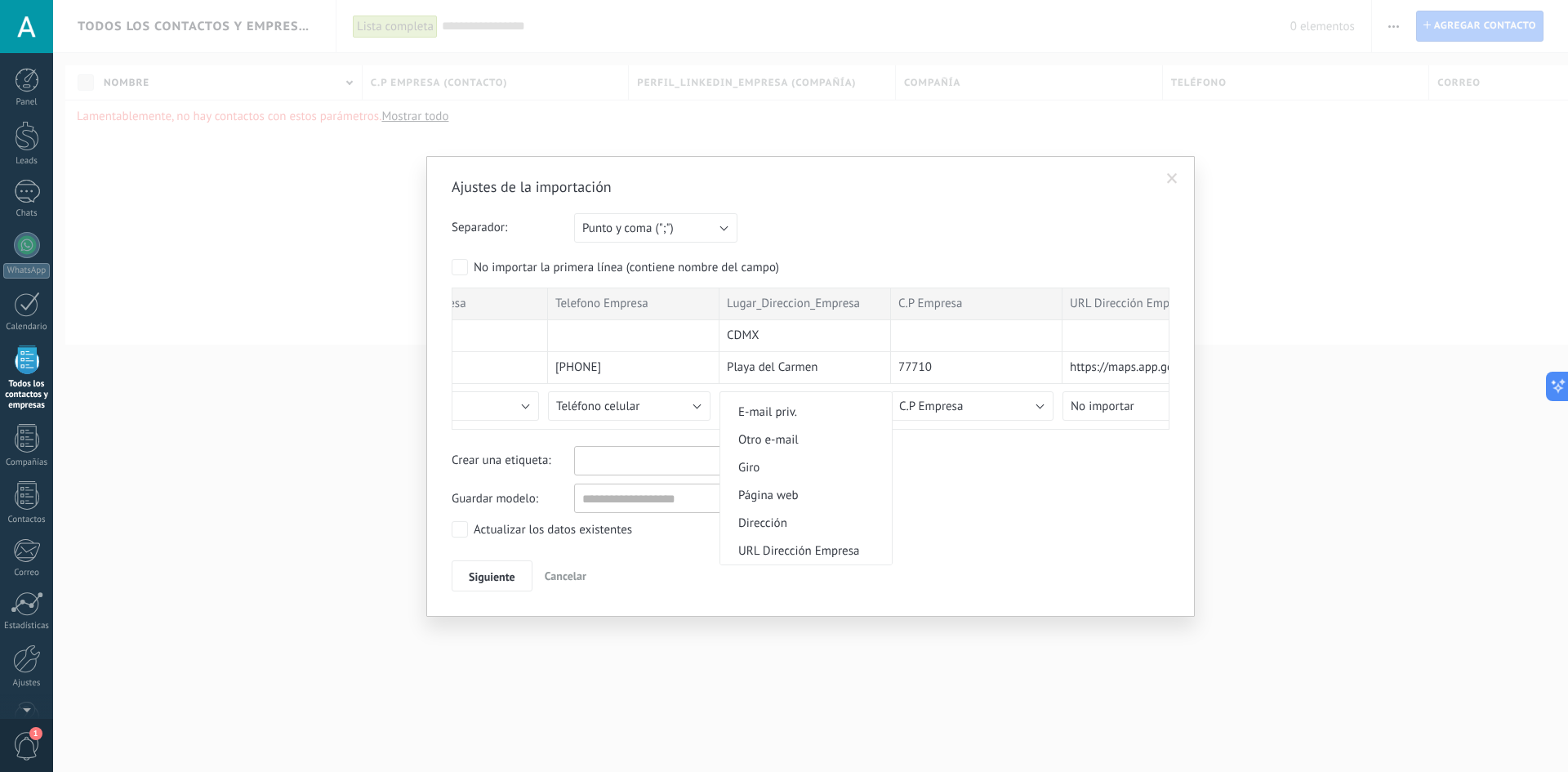 click on "Dirección" at bounding box center [806, 523] 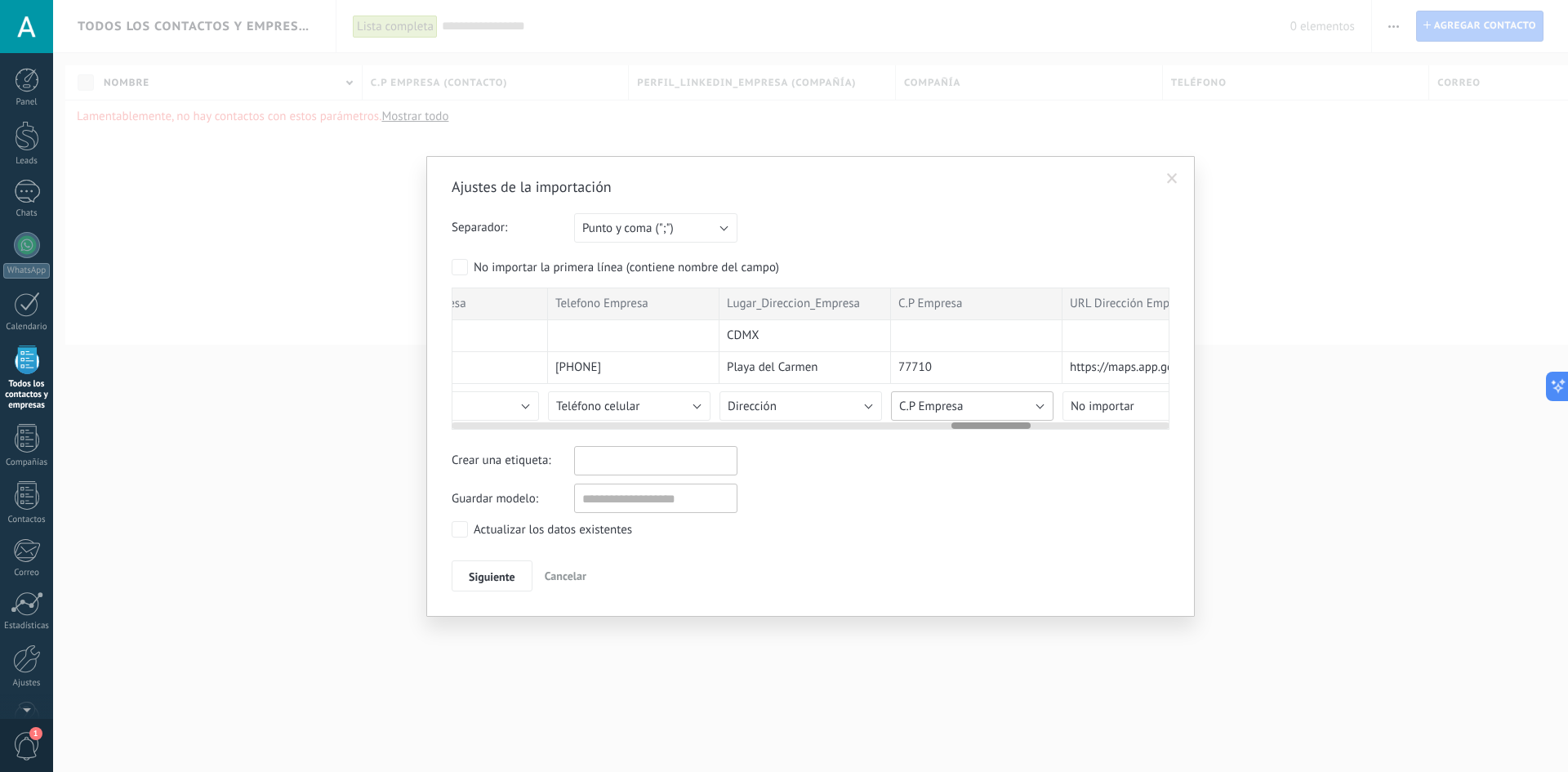 click on "C.P Empresa" at bounding box center (972, 406) 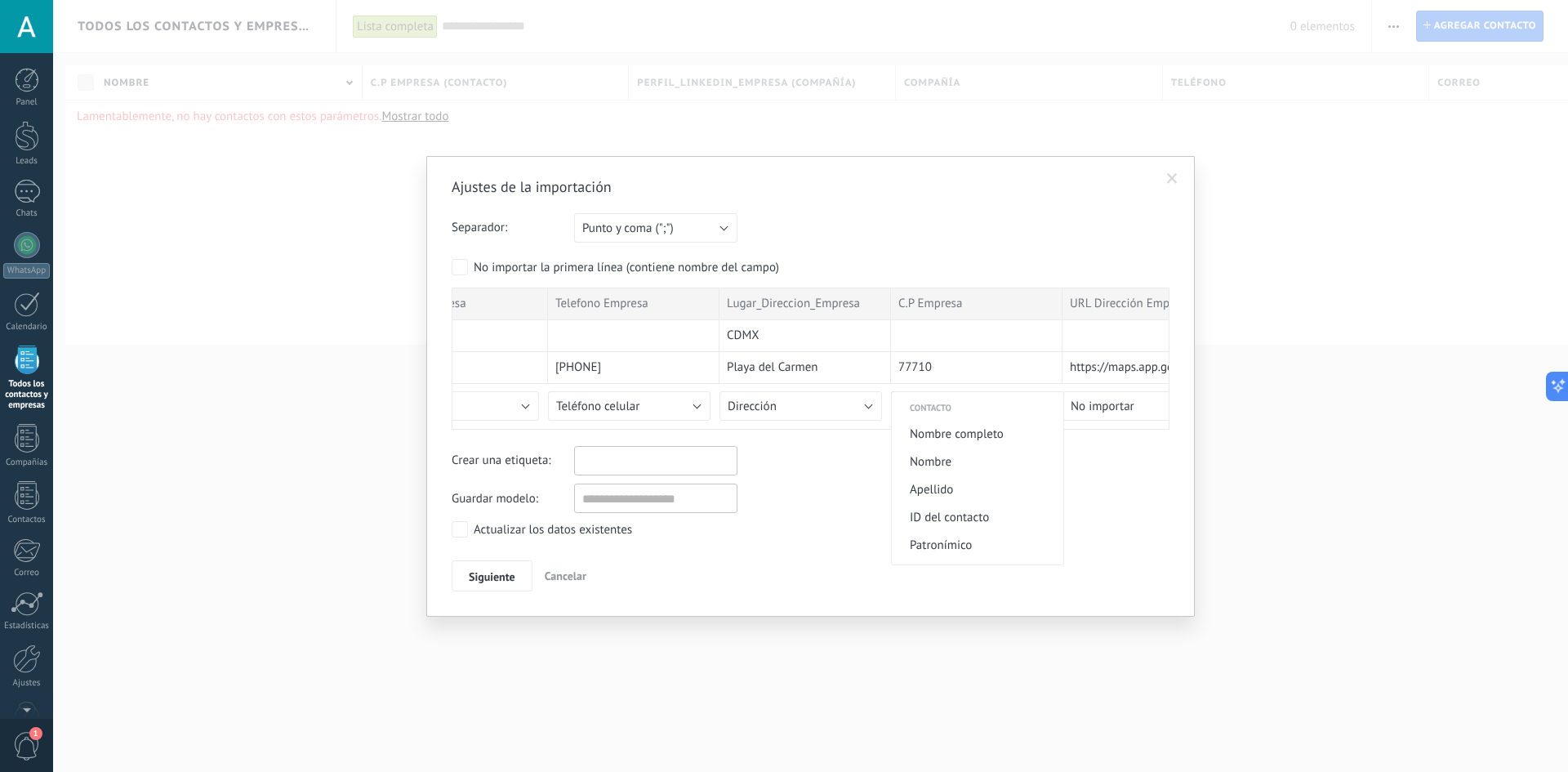 scroll, scrollTop: 0, scrollLeft: 0, axis: both 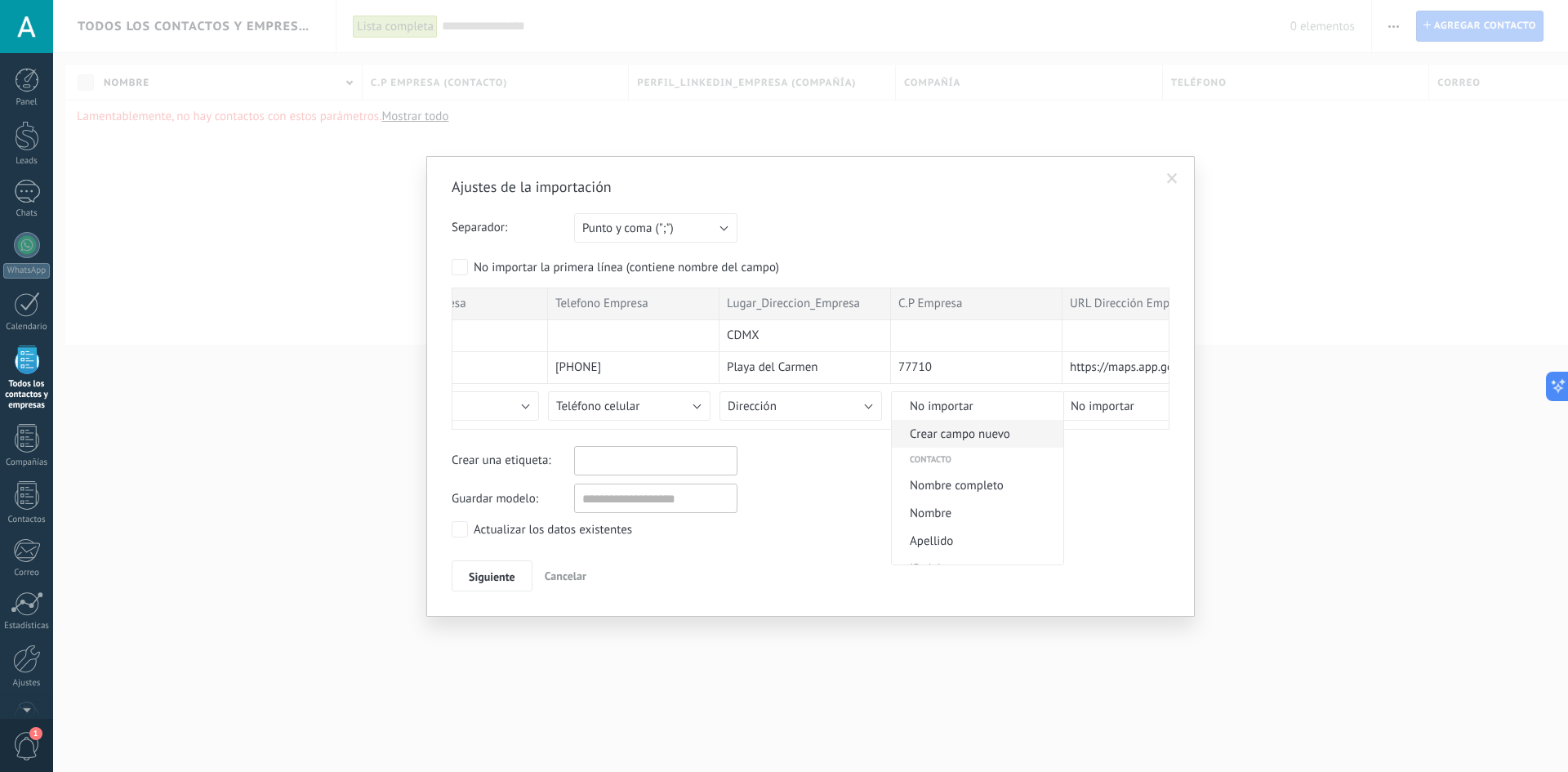 click on "Crear campo nuevo" at bounding box center [975, 434] 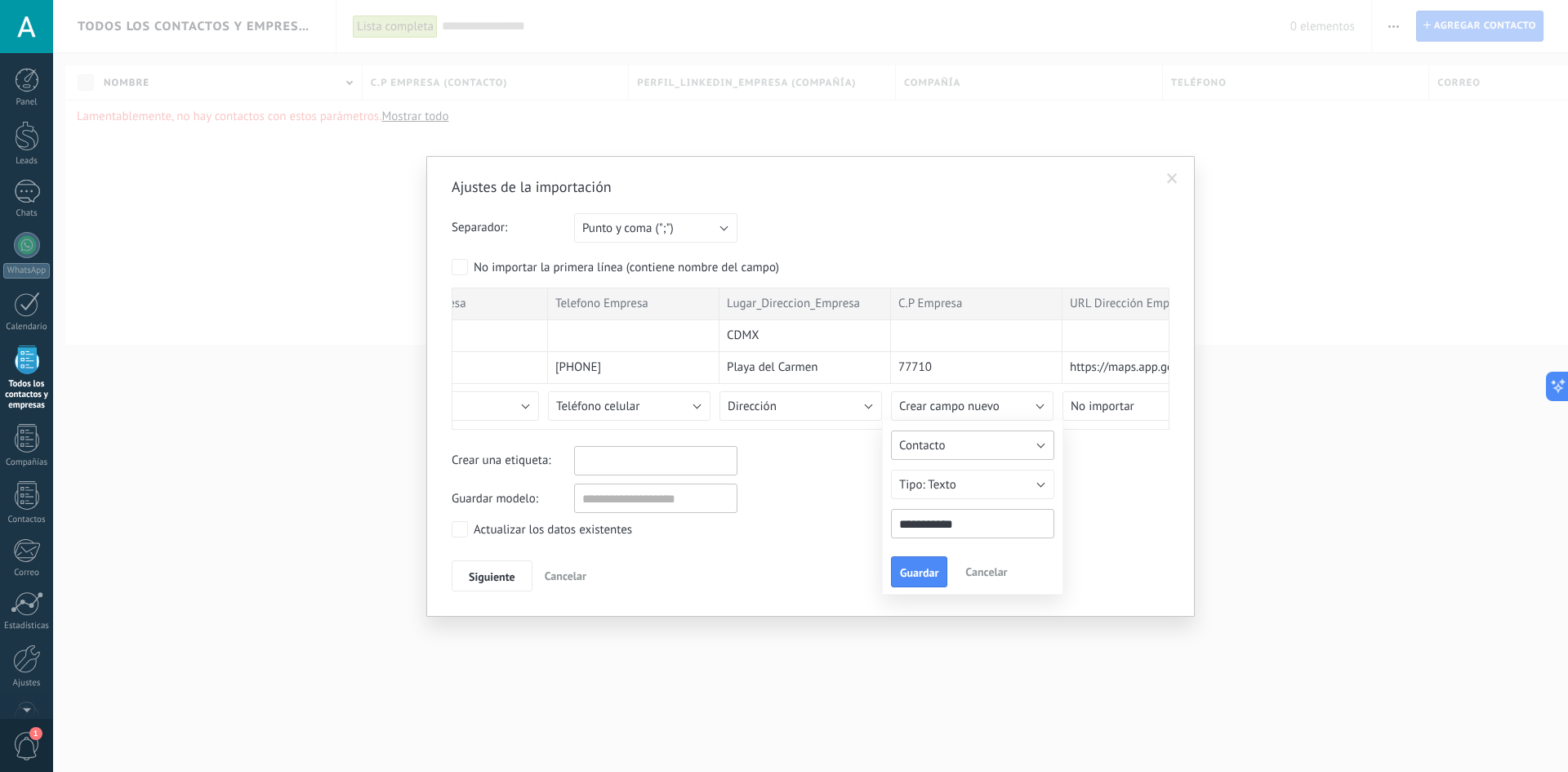 click on "Contacto" at bounding box center (973, 445) 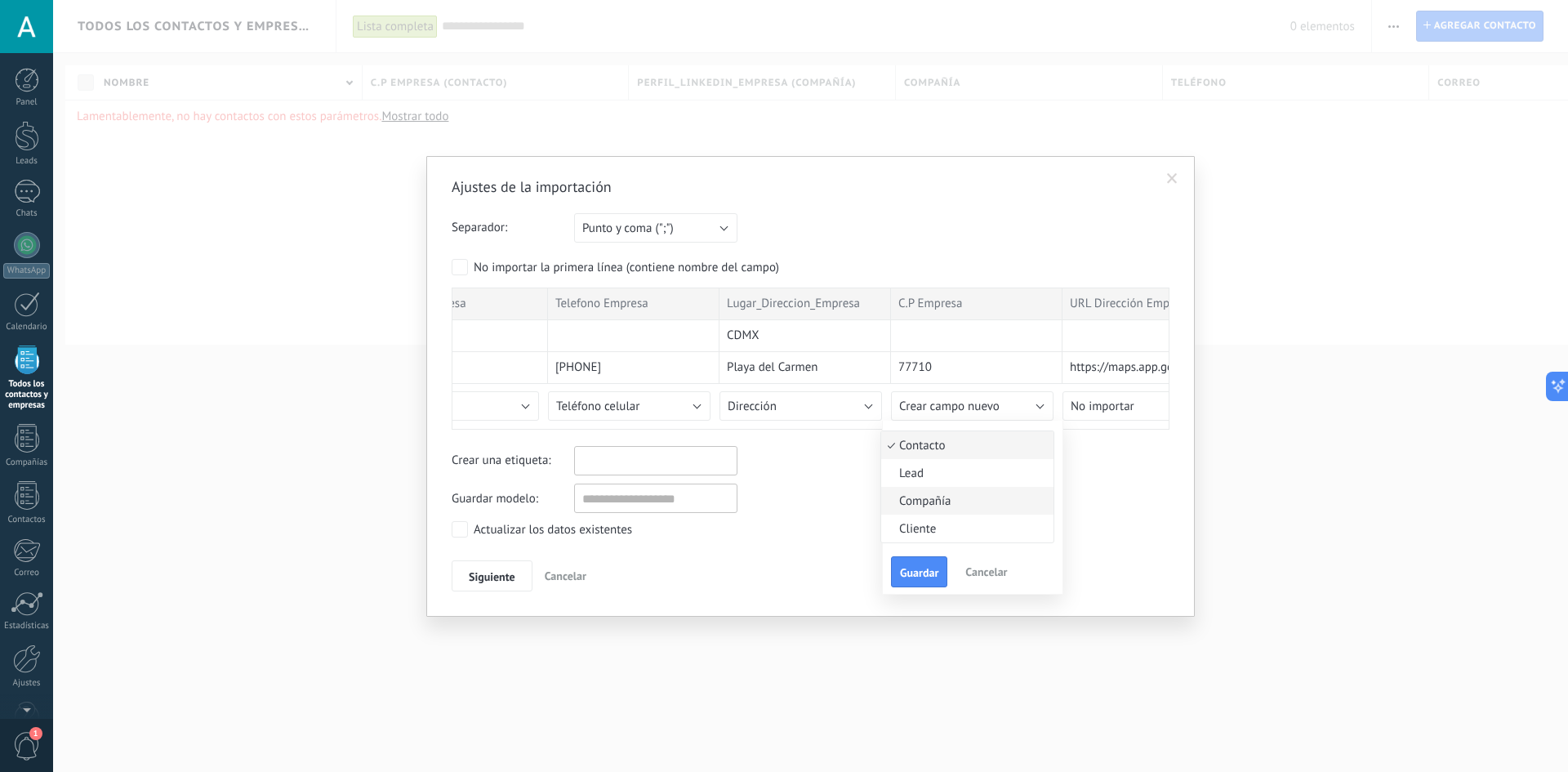 click on "Compañía" at bounding box center (967, 501) 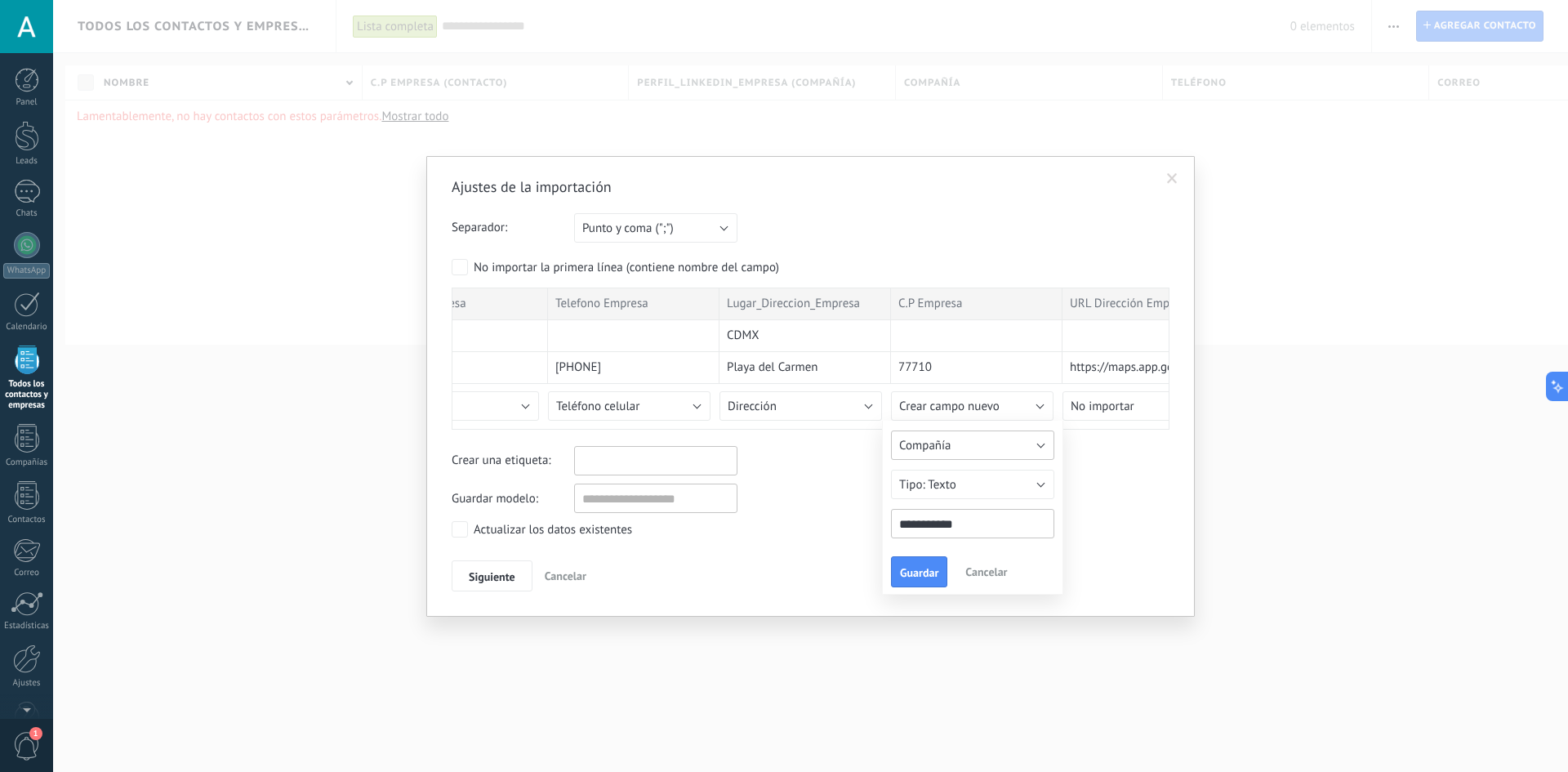 click on "Compañía" at bounding box center (973, 445) 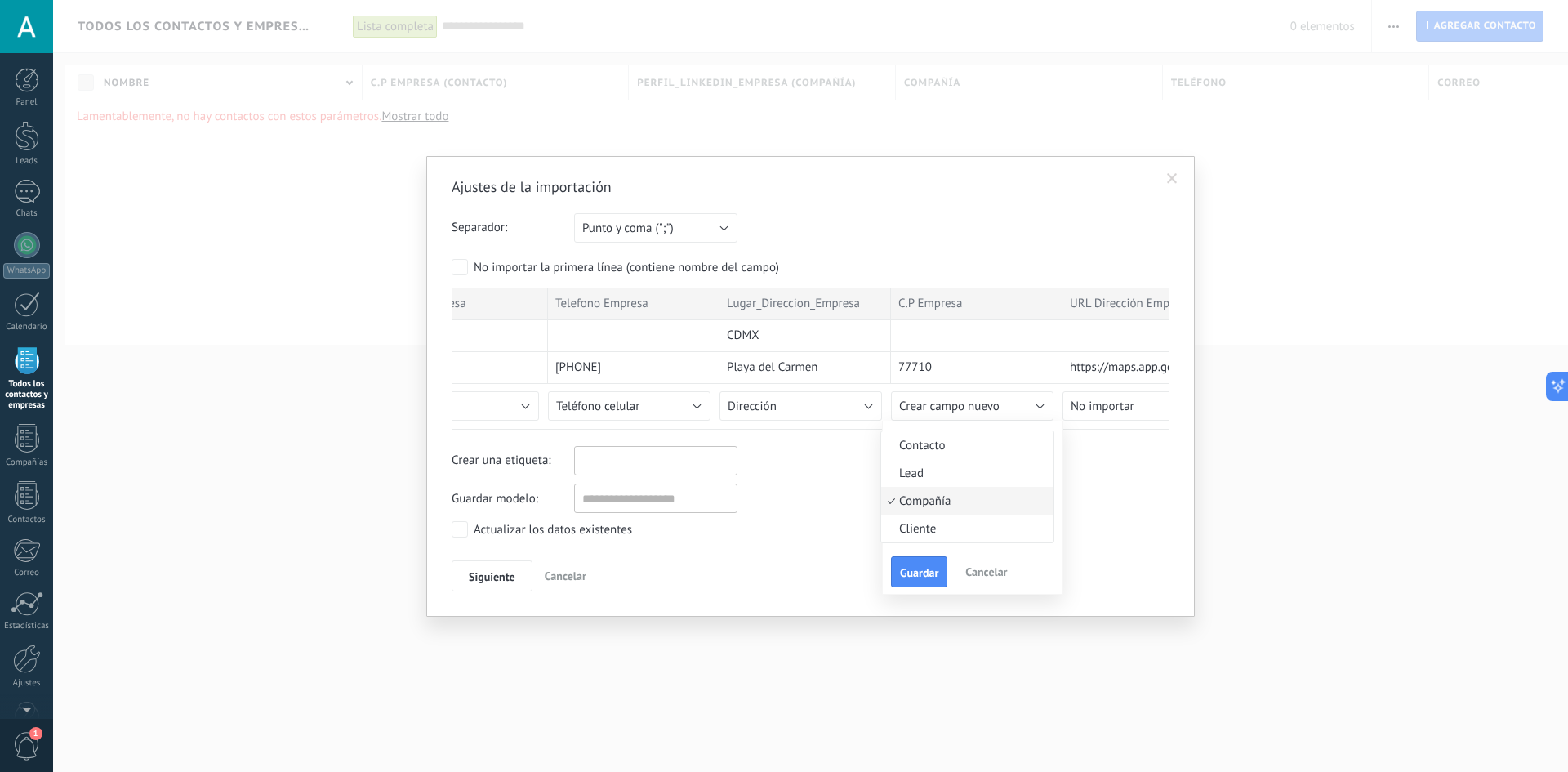 click on "Compañía" at bounding box center [964, 501] 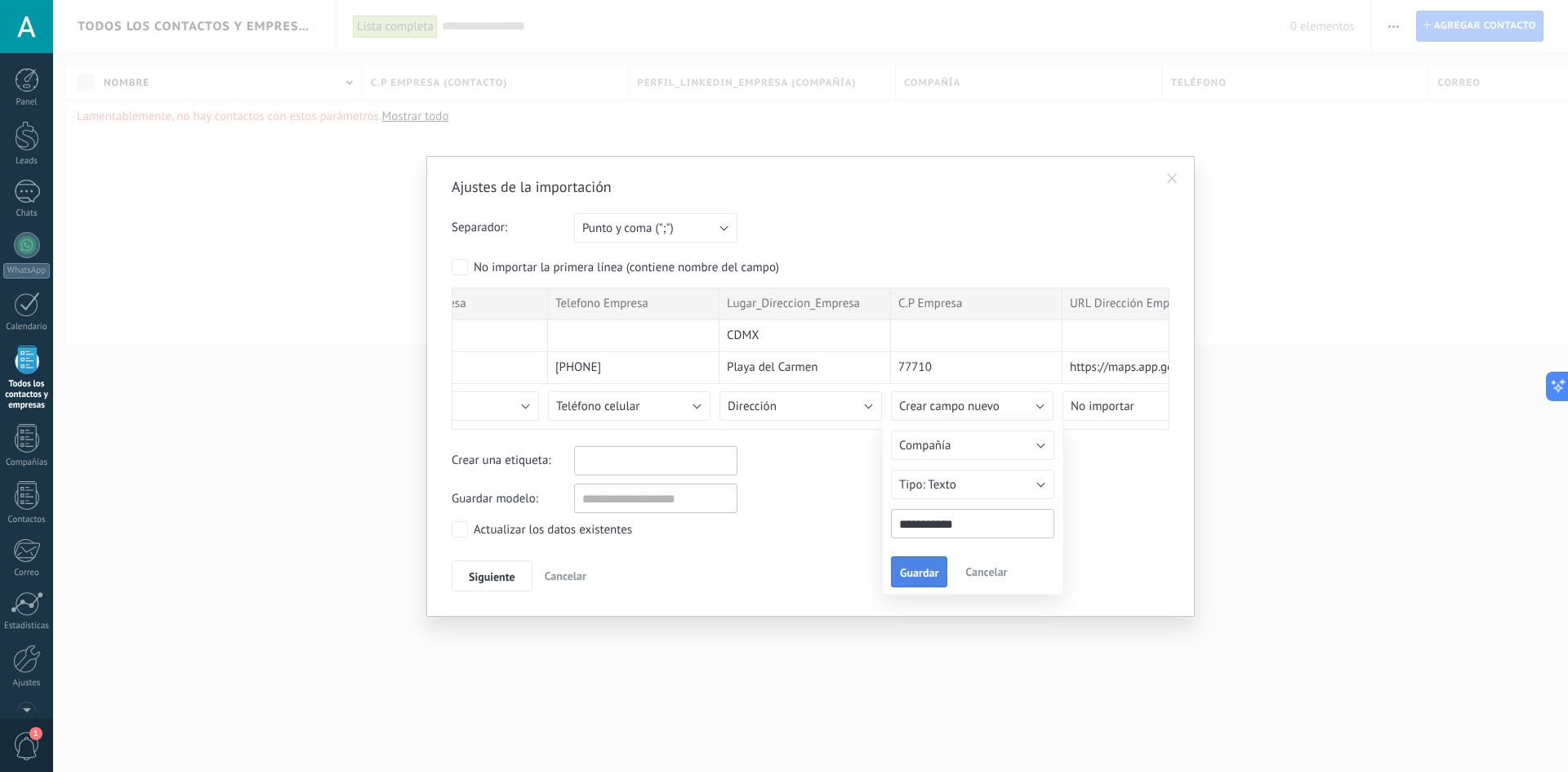 click on "Guardar" at bounding box center (919, 572) 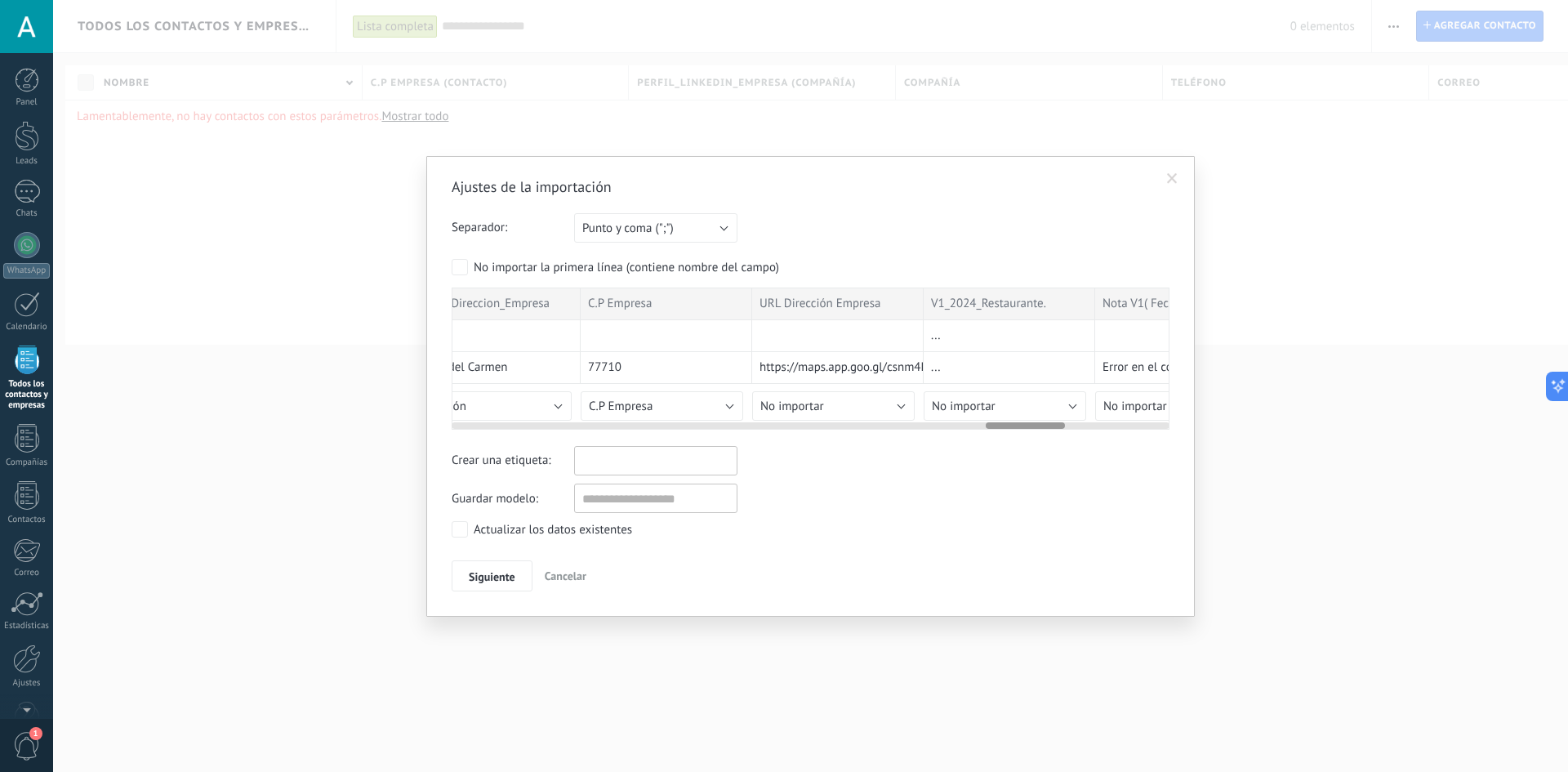 scroll, scrollTop: 0, scrollLeft: 4847, axis: horizontal 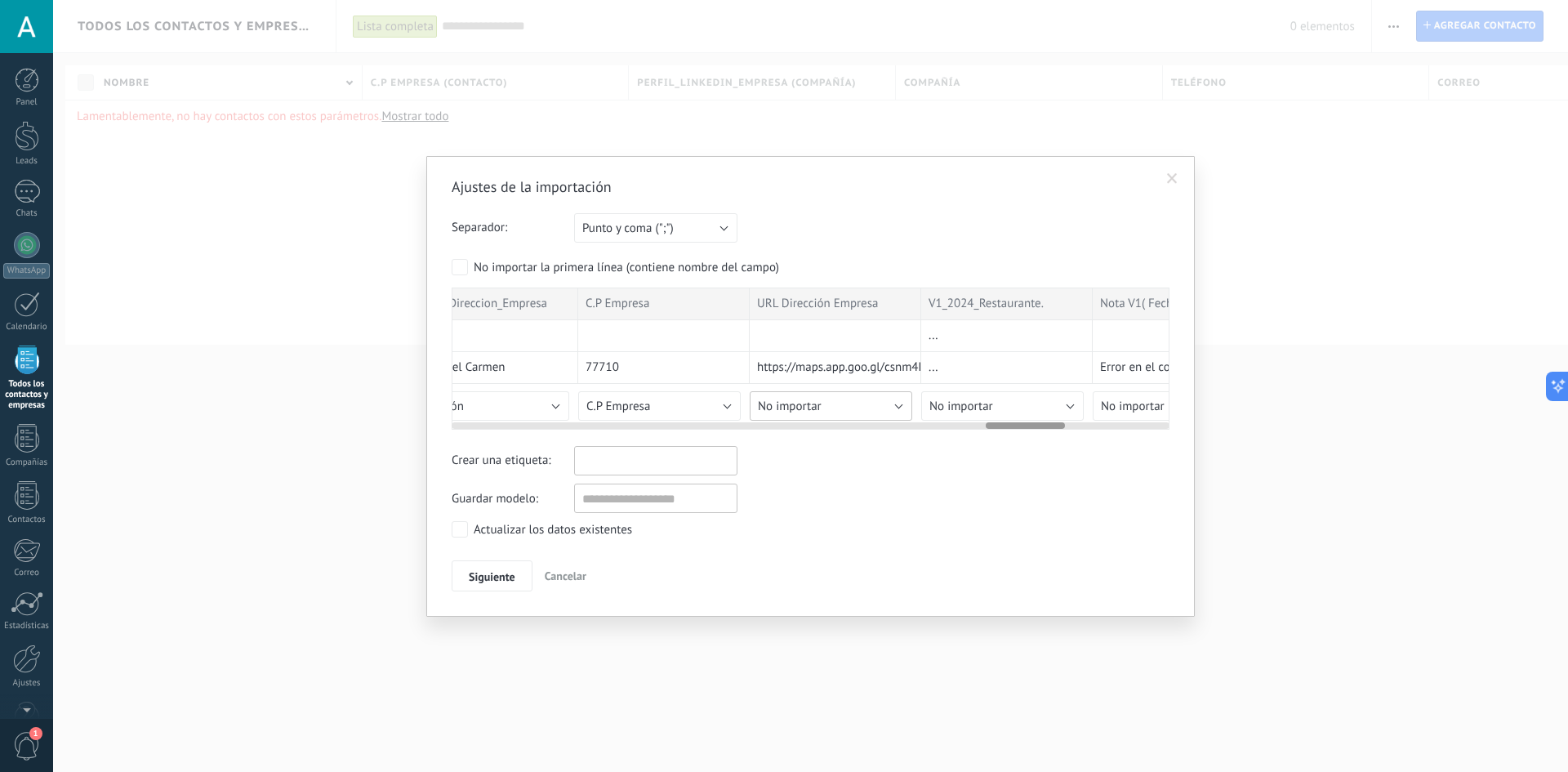 click on "No importar" at bounding box center (831, 406) 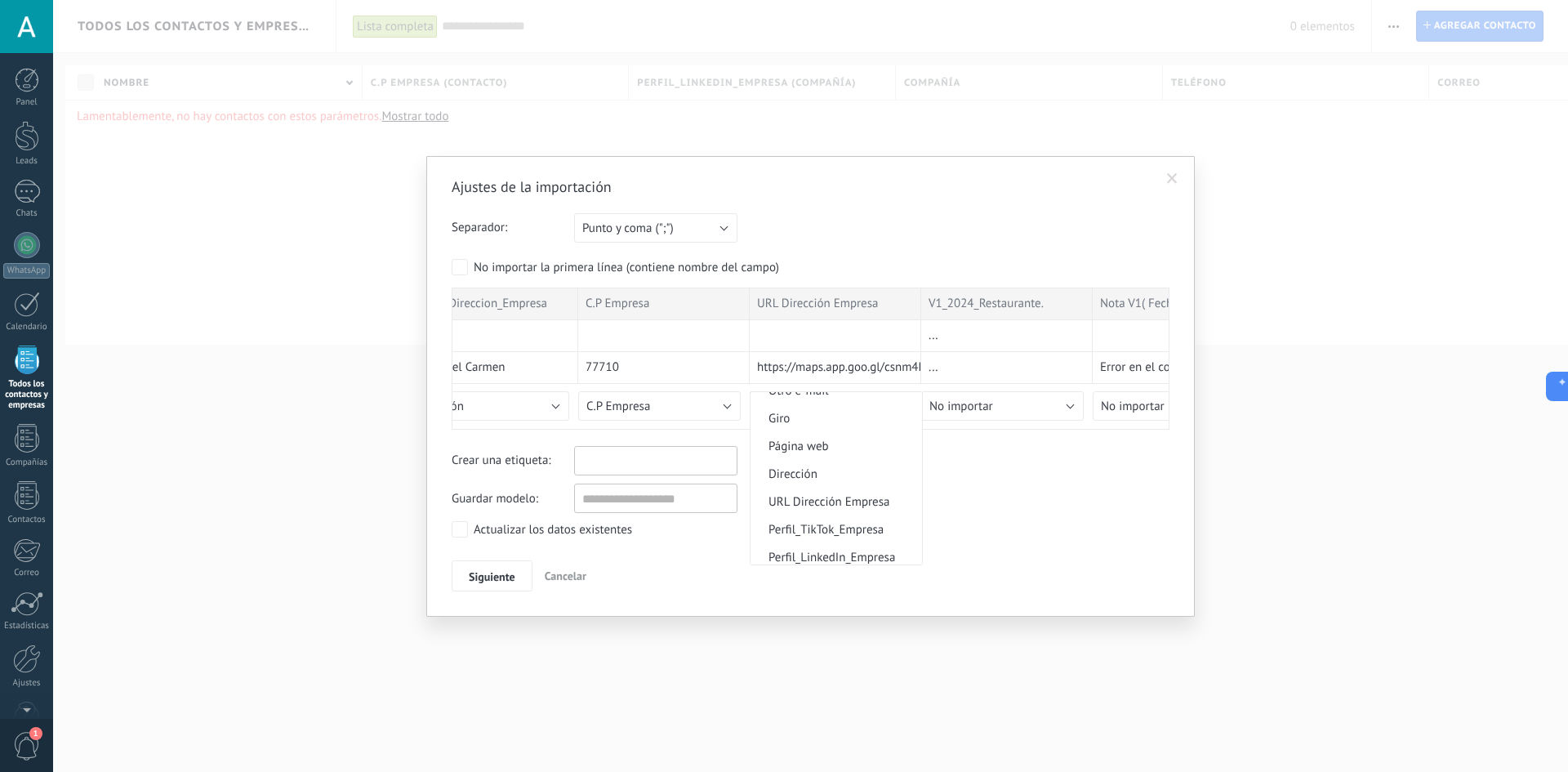 scroll, scrollTop: 1891, scrollLeft: 0, axis: vertical 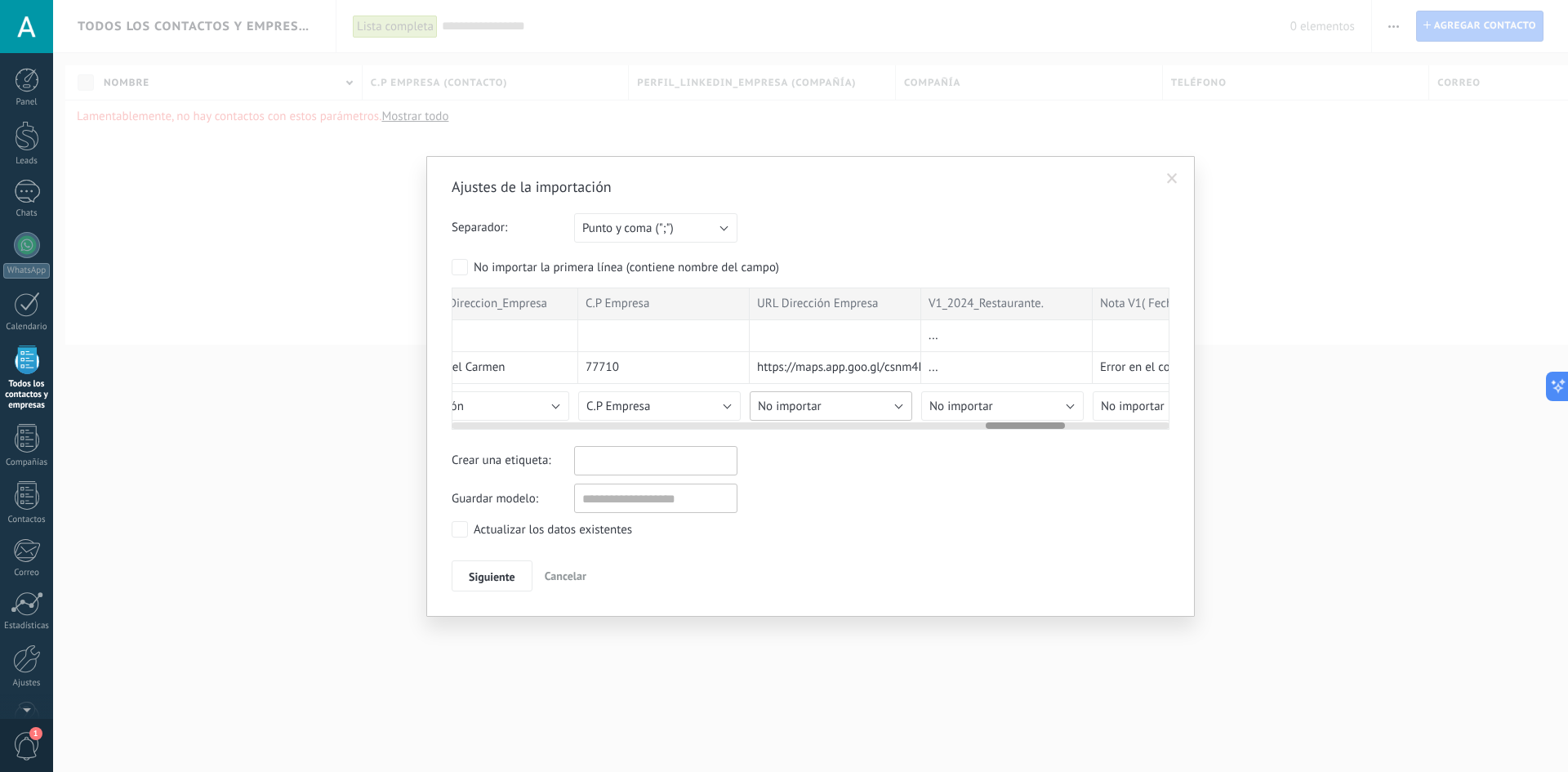 click on "No importar" at bounding box center (831, 406) 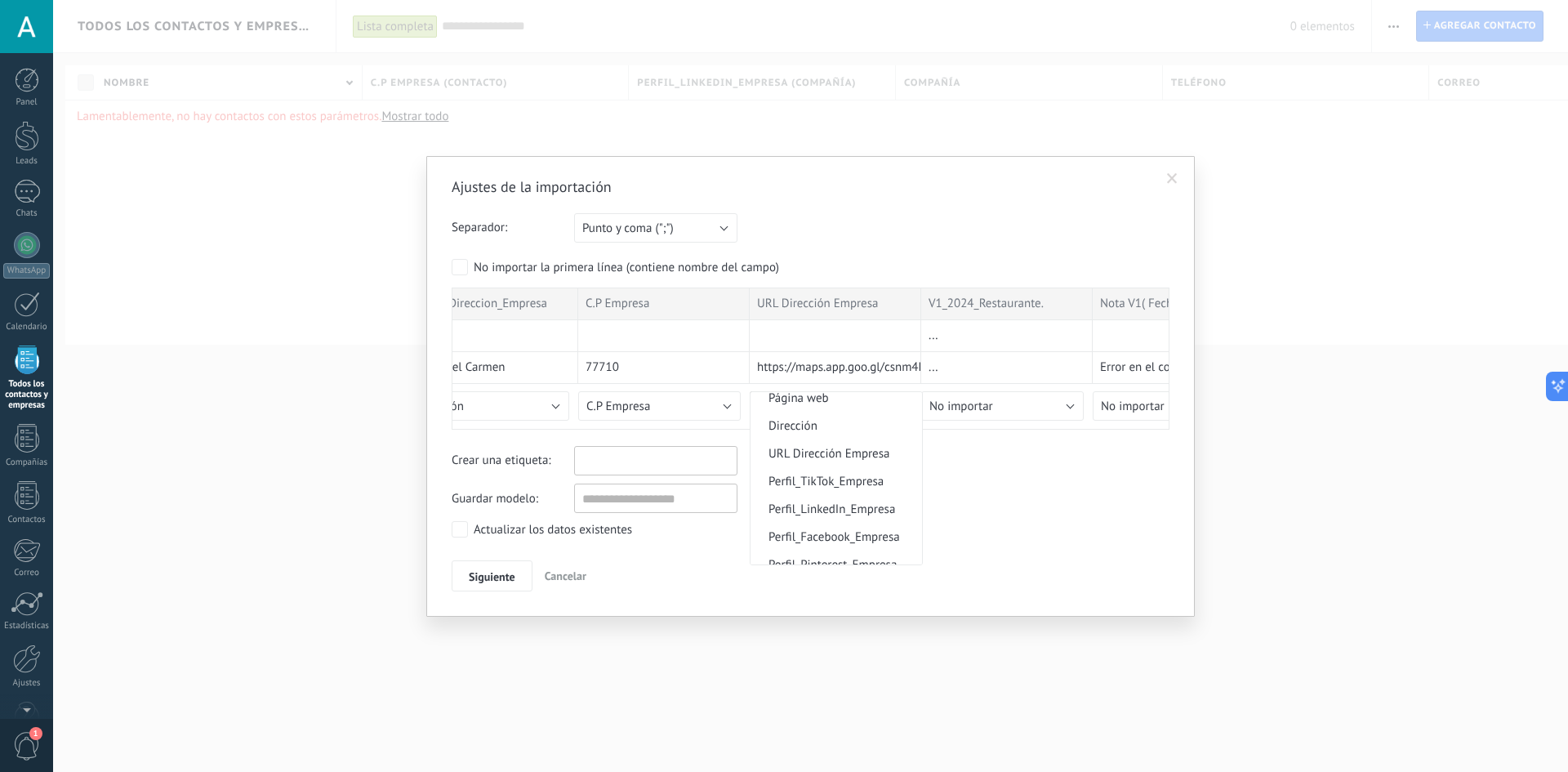 scroll, scrollTop: 1939, scrollLeft: 0, axis: vertical 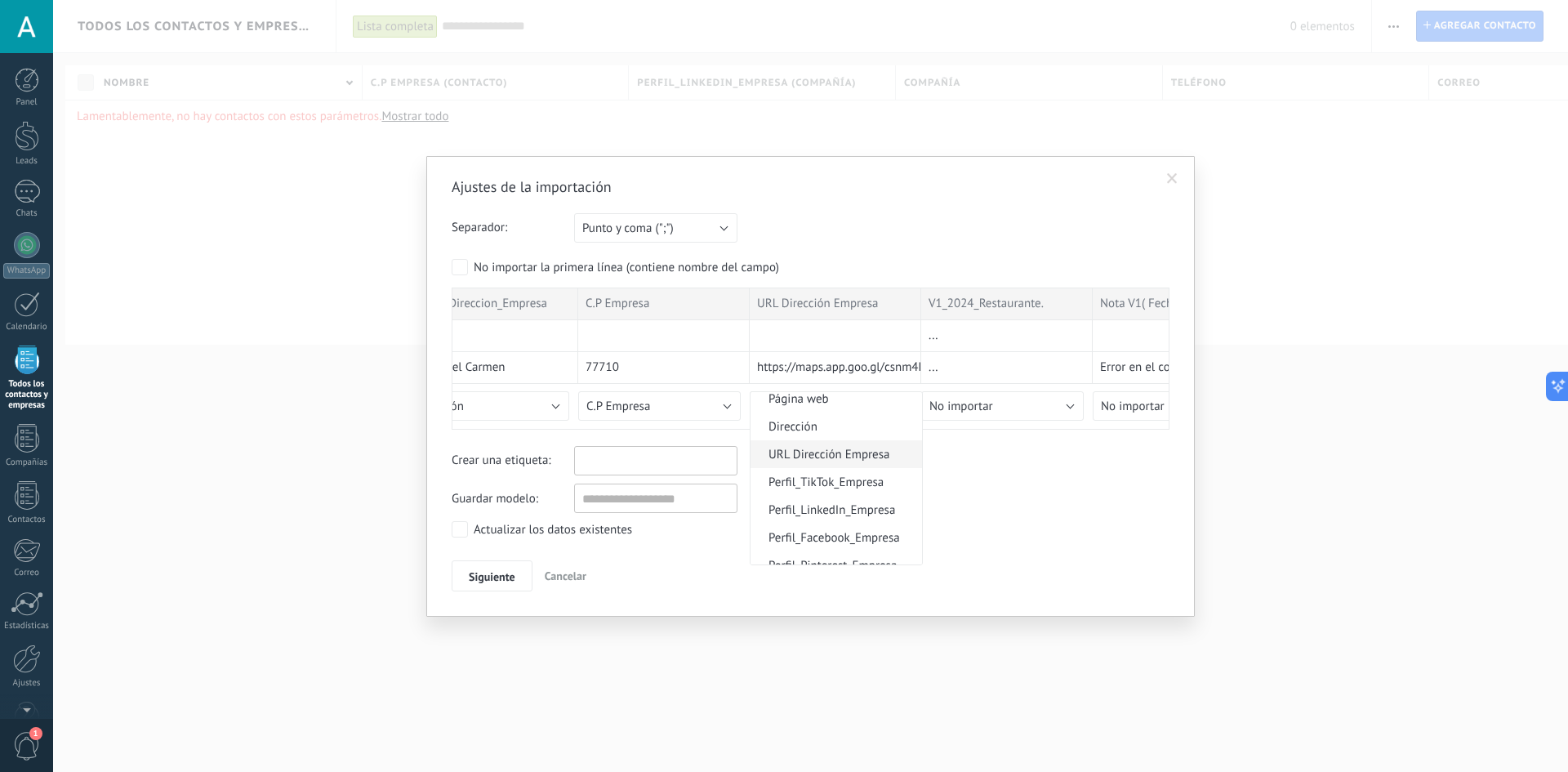 click on "URL Dirección Empresa" at bounding box center (834, 454) 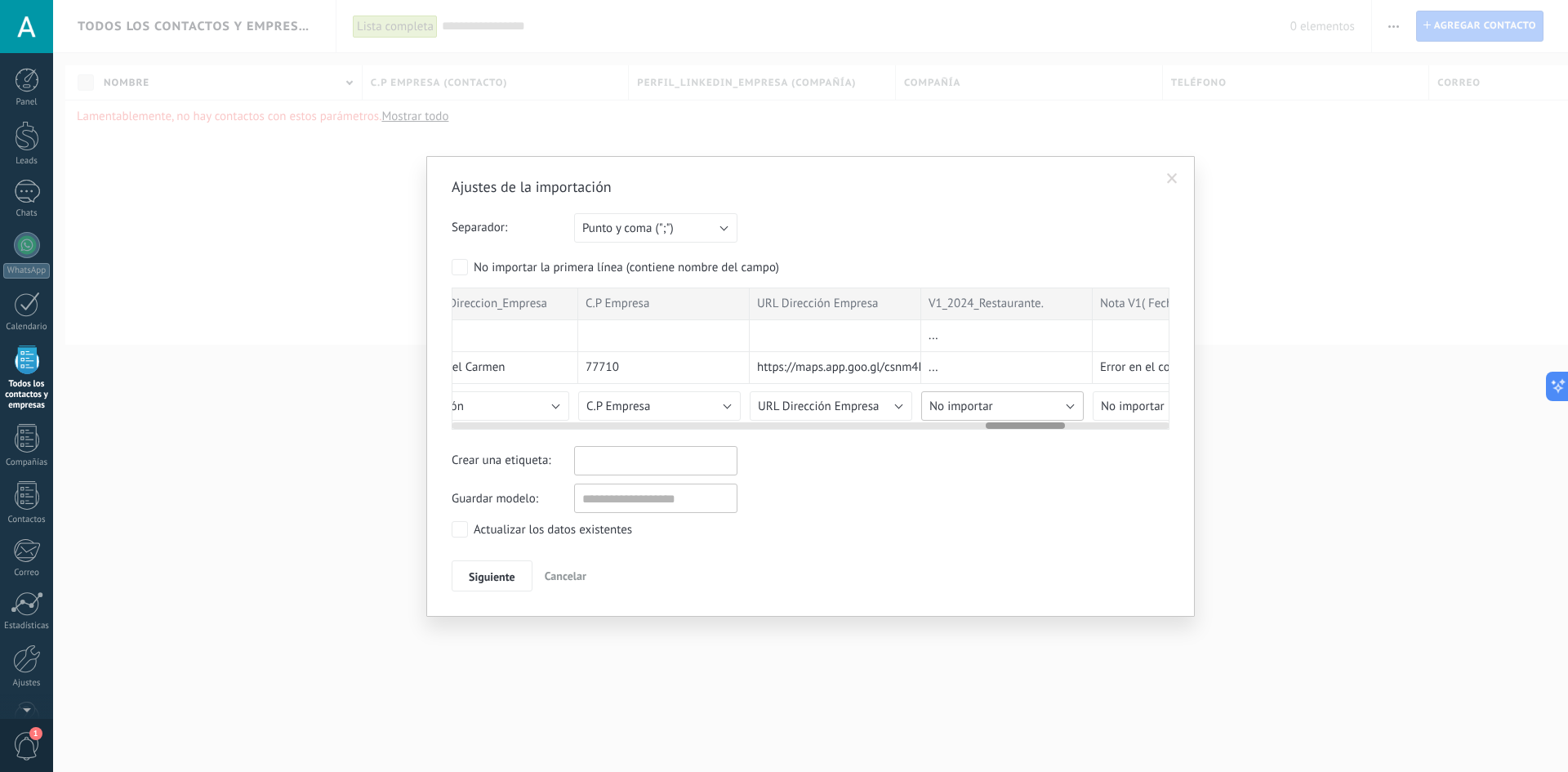 click on "No importar" at bounding box center [1002, 406] 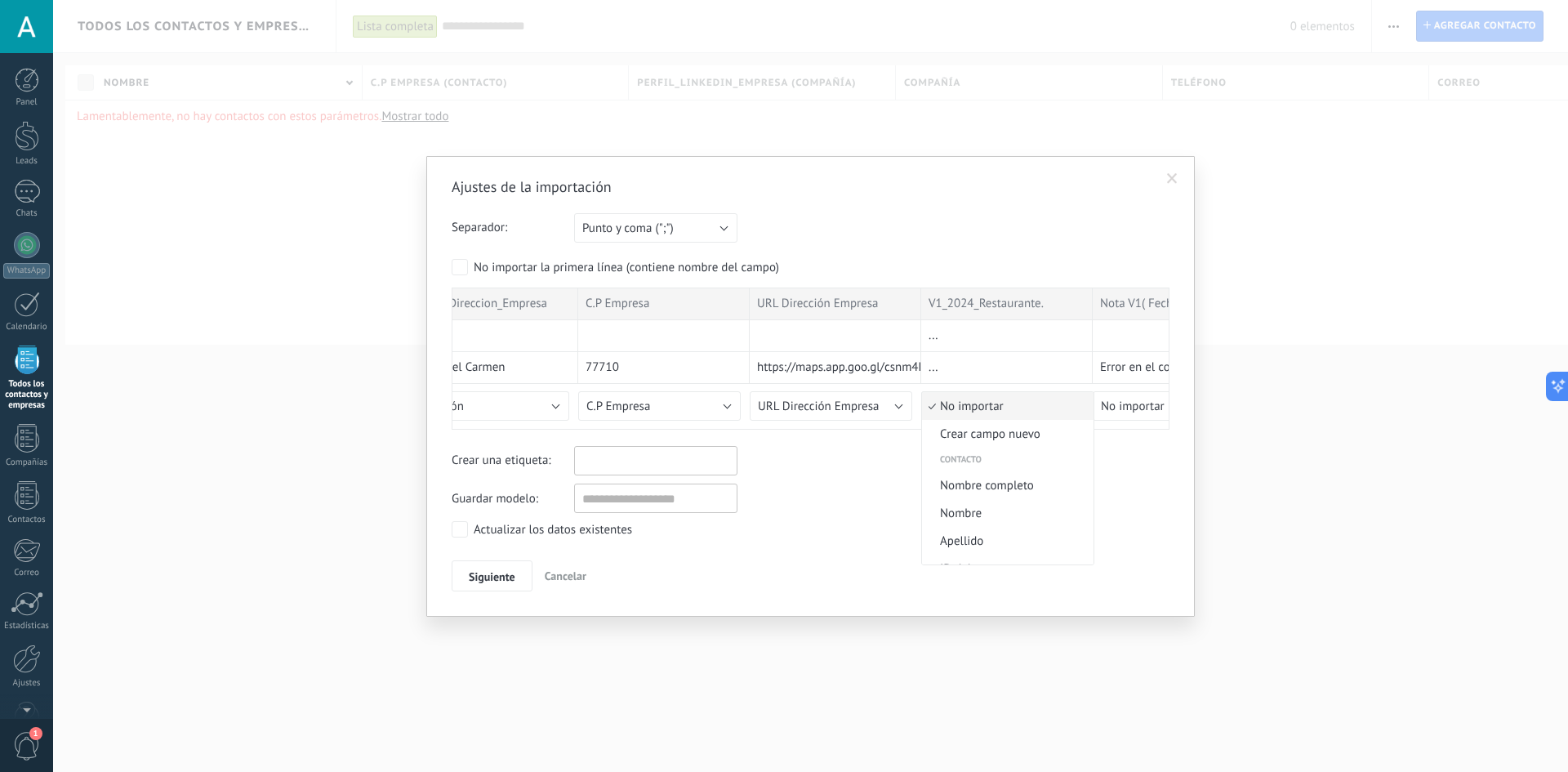 click on "No importar" at bounding box center [1005, 406] 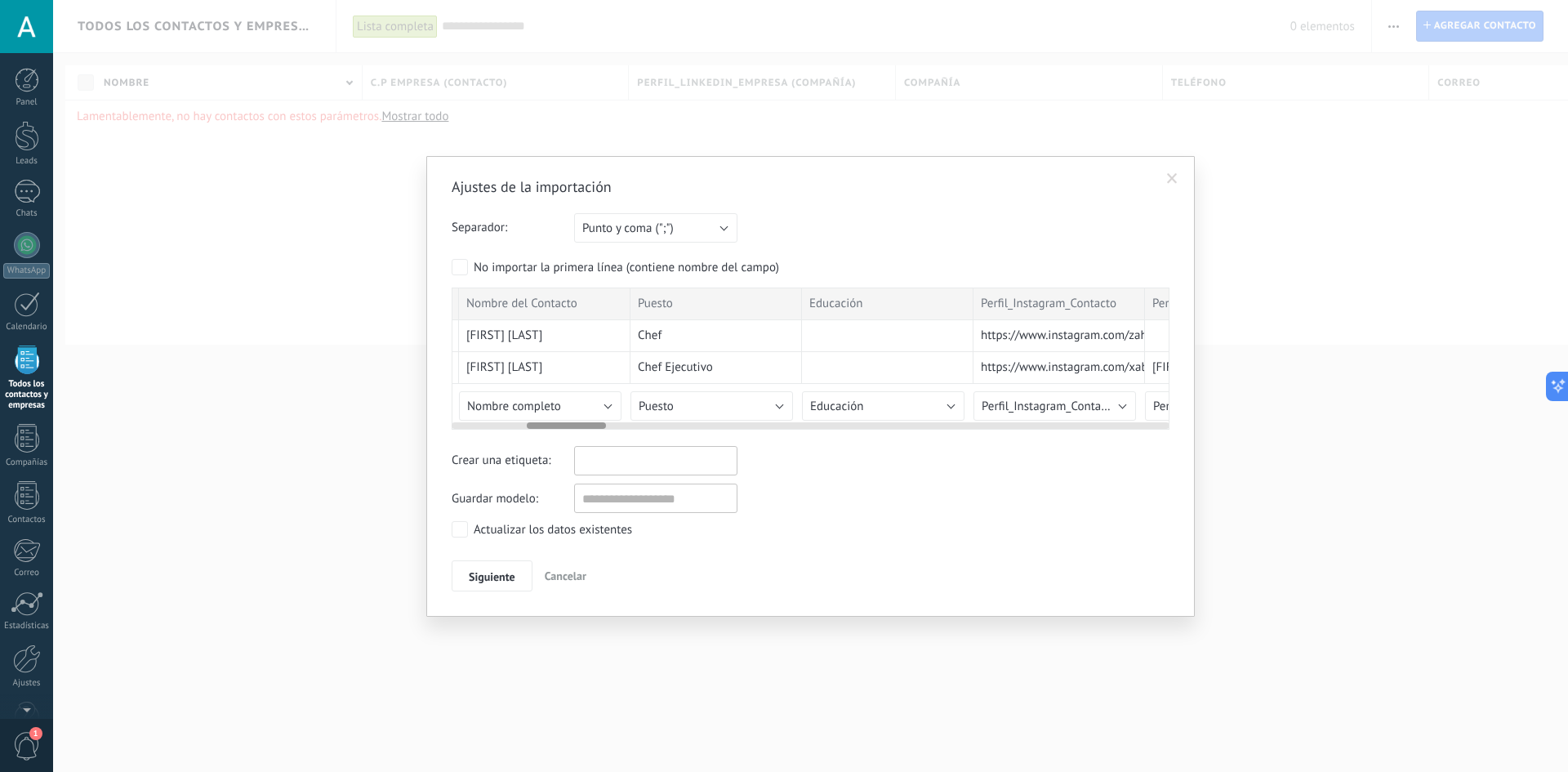 scroll, scrollTop: 0, scrollLeft: 678, axis: horizontal 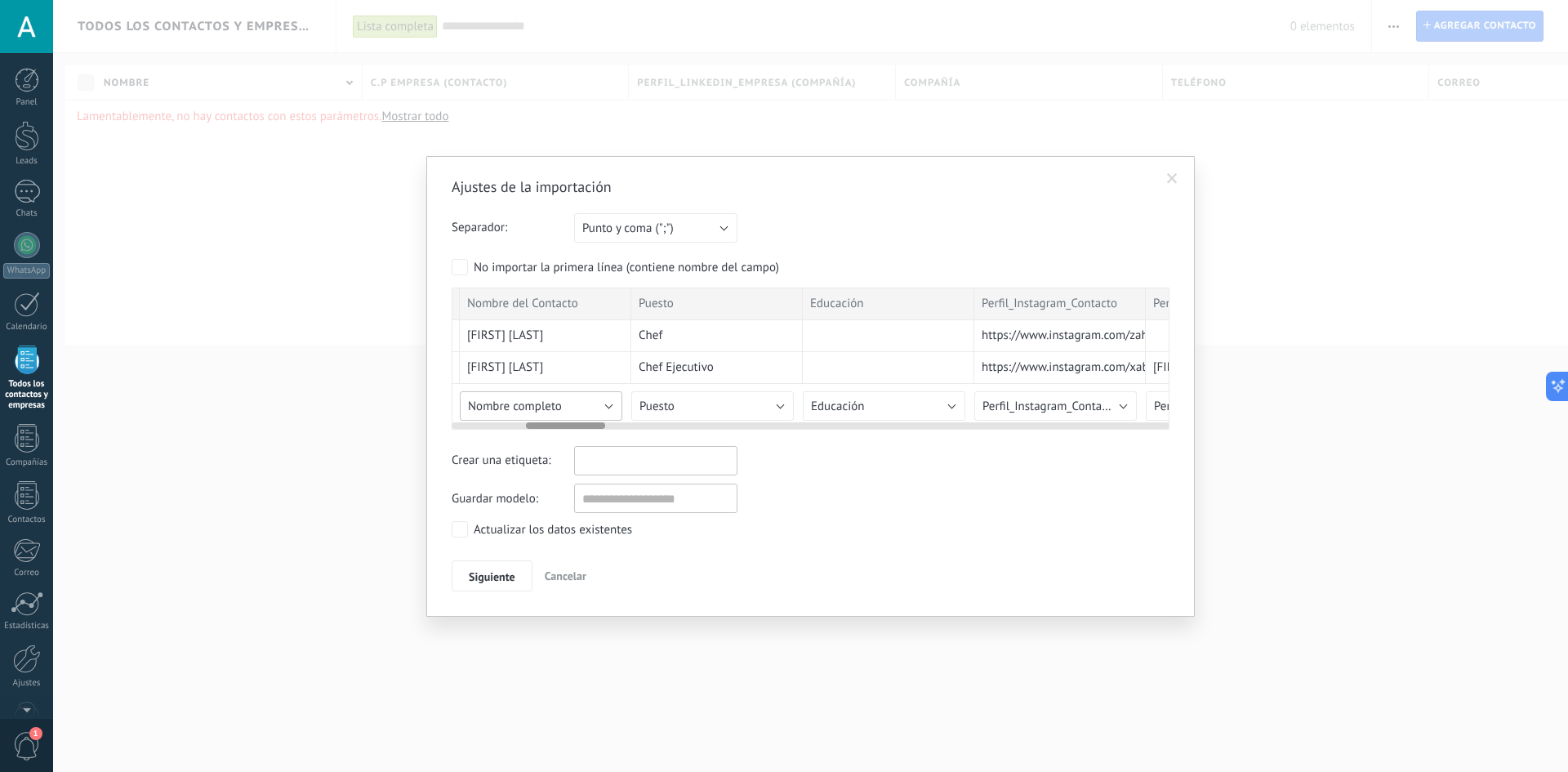 click on "Nombre completo" at bounding box center (541, 406) 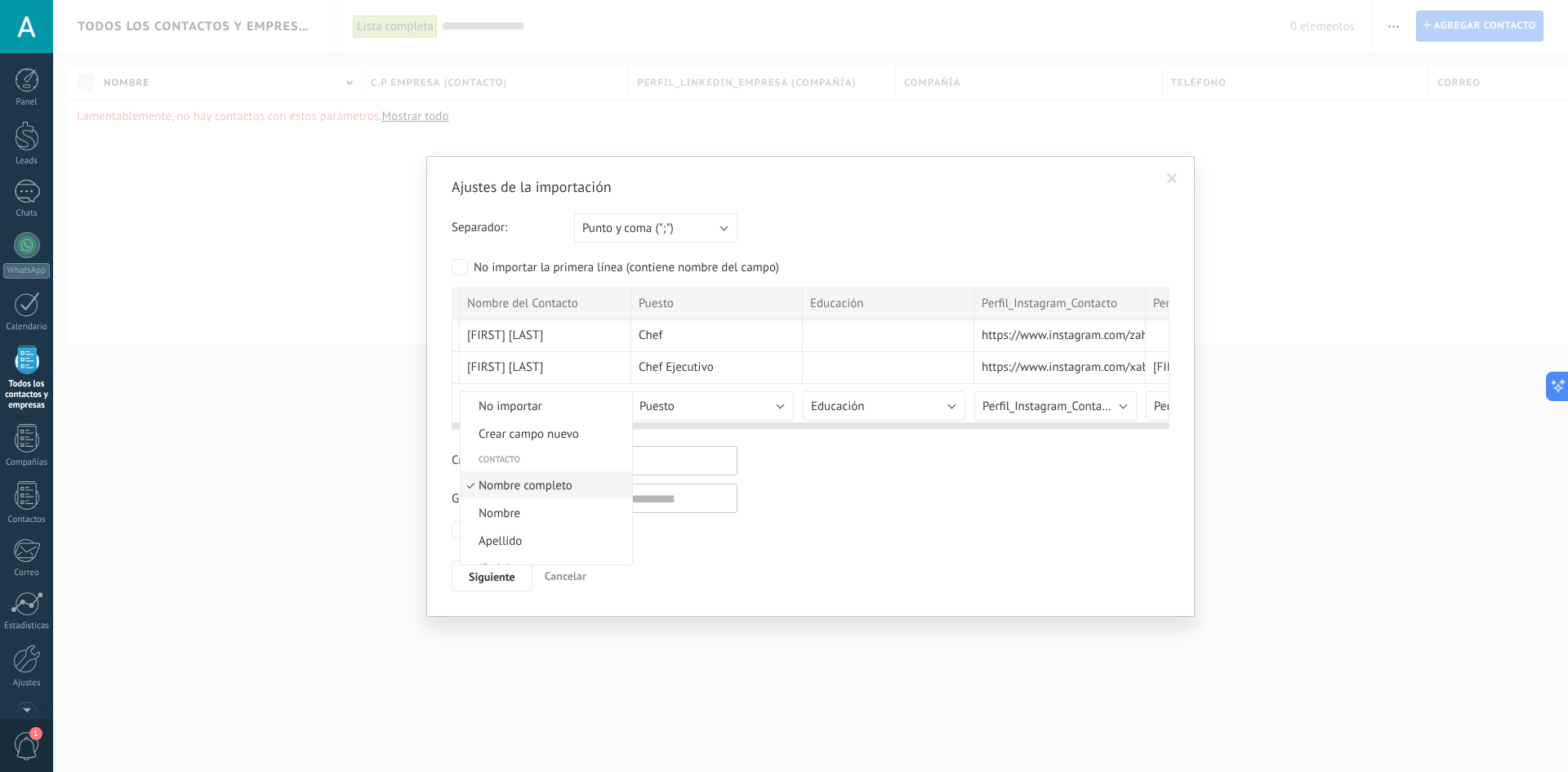 scroll, scrollTop: 9, scrollLeft: 0, axis: vertical 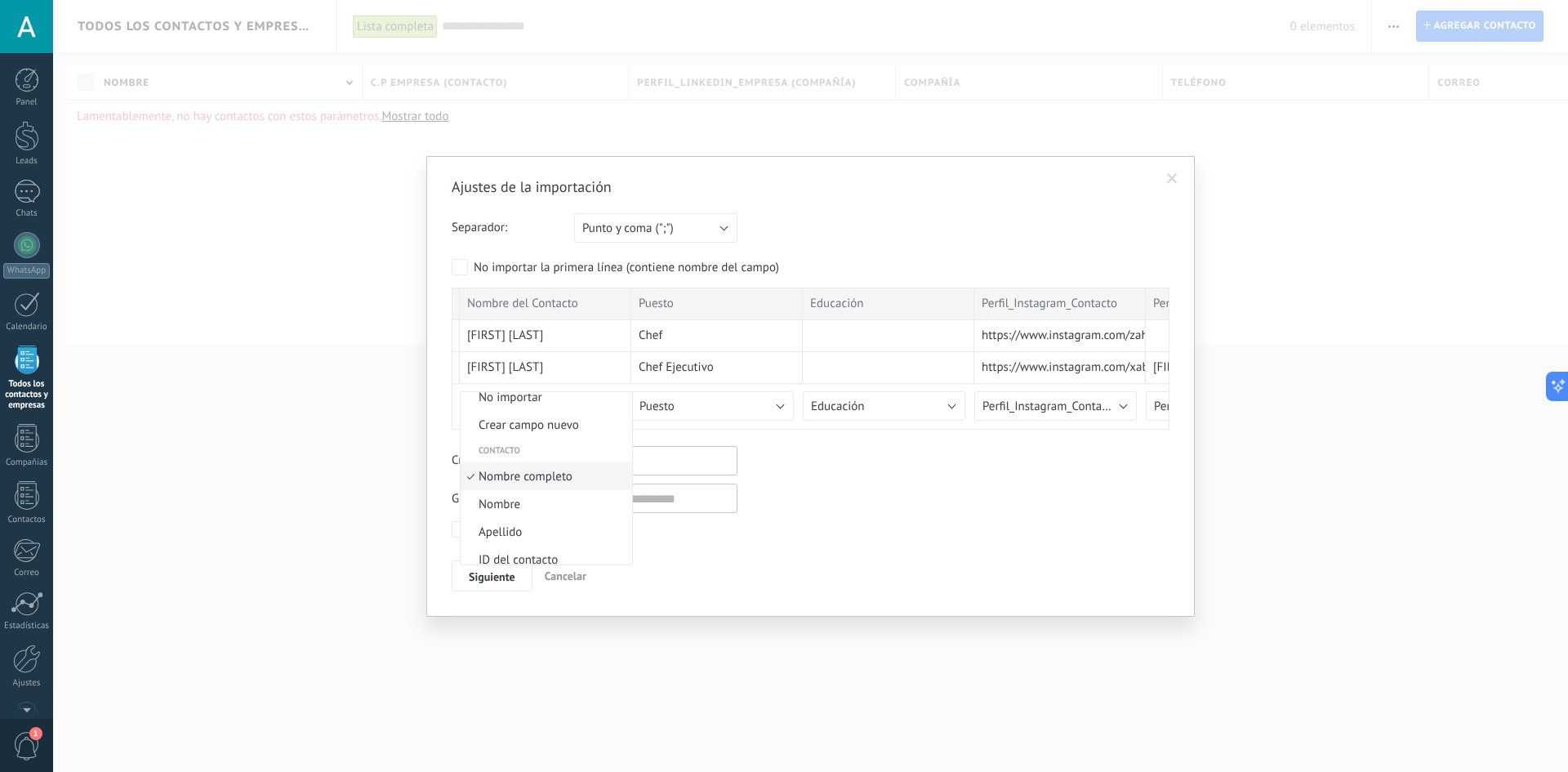 click on "Nombre completo" at bounding box center (544, 476) 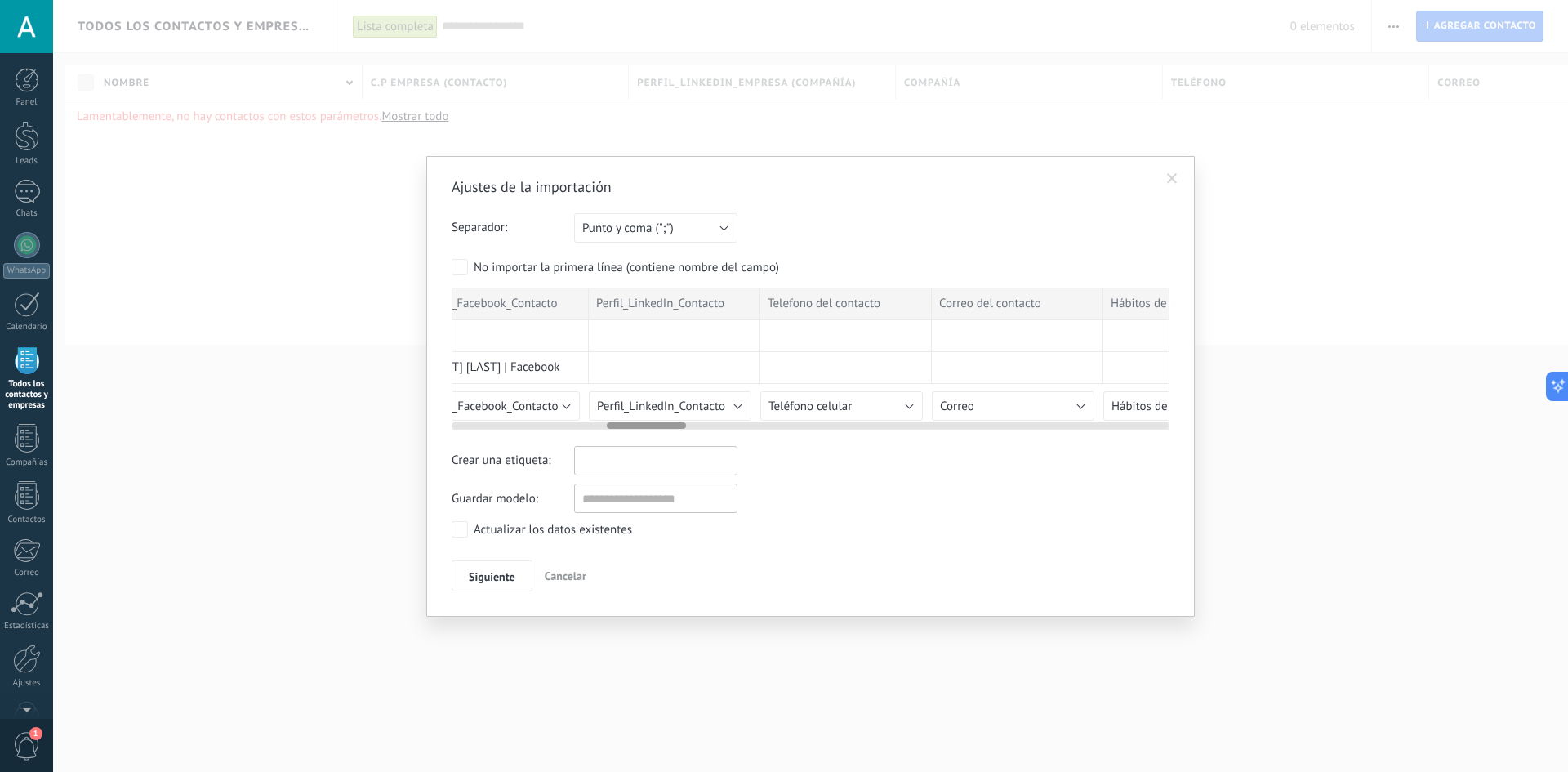 scroll, scrollTop: 0, scrollLeft: 1405, axis: horizontal 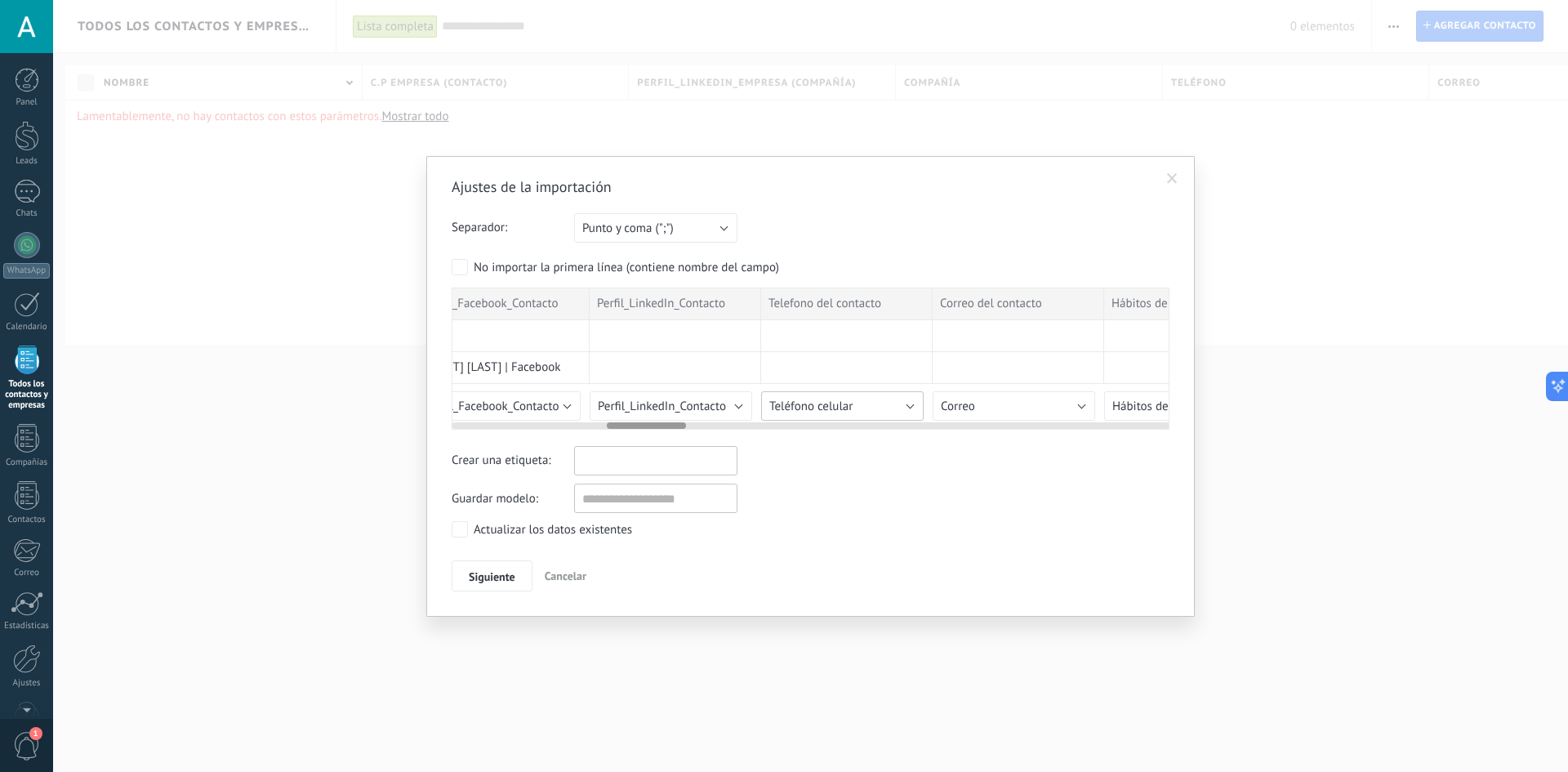 click on "Teléfono celular" at bounding box center [811, 406] 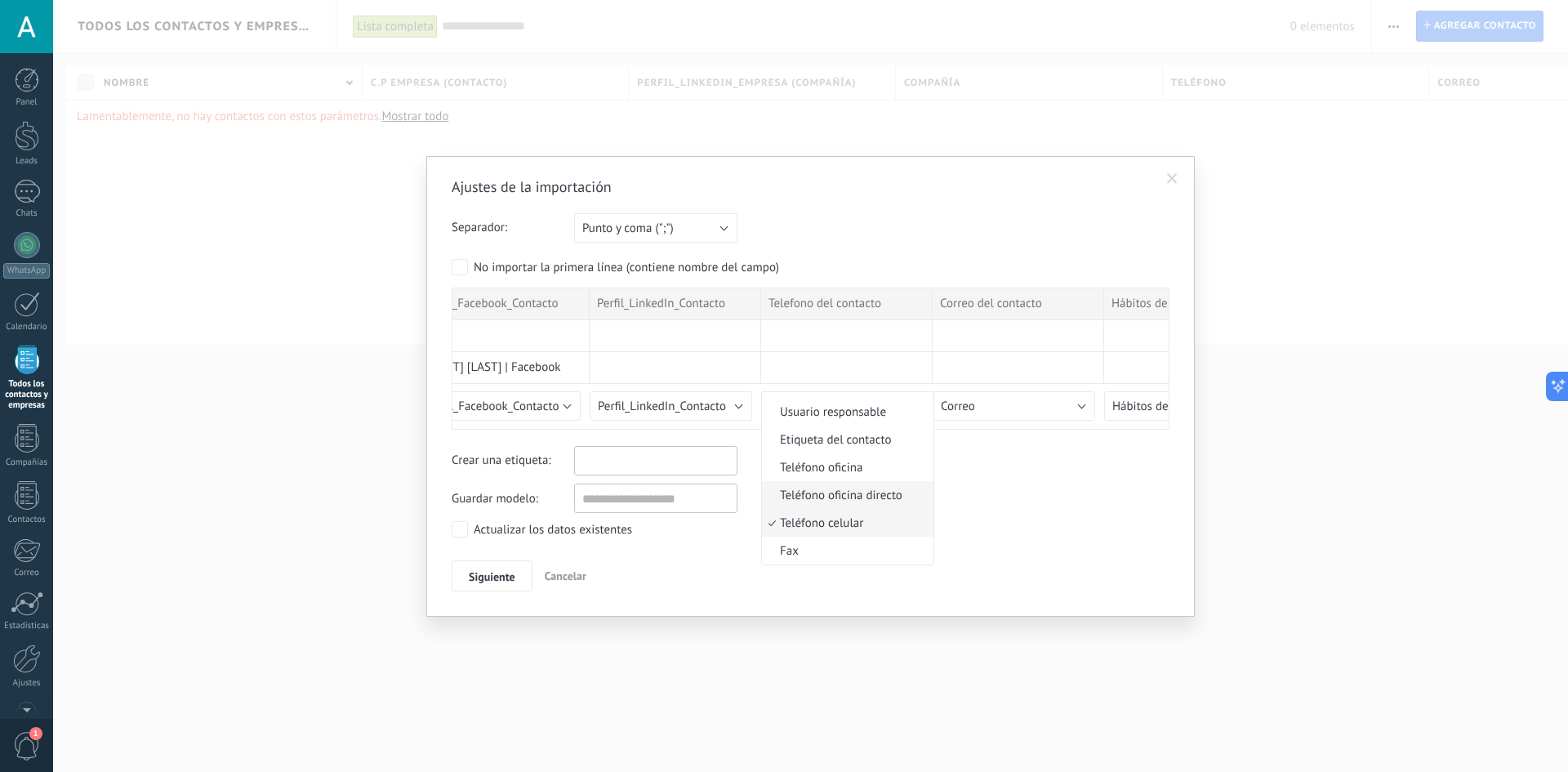scroll, scrollTop: 297, scrollLeft: 0, axis: vertical 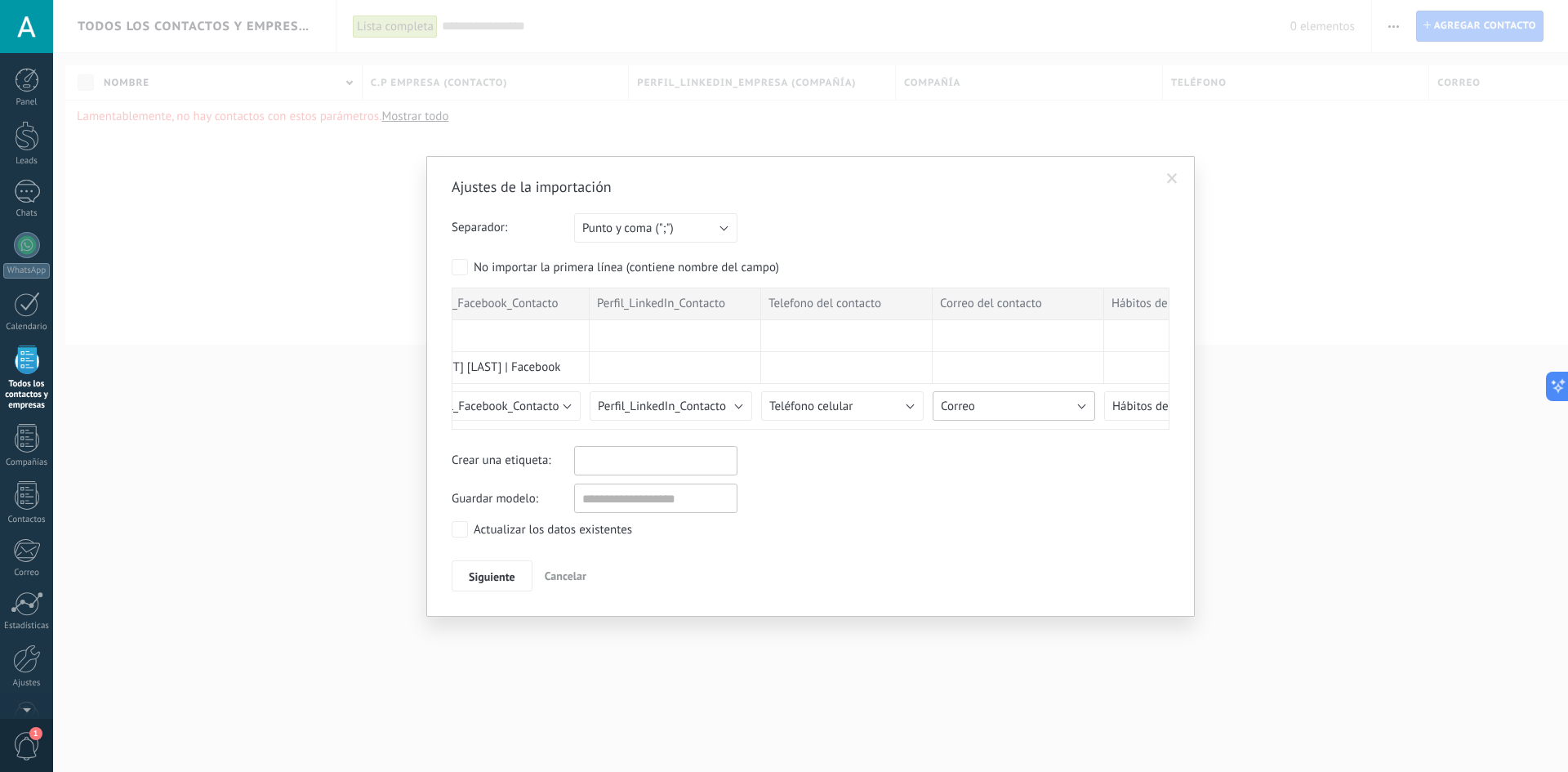 click on "Correo" at bounding box center (1013, 406) 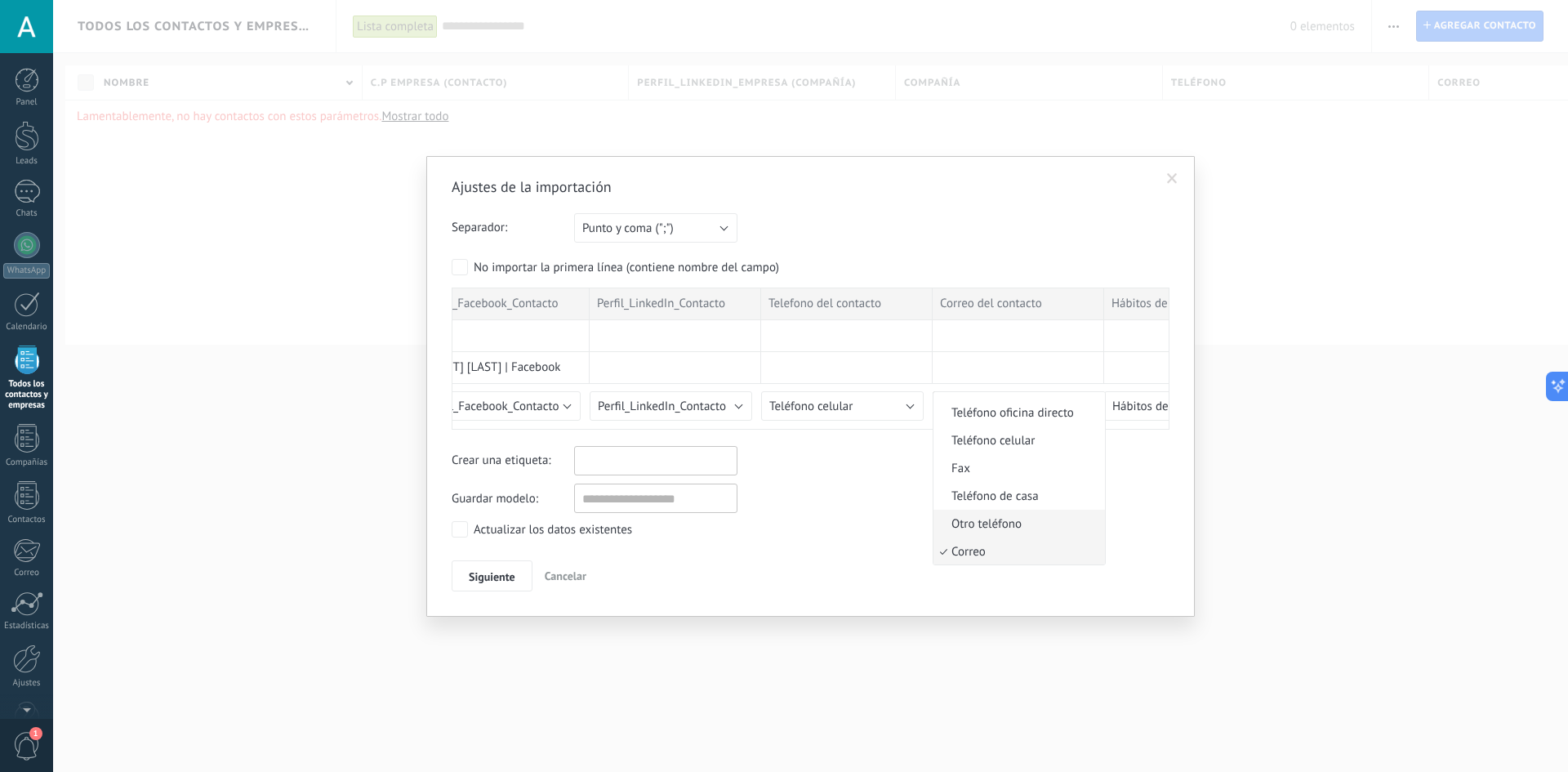scroll, scrollTop: 379, scrollLeft: 0, axis: vertical 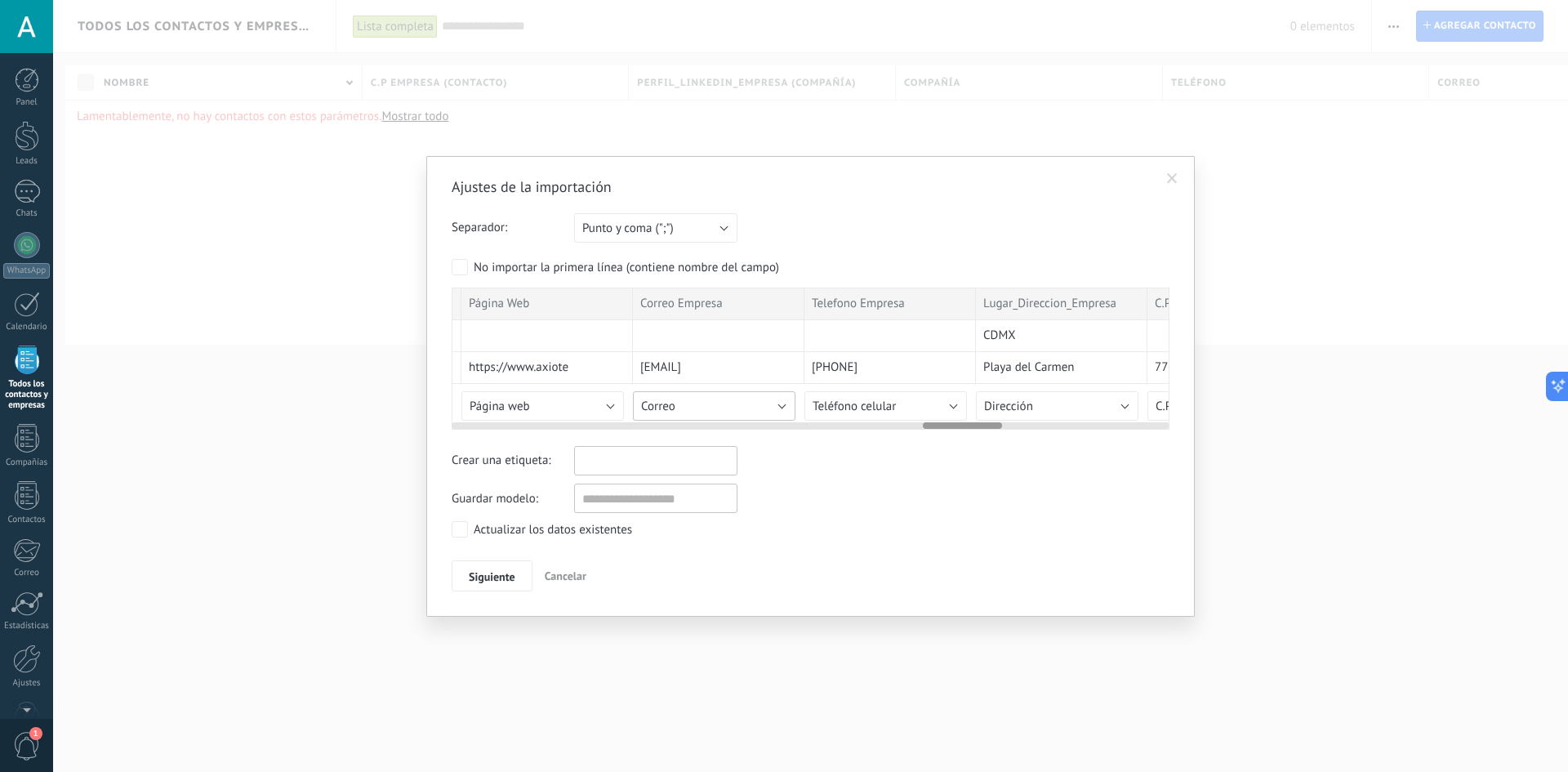 click on "Correo" at bounding box center (714, 406) 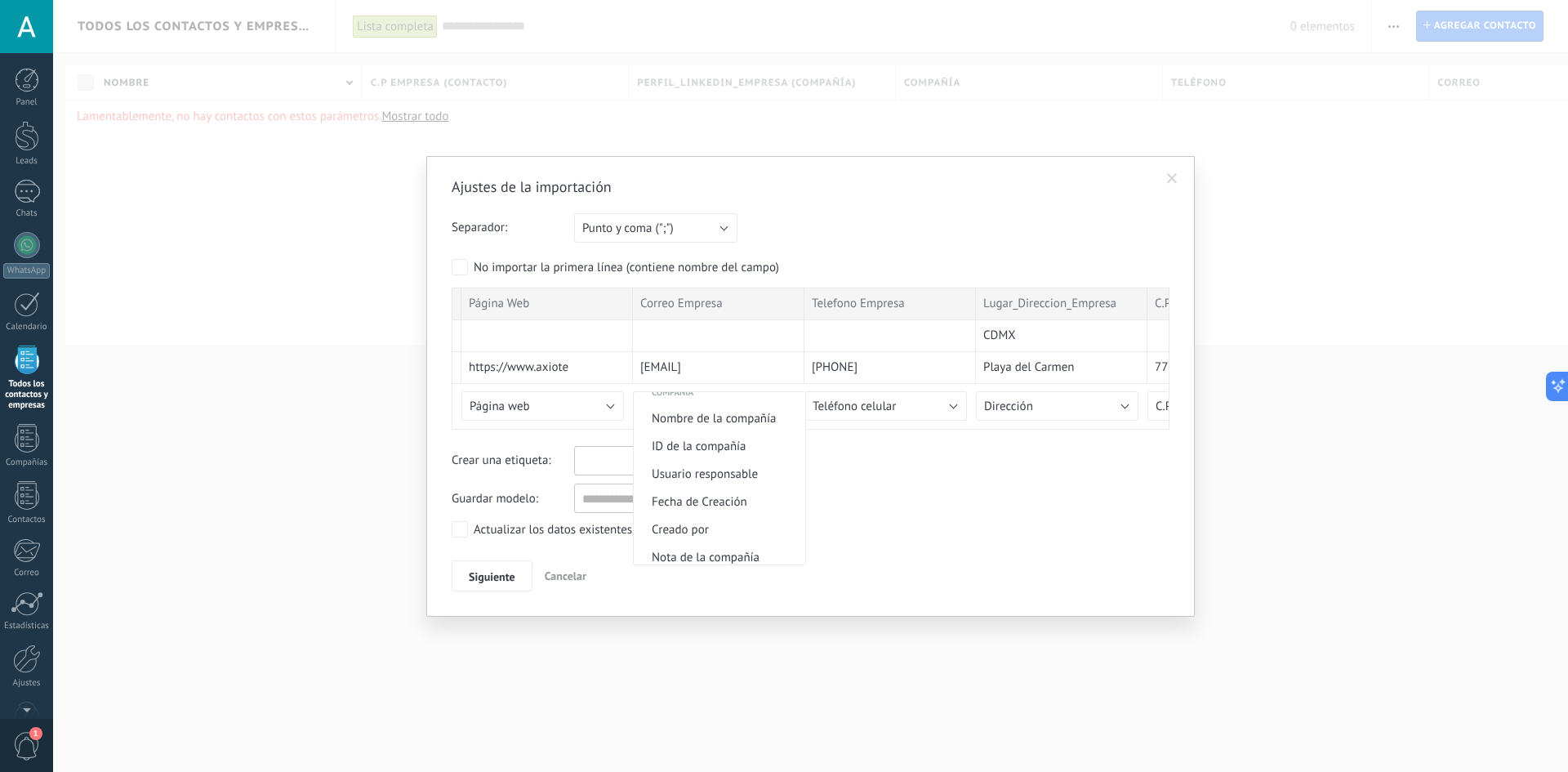 scroll, scrollTop: 1422, scrollLeft: 0, axis: vertical 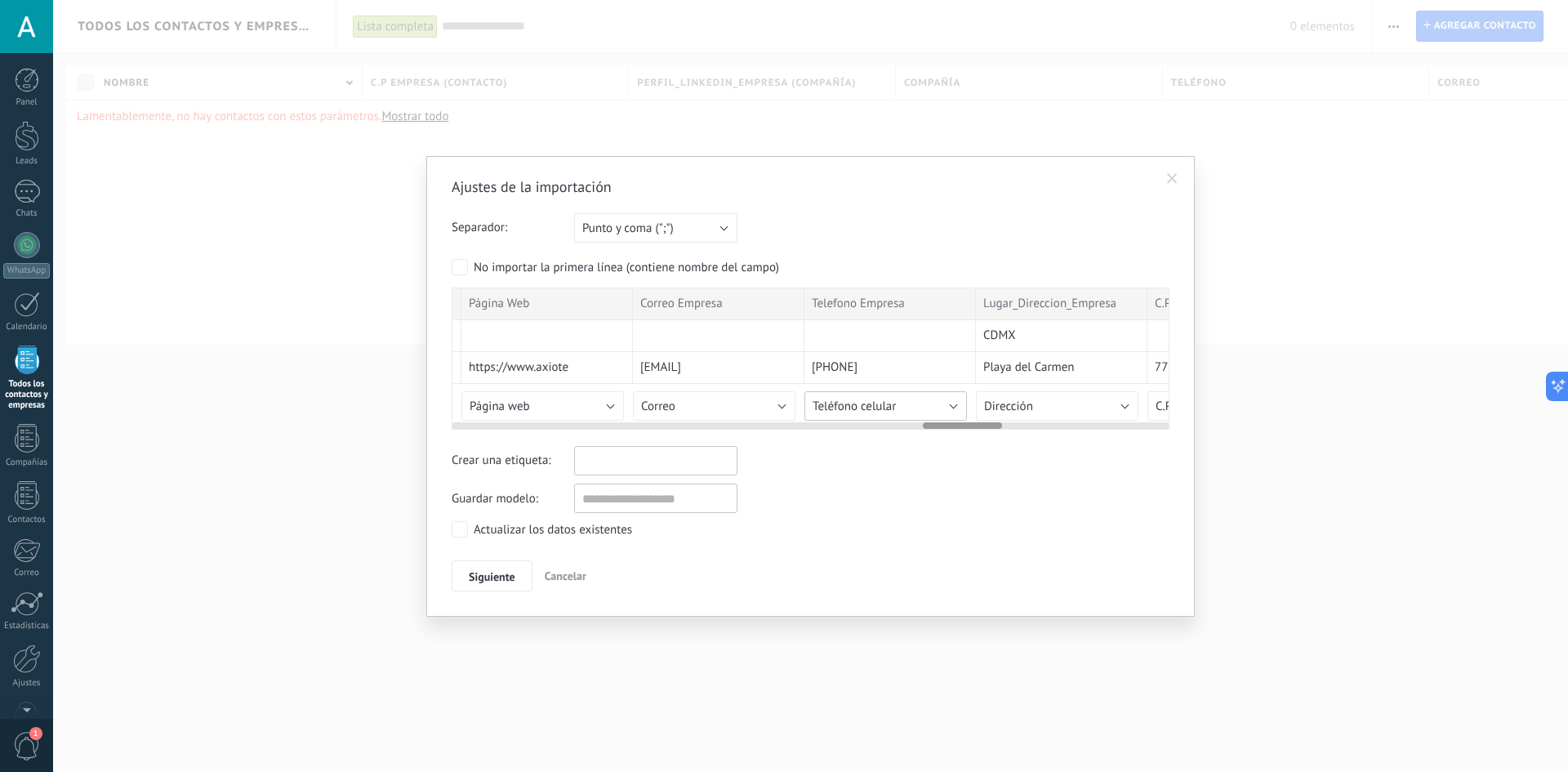 click on "Teléfono celular" at bounding box center (854, 406) 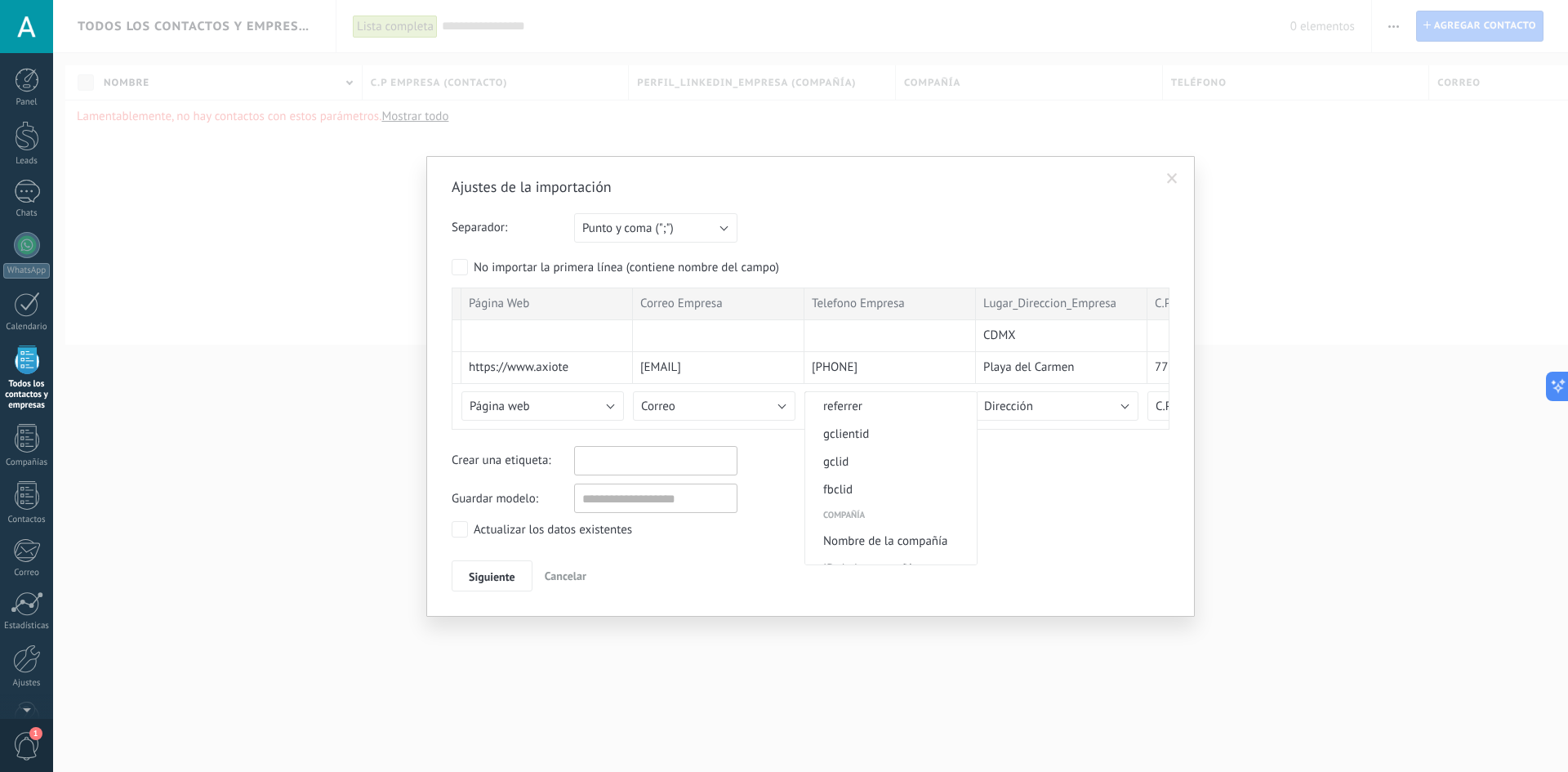 scroll, scrollTop: 1324, scrollLeft: 0, axis: vertical 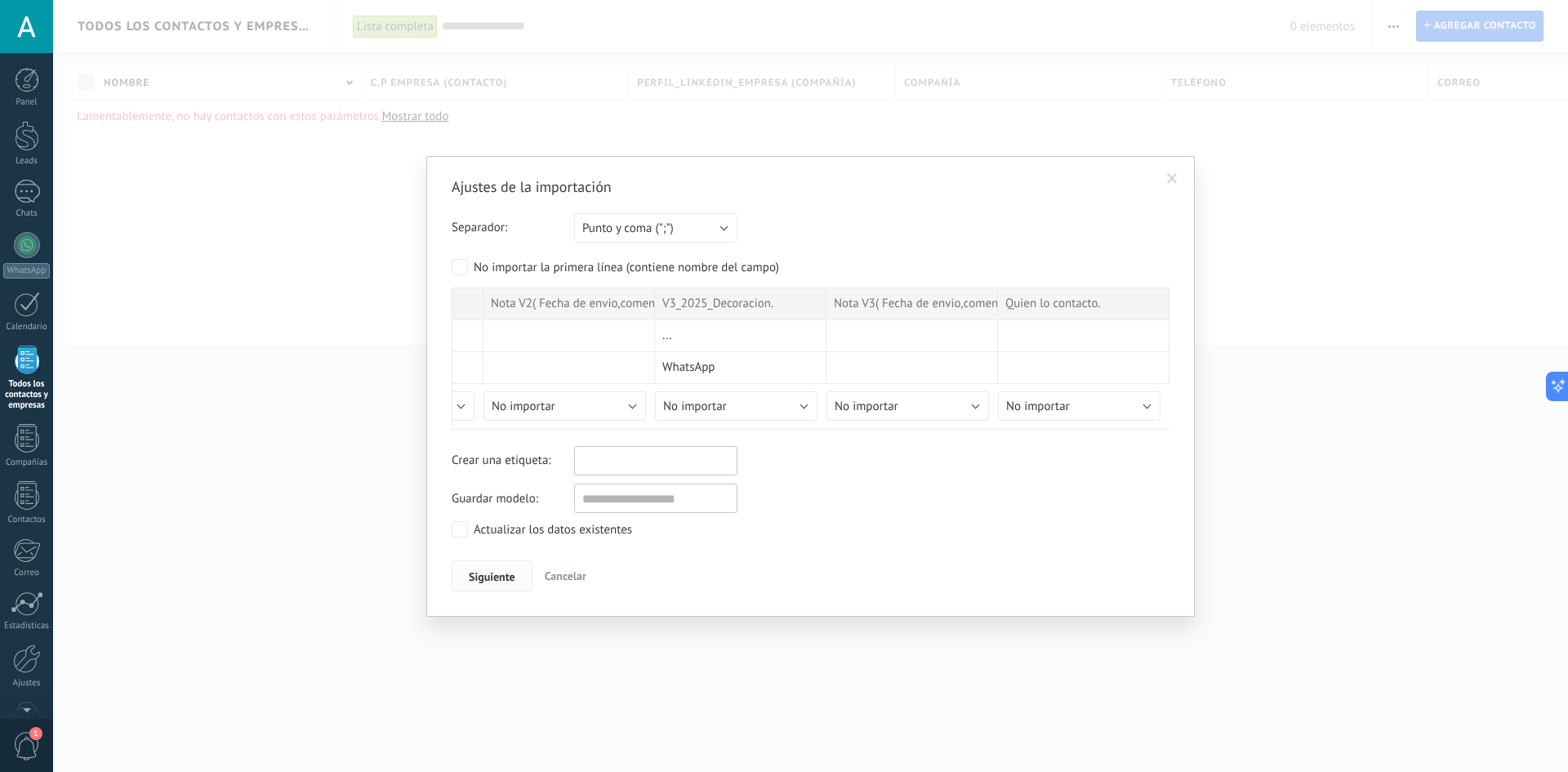 click on "Siguiente" at bounding box center (492, 577) 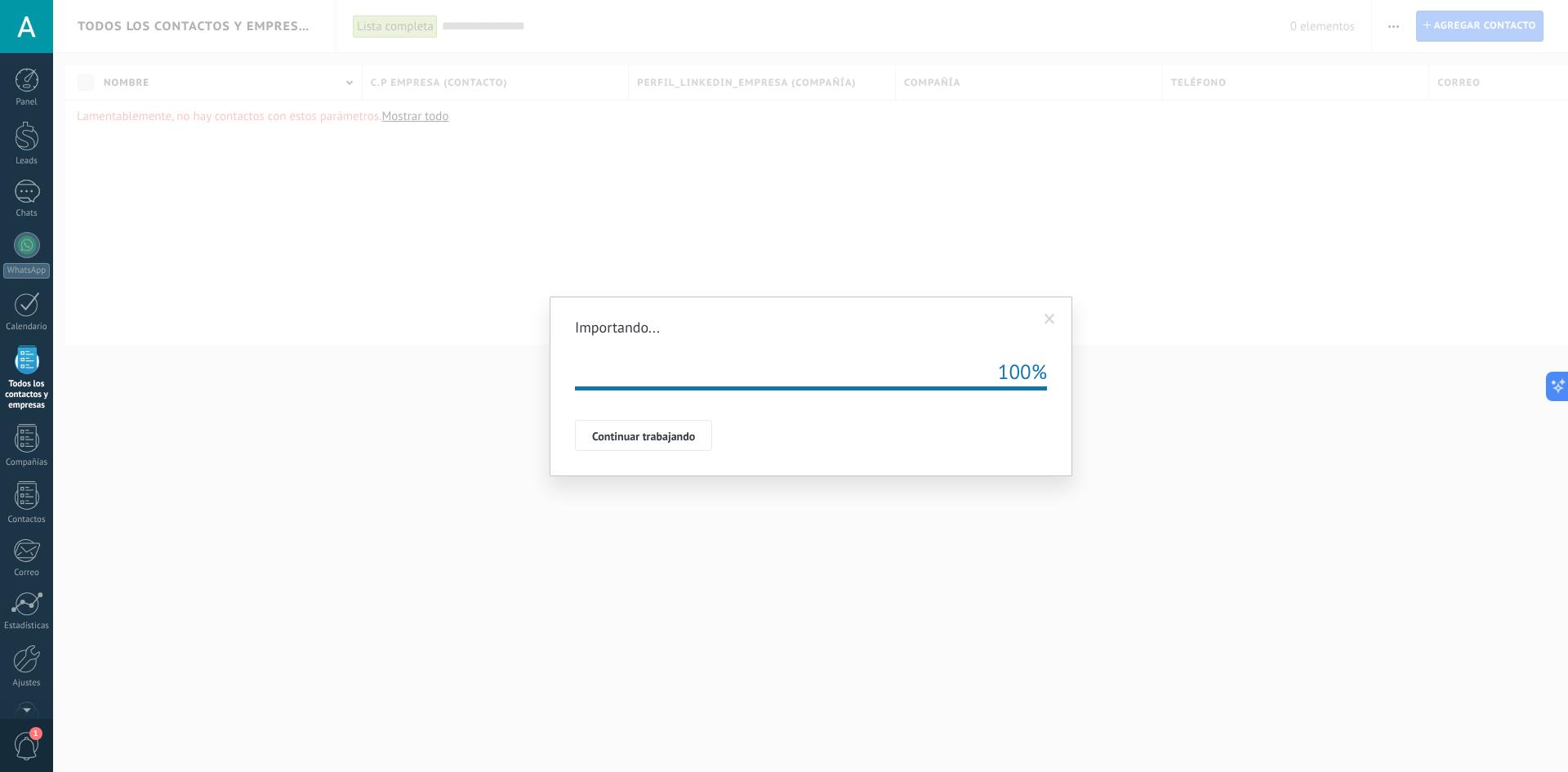 click on "Continuar trabajando" at bounding box center (644, 435) 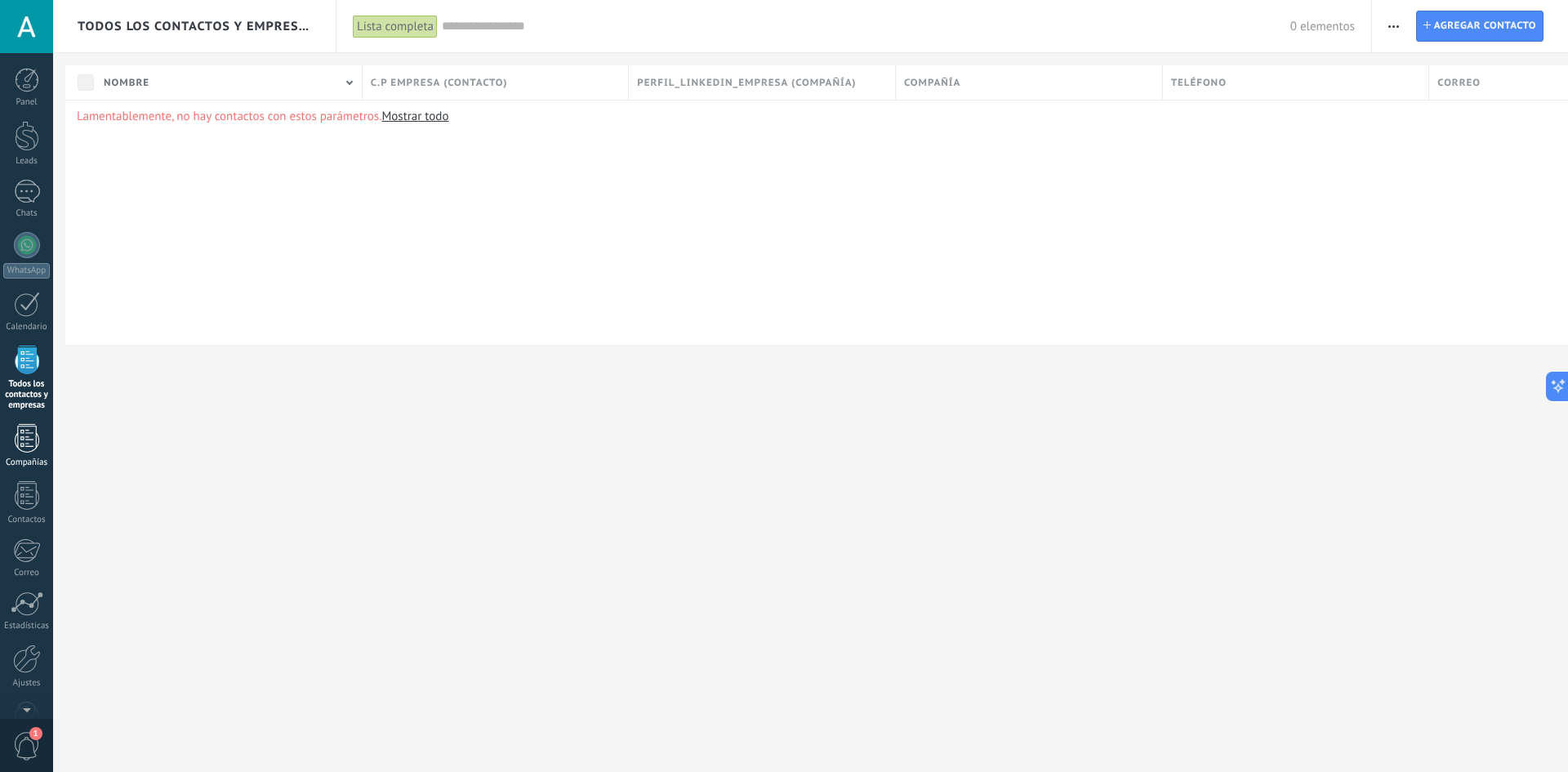 click at bounding box center (27, 438) 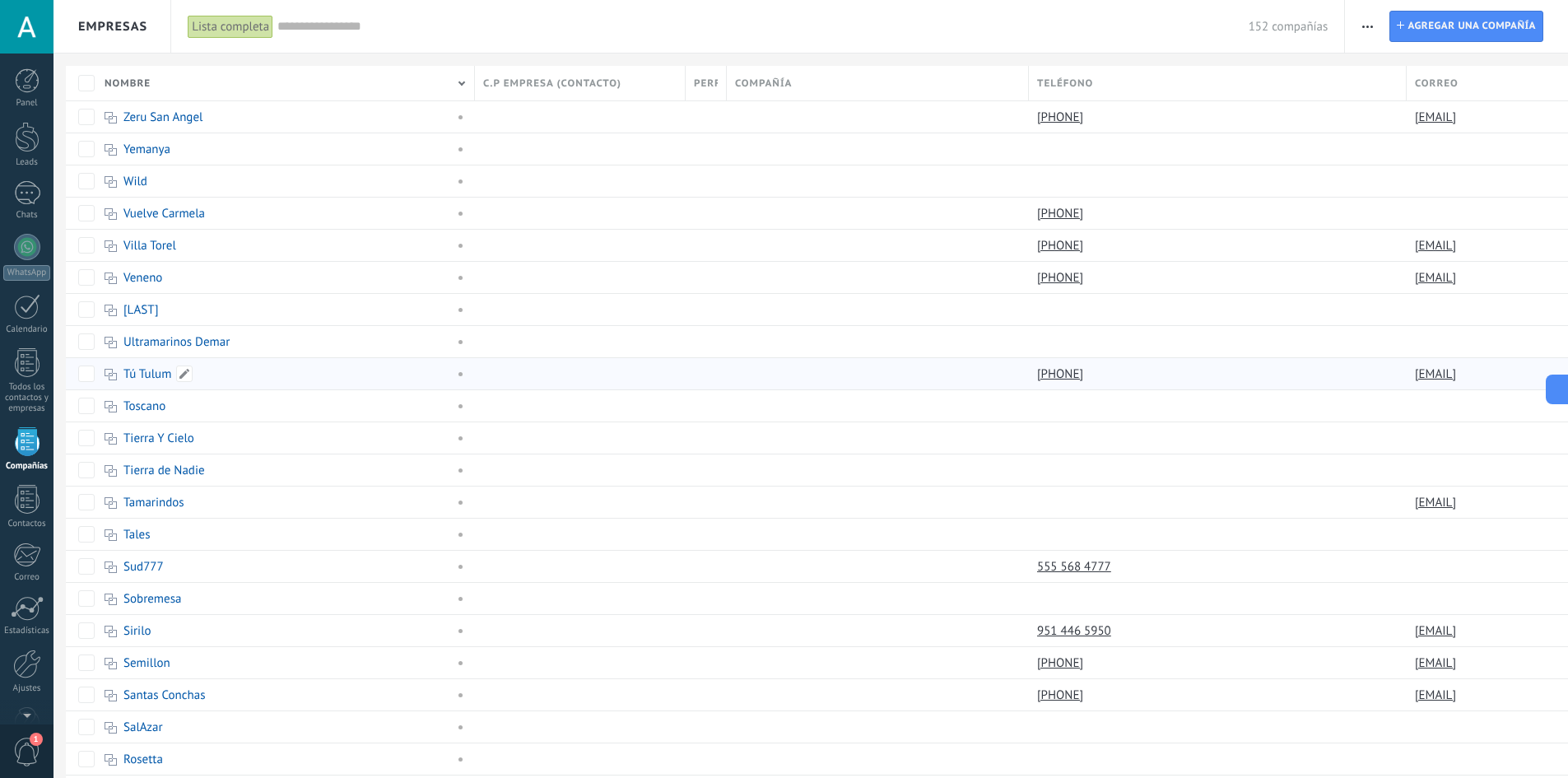 scroll, scrollTop: 44, scrollLeft: 0, axis: vertical 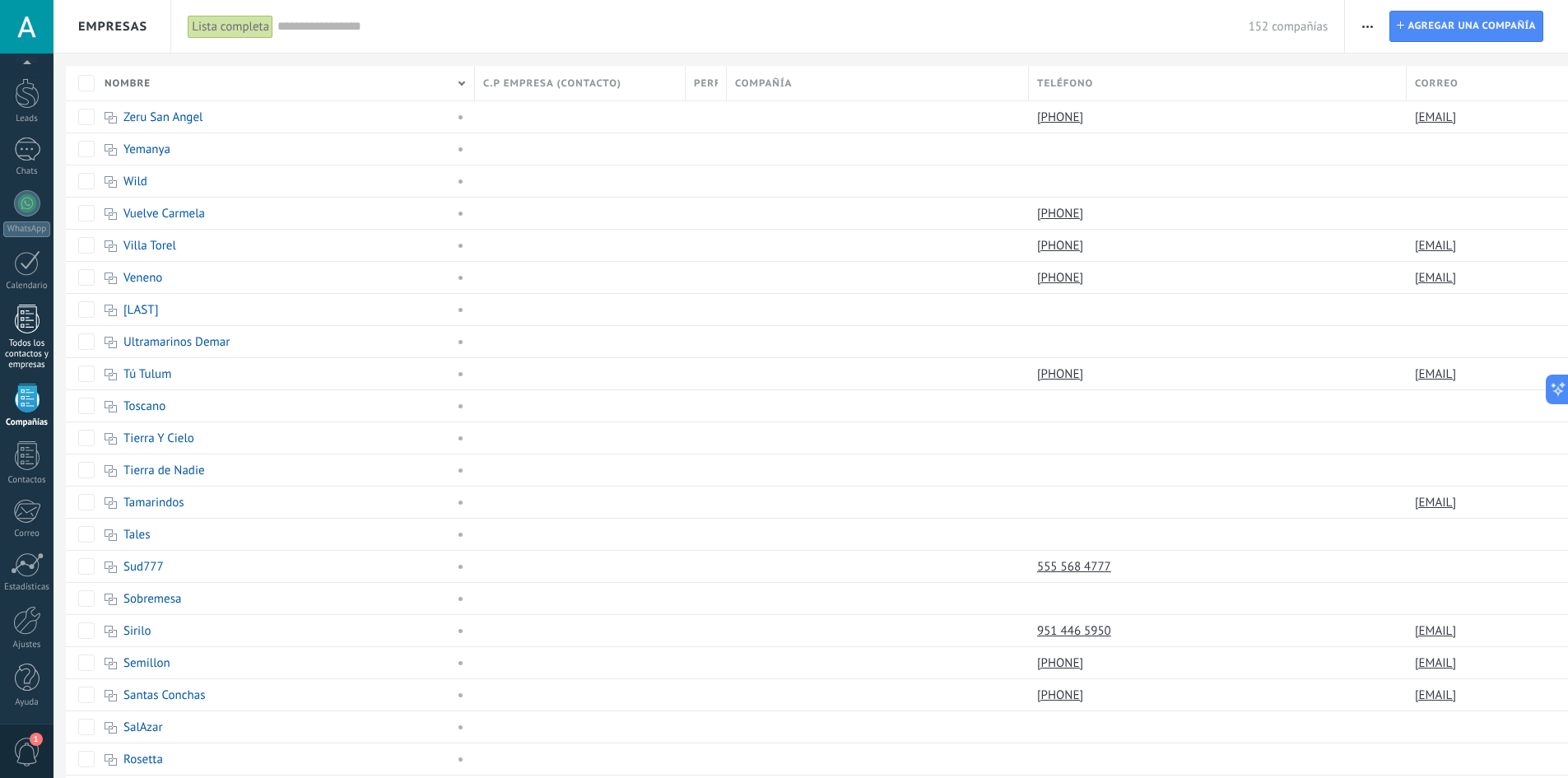 click at bounding box center [27, 319] 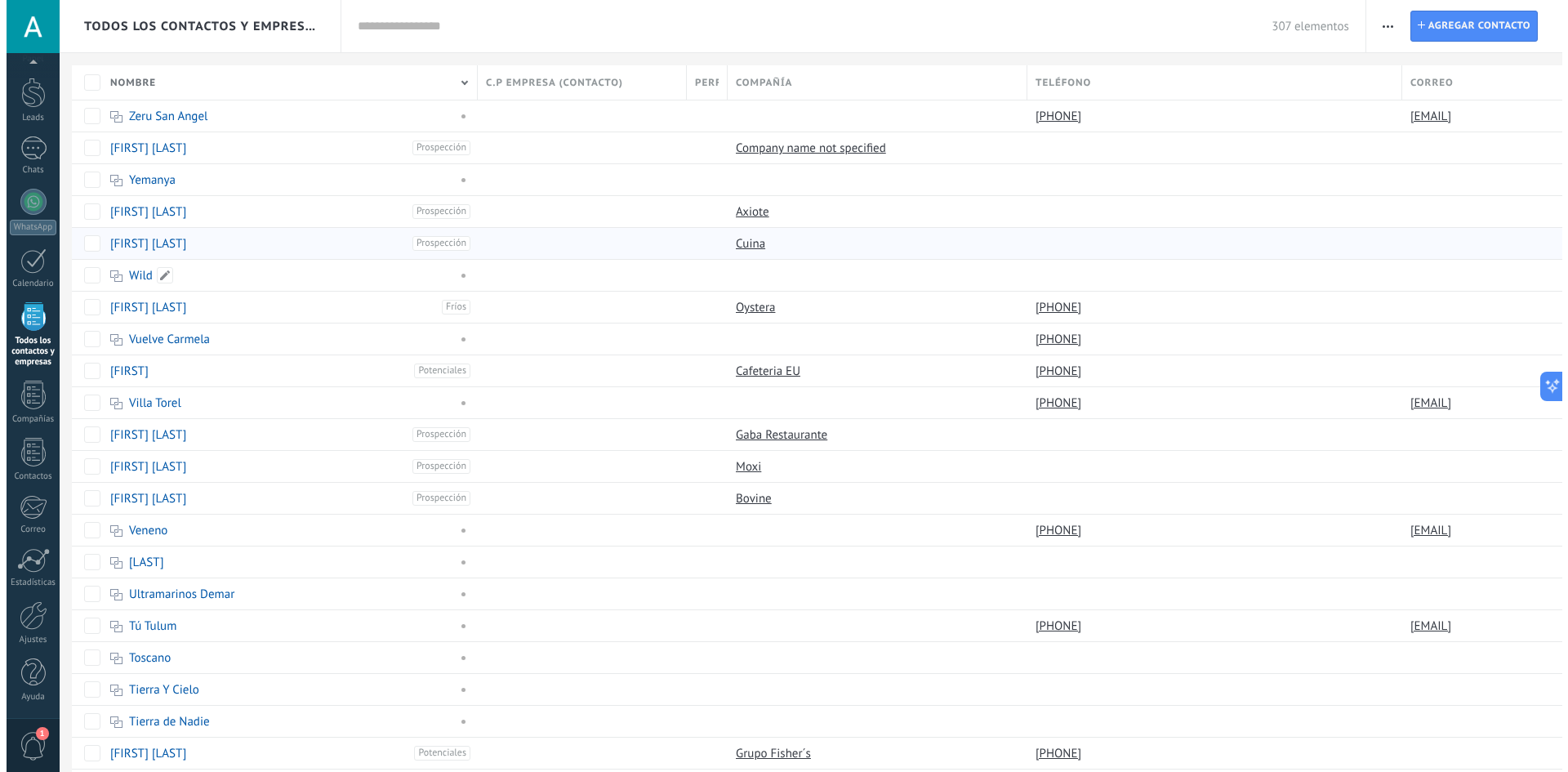 scroll, scrollTop: 0, scrollLeft: 0, axis: both 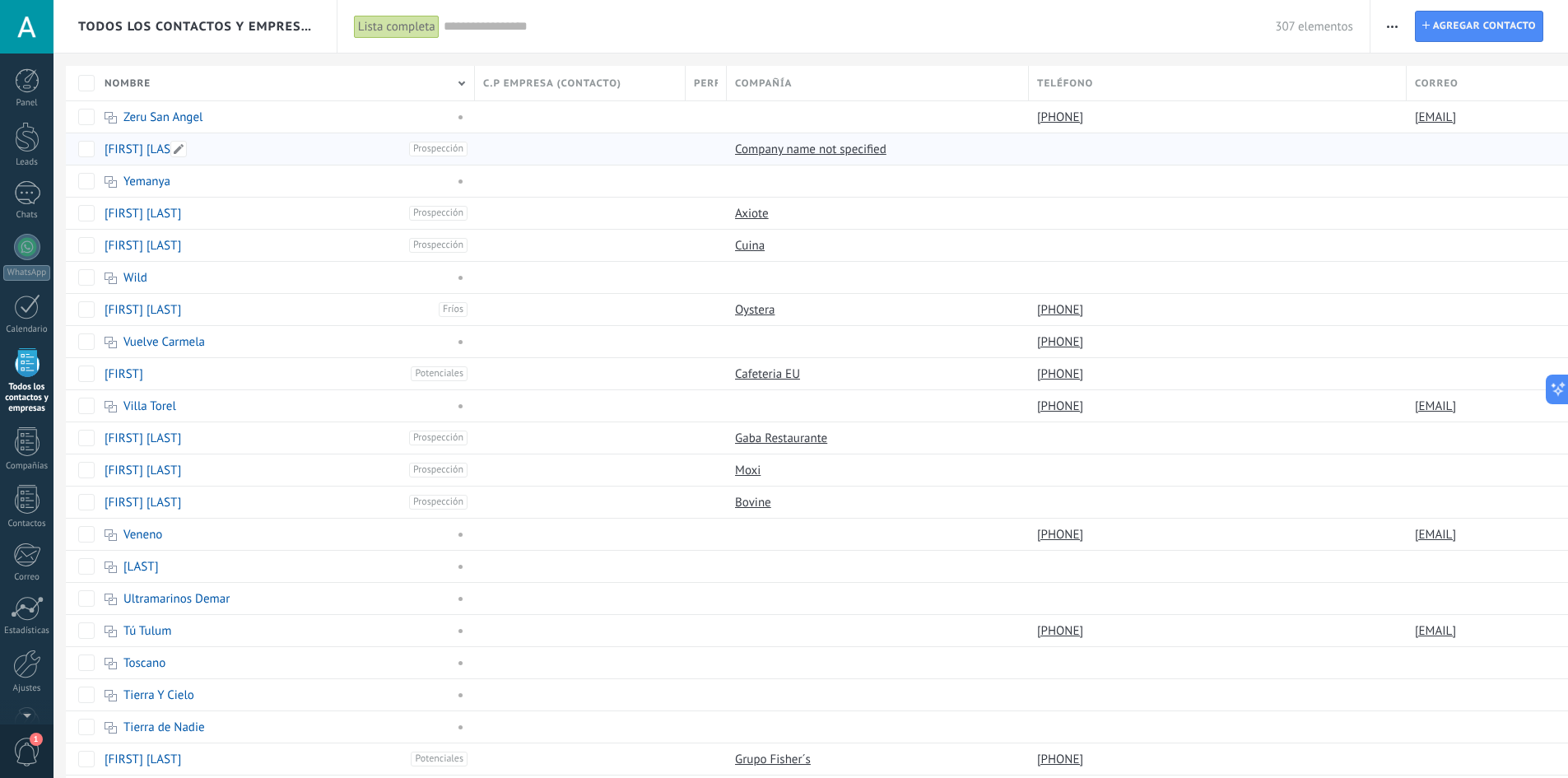 click on "[FIRST] [LAST]" at bounding box center (142, 149) 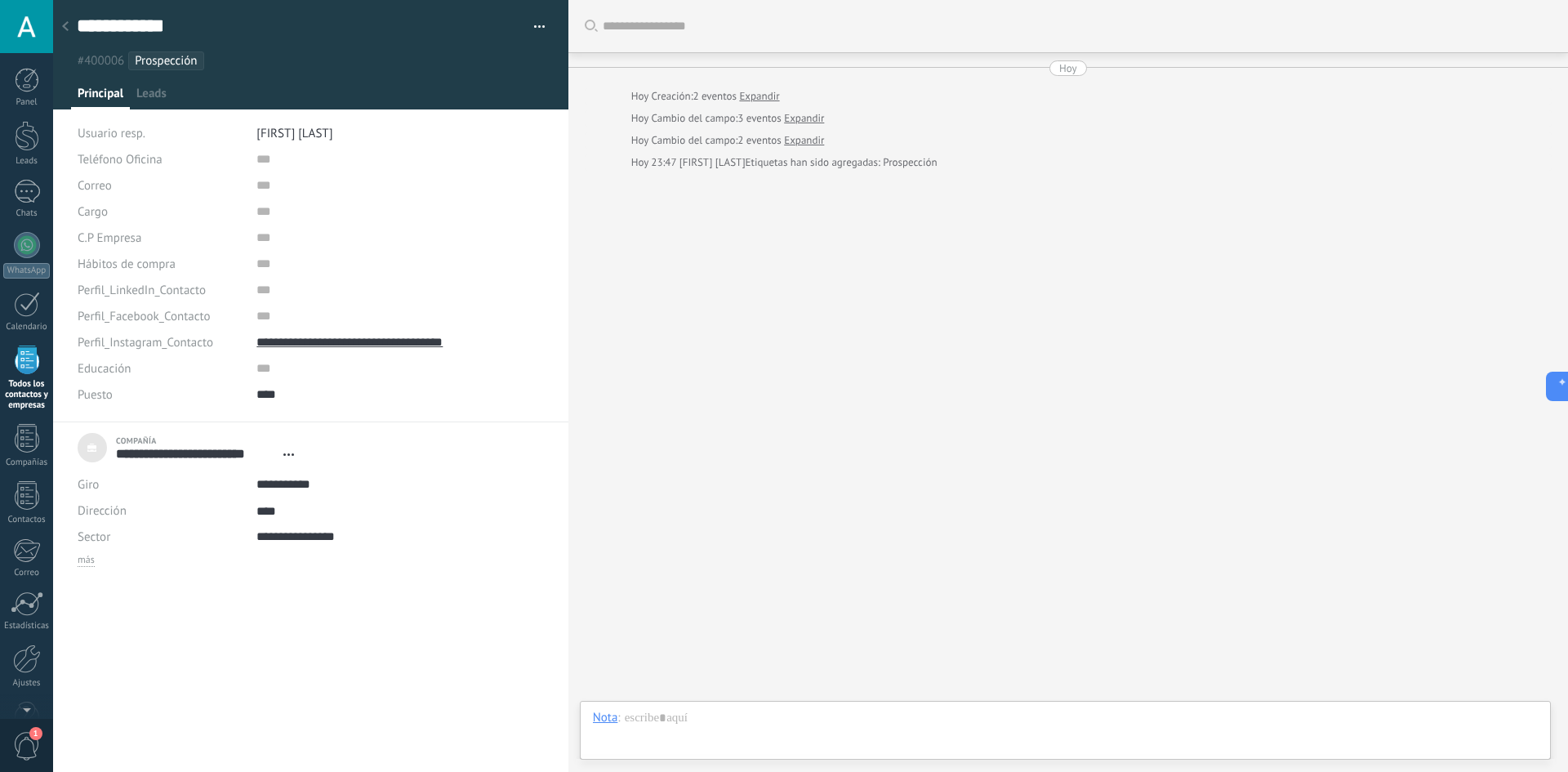 scroll, scrollTop: 16, scrollLeft: 0, axis: vertical 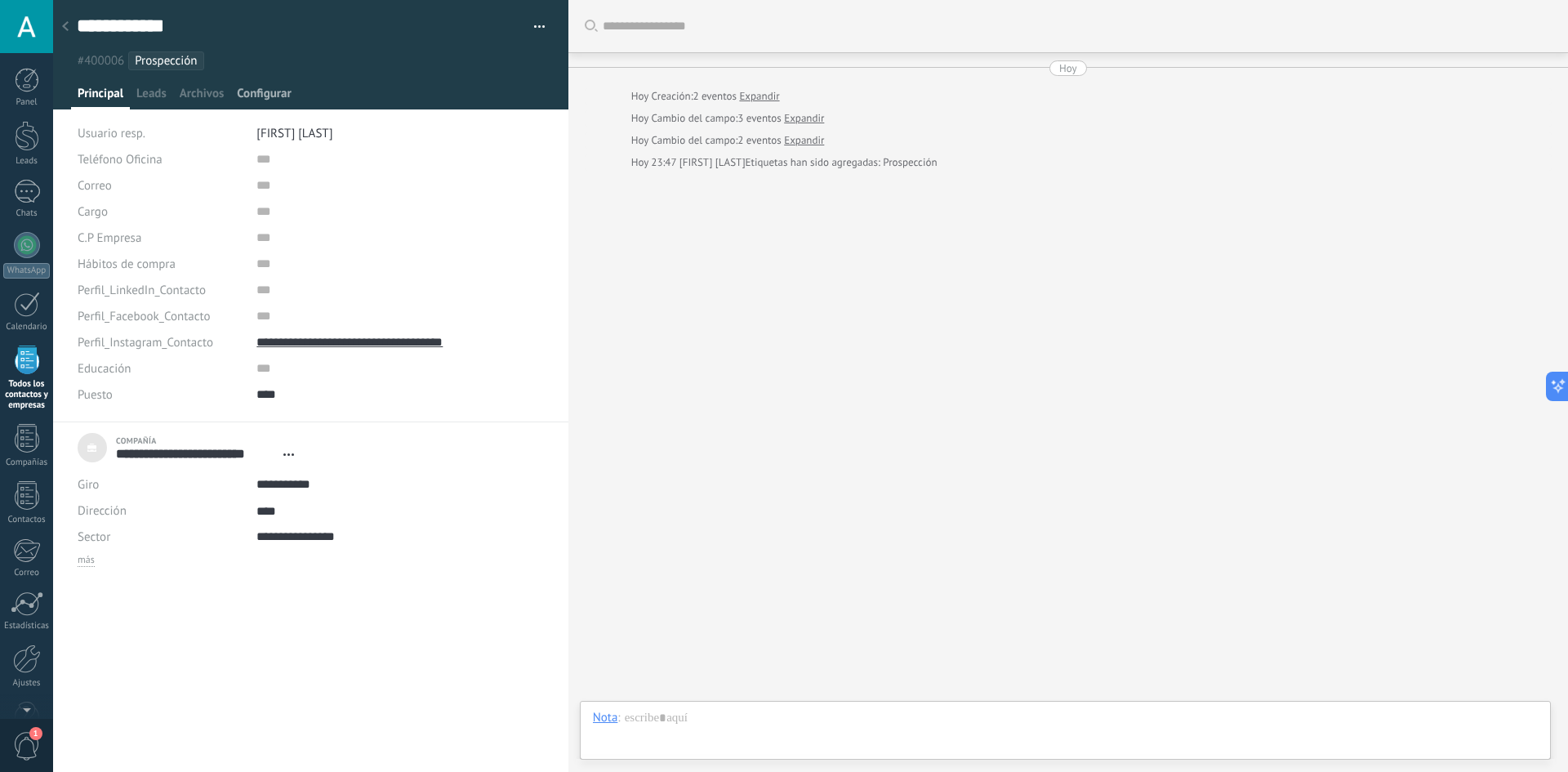 click on "Configurar" at bounding box center (264, 97) 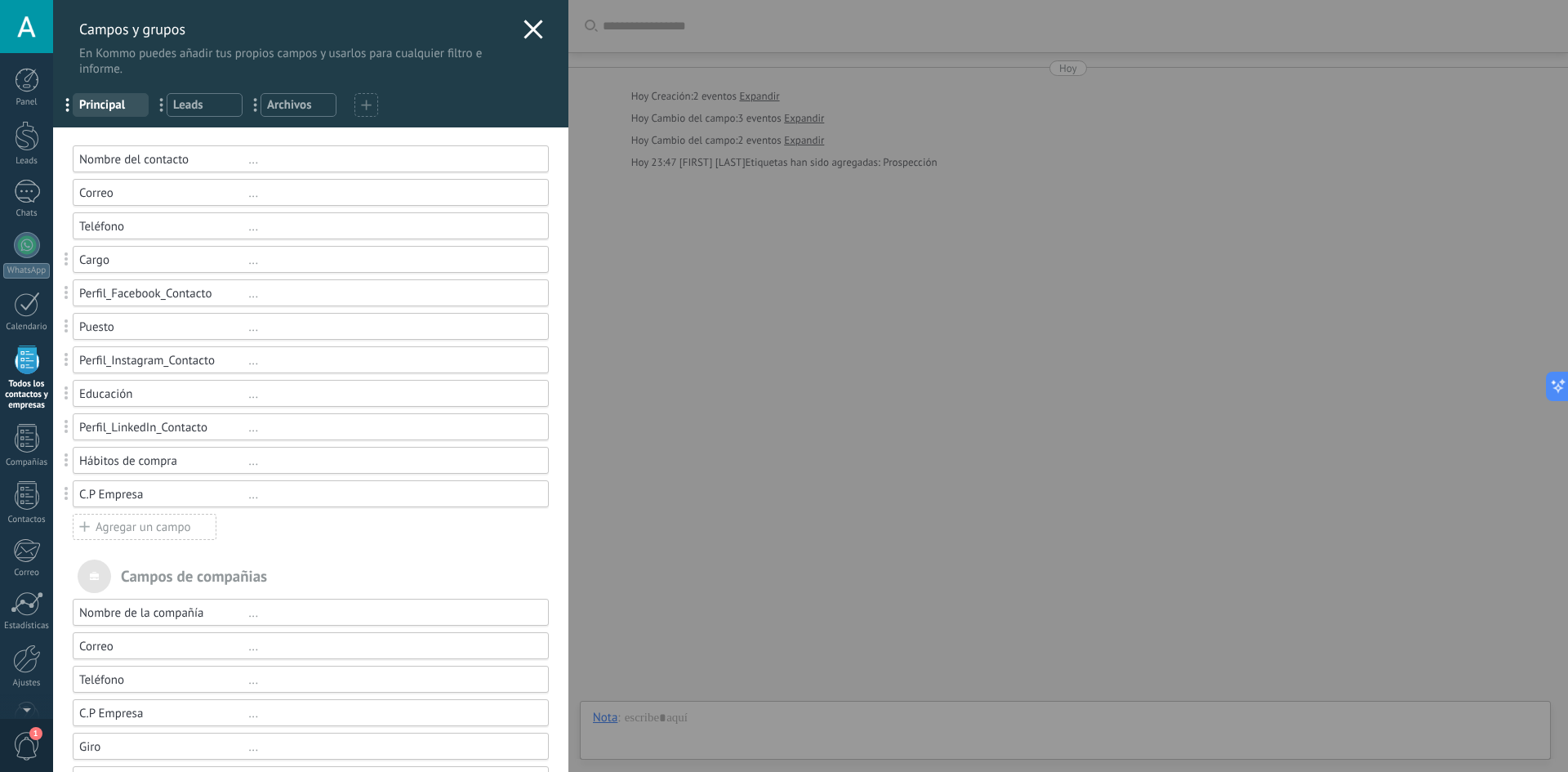click on "C.P Empresa" at bounding box center (163, 494) 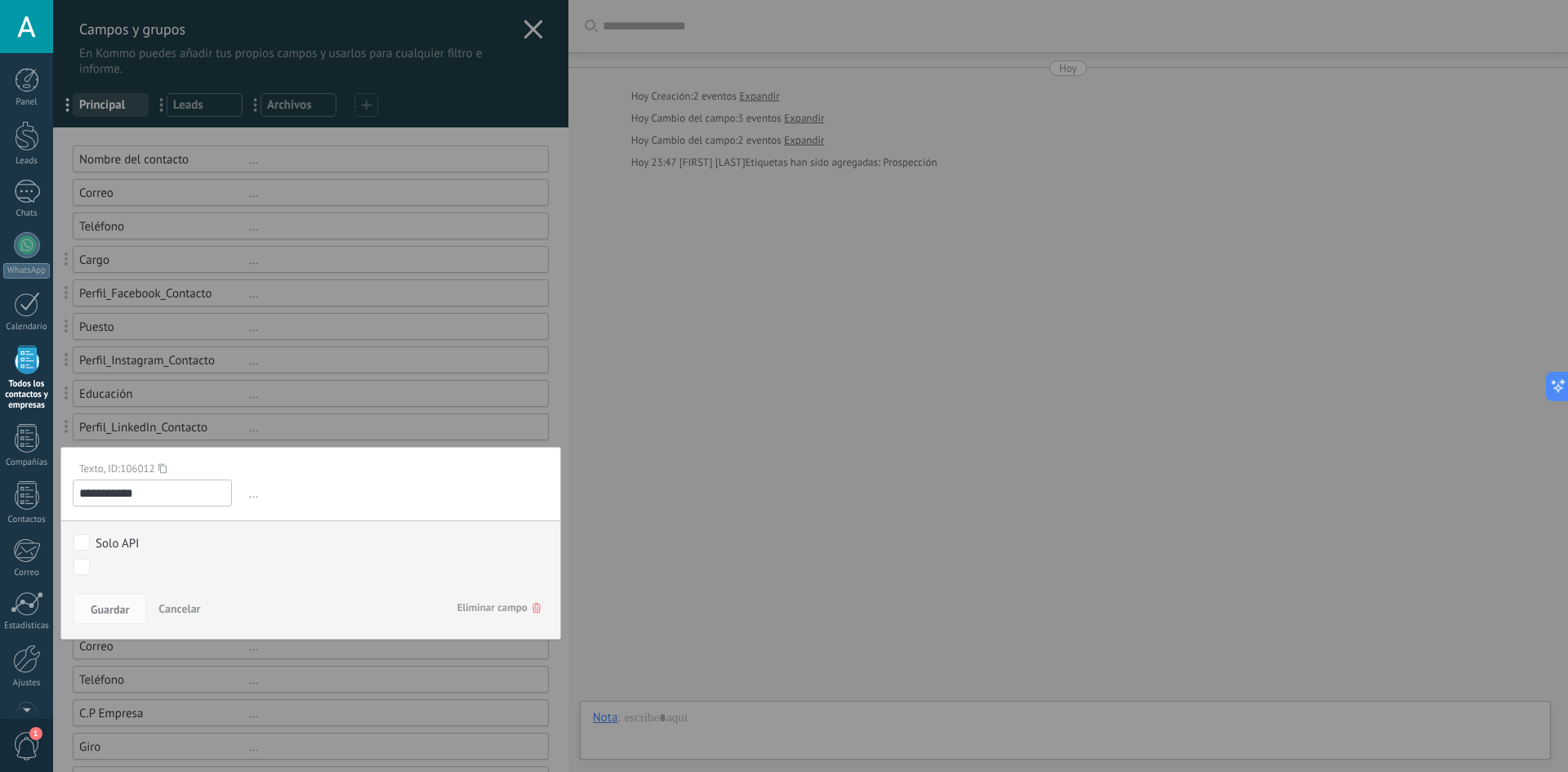 click on "Eliminar campo" at bounding box center (499, 608) 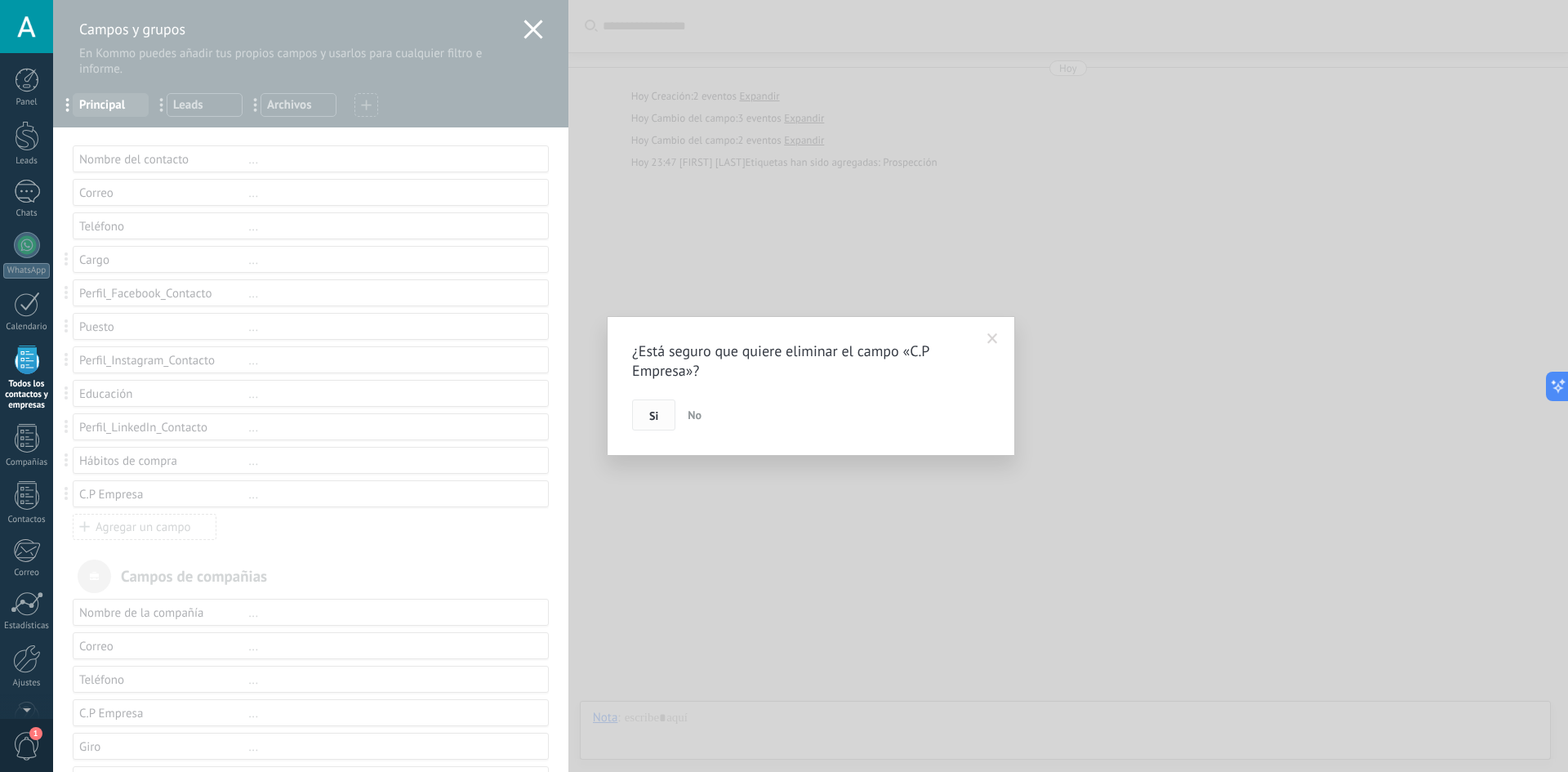 click on "Si" at bounding box center [653, 416] 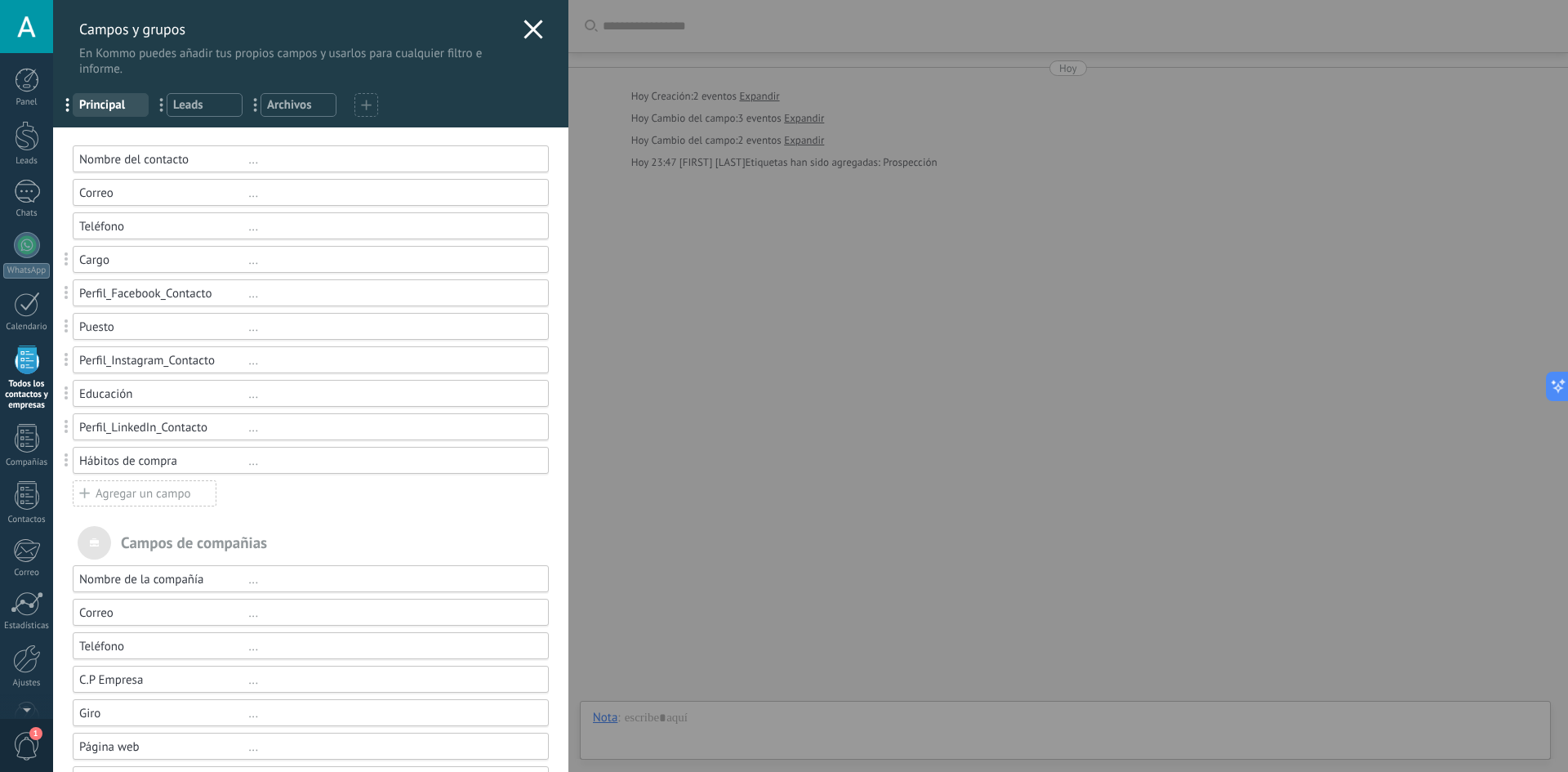 click 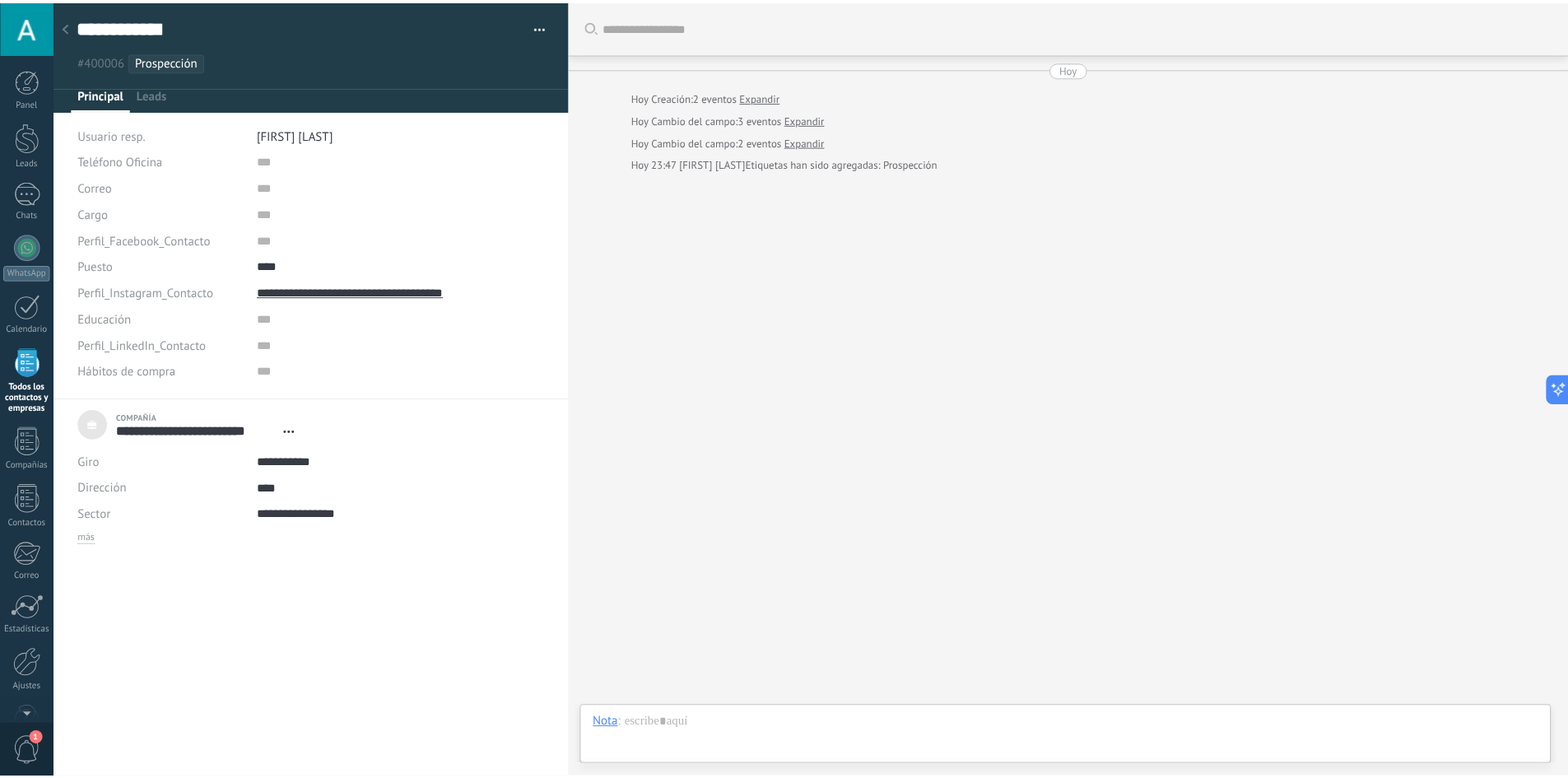scroll, scrollTop: 16, scrollLeft: 0, axis: vertical 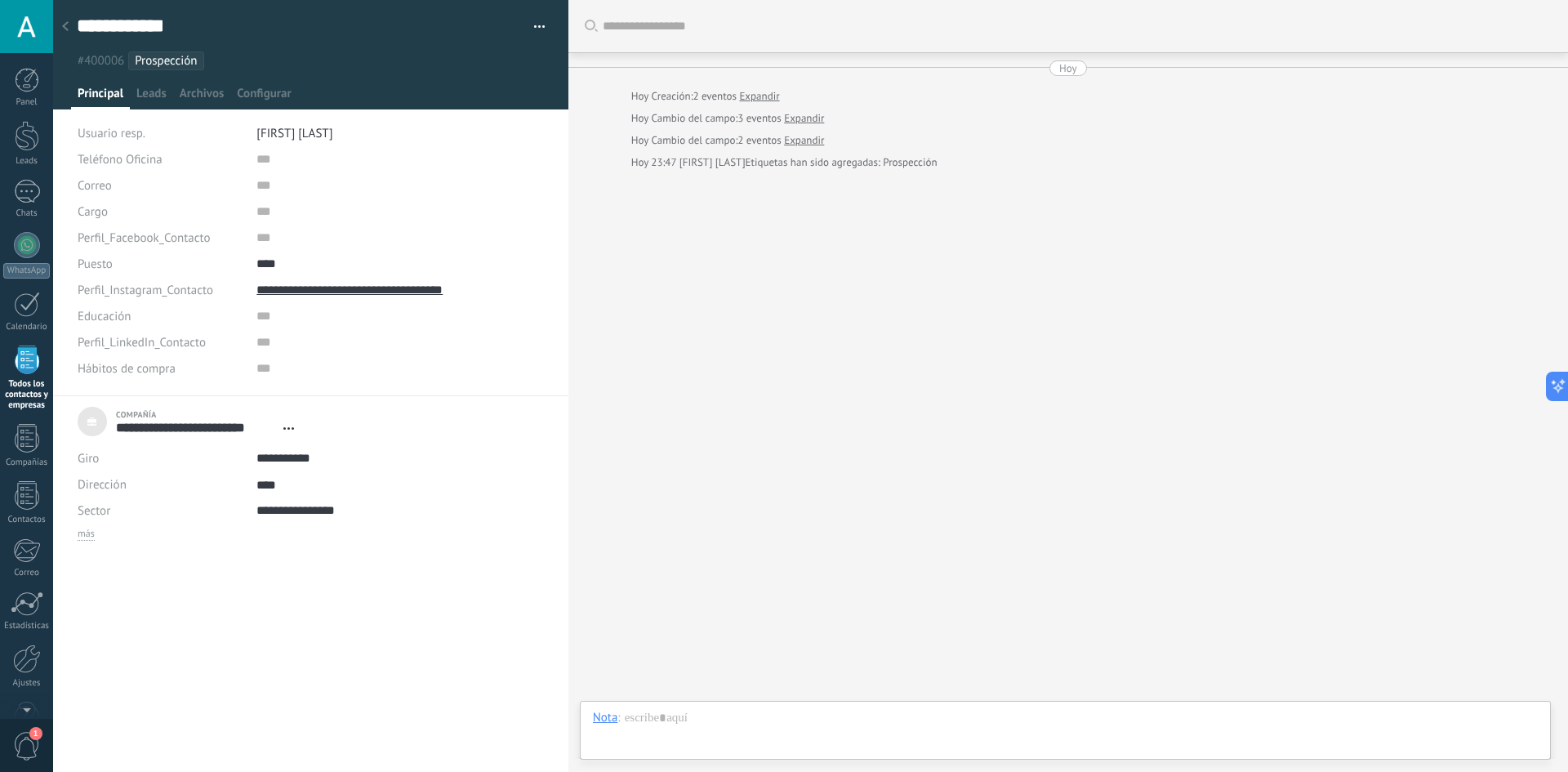 click on "Panel
Leads
Chats
WhatsApp
Clientes" at bounding box center (26, 415) 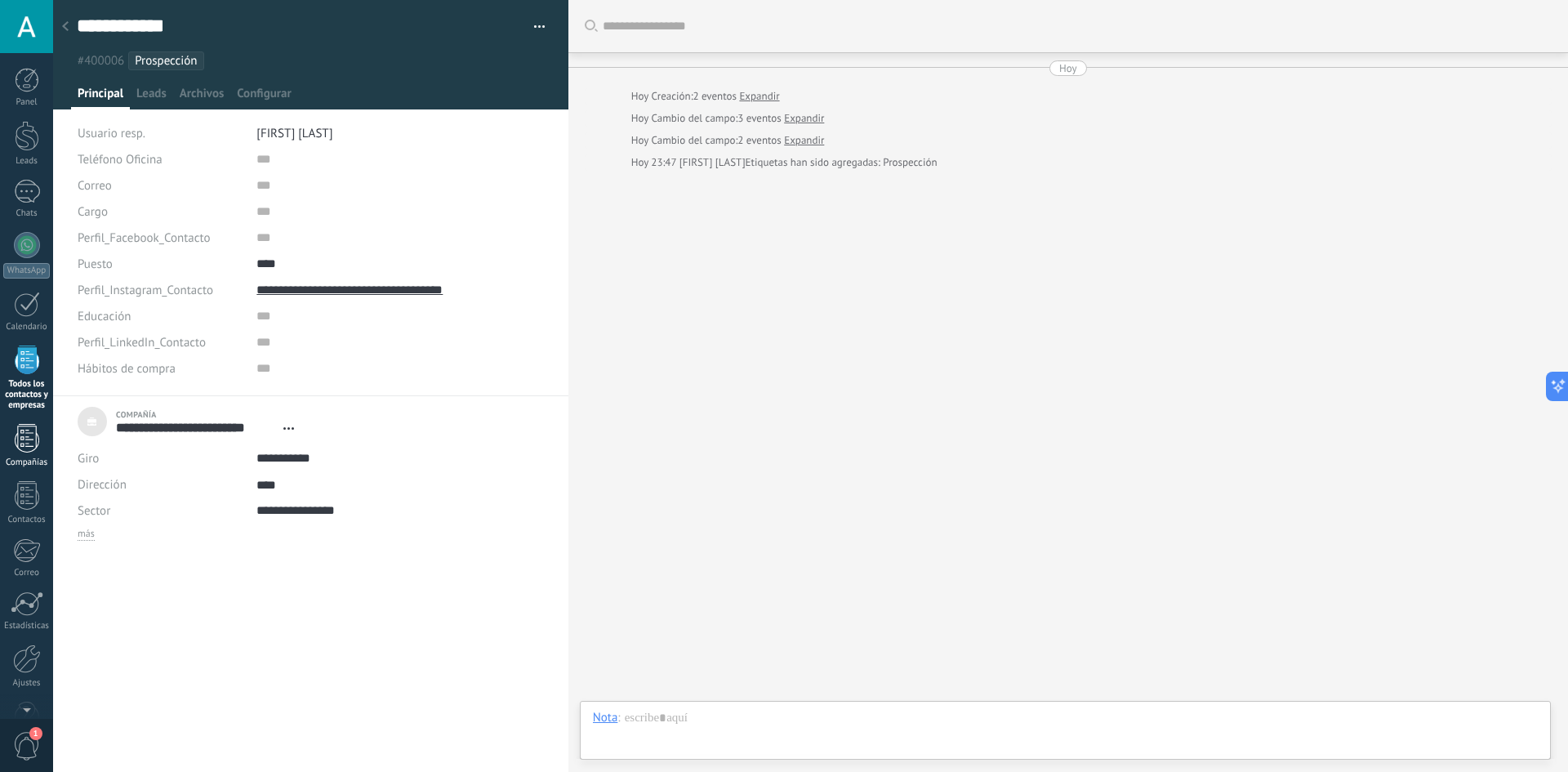 click at bounding box center [27, 438] 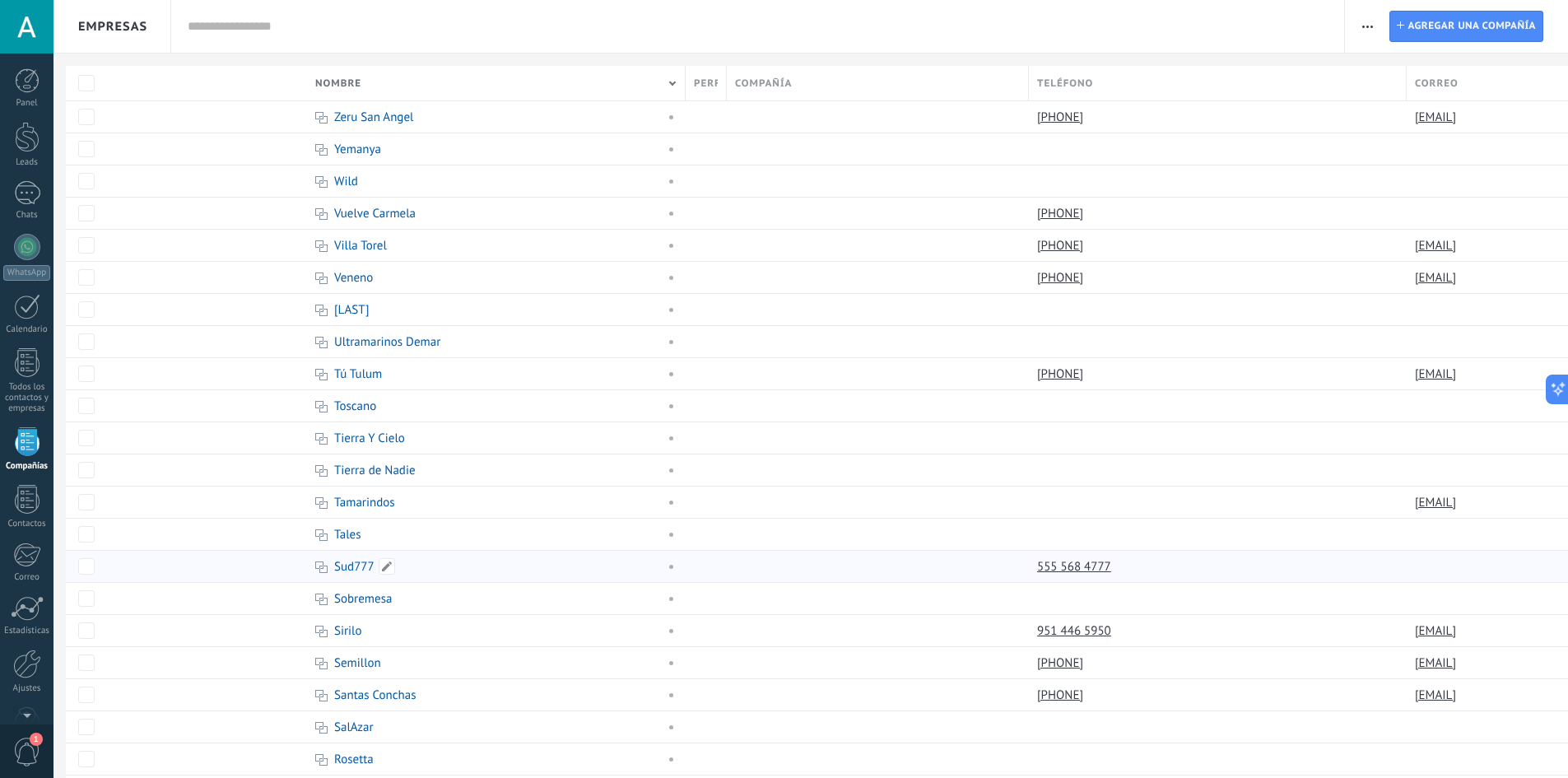 scroll, scrollTop: 44, scrollLeft: 0, axis: vertical 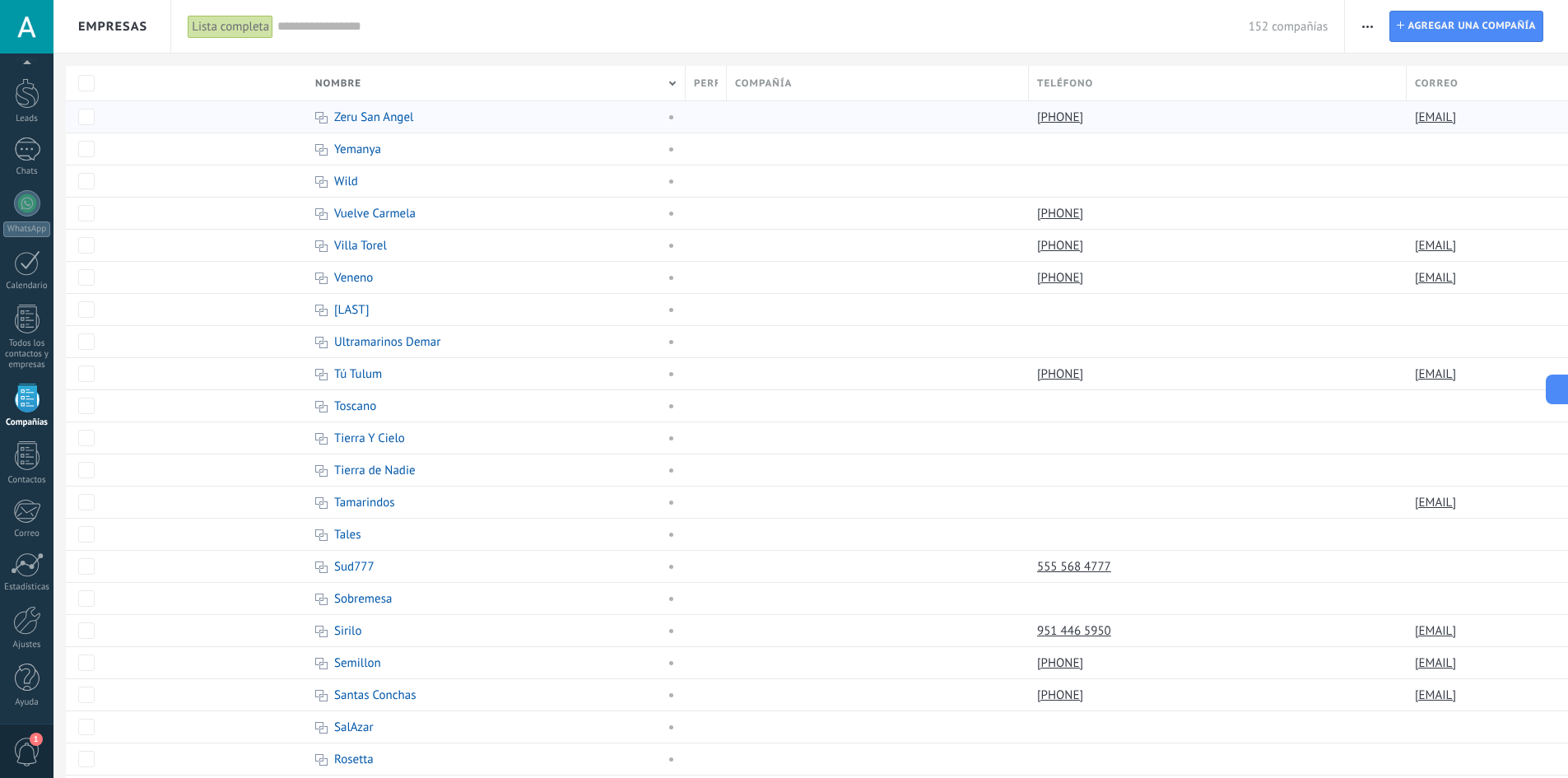 type on "****" 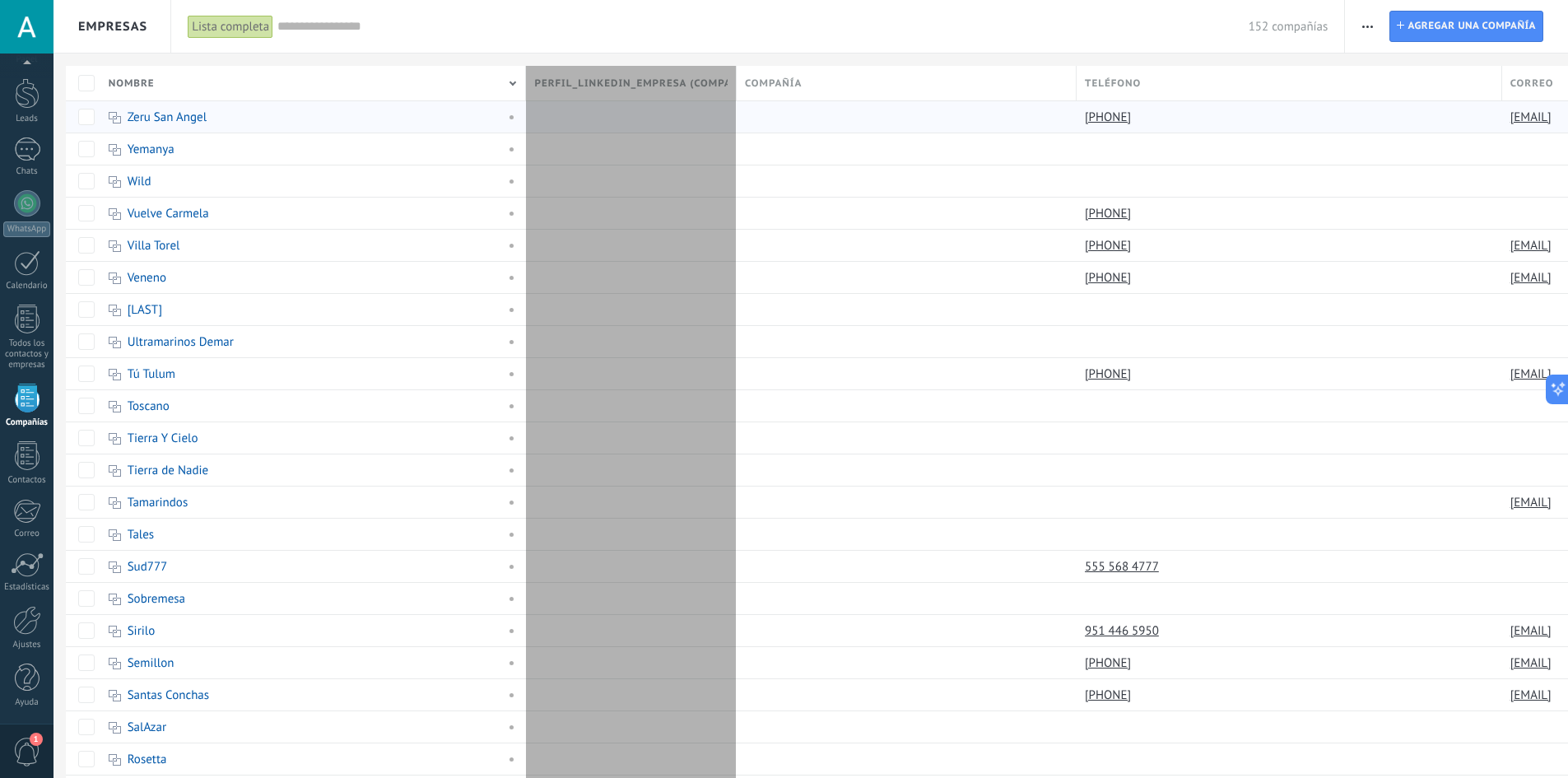 scroll, scrollTop: 16, scrollLeft: 0, axis: vertical 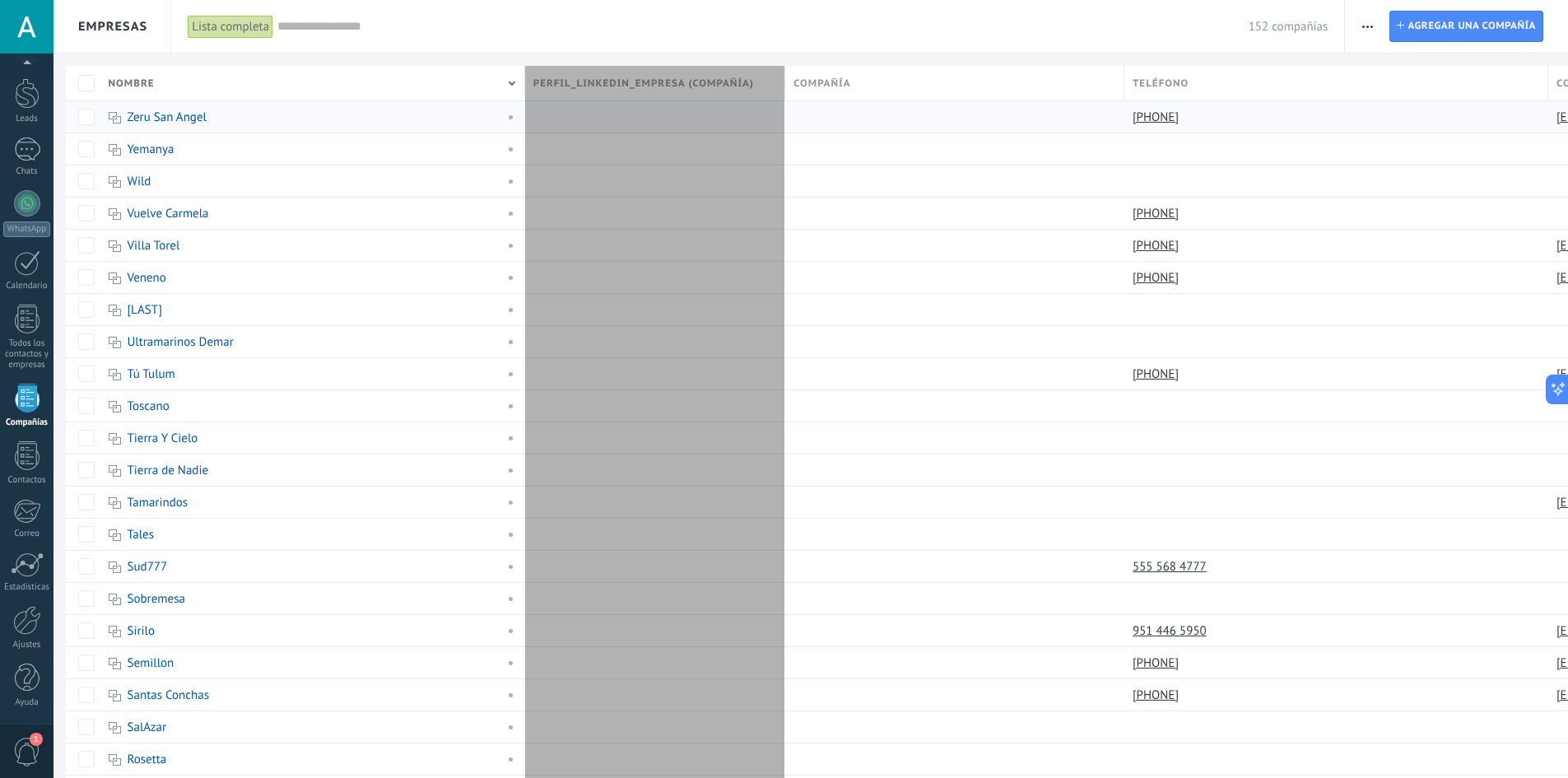 drag, startPoint x: 724, startPoint y: 76, endPoint x: 914, endPoint y: 110, distance: 193.01813 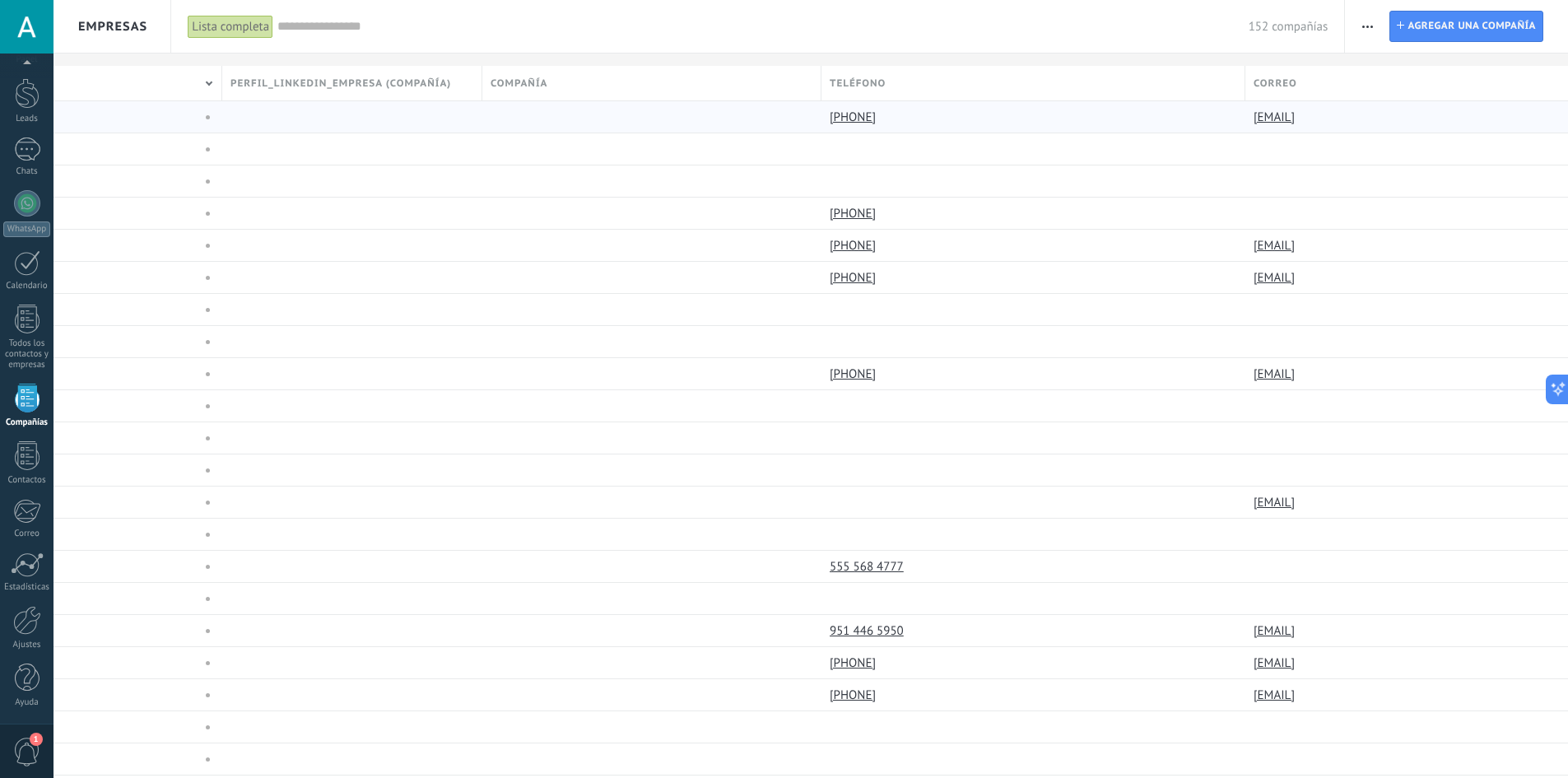 scroll, scrollTop: 0, scrollLeft: 0, axis: both 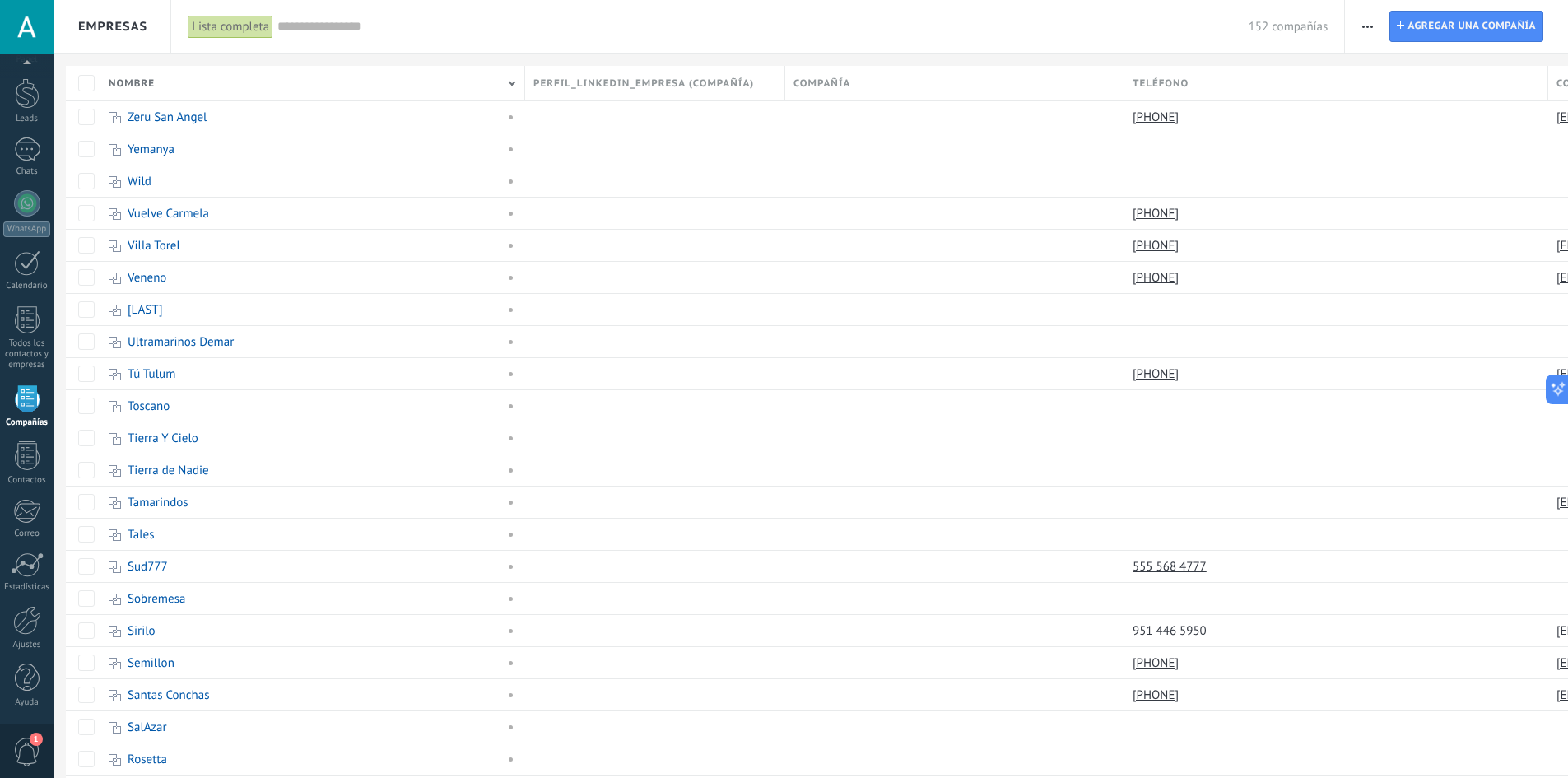 click at bounding box center [1367, 26] 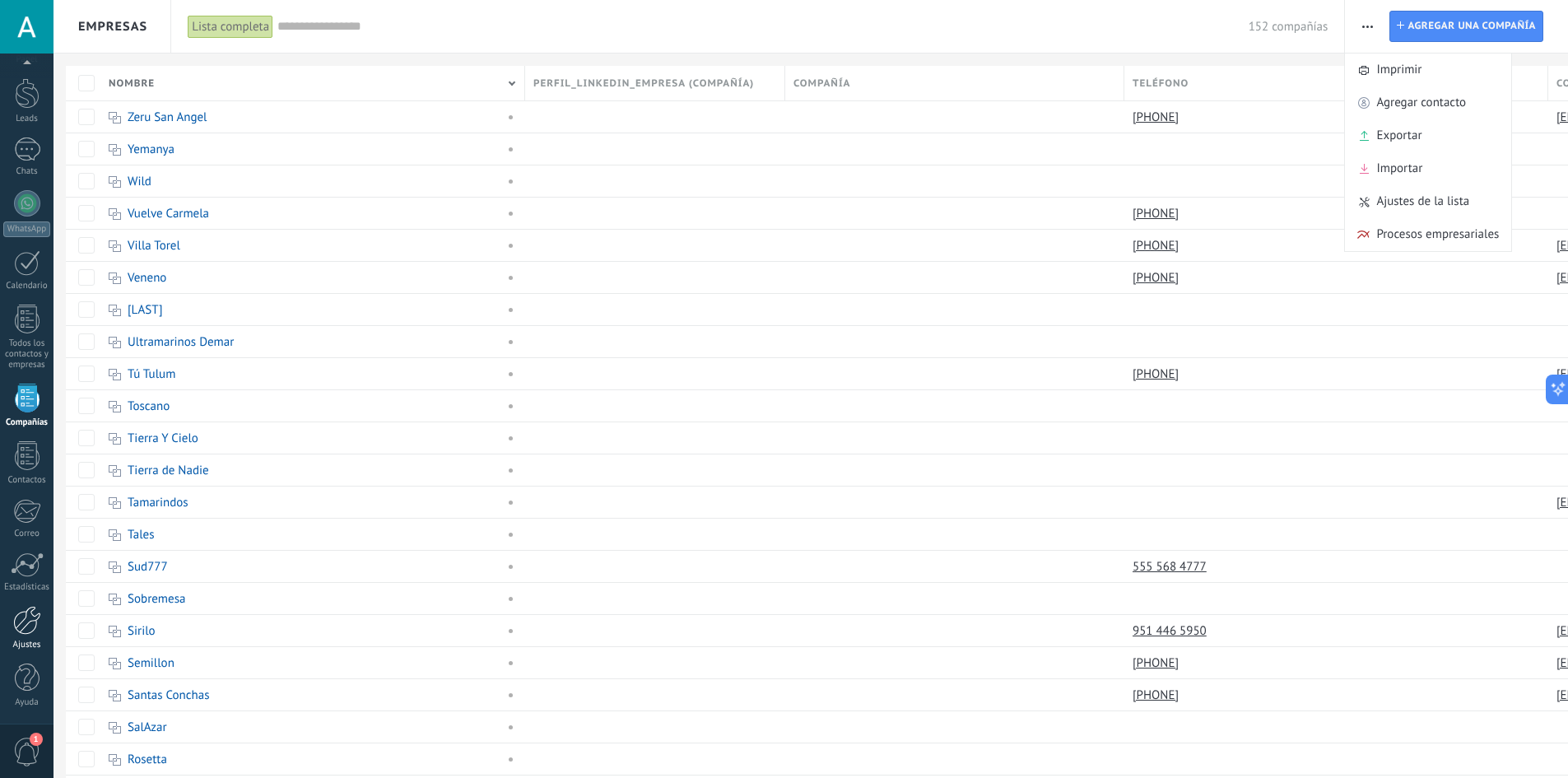 click at bounding box center [27, 620] 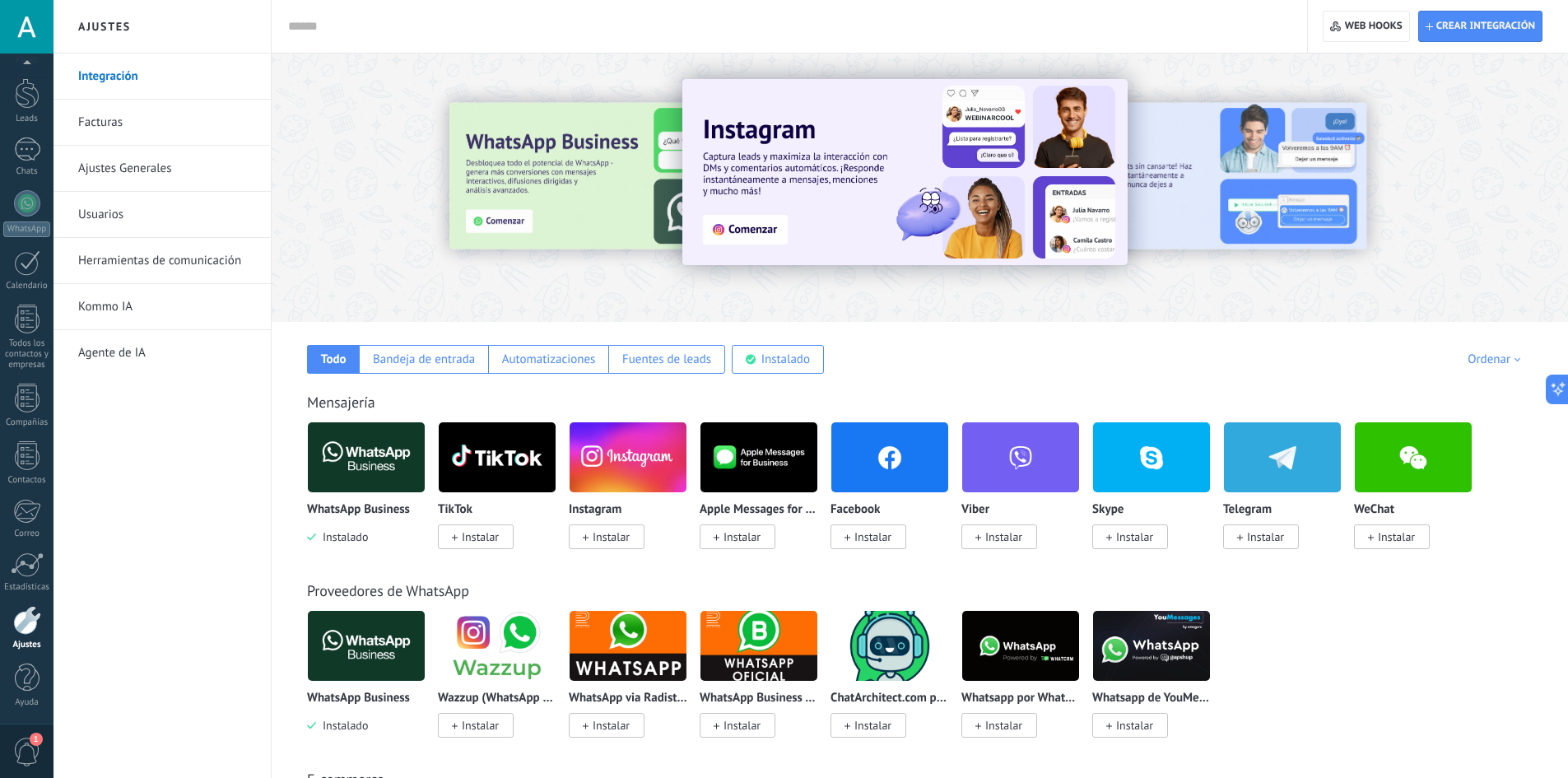 click on "Ajustes Generales" at bounding box center [166, 169] 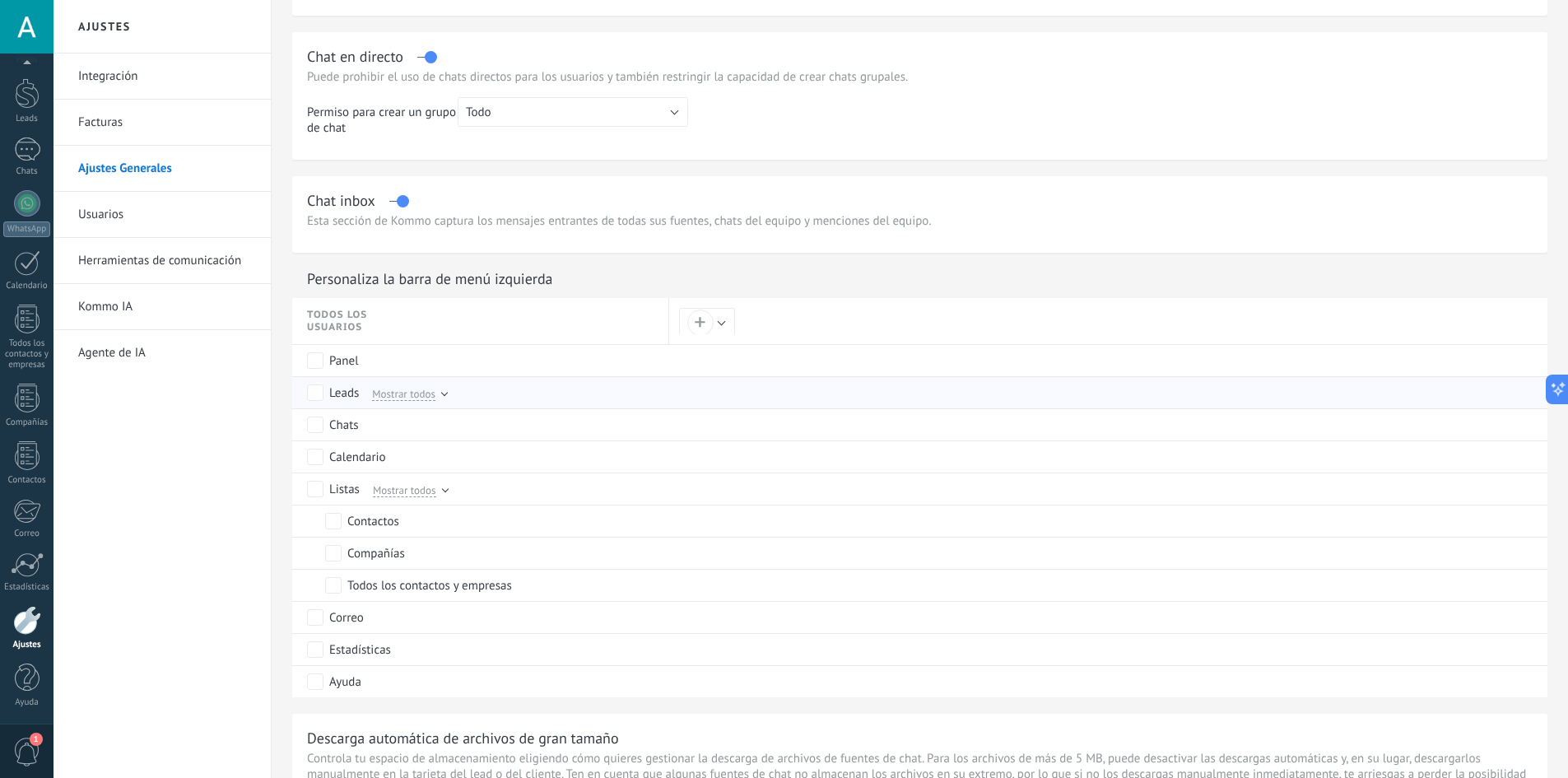 scroll, scrollTop: 552, scrollLeft: 0, axis: vertical 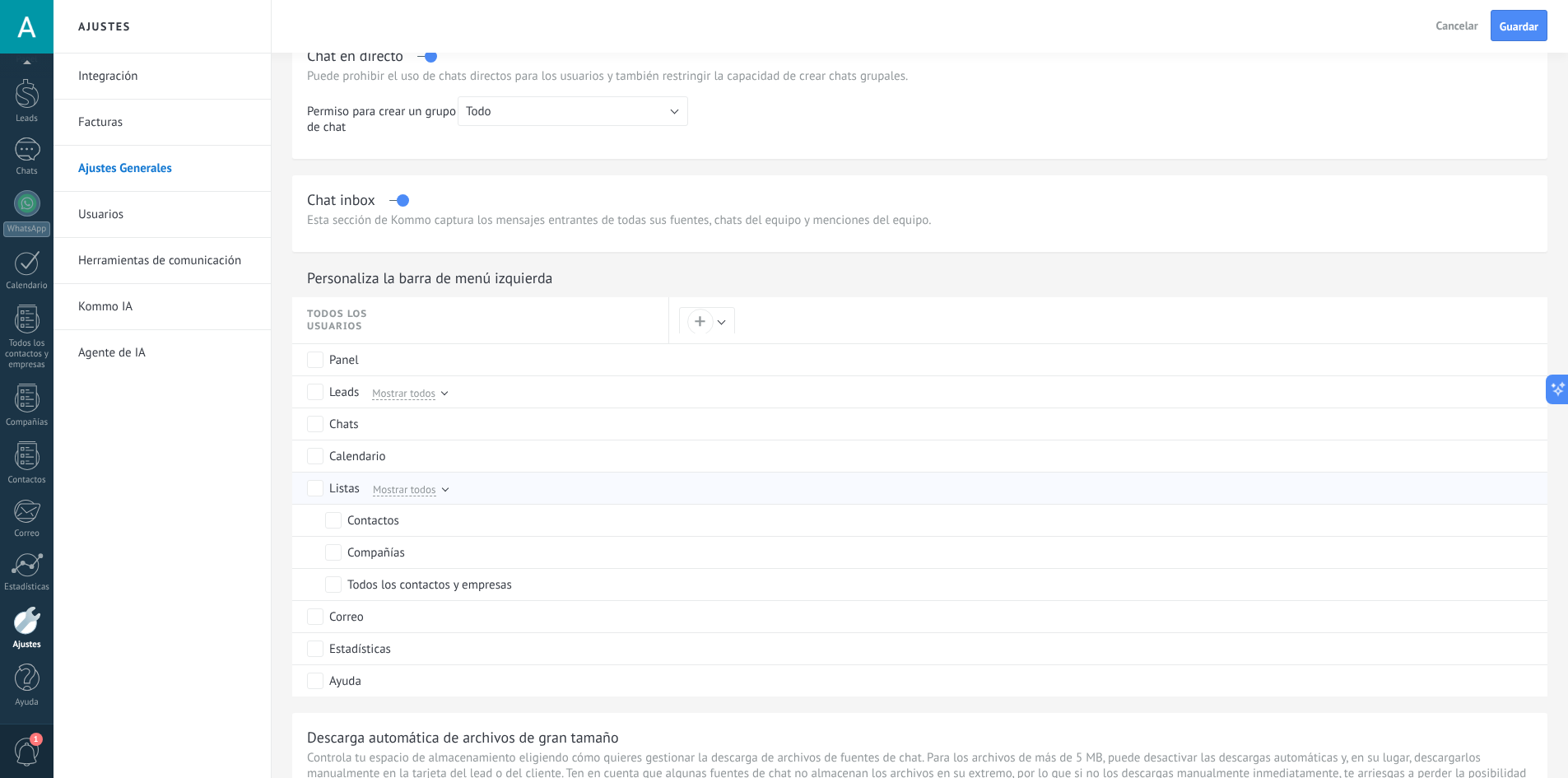 click on "Mostrar todos" at bounding box center (404, 489) 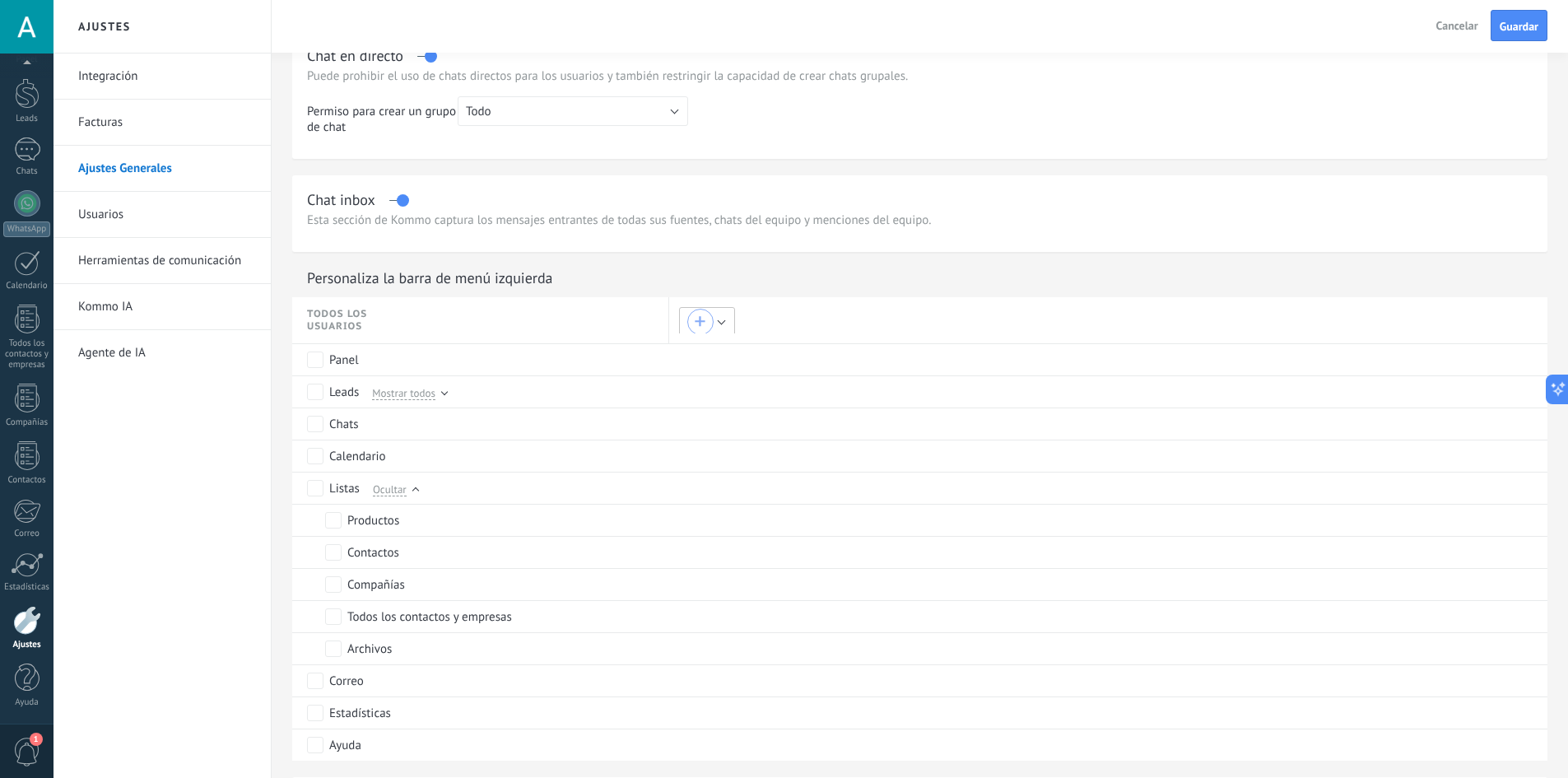click on "+" at bounding box center (700, 322) 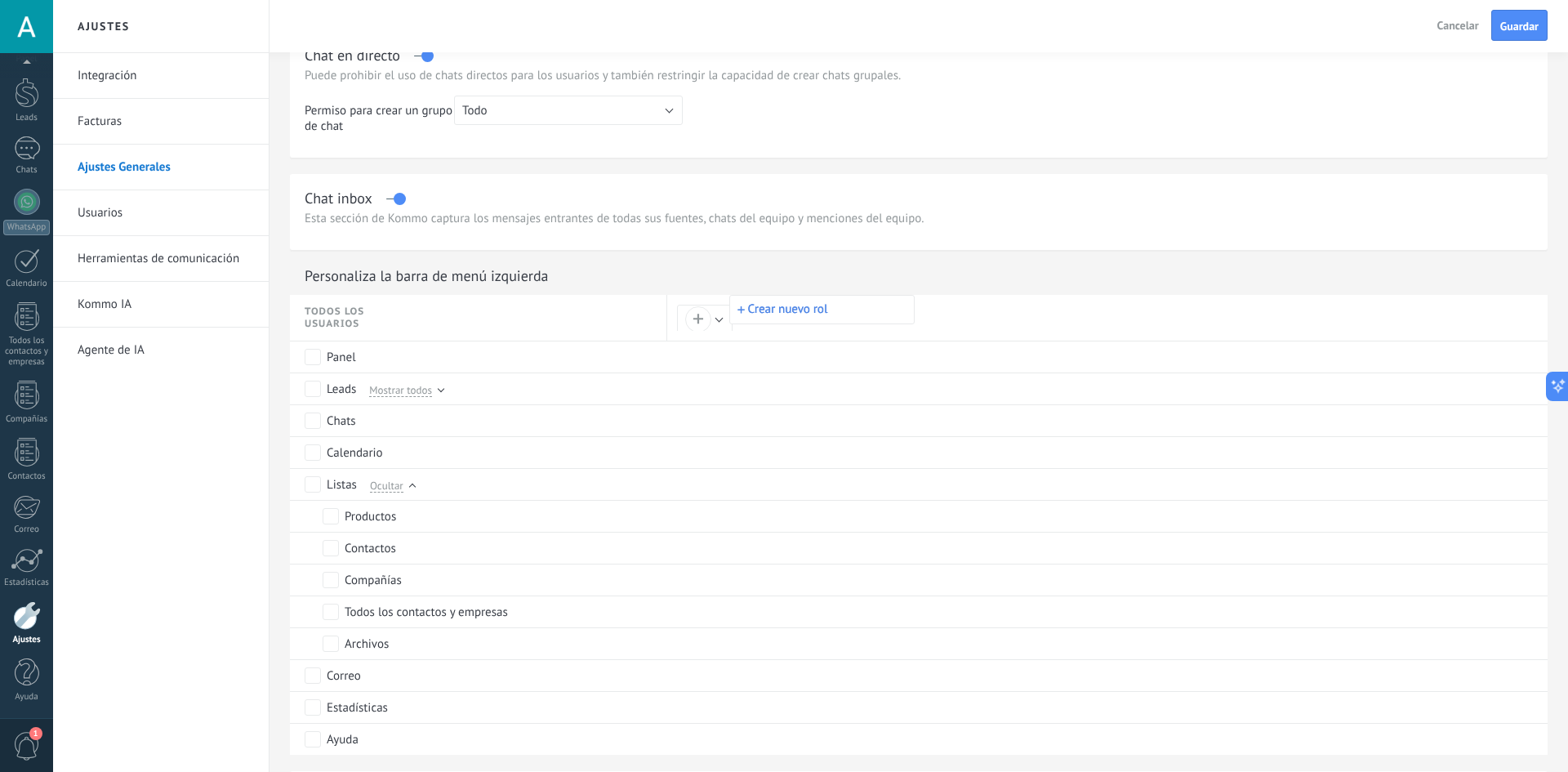click on "Crear nuevo rol" at bounding box center [822, 310] 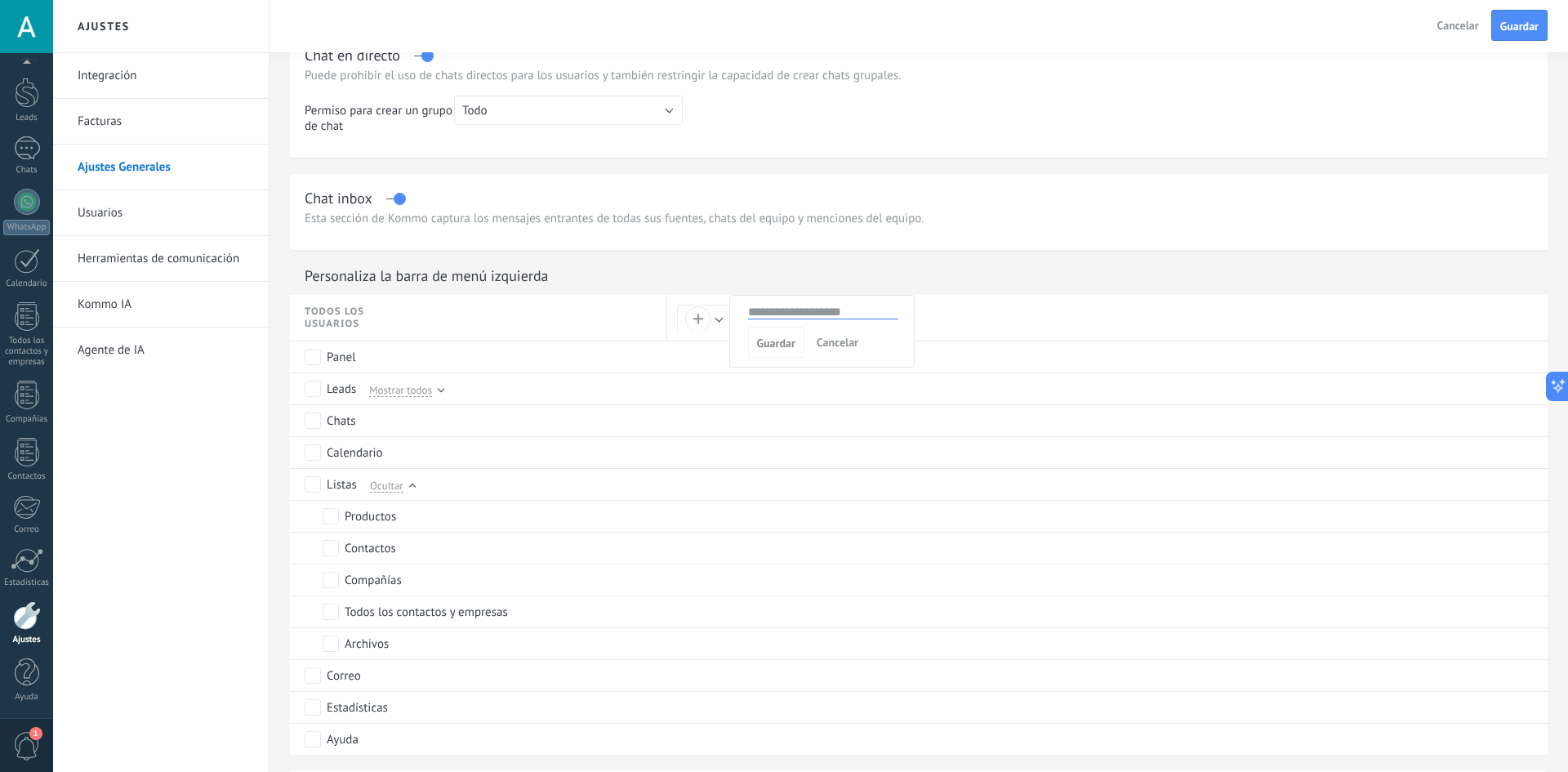 click at bounding box center (784, 386) 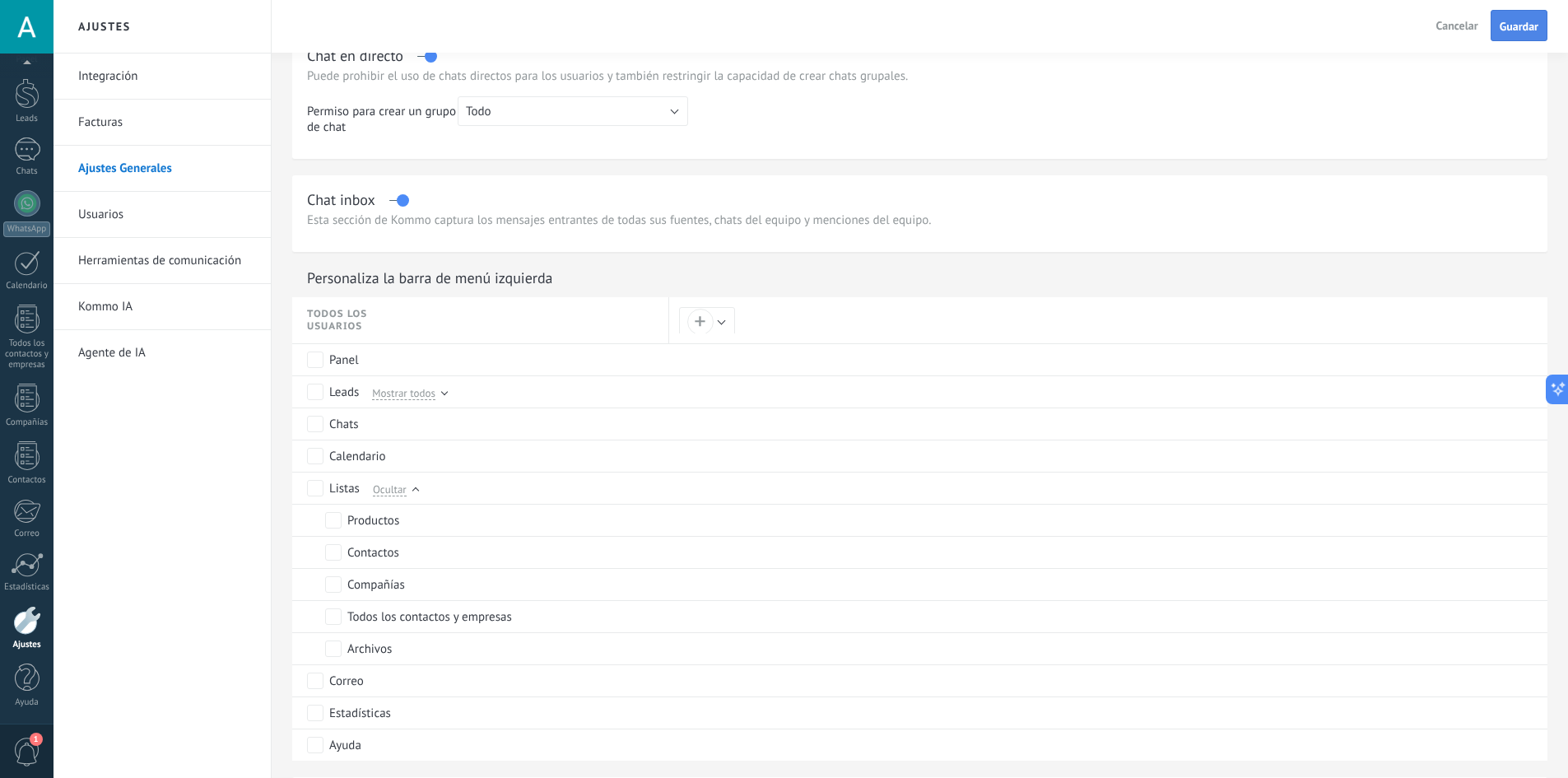 click on "Guardar" at bounding box center (1519, 26) 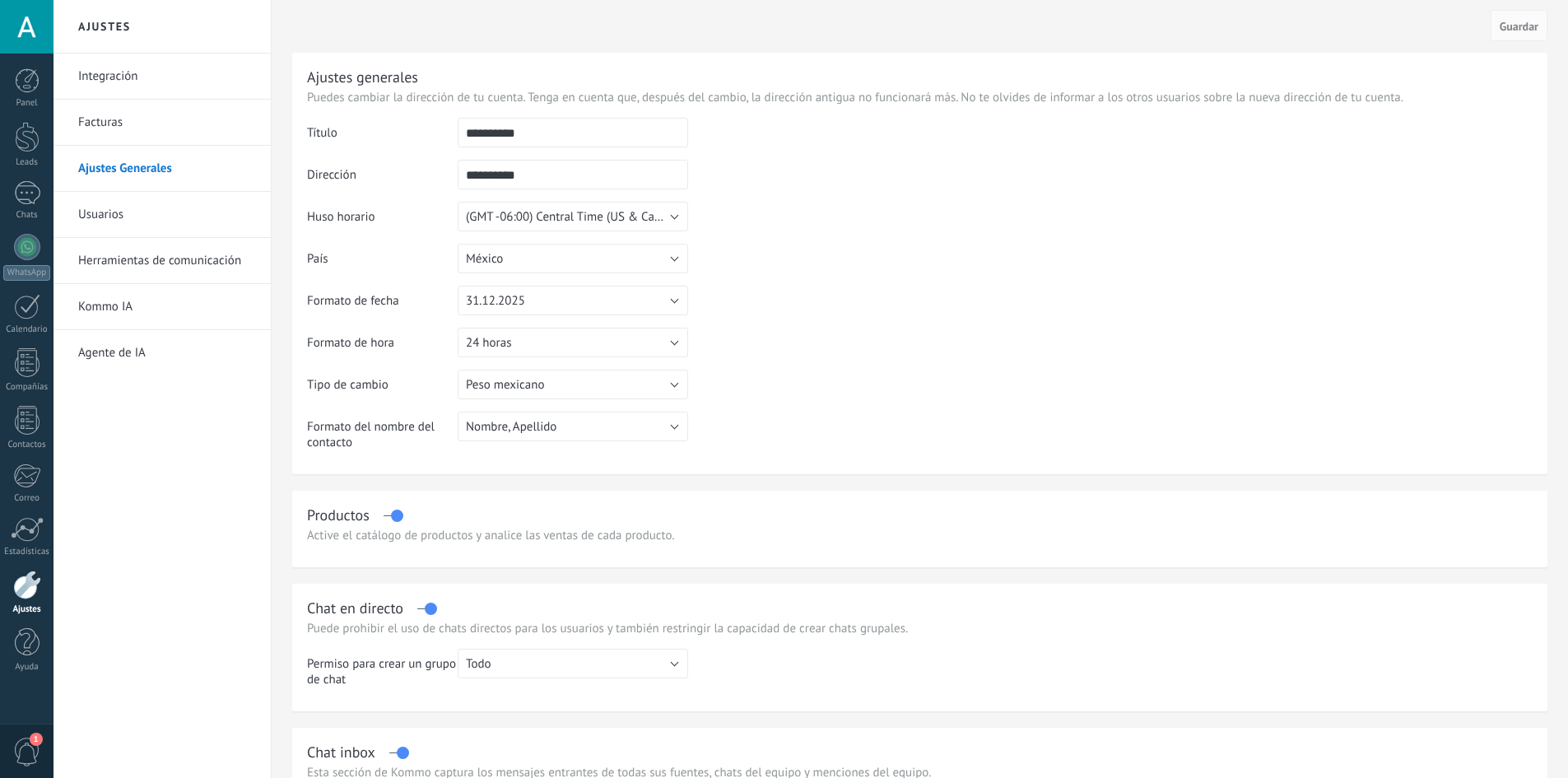 scroll, scrollTop: 355, scrollLeft: 0, axis: vertical 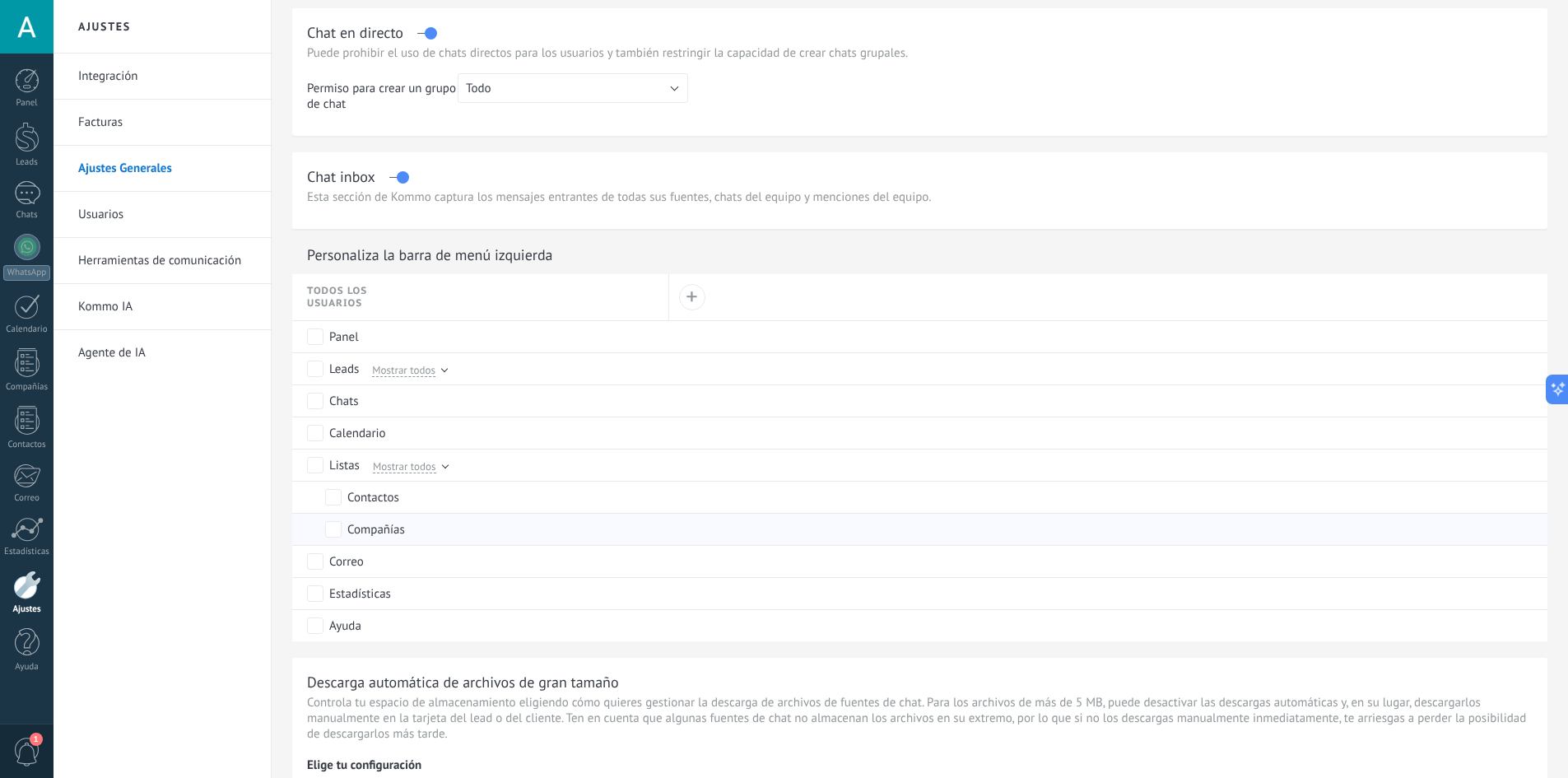 click on "Compañías" at bounding box center (493, 529) 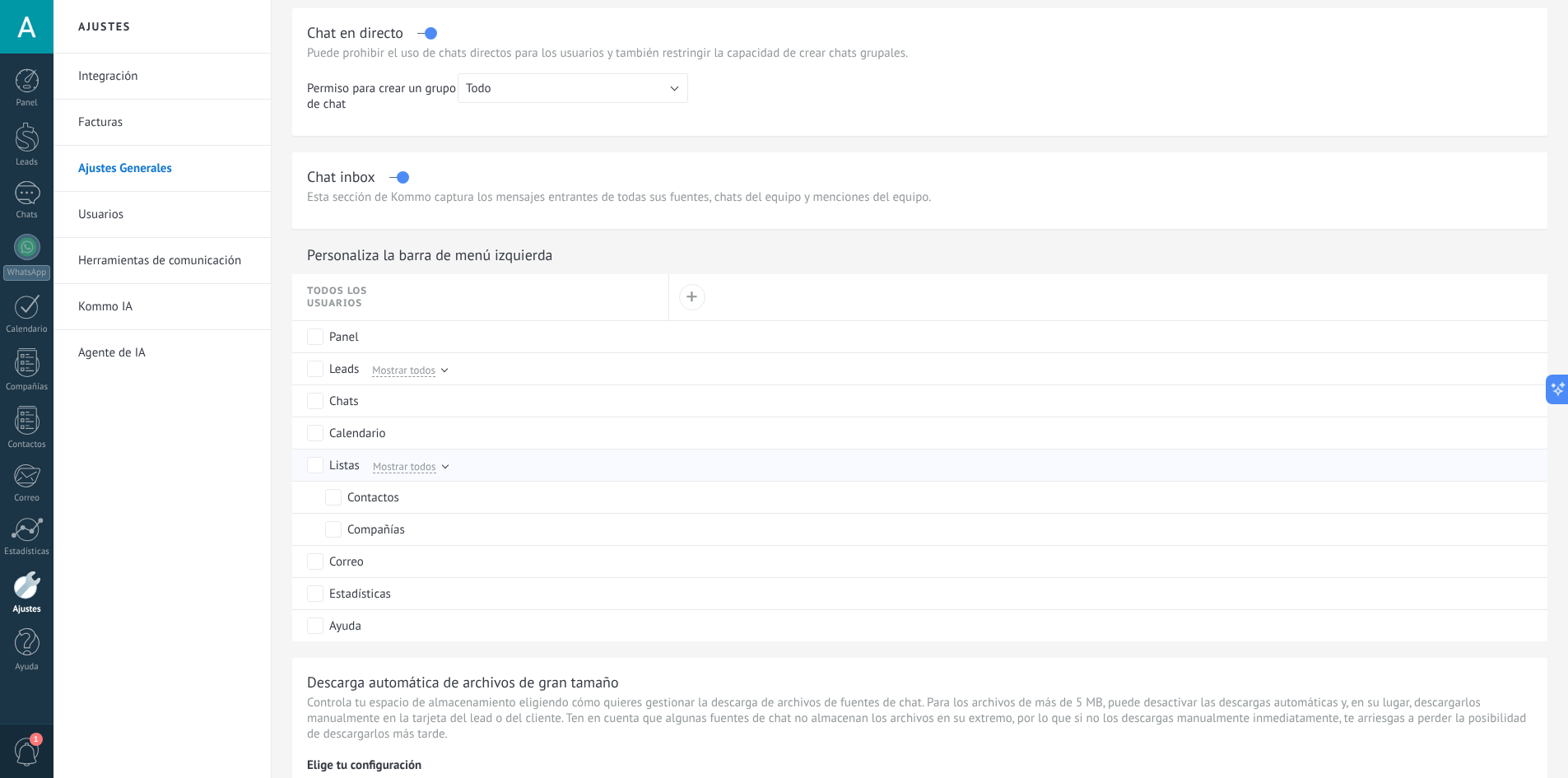 click on "Mostrar todos" at bounding box center (404, 466) 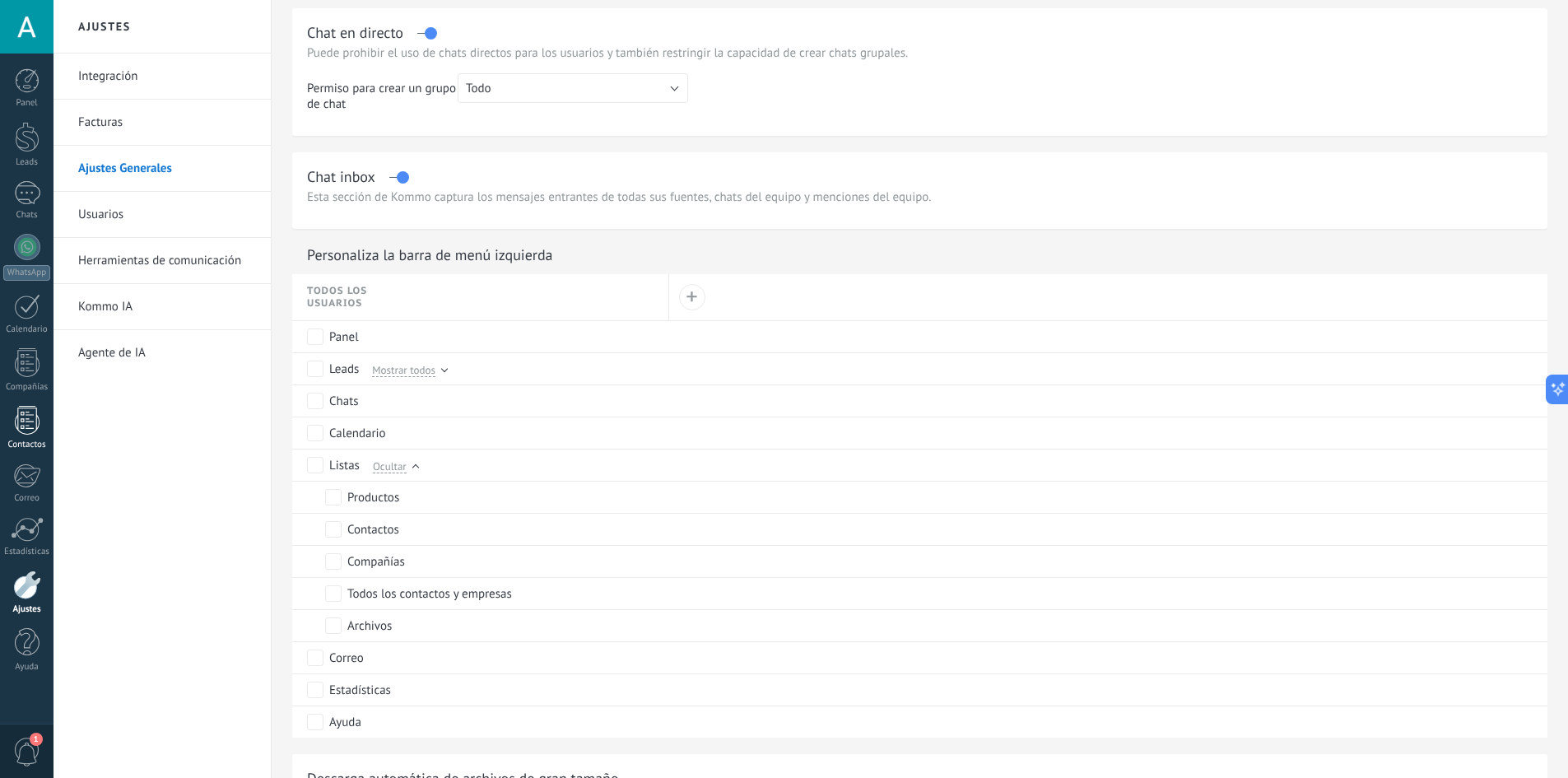 click at bounding box center [27, 420] 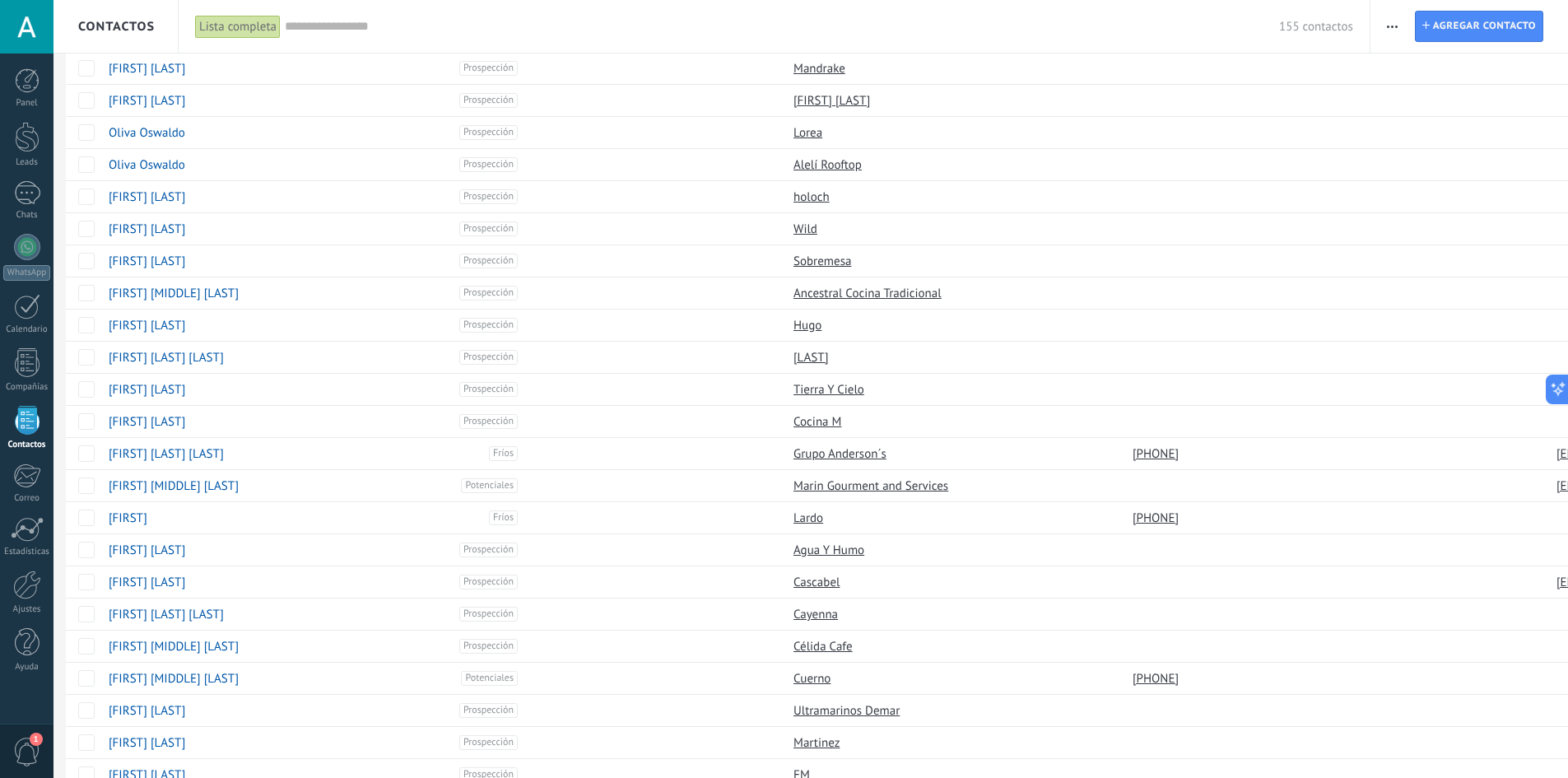scroll, scrollTop: 922, scrollLeft: 0, axis: vertical 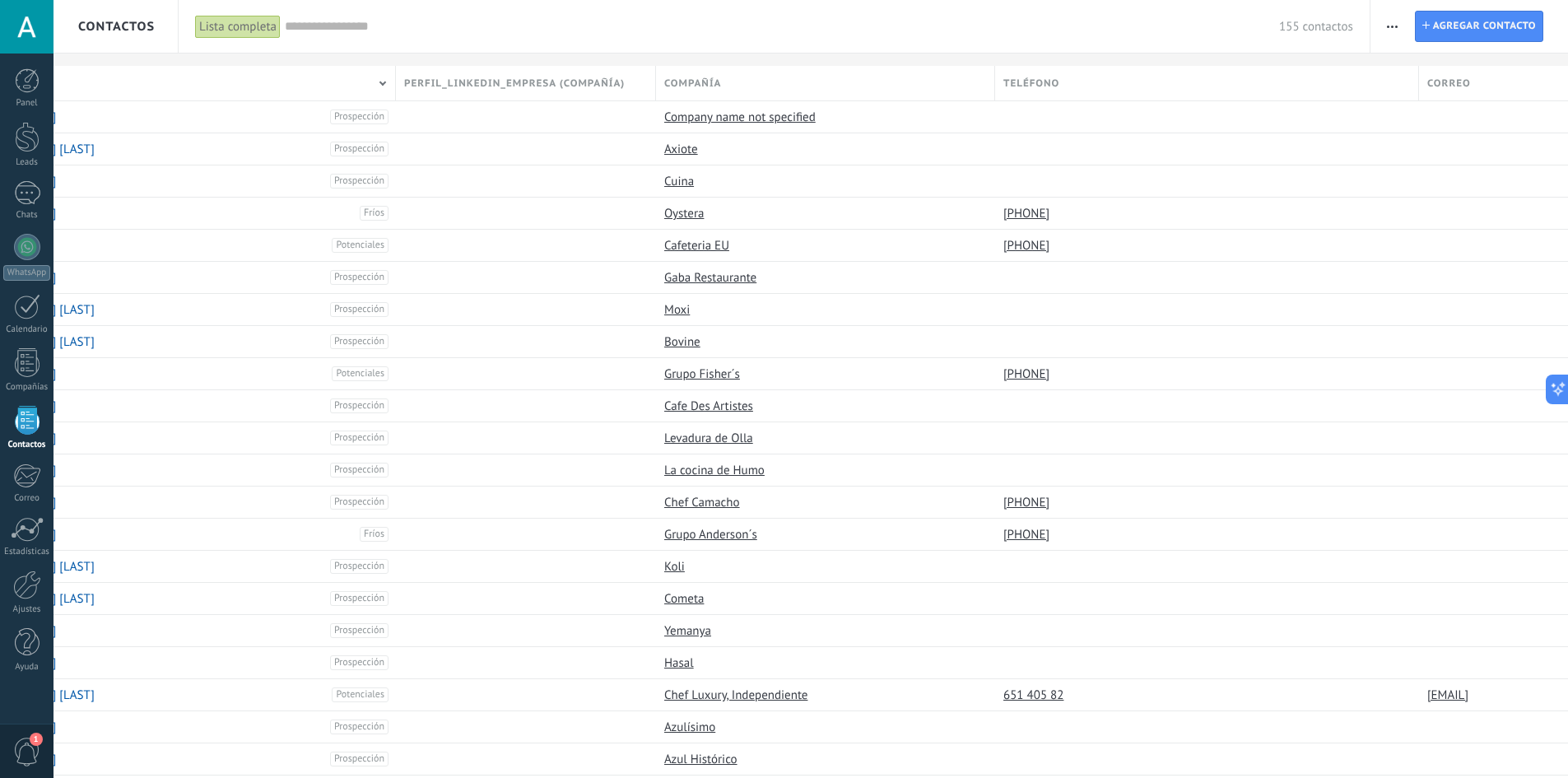 click on "Panel
Leads
Chats
WhatsApp
Clientes" at bounding box center [26, 379] 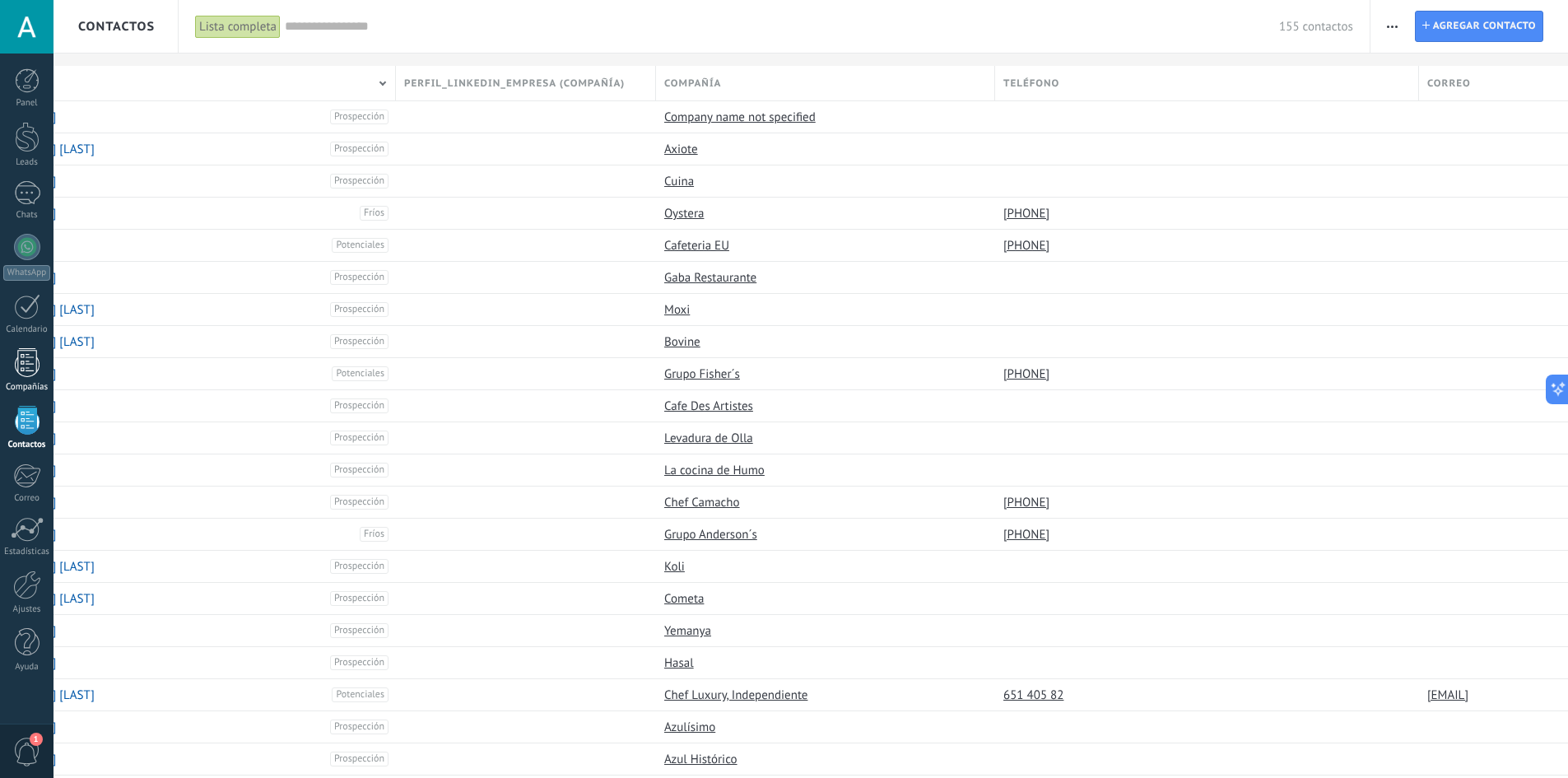click at bounding box center [27, 362] 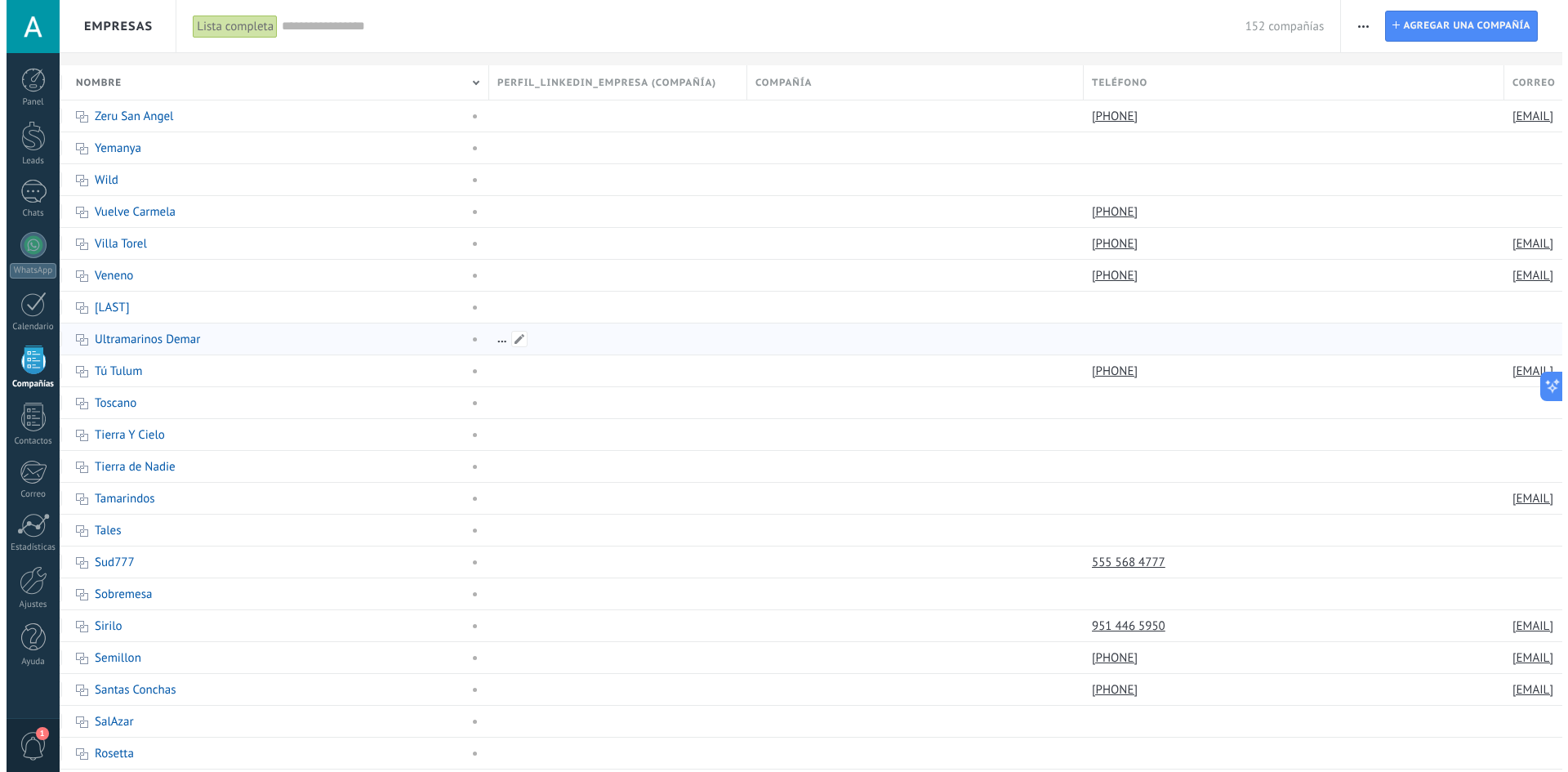scroll, scrollTop: 0, scrollLeft: 0, axis: both 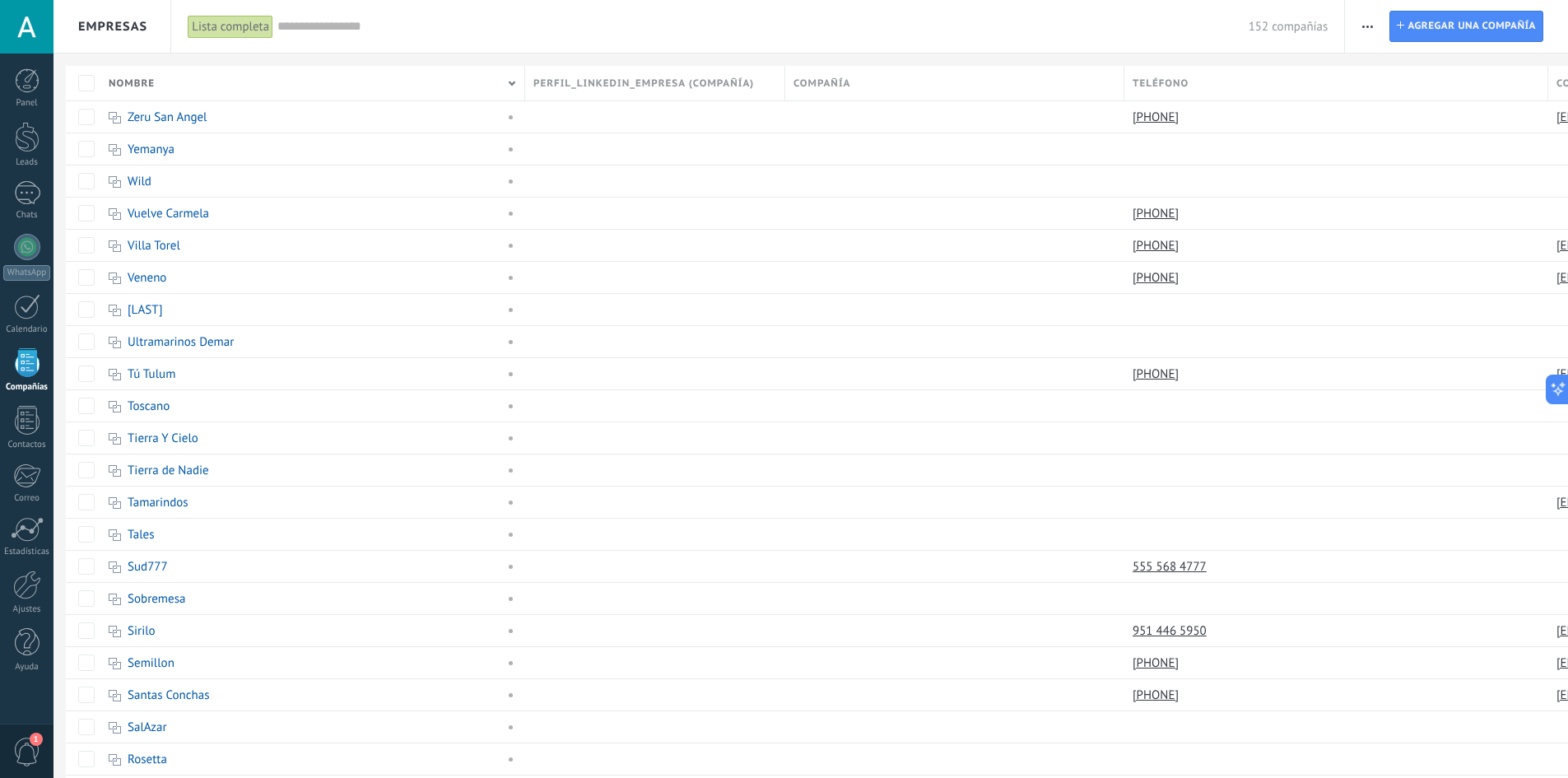 click at bounding box center [1367, 26] 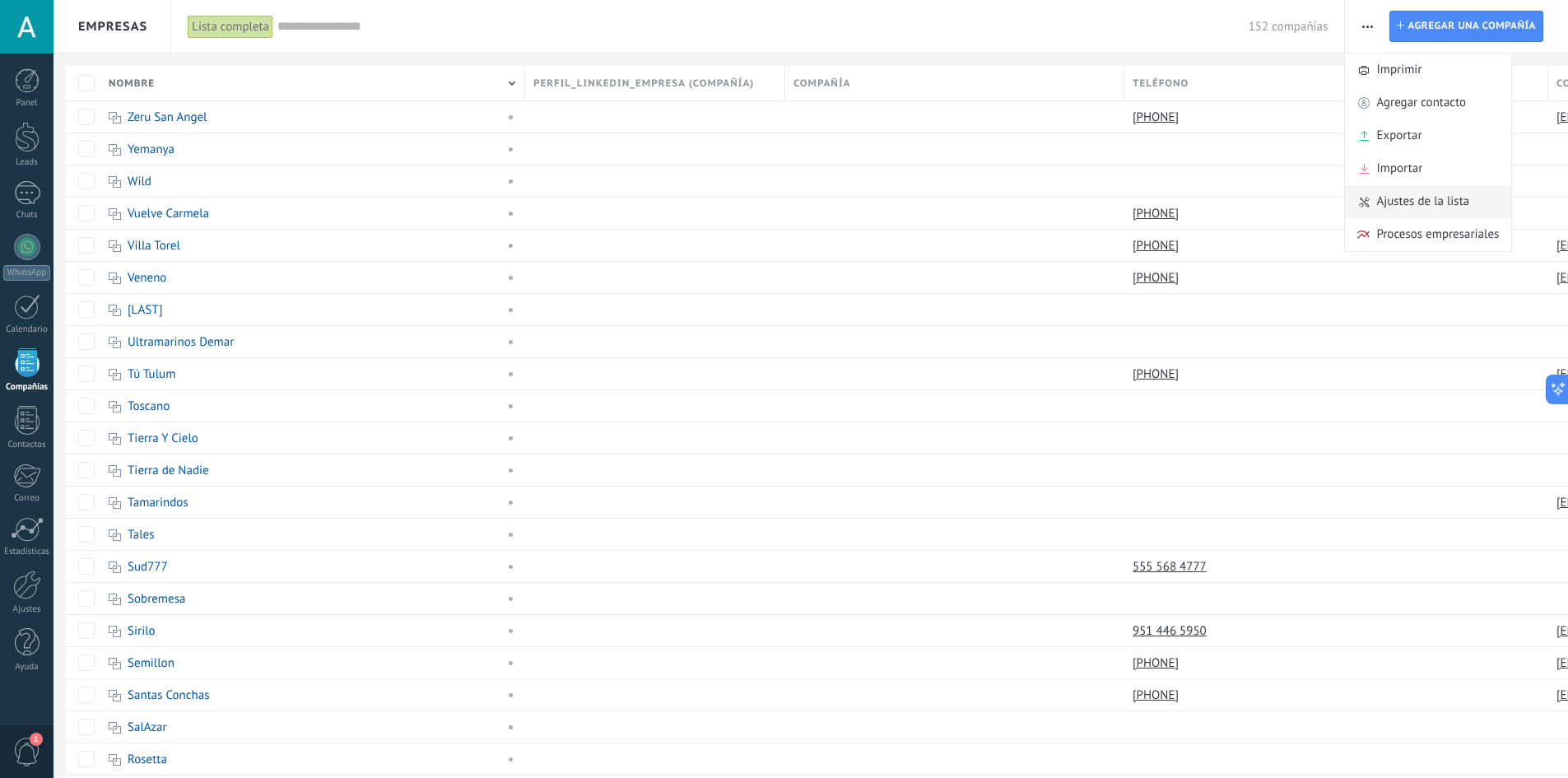 click on "Ajustes de la lista" at bounding box center (1422, 202) 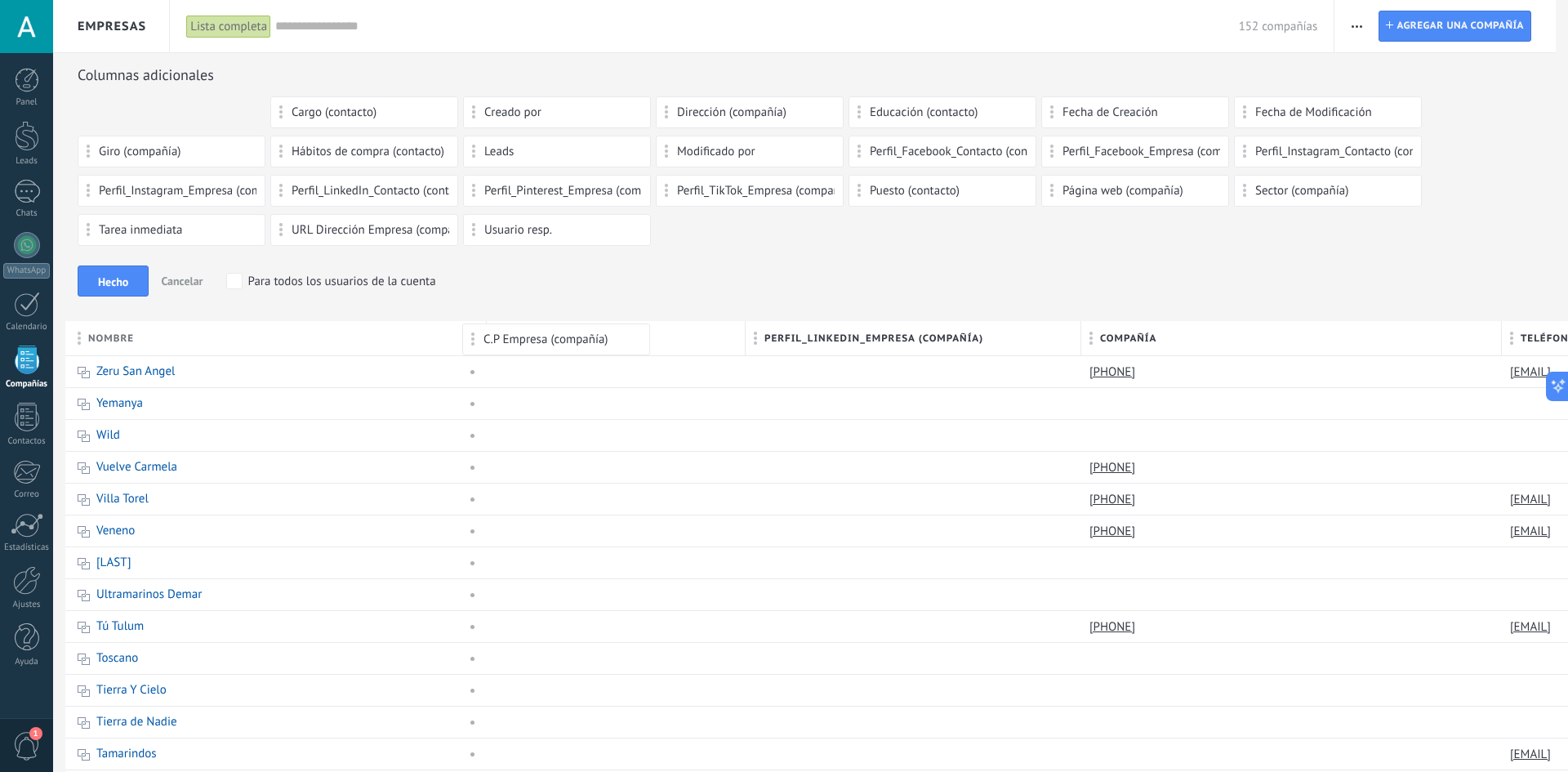 drag, startPoint x: 203, startPoint y: 114, endPoint x: 588, endPoint y: 332, distance: 442.4353 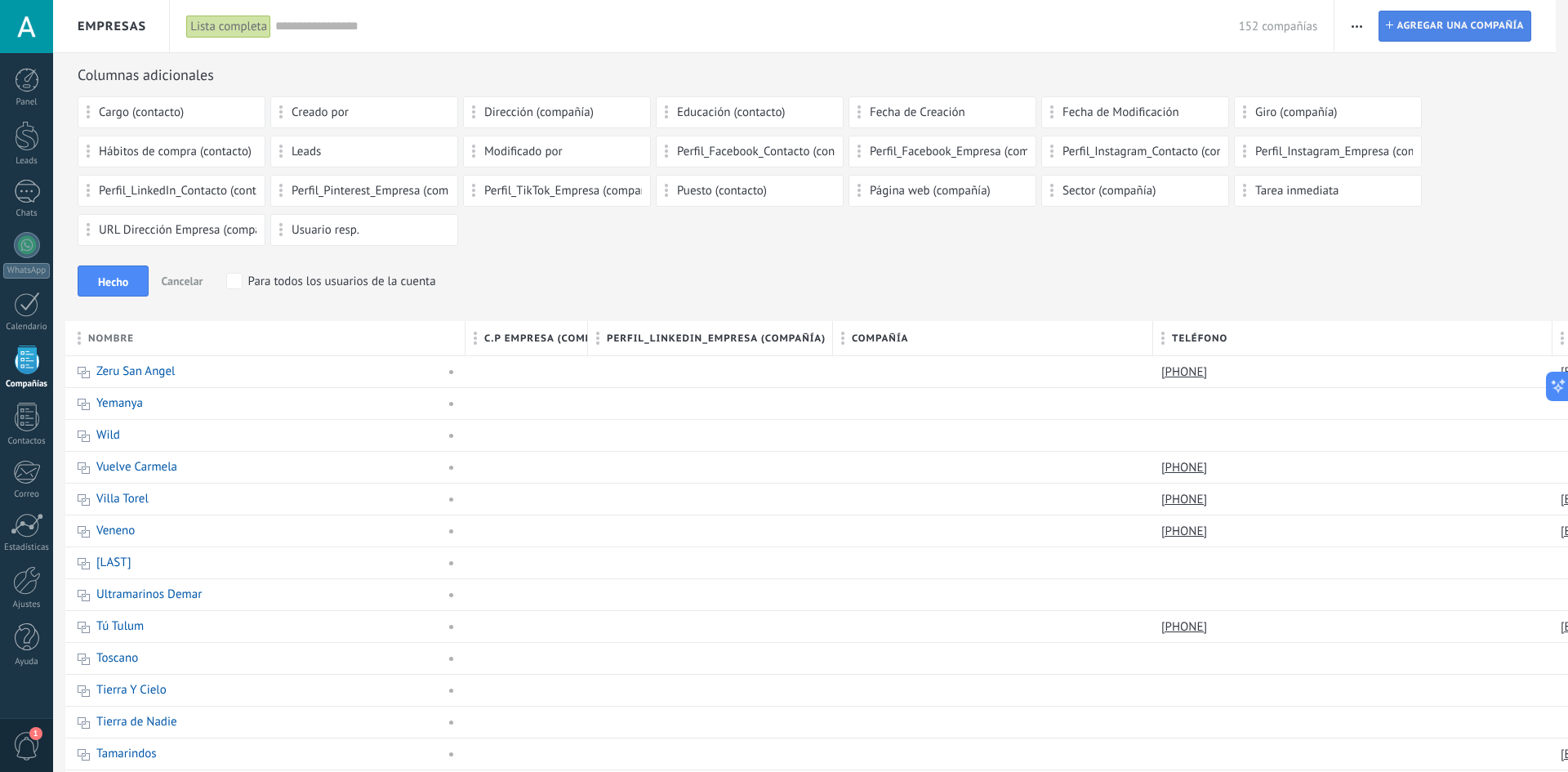 click on "Agregar una compañía" at bounding box center [1460, 26] 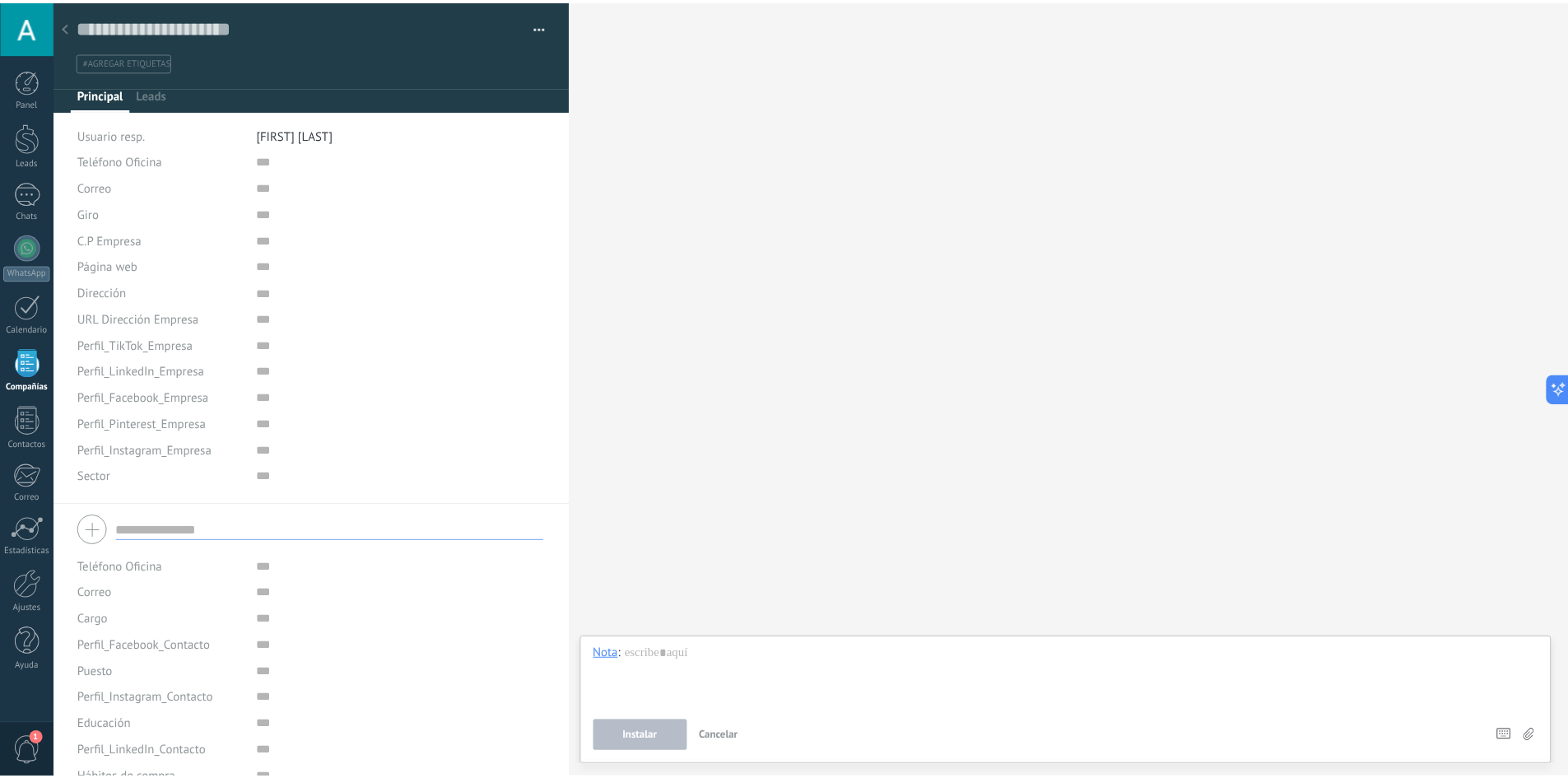 scroll, scrollTop: 16, scrollLeft: 0, axis: vertical 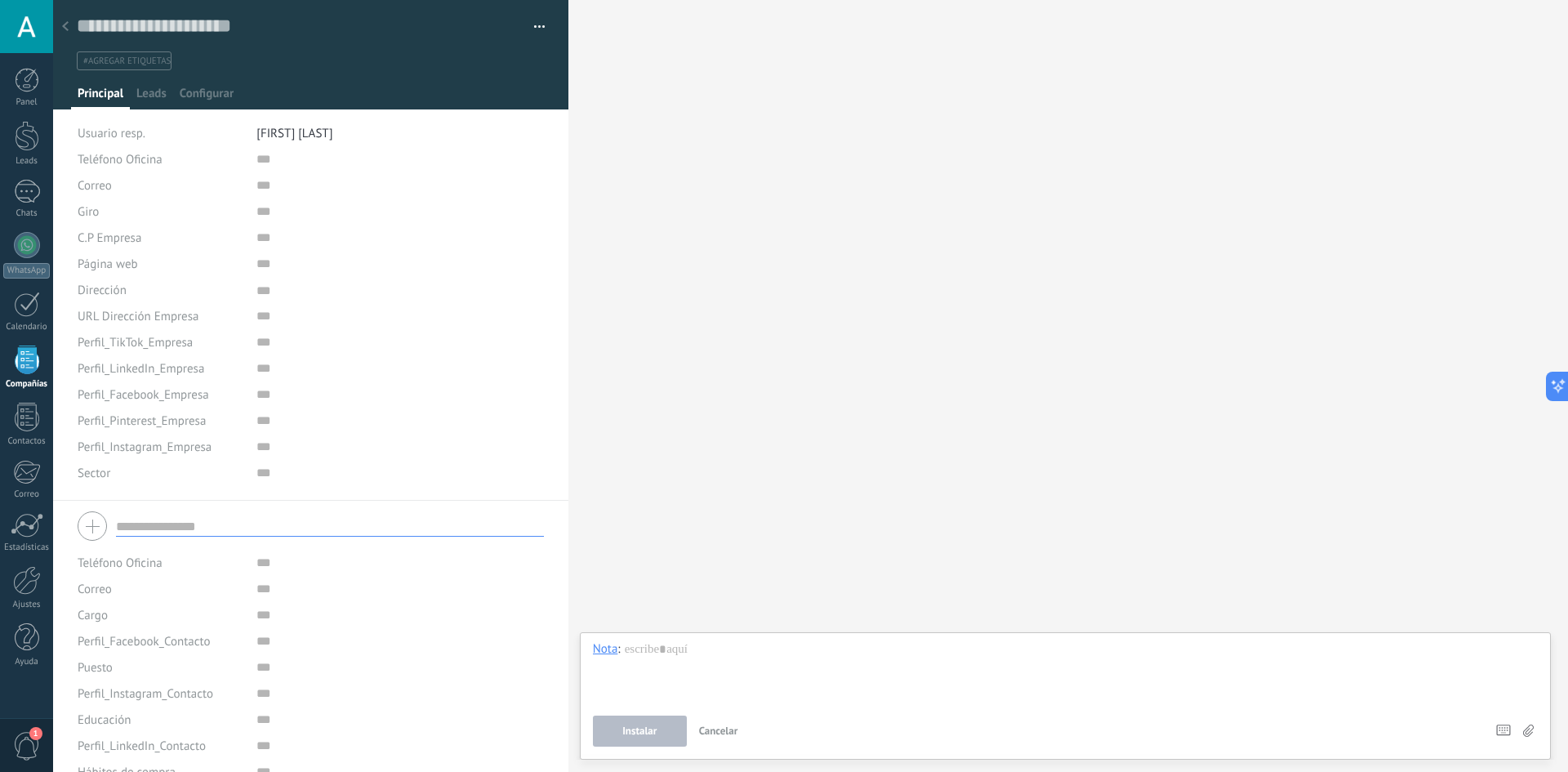 click 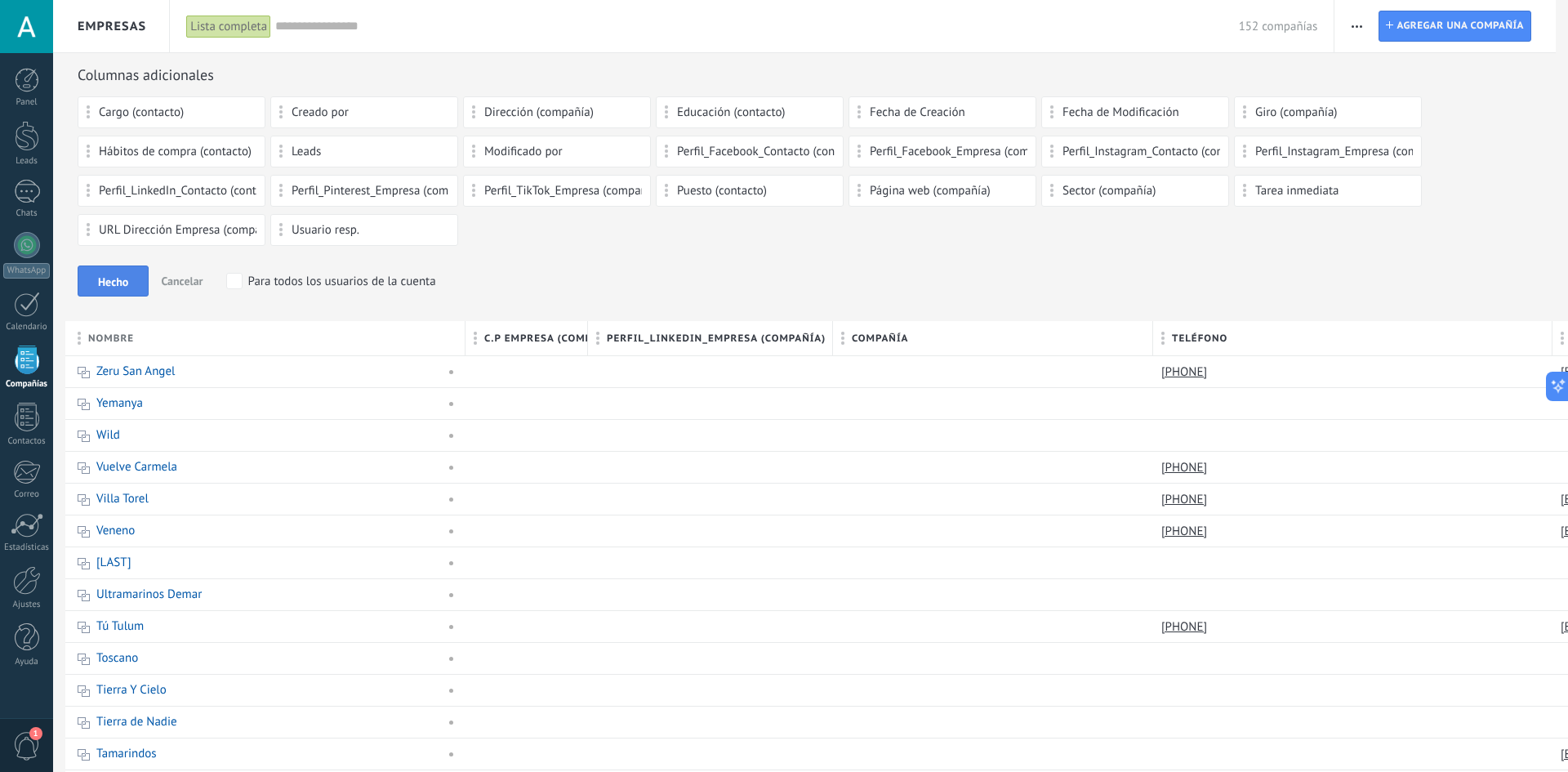 click on "Hecho" at bounding box center [113, 281] 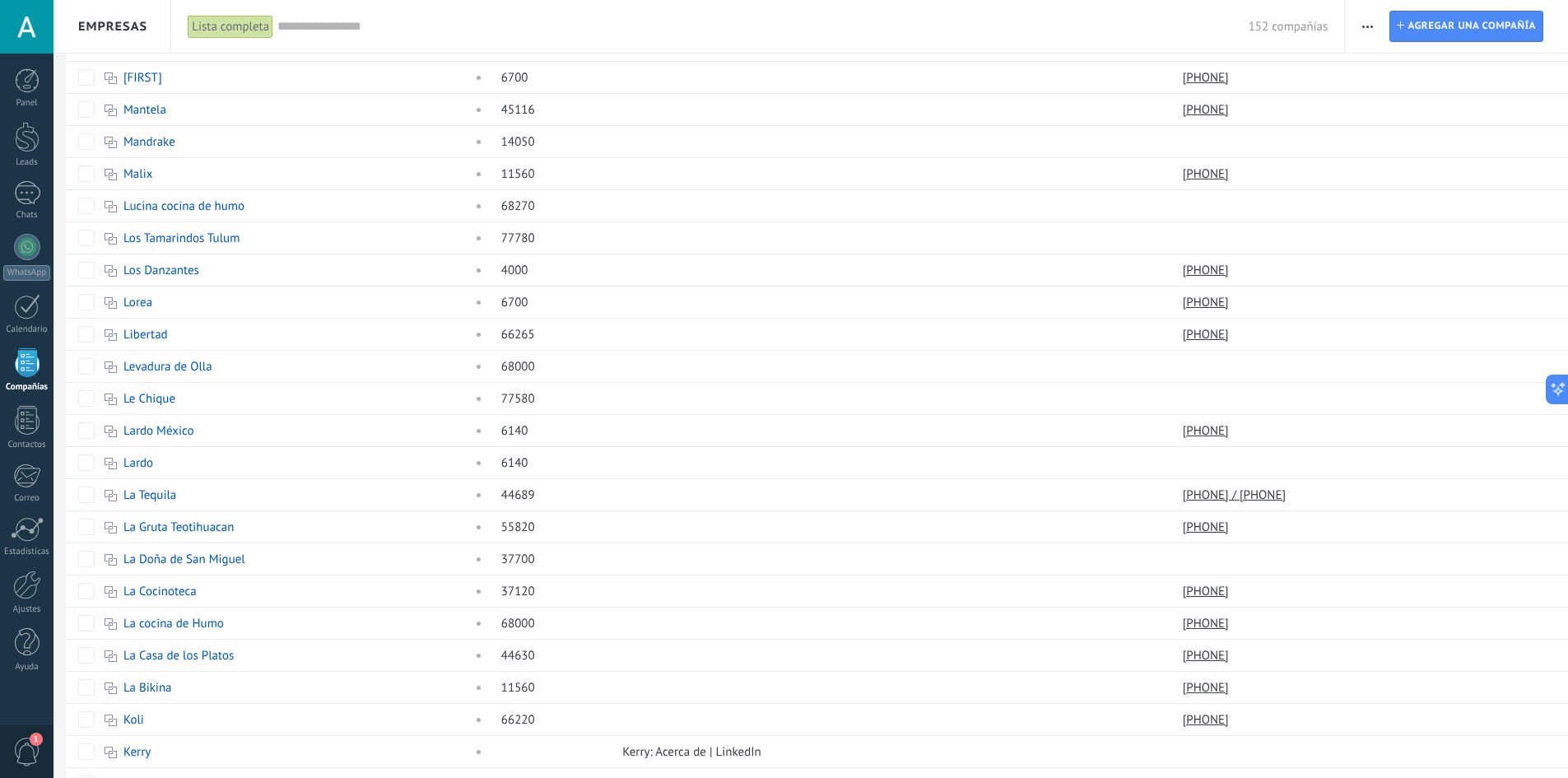 scroll, scrollTop: 1467, scrollLeft: 0, axis: vertical 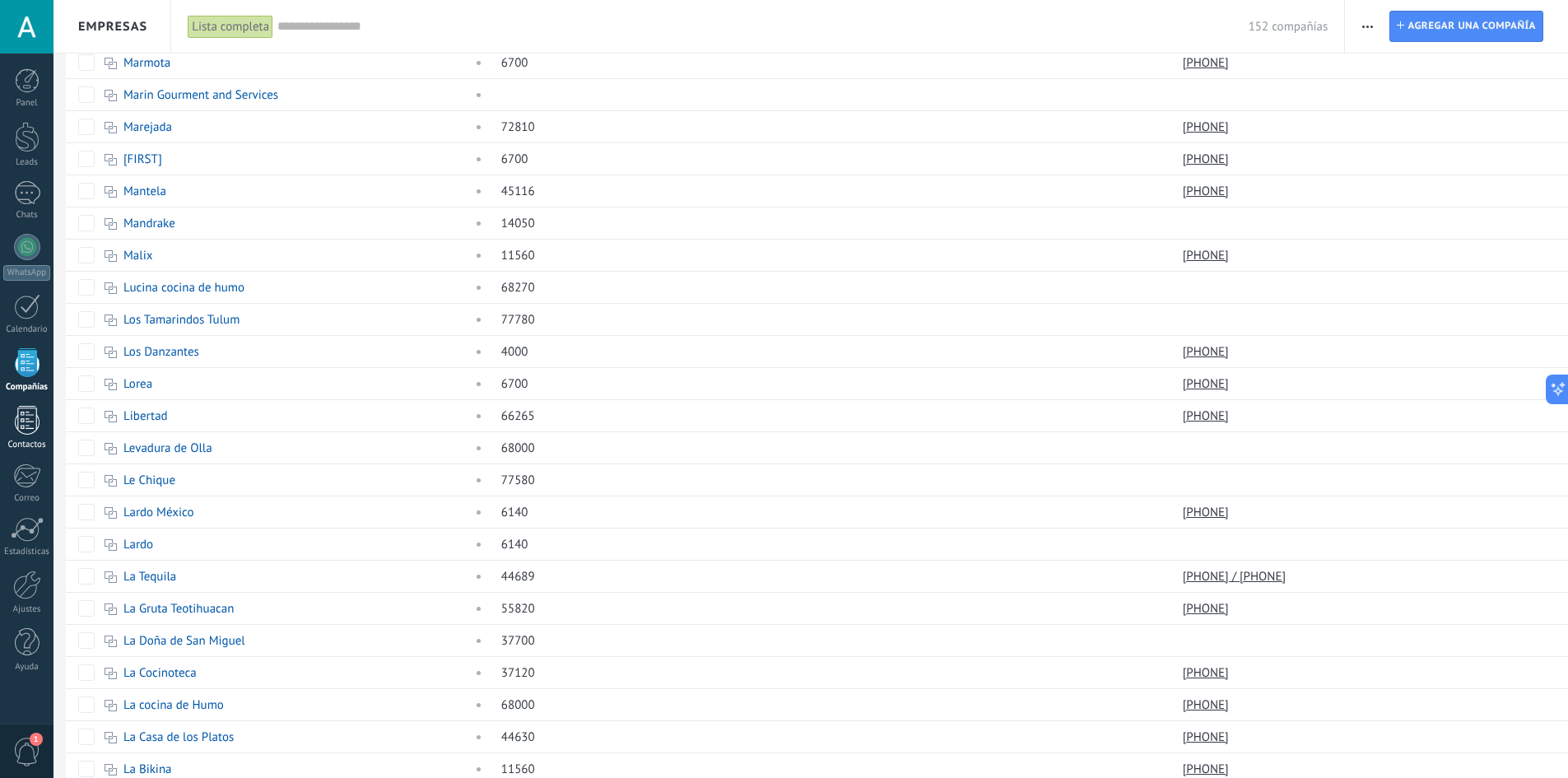 click at bounding box center (27, 420) 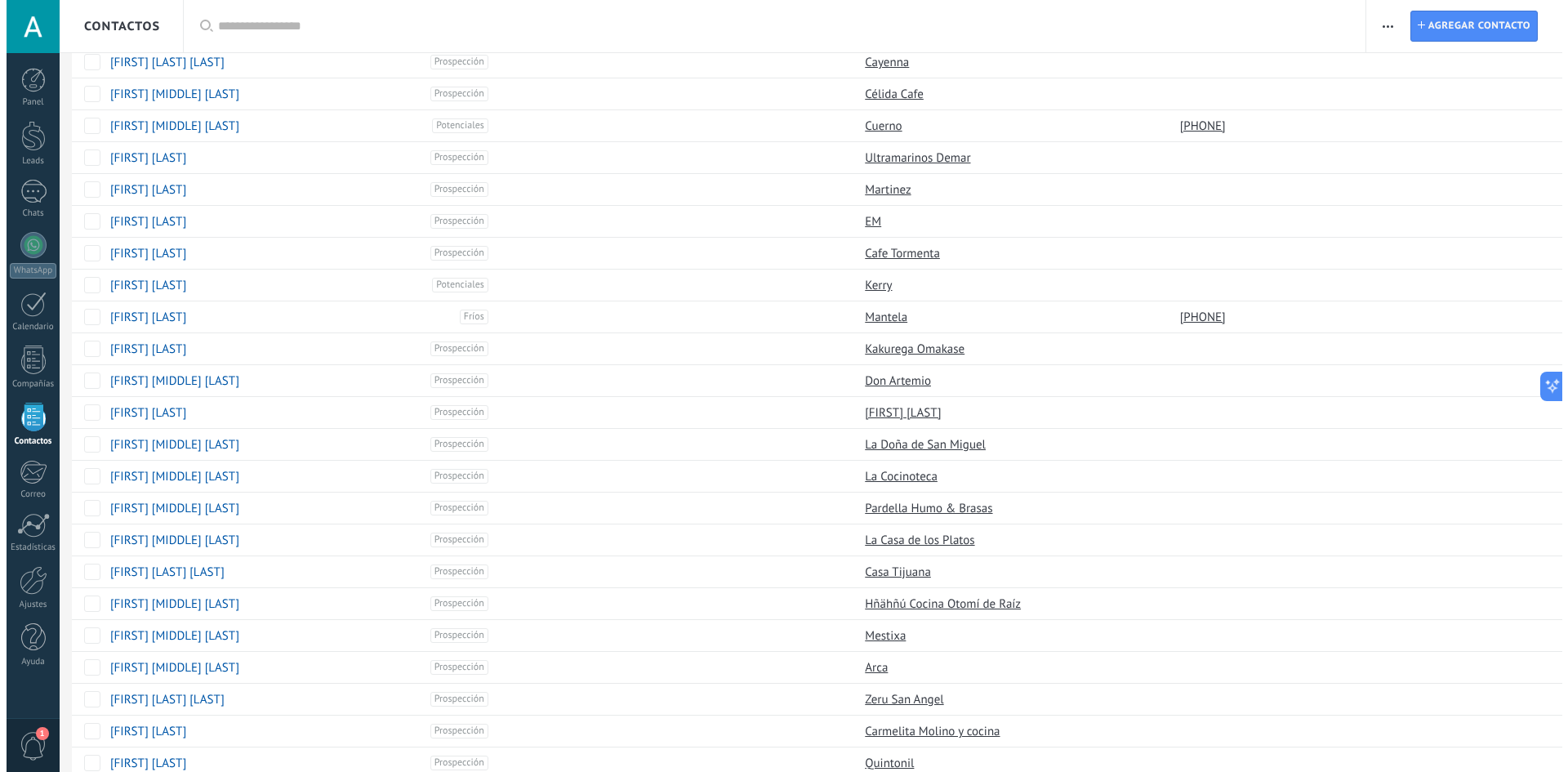 scroll, scrollTop: 0, scrollLeft: 0, axis: both 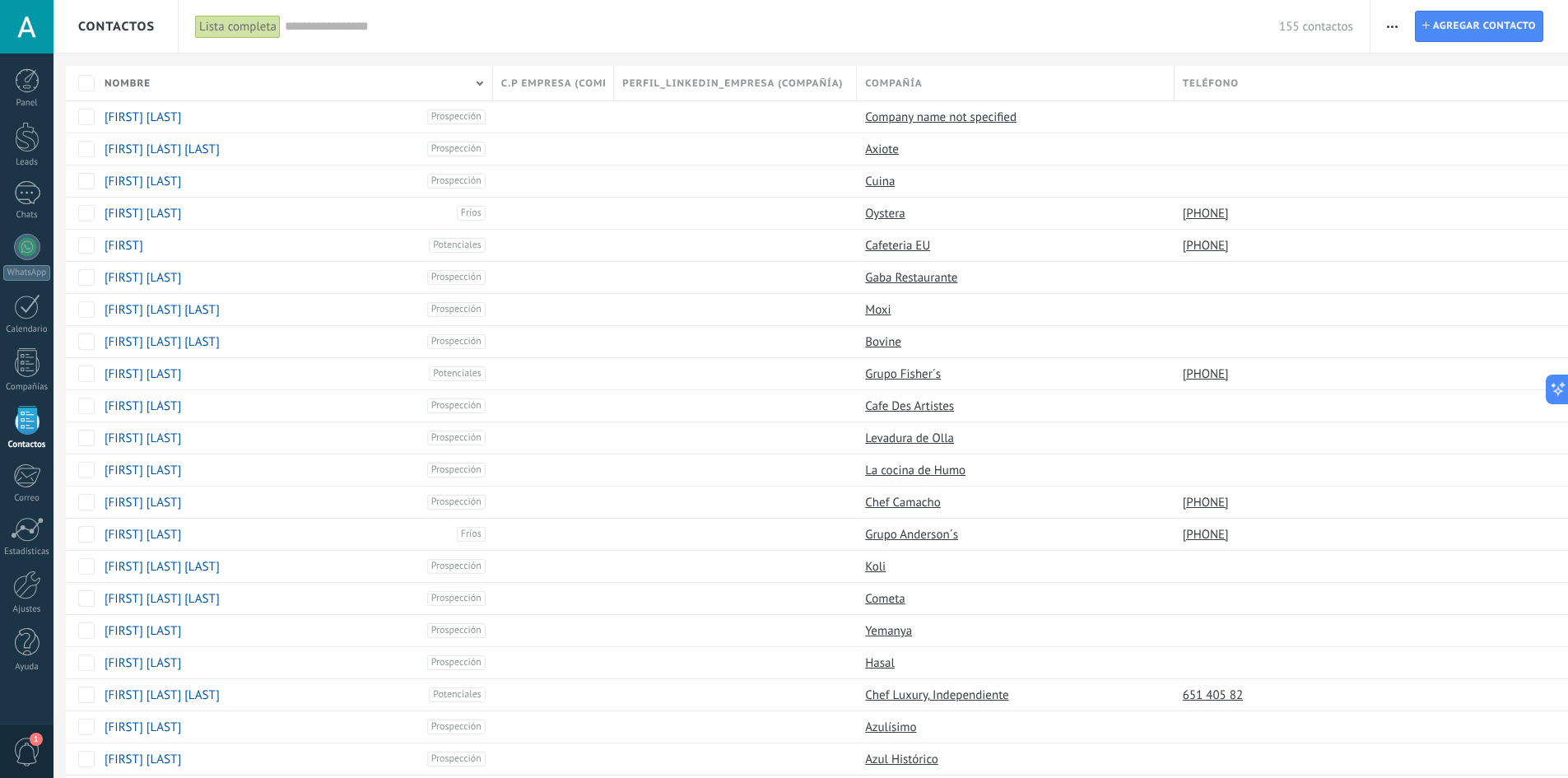 click at bounding box center [1392, 26] 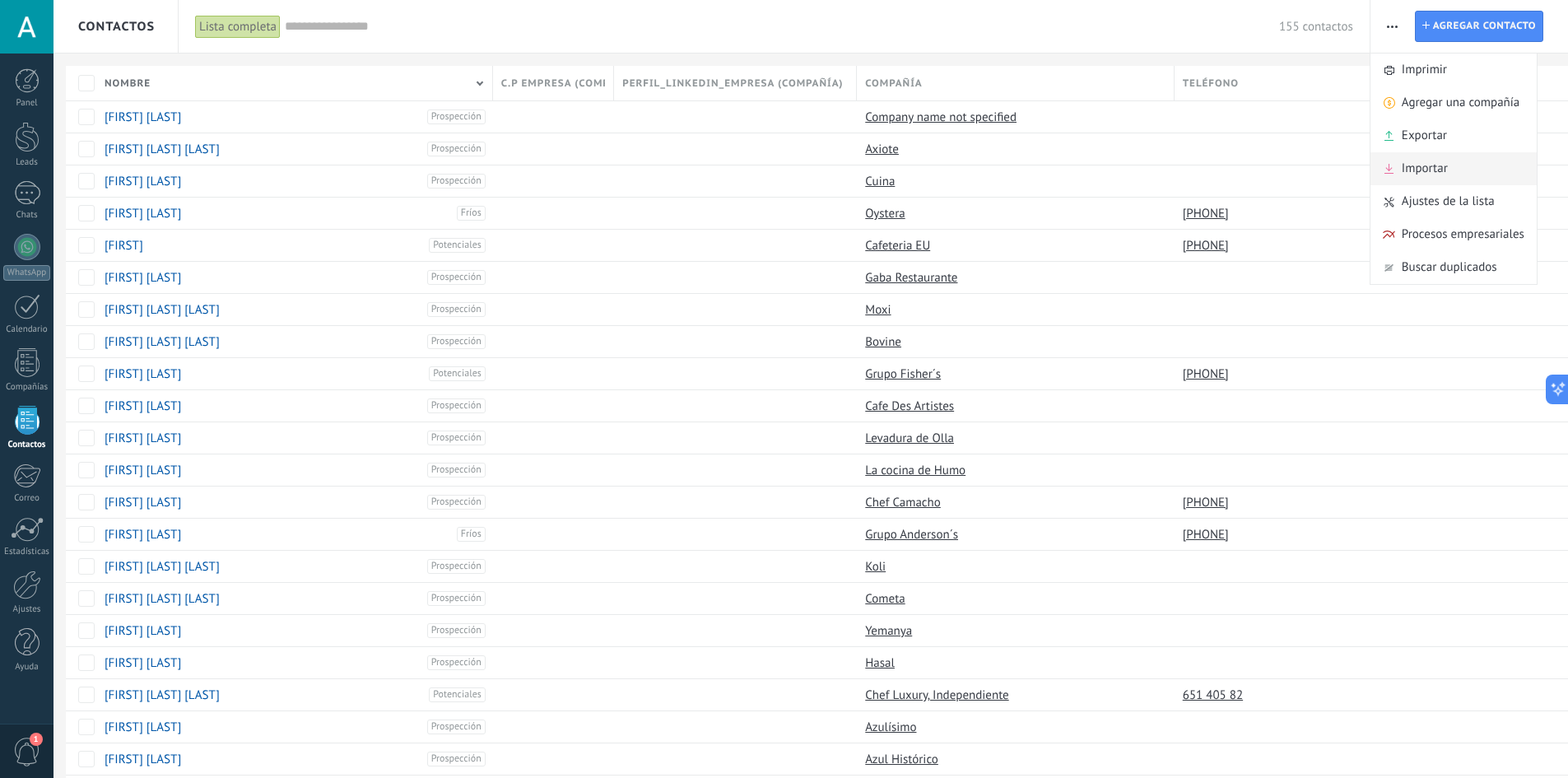 click on "Importar" at bounding box center (1425, 169) 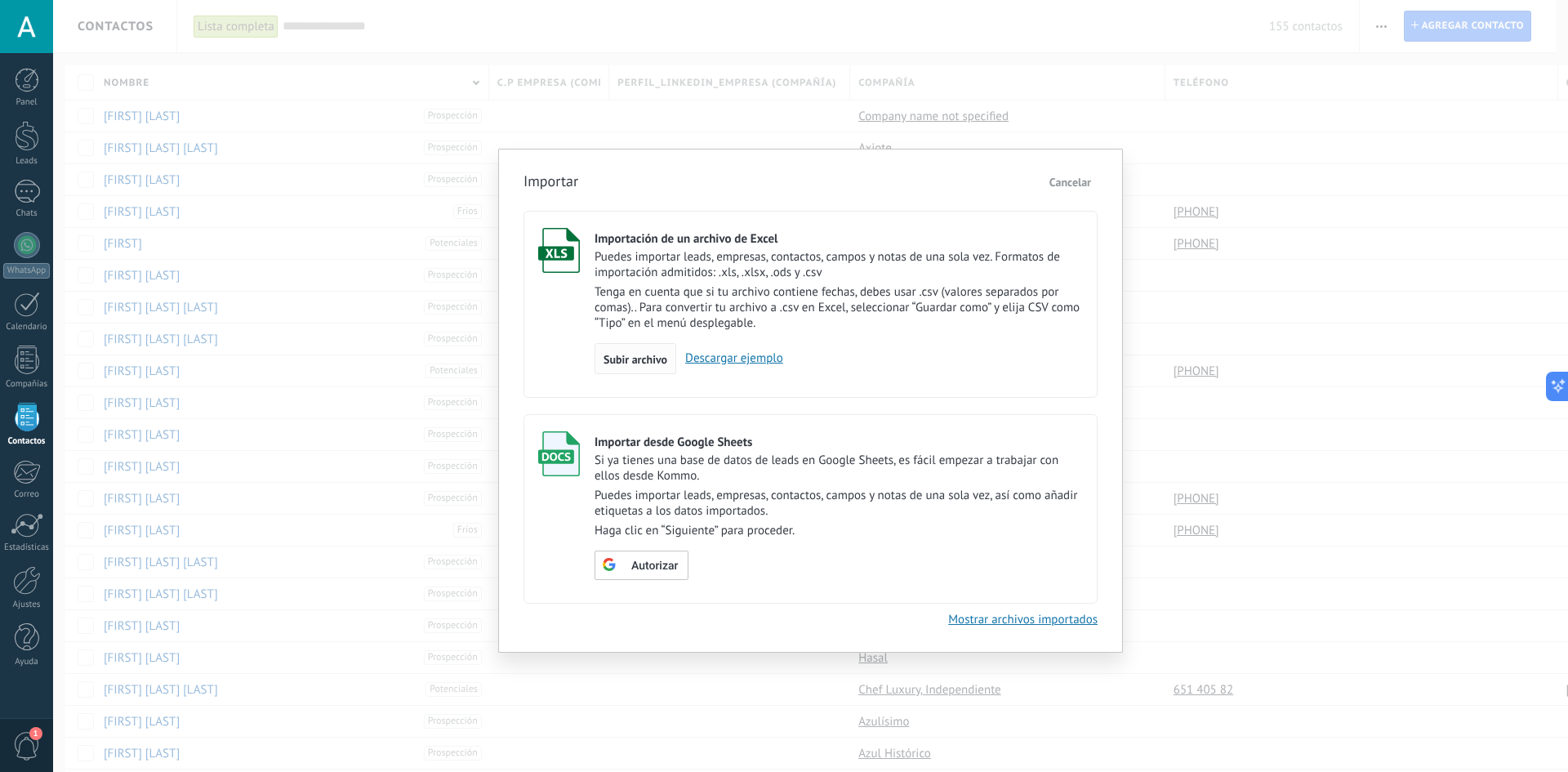 click on "Subir archivo" at bounding box center [635, 359] 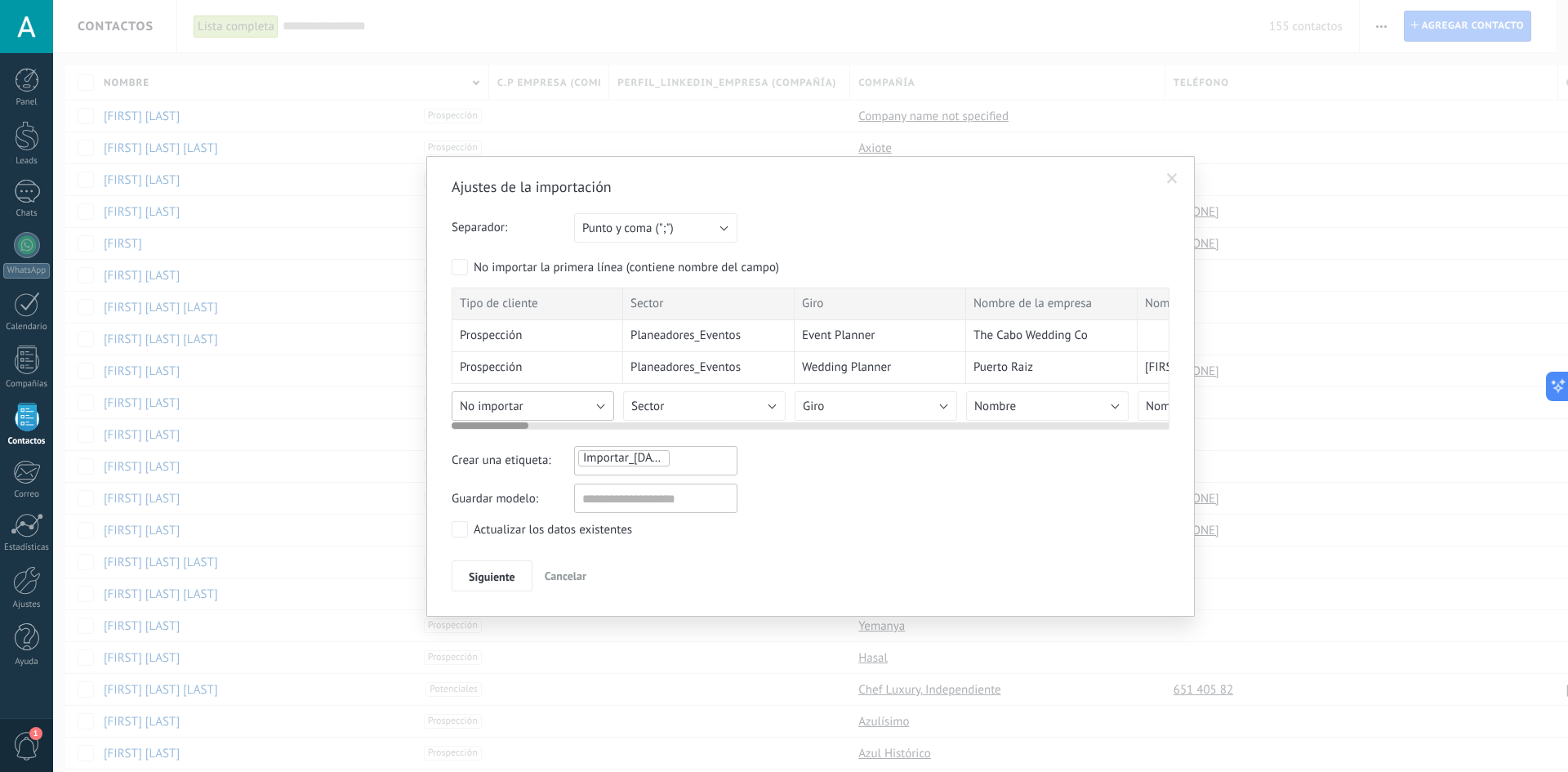 click on "No importar" at bounding box center [532, 406] 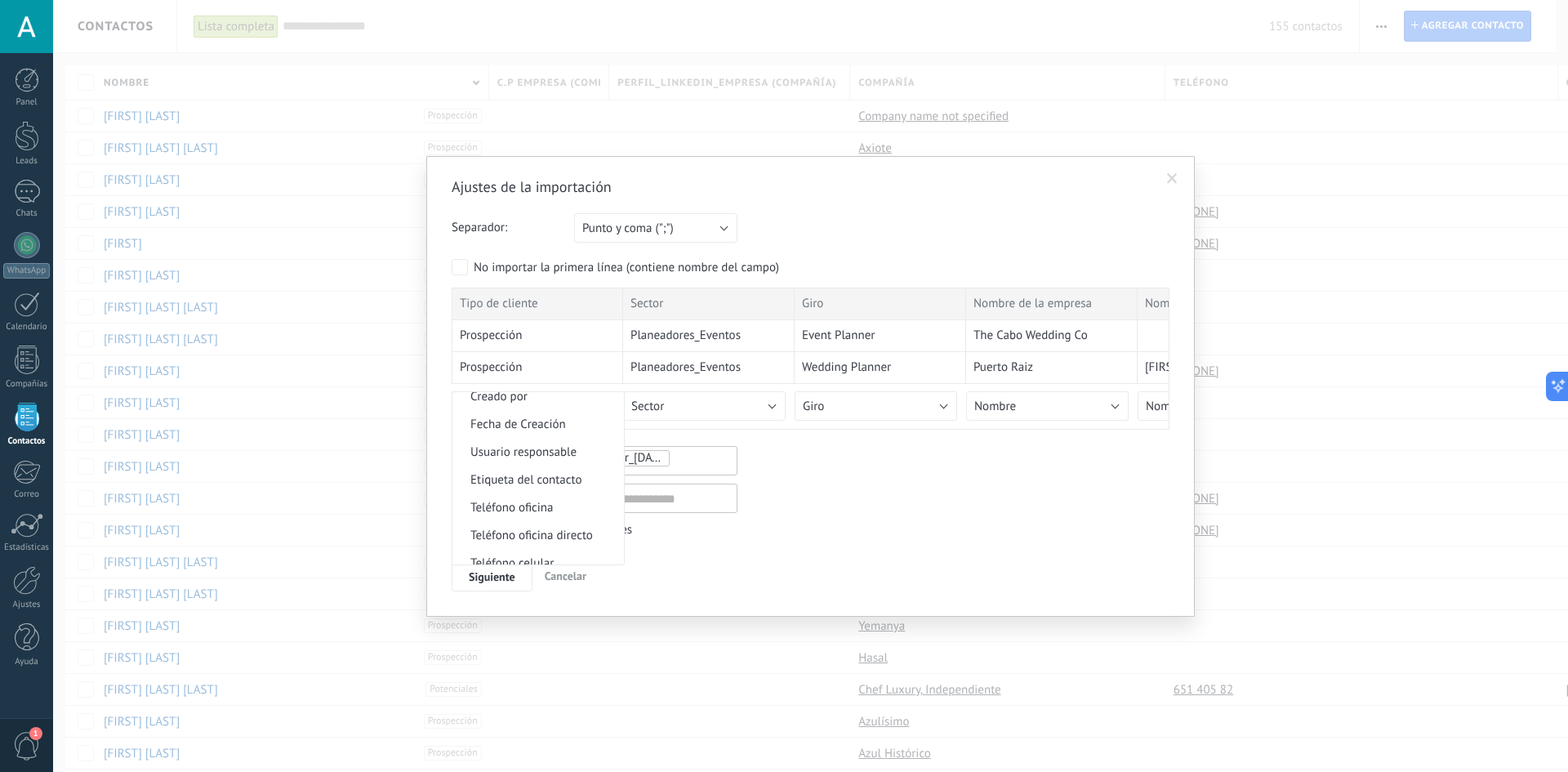 scroll, scrollTop: 257, scrollLeft: 0, axis: vertical 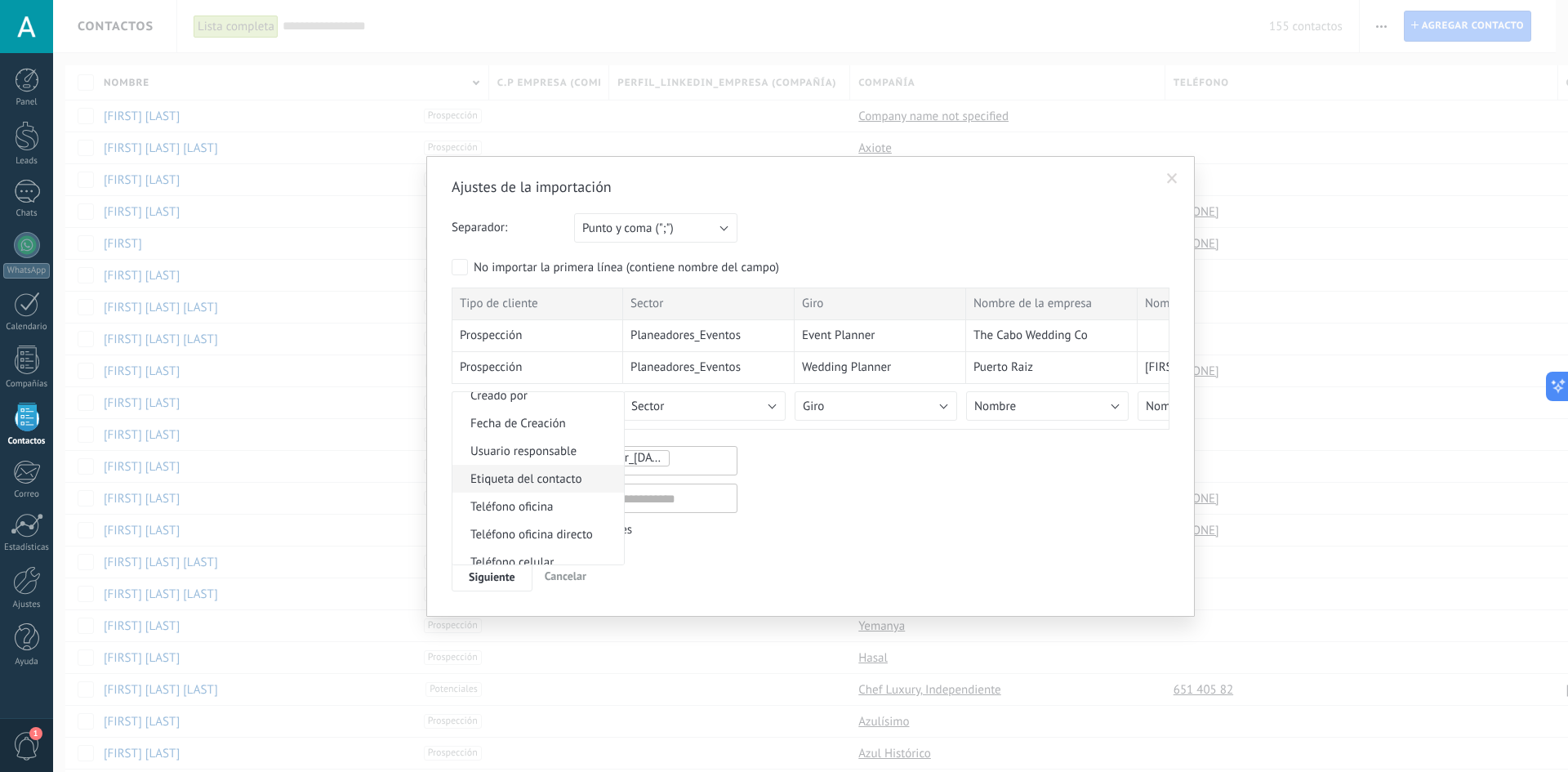 click on "Etiqueta del contacto" at bounding box center [536, 479] 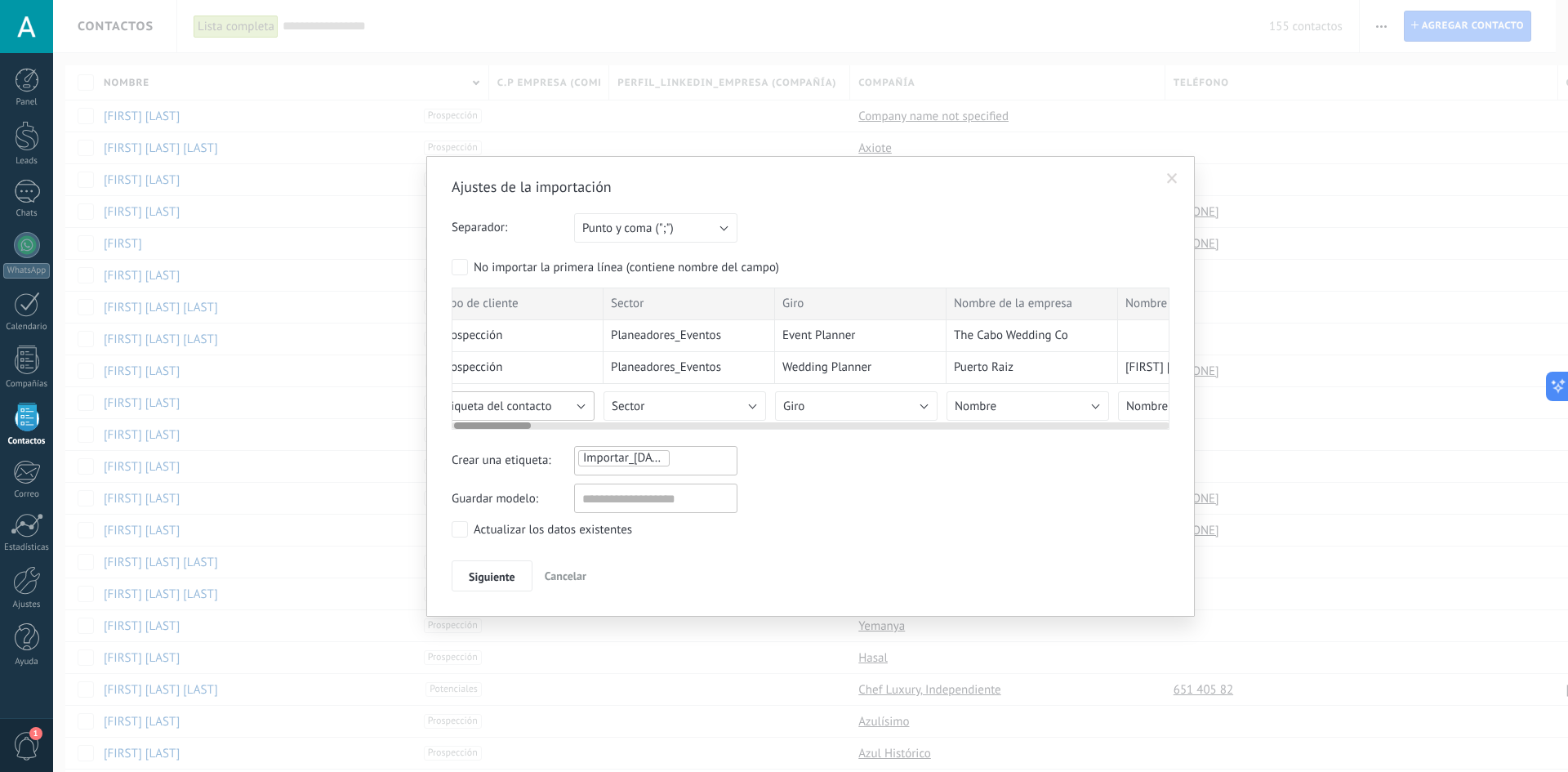 scroll, scrollTop: 0, scrollLeft: 18, axis: horizontal 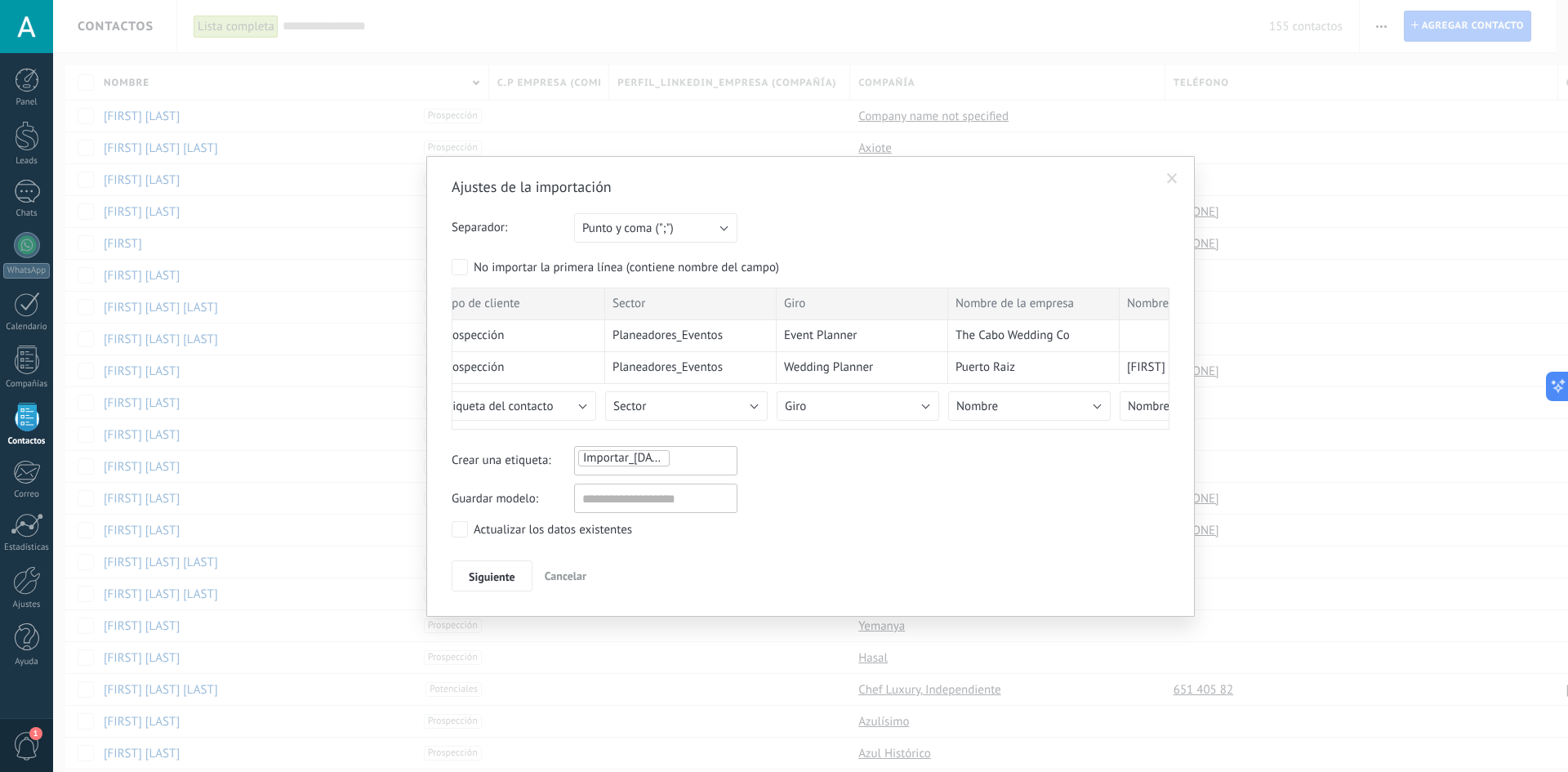 click on "Importar_[DATE]_[TIME]" at bounding box center [656, 458] 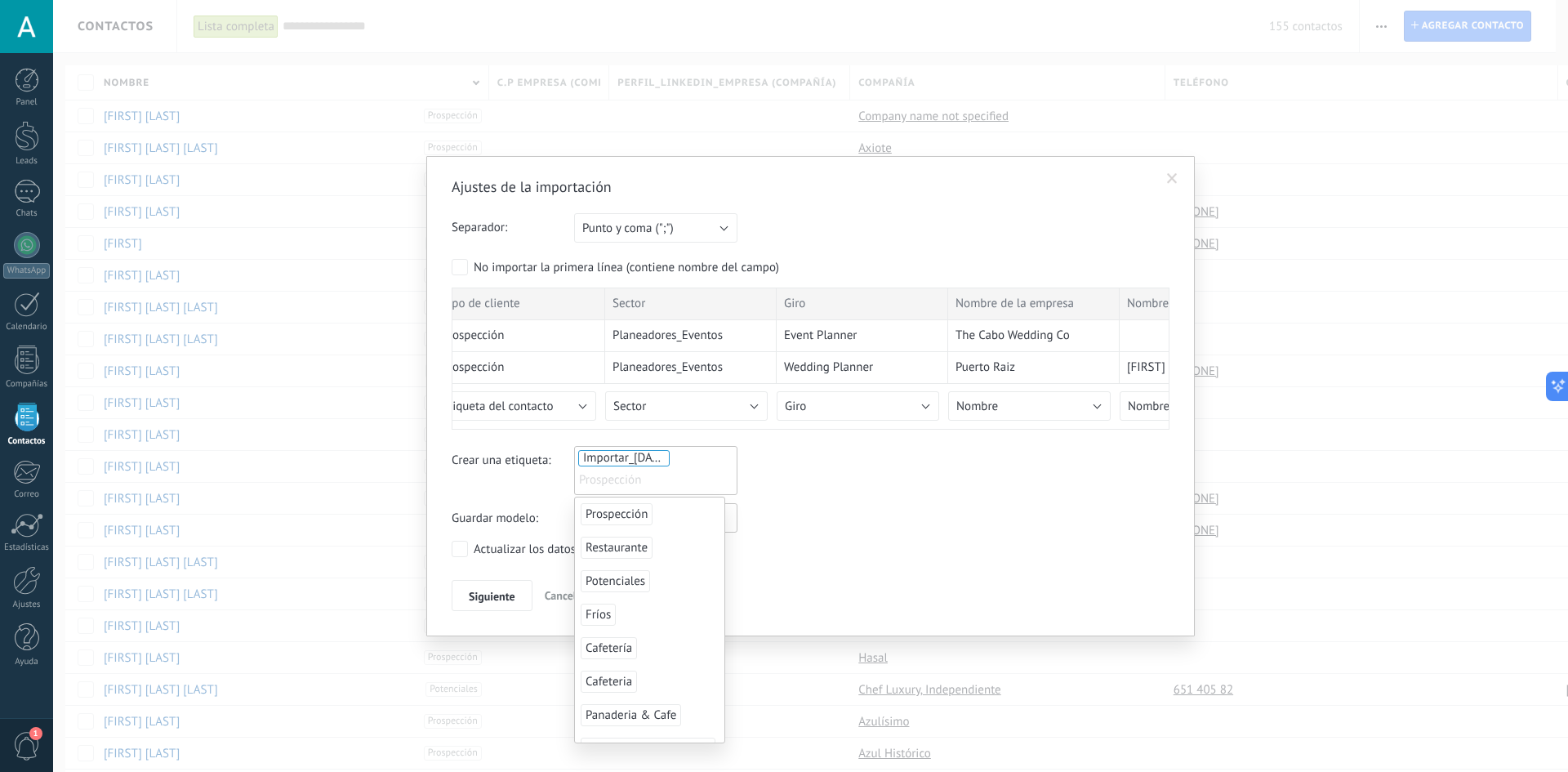 type on "*" 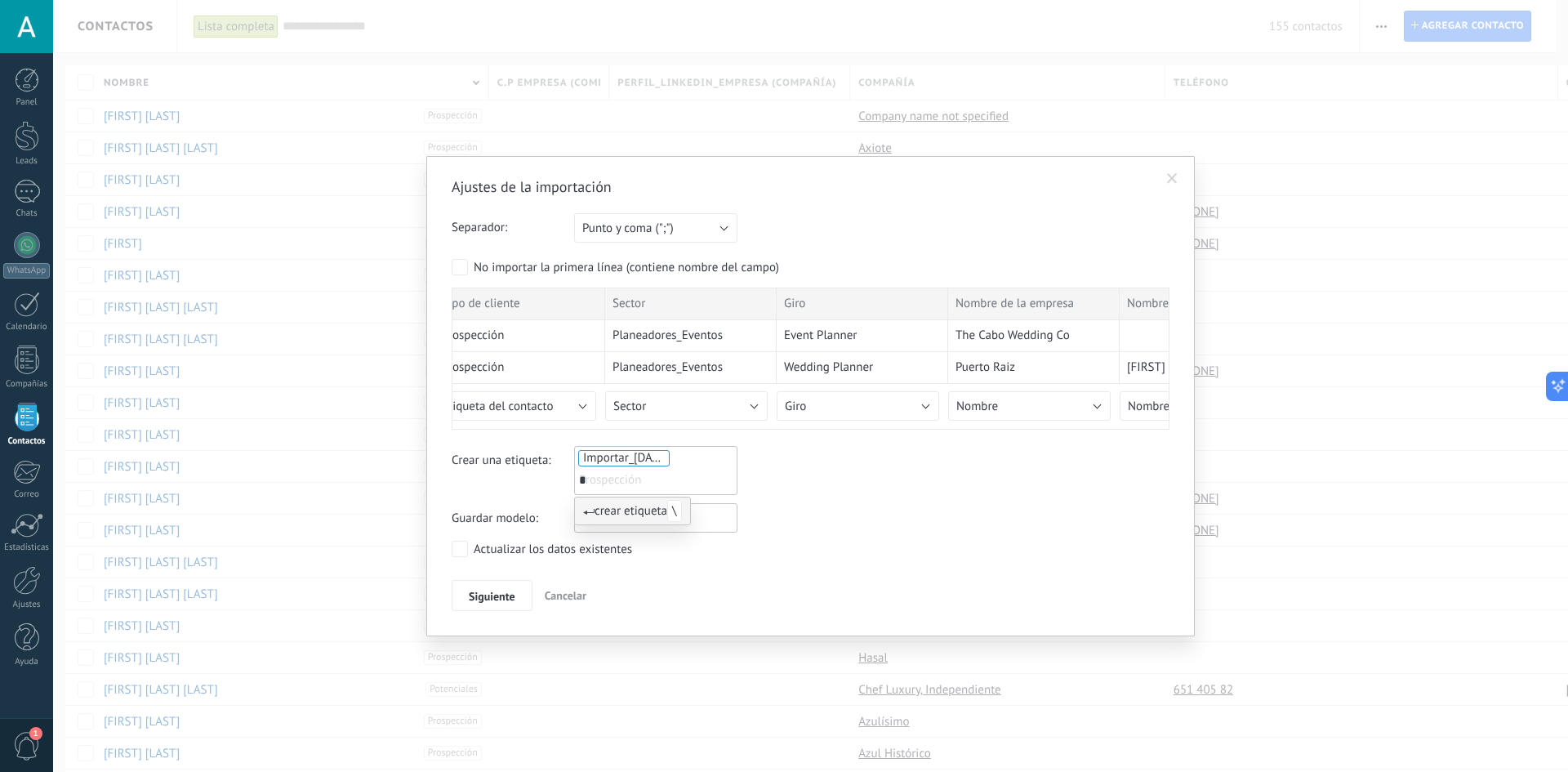 type 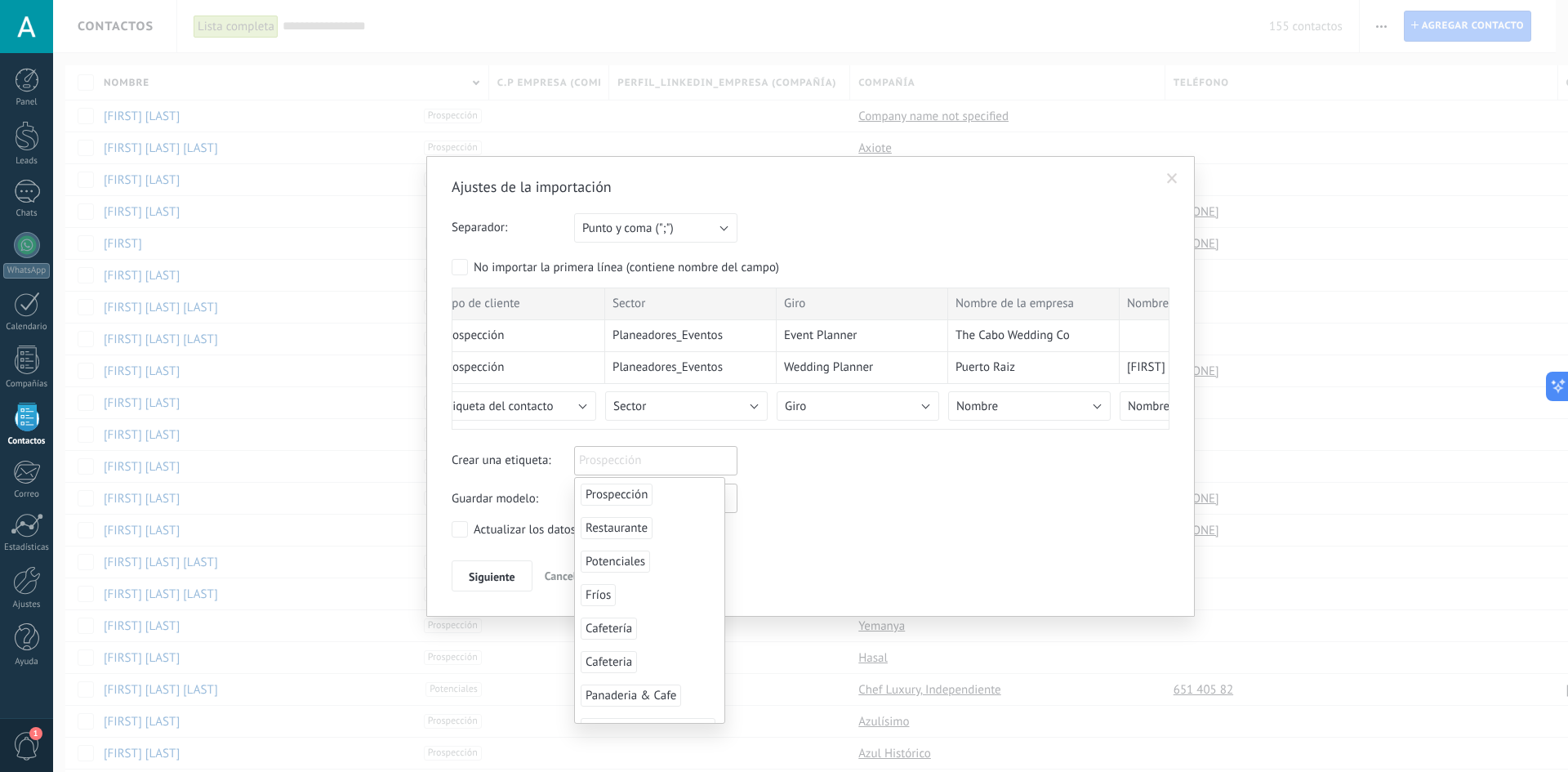 click on "Ajustes de la importación Separador: Punto y coma (";") Coma (",") Tabulación ("	") Punto y coma (";") Su cuenta ha excedido el límite de campos de encargo No importar la primera línea (contiene nombre del campo) Tipo de cliente Sector Giro Nombre de la empresa Nombre del Contacto Puesto  Estudio Perfil_Instagram_Contacto Perfil_Facebook_Contacto Perfil_LinkedIn_Contacto Telefono del contacto Correo del contacto Hábitos de compra V1_2024_Restaurante Nota V1( Fecha de envio,comentarios) V2_2024_Cristaleria Nota V2( Fecha de envio,comentarios) V3_2025_Decoracion Nota V3( Fecha de envio,comentarios) Quien lo contacto Perfil_Instagram_Empresa Perfil_Facebook_Empresa Perfil_Pinterest_Empresa Perfil_LinkedIn_Empresa Perfil_TikTok_Empresa Página Web Correo Empresa Telefono Empresa Lugar_Direccion_Empresa C.P. Empresa URL Dirección Empresa V1_2024_Restaurante. Nota V1( Fecha de envio,comentarios). V2_2024_Cristaleria. Nota V2( Fecha de envio,comentarios). V3_2025_Decoracion. Quien lo contacto. Prospección ..." at bounding box center [810, 384] 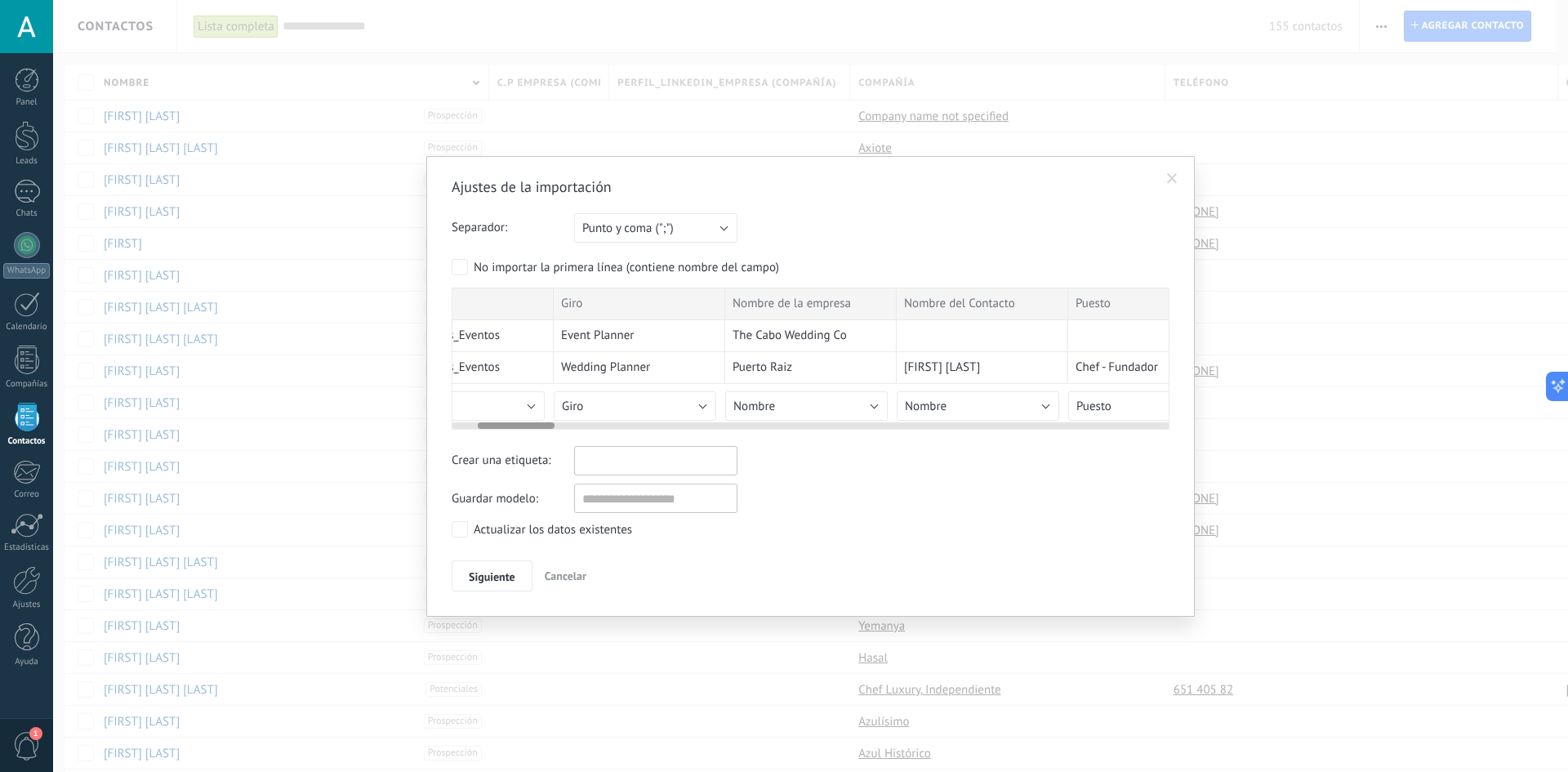 scroll, scrollTop: 0, scrollLeft: 242, axis: horizontal 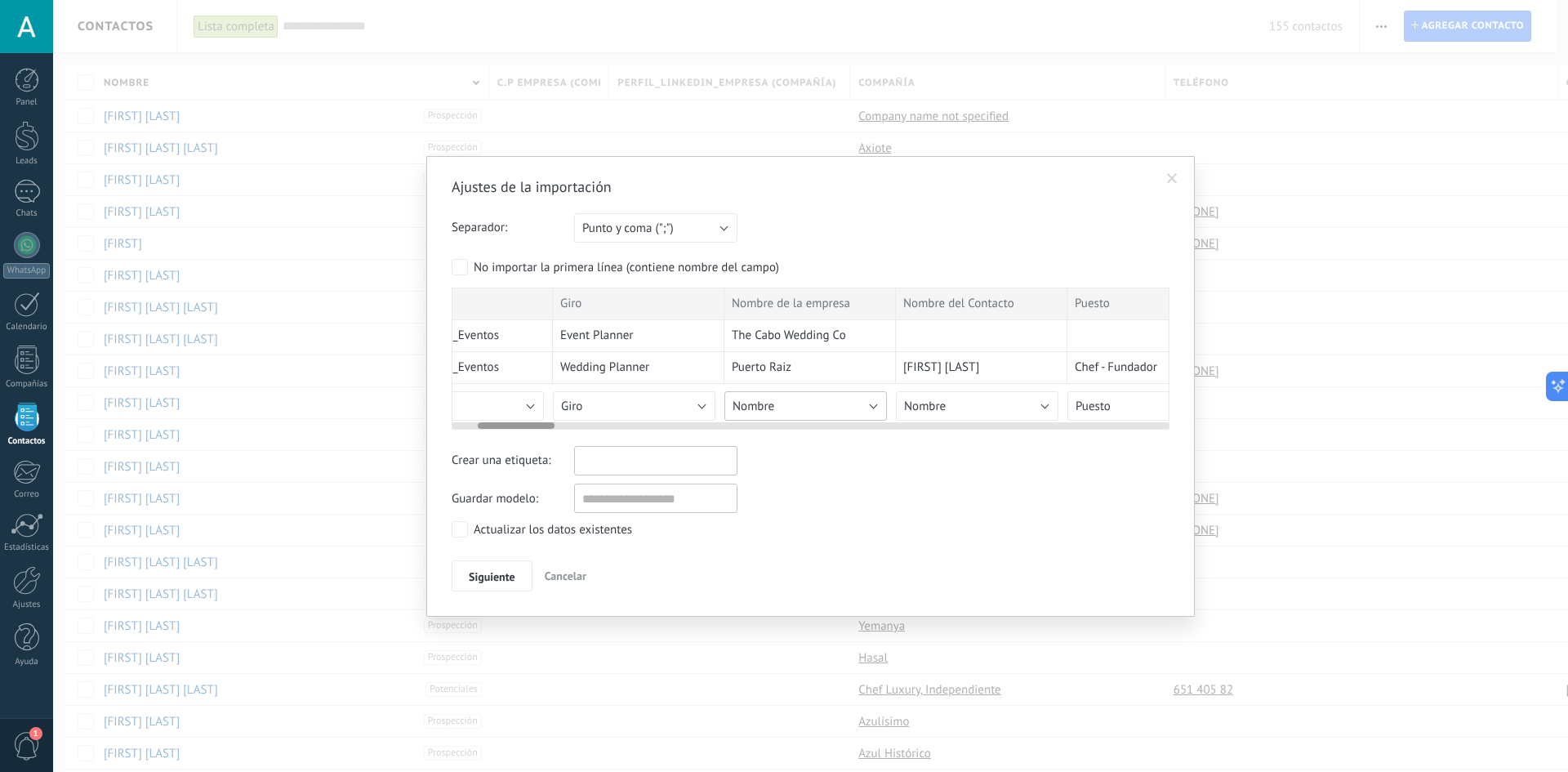 click on "Nombre" at bounding box center [805, 406] 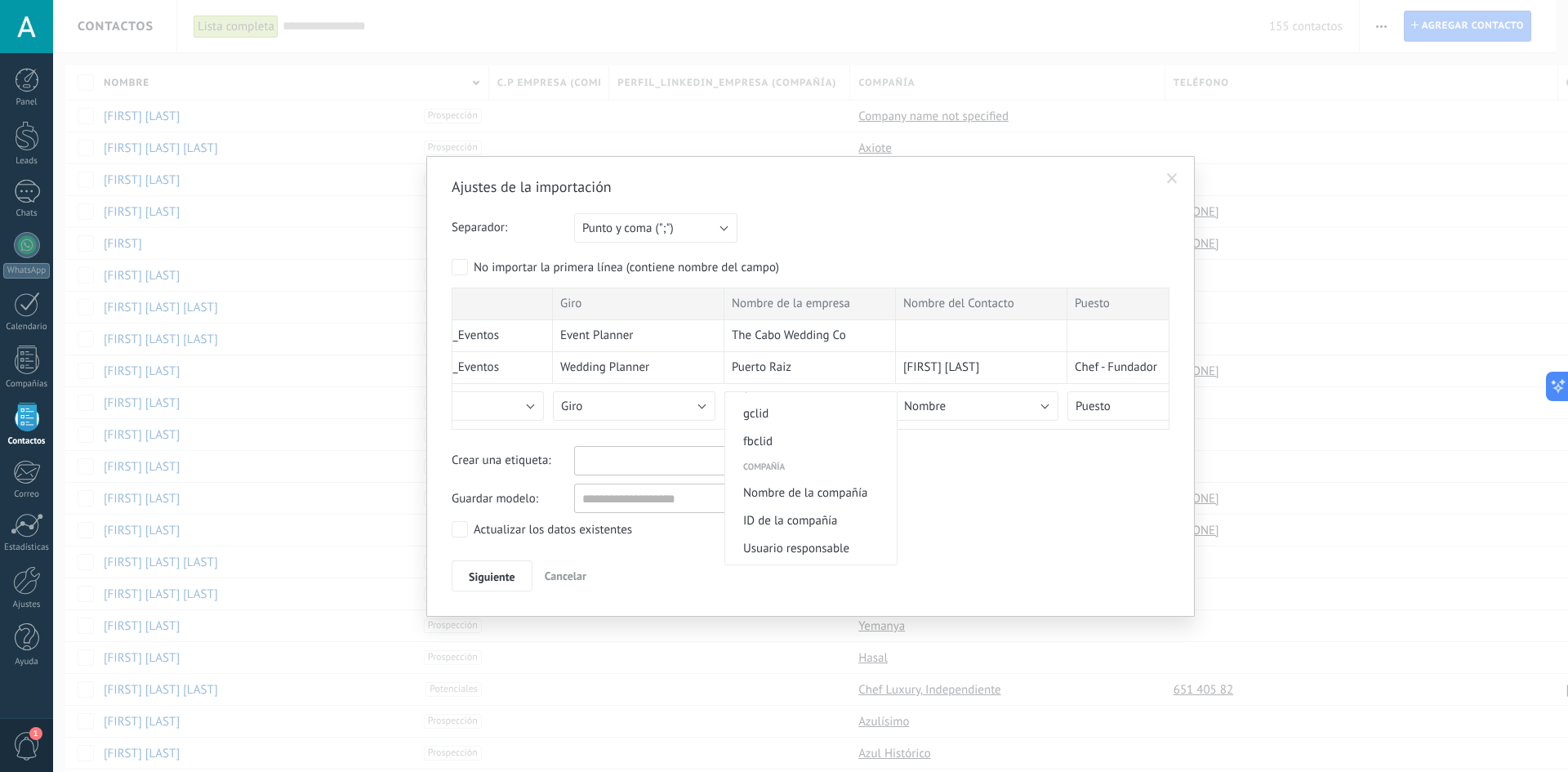 scroll, scrollTop: 1346, scrollLeft: 0, axis: vertical 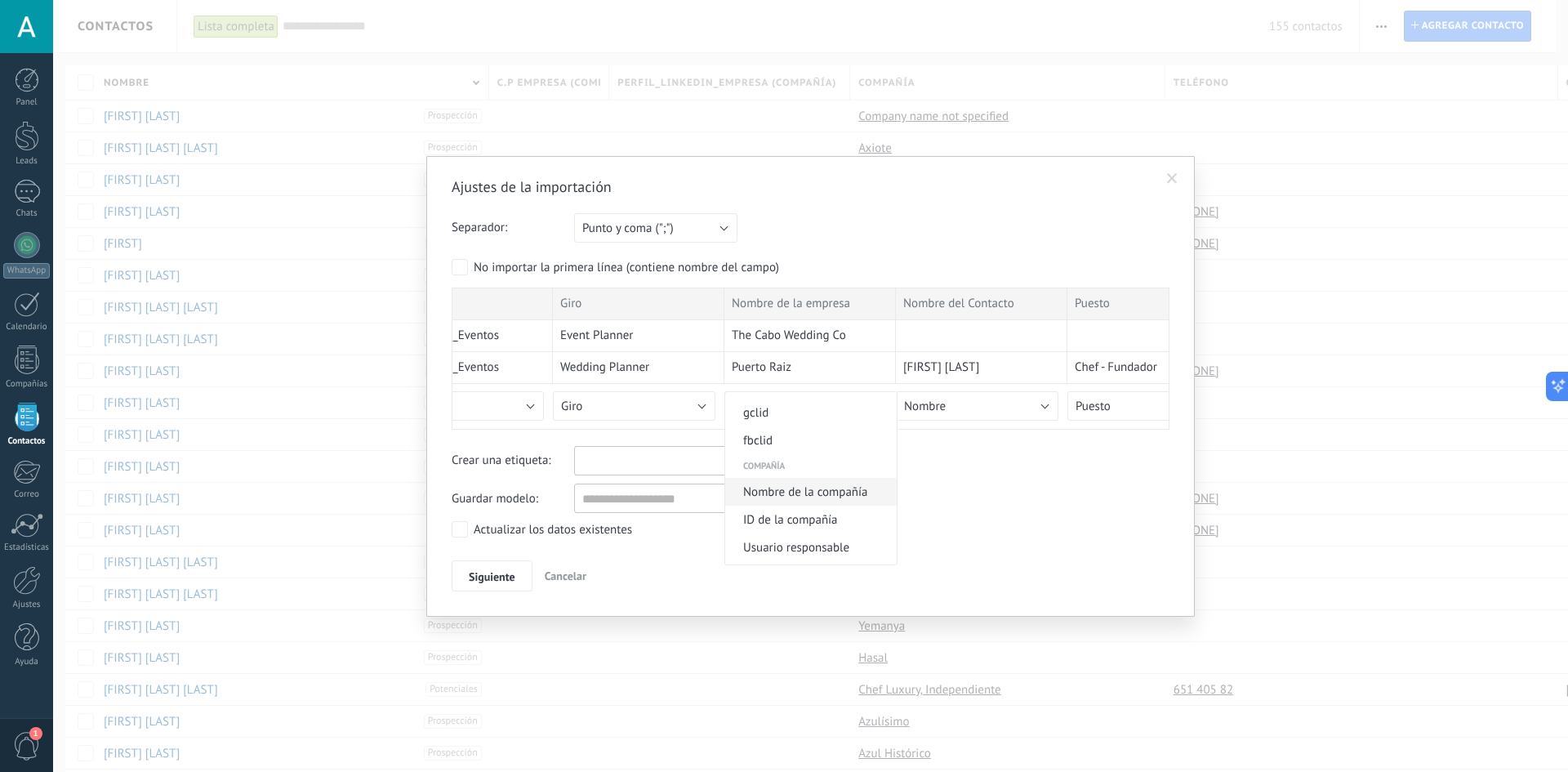 click on "Nombre de la compañía" at bounding box center [808, 492] 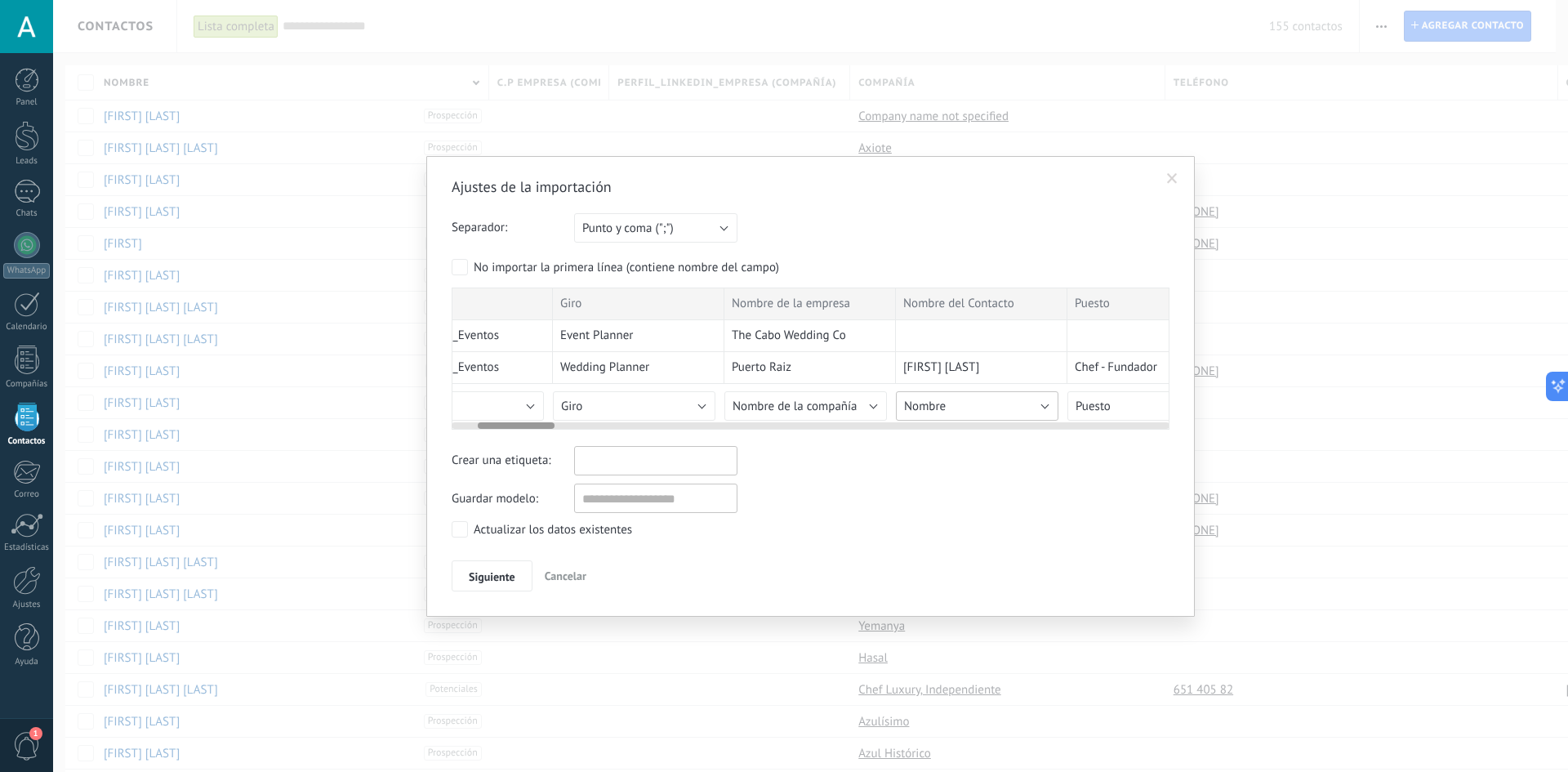 click on "Nombre" at bounding box center [977, 406] 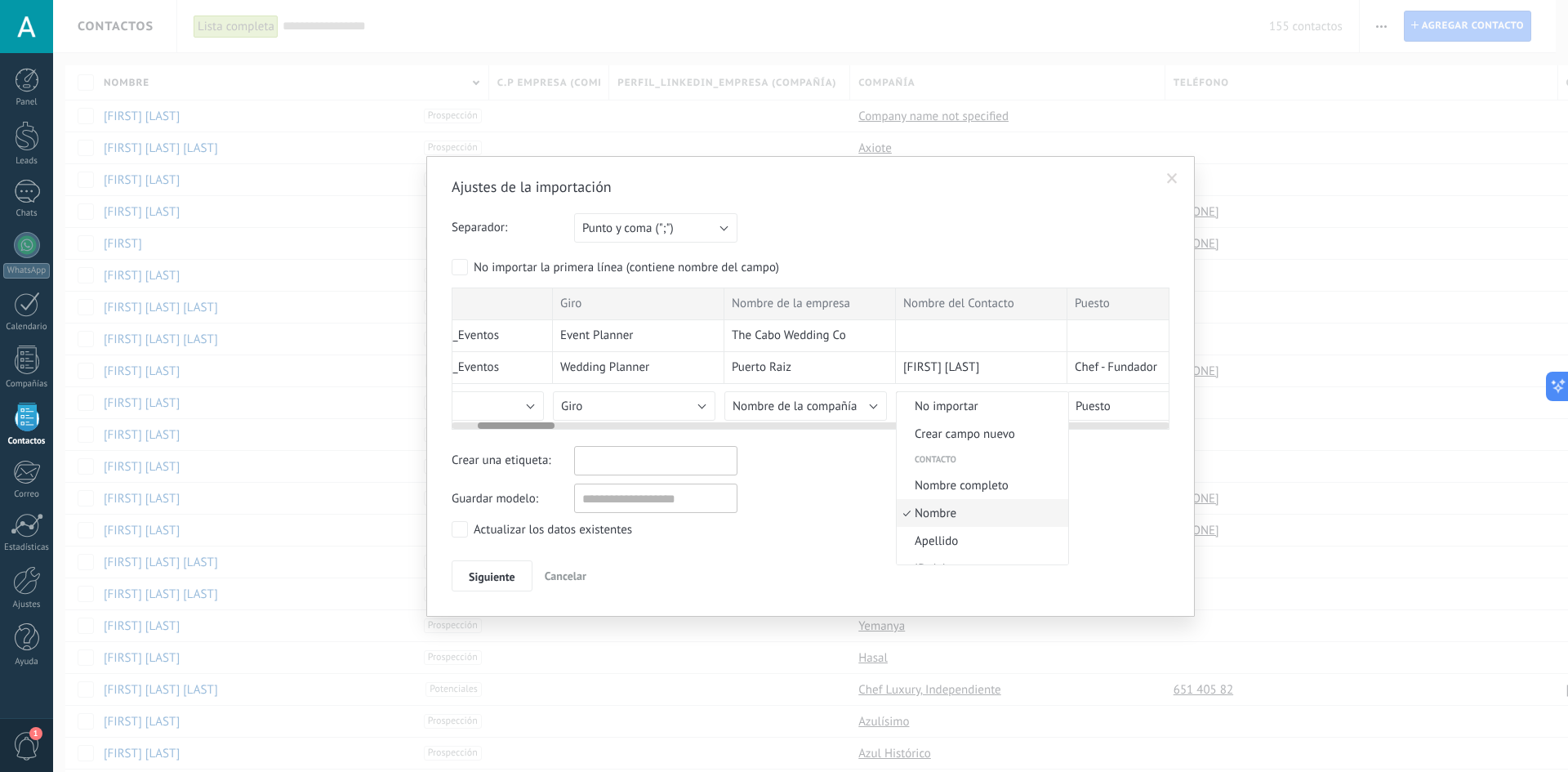 scroll, scrollTop: 37, scrollLeft: 0, axis: vertical 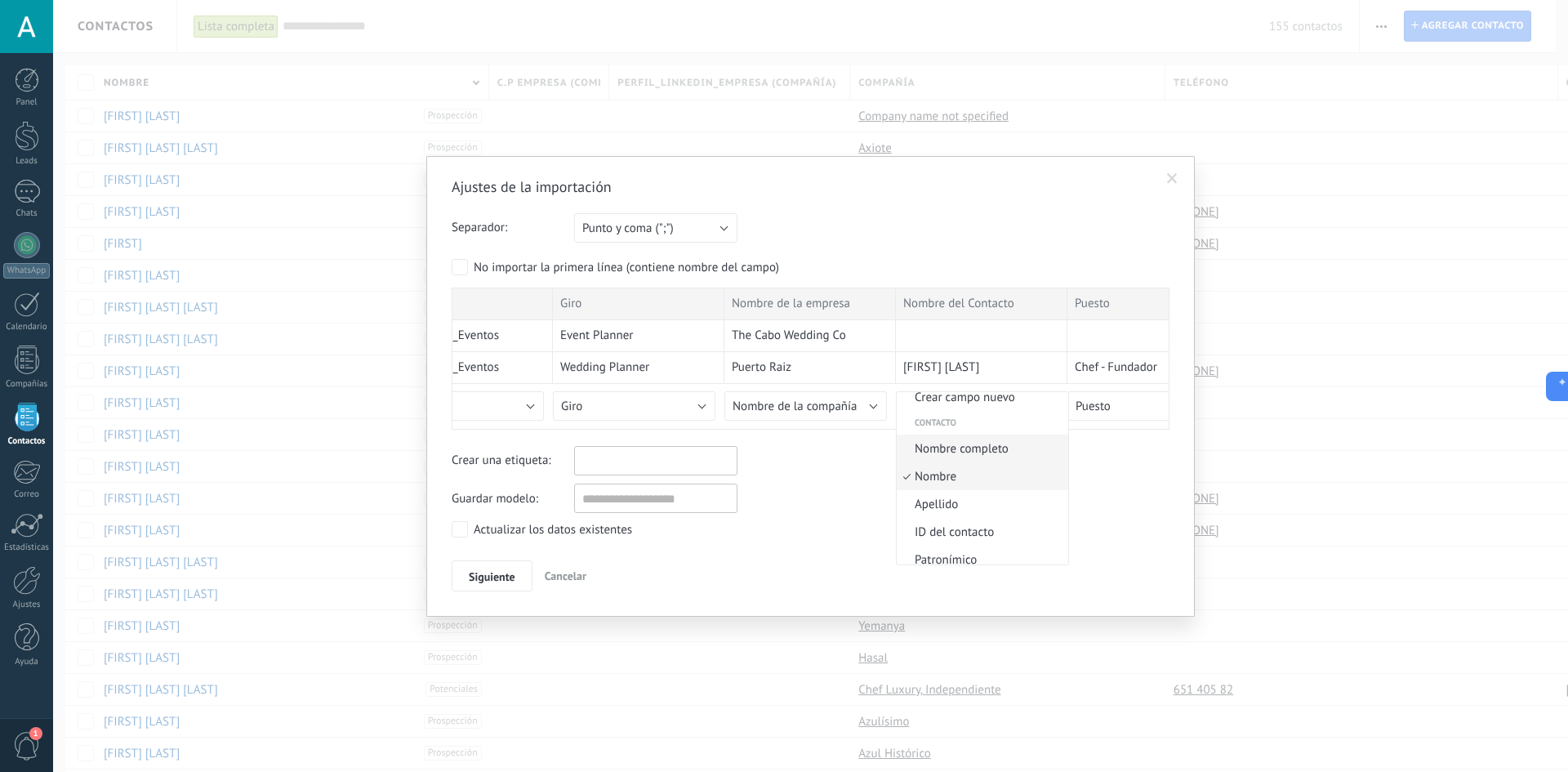 click on "Nombre completo" at bounding box center [980, 448] 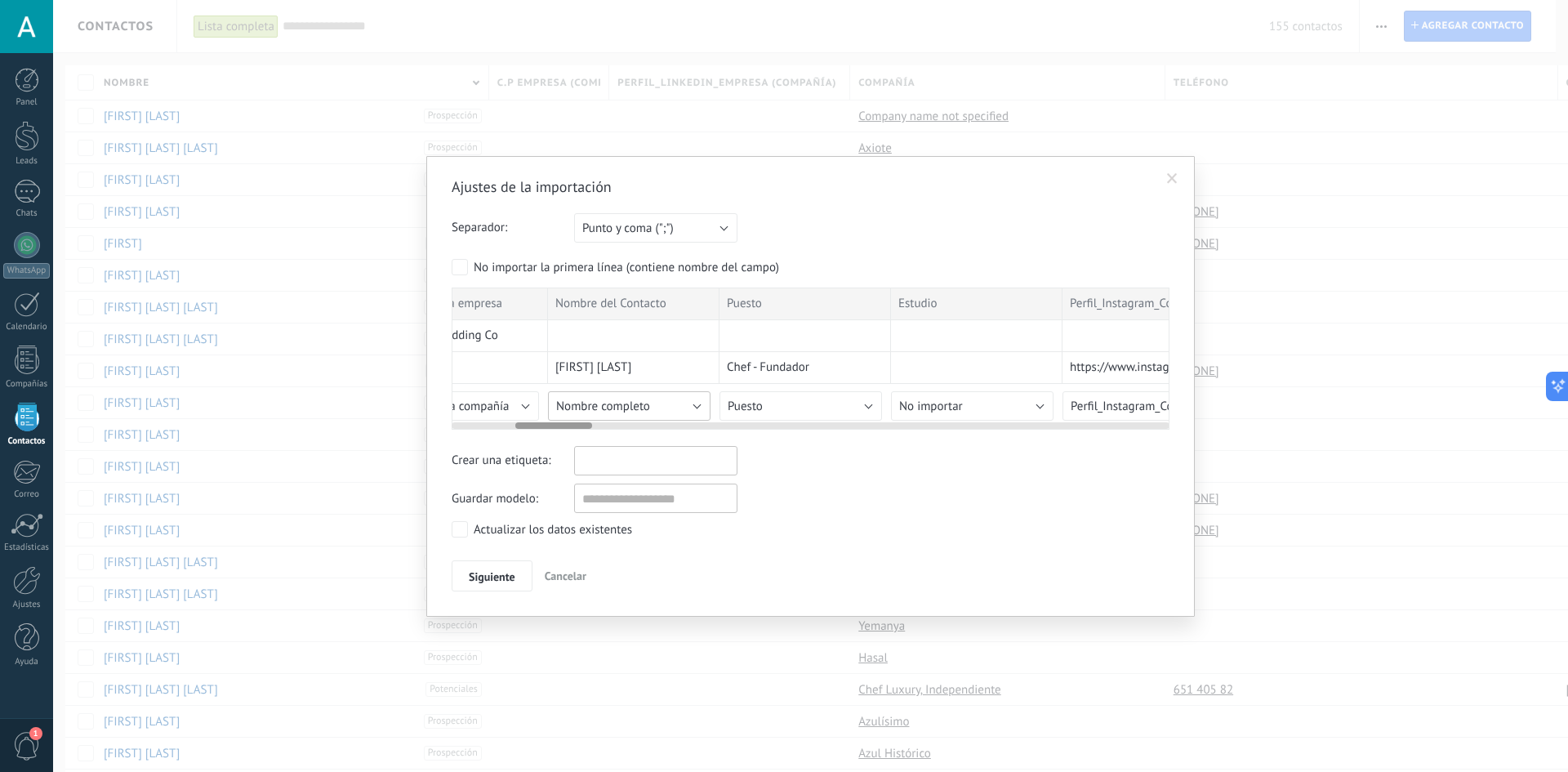 scroll, scrollTop: 0, scrollLeft: 590, axis: horizontal 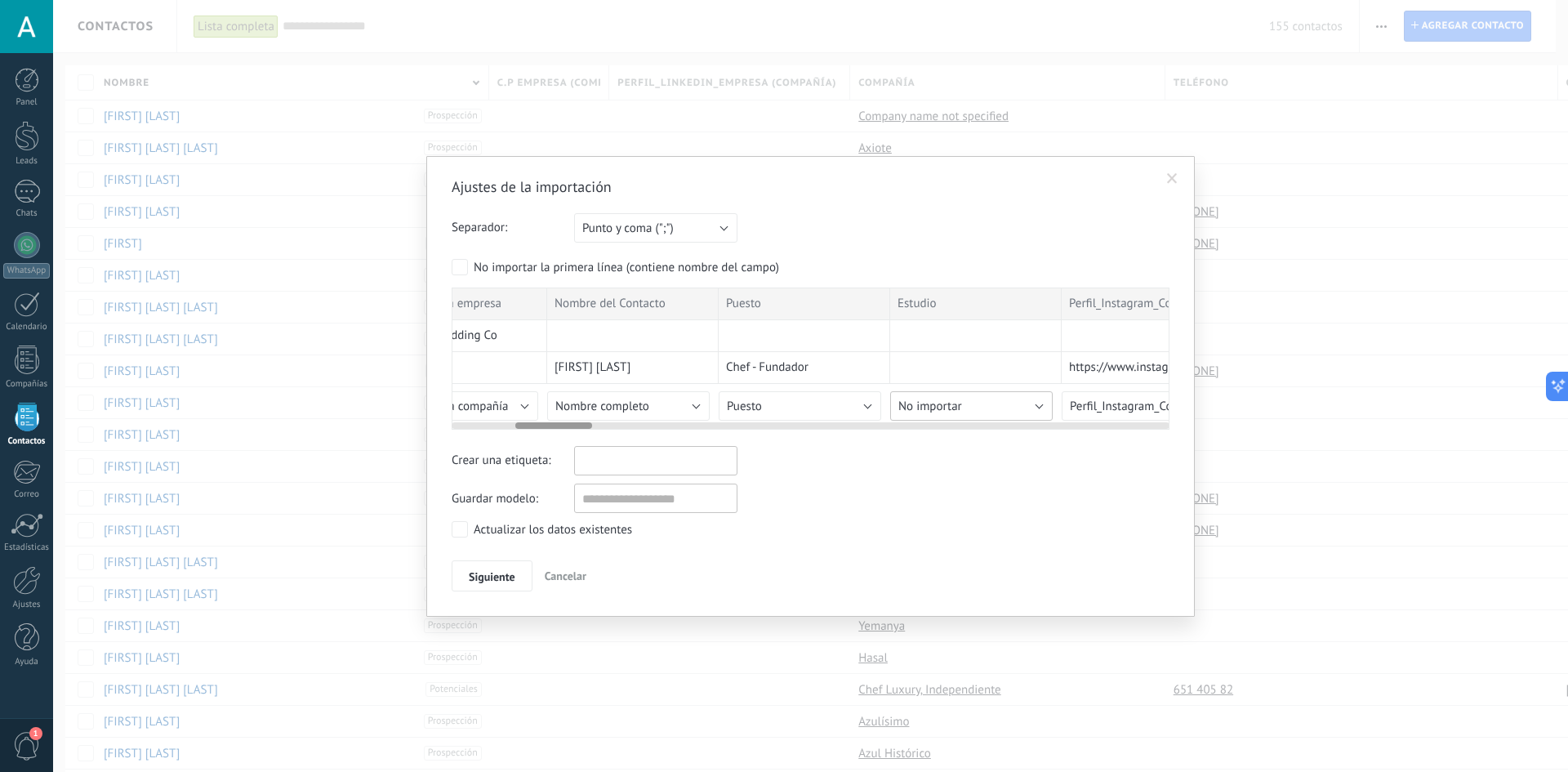 click on "No importar" at bounding box center [971, 406] 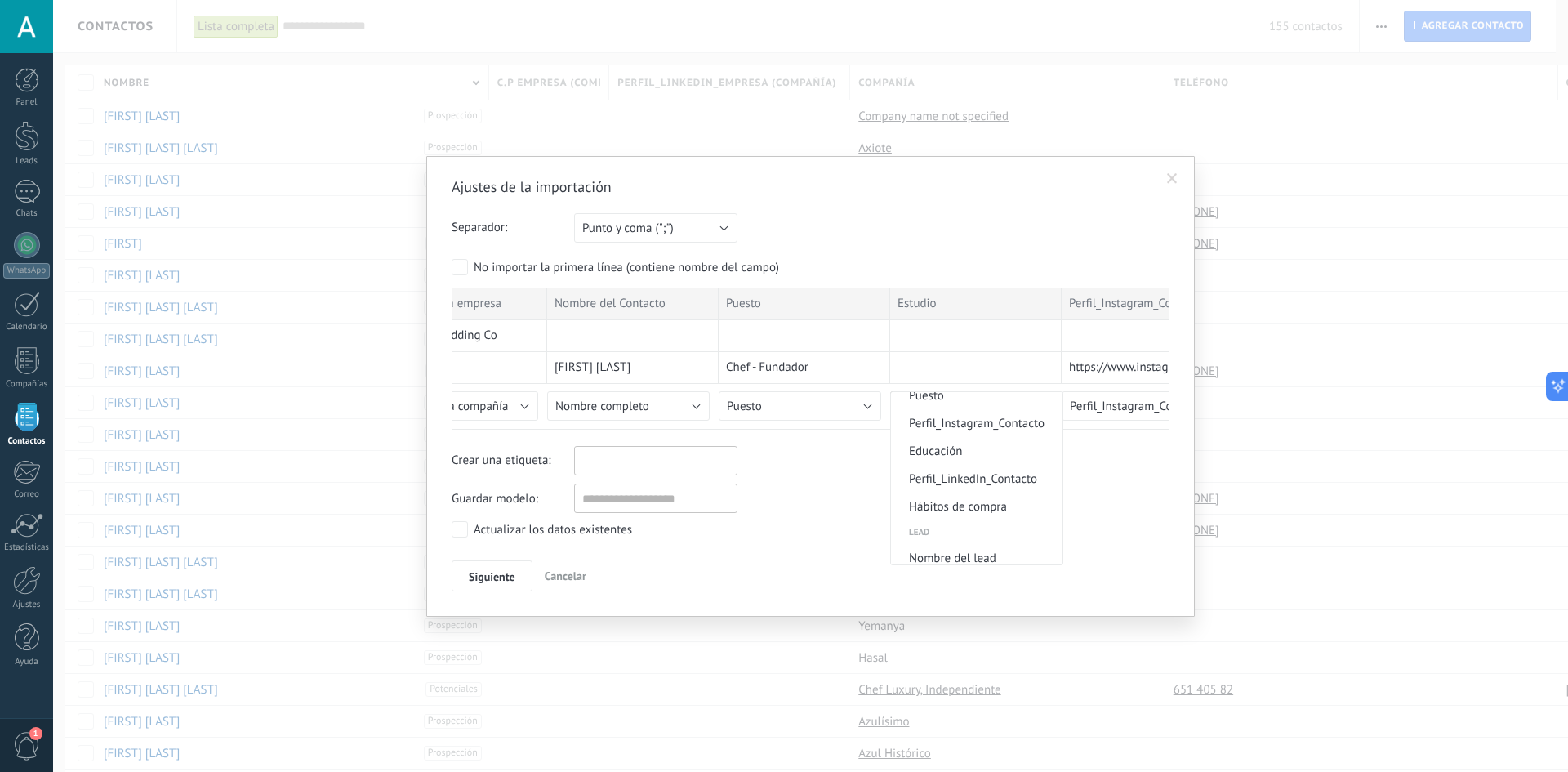 scroll, scrollTop: 674, scrollLeft: 0, axis: vertical 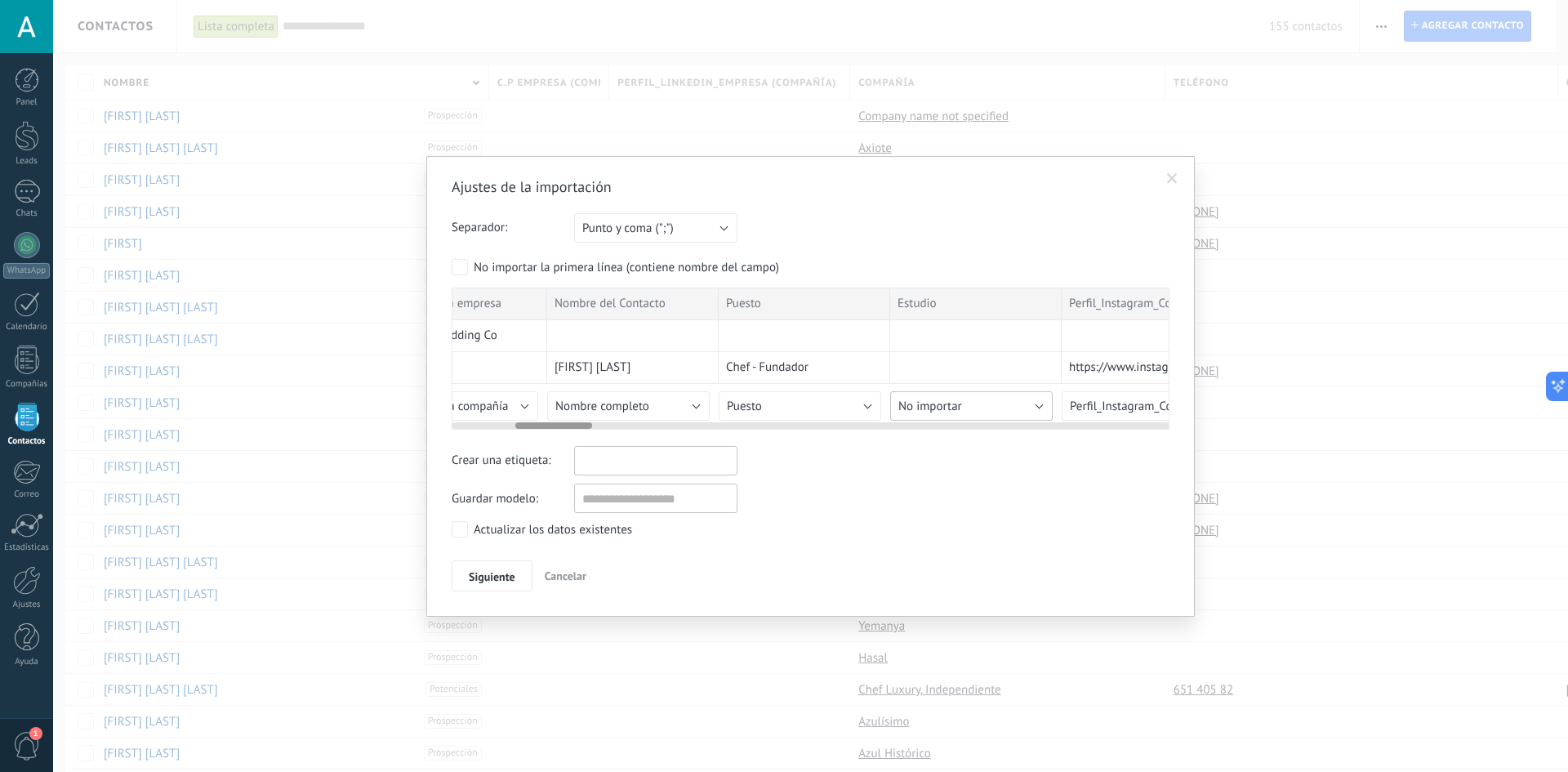click on "No importar" at bounding box center (971, 406) 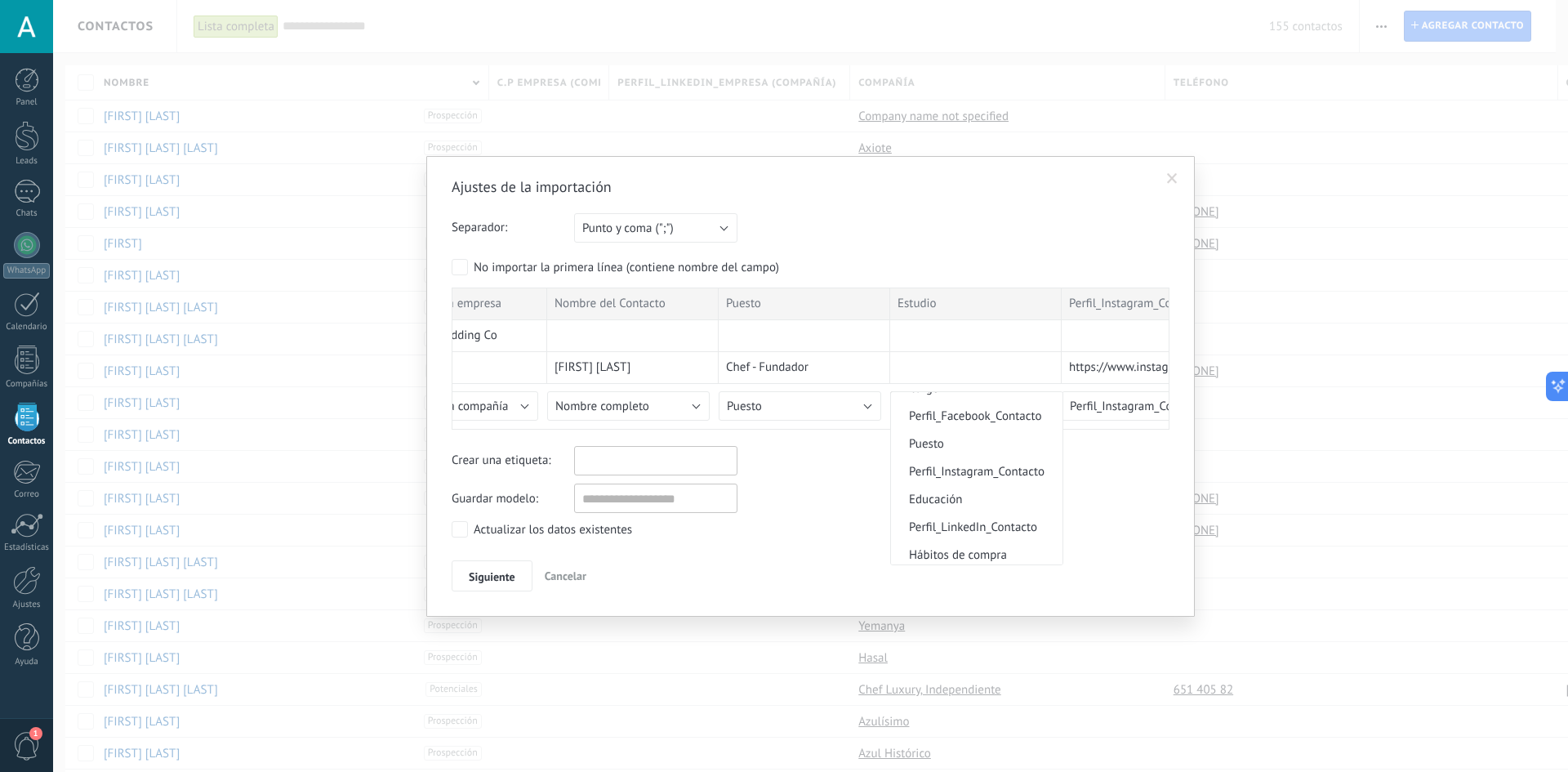 scroll, scrollTop: 646, scrollLeft: 0, axis: vertical 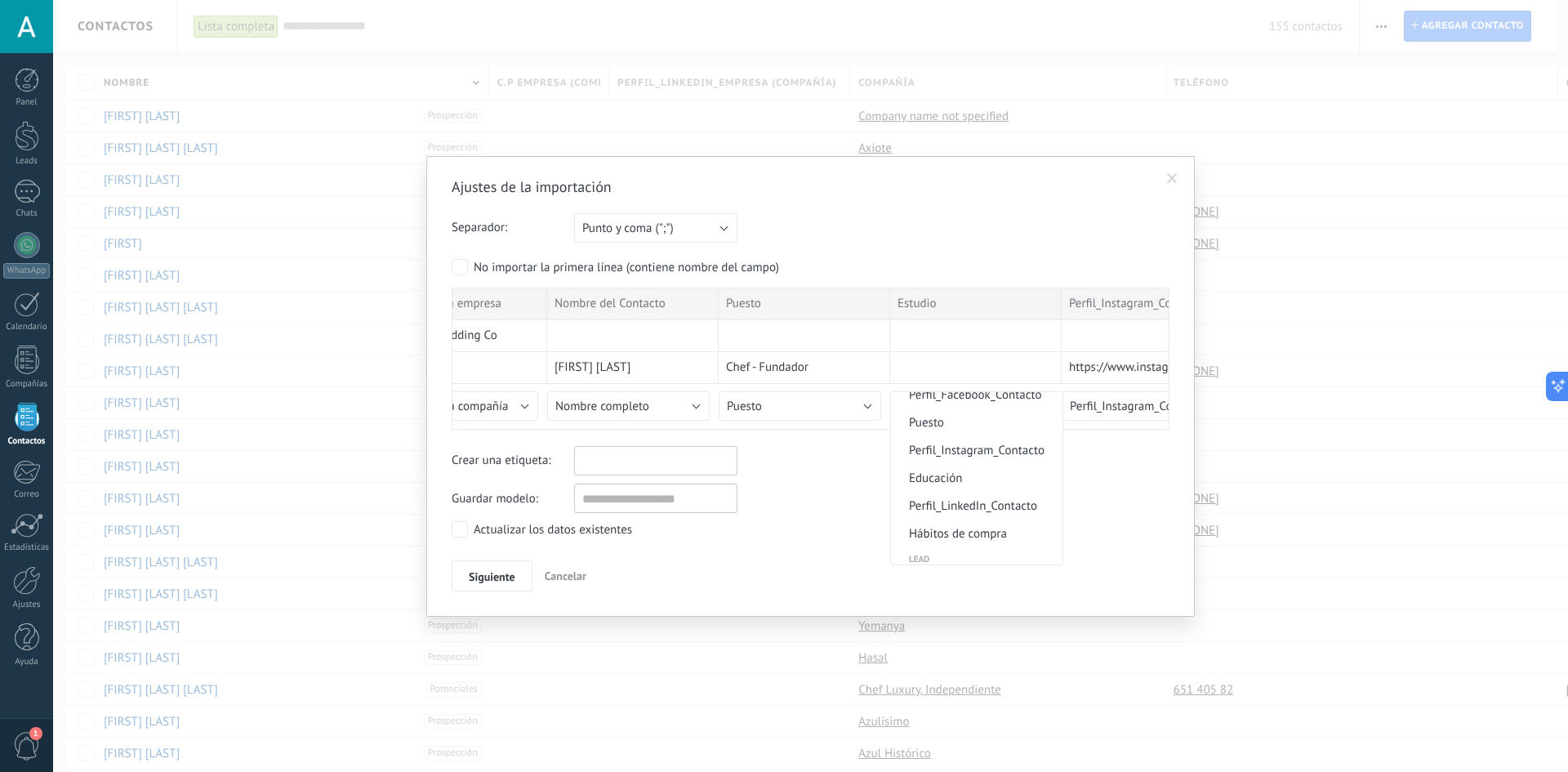 click on "Educación" at bounding box center [974, 478] 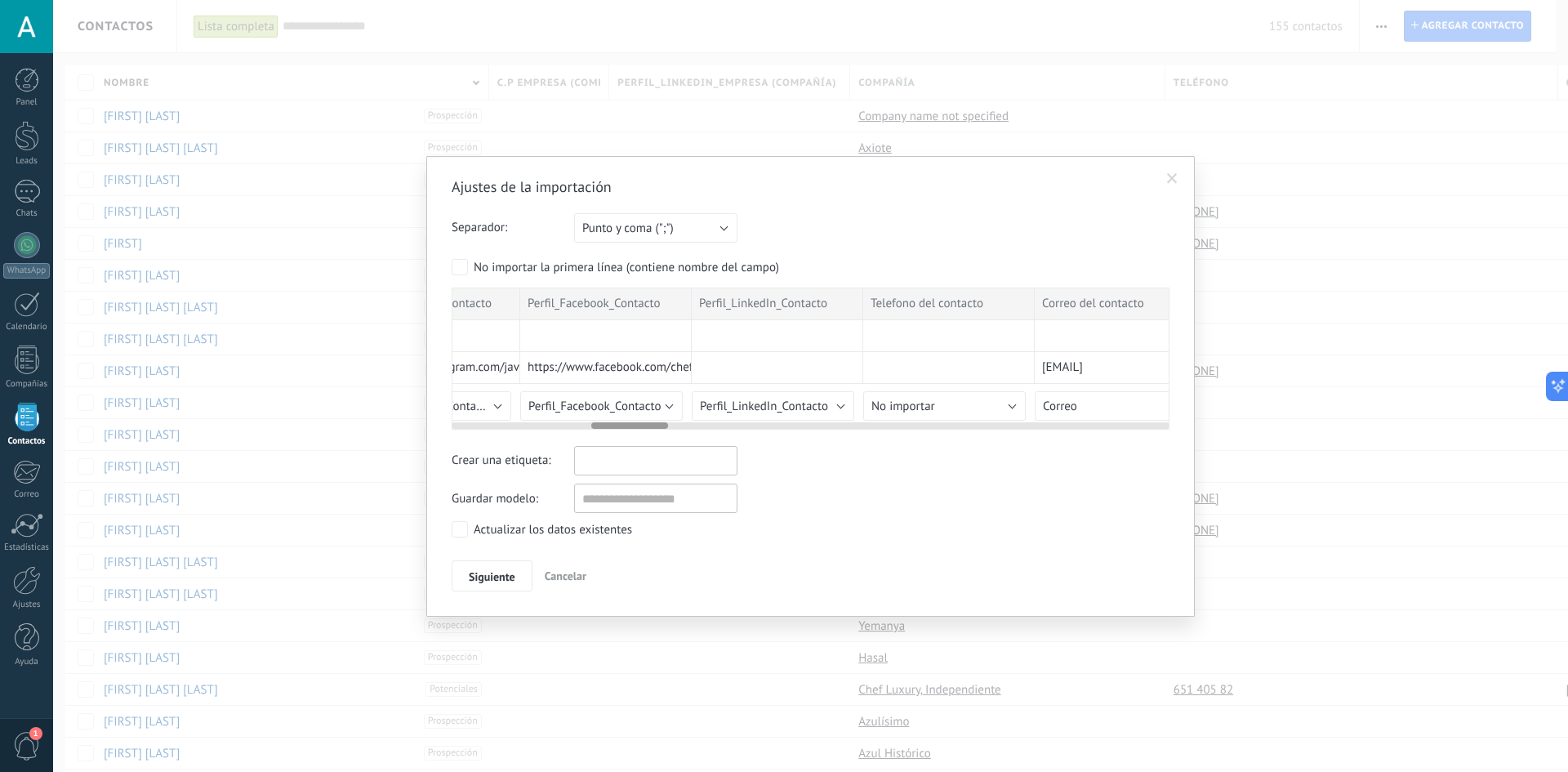 scroll, scrollTop: 0, scrollLeft: 1304, axis: horizontal 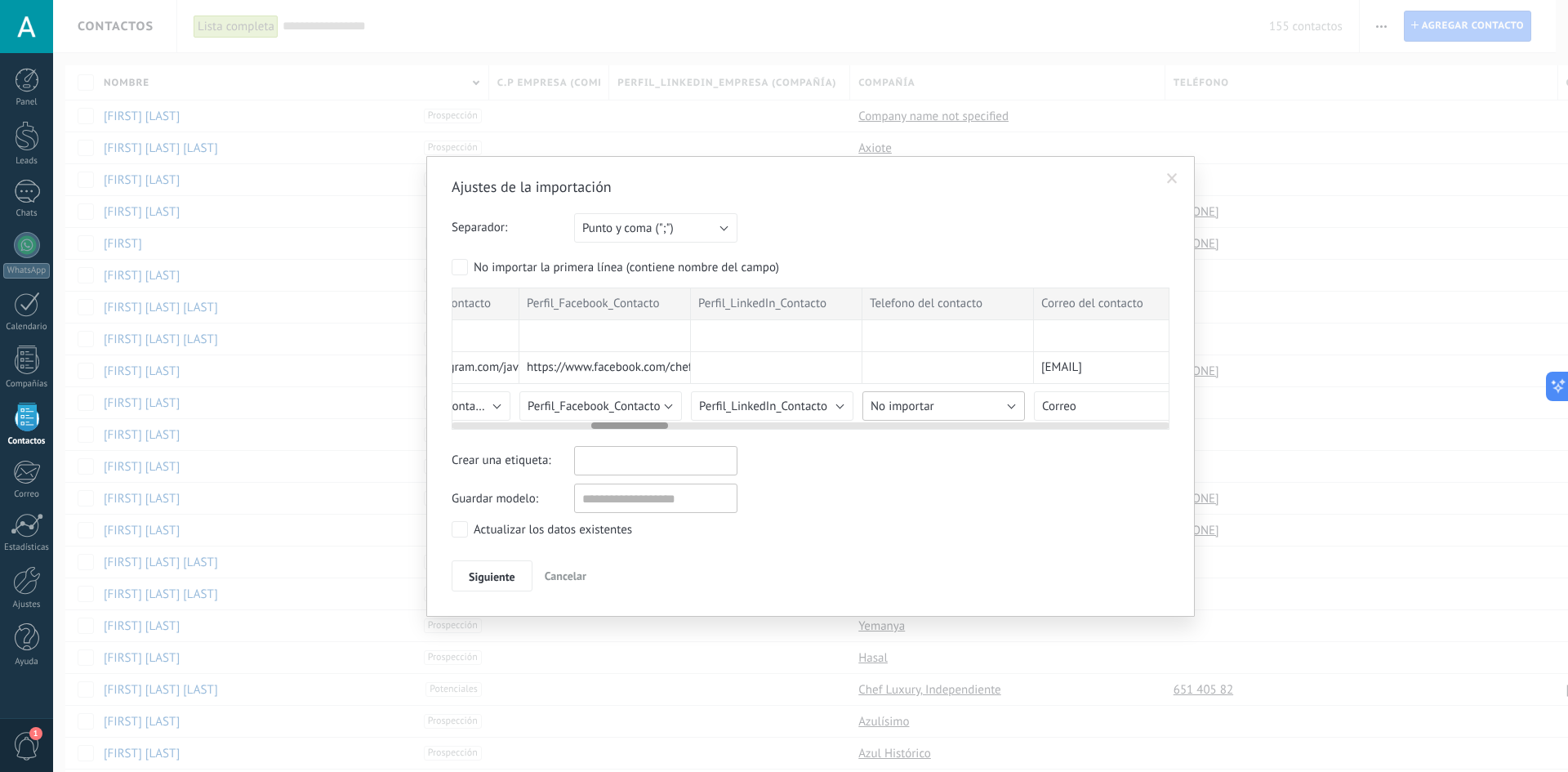 click on "No importar" at bounding box center (943, 406) 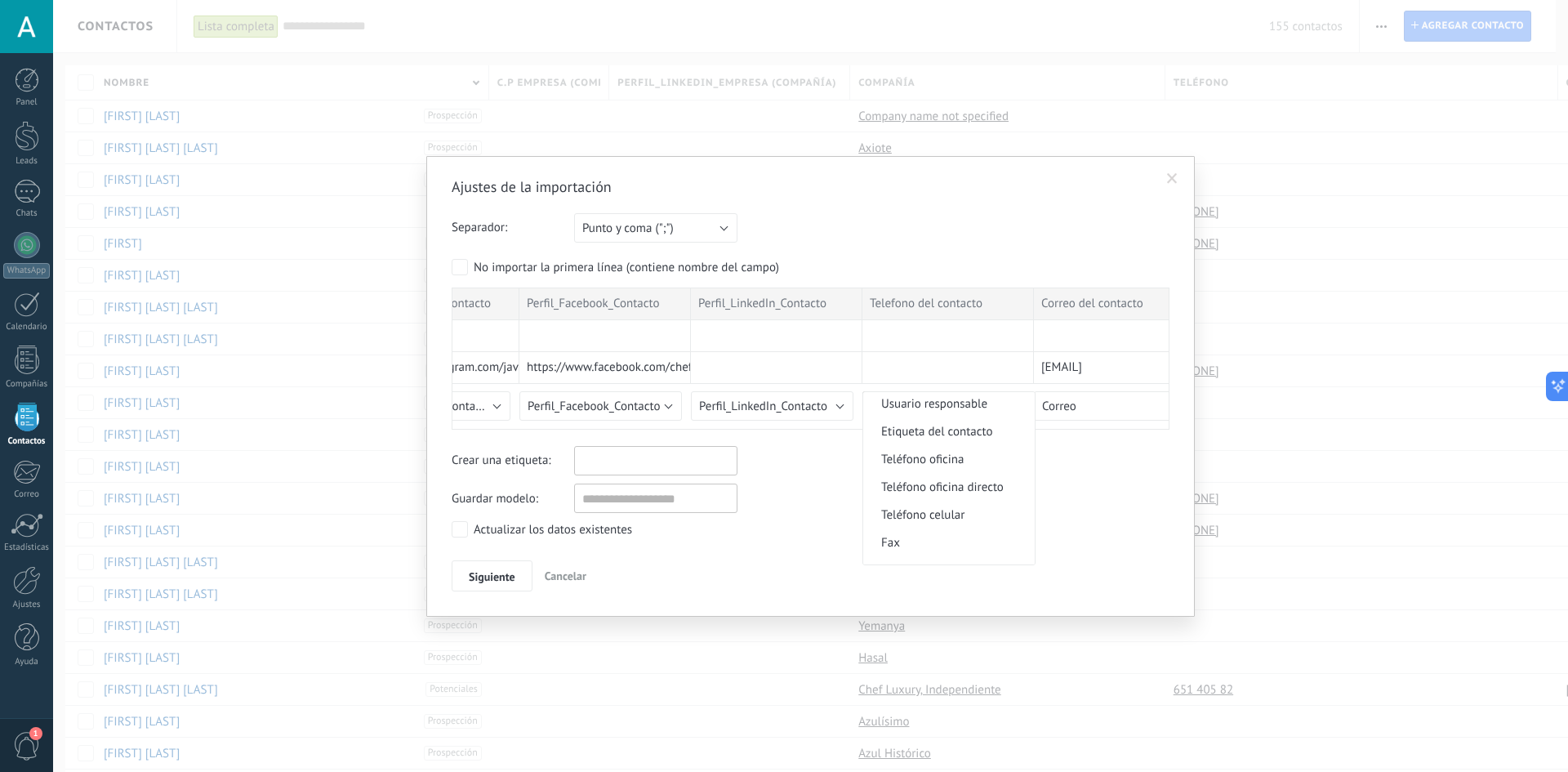 scroll, scrollTop: 303, scrollLeft: 0, axis: vertical 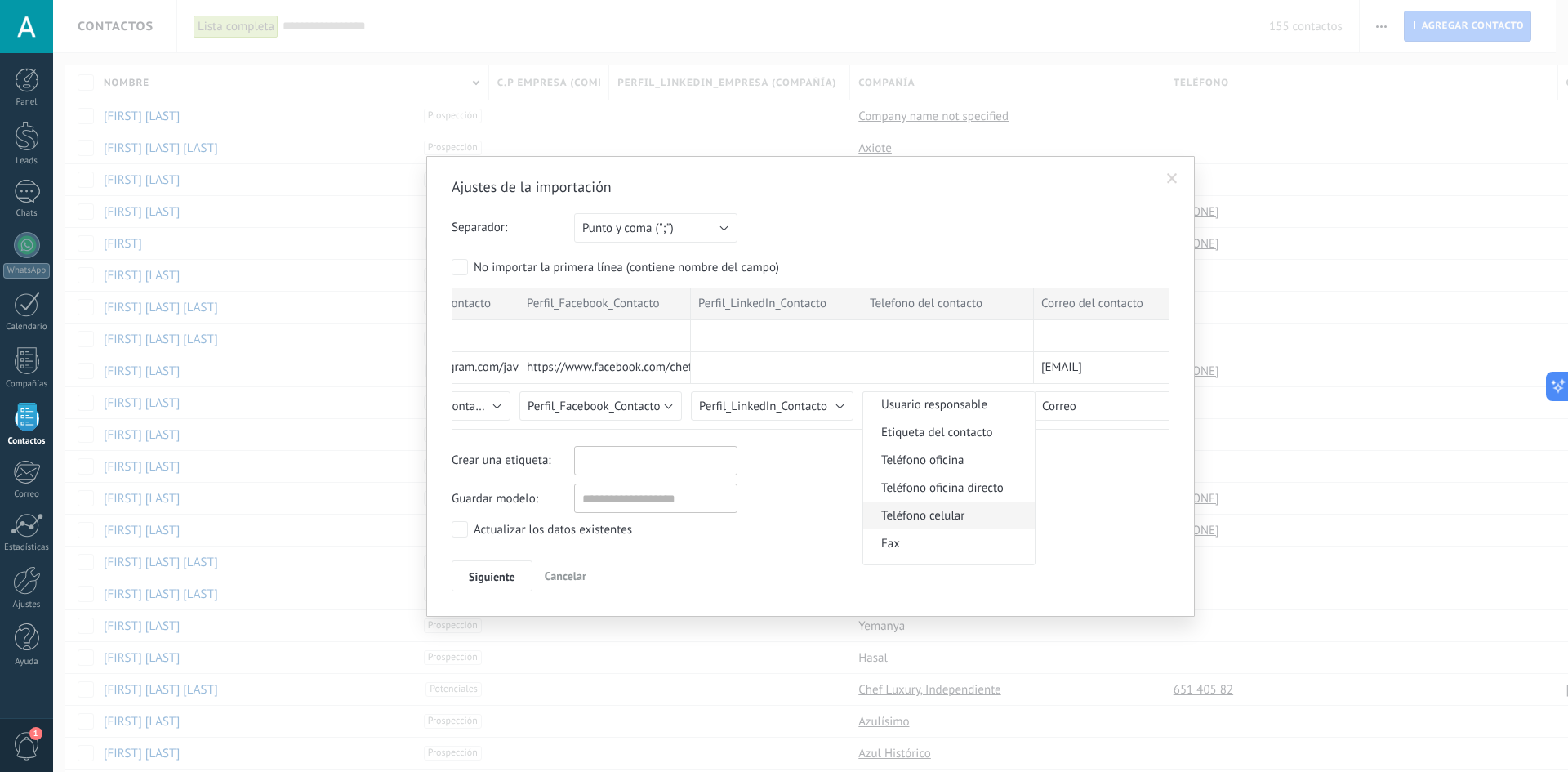 click on "Teléfono celular" at bounding box center [947, 515] 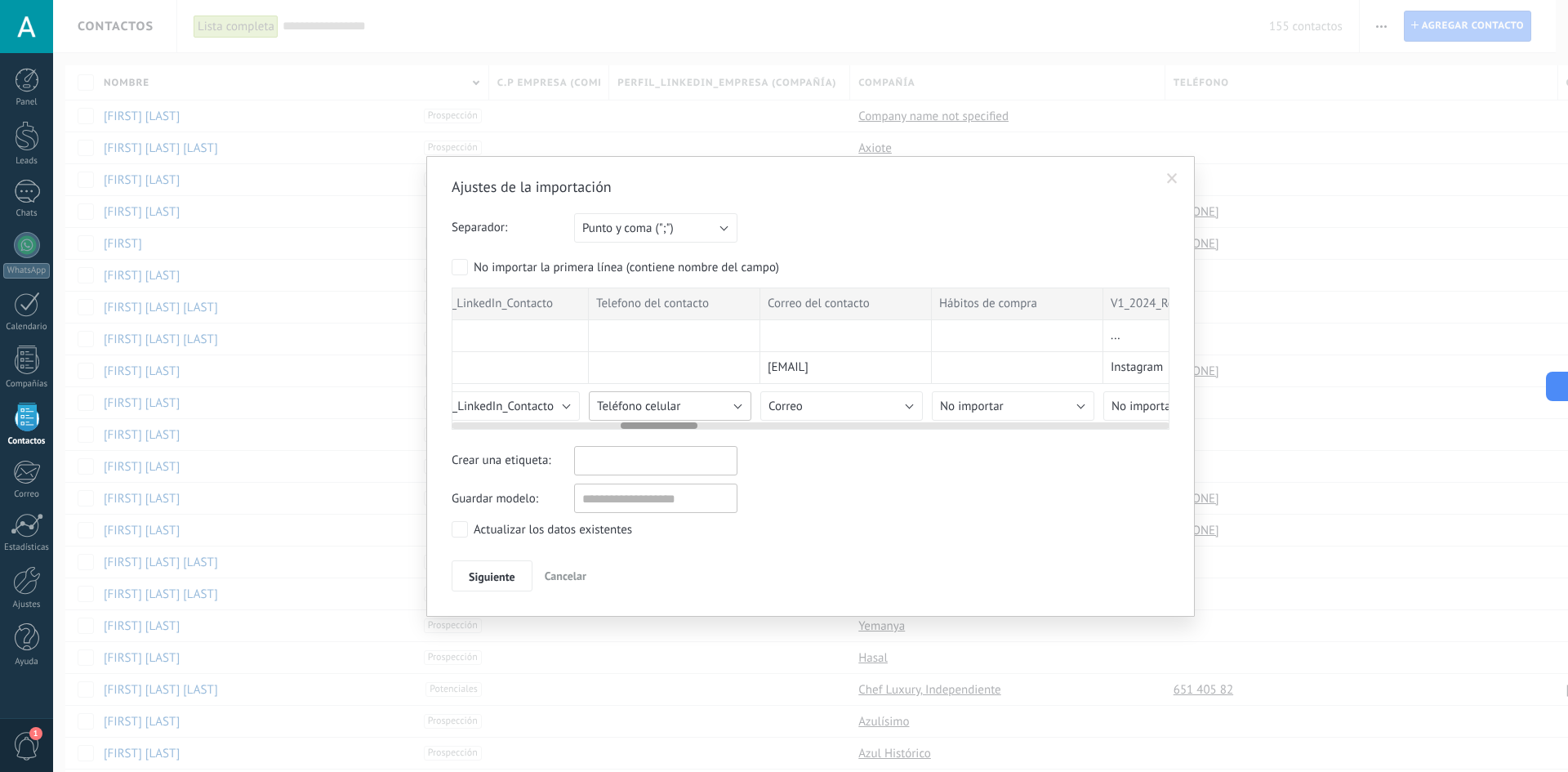 scroll, scrollTop: 0, scrollLeft: 1579, axis: horizontal 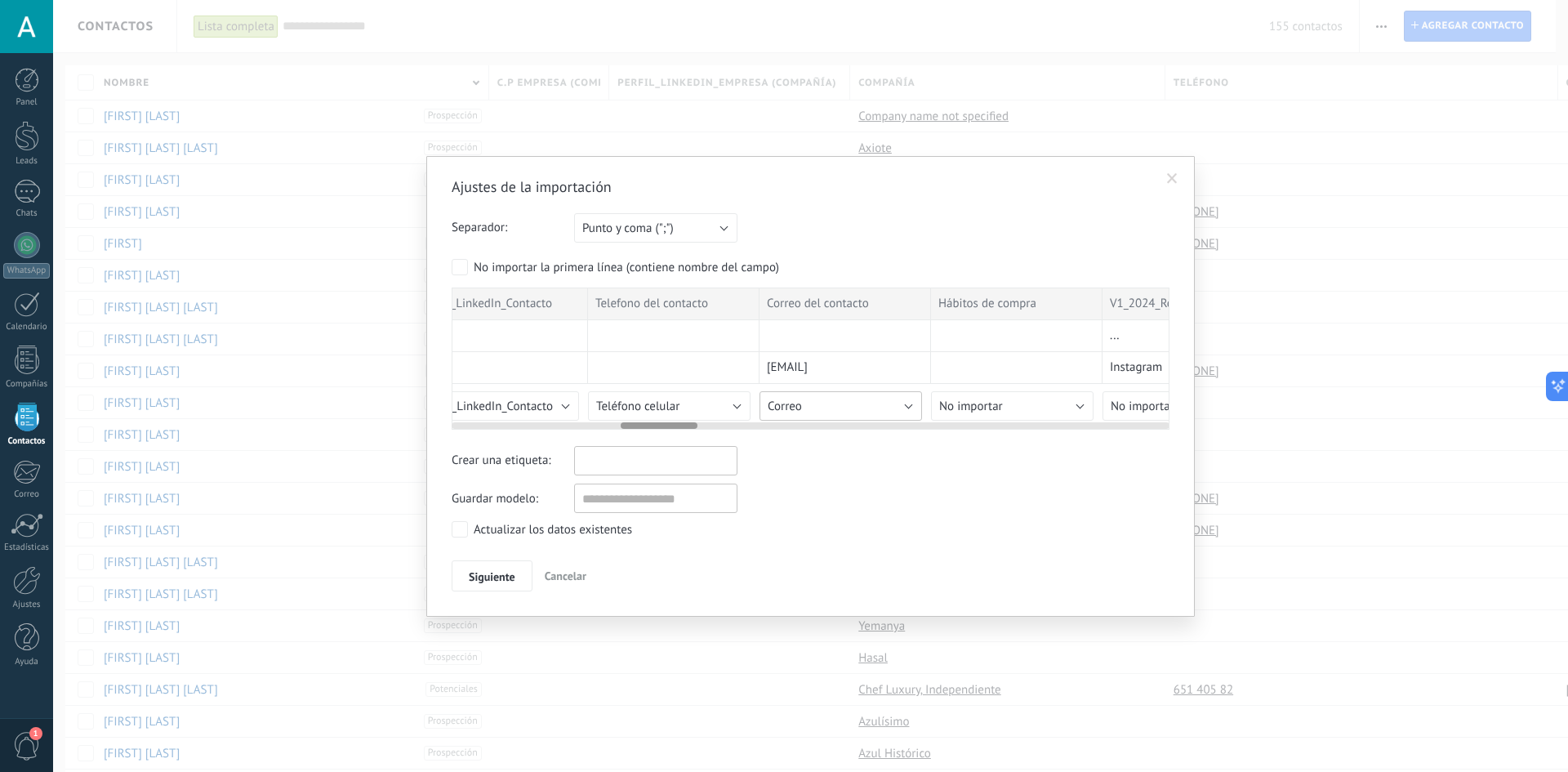 click on "Correo" at bounding box center [840, 406] 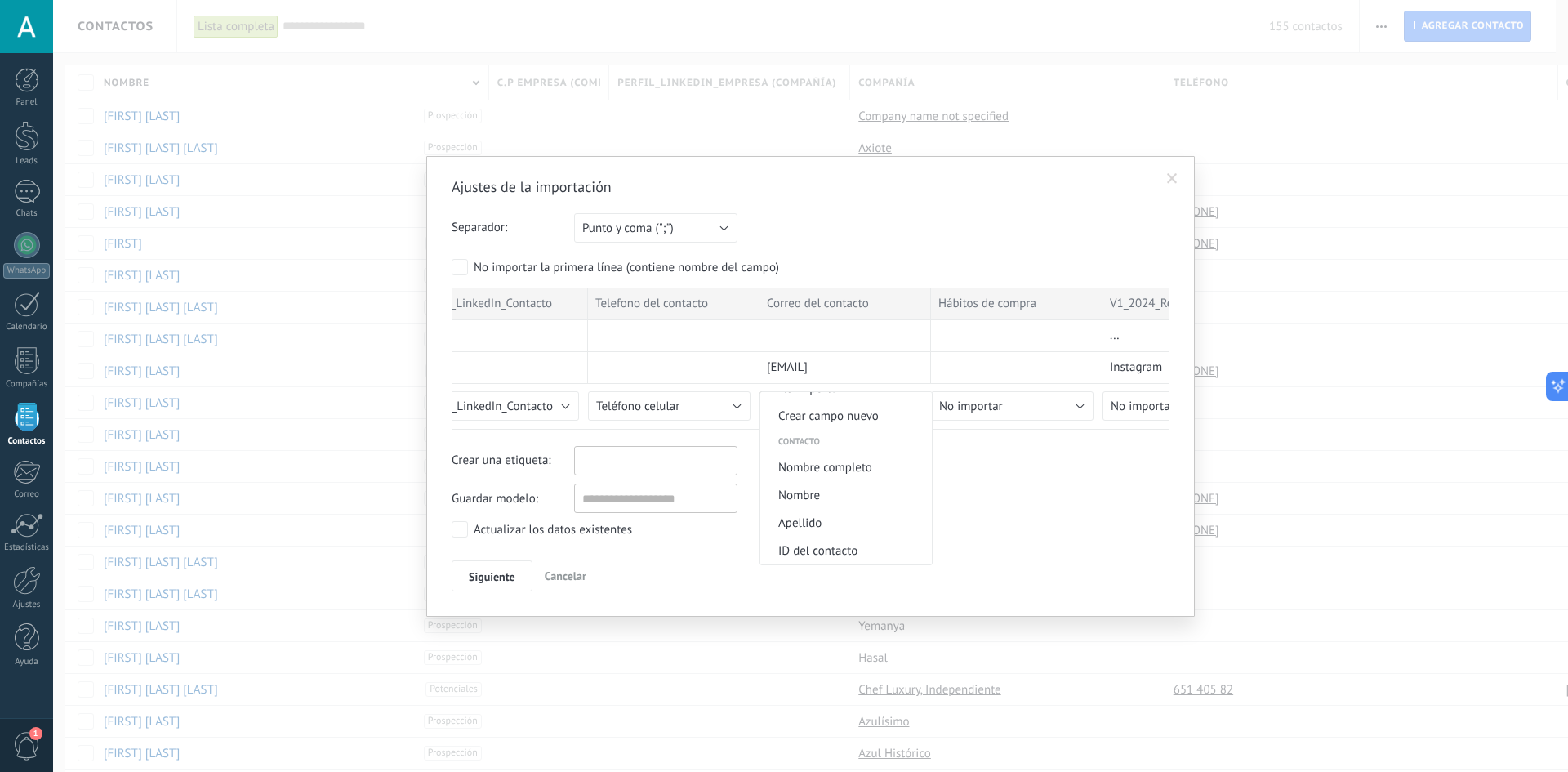 scroll, scrollTop: 16, scrollLeft: 0, axis: vertical 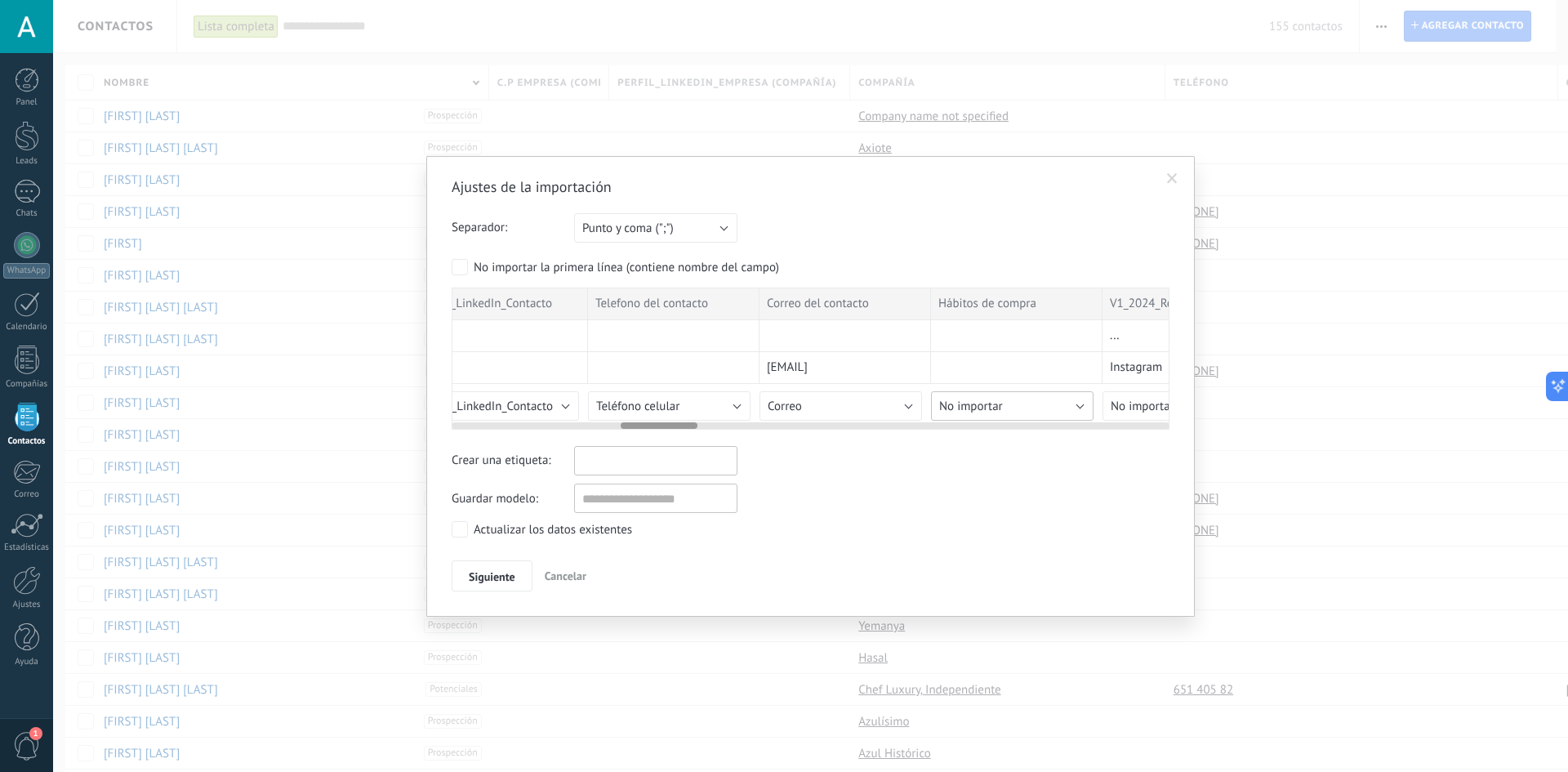 click on "No importar" at bounding box center (1012, 406) 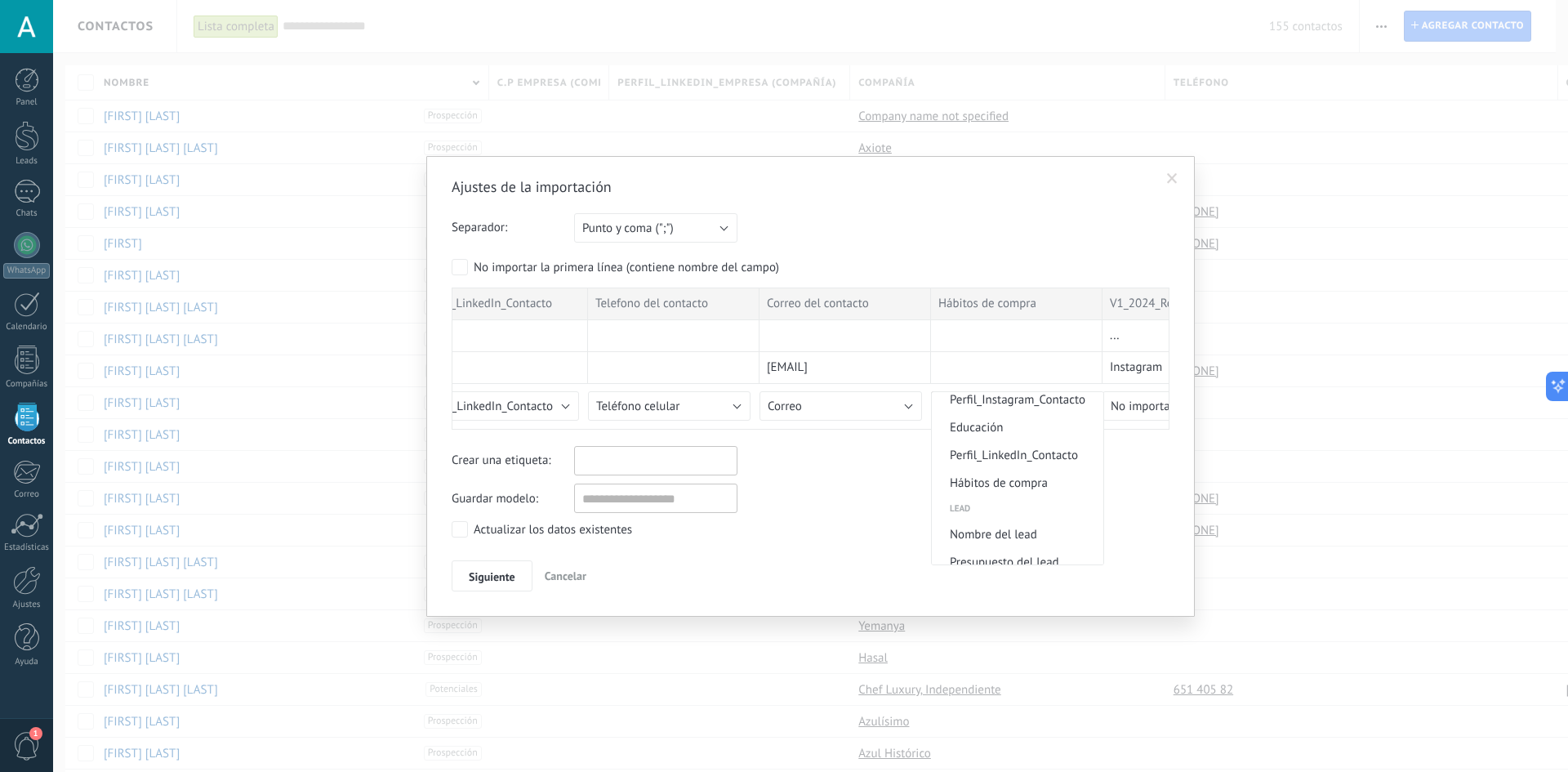 scroll, scrollTop: 698, scrollLeft: 0, axis: vertical 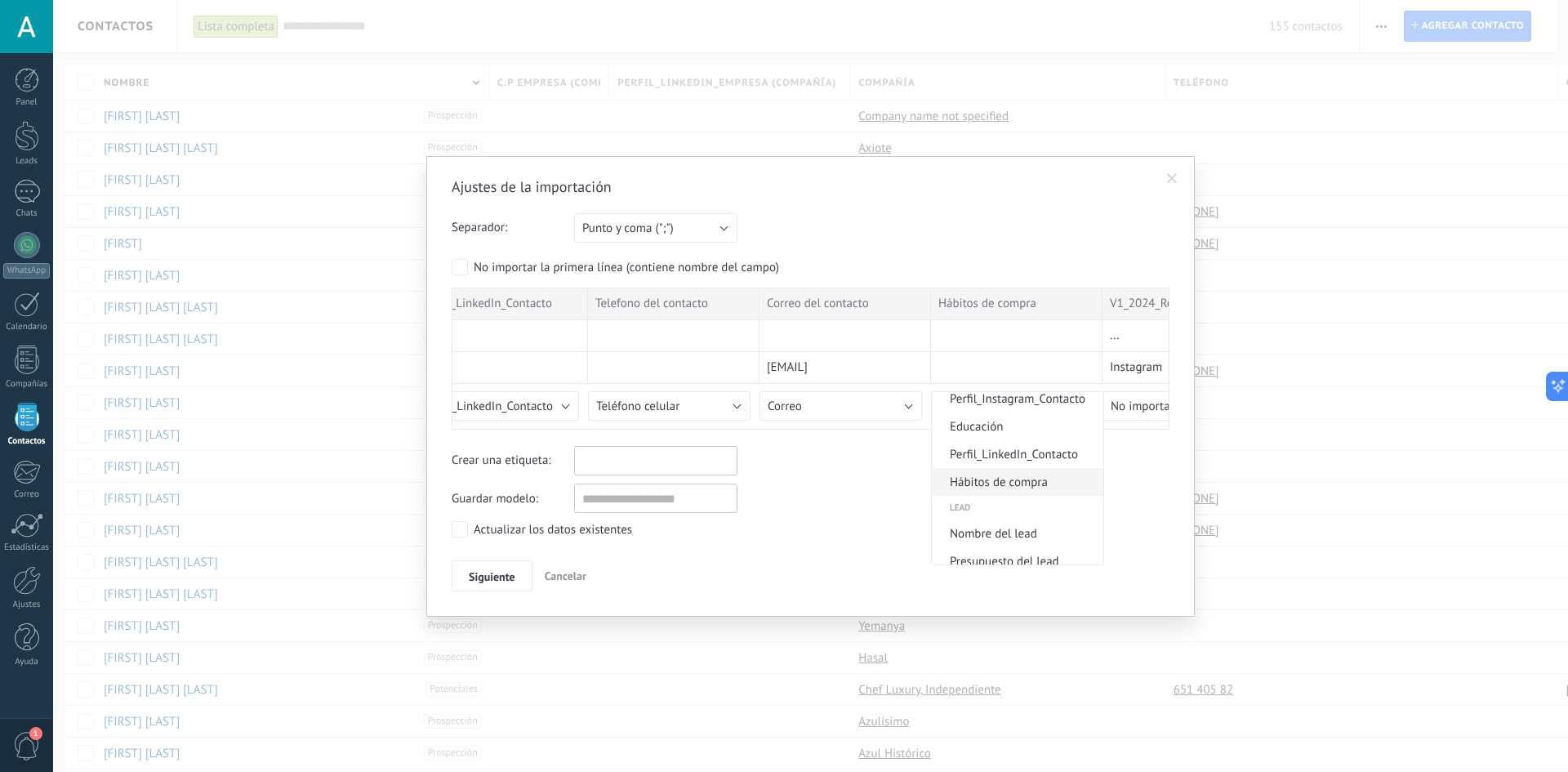 click on "Hábitos de compra" at bounding box center (1018, 482) 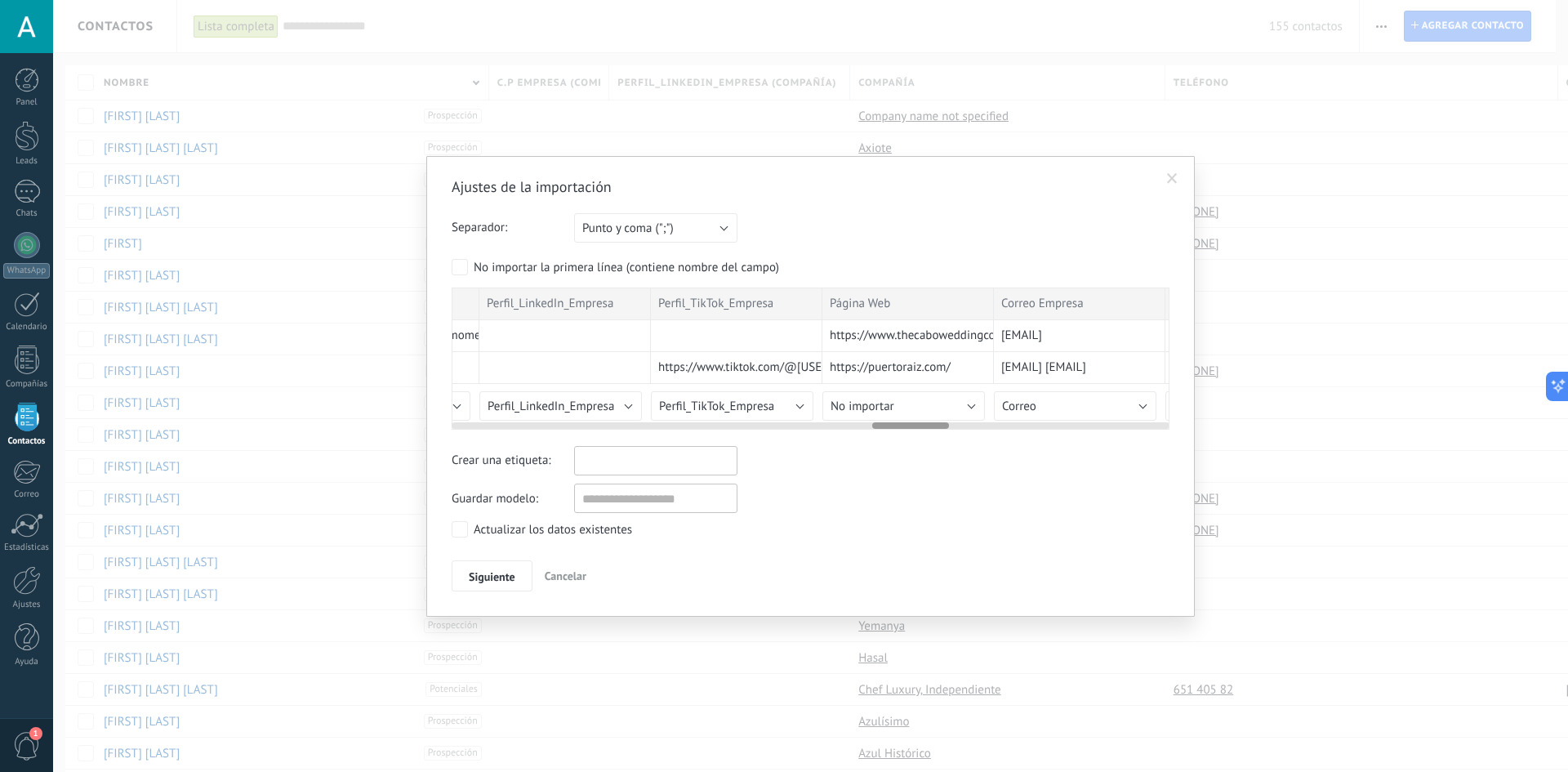 scroll, scrollTop: 0, scrollLeft: 3918, axis: horizontal 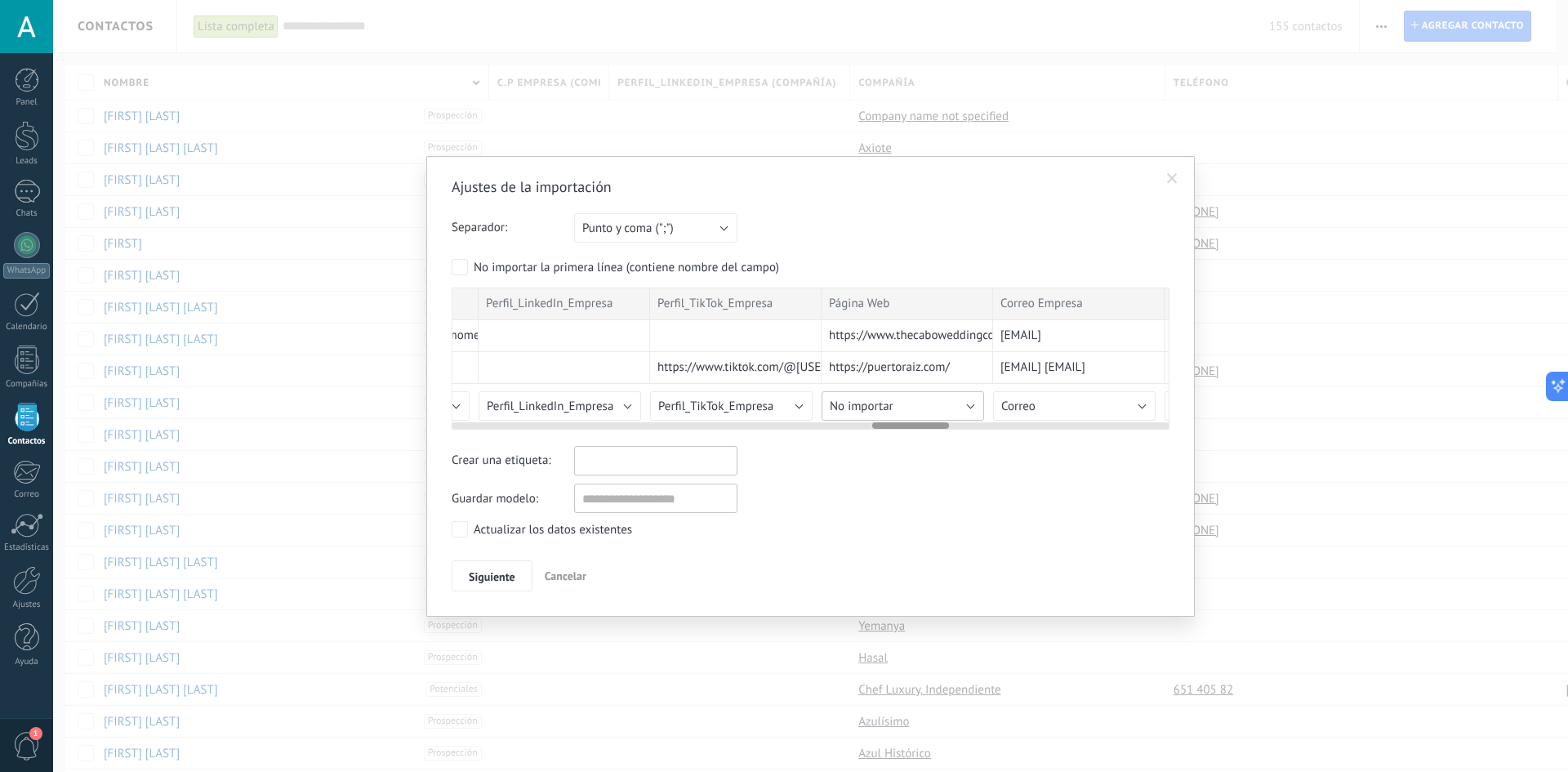 click on "No importar" at bounding box center [862, 406] 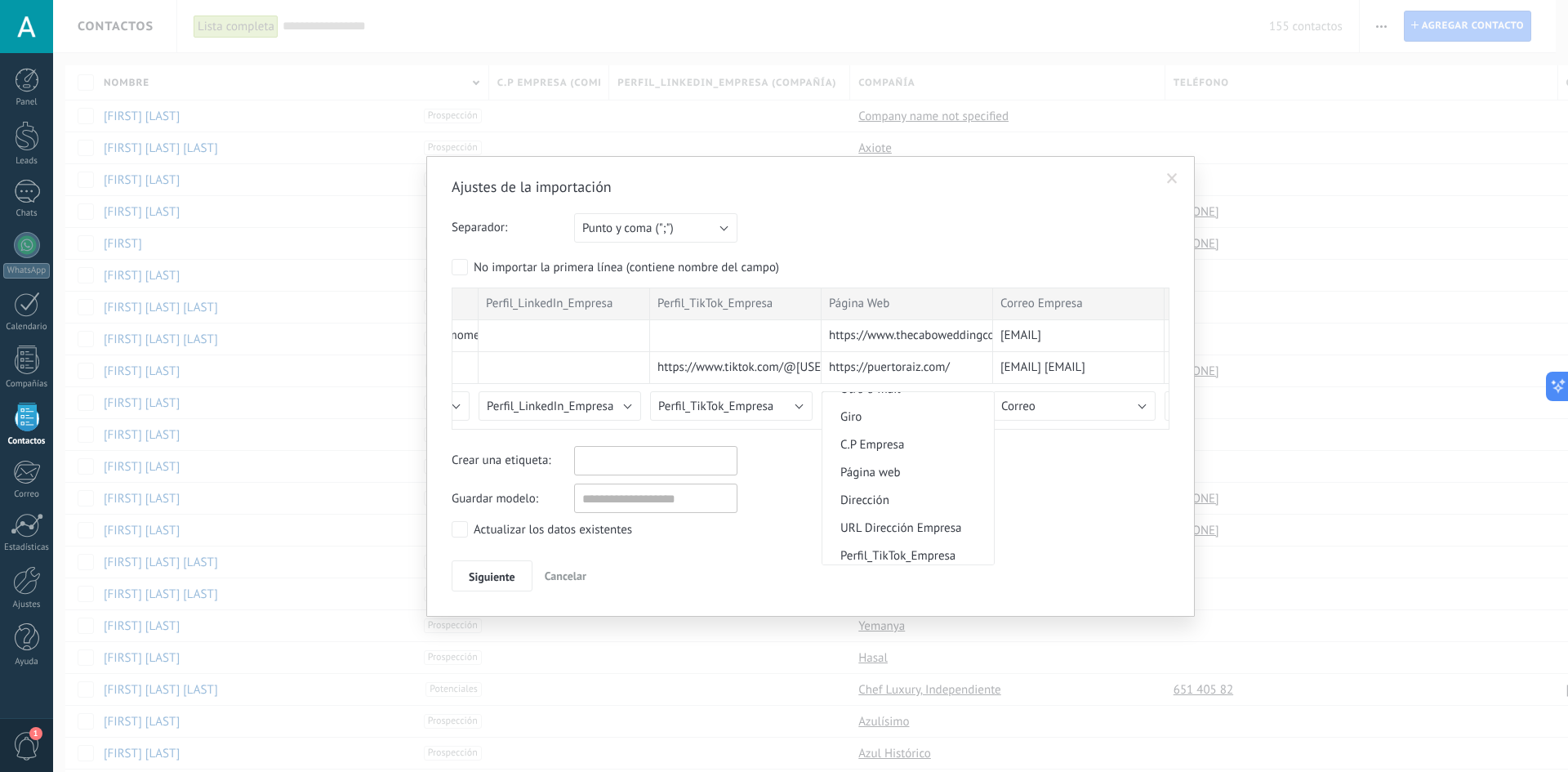 scroll, scrollTop: 1864, scrollLeft: 0, axis: vertical 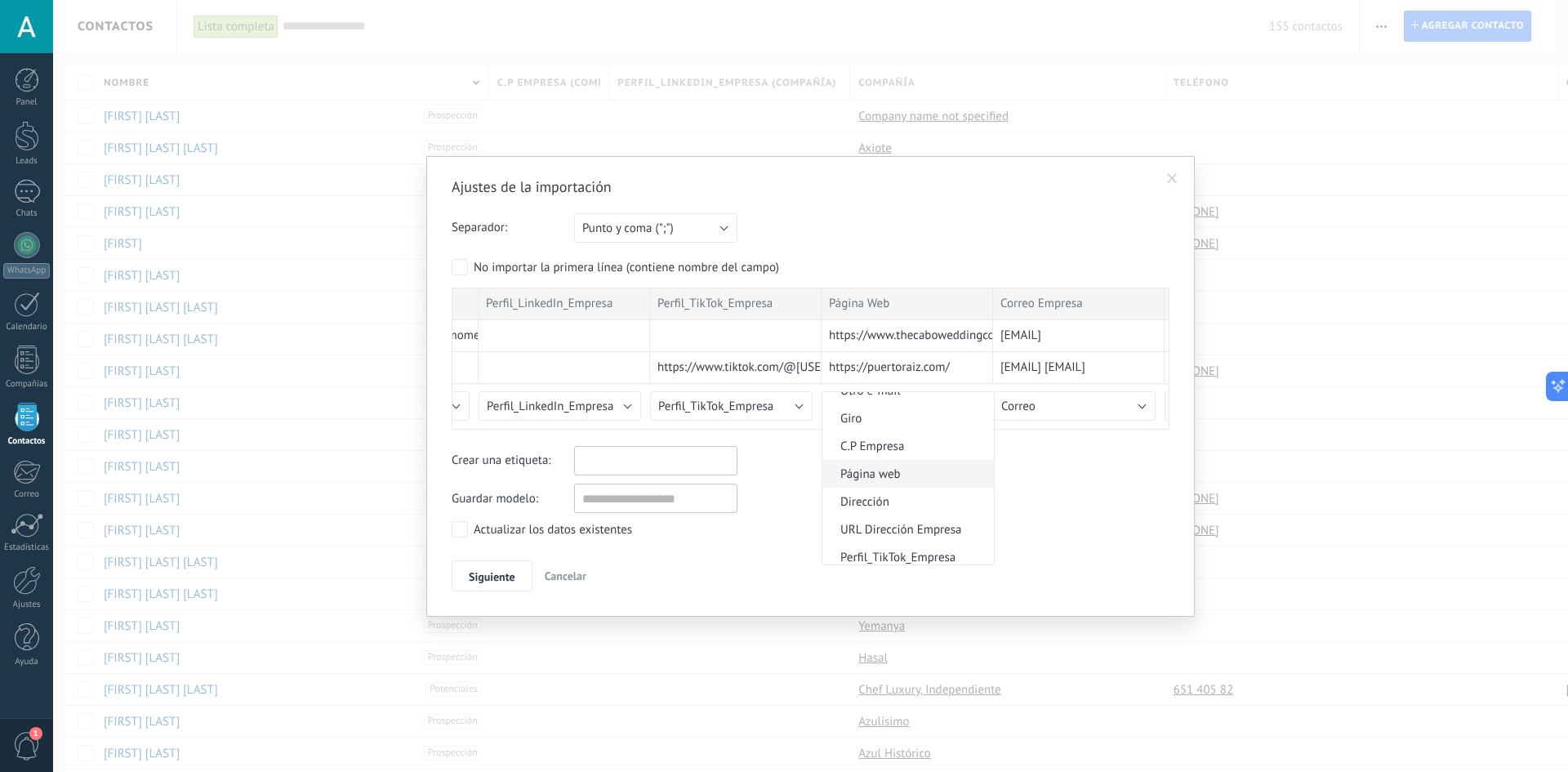 click on "Página web" at bounding box center (906, 474) 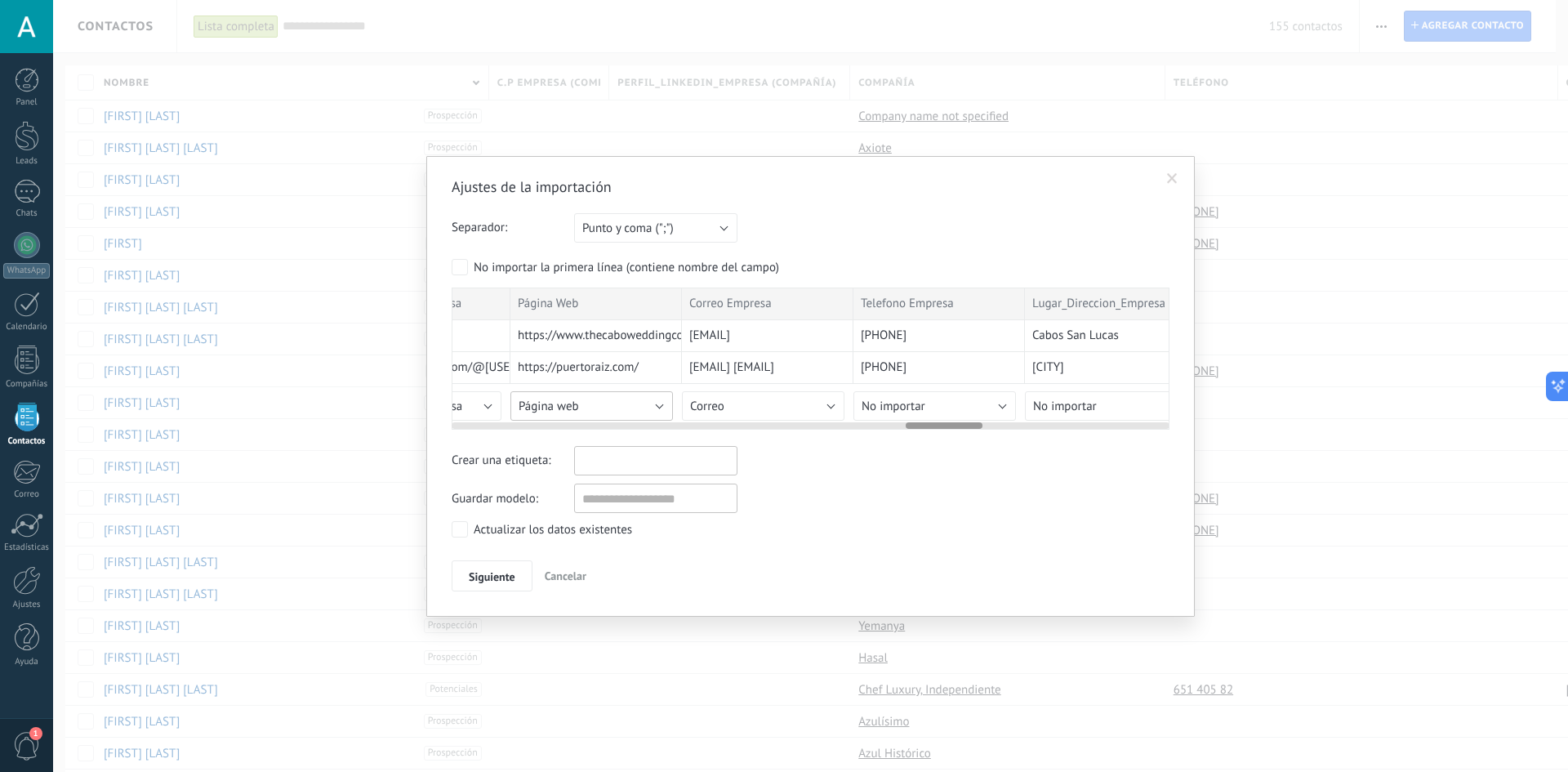 scroll, scrollTop: 0, scrollLeft: 4230, axis: horizontal 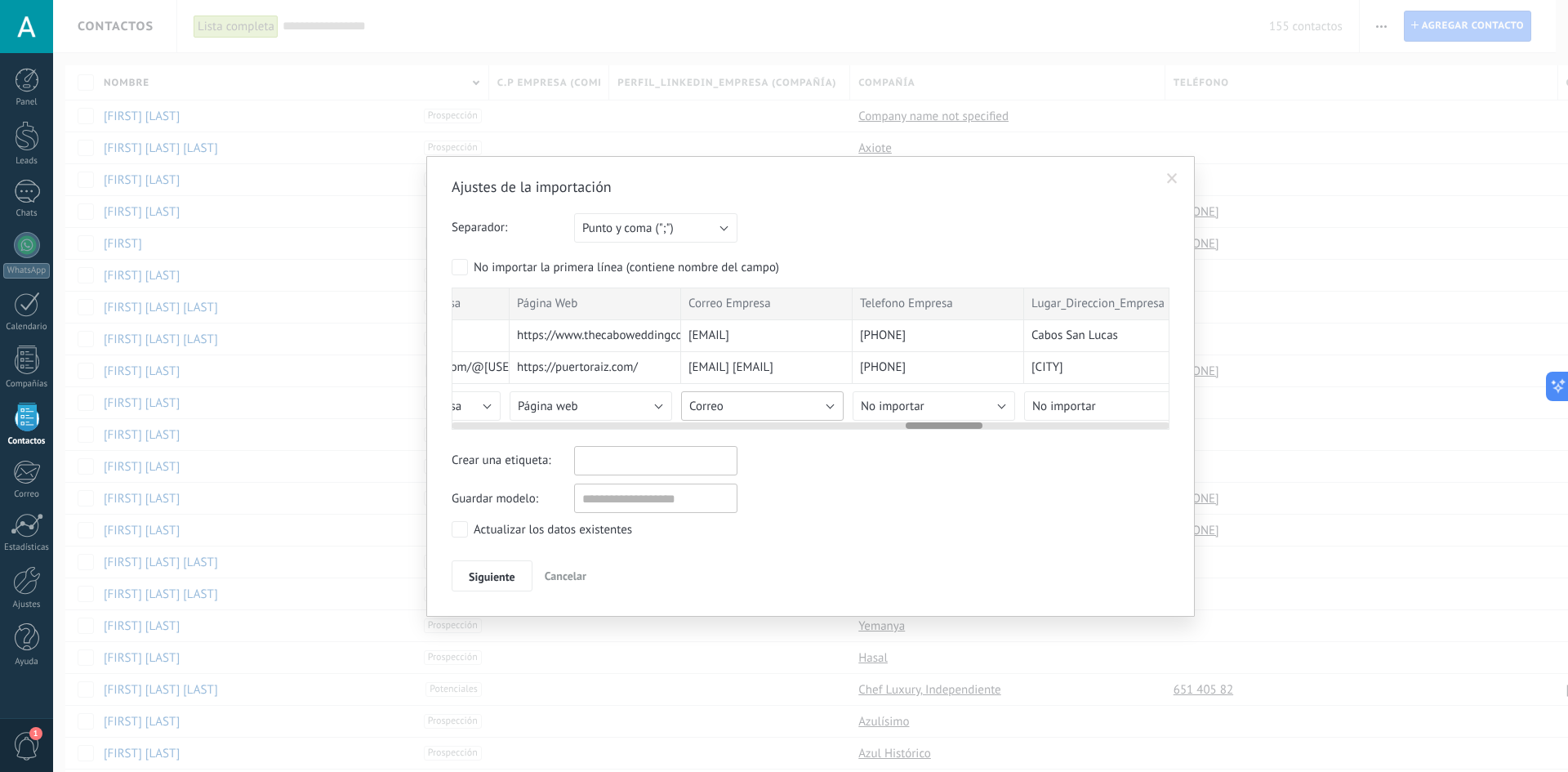 click on "Correo" at bounding box center [762, 406] 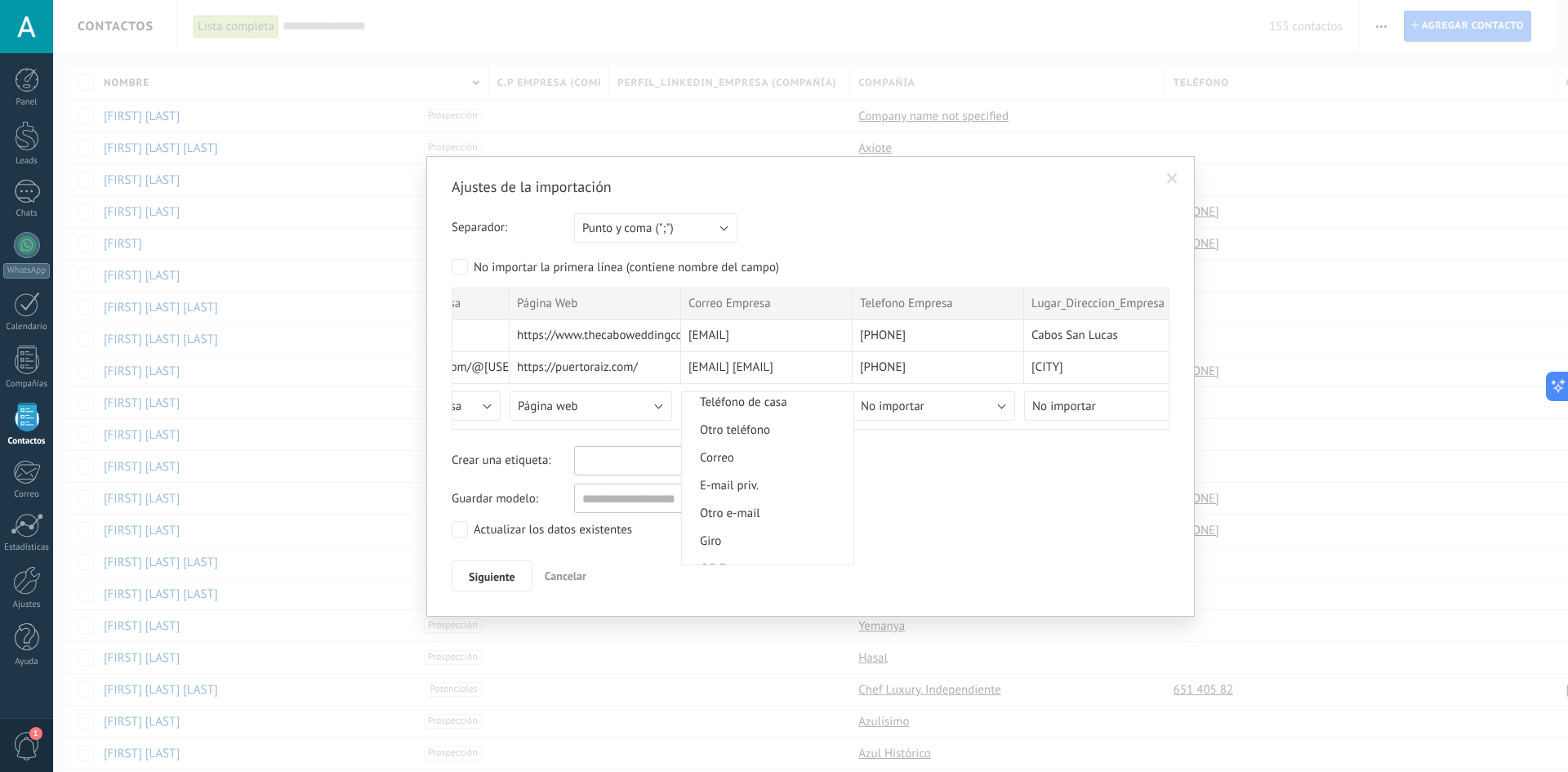 scroll, scrollTop: 1743, scrollLeft: 0, axis: vertical 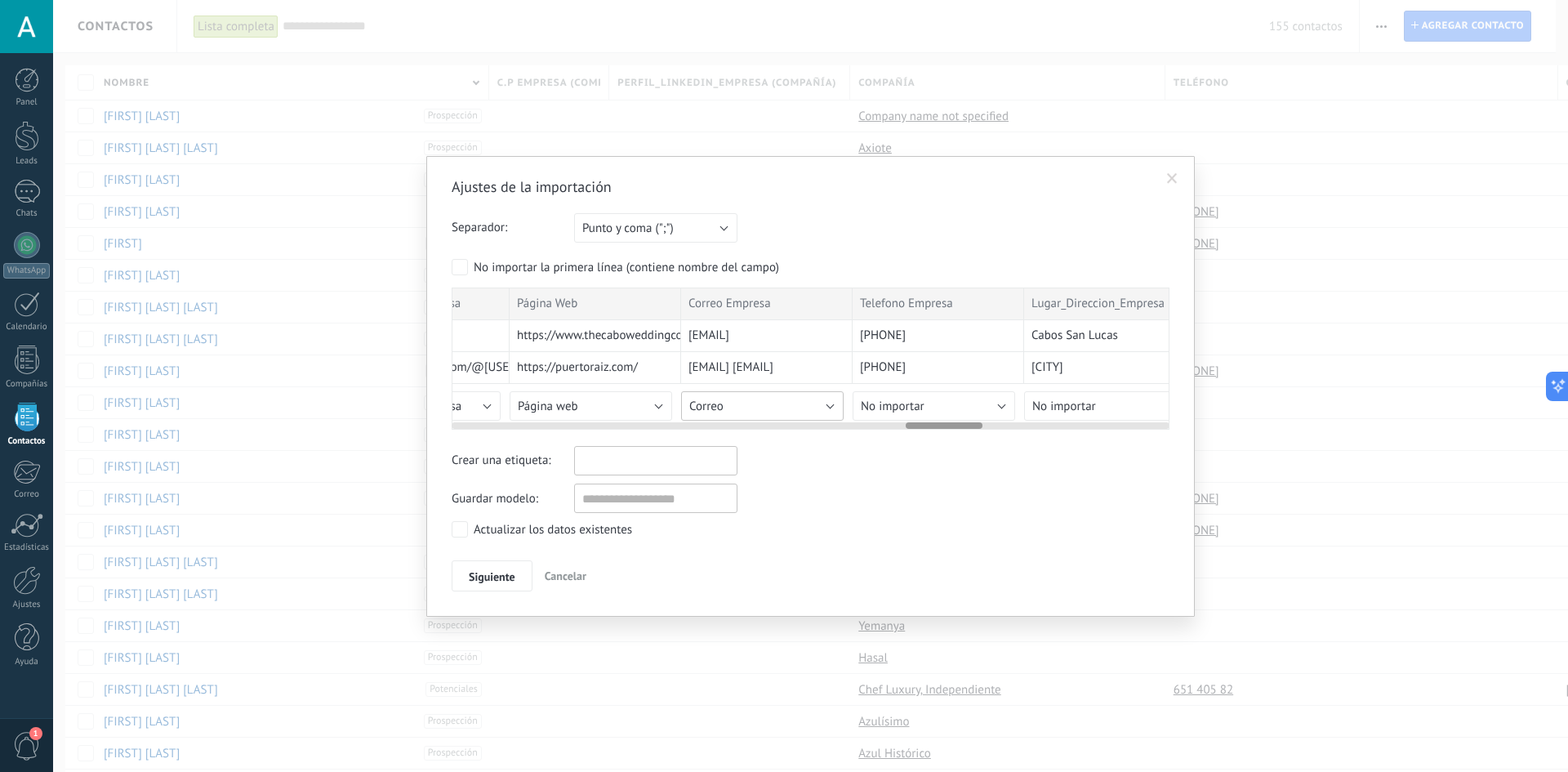 click on "Correo" at bounding box center (762, 406) 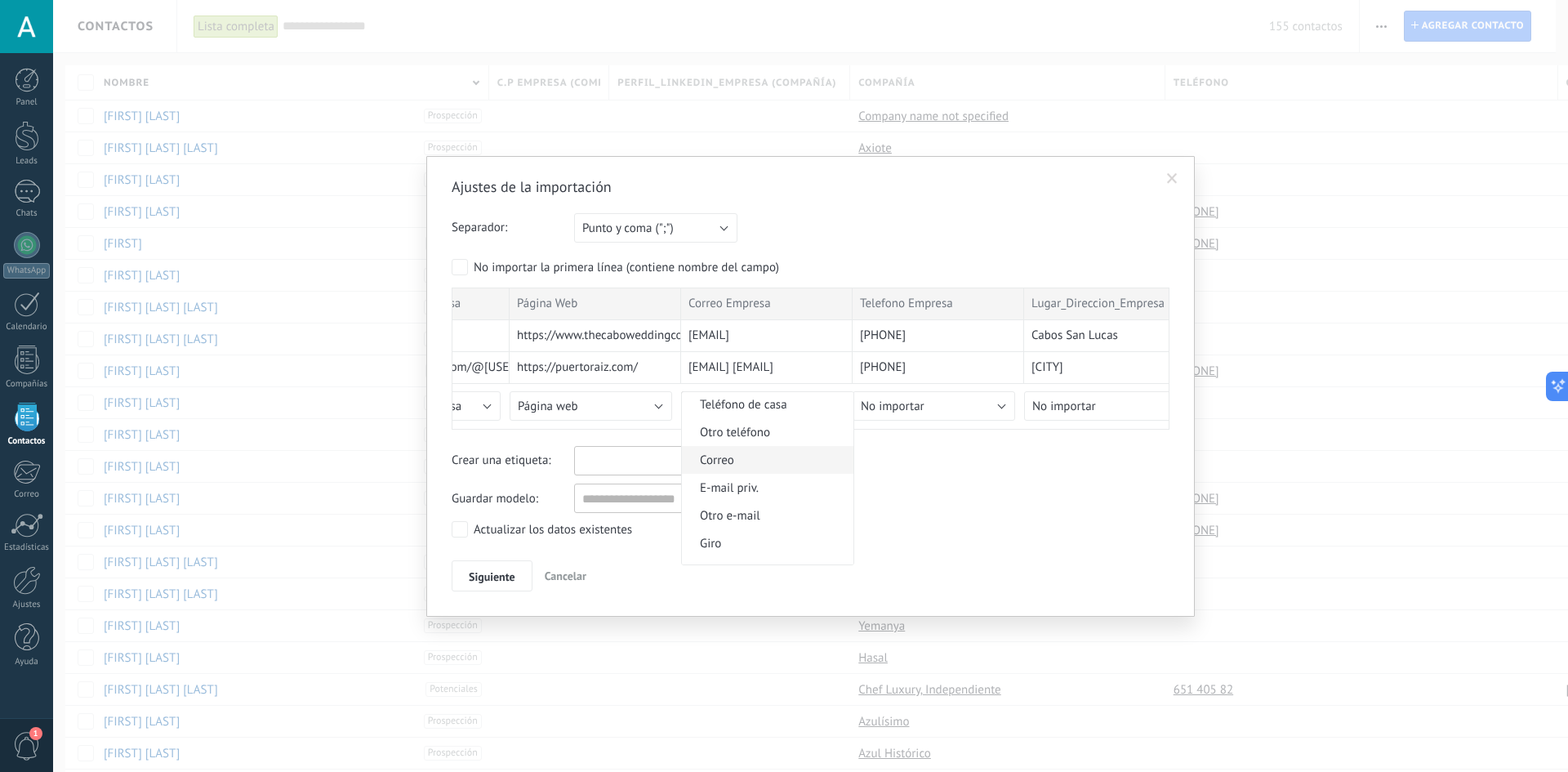 scroll, scrollTop: 1738, scrollLeft: 0, axis: vertical 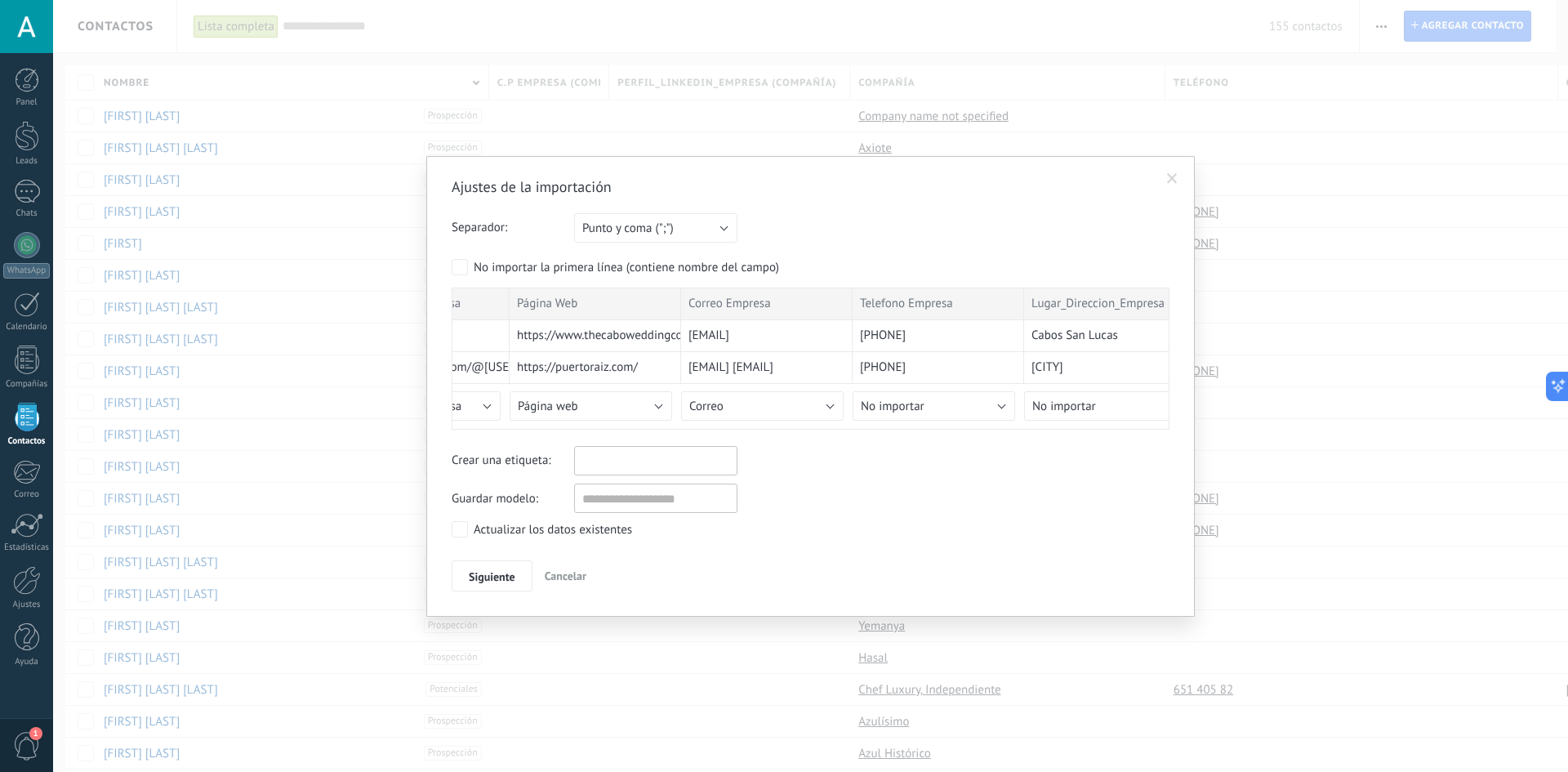 drag, startPoint x: 764, startPoint y: 463, endPoint x: 775, endPoint y: 529, distance: 66.91039 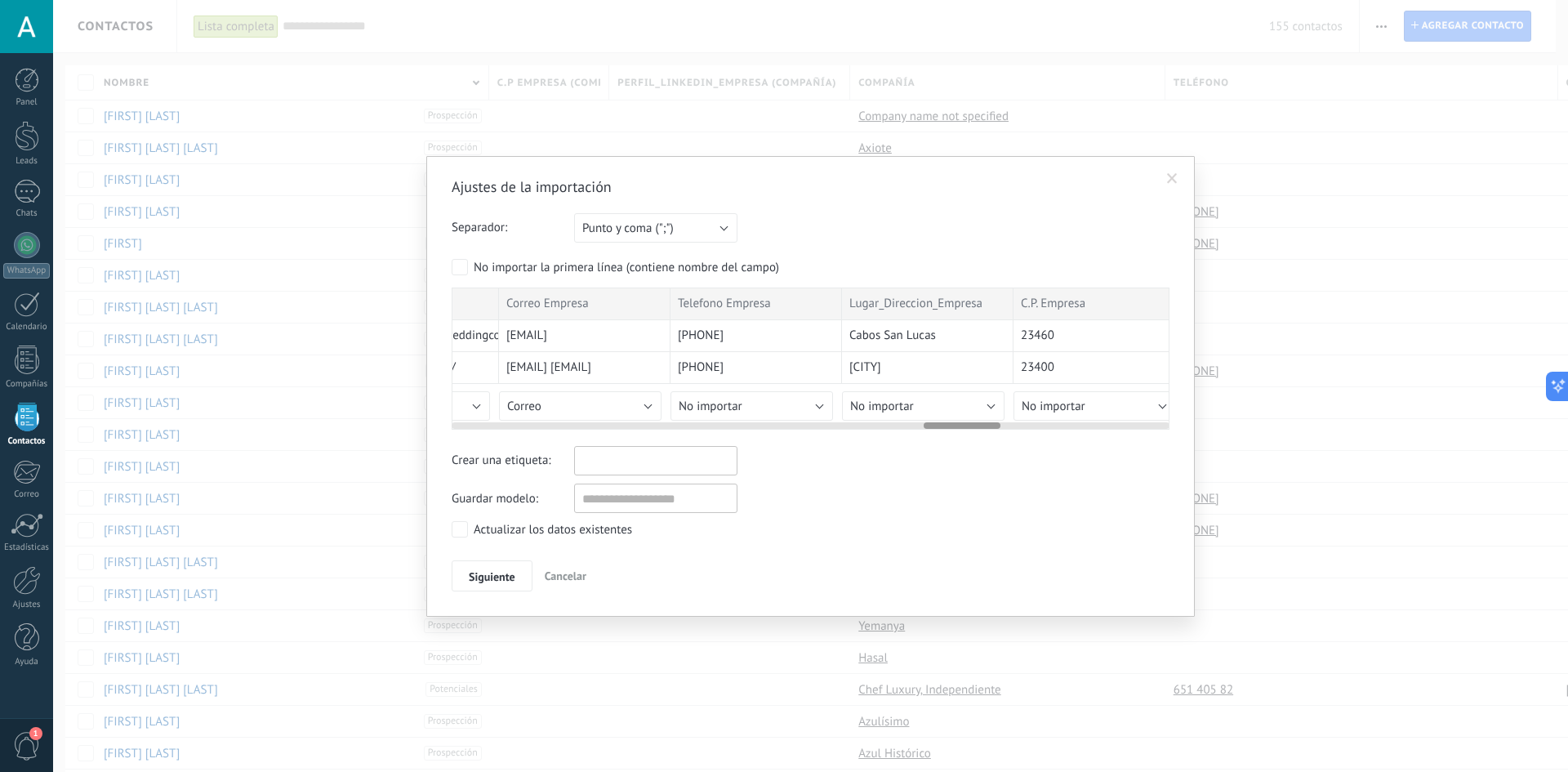 scroll, scrollTop: 0, scrollLeft: 4412, axis: horizontal 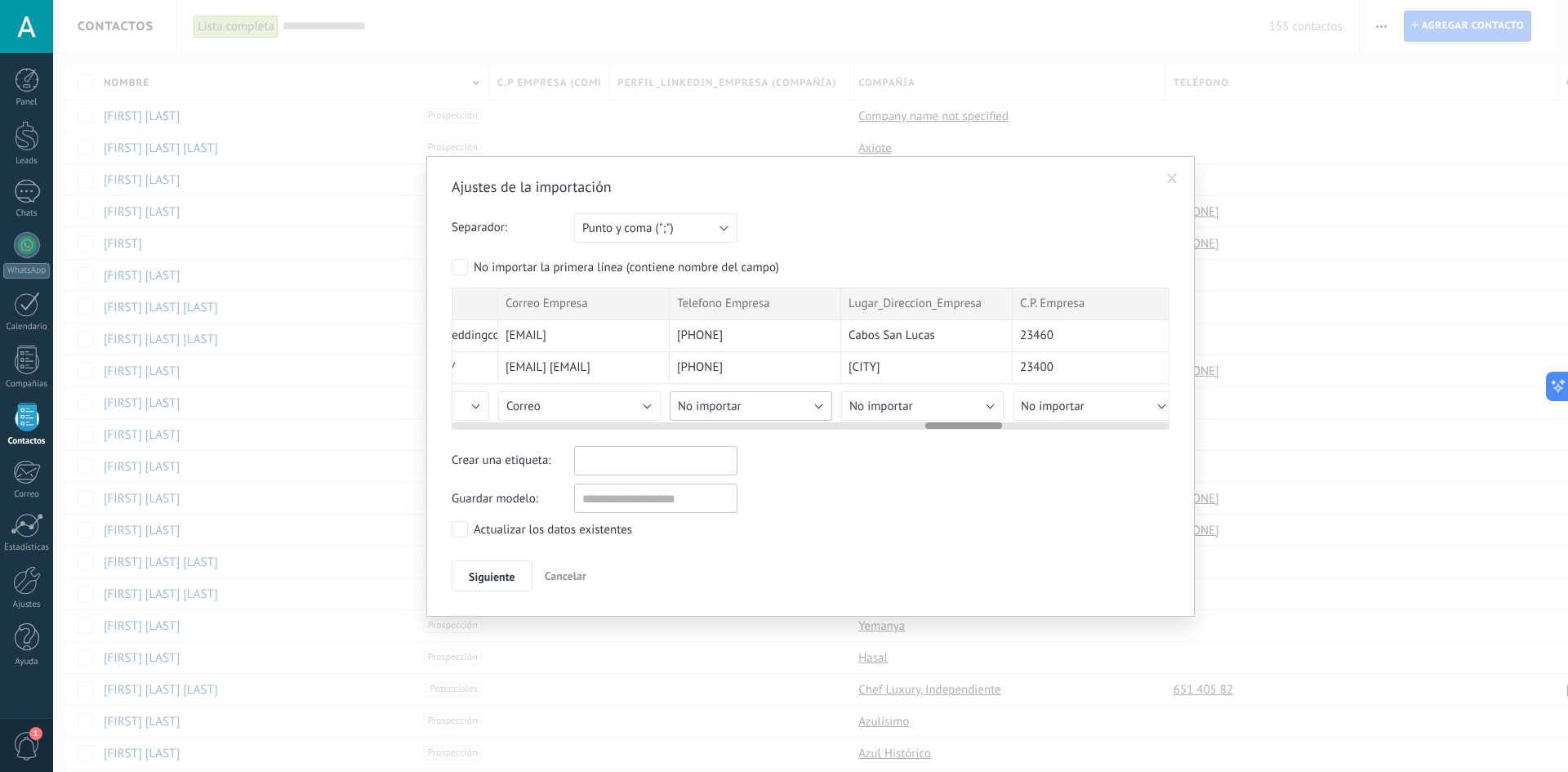 click on "No importar" at bounding box center [751, 406] 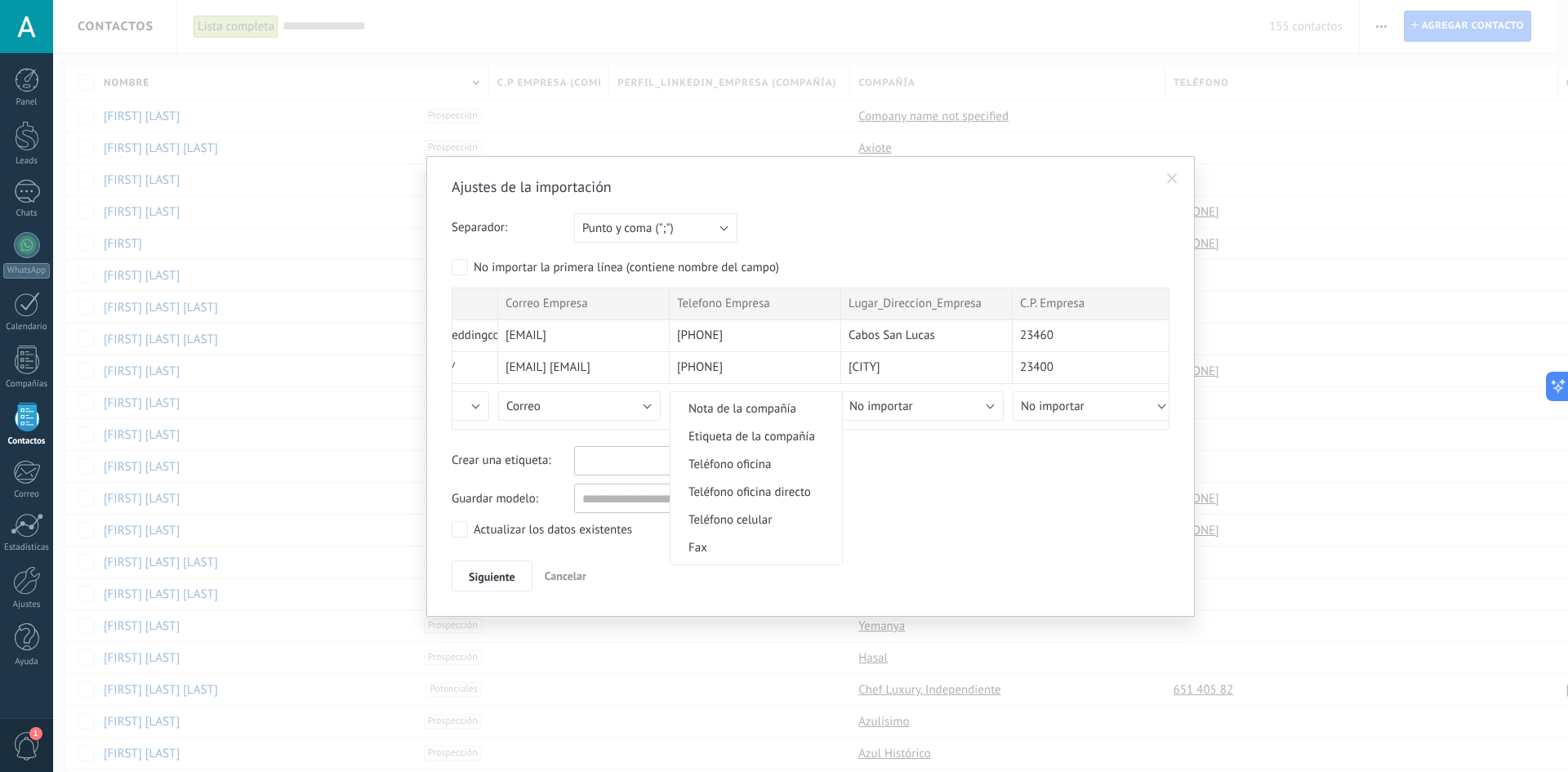 scroll, scrollTop: 1569, scrollLeft: 0, axis: vertical 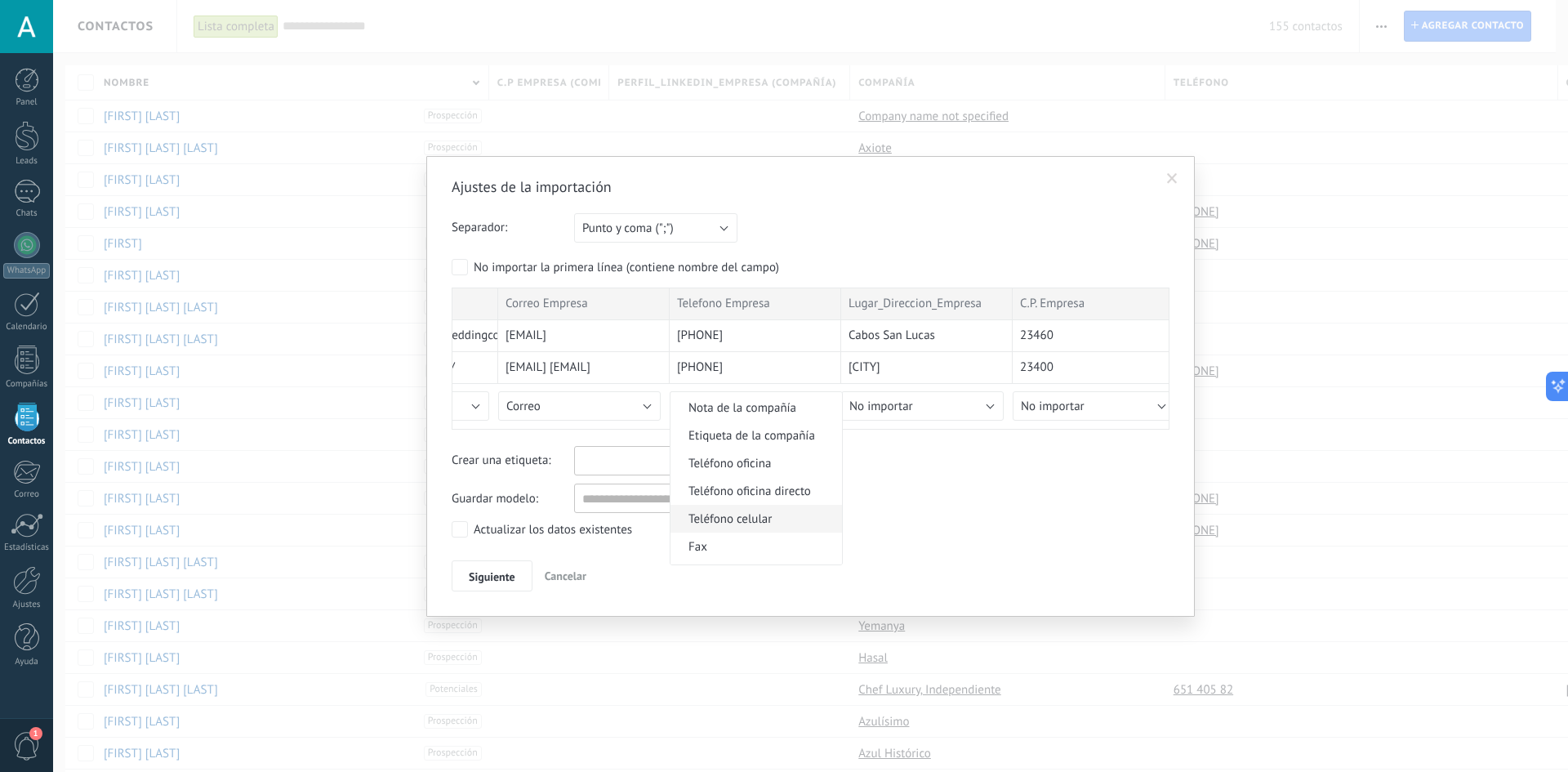click on "Teléfono celular" at bounding box center [754, 519] 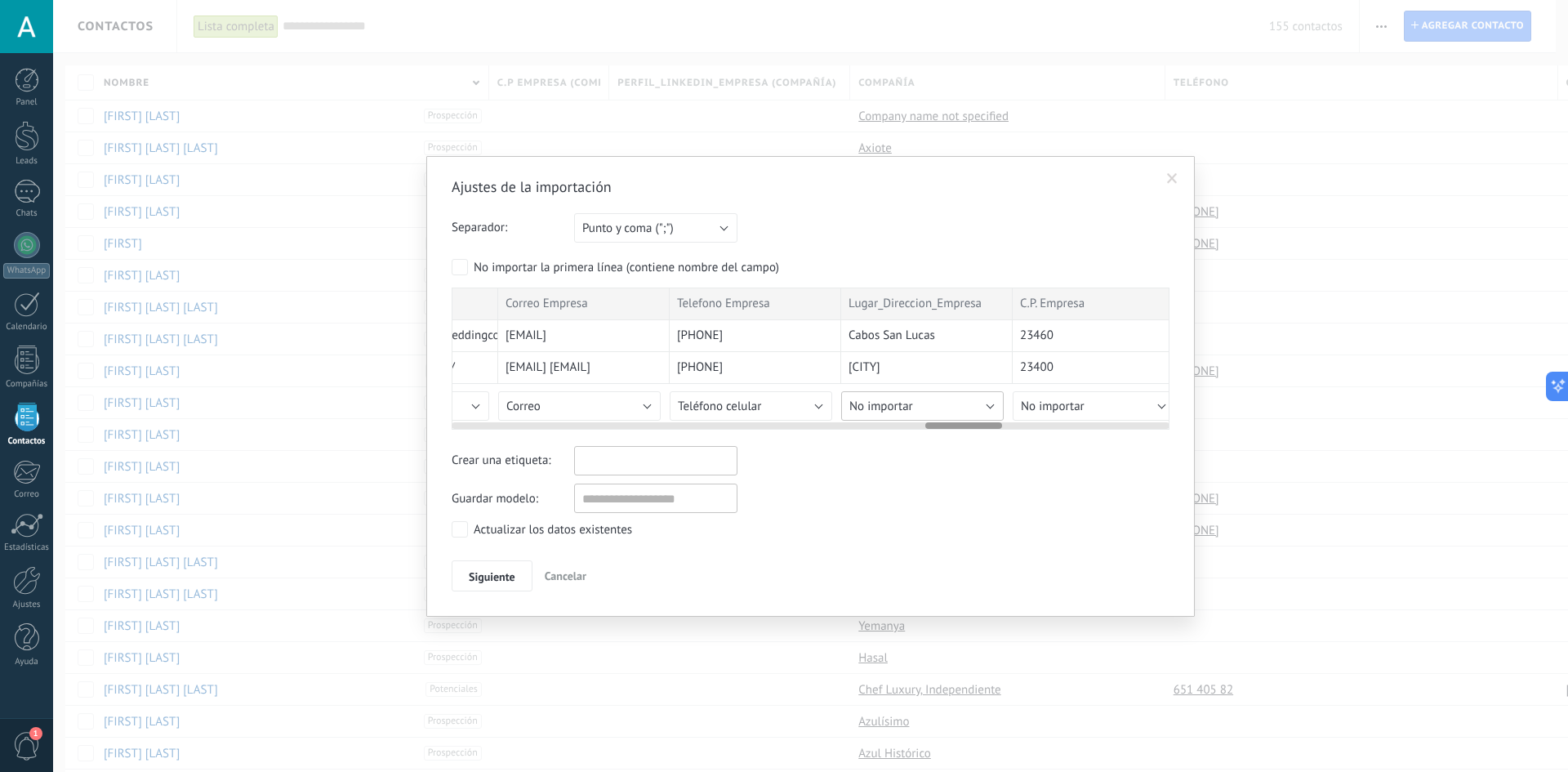 click on "No importar" at bounding box center [922, 406] 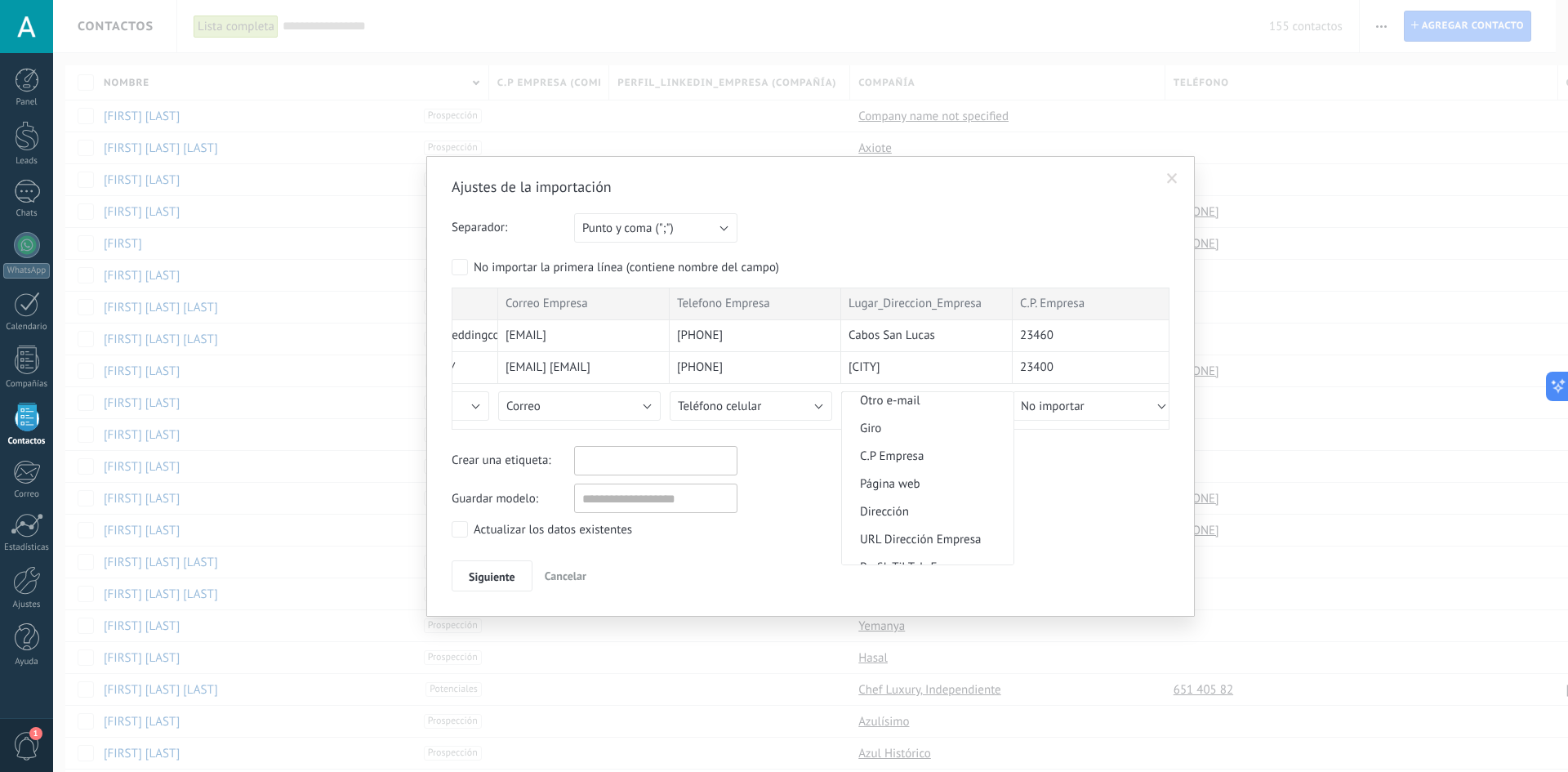 scroll, scrollTop: 1801, scrollLeft: 0, axis: vertical 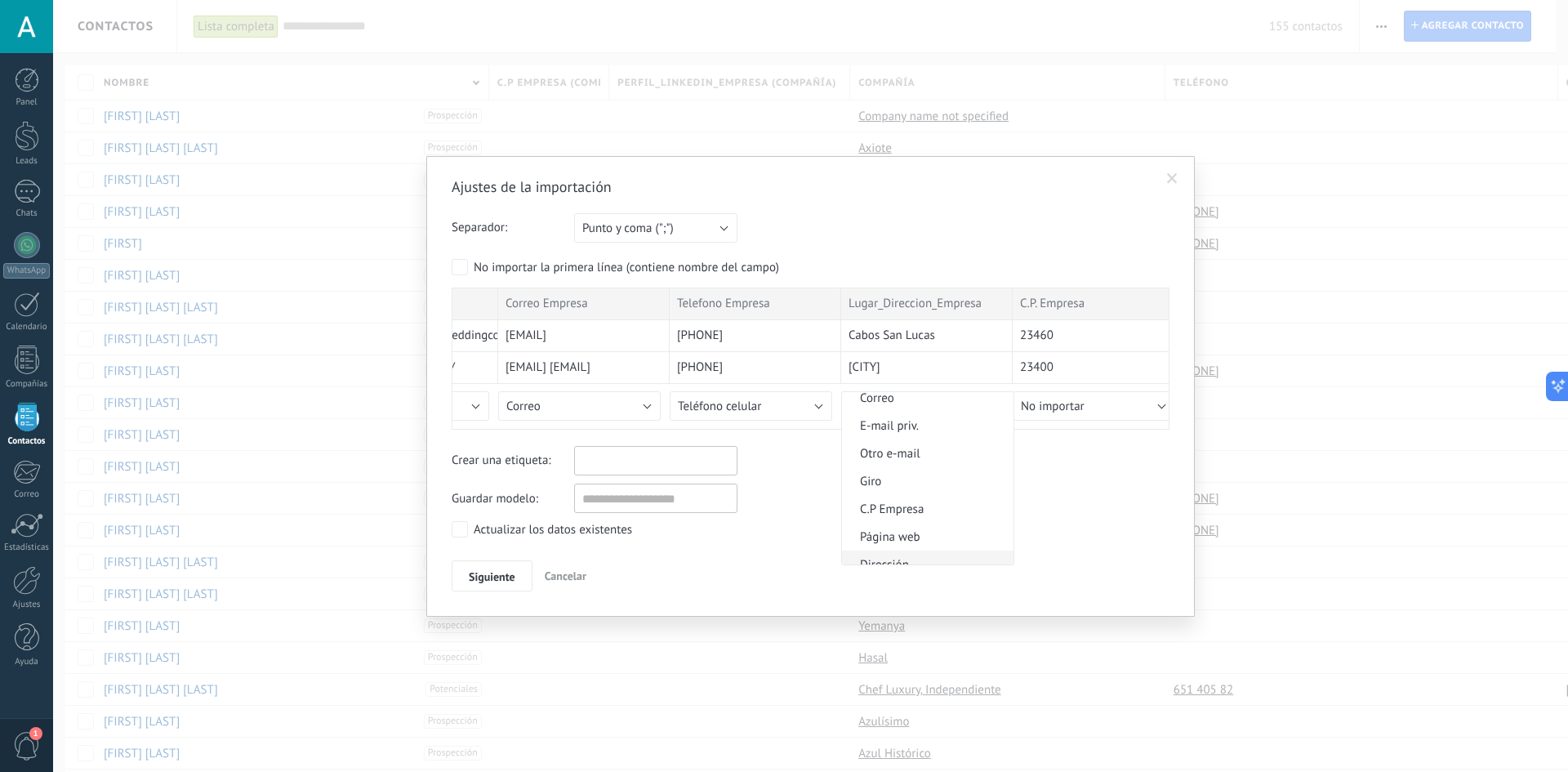 click on "Dirección" at bounding box center (925, 564) 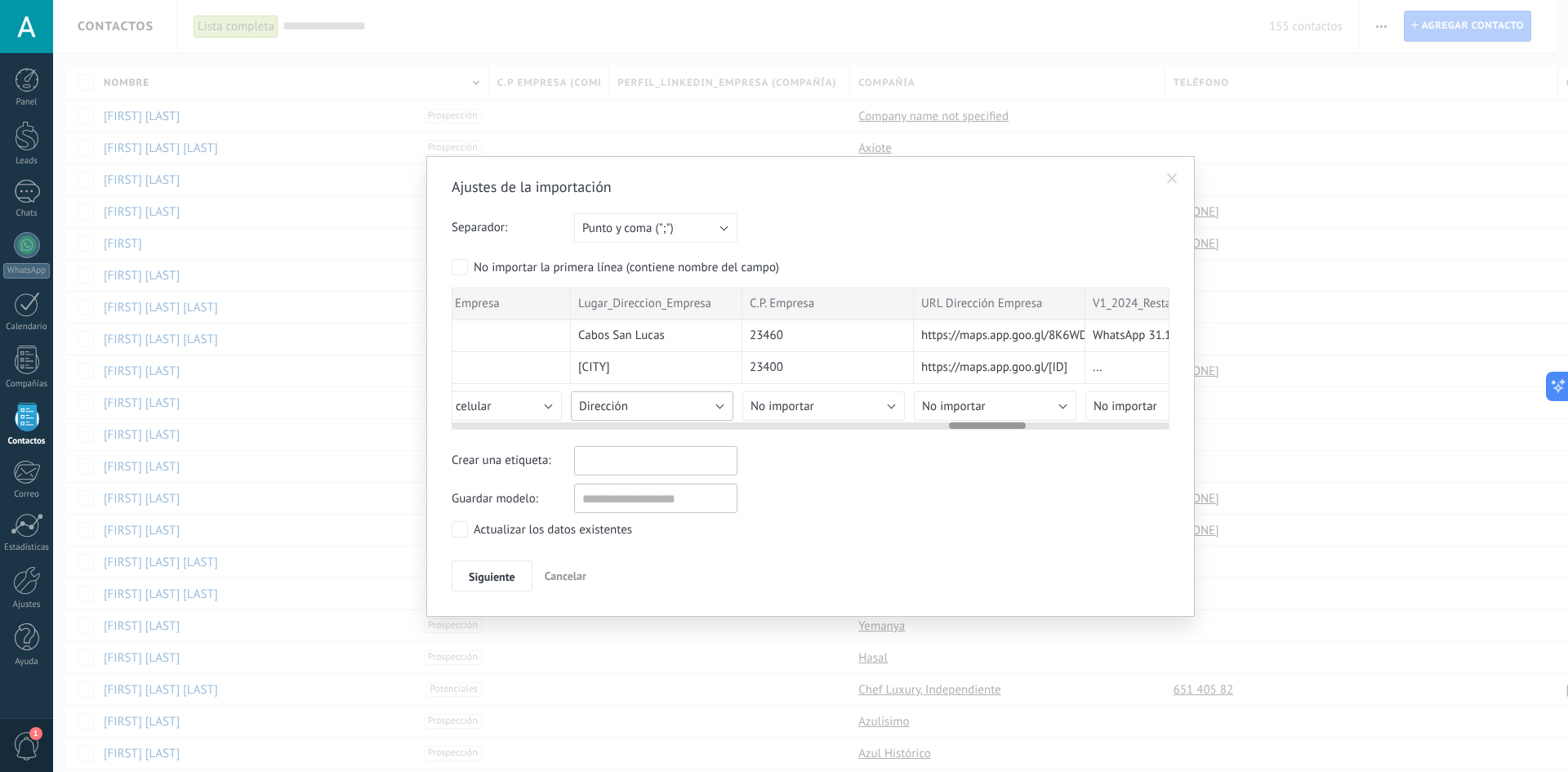scroll, scrollTop: 0, scrollLeft: 4684, axis: horizontal 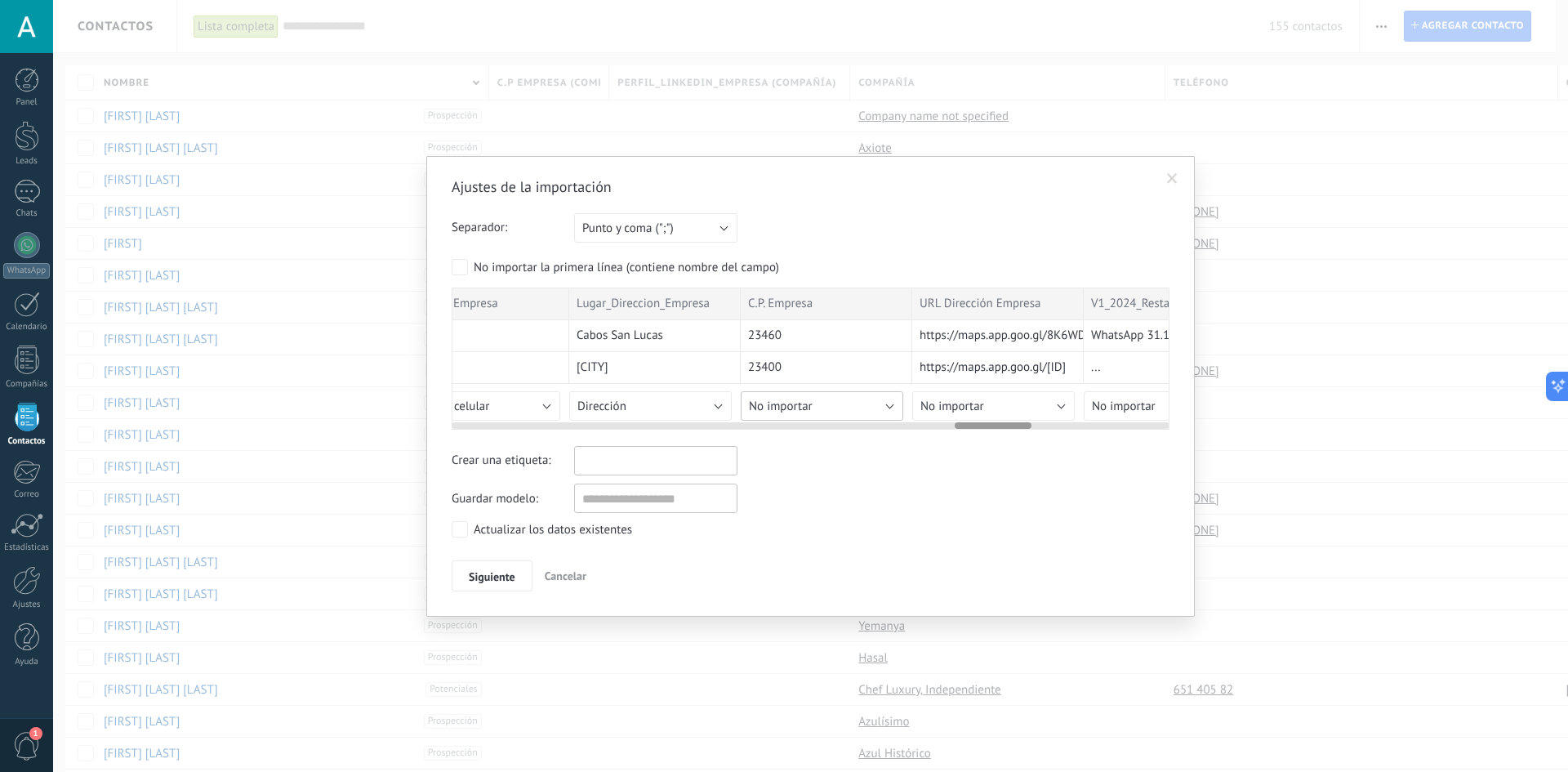 click on "No importar" at bounding box center (822, 406) 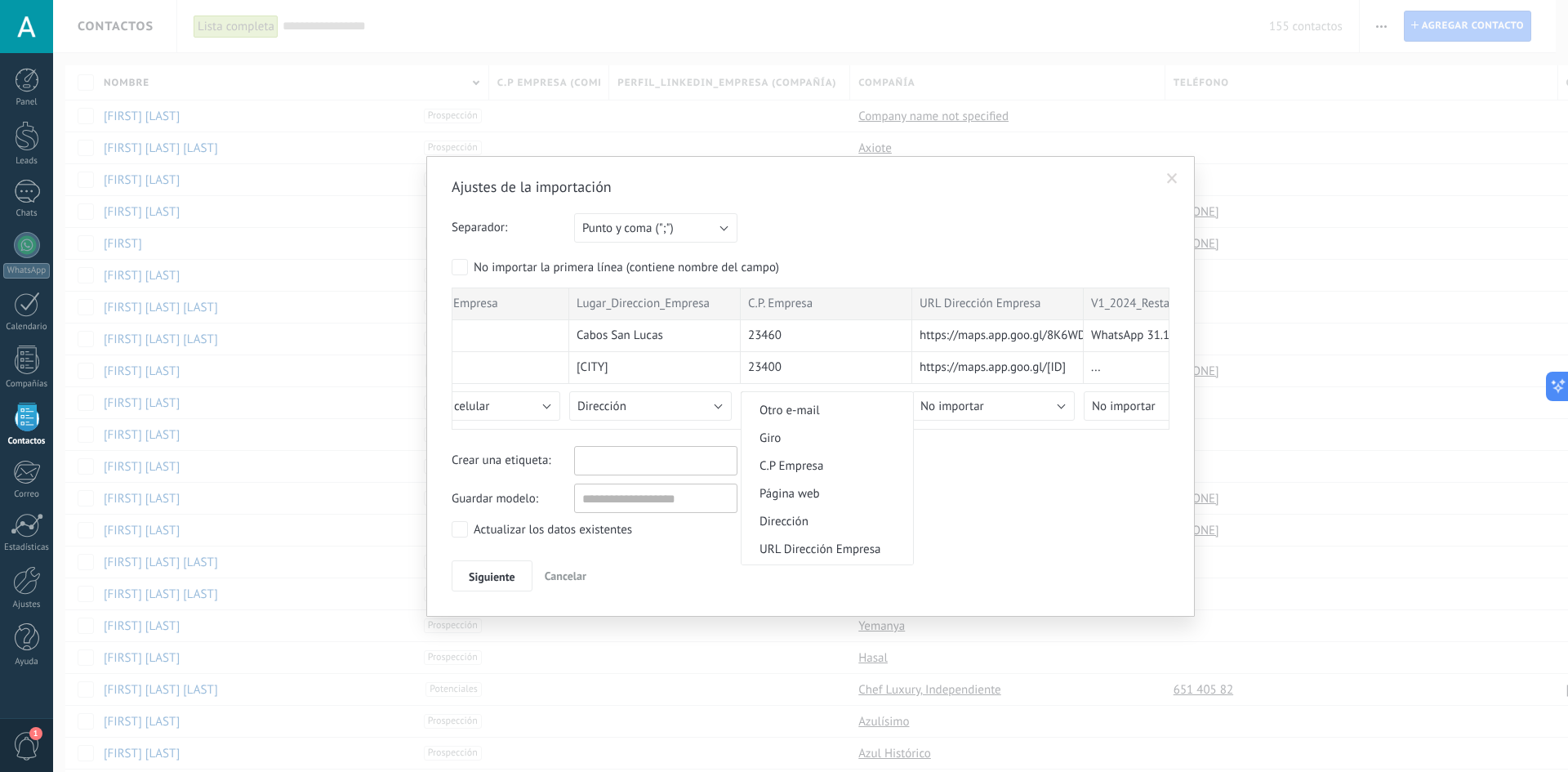 scroll, scrollTop: 1841, scrollLeft: 0, axis: vertical 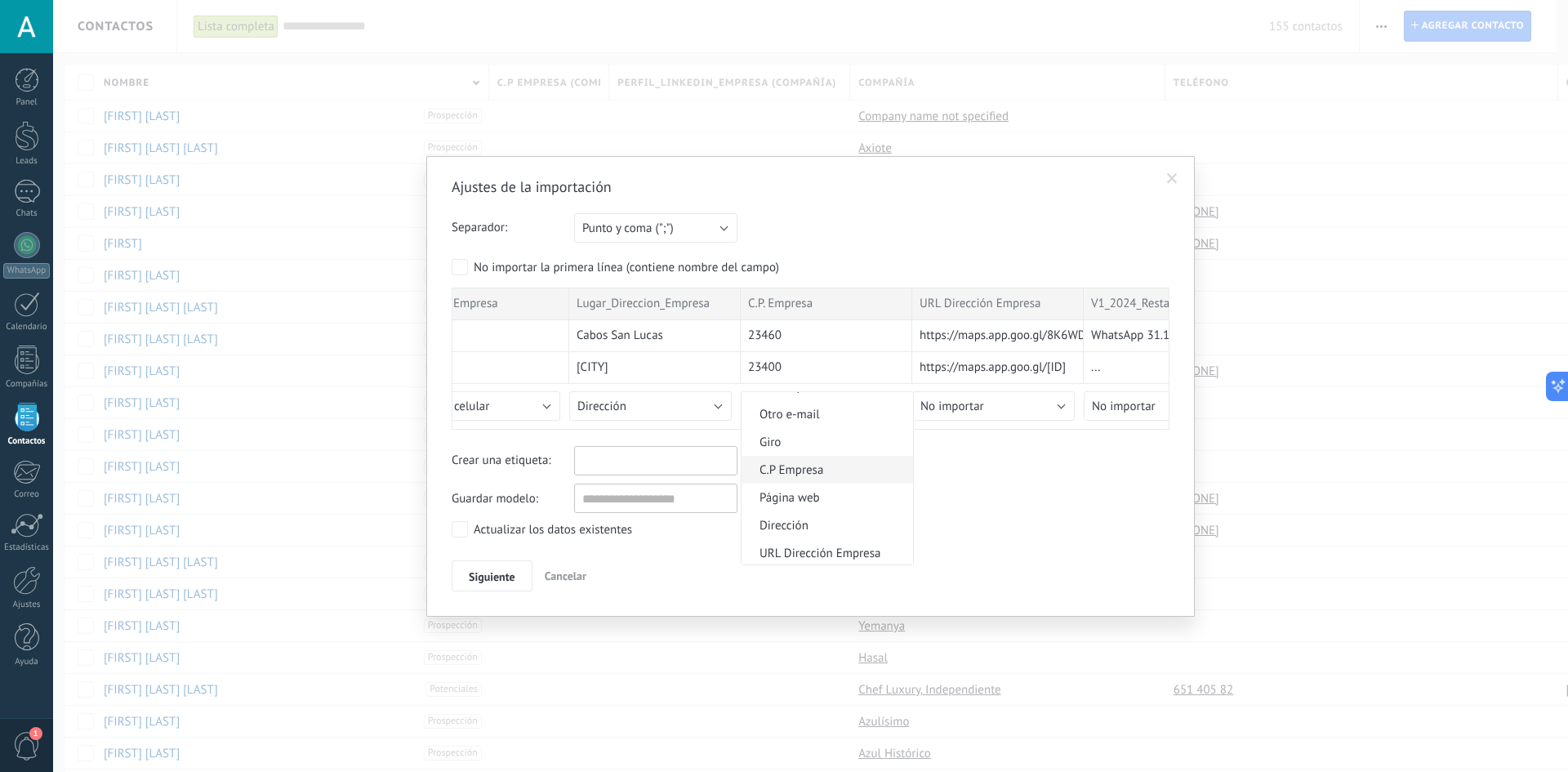click on "C.P Empresa" at bounding box center (825, 470) 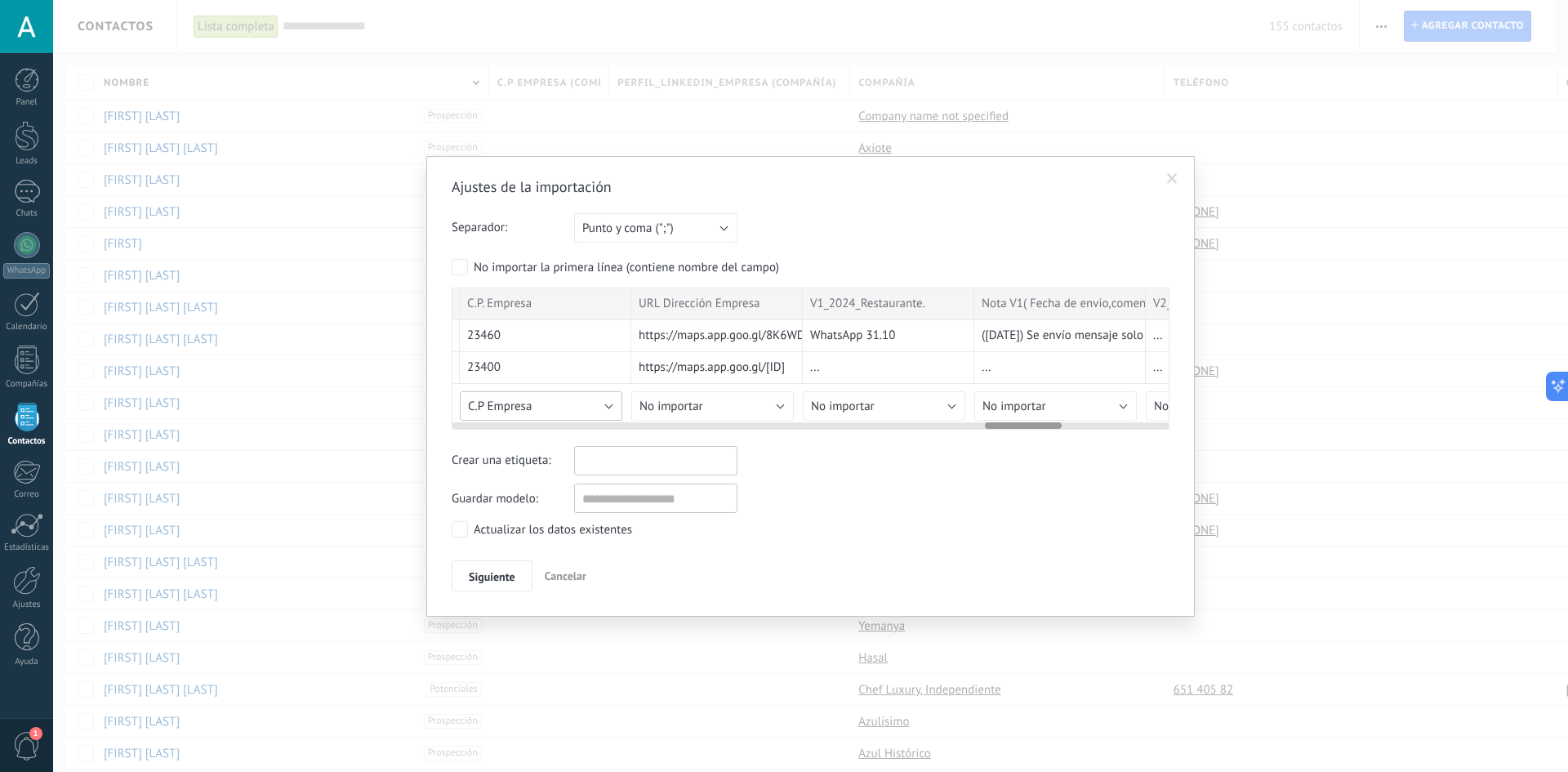 scroll, scrollTop: 0, scrollLeft: 4966, axis: horizontal 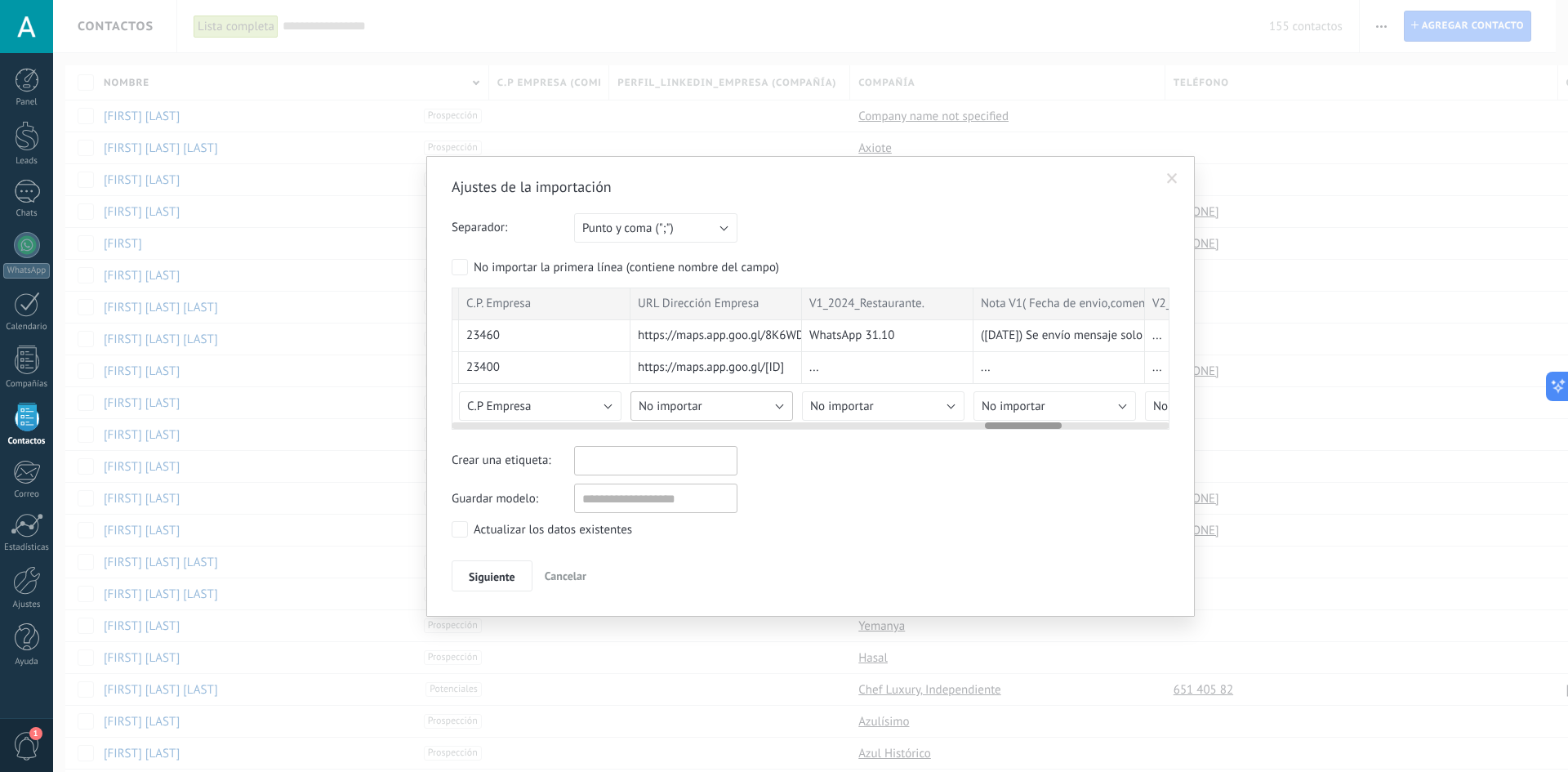 click on "No importar" at bounding box center [711, 406] 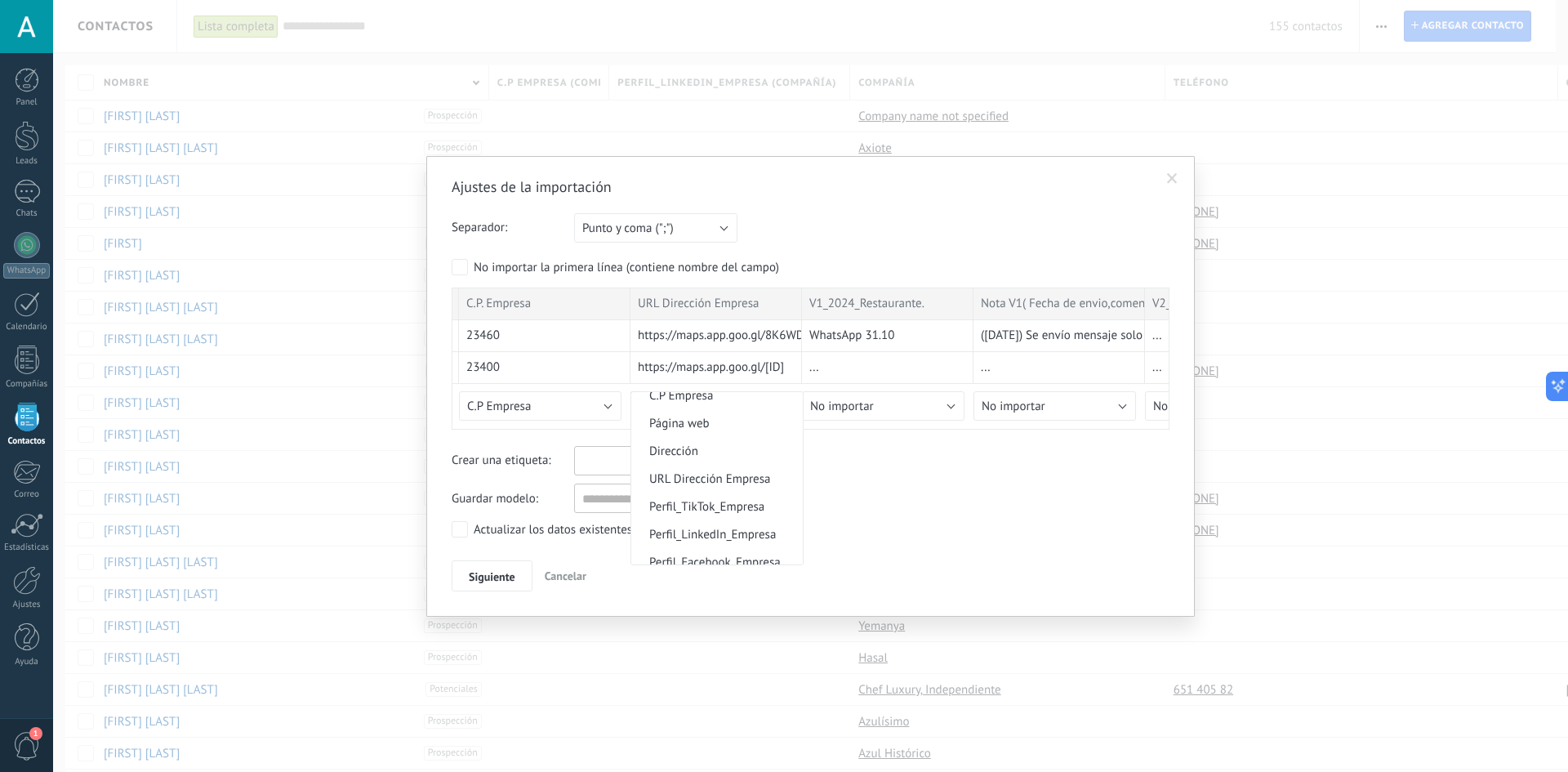 scroll, scrollTop: 1912, scrollLeft: 0, axis: vertical 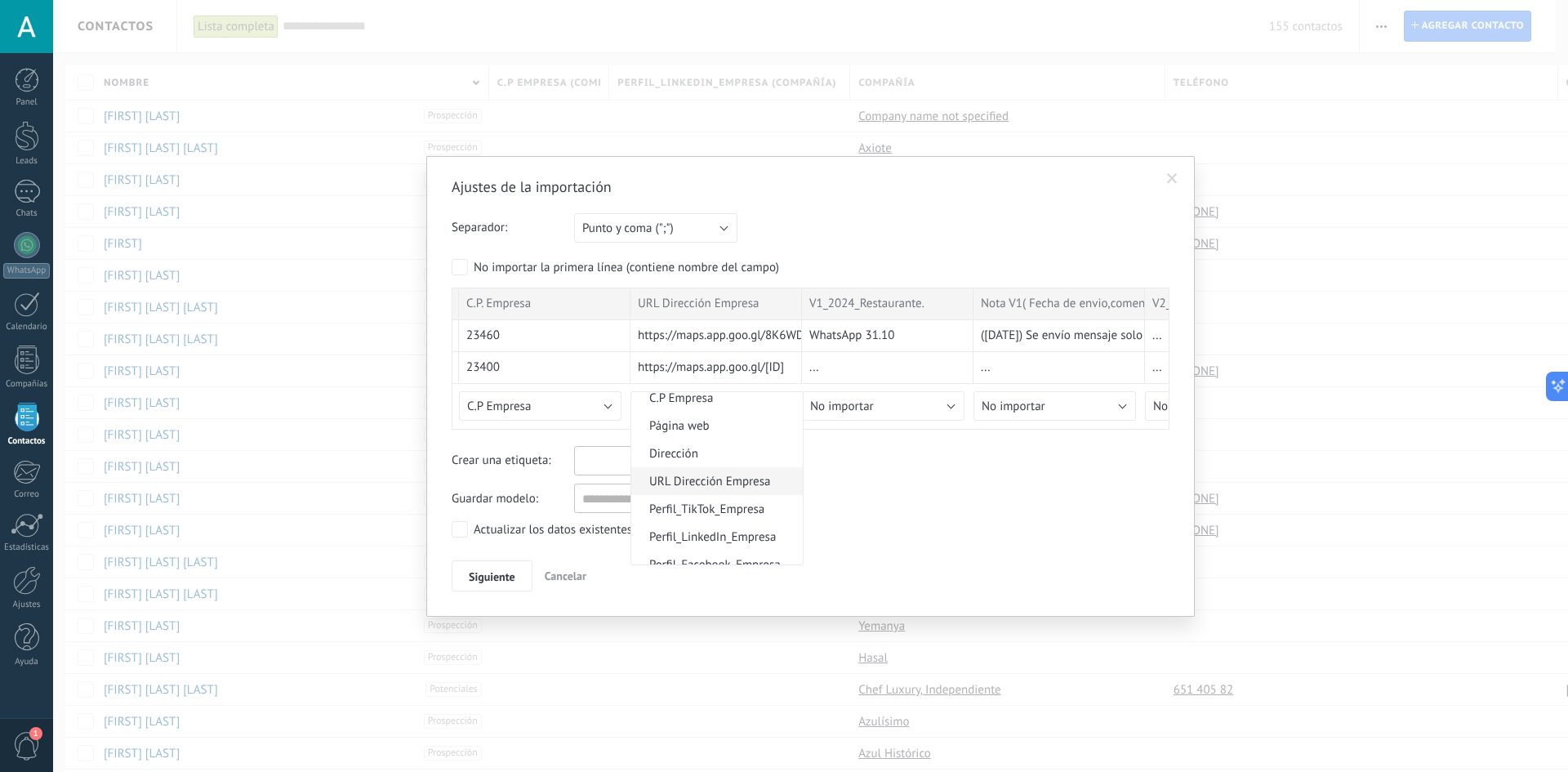 click on "URL Dirección Empresa" at bounding box center [715, 481] 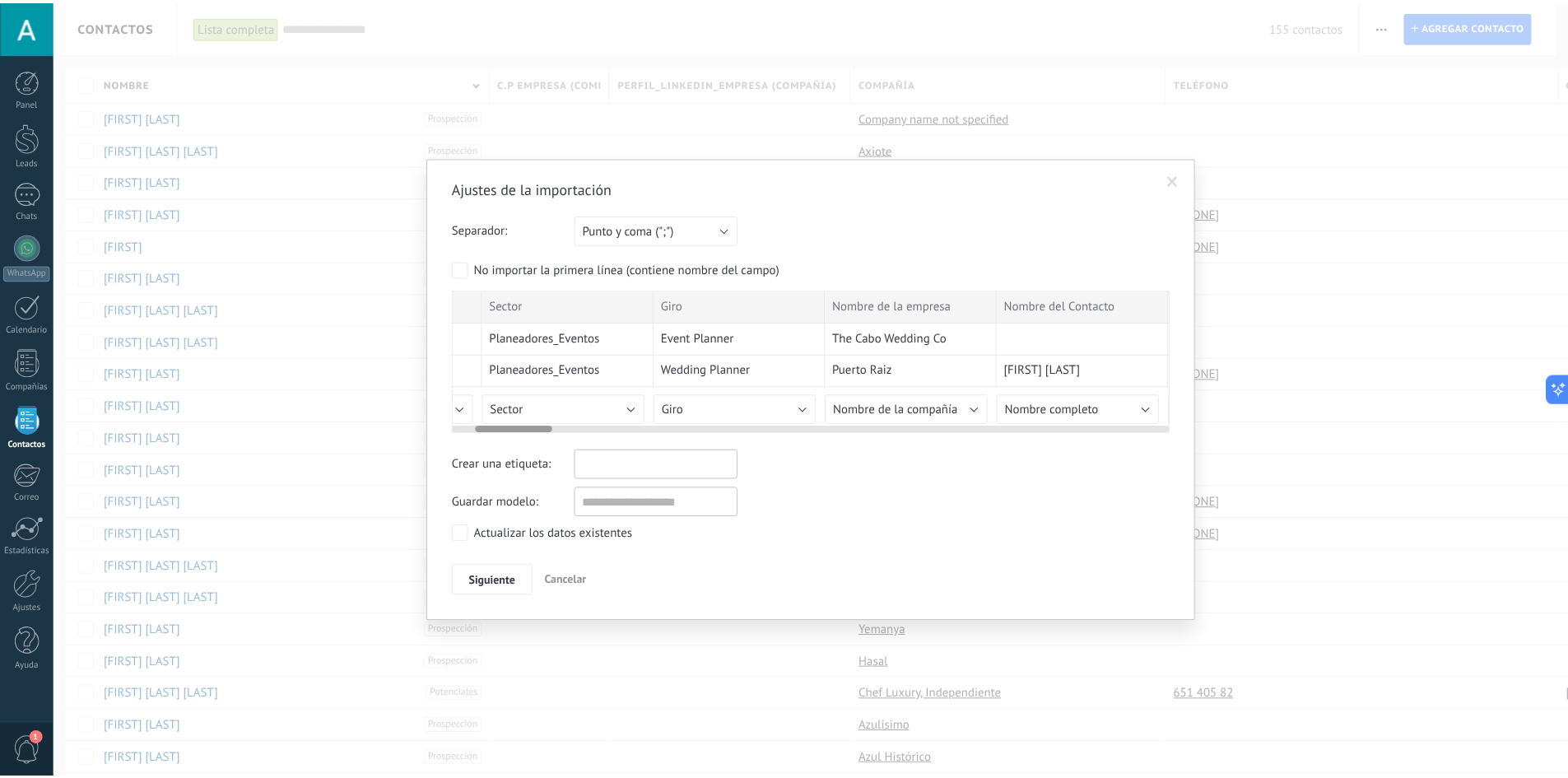scroll, scrollTop: 0, scrollLeft: 0, axis: both 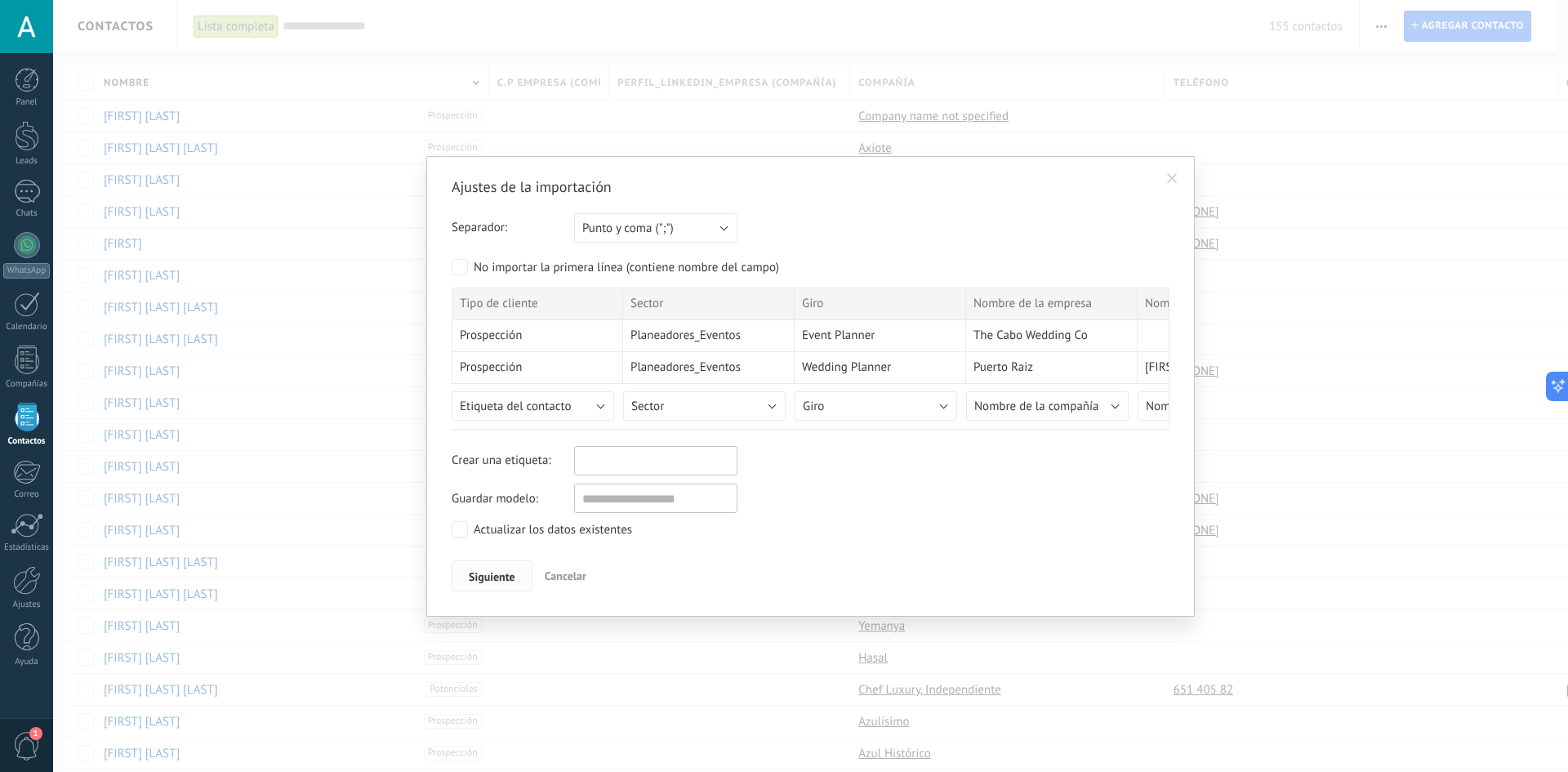 click on "Siguiente" at bounding box center [492, 577] 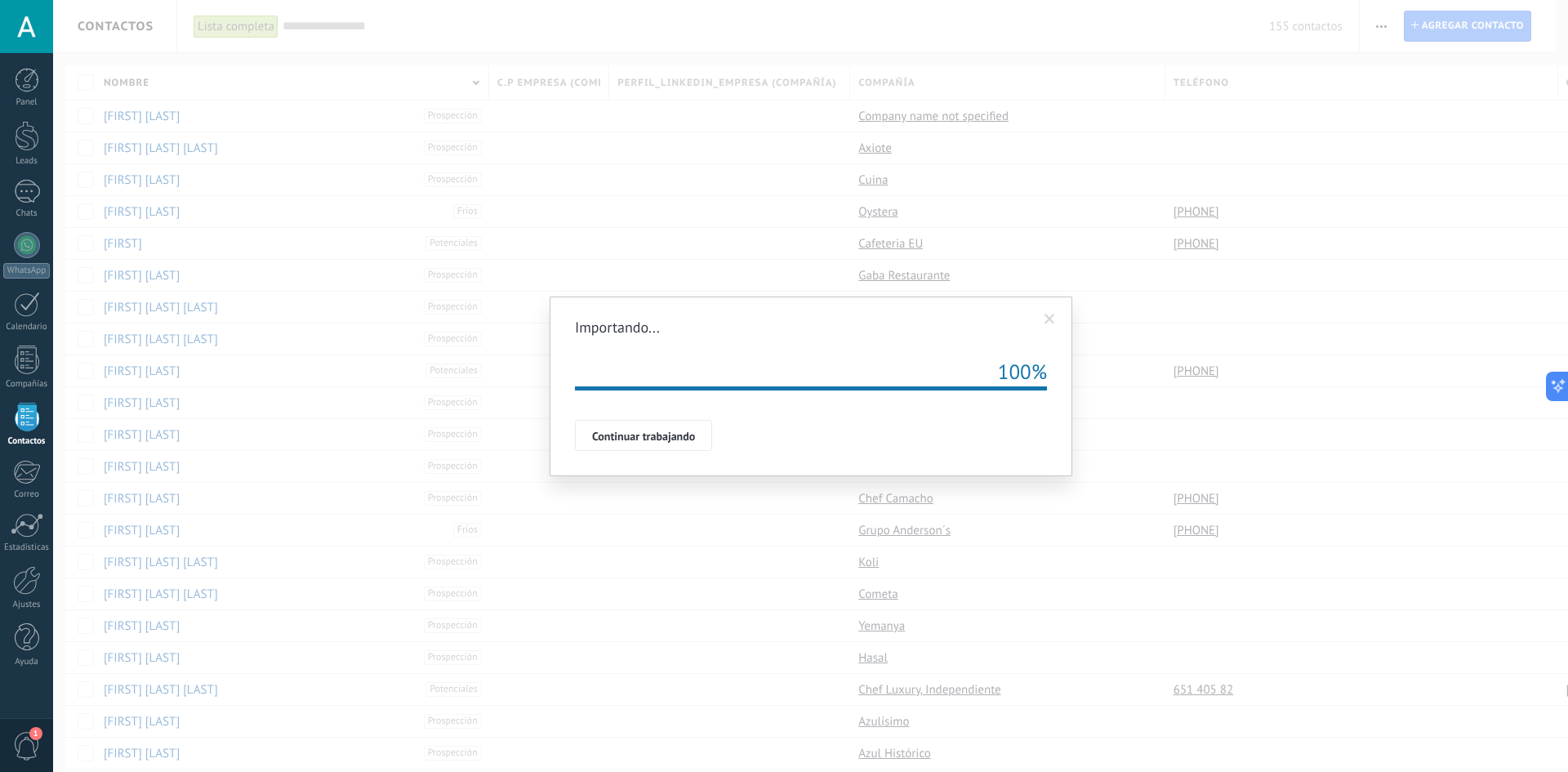 click on "Continuar trabajando" at bounding box center (644, 436) 